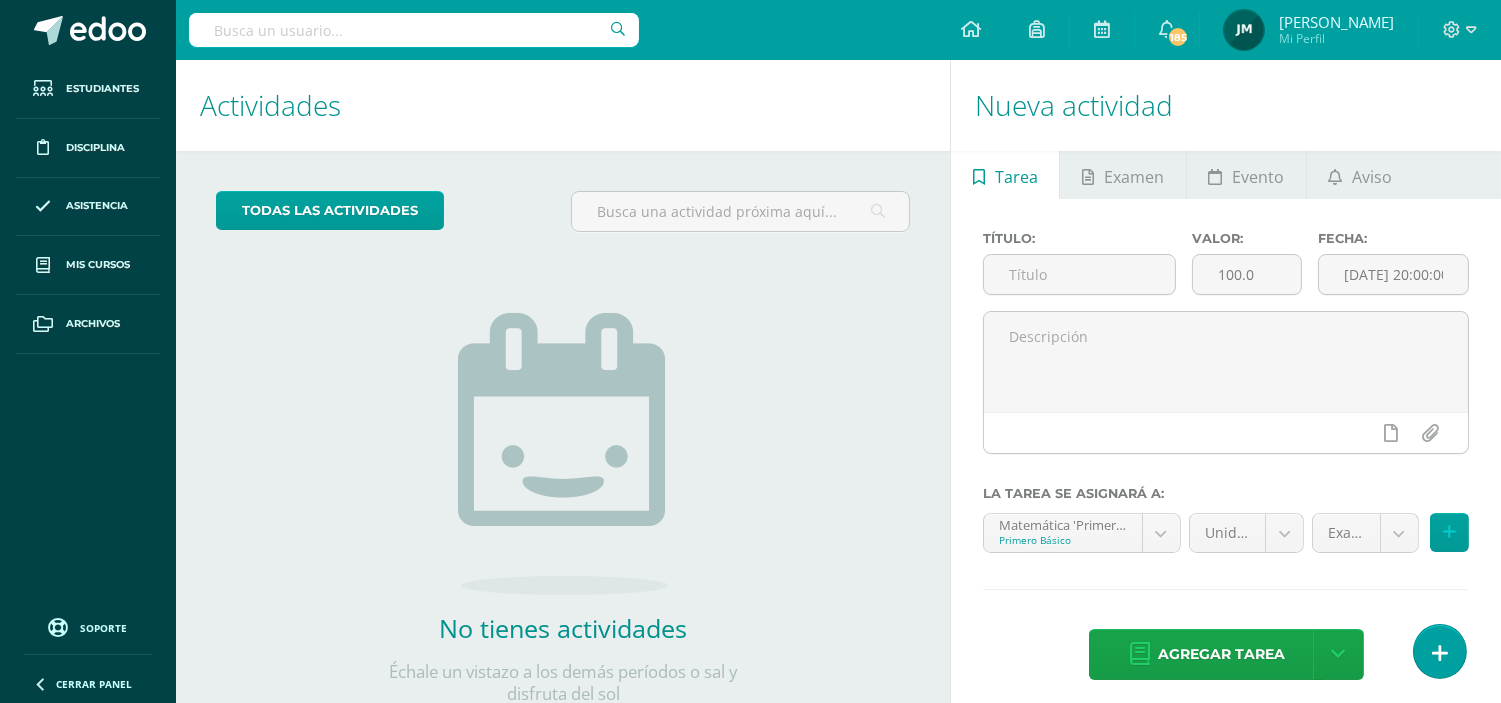 scroll, scrollTop: 0, scrollLeft: 0, axis: both 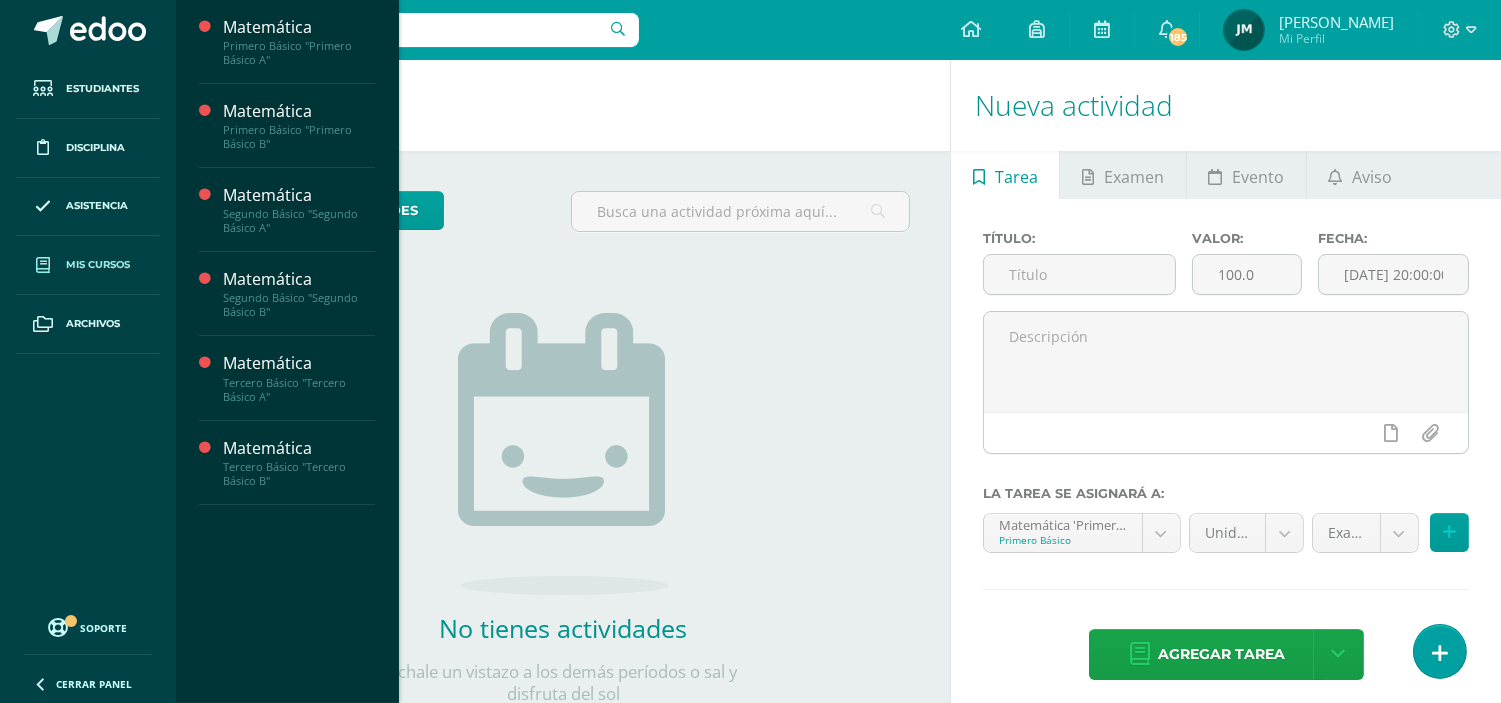 click on "Mis cursos" at bounding box center (88, 265) 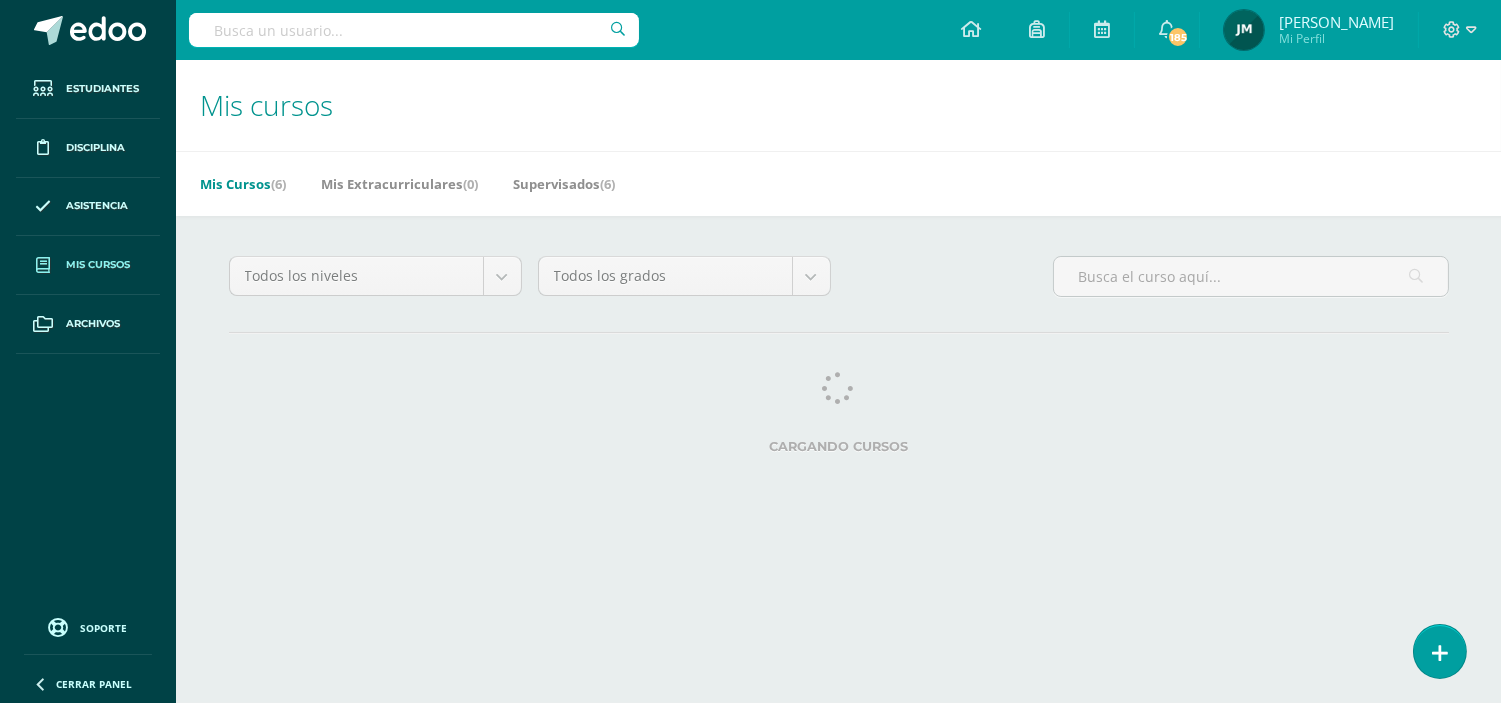 scroll, scrollTop: 0, scrollLeft: 0, axis: both 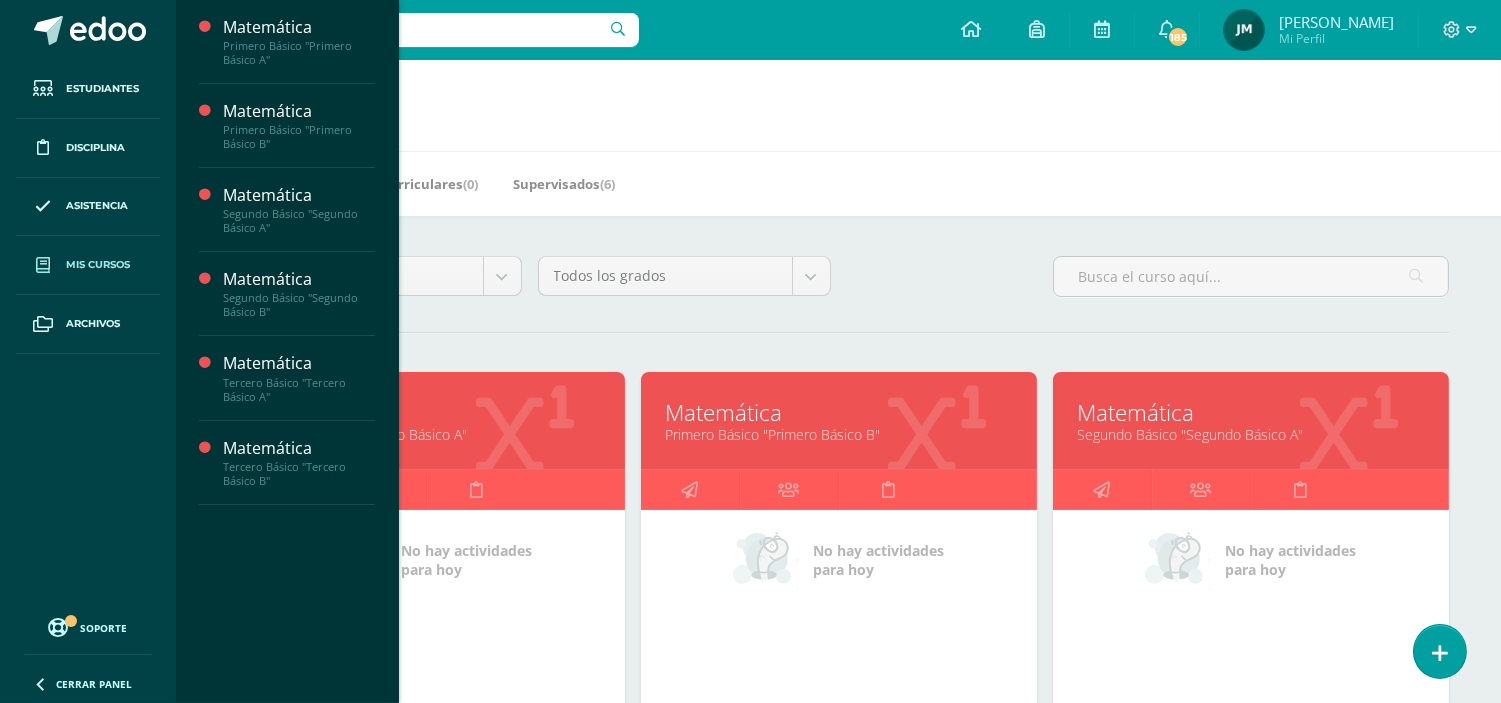 click on "Primero Básico "Primero Básico A"" at bounding box center (427, 434) 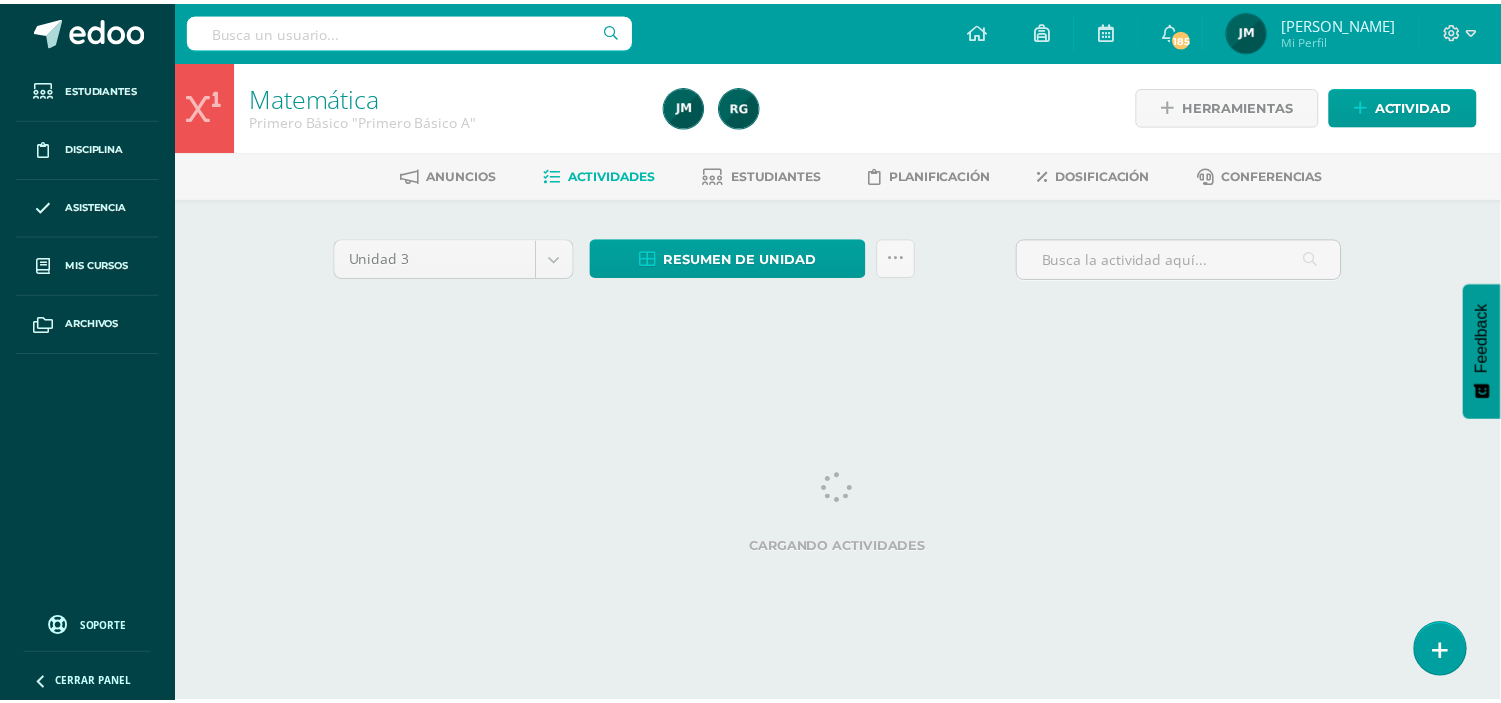 scroll, scrollTop: 0, scrollLeft: 0, axis: both 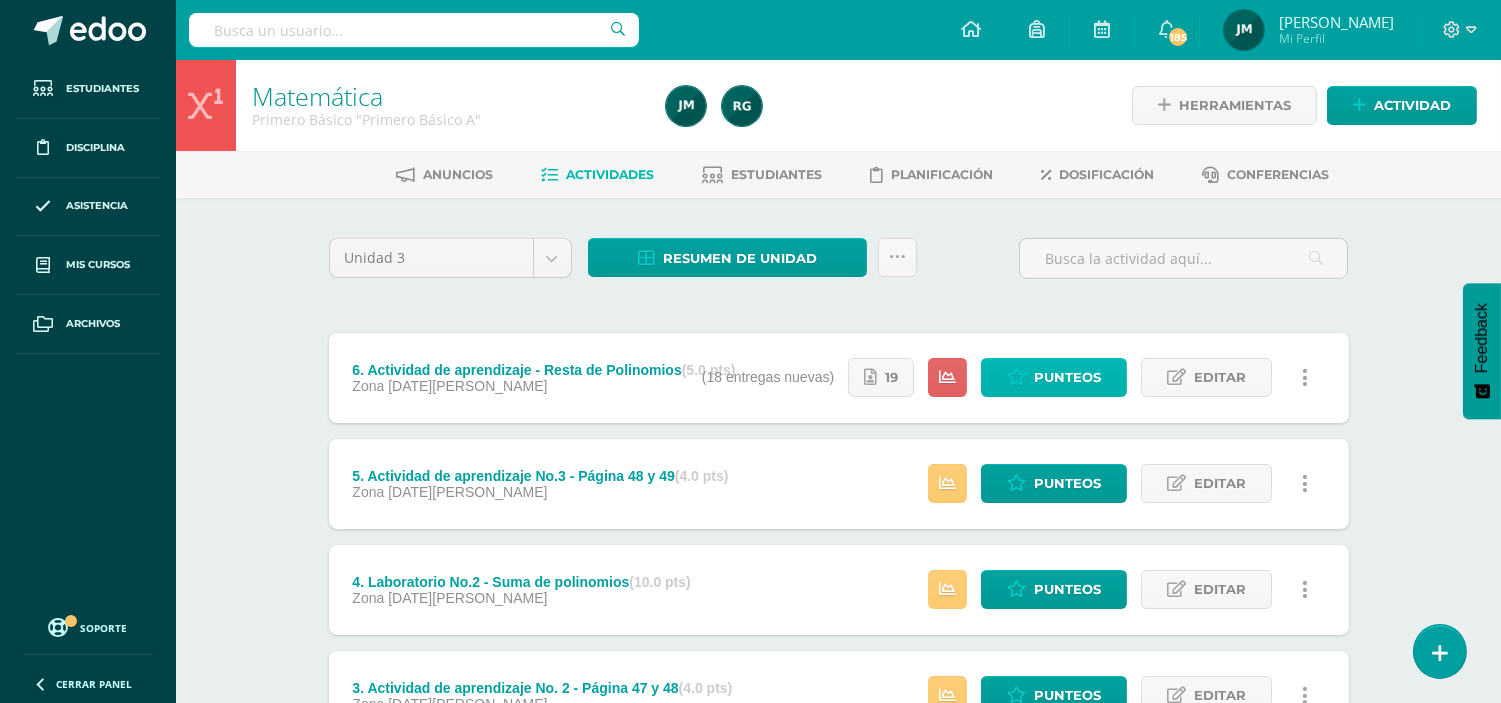 click on "Punteos" at bounding box center (1054, 377) 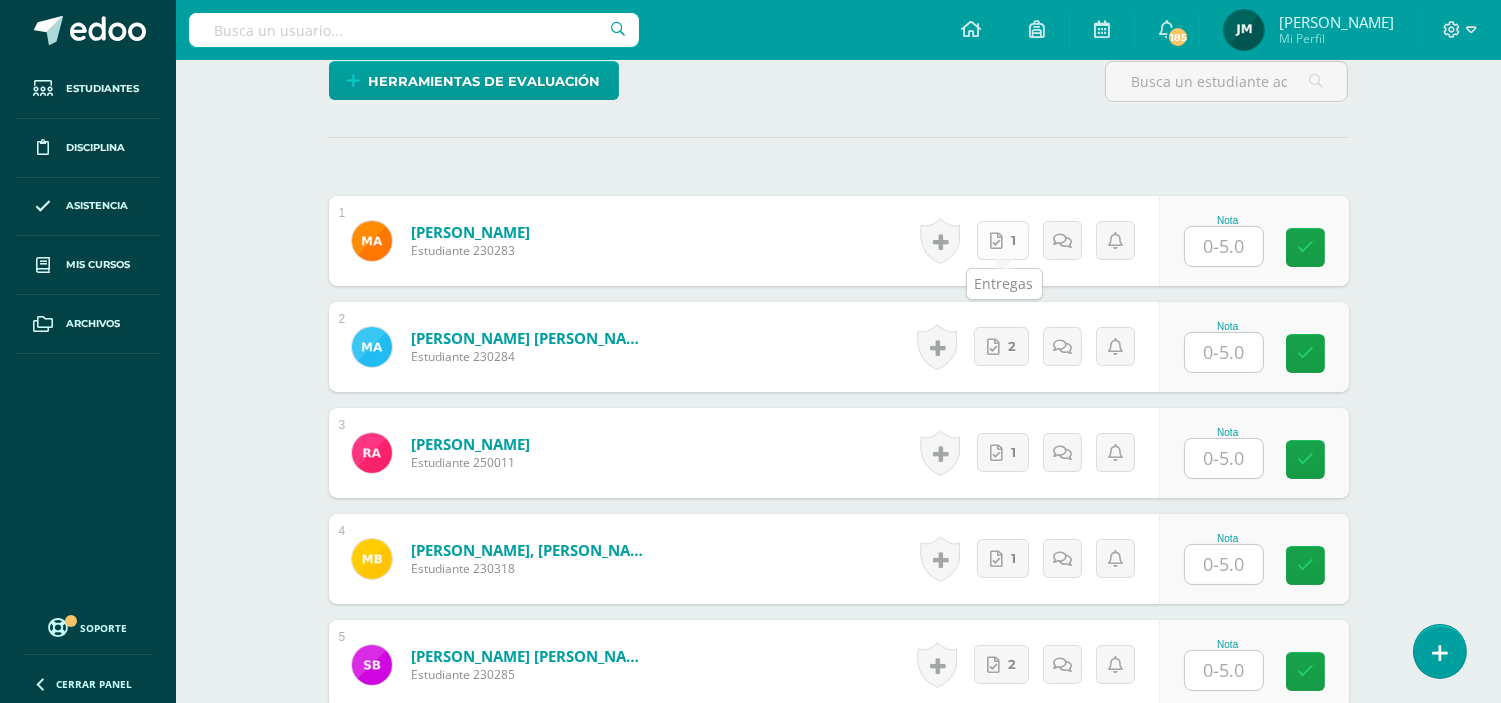 scroll, scrollTop: 557, scrollLeft: 0, axis: vertical 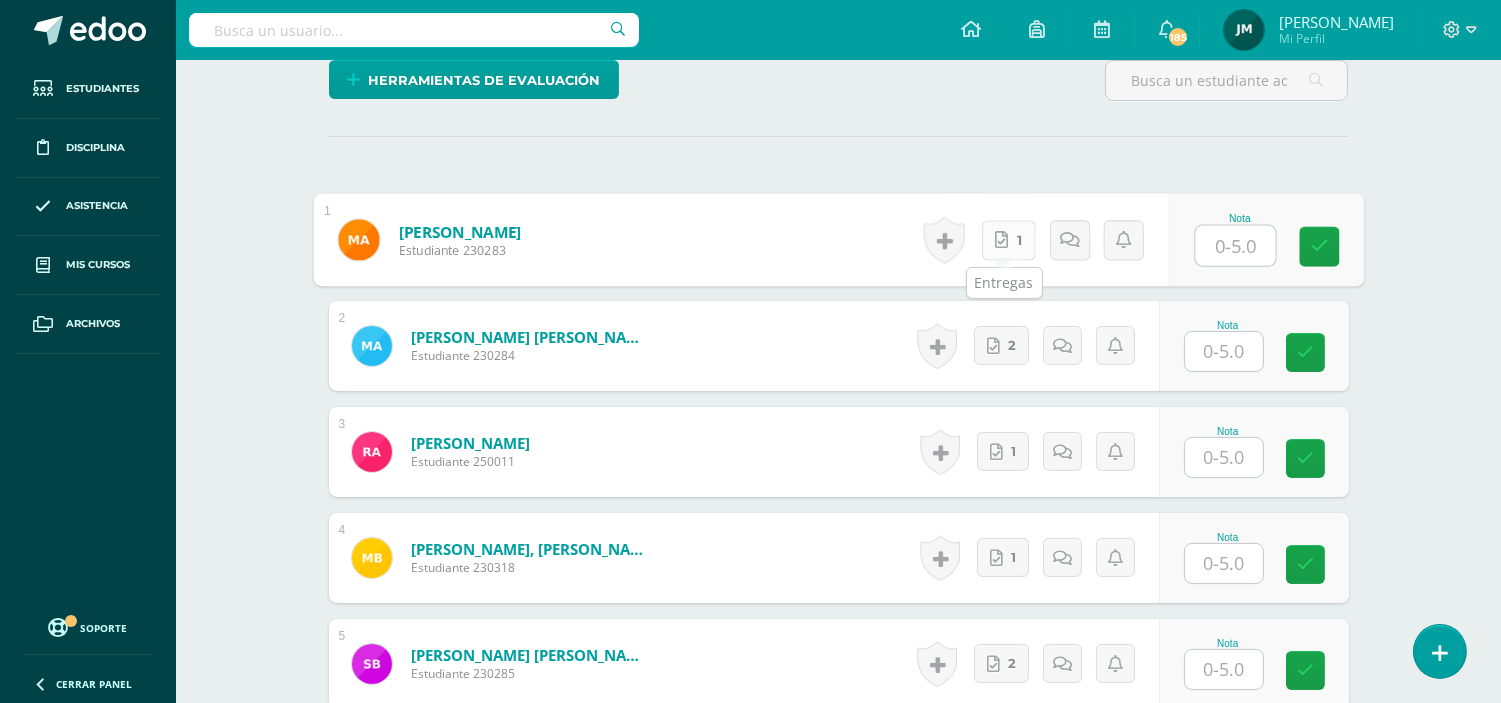 click on "1" at bounding box center [1008, 240] 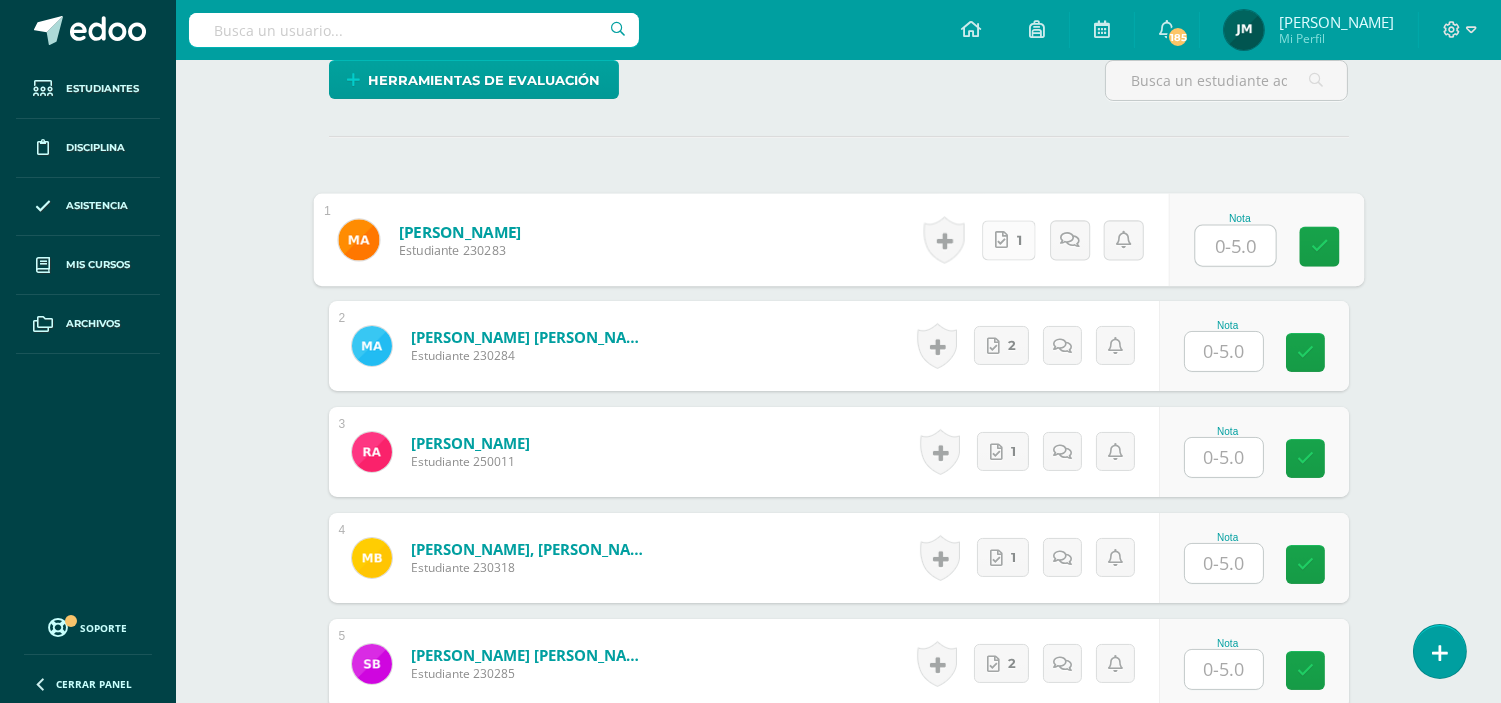 scroll, scrollTop: 558, scrollLeft: 0, axis: vertical 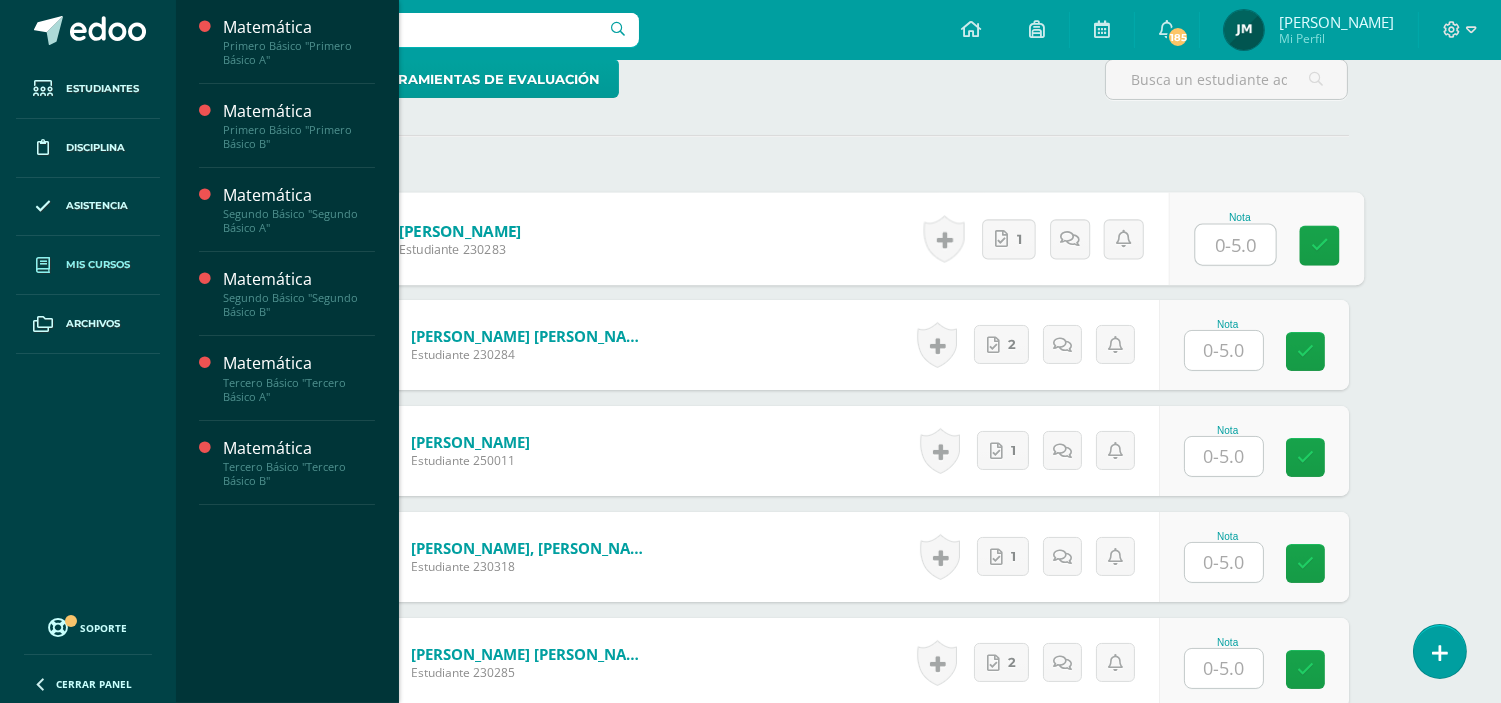 click on "Mis cursos" at bounding box center [98, 265] 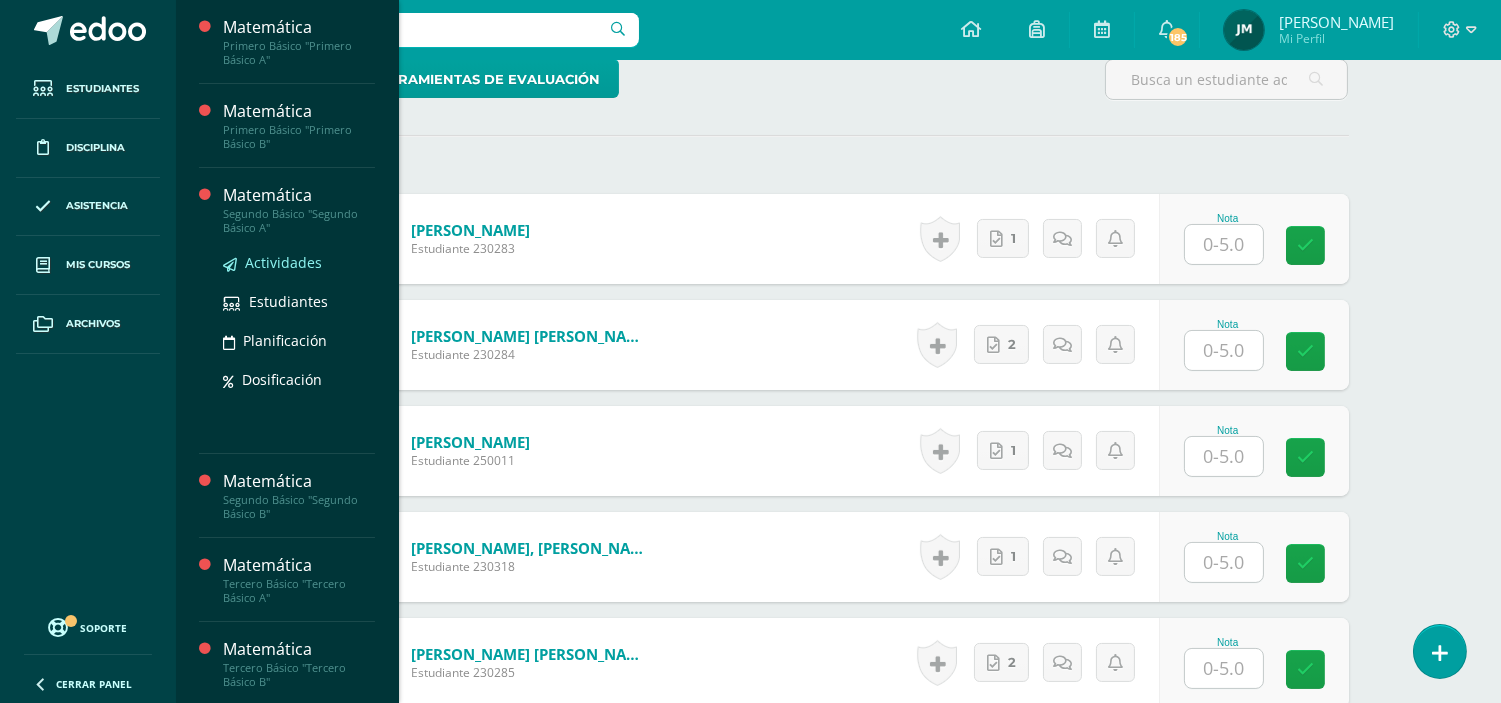 click on "Actividades" at bounding box center [283, 262] 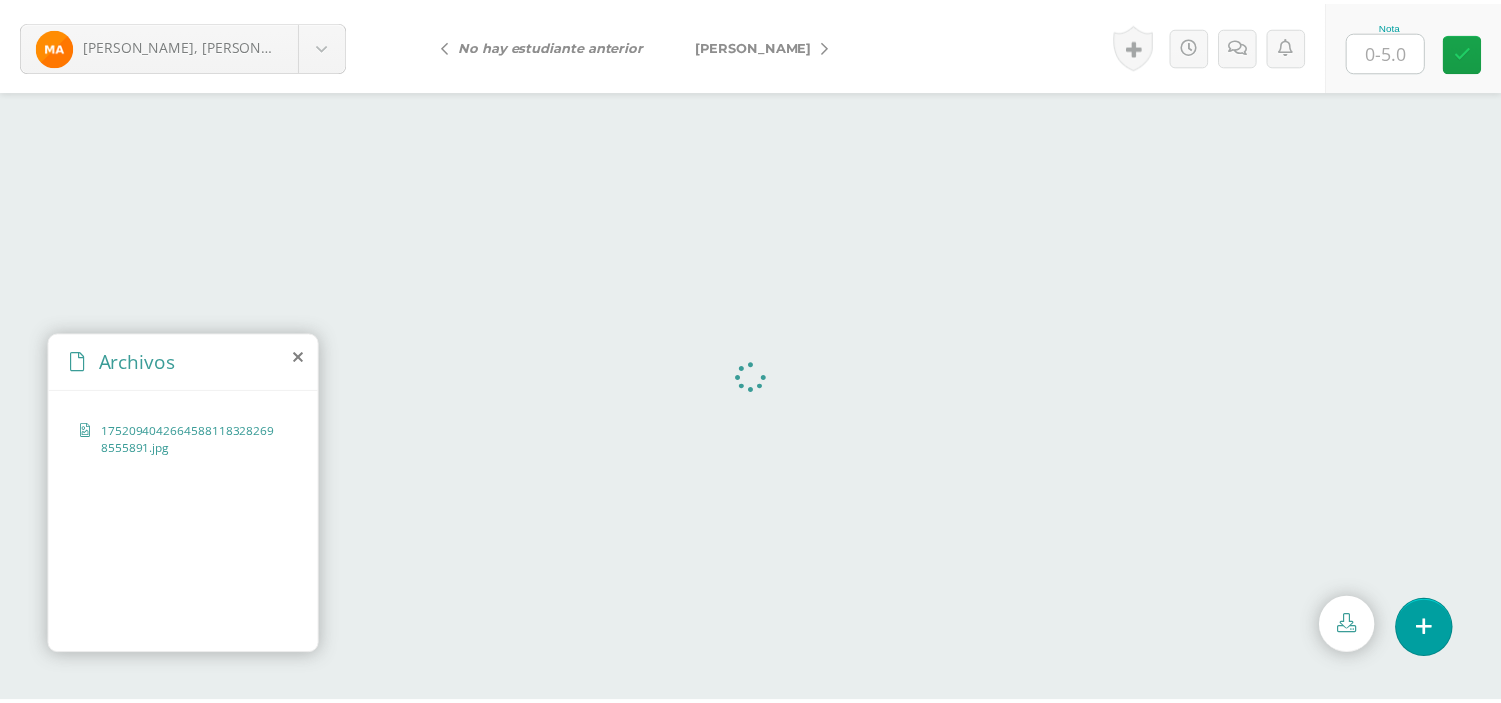 scroll, scrollTop: 0, scrollLeft: 0, axis: both 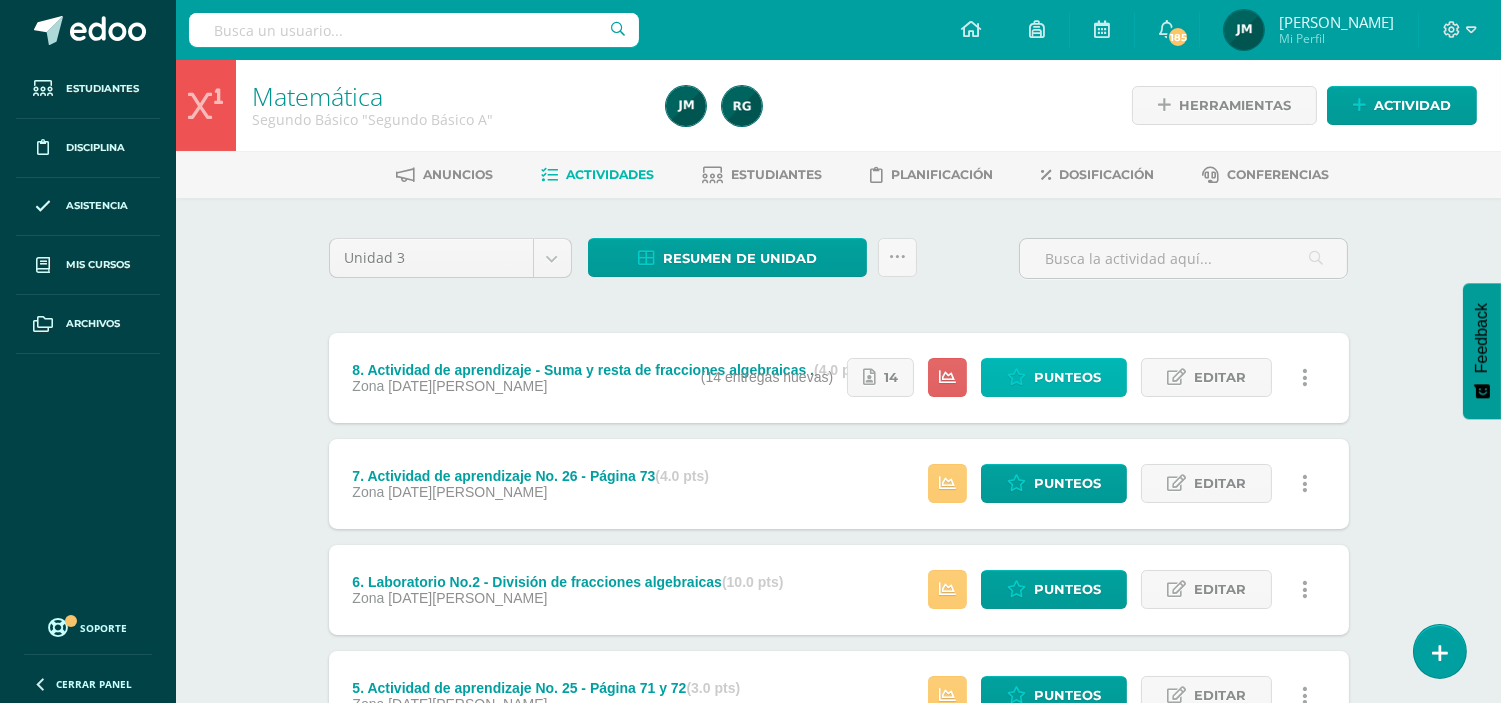 click on "Punteos" at bounding box center (1067, 377) 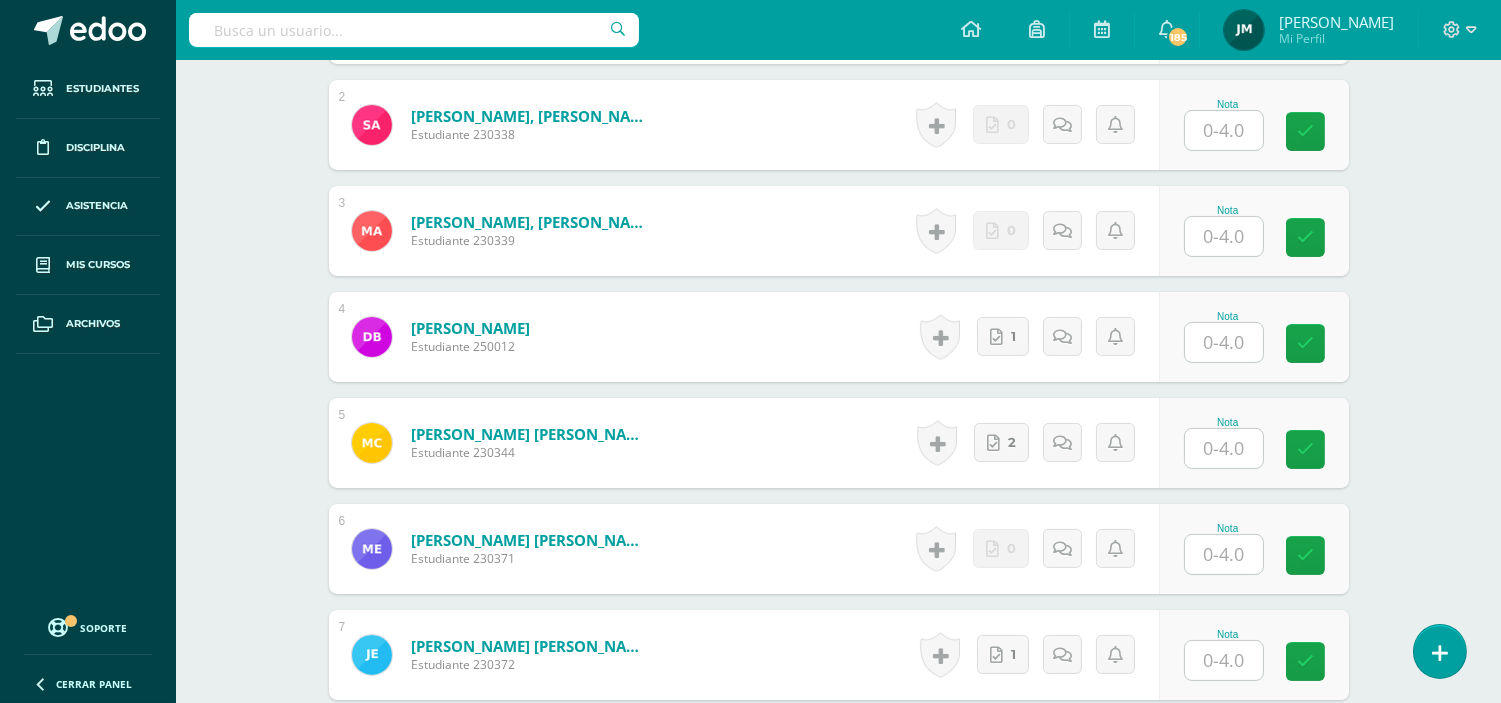 scroll, scrollTop: 781, scrollLeft: 0, axis: vertical 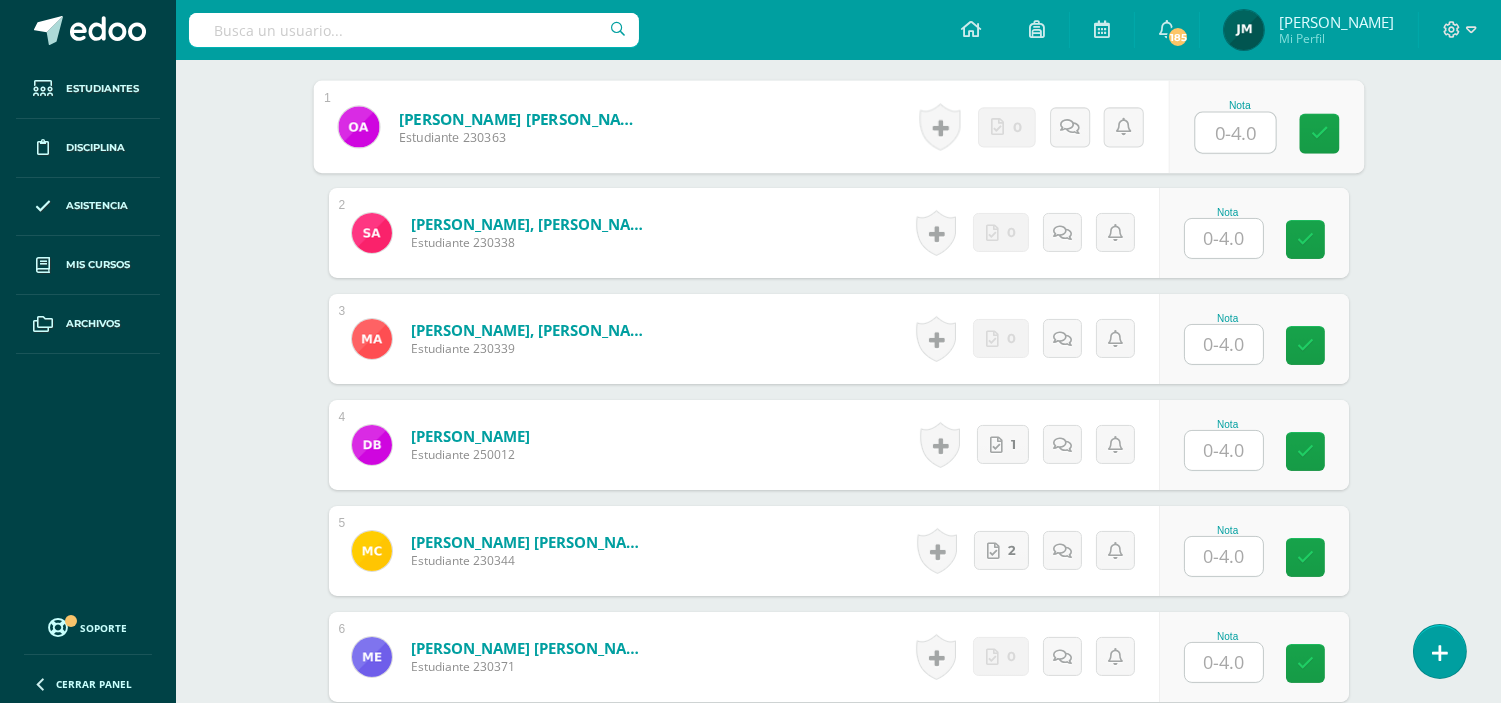 click at bounding box center [1235, 133] 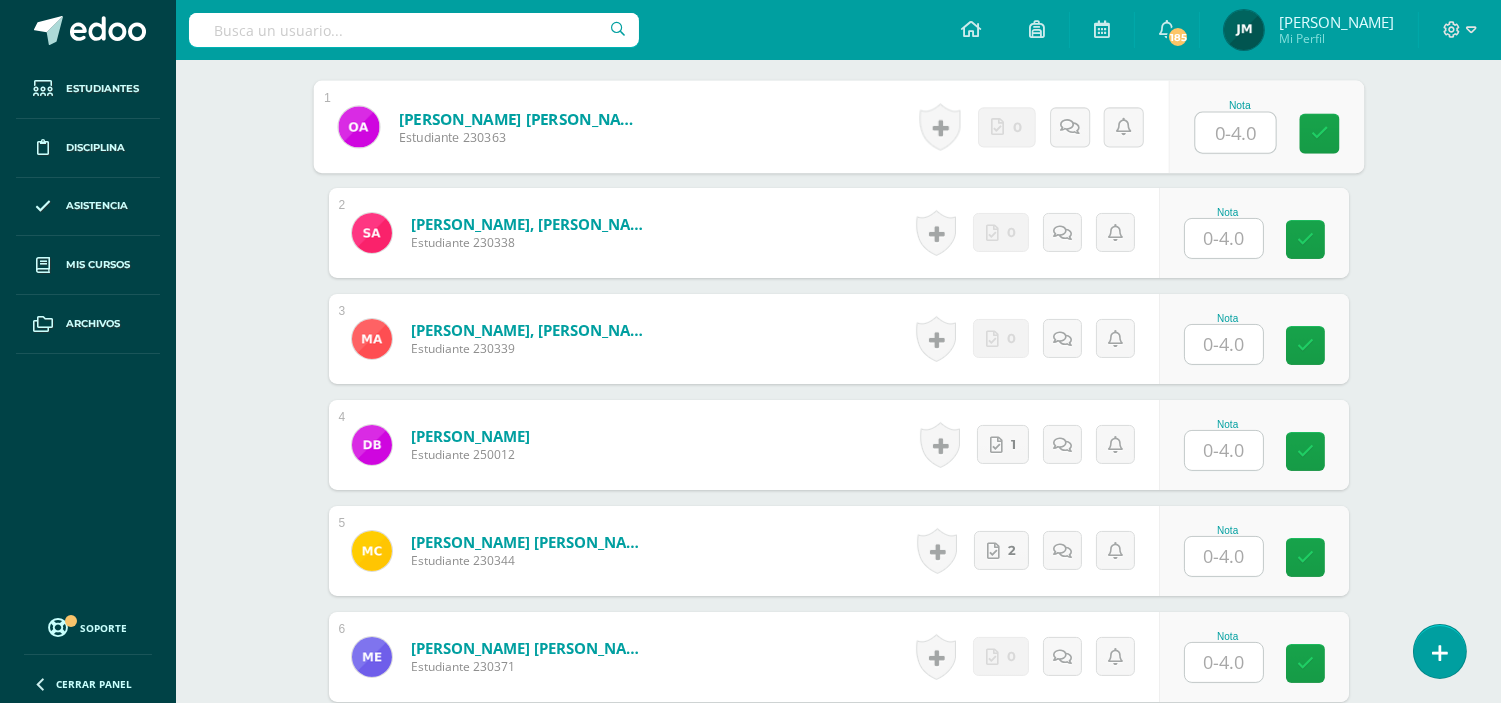 type on "0" 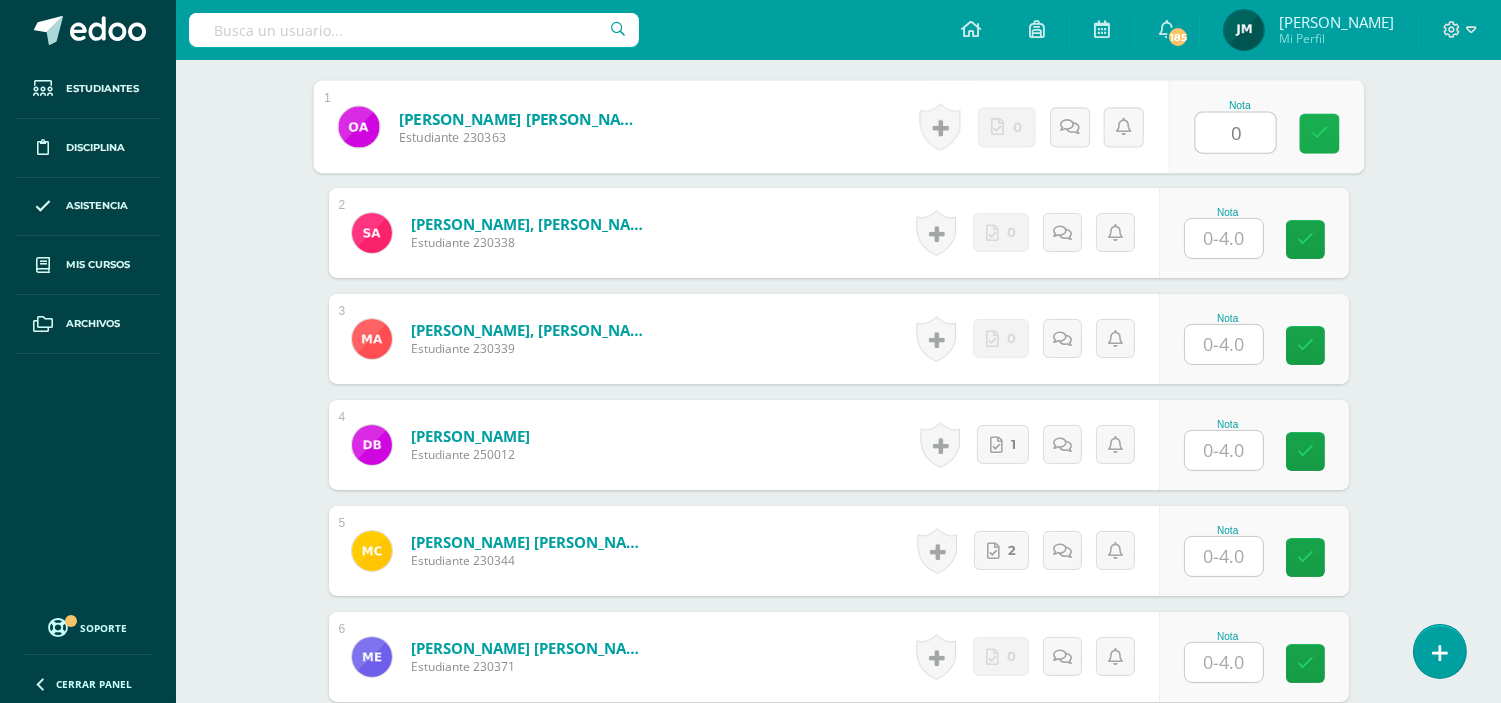 click at bounding box center [1319, 133] 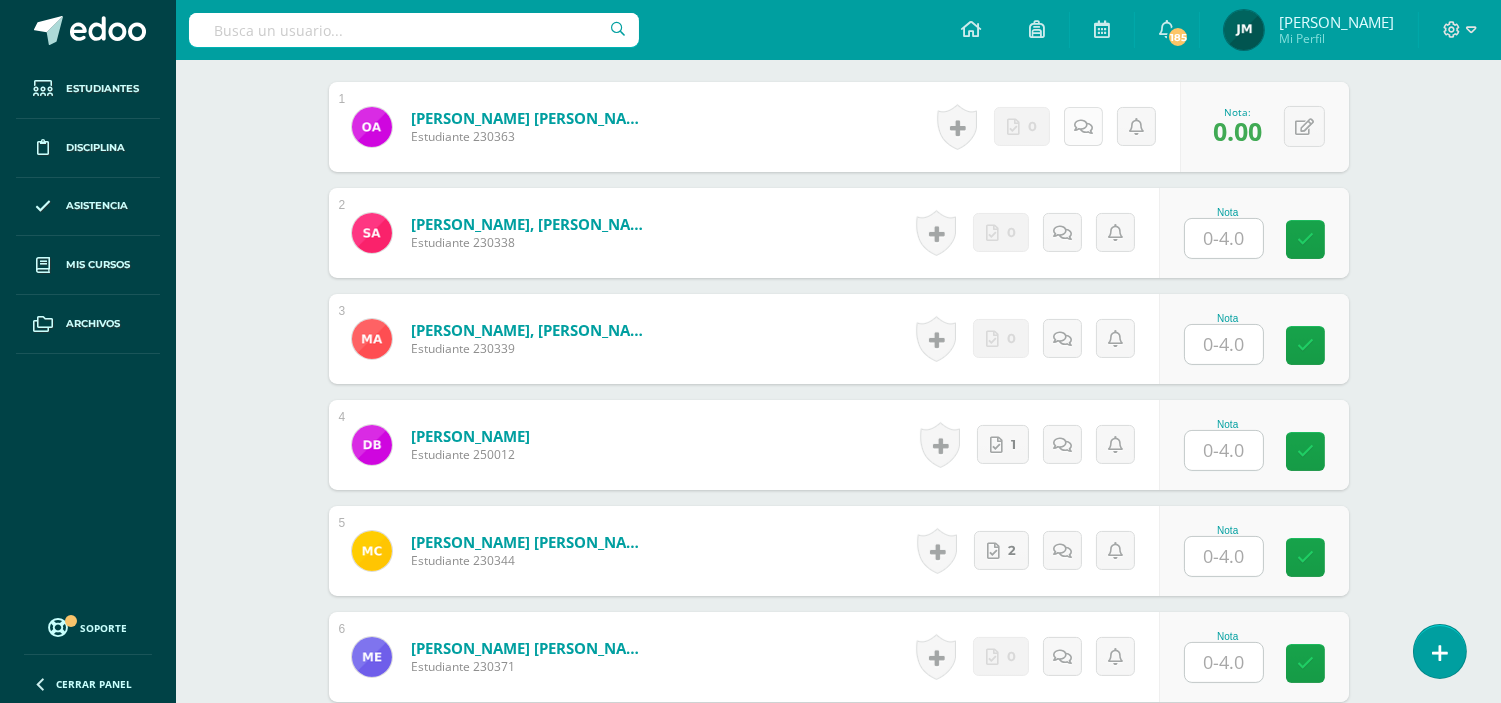 click at bounding box center [1083, 127] 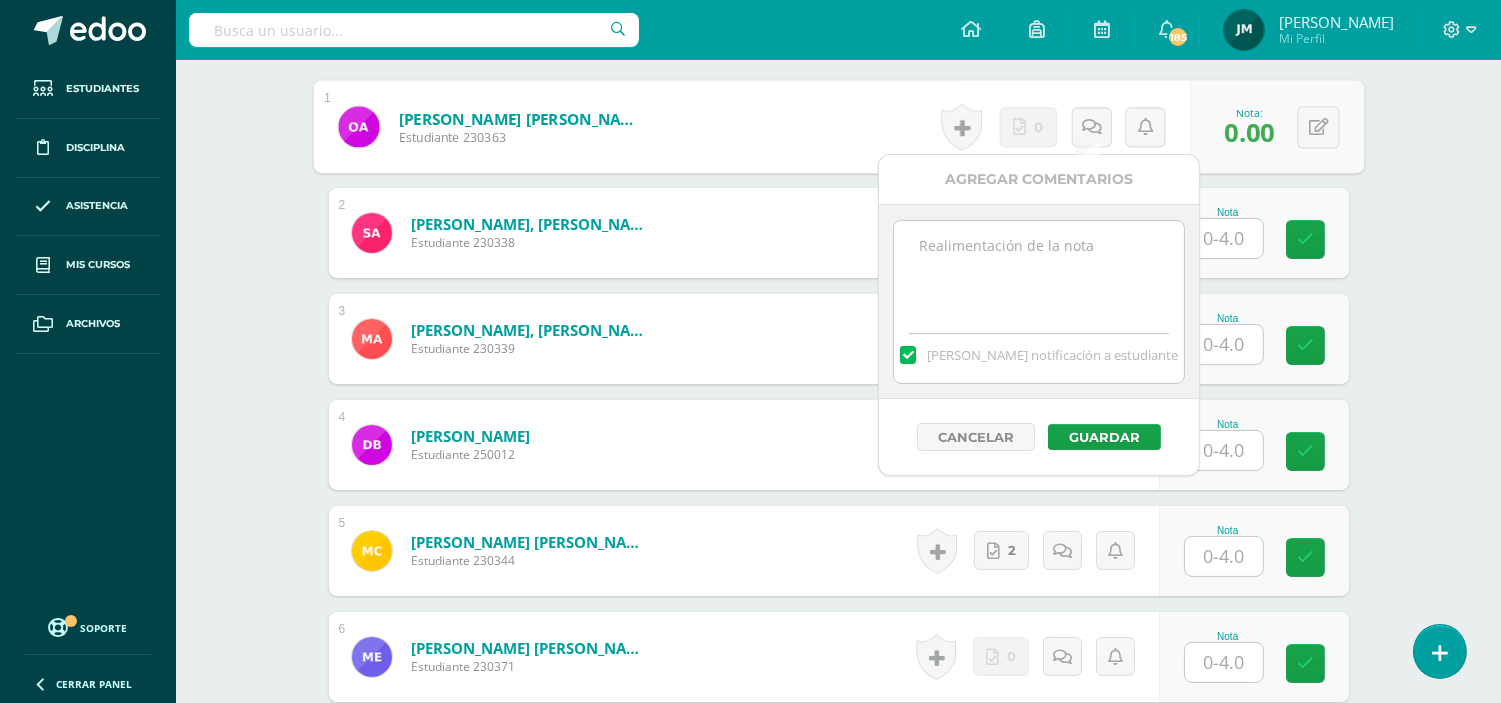 click at bounding box center [1038, 271] 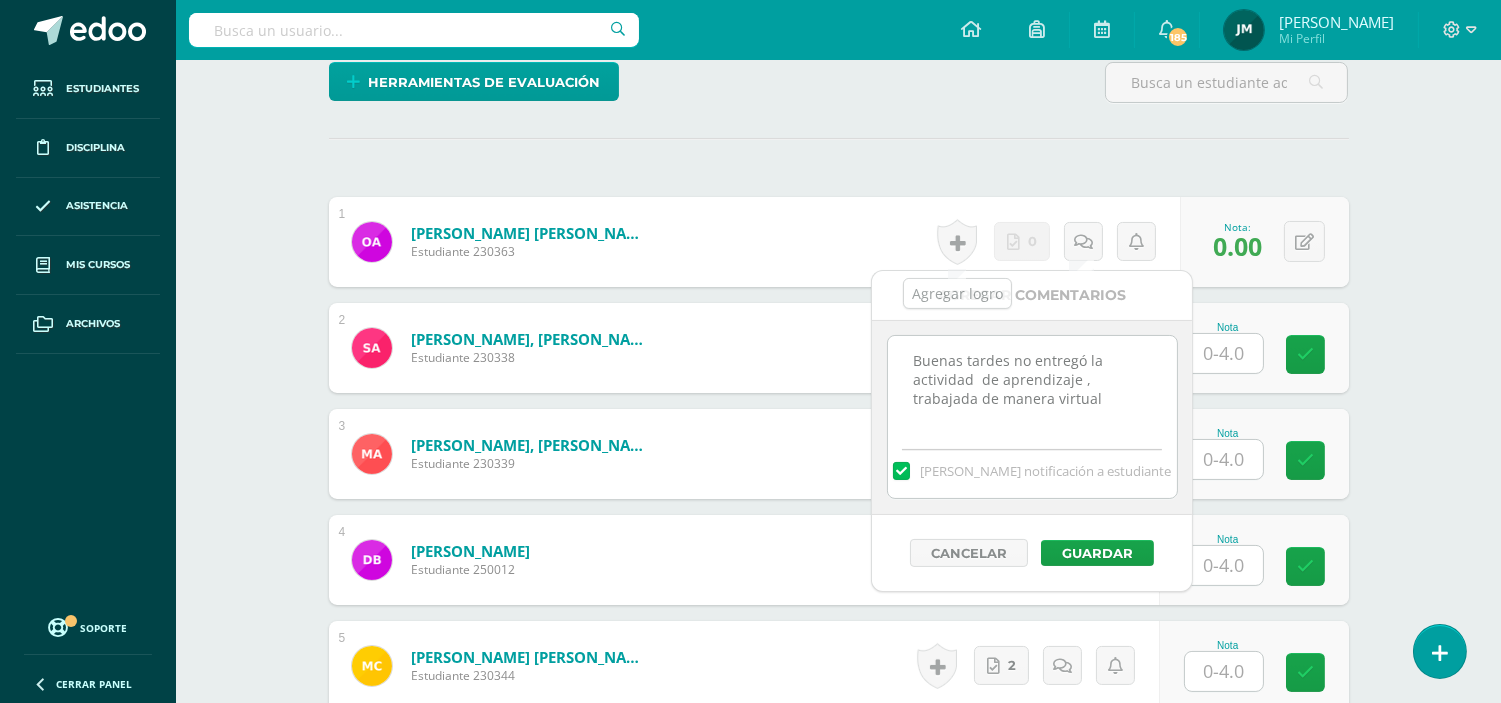 scroll, scrollTop: 670, scrollLeft: 0, axis: vertical 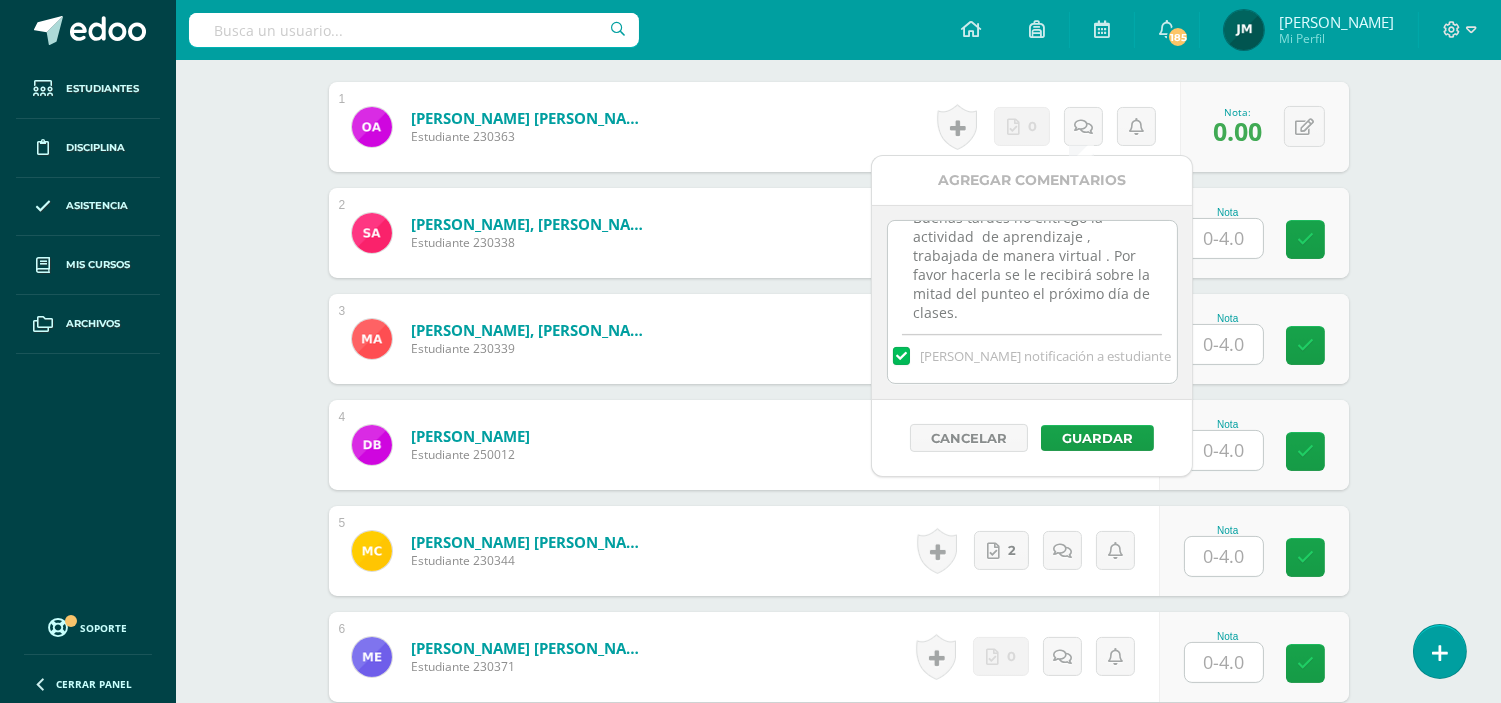 drag, startPoint x: 1041, startPoint y: 310, endPoint x: 903, endPoint y: 203, distance: 174.62245 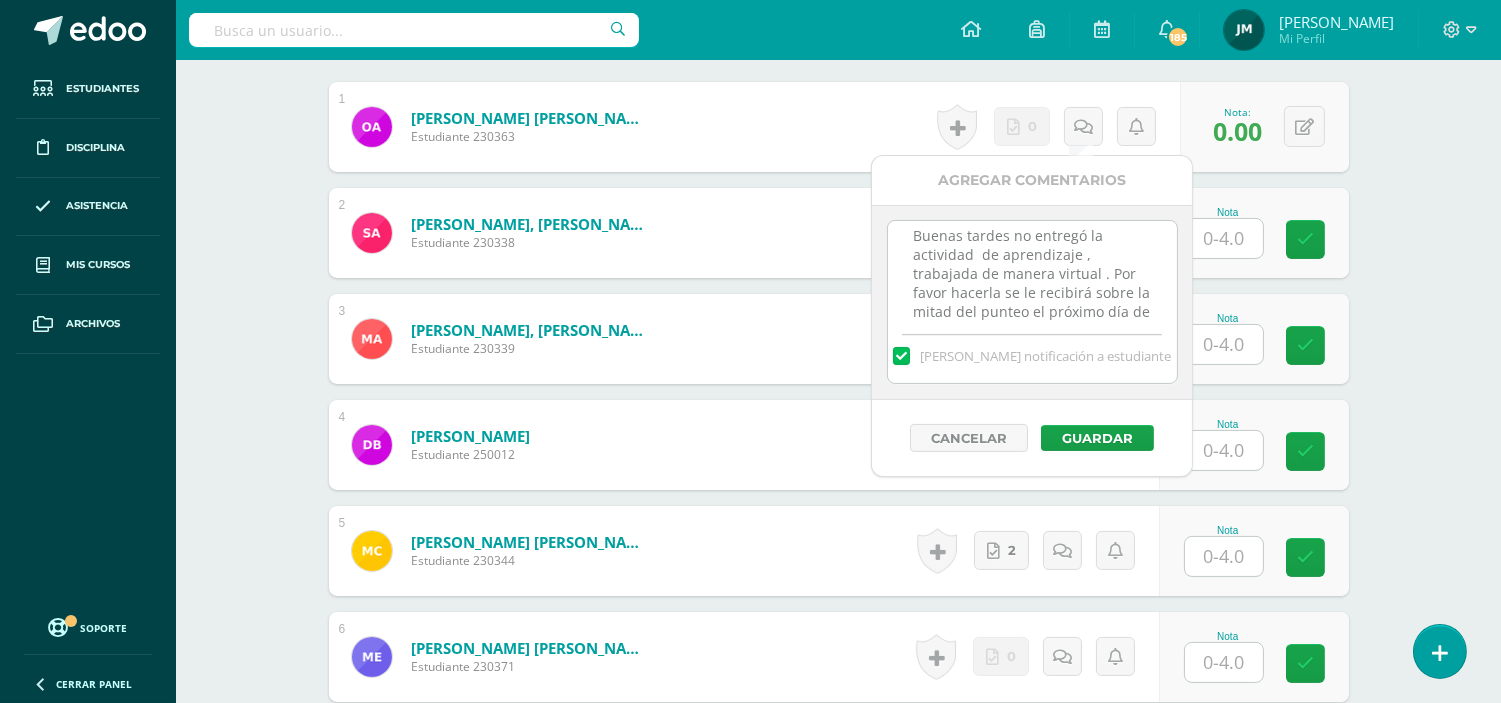 scroll, scrollTop: 0, scrollLeft: 0, axis: both 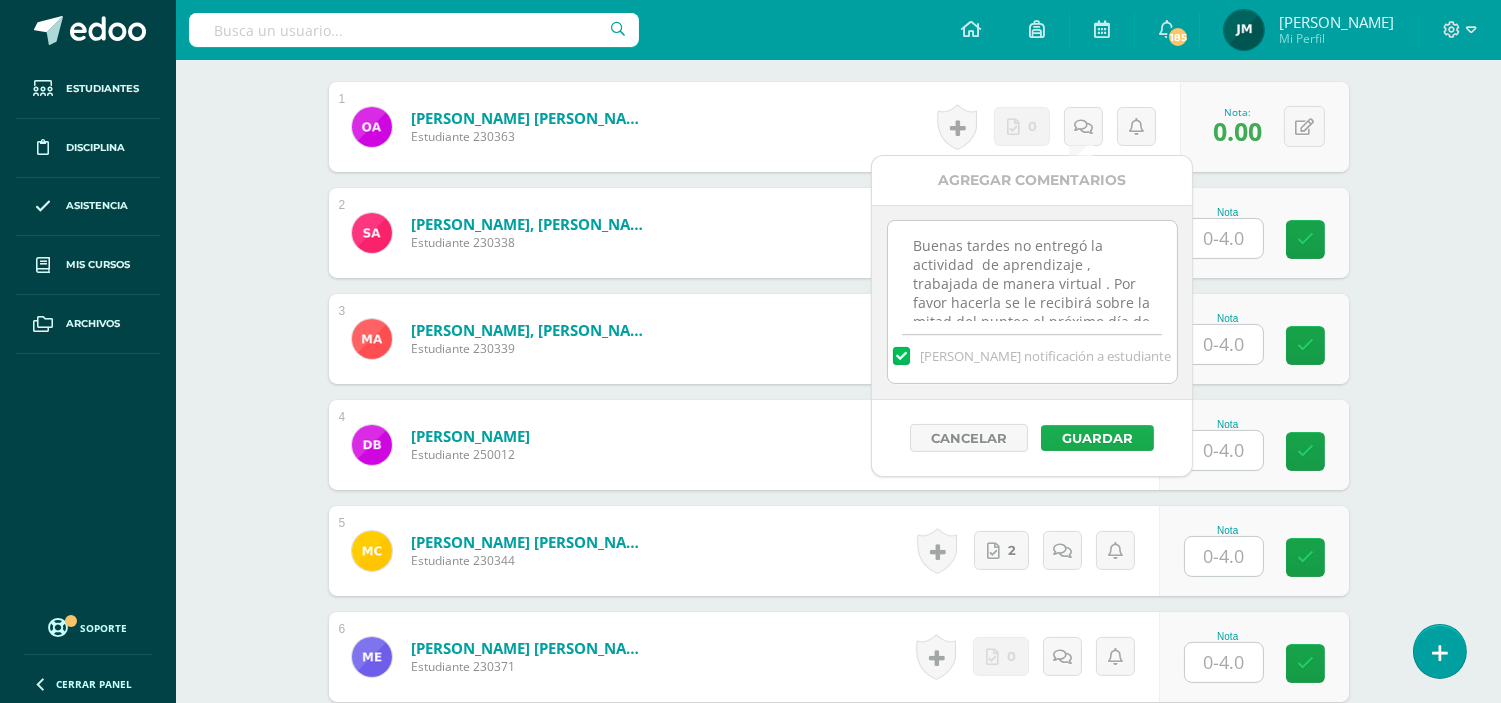 type on "Buenas tardes no entregó la actividad  de aprendizaje , trabajada de manera virtual . Por favor hacerla se le recibirá sobre la mitad del punteo el próximo día de clases." 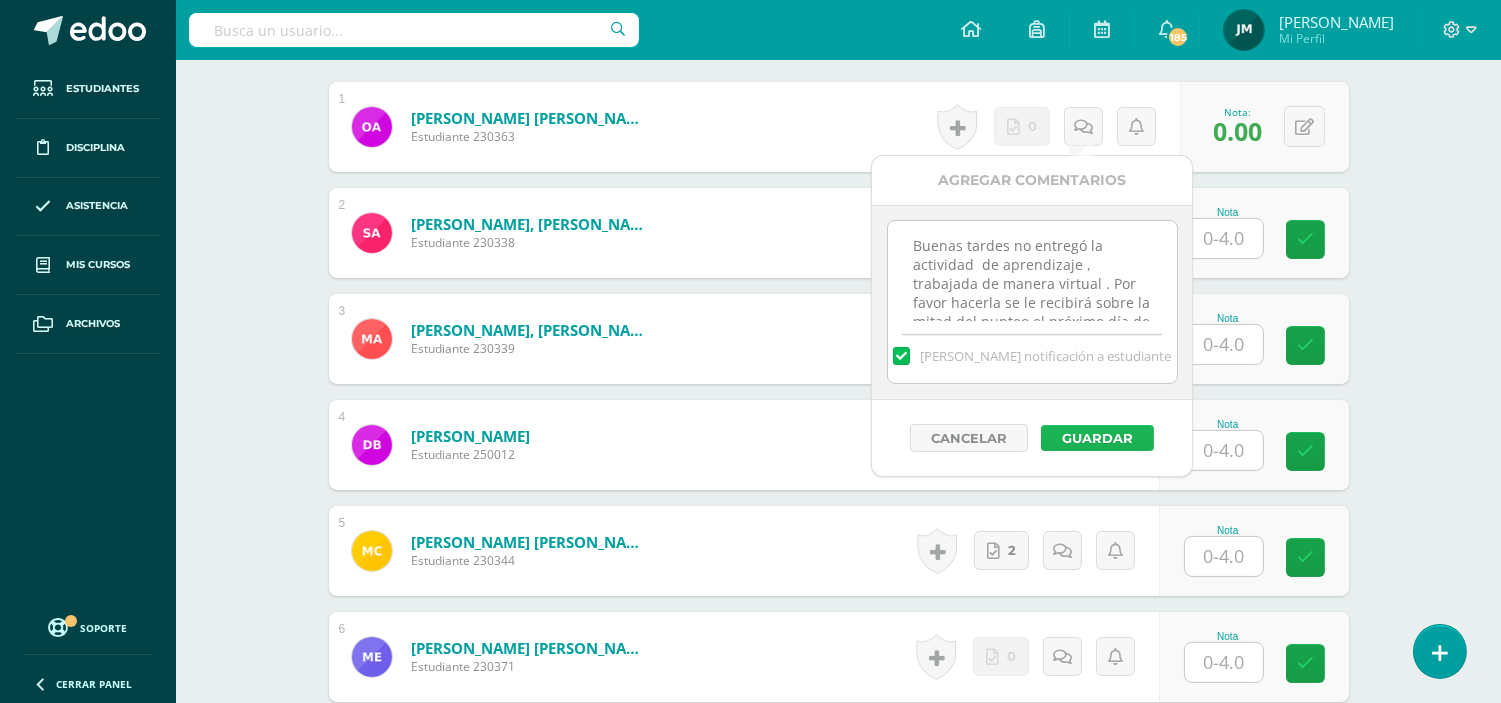click on "Guardar" at bounding box center [1097, 438] 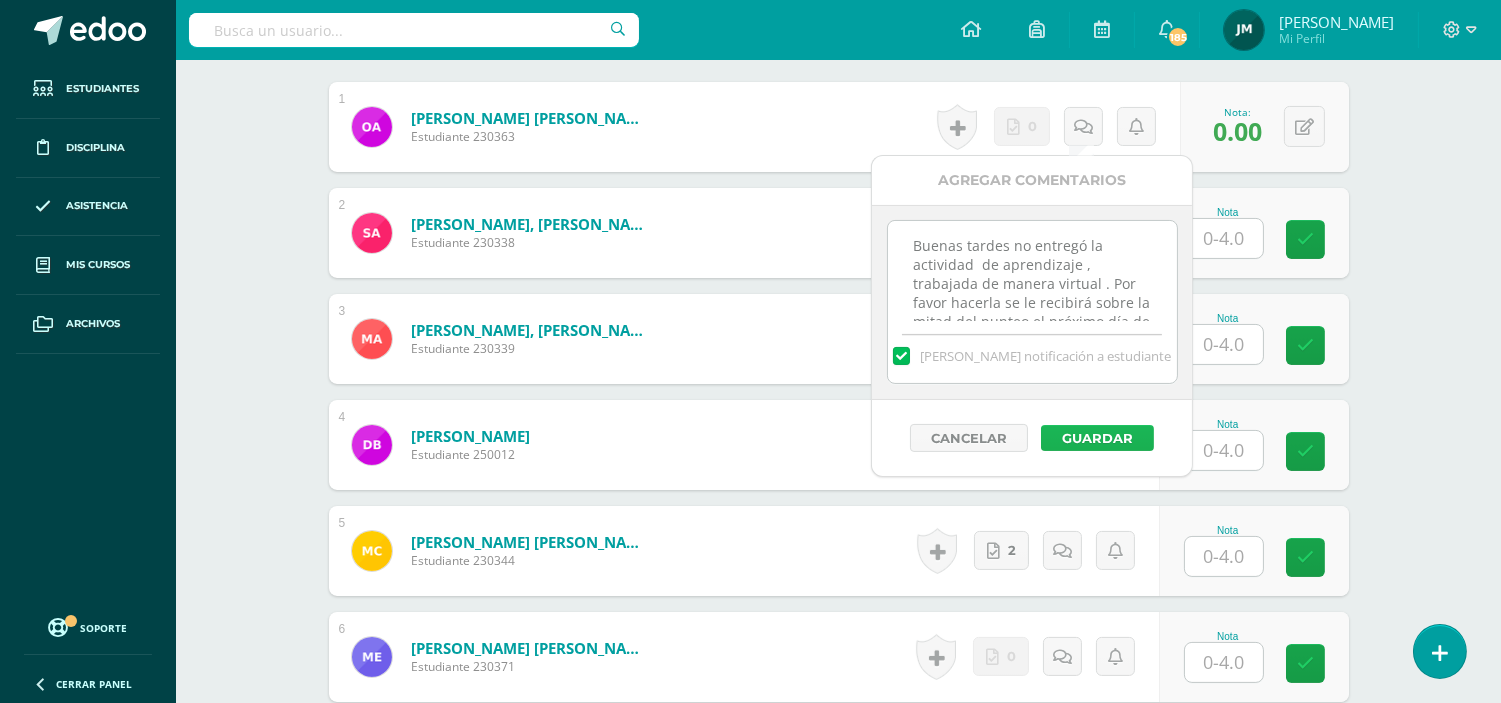 click on "Guardar" at bounding box center [1097, 438] 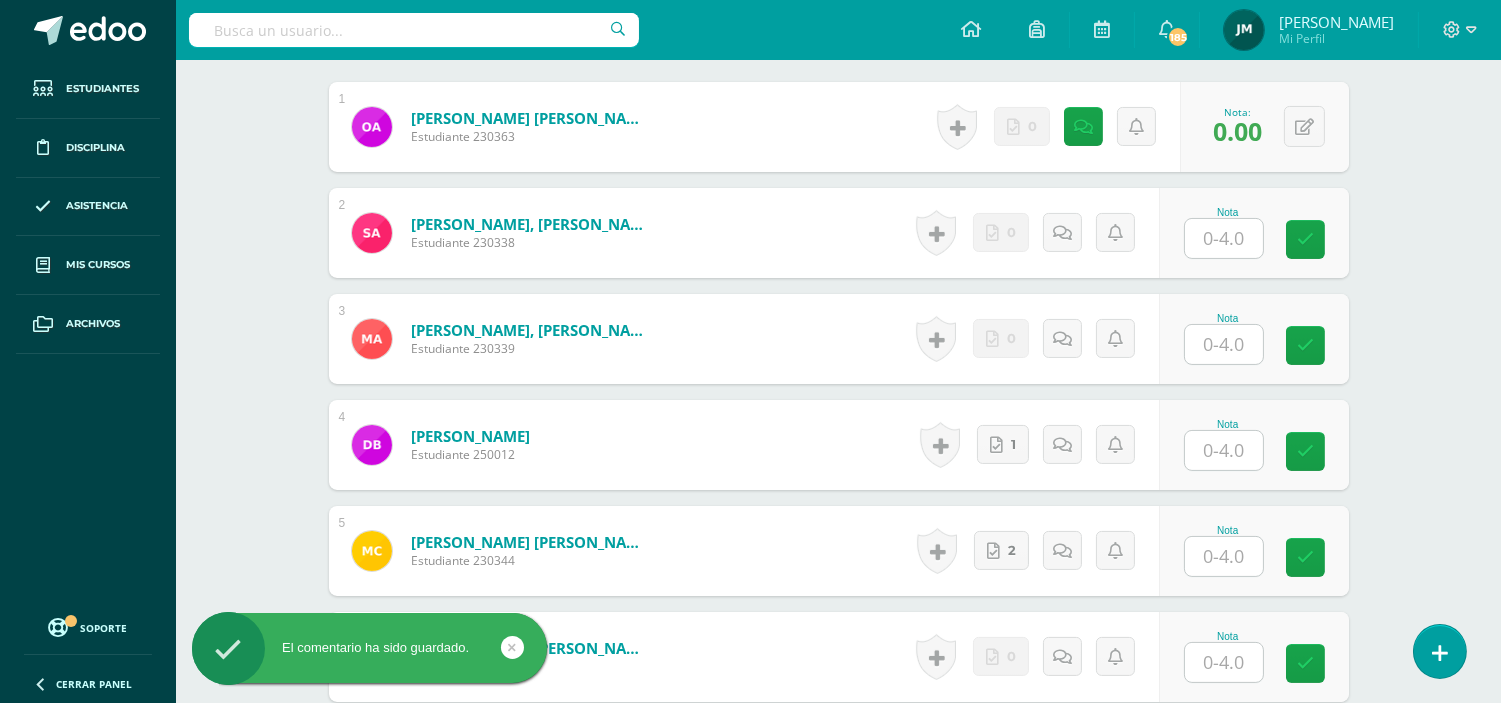 click at bounding box center (1224, 238) 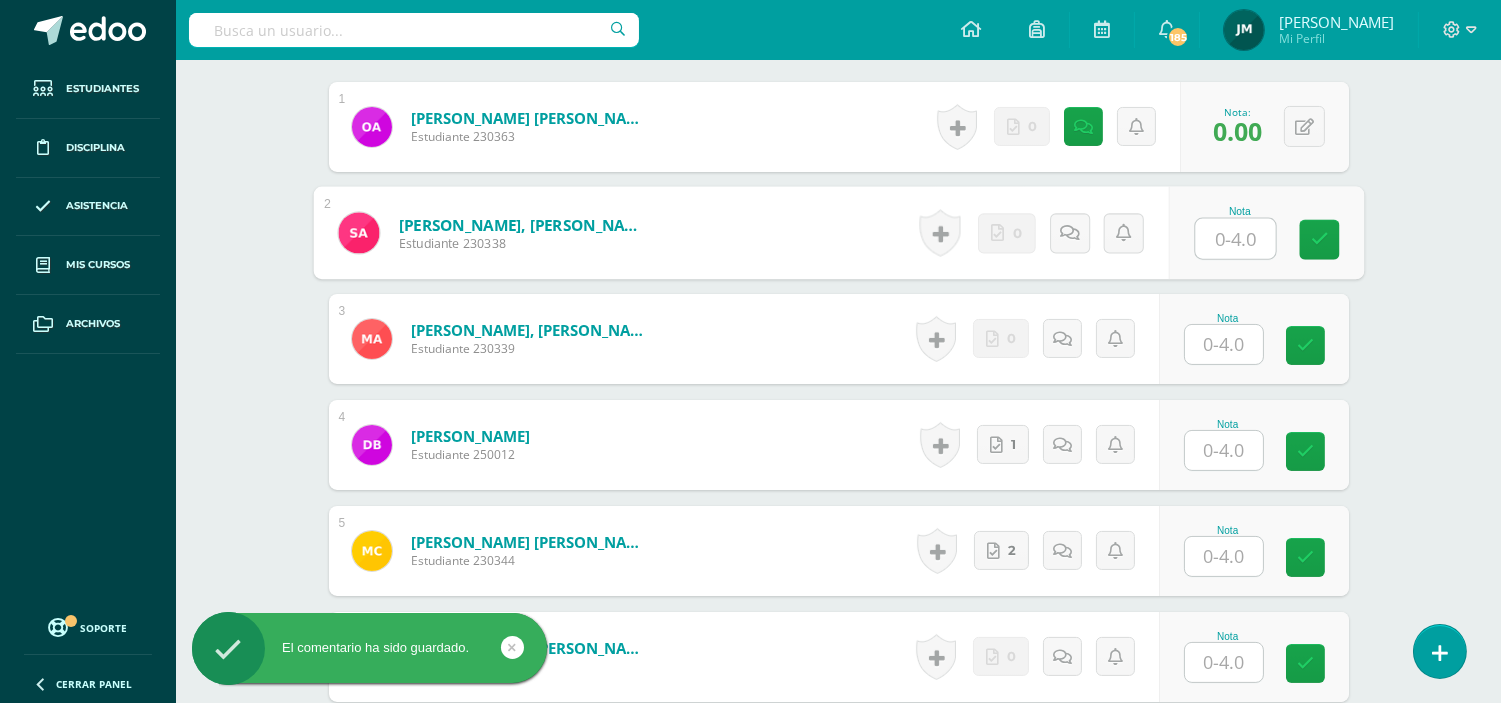type on "0" 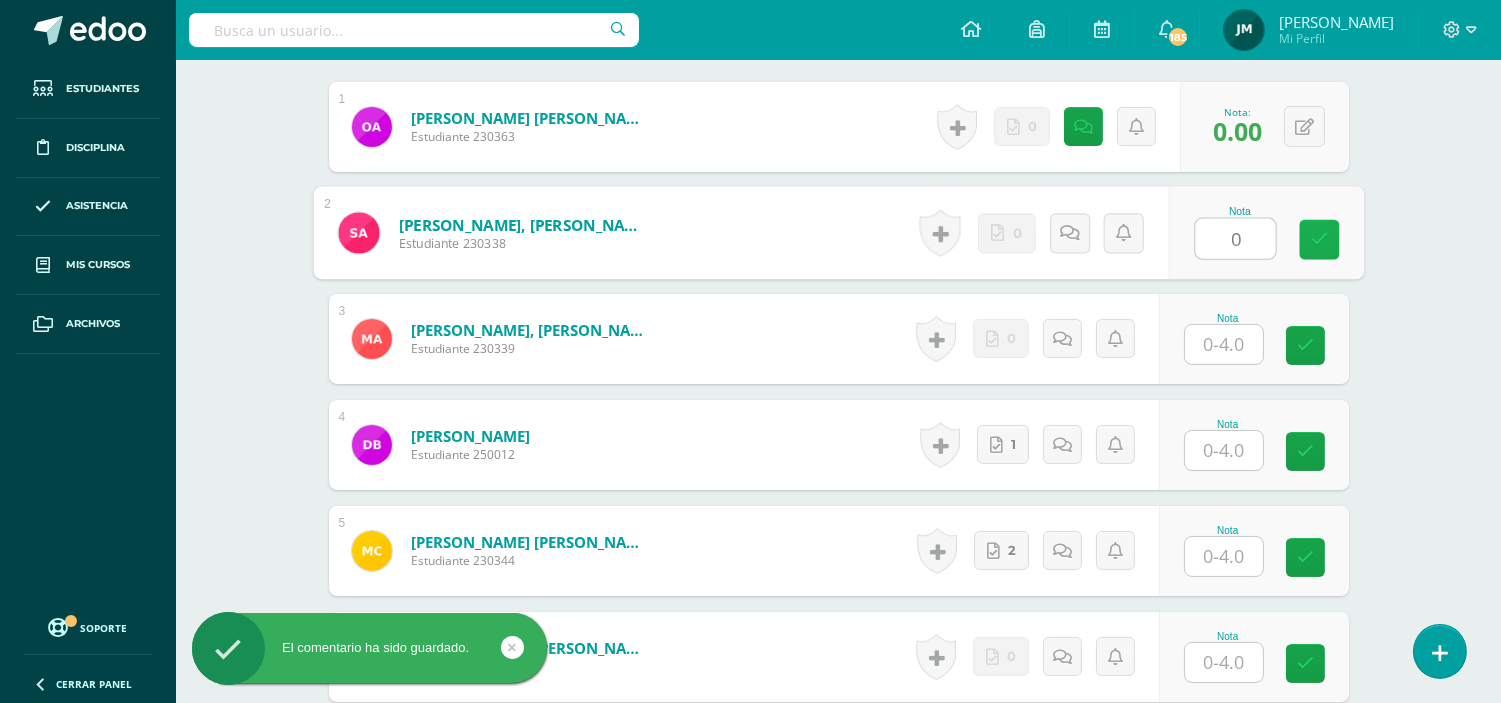 click at bounding box center [1319, 240] 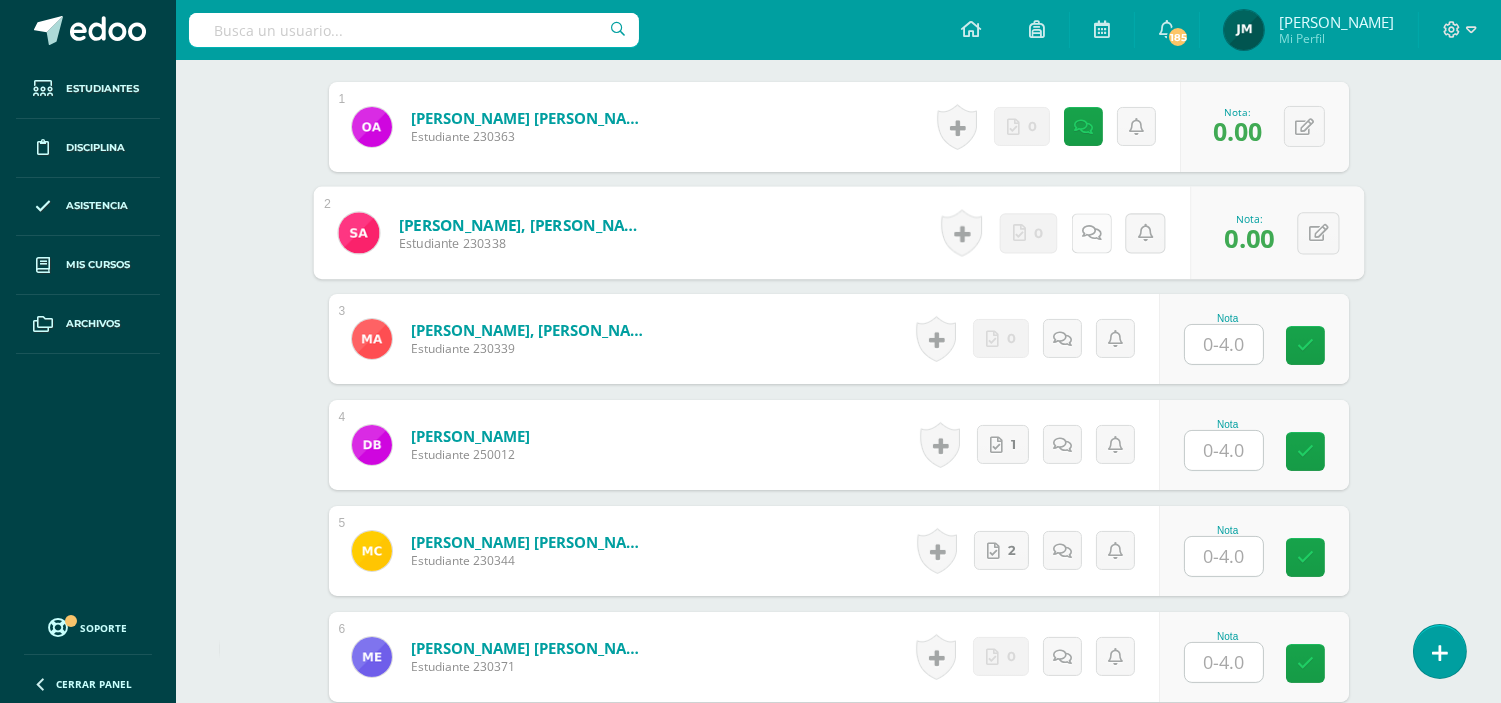 click at bounding box center (1091, 233) 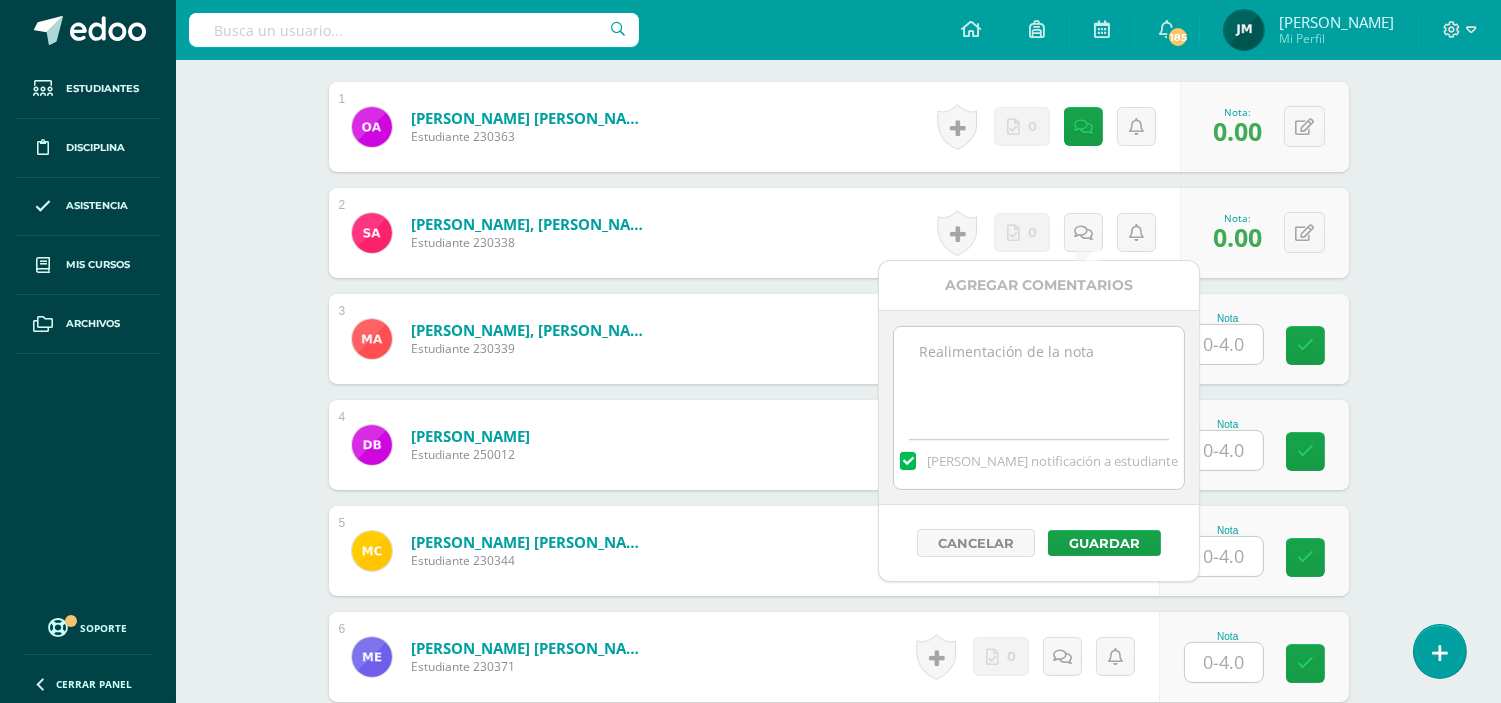 click at bounding box center [1038, 377] 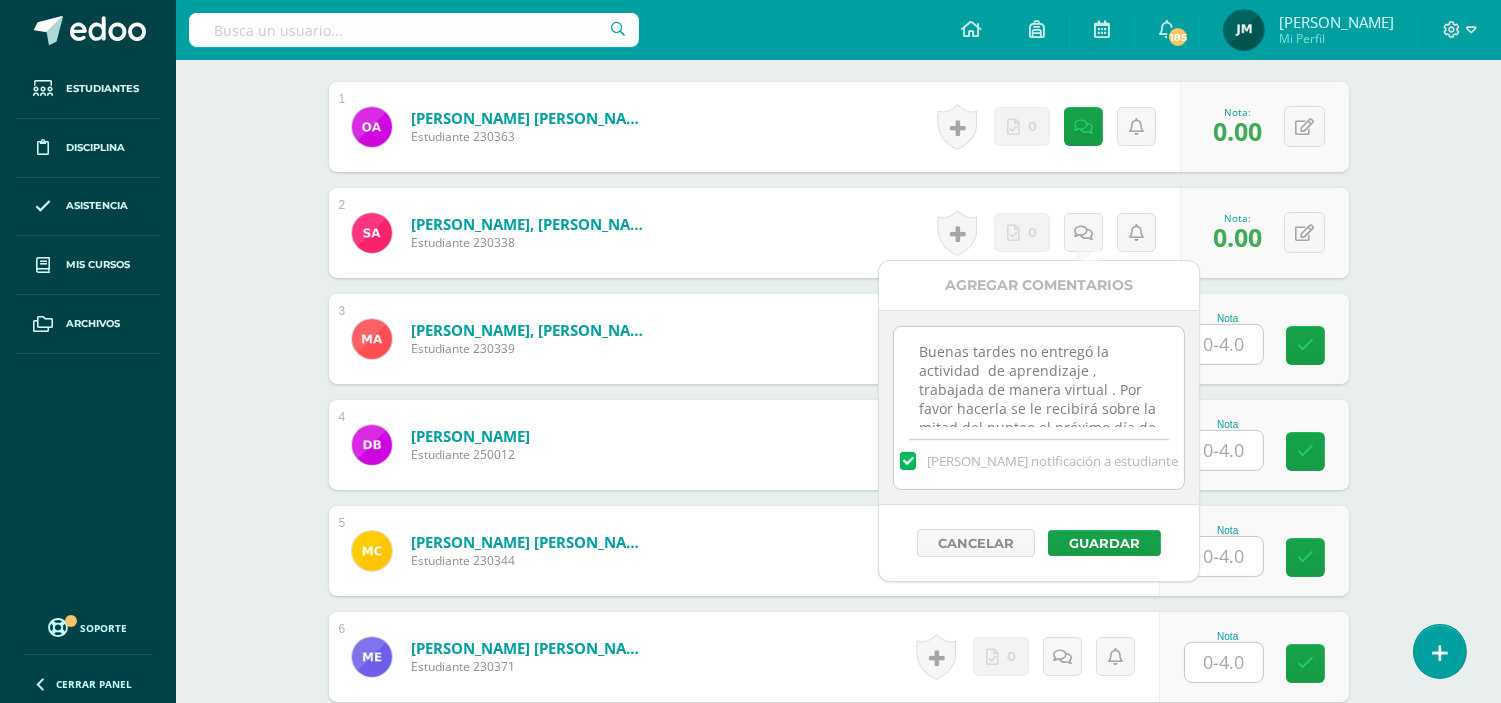 scroll, scrollTop: 28, scrollLeft: 0, axis: vertical 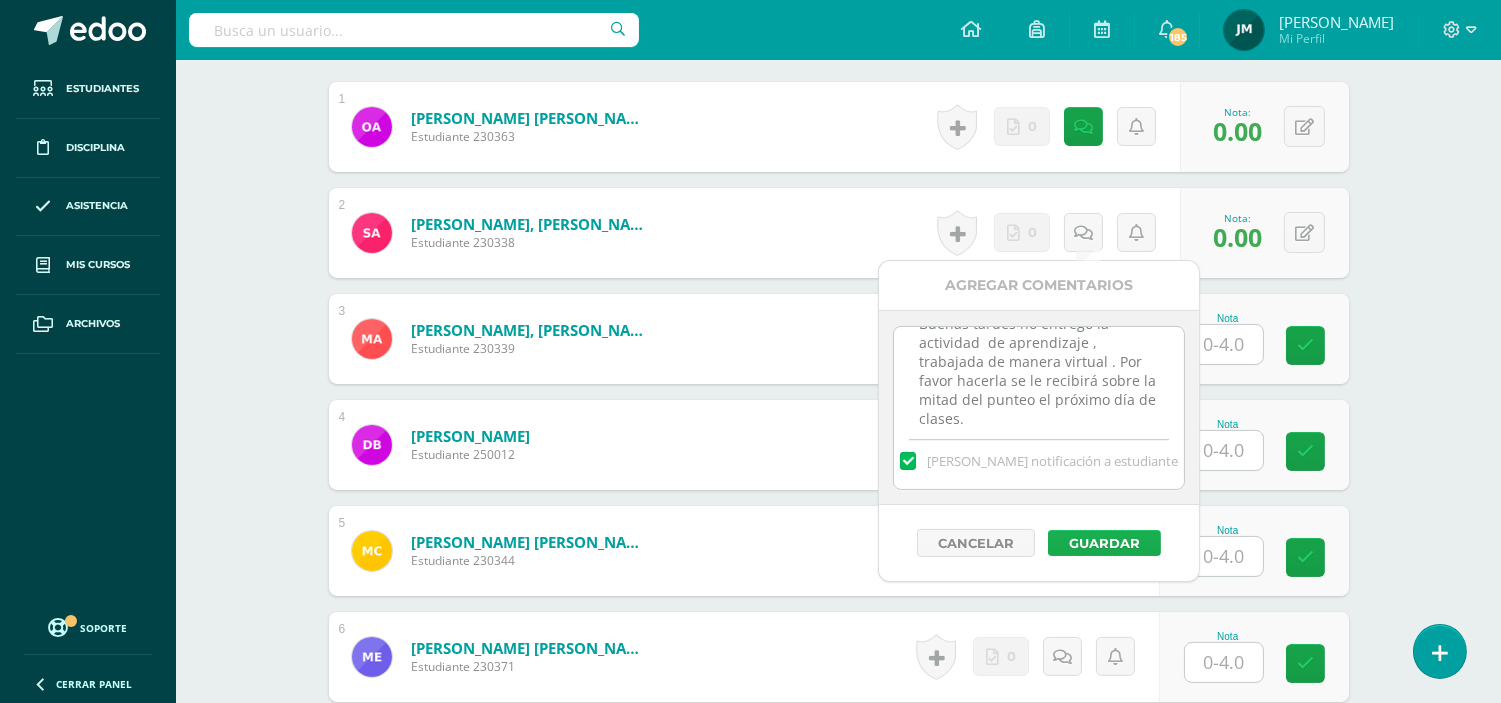 type on "Buenas tardes no entregó la actividad  de aprendizaje , trabajada de manera virtual . Por favor hacerla se le recibirá sobre la mitad del punteo el próximo día de clases." 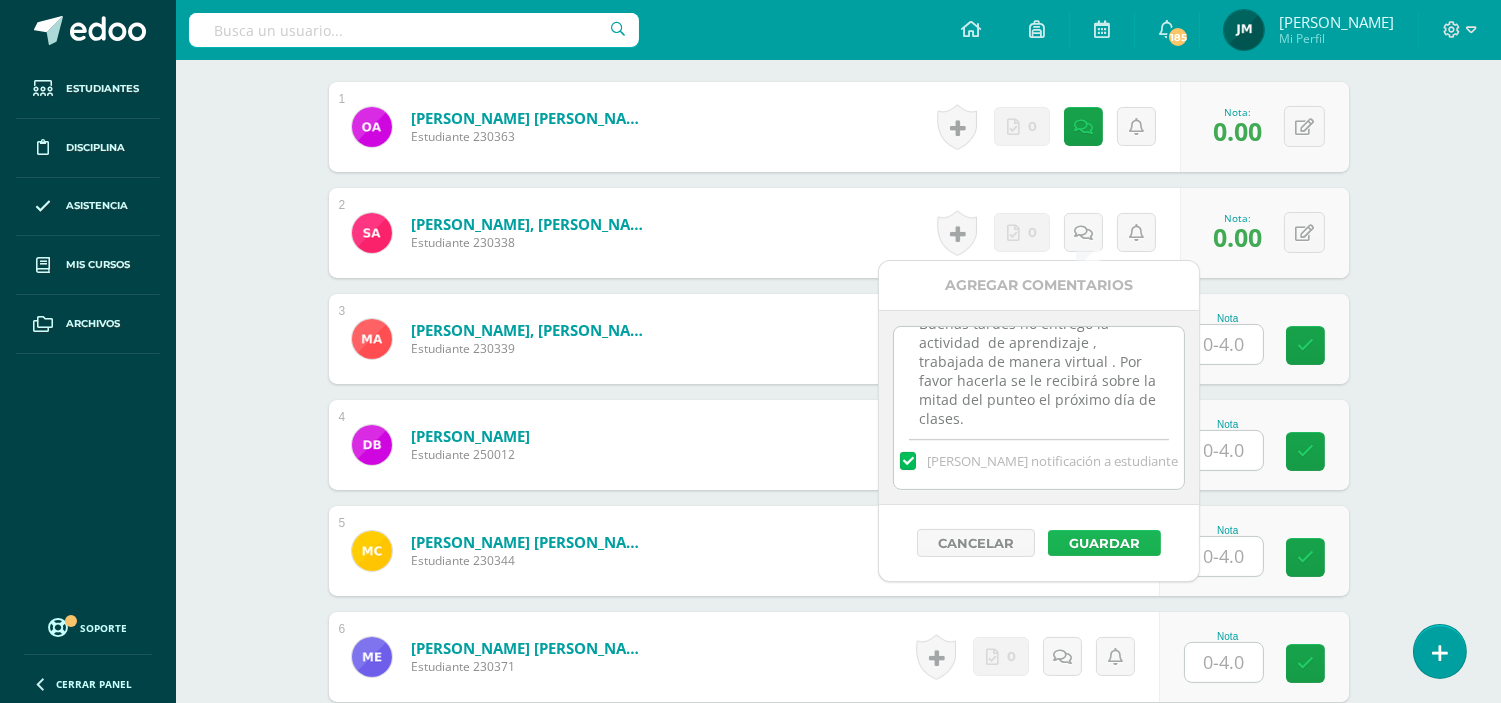 click on "Guardar" at bounding box center (1104, 543) 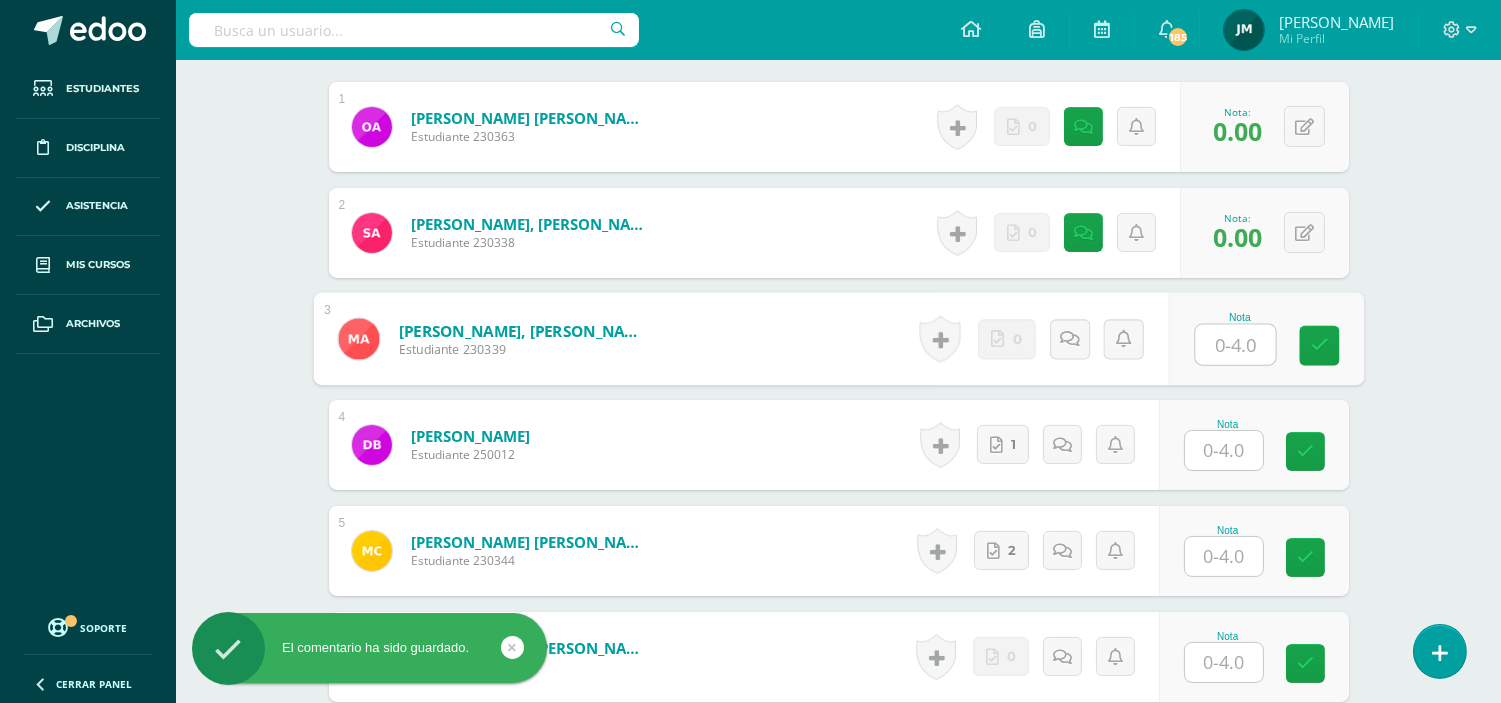 click at bounding box center (1235, 345) 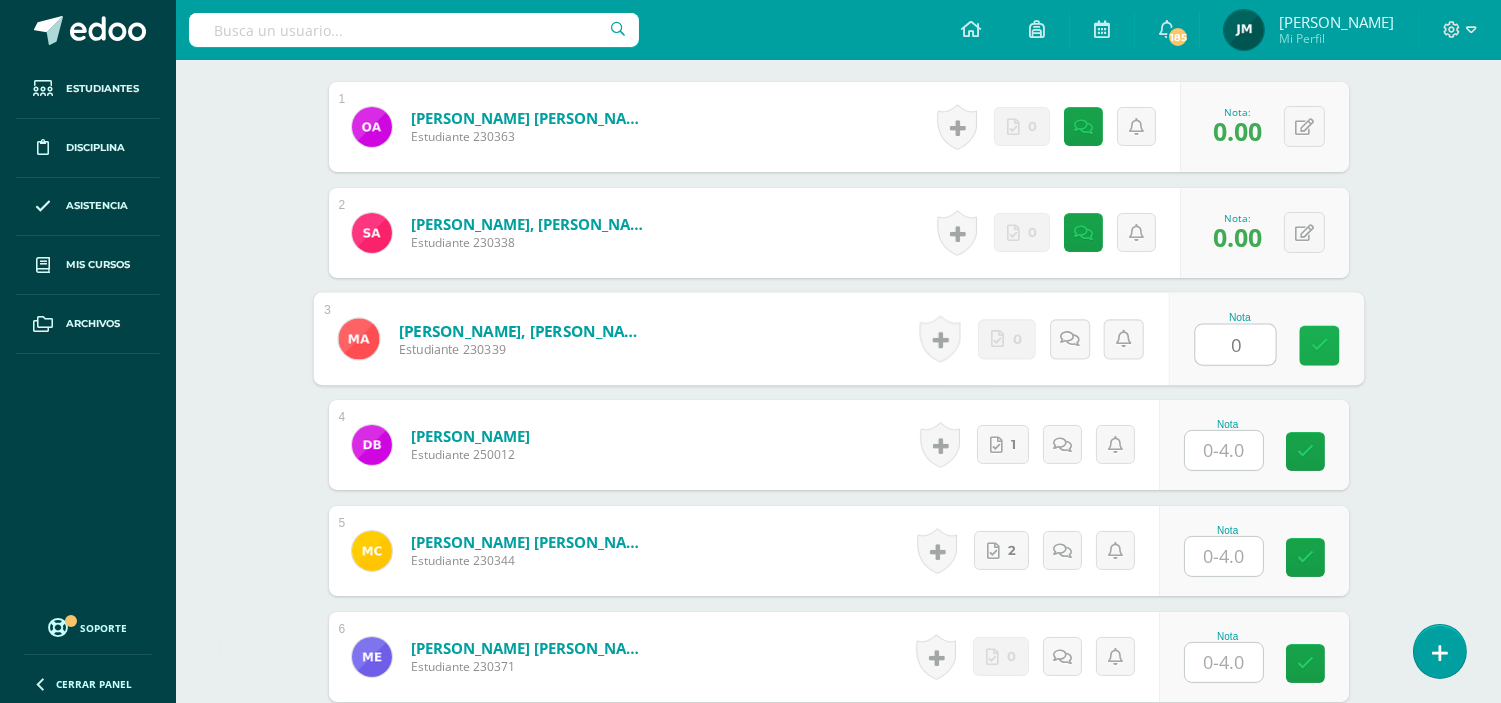 click at bounding box center (1319, 346) 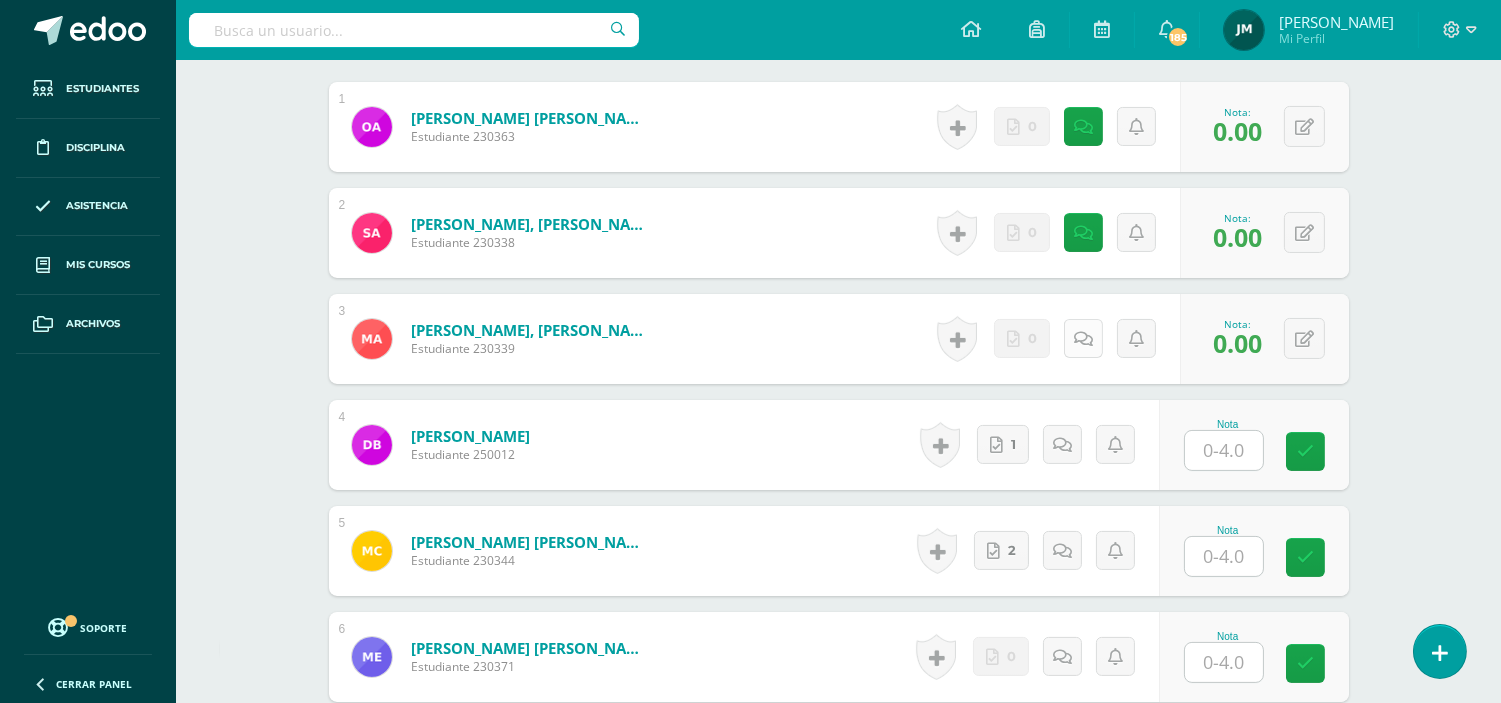 click at bounding box center [1083, 339] 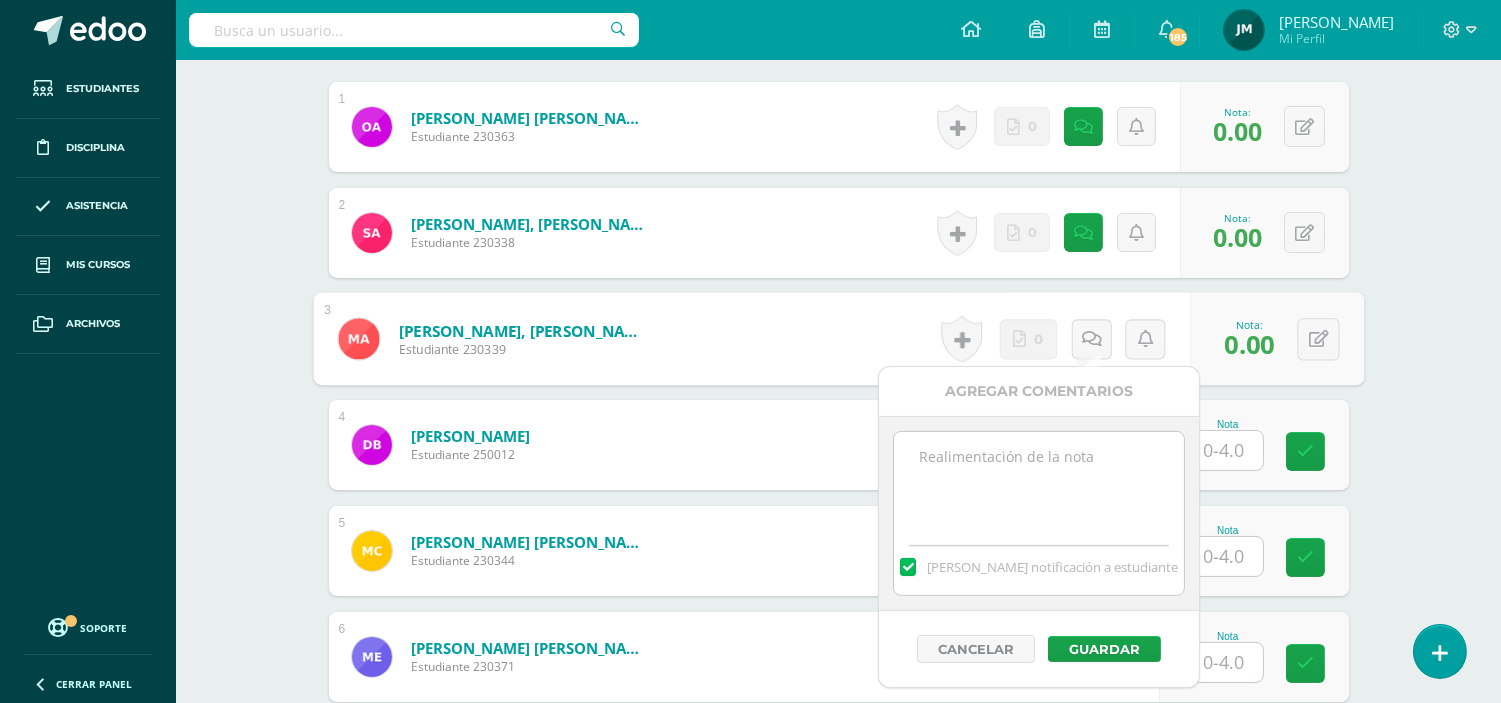 click at bounding box center (1038, 482) 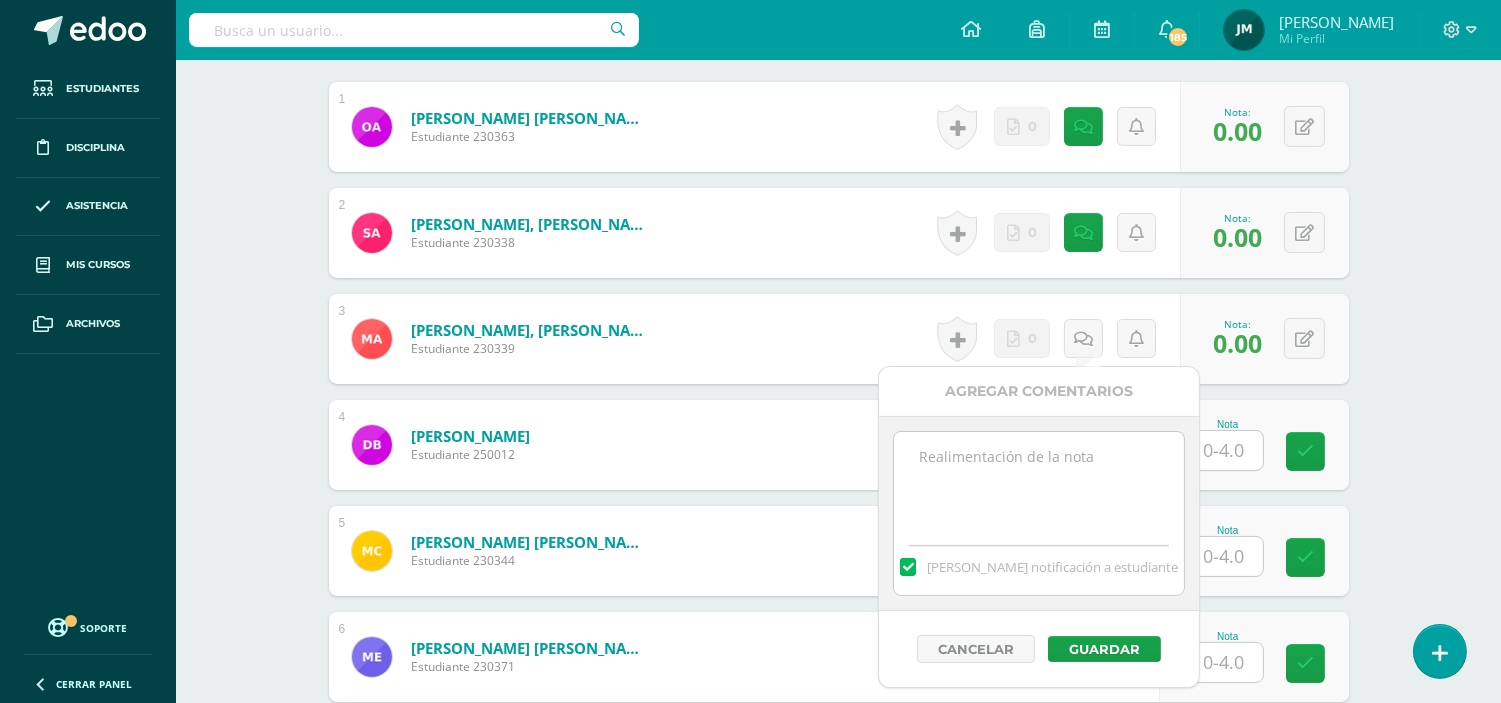 paste on "Buenas tardes no entregó la actividad  de aprendizaje , trabajada de manera virtual . Por favor hacerla se le recibirá sobre la mitad del punteo el próximo día de clases." 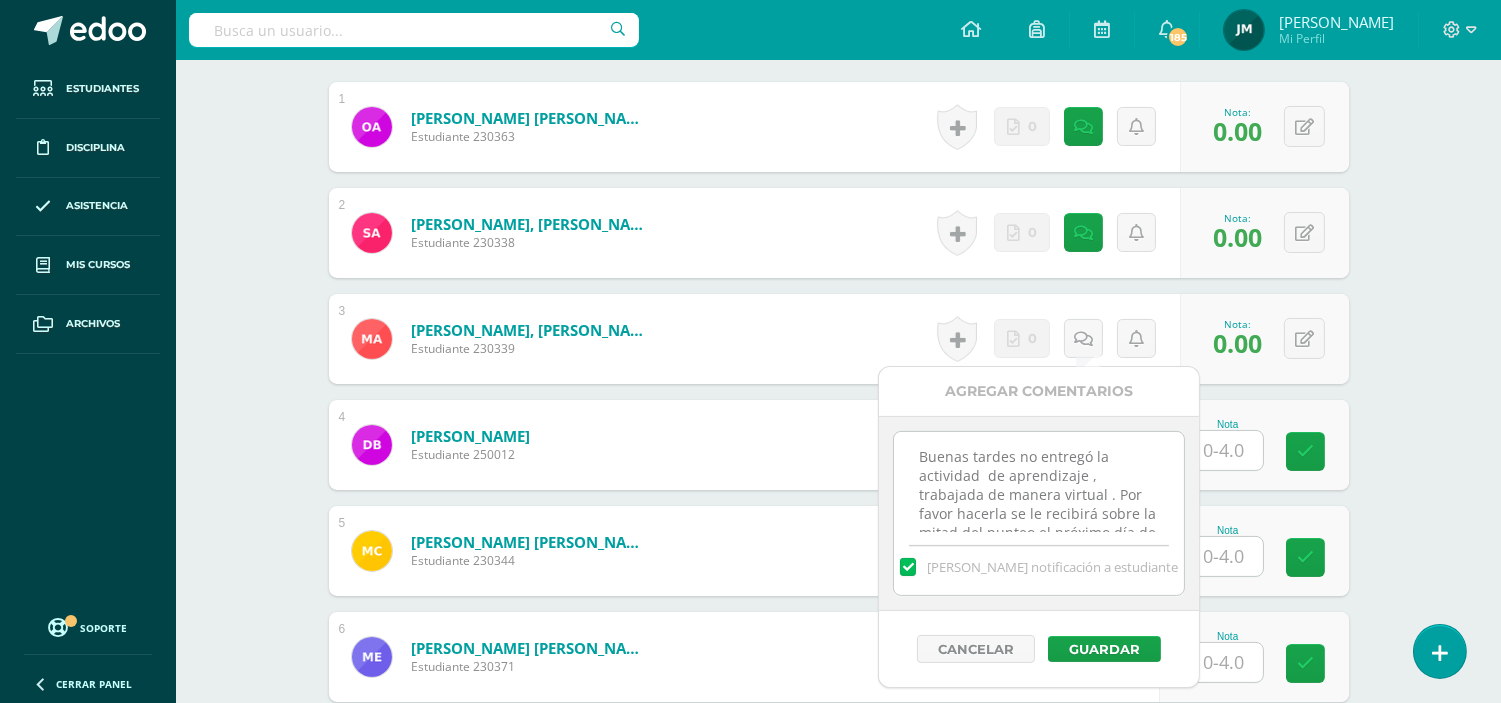 scroll, scrollTop: 28, scrollLeft: 0, axis: vertical 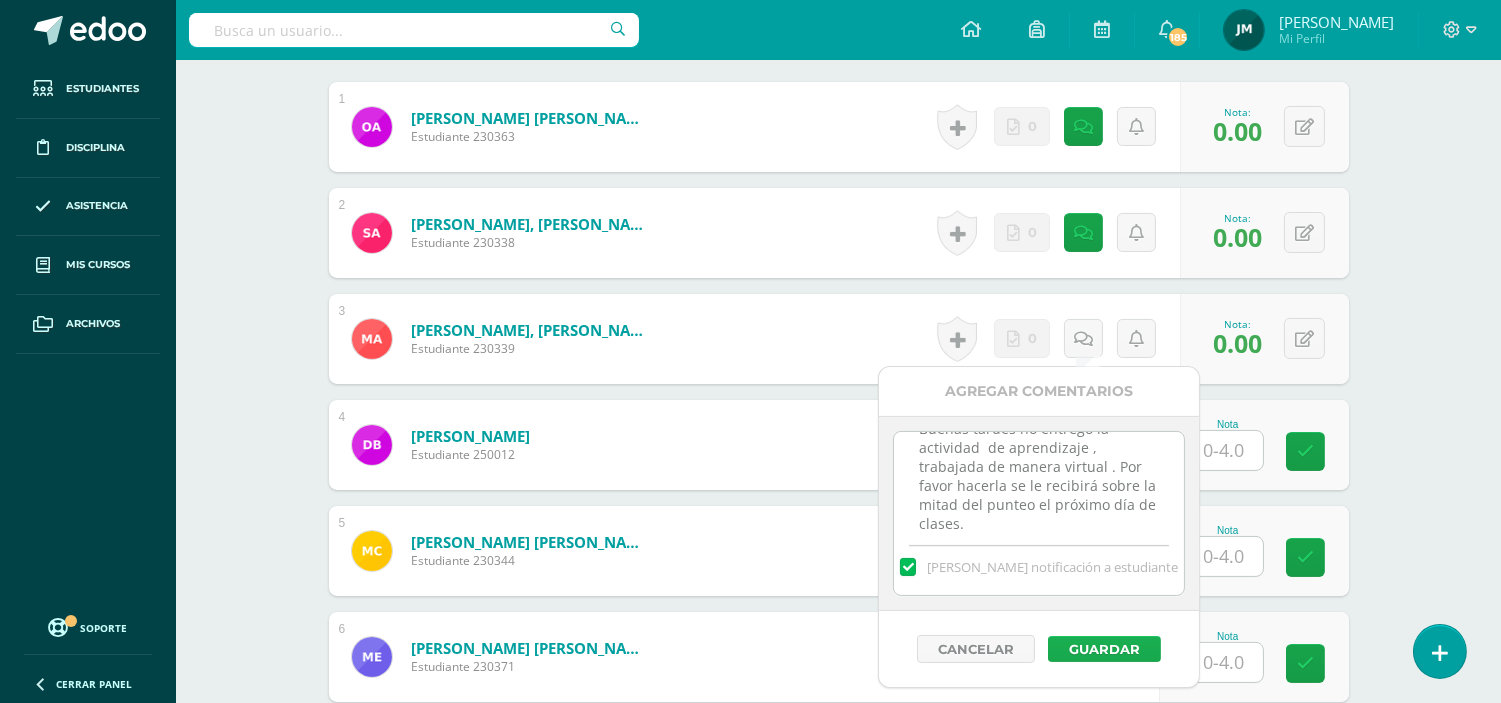 type on "Buenas tardes no entregó la actividad  de aprendizaje , trabajada de manera virtual . Por favor hacerla se le recibirá sobre la mitad del punteo el próximo día de clases." 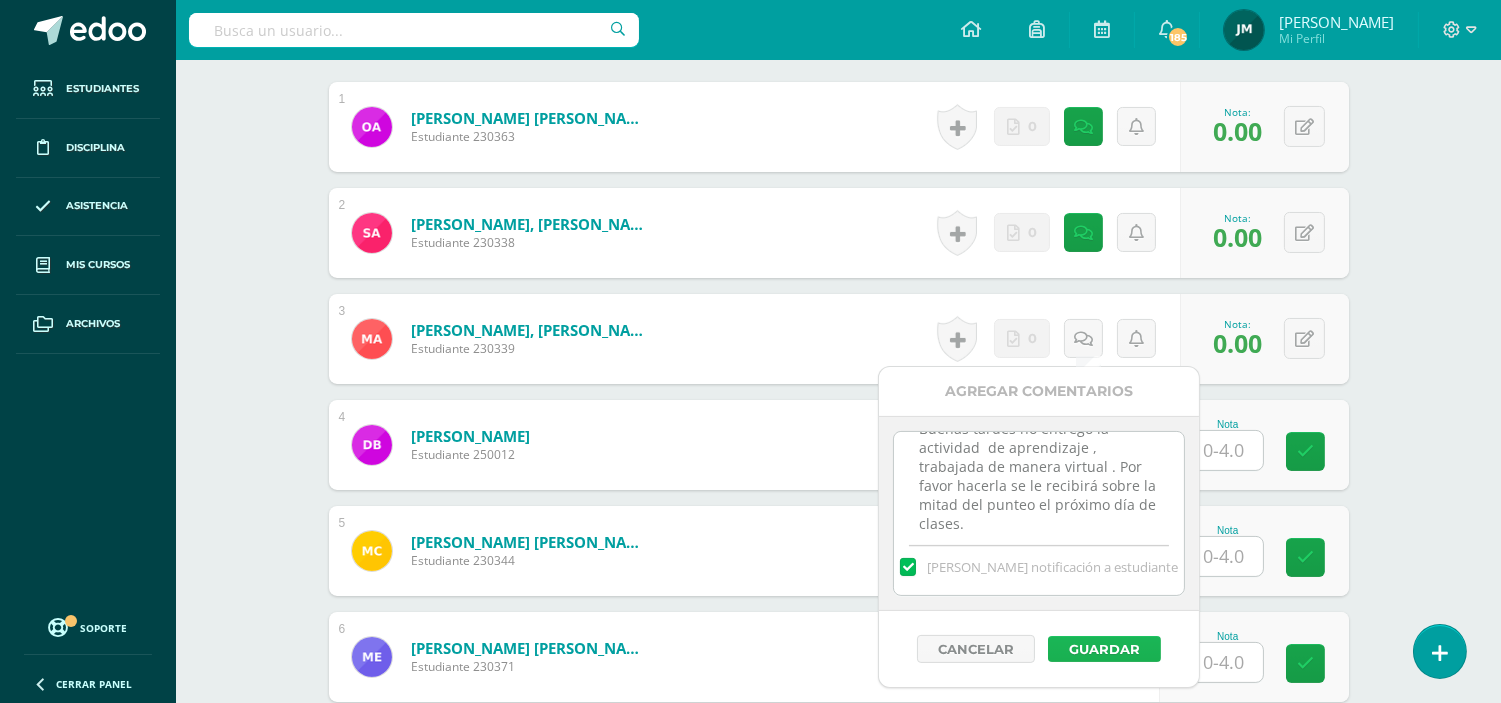 click on "Guardar" at bounding box center [1104, 649] 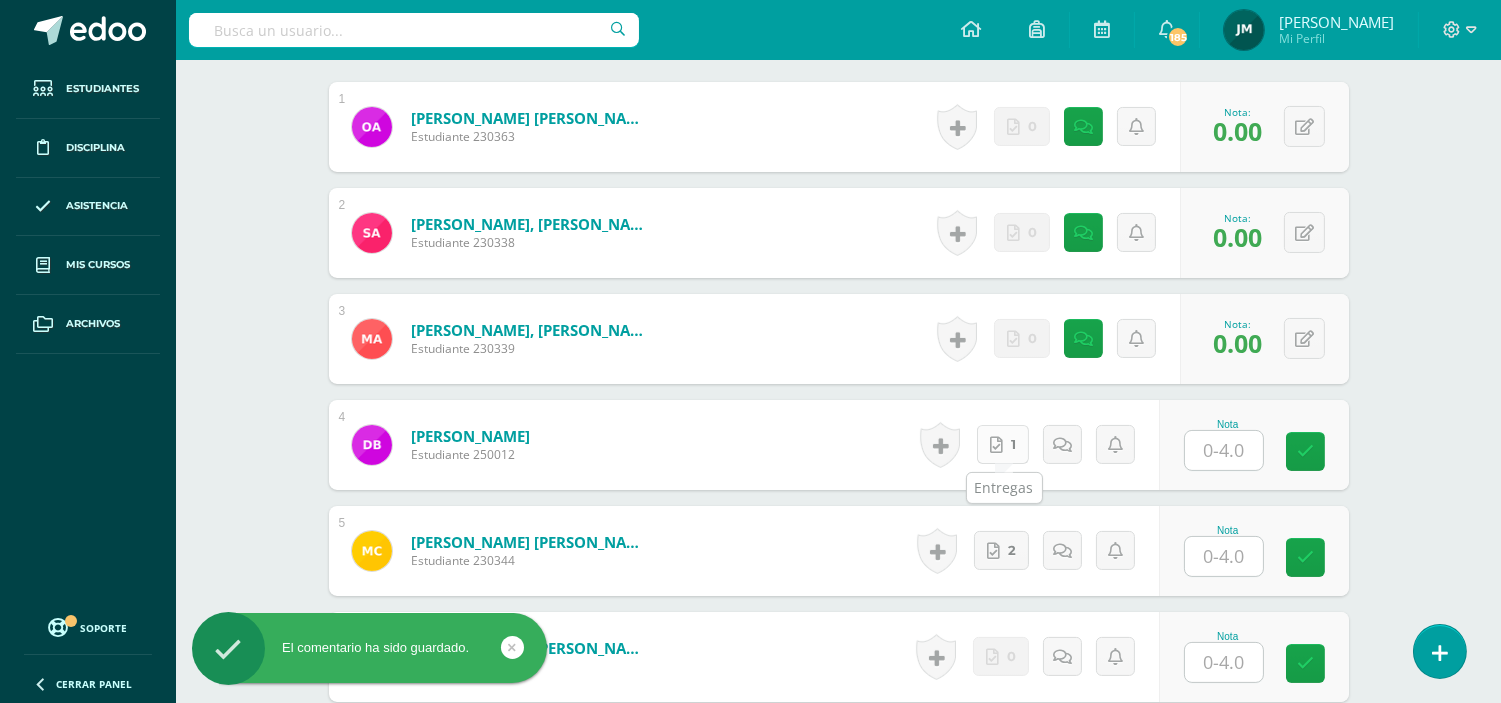click on "1" at bounding box center (1013, 444) 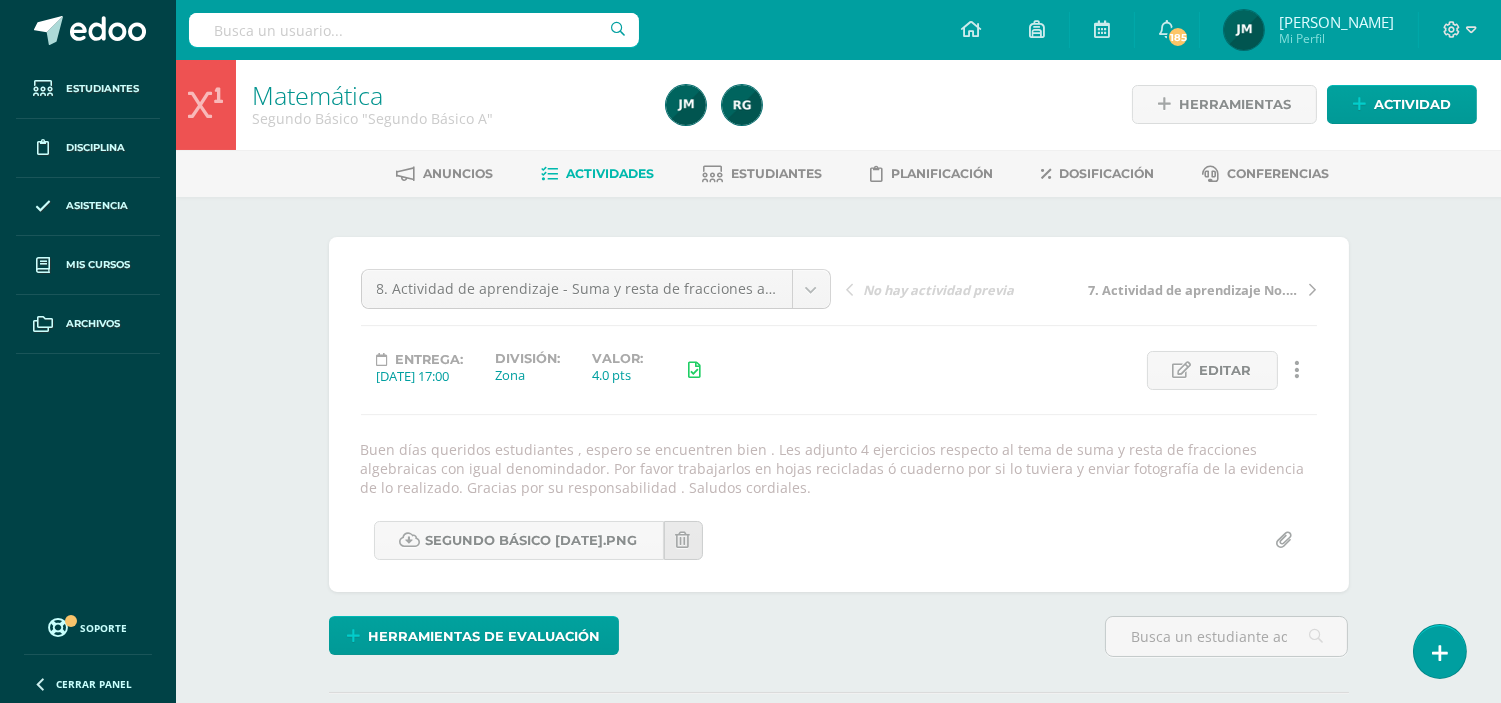 scroll, scrollTop: 0, scrollLeft: 0, axis: both 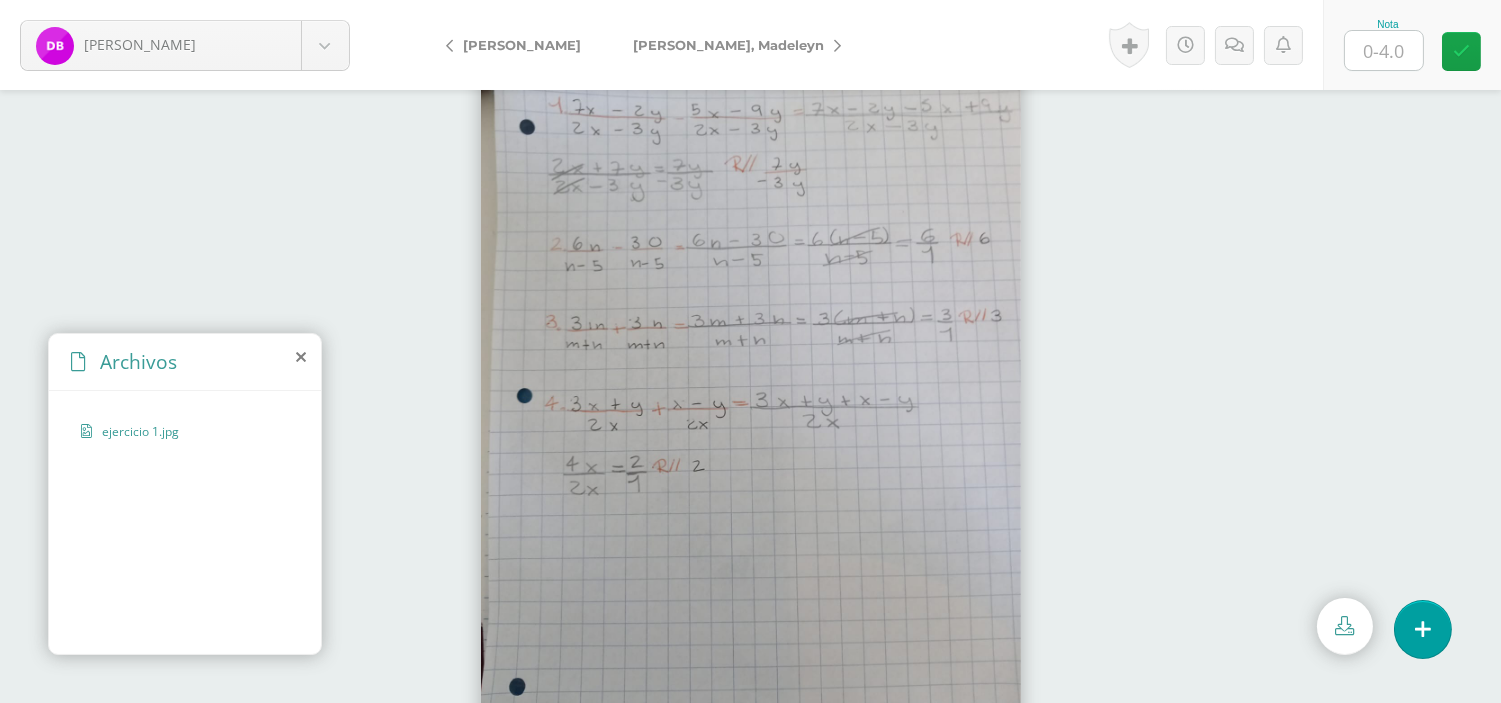 click at bounding box center (1384, 50) 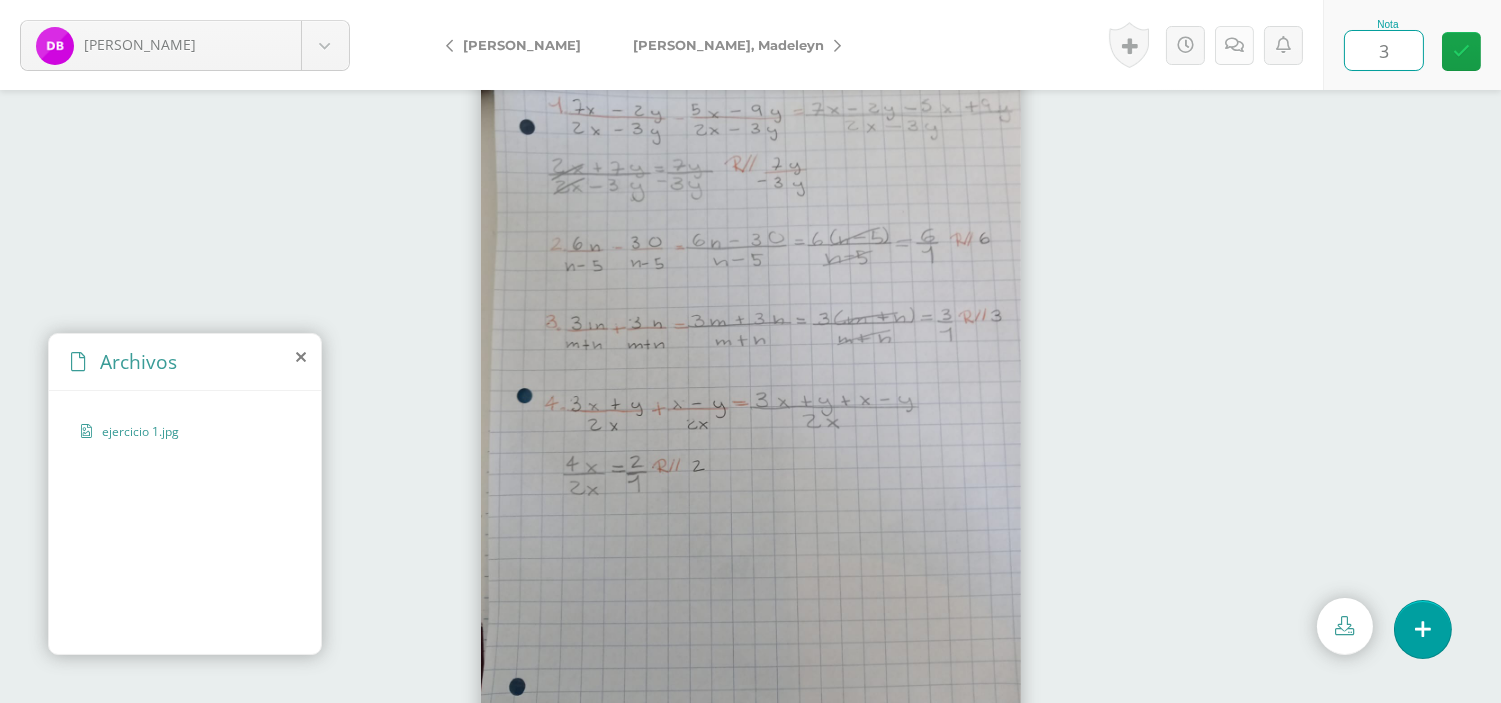type on "3" 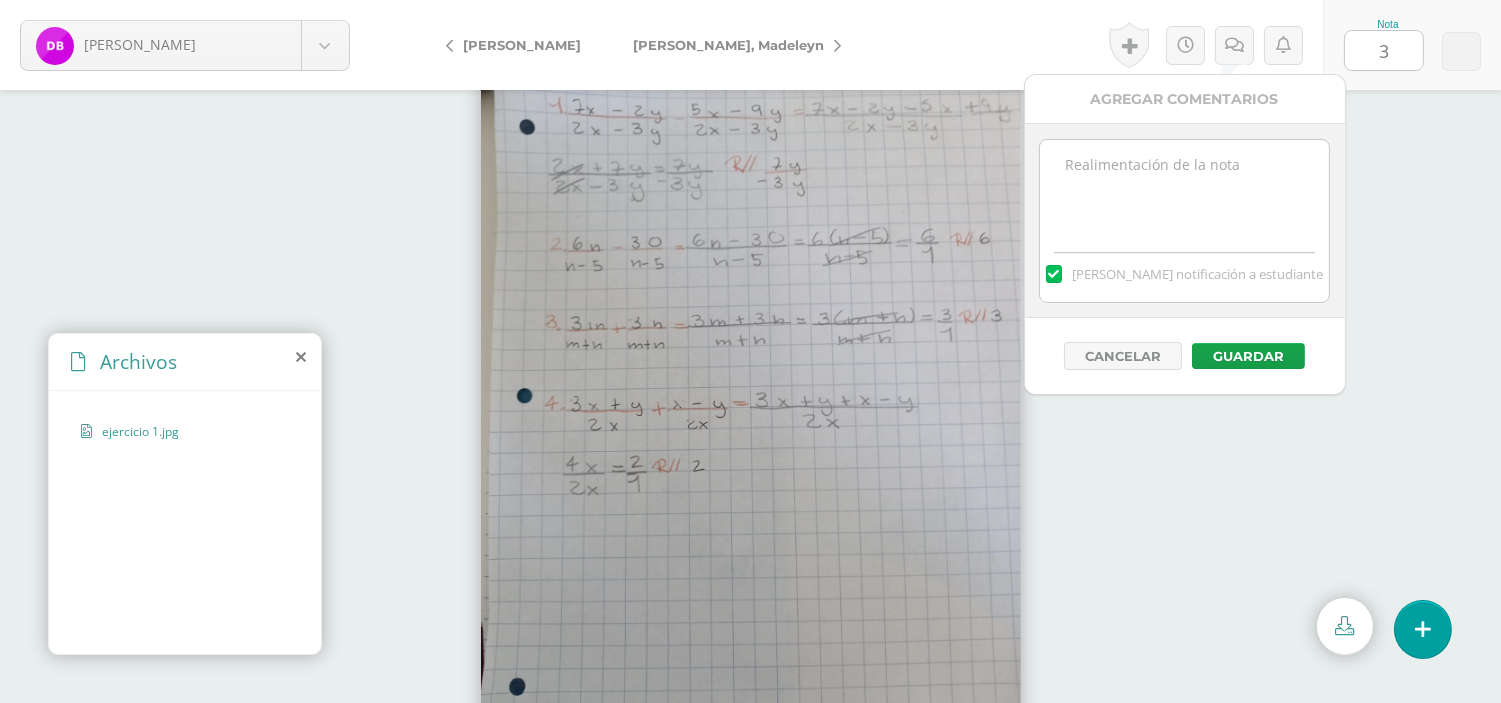 click at bounding box center (1184, 190) 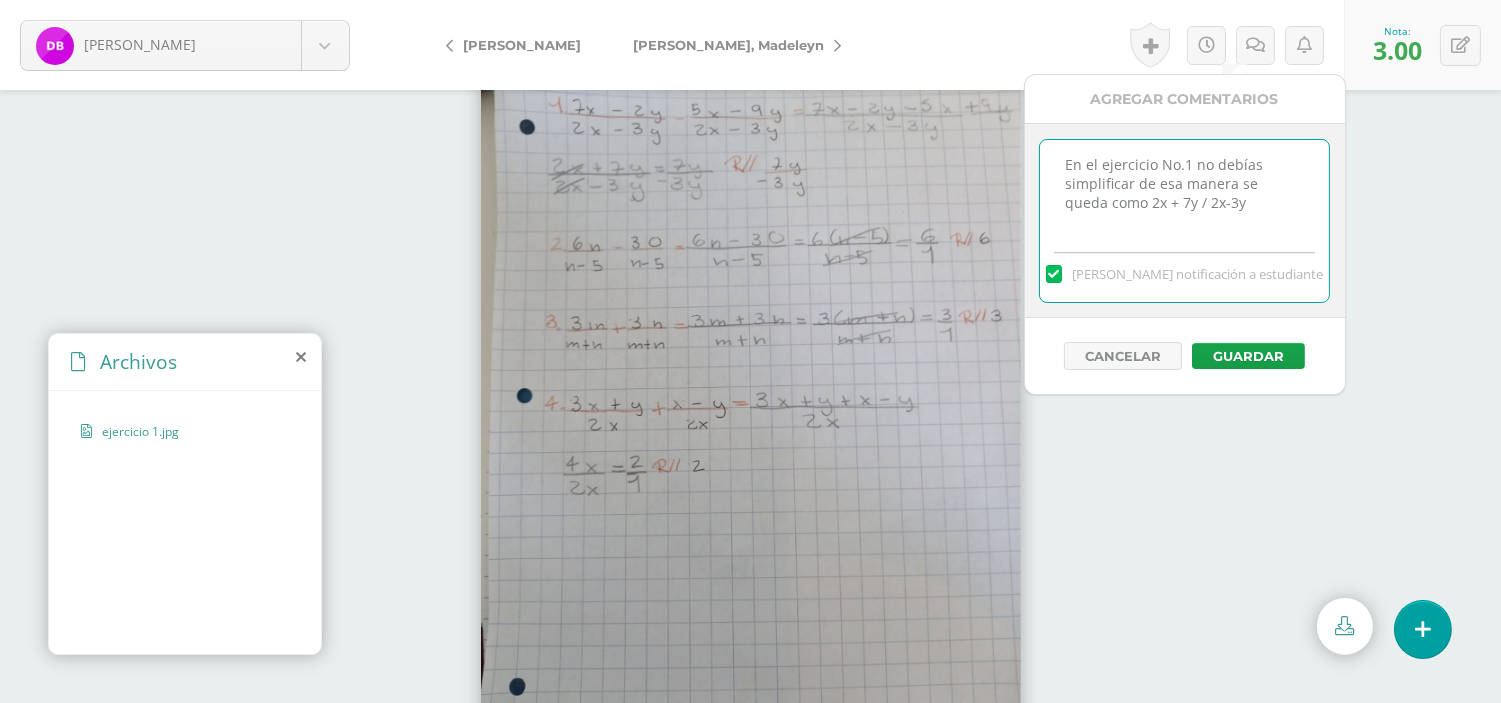 drag, startPoint x: 1062, startPoint y: 167, endPoint x: 1232, endPoint y: 236, distance: 183.46935 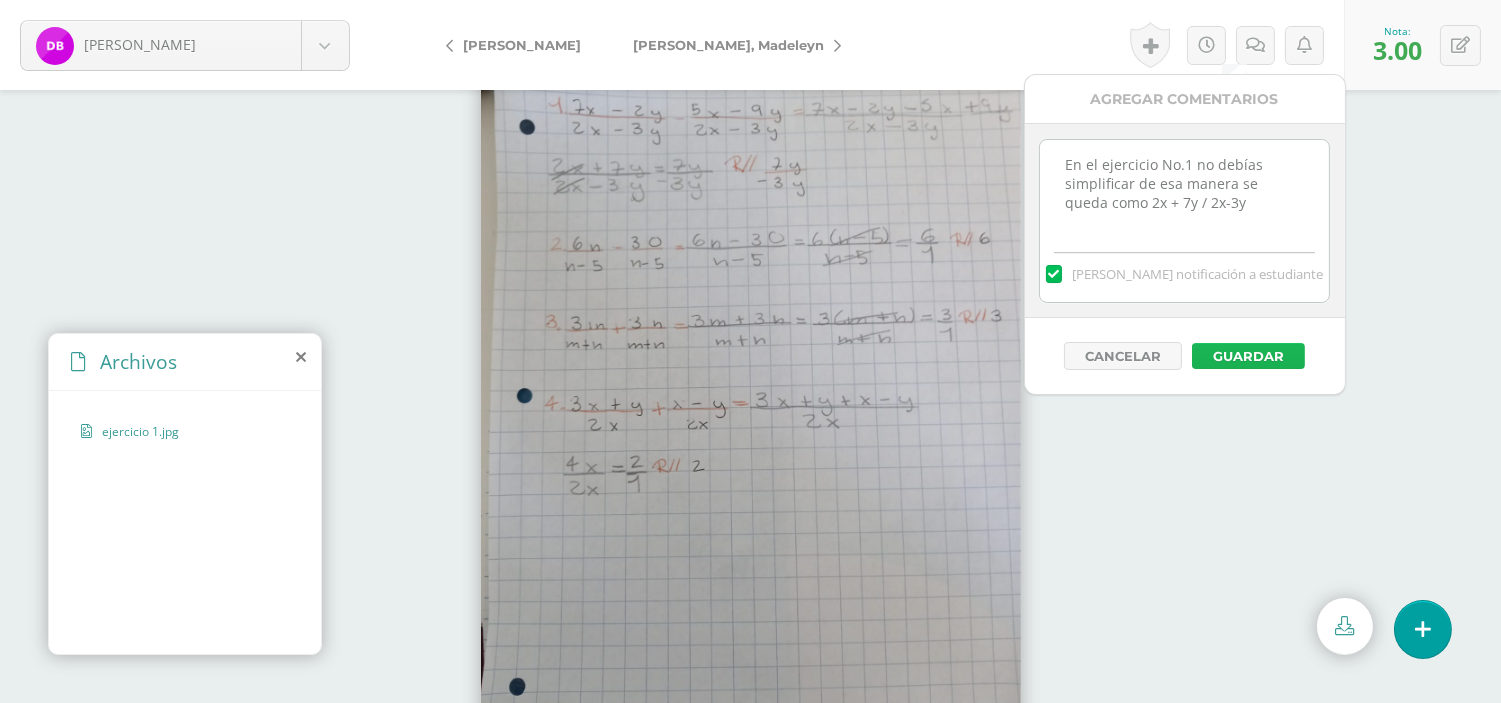 click on "Guardar" at bounding box center (1248, 356) 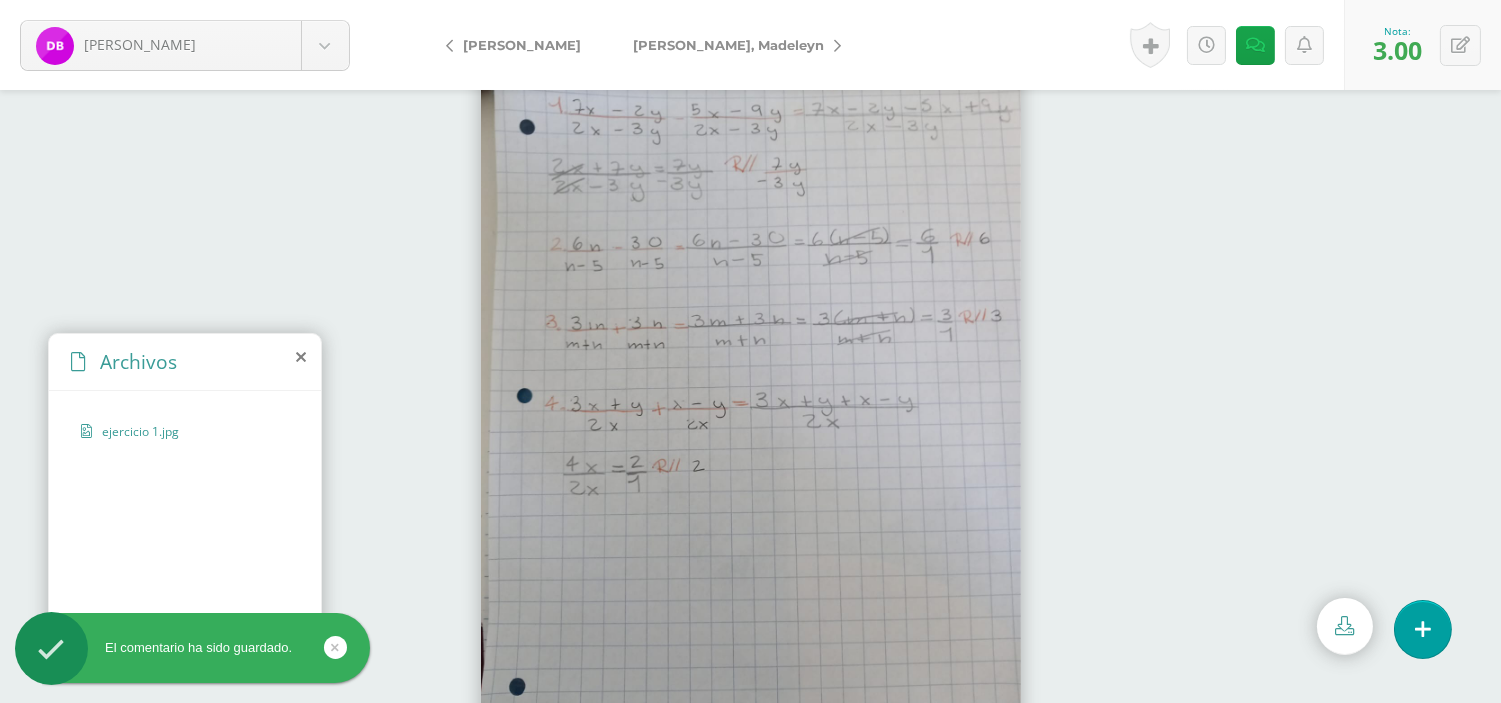 click on "[PERSON_NAME]" at bounding box center [522, 45] 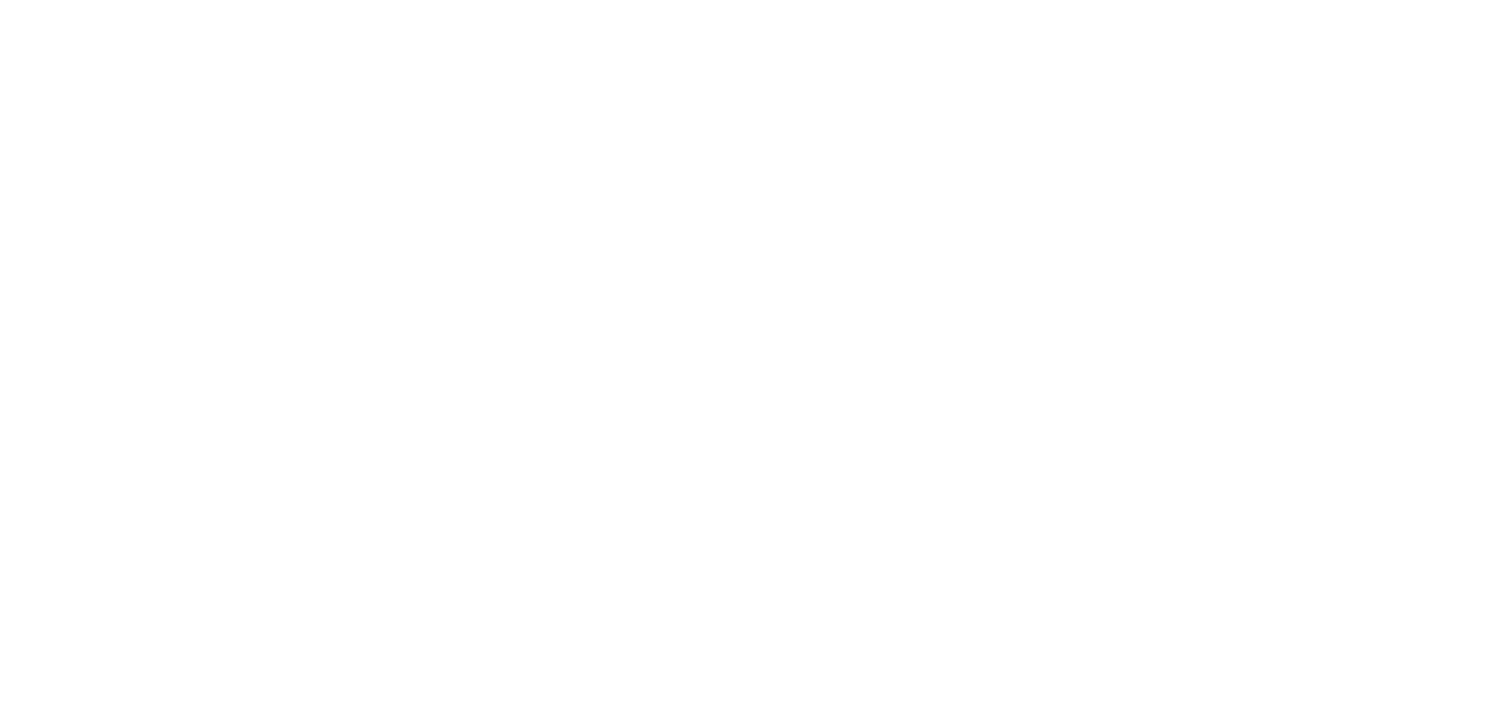 scroll, scrollTop: 0, scrollLeft: 0, axis: both 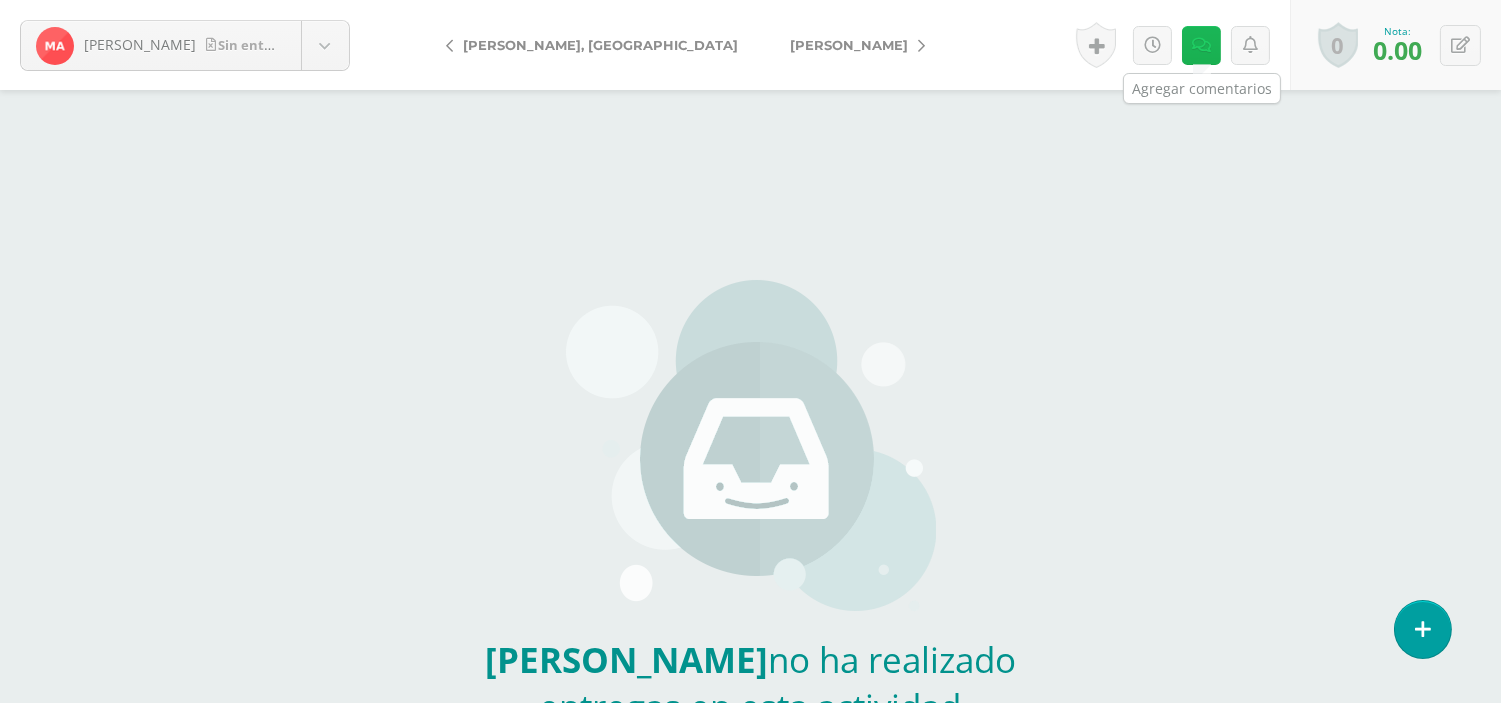 click at bounding box center [1201, 45] 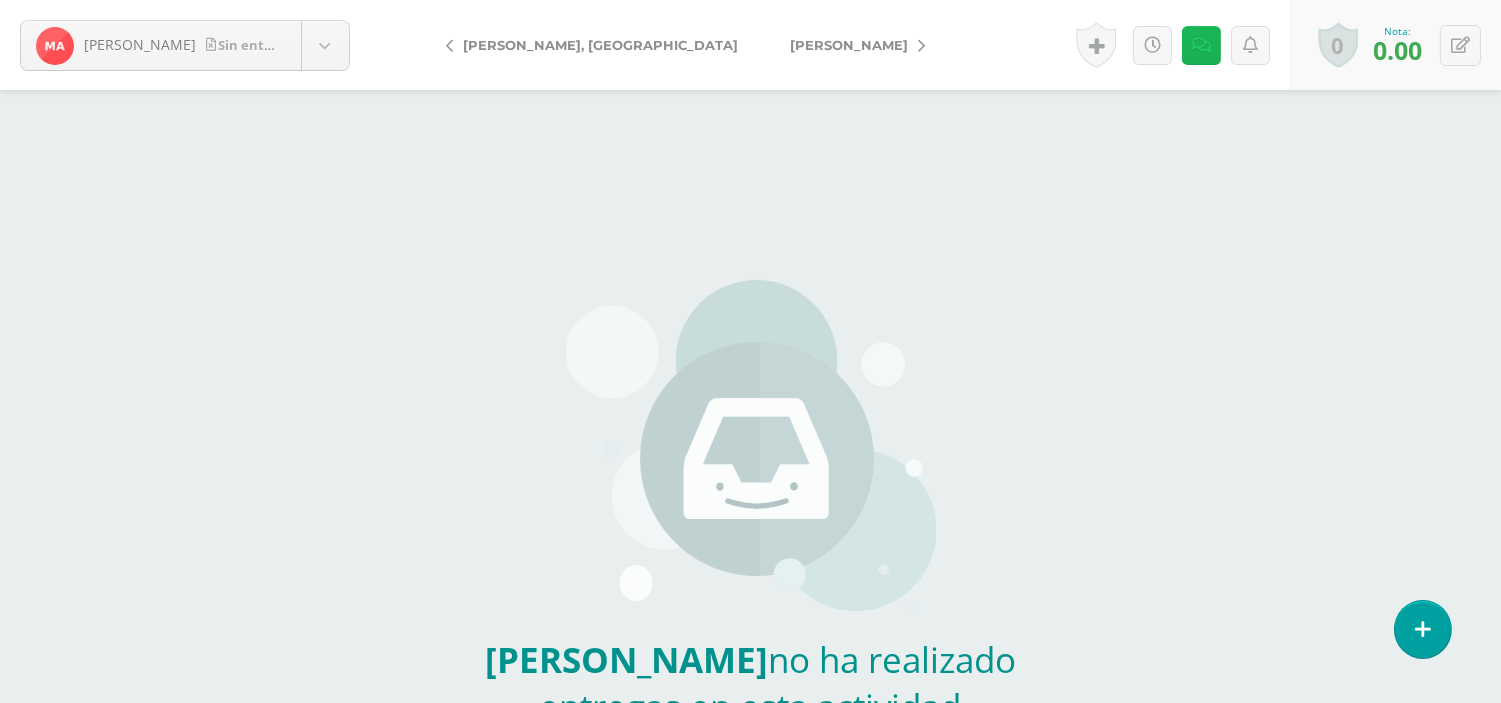 click at bounding box center [1201, 45] 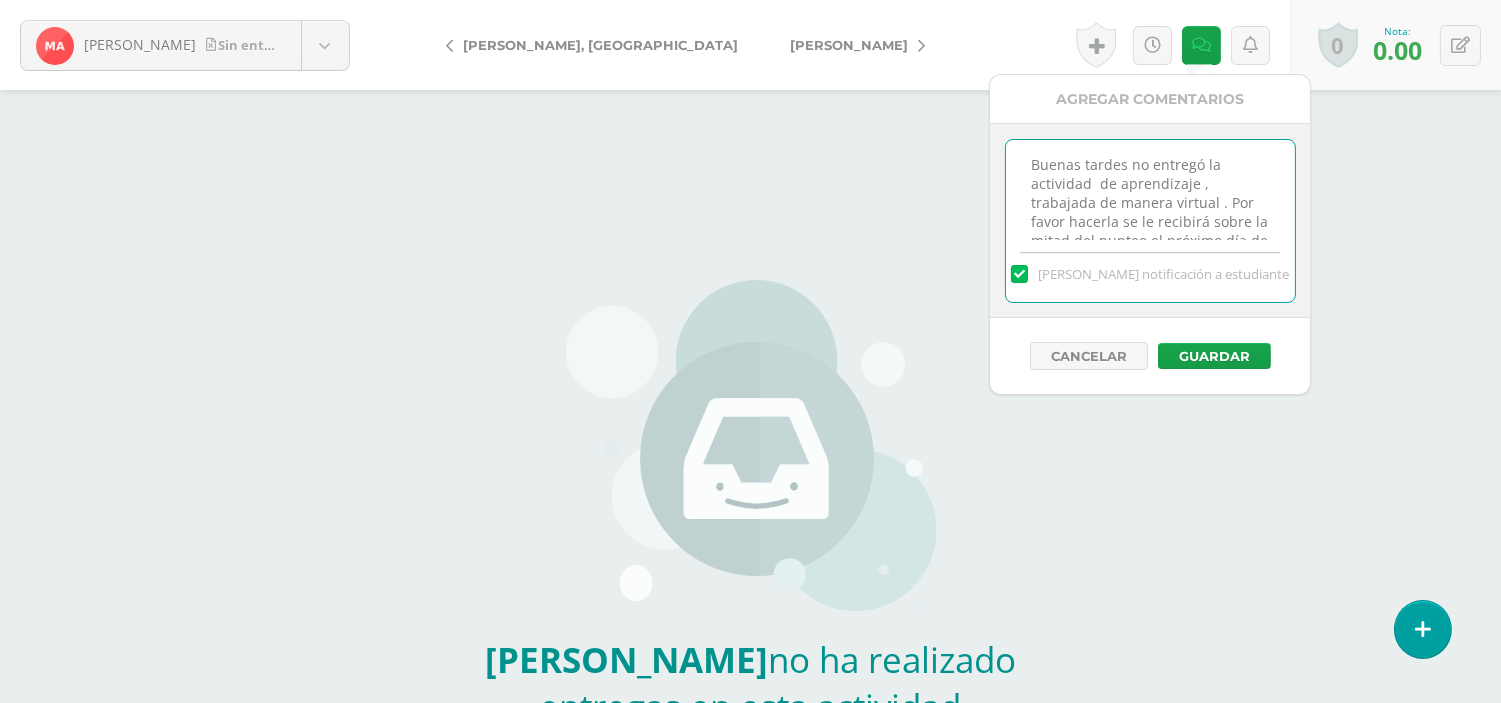 scroll, scrollTop: 43, scrollLeft: 0, axis: vertical 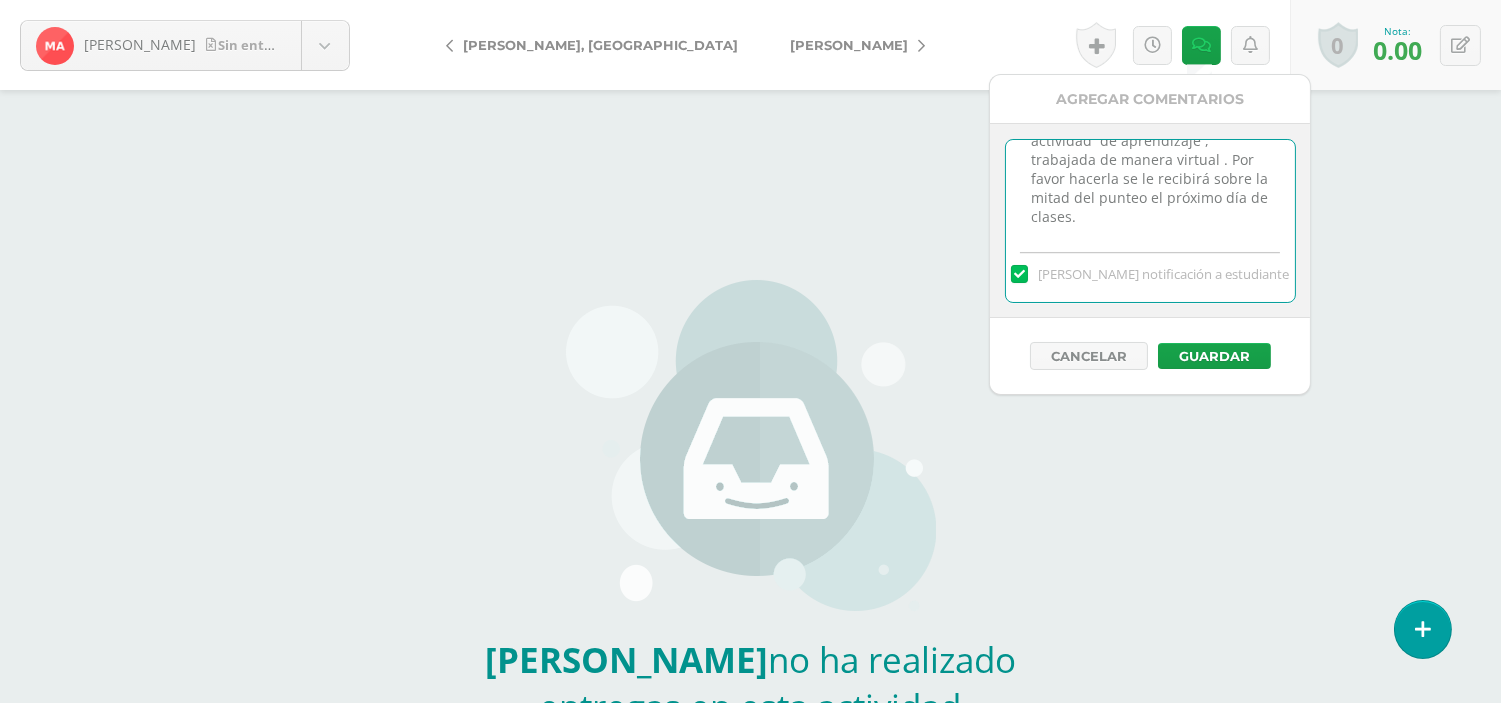 drag, startPoint x: 1024, startPoint y: 162, endPoint x: 1160, endPoint y: 265, distance: 170.60188 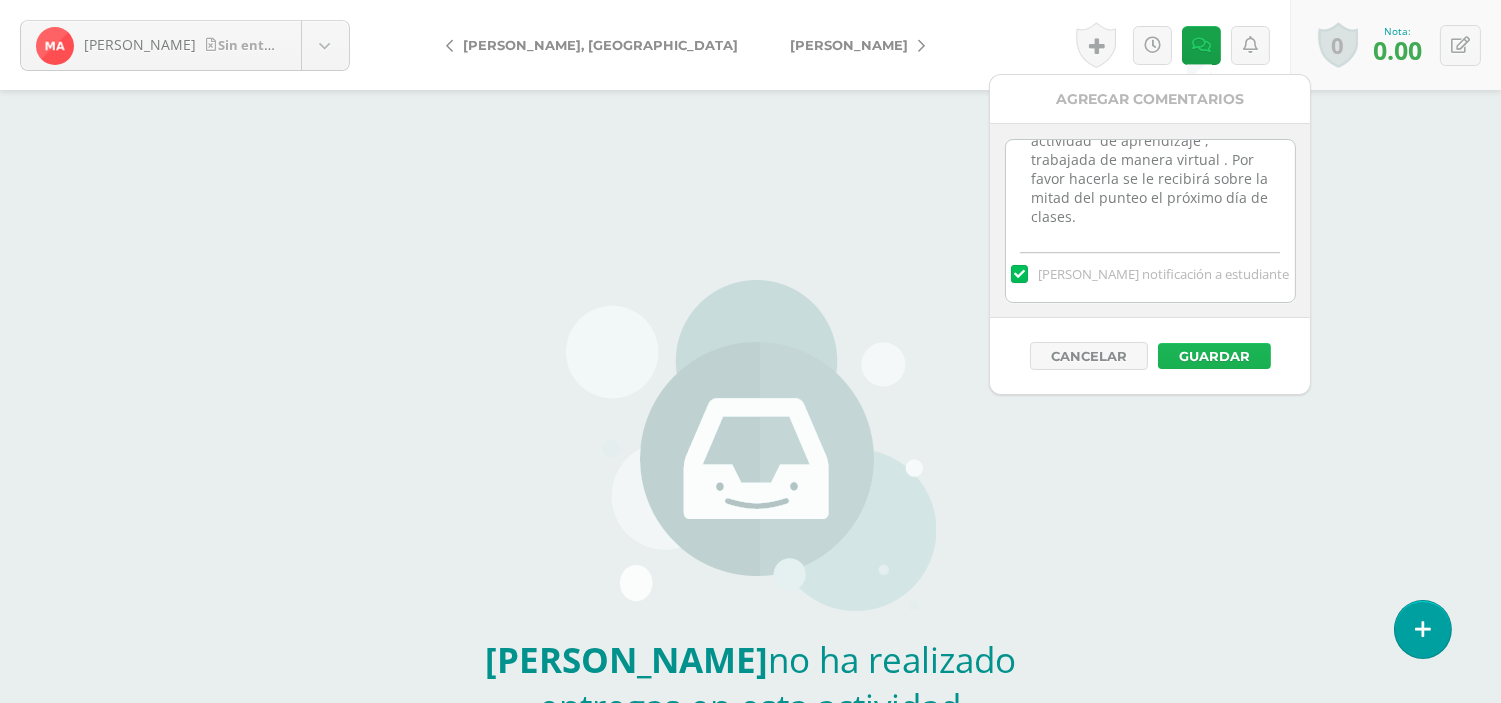 click on "Guardar" at bounding box center [1214, 356] 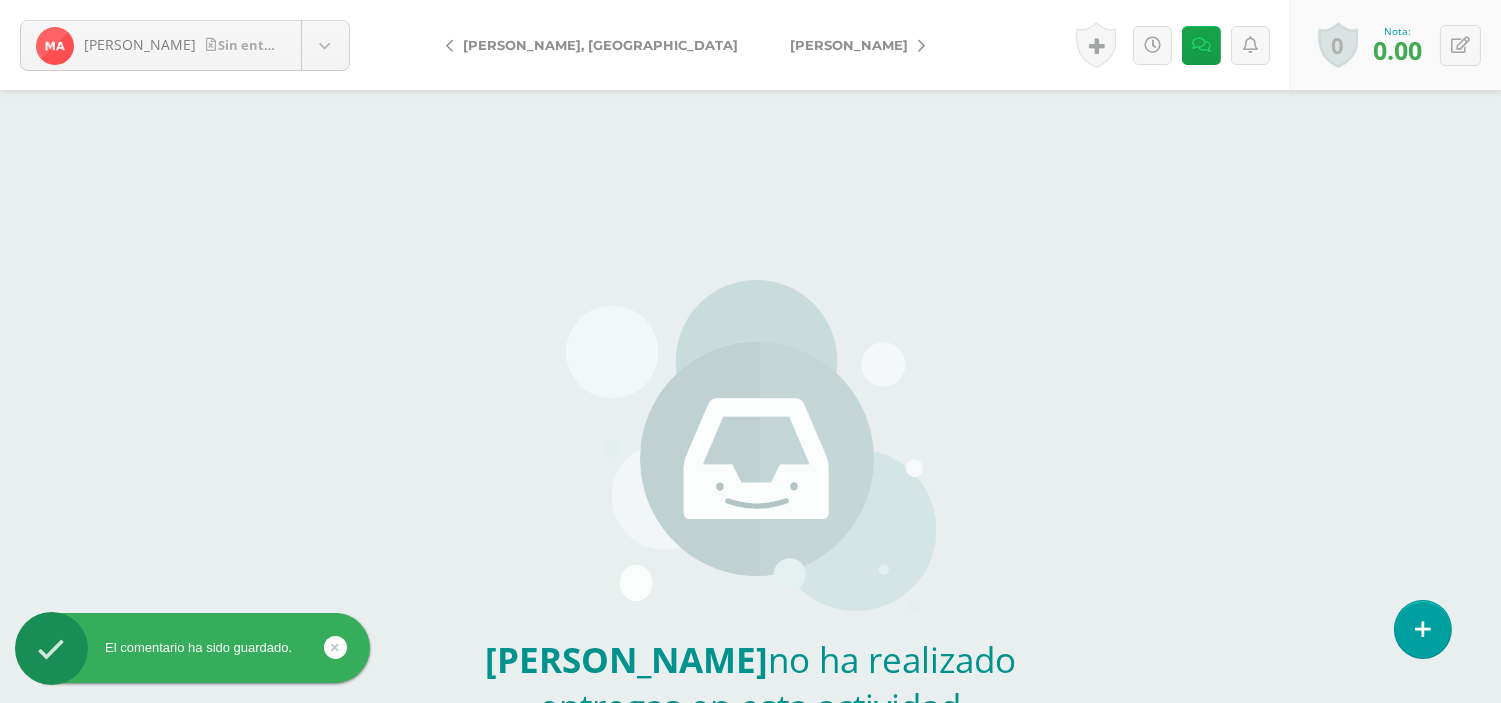 click on "[PERSON_NAME]" at bounding box center (849, 45) 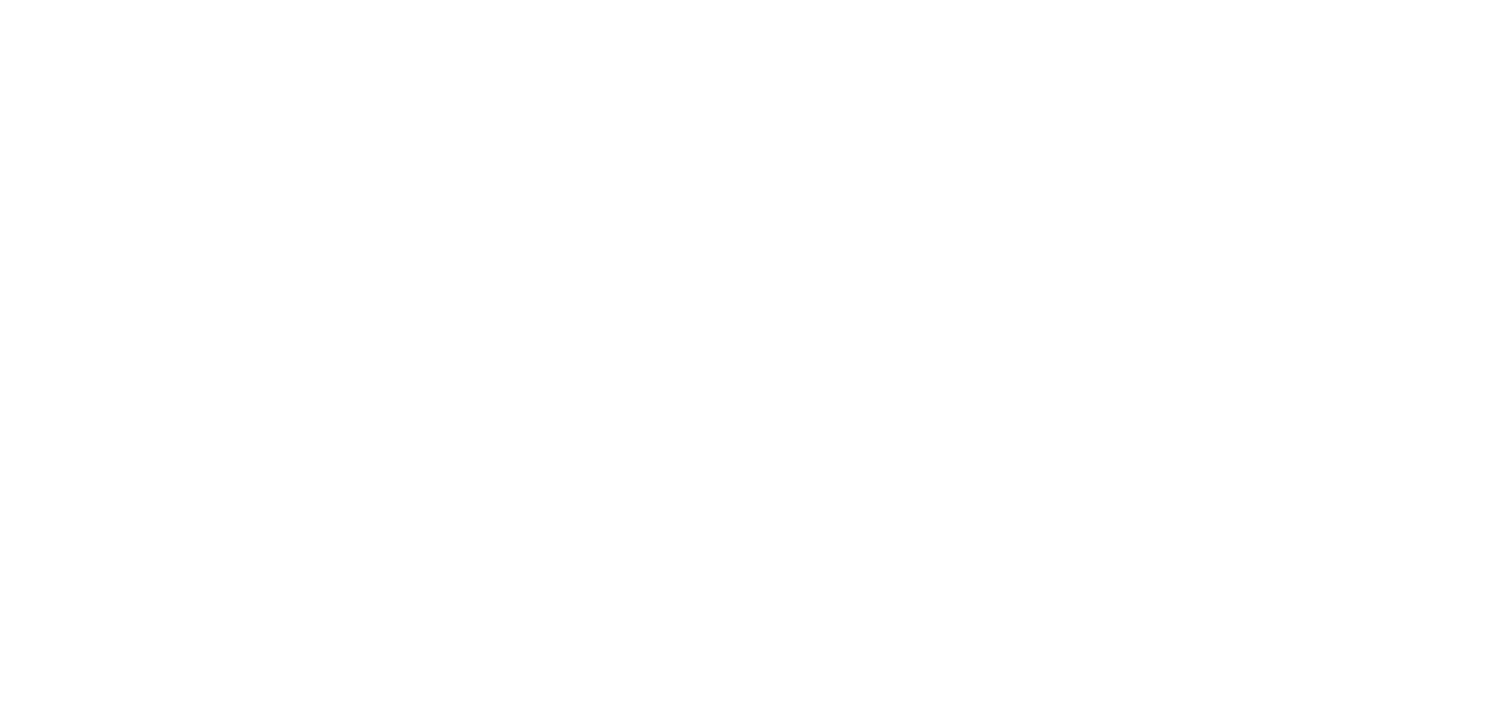 scroll, scrollTop: 0, scrollLeft: 0, axis: both 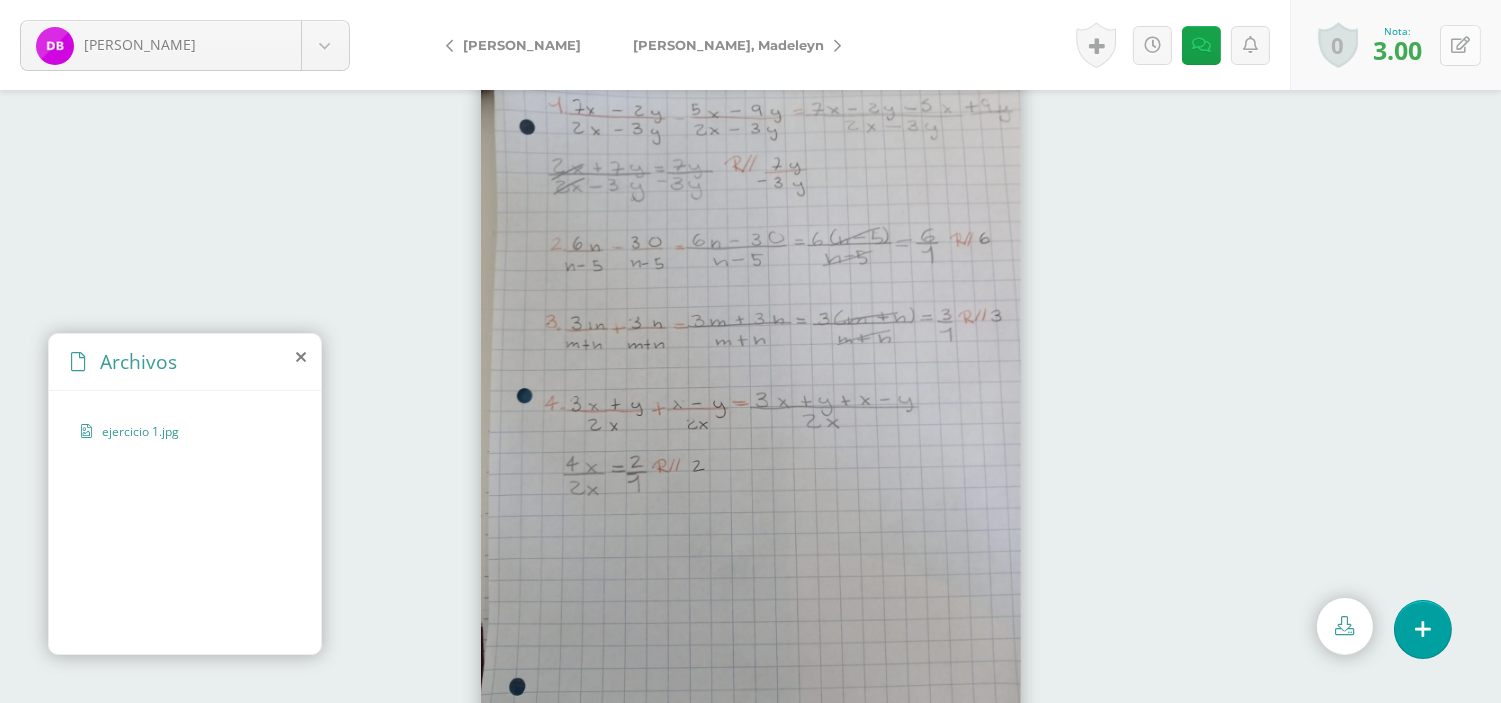 click at bounding box center (1460, 45) 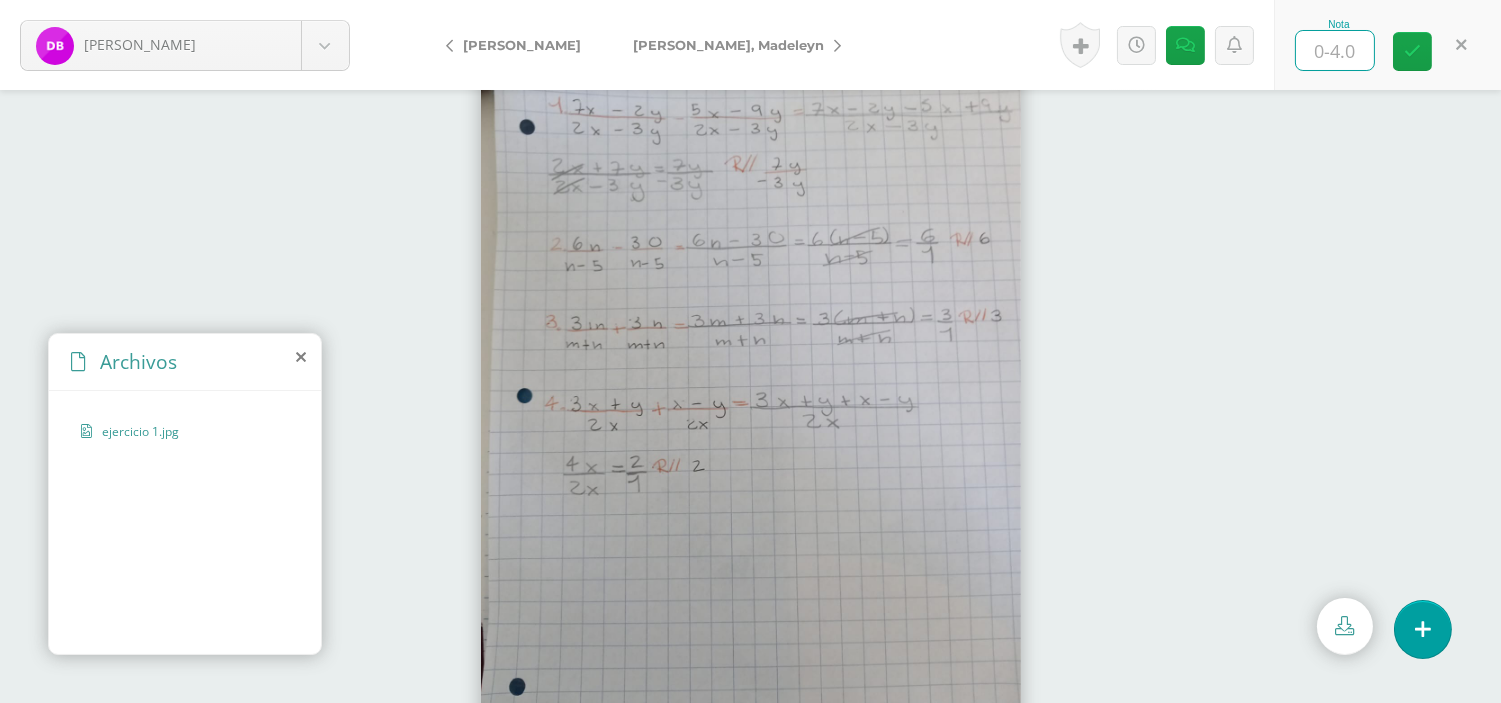 type on "4" 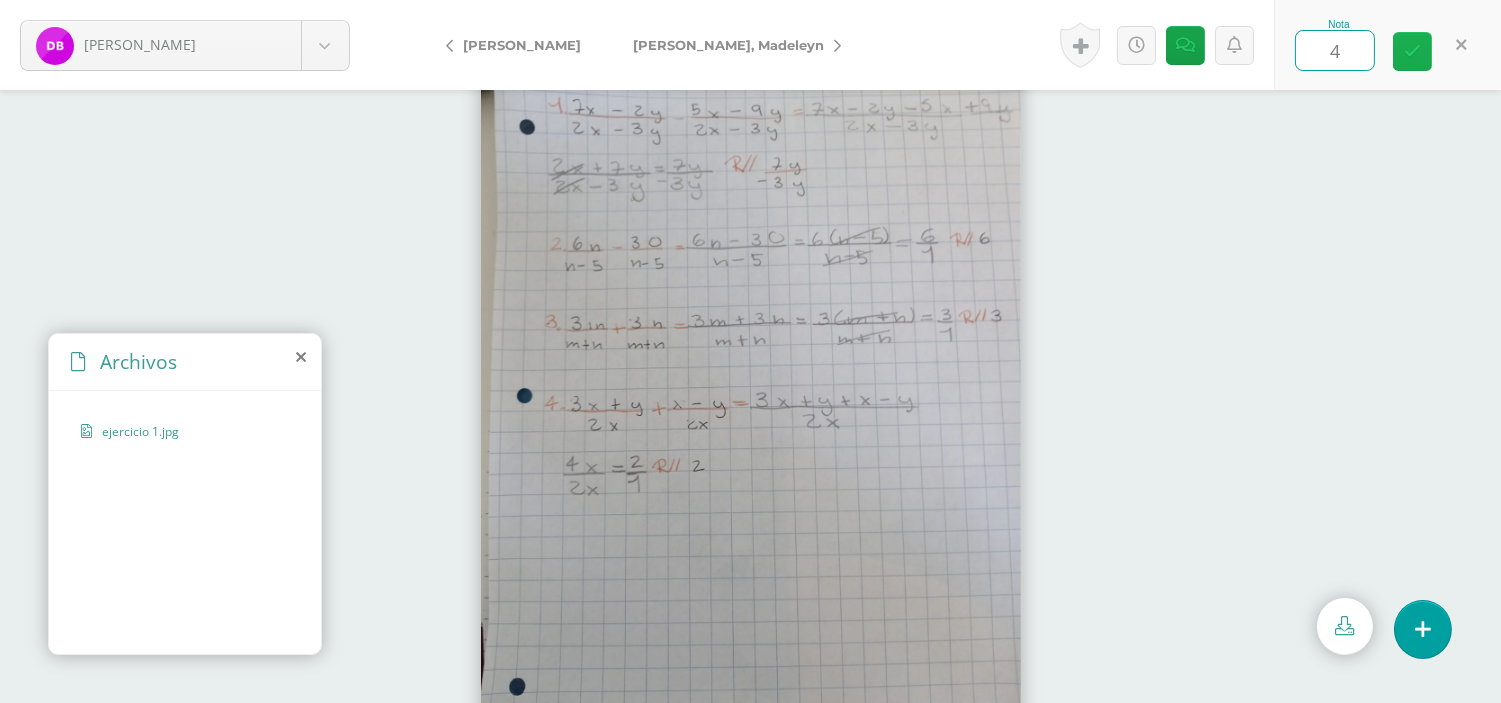 click at bounding box center (1412, 51) 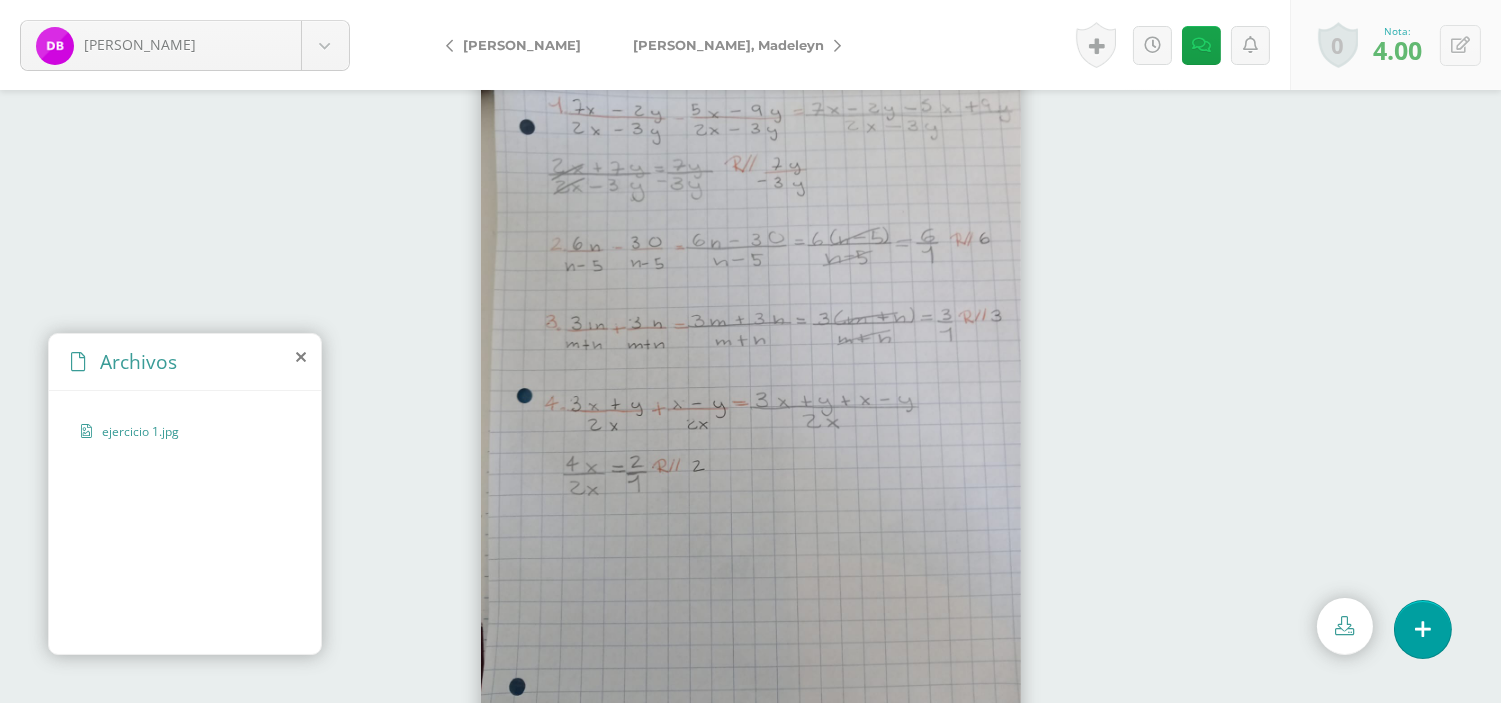 click on "[PERSON_NAME], Madeleyn" at bounding box center (728, 45) 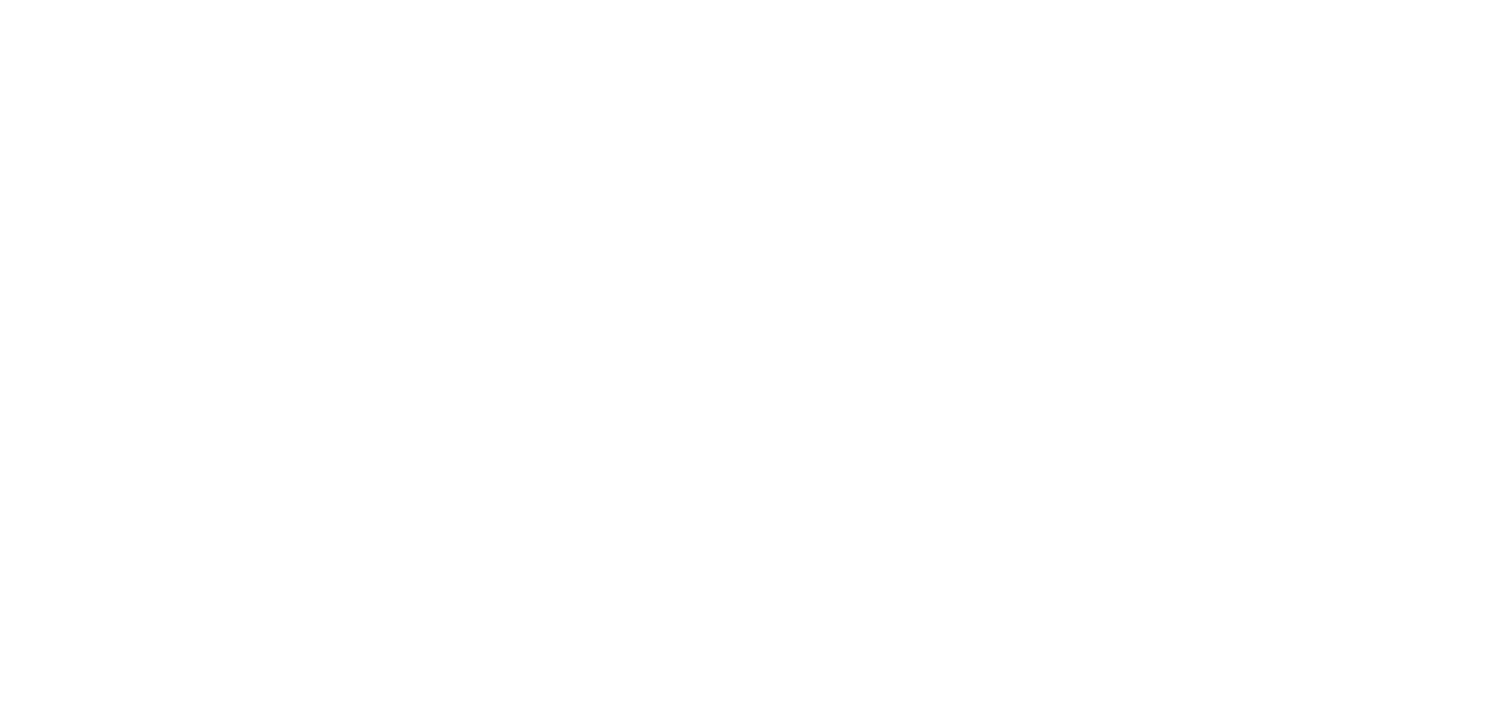 scroll, scrollTop: 0, scrollLeft: 0, axis: both 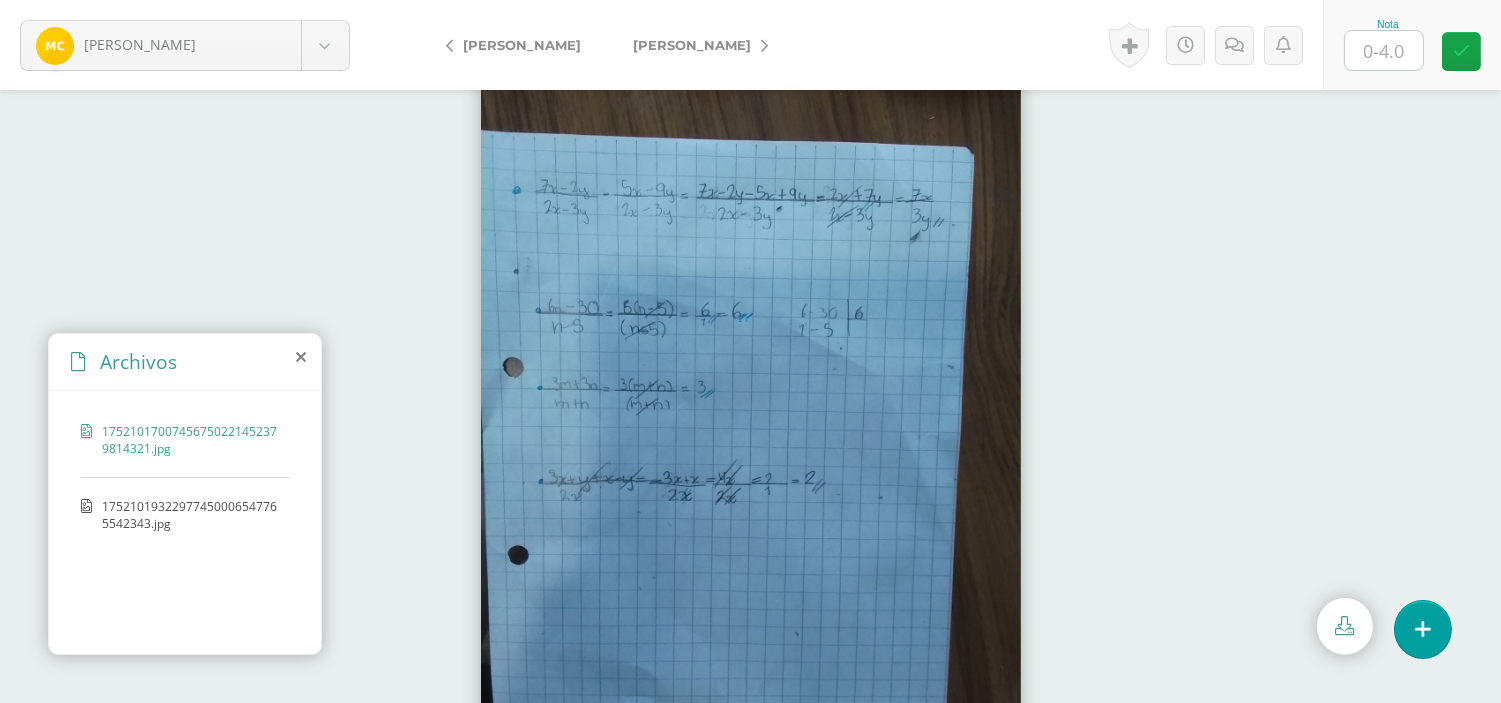 click on "17521019322977450006547765542343.jpg" at bounding box center (190, 515) 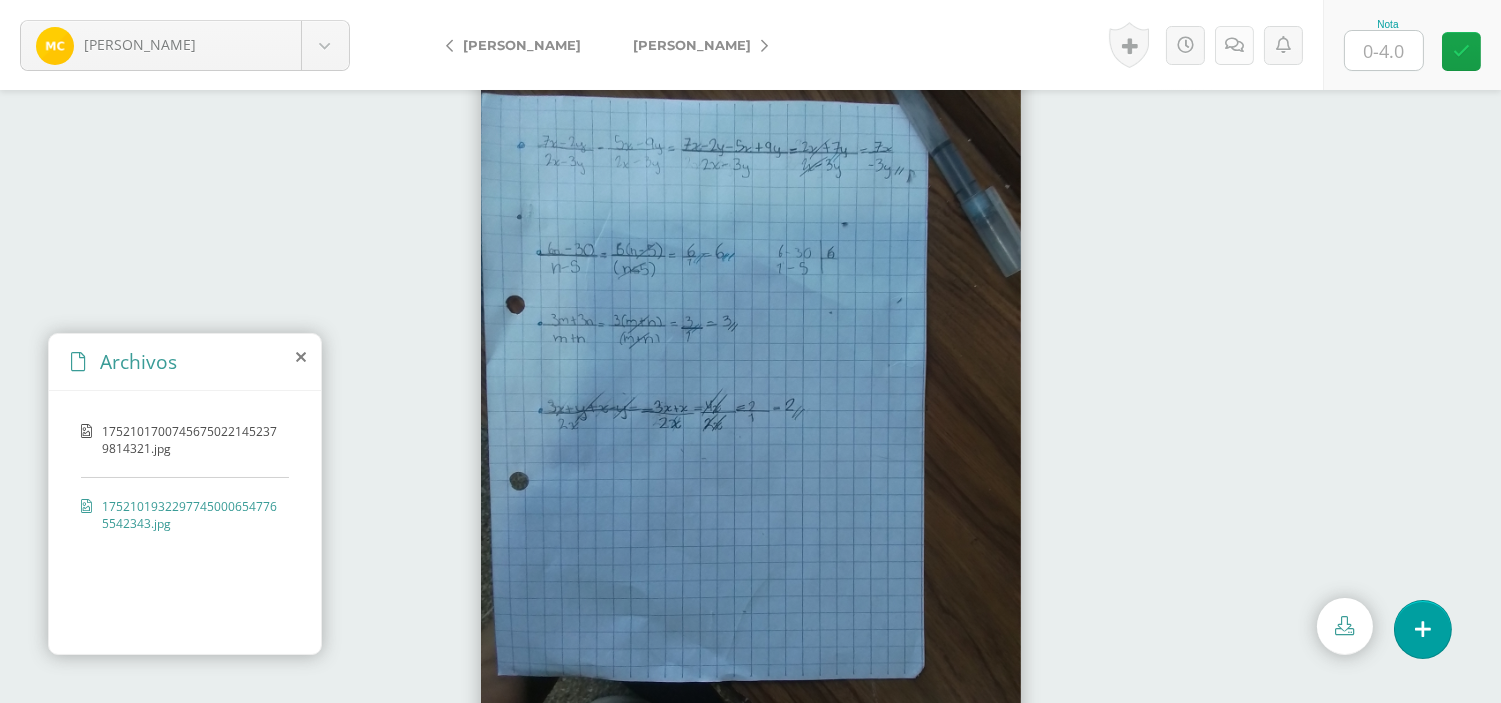 click at bounding box center [1234, 45] 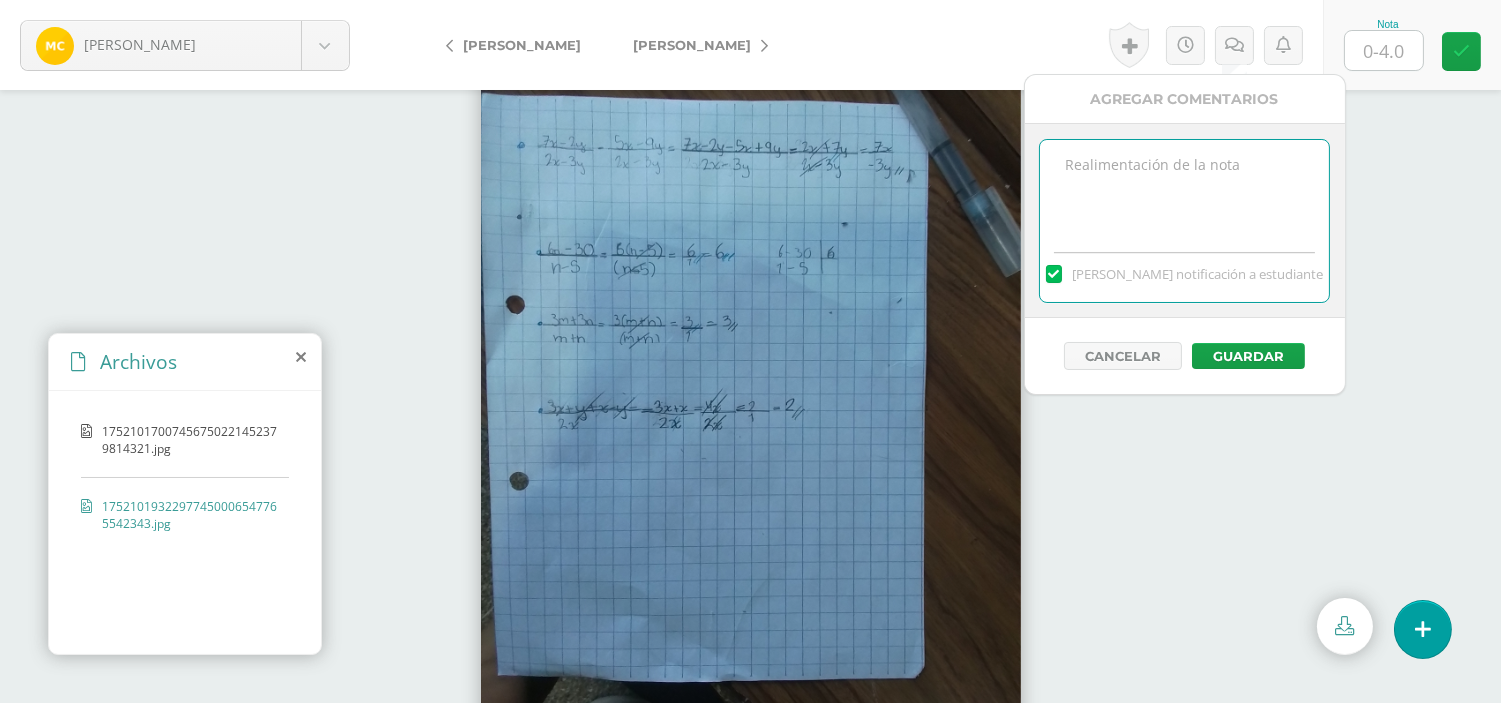 click at bounding box center [1184, 190] 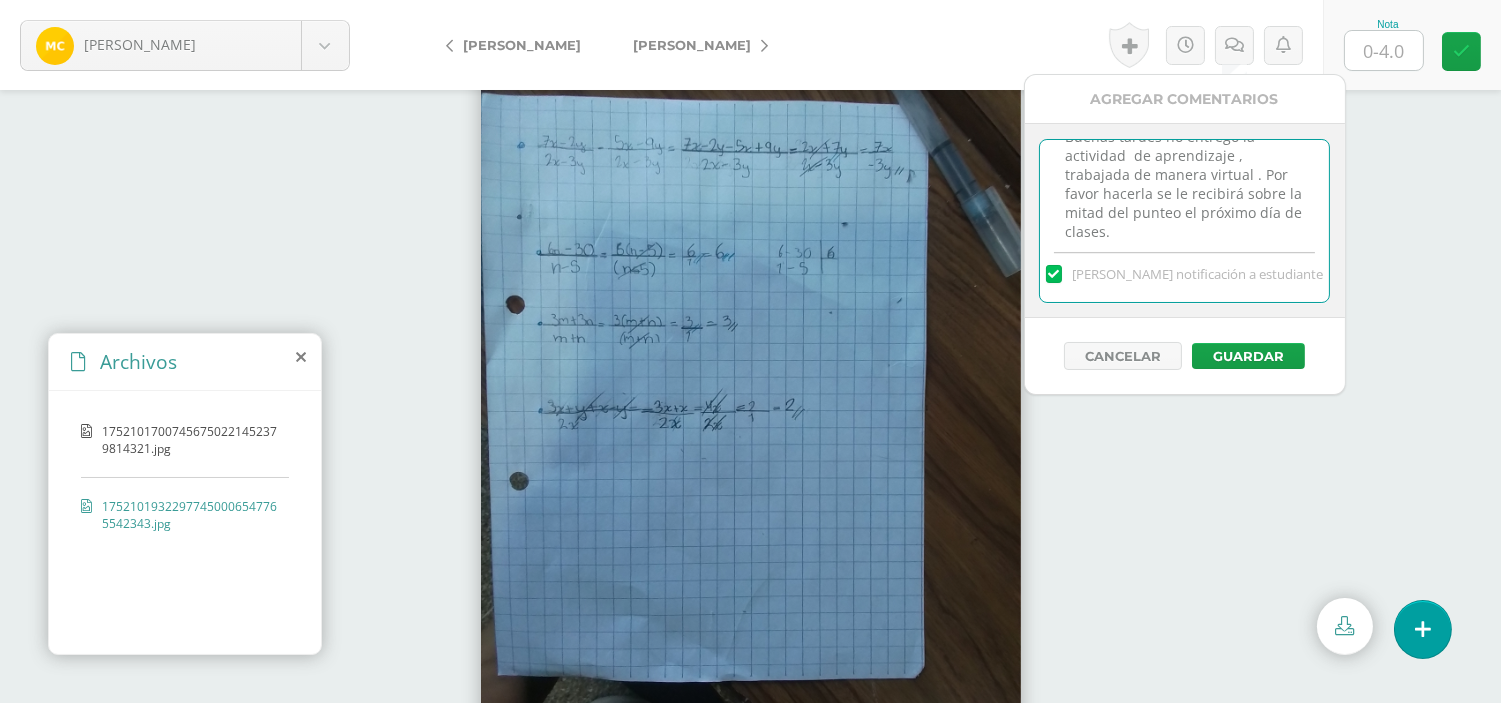 type on "Buenas tardes no entregó la actividad  de aprendizaje , trabajada de manera virtual . Por favor hacerla se le recibirá sobre la mitad del punteo el próximo día de clases." 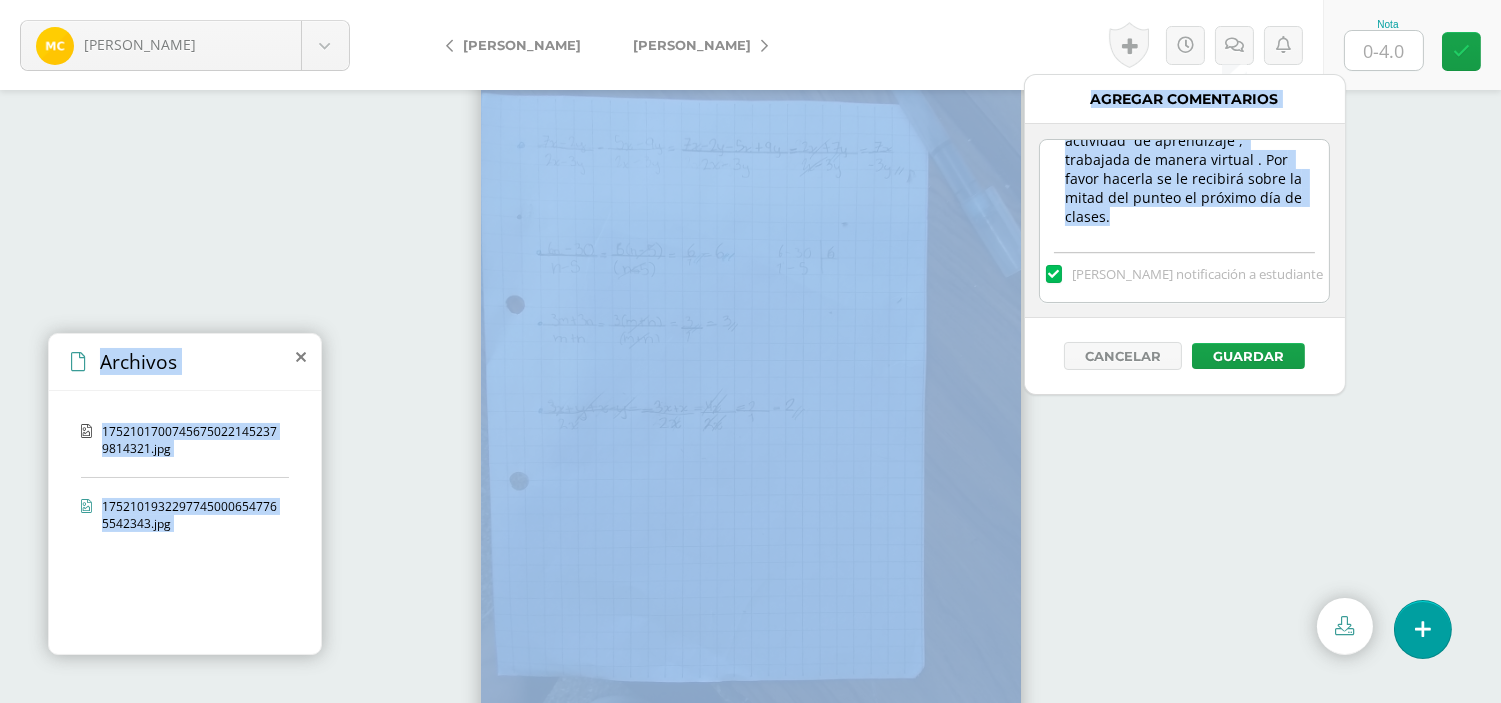 scroll, scrollTop: 0, scrollLeft: 0, axis: both 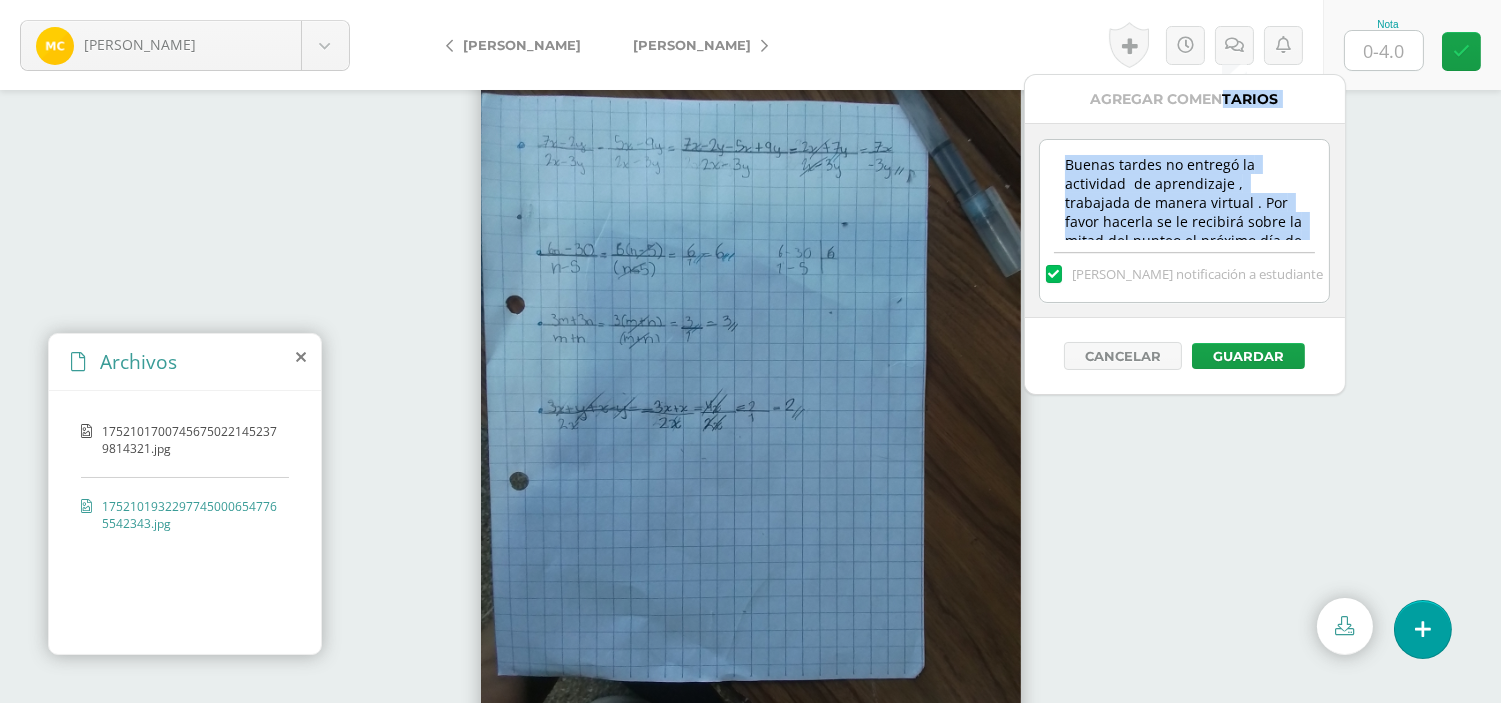 drag, startPoint x: 1201, startPoint y: 242, endPoint x: 1024, endPoint y: 101, distance: 226.29626 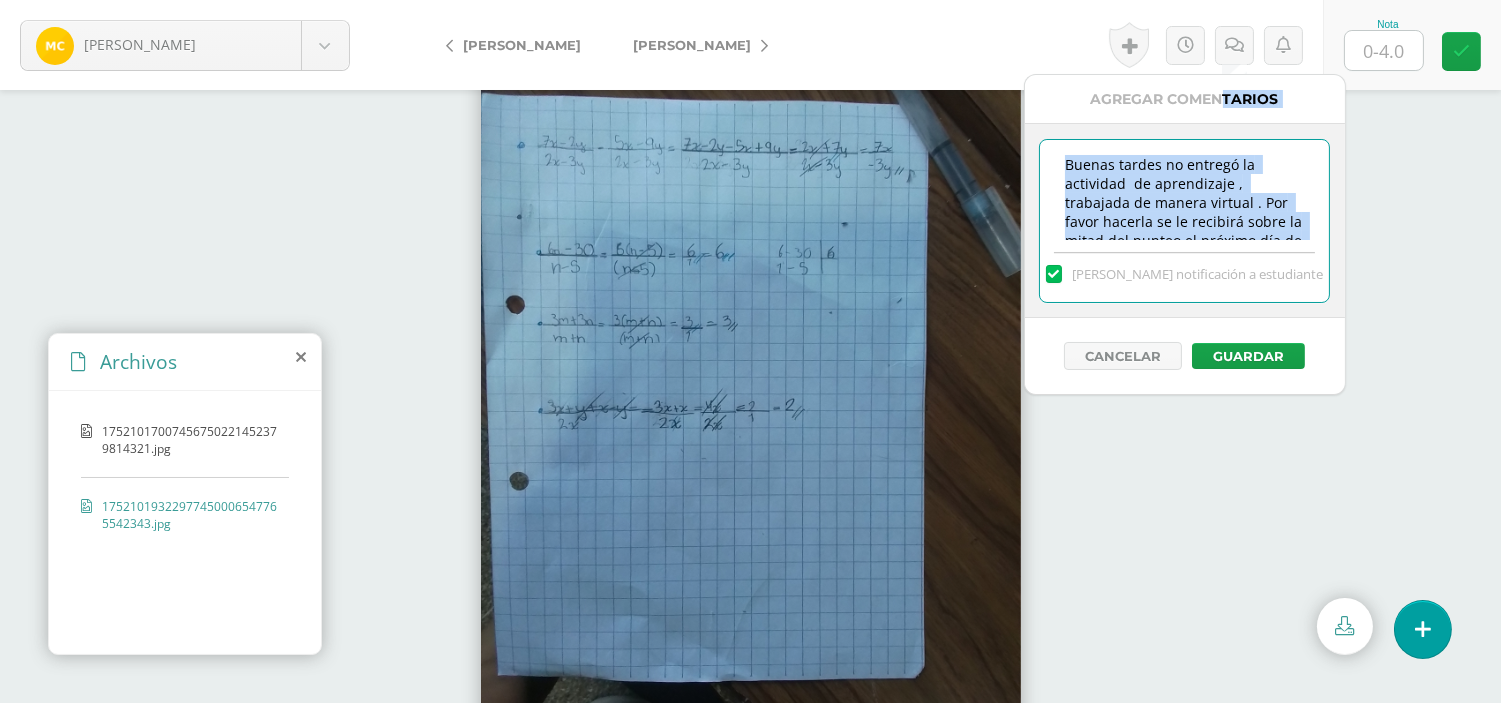 click on "Buenas tardes no entregó la actividad  de aprendizaje , trabajada de manera virtual . Por favor hacerla se le recibirá sobre la mitad del punteo el próximo día de clases." at bounding box center [1184, 190] 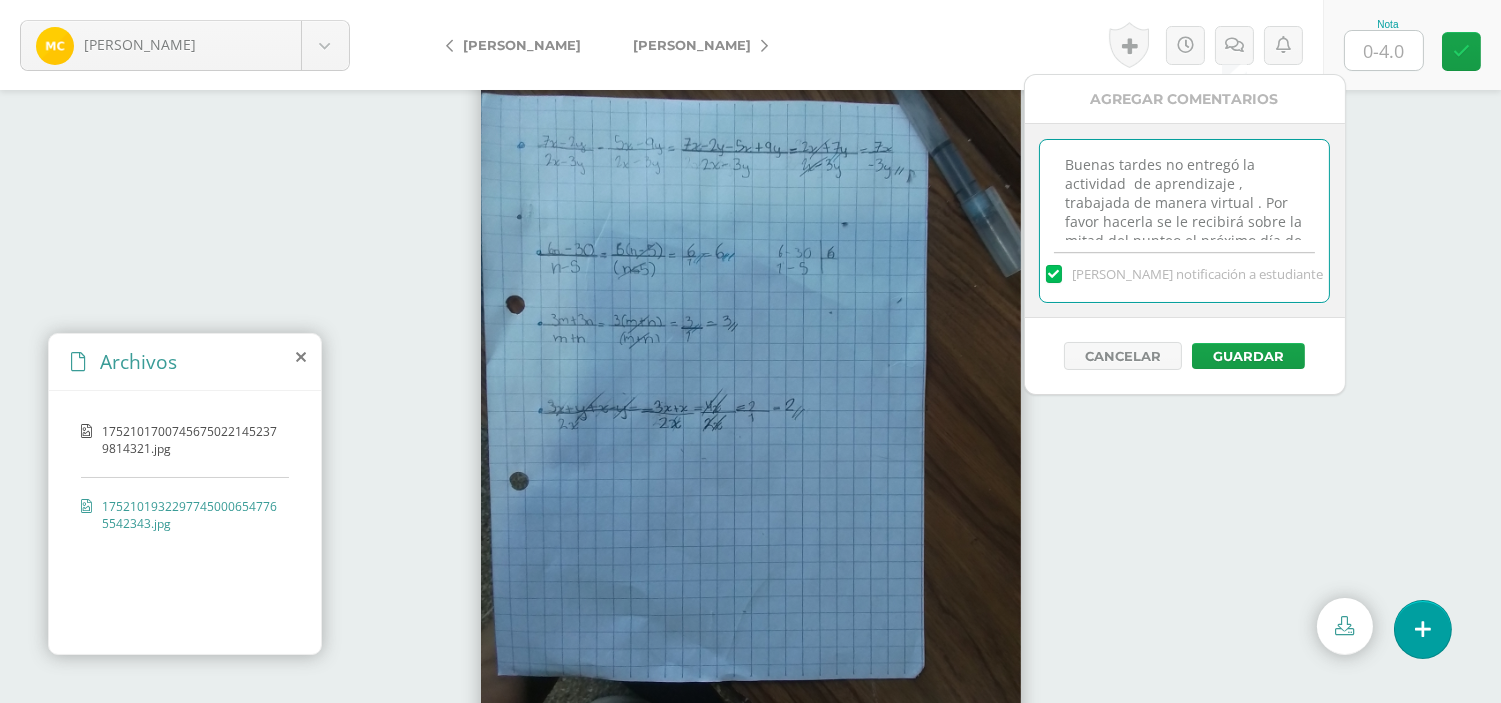 scroll, scrollTop: 43, scrollLeft: 0, axis: vertical 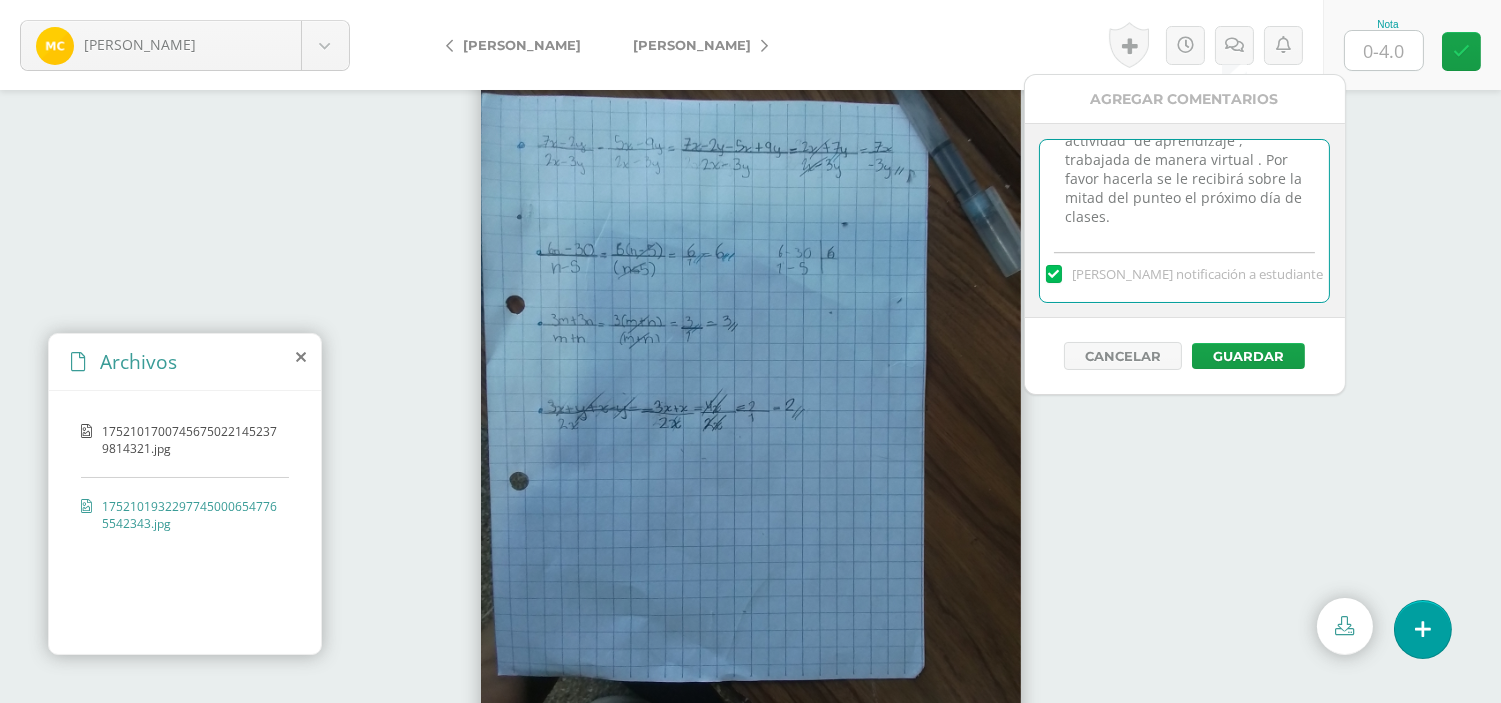 drag, startPoint x: 1063, startPoint y: 166, endPoint x: 1328, endPoint y: 244, distance: 276.24084 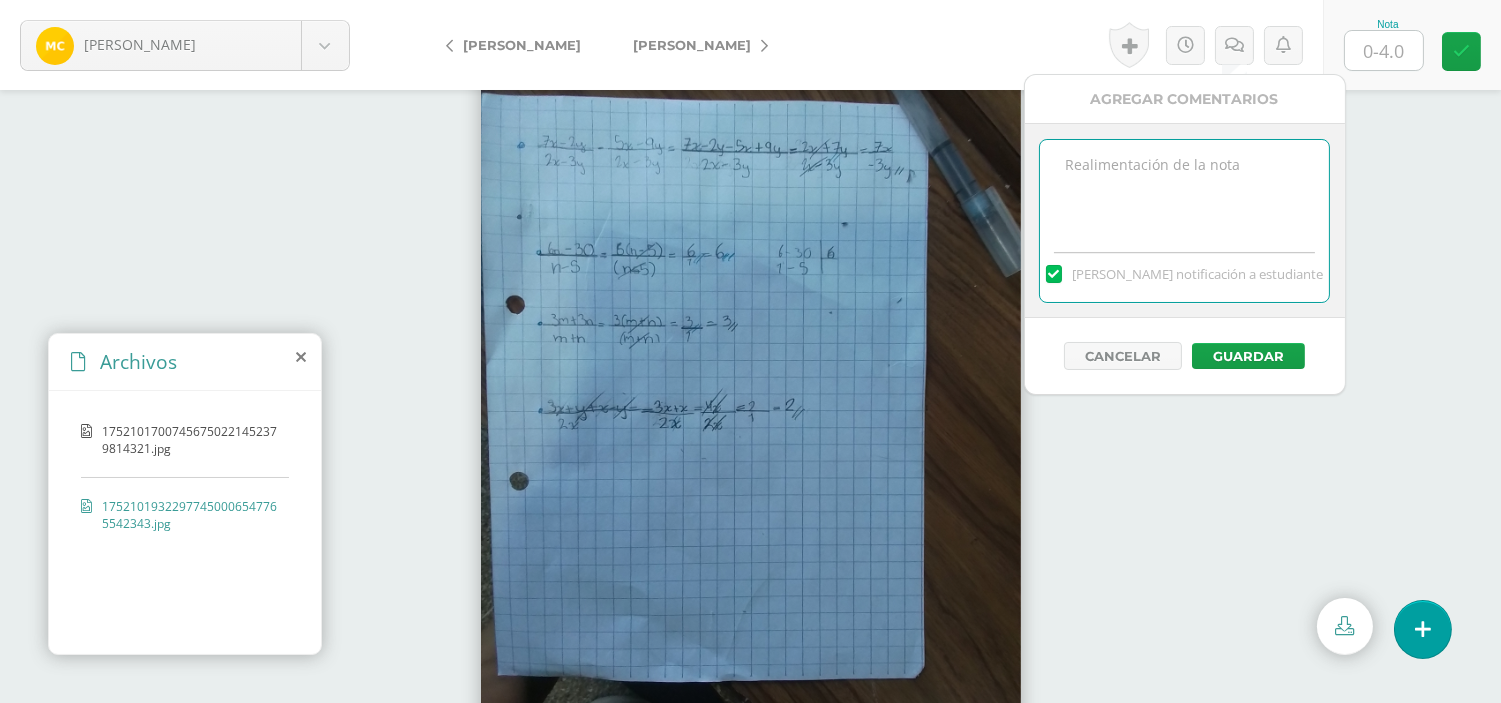 scroll, scrollTop: 0, scrollLeft: 0, axis: both 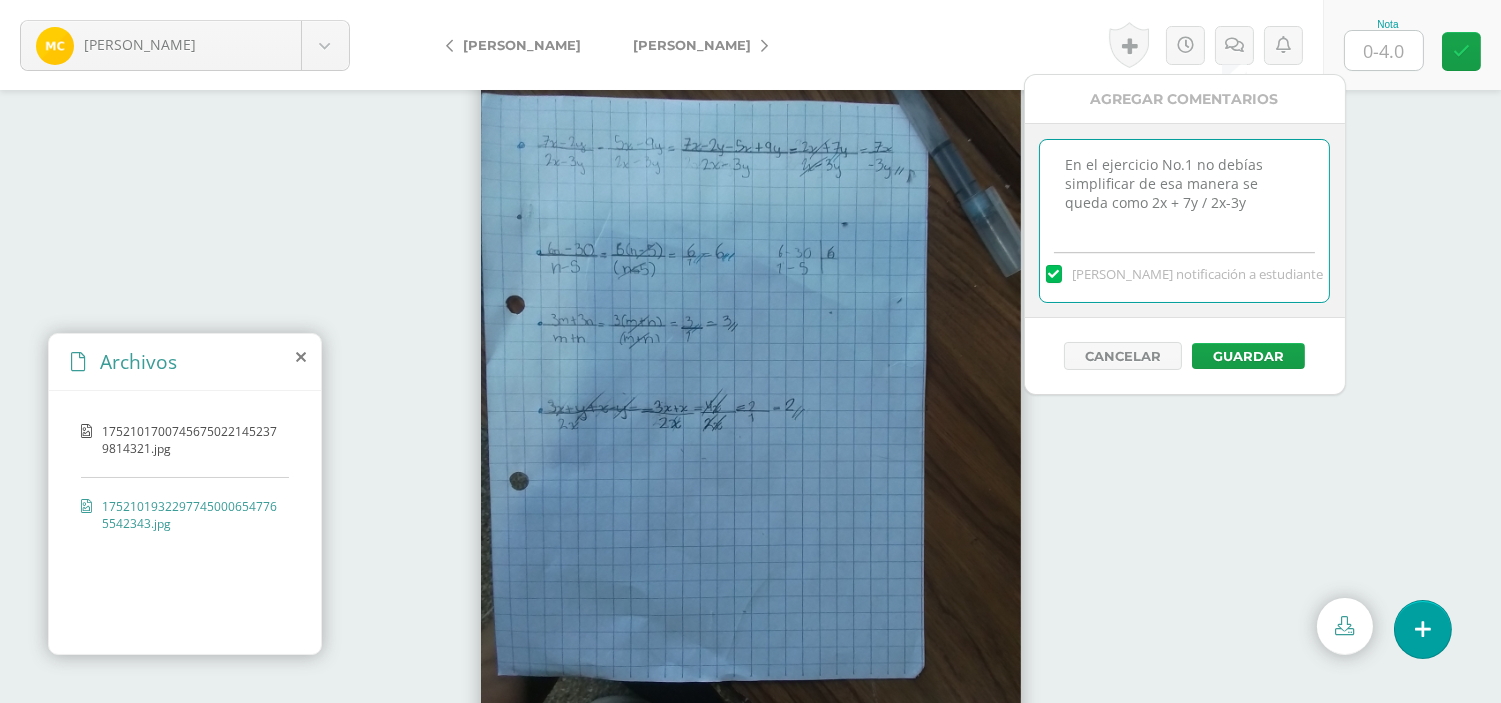type on "En el ejercicio No.1 no debías simplificar de esa manera se queda como 2x + 7y / 2x-3y" 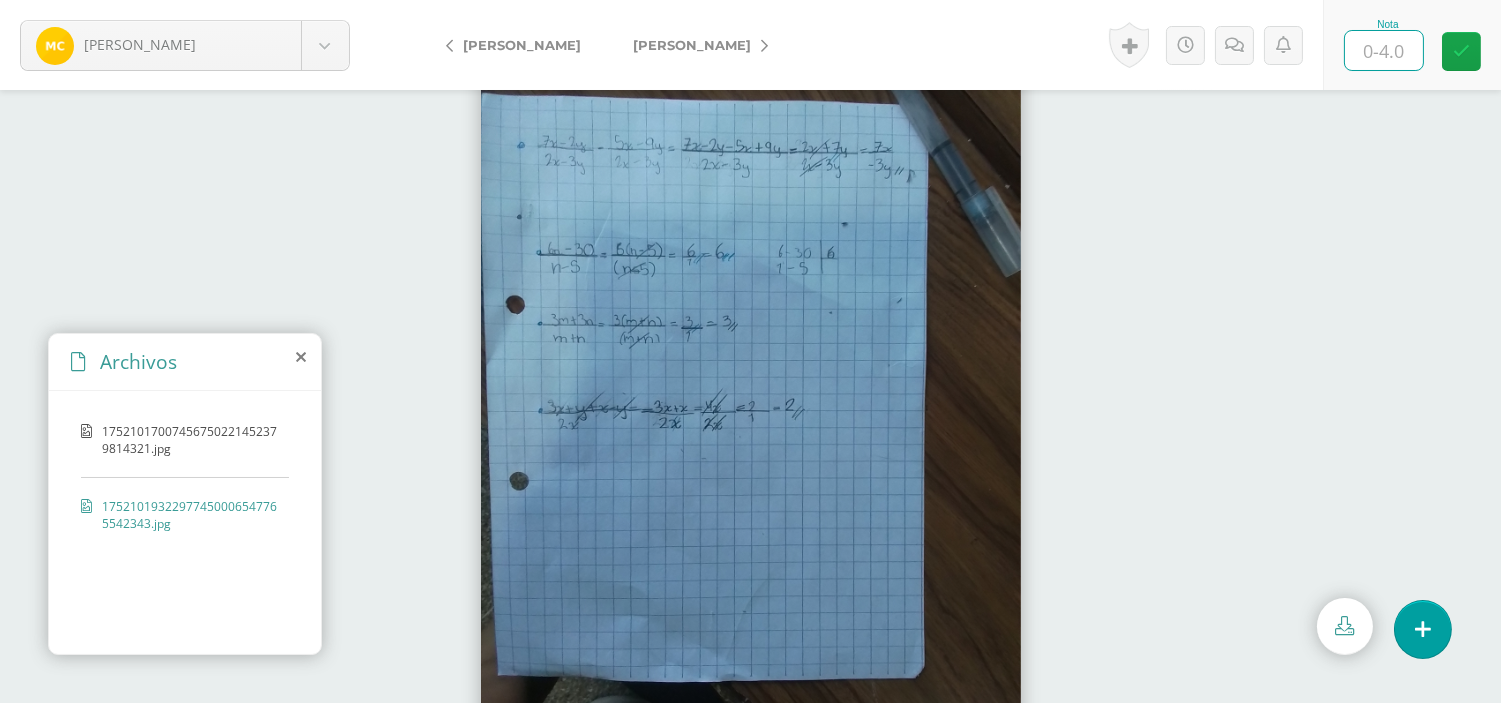 type on "4" 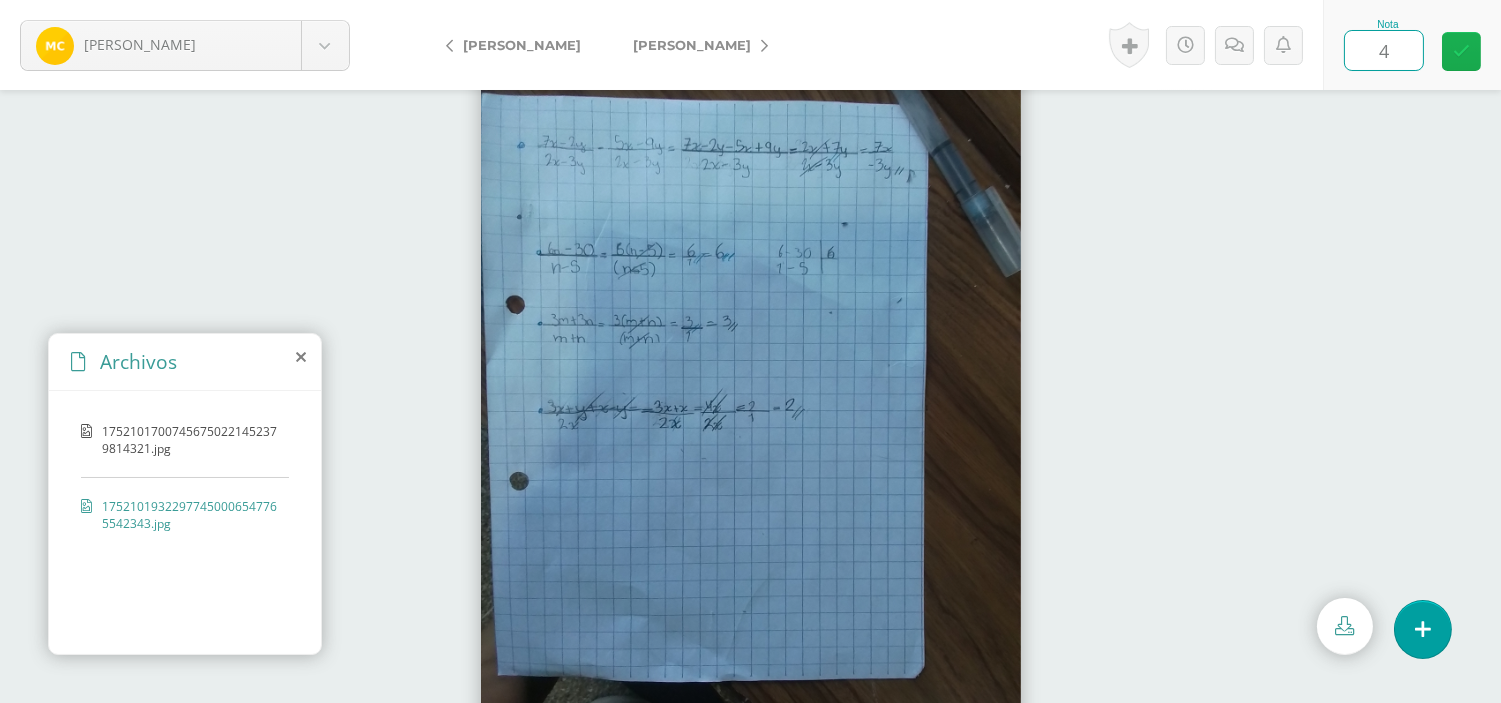 click at bounding box center (1461, 51) 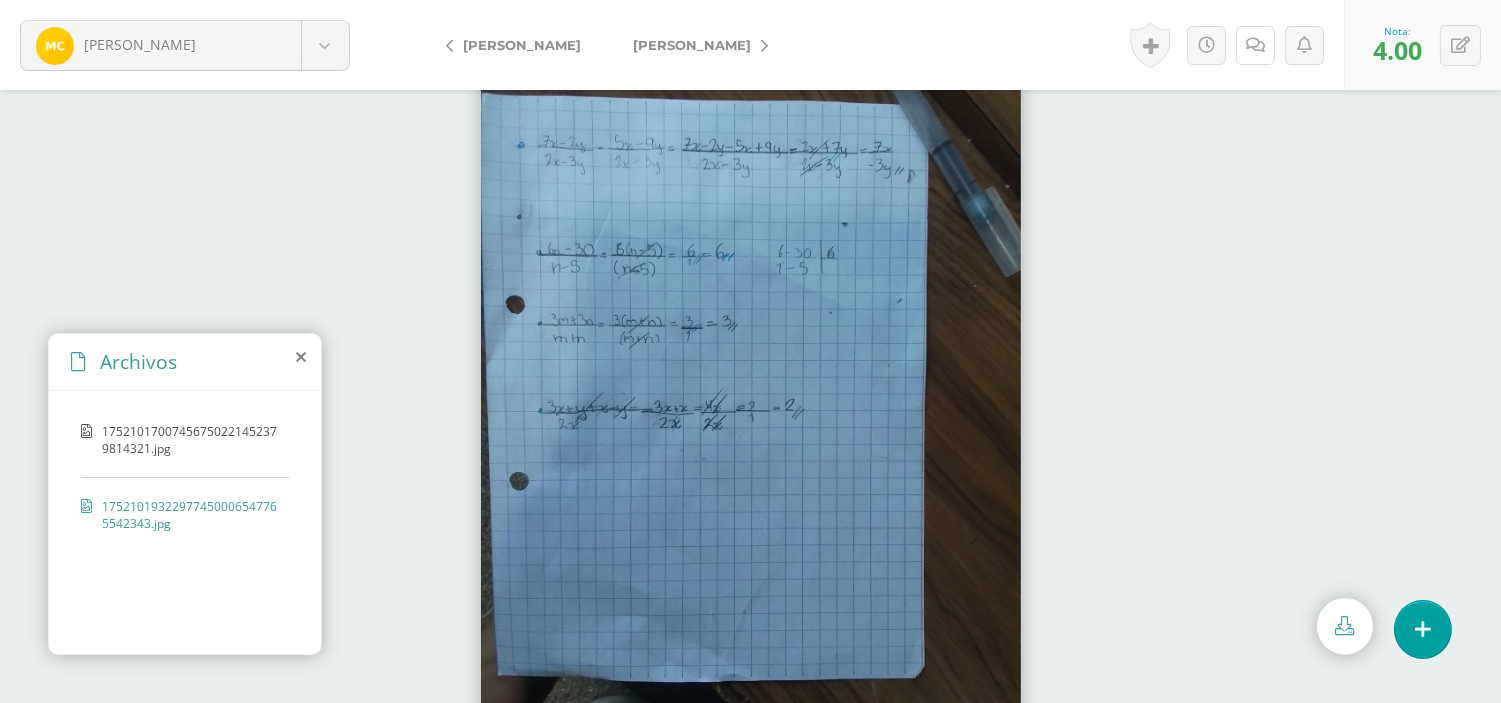 drag, startPoint x: 1251, startPoint y: 57, endPoint x: 1251, endPoint y: 73, distance: 16 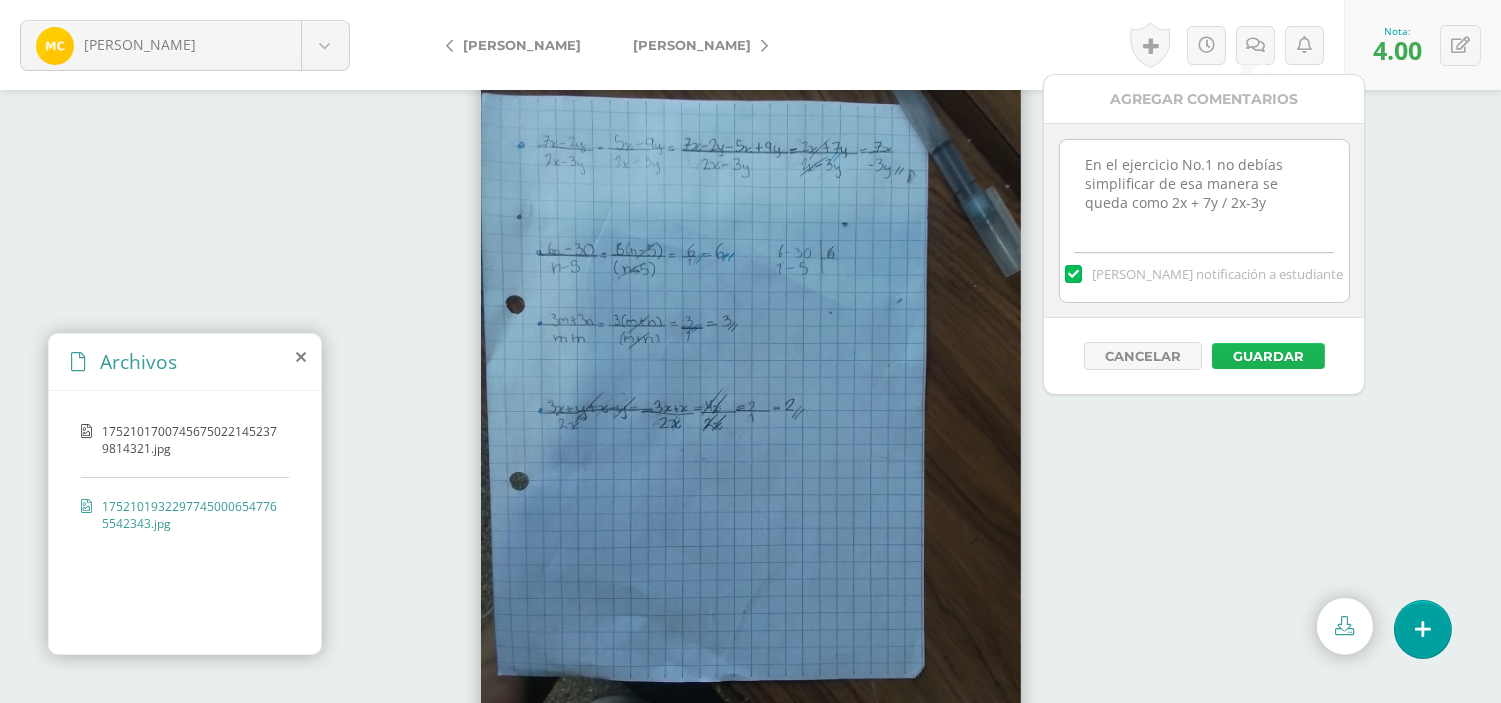 click on "Guardar" at bounding box center [1268, 356] 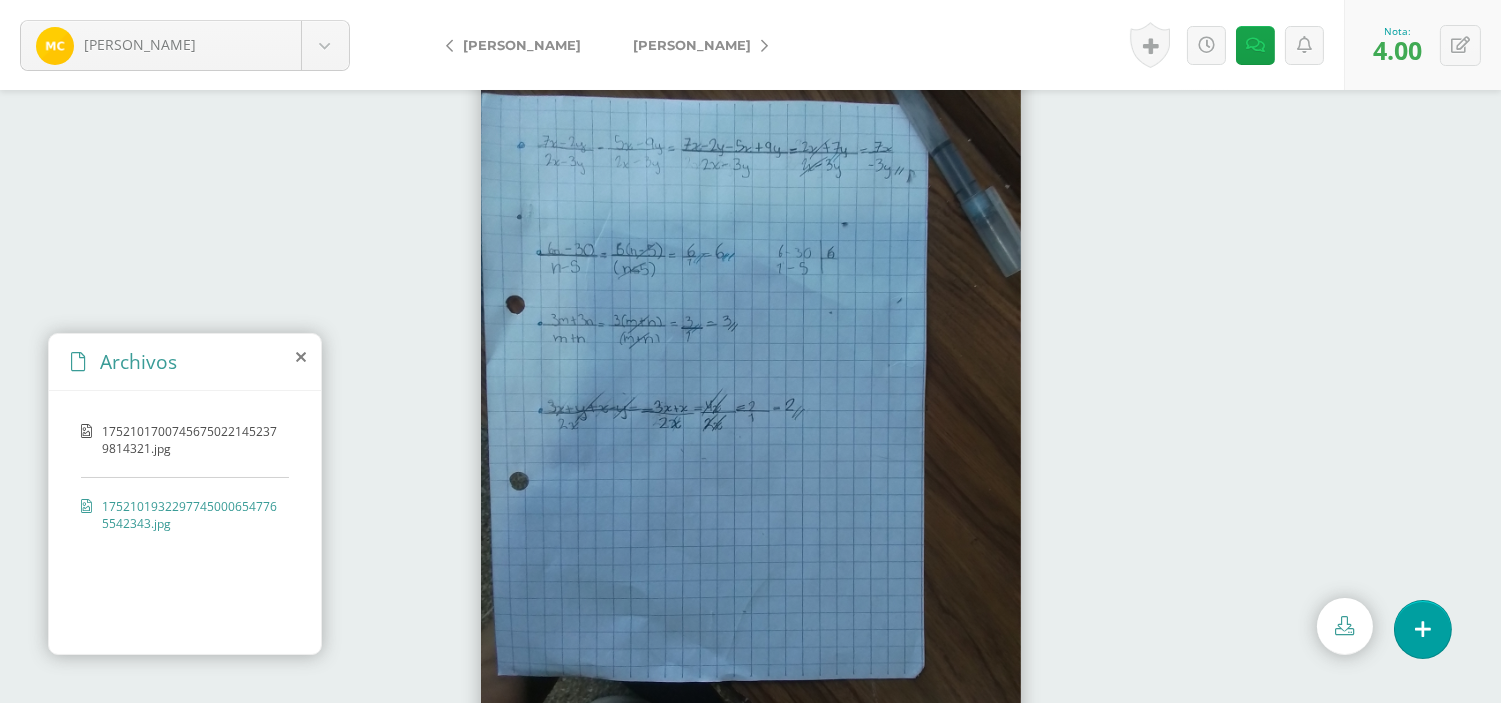 click on "[PERSON_NAME]" at bounding box center [695, 45] 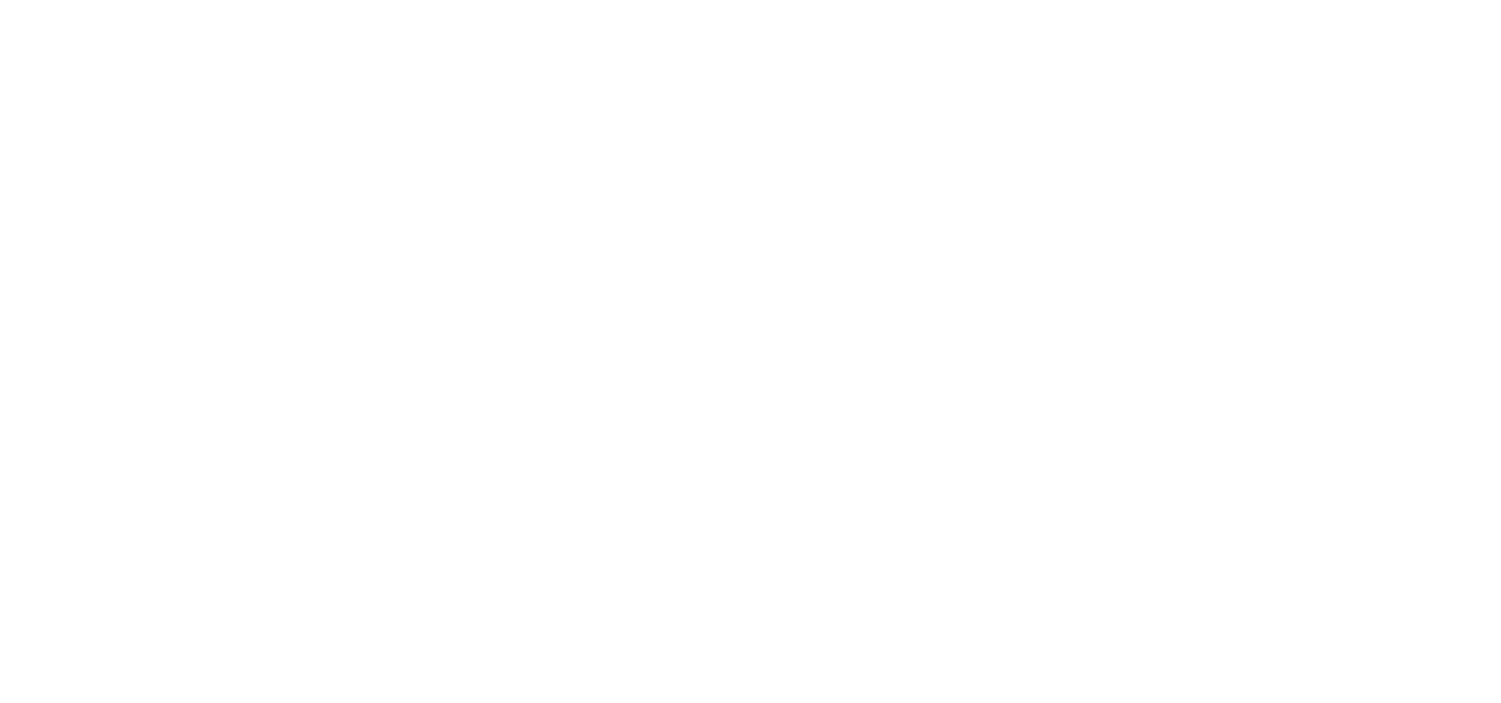 scroll, scrollTop: 0, scrollLeft: 0, axis: both 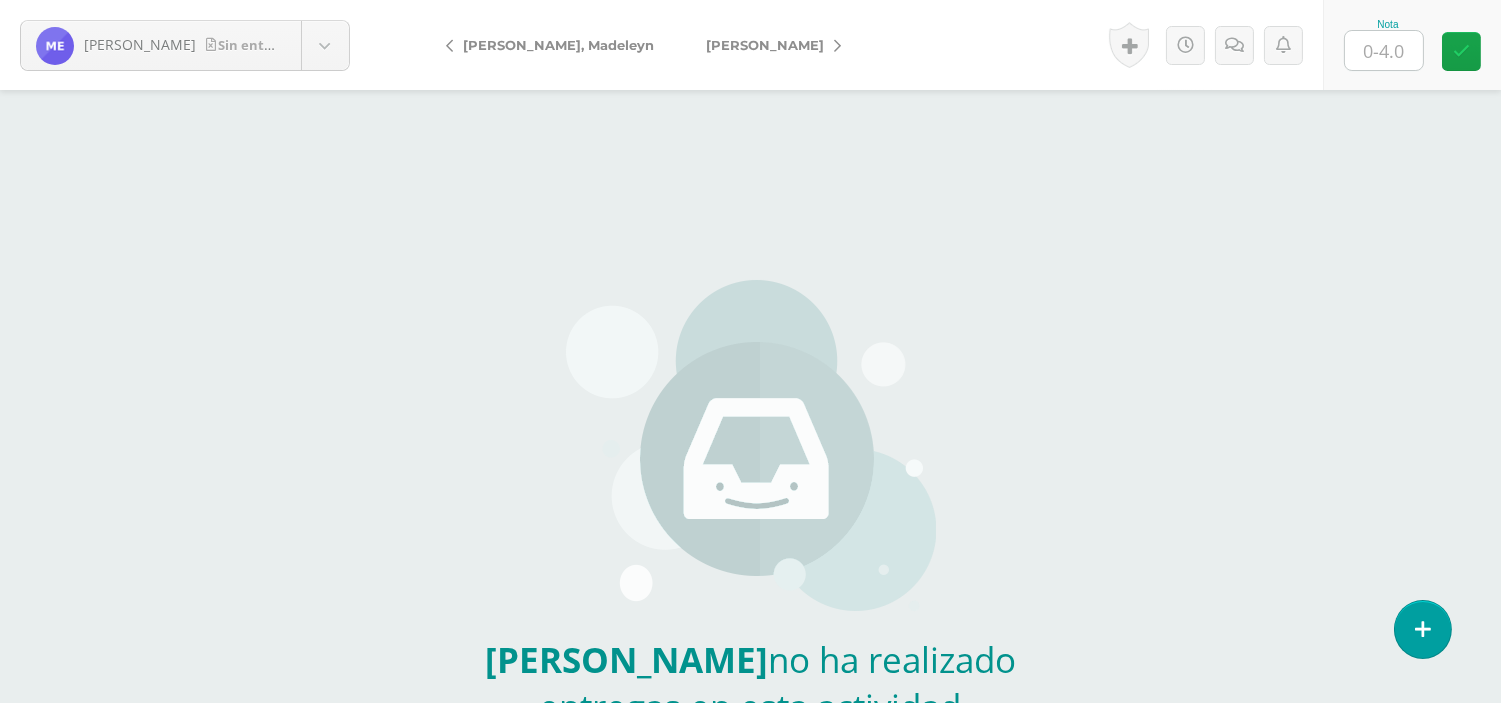 click at bounding box center [1384, 50] 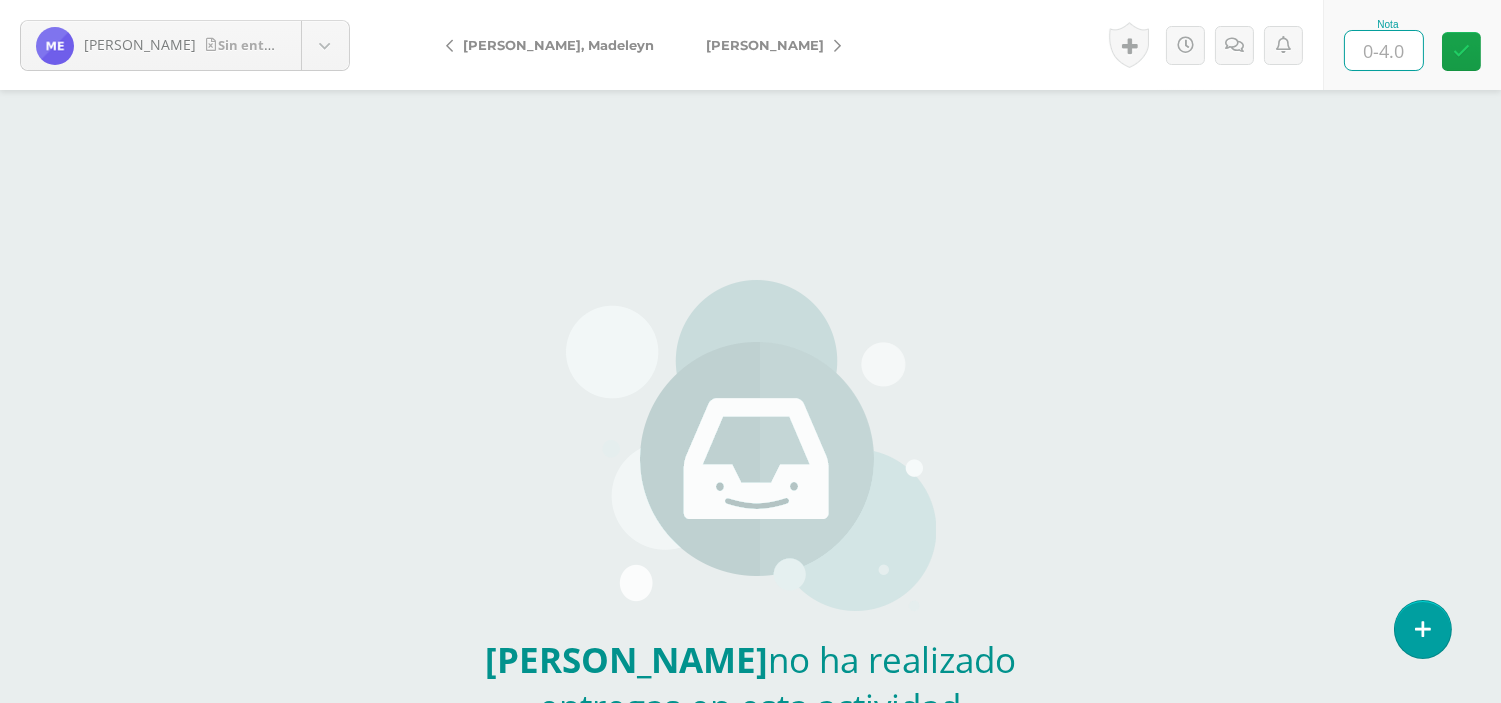 type on "0" 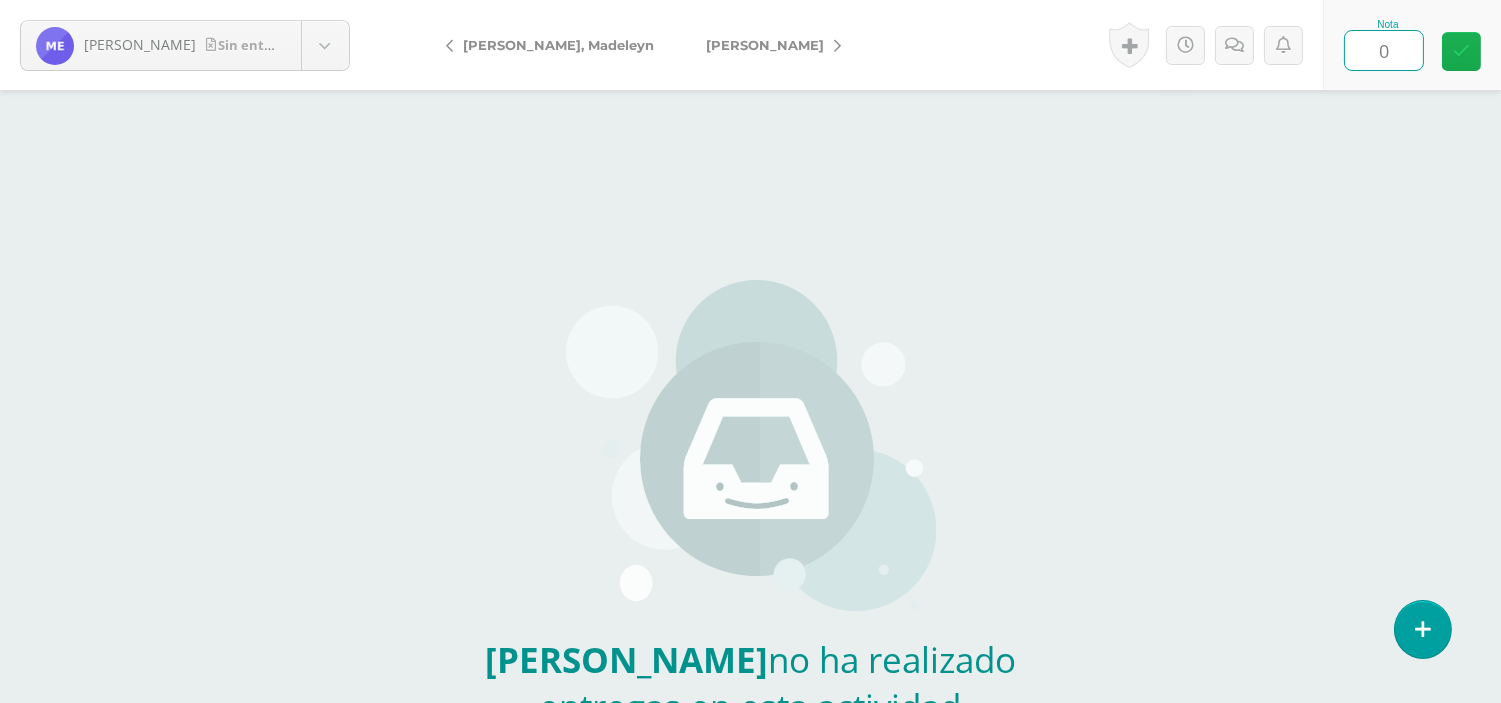click at bounding box center [1461, 51] 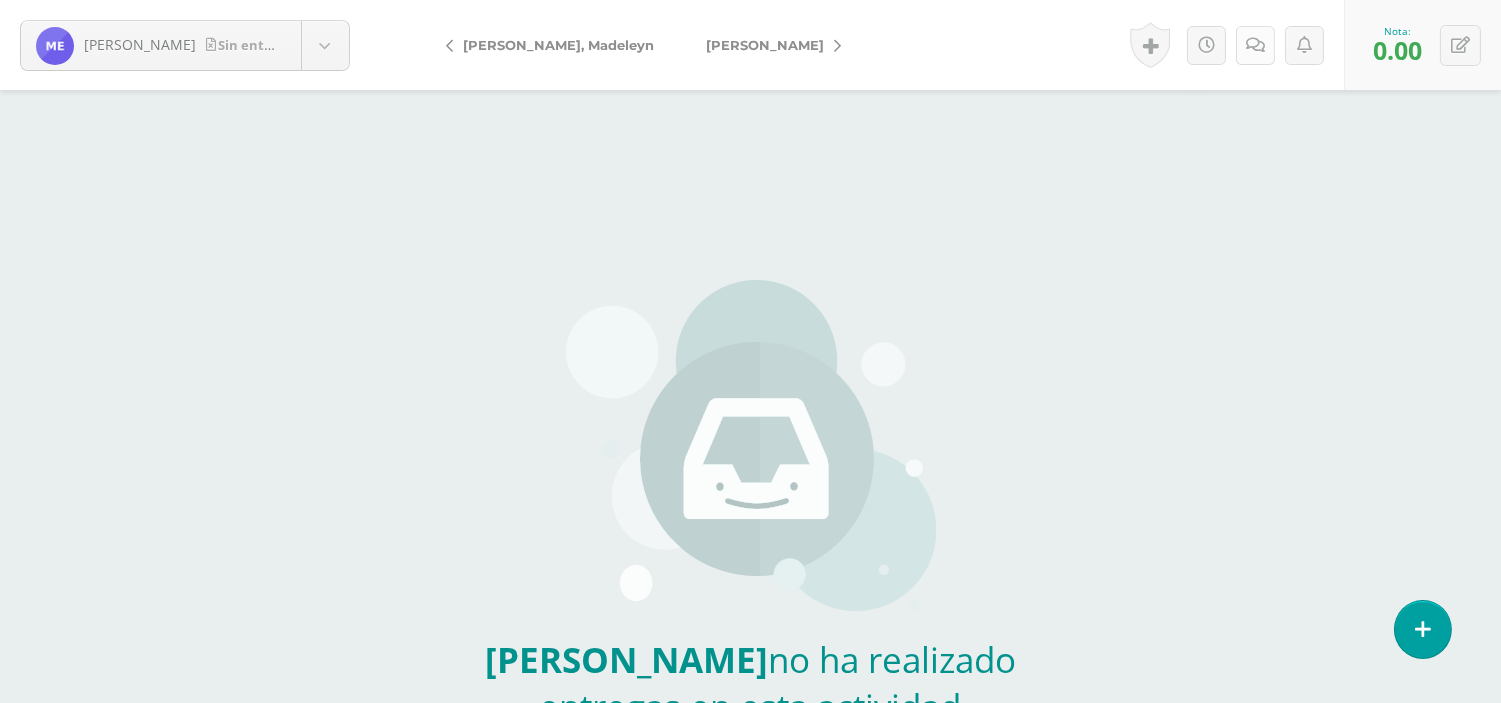 click at bounding box center [1255, 45] 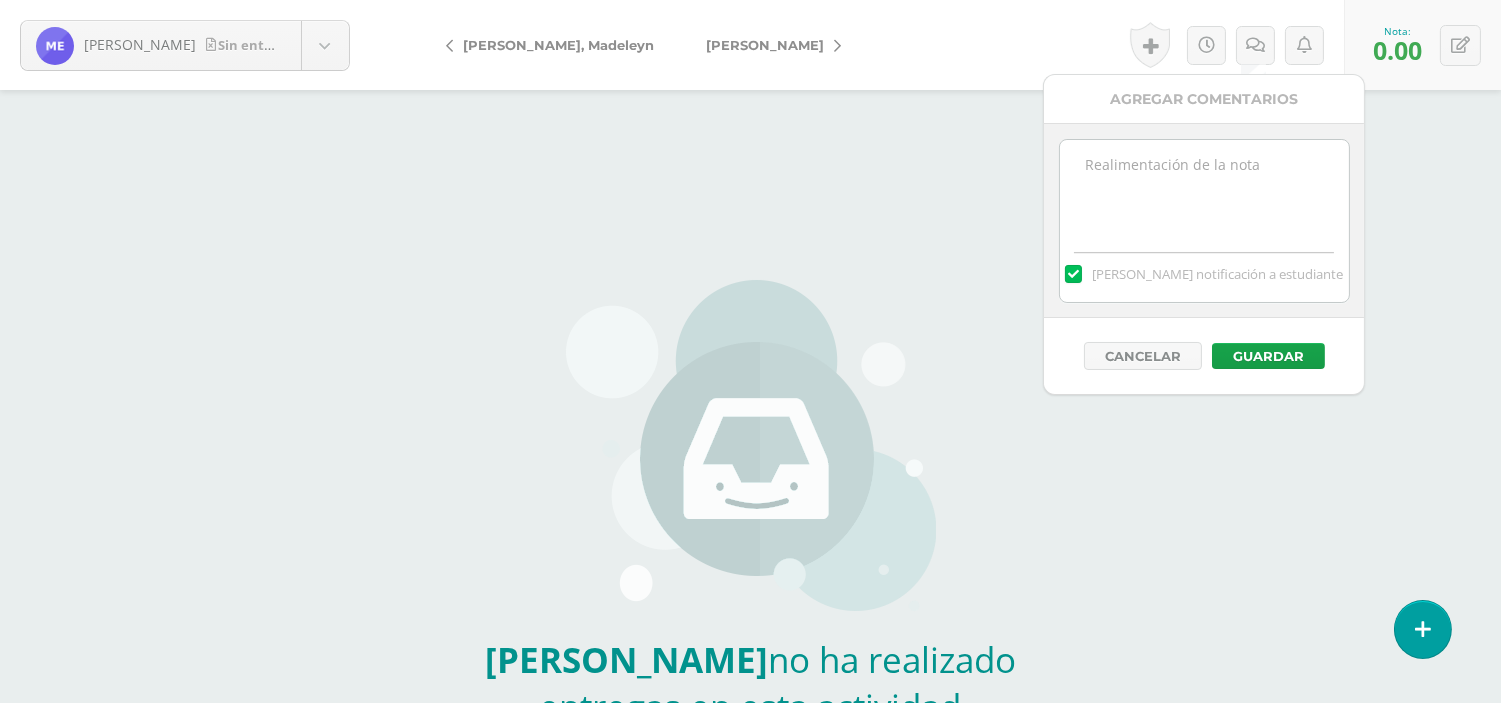 click at bounding box center [1204, 190] 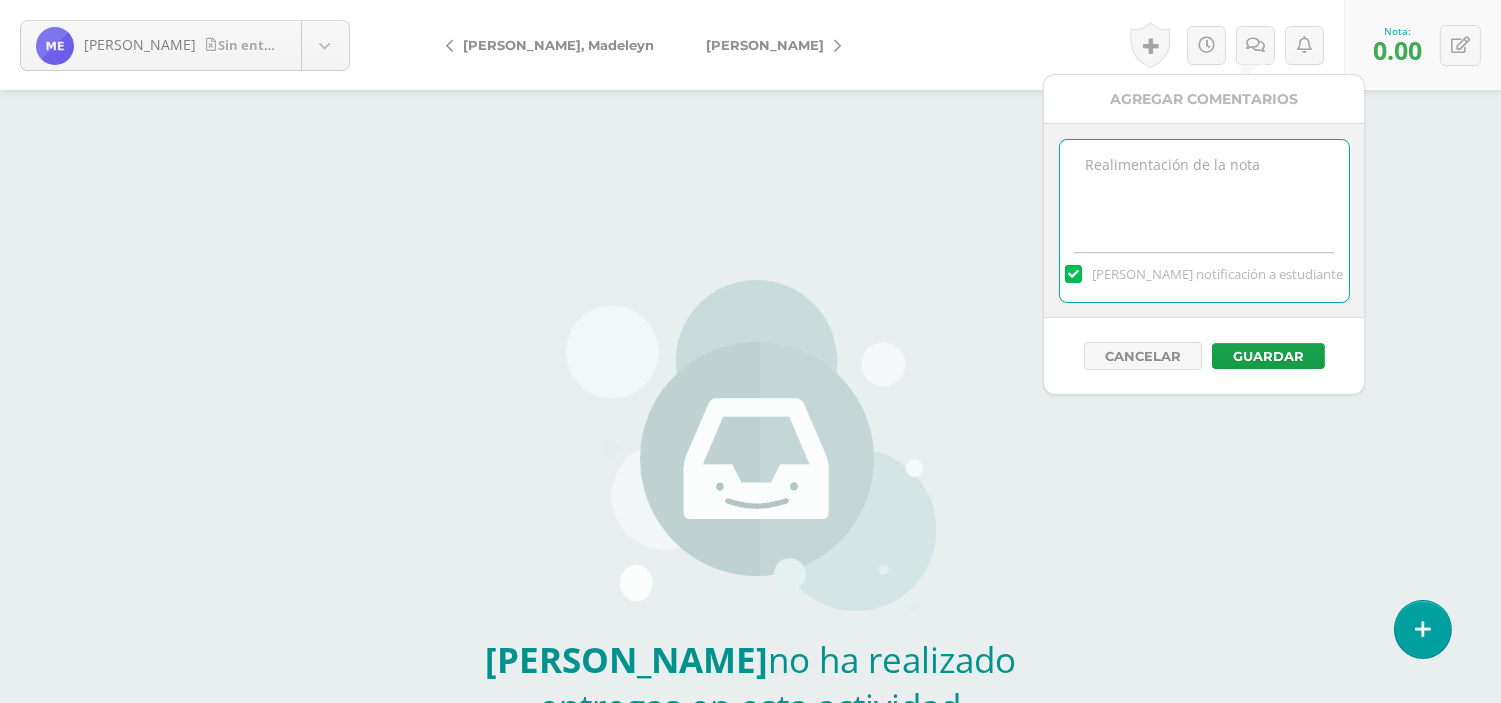paste on "En el ejercicio No.1 no debías simplificar de esa manera se queda como 2x + 7y / 2x-3y" 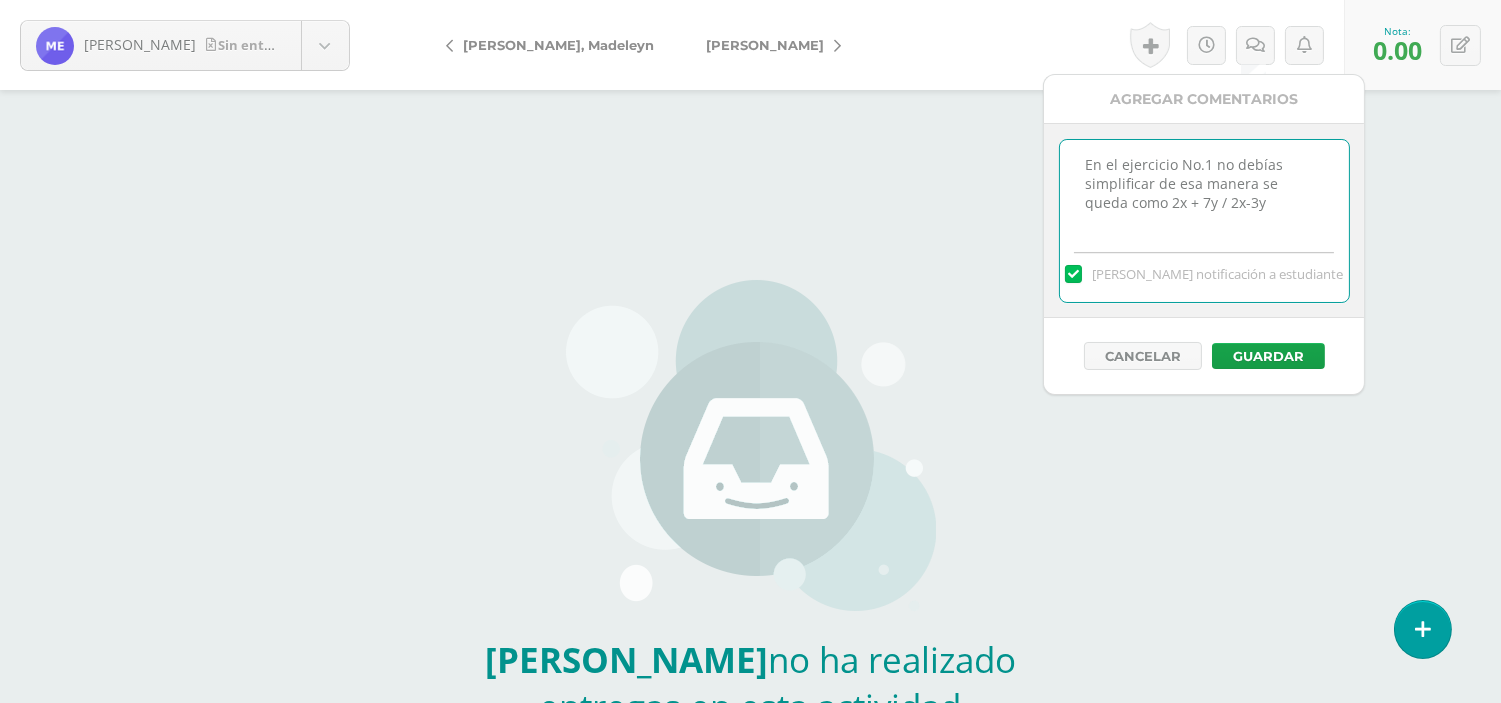drag, startPoint x: 1246, startPoint y: 206, endPoint x: 1057, endPoint y: 163, distance: 193.82982 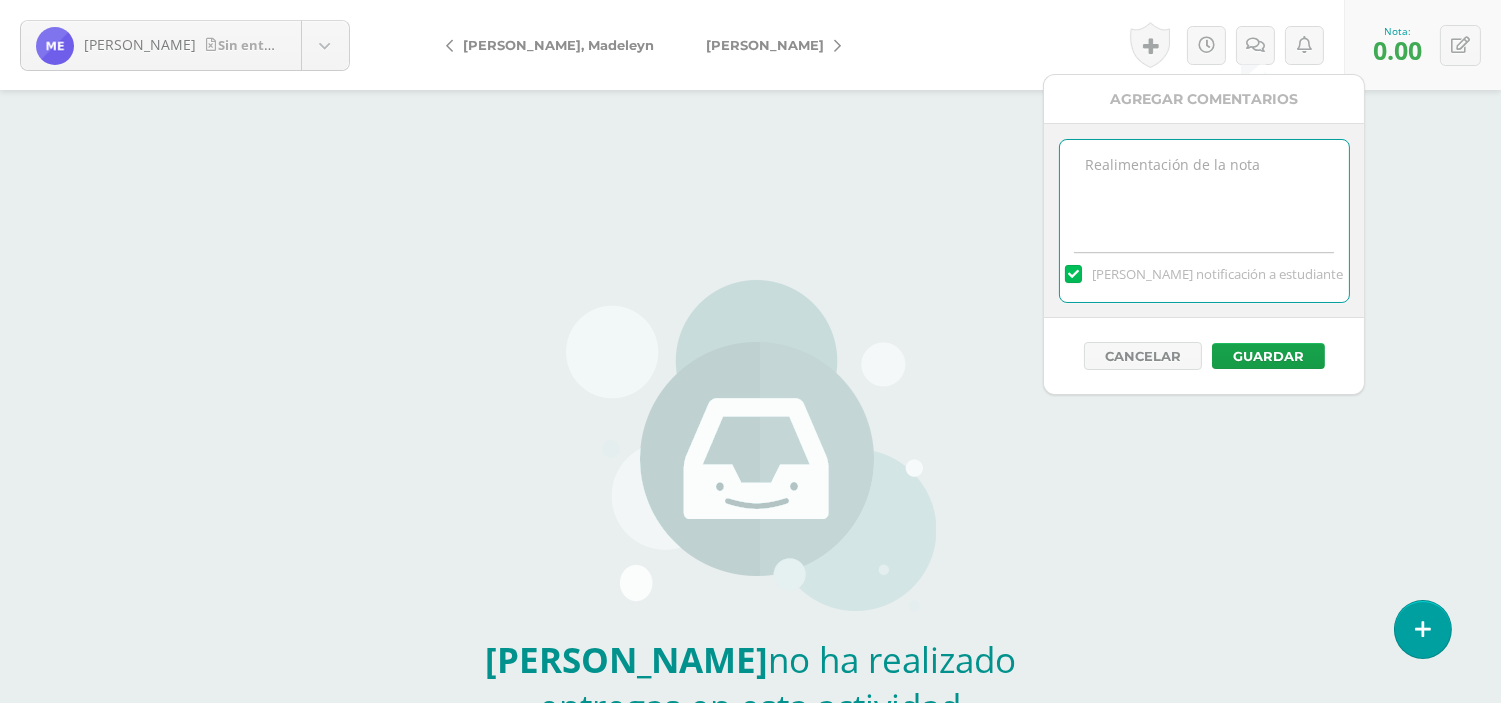 click at bounding box center (1204, 190) 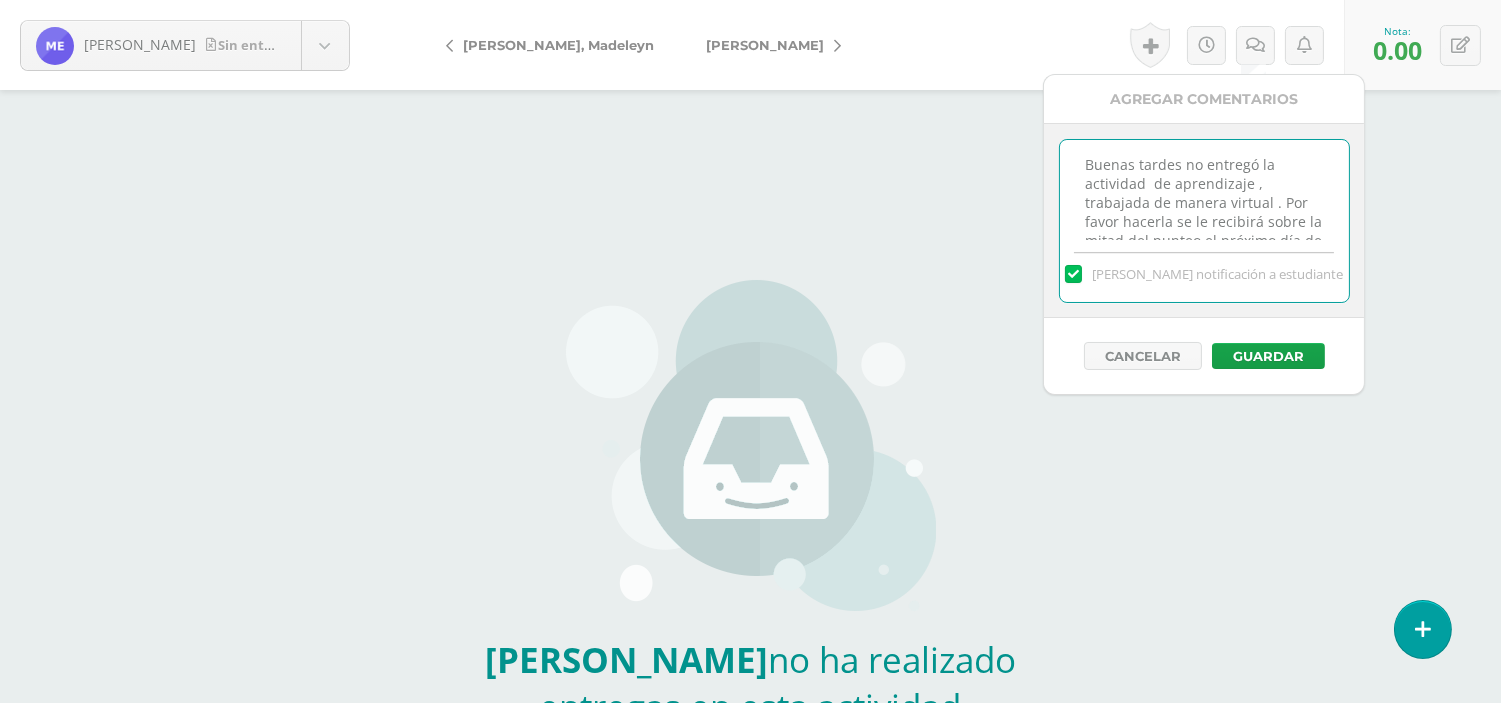 scroll, scrollTop: 28, scrollLeft: 0, axis: vertical 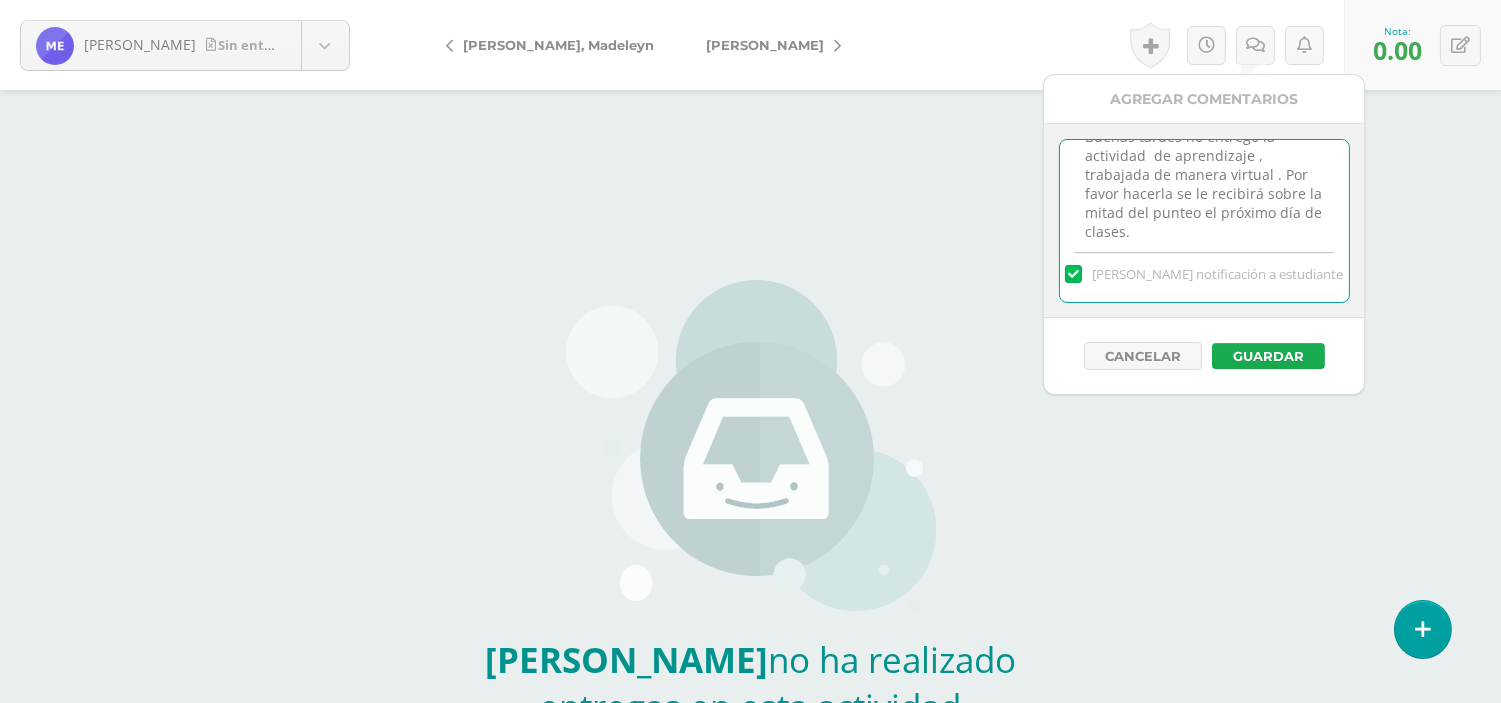 type on "Buenas tardes no entregó la actividad  de aprendizaje , trabajada de manera virtual . Por favor hacerla se le recibirá sobre la mitad del punteo el próximo día de clases." 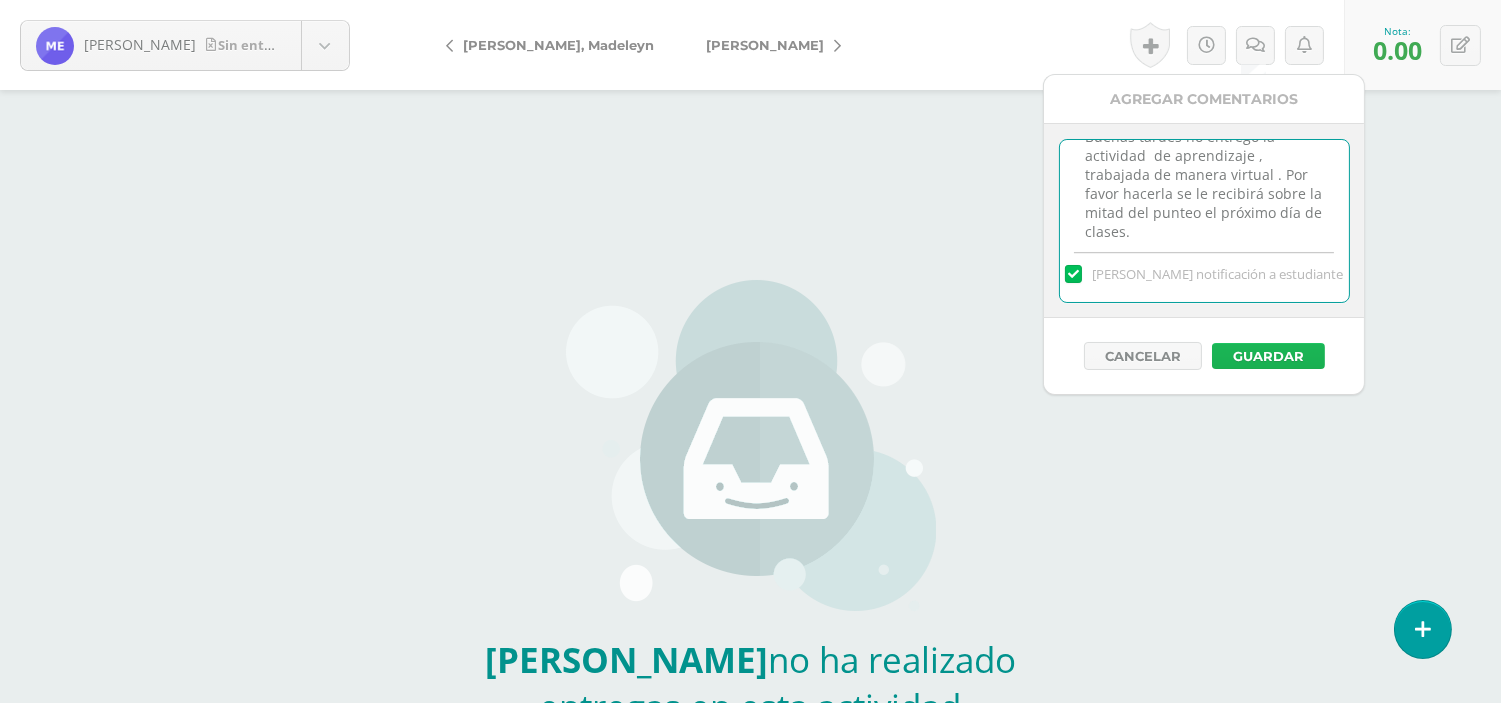 click on "Guardar" at bounding box center [1268, 356] 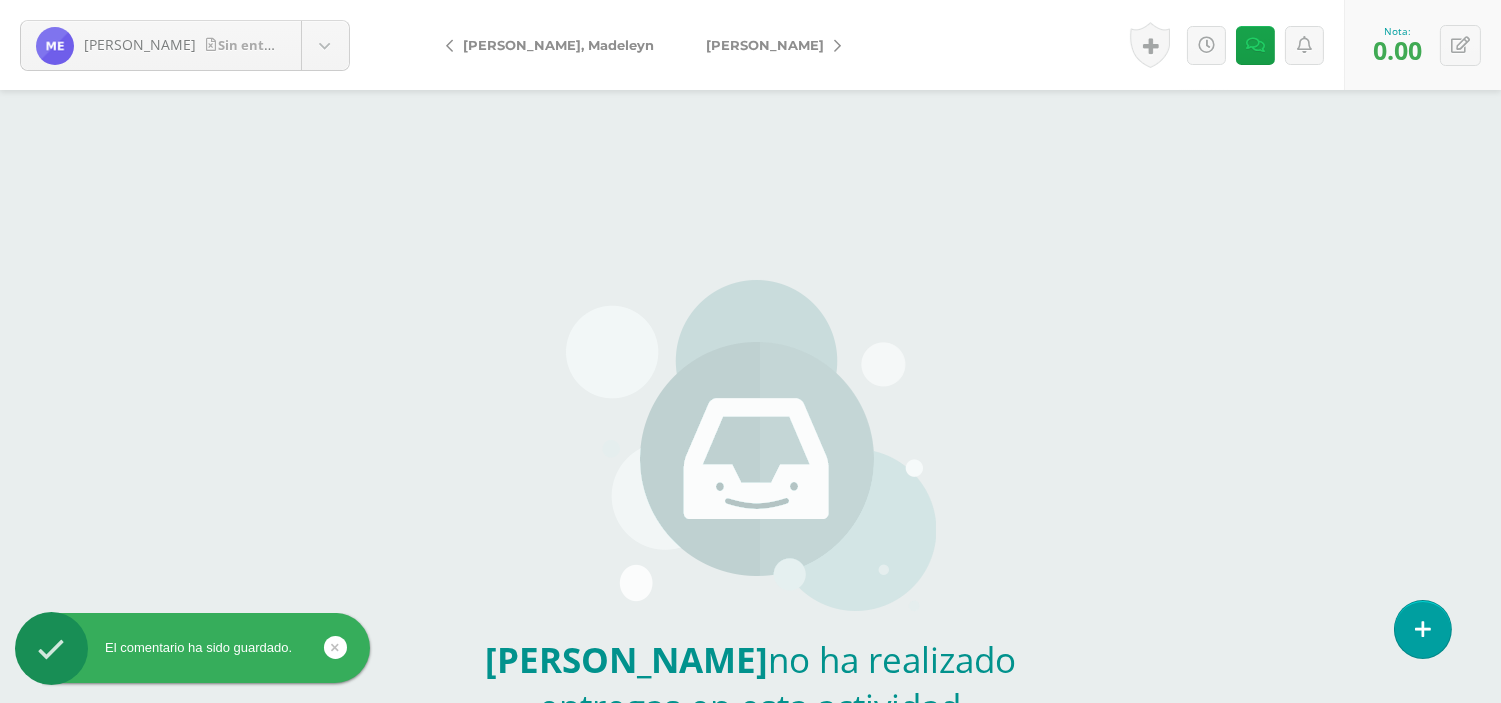 click on "[PERSON_NAME]" at bounding box center (765, 45) 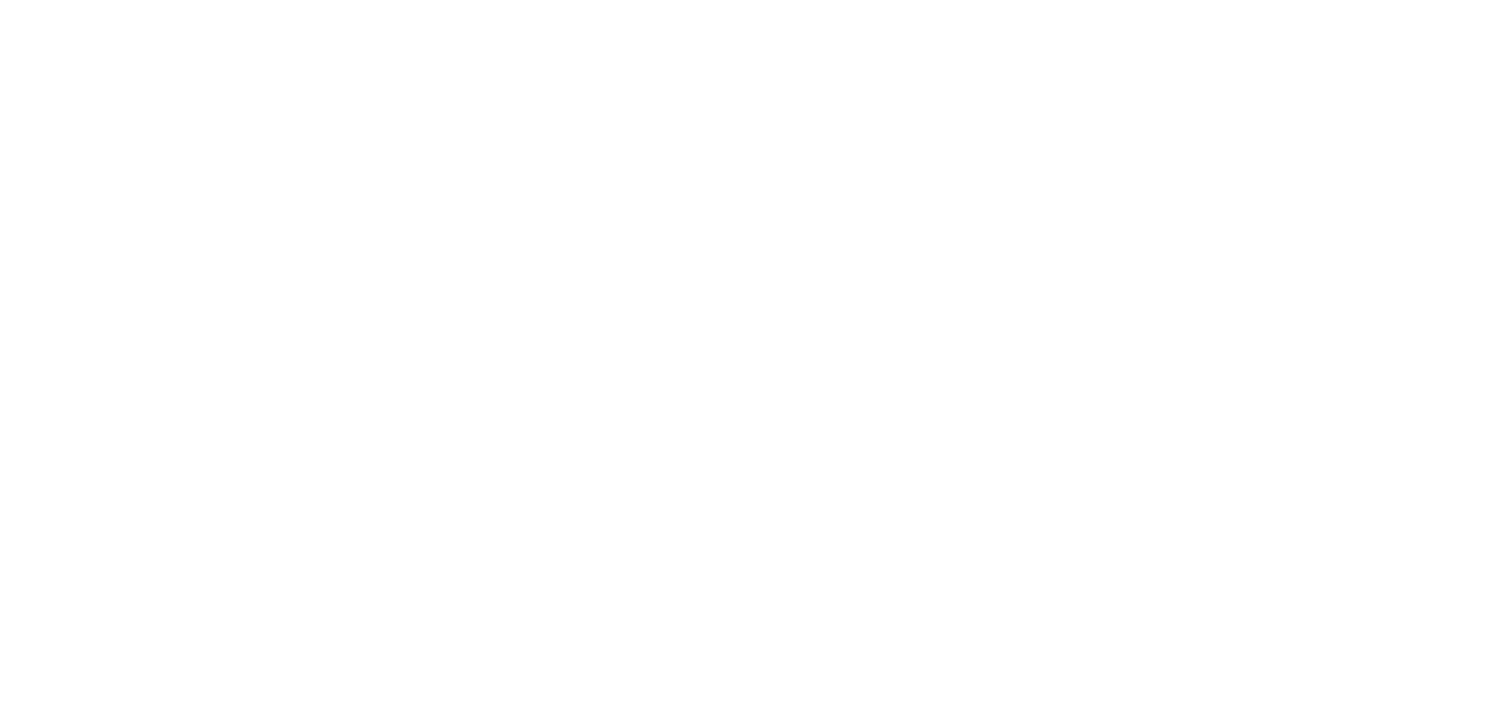 scroll, scrollTop: 0, scrollLeft: 0, axis: both 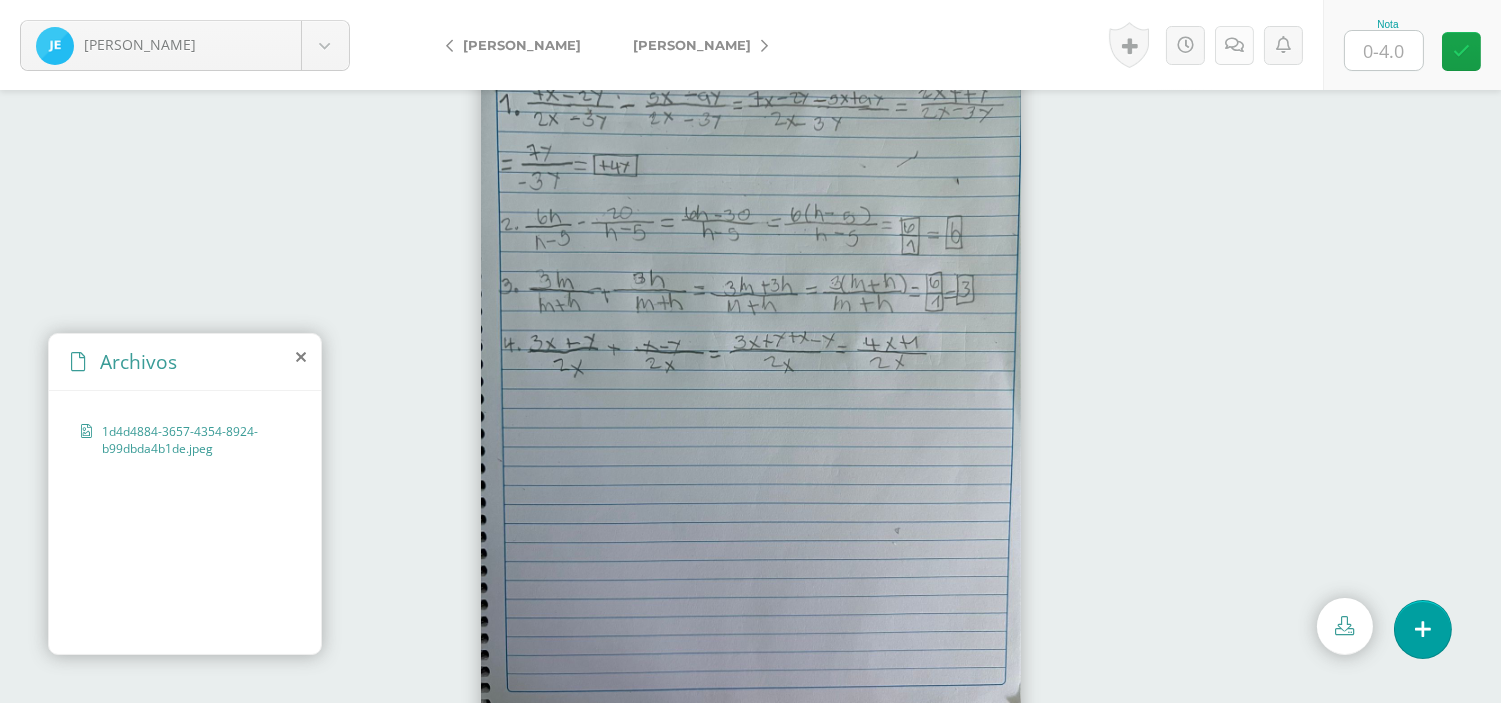 click at bounding box center (1234, 45) 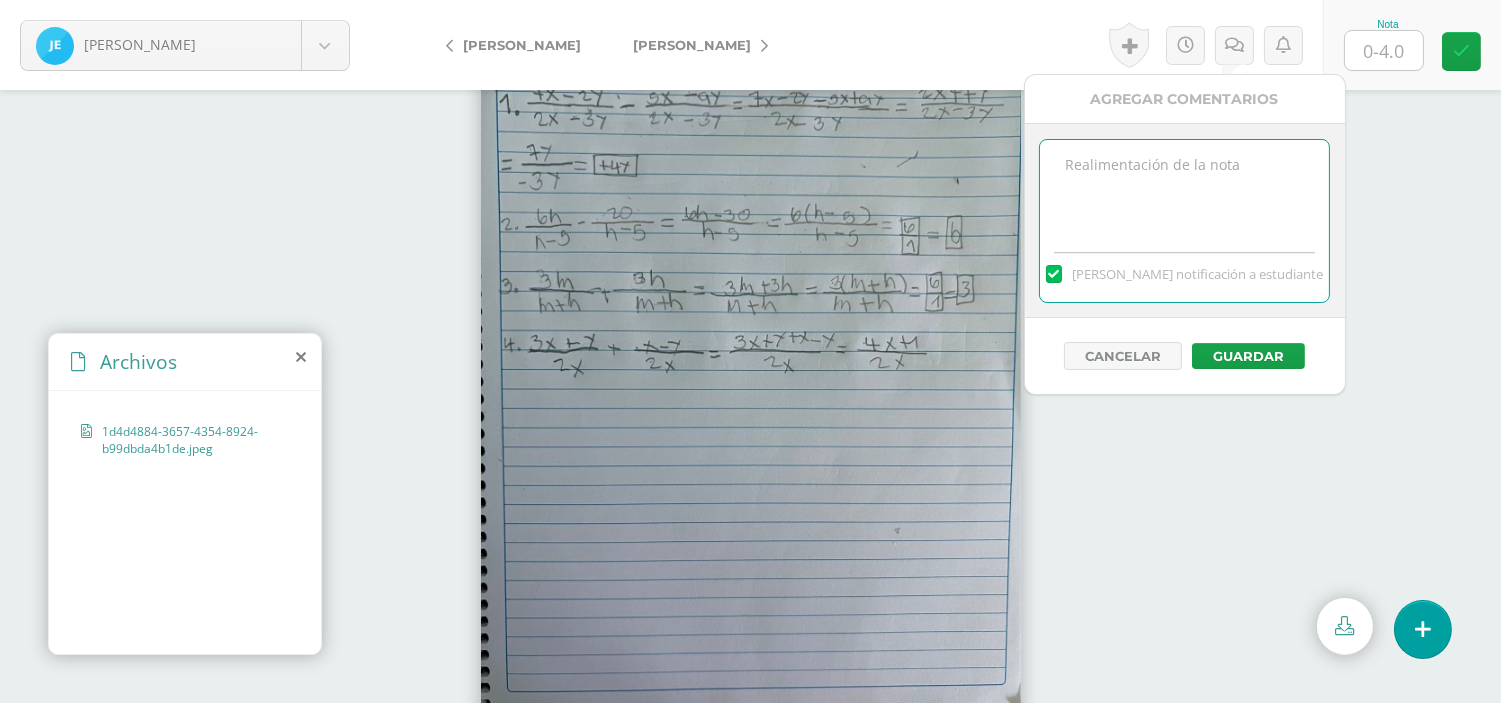 click at bounding box center (1184, 190) 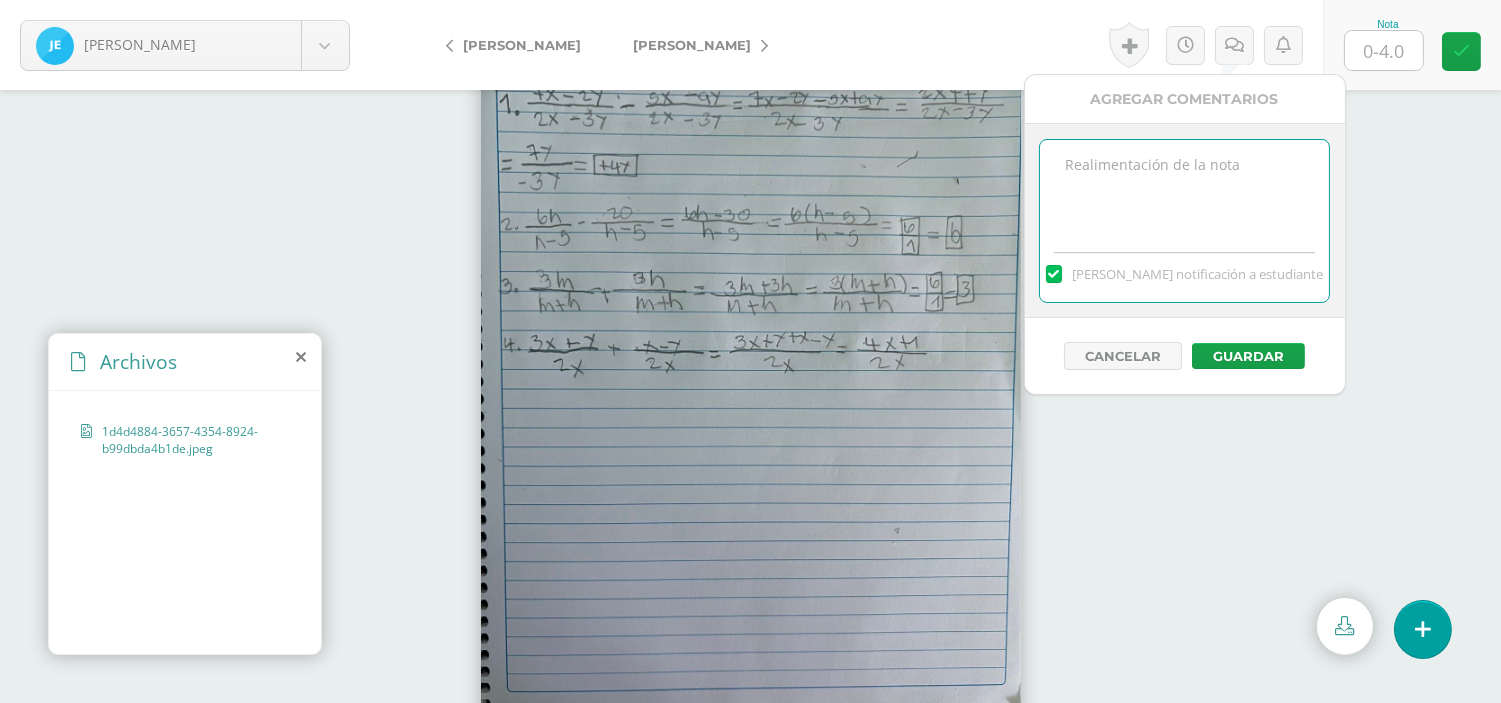 paste on "Buenas tardes no entregó la actividad  de aprendizaje , trabajada de manera virtual . Por favor hacerla se le recibirá sobre la mitad del punteo el próximo día de clases." 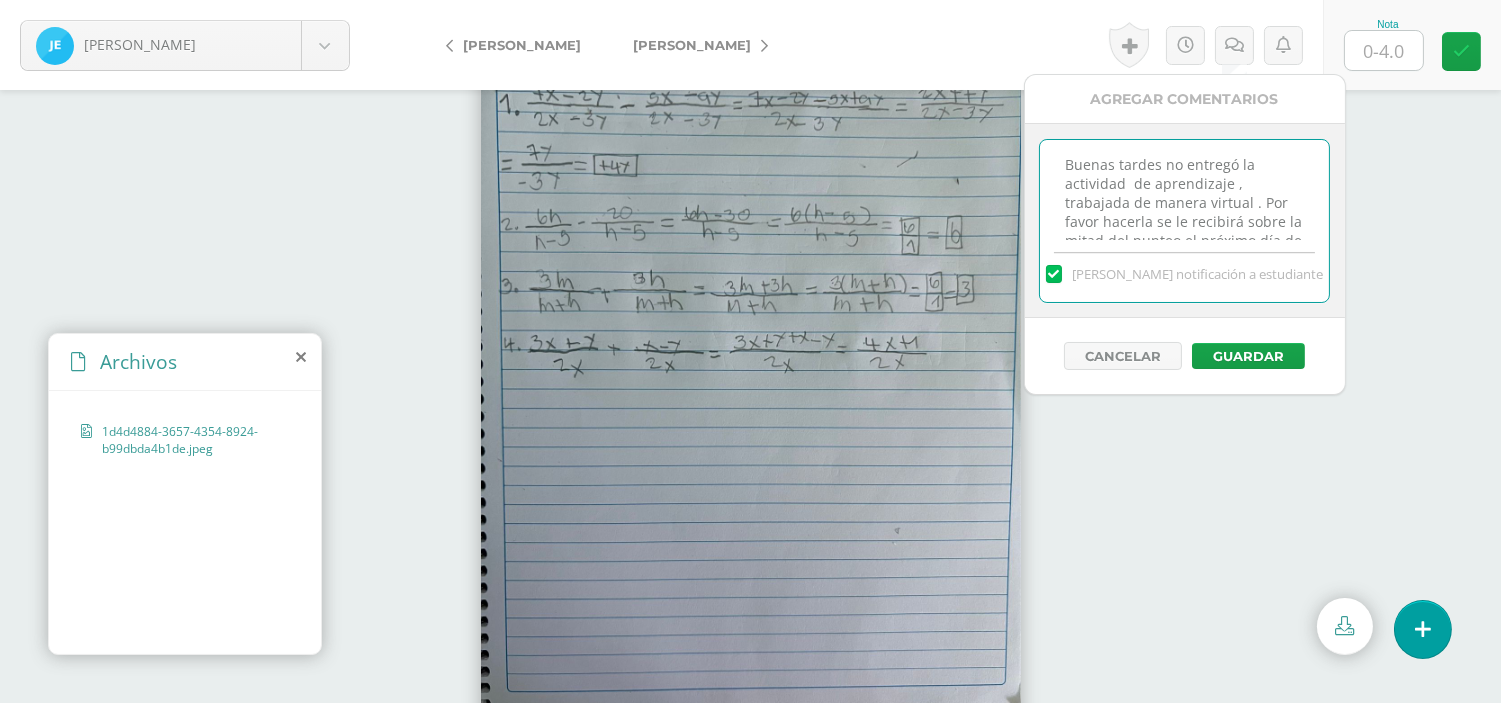 scroll, scrollTop: 28, scrollLeft: 0, axis: vertical 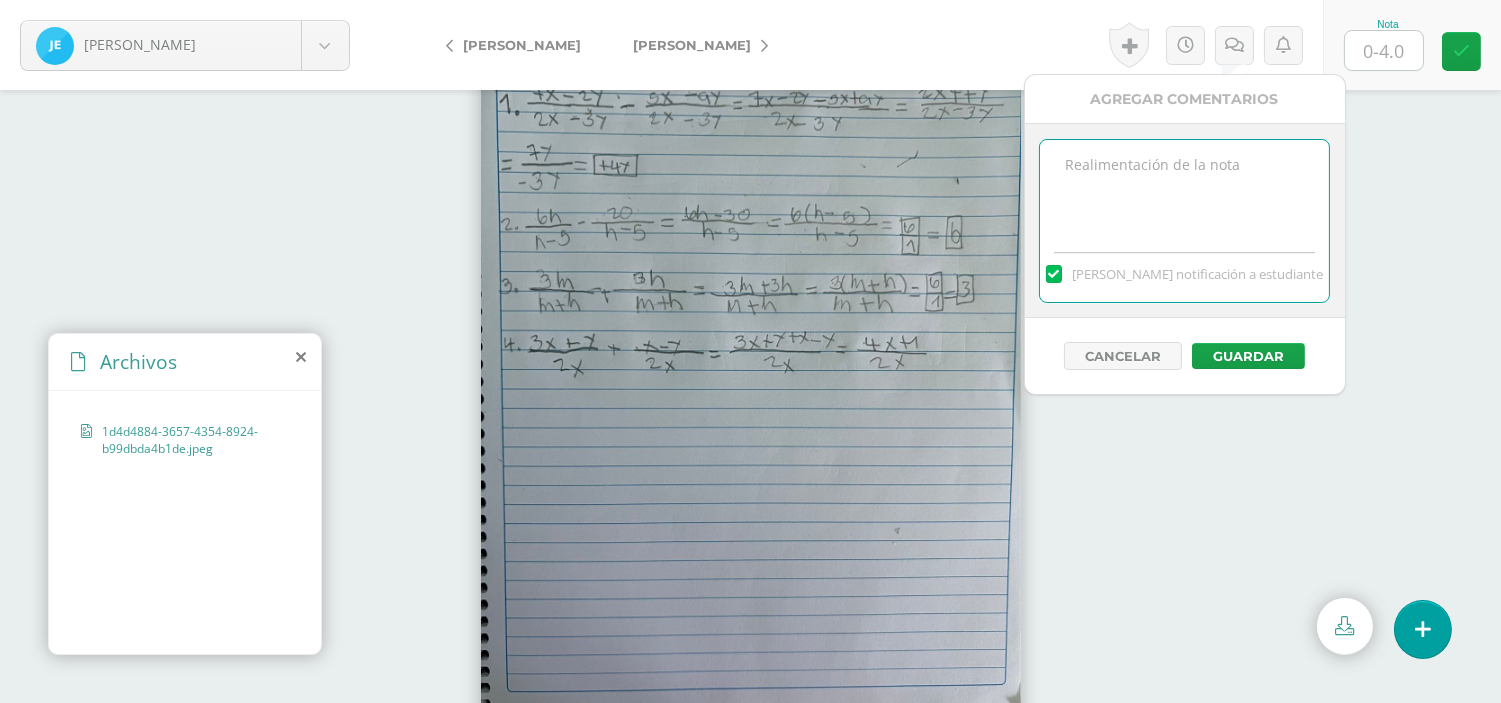 click at bounding box center [1184, 190] 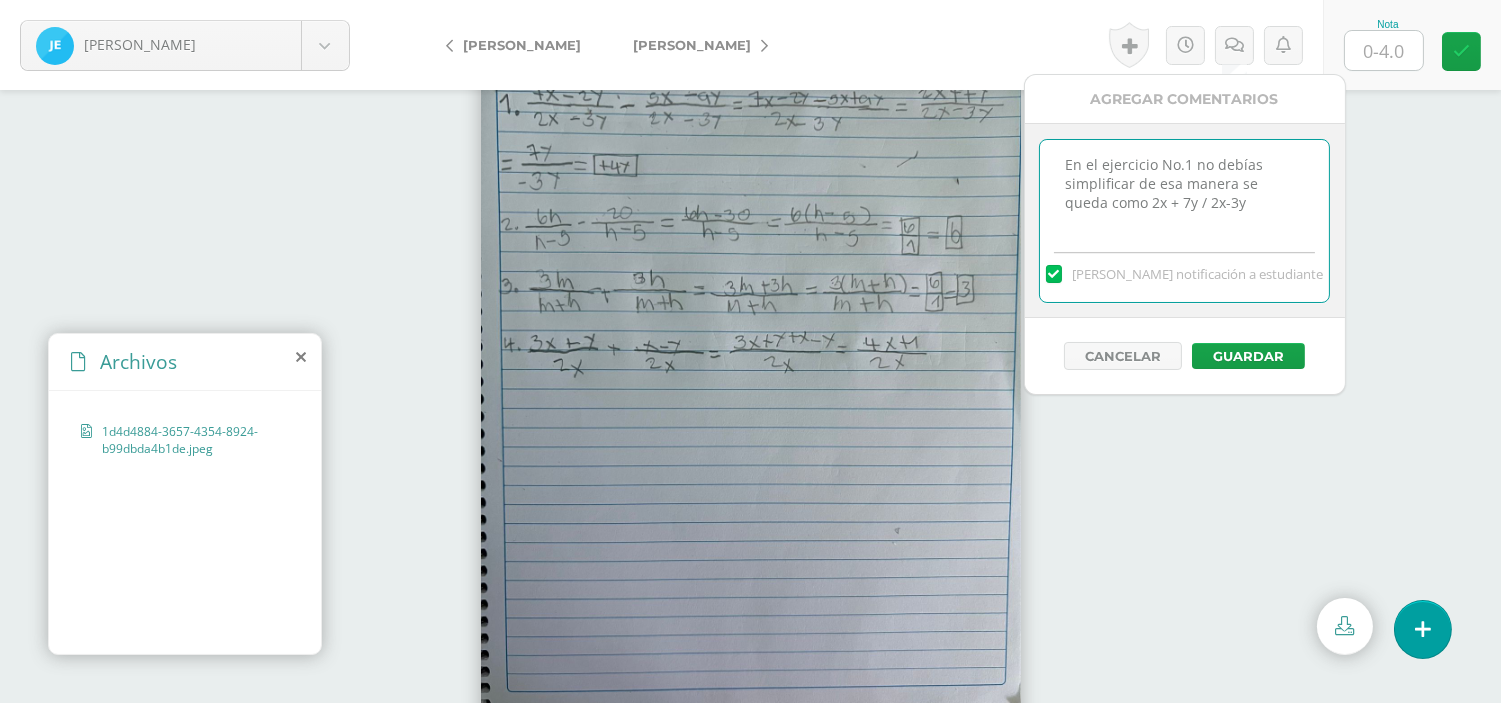 scroll, scrollTop: 10, scrollLeft: 0, axis: vertical 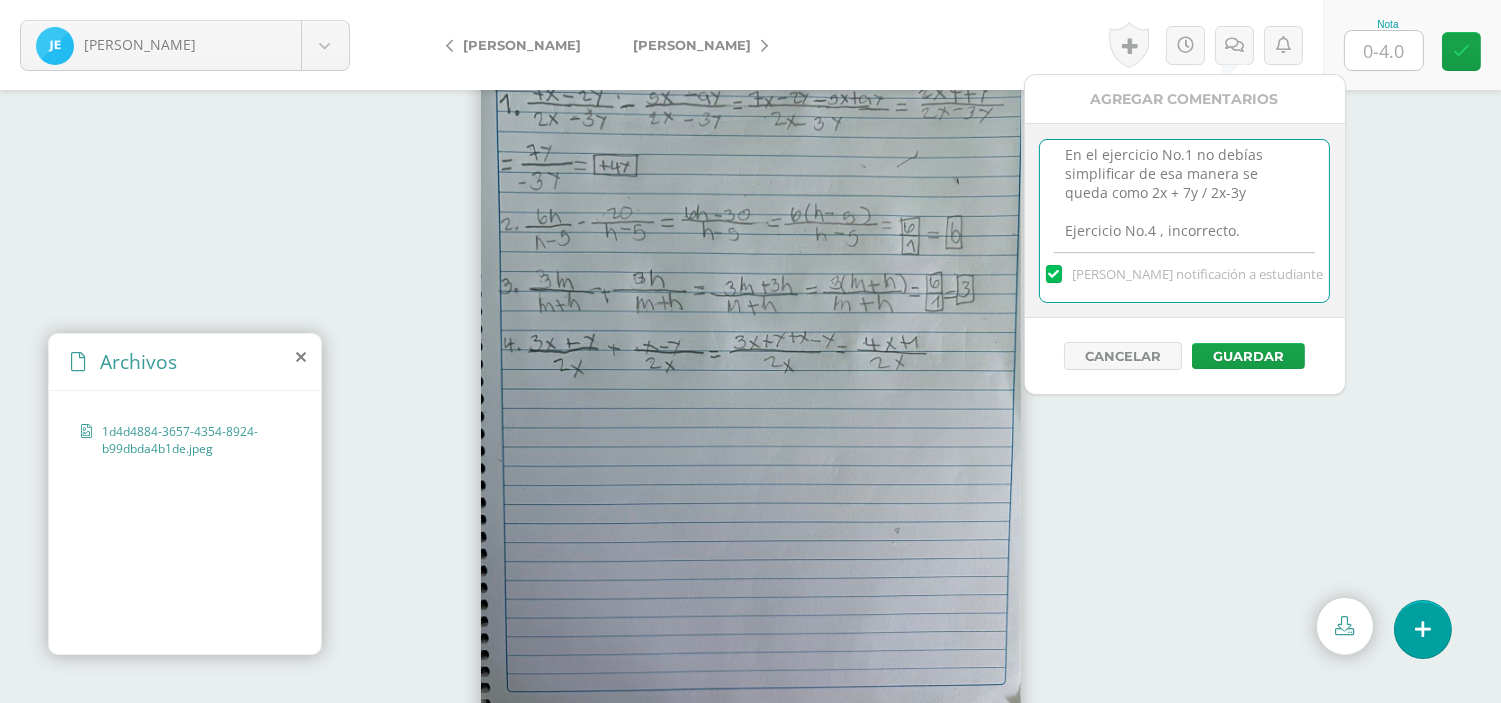 type on "En el ejercicio No.1 no debías simplificar de esa manera se queda como 2x + 7y / 2x-3y
Ejercicio No.4 , incorrecto." 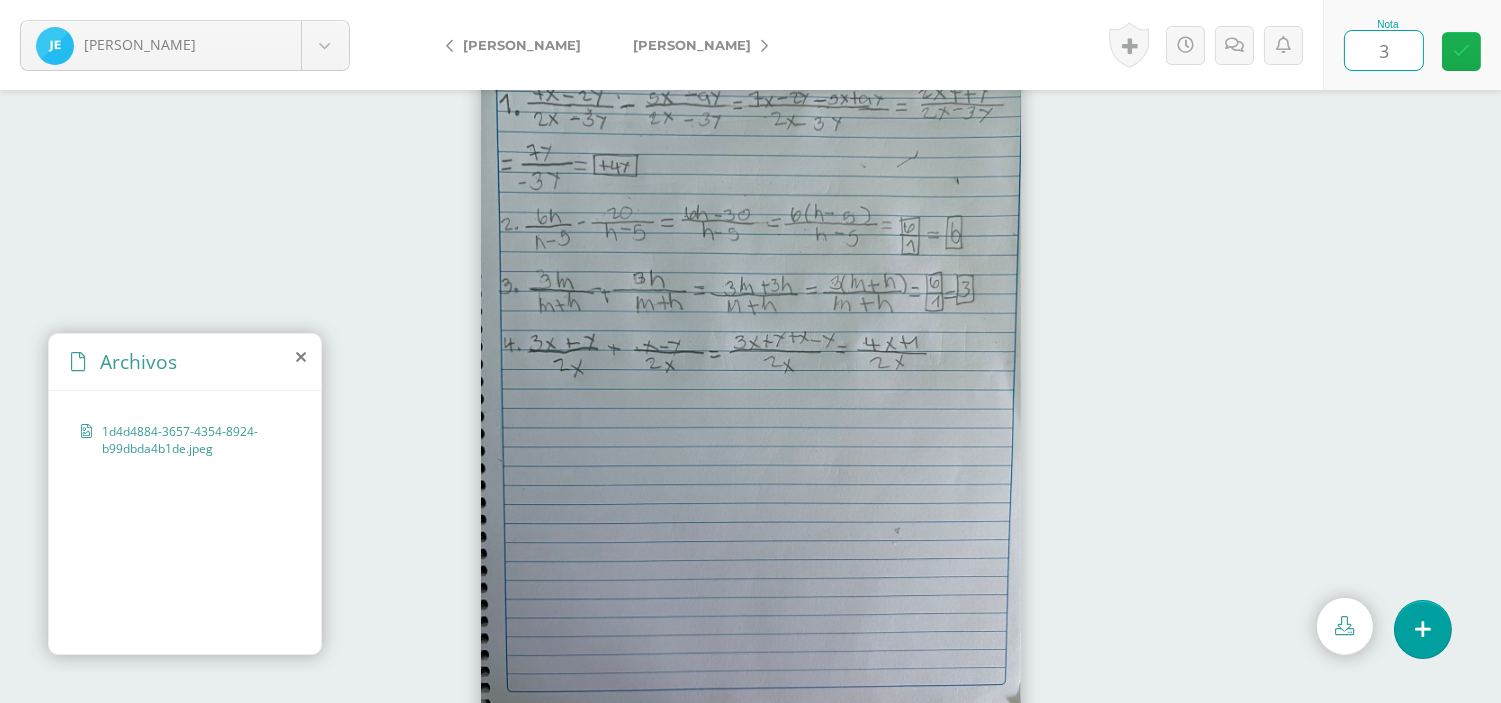 click at bounding box center (1461, 51) 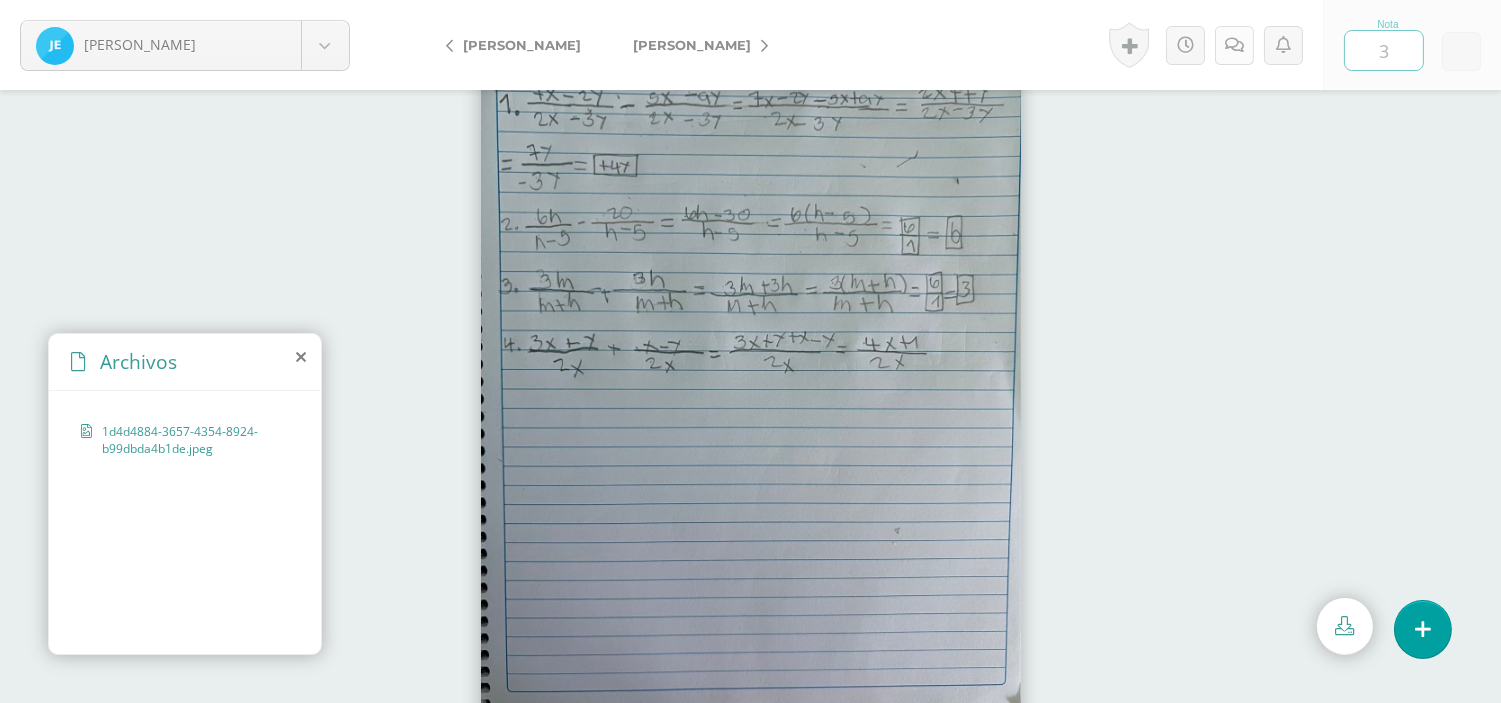 type on "3" 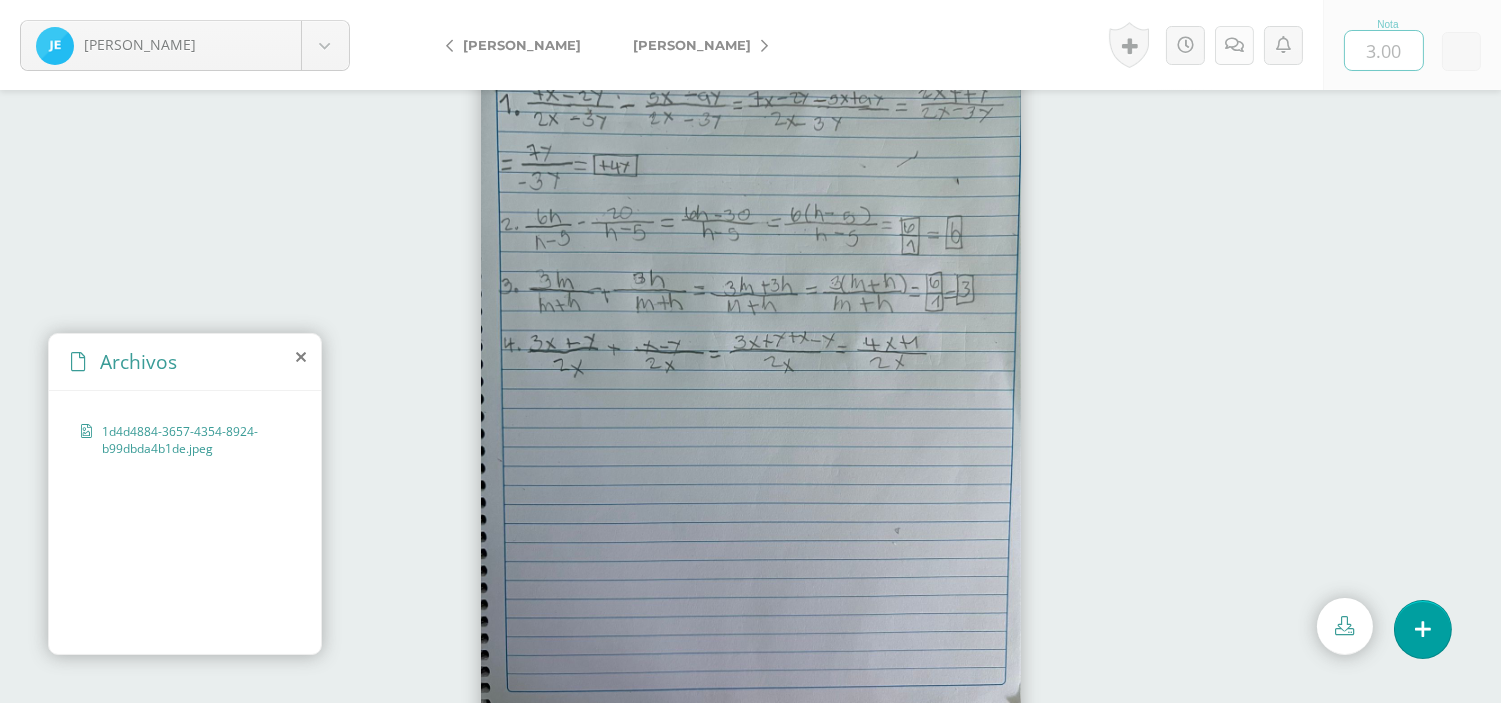 click at bounding box center [1234, 45] 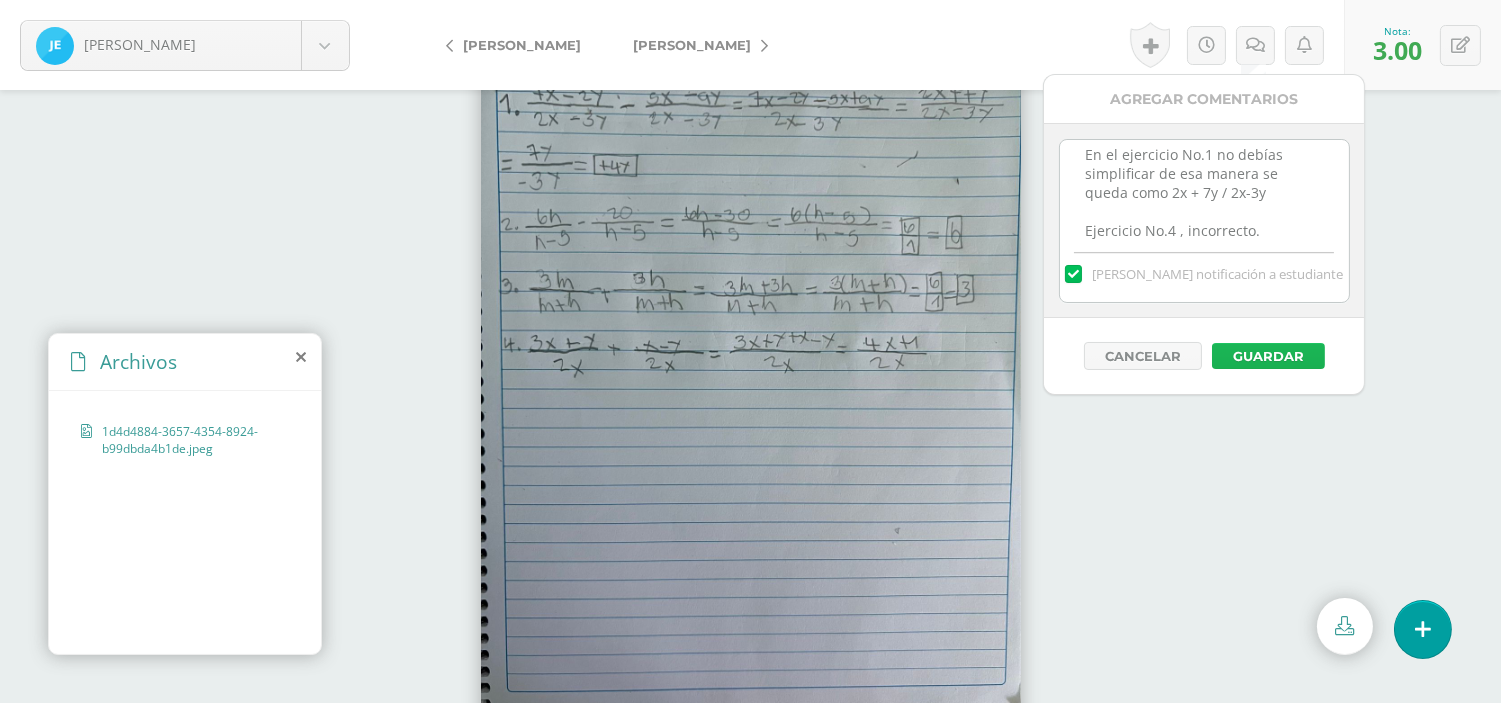 click on "Guardar" at bounding box center (1268, 356) 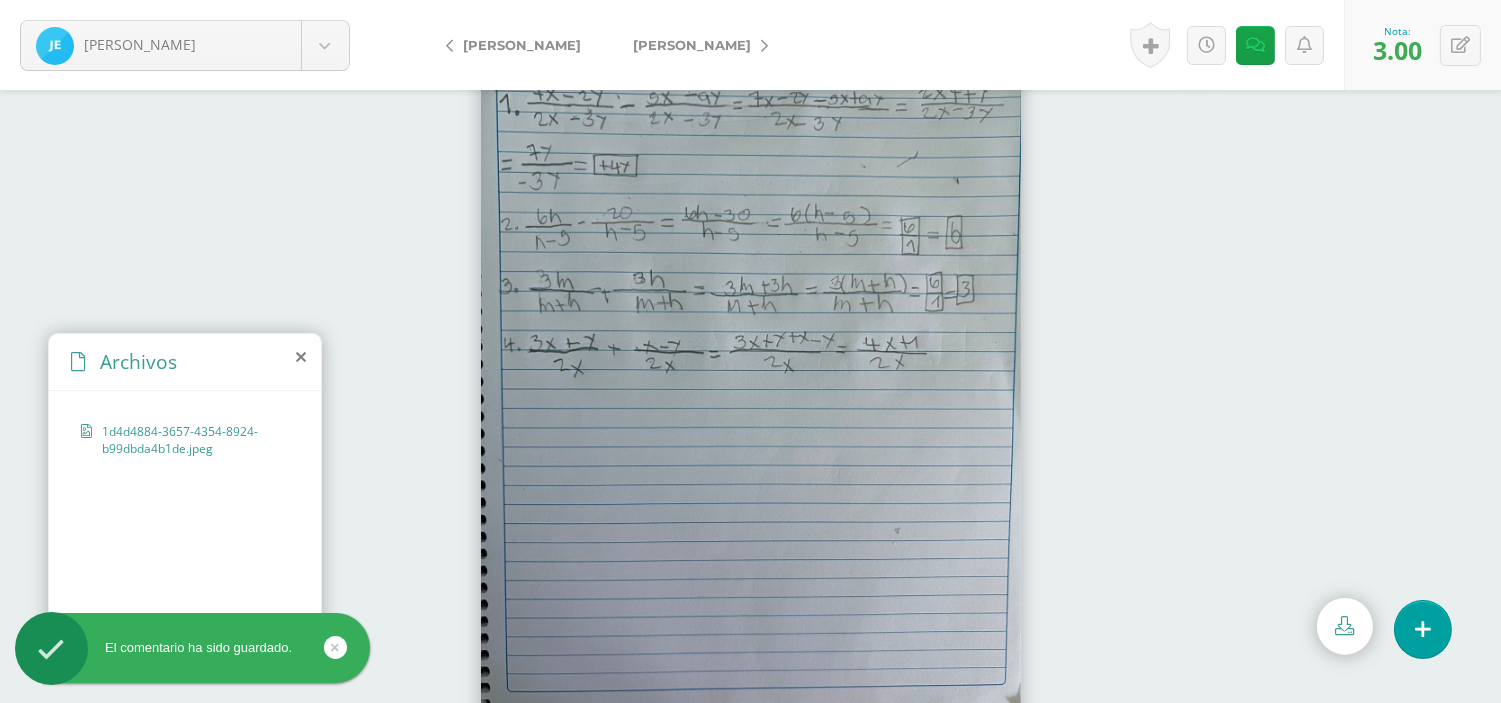 click on "[PERSON_NAME]" at bounding box center (692, 45) 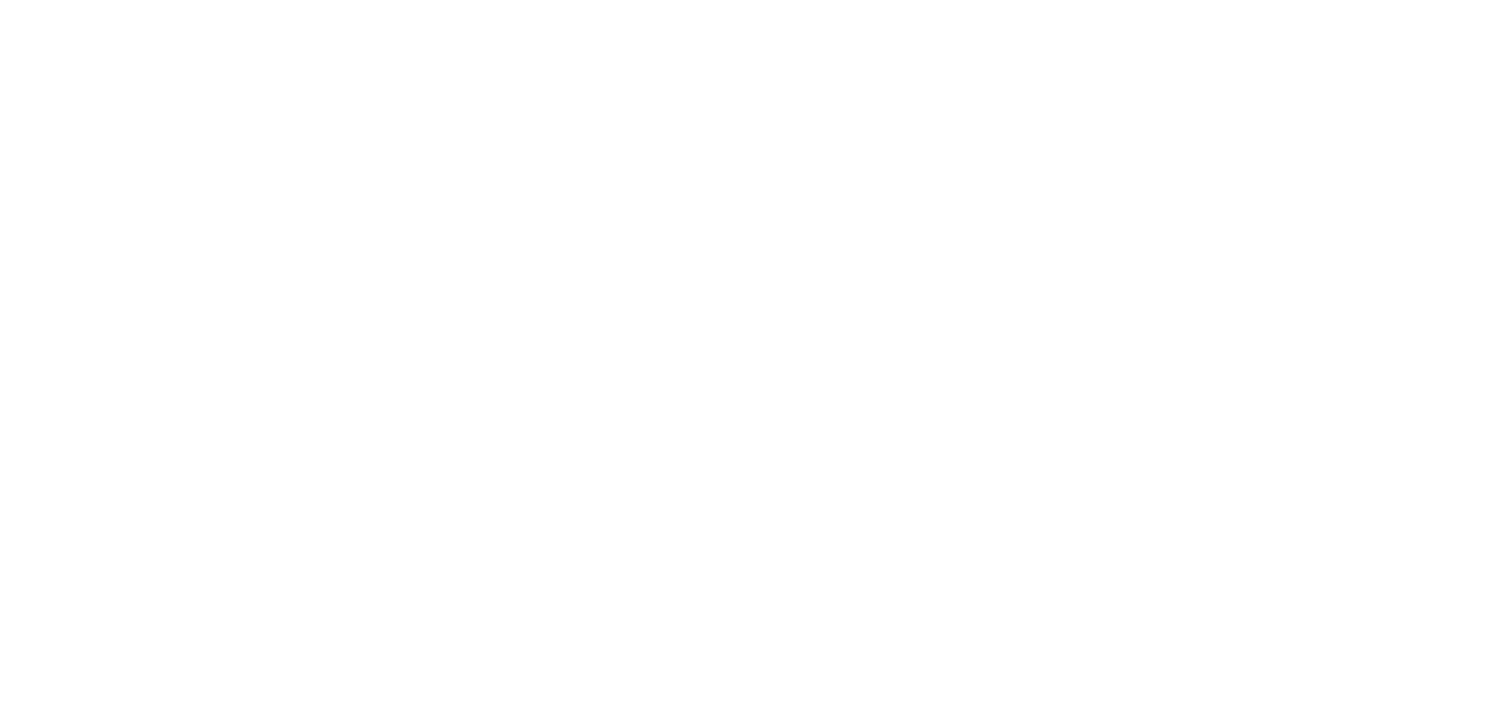 scroll, scrollTop: 0, scrollLeft: 0, axis: both 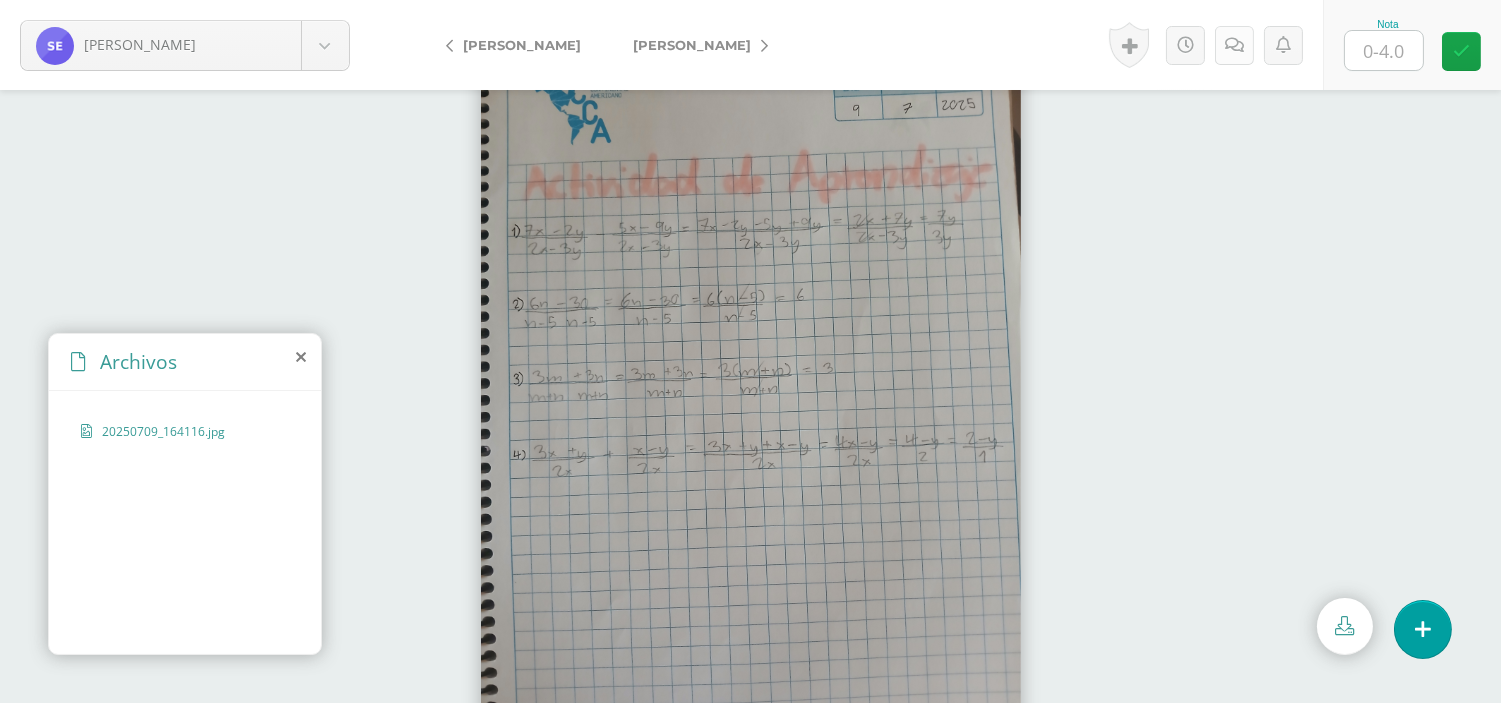 click at bounding box center (1234, 45) 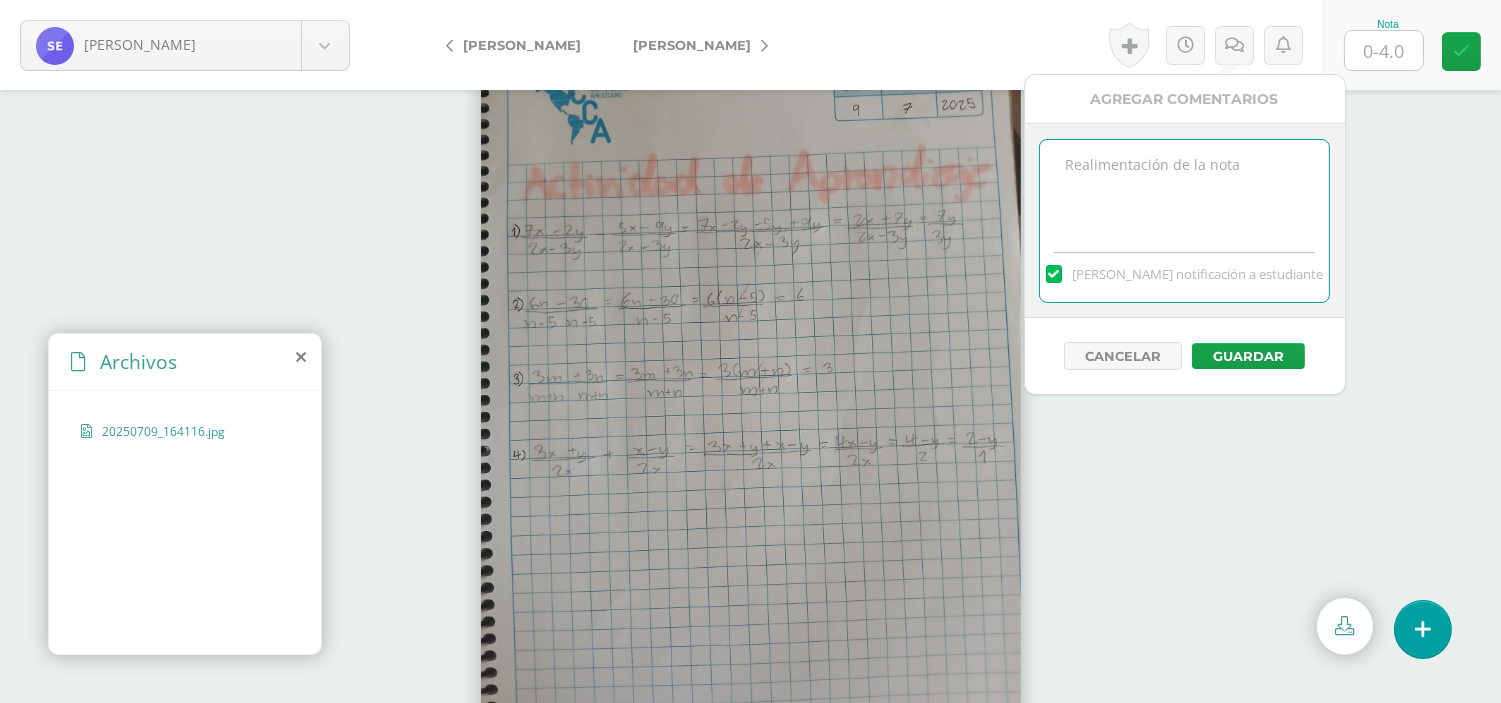 click at bounding box center [1184, 190] 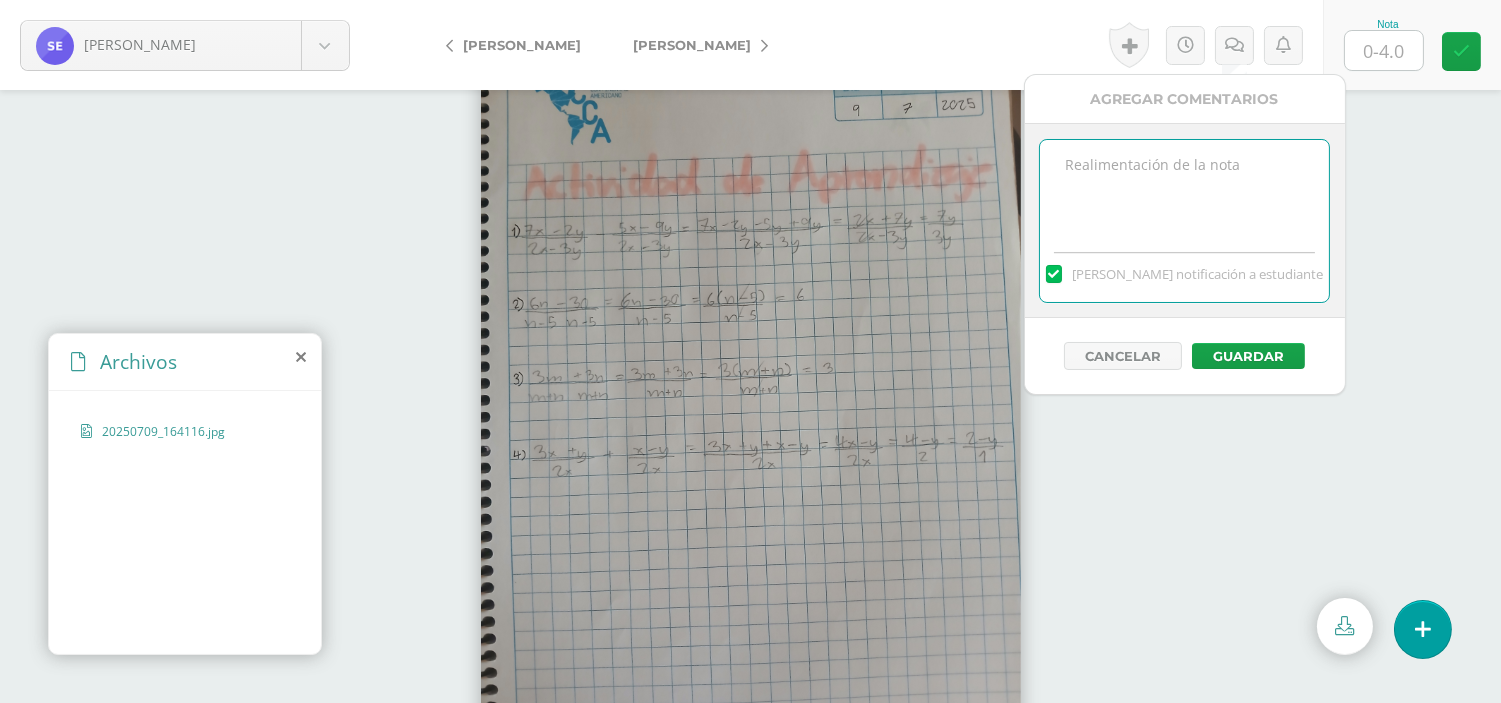paste on "En el ejercicio No.1 no debías simplificar de esa manera se queda como 2x + 7y / 2x-3y" 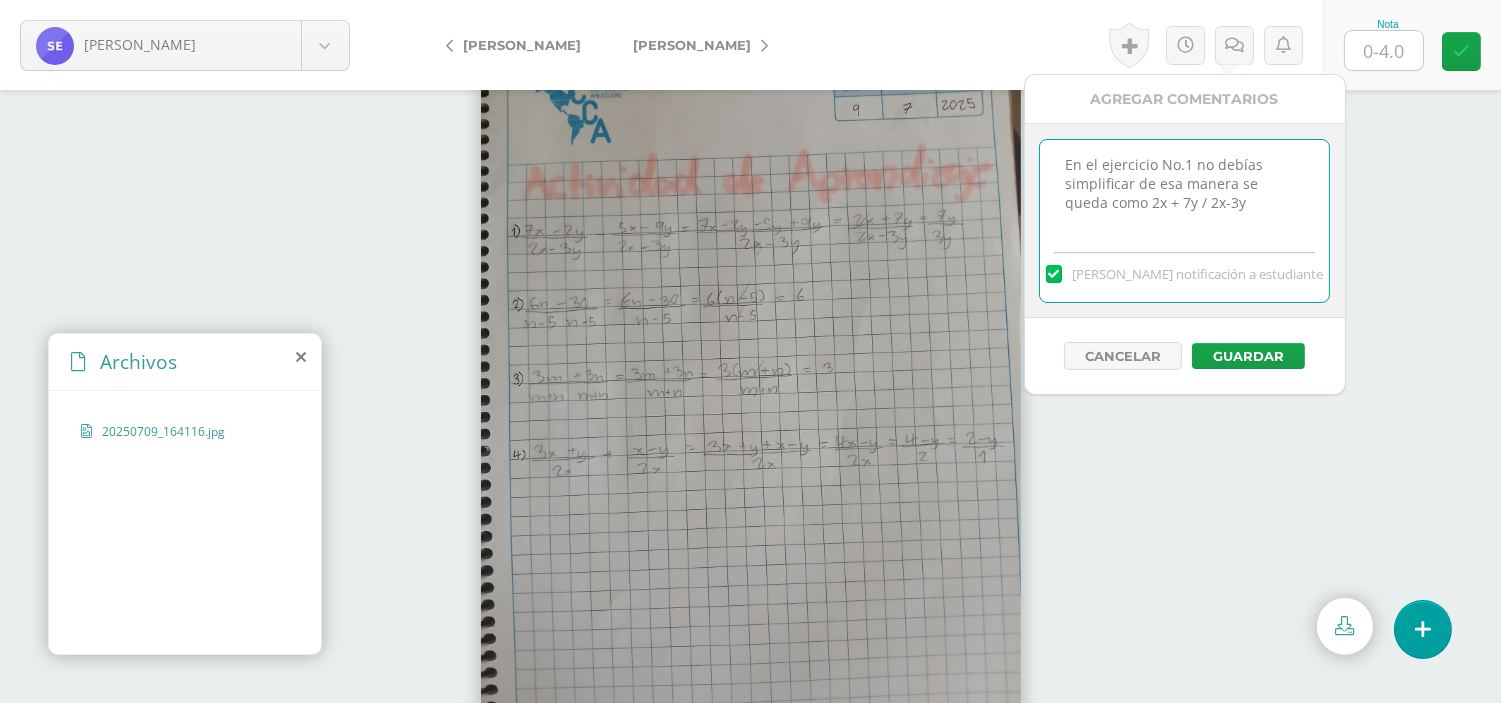 scroll, scrollTop: 10, scrollLeft: 0, axis: vertical 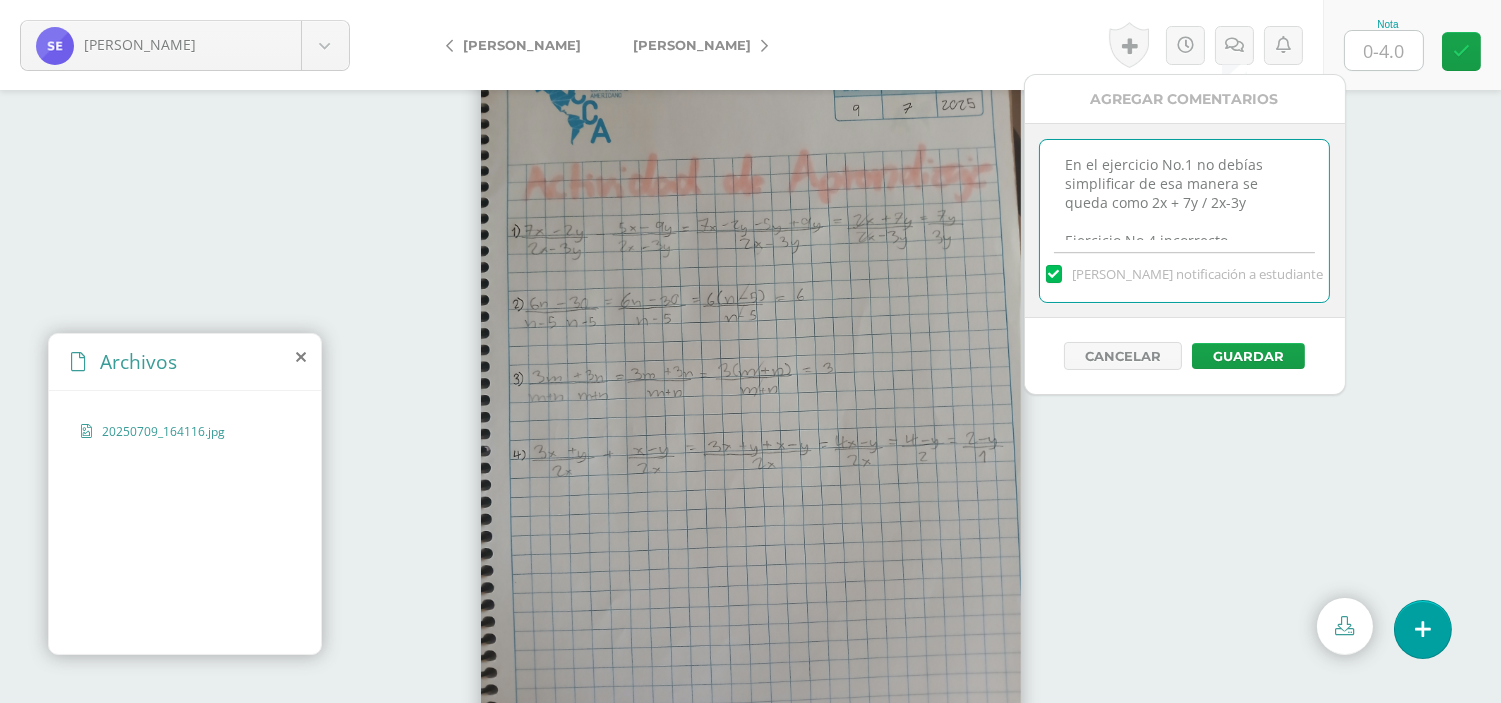 drag, startPoint x: 1245, startPoint y: 231, endPoint x: 1017, endPoint y: 132, distance: 248.56589 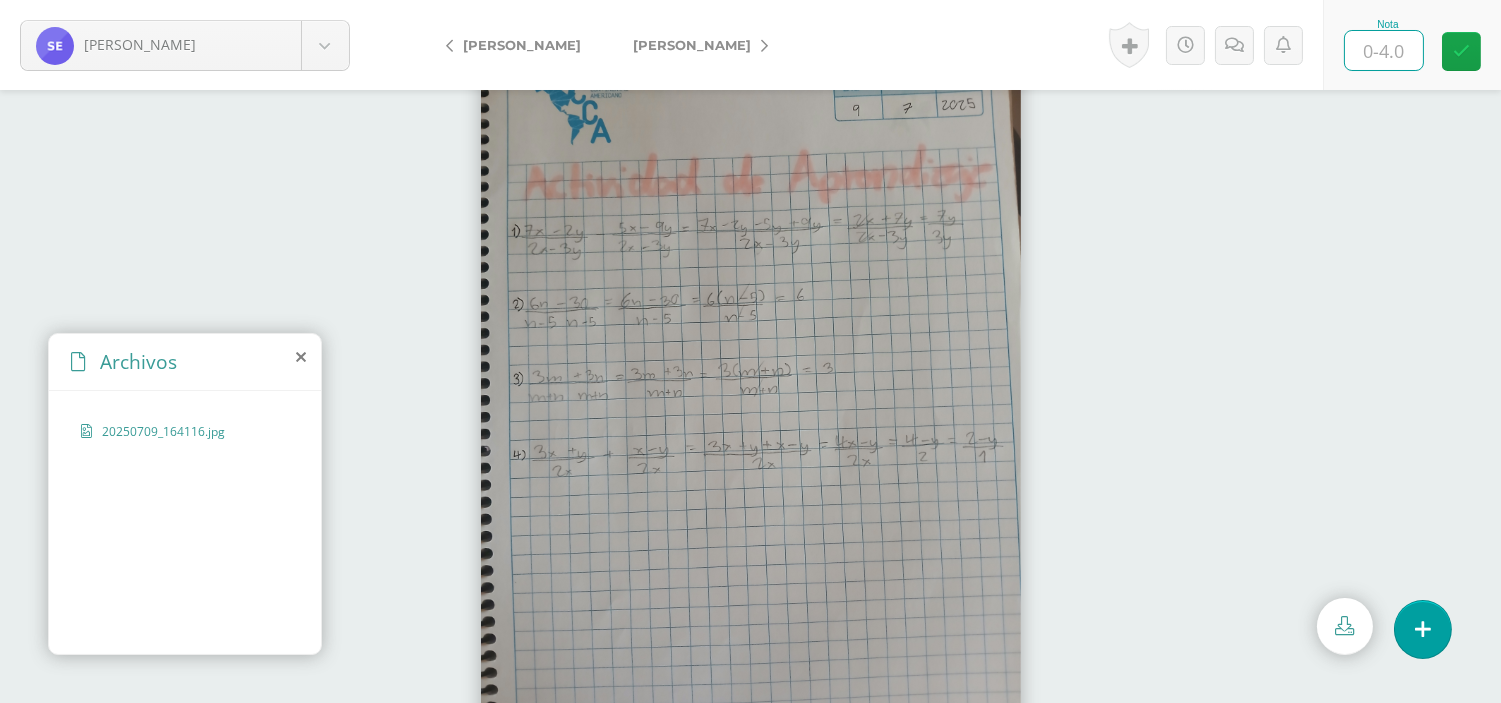 type on "4" 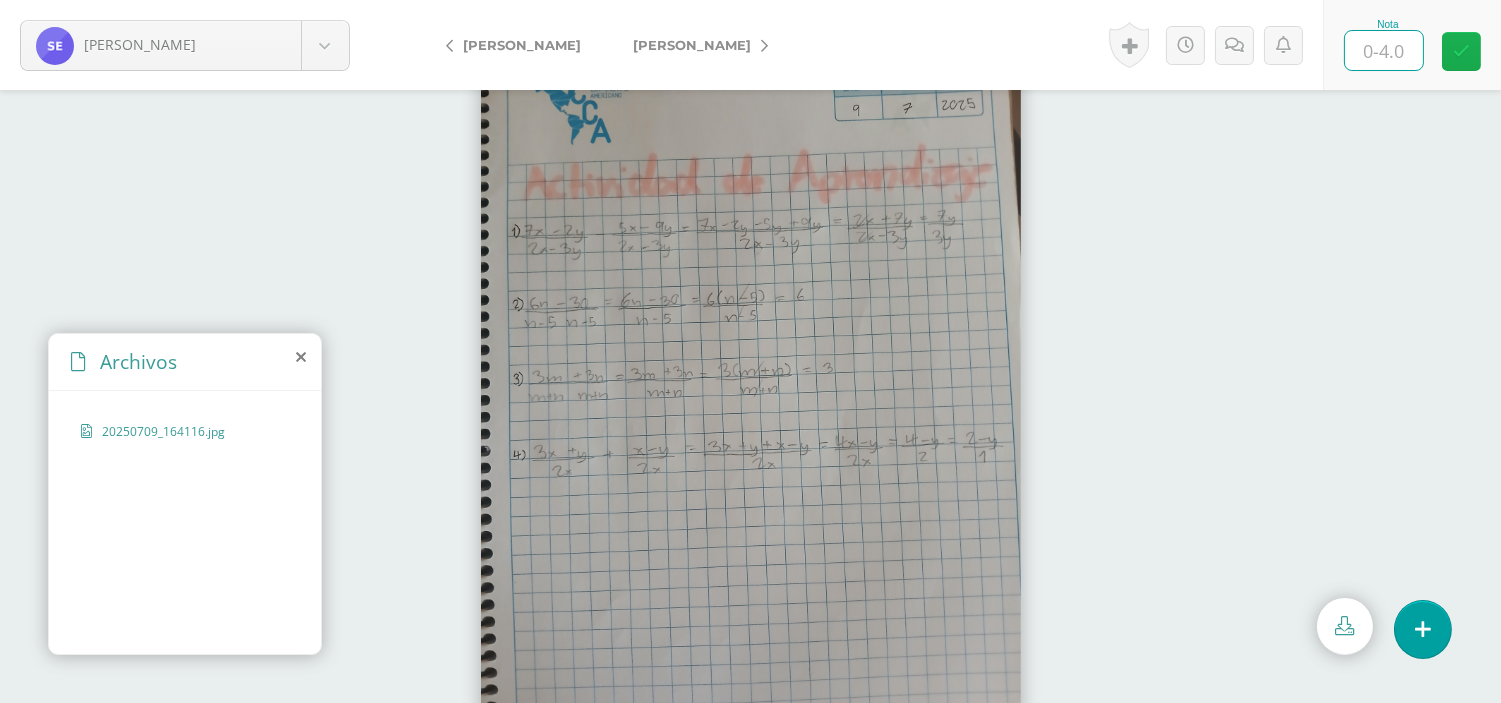 type on "3" 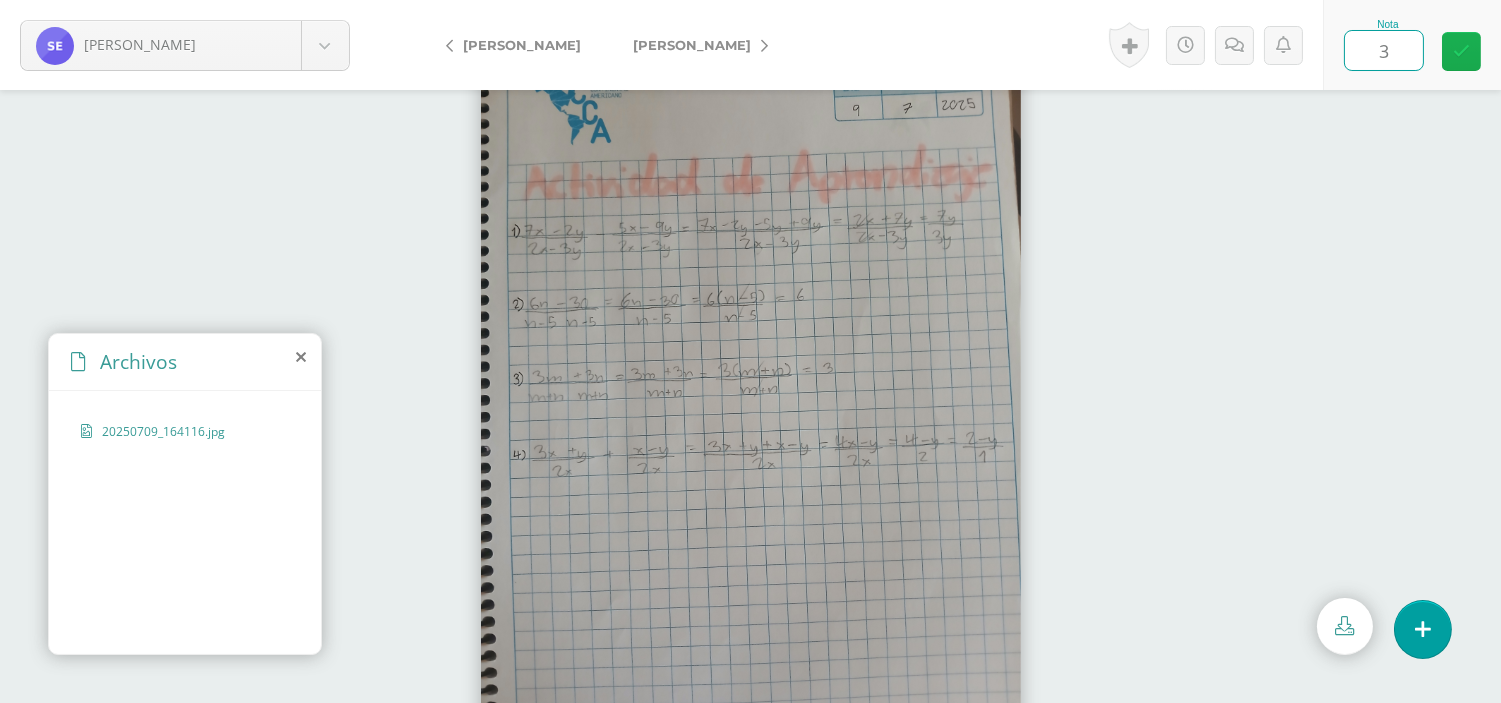 click at bounding box center (1461, 51) 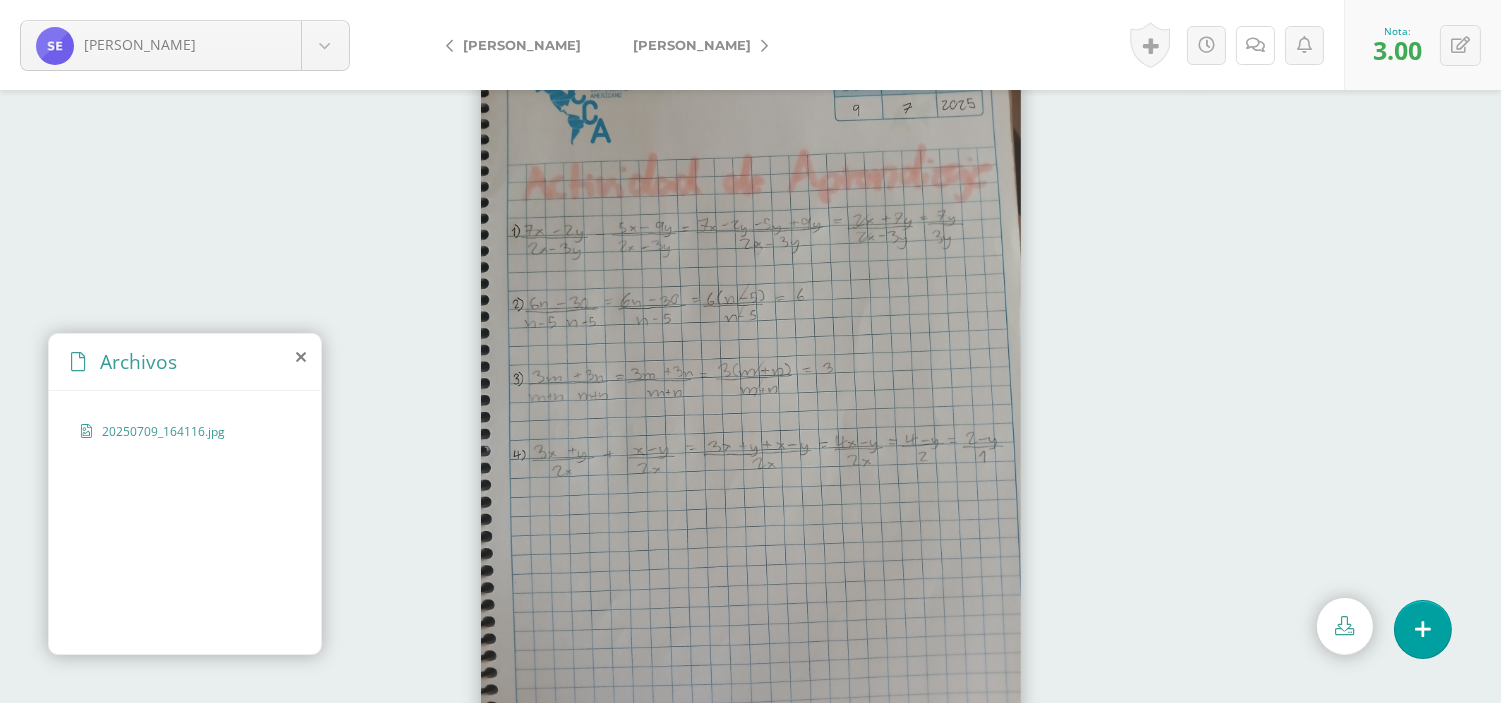 drag, startPoint x: 1261, startPoint y: 45, endPoint x: 1205, endPoint y: 365, distance: 324.86304 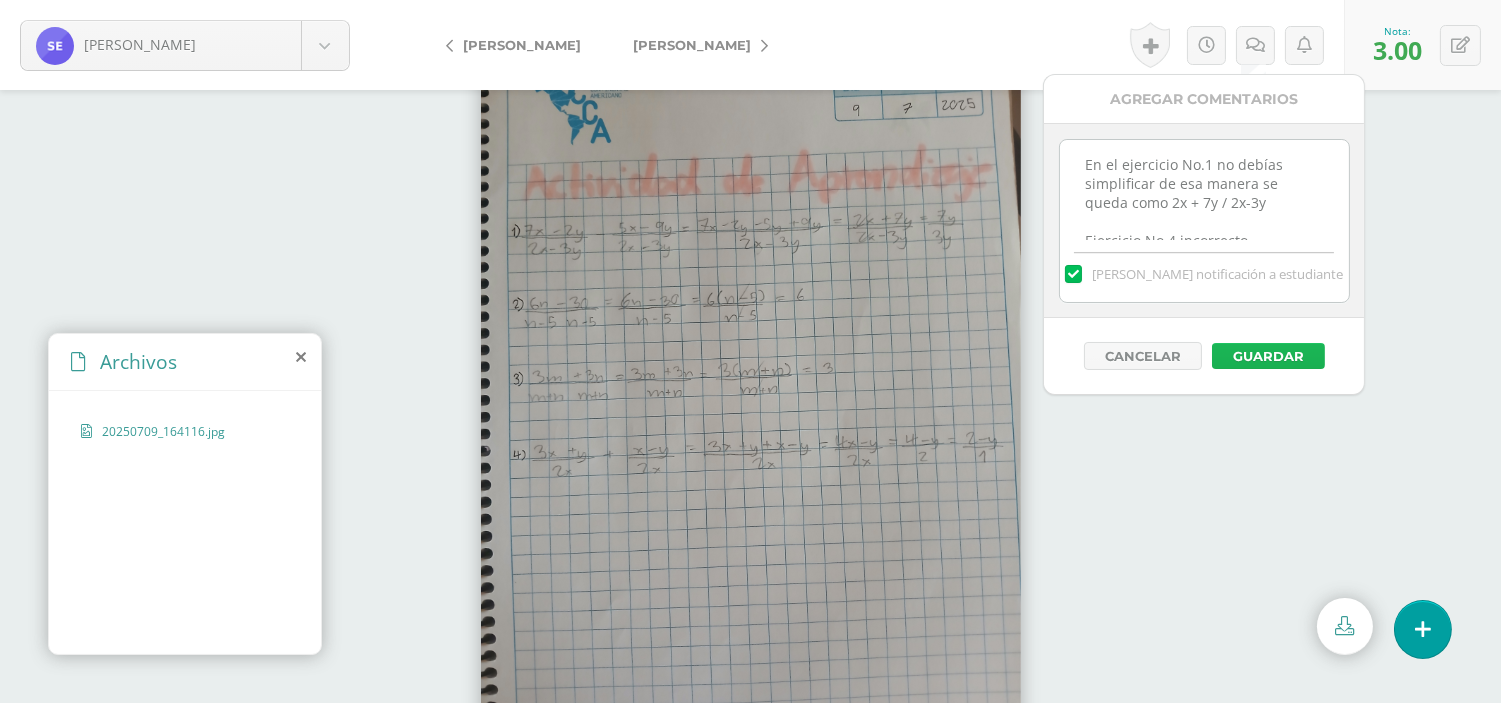 click on "Guardar" at bounding box center (1268, 356) 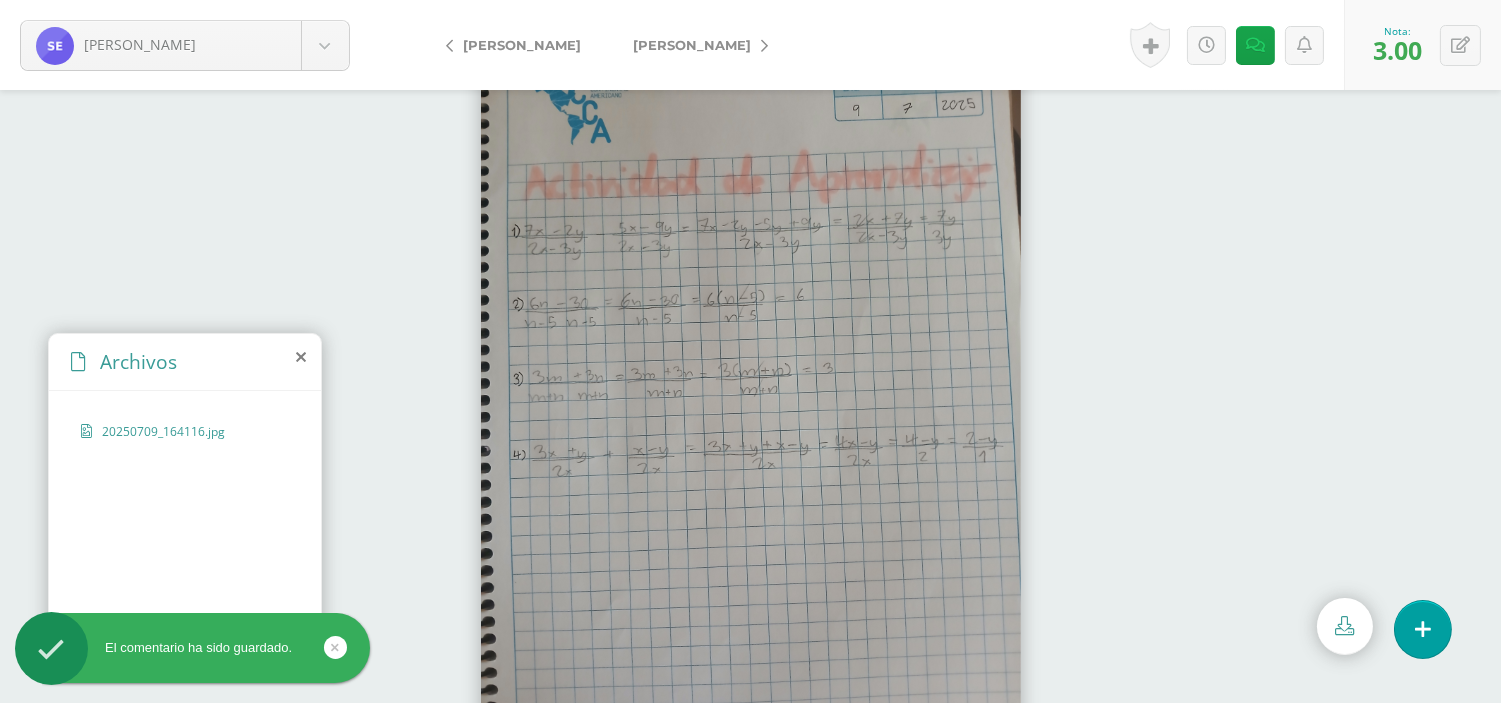 click on "[PERSON_NAME]" at bounding box center (692, 45) 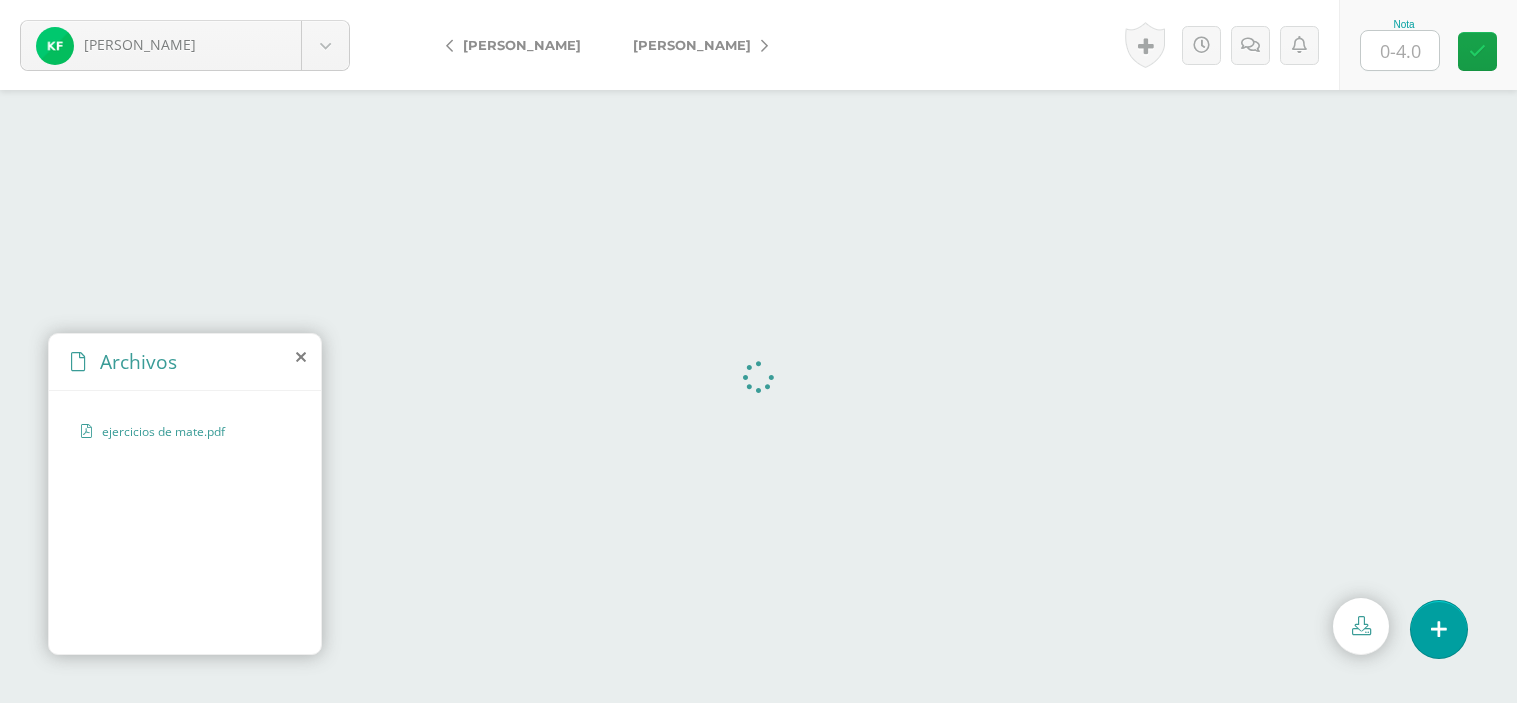 scroll, scrollTop: 0, scrollLeft: 0, axis: both 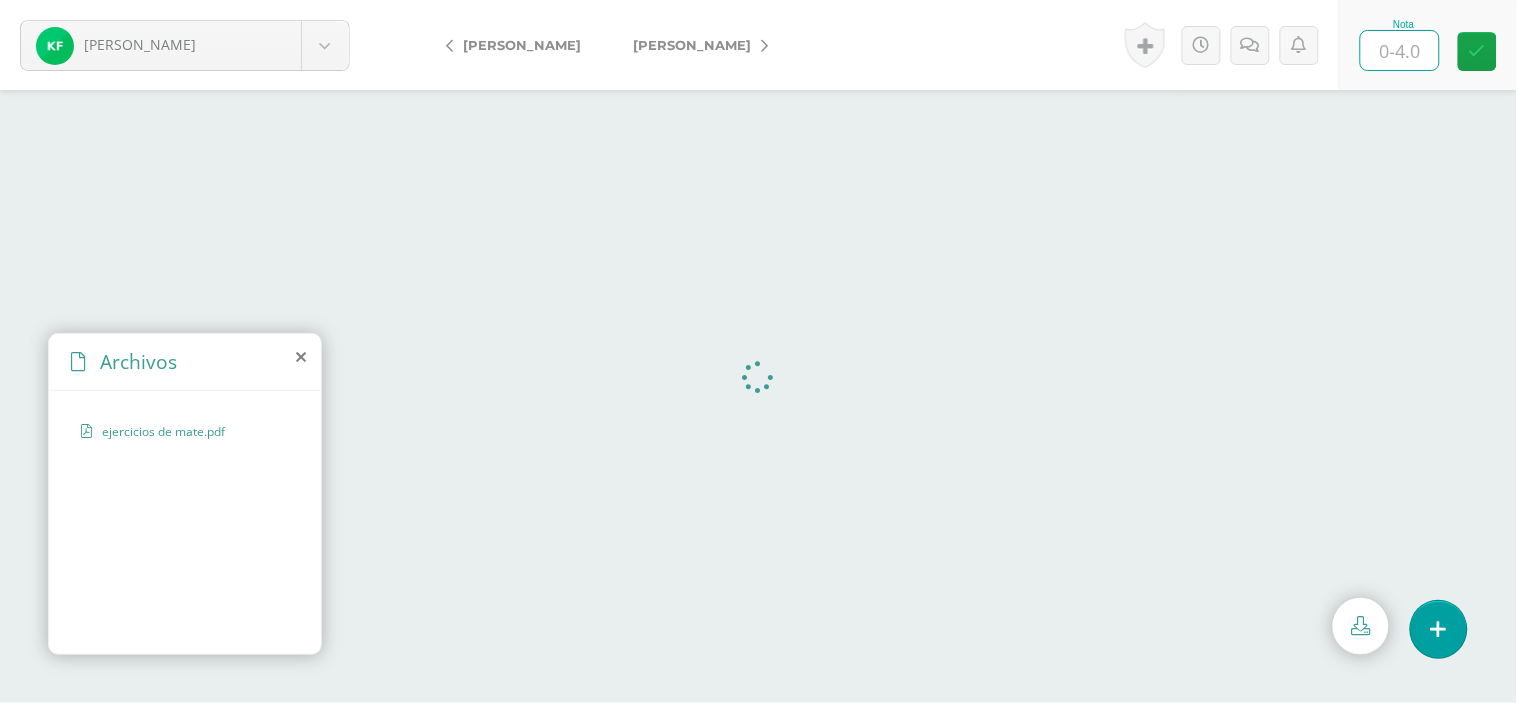 click at bounding box center (1400, 50) 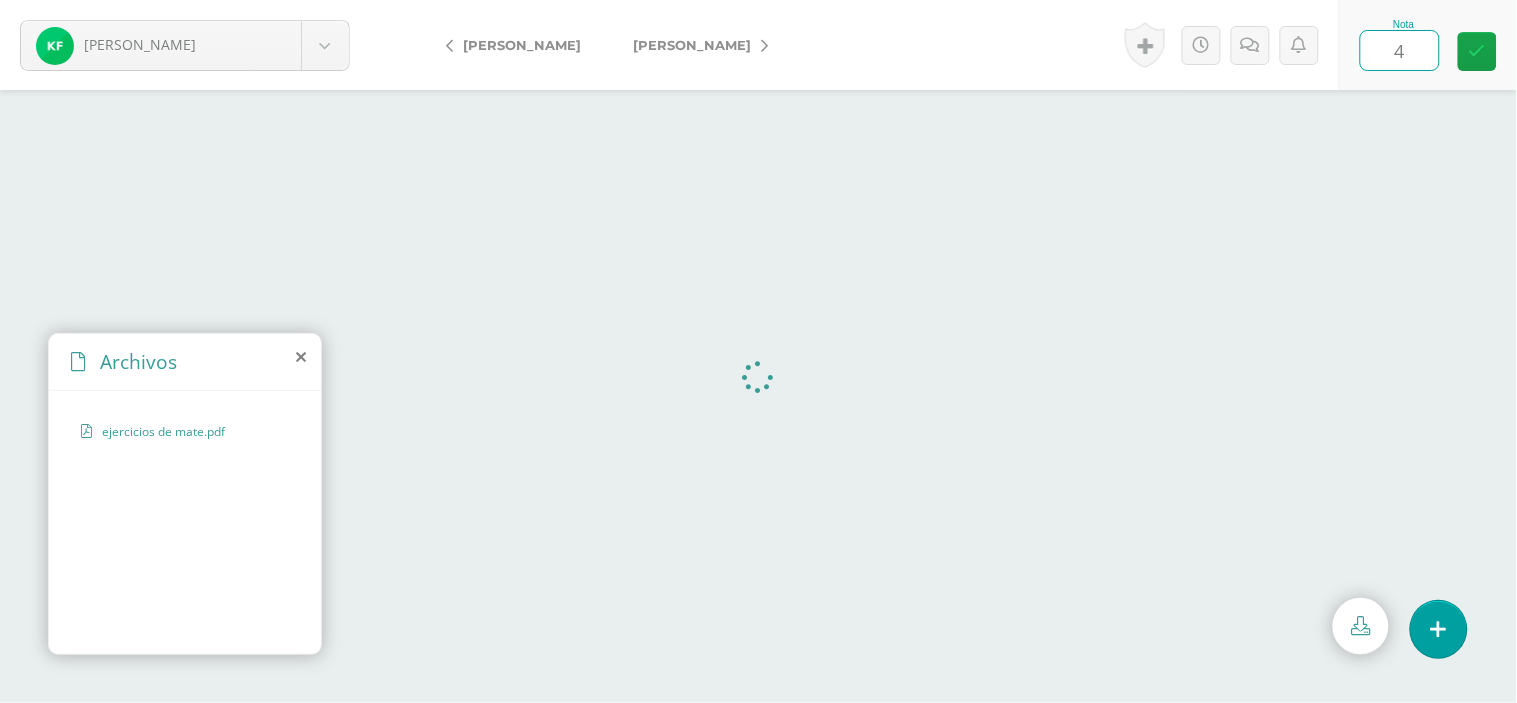 type on "4" 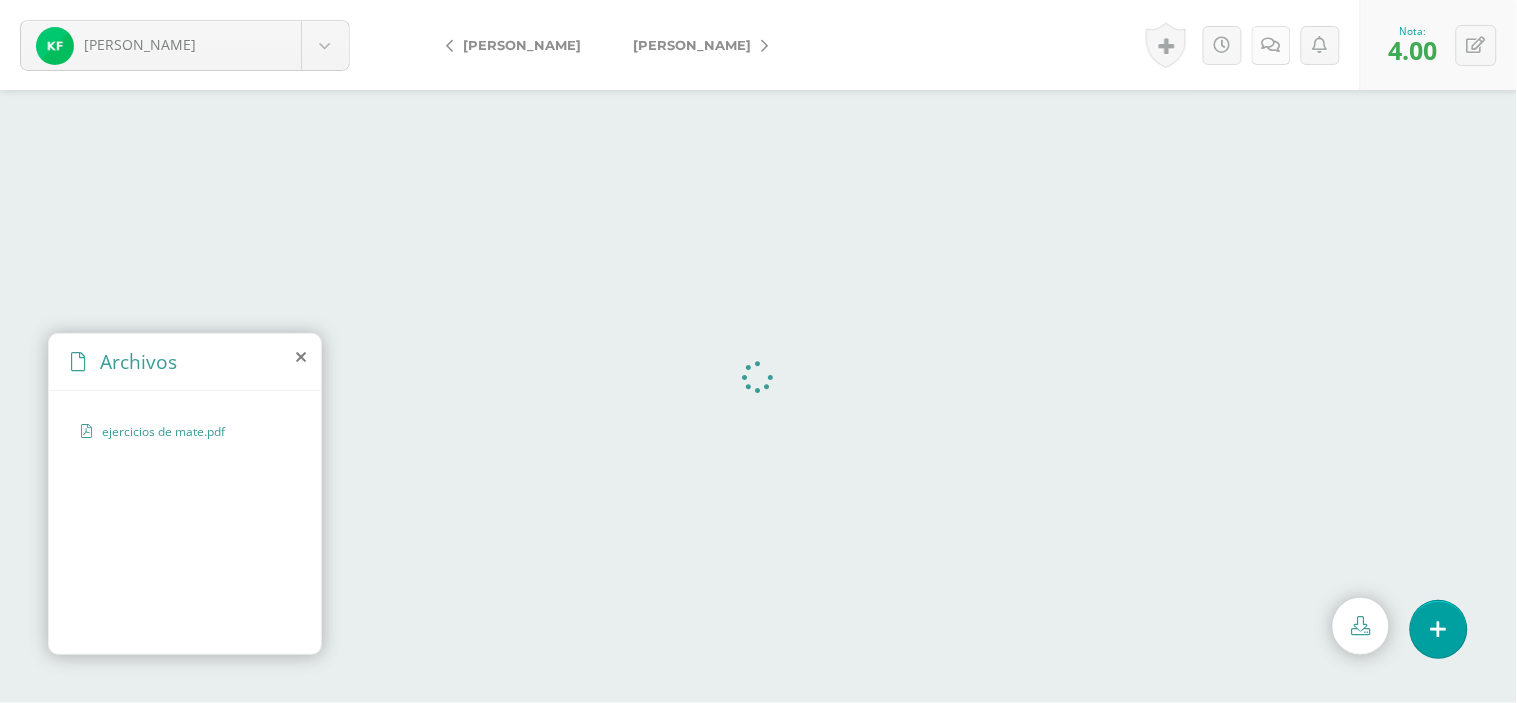 click at bounding box center [1271, 45] 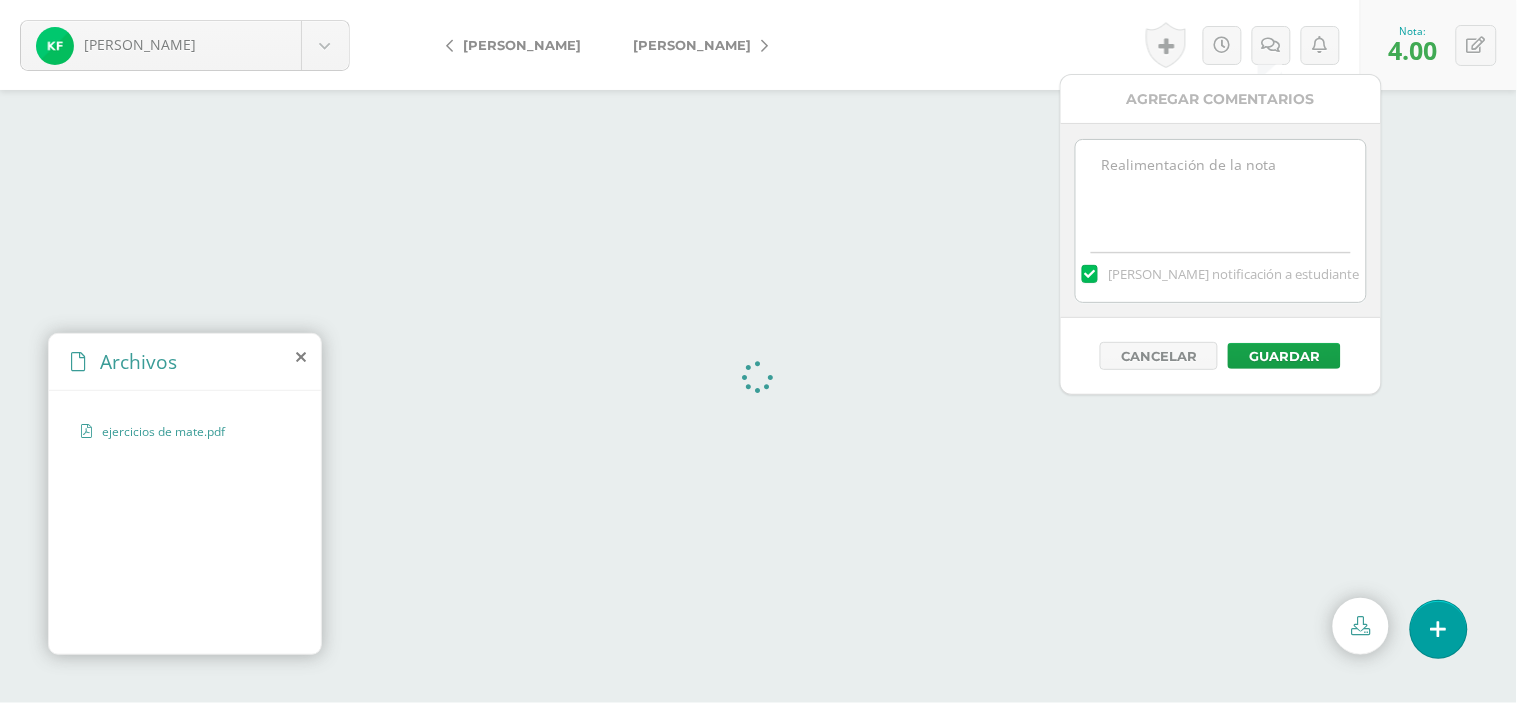 click at bounding box center (1220, 190) 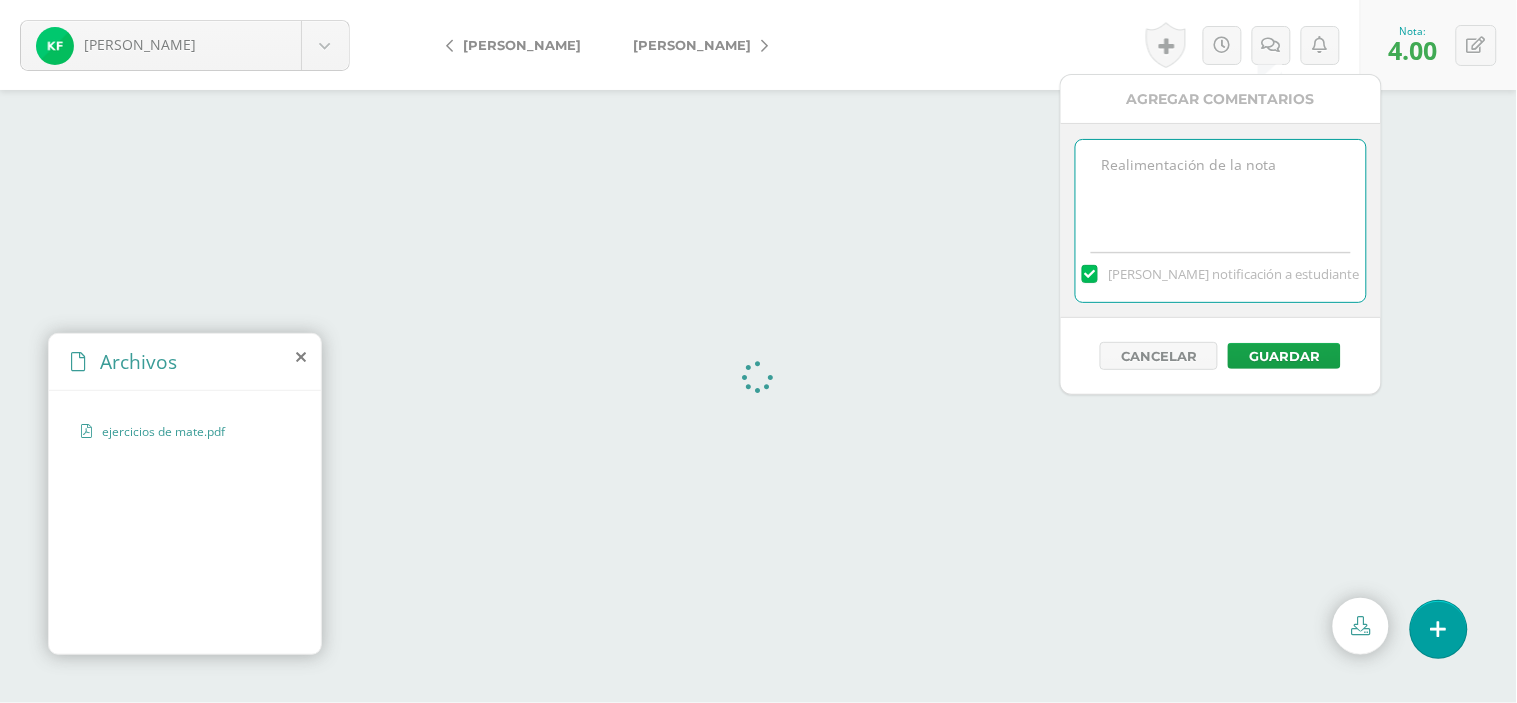 paste on "En el ejercicio No.1 no debías simplificar de esa manera se queda como 2x + 7y / 2x-3y
Ejercicio No.4 incorrecto" 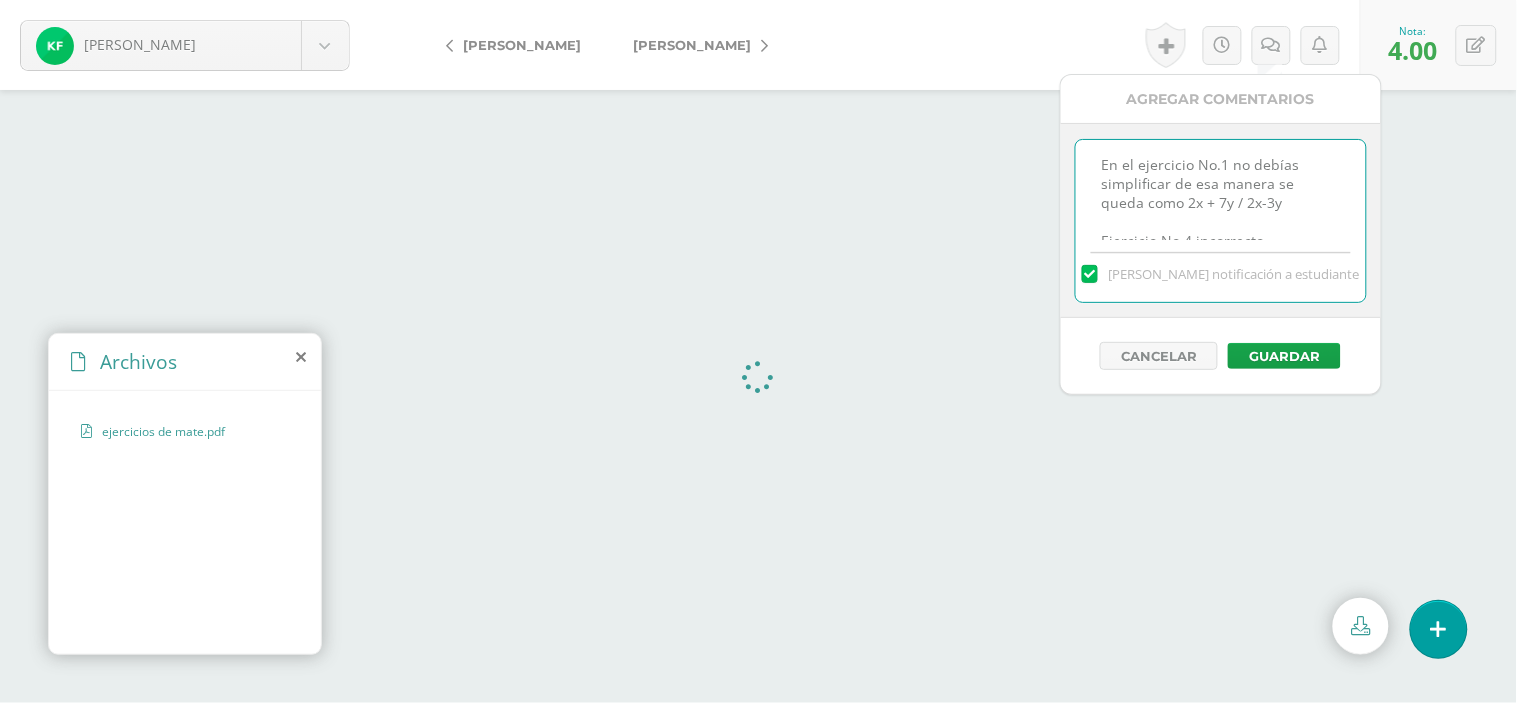scroll, scrollTop: 10, scrollLeft: 0, axis: vertical 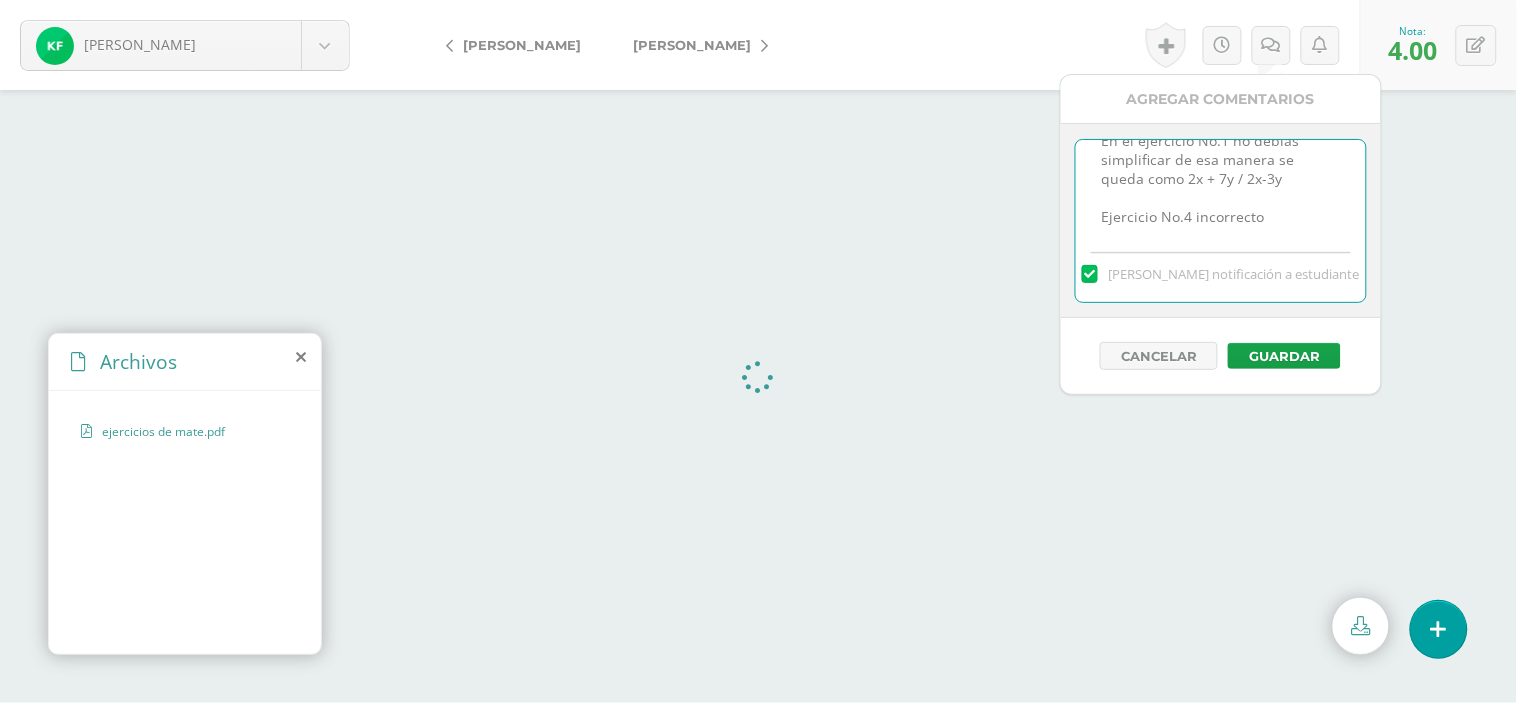 drag, startPoint x: 1294, startPoint y: 234, endPoint x: 1074, endPoint y: 222, distance: 220.32703 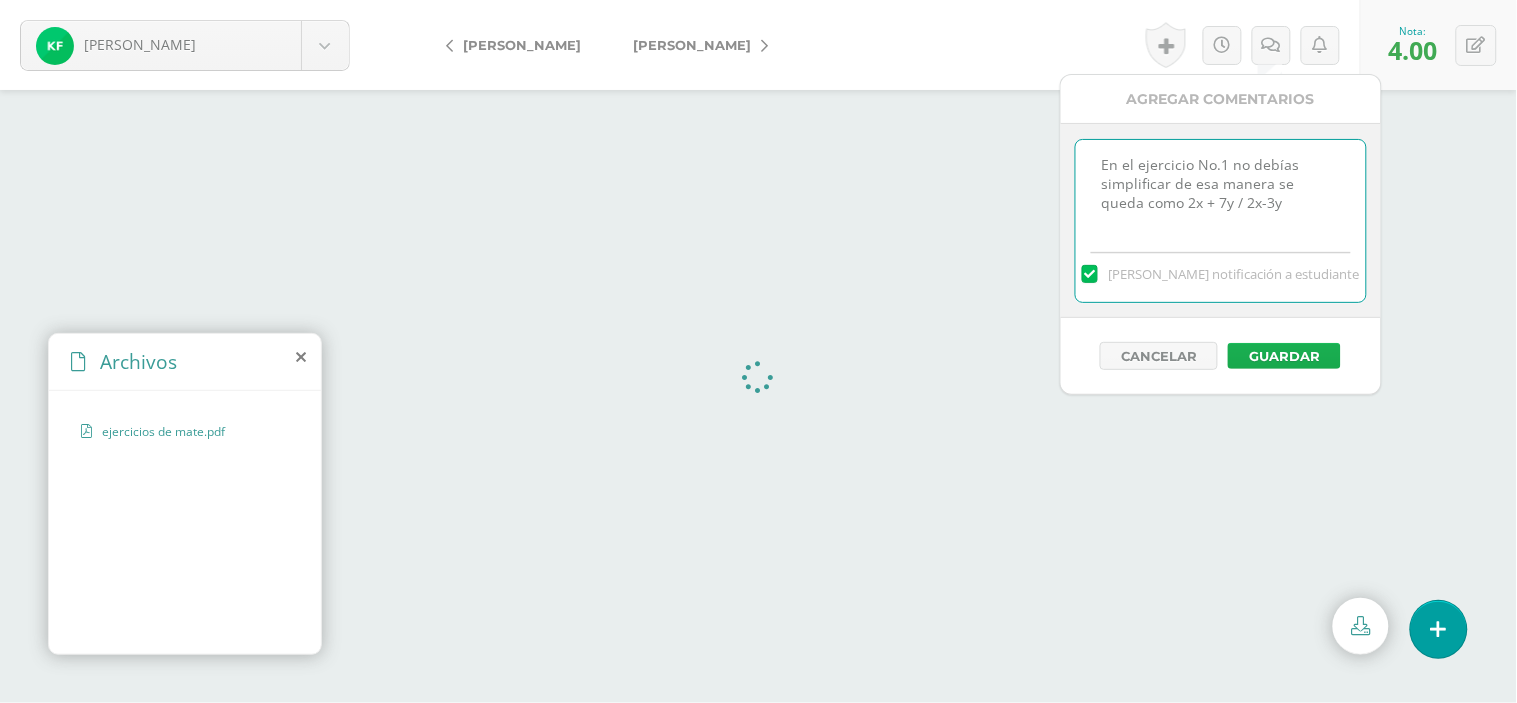 type on "En el ejercicio No.1 no debías simplificar de esa manera se queda como 2x + 7y / 2x-3y" 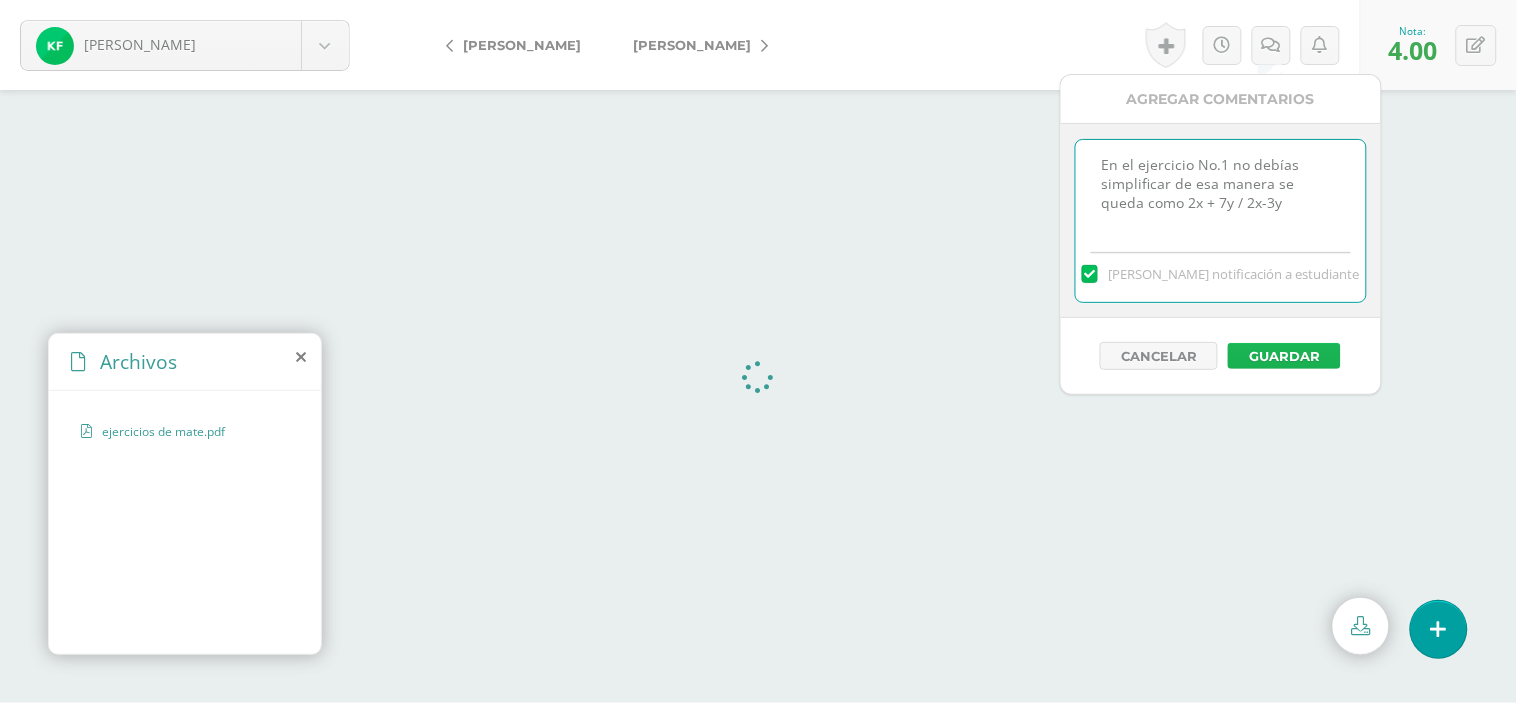 click on "Guardar" at bounding box center [1284, 356] 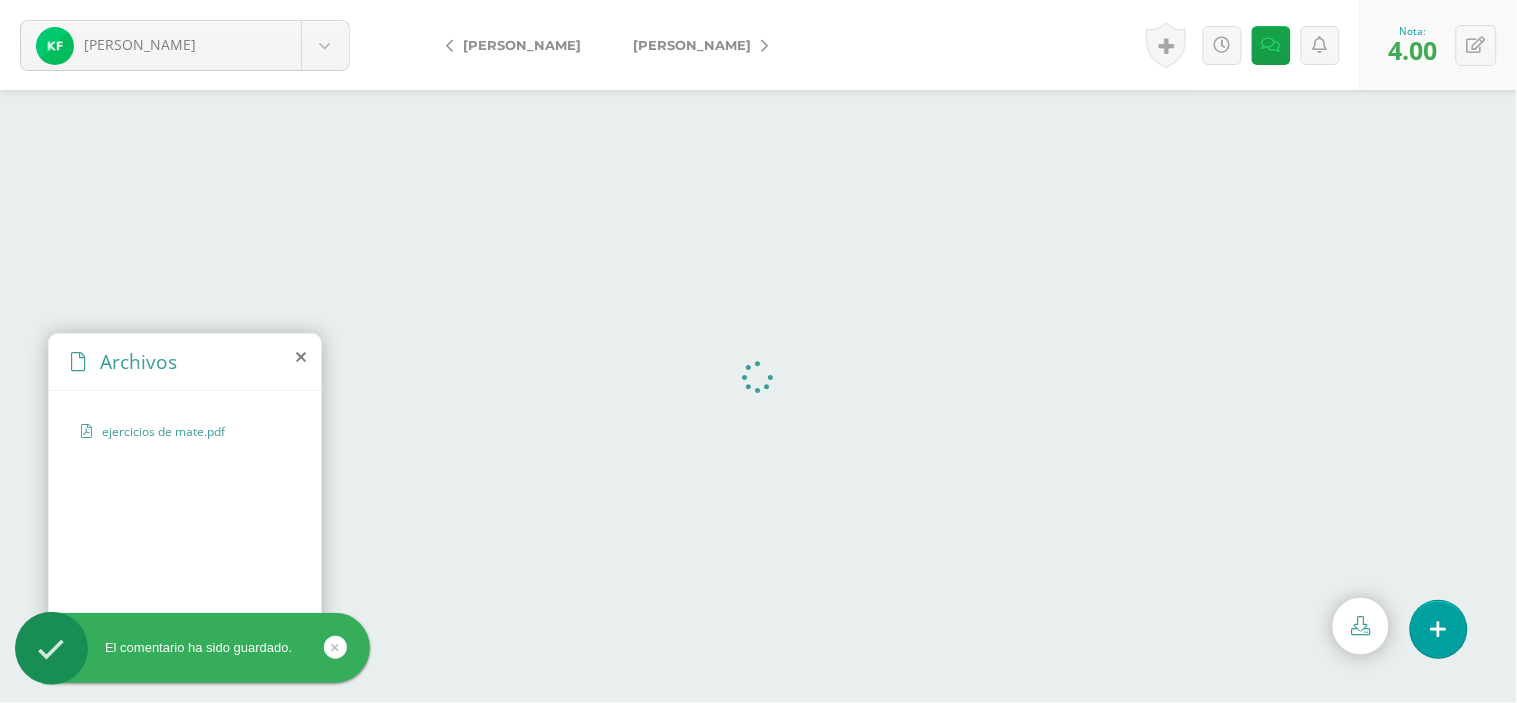 click on "[PERSON_NAME]" at bounding box center (692, 45) 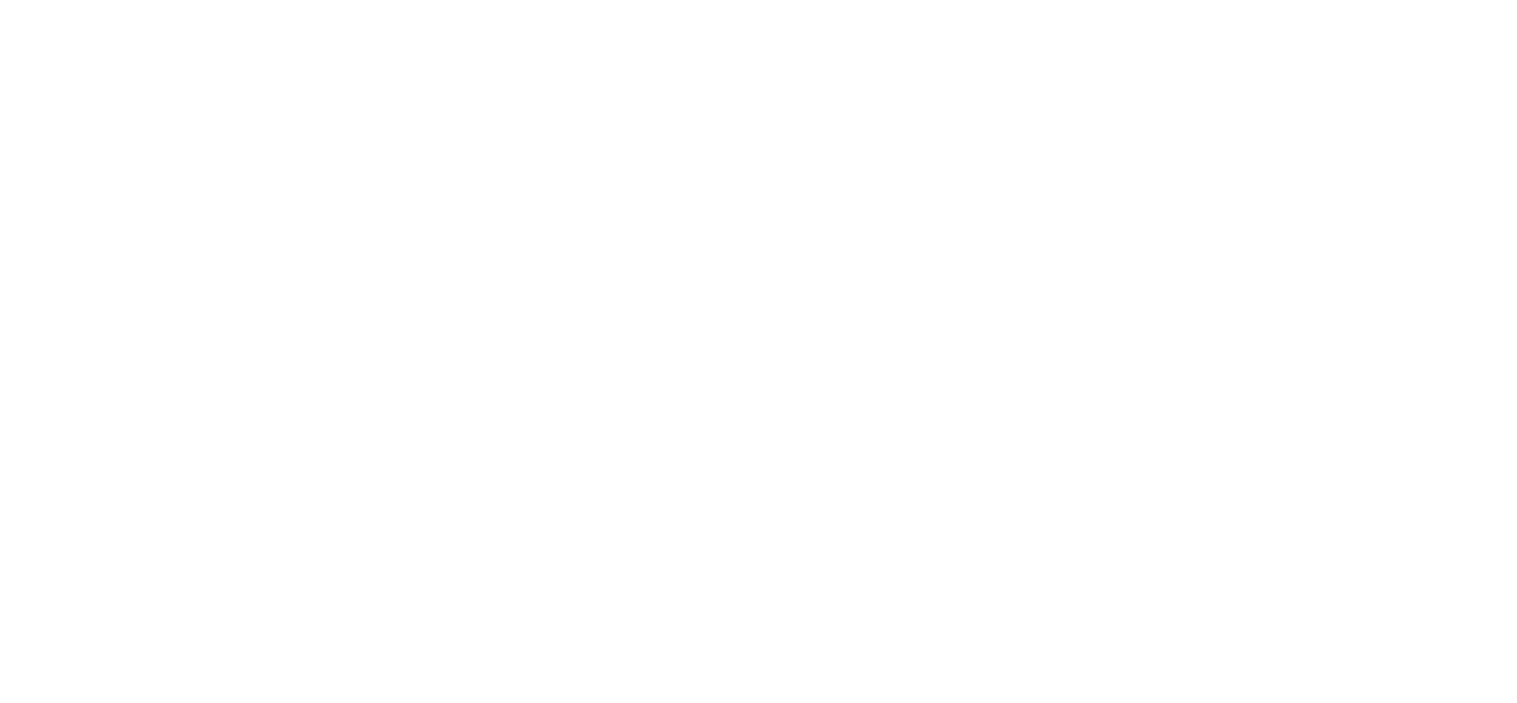 scroll, scrollTop: 0, scrollLeft: 0, axis: both 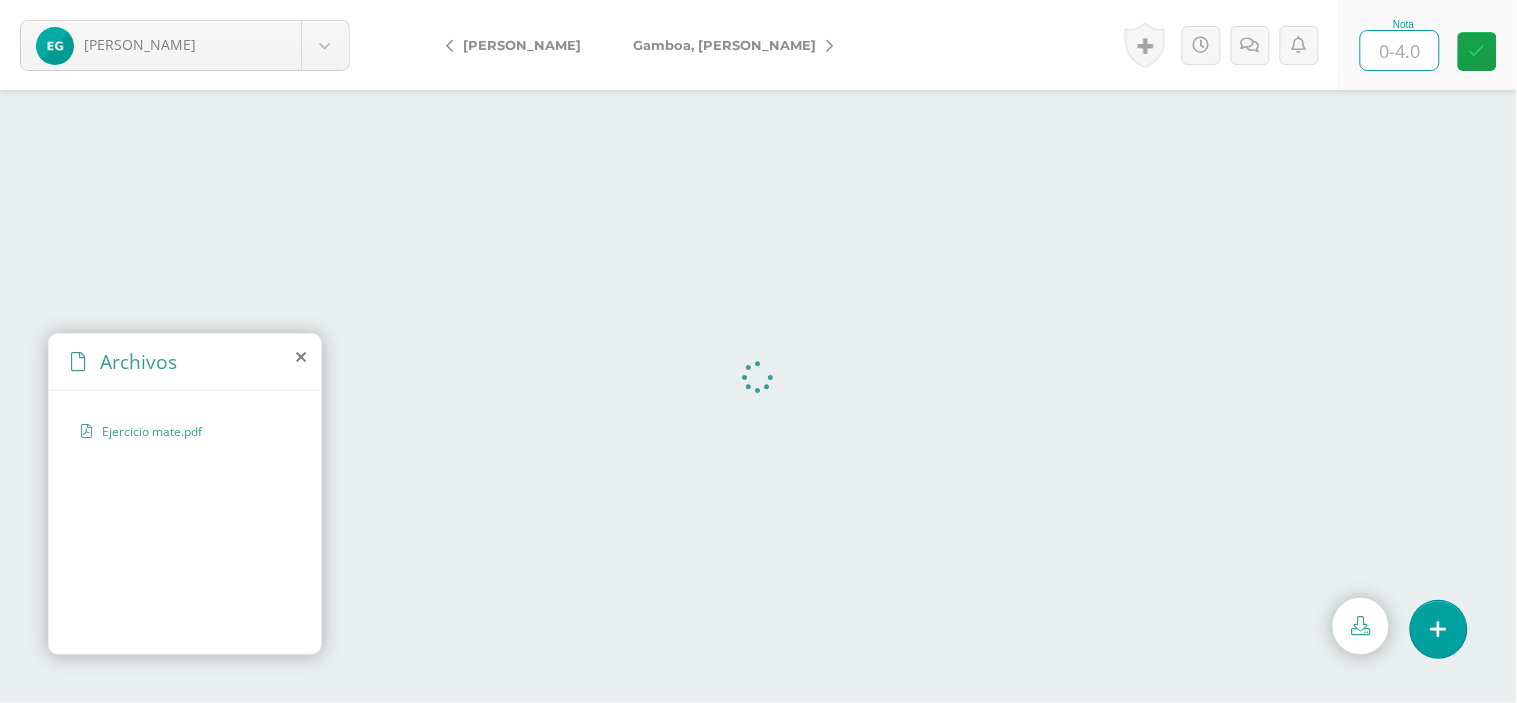 click at bounding box center (1400, 50) 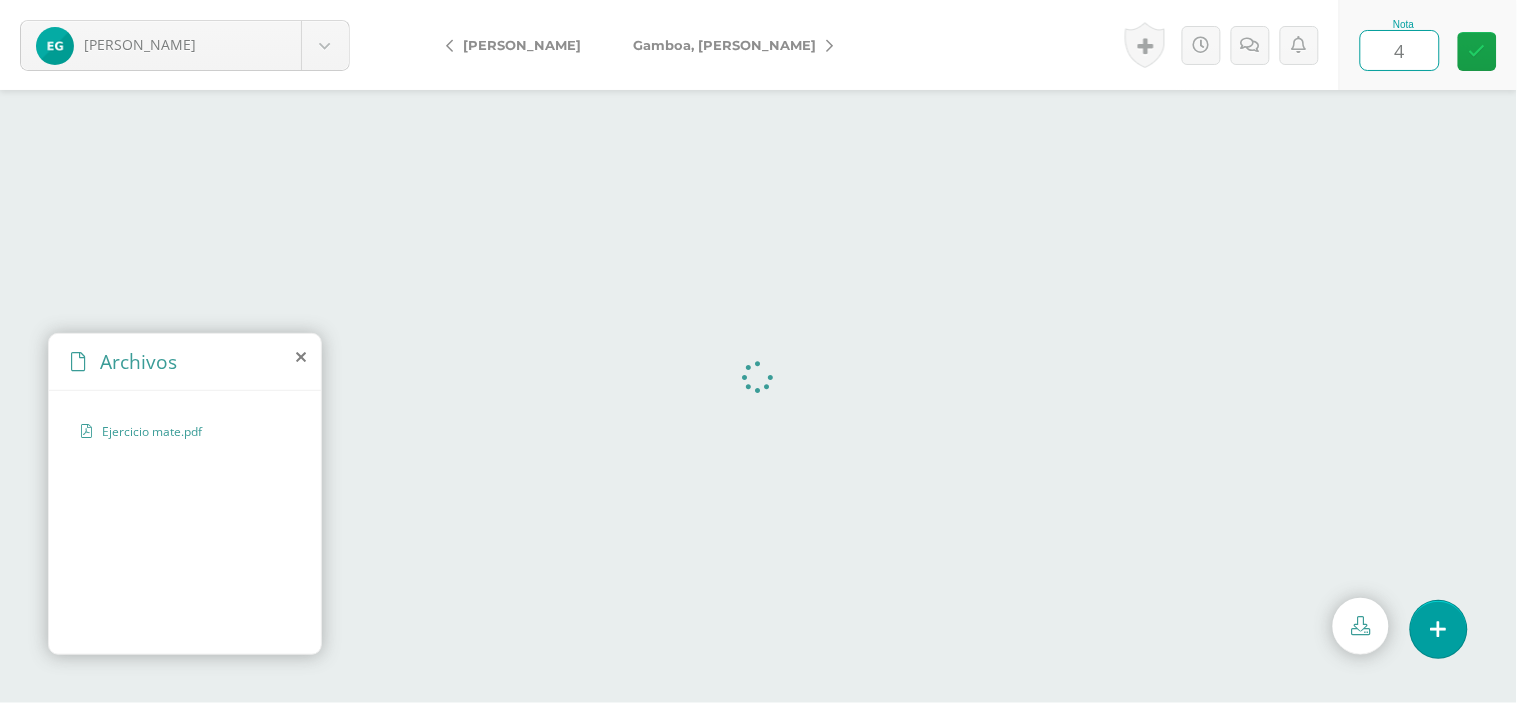 type on "4" 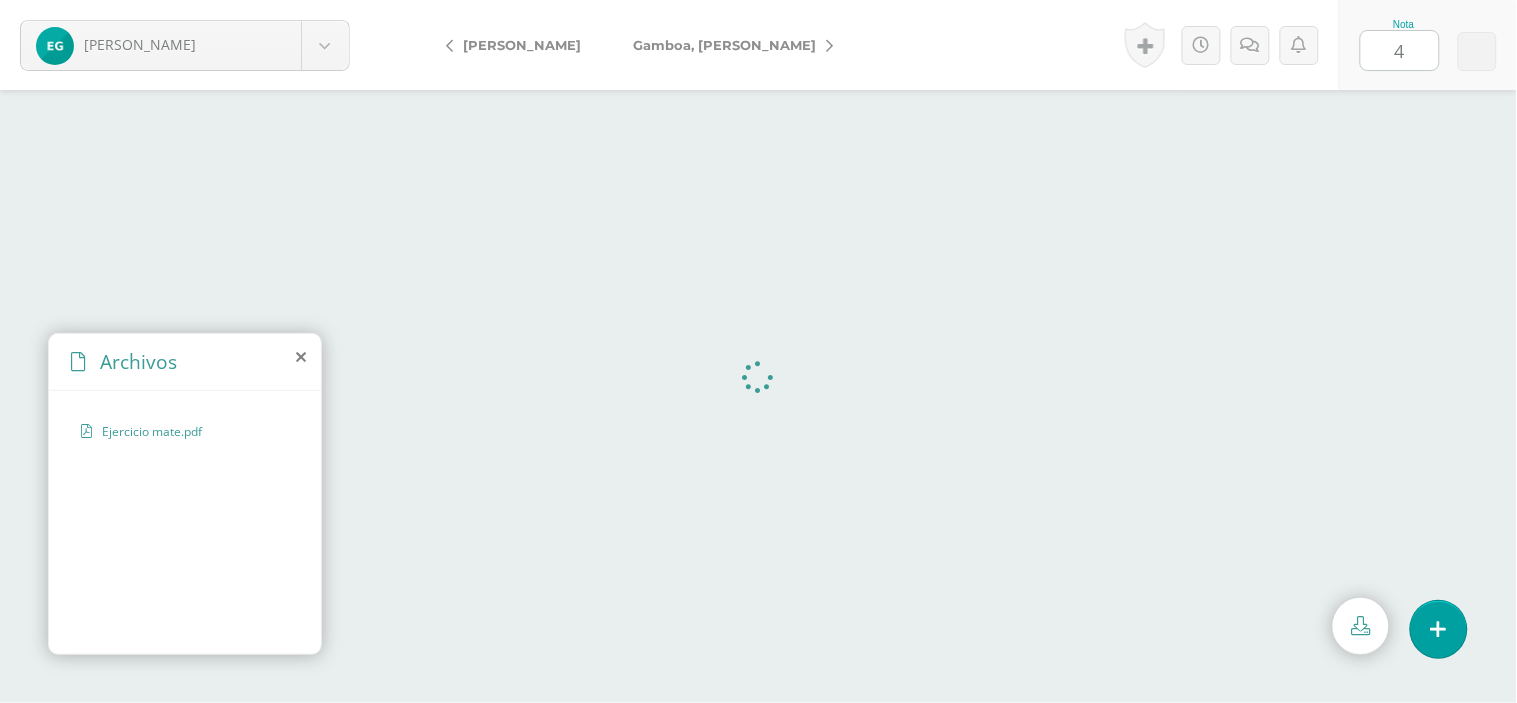 click on "Nota
4" at bounding box center [1428, 45] 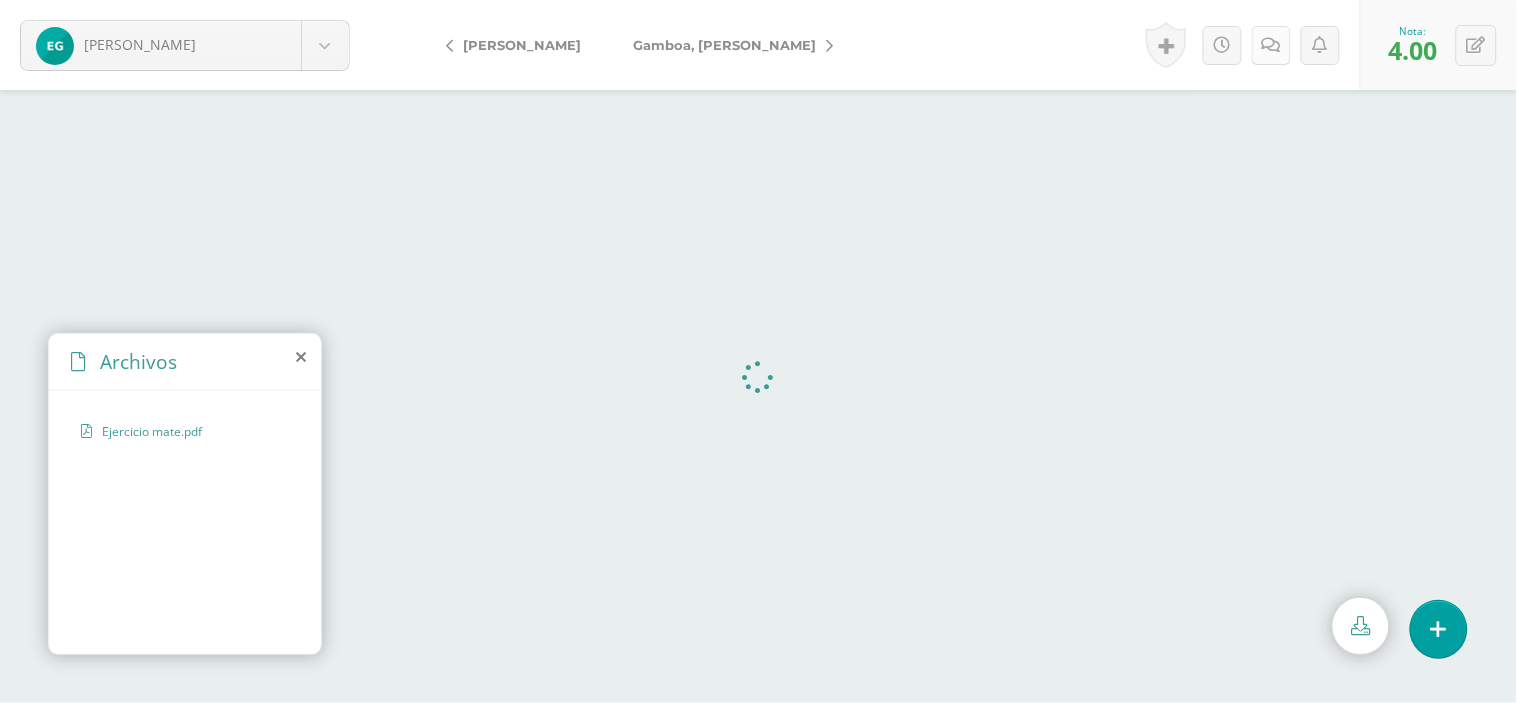 click at bounding box center (1271, 45) 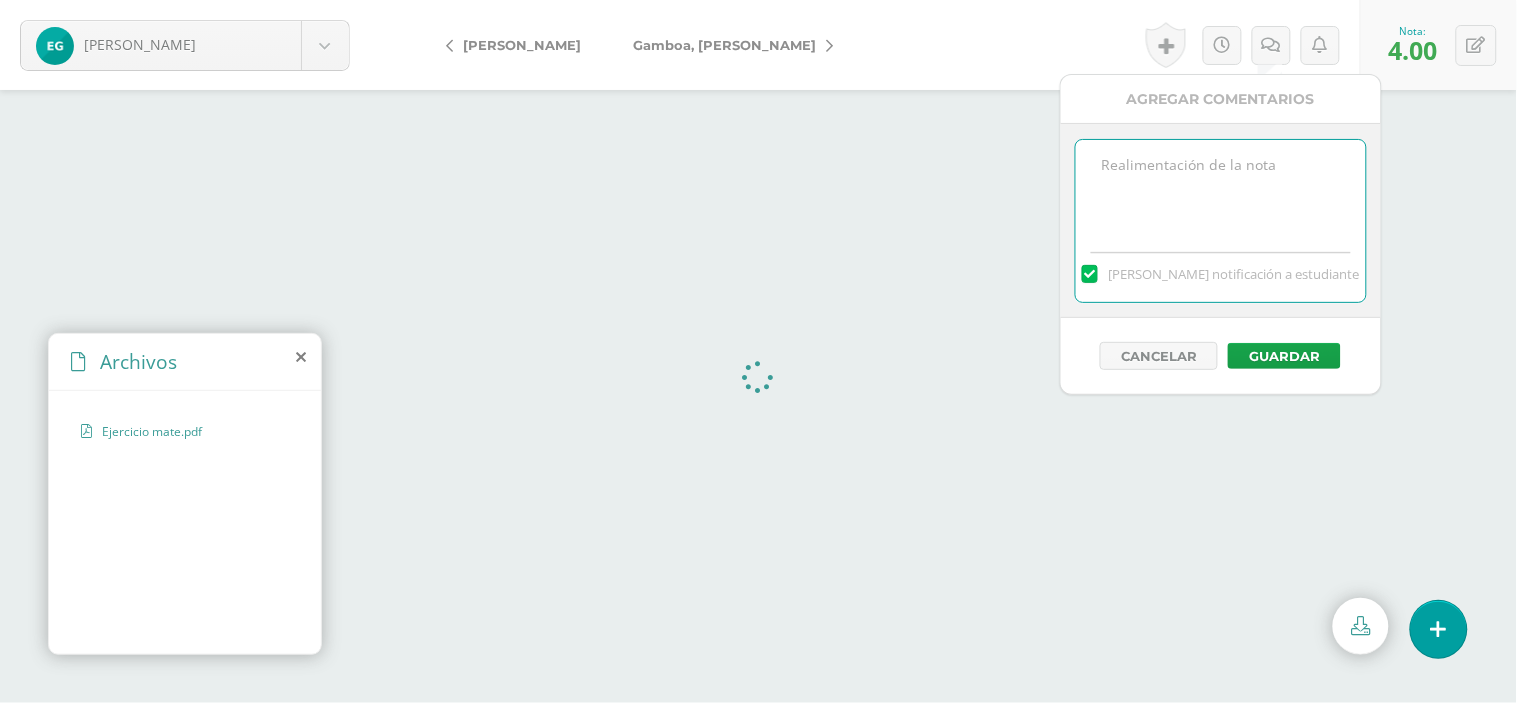 click at bounding box center [1220, 190] 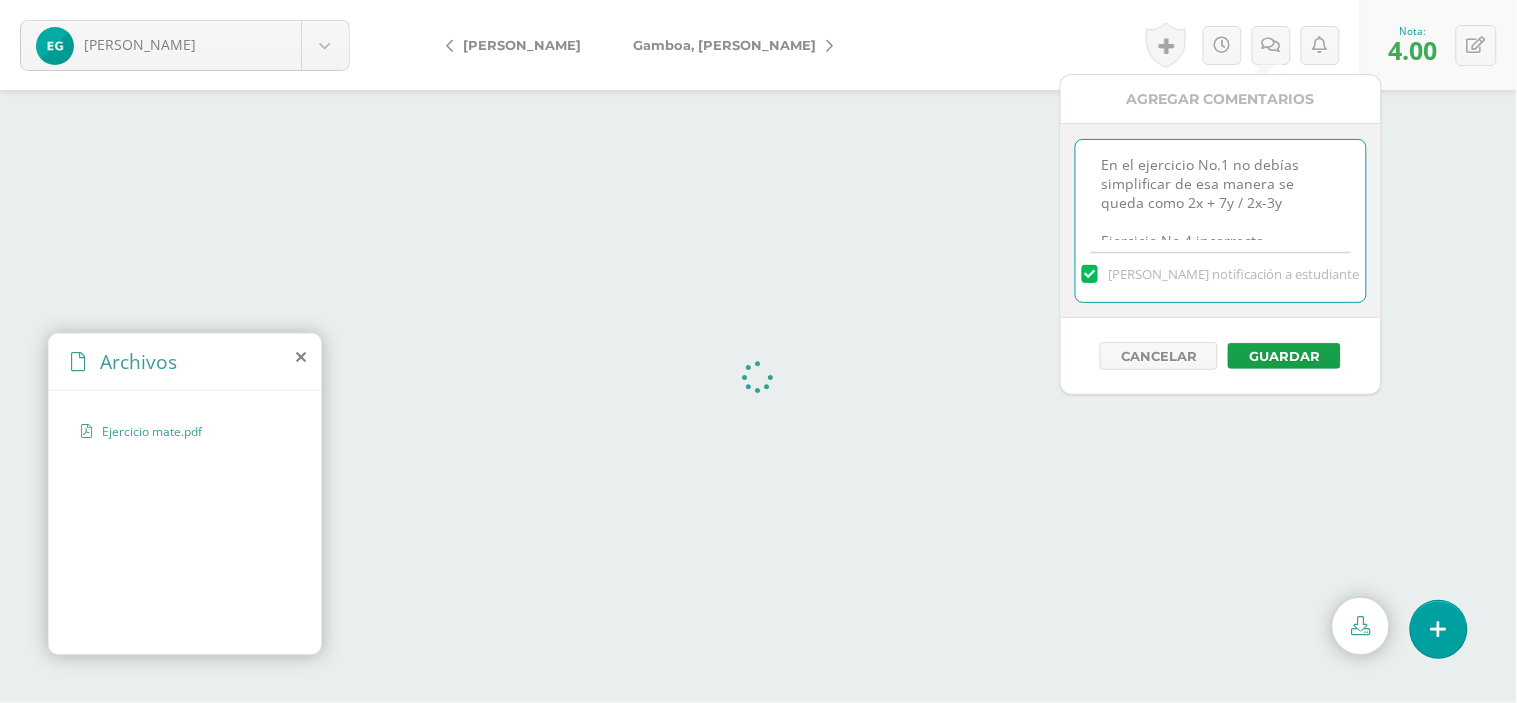 scroll, scrollTop: 10, scrollLeft: 0, axis: vertical 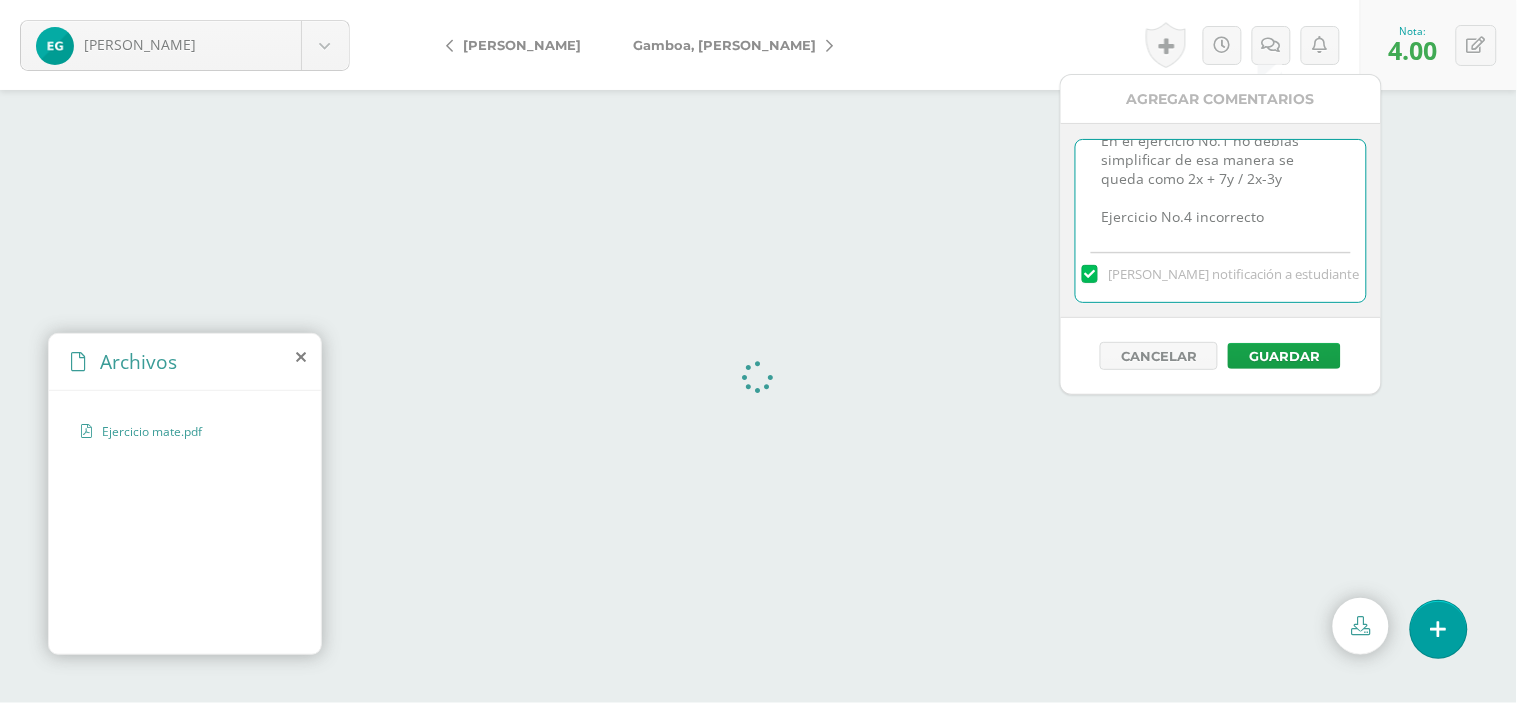 drag, startPoint x: 1242, startPoint y: 226, endPoint x: 1056, endPoint y: 224, distance: 186.01076 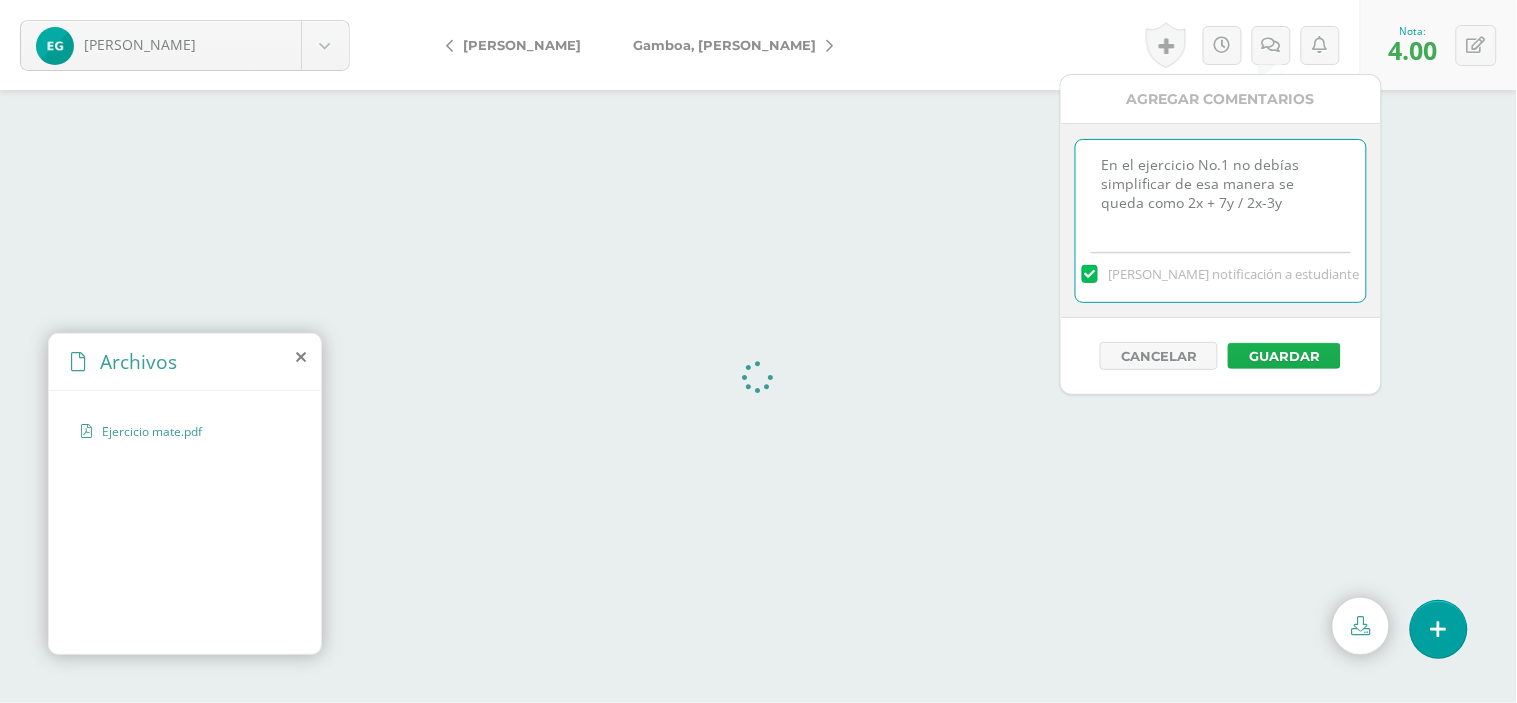 type on "En el ejercicio No.1 no debías simplificar de esa manera se queda como 2x + 7y / 2x-3y" 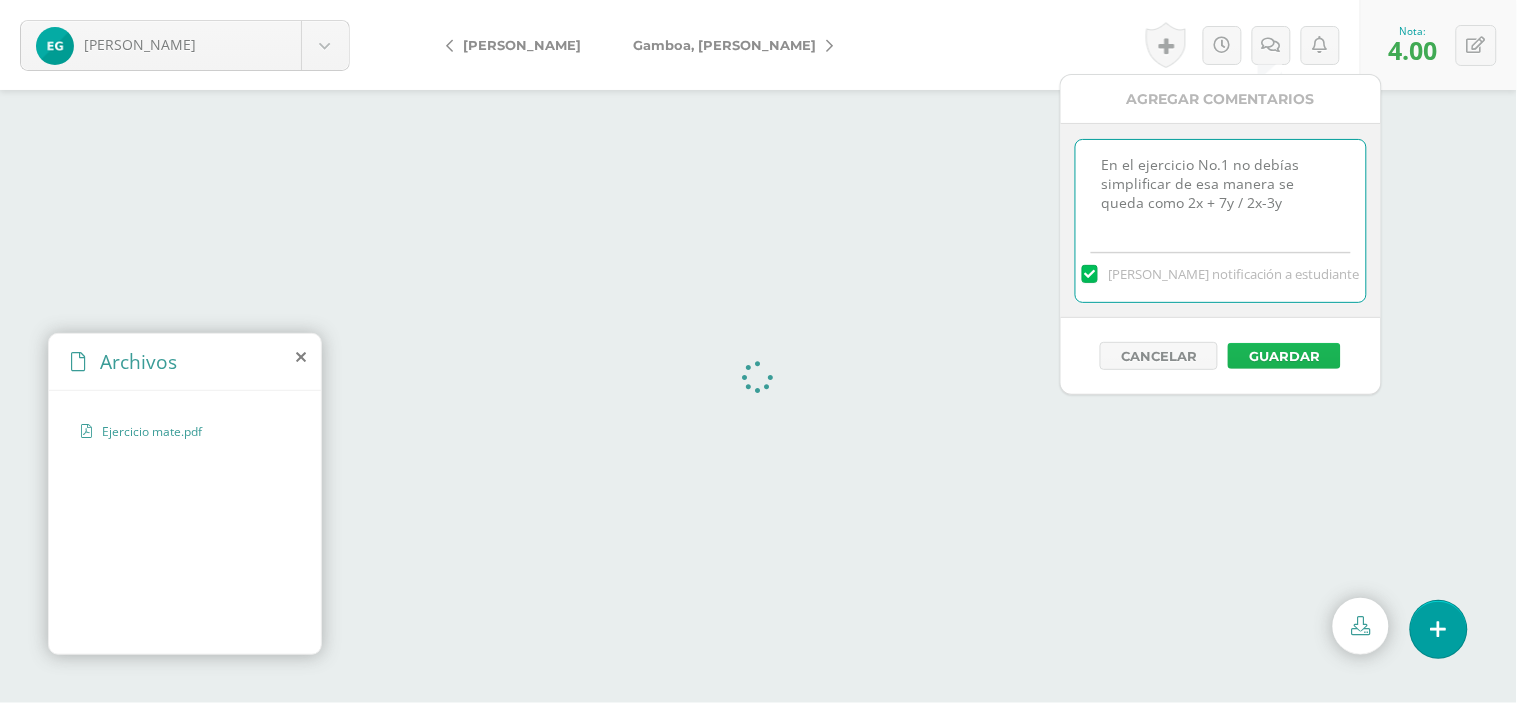 click on "Guardar" at bounding box center (1284, 356) 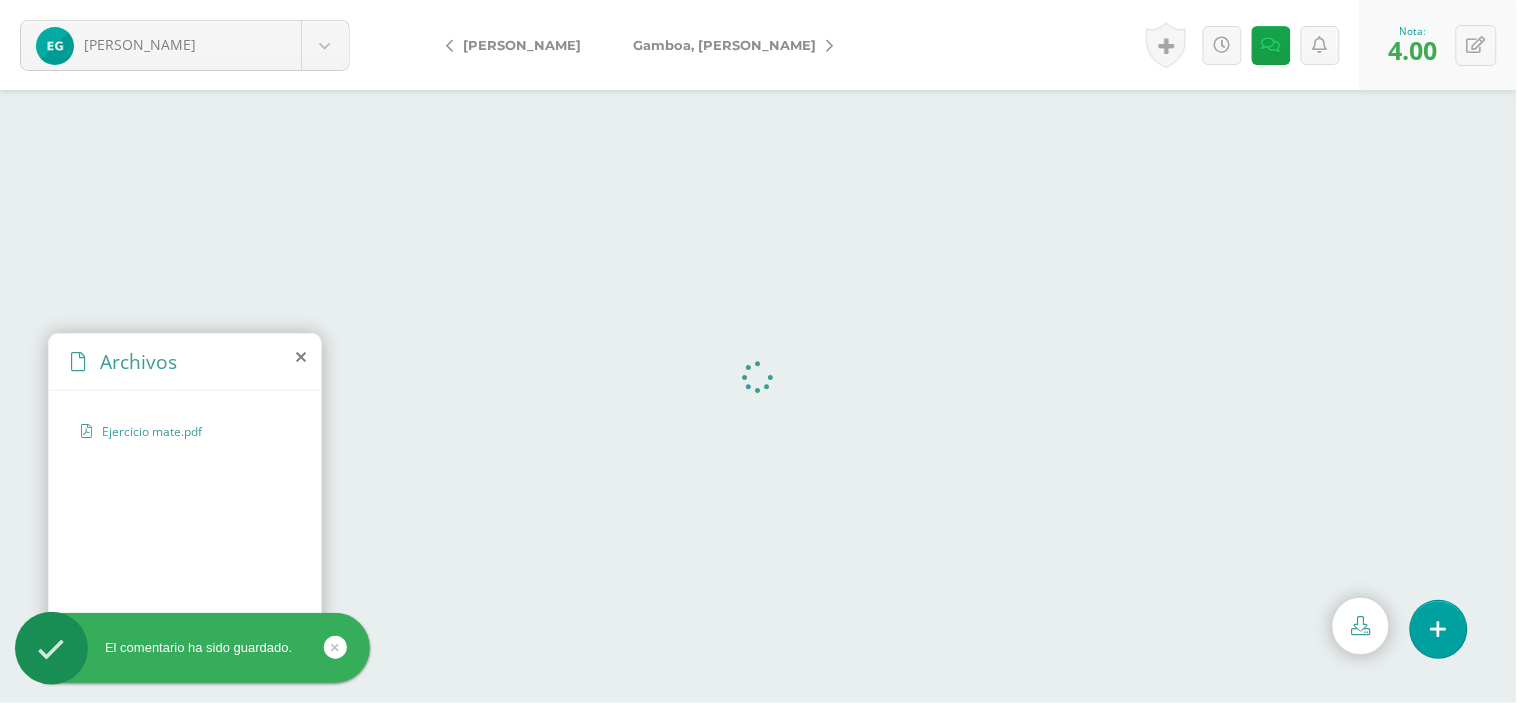 click on "Gamboa, [PERSON_NAME]" at bounding box center [728, 45] 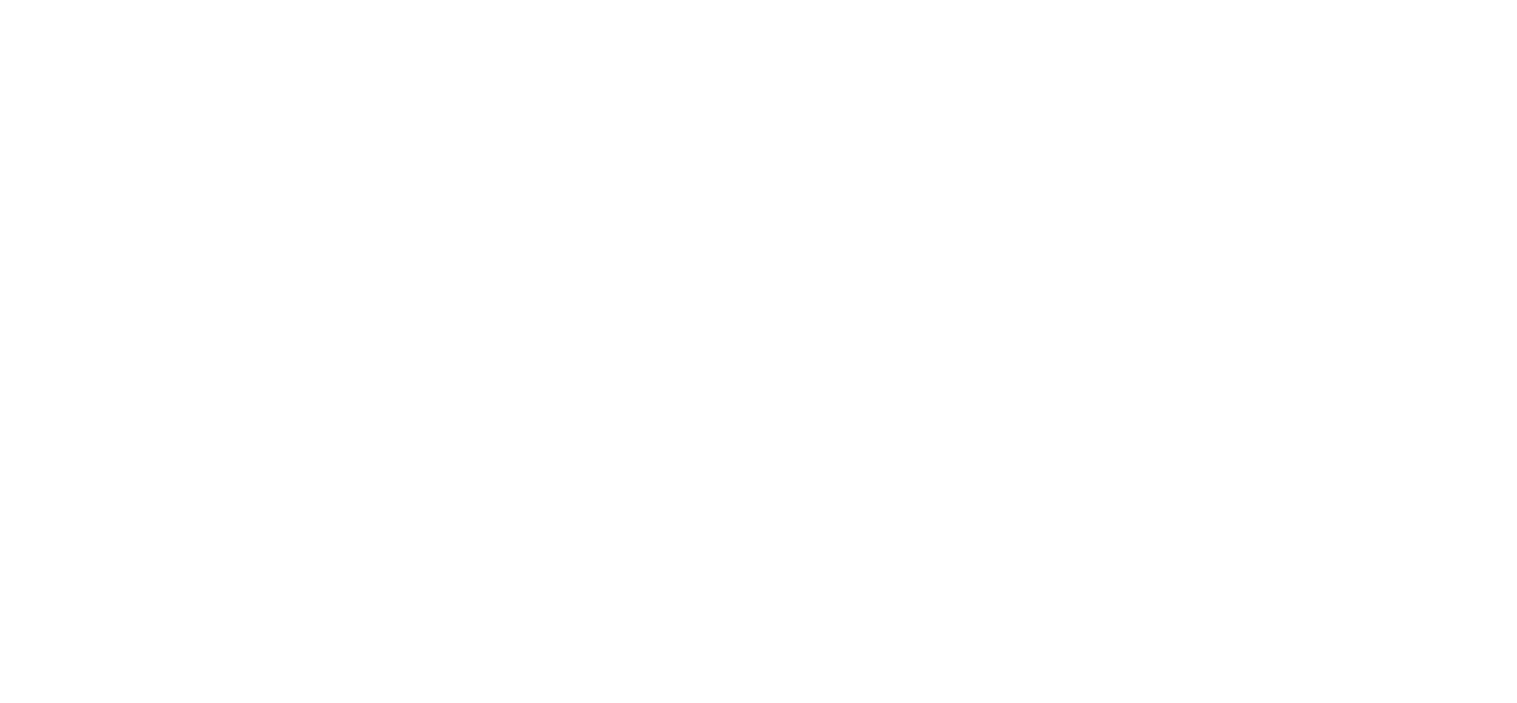 scroll, scrollTop: 0, scrollLeft: 0, axis: both 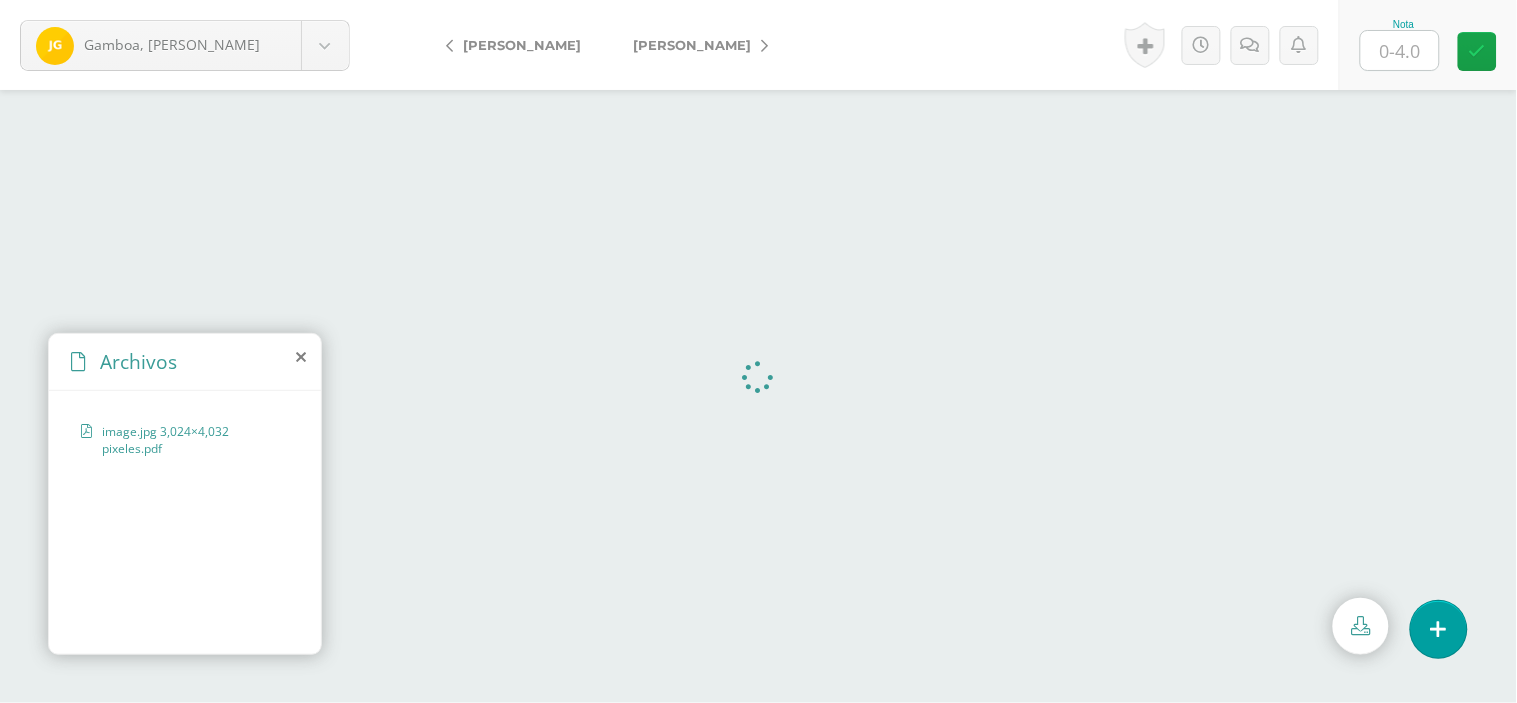click at bounding box center [1400, 50] 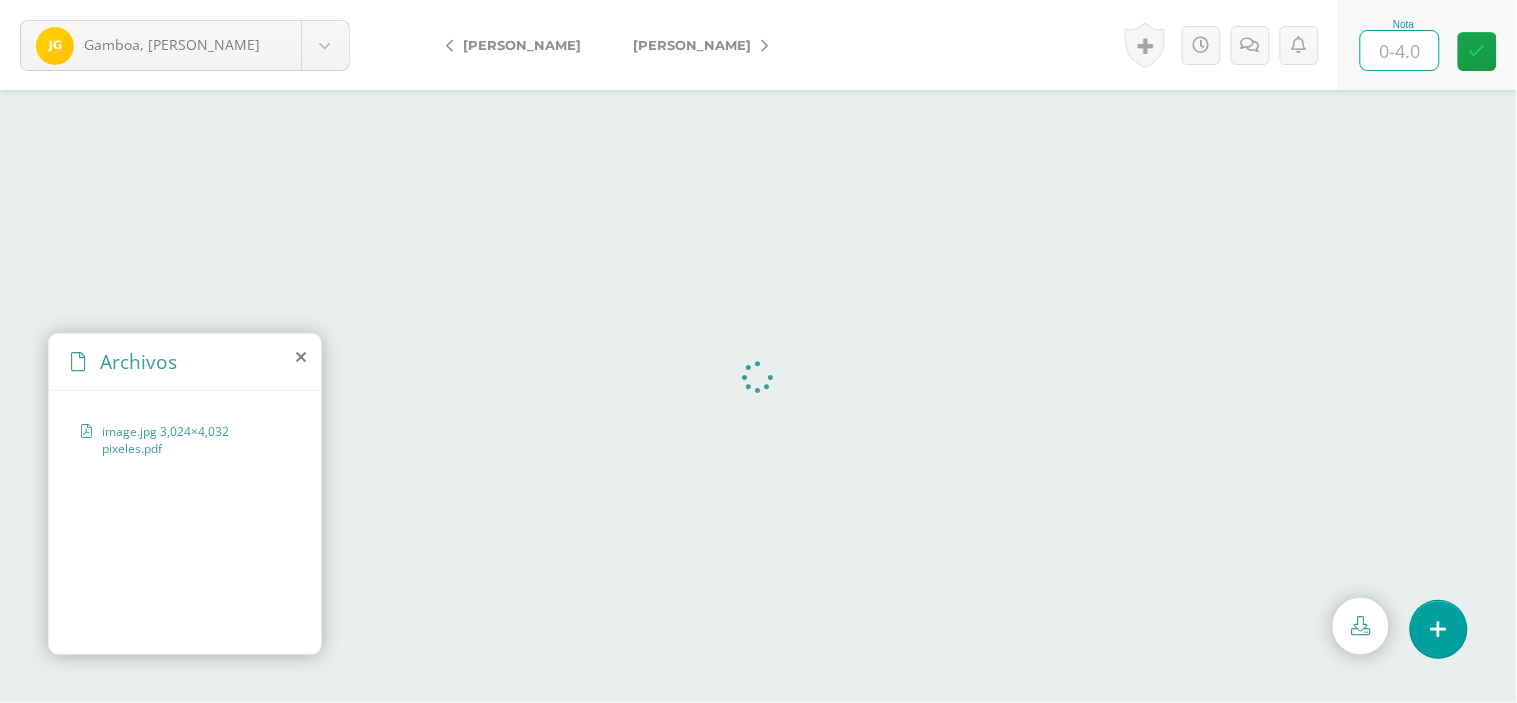 type on "3" 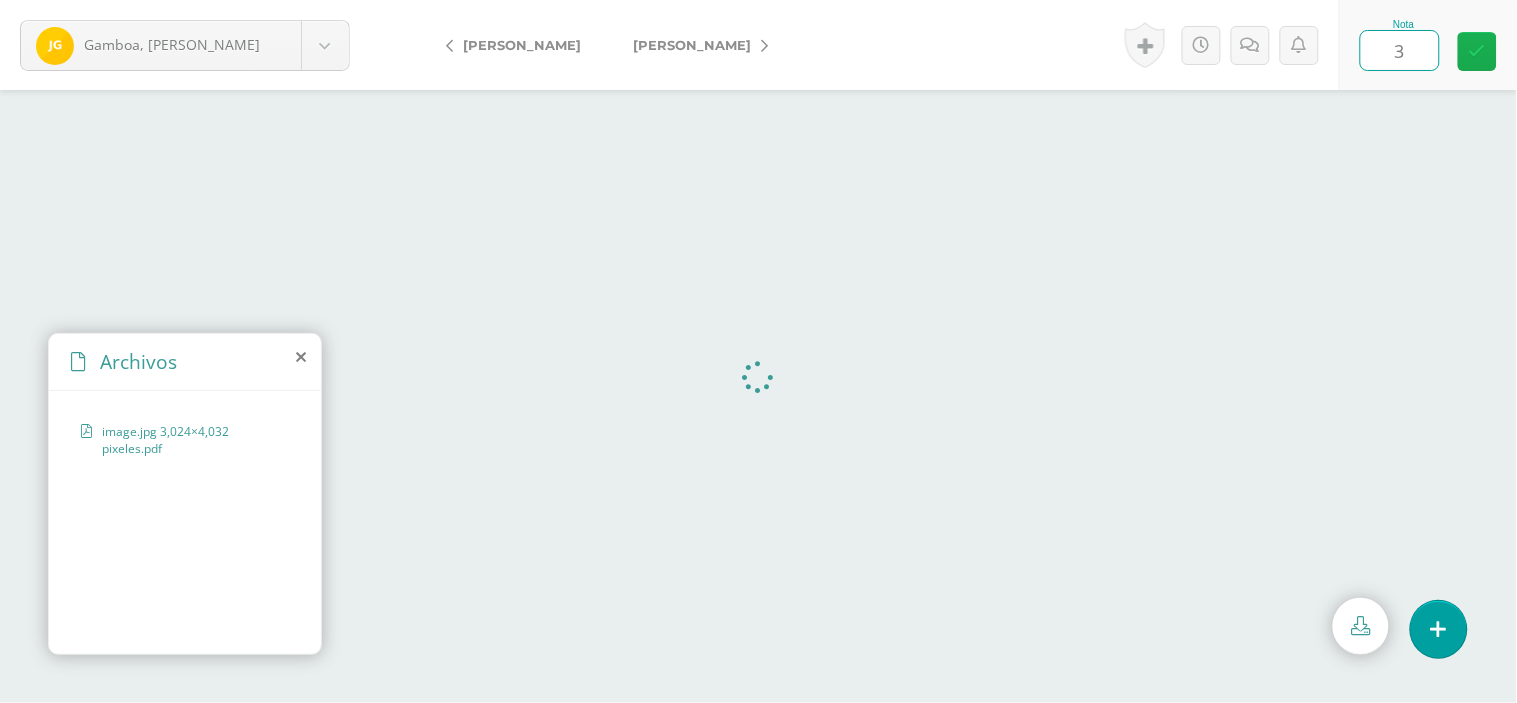 click at bounding box center [1477, 51] 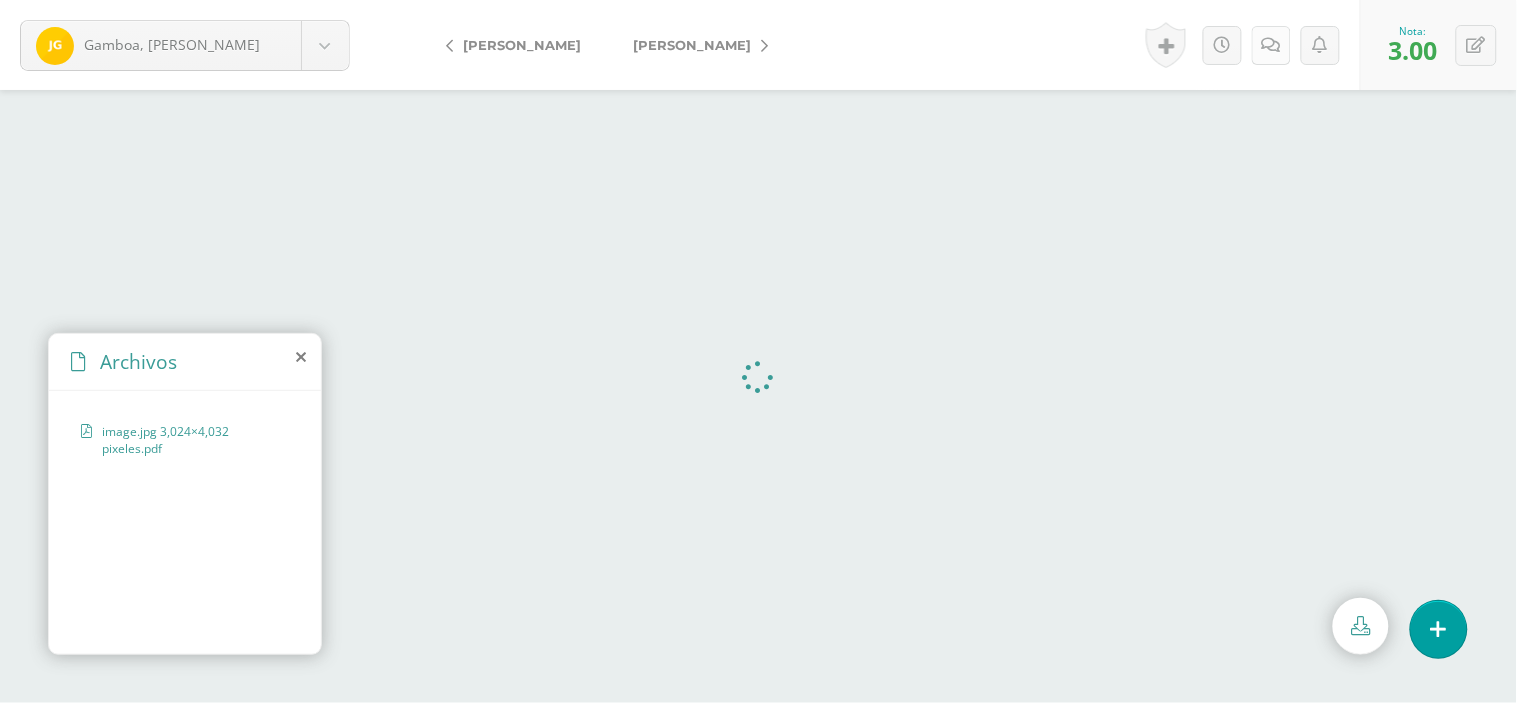click at bounding box center (1271, 45) 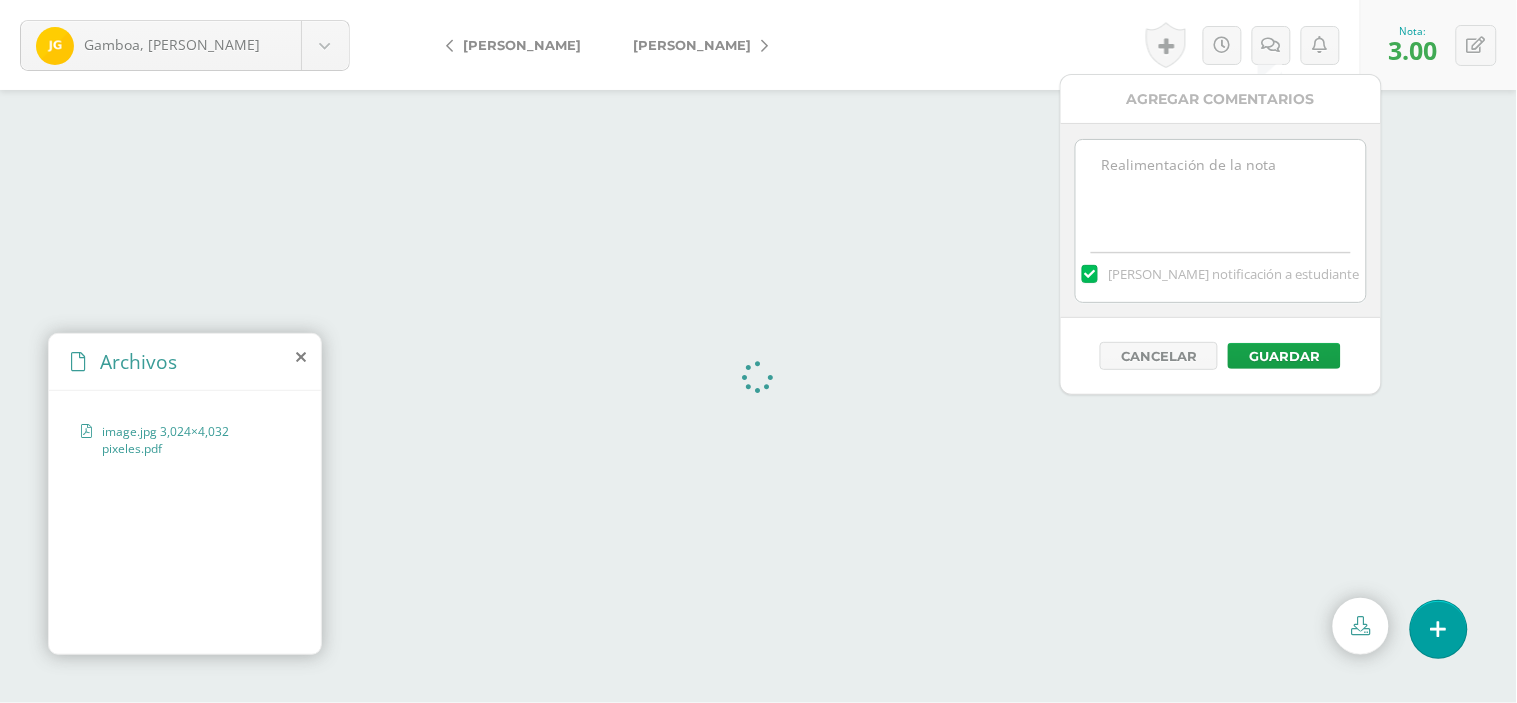click at bounding box center (1220, 190) 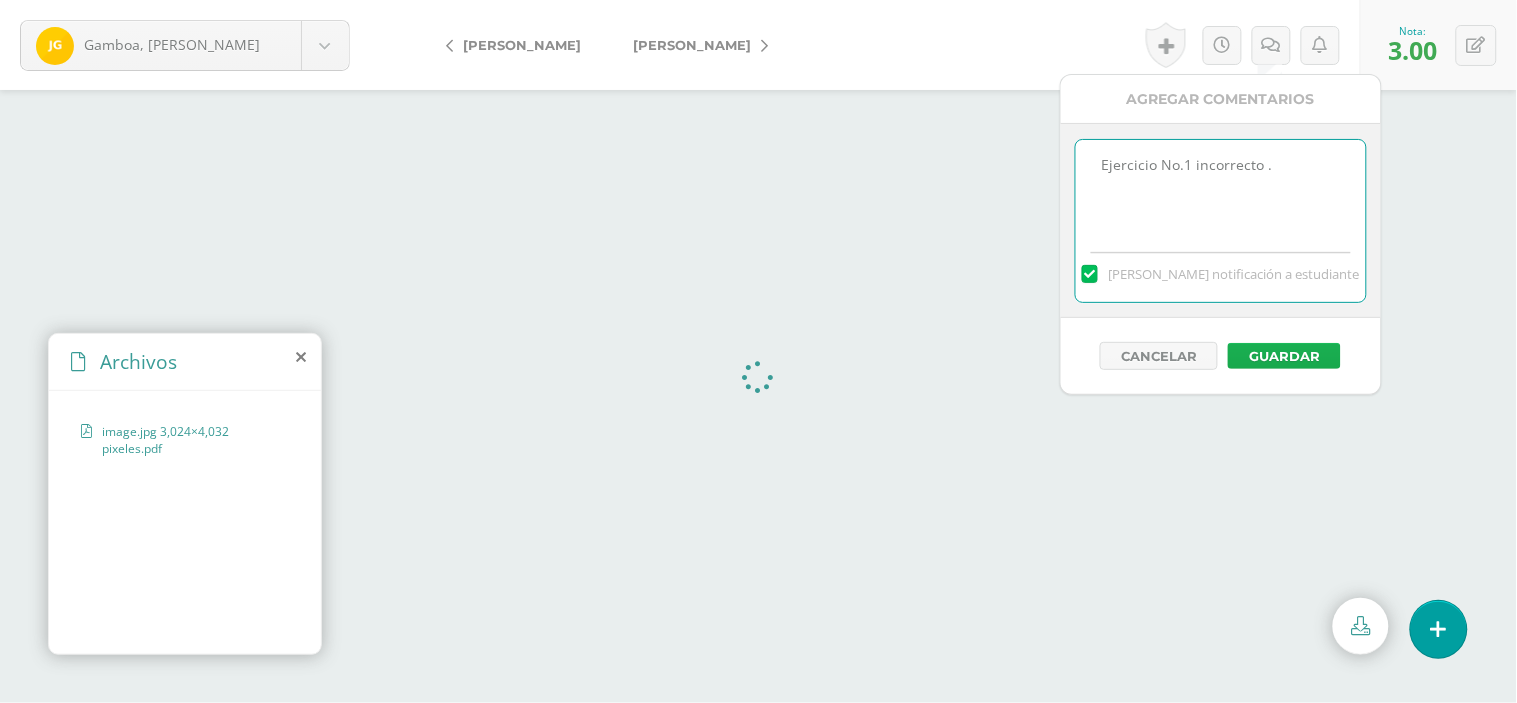 type on "Ejercicio No.1 incorrecto ." 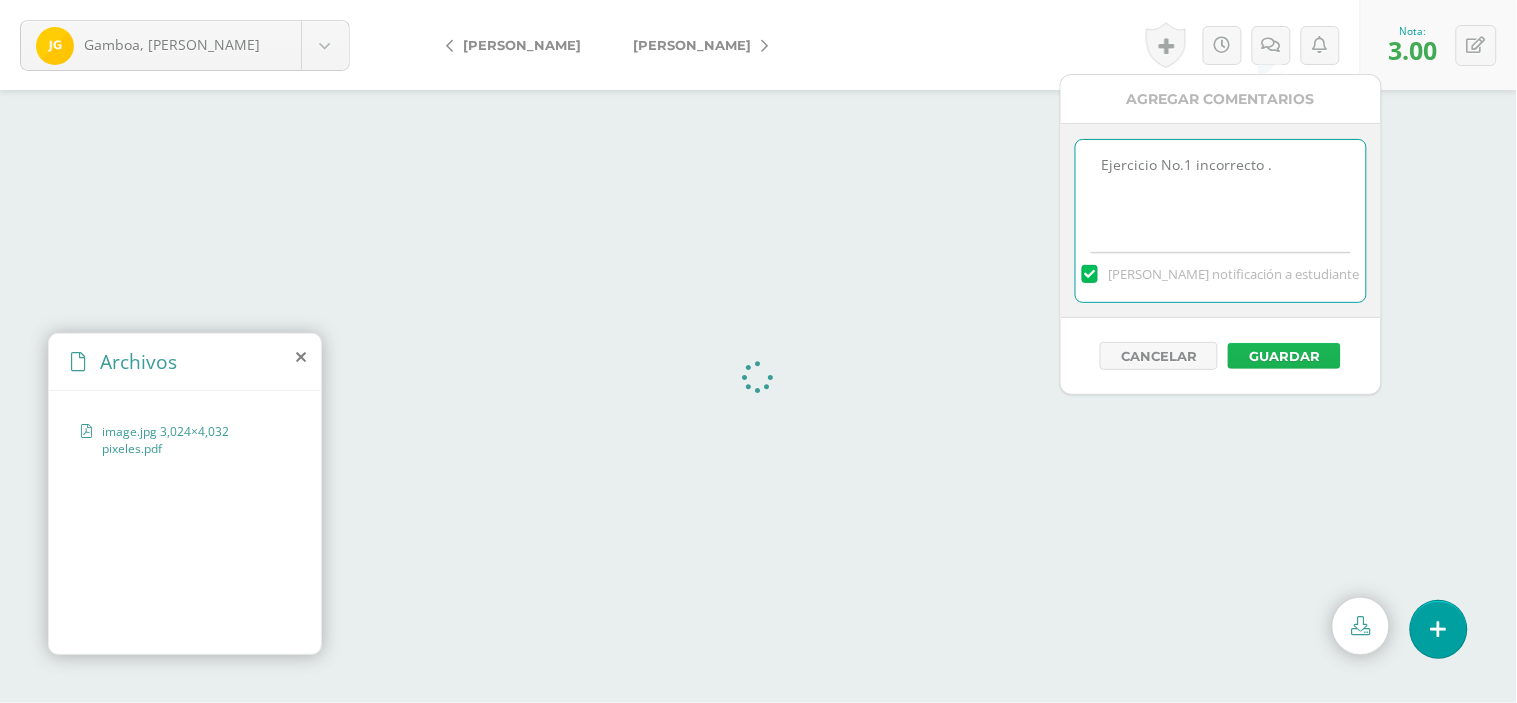 click on "Guardar" at bounding box center (1284, 356) 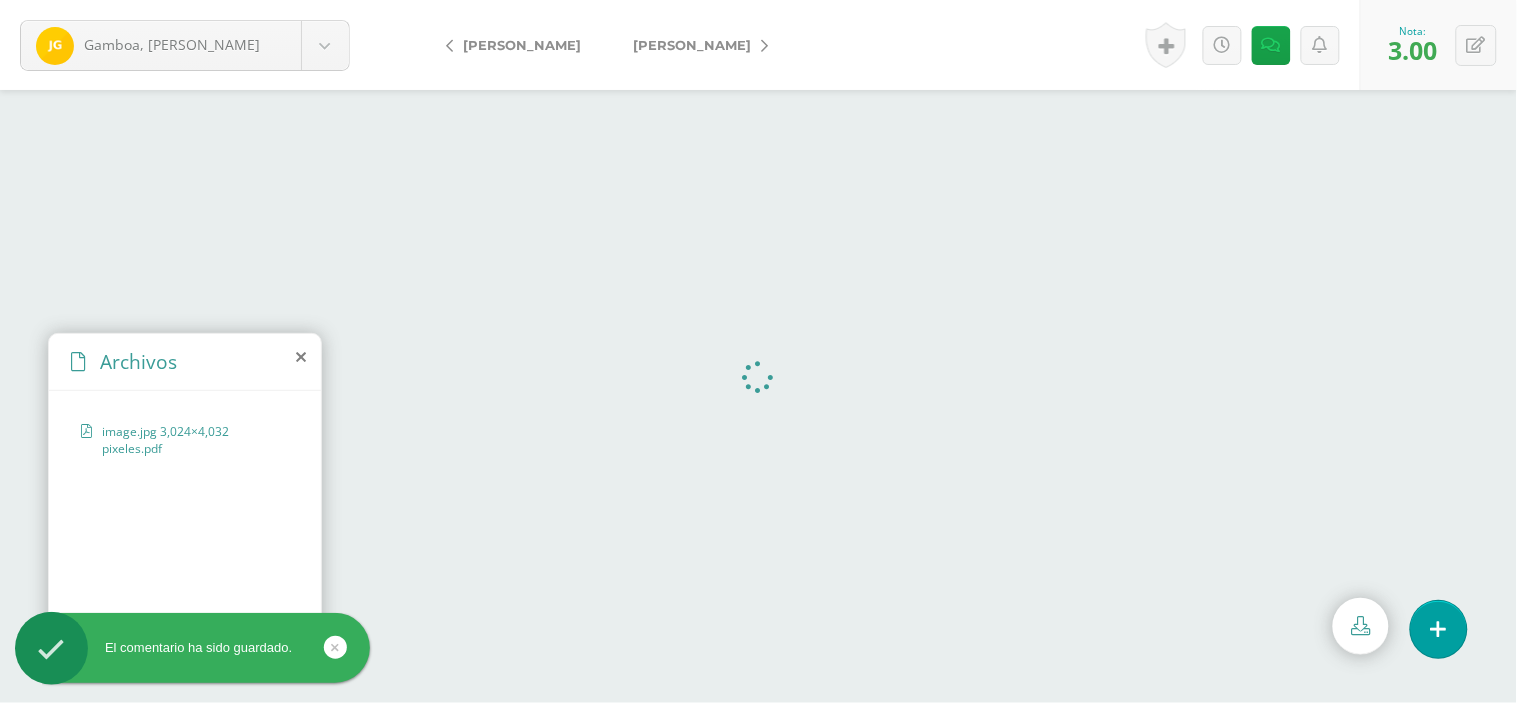 click on "Gamboa, Josué
Aguilar, Oscar
Alvizures, Santiago
Andrade, Matías
Baten, Daniela
Cerón, Madeleyn
Estrada, María
Estrada, Jorge
Estrada, Stephany
Fuentes, Kairi
Gallardo, Eliezer
Gamboa, Josué
Nota
3.00 Logros 3.00" at bounding box center [758, 45] 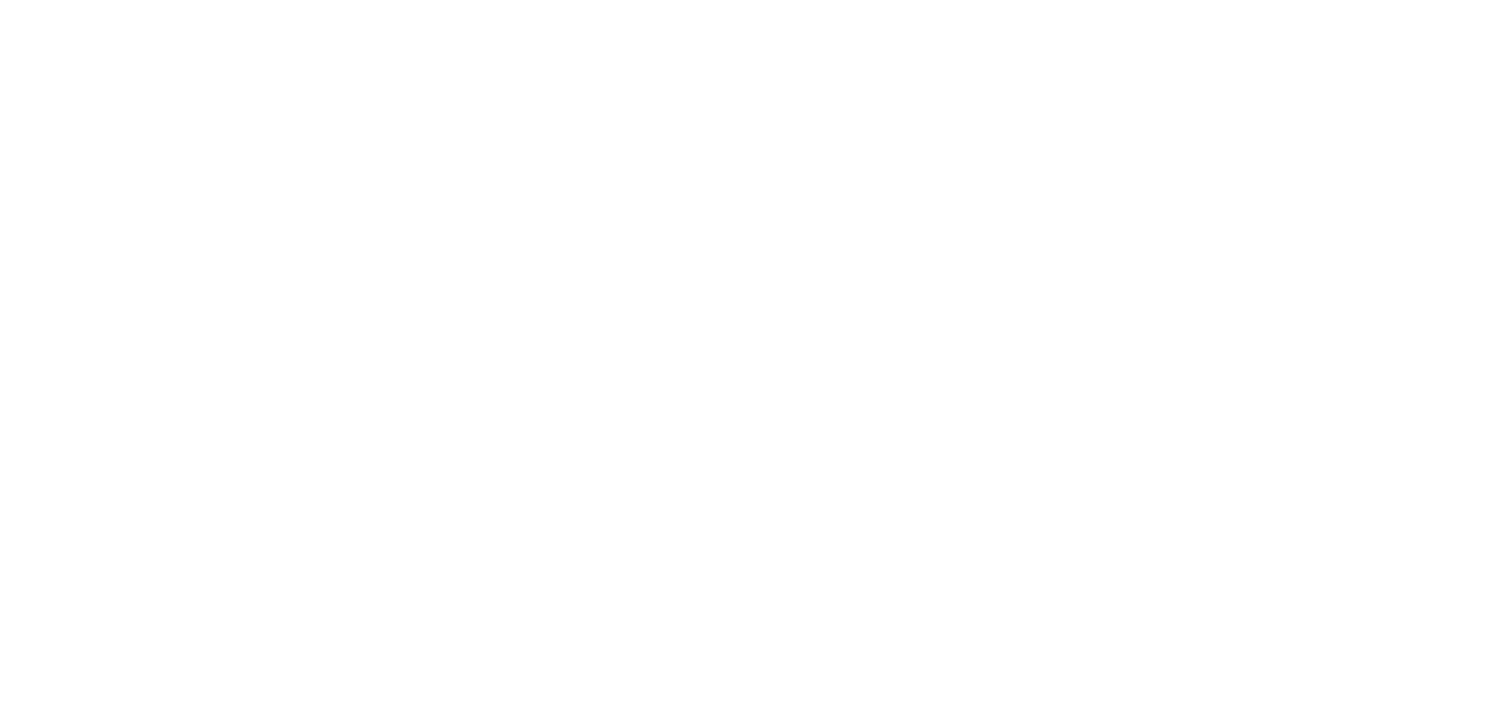 scroll, scrollTop: 0, scrollLeft: 0, axis: both 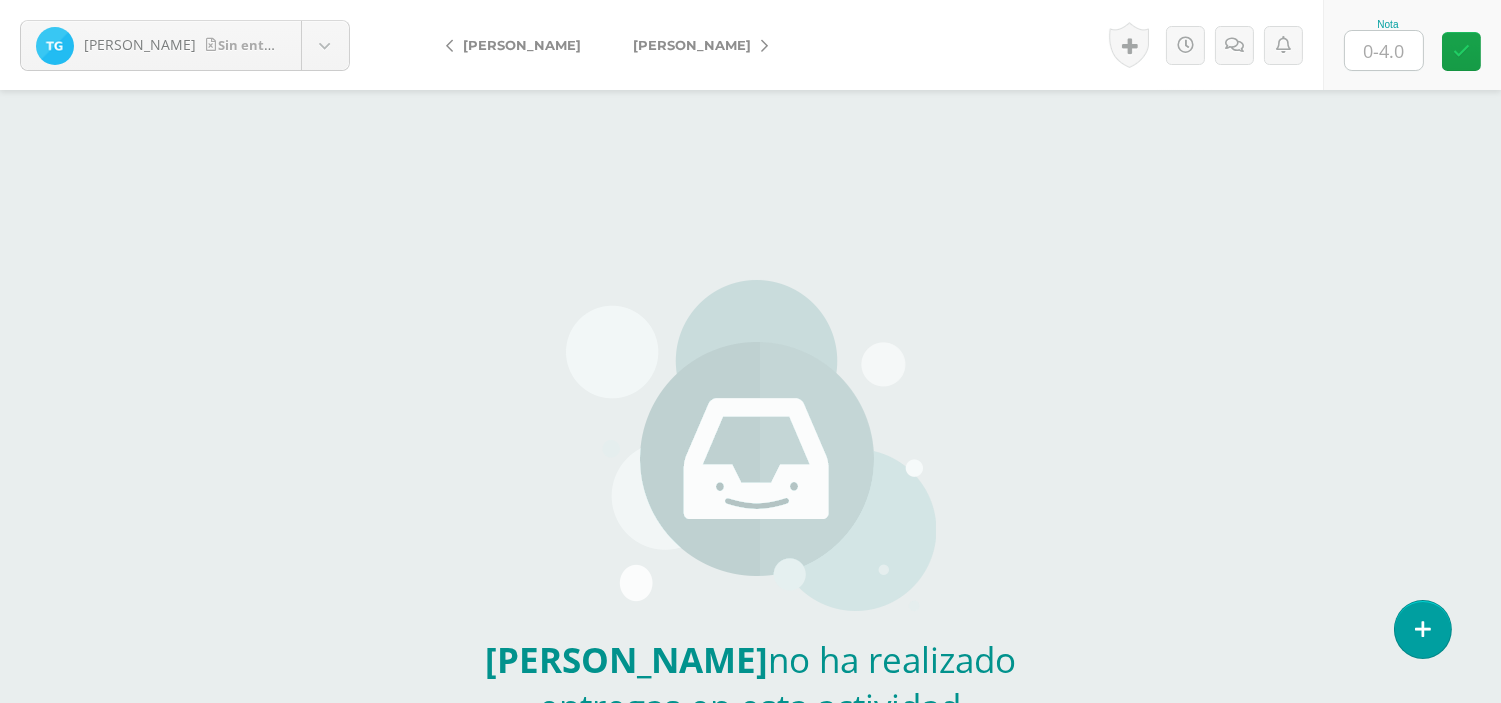 click at bounding box center [1384, 50] 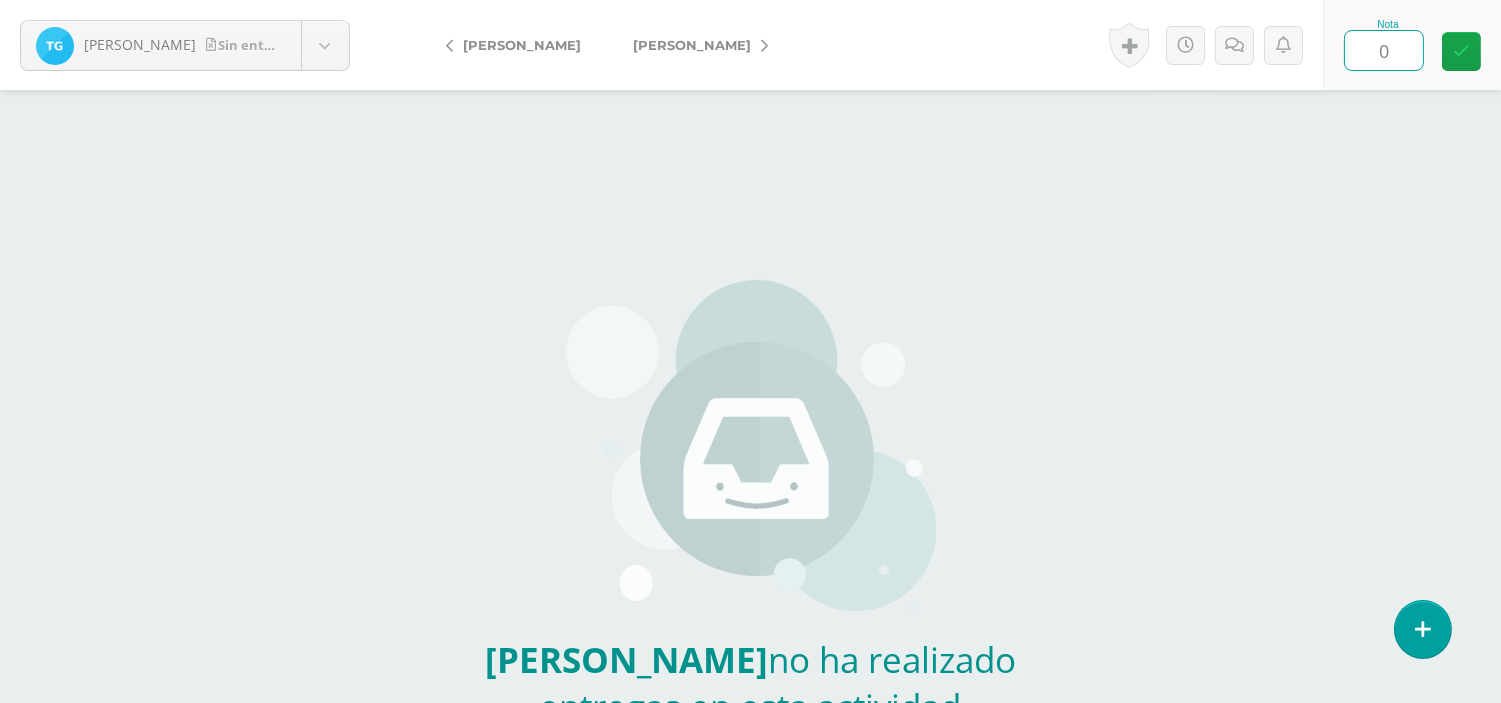 type on "0" 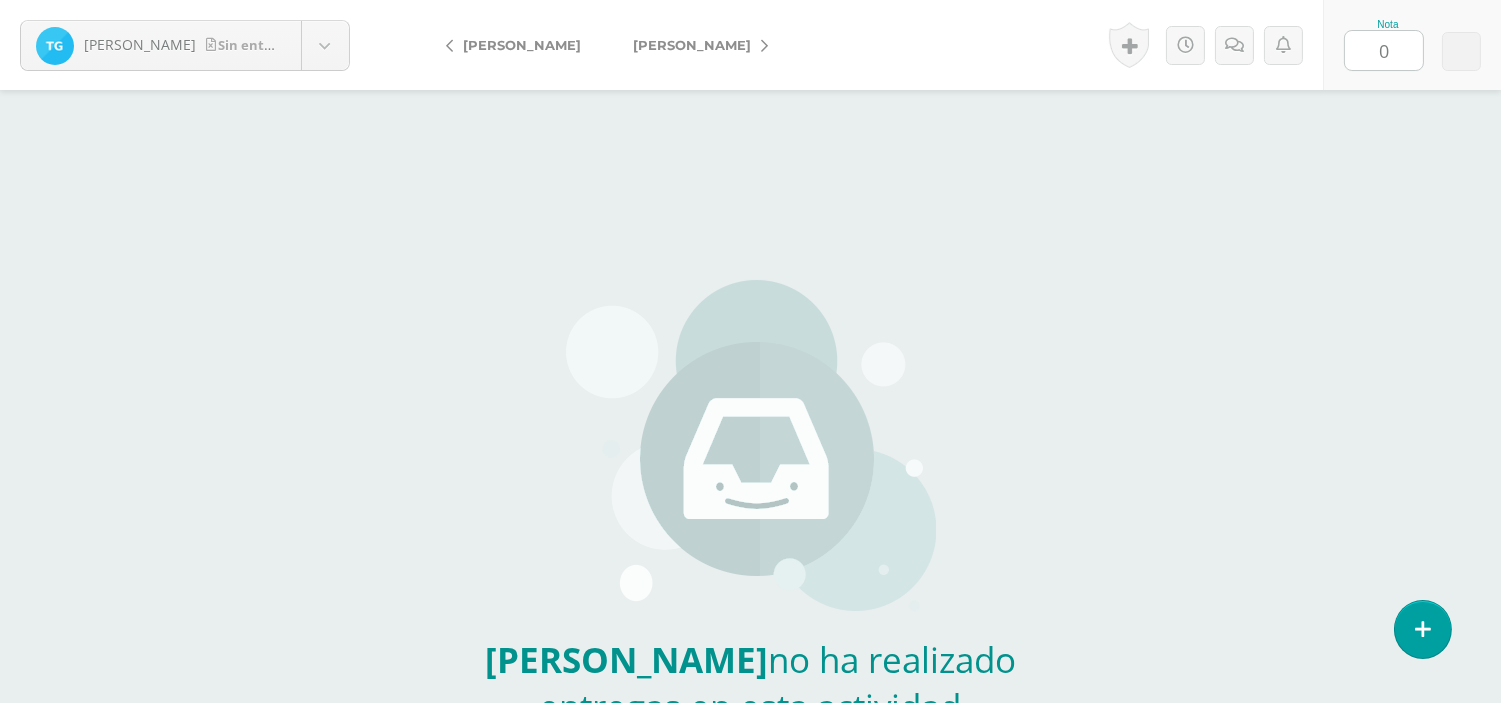 click on "Nota
0" at bounding box center [1412, 45] 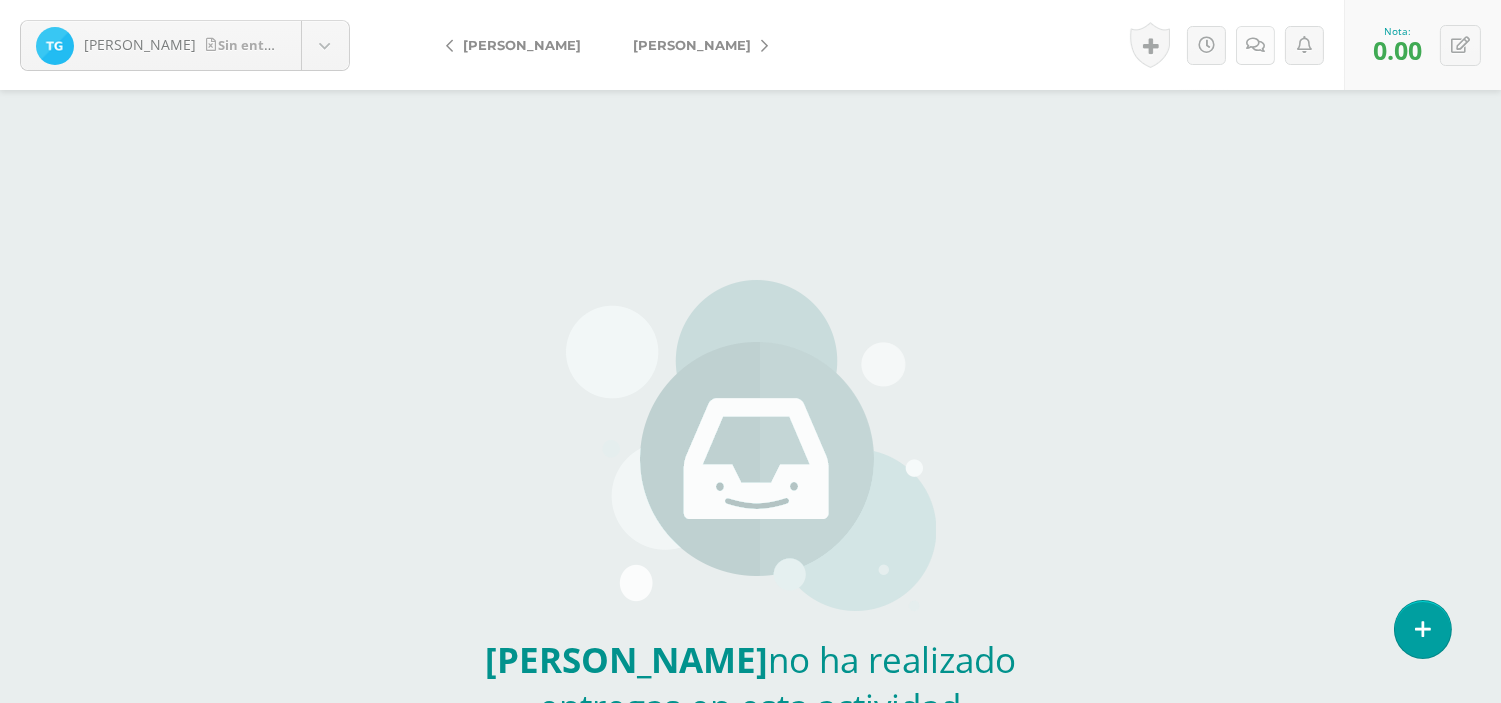 click at bounding box center [1255, 45] 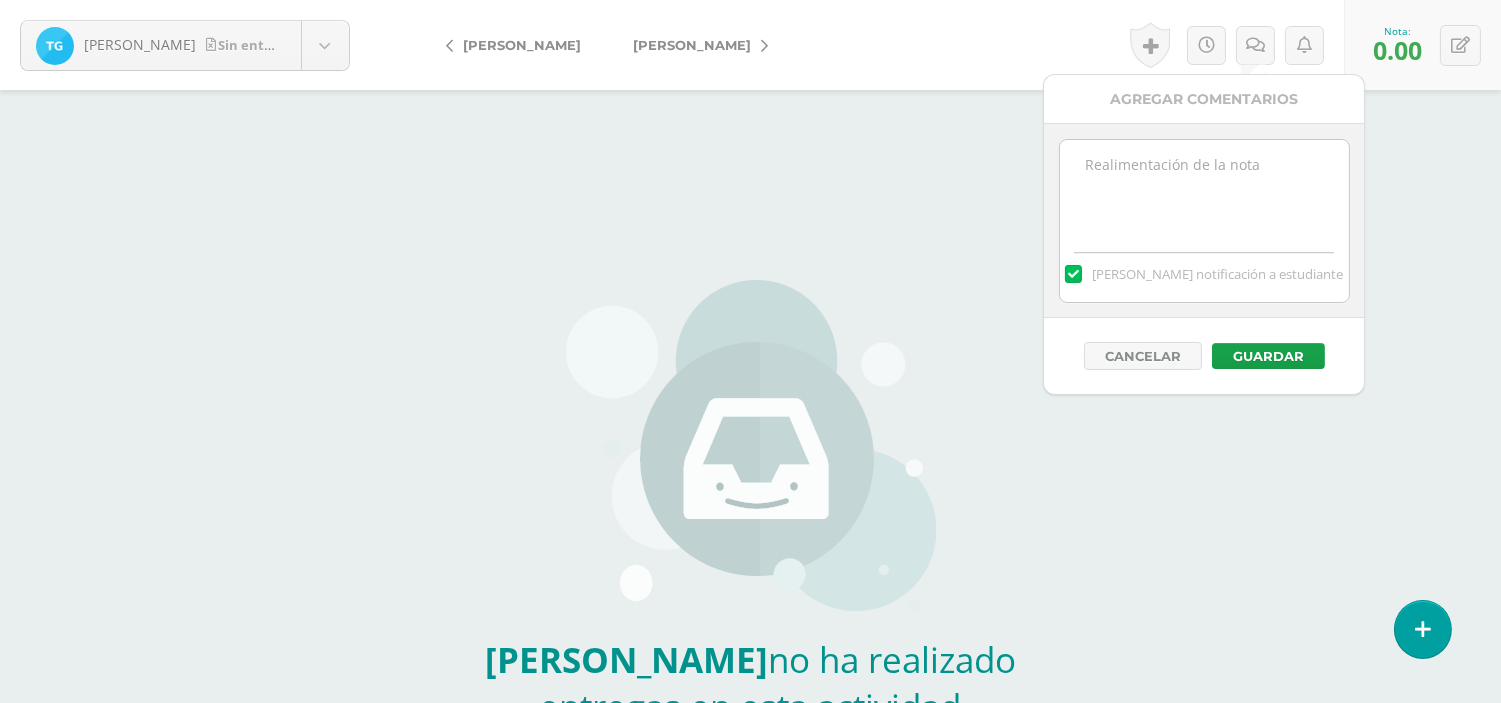 click at bounding box center [1204, 190] 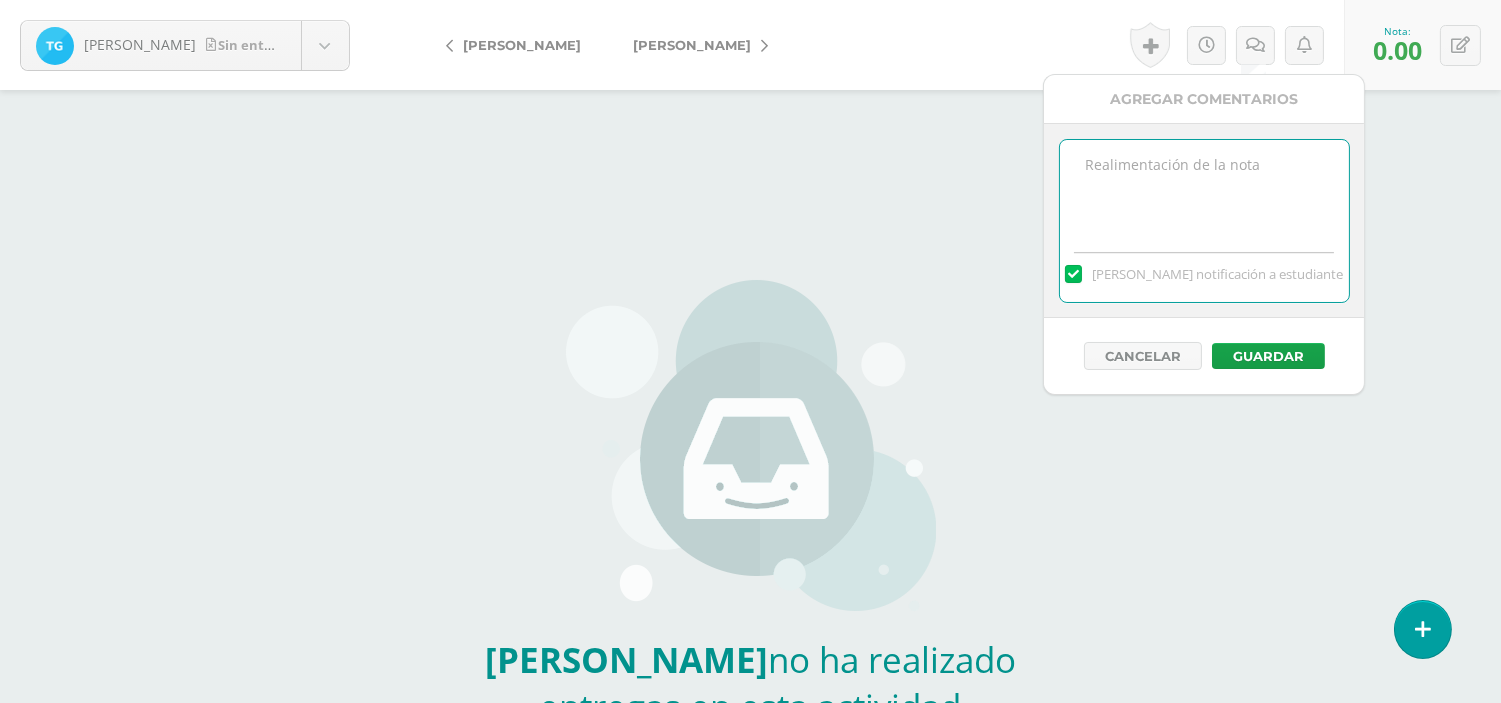 paste on "En el ejercicio No.1 no debías simplificar de esa manera se queda como 2x + 7y / 2x-3y
Ejercicio No.4 incorrecto" 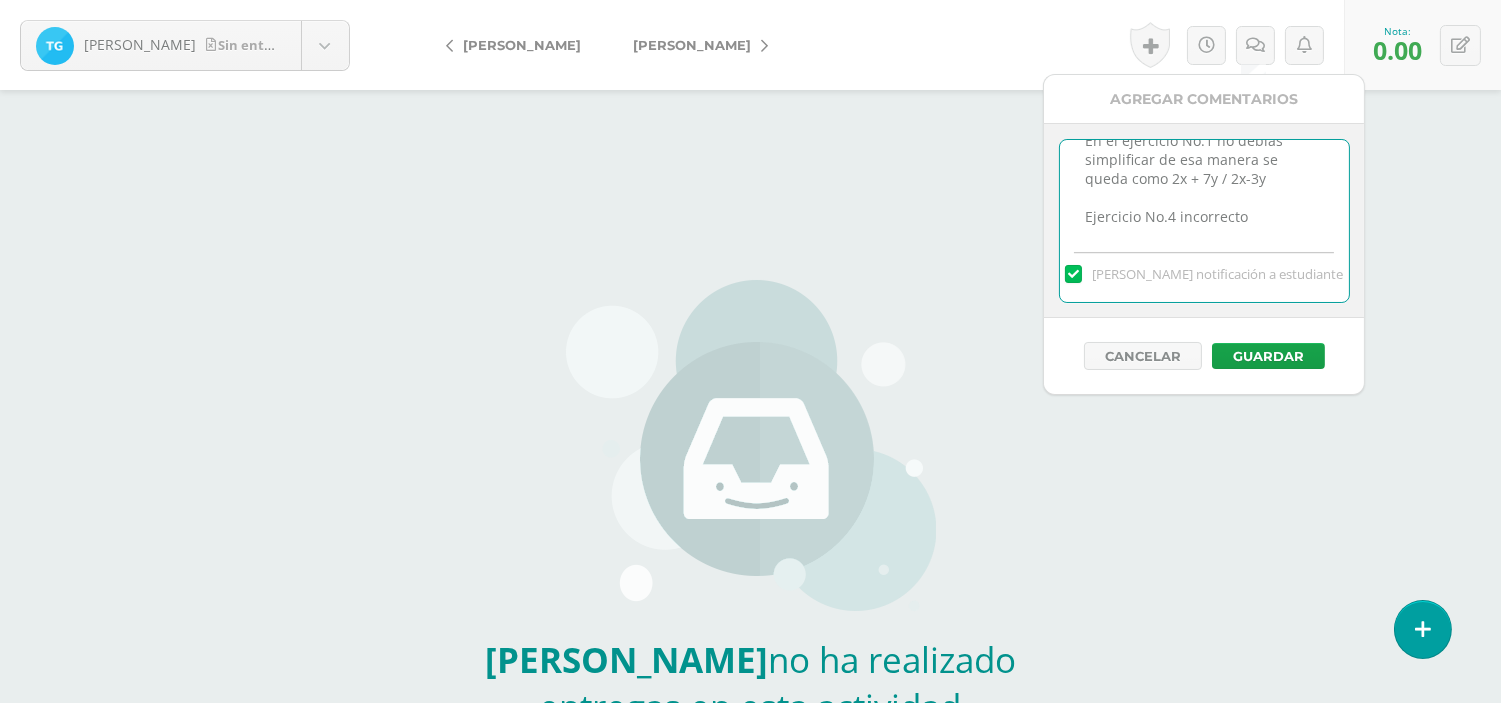 scroll, scrollTop: 0, scrollLeft: 0, axis: both 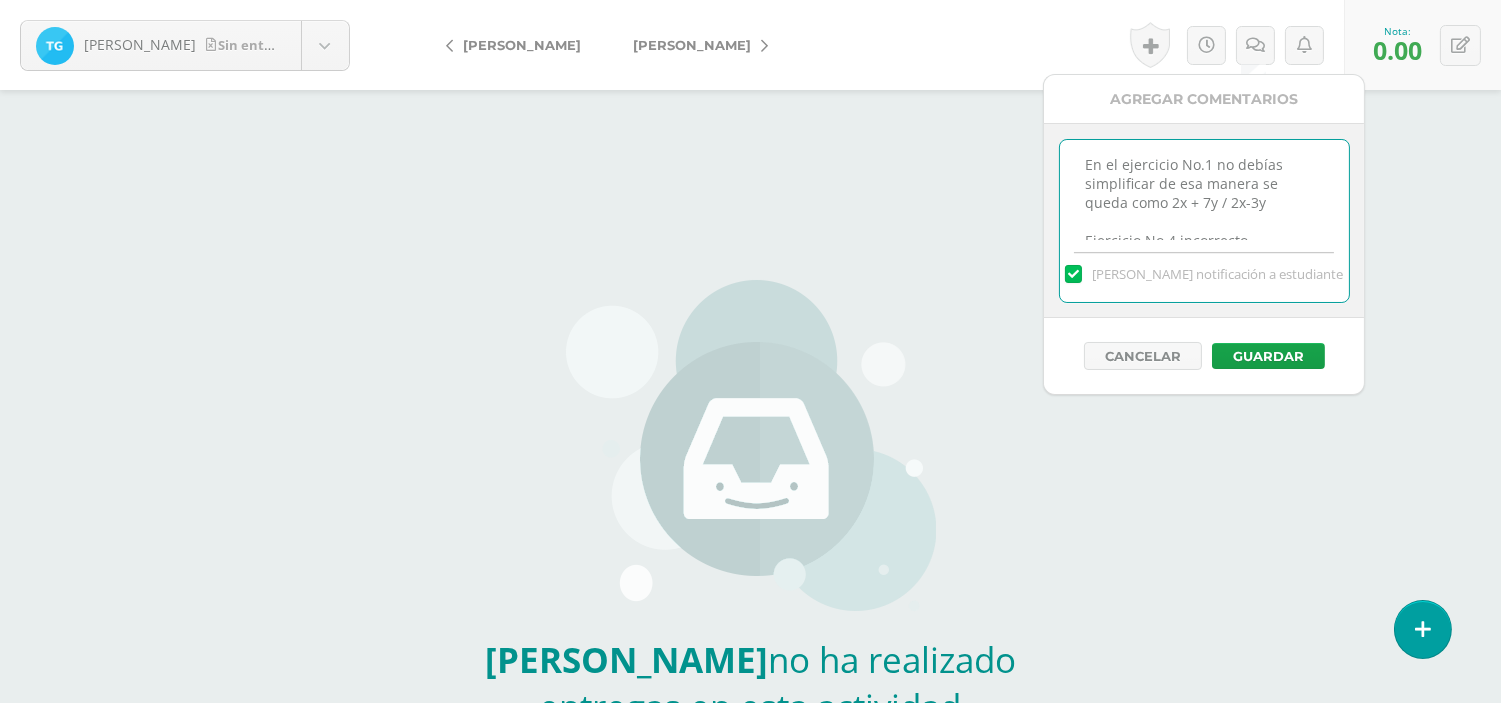 drag, startPoint x: 1240, startPoint y: 228, endPoint x: 1042, endPoint y: 152, distance: 212.08488 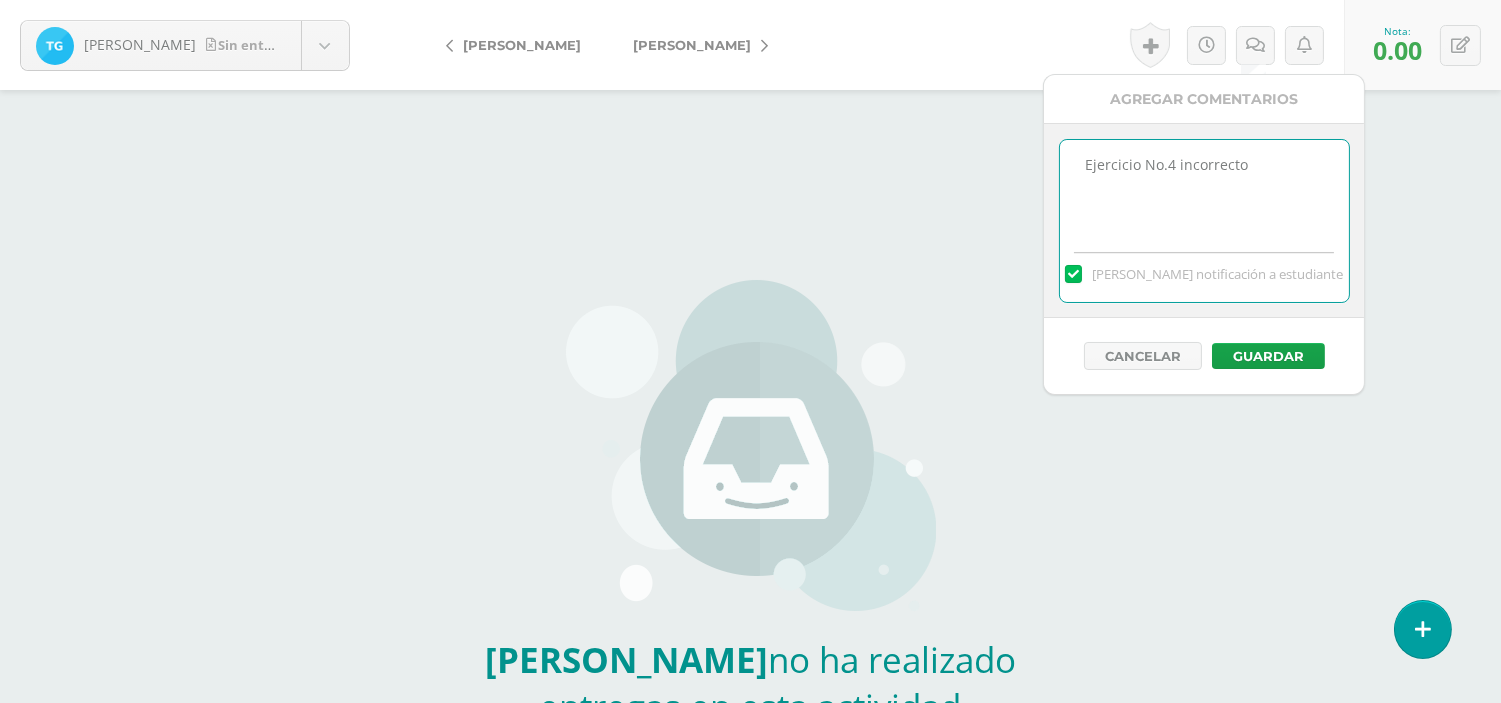 drag, startPoint x: 1128, startPoint y: 176, endPoint x: 996, endPoint y: 178, distance: 132.01515 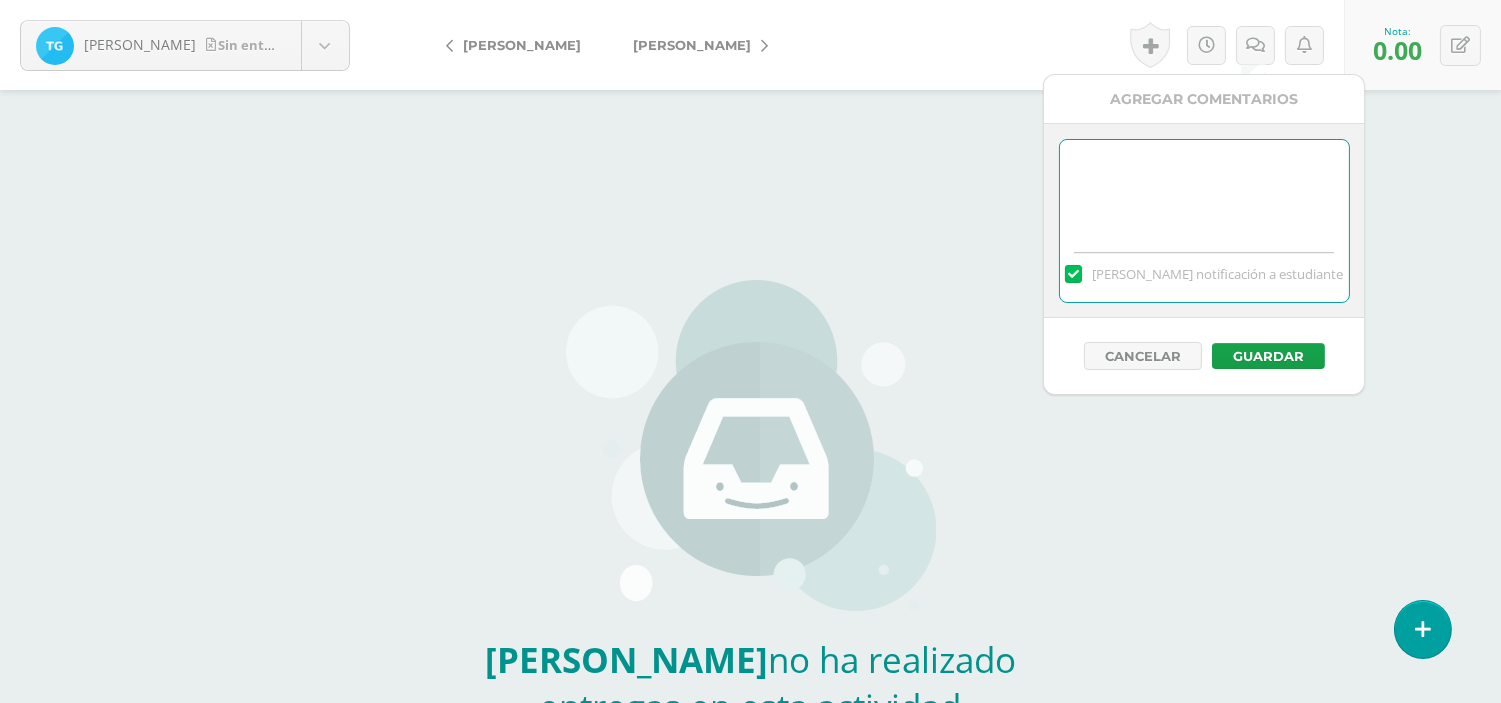 click at bounding box center [1204, 190] 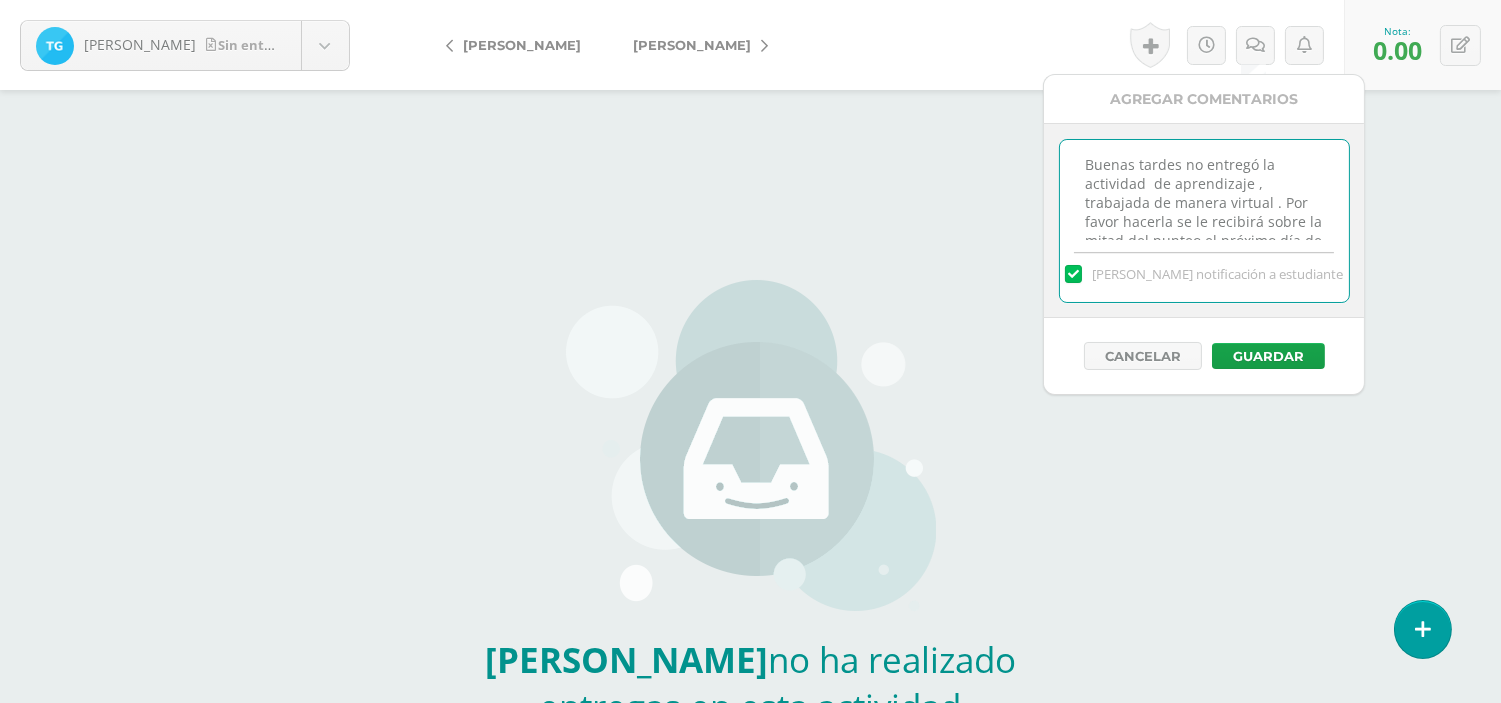scroll, scrollTop: 28, scrollLeft: 0, axis: vertical 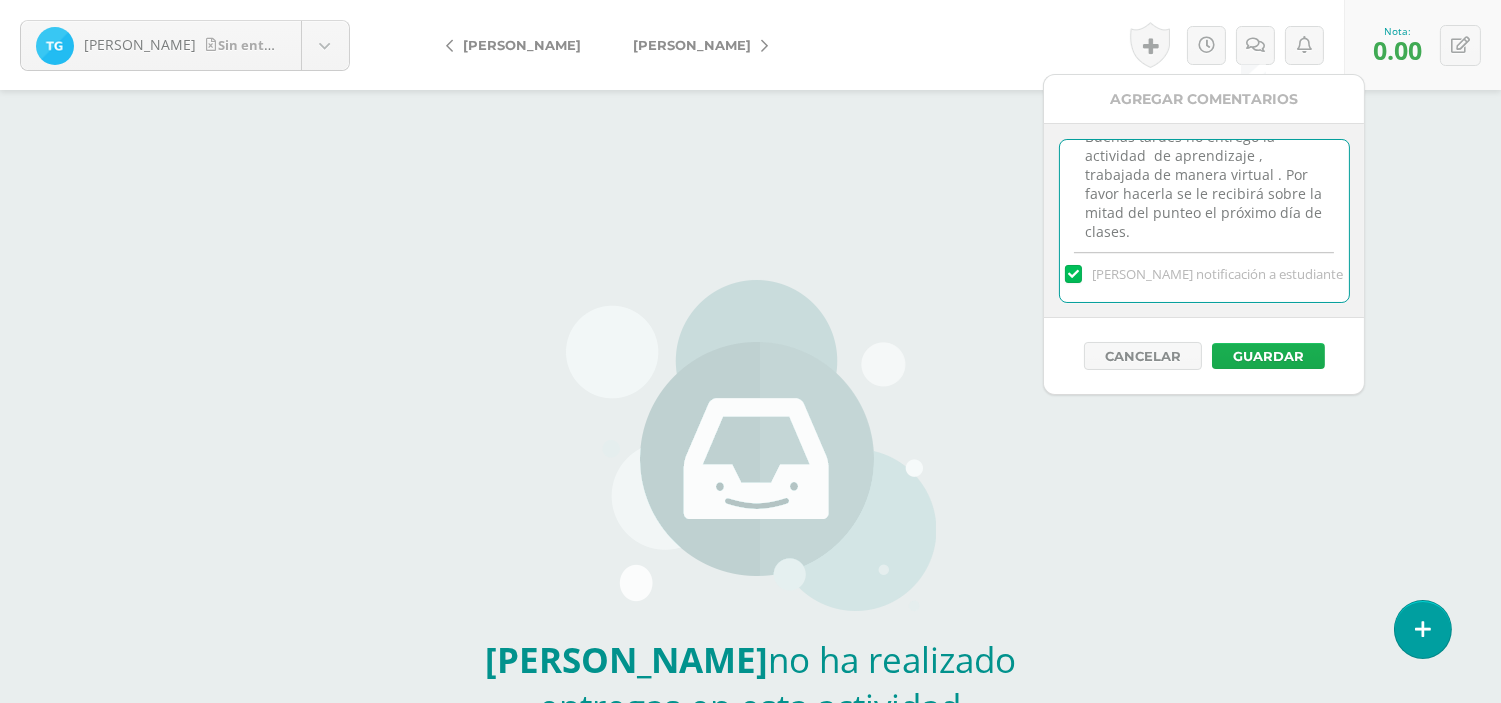 type on "Buenas tardes no entregó la actividad  de aprendizaje , trabajada de manera virtual . Por favor hacerla se le recibirá sobre la mitad del punteo el próximo día de clases." 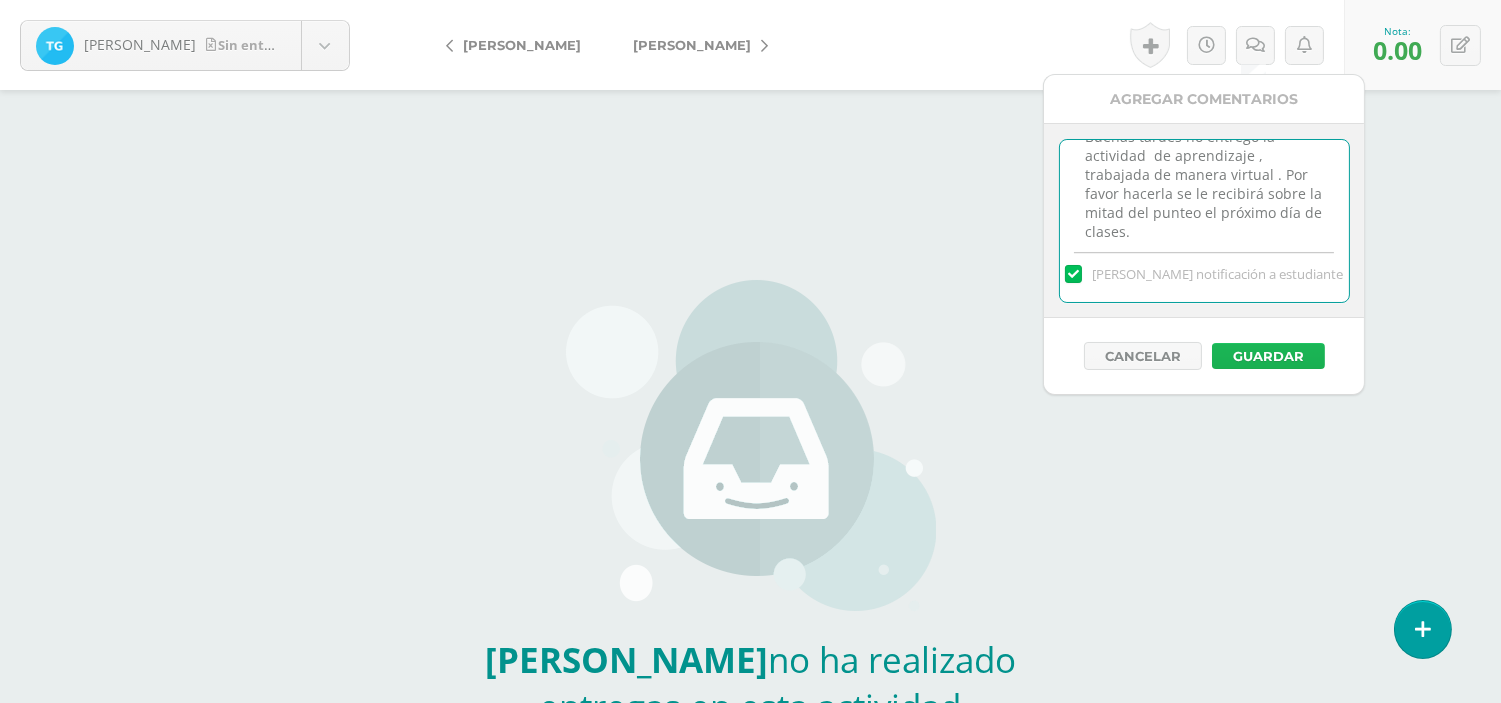 click on "Guardar" at bounding box center [1268, 356] 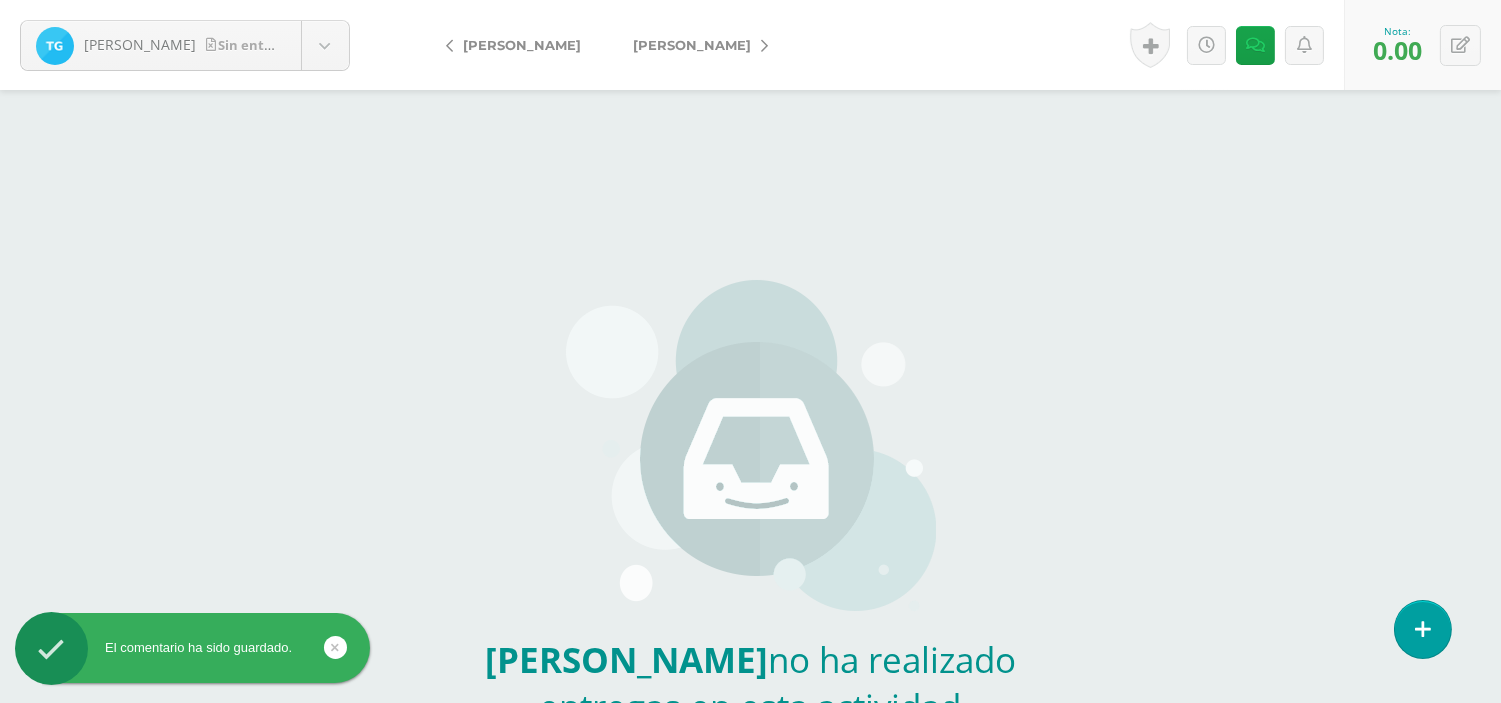 click on "[PERSON_NAME]" at bounding box center [695, 45] 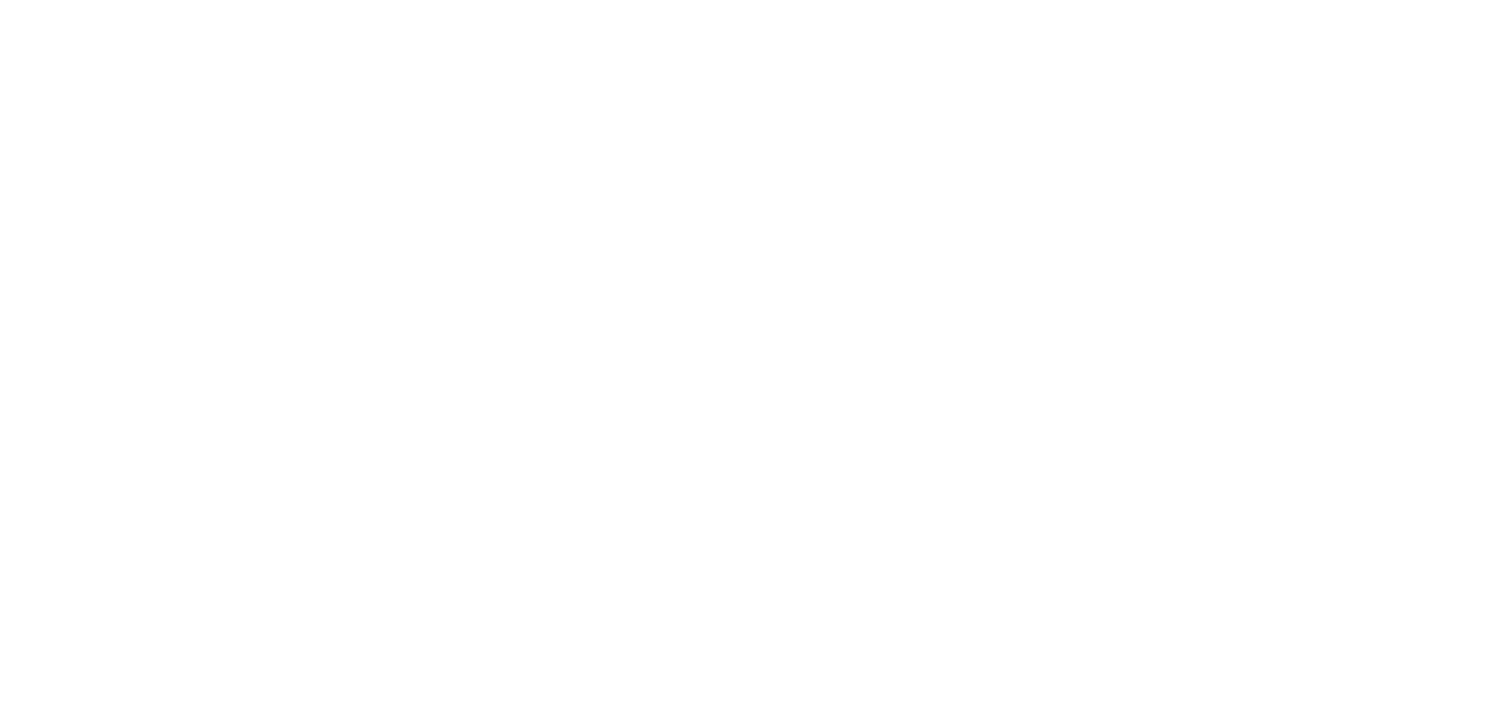 scroll, scrollTop: 0, scrollLeft: 0, axis: both 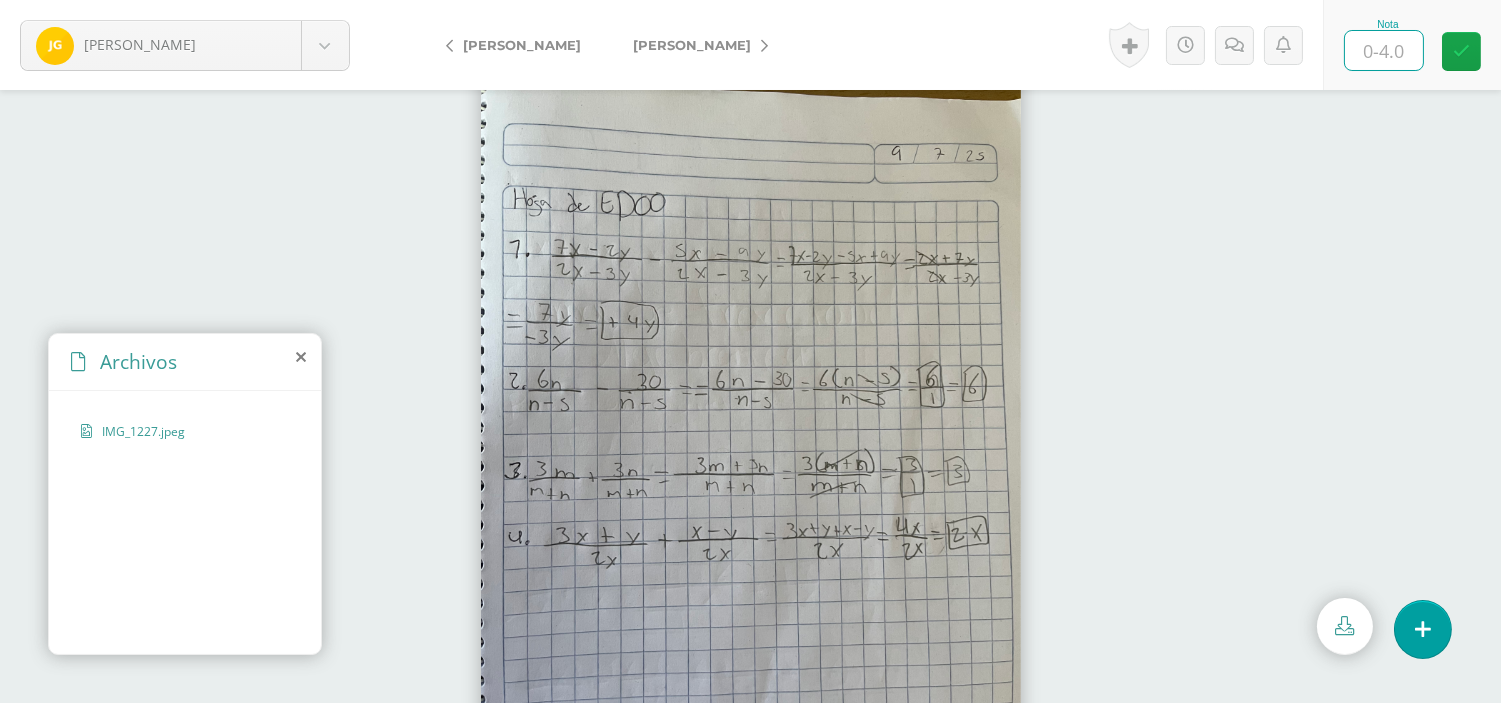 click at bounding box center [1384, 50] 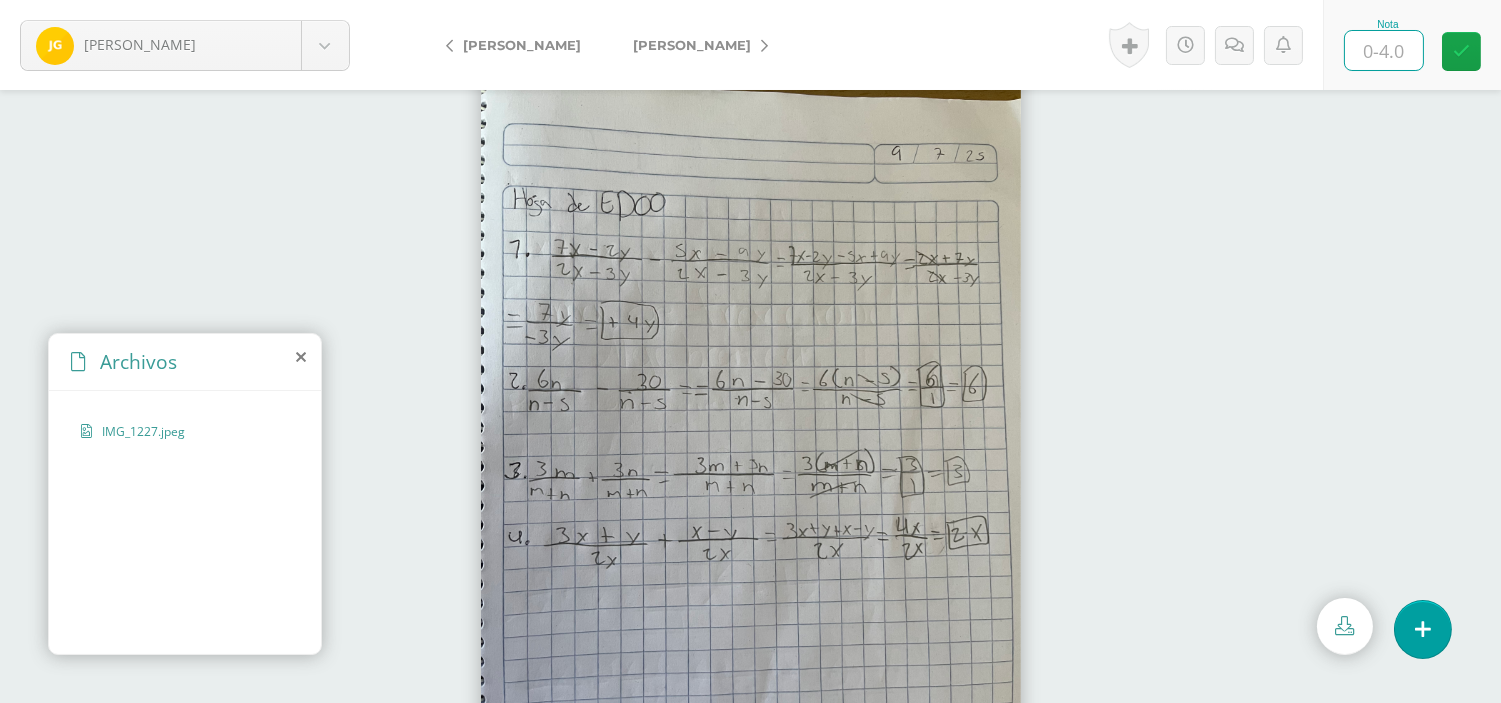 type on "3" 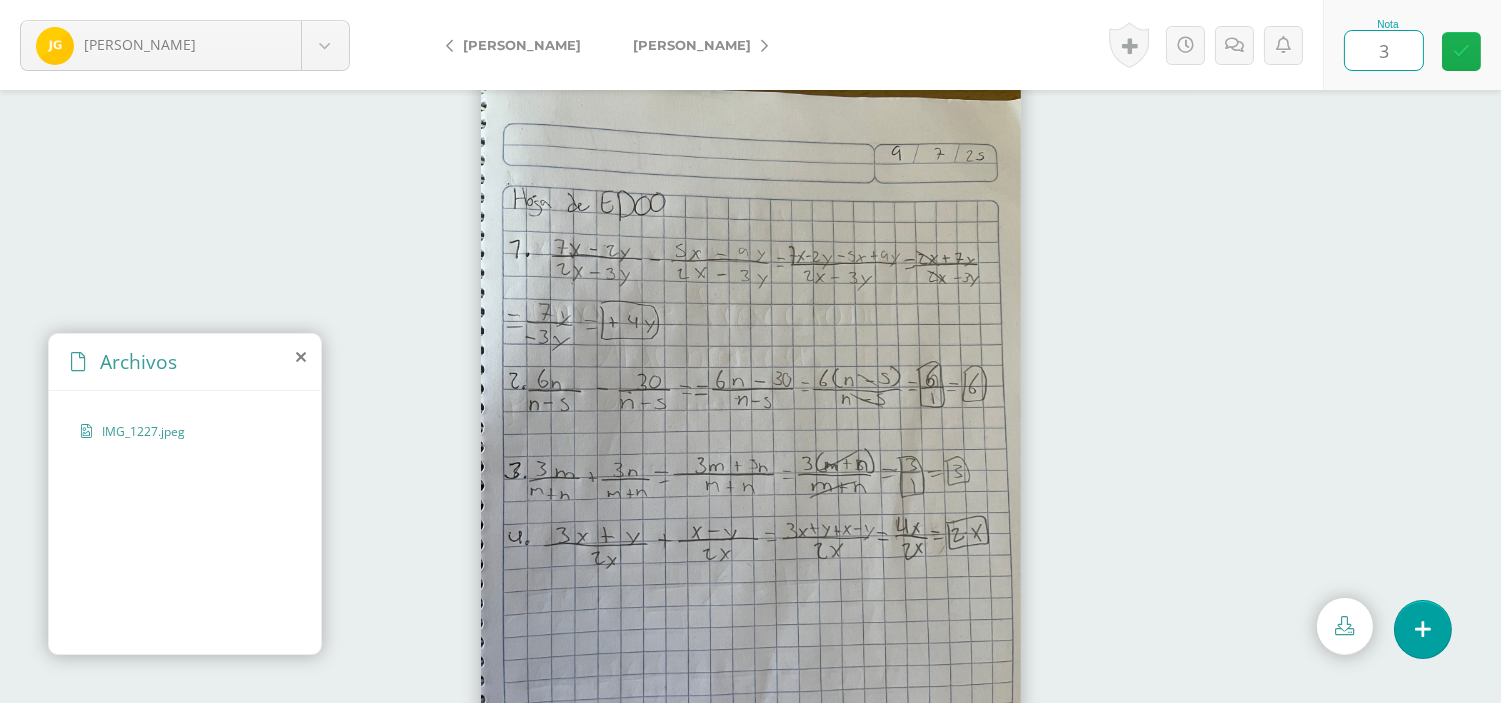 click at bounding box center (1461, 51) 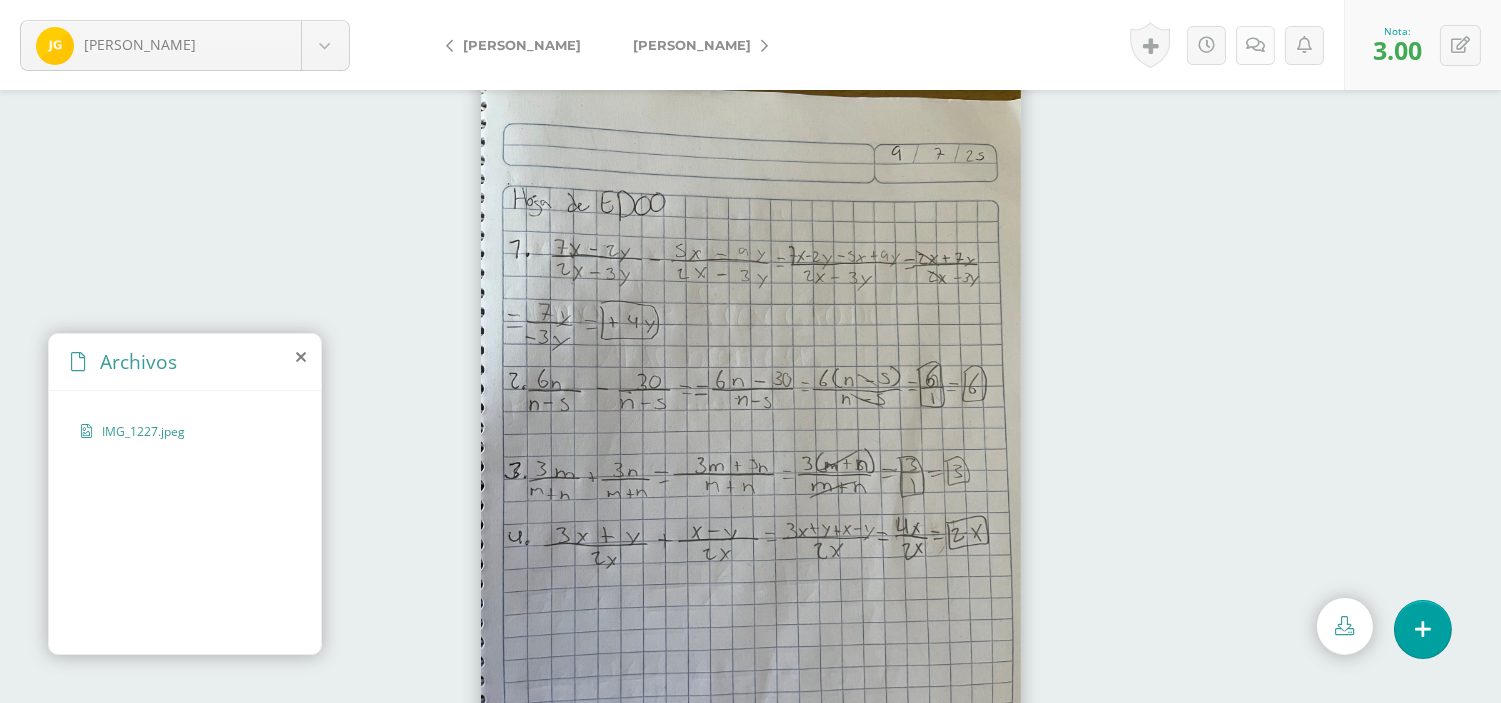 click at bounding box center (1255, 45) 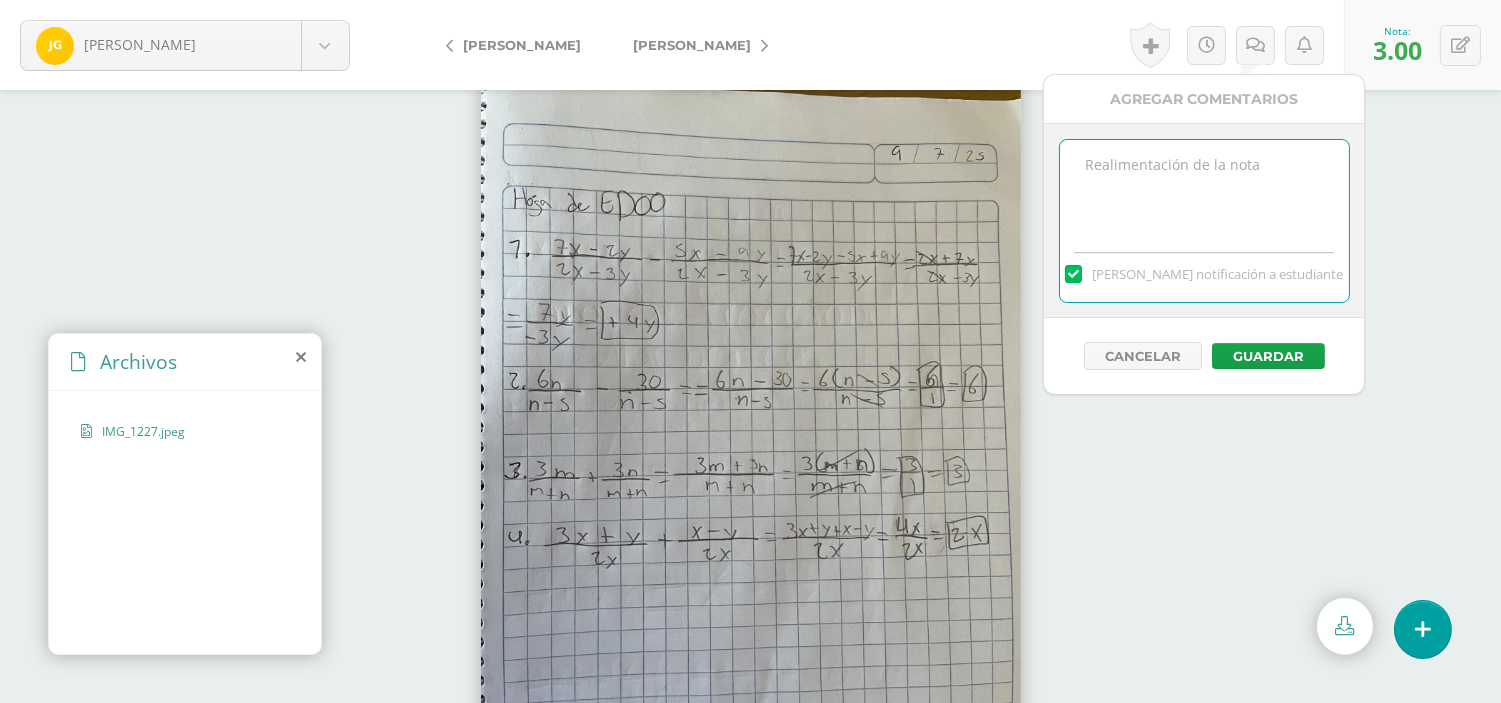 click at bounding box center (1204, 190) 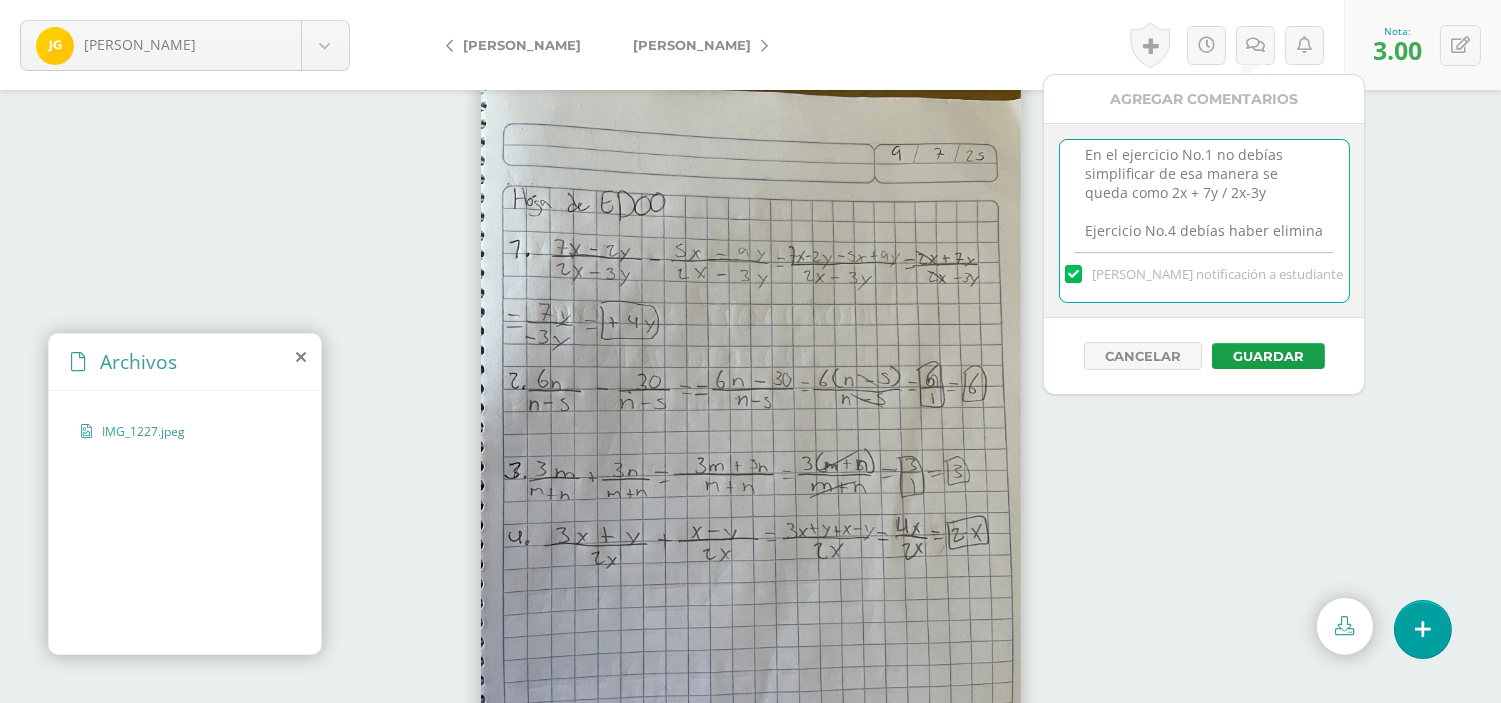 scroll, scrollTop: 28, scrollLeft: 0, axis: vertical 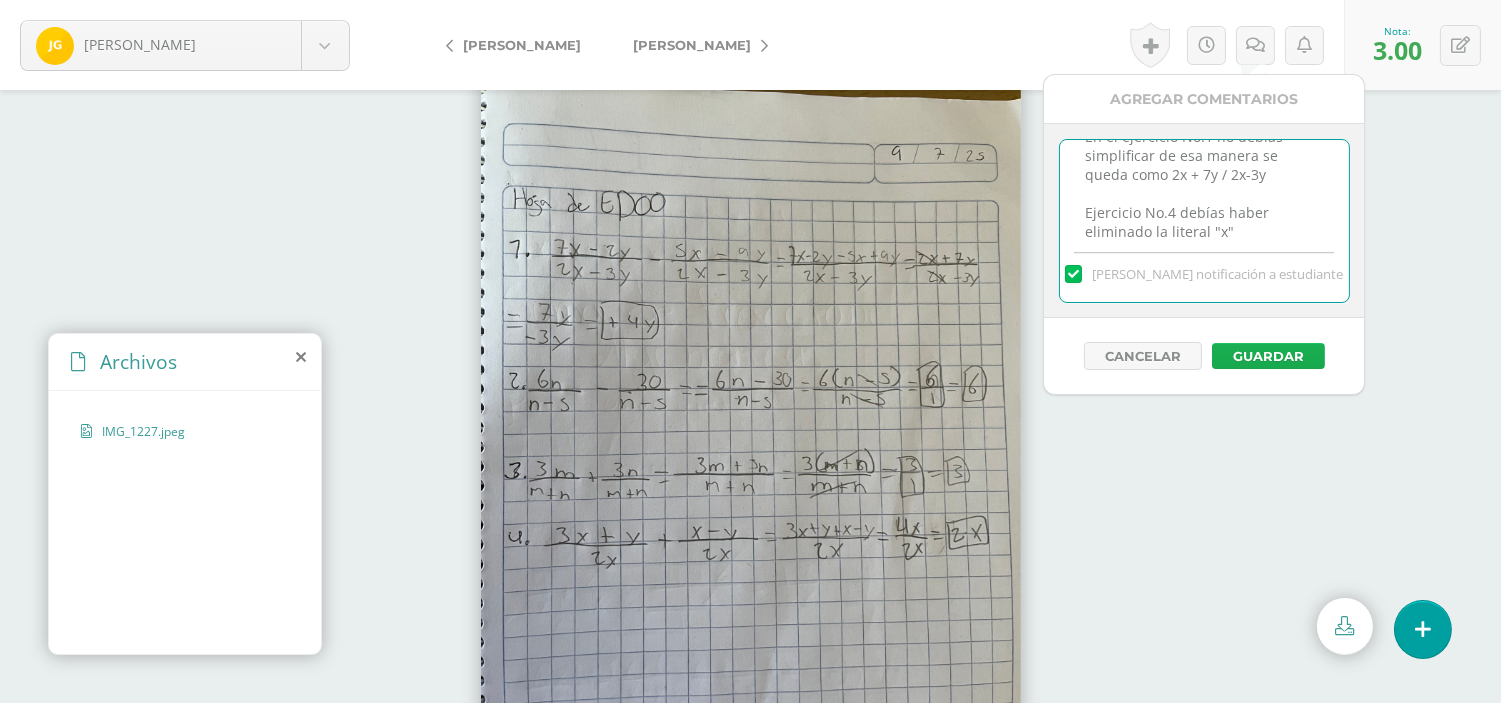type on "En el ejercicio No.1 no debías simplificar de esa manera se queda como 2x + 7y / 2x-3y
Ejercicio No.4 debías haber eliminado la literal "x"" 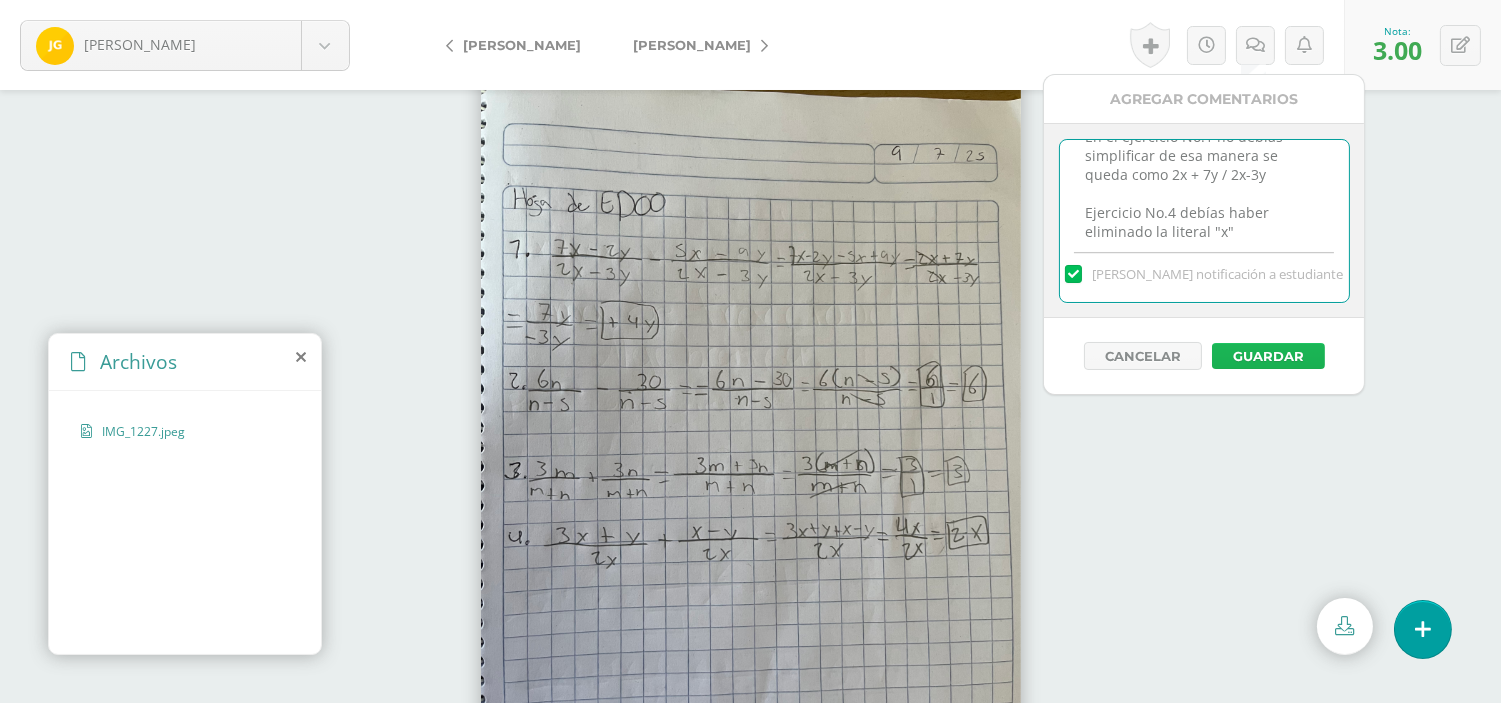click on "Guardar" at bounding box center [1268, 356] 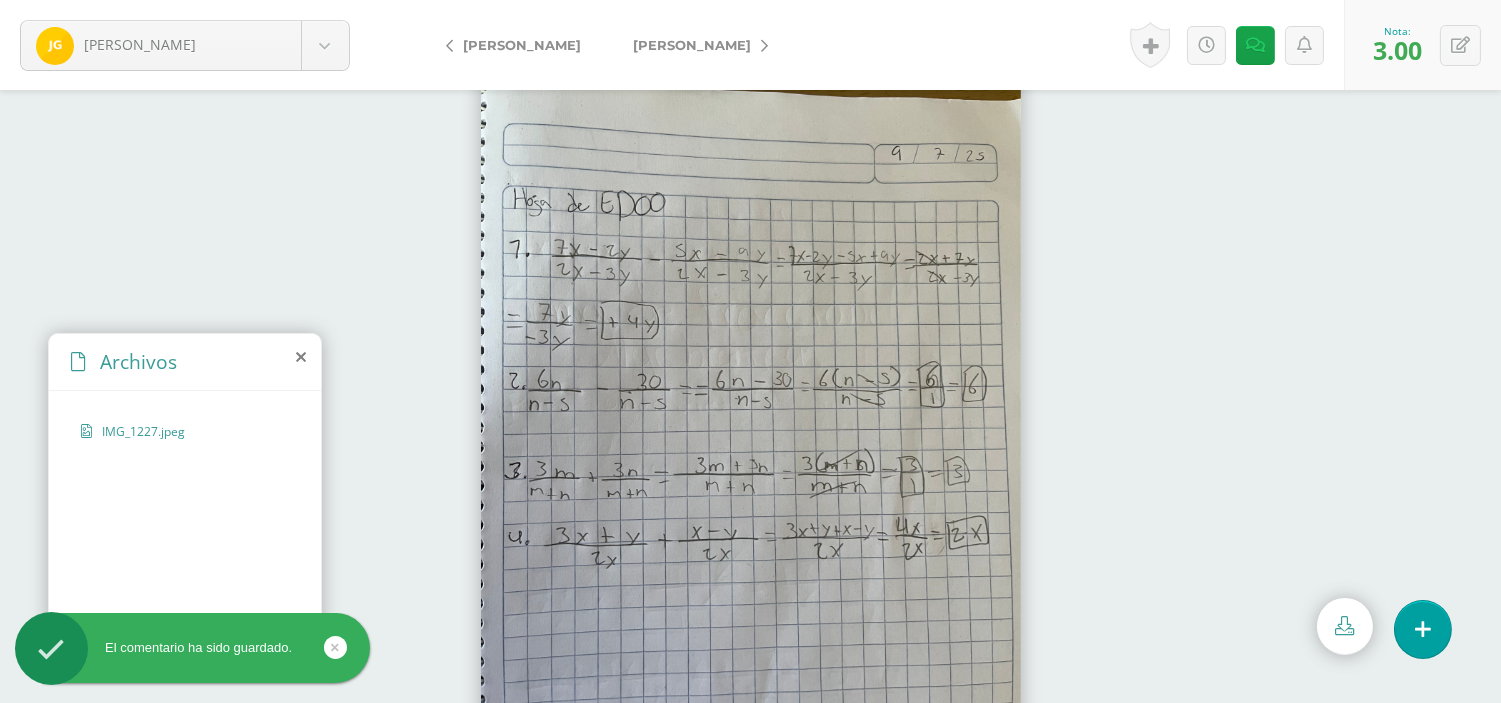 click on "[PERSON_NAME]" at bounding box center [692, 45] 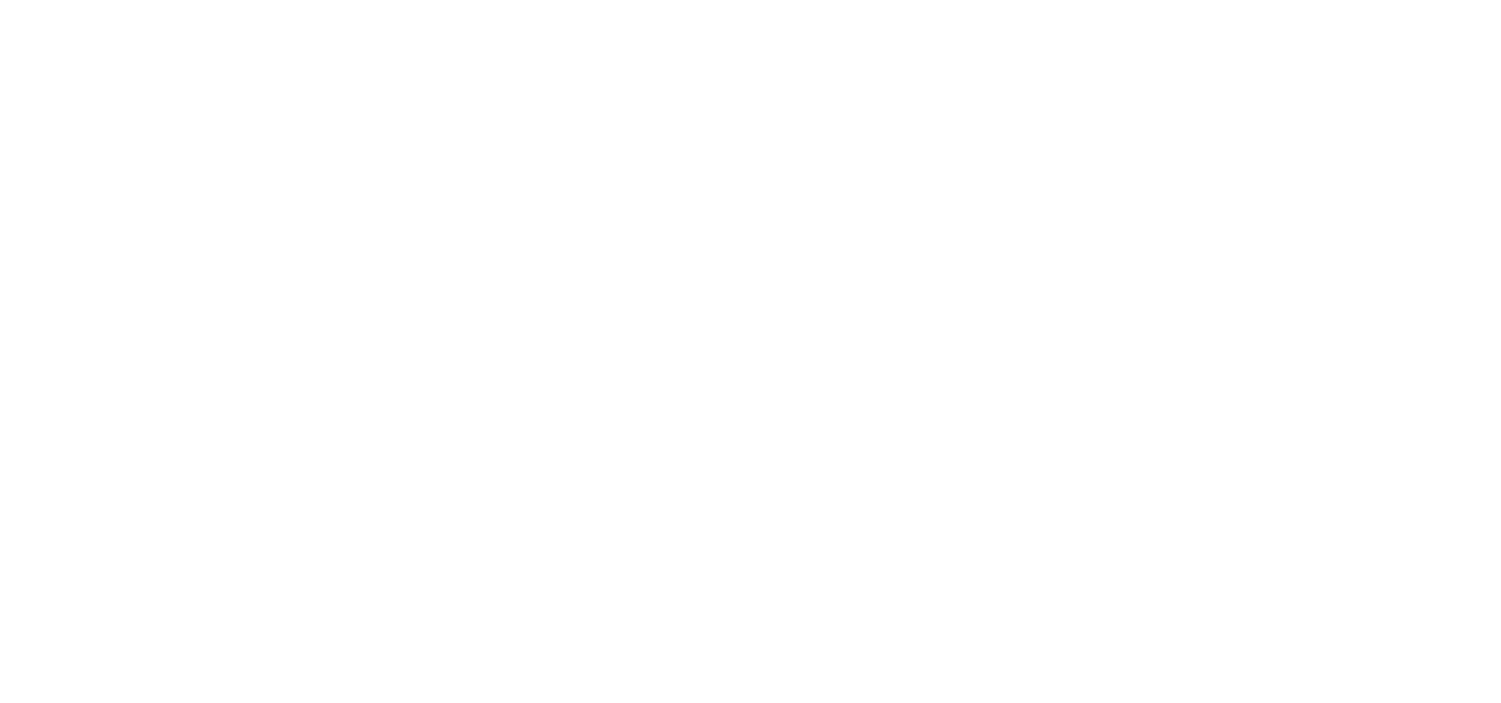 scroll, scrollTop: 0, scrollLeft: 0, axis: both 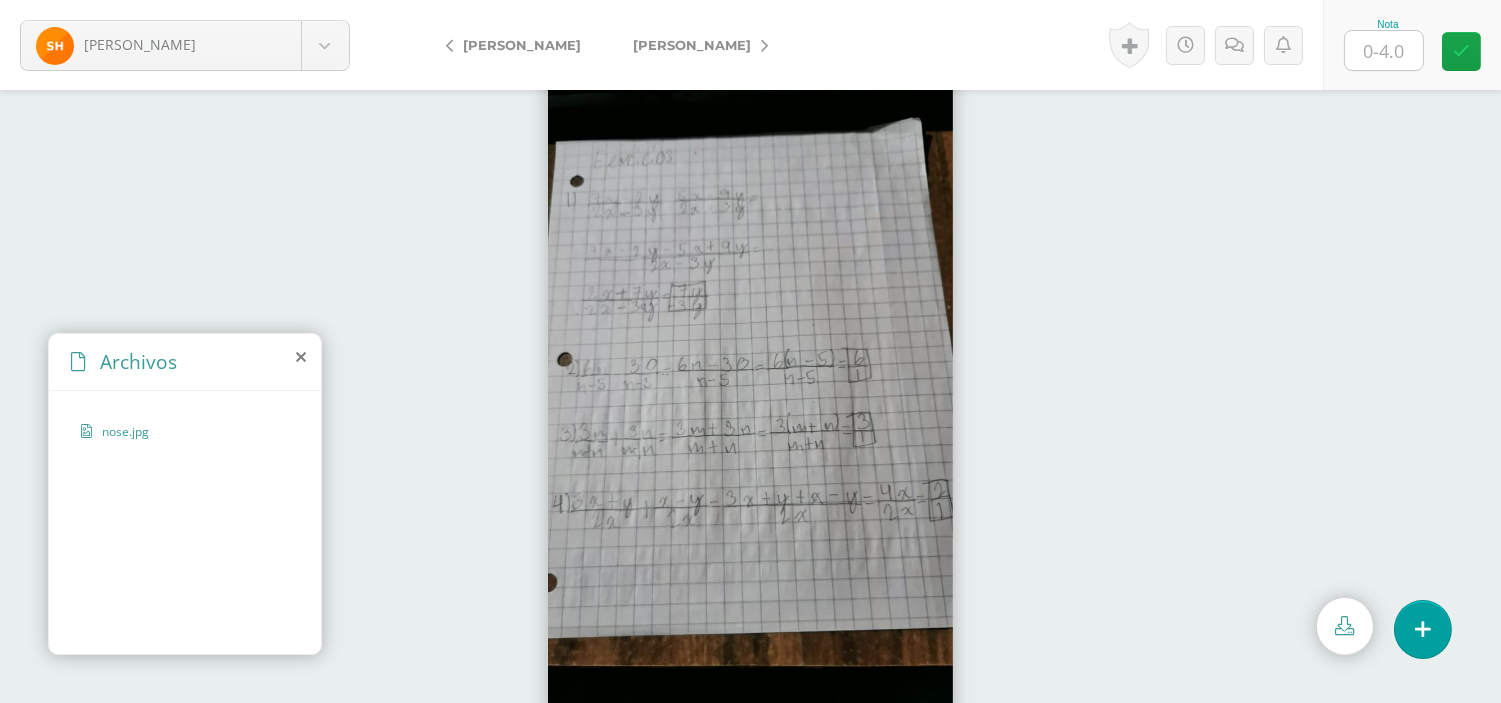 click at bounding box center [1384, 50] 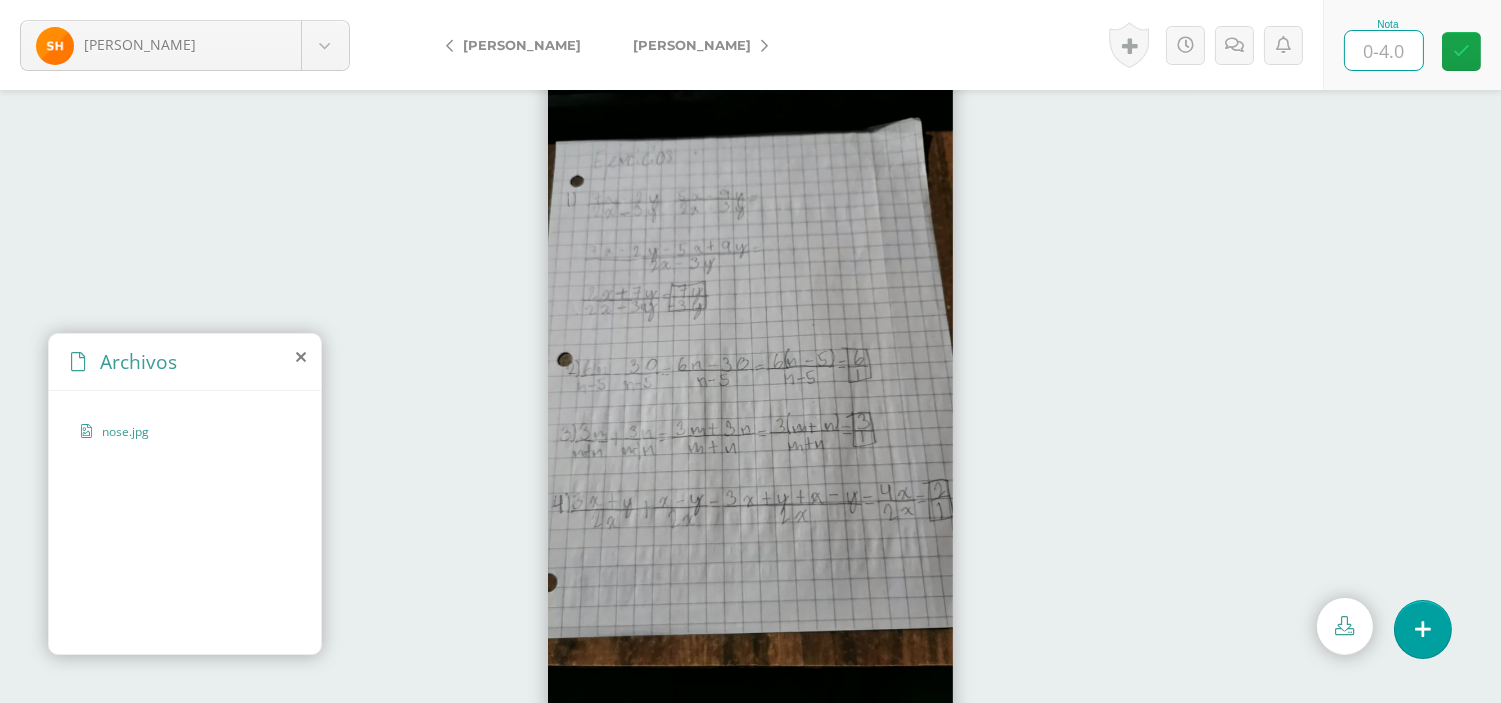 type on "4" 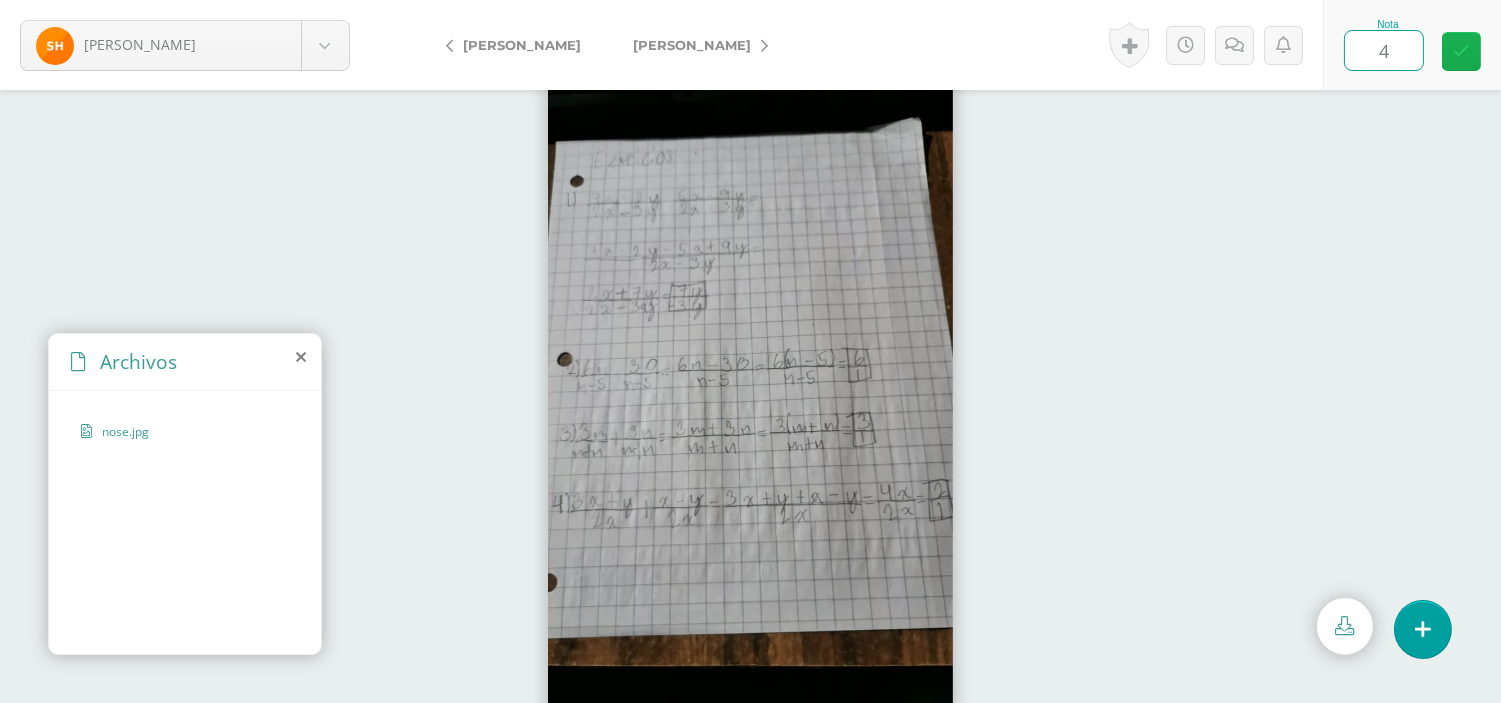 click at bounding box center (1461, 51) 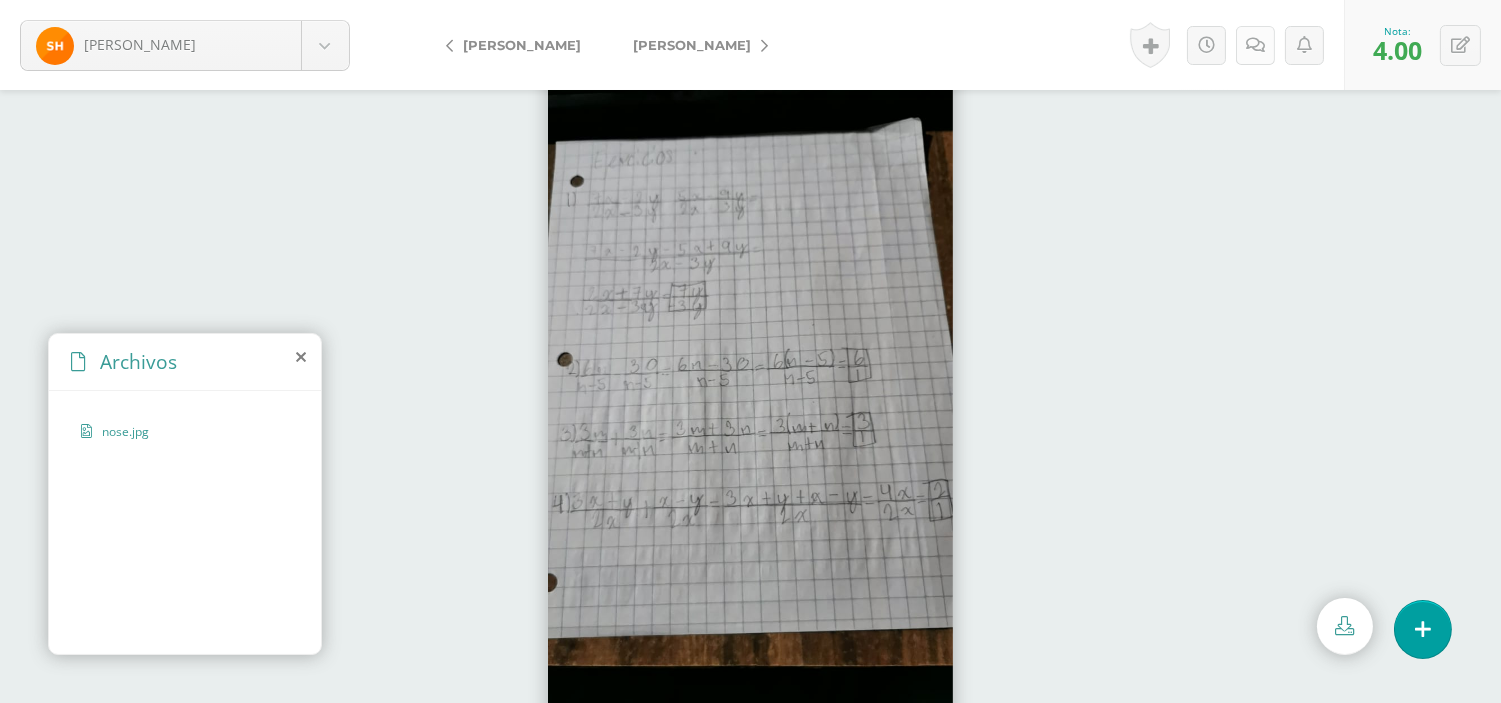 click at bounding box center [1255, 45] 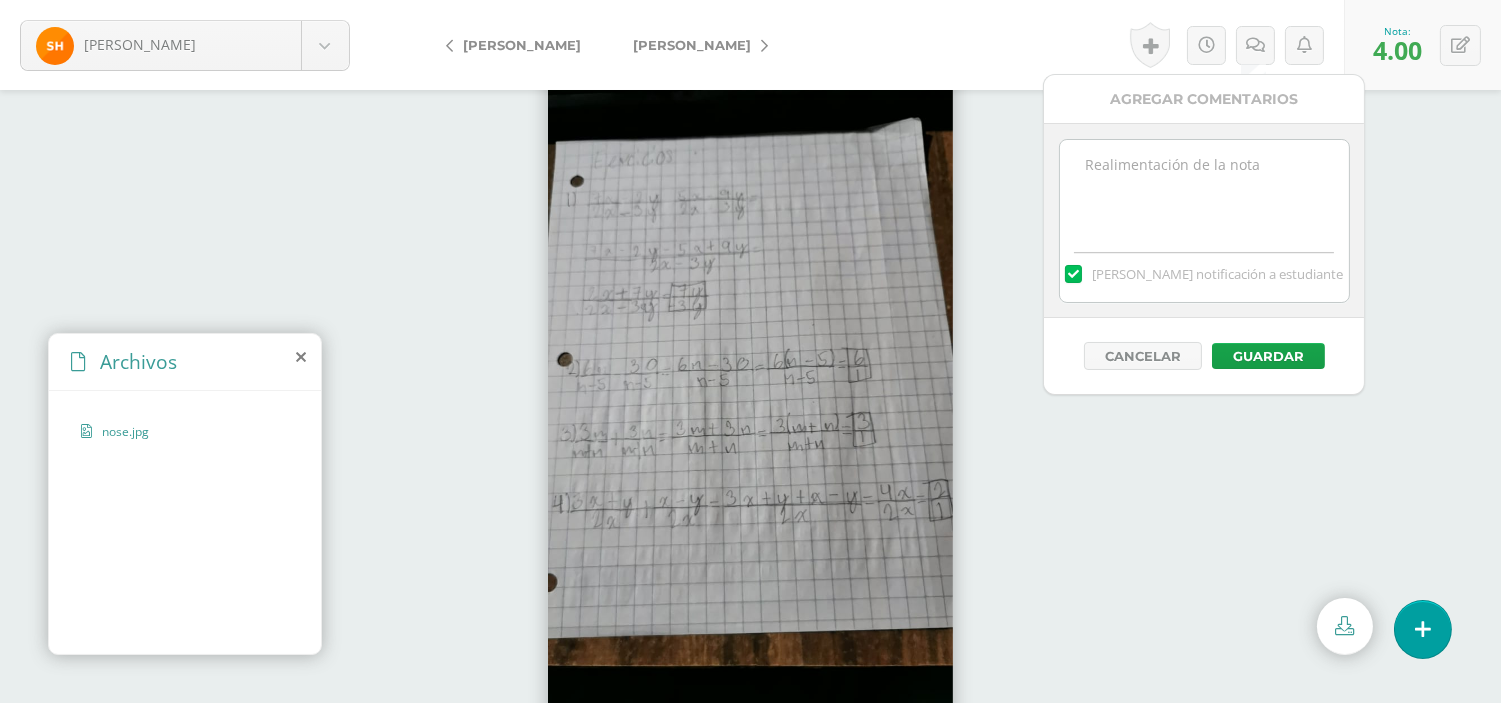 click at bounding box center (1204, 190) 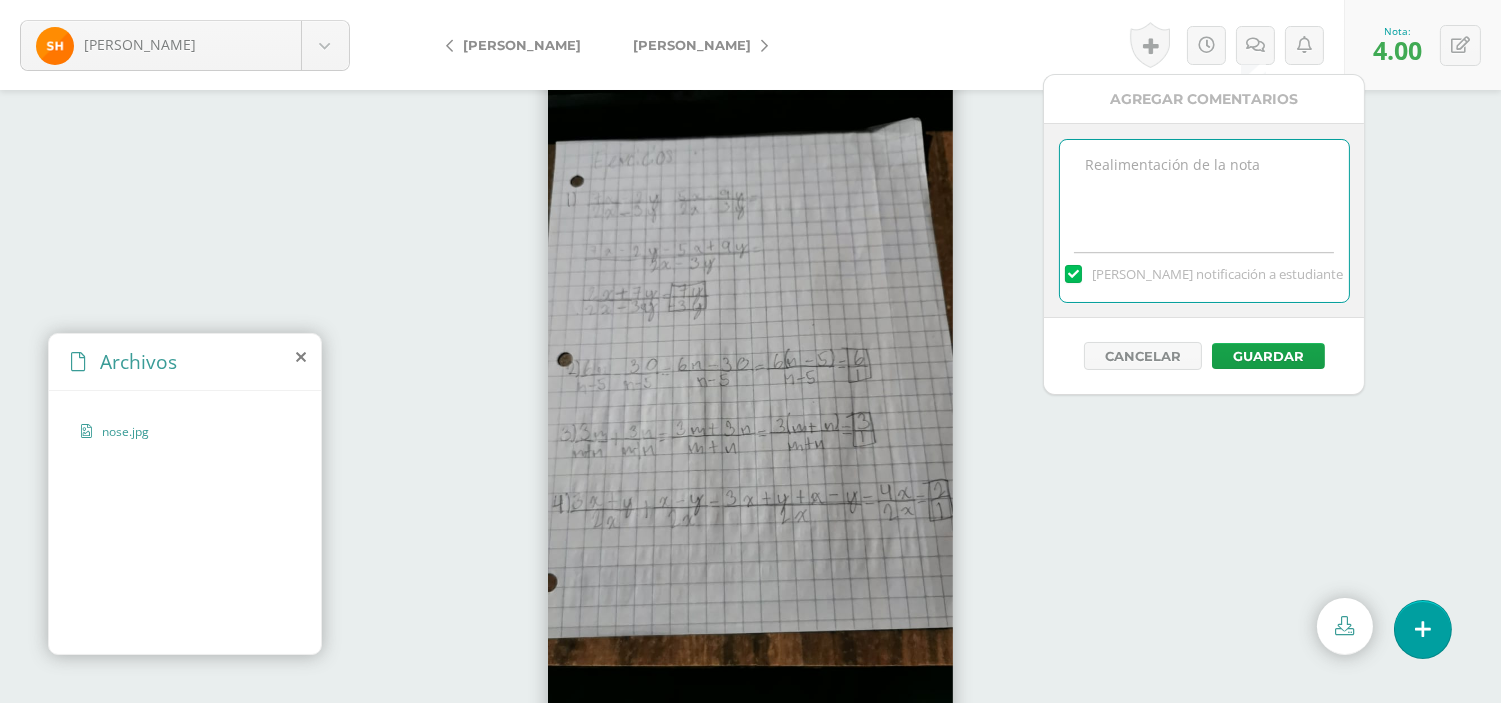 paste on "En el ejercicio No.1 no debías simplificar de esa manera se queda como 2x + 7y / 2x-3y" 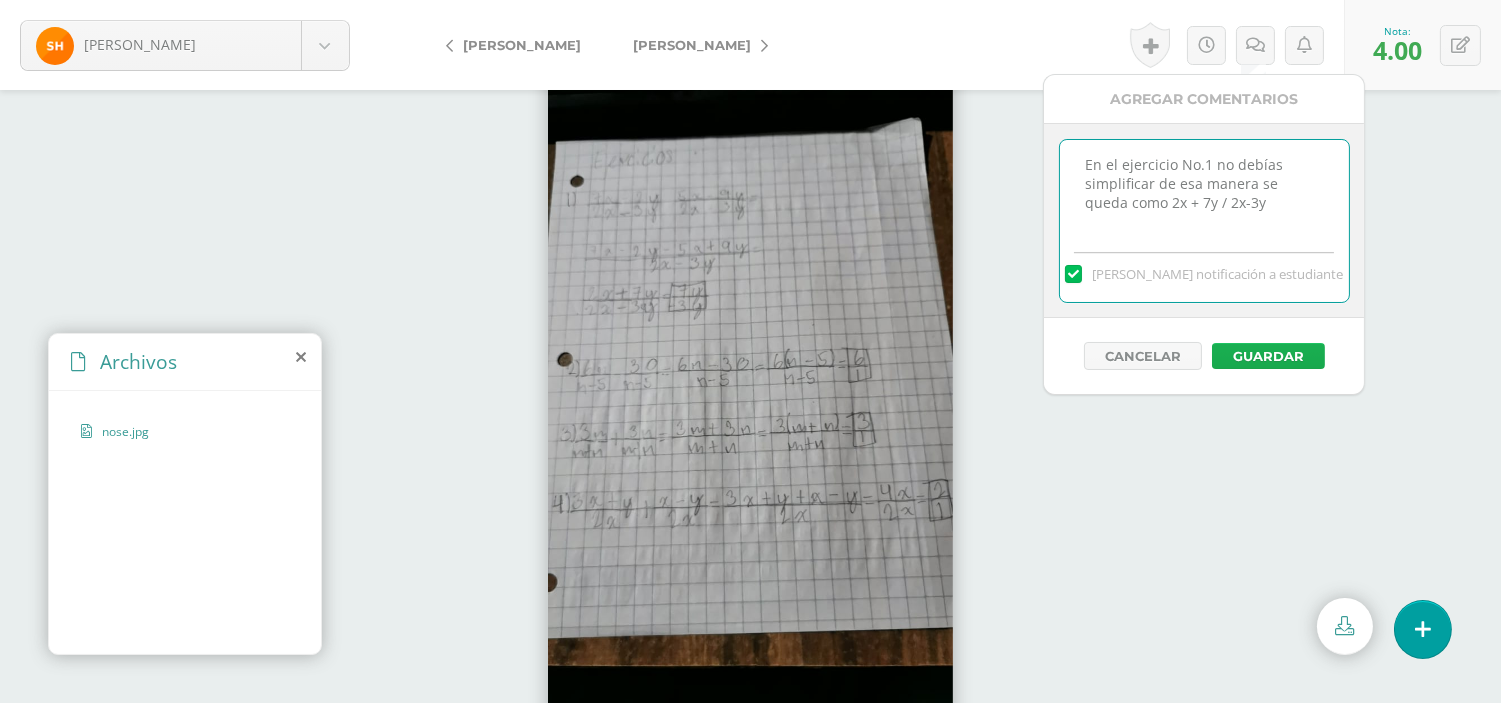 type on "En el ejercicio No.1 no debías simplificar de esa manera se queda como 2x + 7y / 2x-3y" 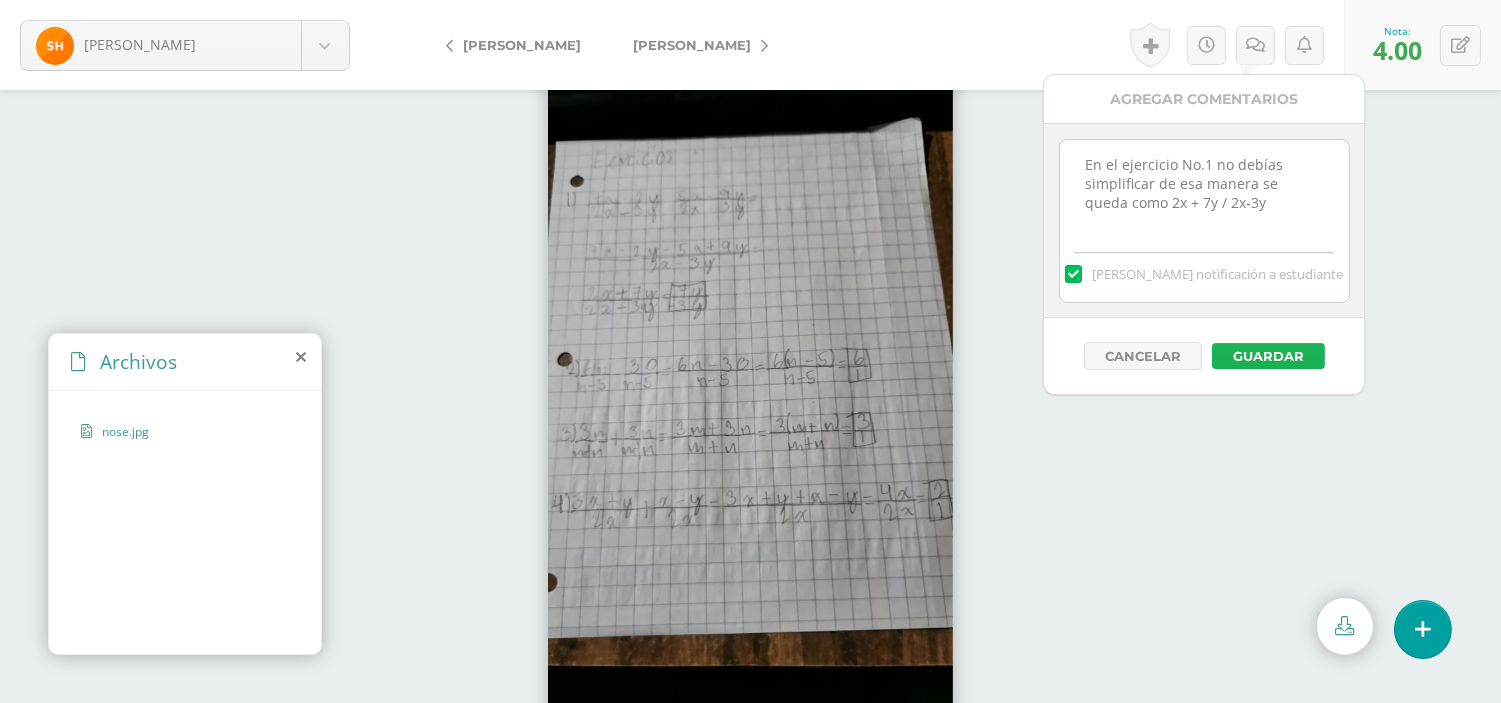 click on "Guardar" at bounding box center (1268, 356) 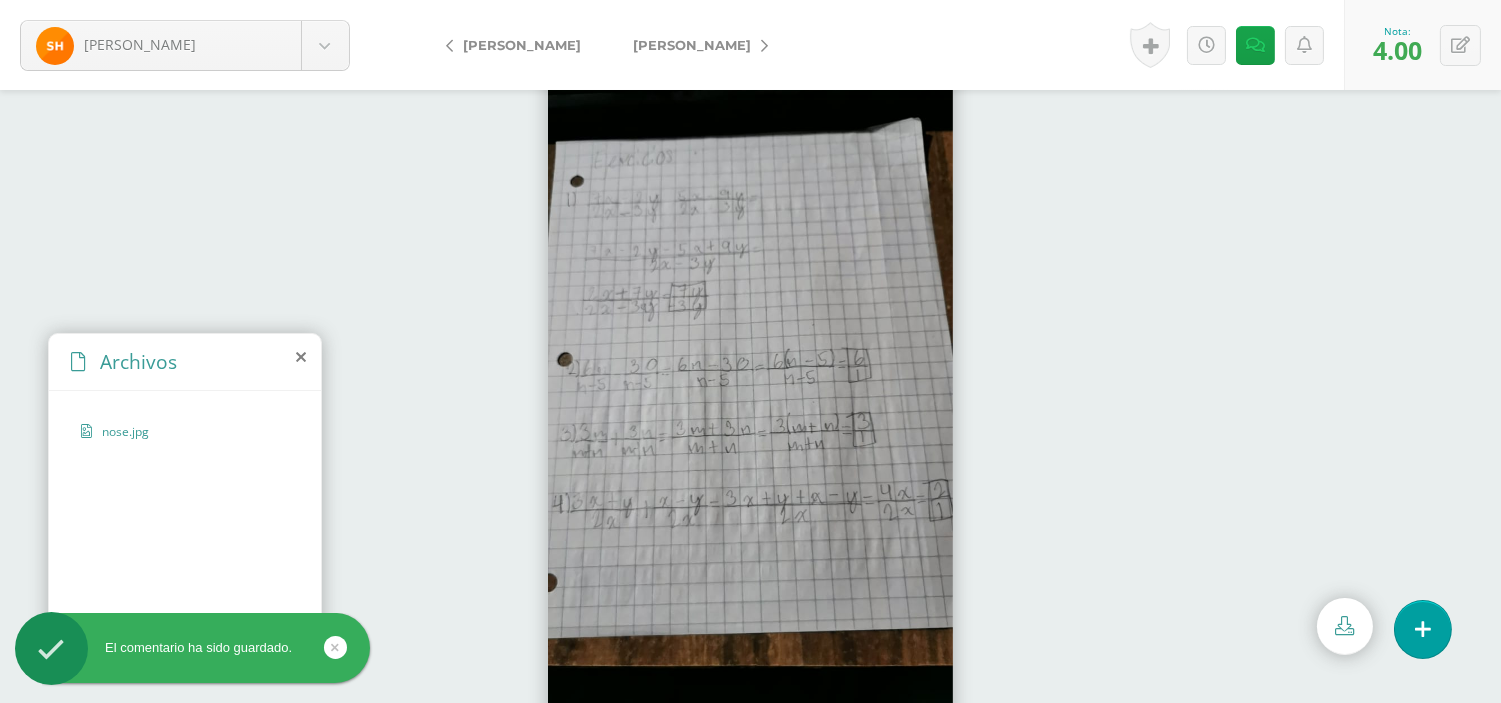click on "[PERSON_NAME]" at bounding box center (695, 45) 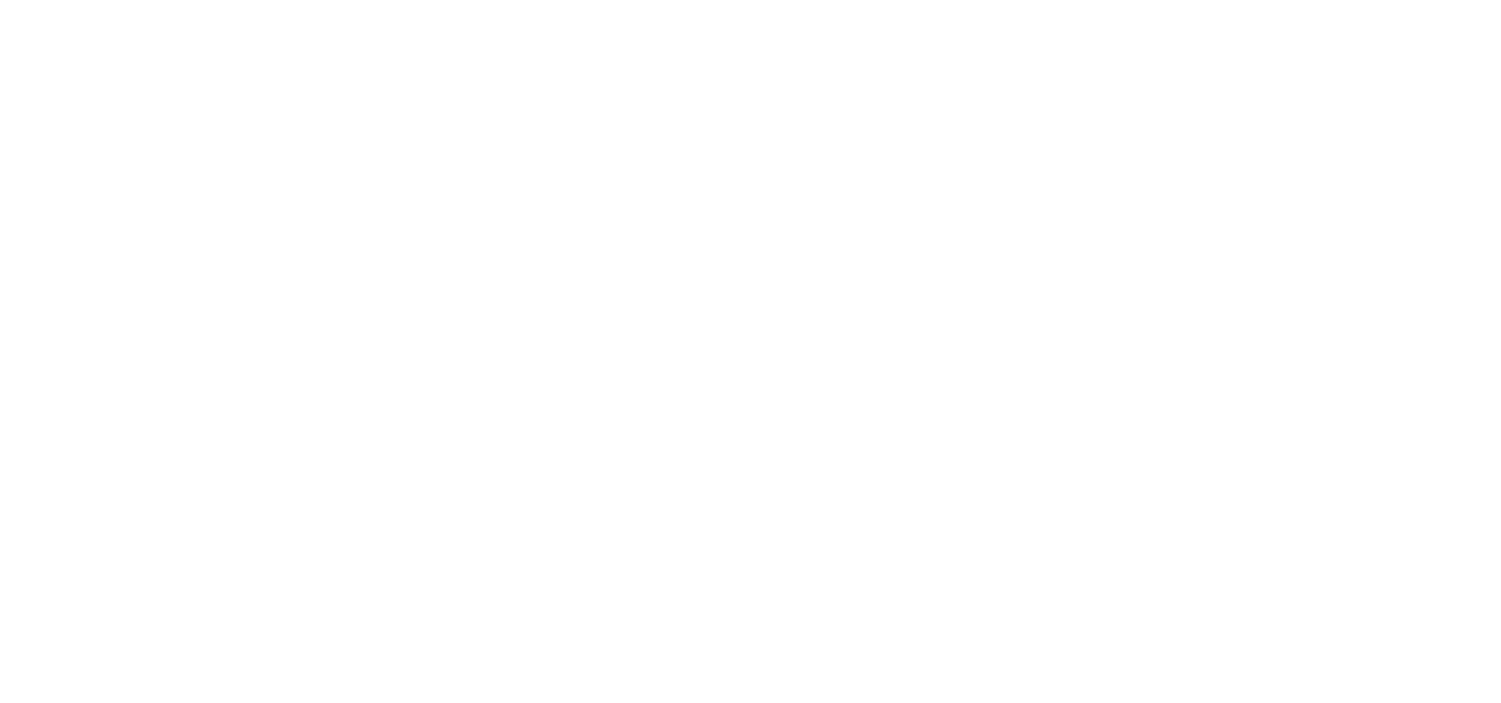 scroll, scrollTop: 0, scrollLeft: 0, axis: both 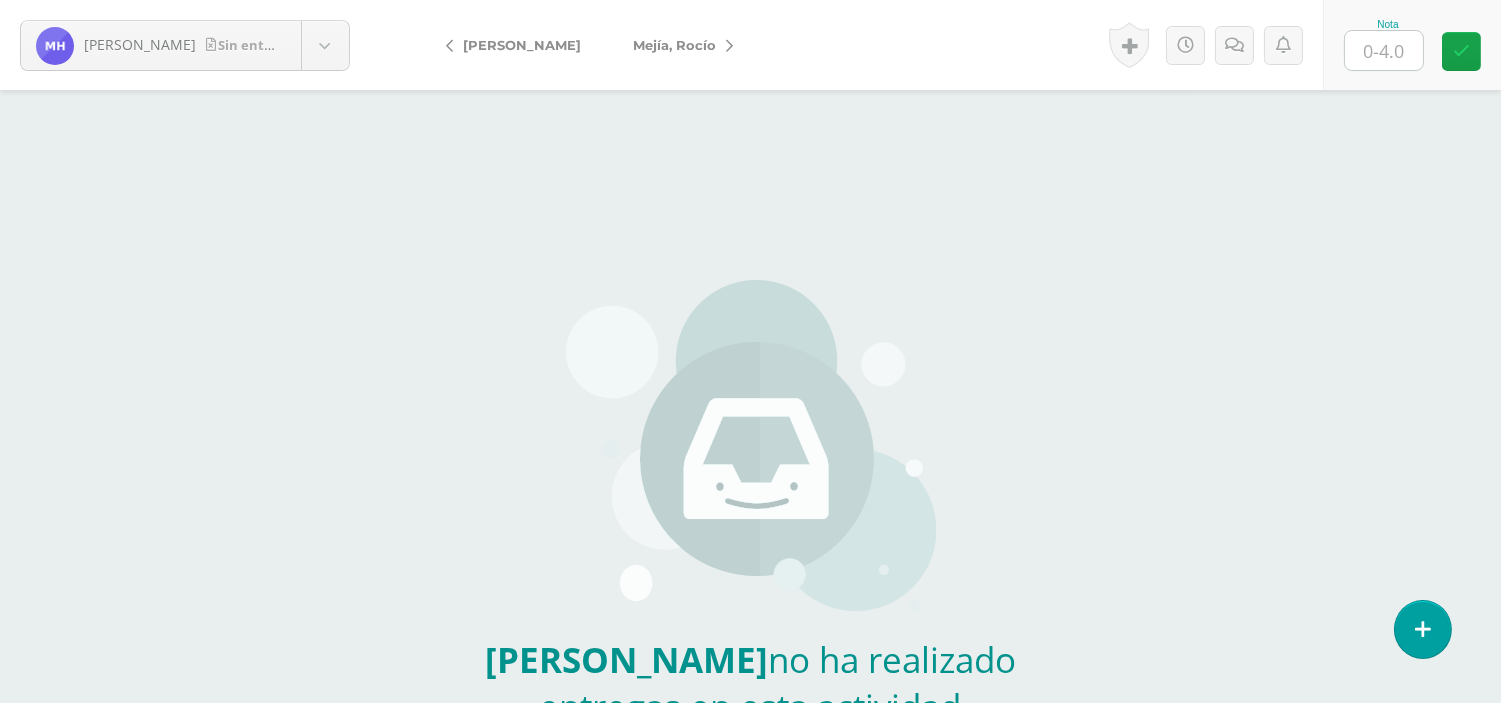 click at bounding box center [1384, 50] 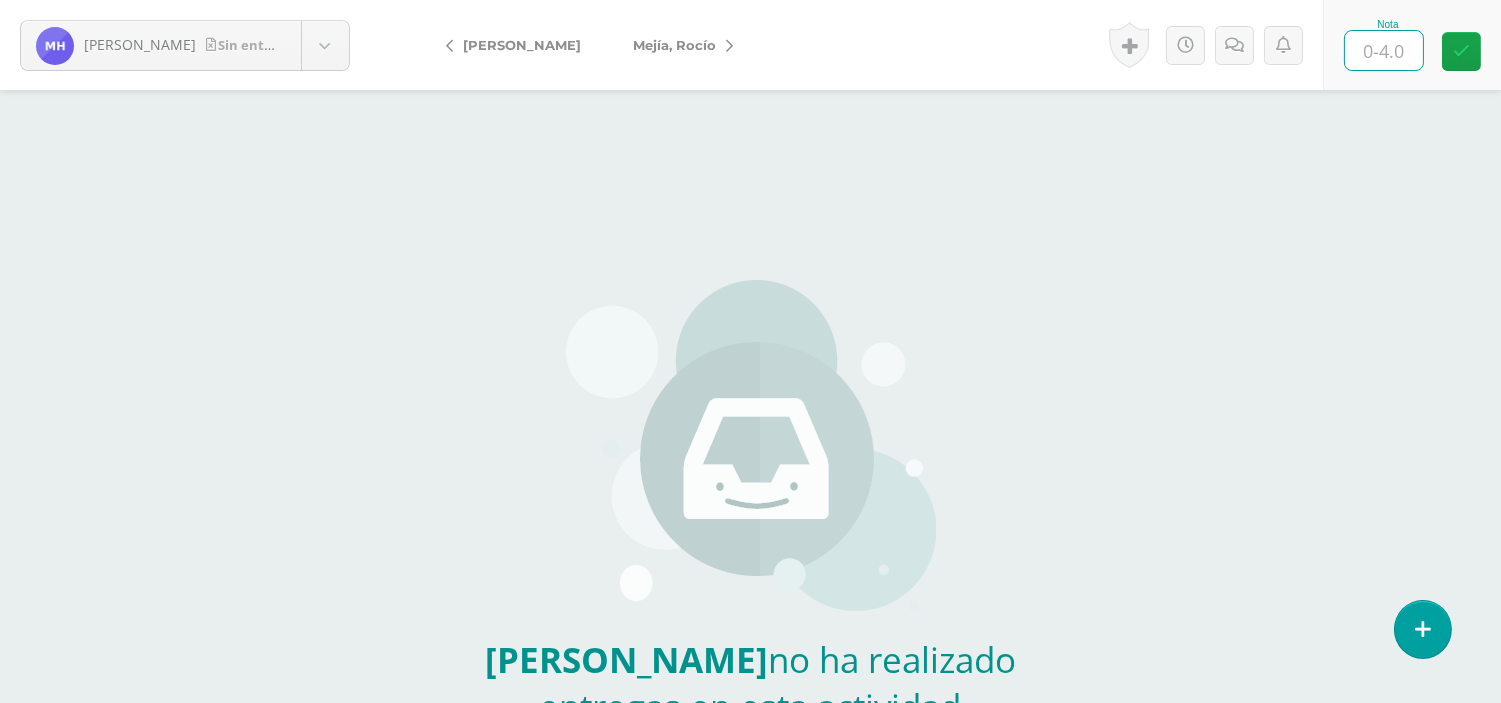 type on "0" 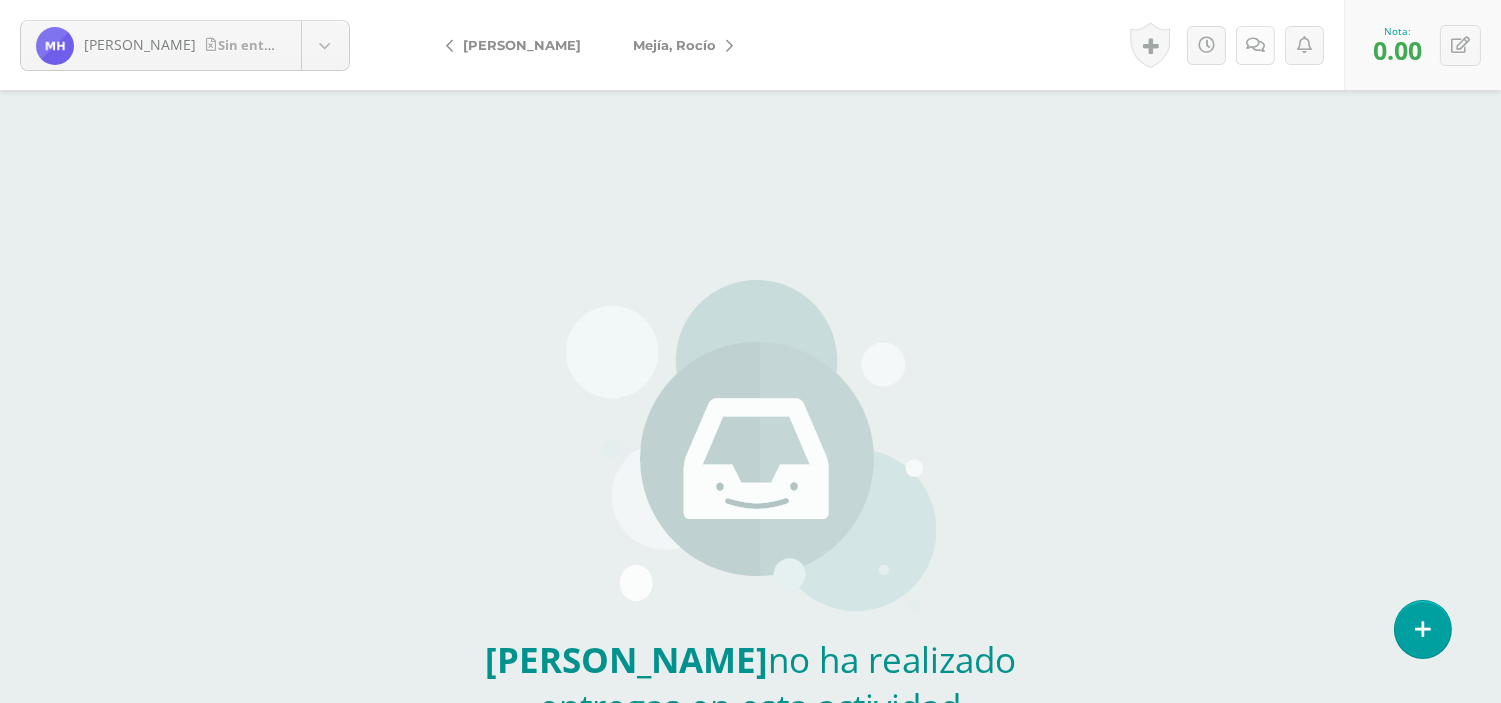 click at bounding box center [1255, 45] 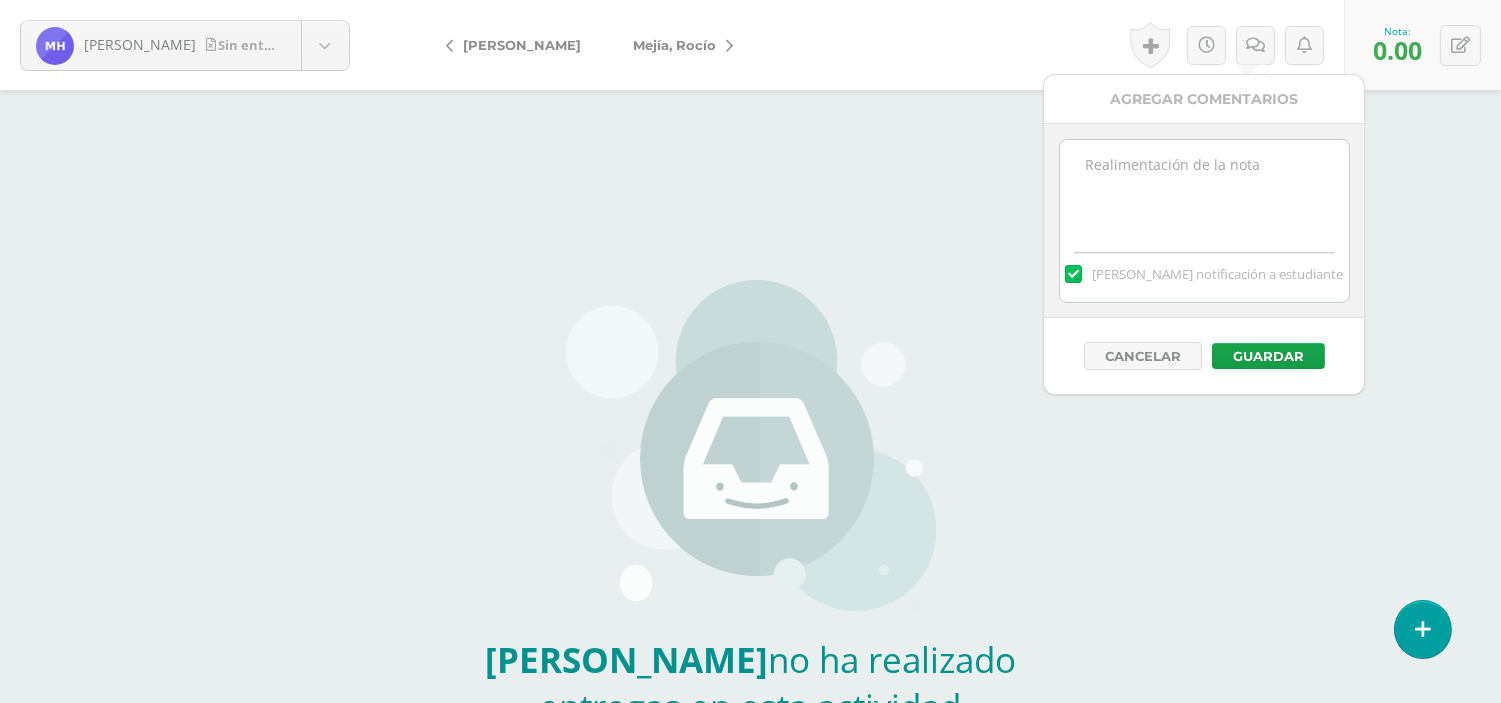 click at bounding box center [1204, 190] 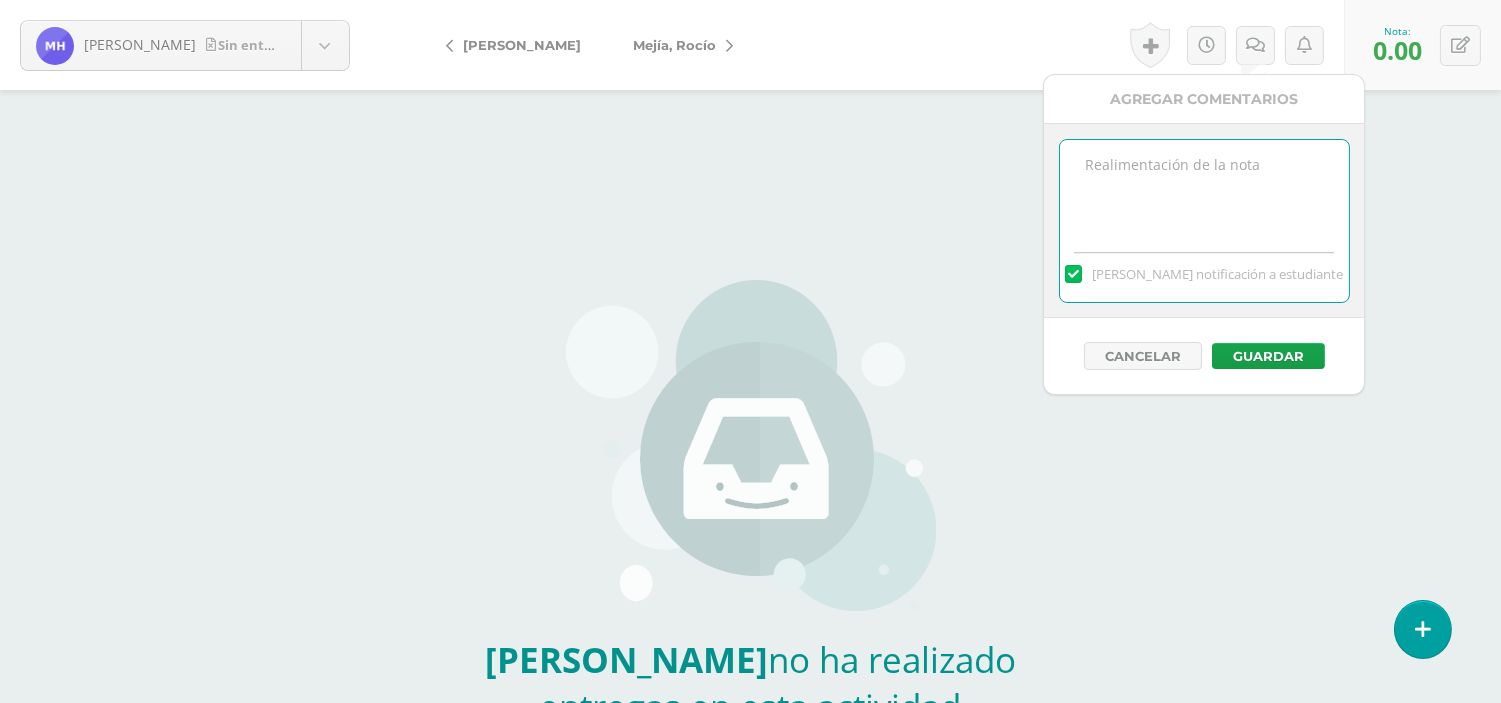 paste on "En el ejercicio No.1 no debías simplificar de esa manera se queda como 2x + 7y / 2x-3y" 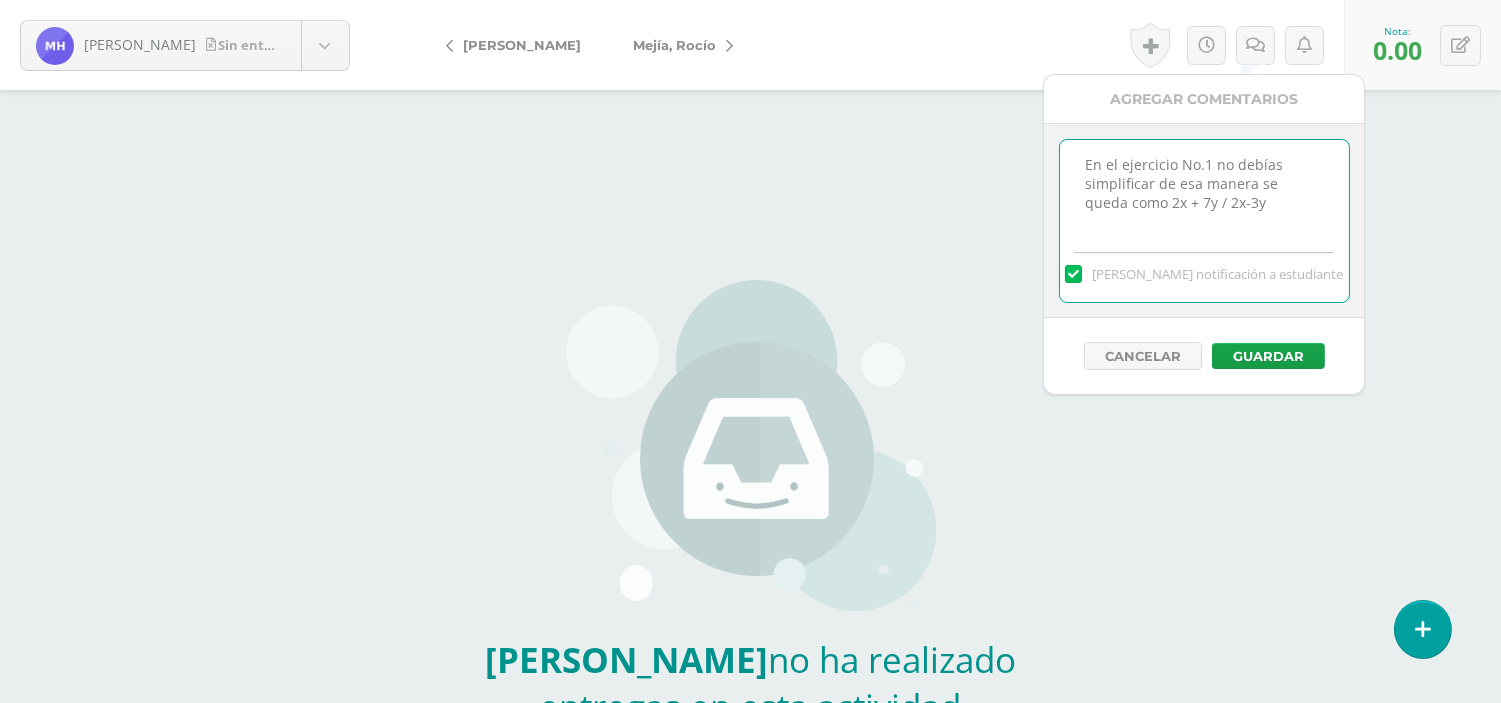drag, startPoint x: 1246, startPoint y: 191, endPoint x: 1024, endPoint y: 146, distance: 226.5149 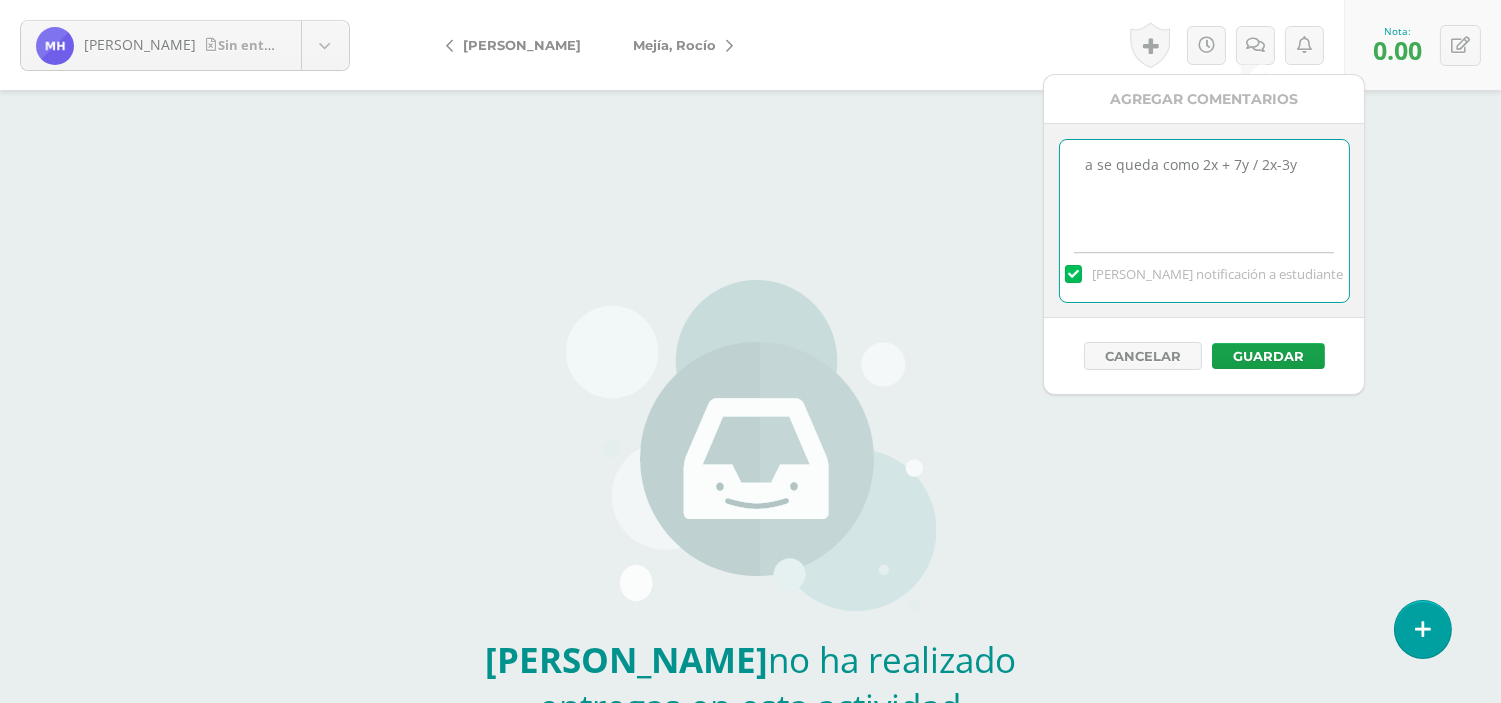drag, startPoint x: 1085, startPoint y: 165, endPoint x: 1350, endPoint y: 160, distance: 265.04718 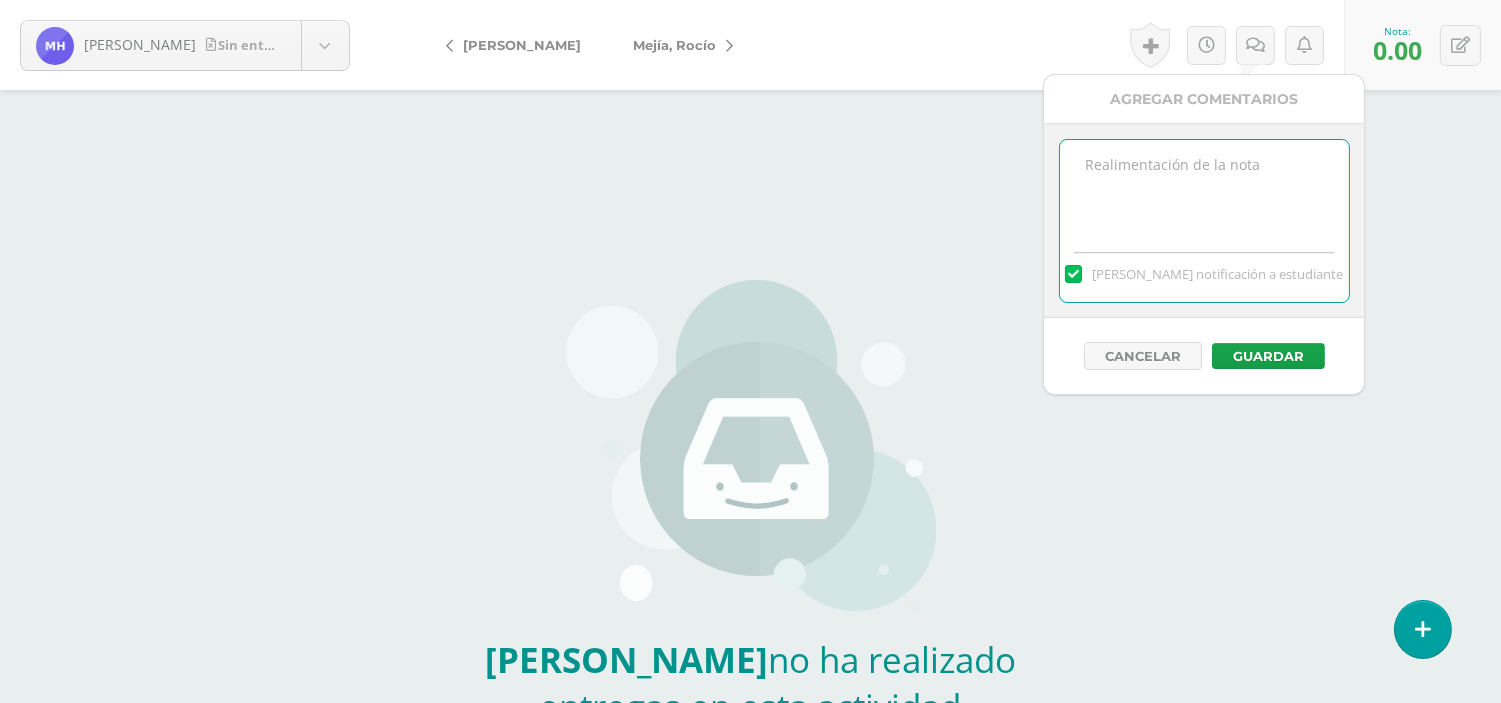 click at bounding box center [1204, 190] 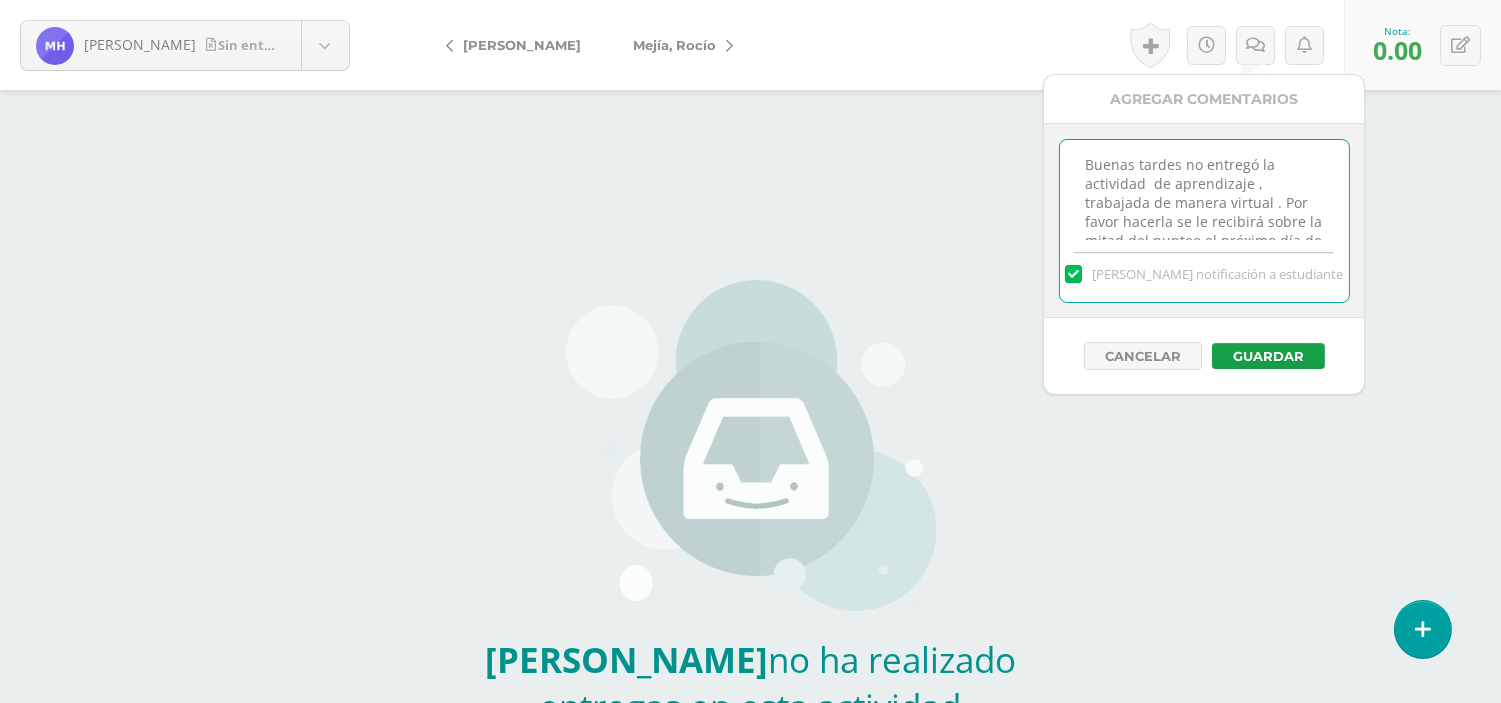 scroll, scrollTop: 28, scrollLeft: 0, axis: vertical 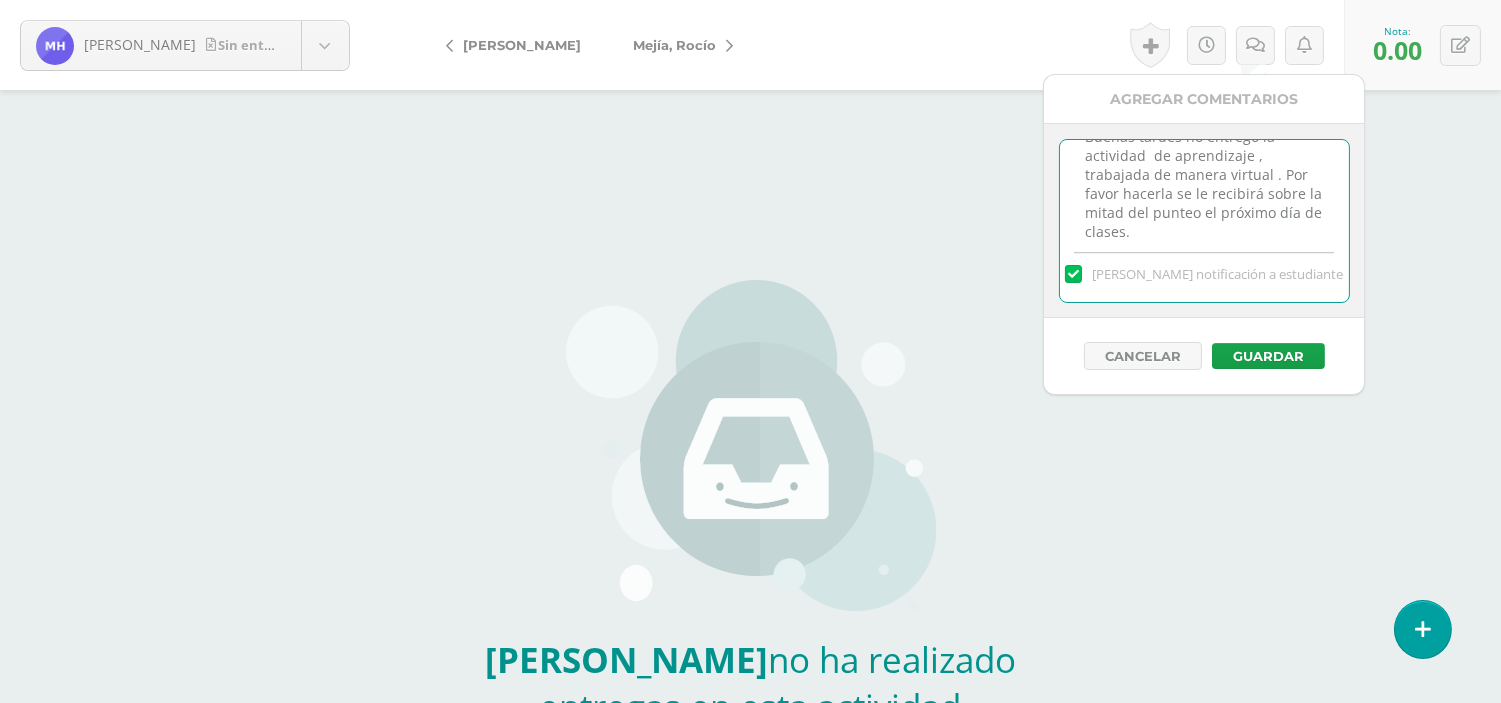 type on "Buenas tardes no entregó la actividad  de aprendizaje , trabajada de manera virtual . Por favor hacerla se le recibirá sobre la mitad del punteo el próximo día de clases." 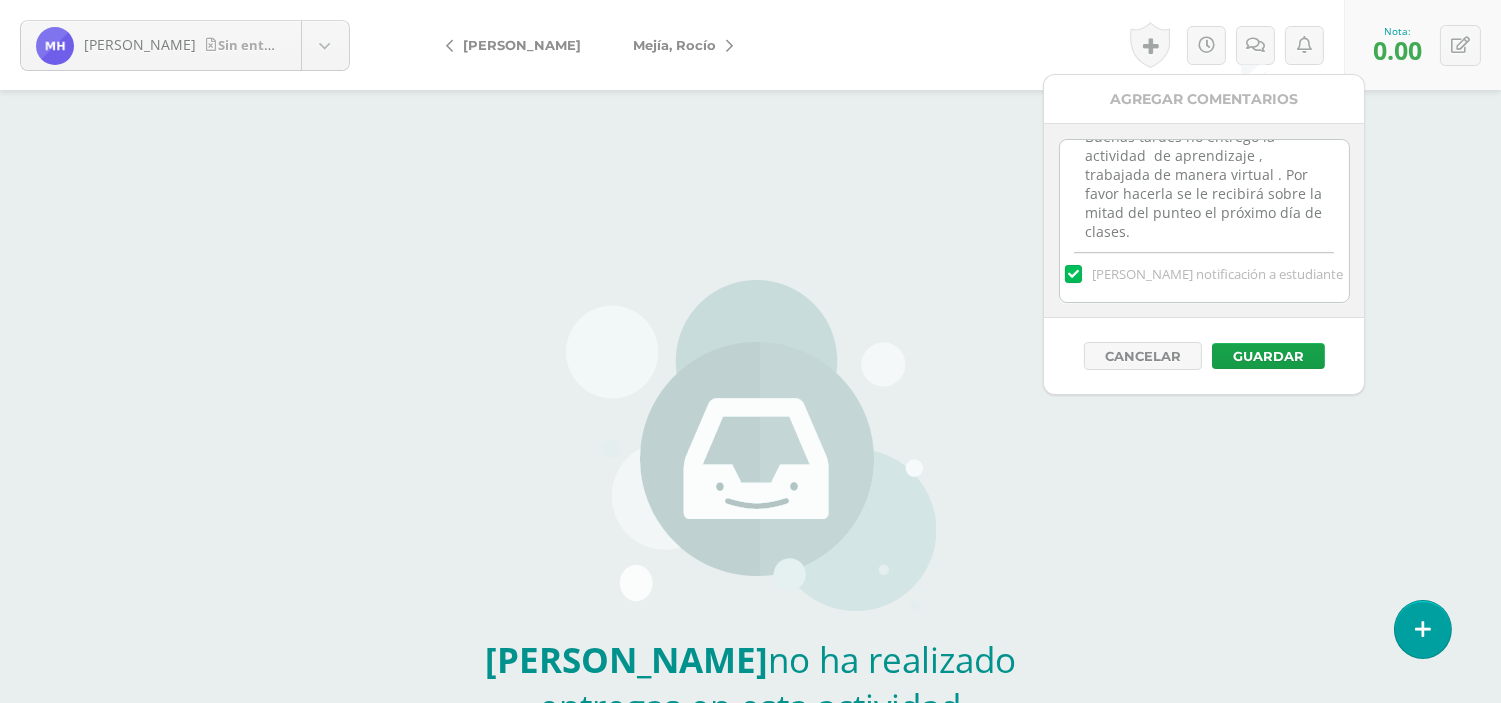 click on "Cancelar Guardar" at bounding box center [1204, 356] 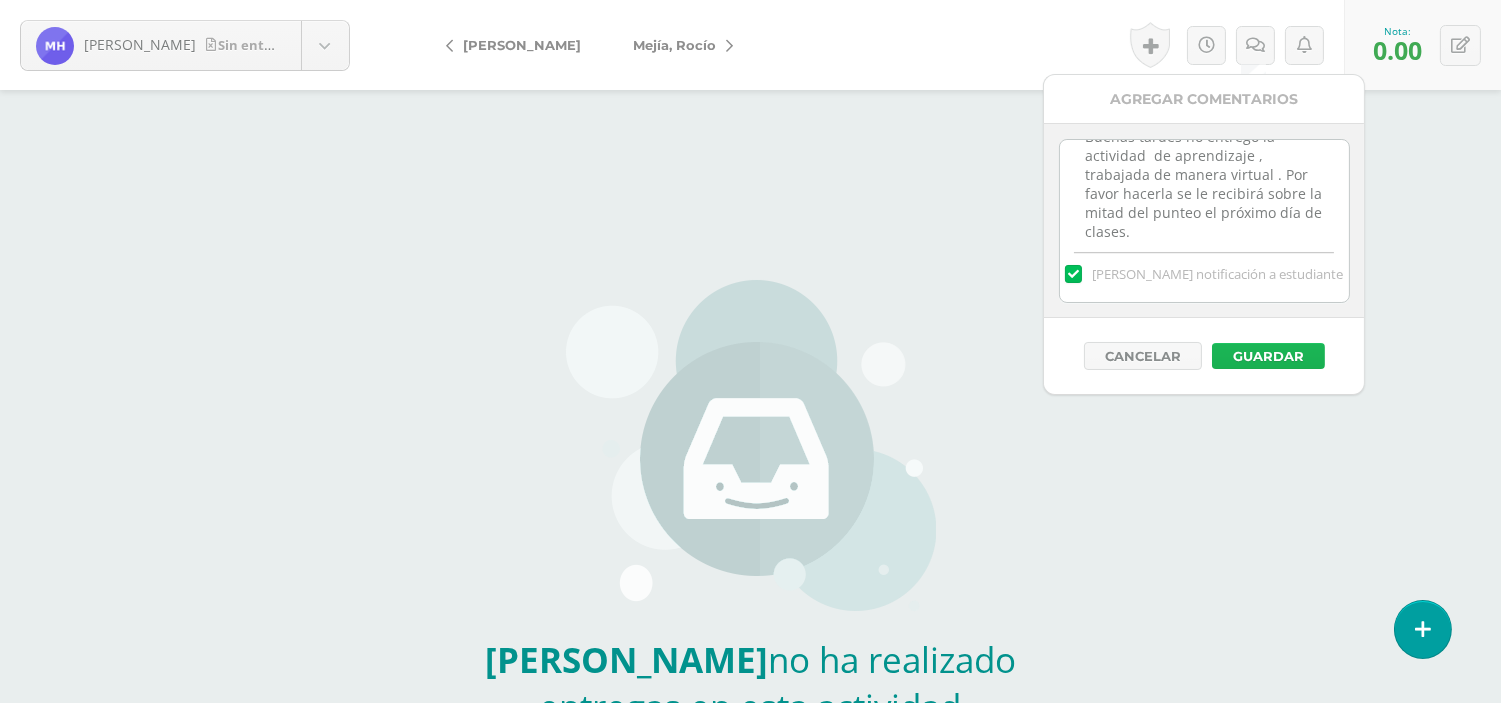 click on "Guardar" at bounding box center [1268, 356] 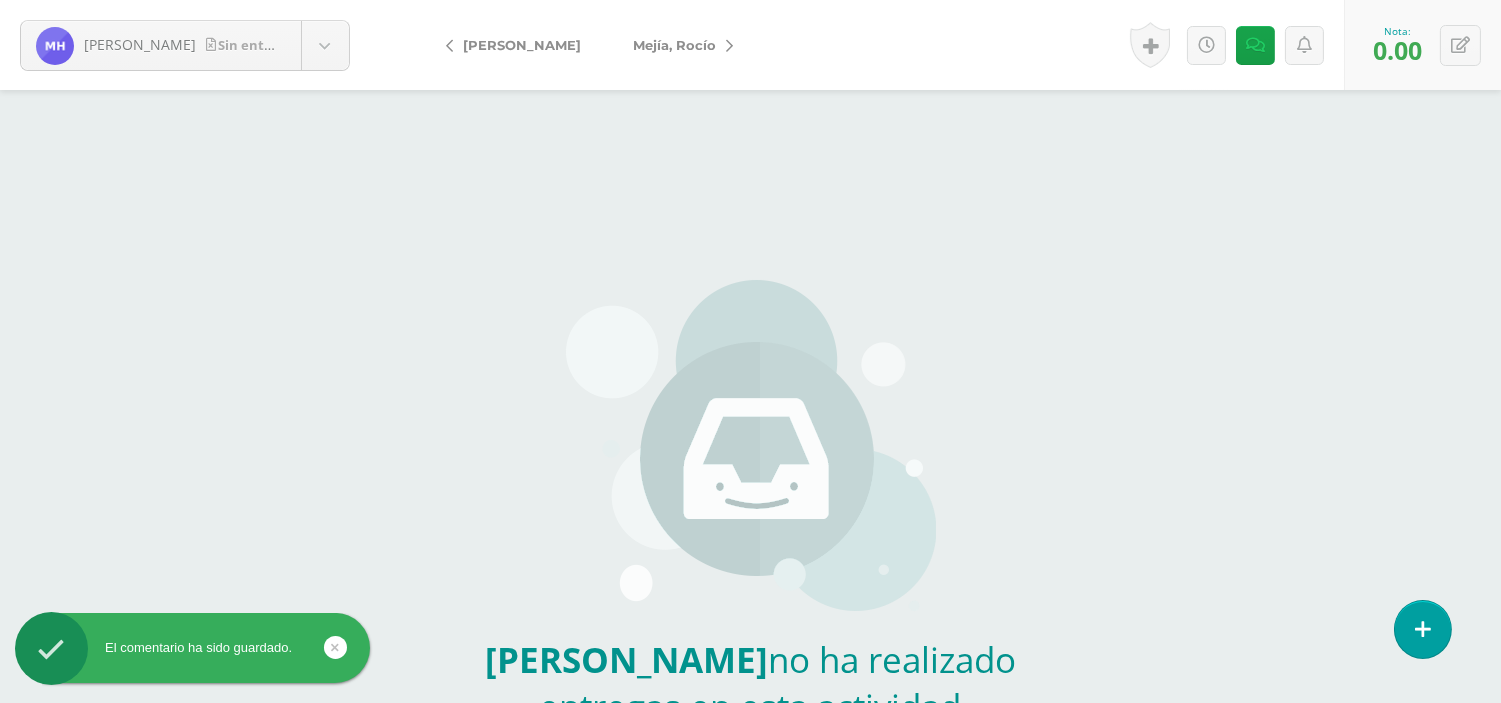 click on "Mejía, Rocío" at bounding box center (674, 45) 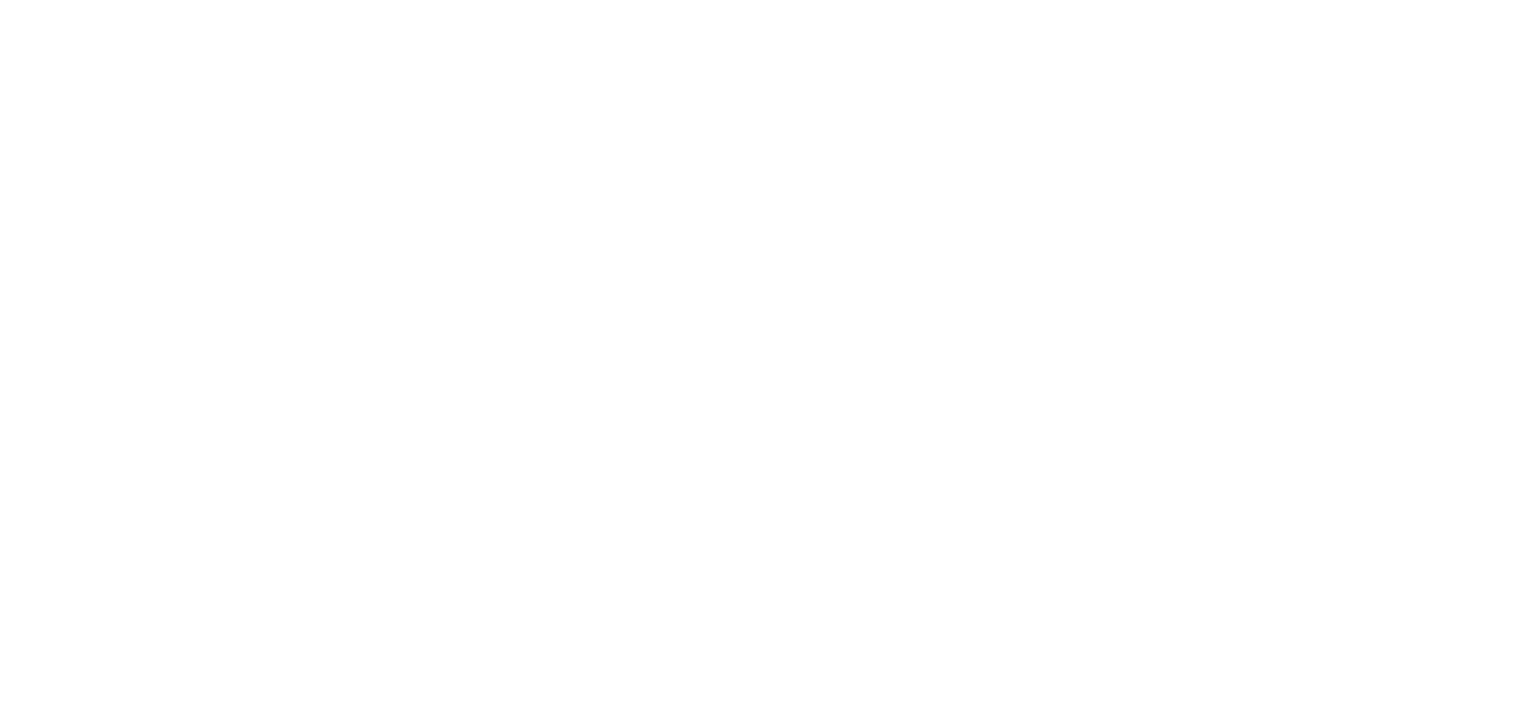 scroll, scrollTop: 0, scrollLeft: 0, axis: both 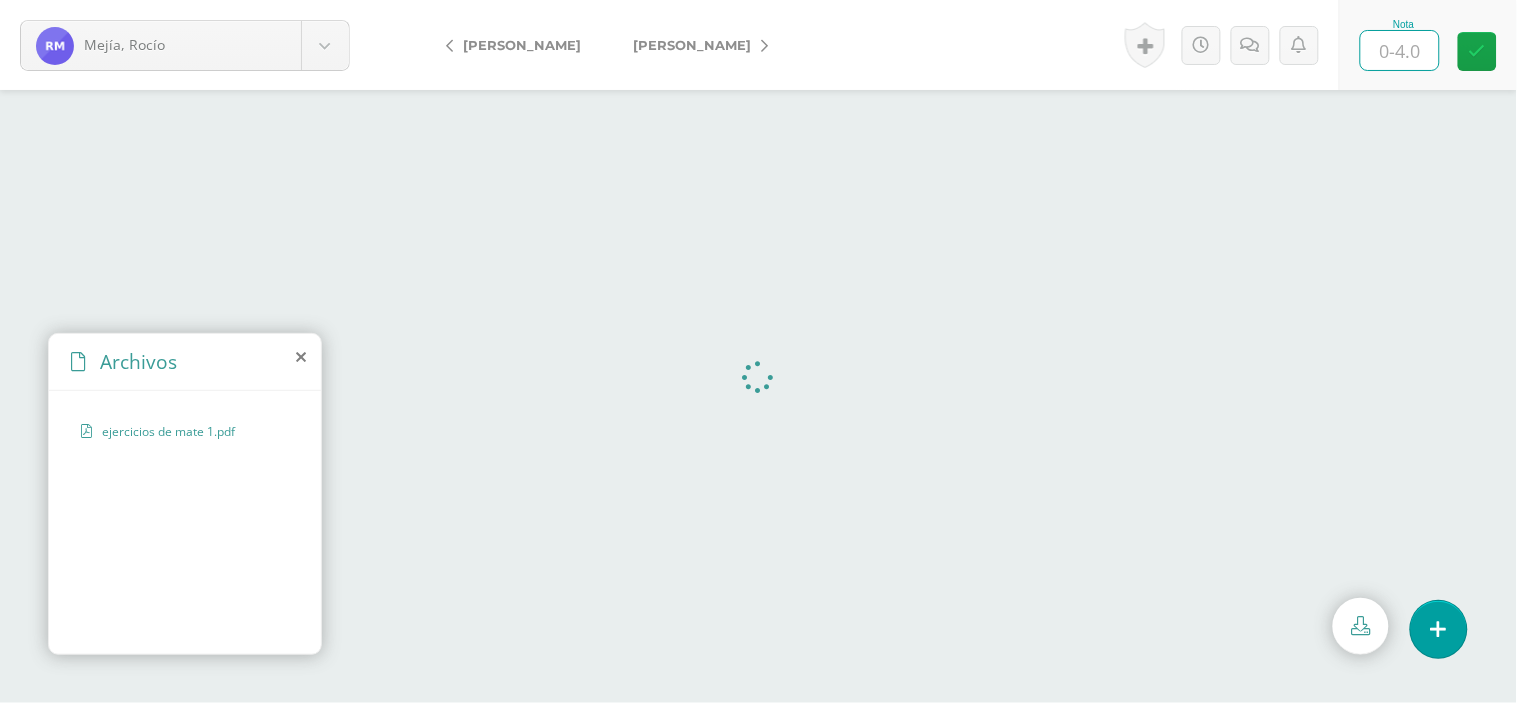 click at bounding box center [1400, 50] 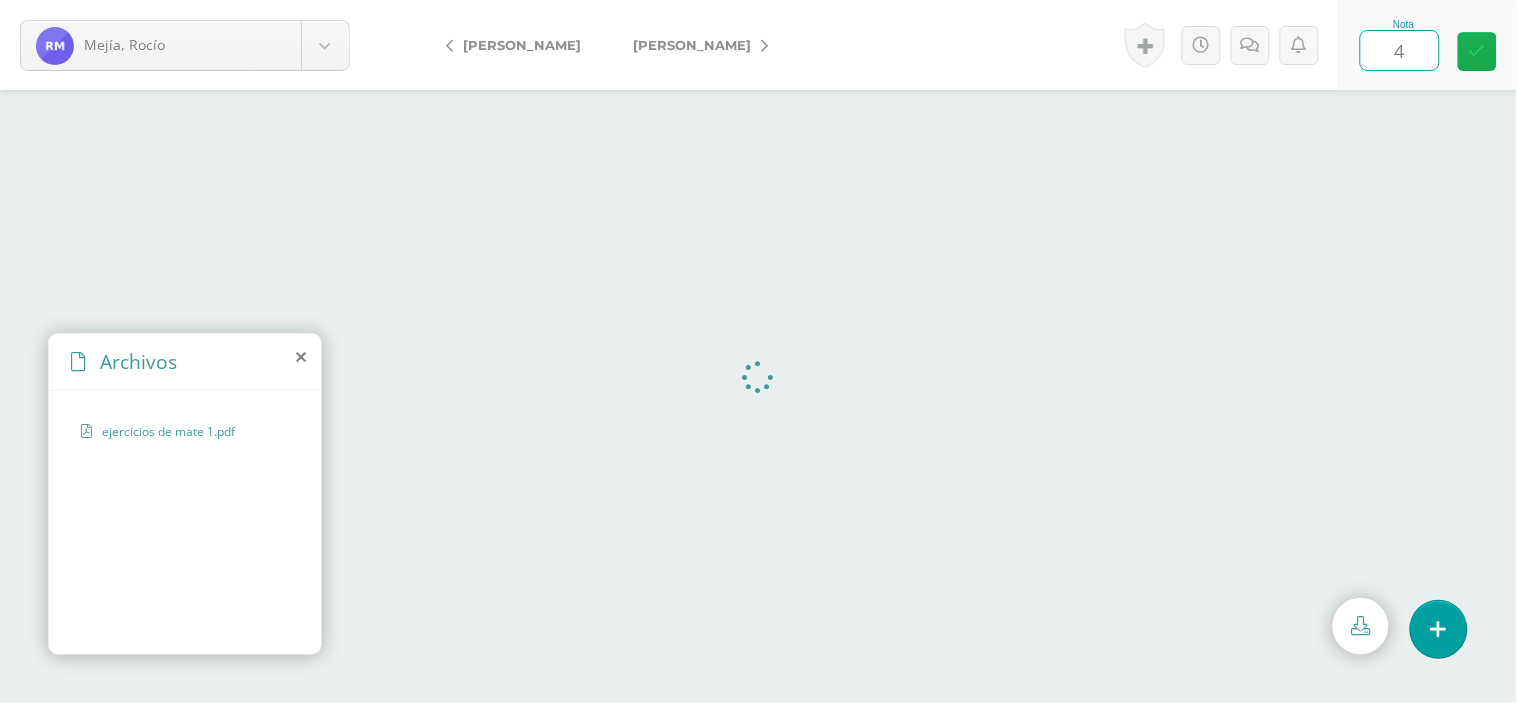 click at bounding box center [1477, 51] 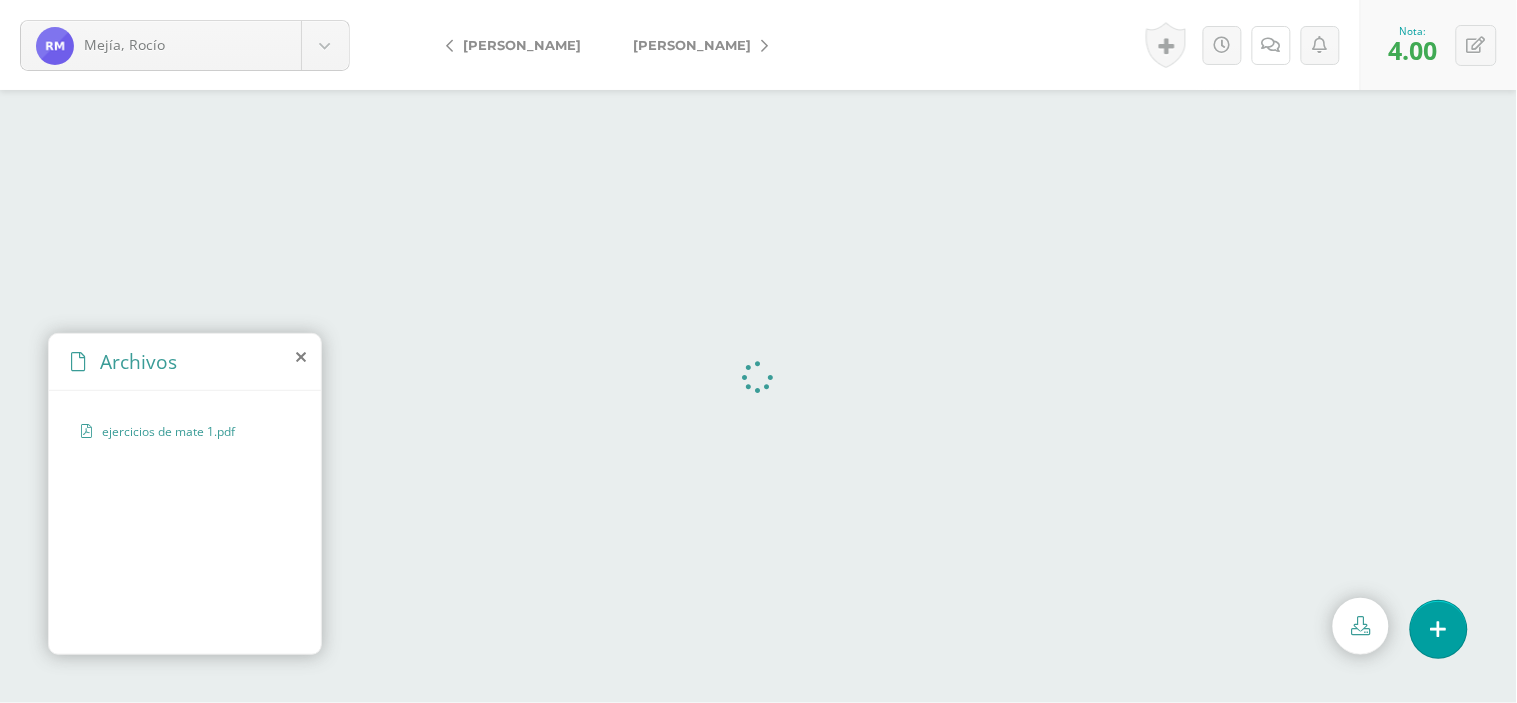 drag, startPoint x: 1266, startPoint y: 44, endPoint x: 1254, endPoint y: 104, distance: 61.188232 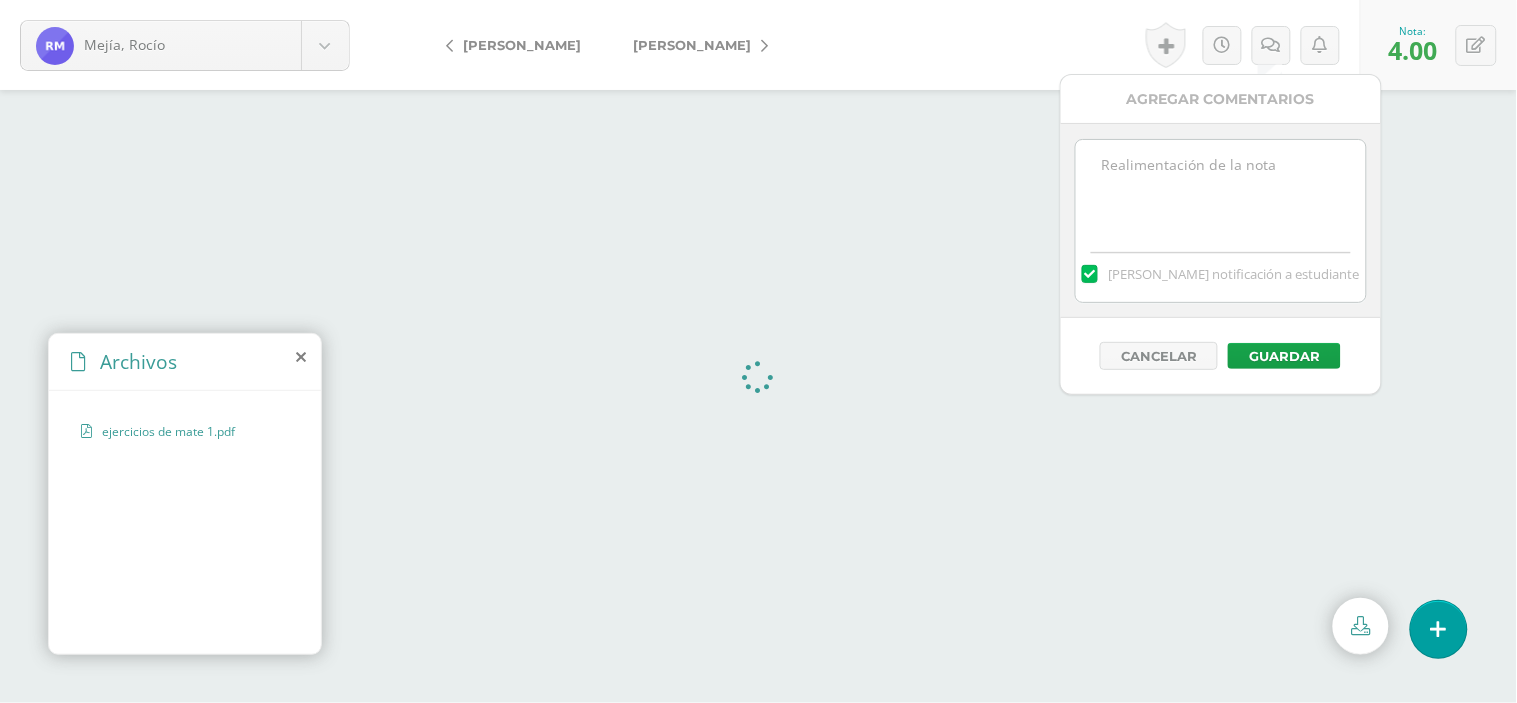 click at bounding box center (1220, 190) 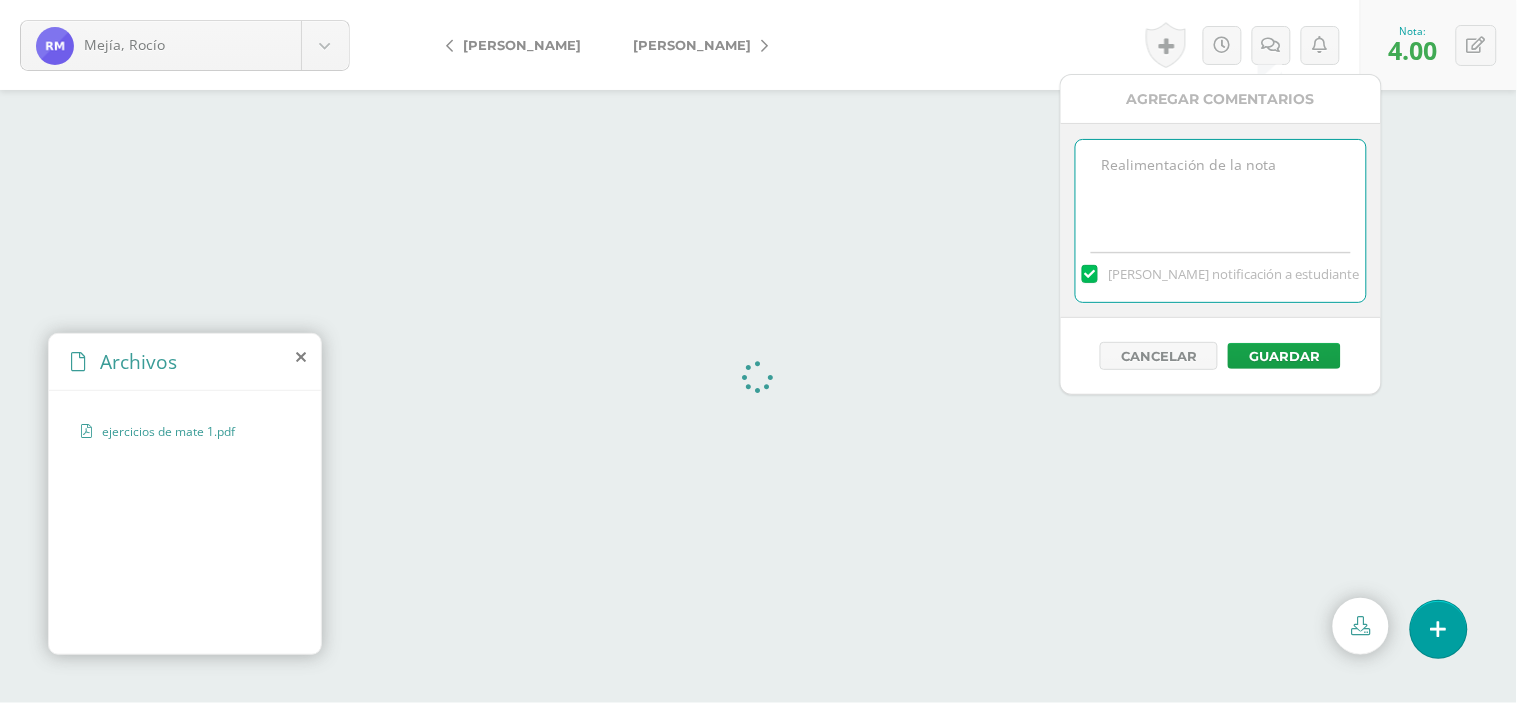 paste on "En el ejercicio No.1 no debías simplificar de esa manera se queda como 2x + 7y / 2x-3y" 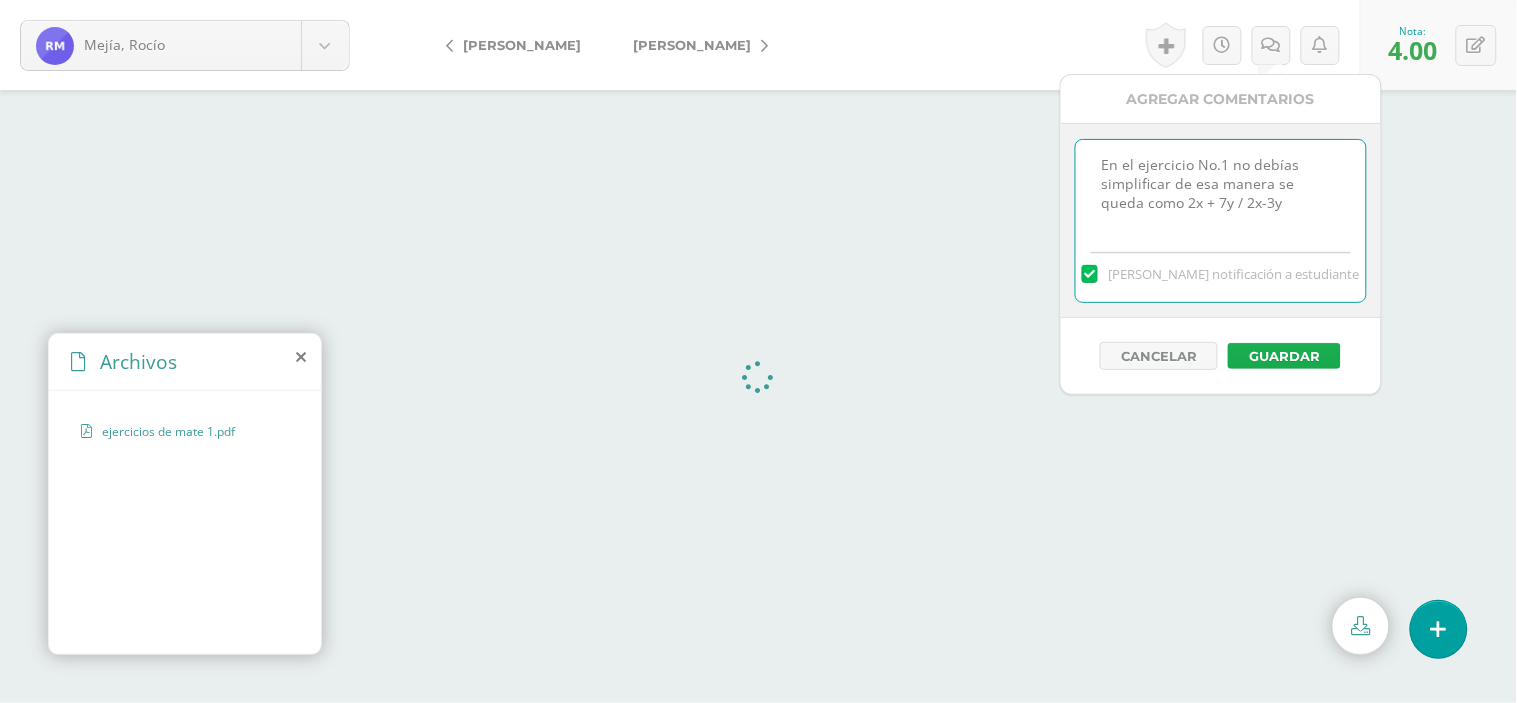 type on "En el ejercicio No.1 no debías simplificar de esa manera se queda como 2x + 7y / 2x-3y" 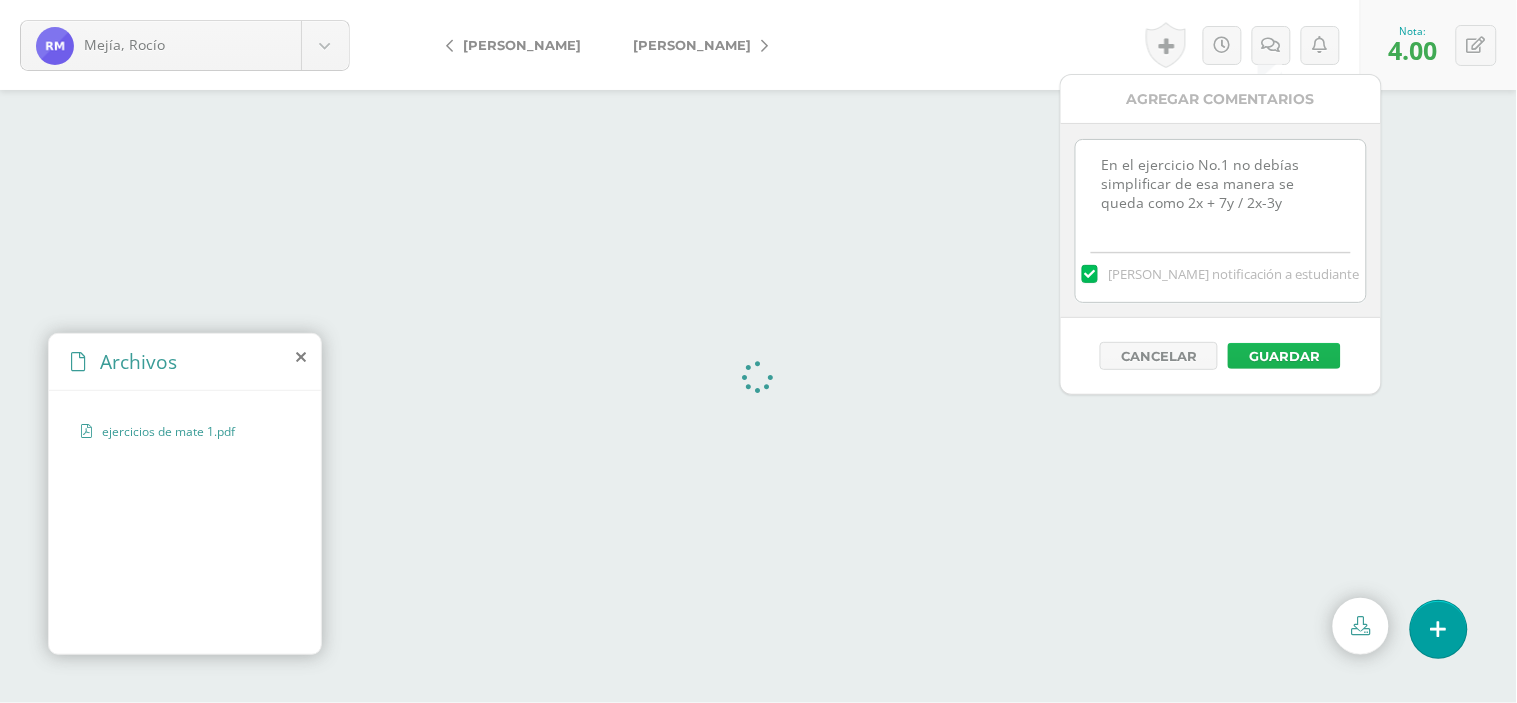 click on "Guardar" at bounding box center (1284, 356) 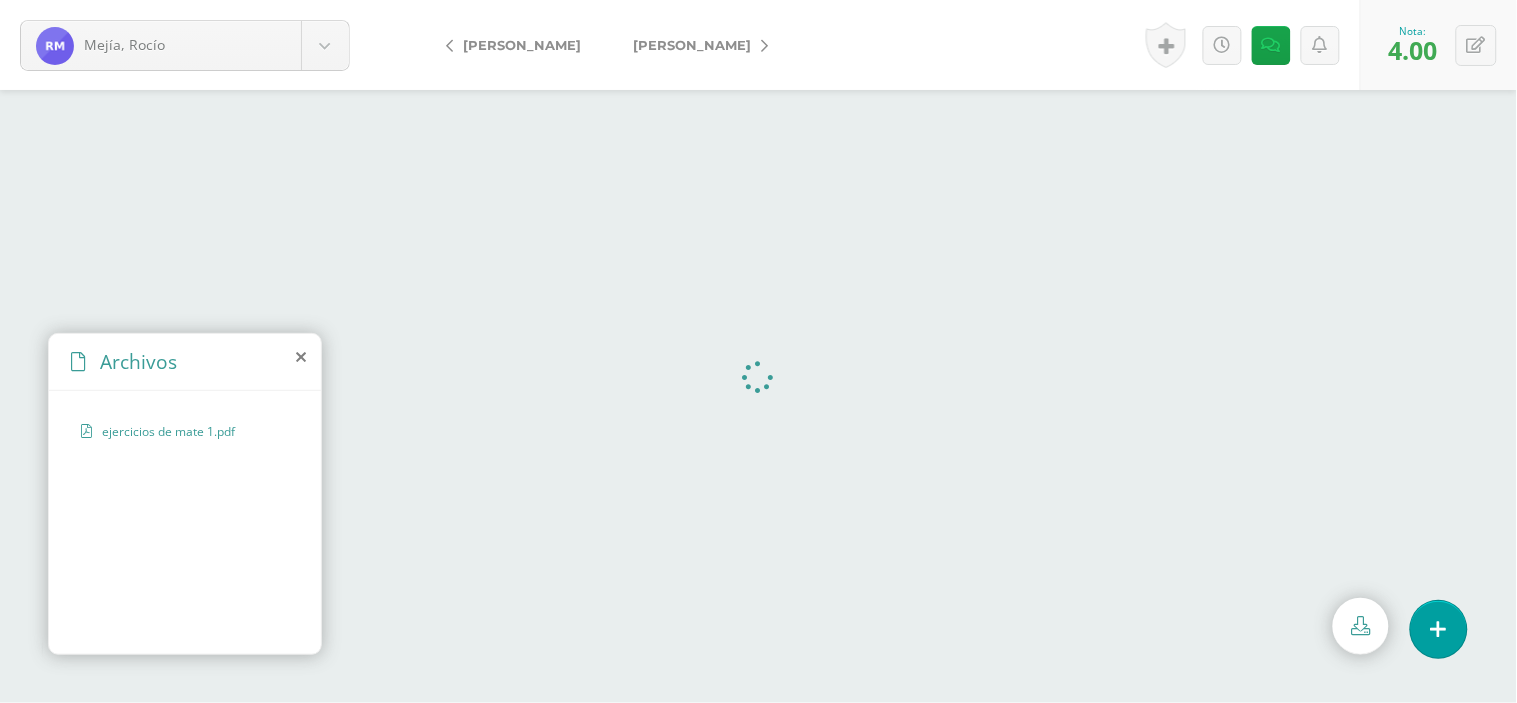click on "[PERSON_NAME]" at bounding box center (692, 45) 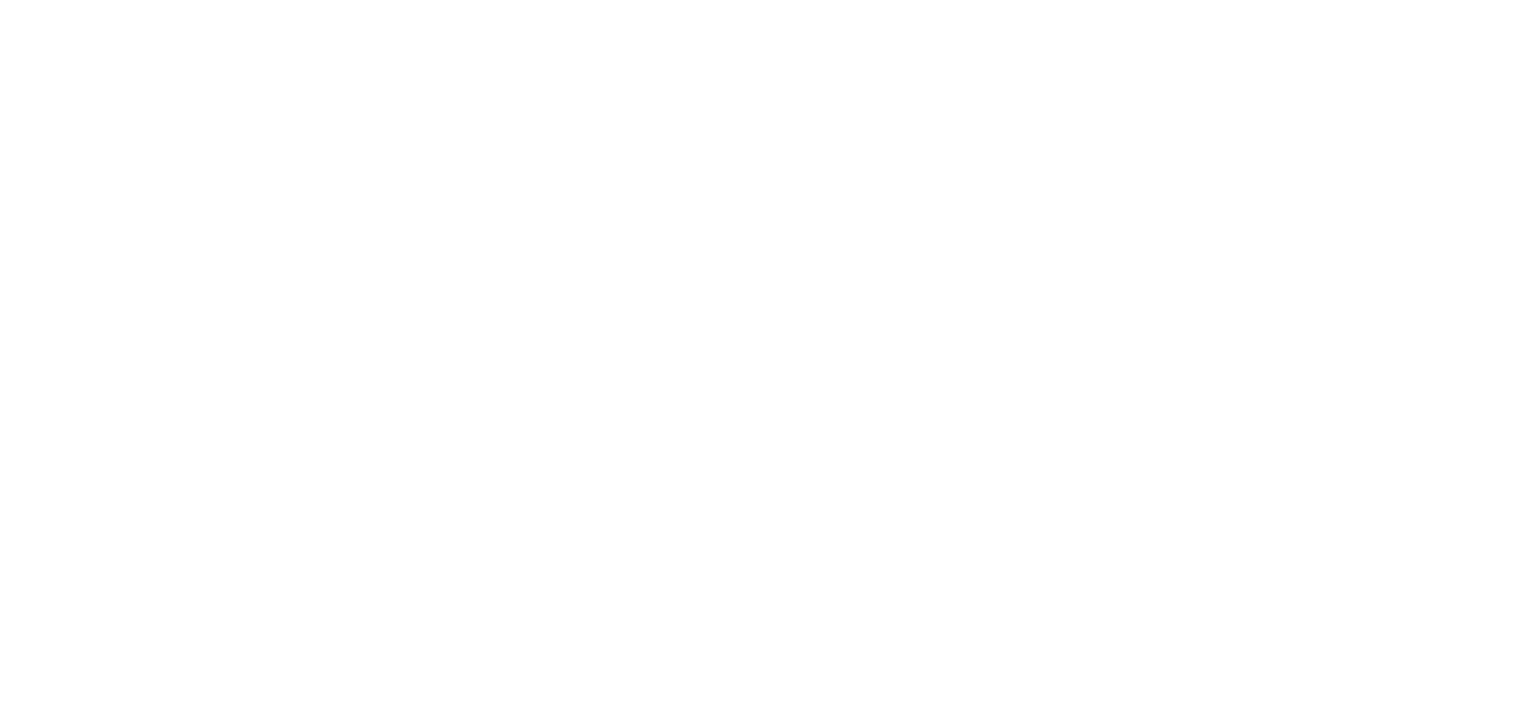 scroll, scrollTop: 0, scrollLeft: 0, axis: both 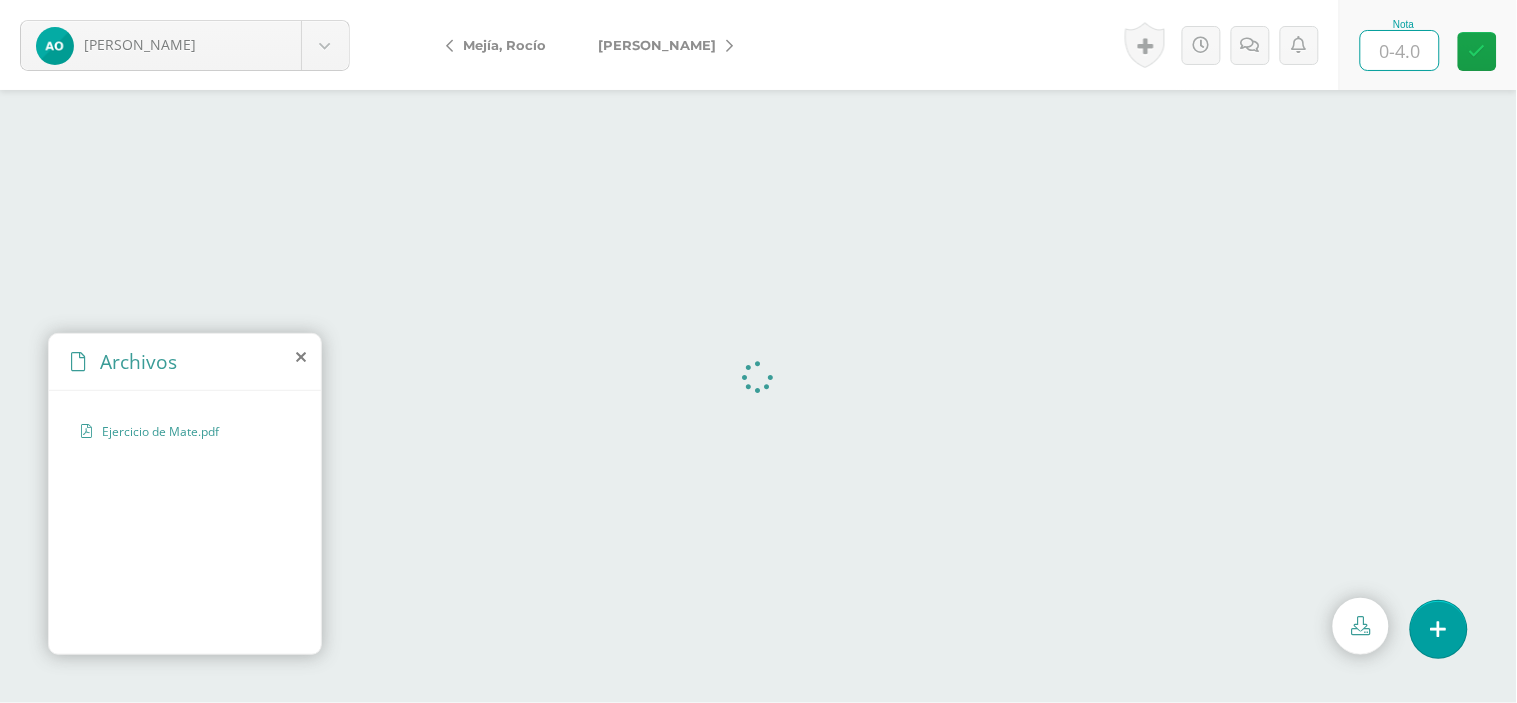 click at bounding box center [1400, 50] 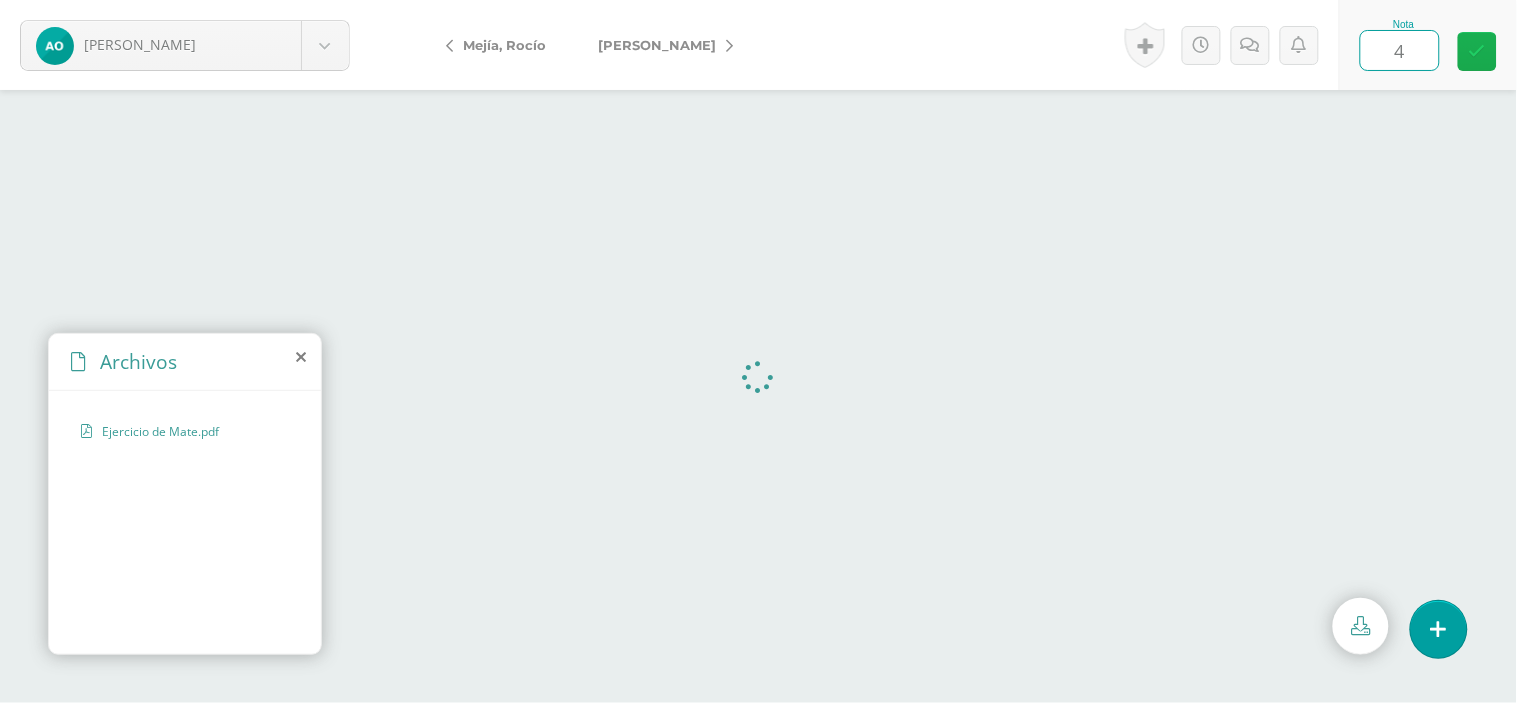 click at bounding box center (1477, 51) 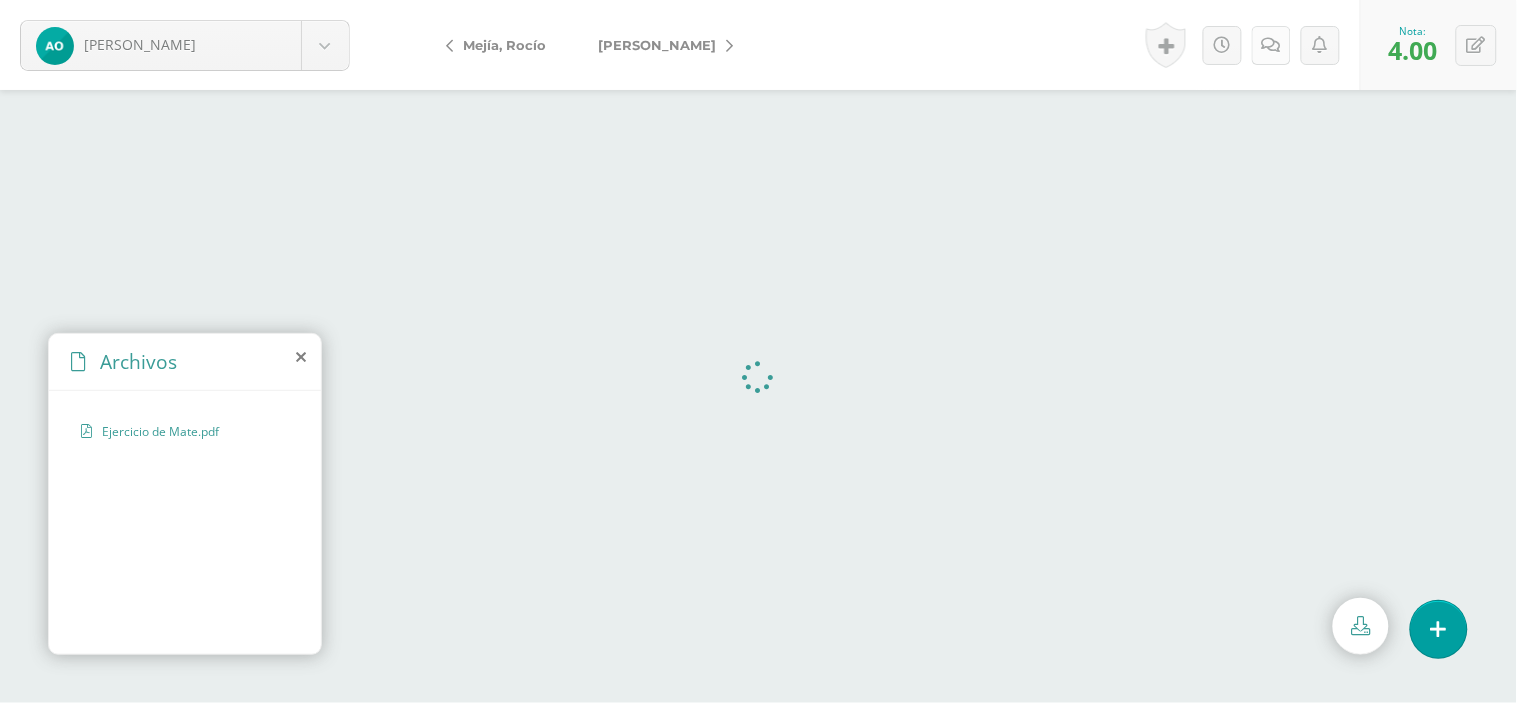 click at bounding box center (1271, 45) 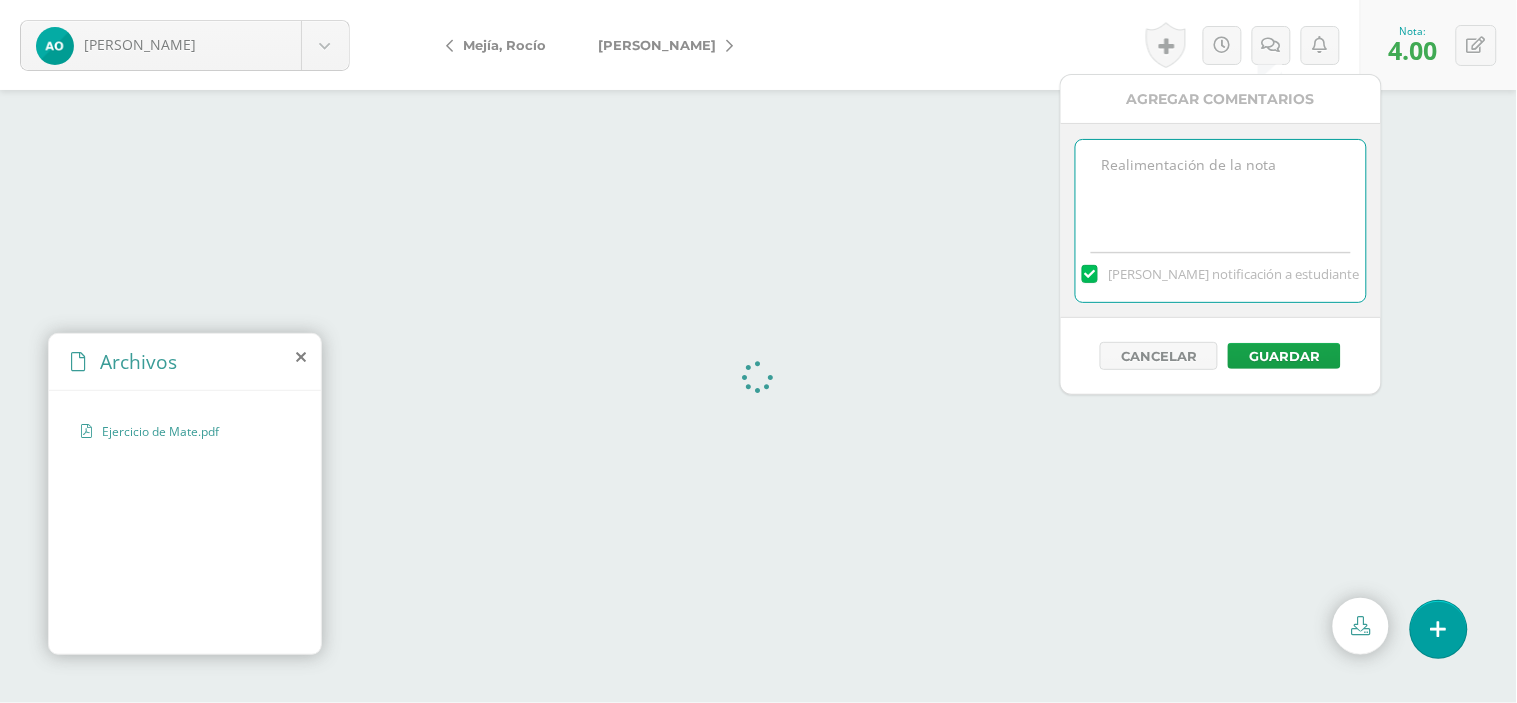 click at bounding box center [1220, 190] 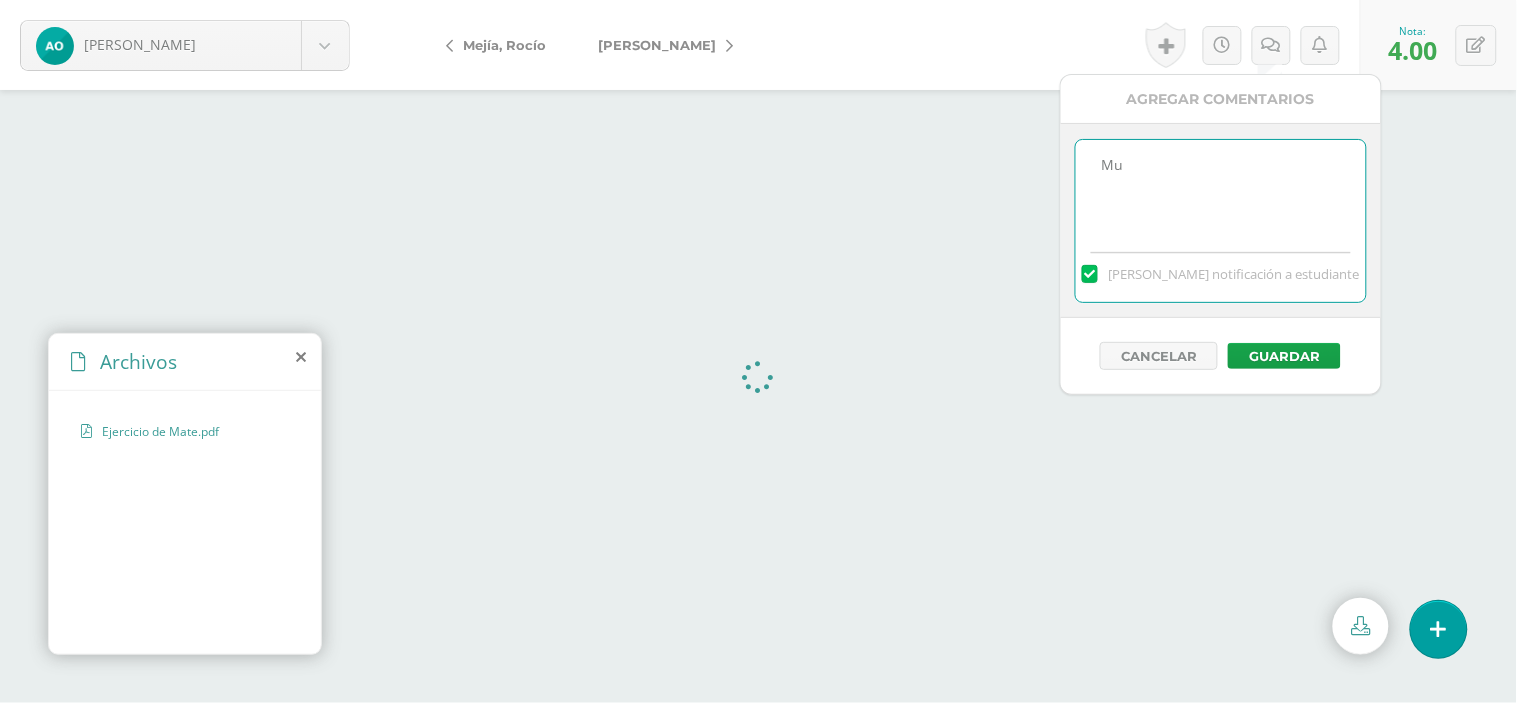 type on "M" 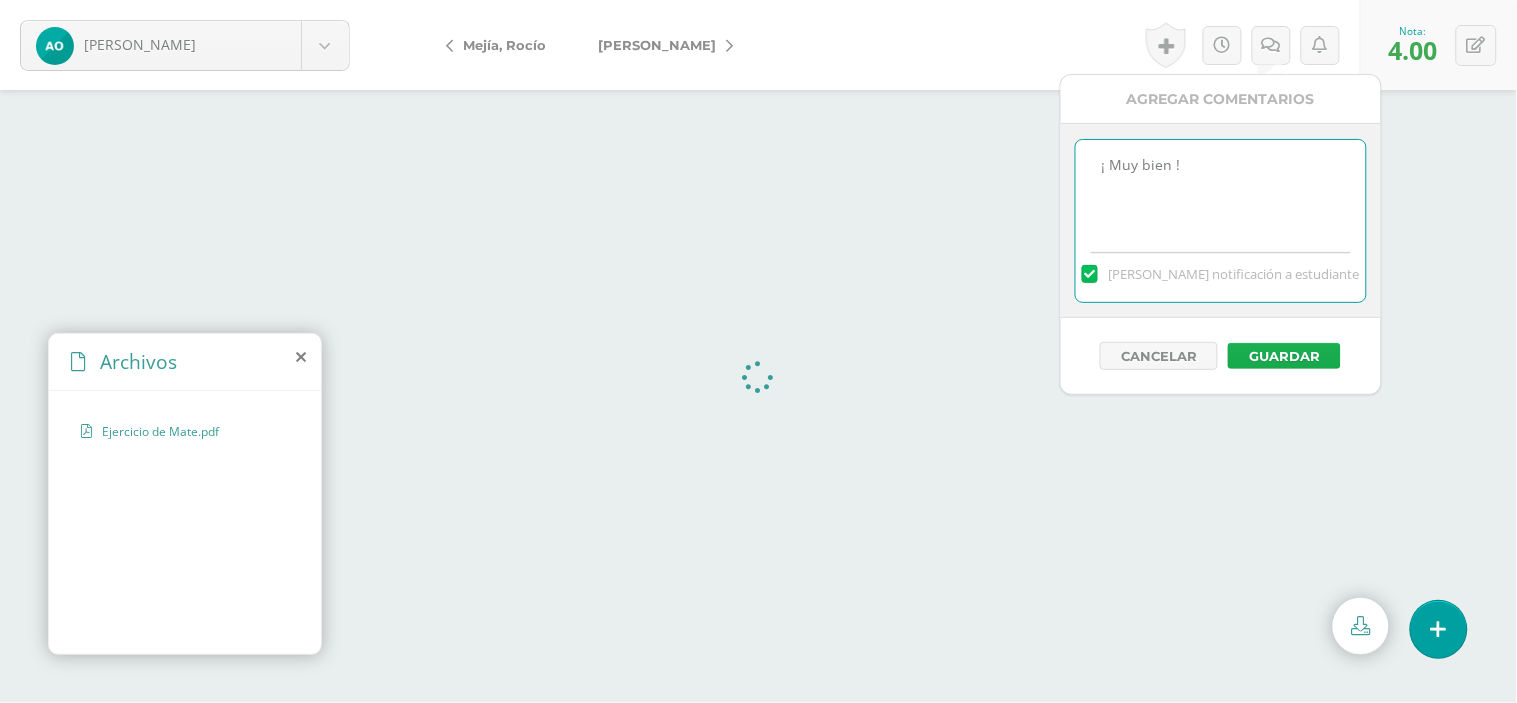 type on "¡ Muy bien !" 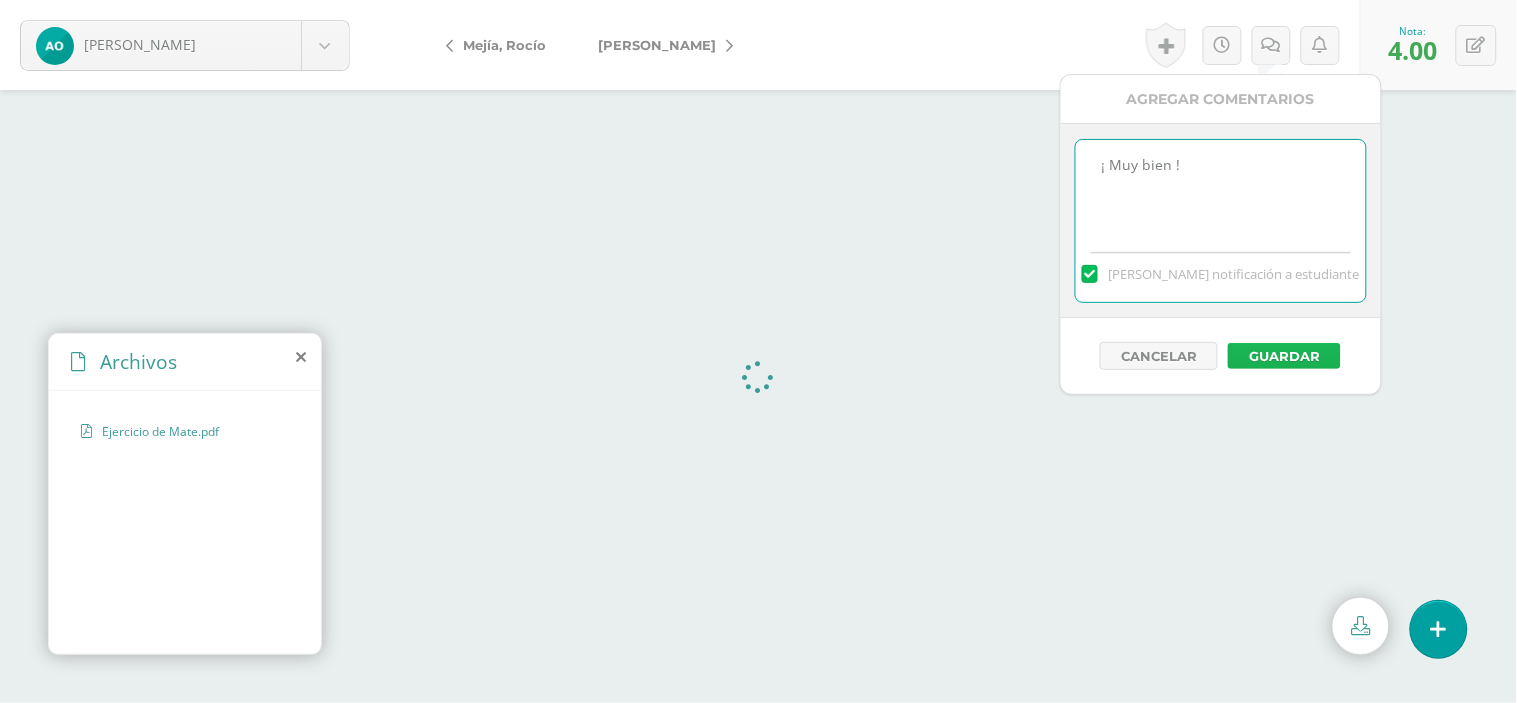 click on "Guardar" at bounding box center [1284, 356] 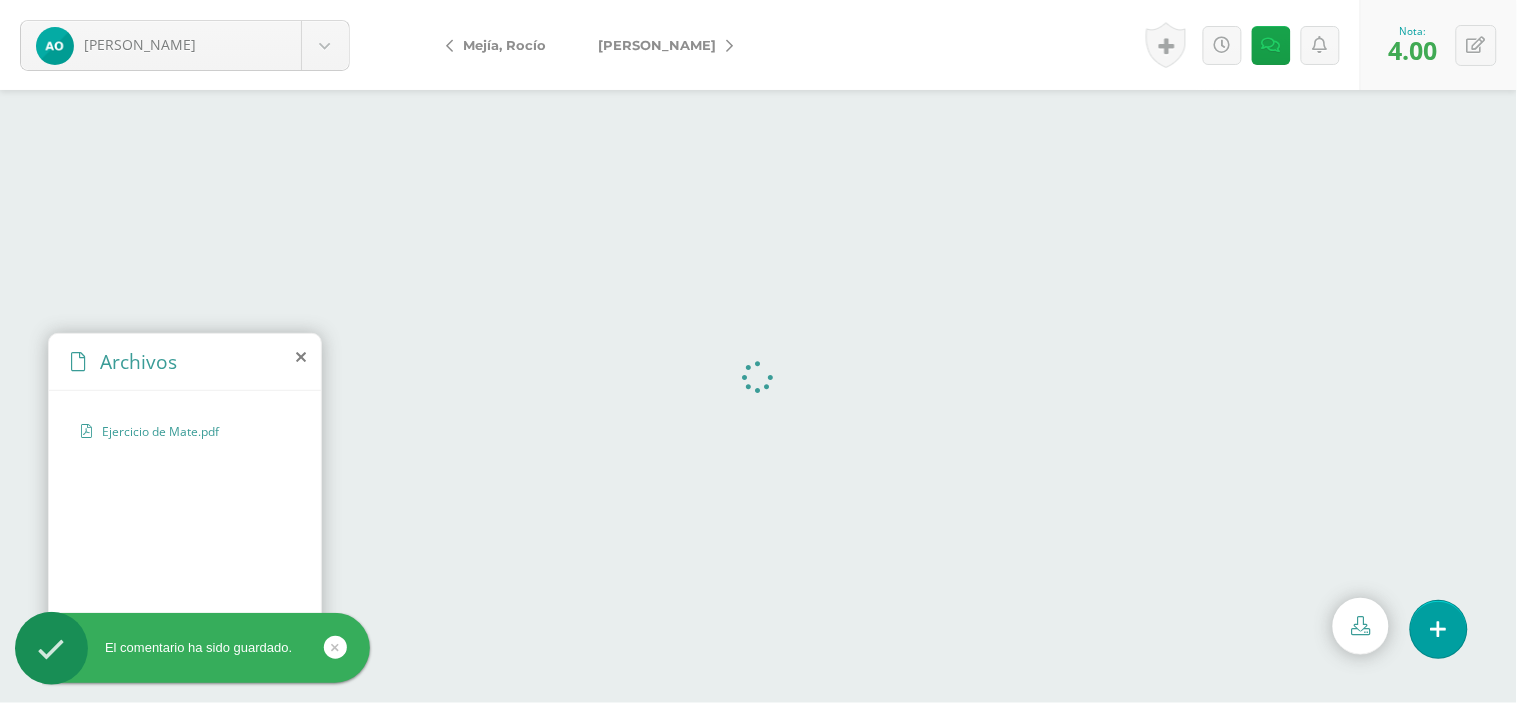 click on "[PERSON_NAME]" at bounding box center [660, 45] 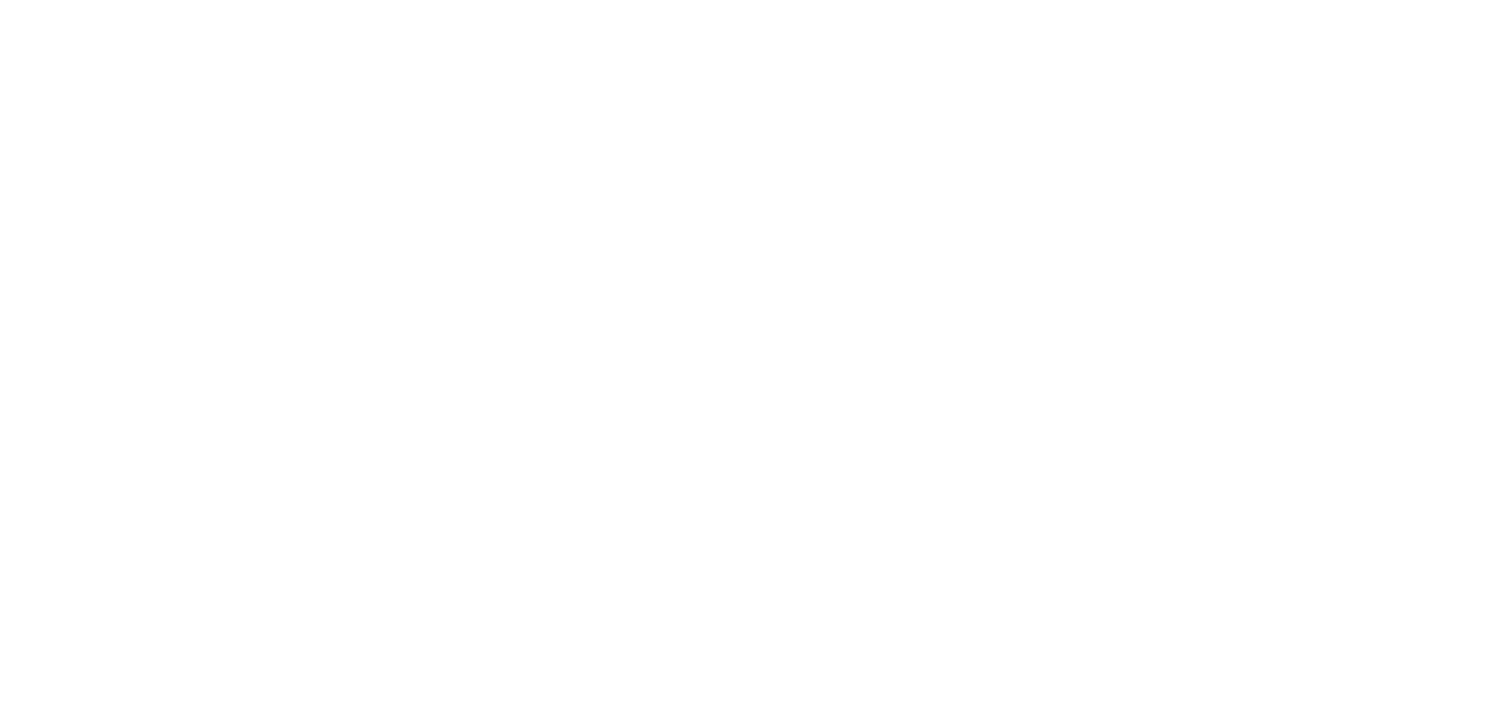 scroll, scrollTop: 0, scrollLeft: 0, axis: both 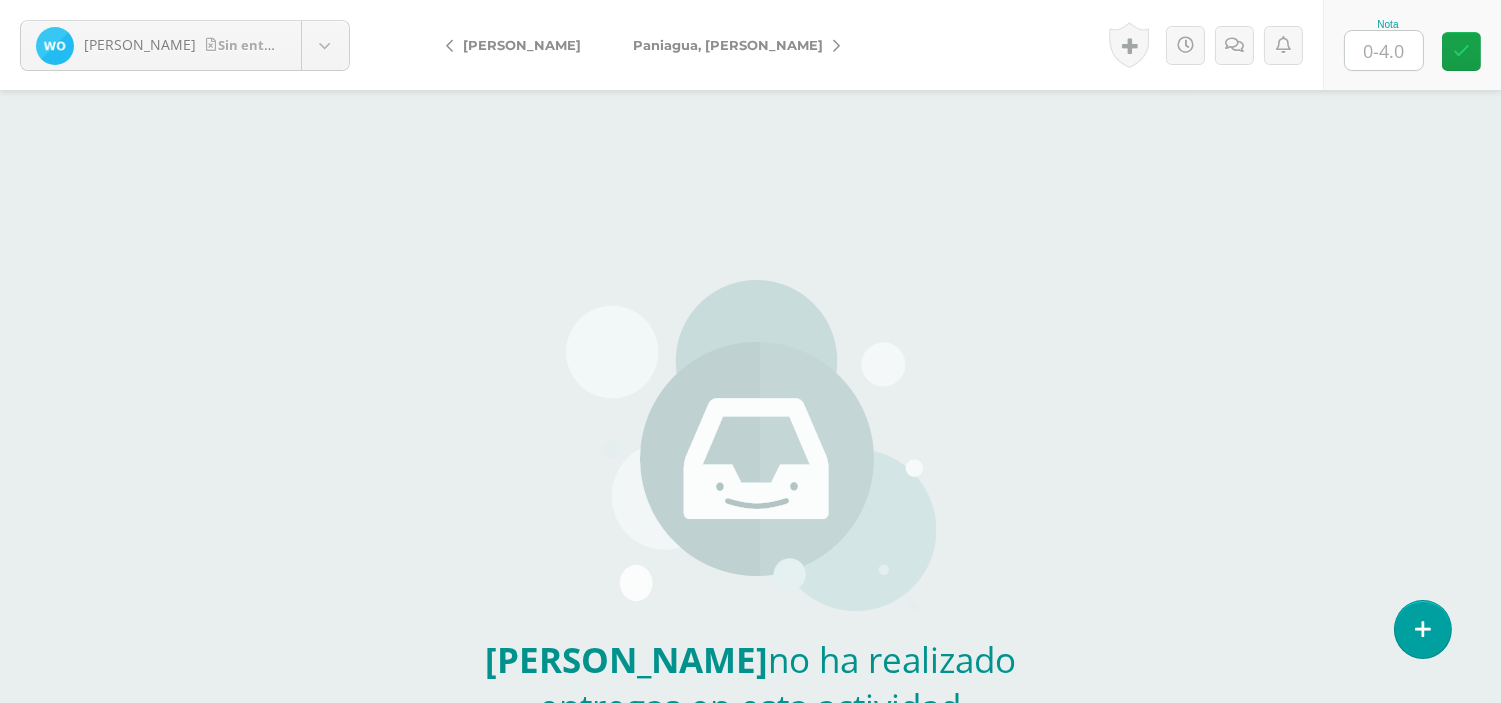click at bounding box center [1384, 50] 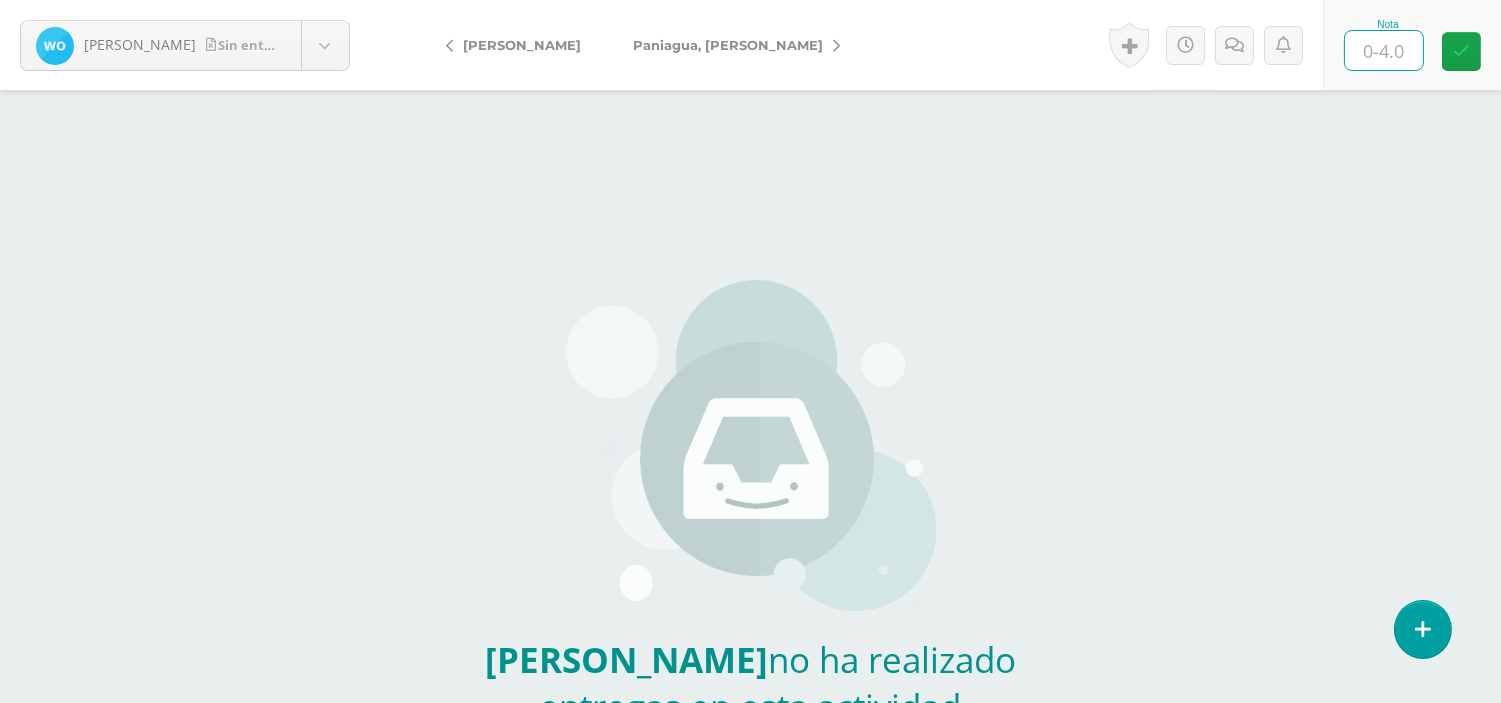 type on "0" 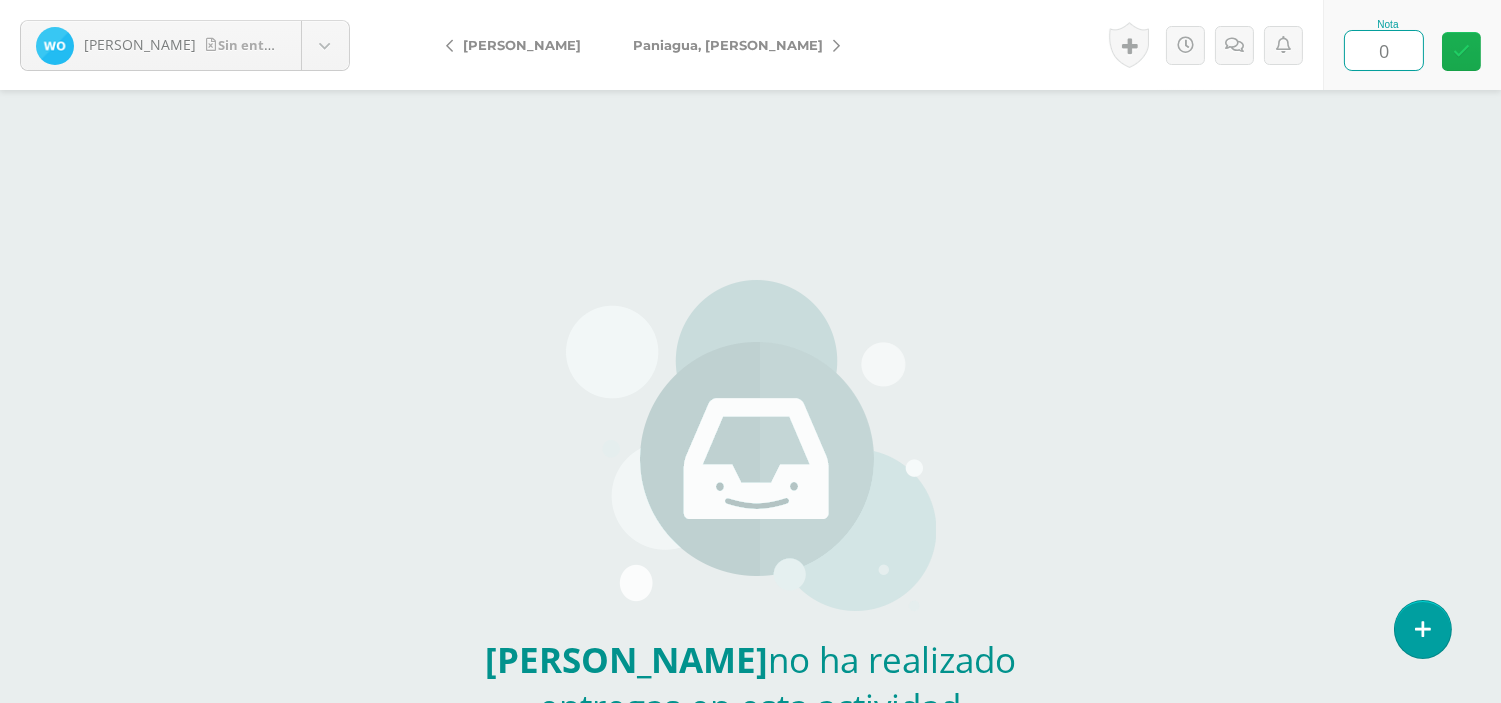 click at bounding box center (1461, 51) 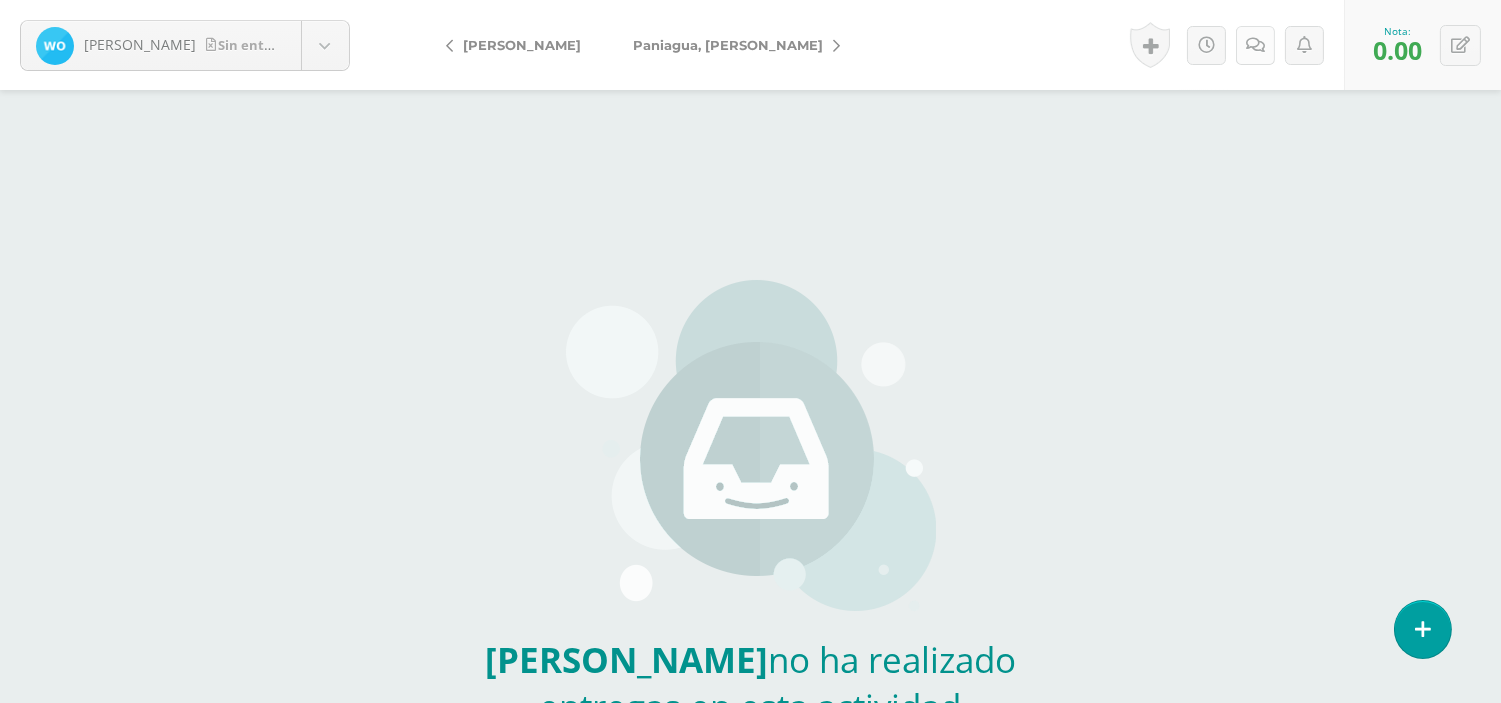 click at bounding box center (1255, 45) 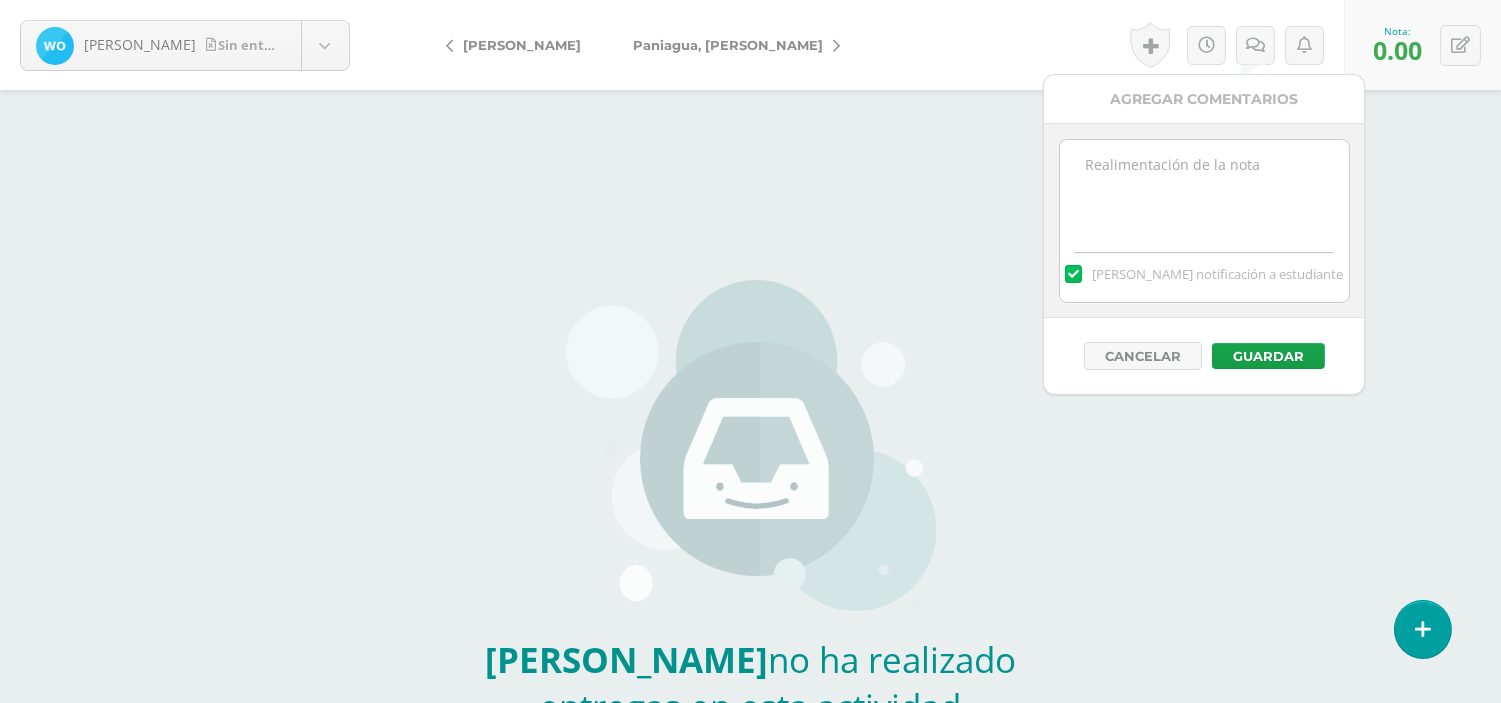 click on "[PERSON_NAME] notificación a estudiante" at bounding box center [1204, 271] 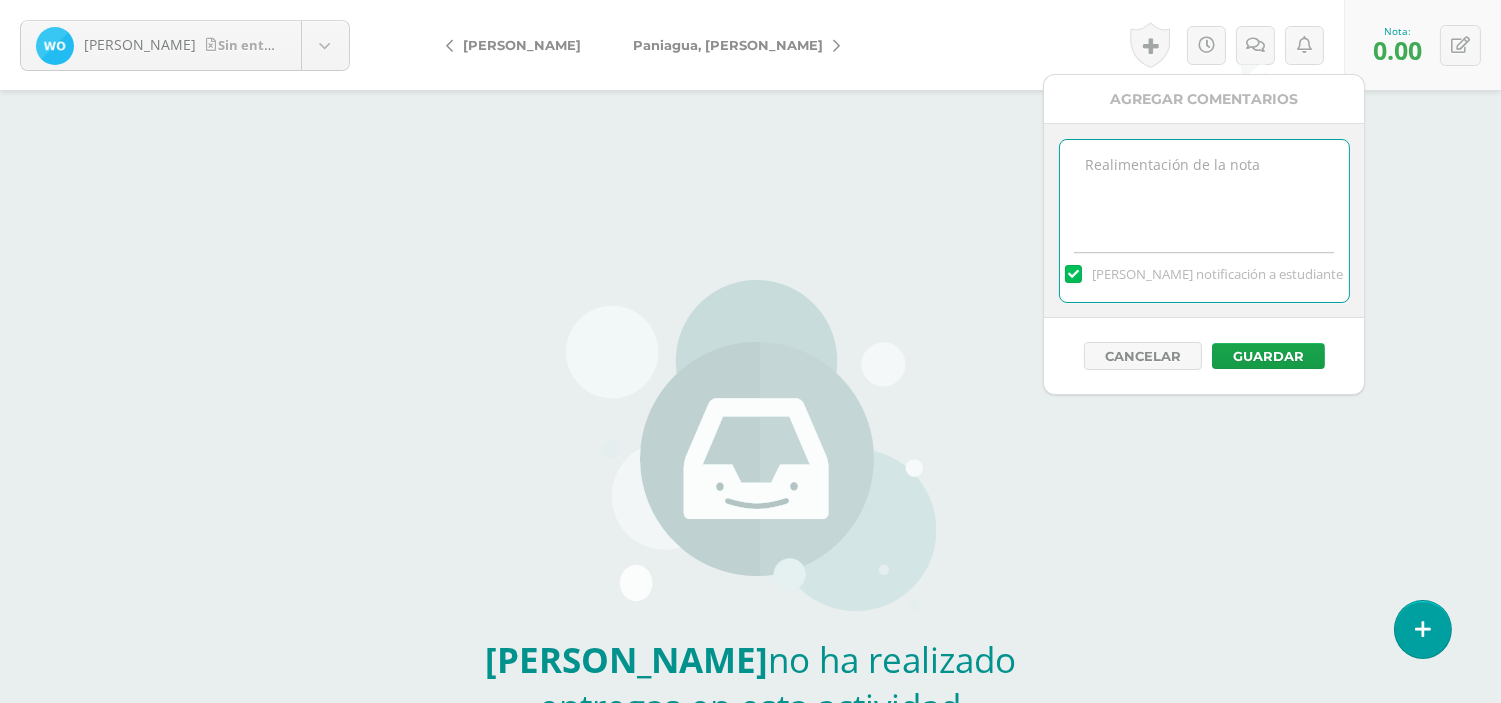 drag, startPoint x: 1152, startPoint y: 141, endPoint x: 1154, endPoint y: 160, distance: 19.104973 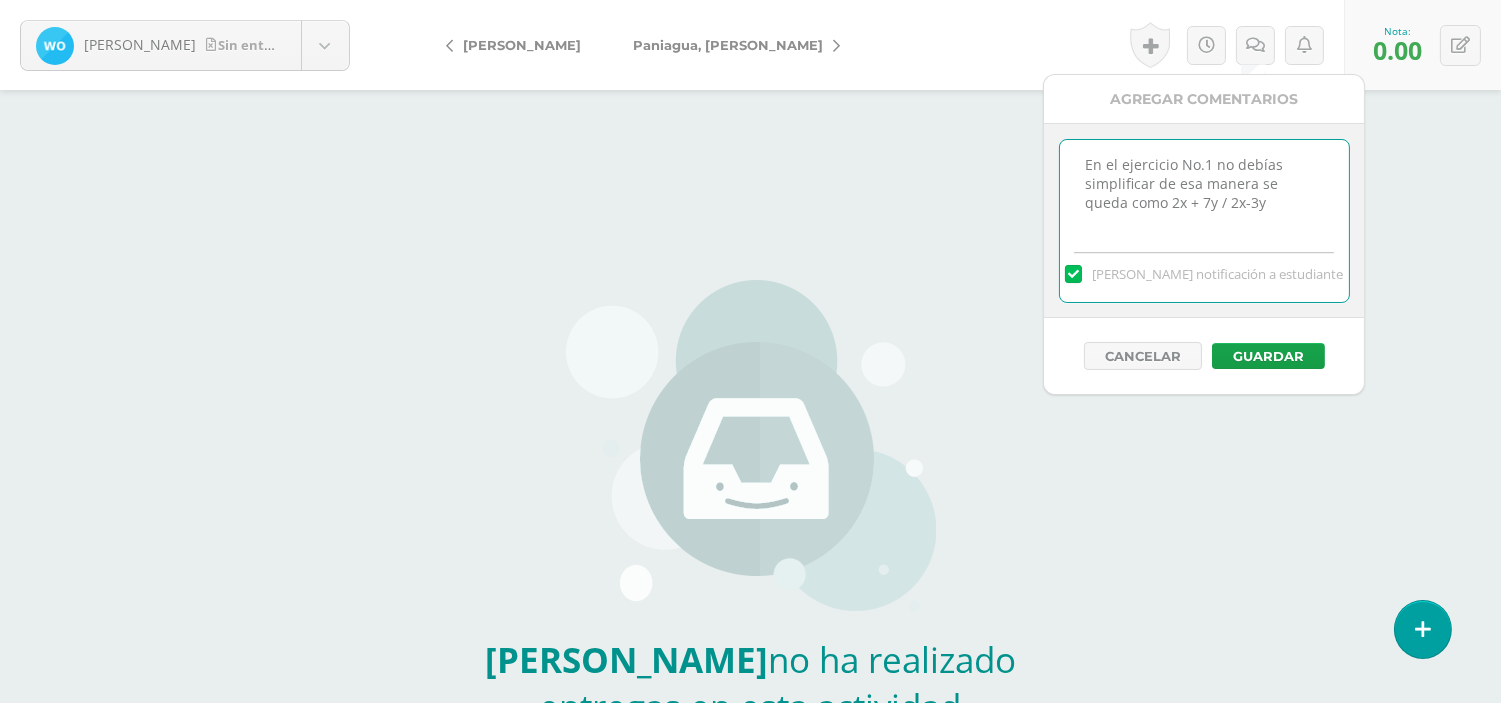 drag, startPoint x: 1252, startPoint y: 213, endPoint x: 1060, endPoint y: 155, distance: 200.56918 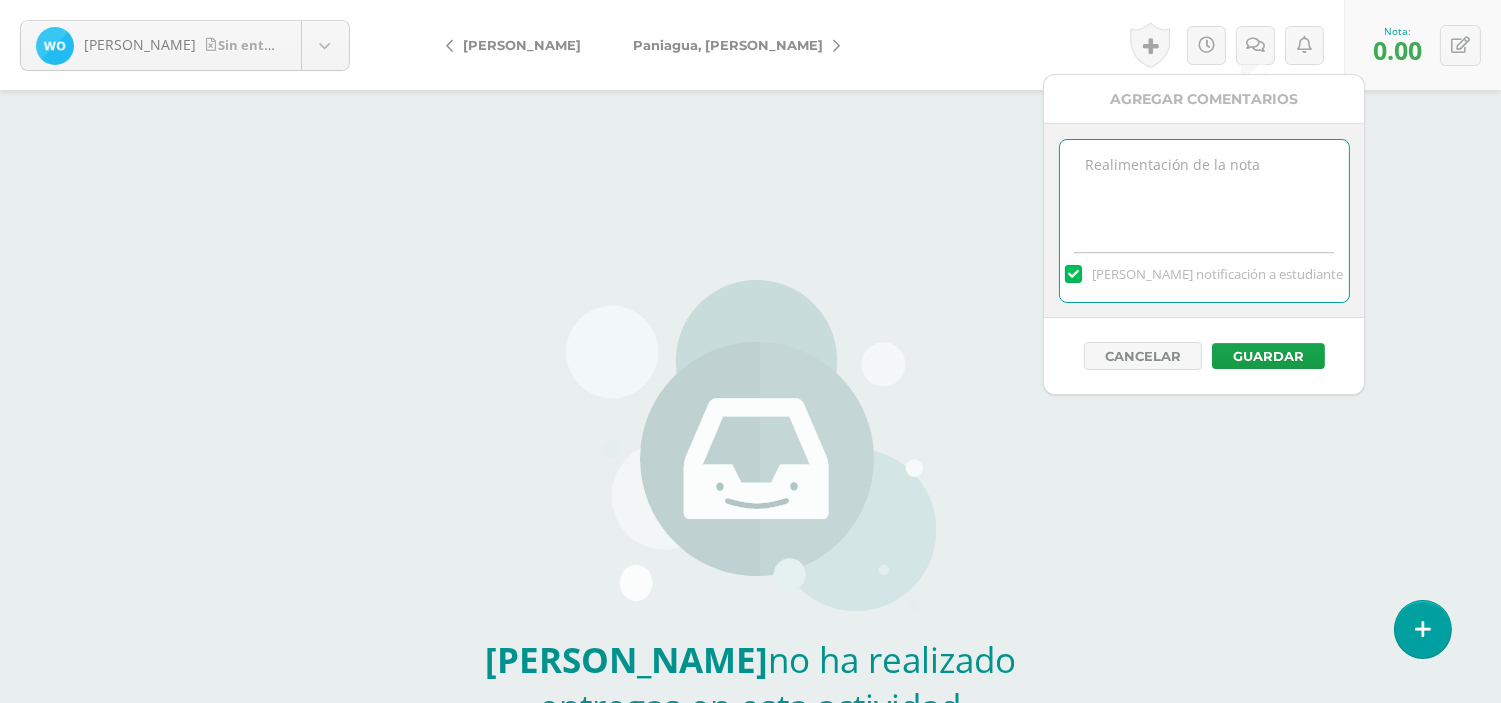 click at bounding box center [1204, 190] 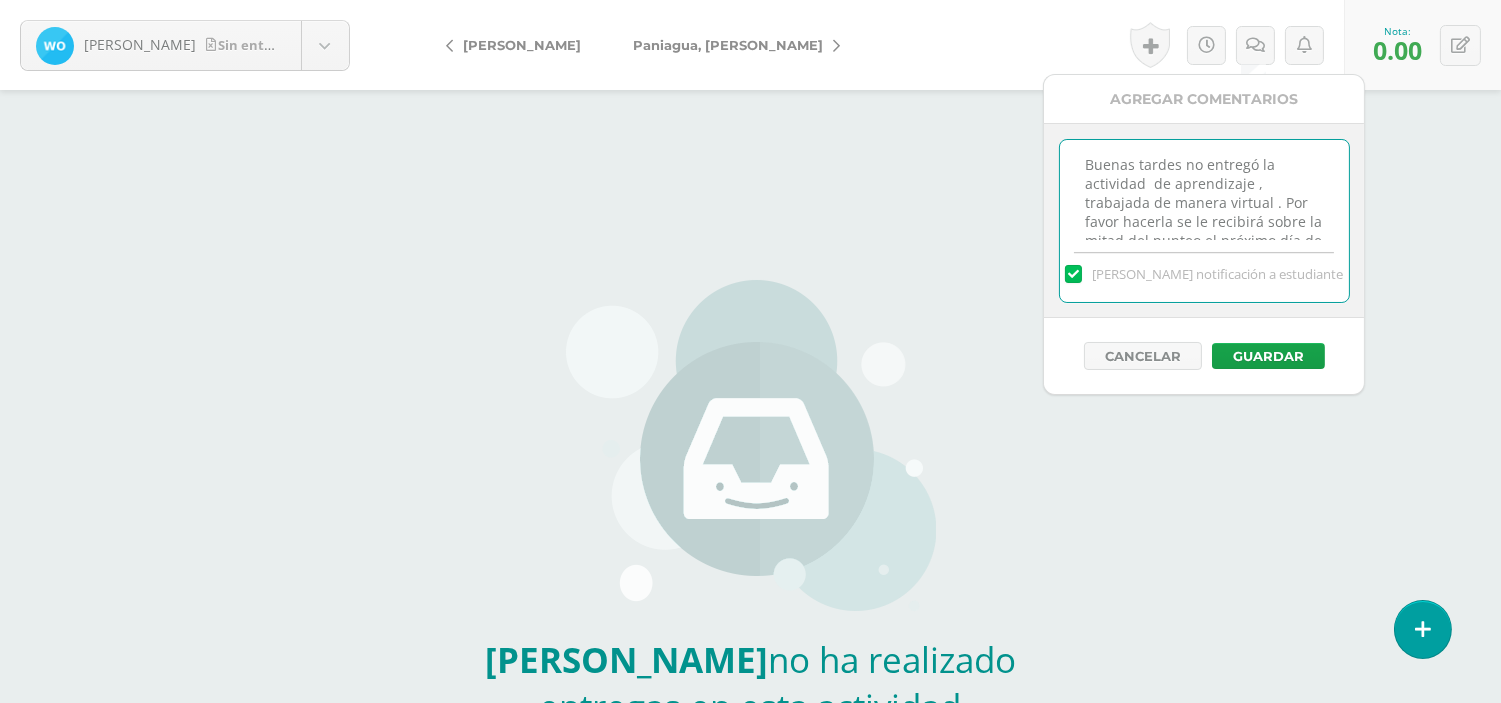 scroll, scrollTop: 28, scrollLeft: 0, axis: vertical 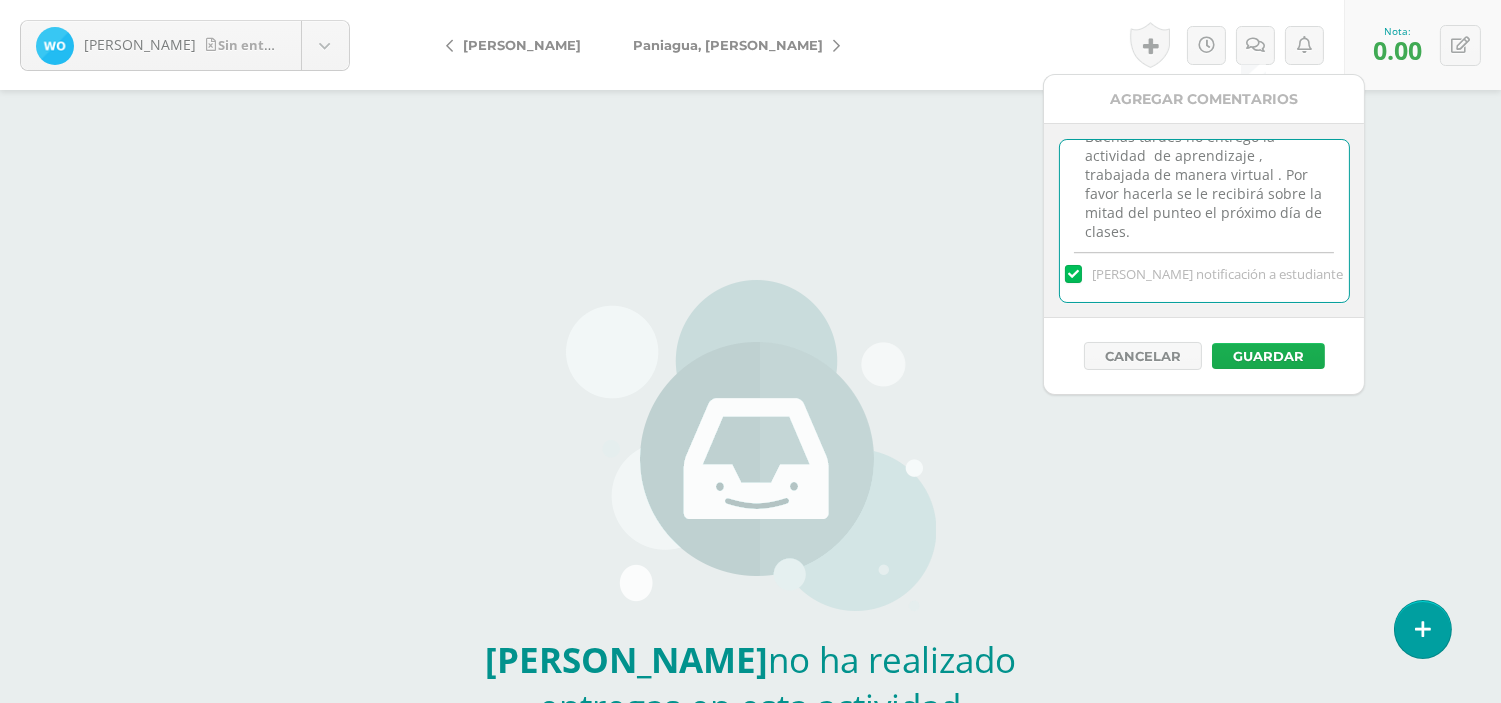 type on "Buenas tardes no entregó la actividad  de aprendizaje , trabajada de manera virtual . Por favor hacerla se le recibirá sobre la mitad del punteo el próximo día de clases." 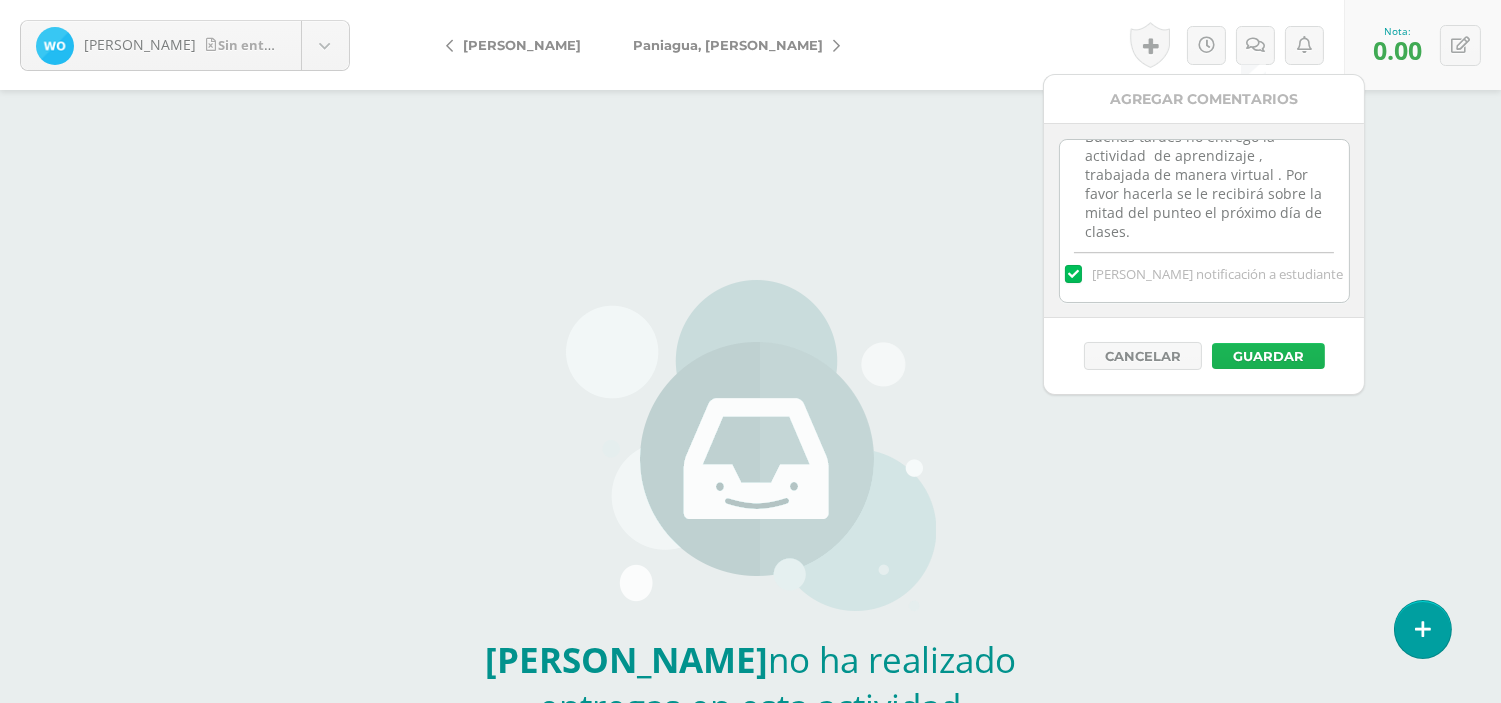click on "Guardar" at bounding box center [1268, 356] 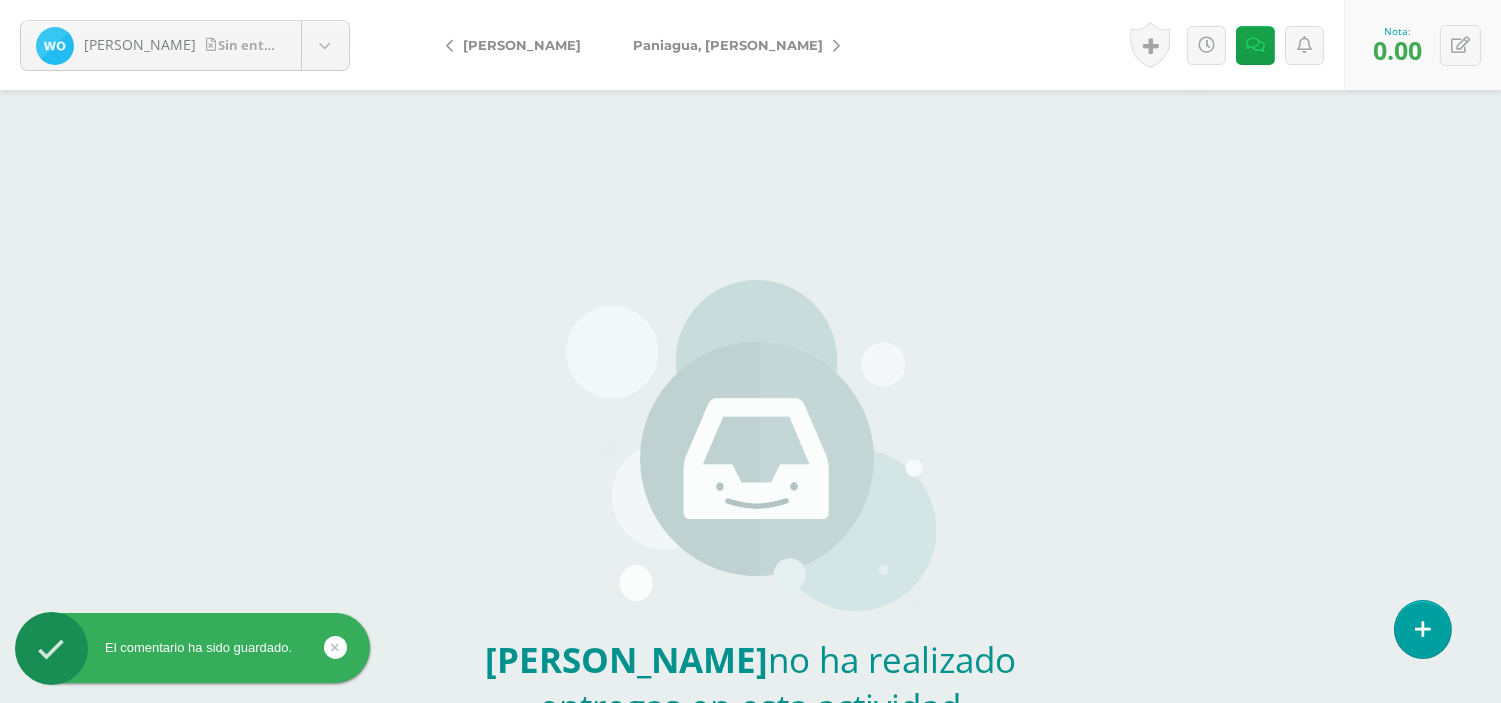 click on "[PERSON_NAME]" at bounding box center [728, 45] 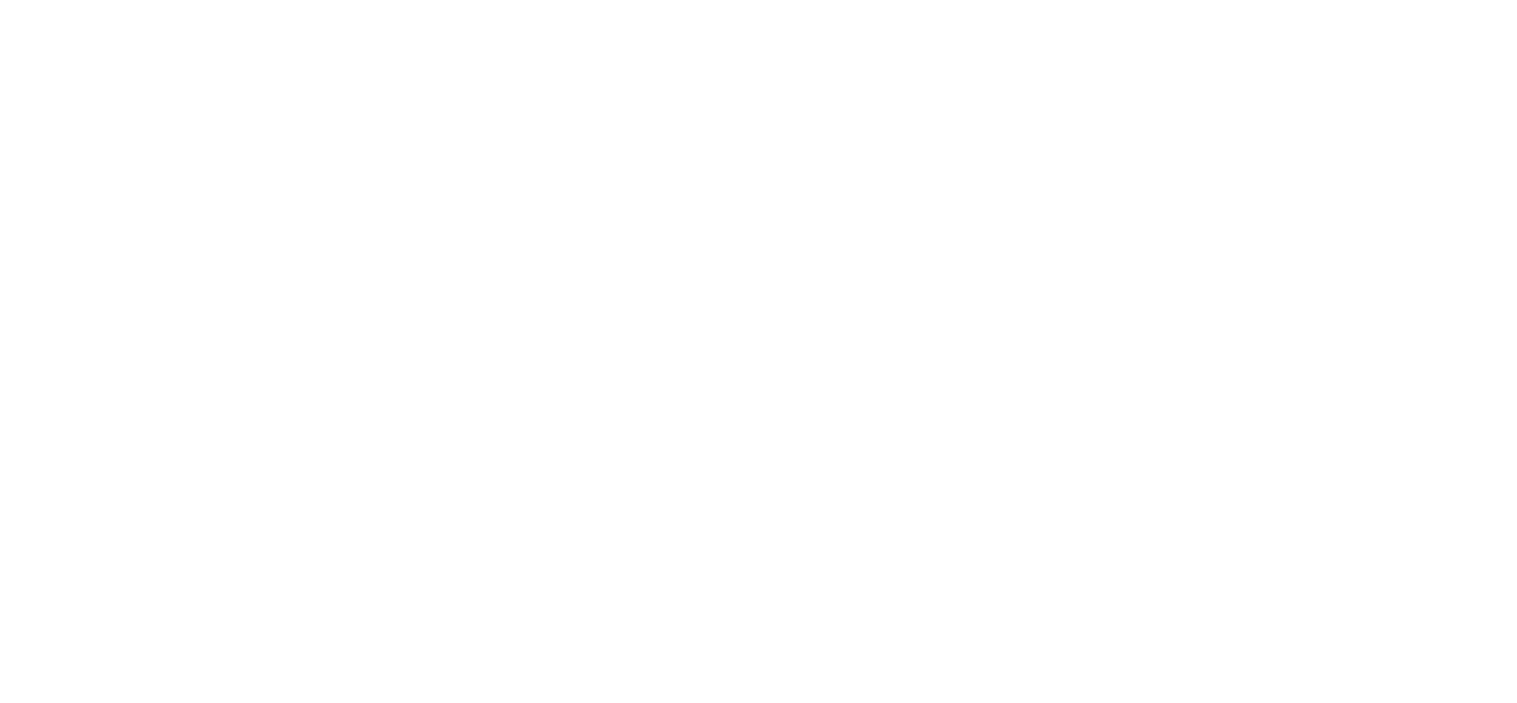 scroll, scrollTop: 0, scrollLeft: 0, axis: both 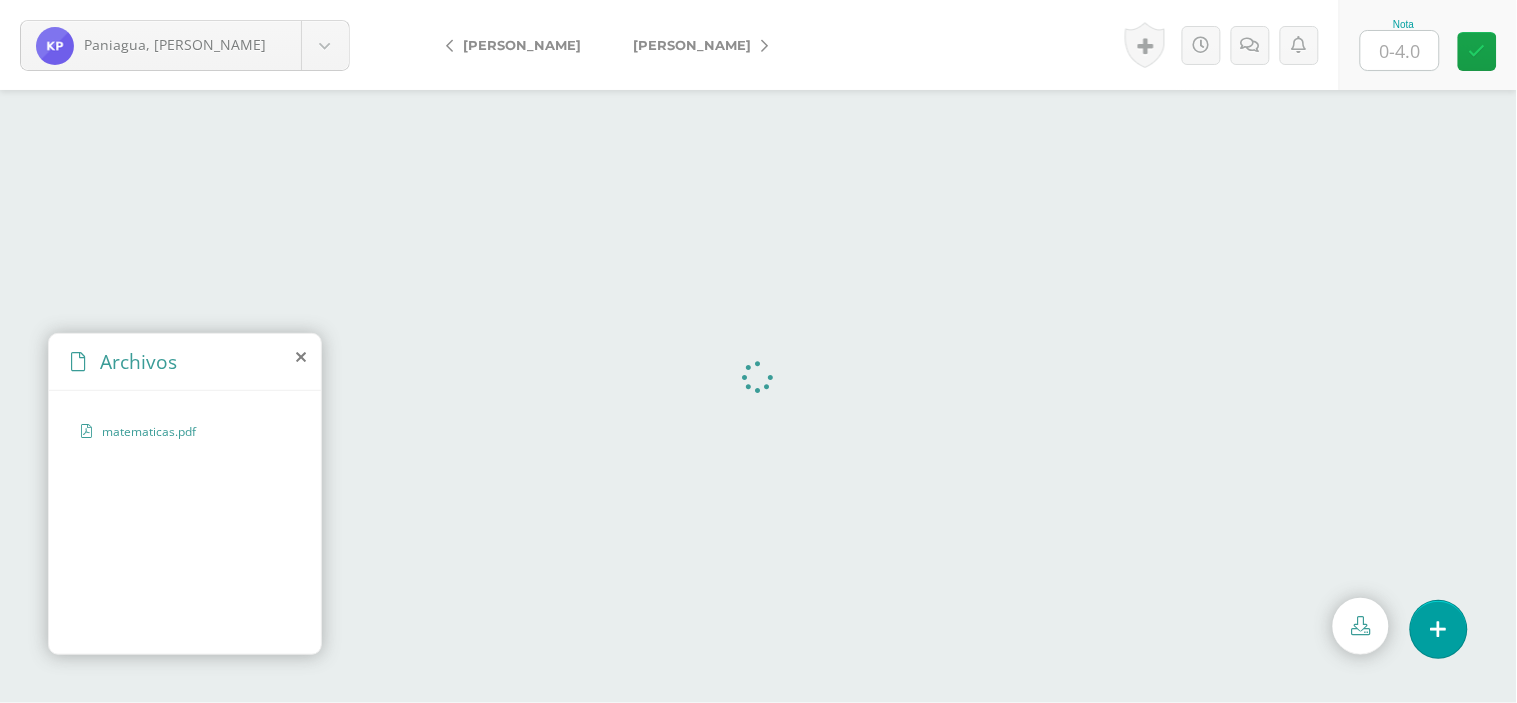 click at bounding box center (1400, 50) 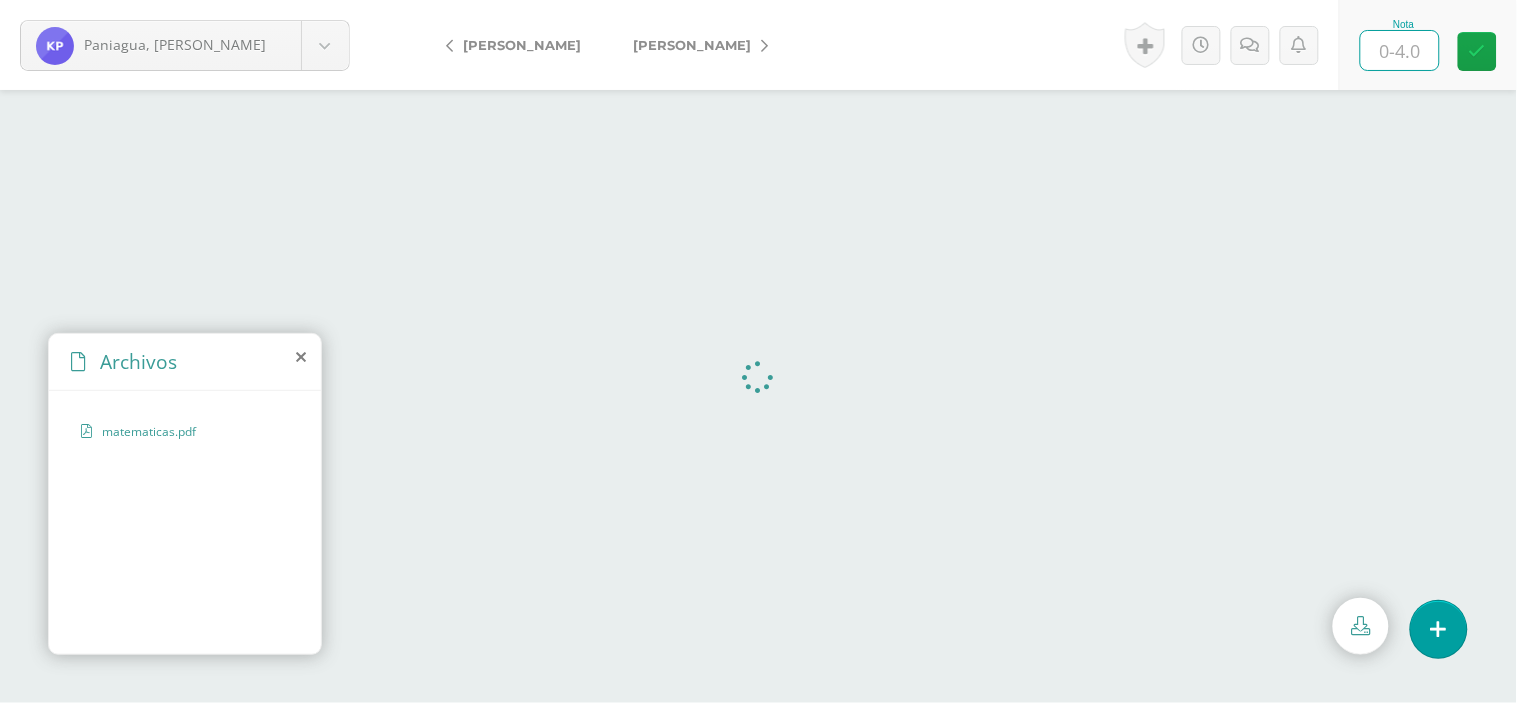 type on "4" 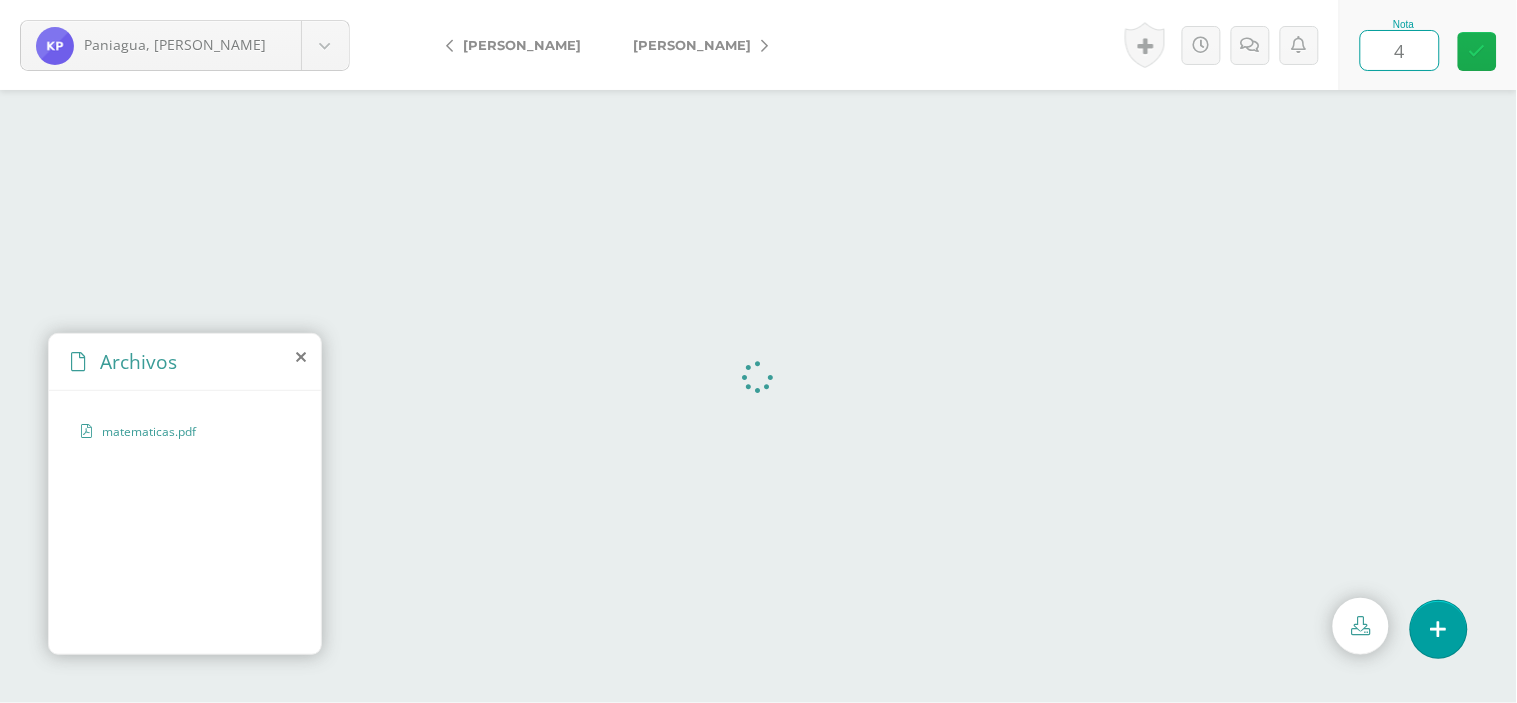 click at bounding box center [1477, 51] 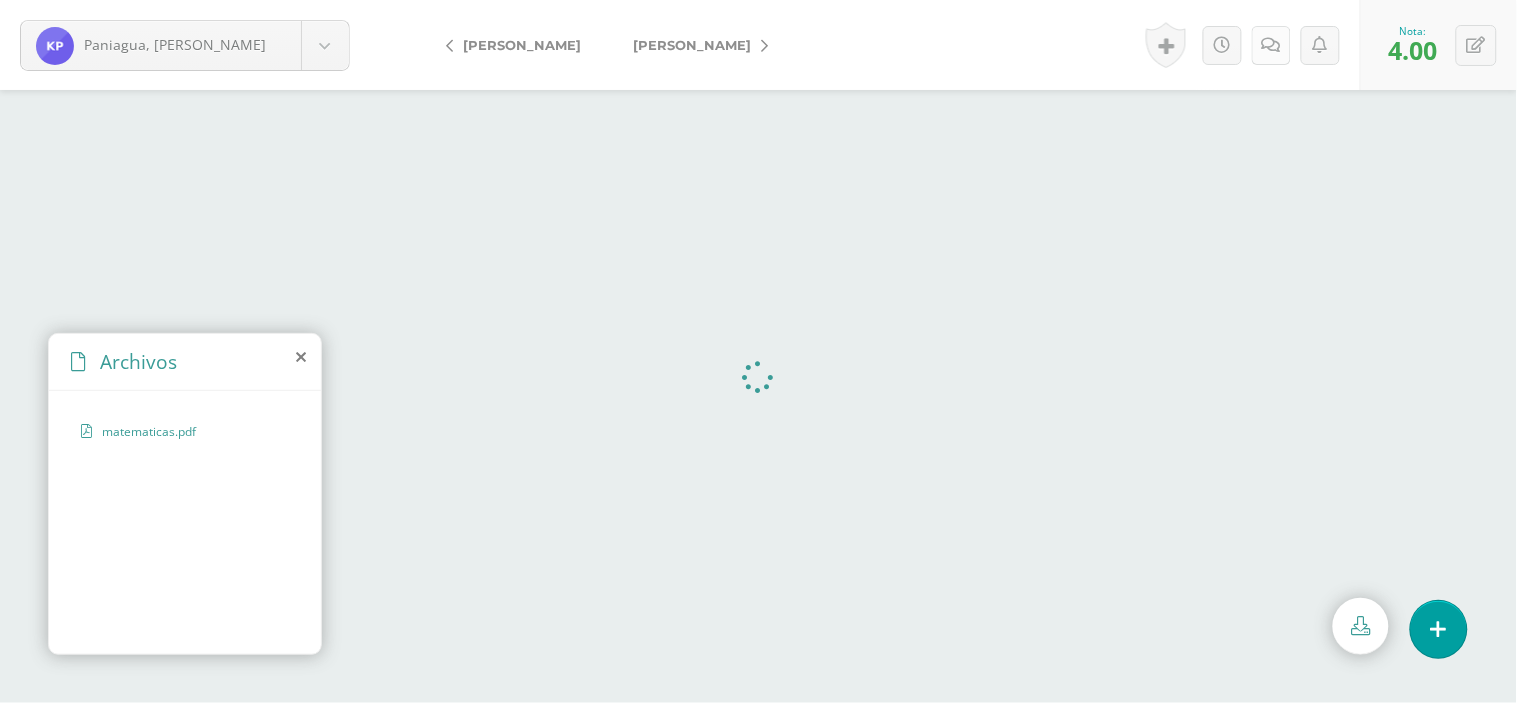 click at bounding box center (1271, 45) 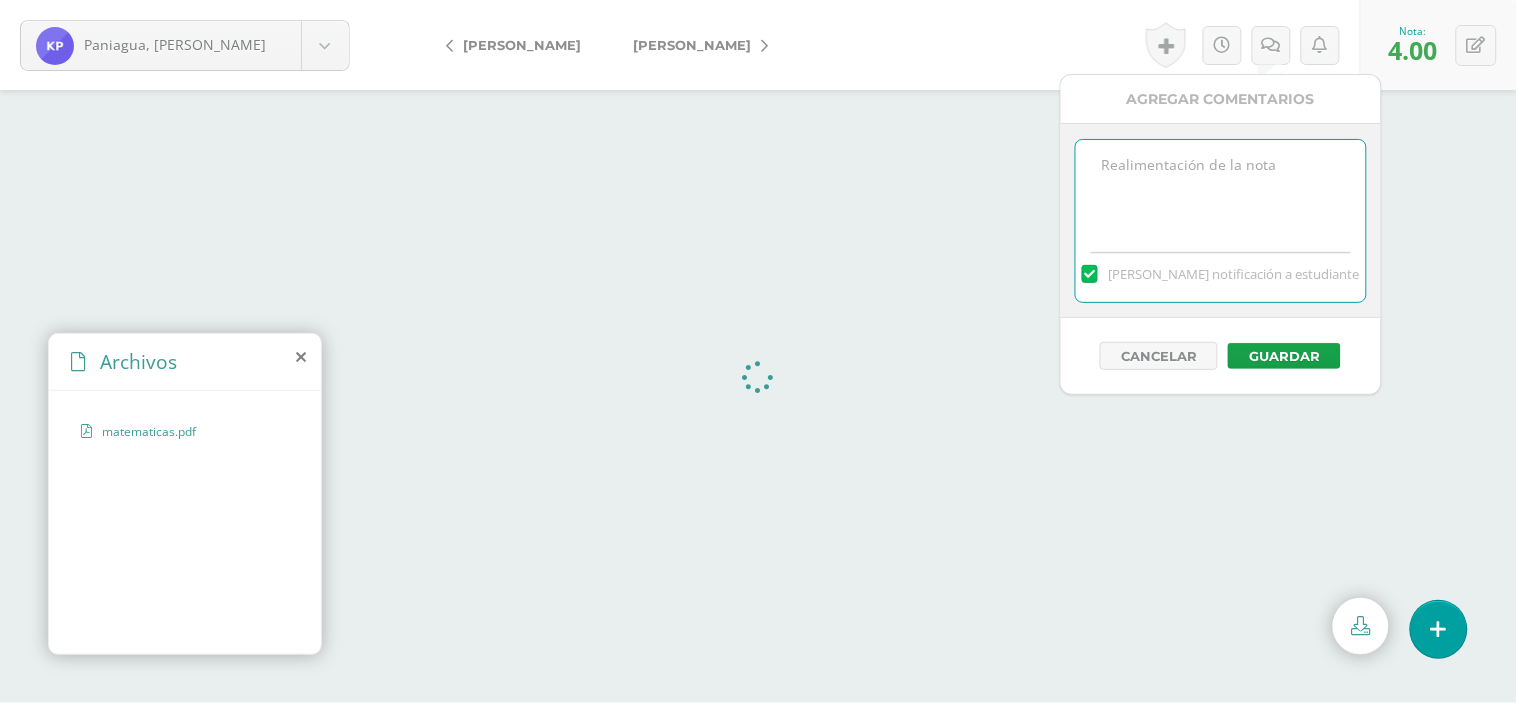 click at bounding box center (1220, 190) 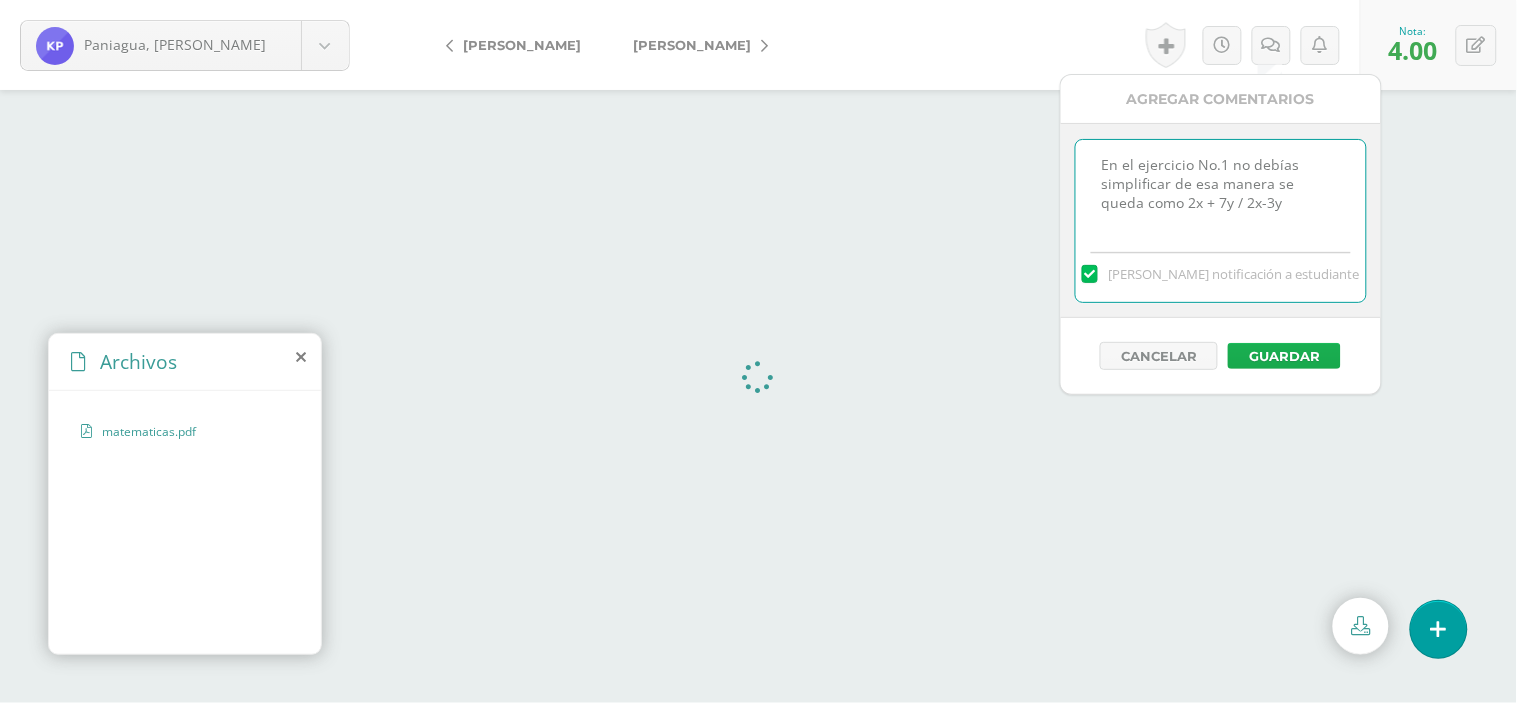 type on "En el ejercicio No.1 no debías simplificar de esa manera se queda como 2x + 7y / 2x-3y" 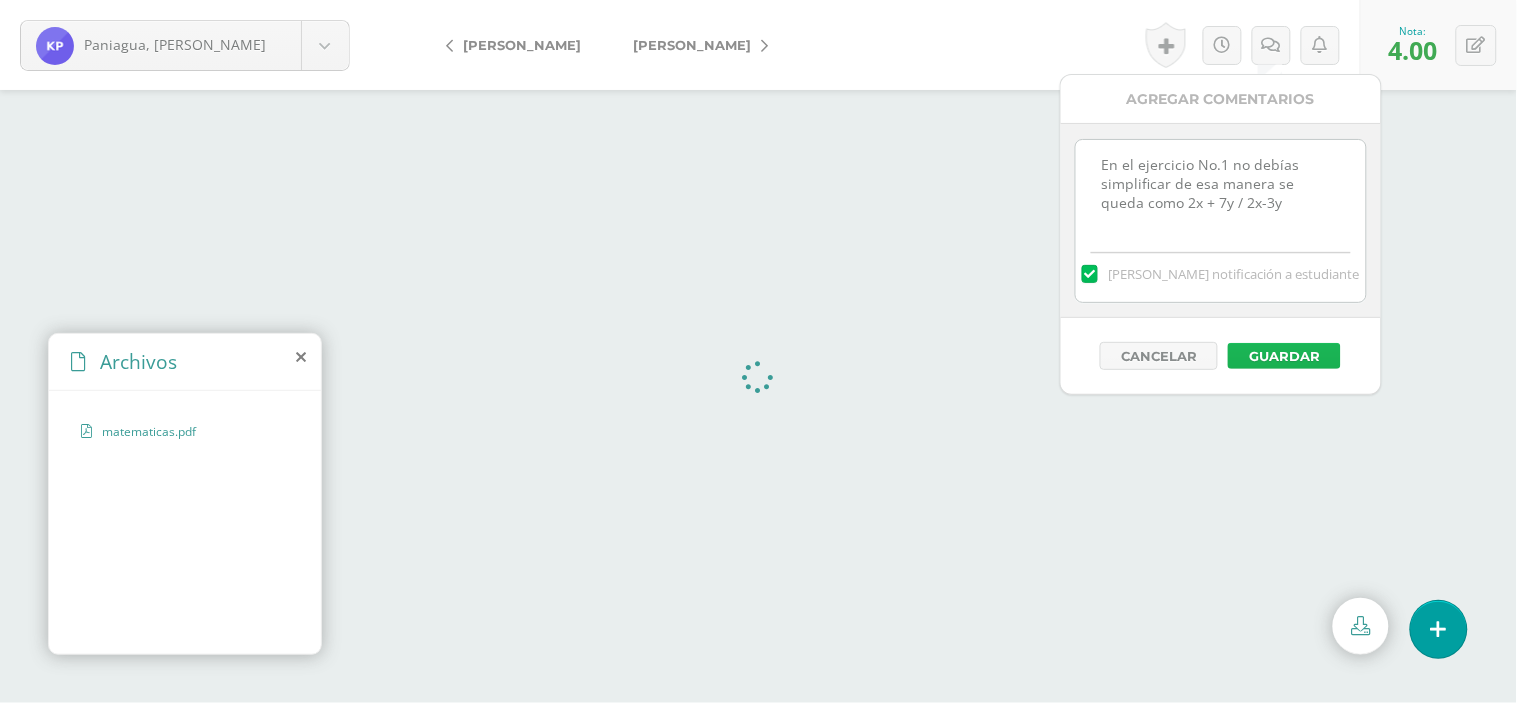 click on "Guardar" at bounding box center [1284, 356] 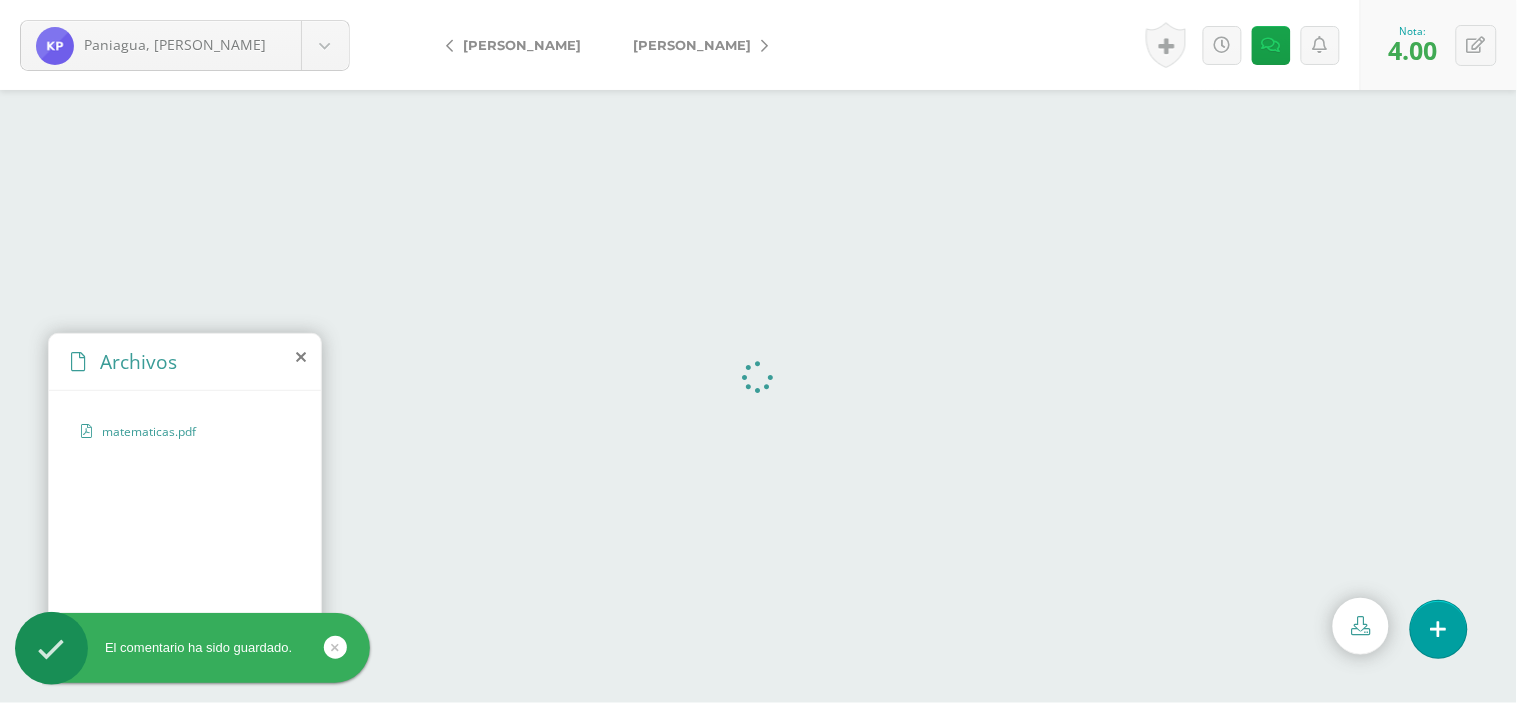 click on "[PERSON_NAME]" at bounding box center [692, 45] 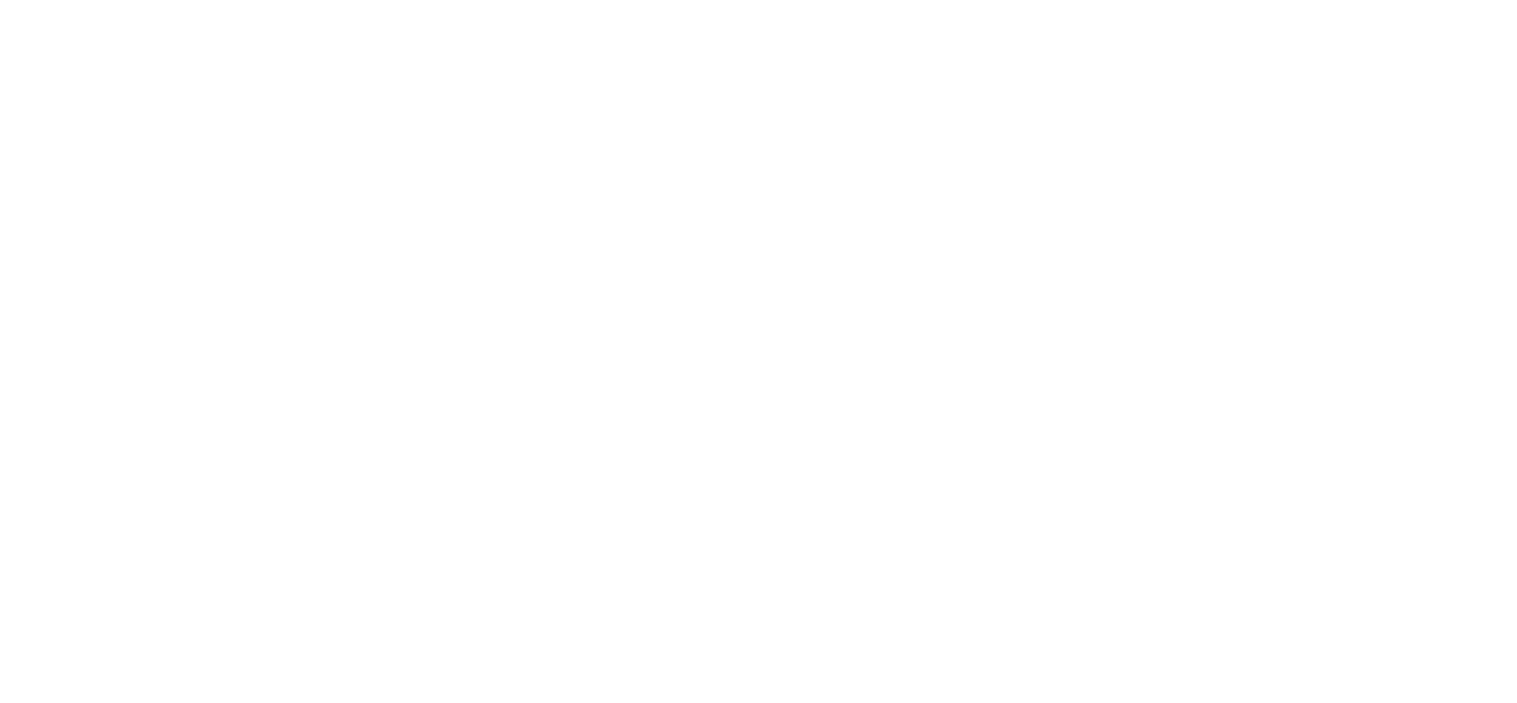 scroll, scrollTop: 0, scrollLeft: 0, axis: both 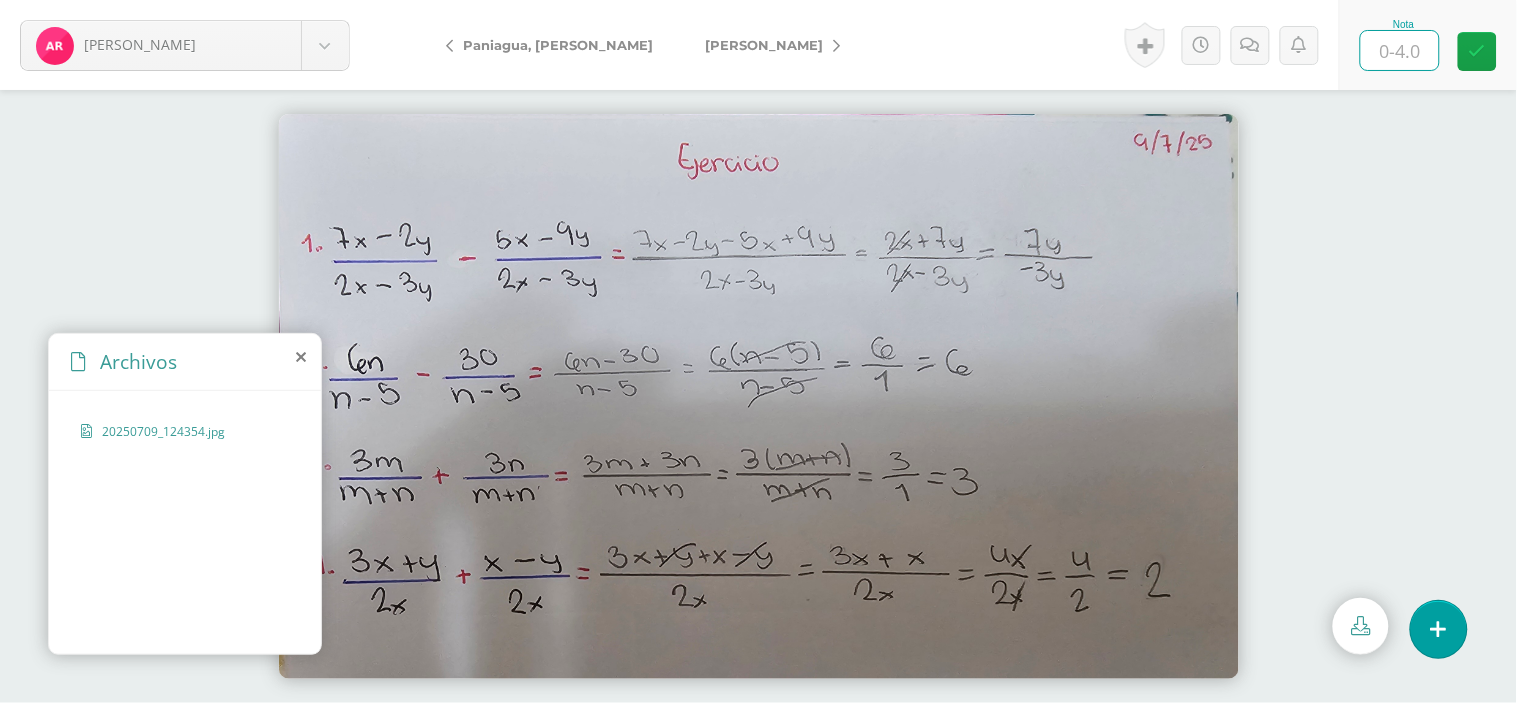 click at bounding box center [1400, 50] 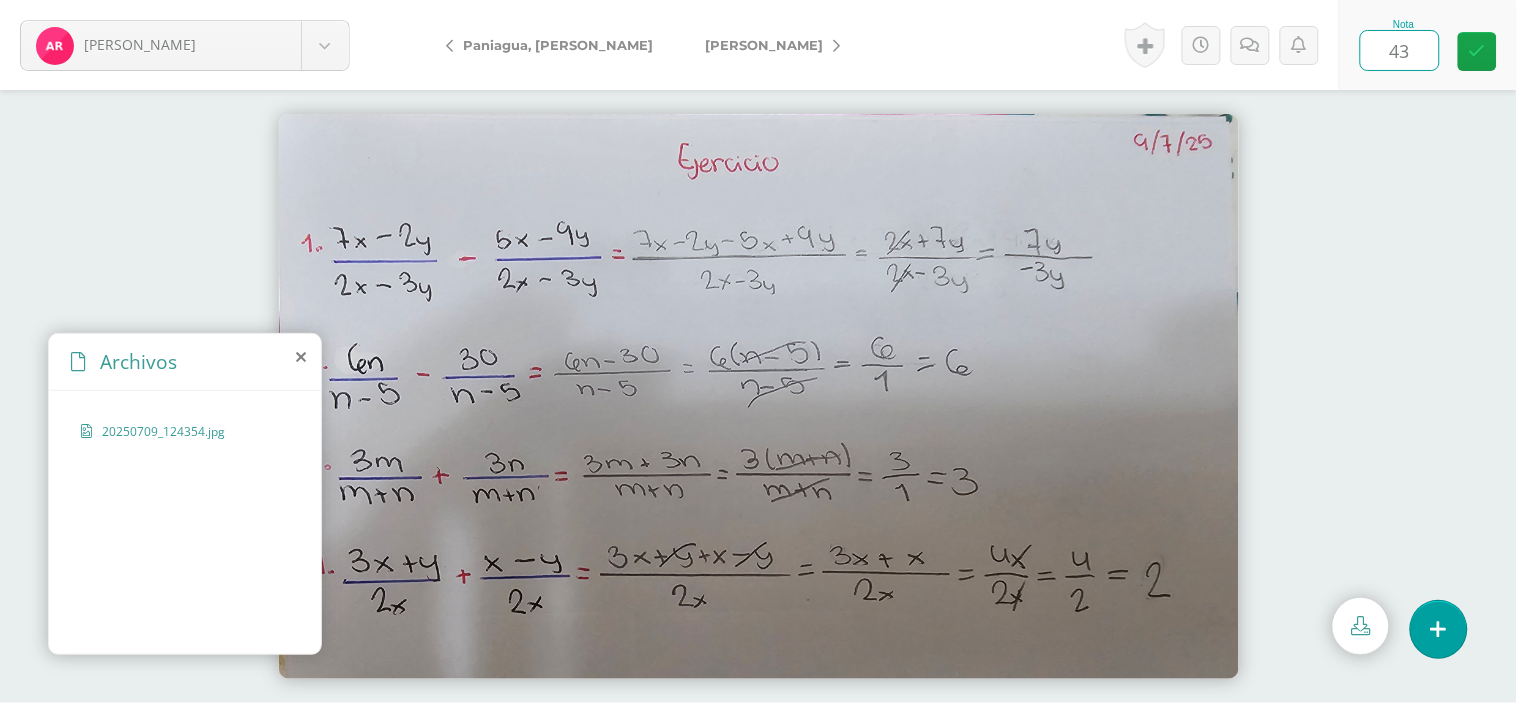 type on "4" 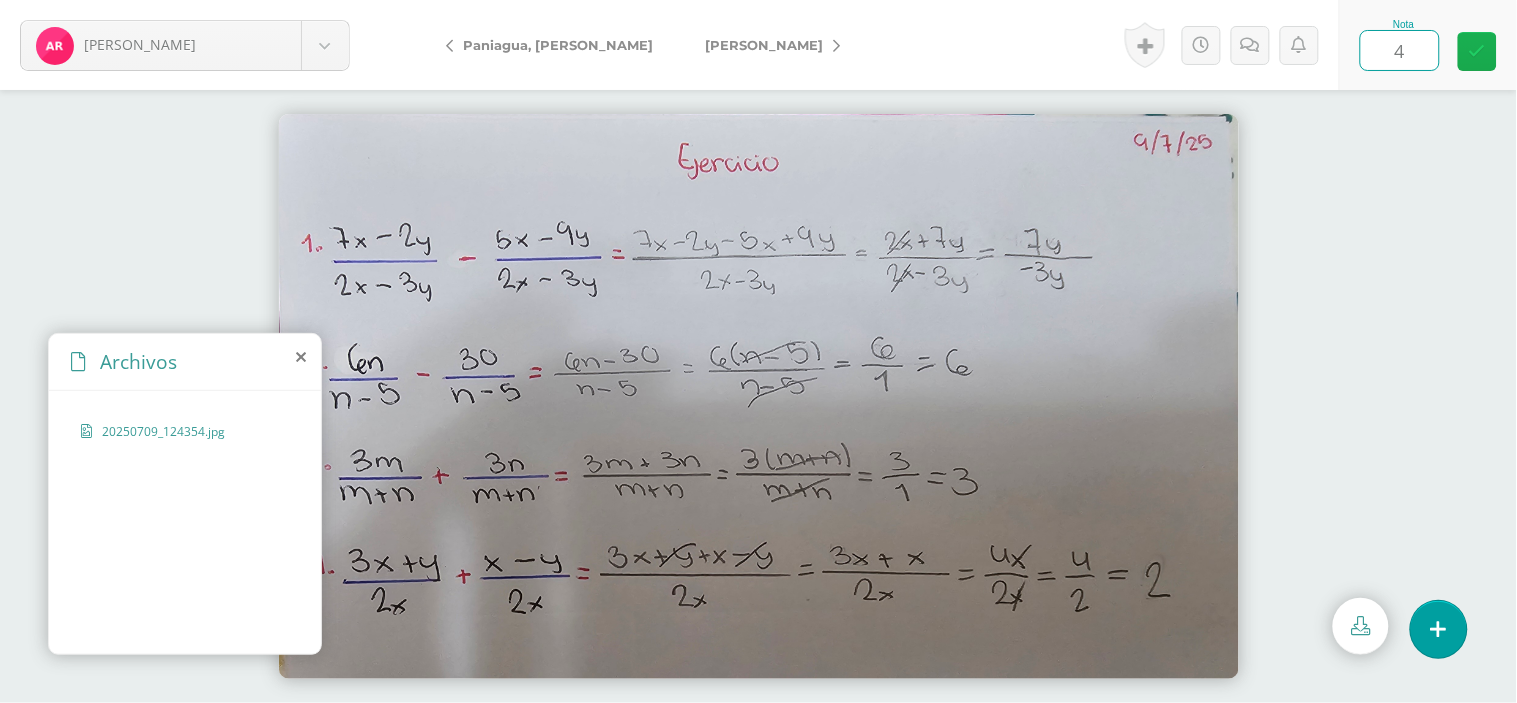 click at bounding box center (1477, 51) 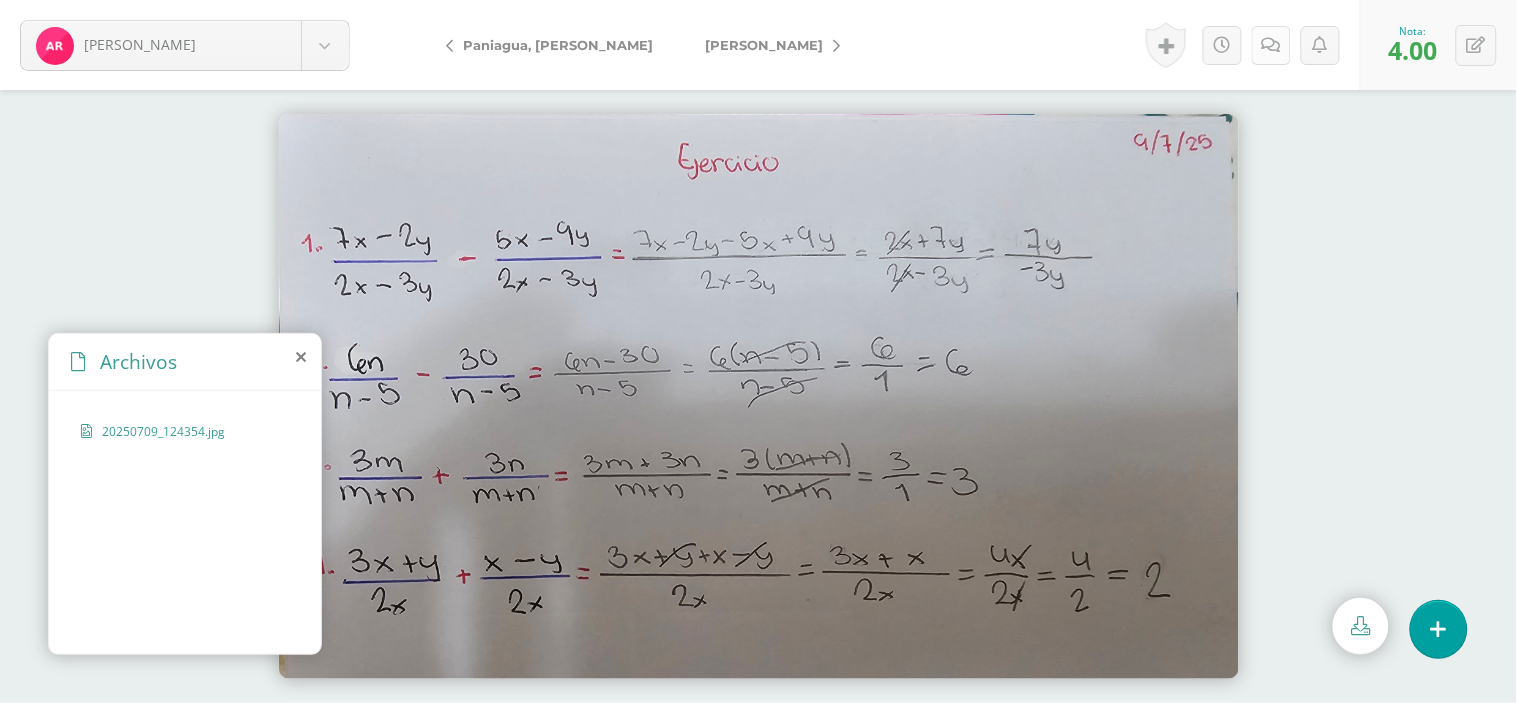 click at bounding box center (1271, 45) 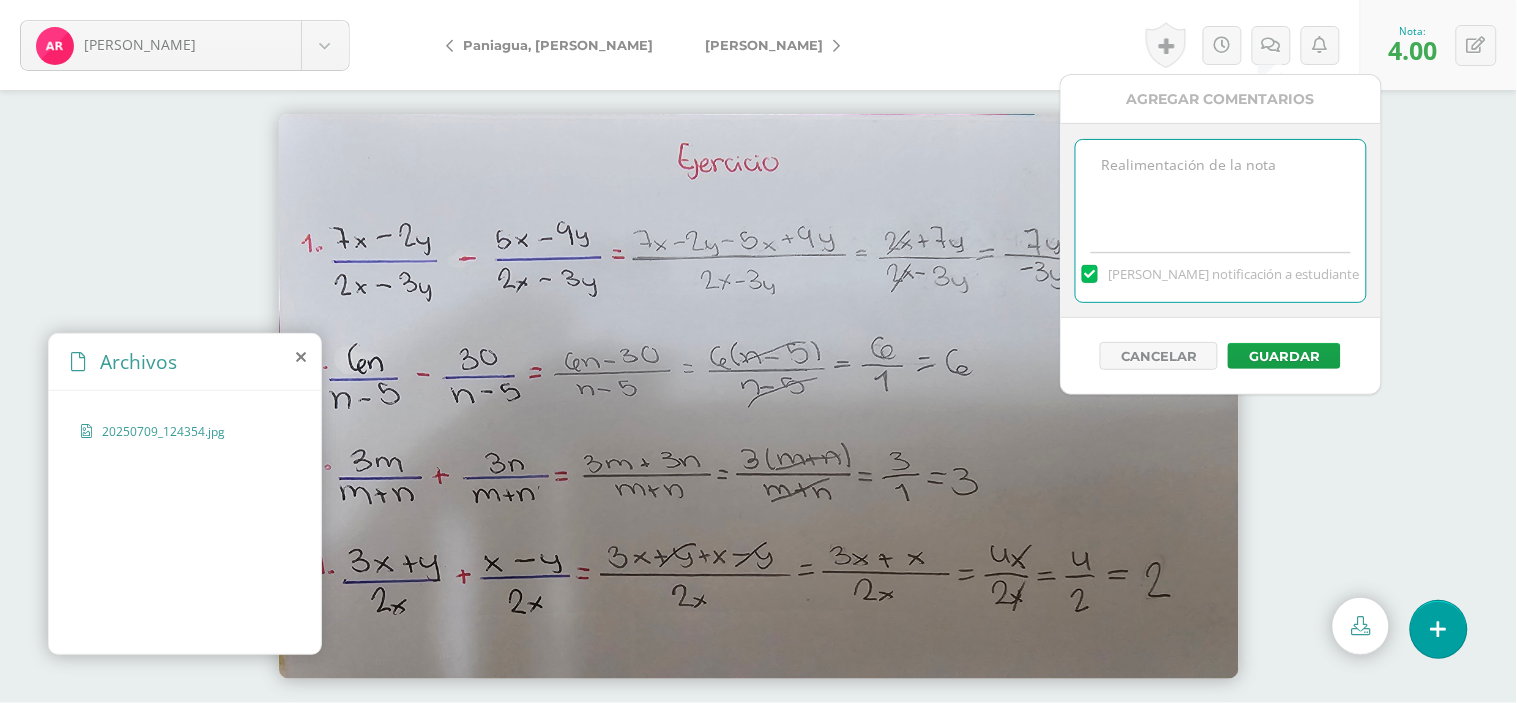 click at bounding box center (1220, 190) 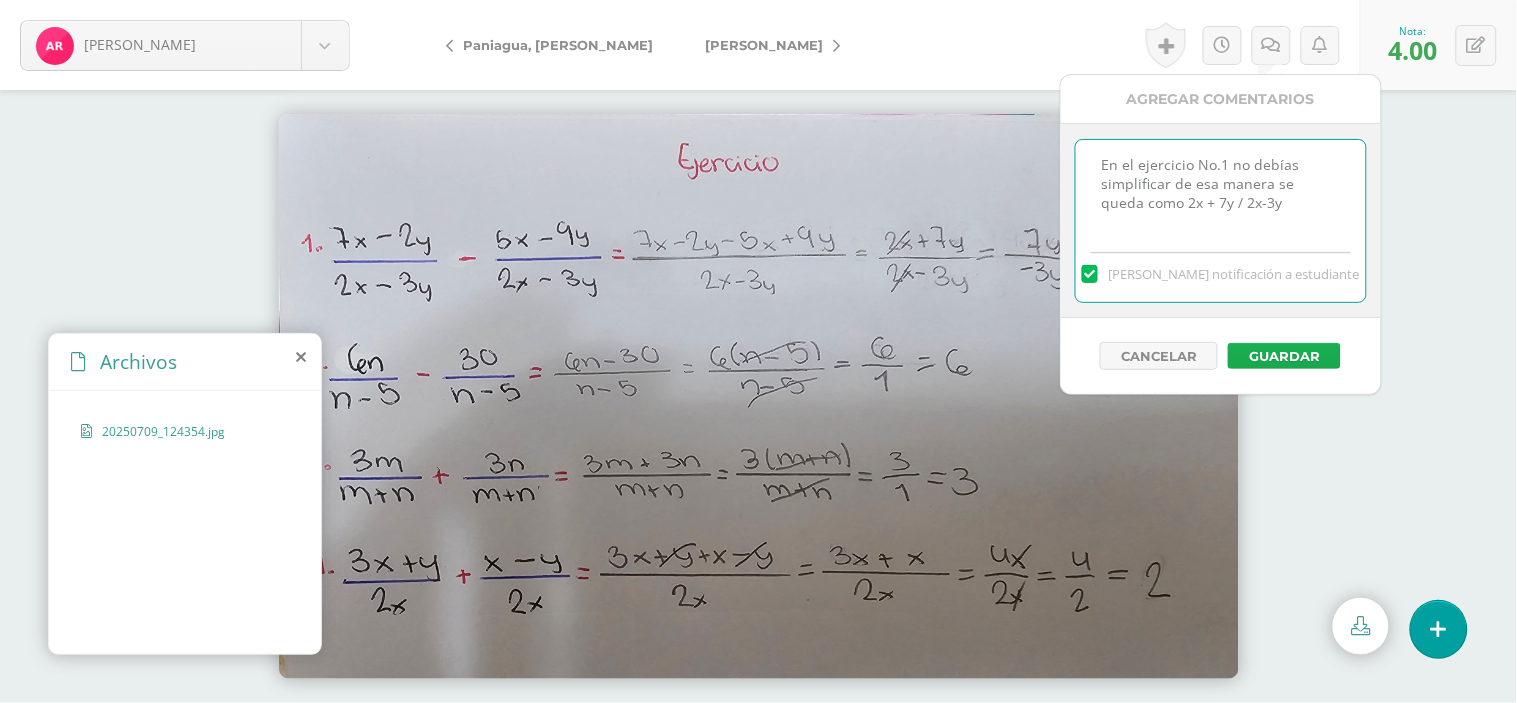 type on "En el ejercicio No.1 no debías simplificar de esa manera se queda como 2x + 7y / 2x-3y" 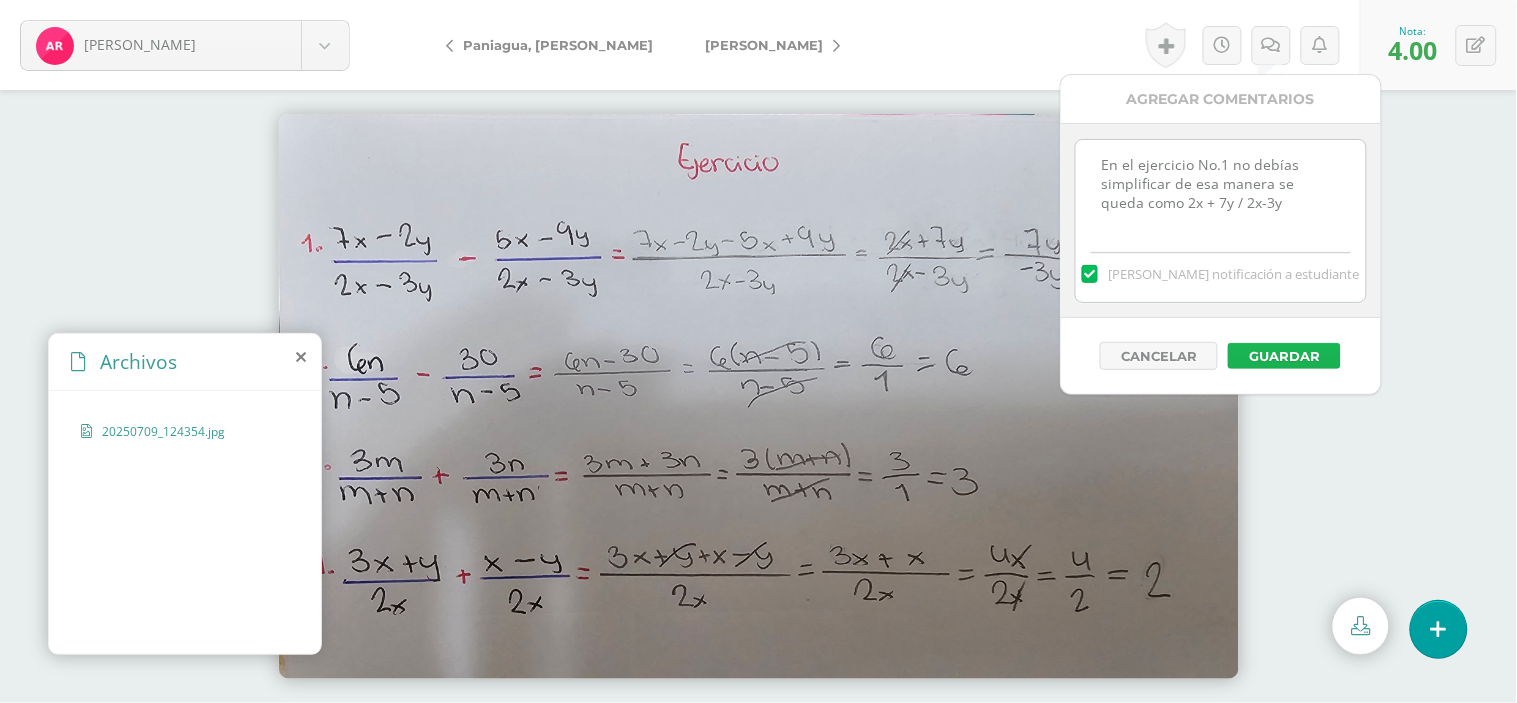 click on "Guardar" at bounding box center [1284, 356] 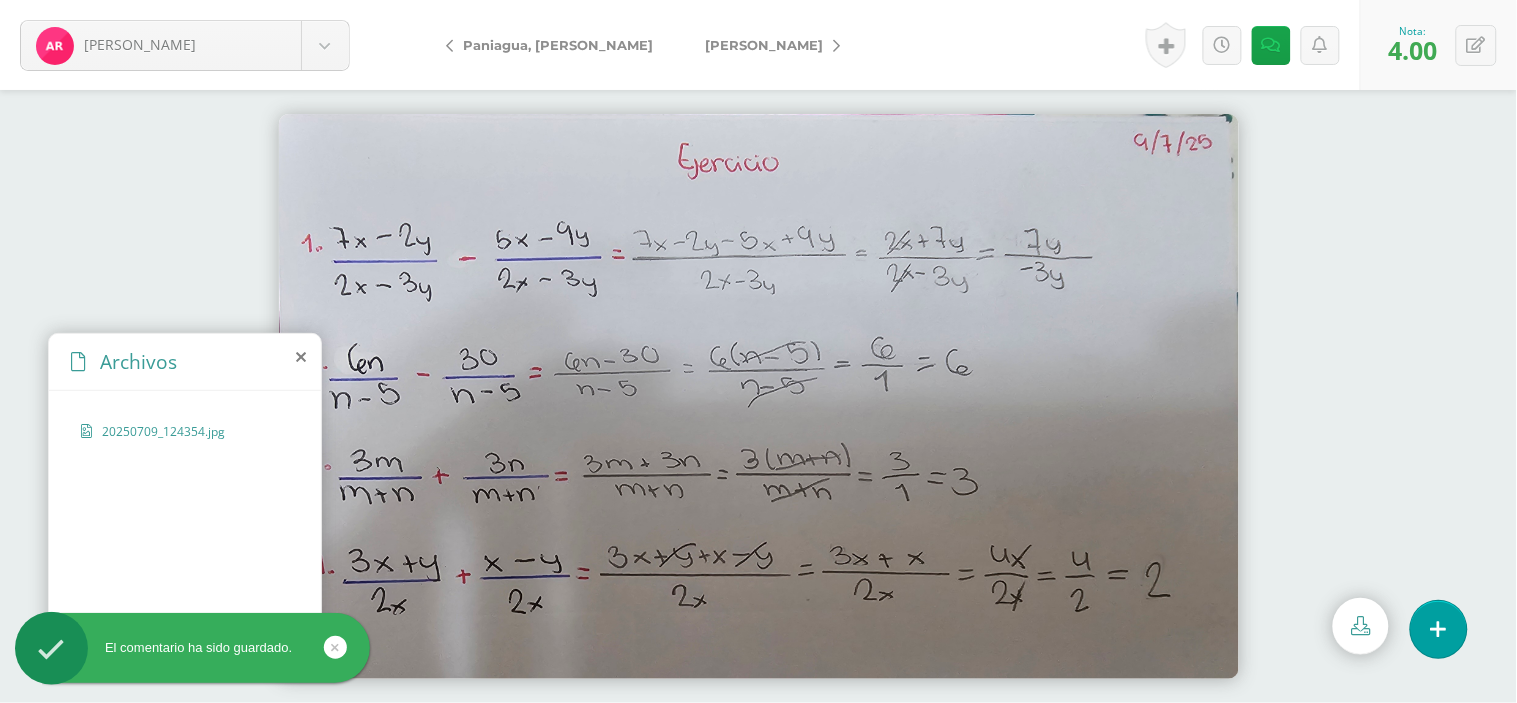 click on "[PERSON_NAME]" at bounding box center (767, 45) 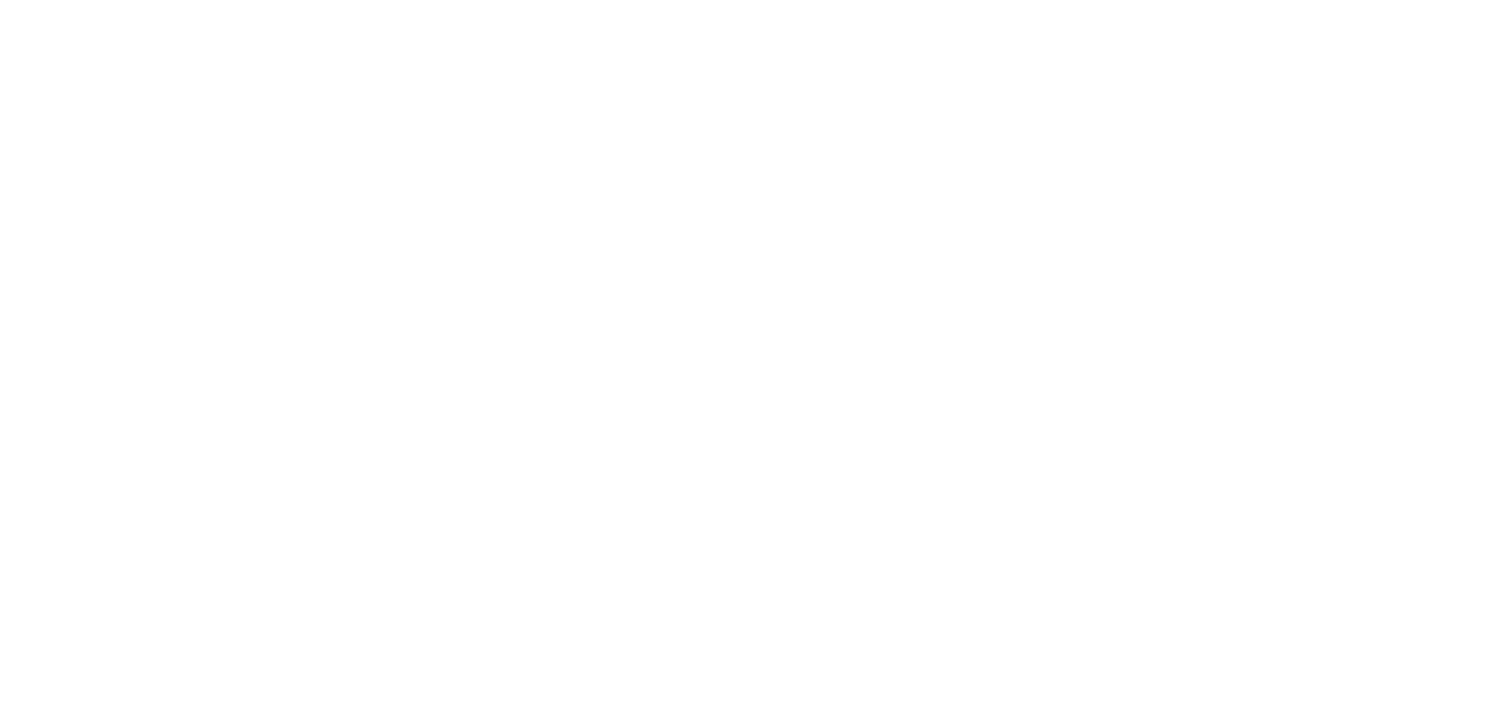 scroll, scrollTop: 0, scrollLeft: 0, axis: both 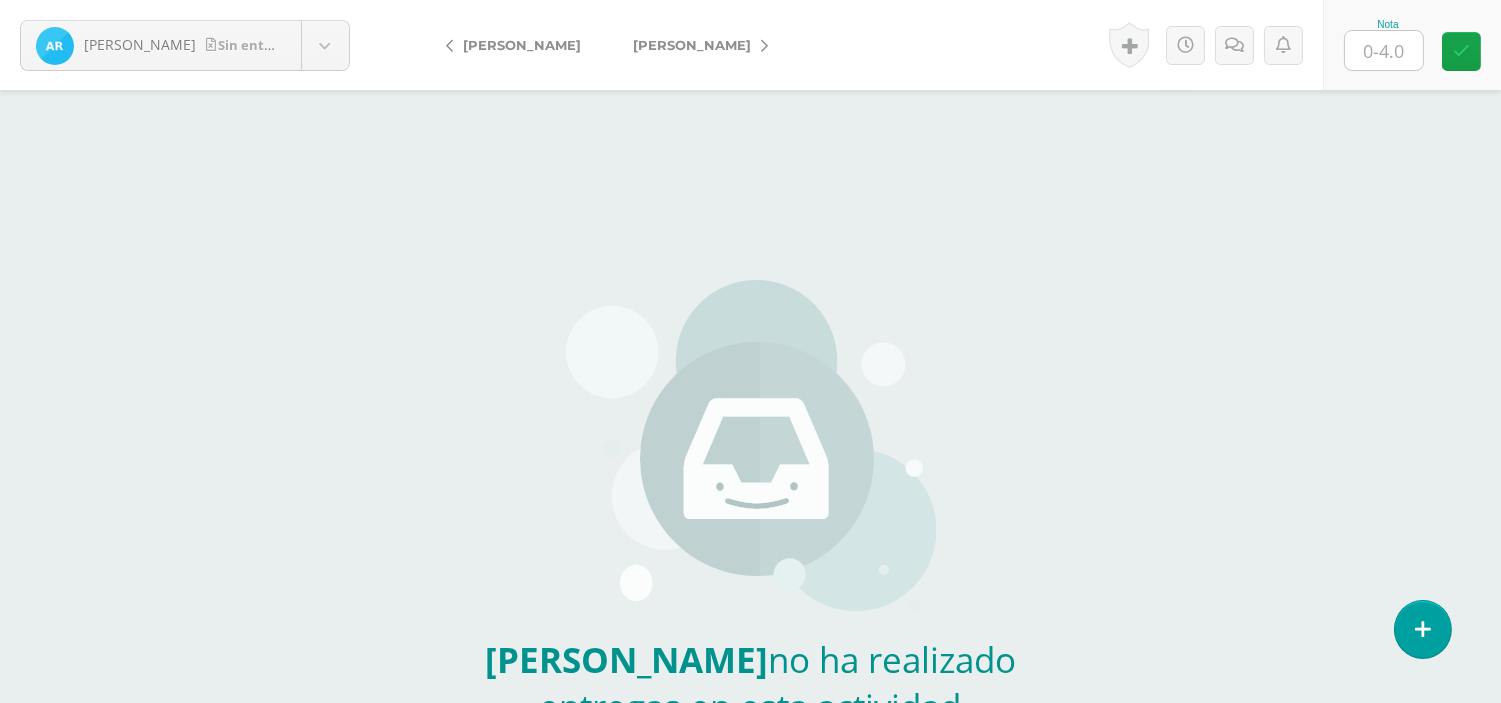 click on "[PERSON_NAME]" at bounding box center (692, 45) 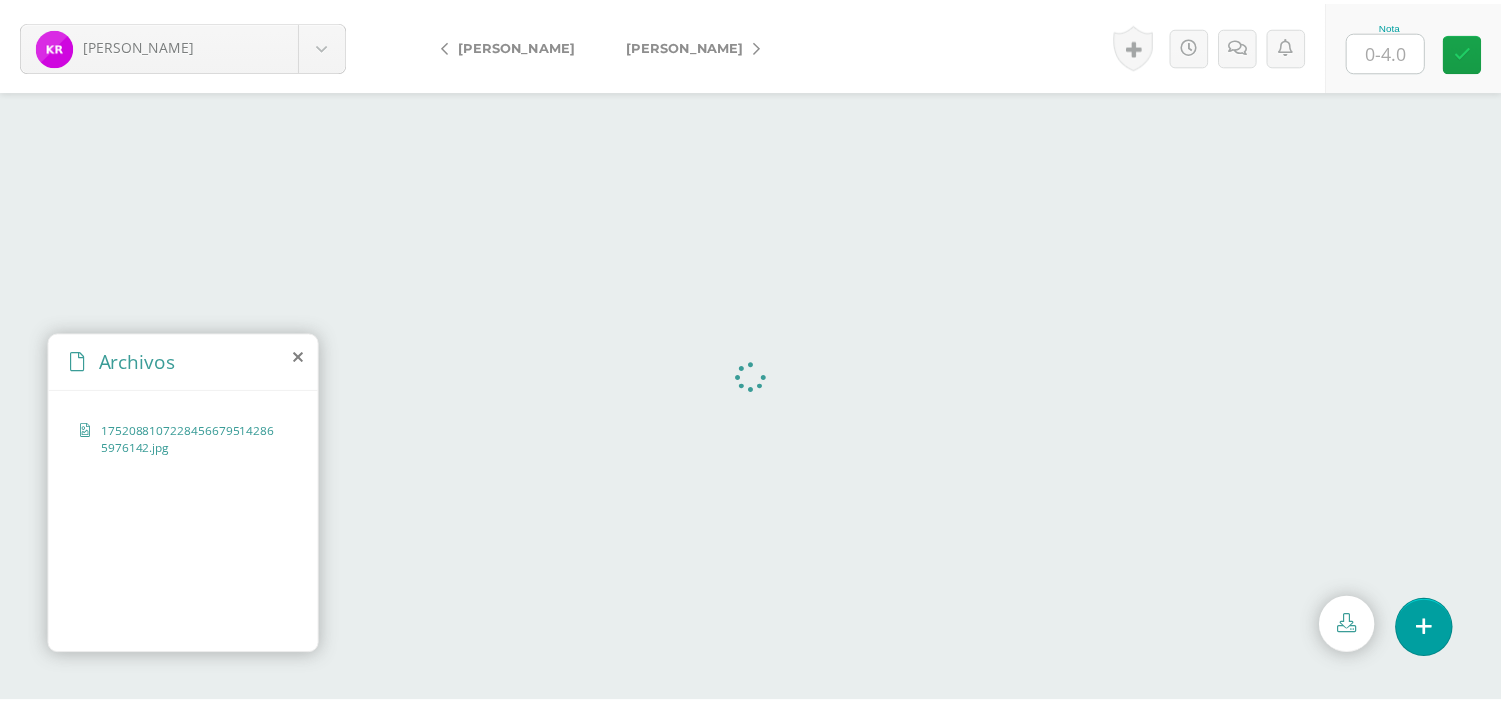 scroll, scrollTop: 0, scrollLeft: 0, axis: both 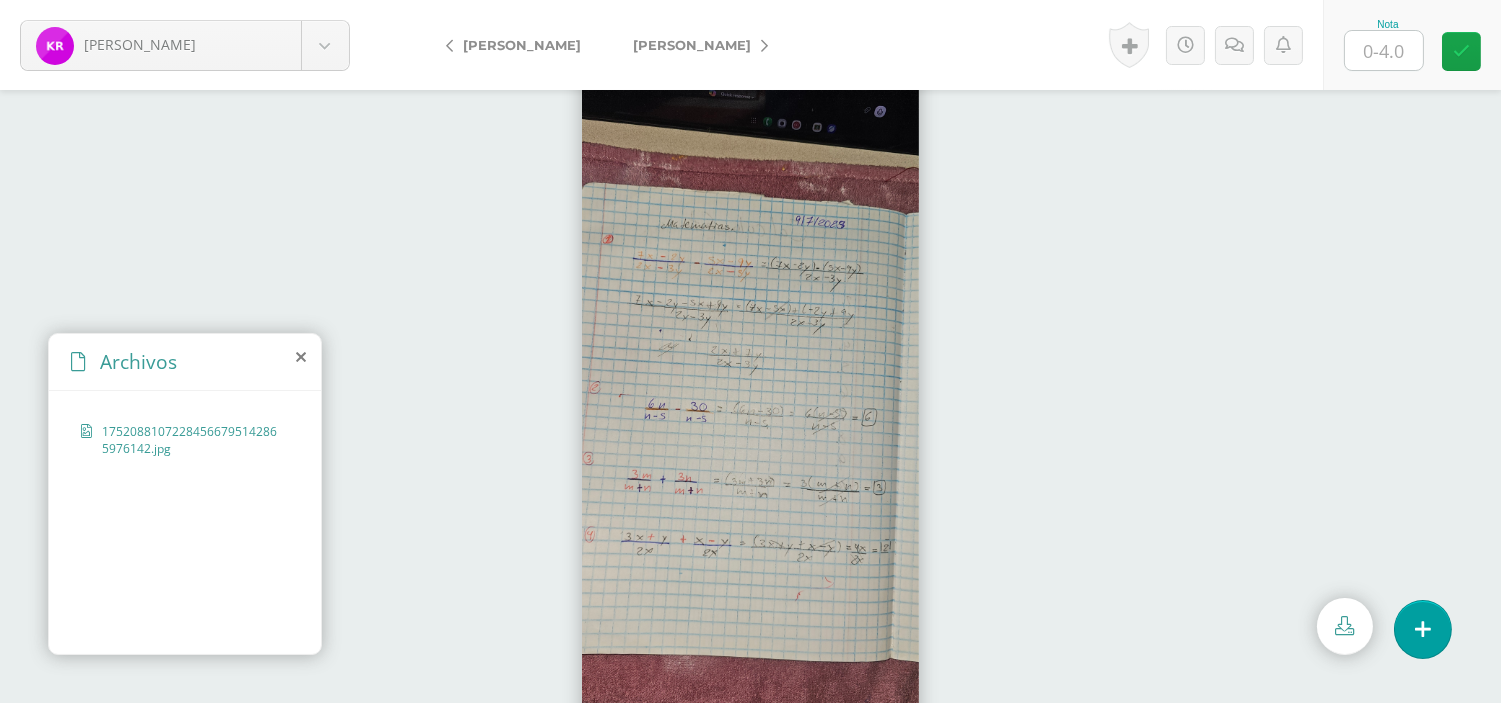 click at bounding box center [750, 397] 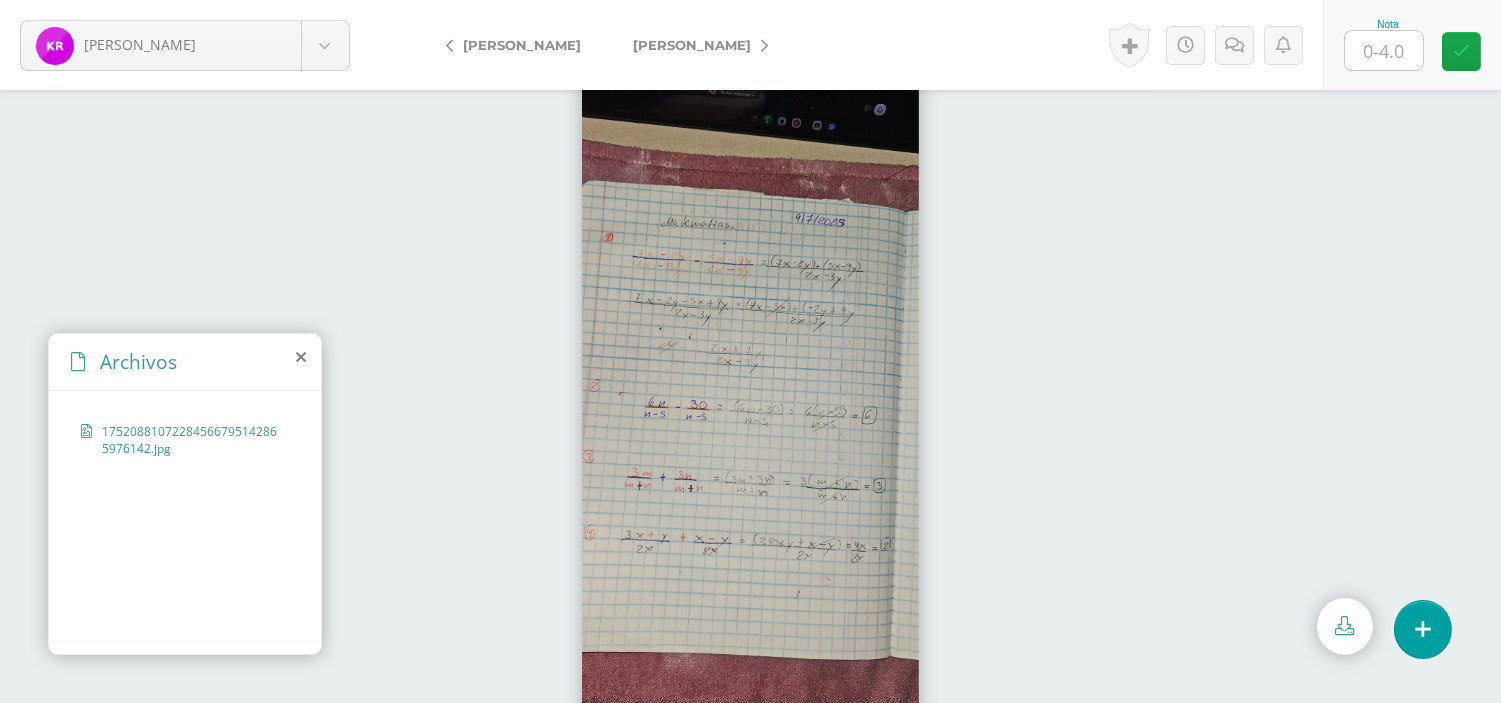 scroll, scrollTop: 0, scrollLeft: 0, axis: both 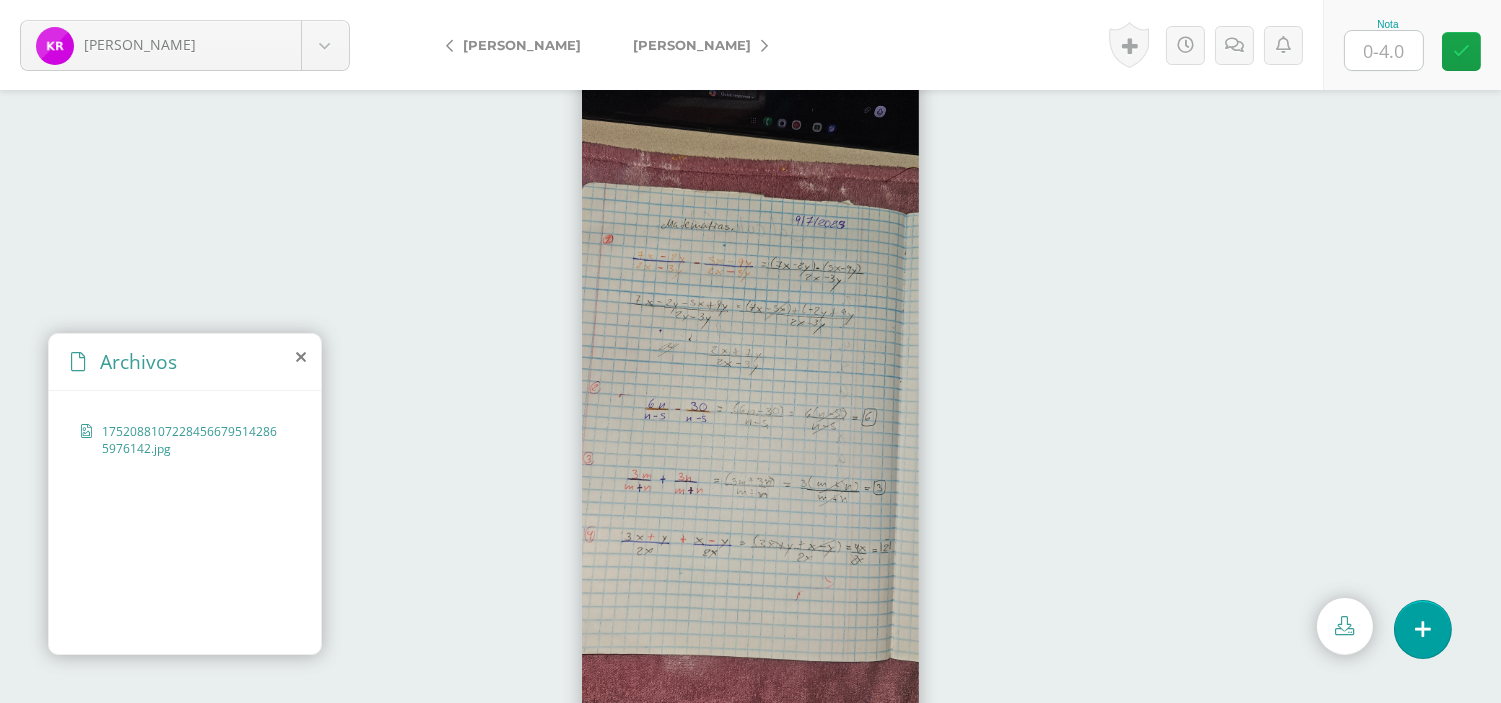 click at bounding box center [1384, 50] 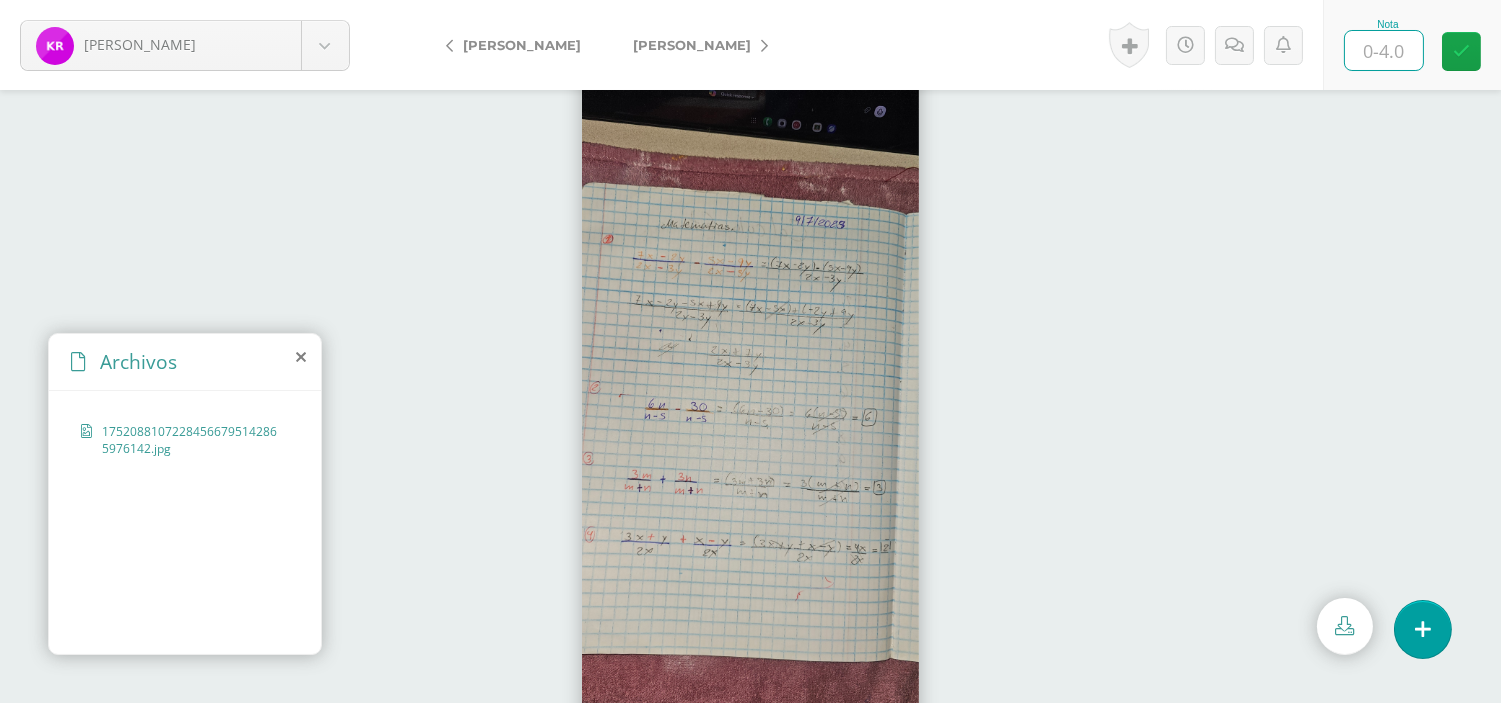type on "4" 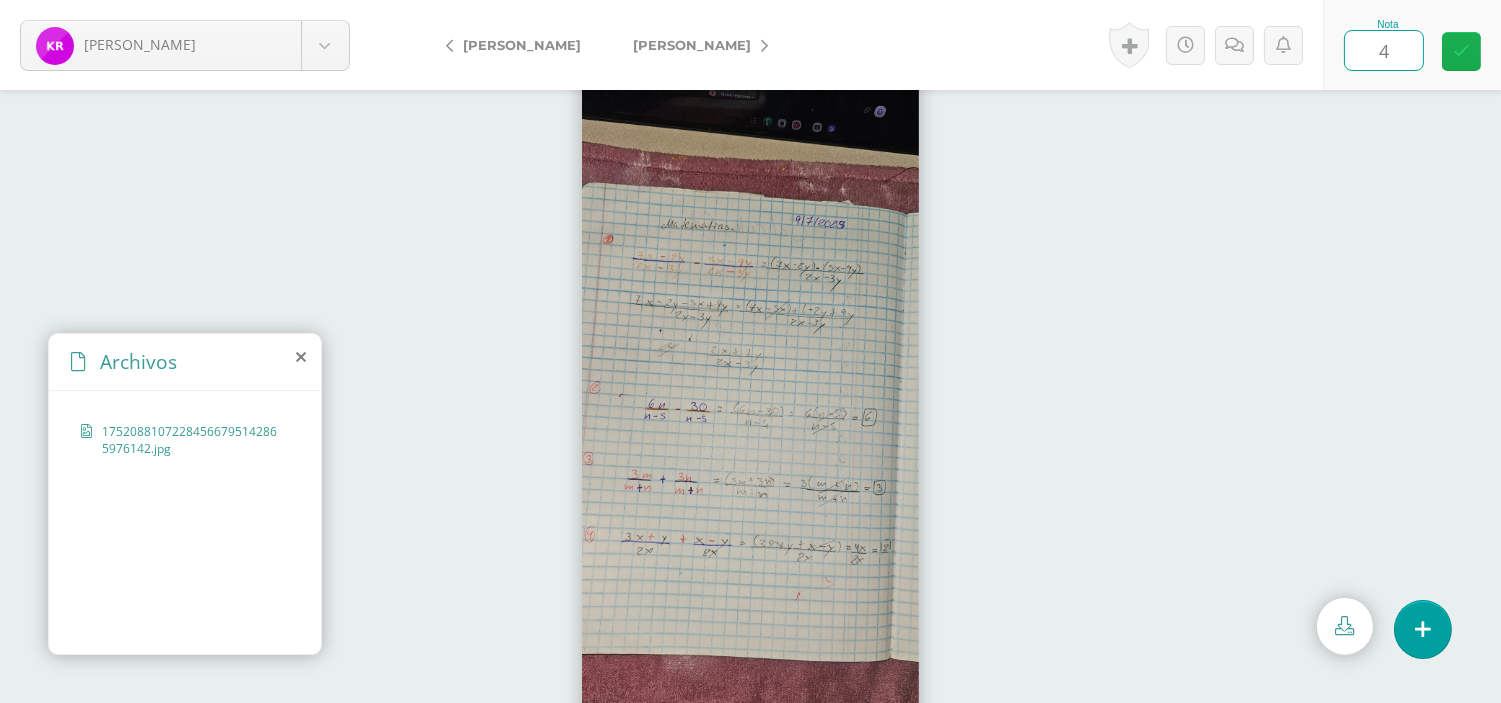 click at bounding box center [1461, 51] 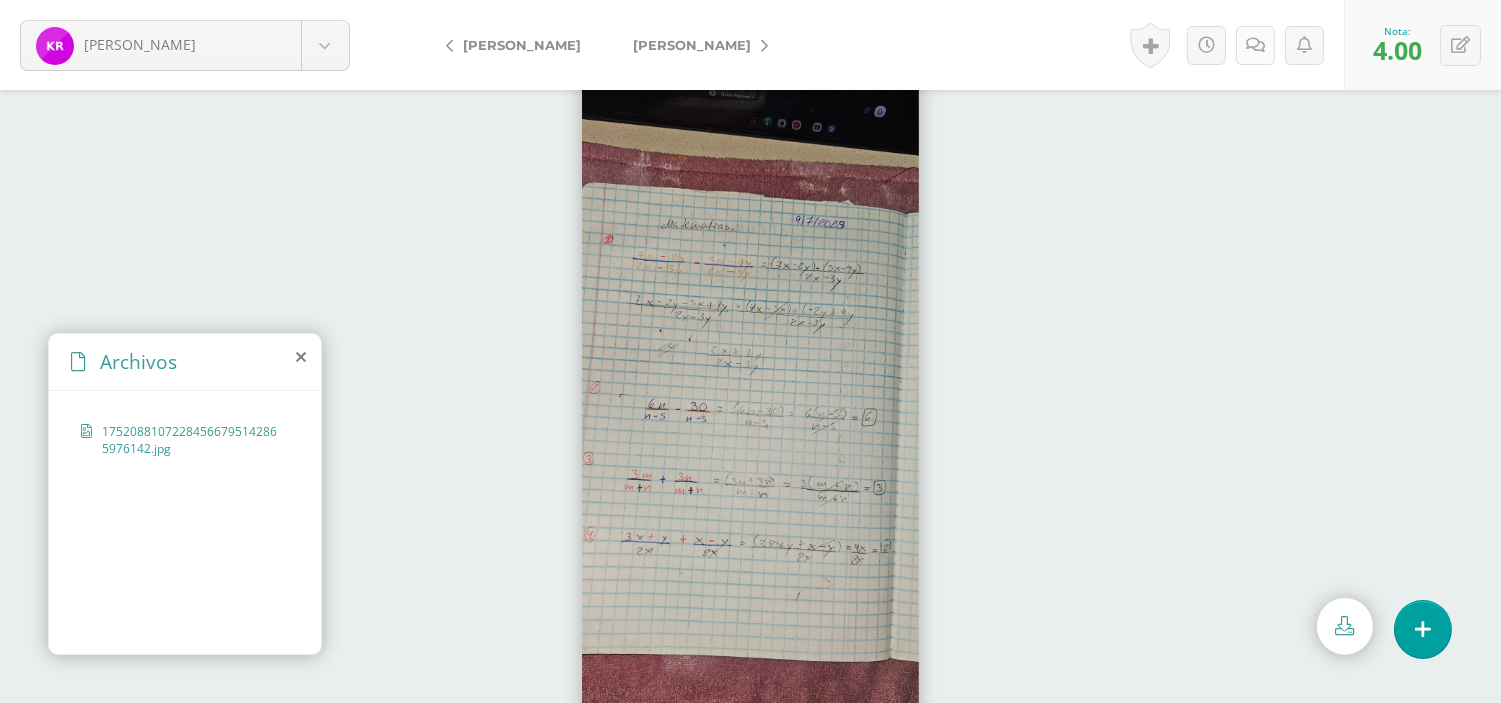 click at bounding box center [1255, 45] 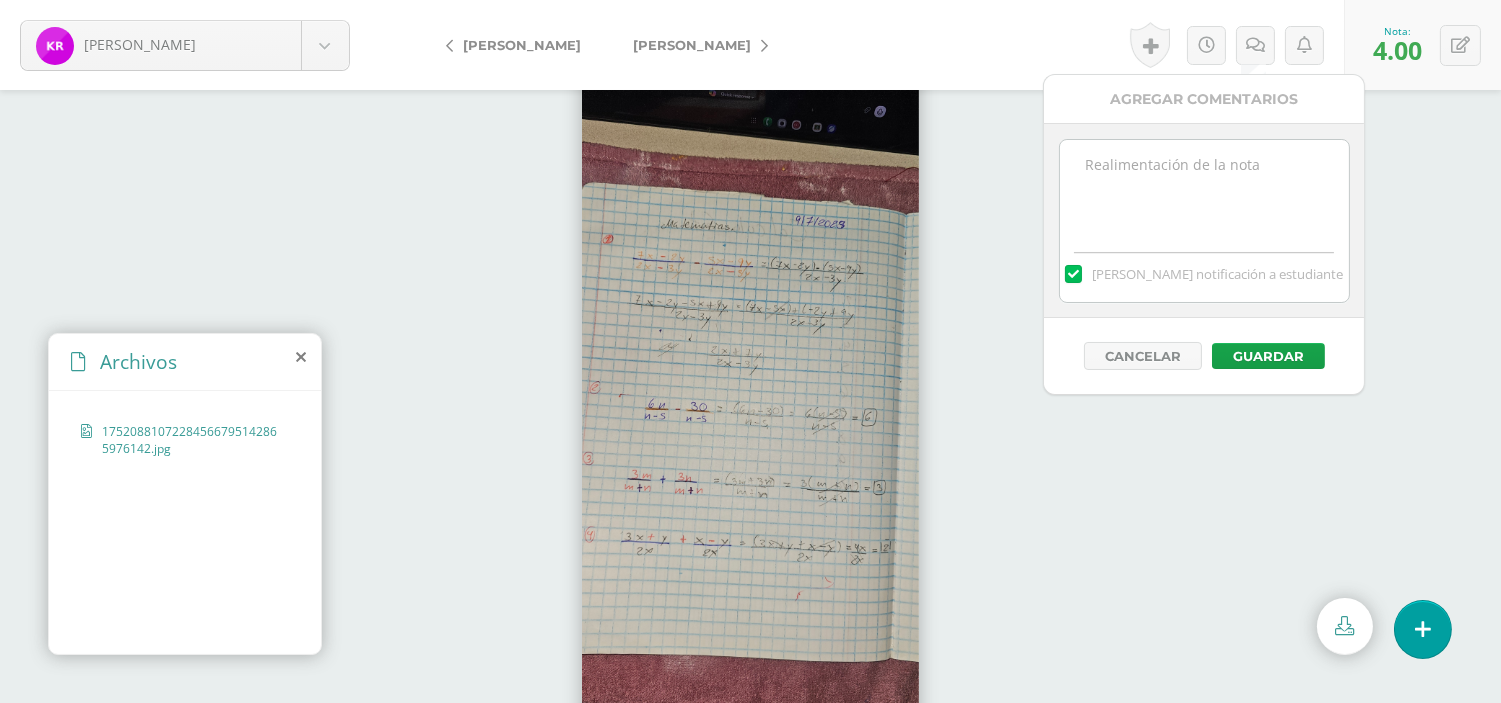 click at bounding box center (1204, 190) 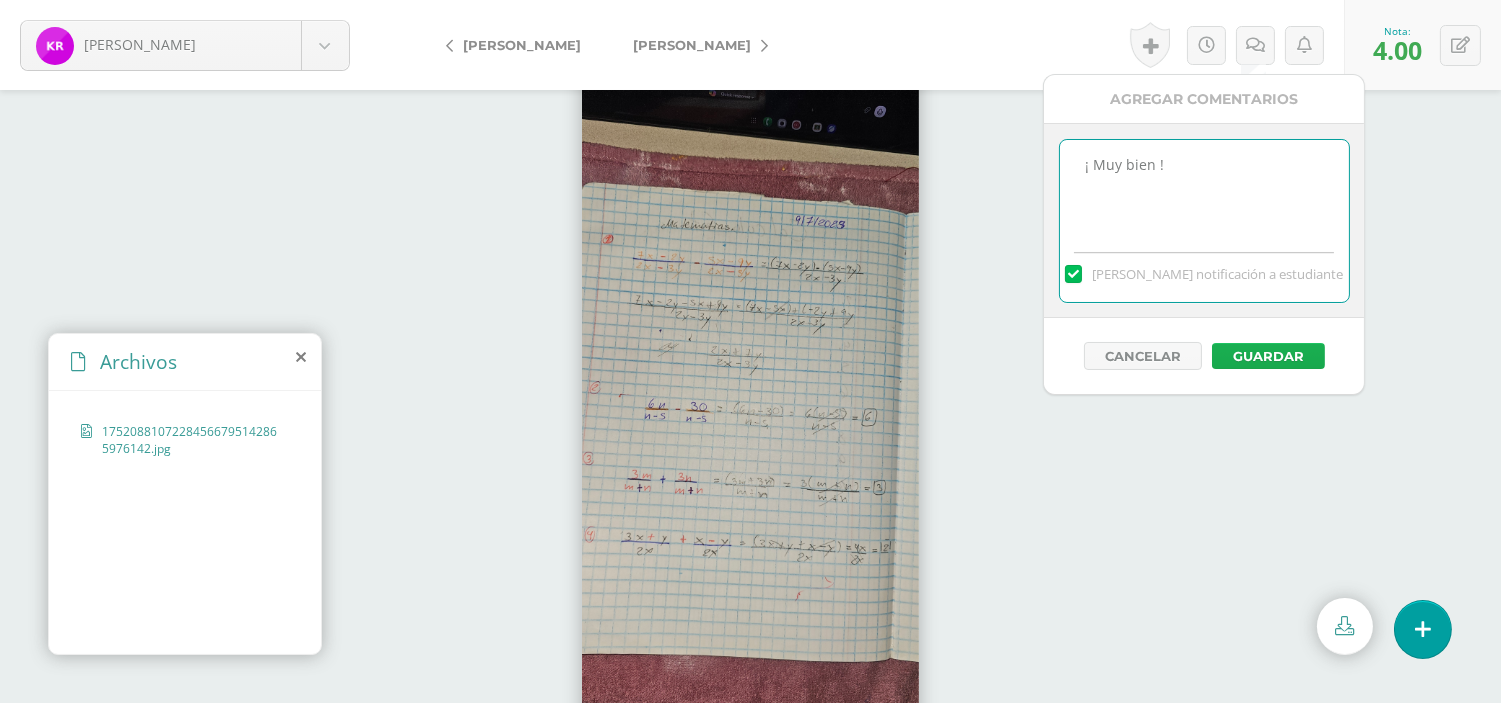 type on "¡ Muy bien !" 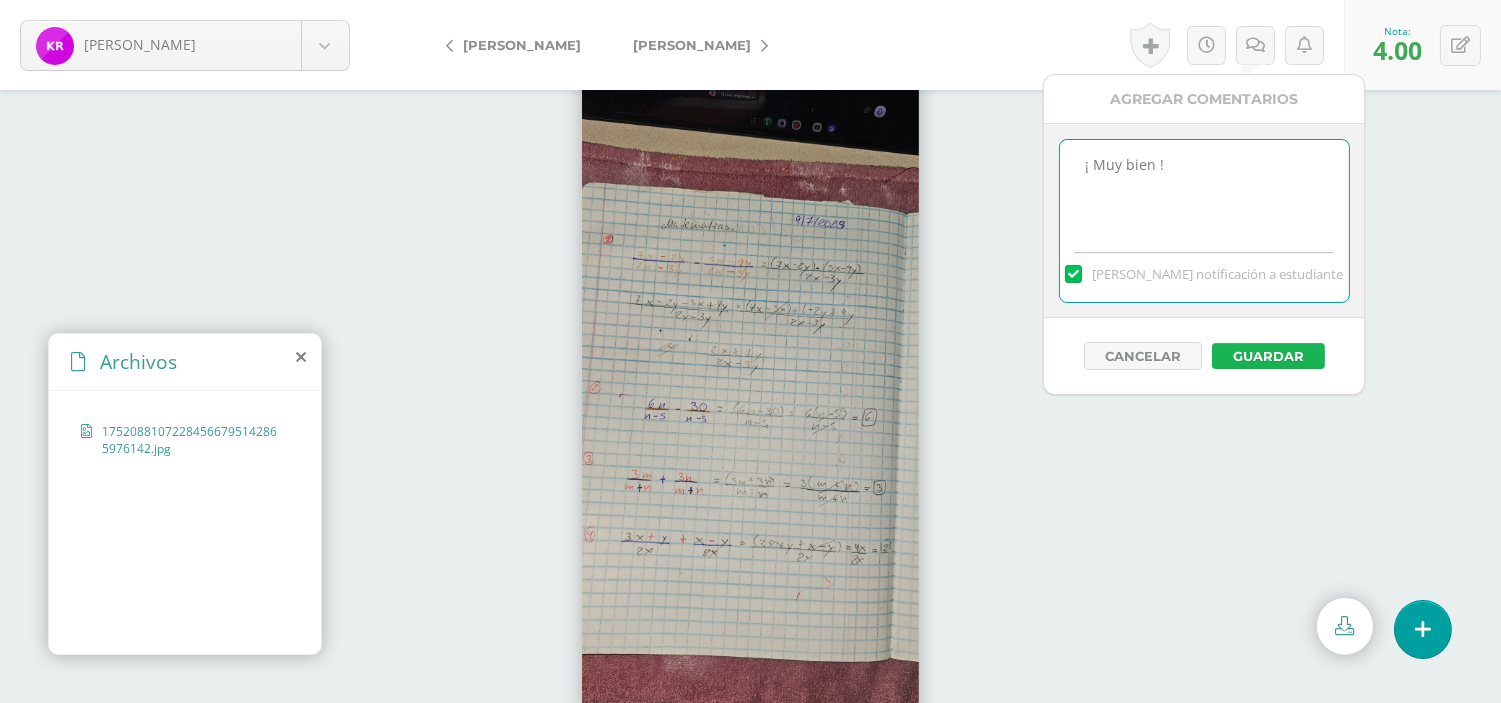click on "Guardar" at bounding box center [1268, 356] 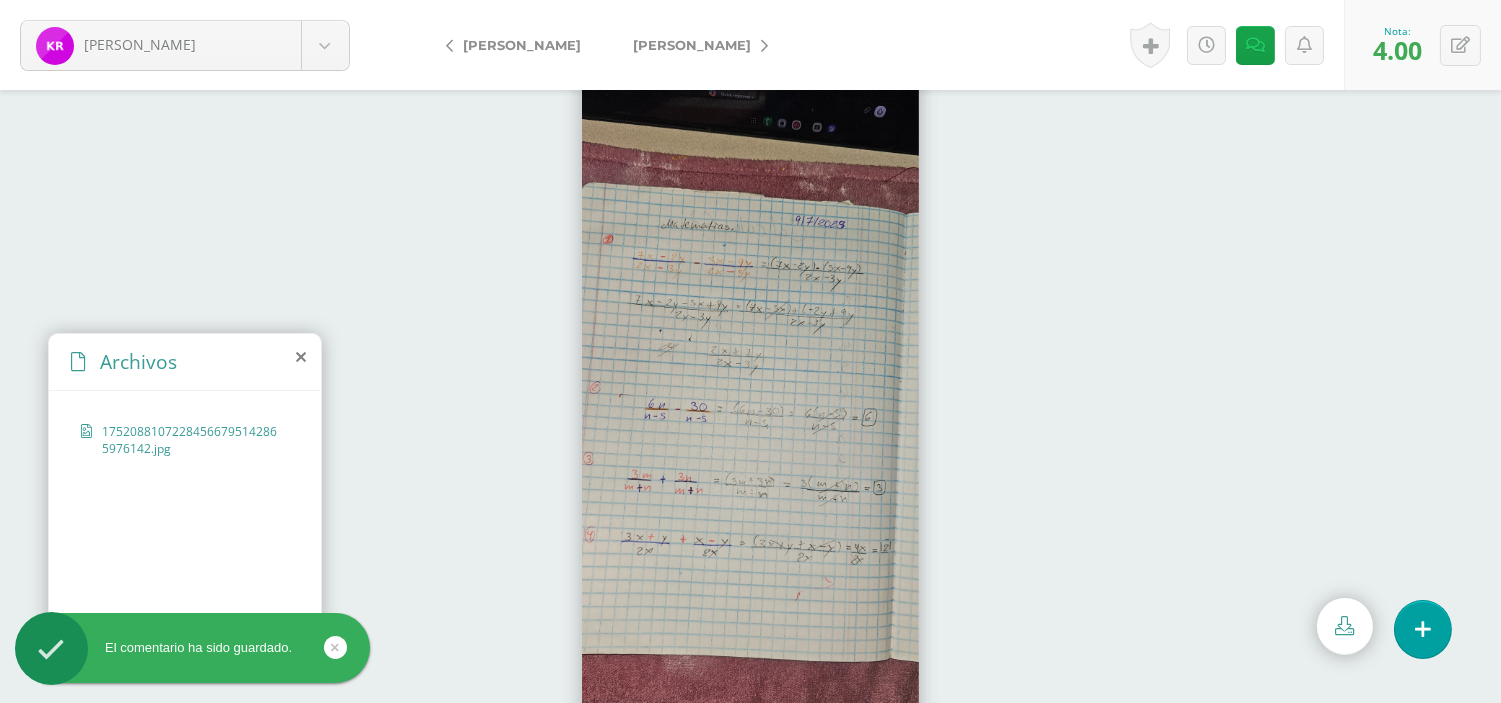click on "Suret, Rayleen" at bounding box center [692, 45] 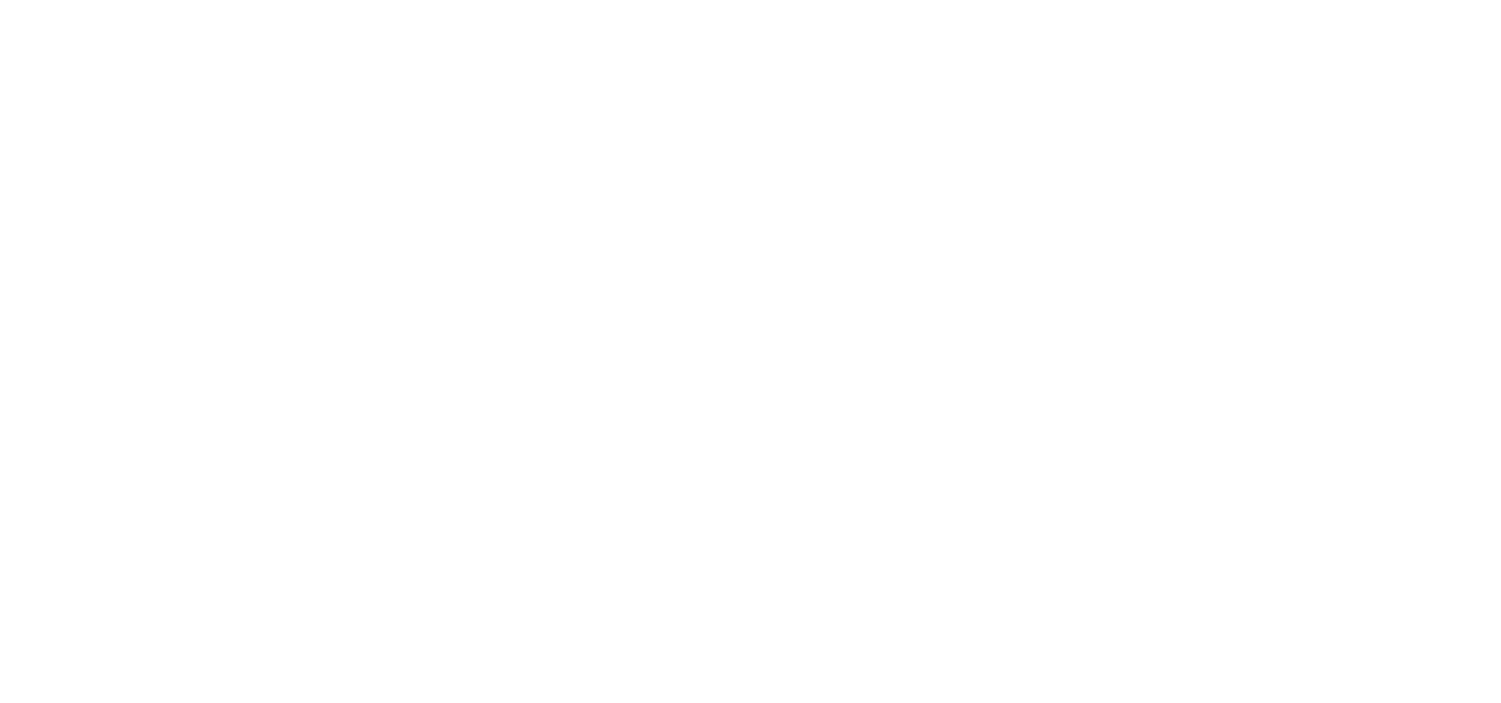scroll, scrollTop: 0, scrollLeft: 0, axis: both 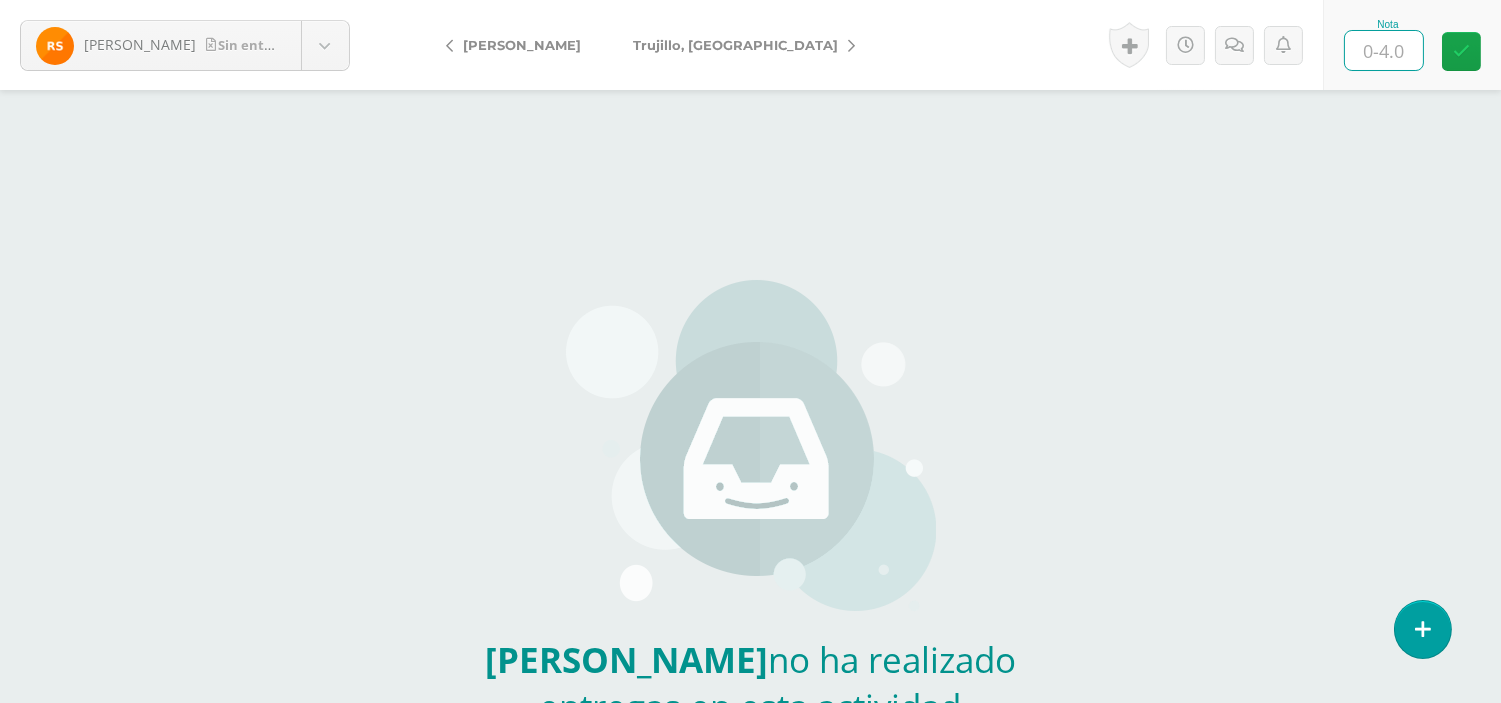 click at bounding box center [1384, 50] 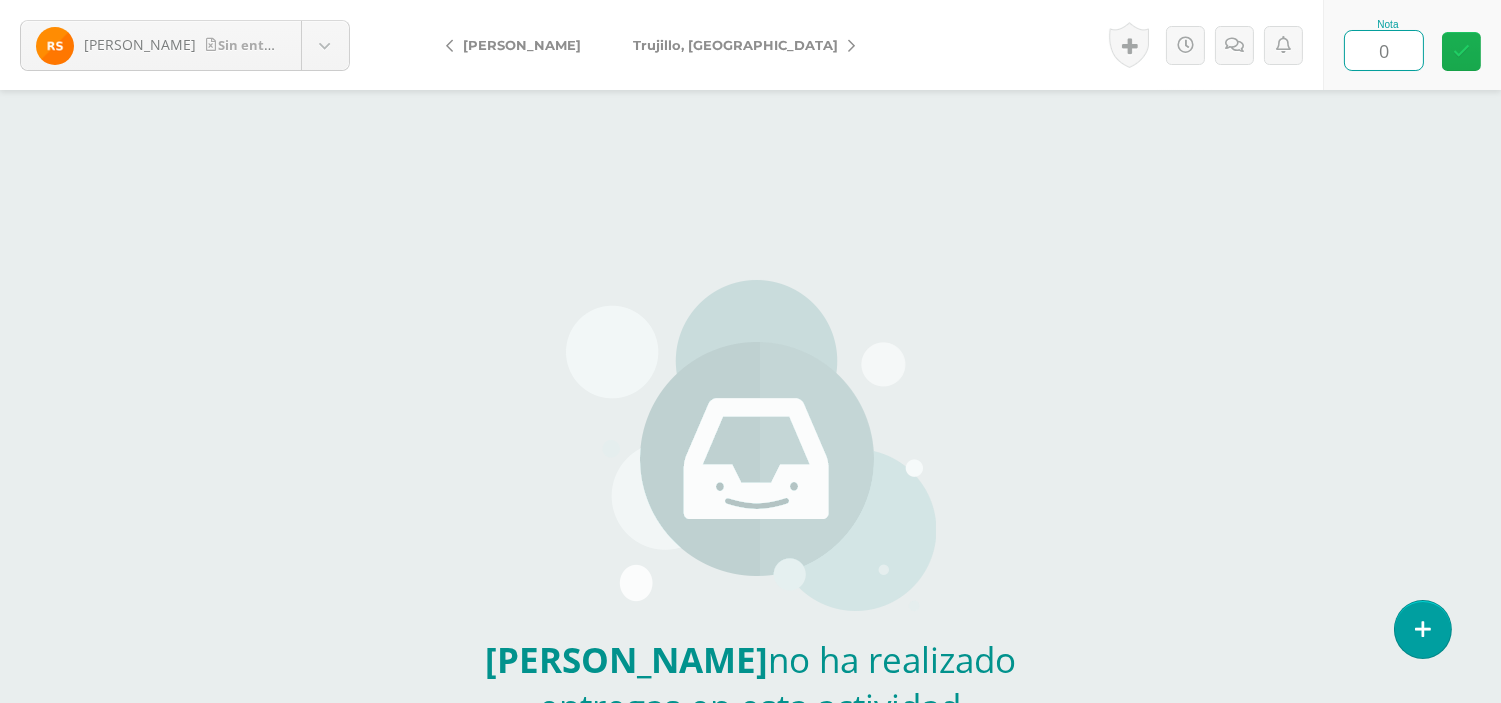click at bounding box center [1461, 51] 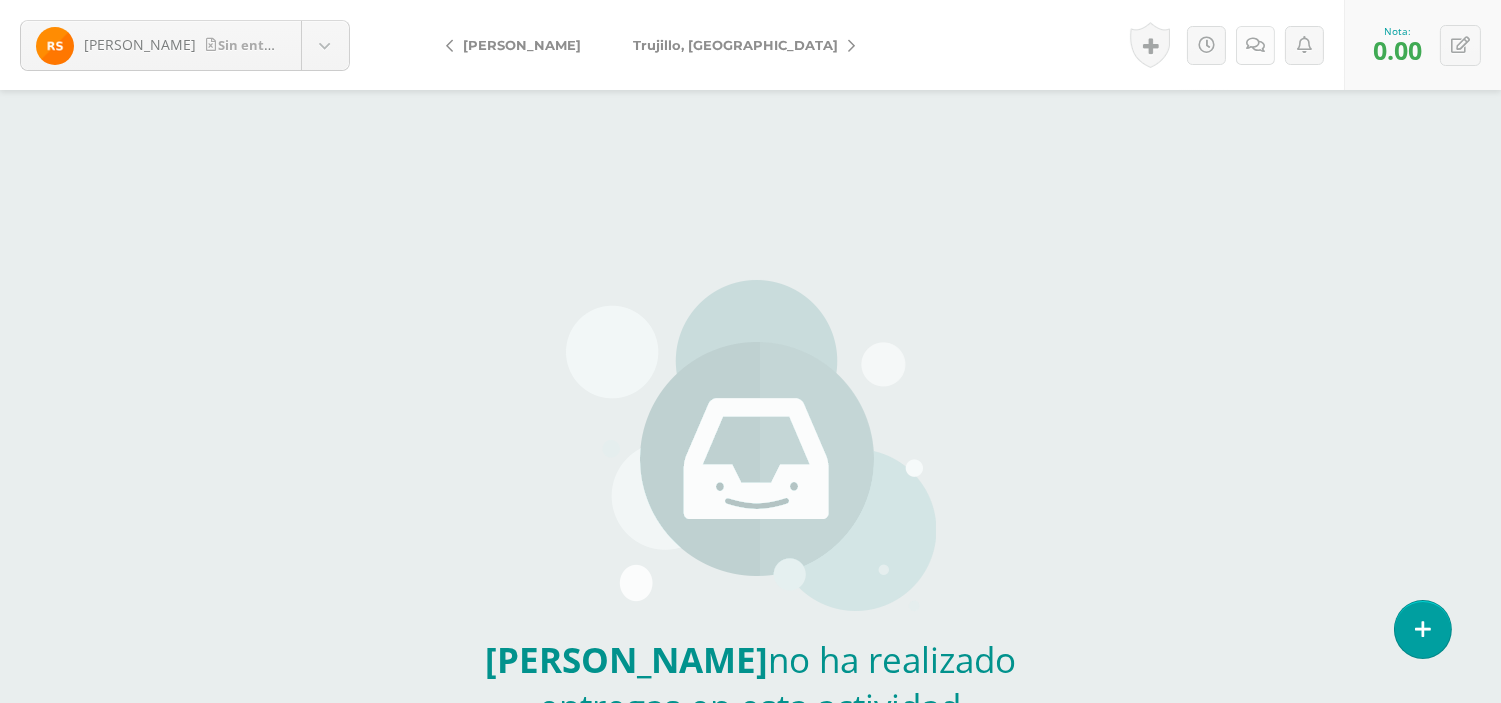 click at bounding box center [1255, 45] 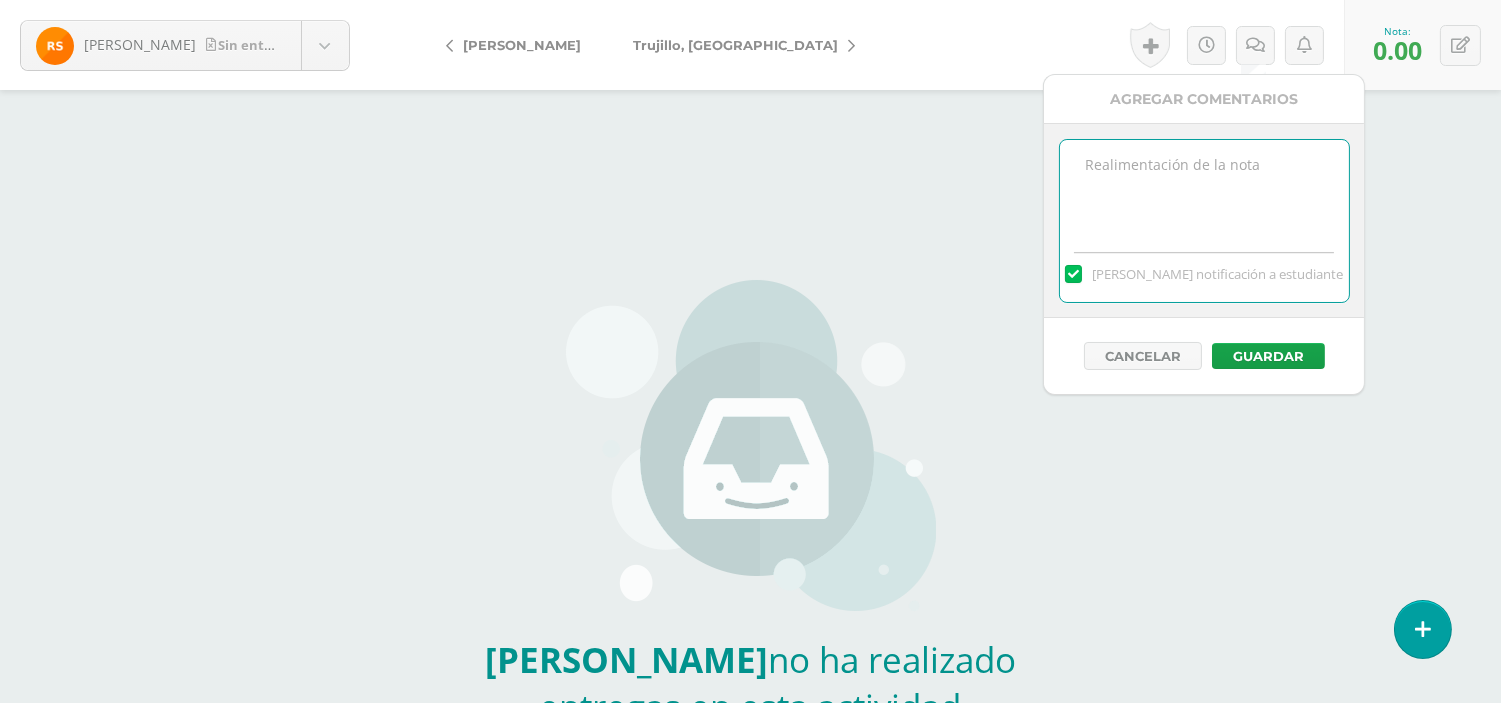 click at bounding box center [1204, 190] 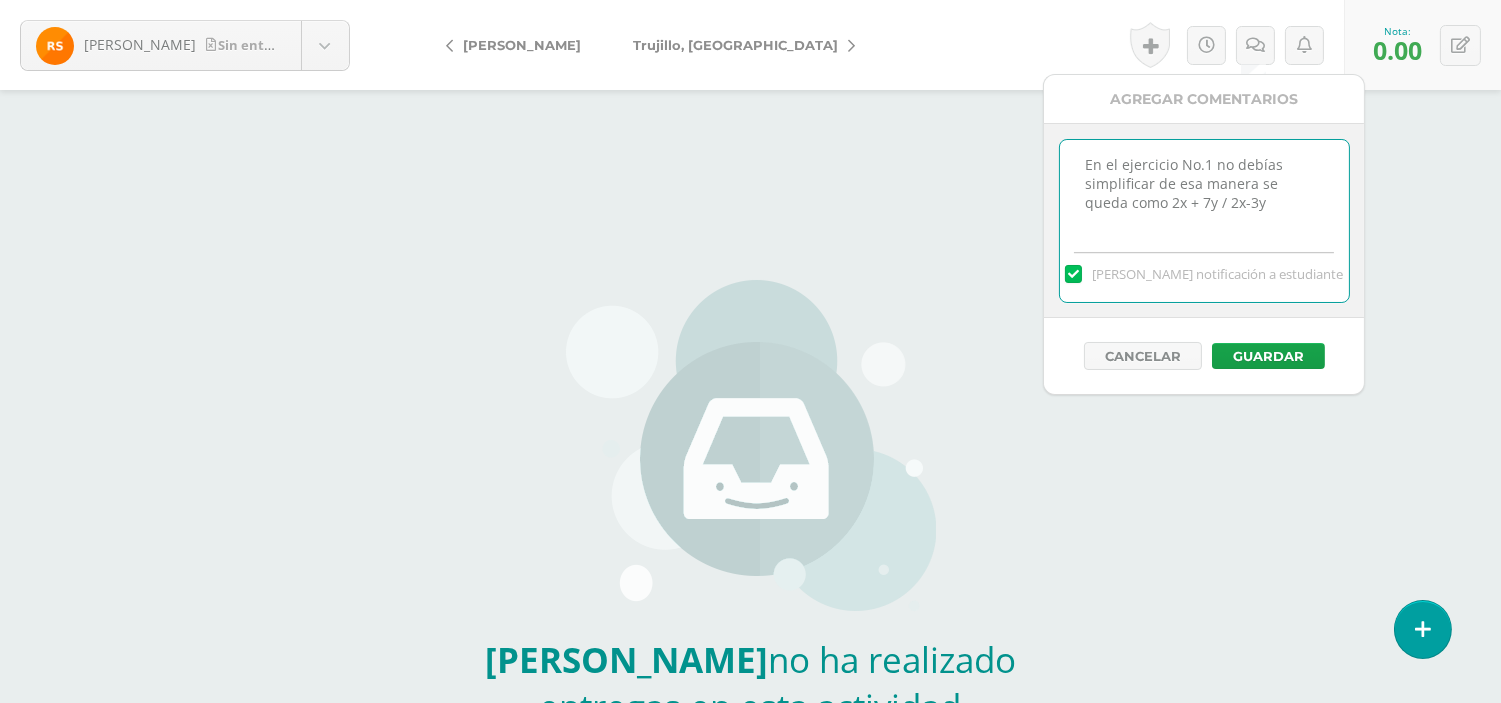 drag, startPoint x: 1240, startPoint y: 194, endPoint x: 1095, endPoint y: 148, distance: 152.12166 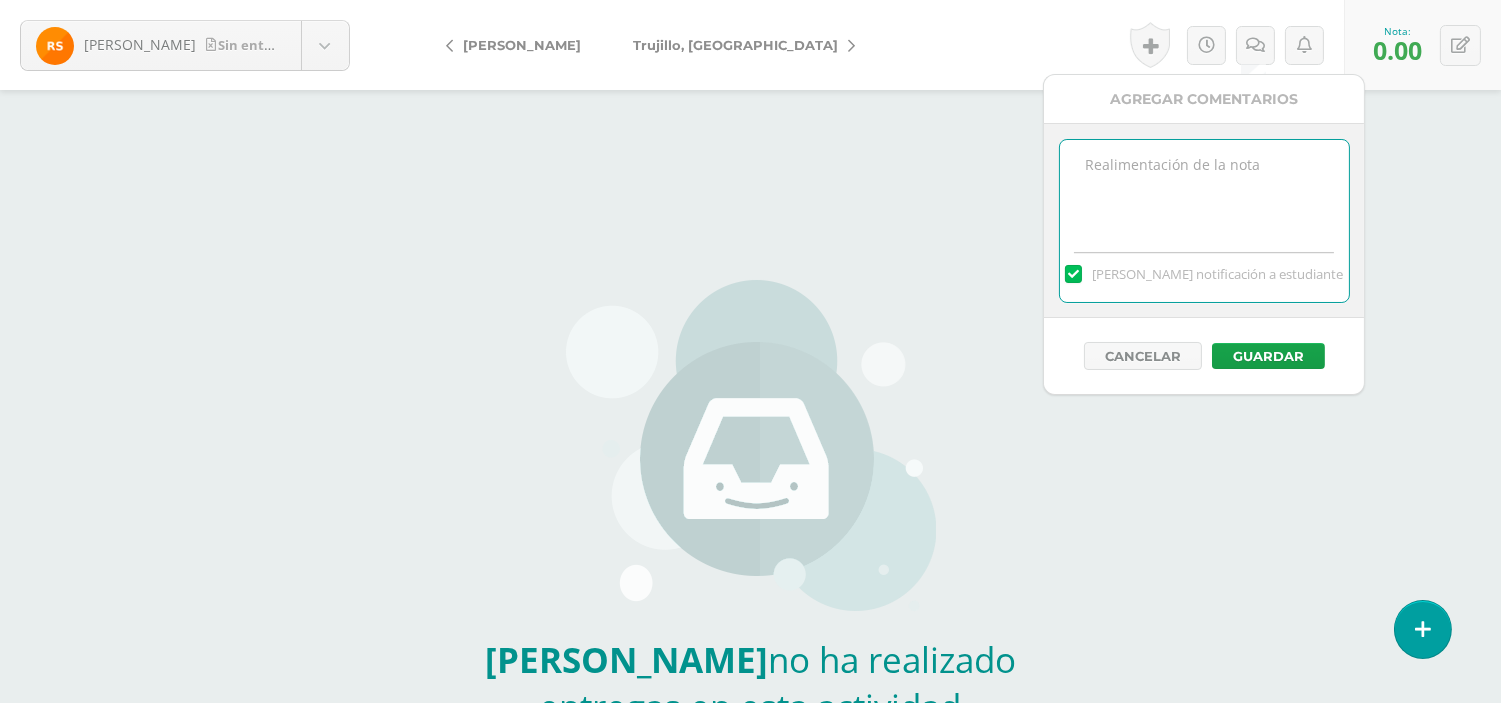 paste on "Buenas tardes no entregó la actividad  de aprendizaje , trabajada de manera virtual . Por favor hacerla se le recibirá sobre la mitad del punteo el próximo día de clases." 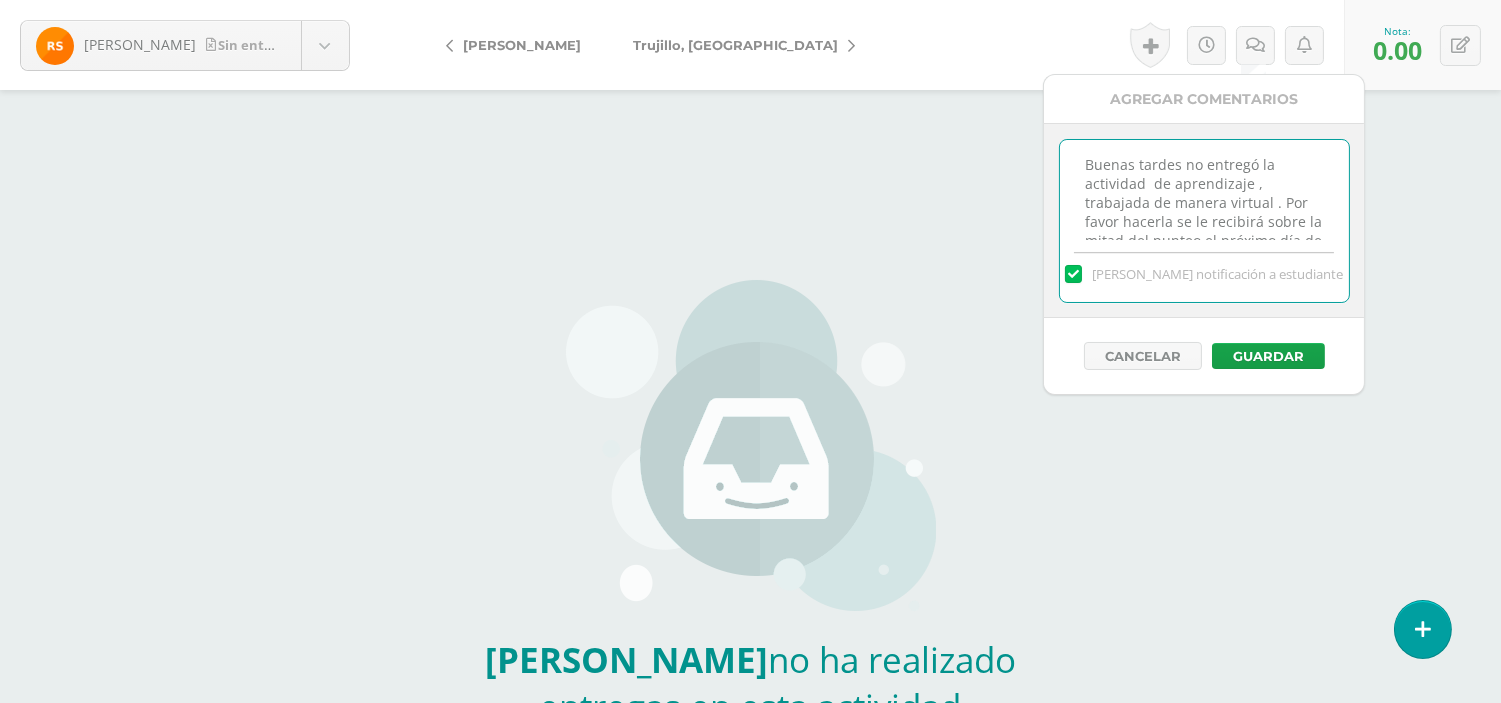 scroll, scrollTop: 28, scrollLeft: 0, axis: vertical 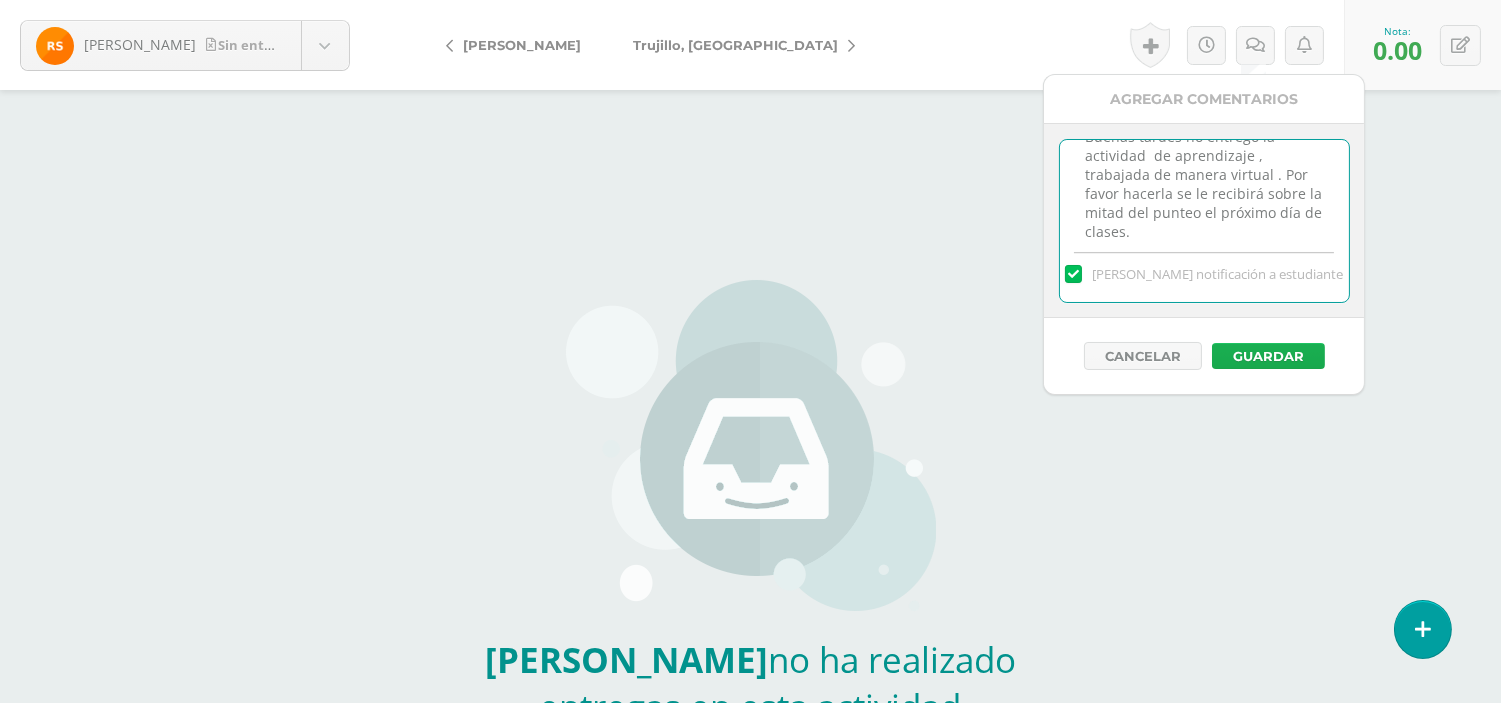 type on "Buenas tardes no entregó la actividad  de aprendizaje , trabajada de manera virtual . Por favor hacerla se le recibirá sobre la mitad del punteo el próximo día de clases." 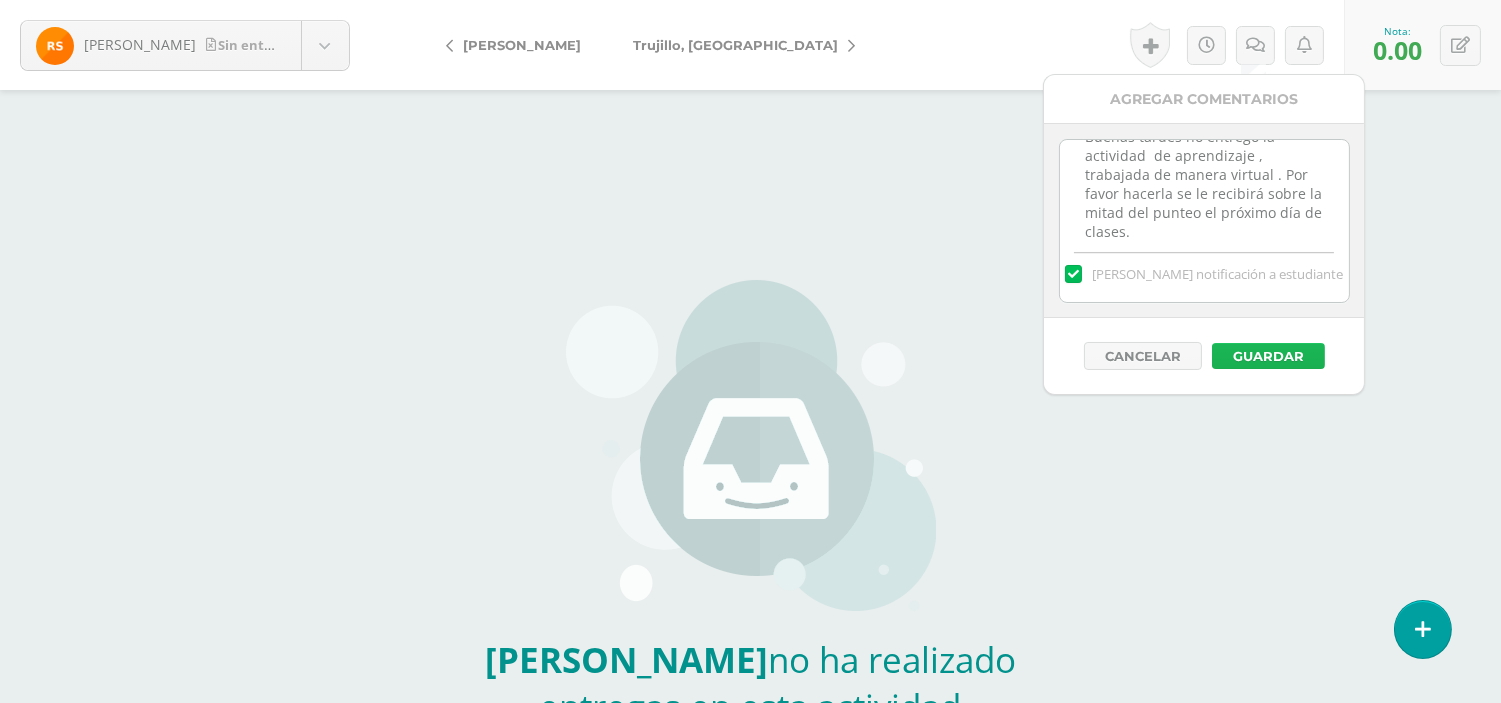 click on "Guardar" at bounding box center [1268, 356] 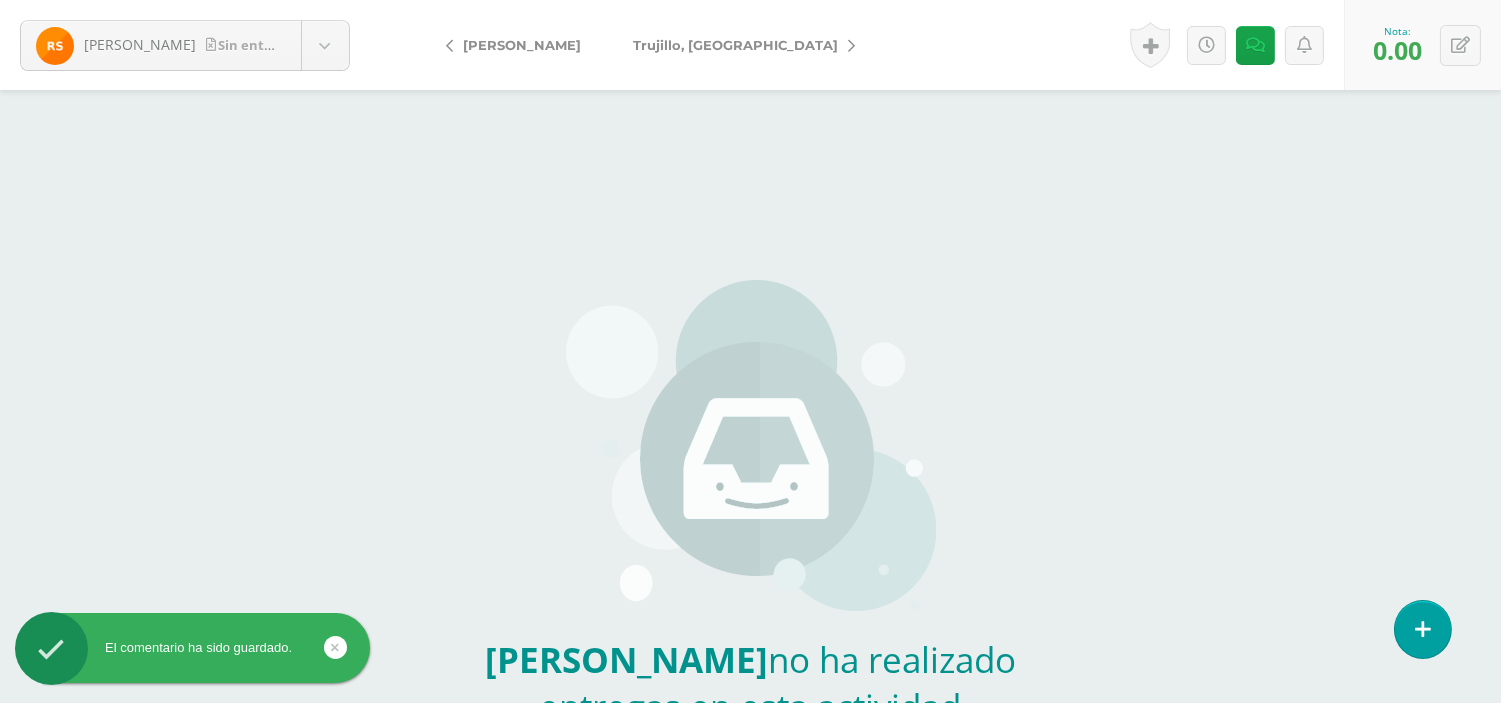click on "Trujillo, Dulce" at bounding box center [735, 45] 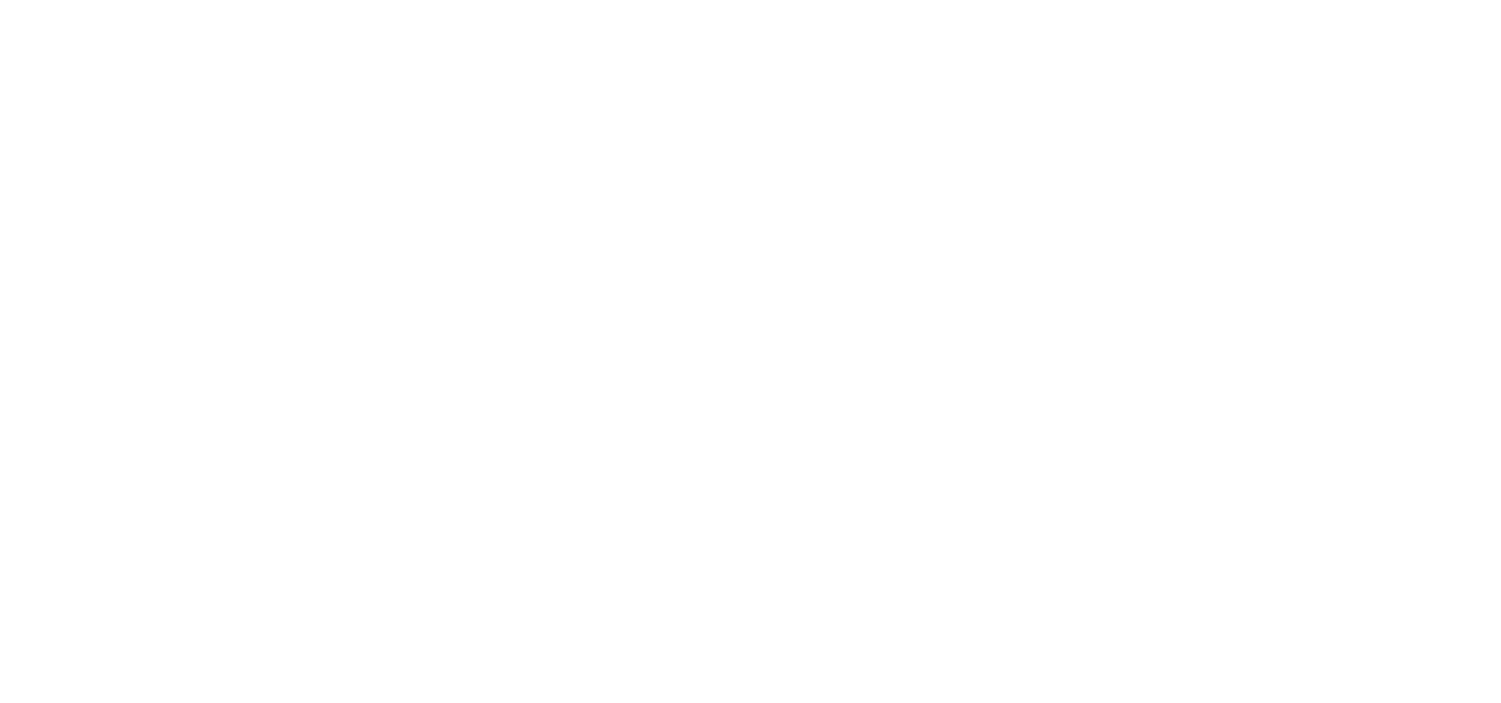 scroll, scrollTop: 0, scrollLeft: 0, axis: both 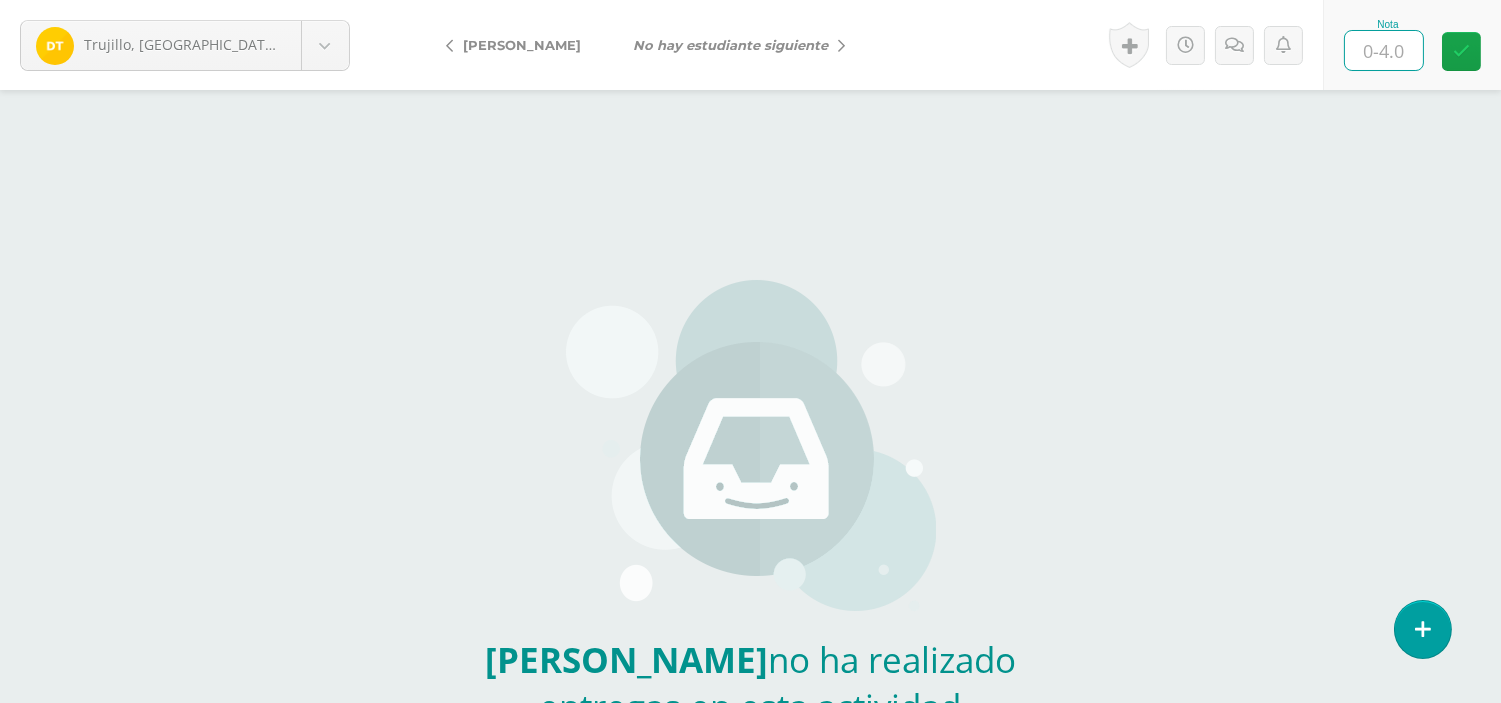click at bounding box center (1384, 50) 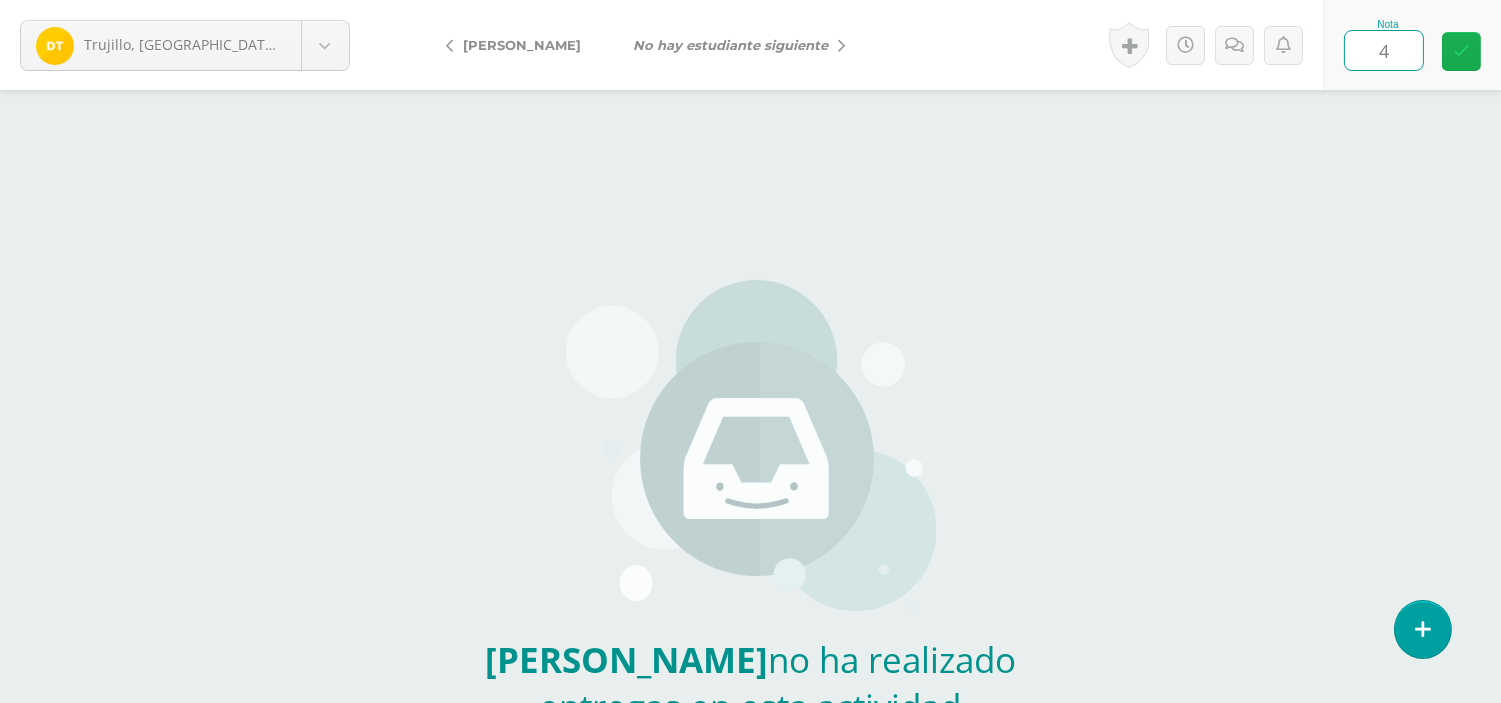 click at bounding box center (1461, 51) 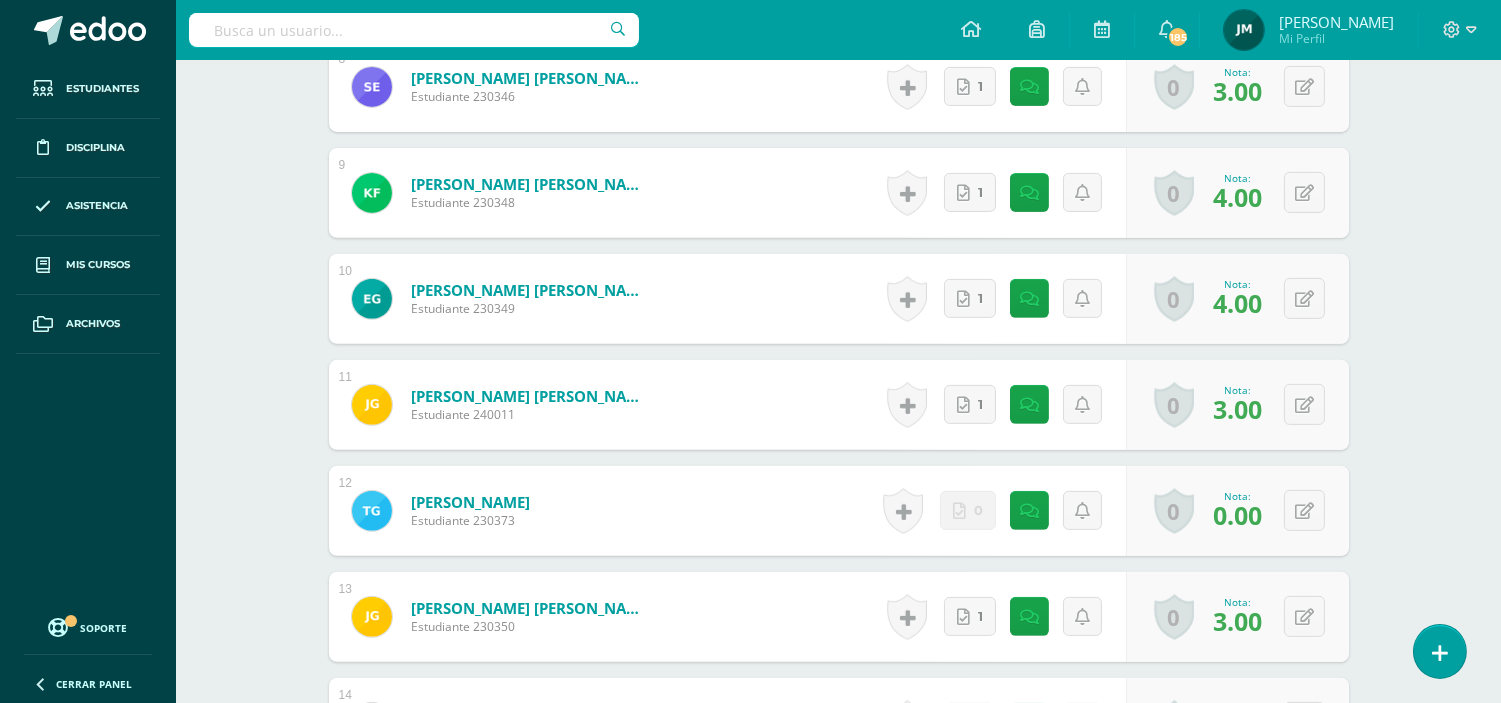 scroll, scrollTop: 1137, scrollLeft: 0, axis: vertical 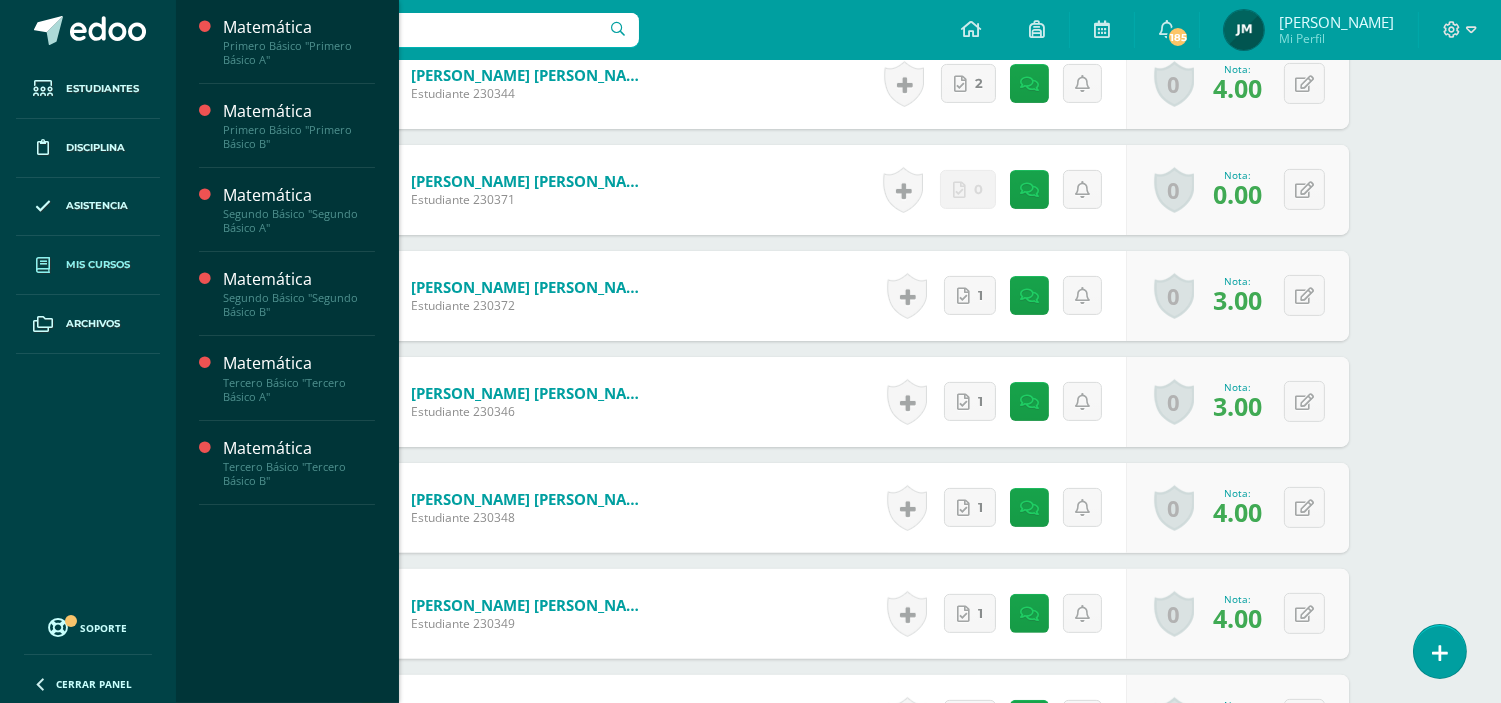 click on "Mis cursos" at bounding box center (98, 265) 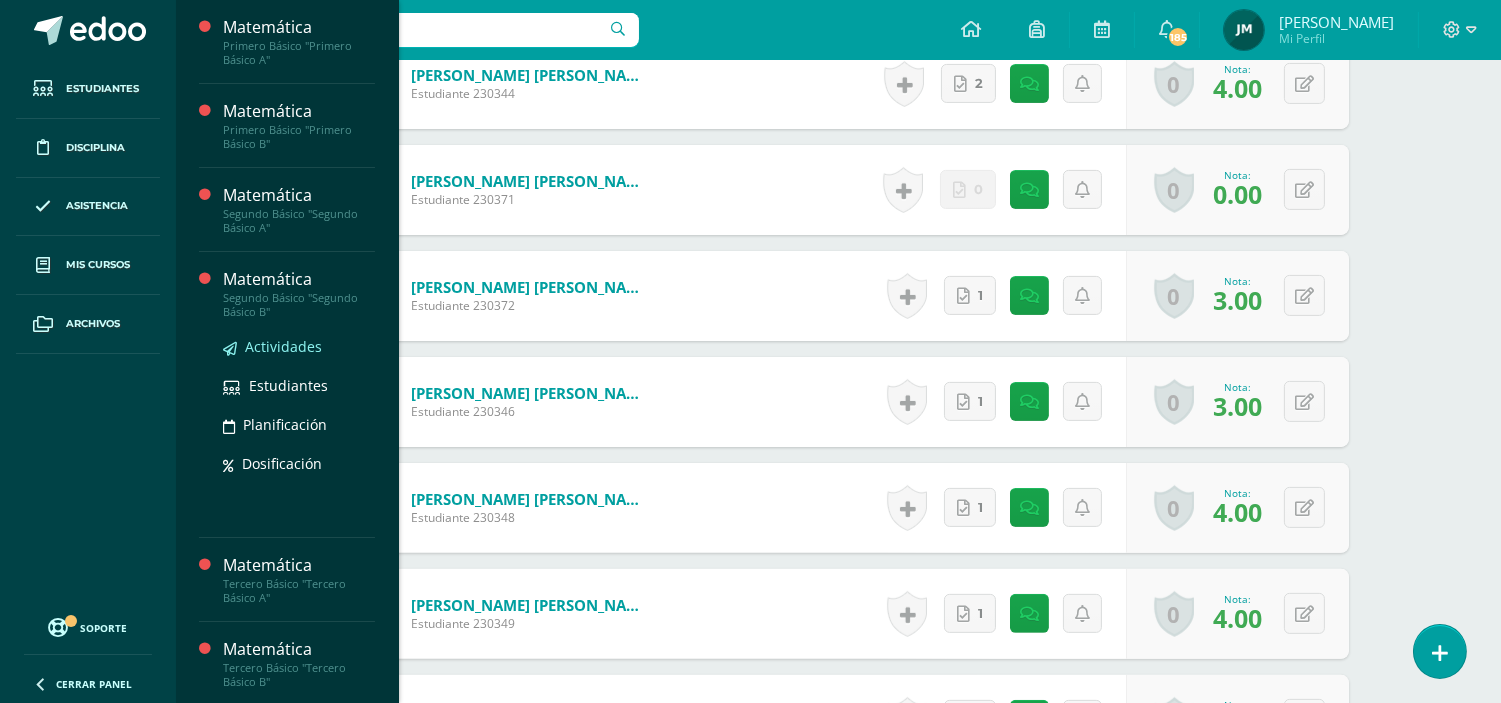 click on "Actividades" at bounding box center (283, 346) 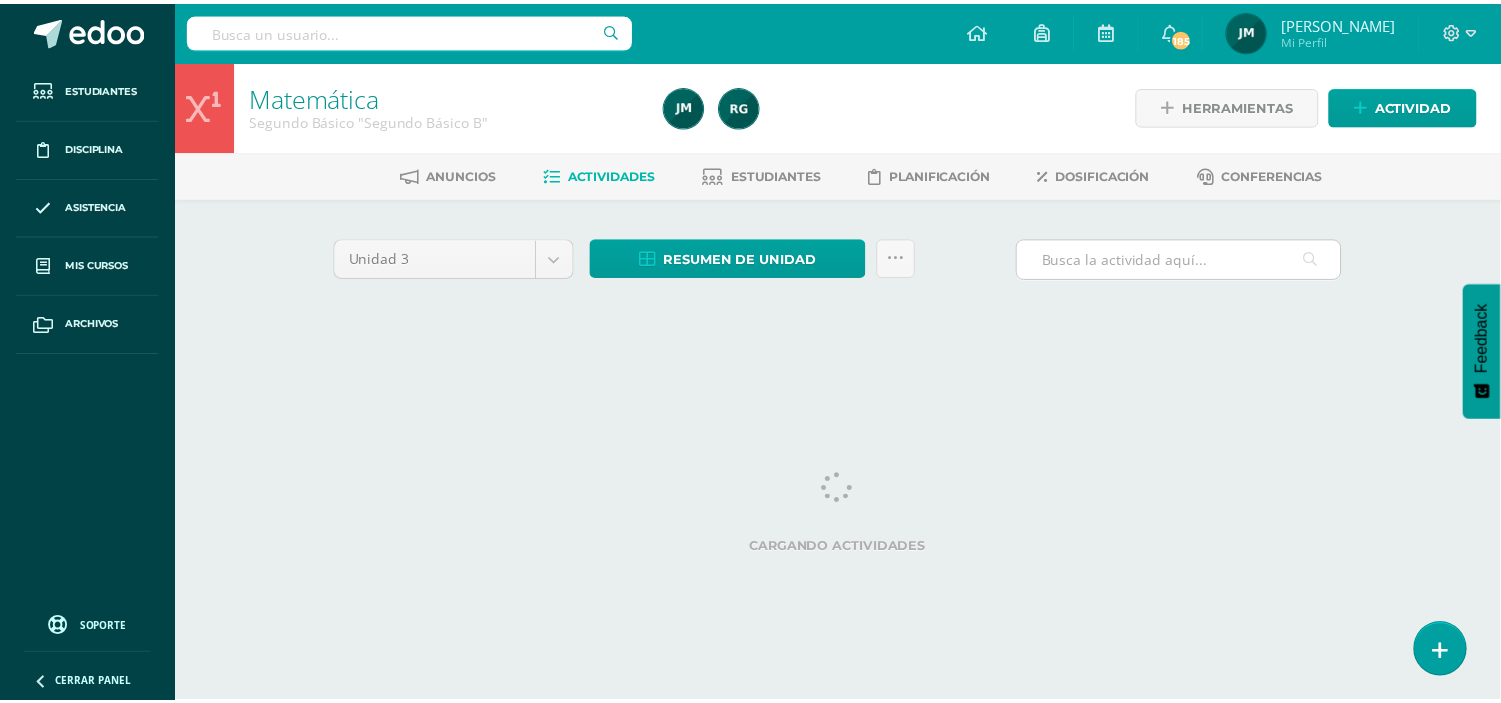 scroll, scrollTop: 0, scrollLeft: 0, axis: both 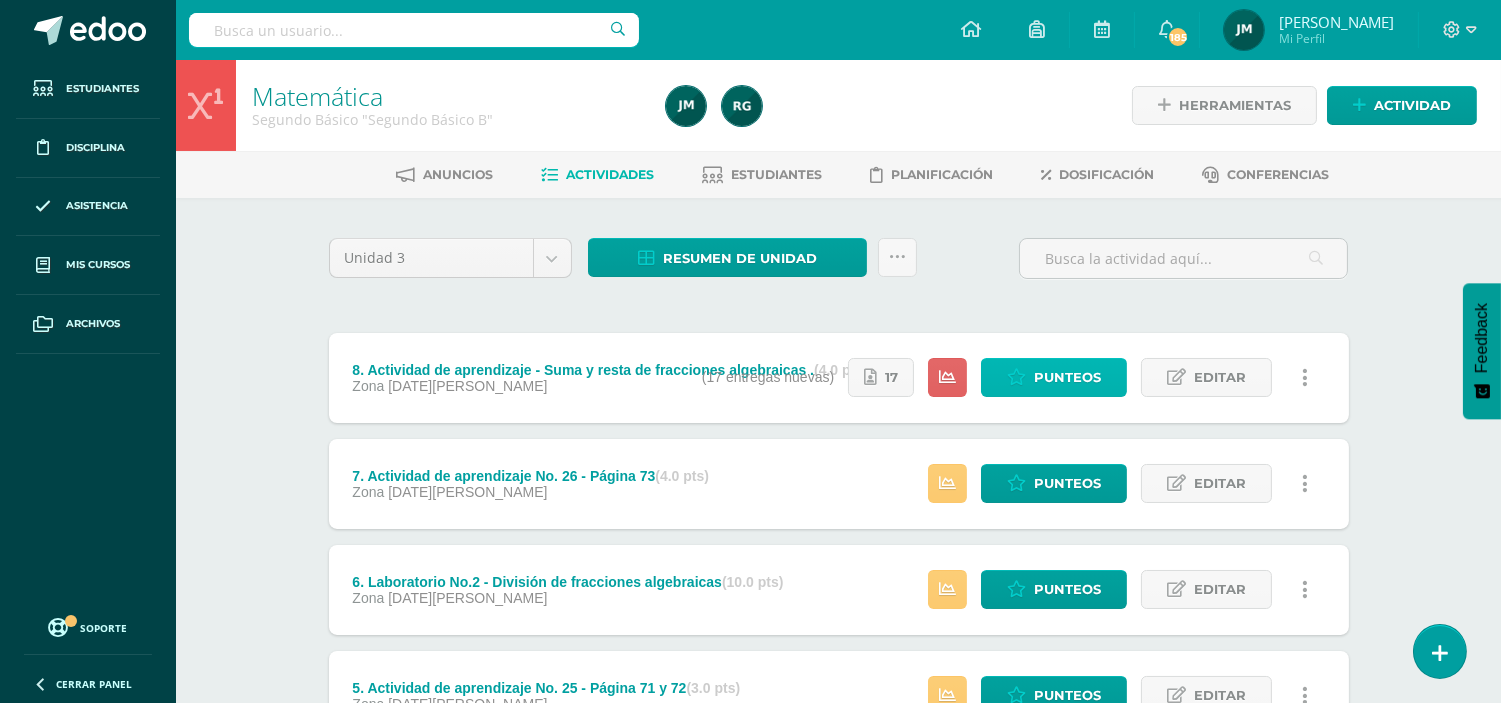 click on "Punteos" at bounding box center [1067, 377] 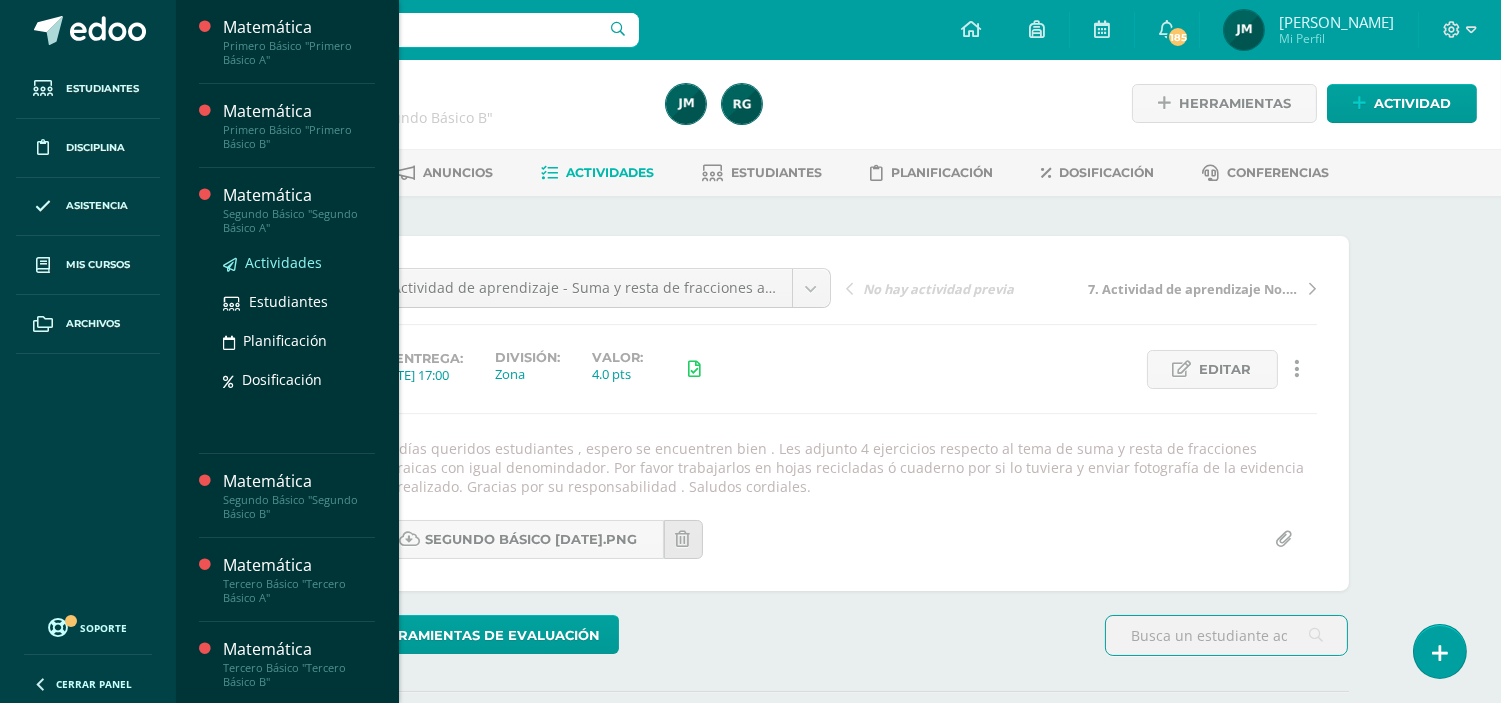 scroll, scrollTop: 3, scrollLeft: 0, axis: vertical 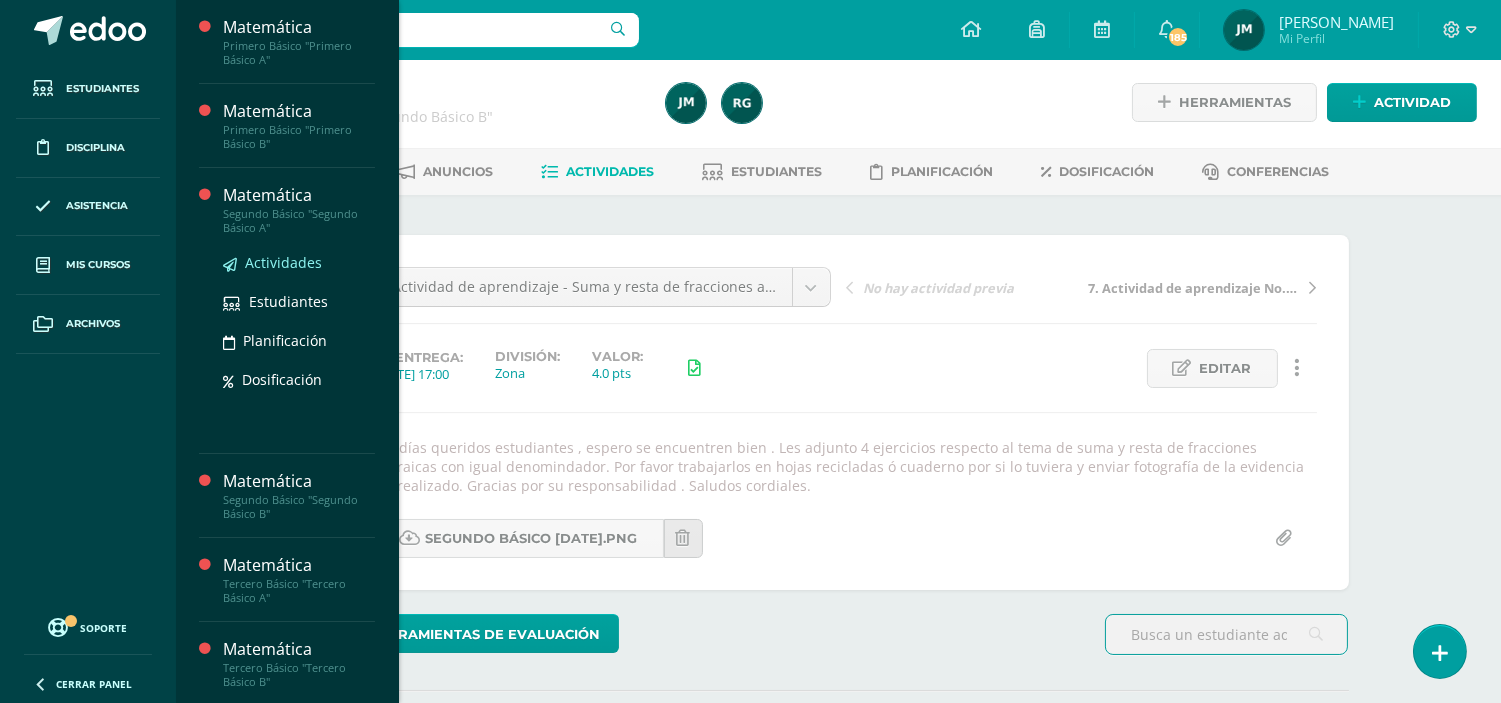 click on "Actividades" at bounding box center [283, 262] 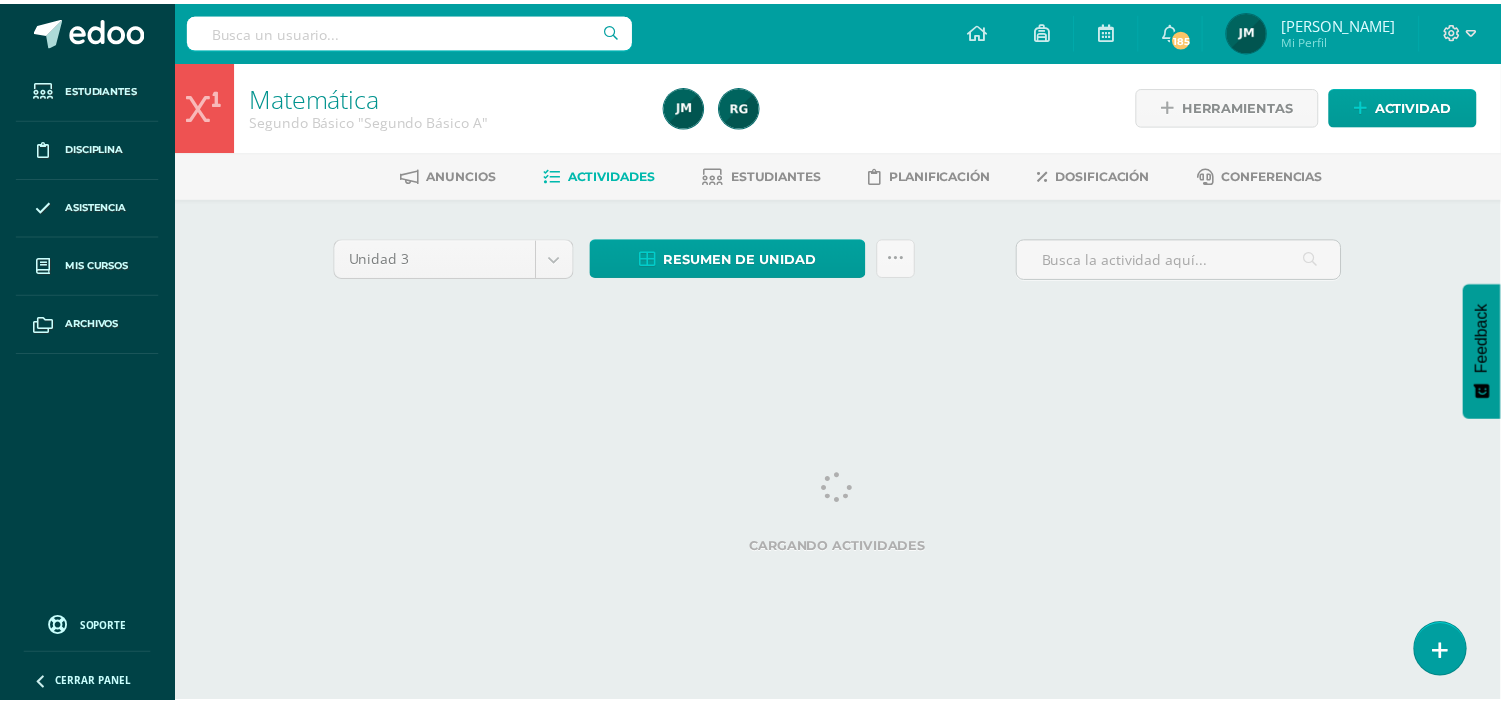 scroll, scrollTop: 0, scrollLeft: 0, axis: both 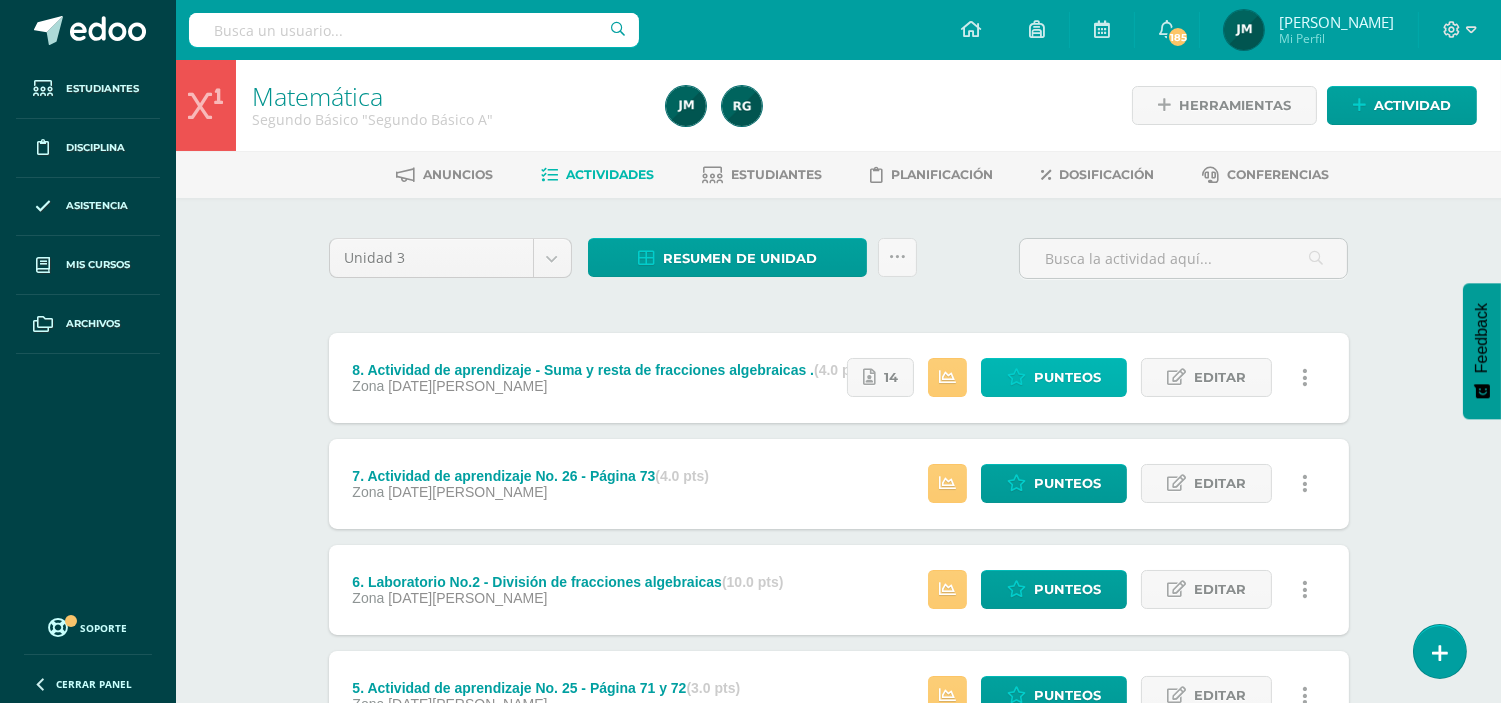click on "Punteos" at bounding box center [1067, 377] 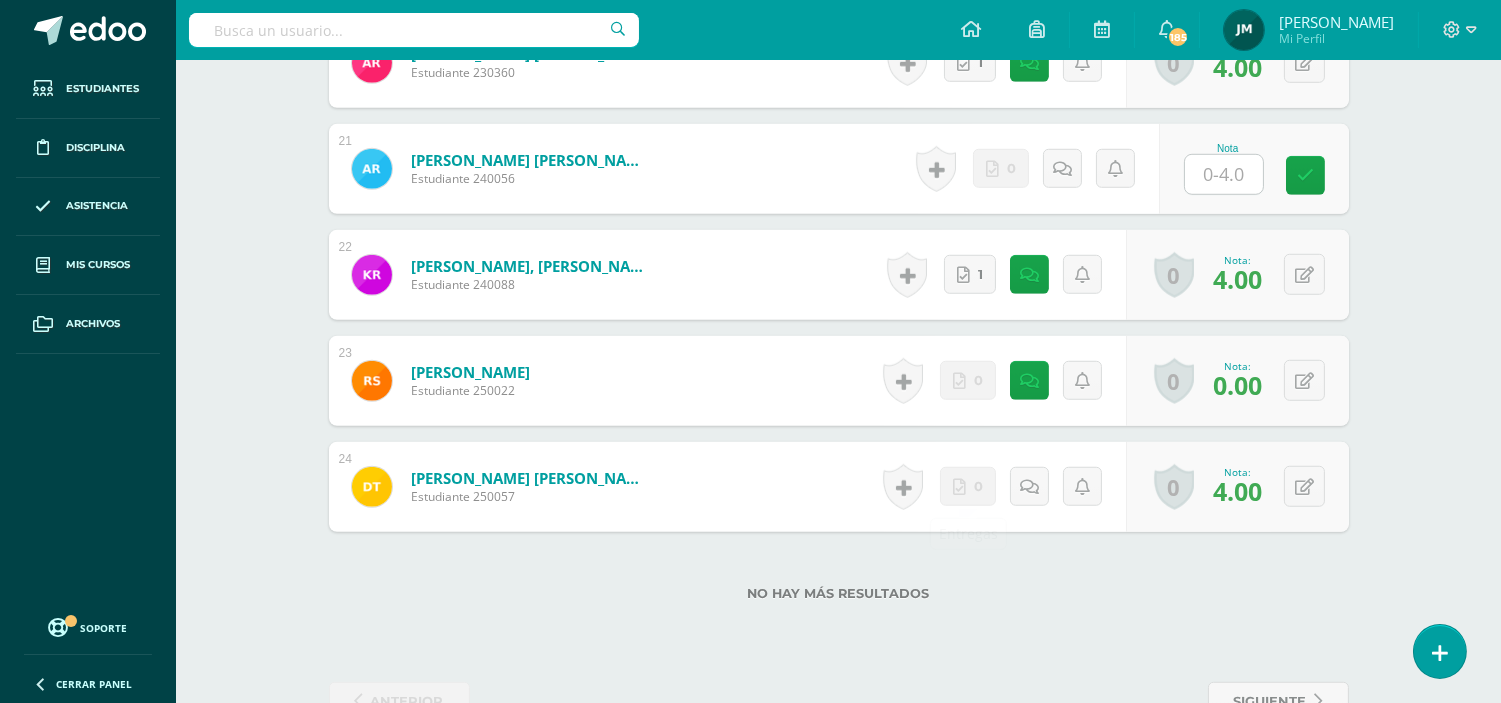 scroll, scrollTop: 2804, scrollLeft: 0, axis: vertical 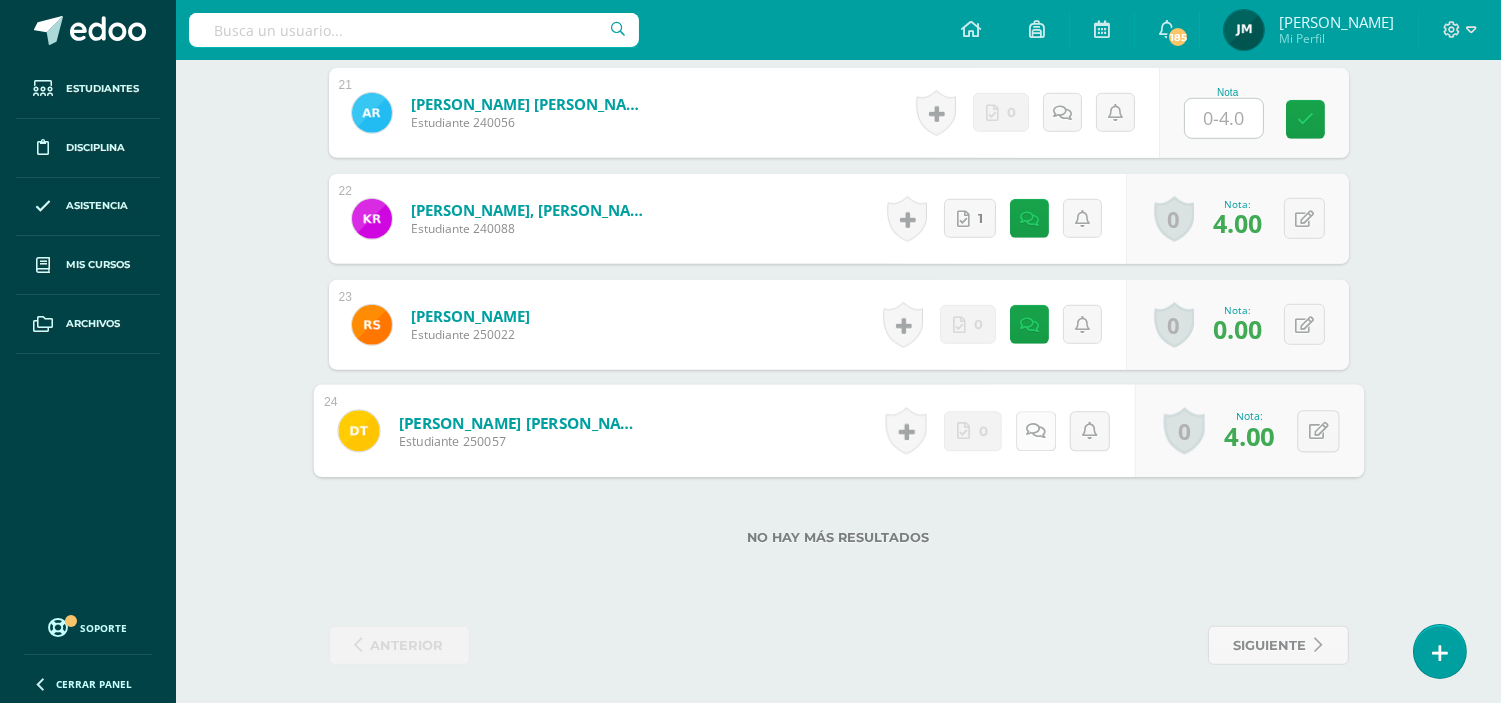 click at bounding box center [1035, 431] 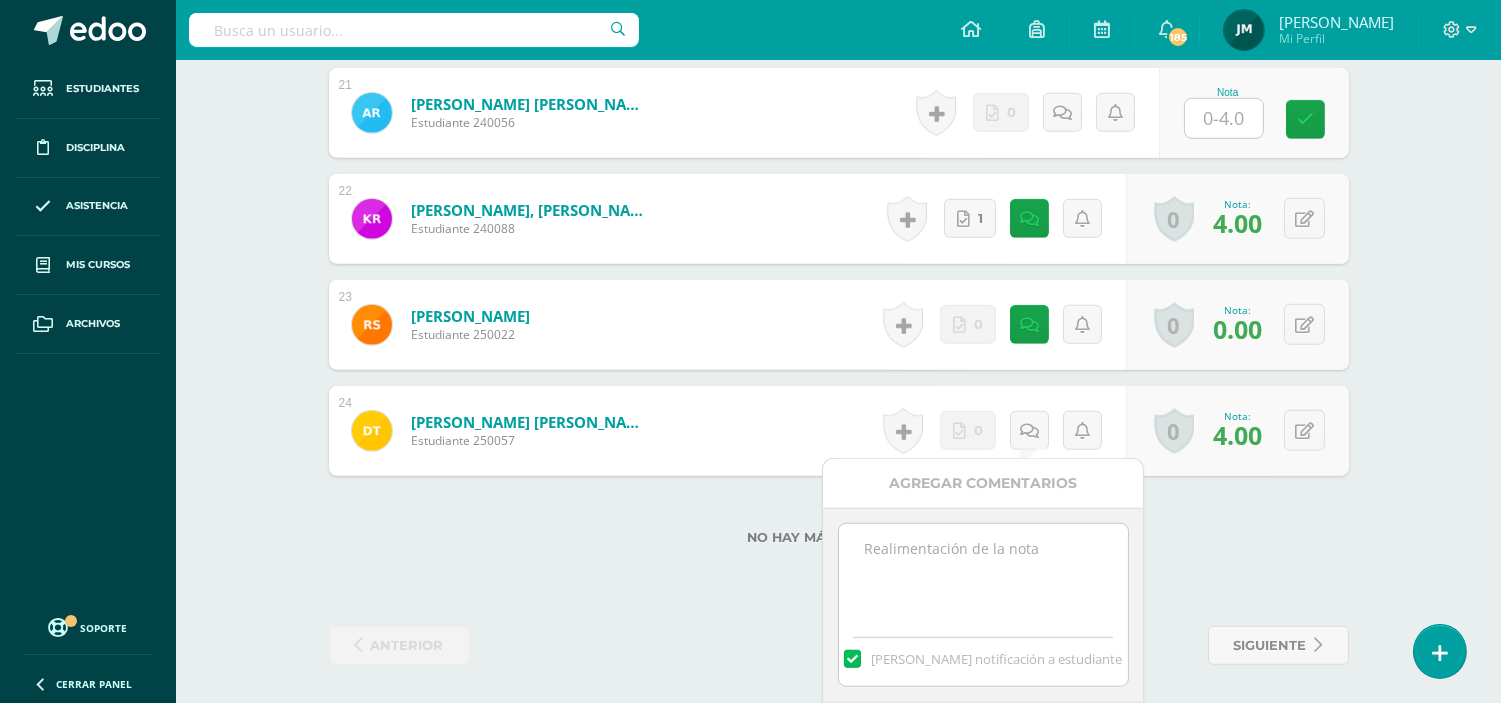 click at bounding box center (983, 574) 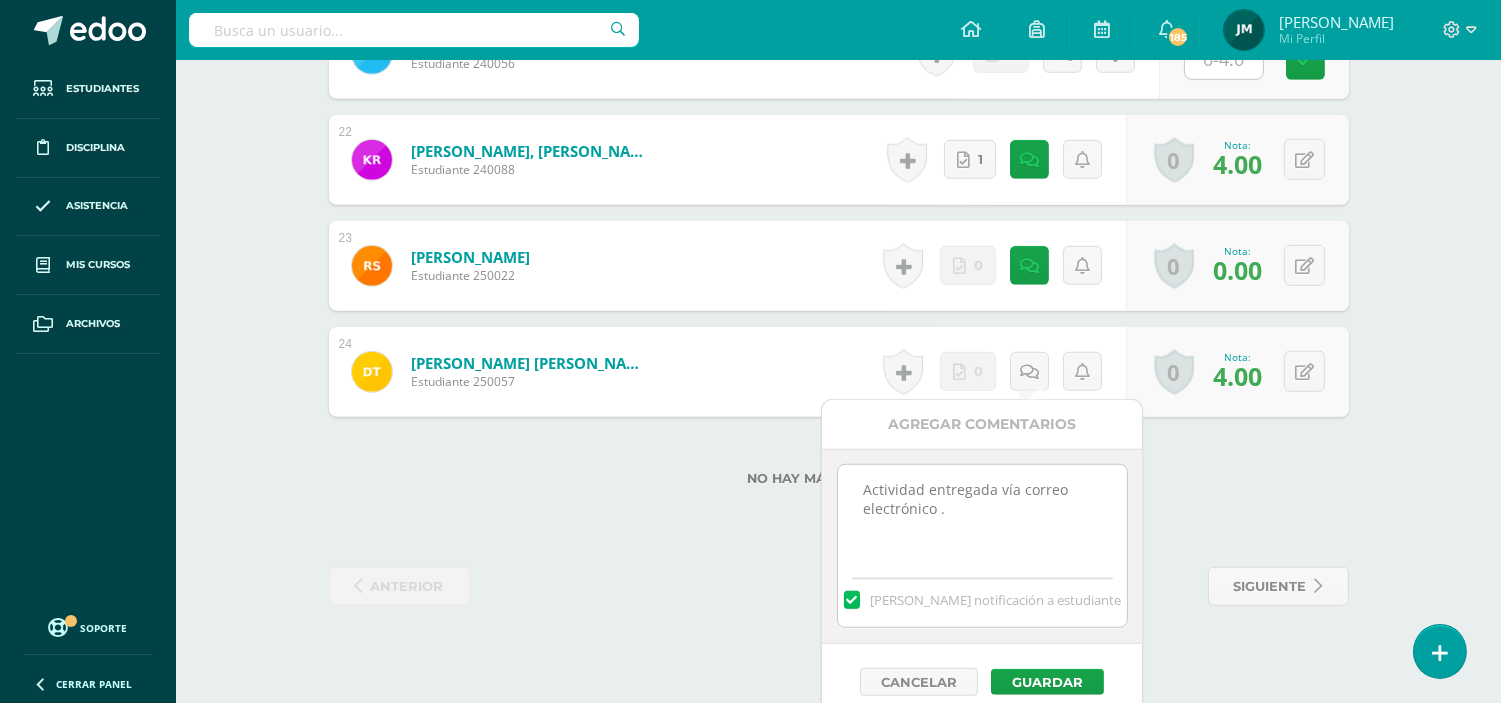 scroll, scrollTop: 2882, scrollLeft: 0, axis: vertical 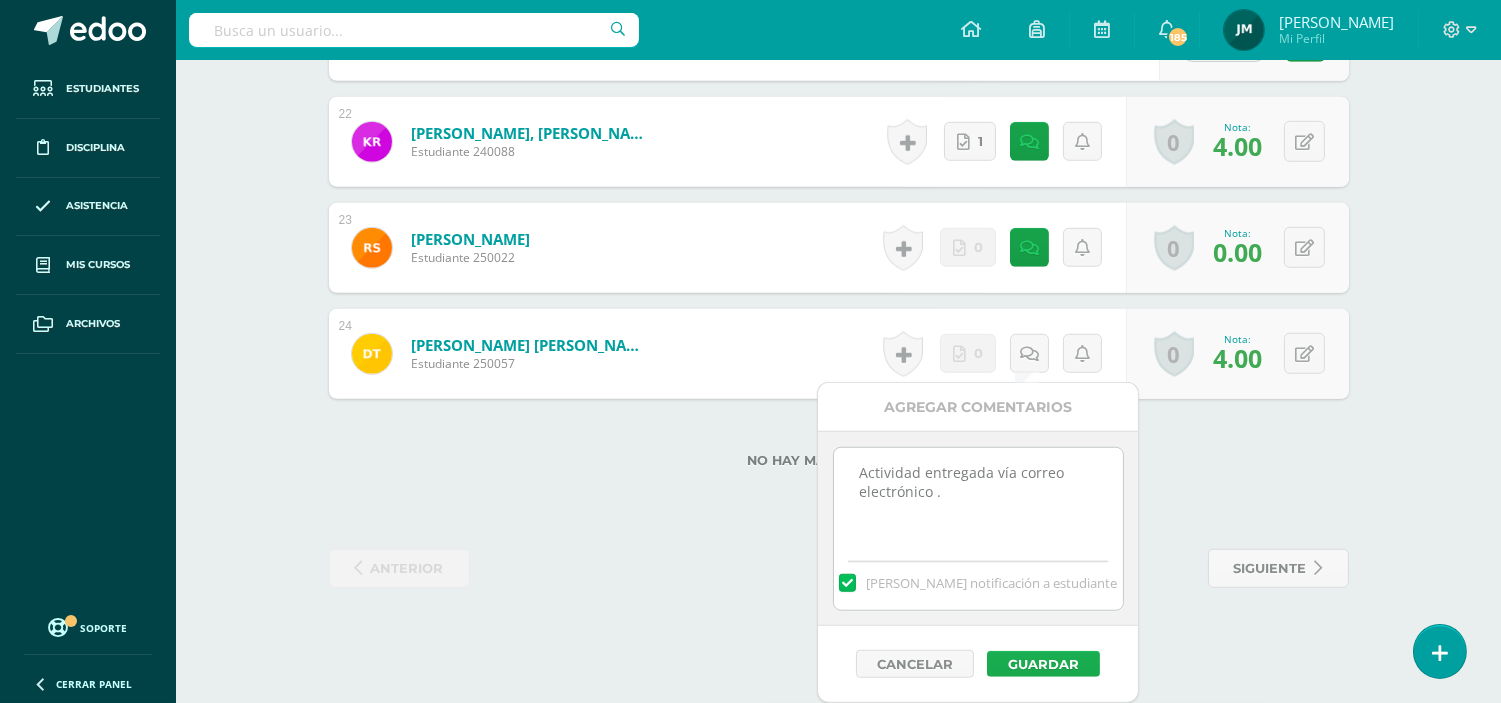 type on "Actividad entregada vía correo electrónico ." 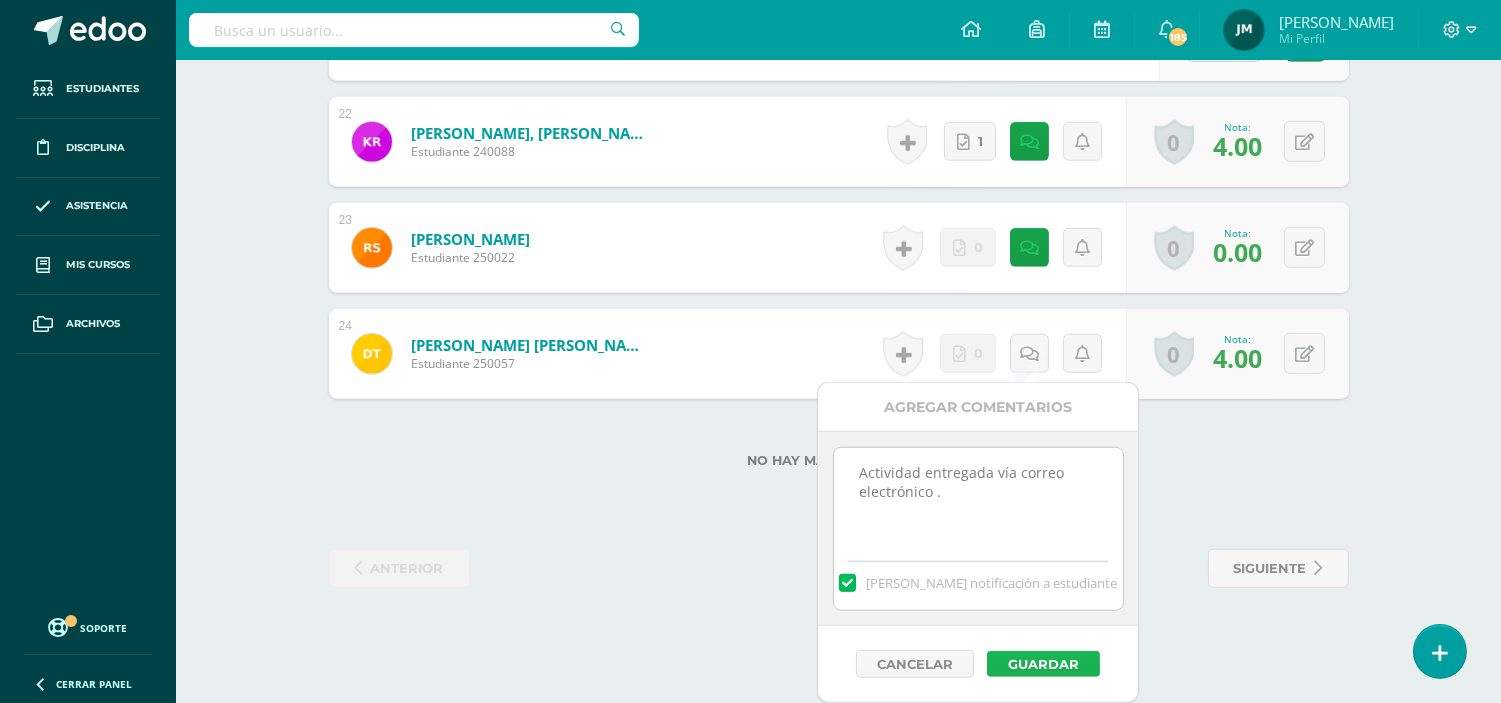 click on "Guardar" at bounding box center (1043, 664) 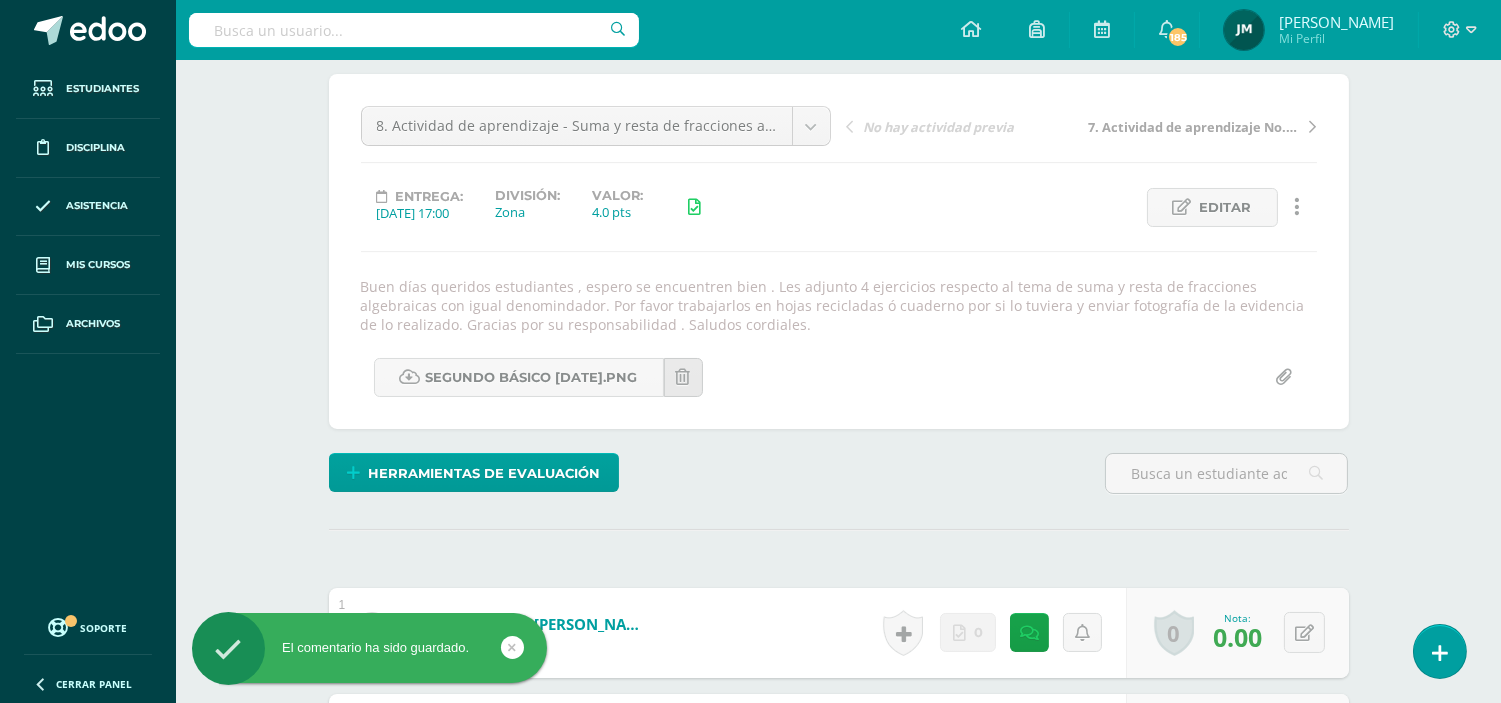 scroll, scrollTop: 0, scrollLeft: 0, axis: both 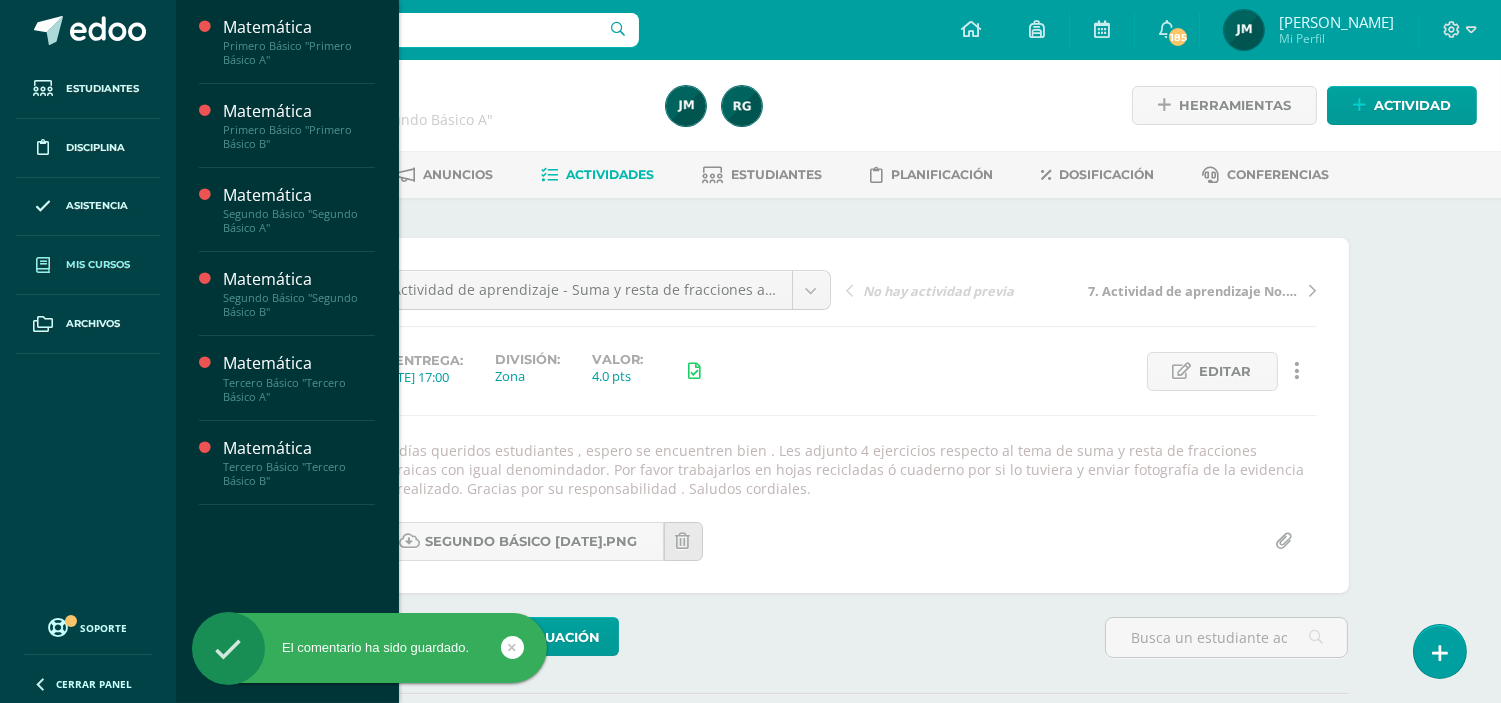 click on "Mis cursos" at bounding box center (88, 265) 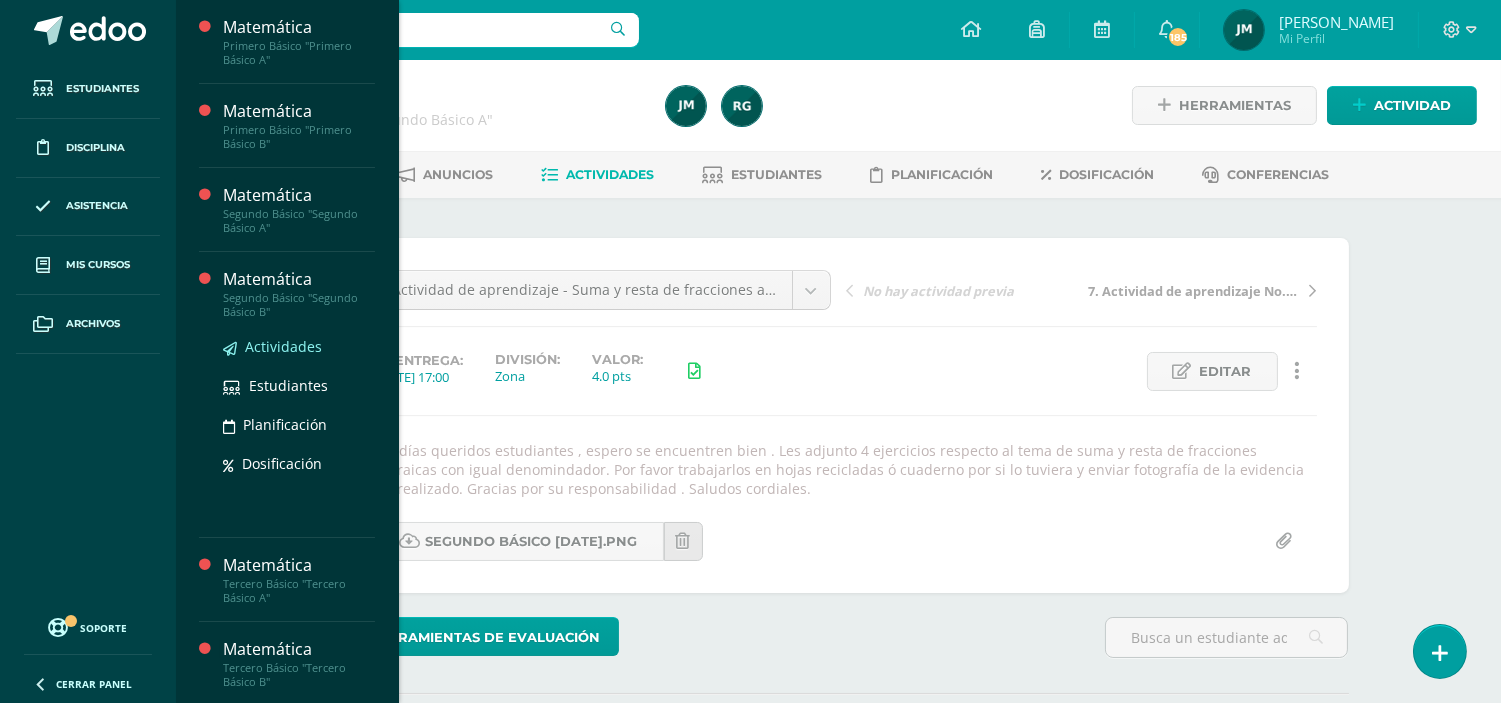 click on "Actividades" at bounding box center [283, 346] 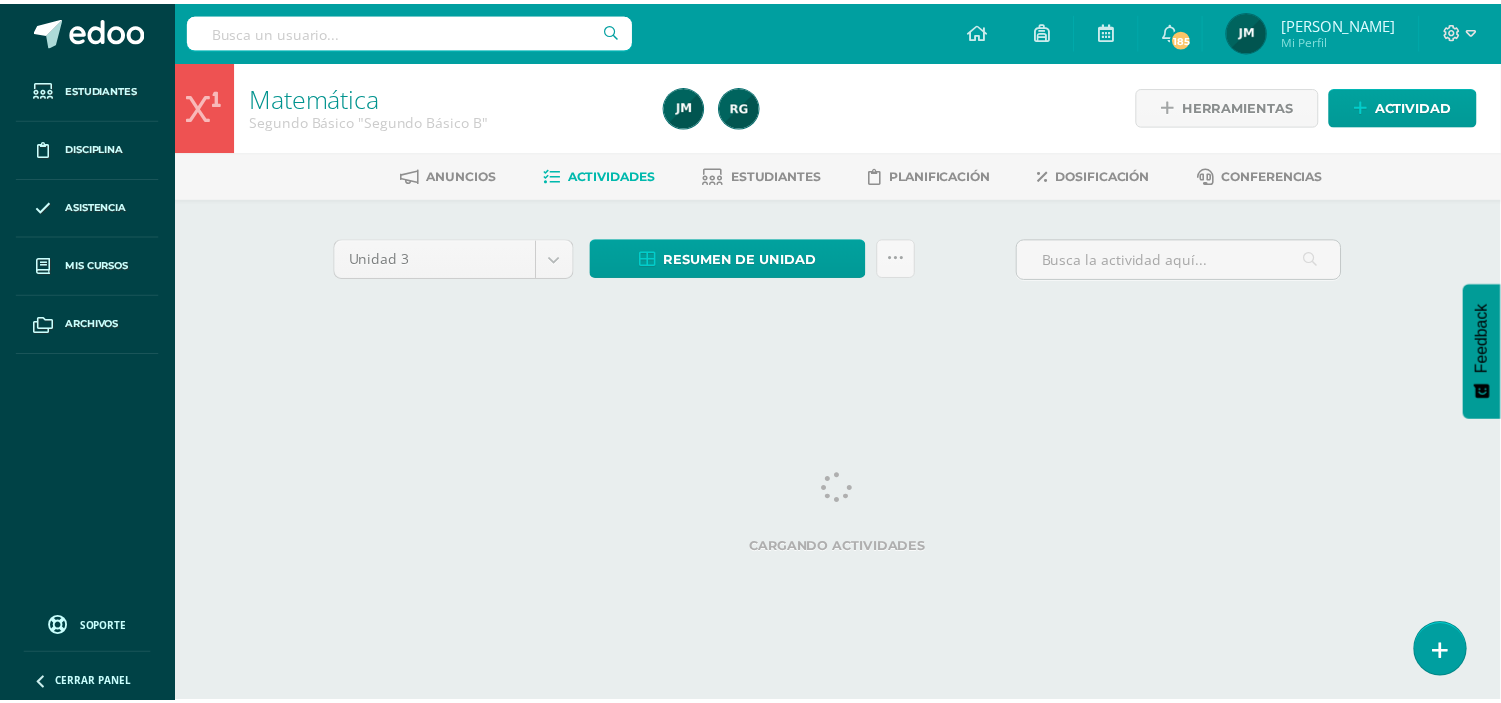 scroll, scrollTop: 0, scrollLeft: 0, axis: both 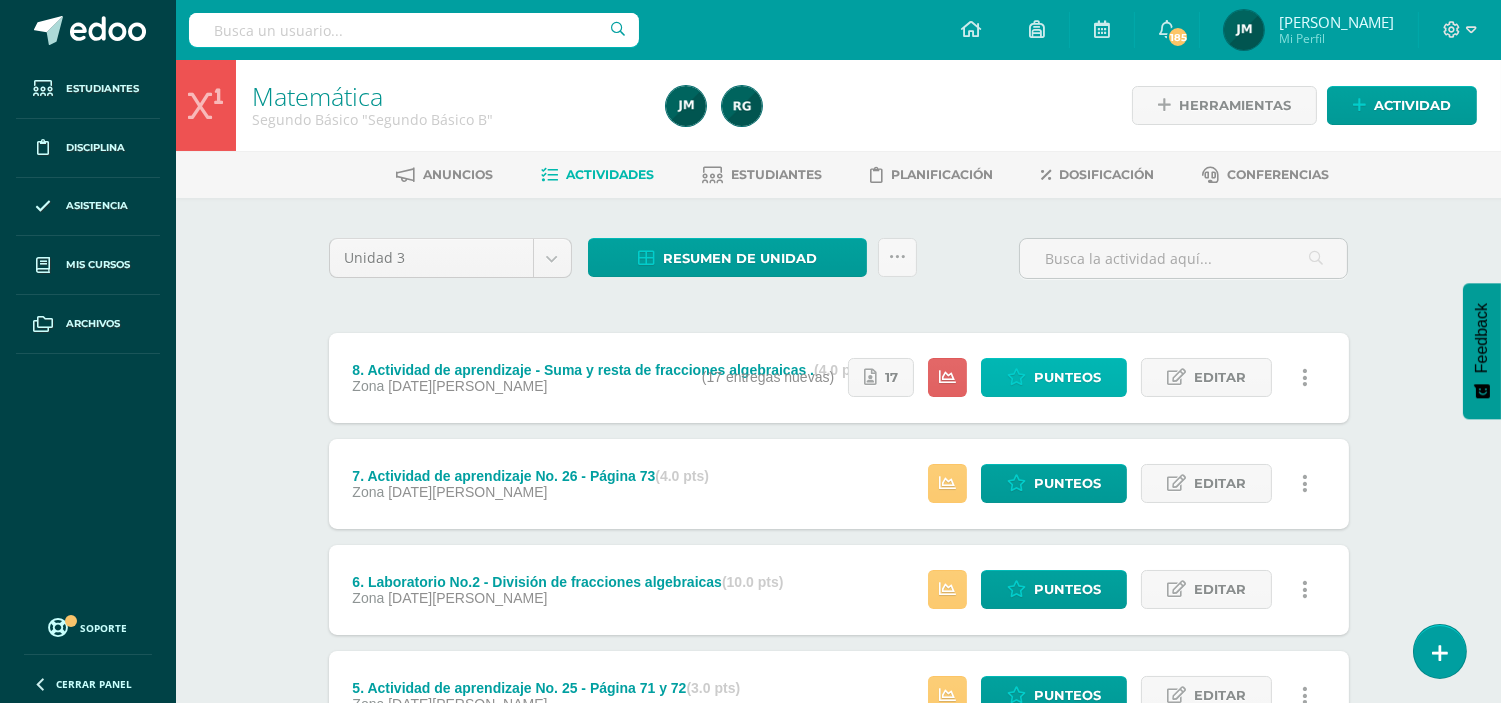 click on "Punteos" at bounding box center (1067, 377) 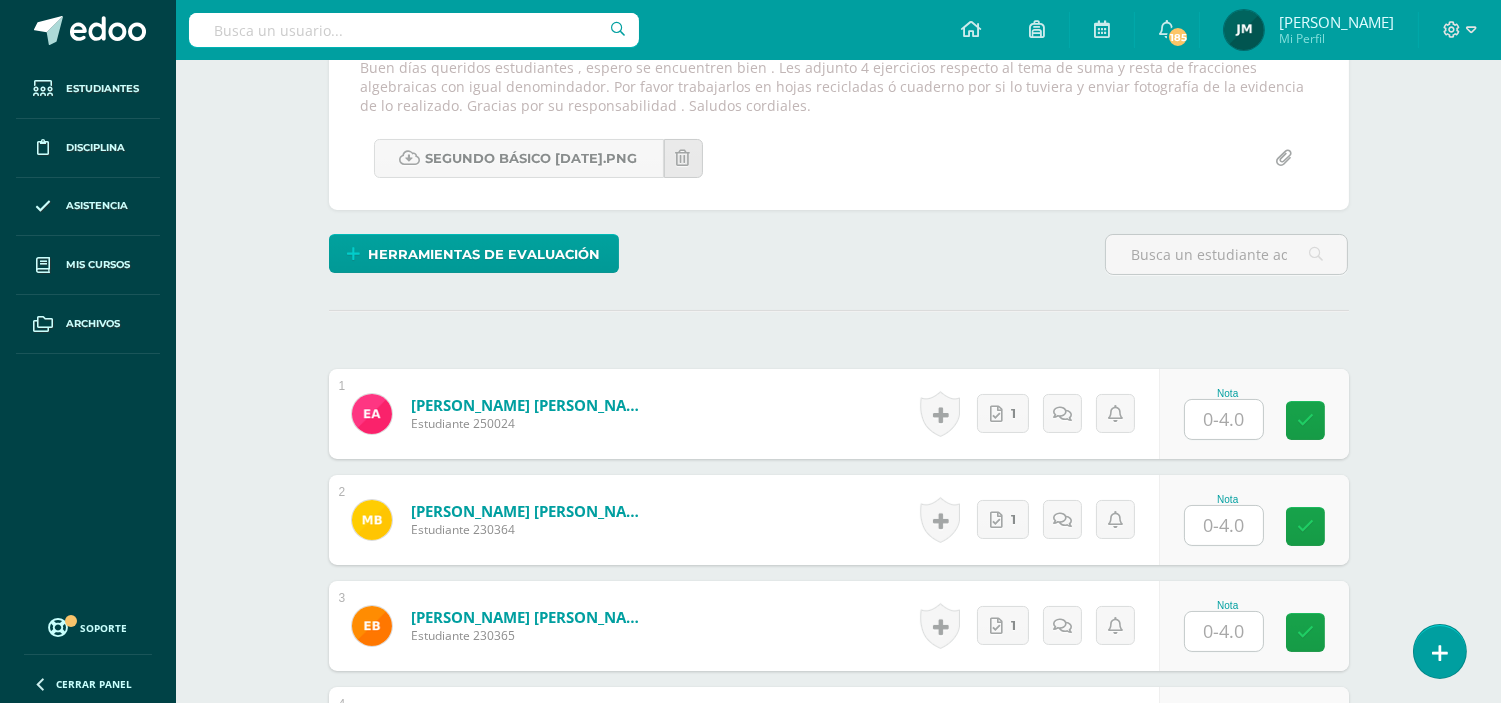 scroll, scrollTop: 334, scrollLeft: 0, axis: vertical 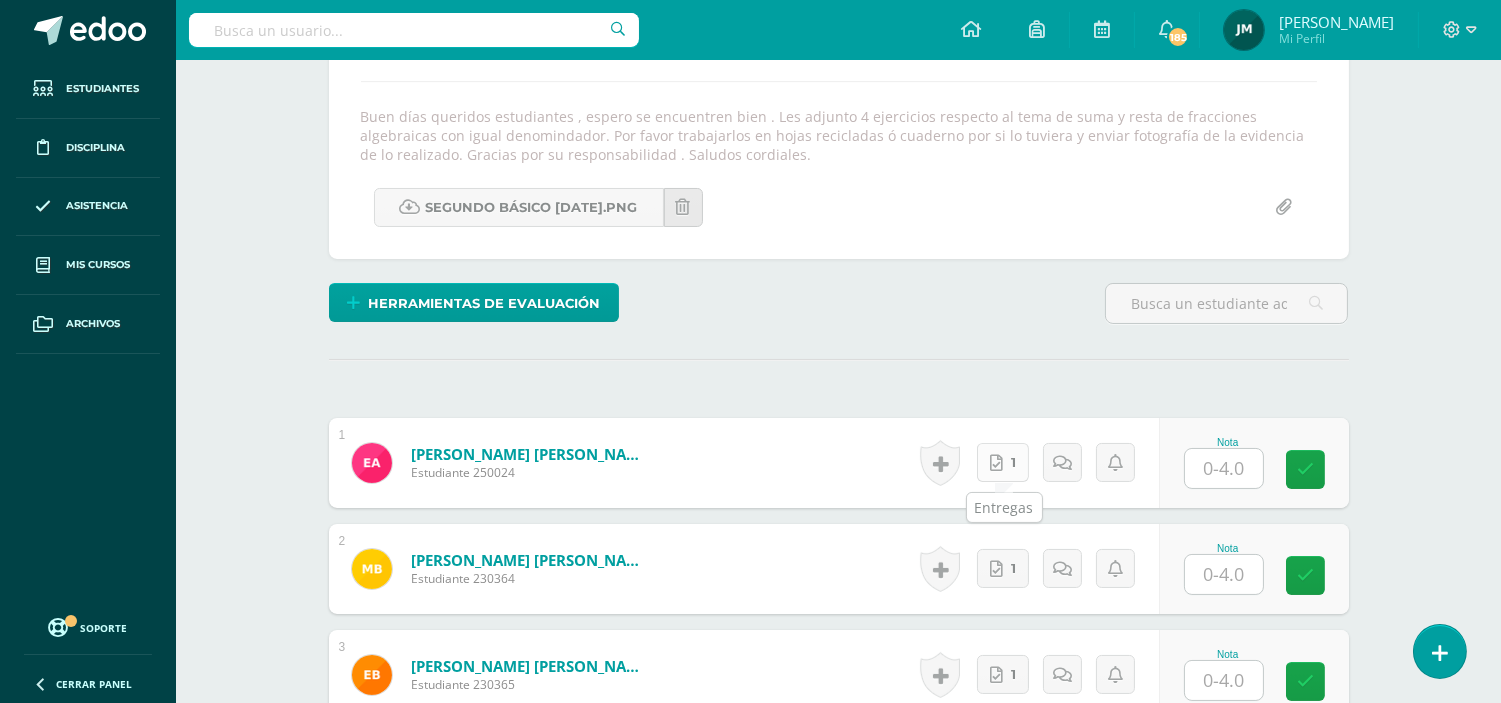 click at bounding box center (996, 463) 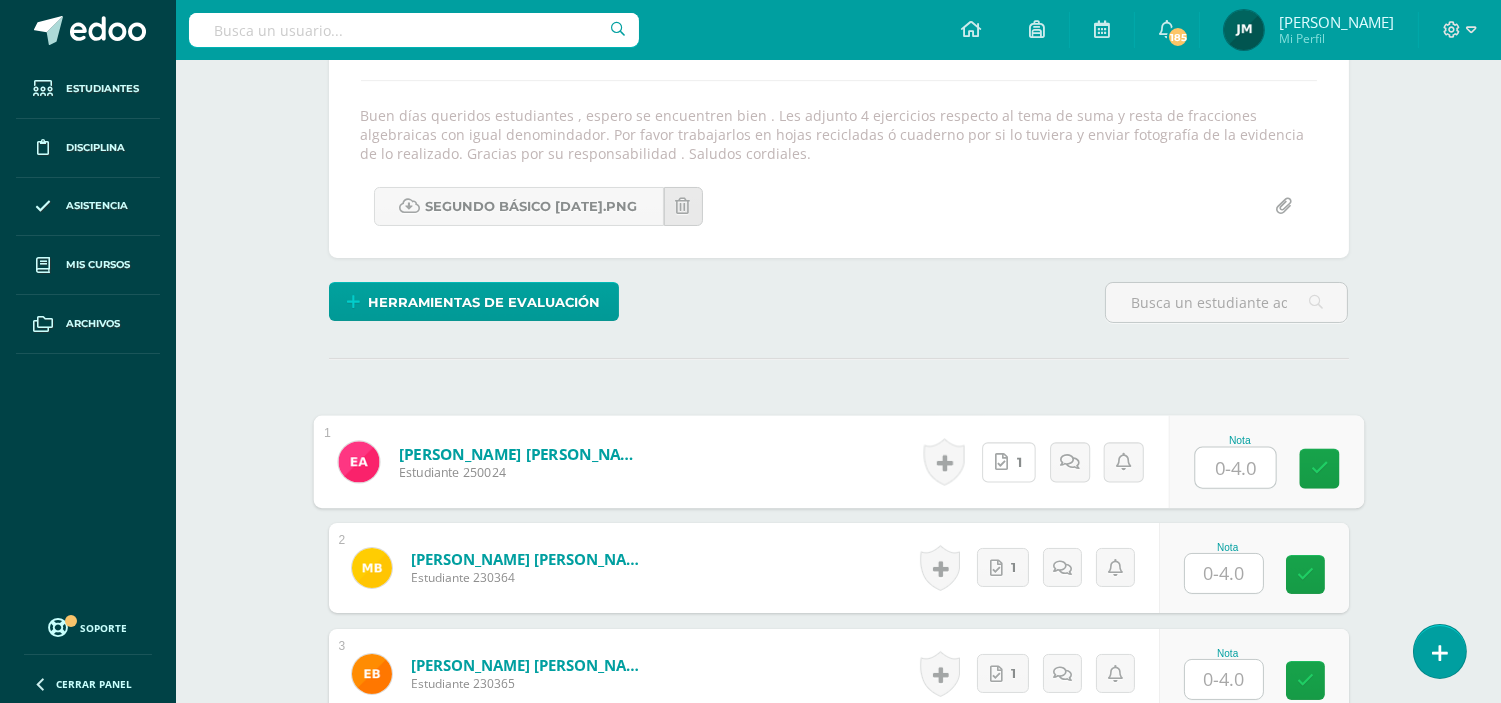 scroll, scrollTop: 336, scrollLeft: 0, axis: vertical 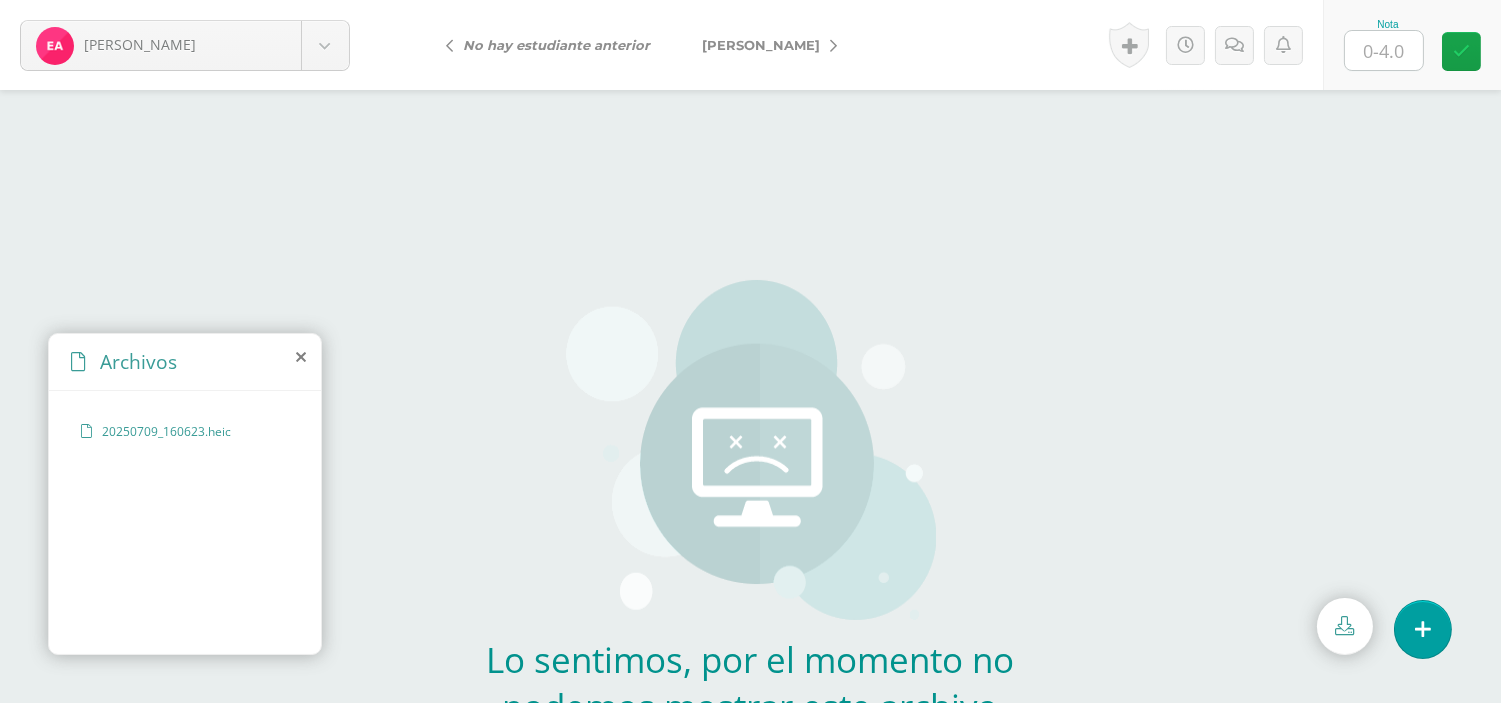 click on "20250709_160623.heic" at bounding box center [184, 431] 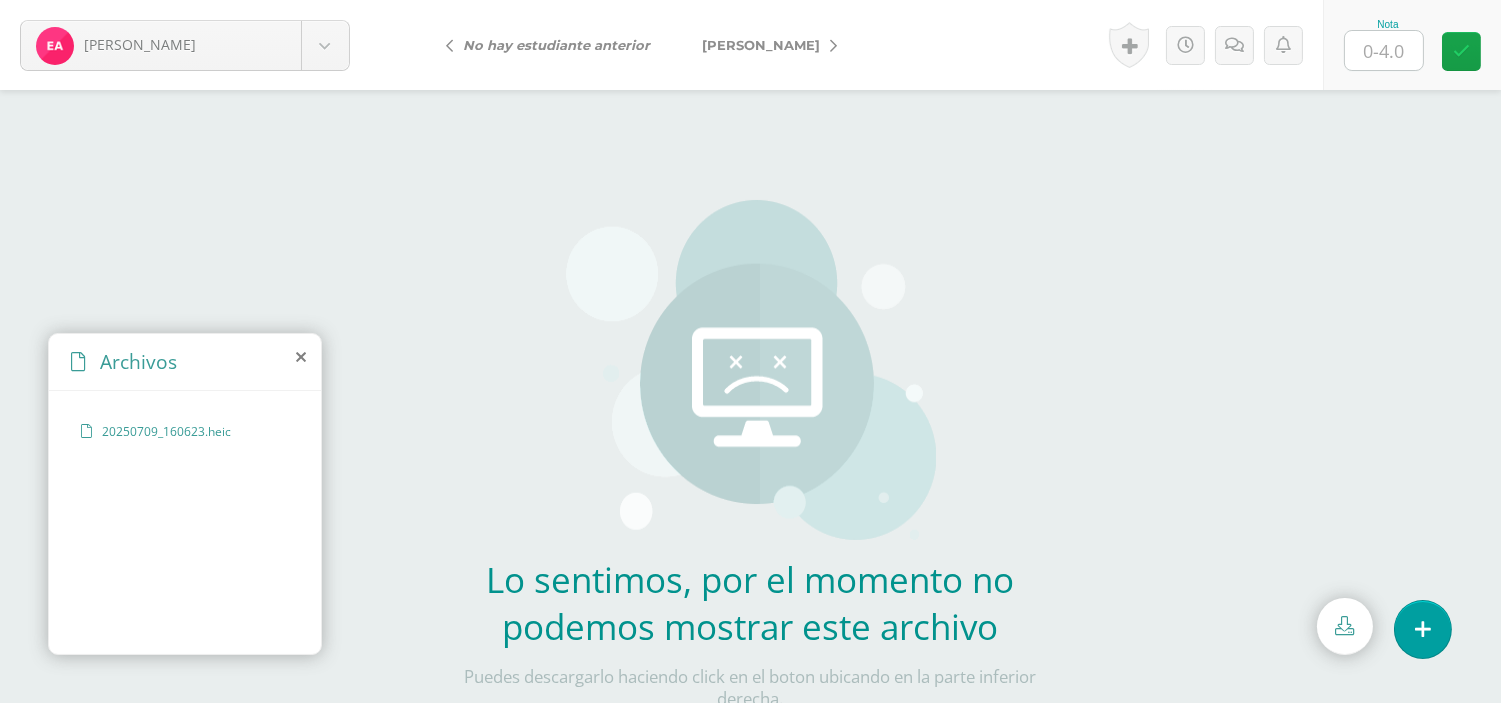 scroll, scrollTop: 41, scrollLeft: 0, axis: vertical 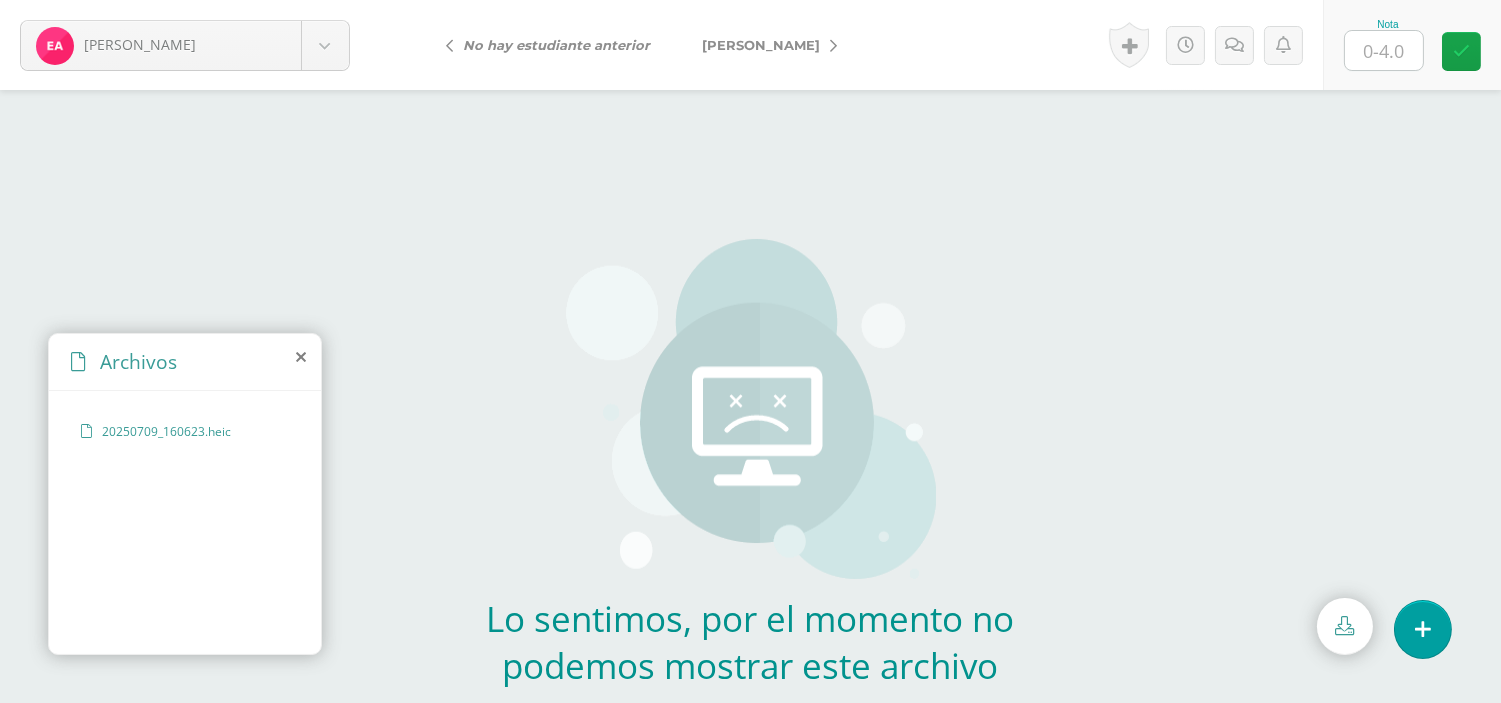 click on "20250709_160623.heic" at bounding box center [184, 431] 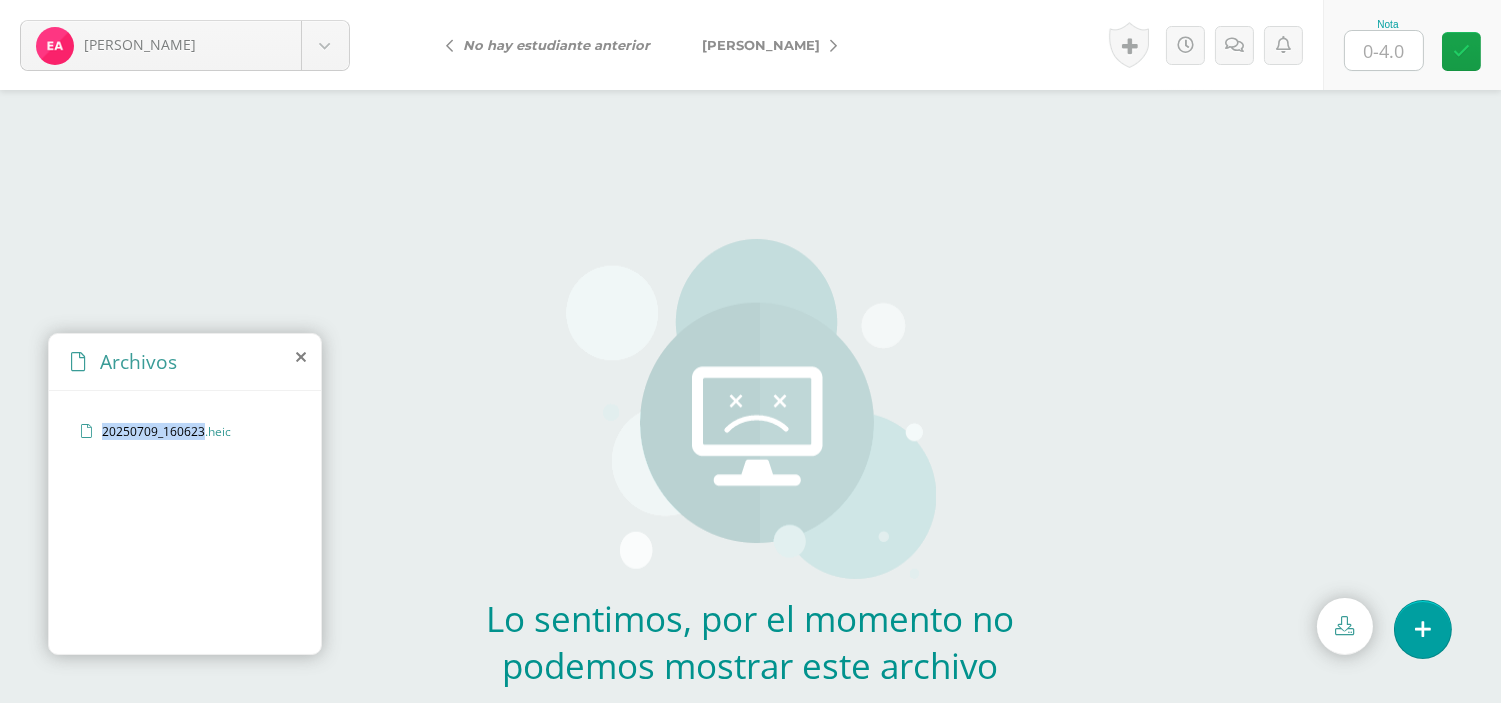 click on "20250709_160623.heic" at bounding box center [184, 431] 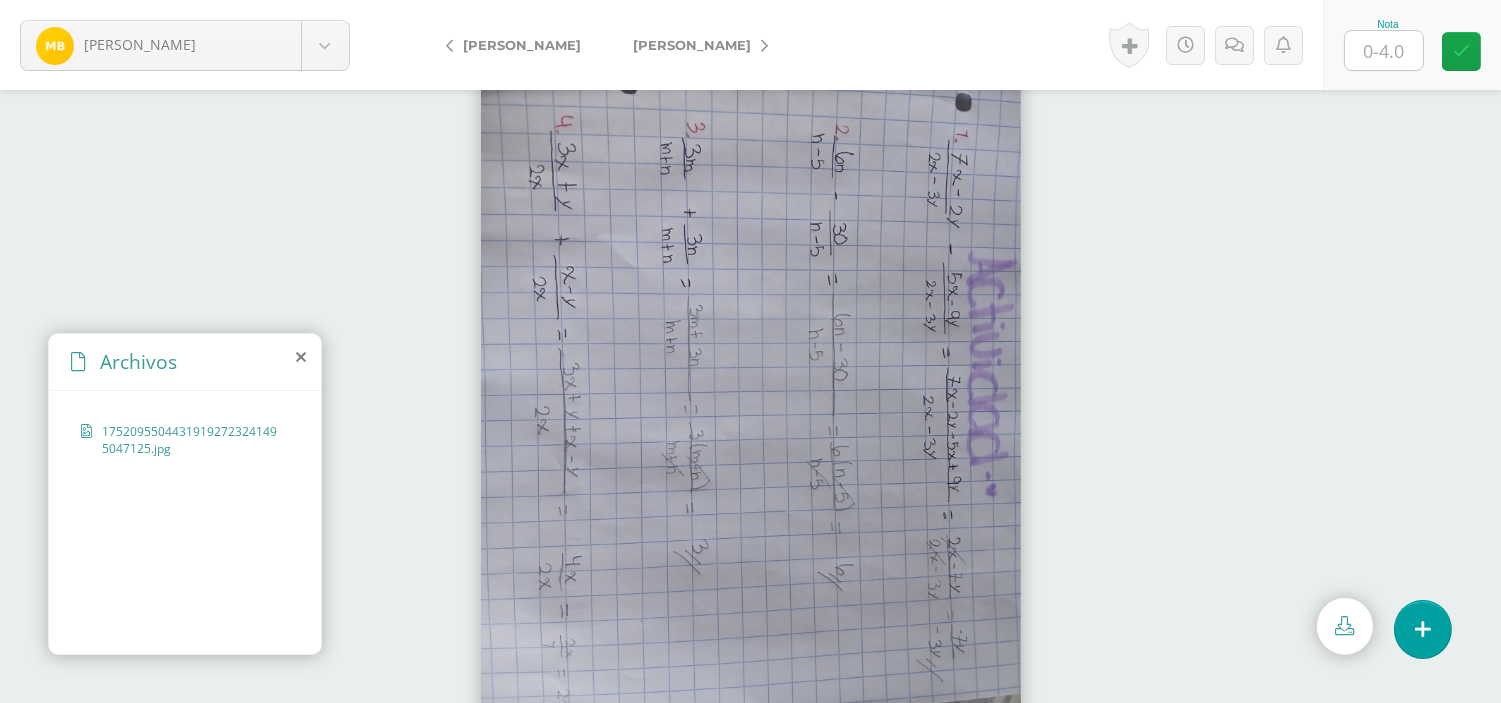 scroll, scrollTop: 53, scrollLeft: 0, axis: vertical 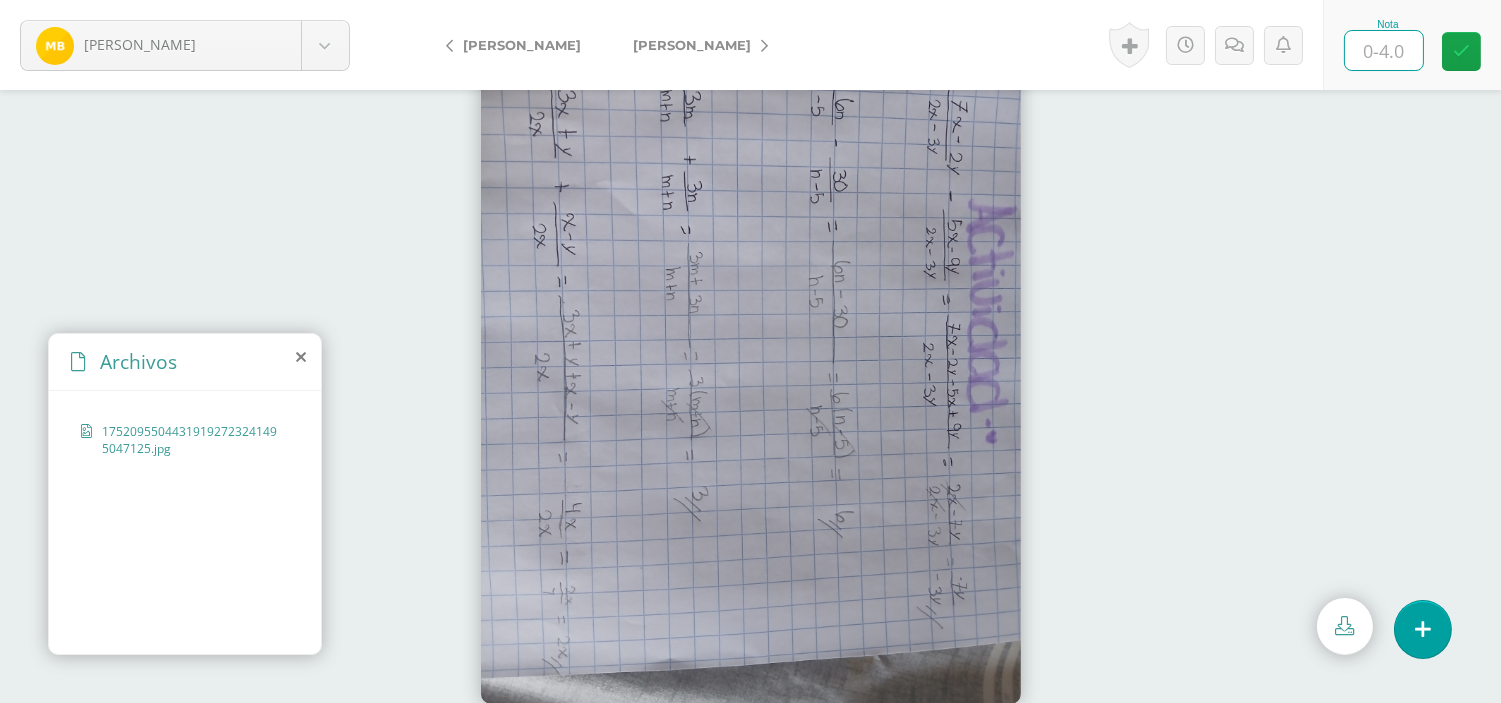 click at bounding box center (1384, 50) 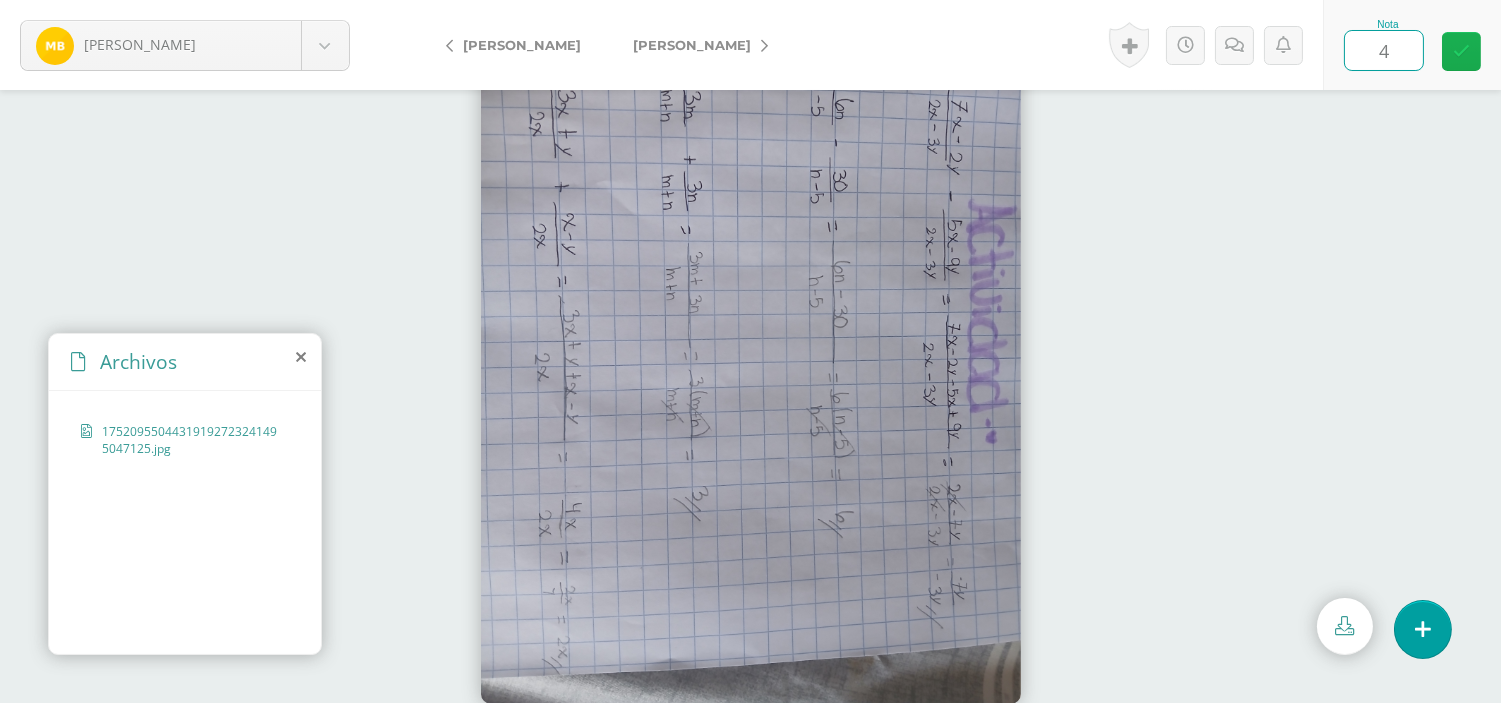 click at bounding box center (1461, 51) 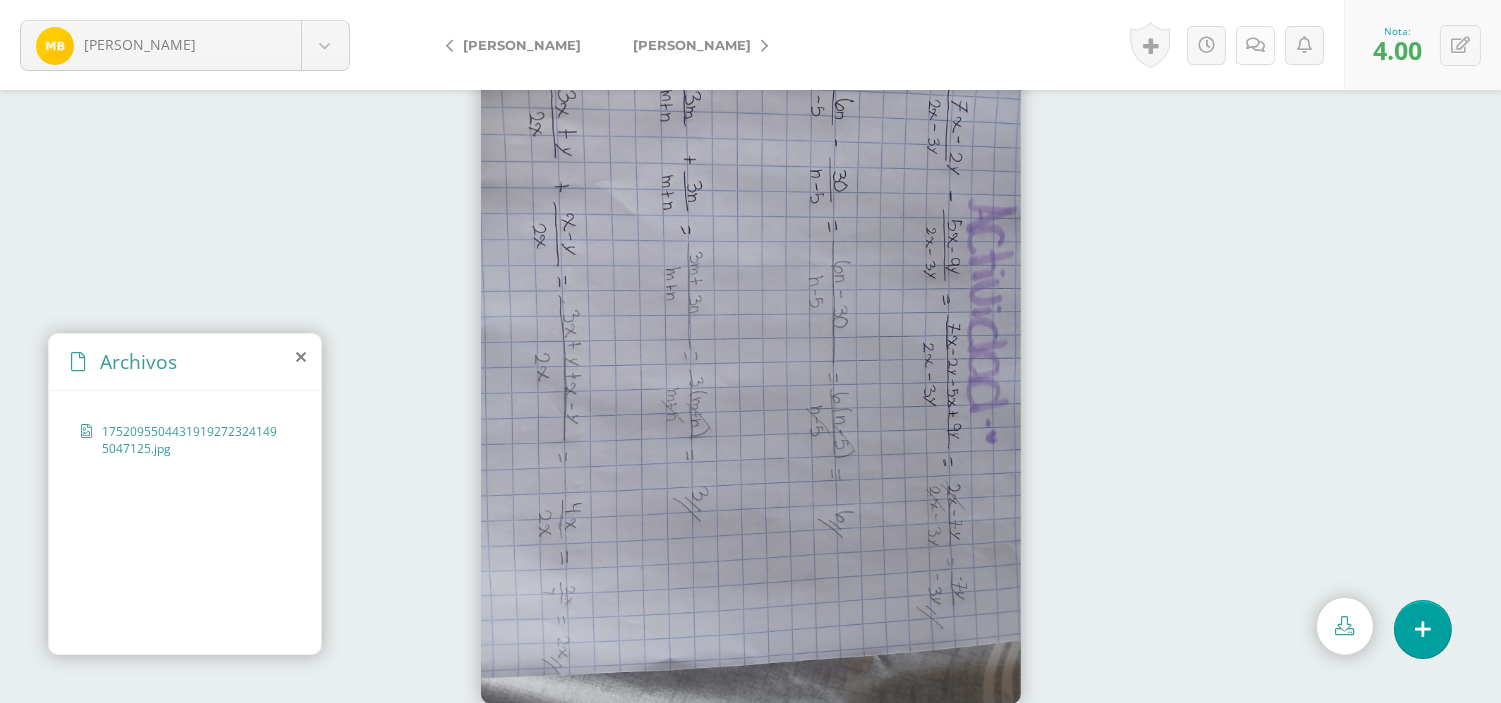 click at bounding box center [1255, 45] 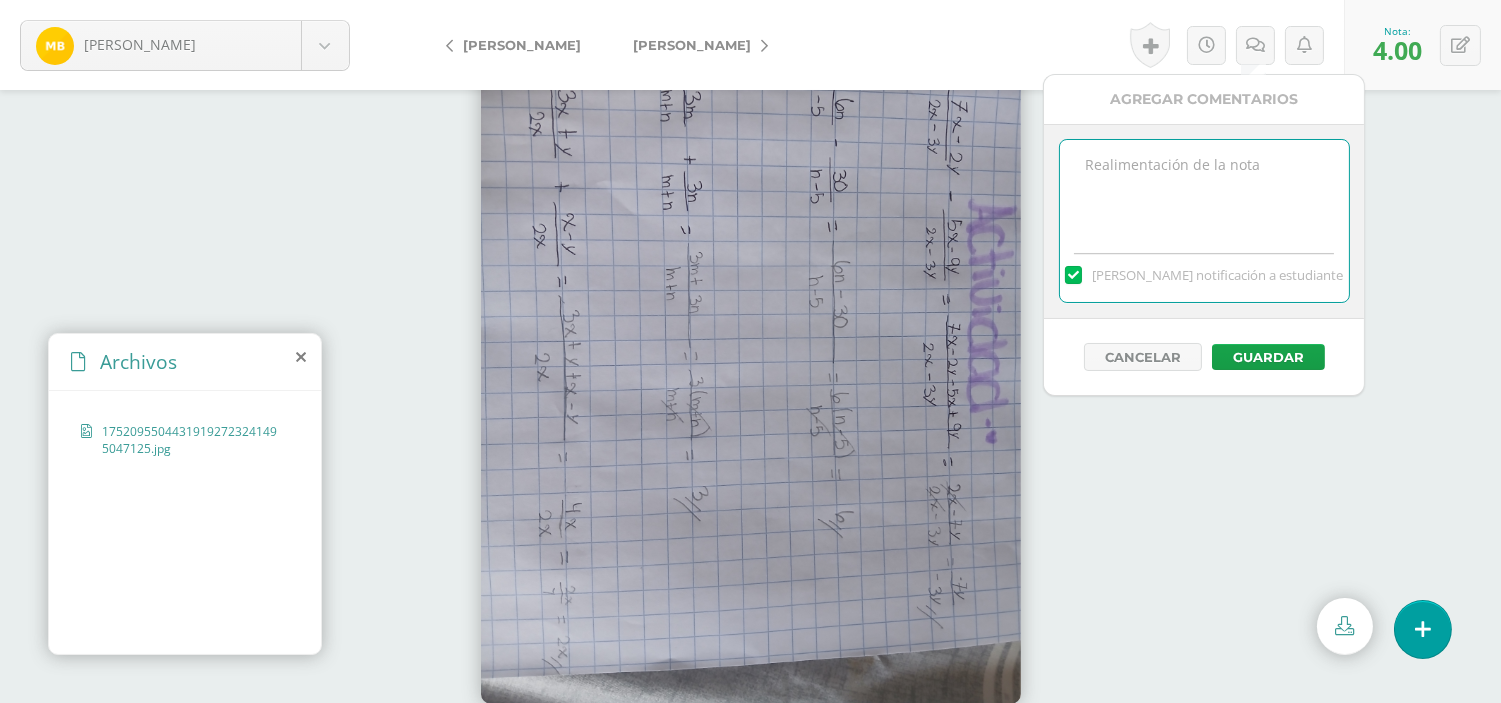 click at bounding box center (1204, 190) 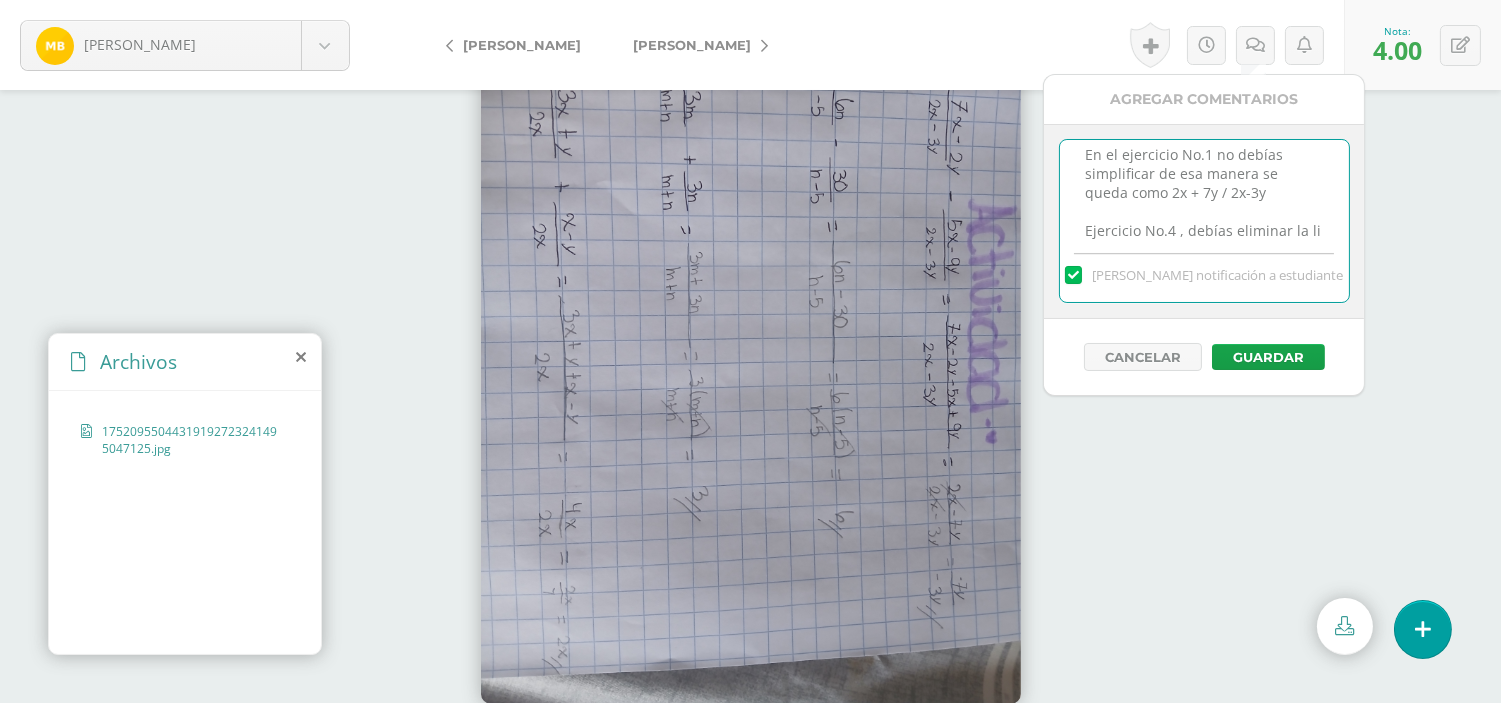 scroll, scrollTop: 28, scrollLeft: 0, axis: vertical 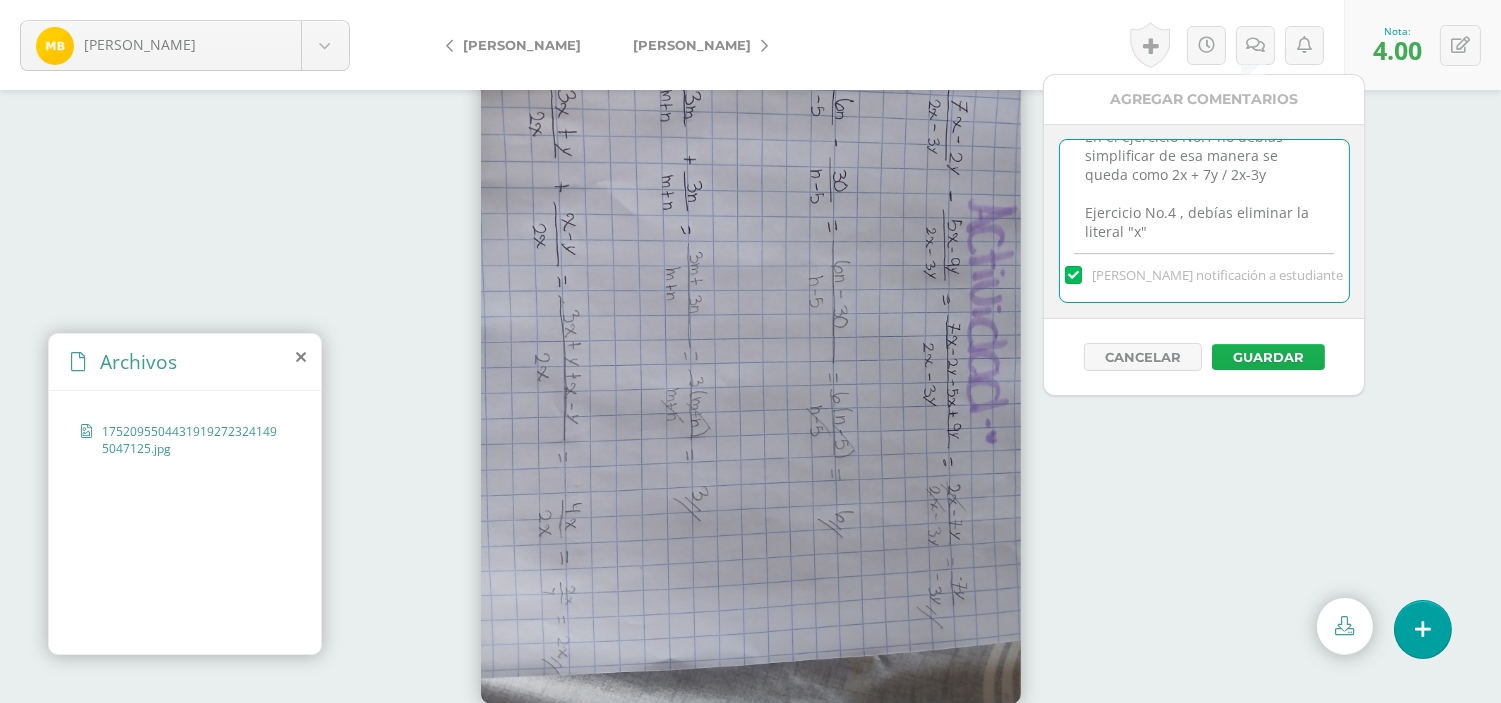 type on "En el ejercicio No.1 no debías simplificar de esa manera se queda como 2x + 7y / 2x-3y
Ejercicio No.4 , debías eliminar la literal "x"" 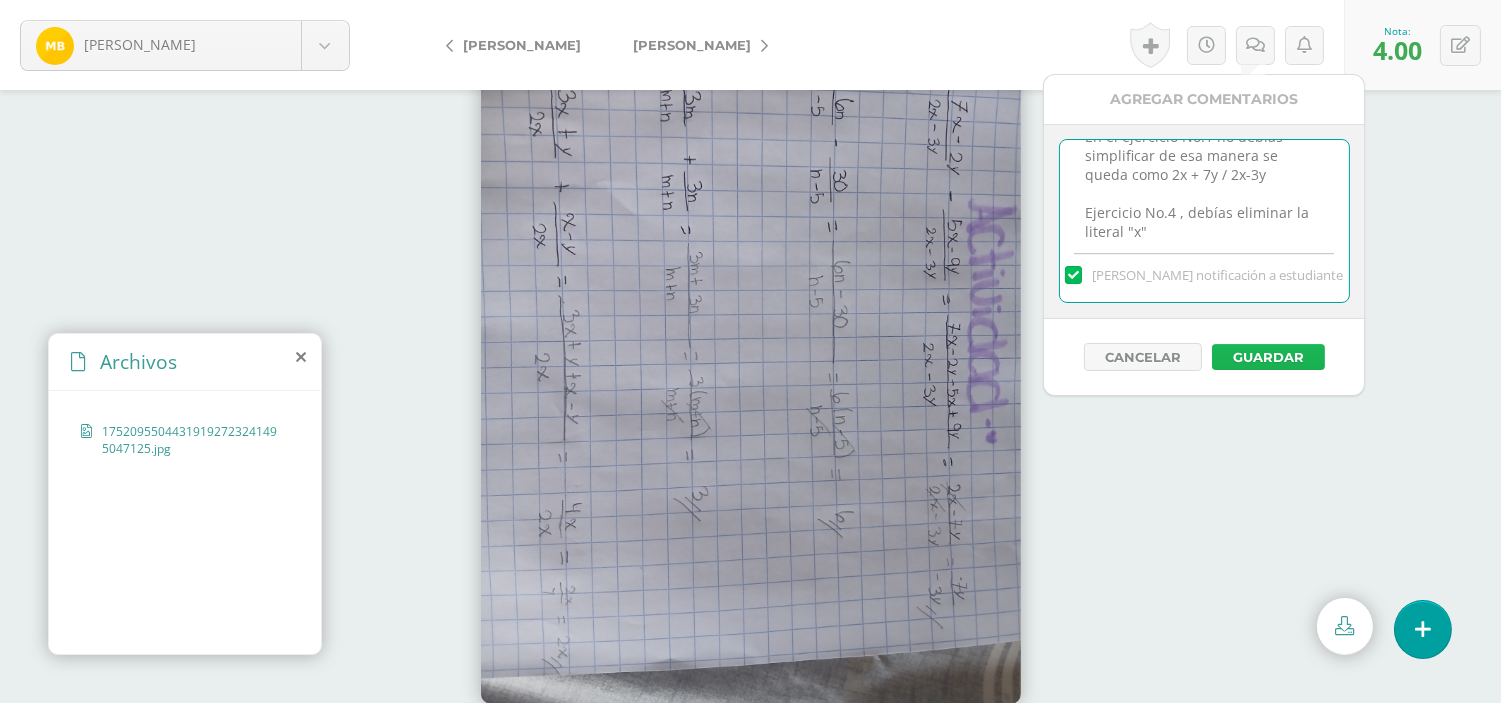 click on "Guardar" at bounding box center (1268, 357) 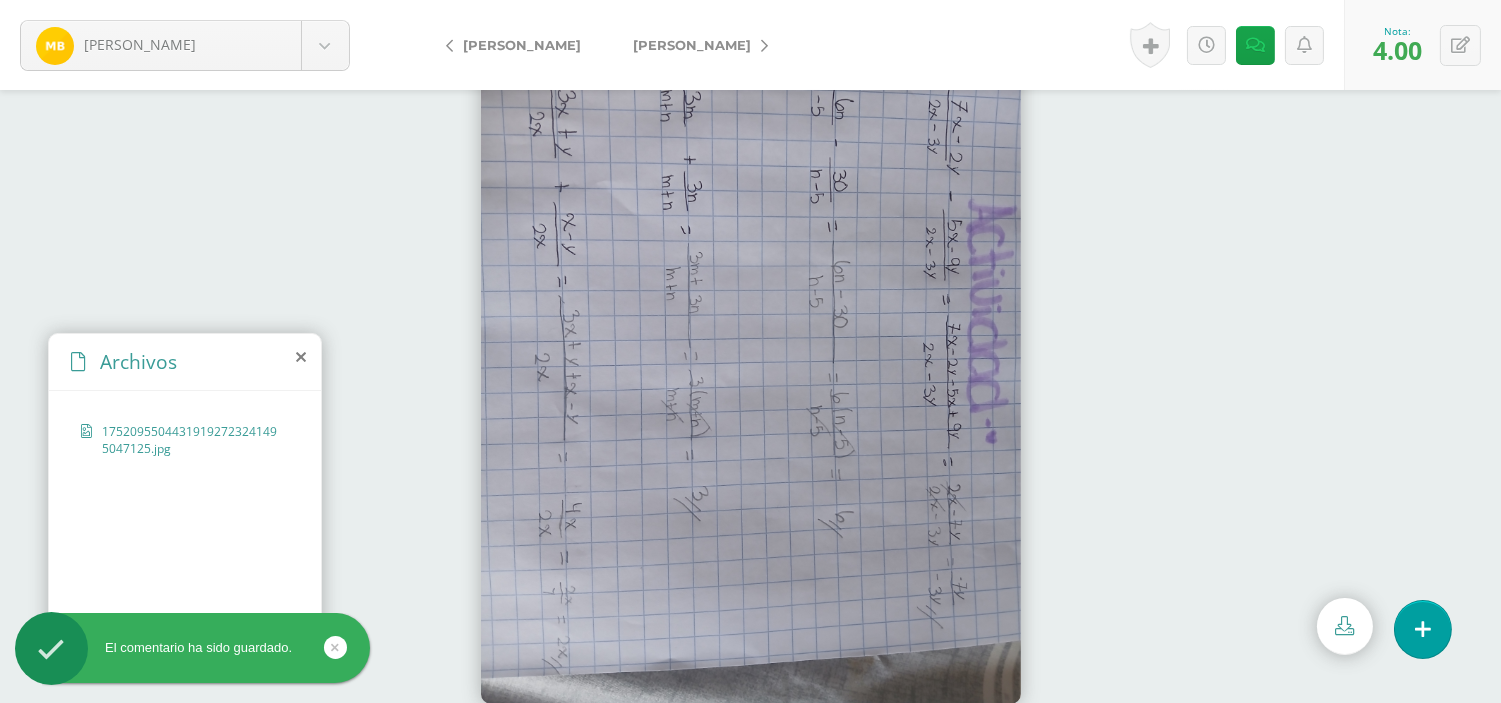 click on "Brán, [PERSON_NAME]" at bounding box center [692, 45] 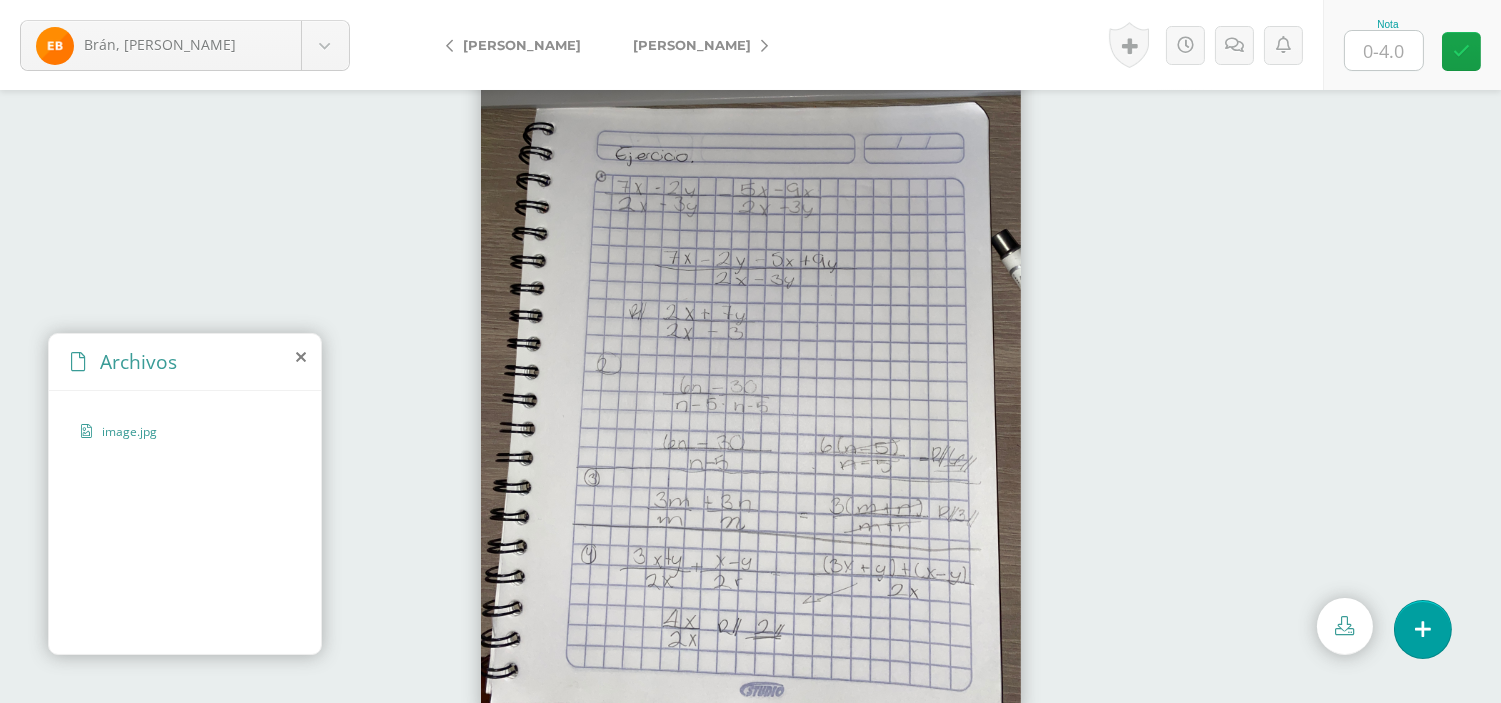scroll, scrollTop: 53, scrollLeft: 0, axis: vertical 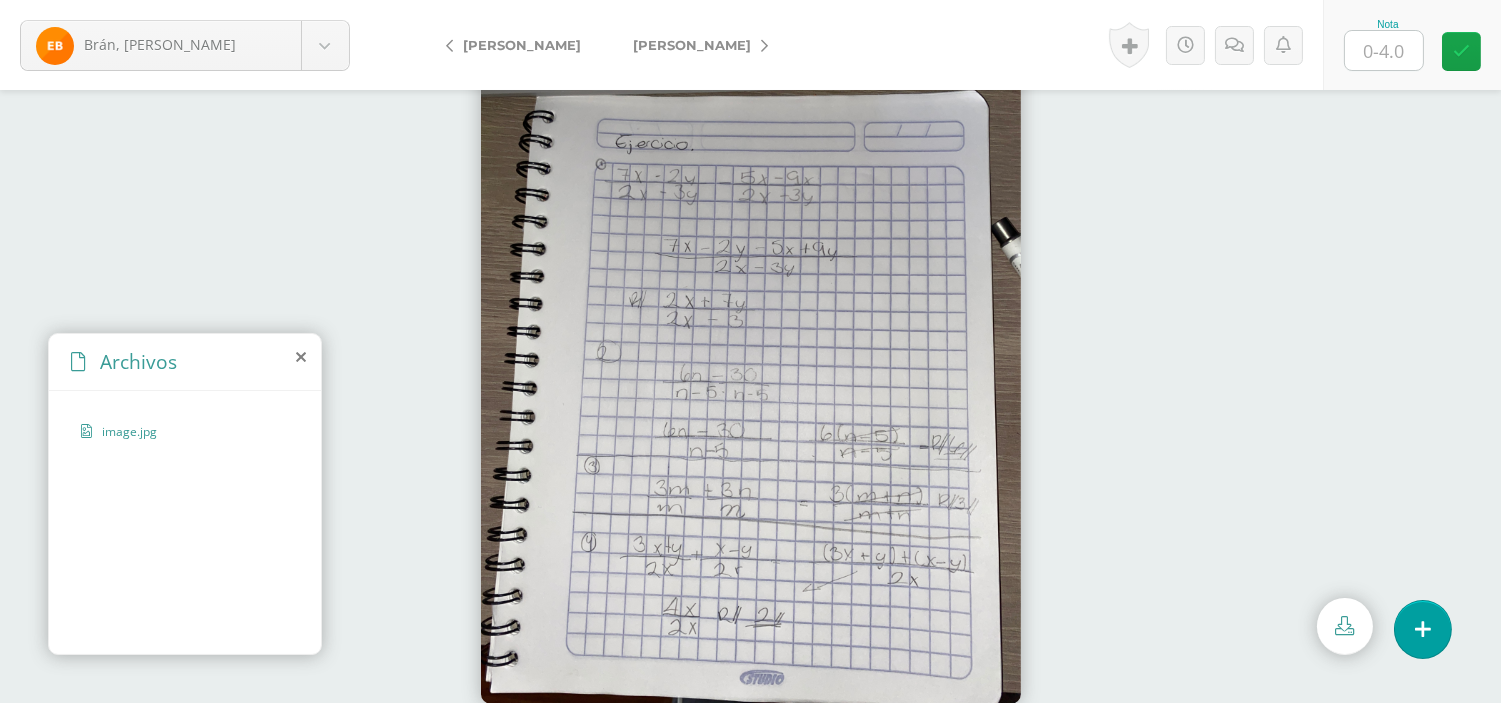 click at bounding box center [1384, 50] 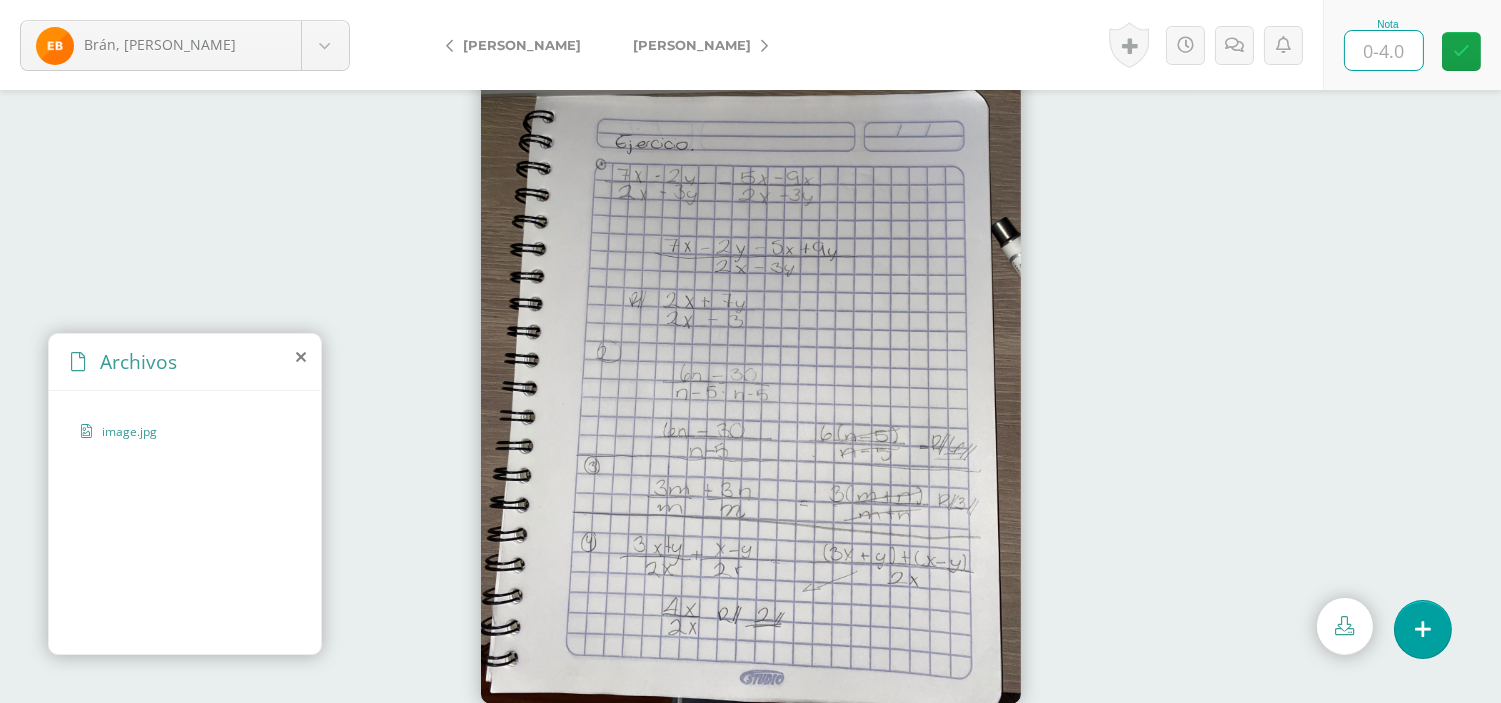 type on "4" 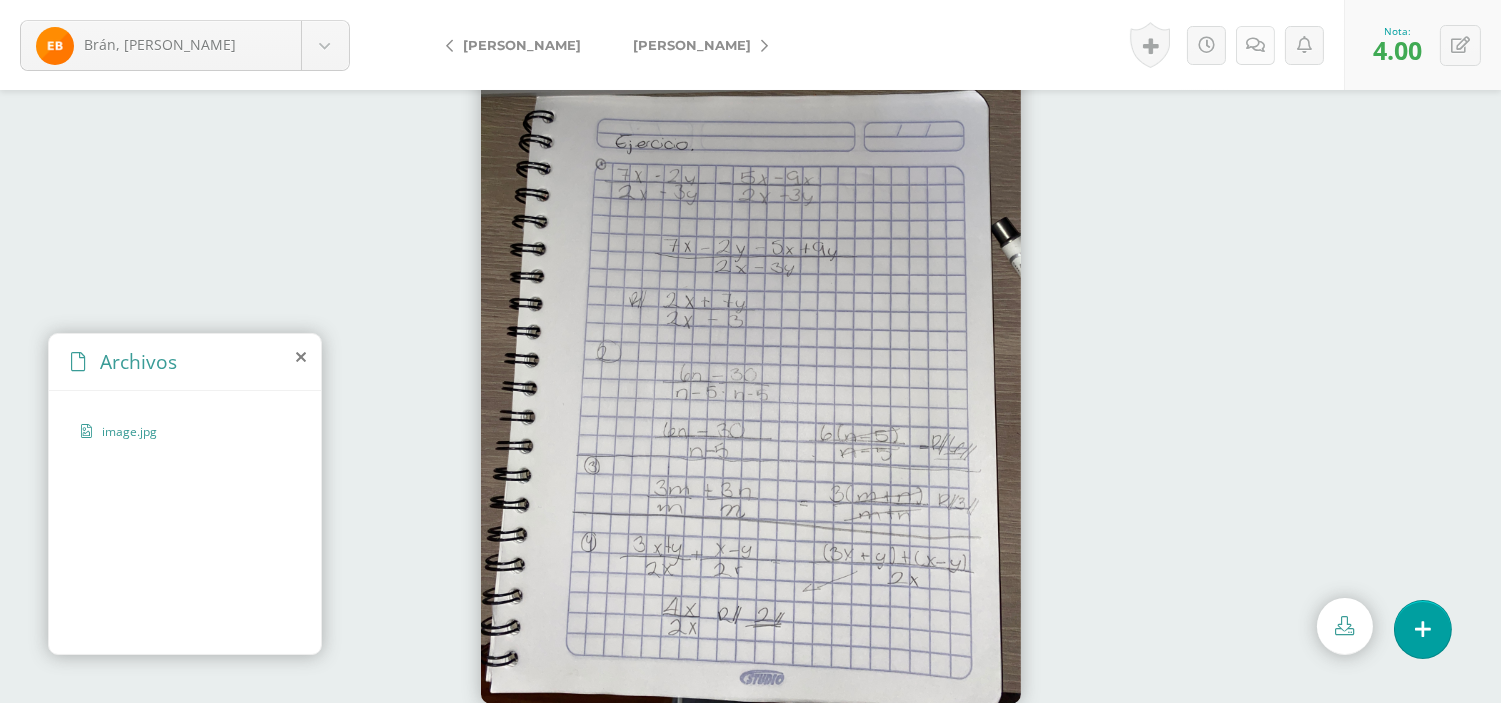 click at bounding box center (1255, 45) 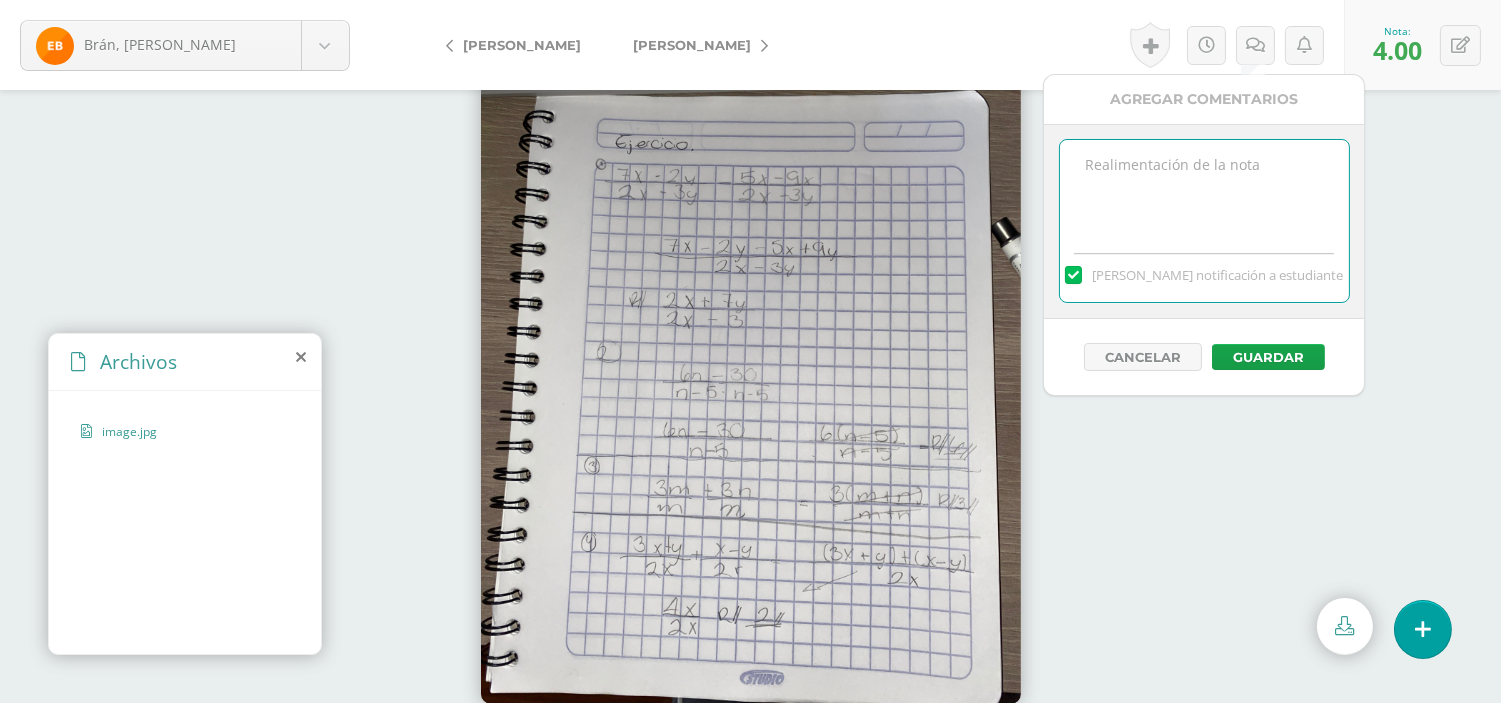 click at bounding box center [1204, 190] 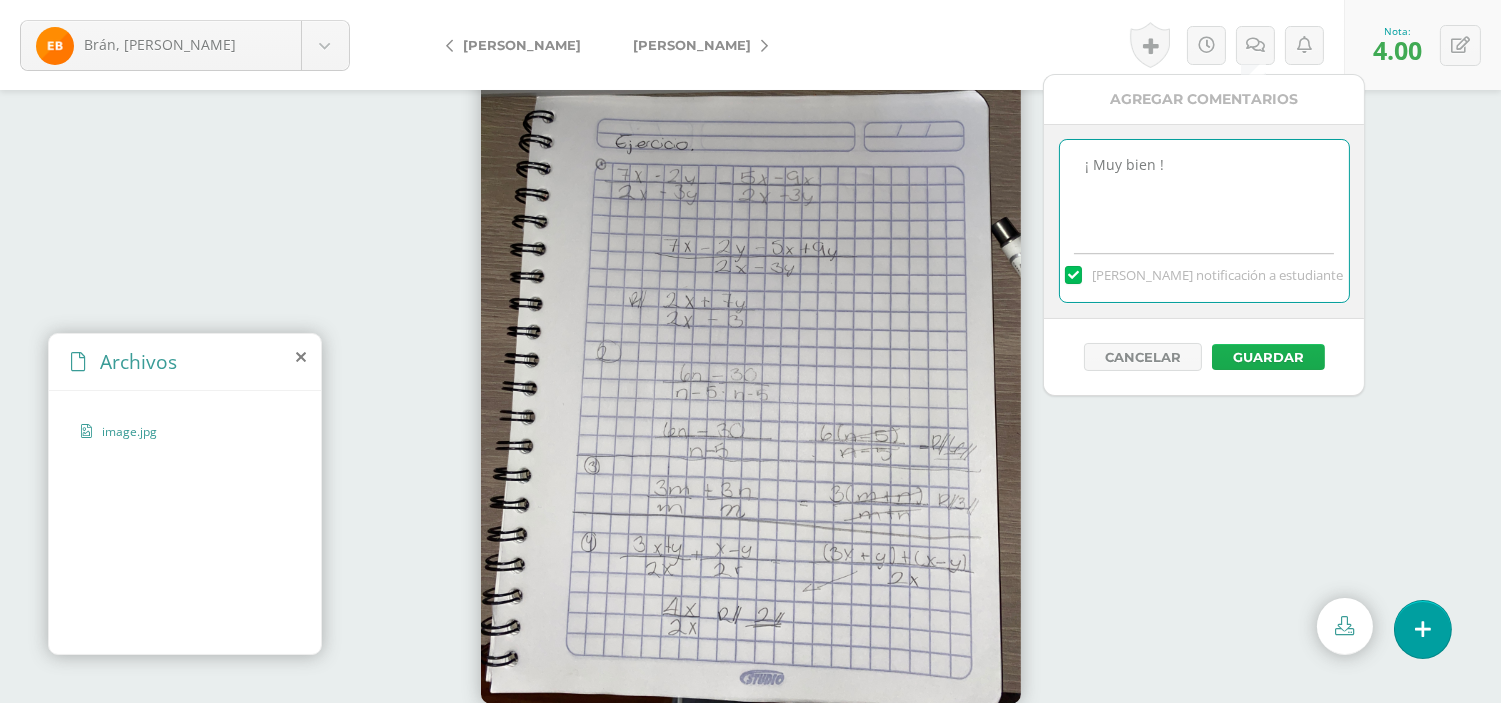 type on "¡ Muy bien !" 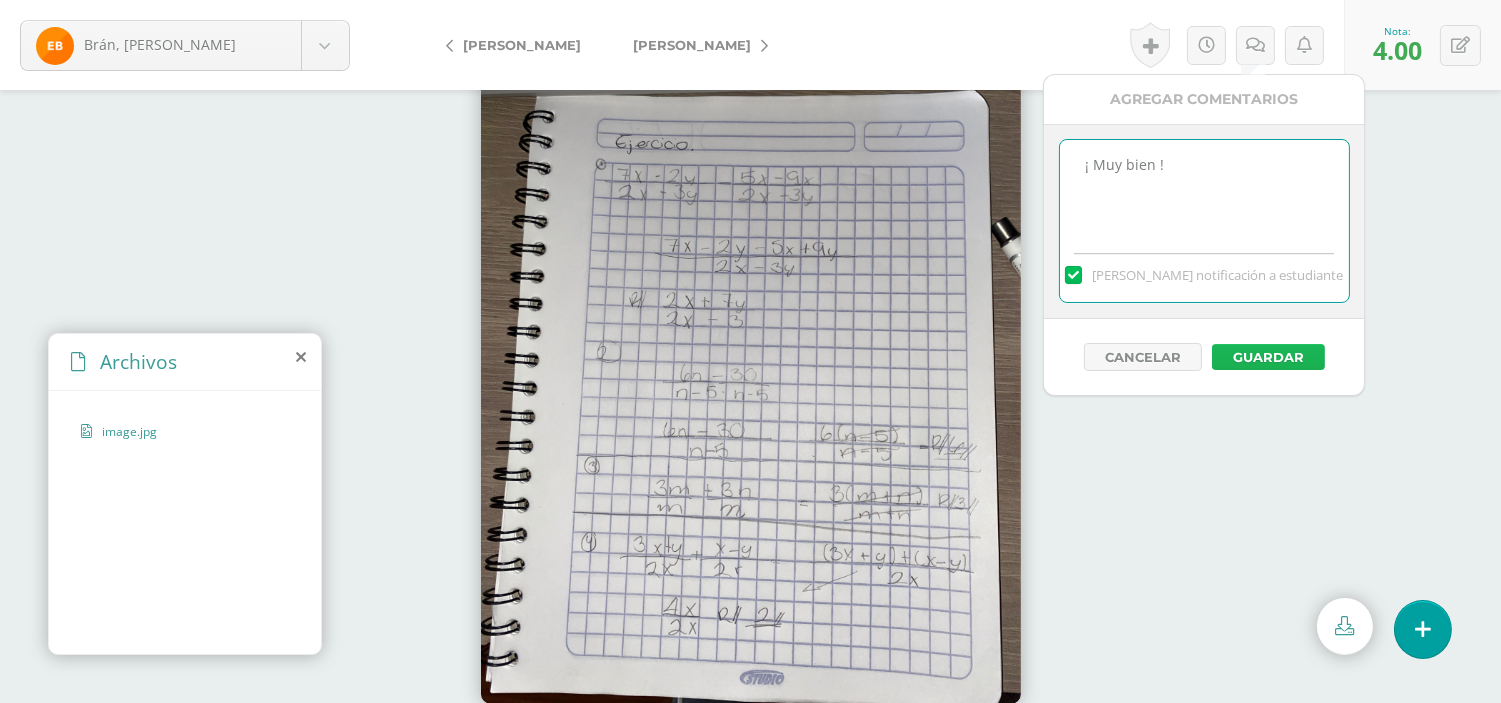 click on "Guardar" at bounding box center (1268, 357) 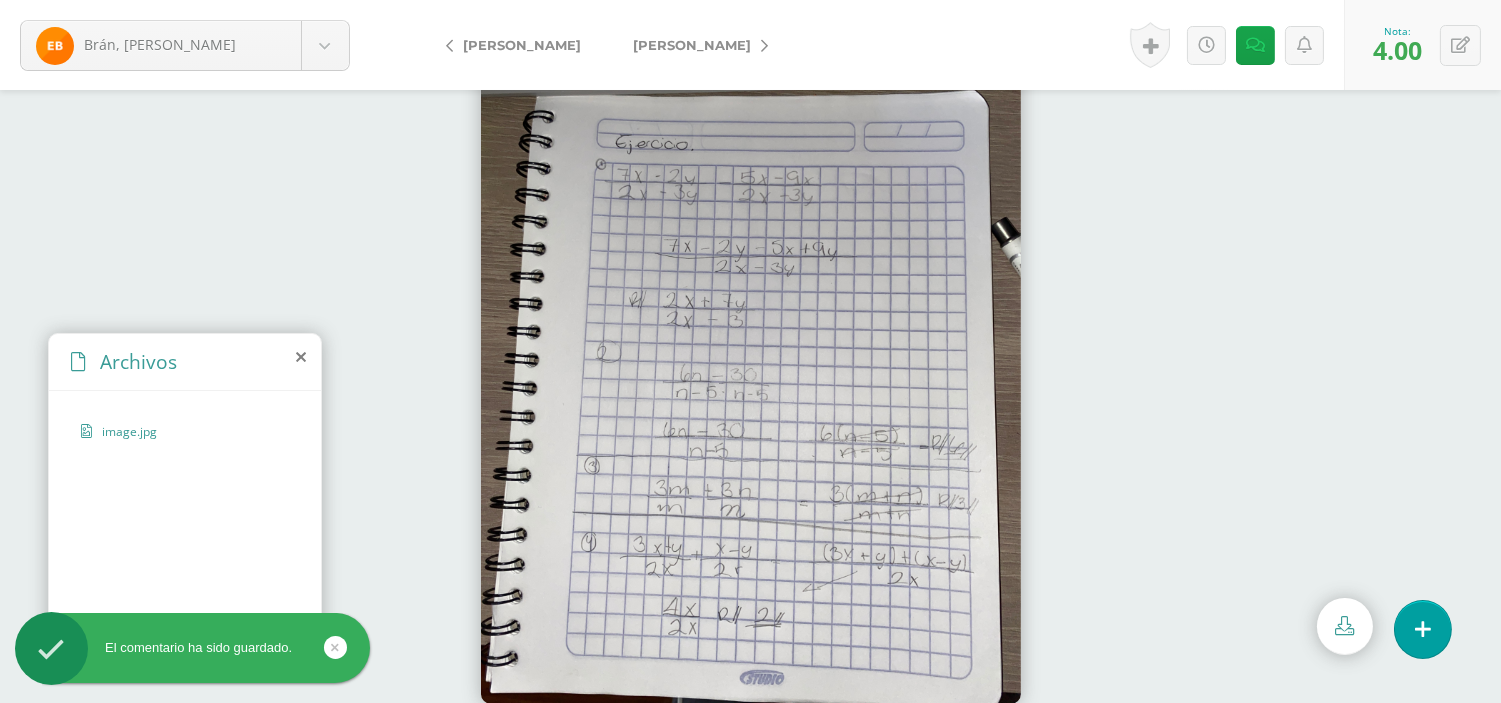 click on "[PERSON_NAME]" at bounding box center (692, 45) 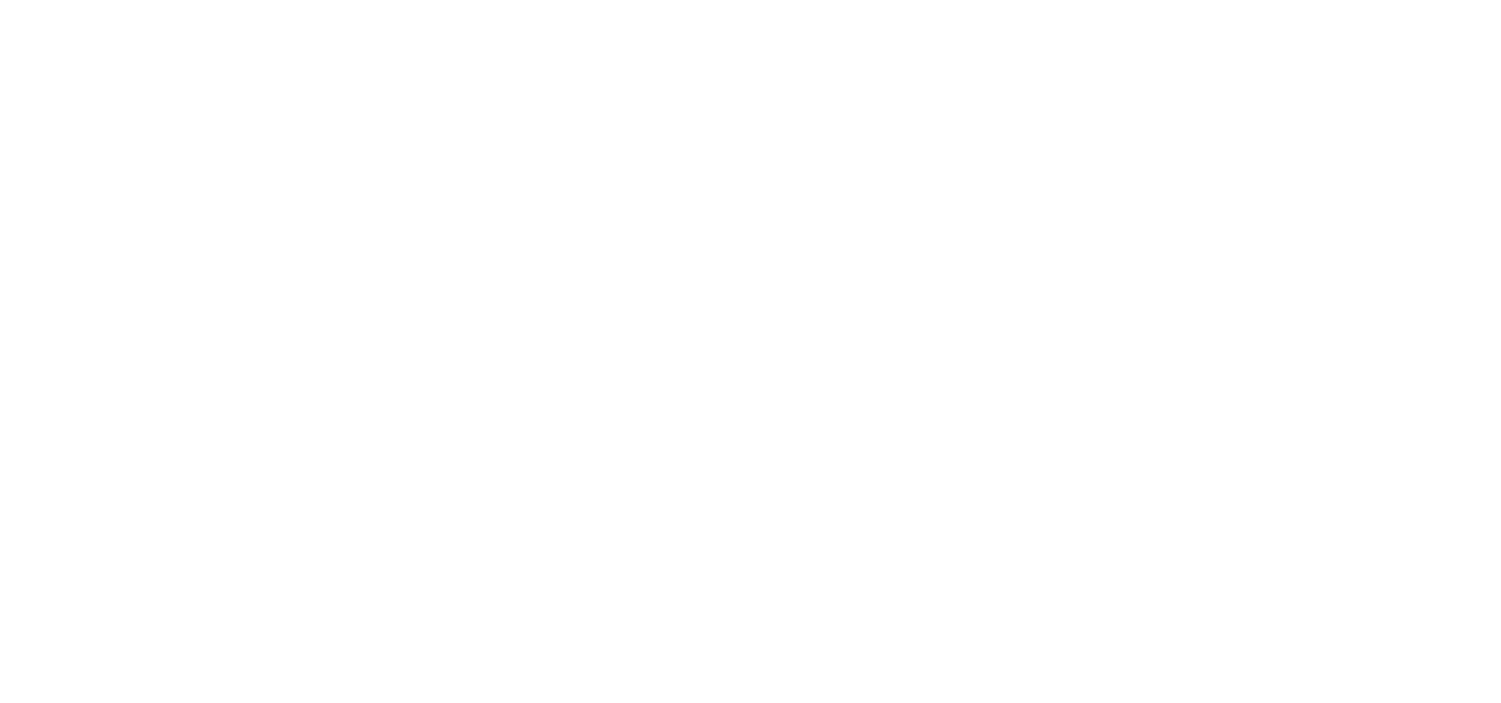 scroll, scrollTop: 0, scrollLeft: 0, axis: both 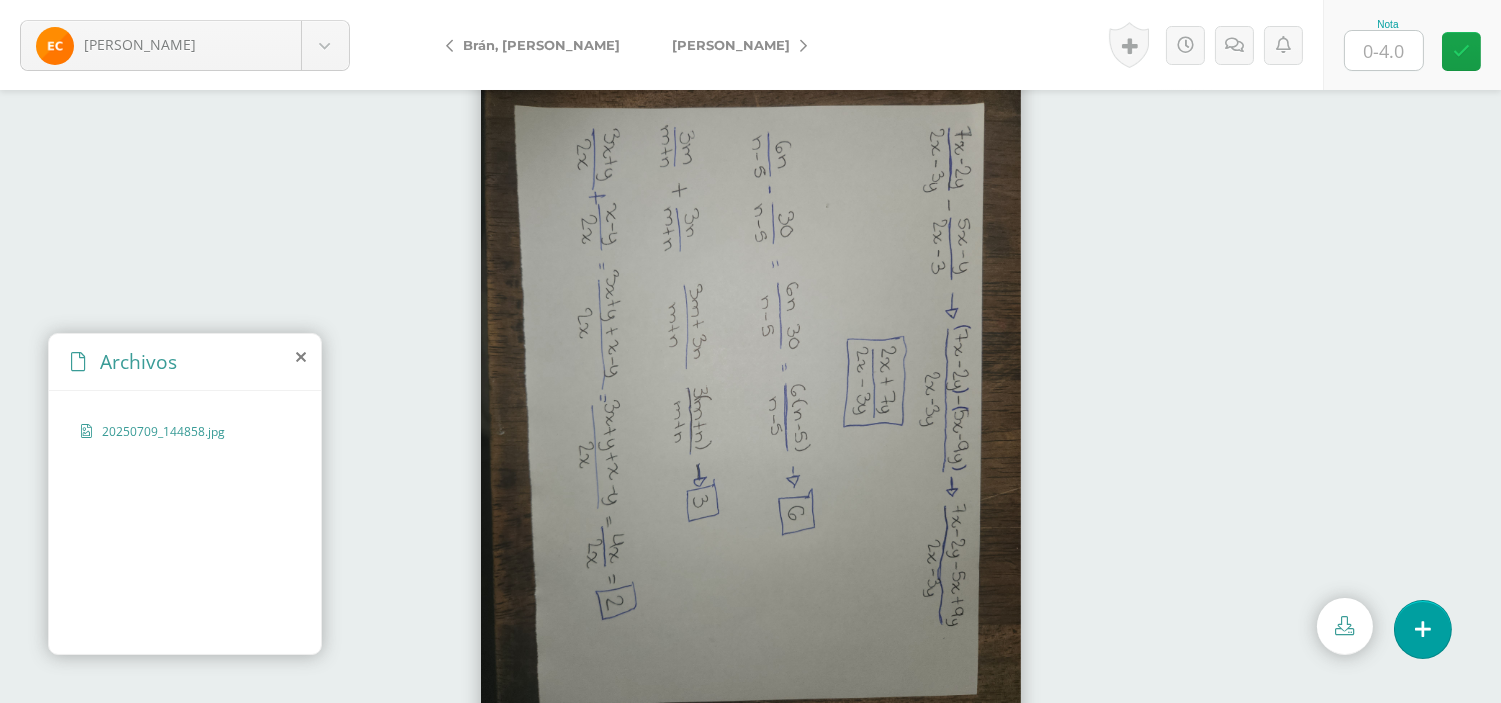 click at bounding box center [1384, 50] 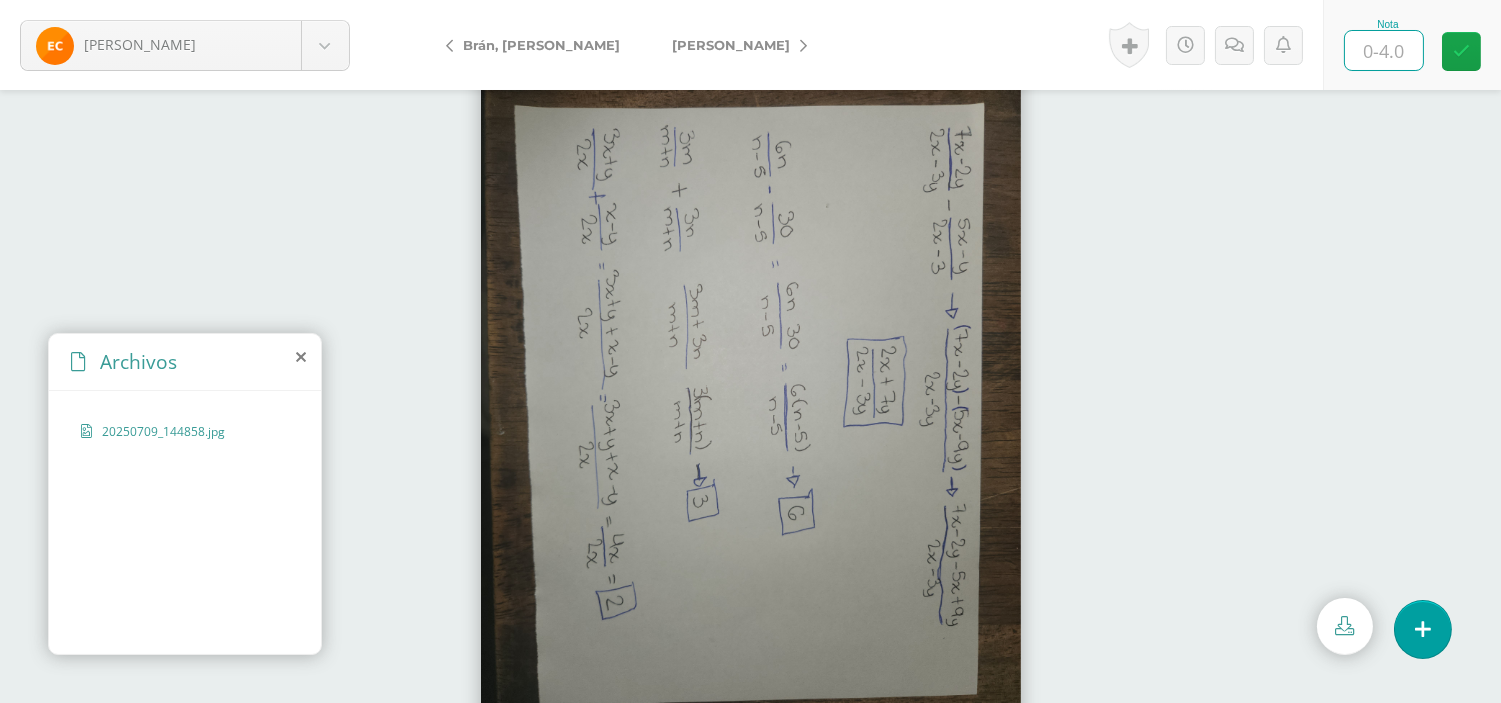 type on "4" 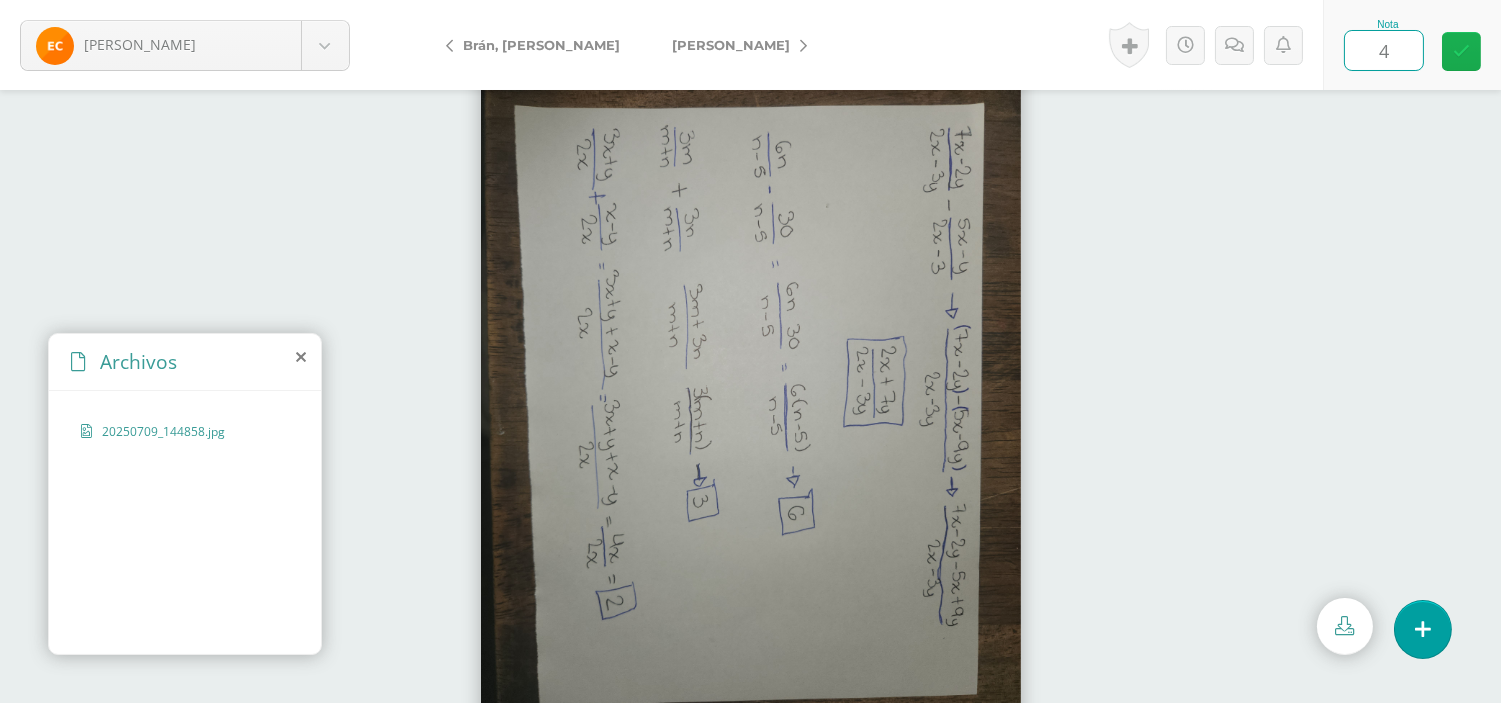 click at bounding box center (1461, 51) 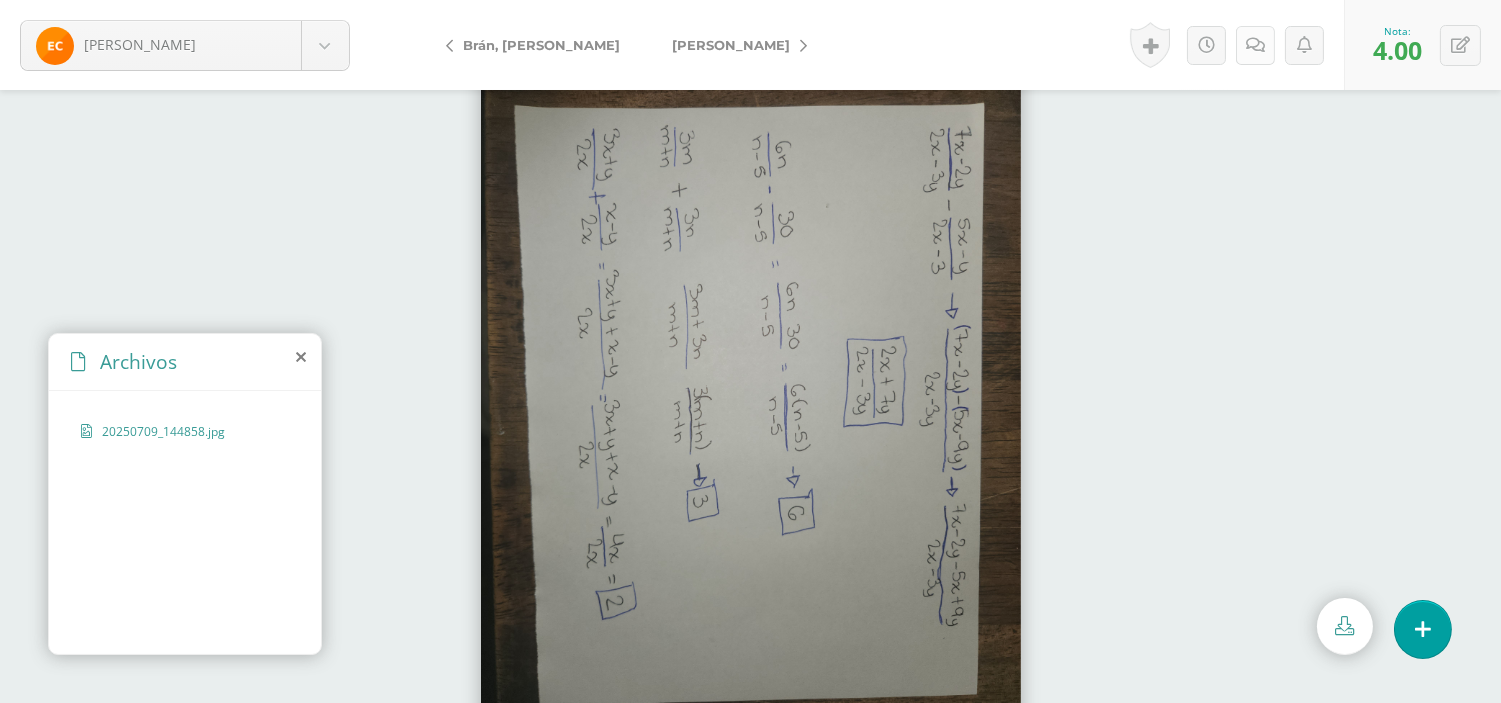 click at bounding box center [1255, 45] 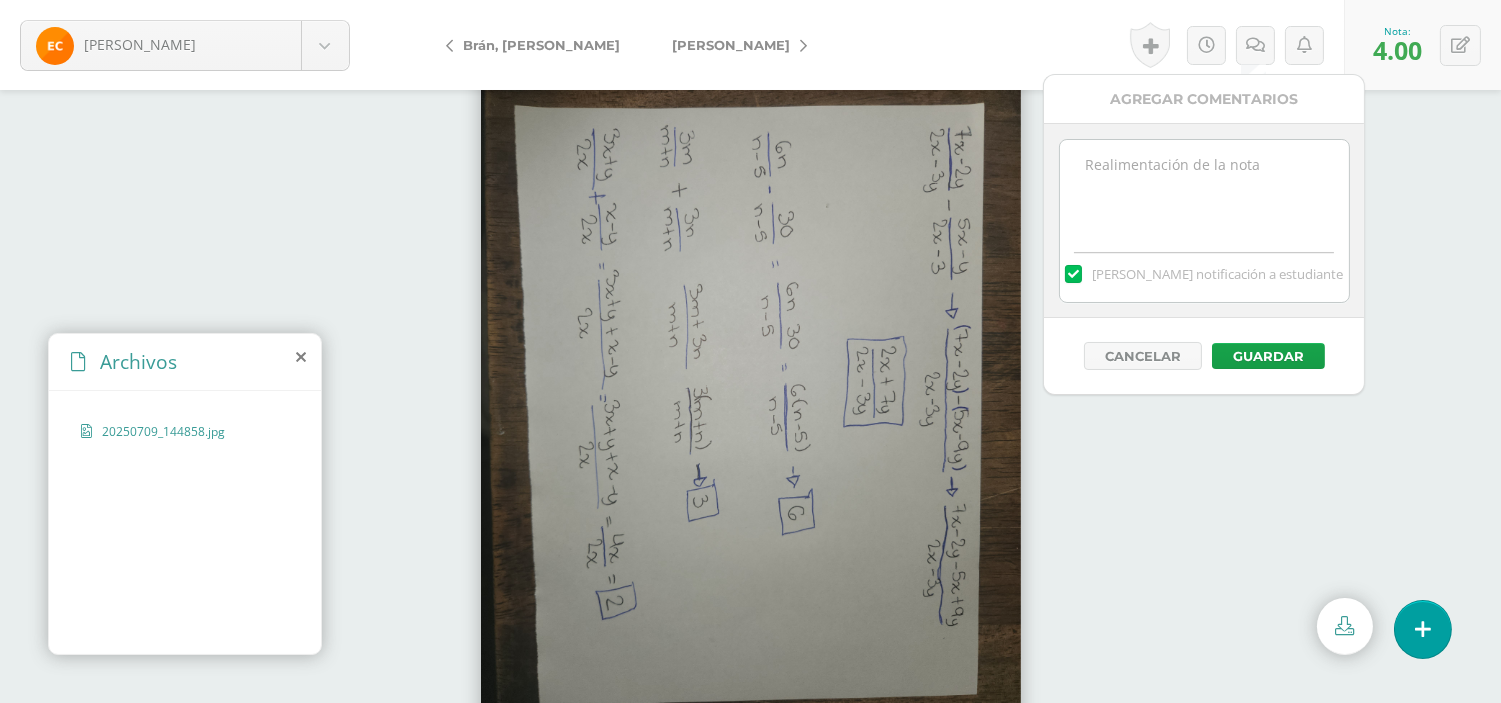 click at bounding box center [1204, 190] 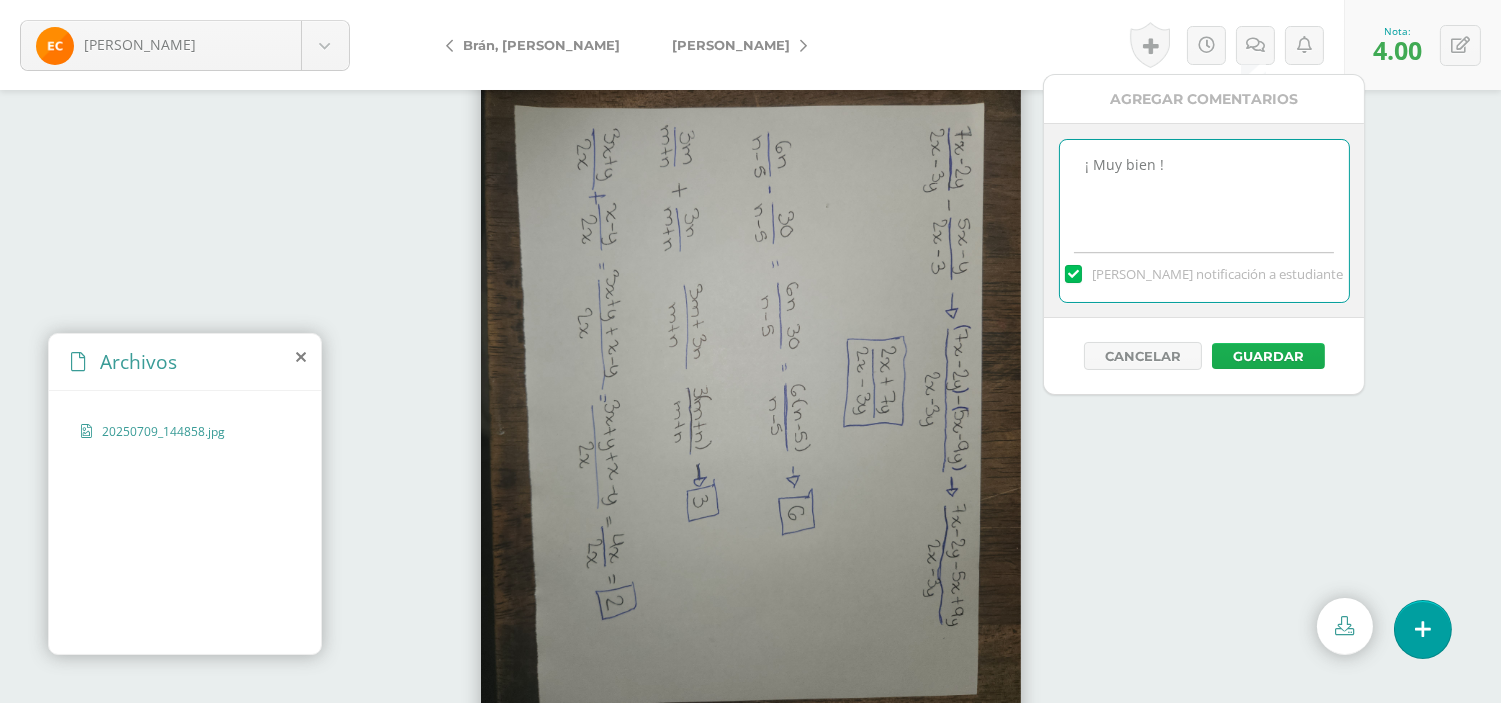 type on "¡ Muy bien !" 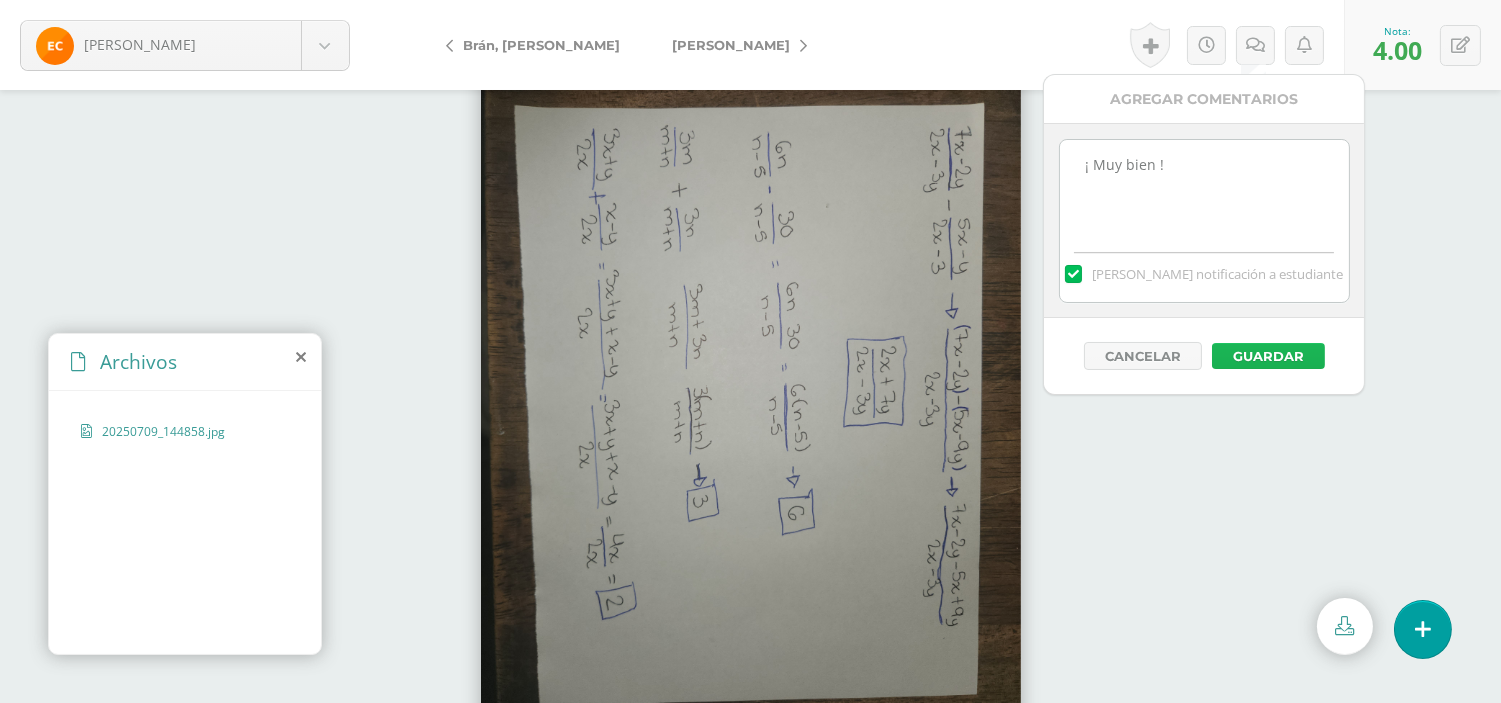 click on "Guardar" at bounding box center (1268, 356) 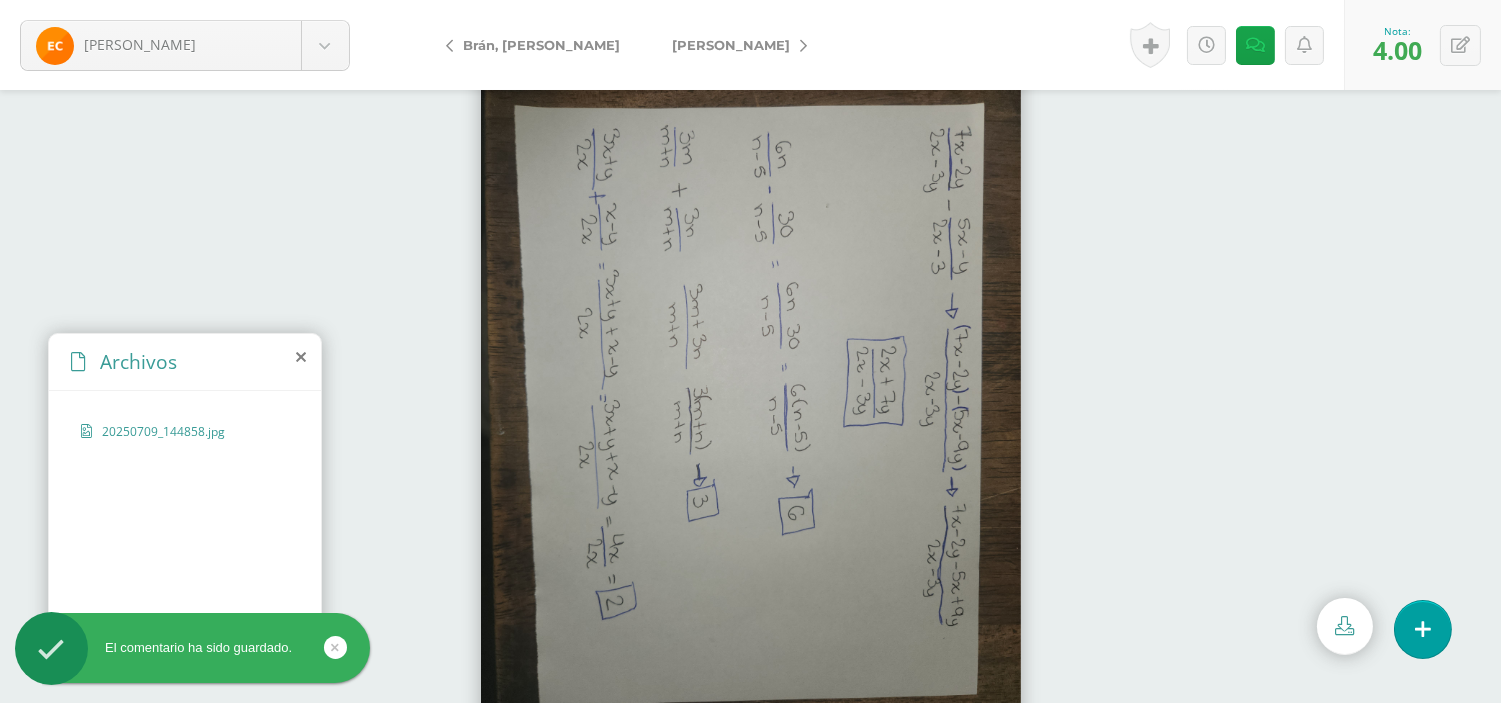 click on "[PERSON_NAME]" at bounding box center [731, 45] 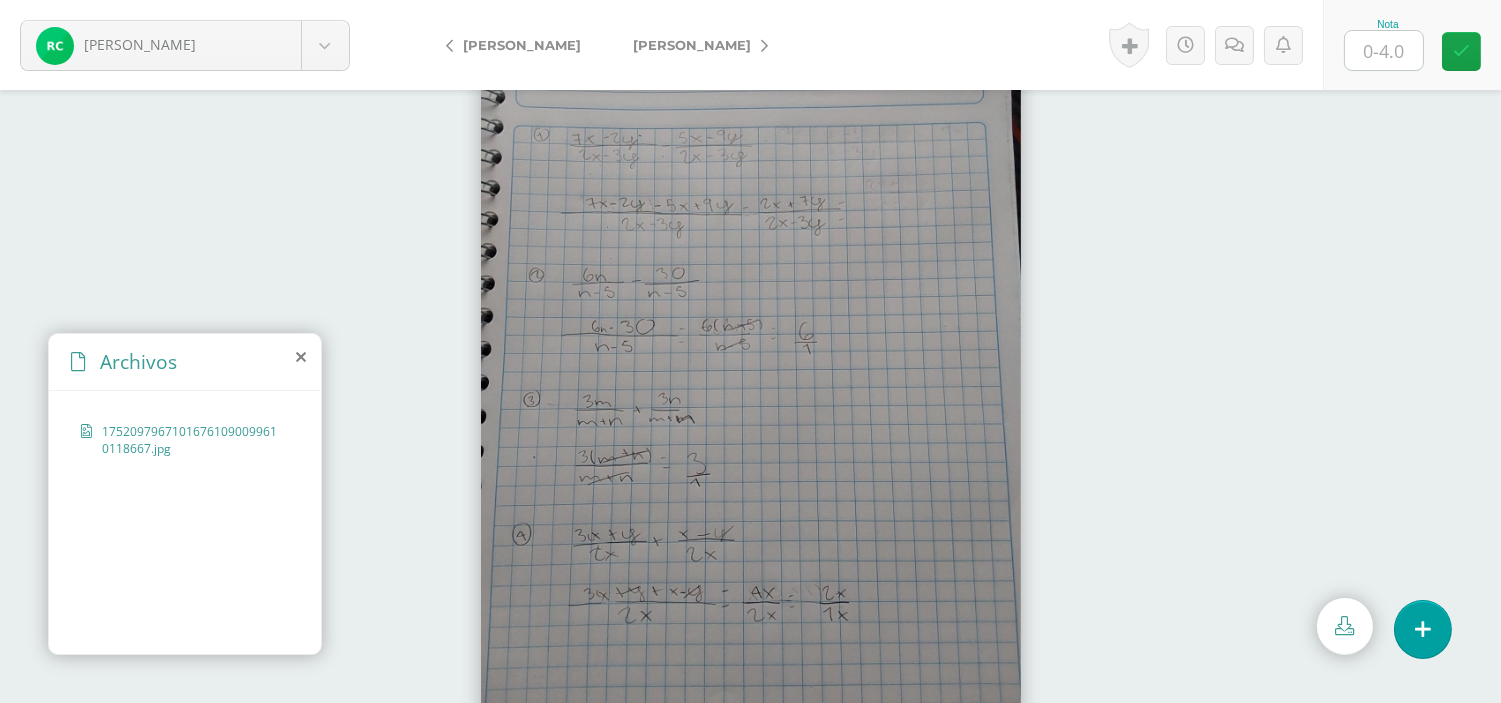scroll, scrollTop: 53, scrollLeft: 0, axis: vertical 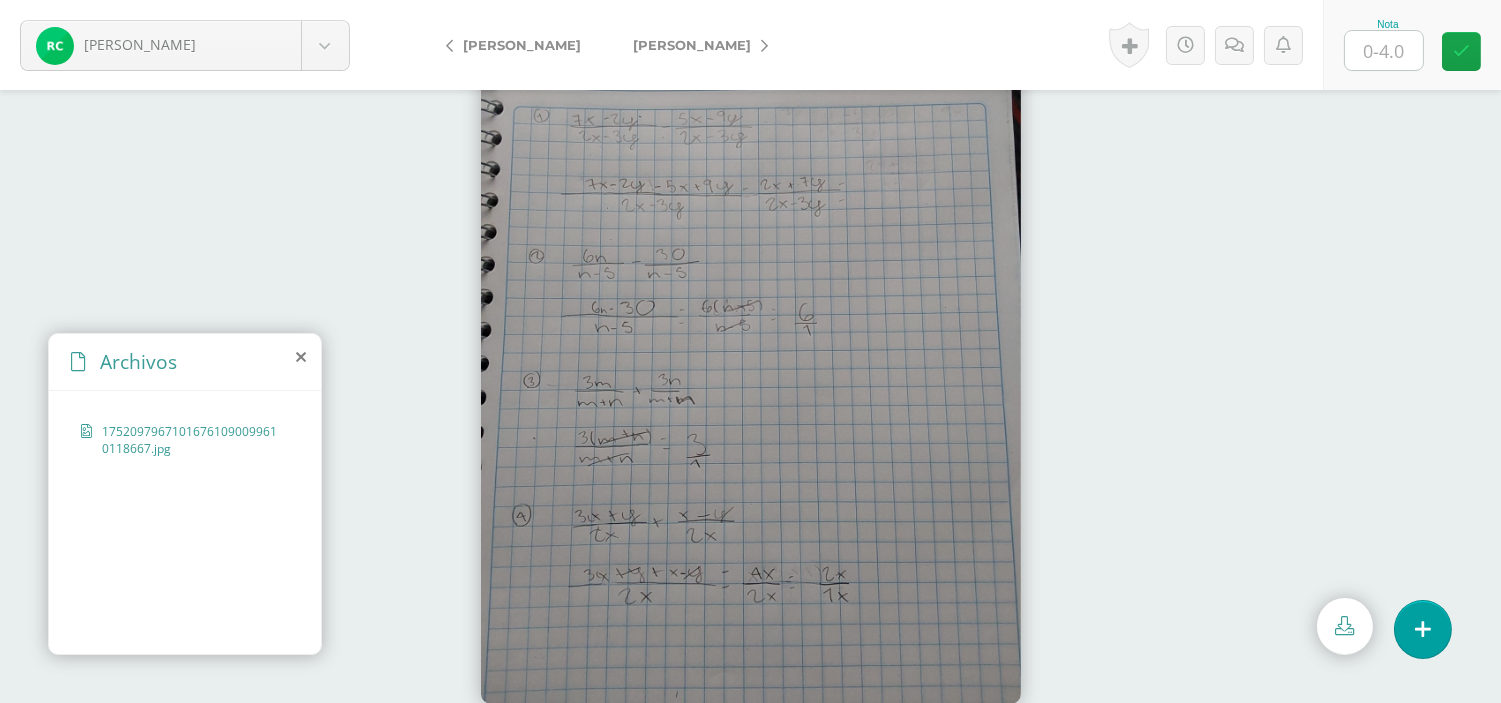 click at bounding box center [1384, 50] 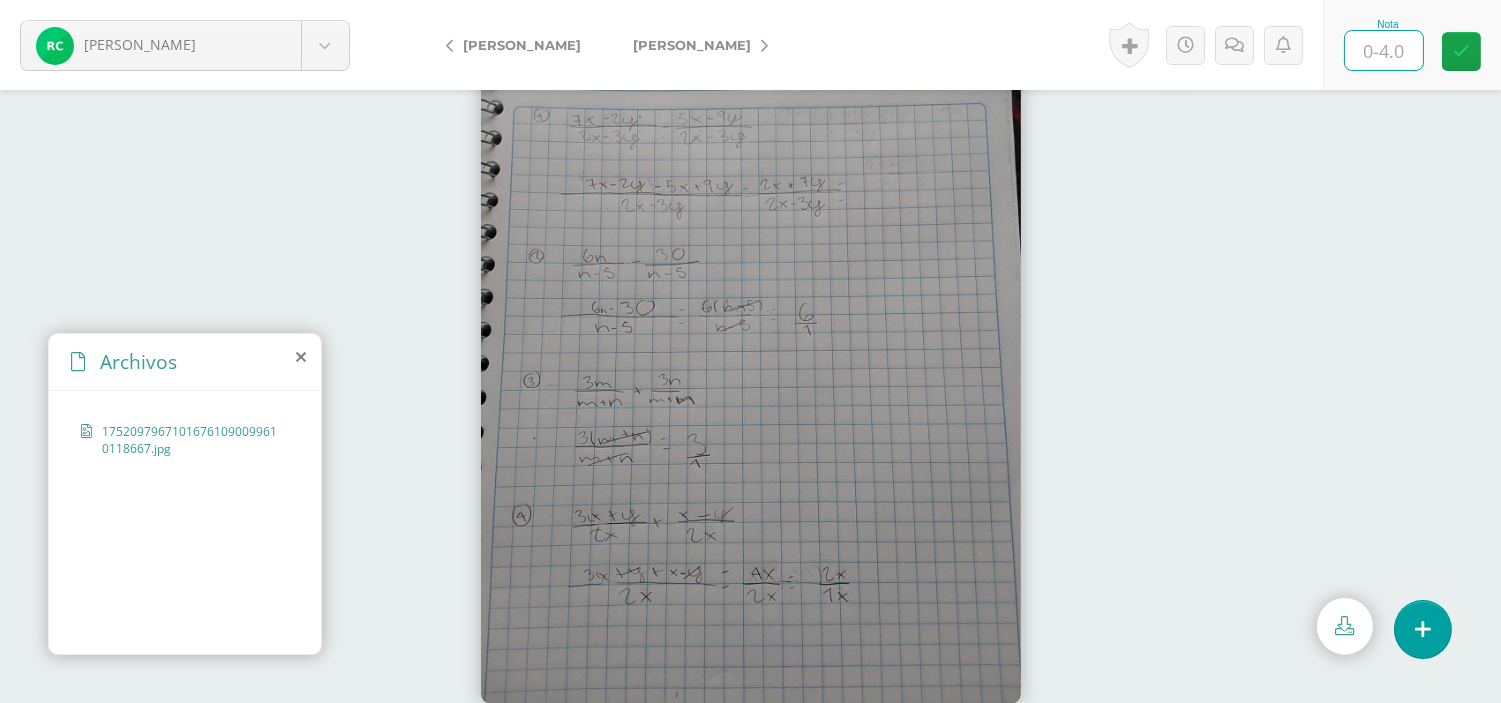 type on "3" 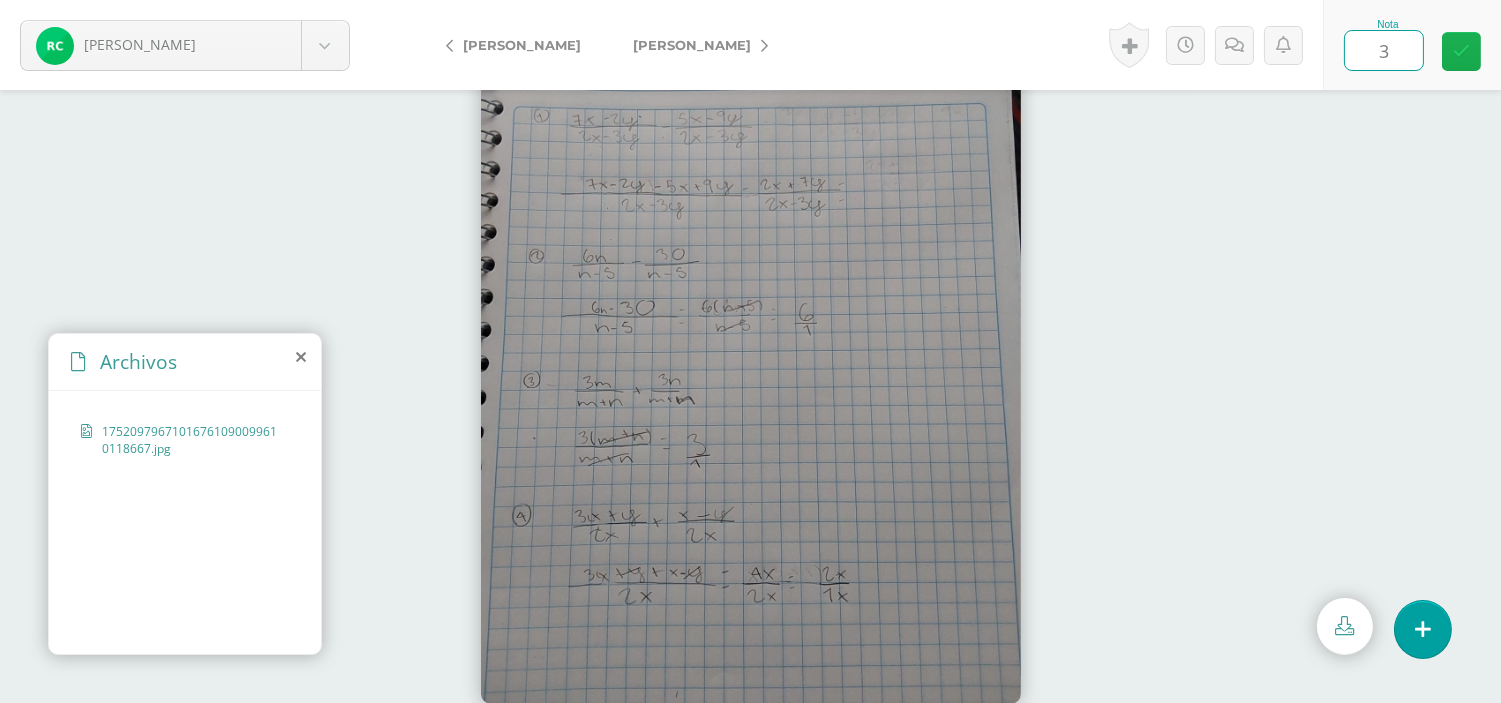 click at bounding box center (1461, 51) 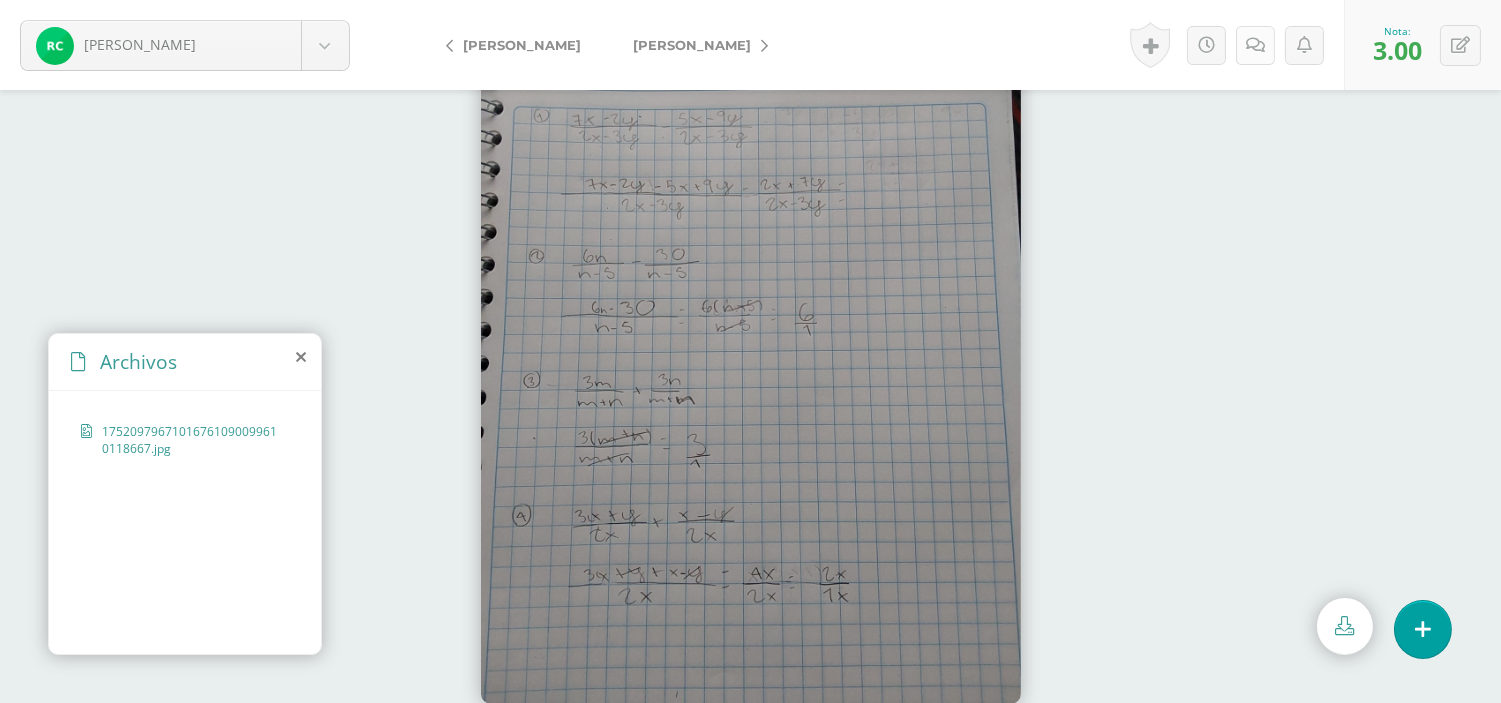 click at bounding box center [1255, 45] 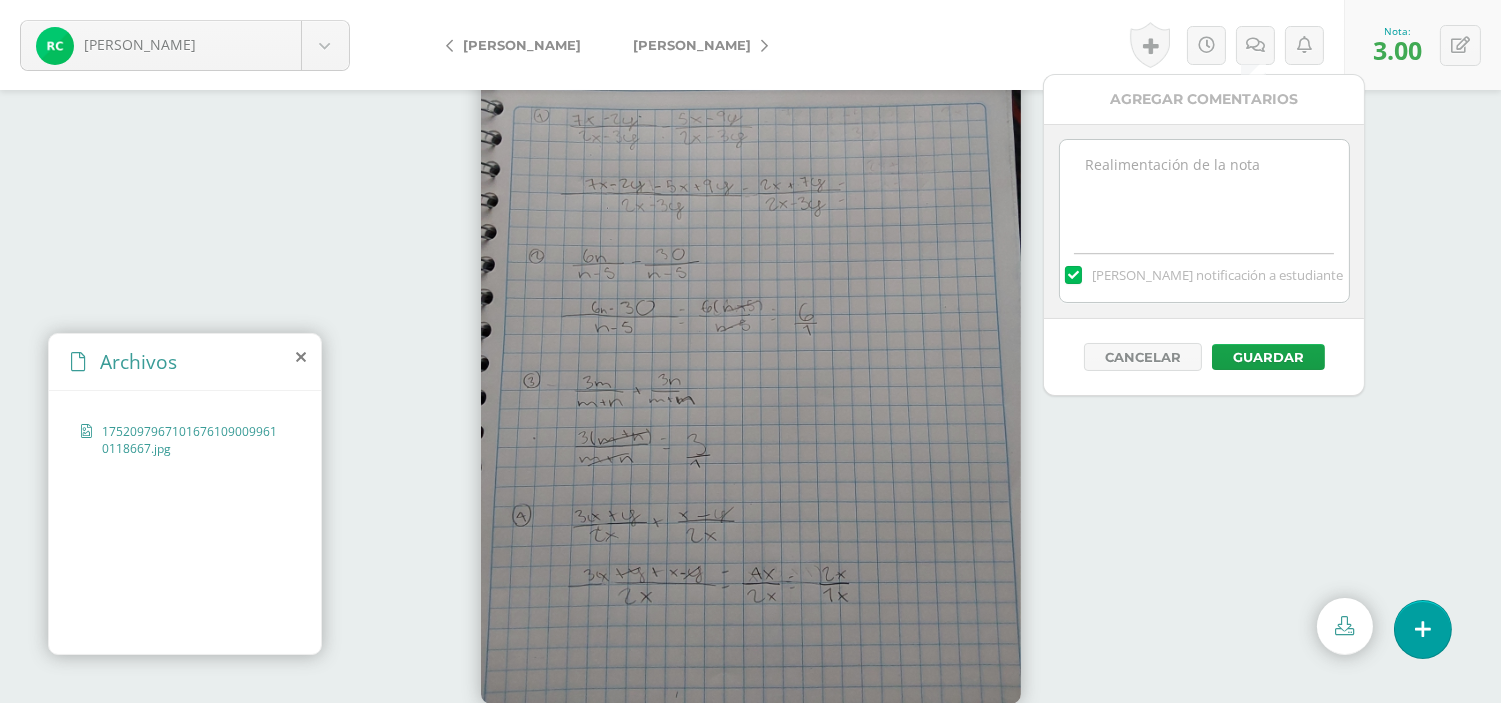 click at bounding box center [1204, 190] 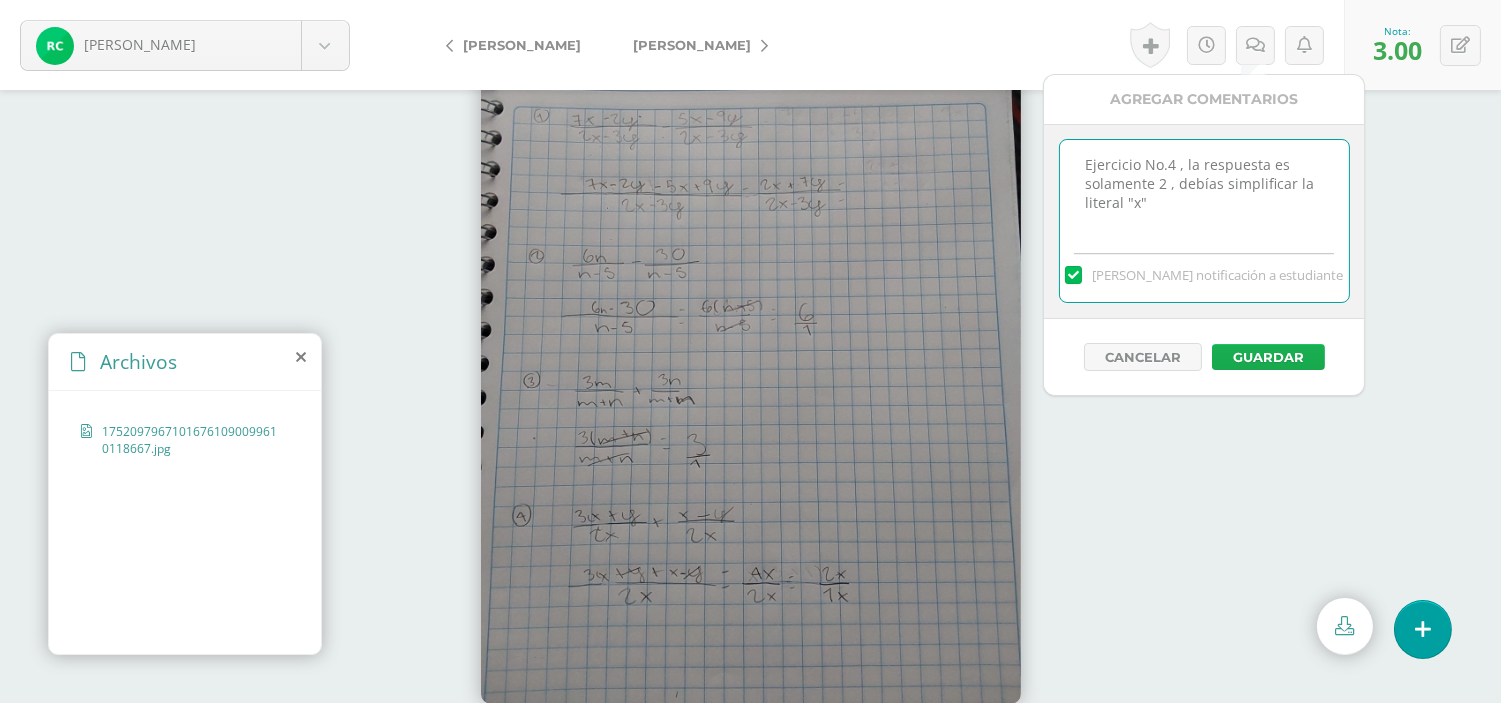 type on "Ejercicio No.4 , la respuesta es solamente 2 , debías simplificar la literal "x"" 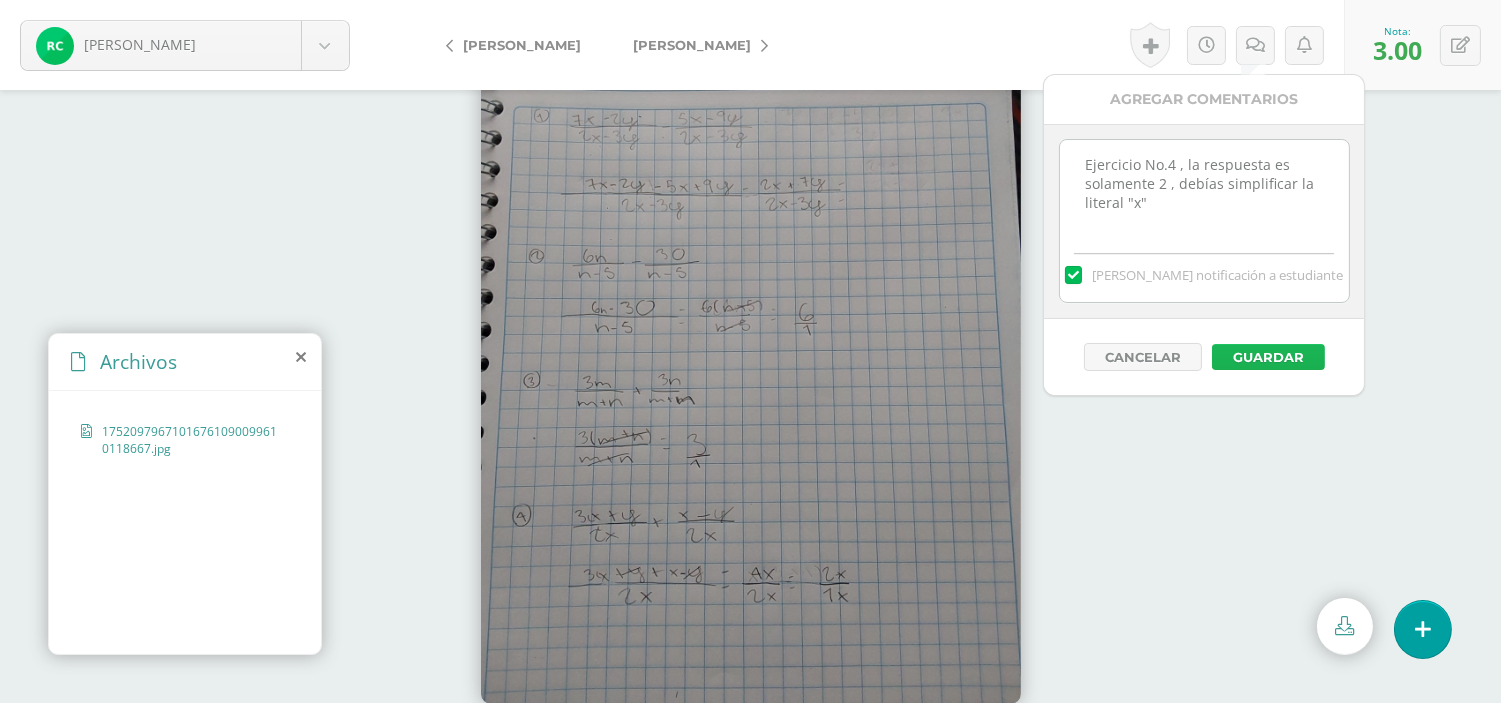 click on "Guardar" at bounding box center [1268, 357] 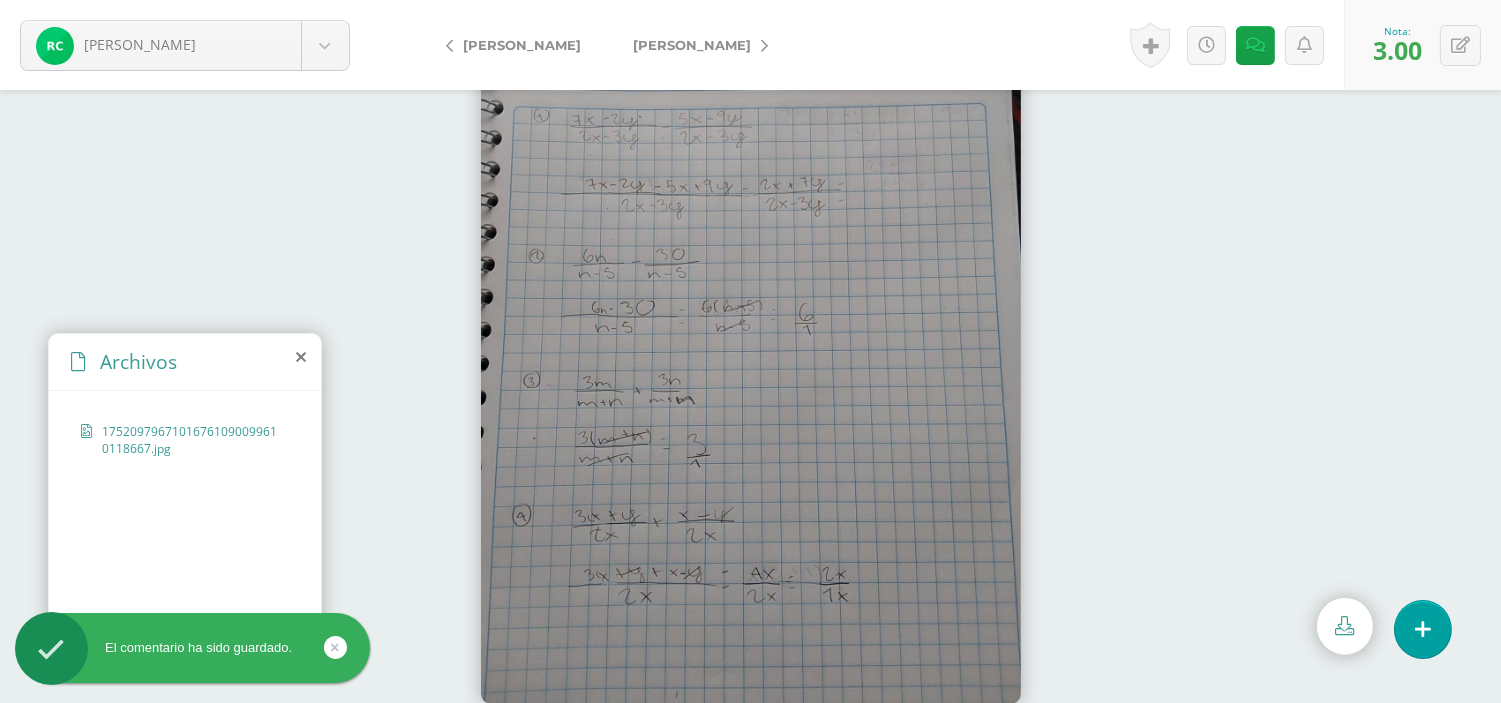 click on "[PERSON_NAME]" at bounding box center [695, 45] 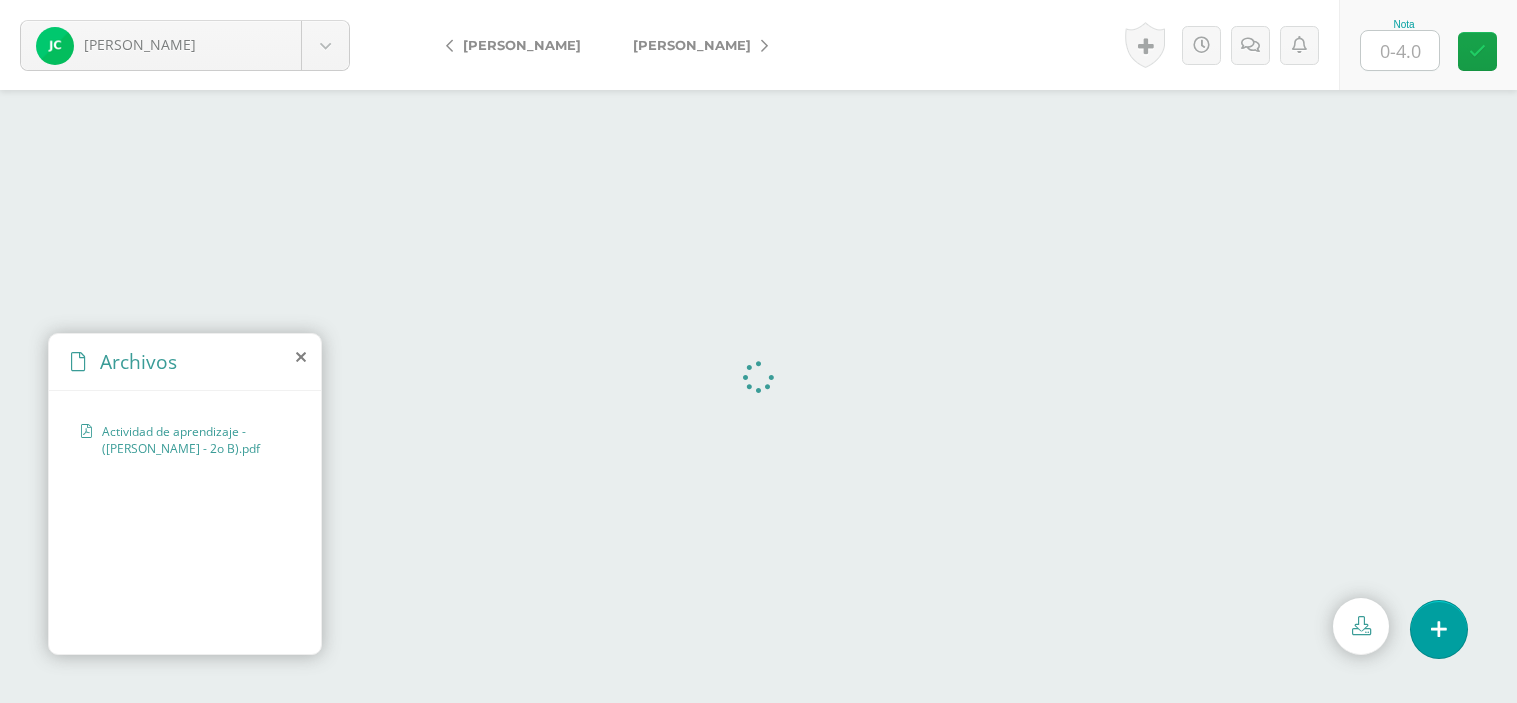 scroll, scrollTop: 0, scrollLeft: 0, axis: both 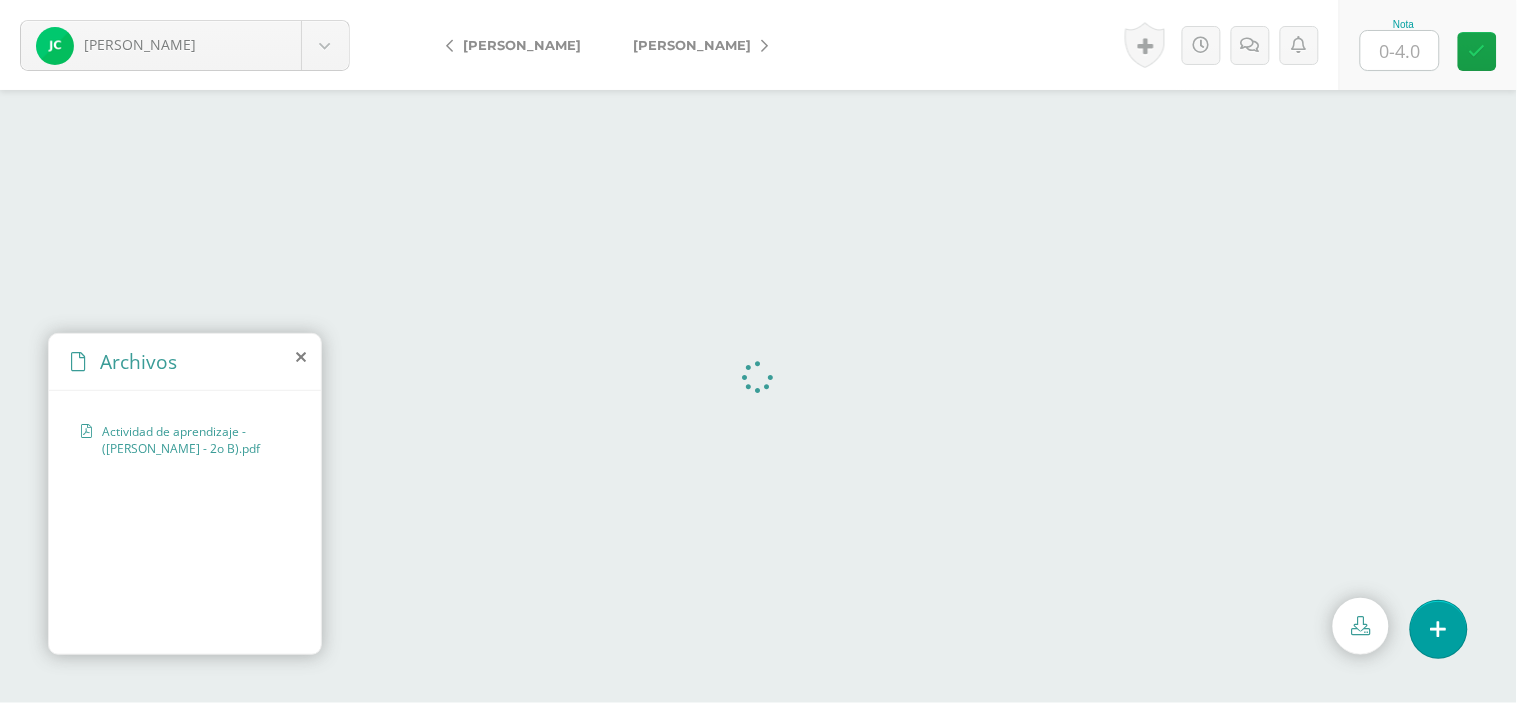 click at bounding box center [1400, 50] 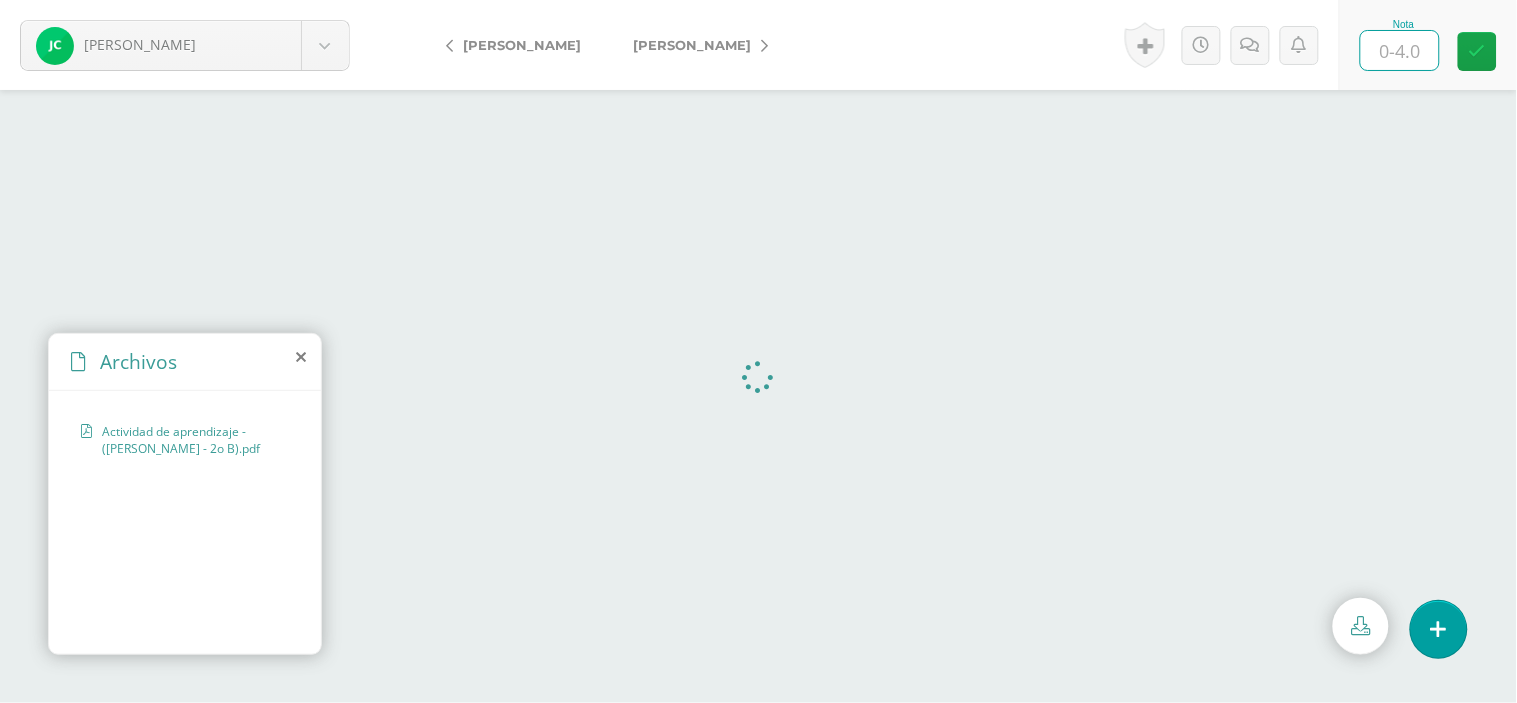 type on "4" 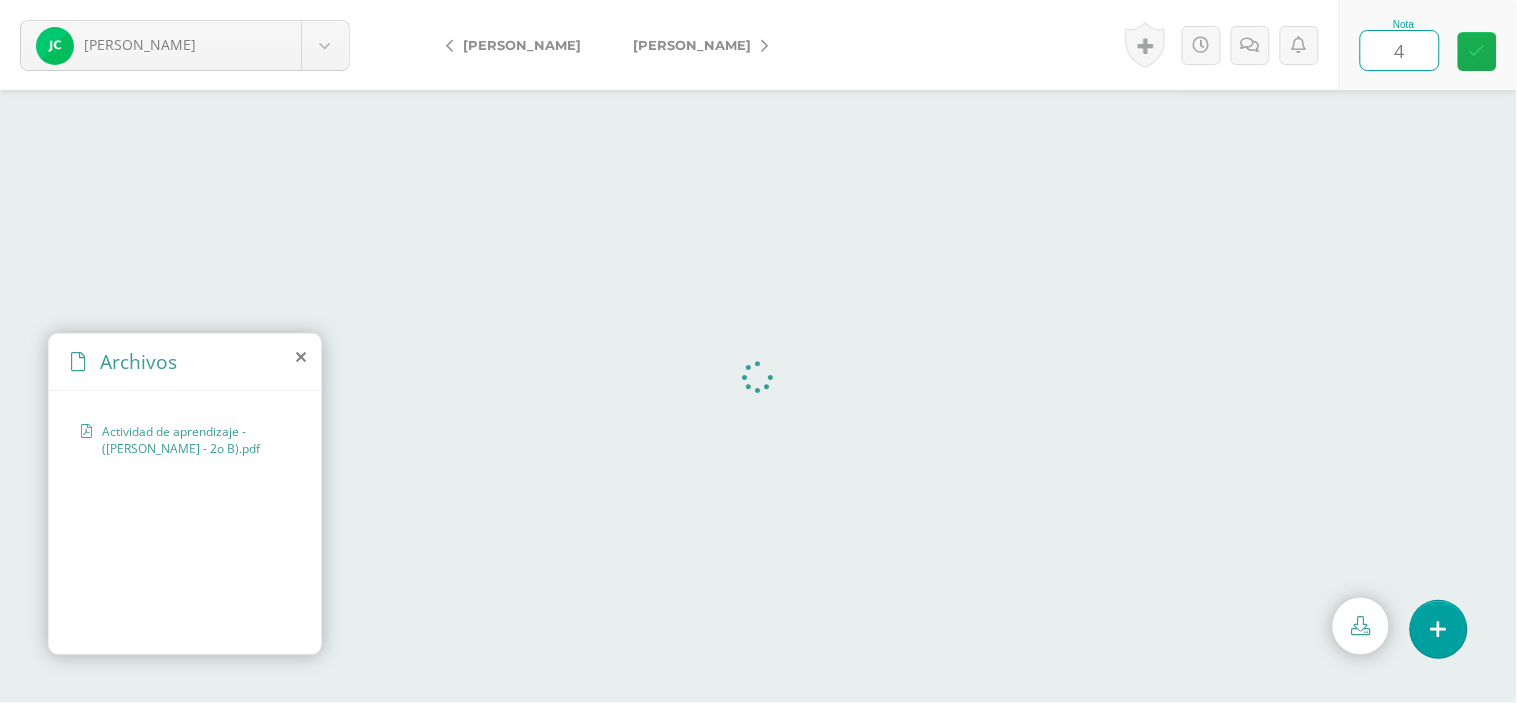 click at bounding box center (1477, 51) 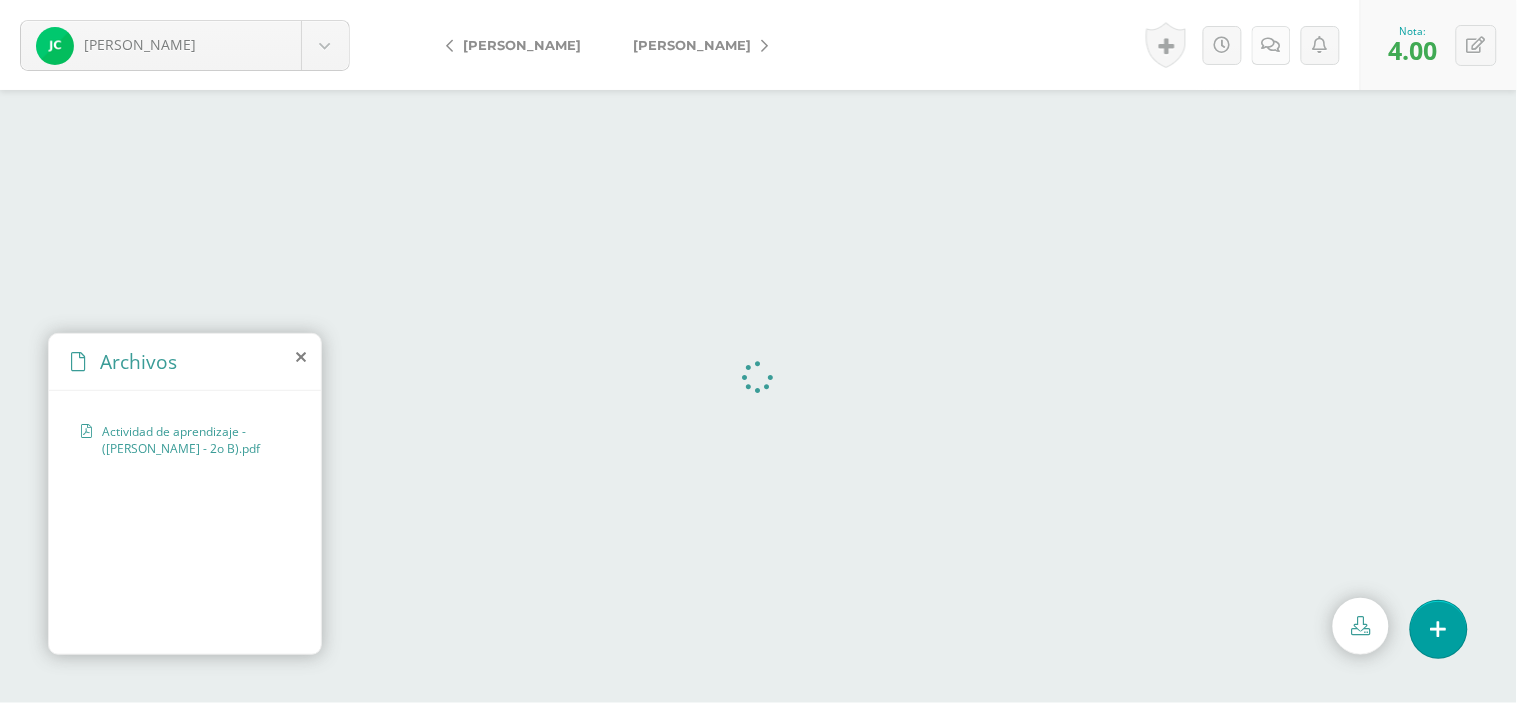 click at bounding box center [1271, 45] 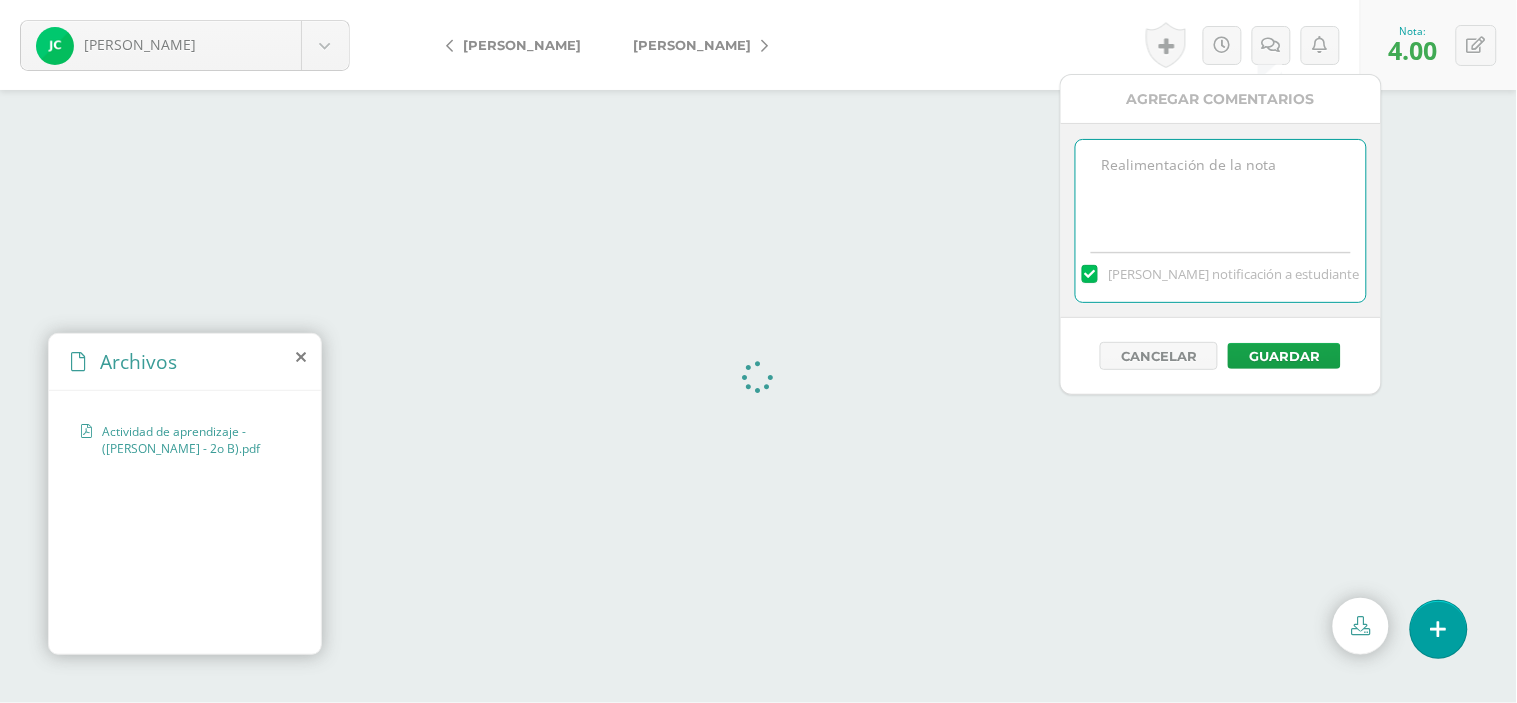click at bounding box center [1220, 190] 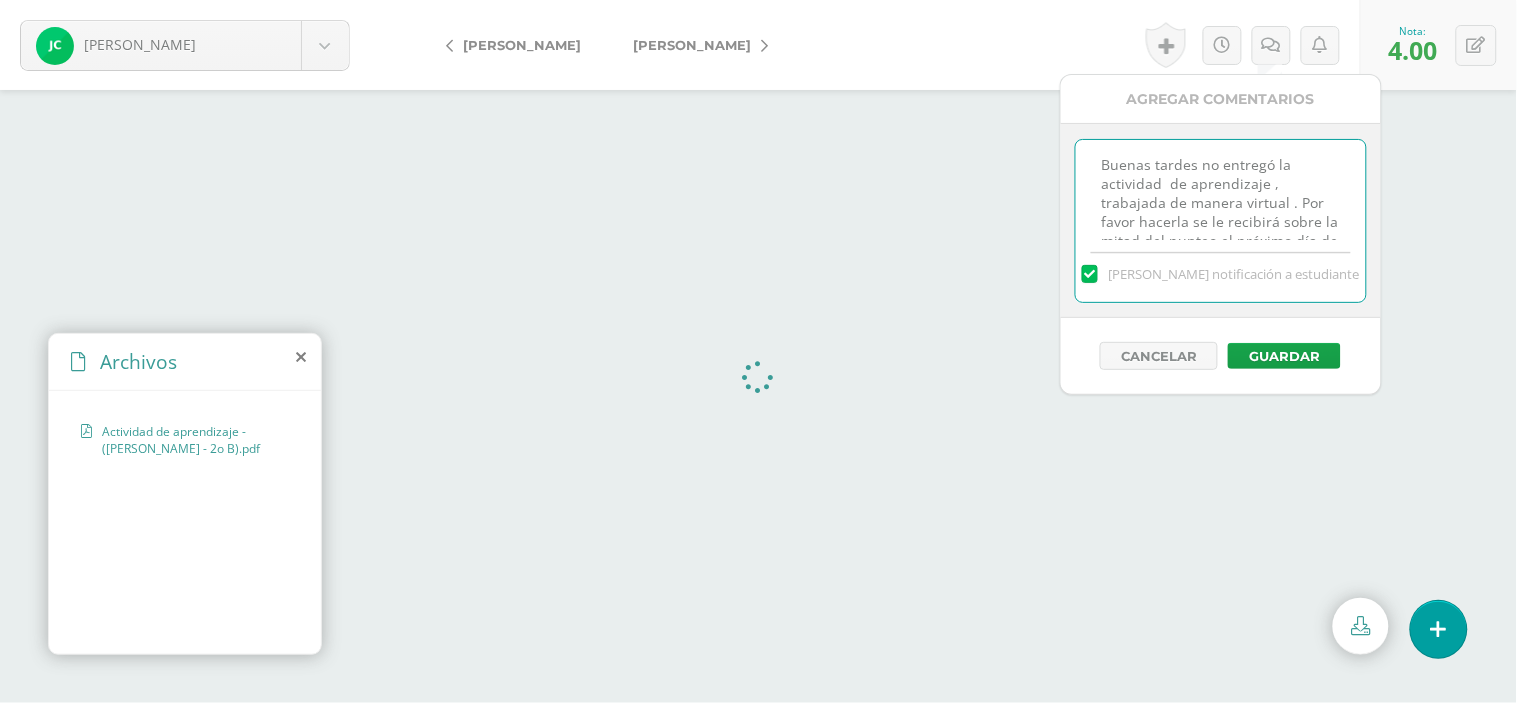 scroll, scrollTop: 28, scrollLeft: 0, axis: vertical 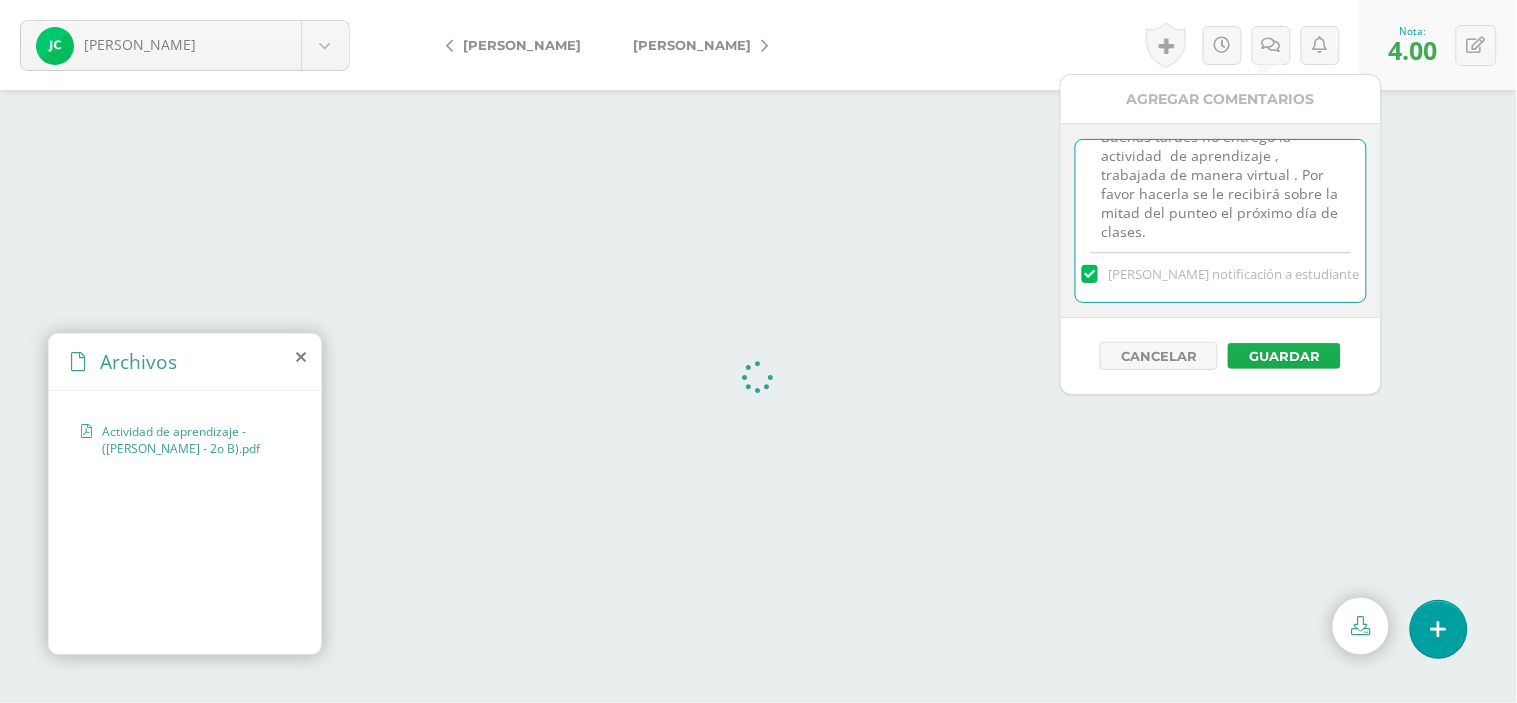 type on "Buenas tardes no entregó la actividad  de aprendizaje , trabajada de manera virtual . Por favor hacerla se le recibirá sobre la mitad del punteo el próximo día de clases." 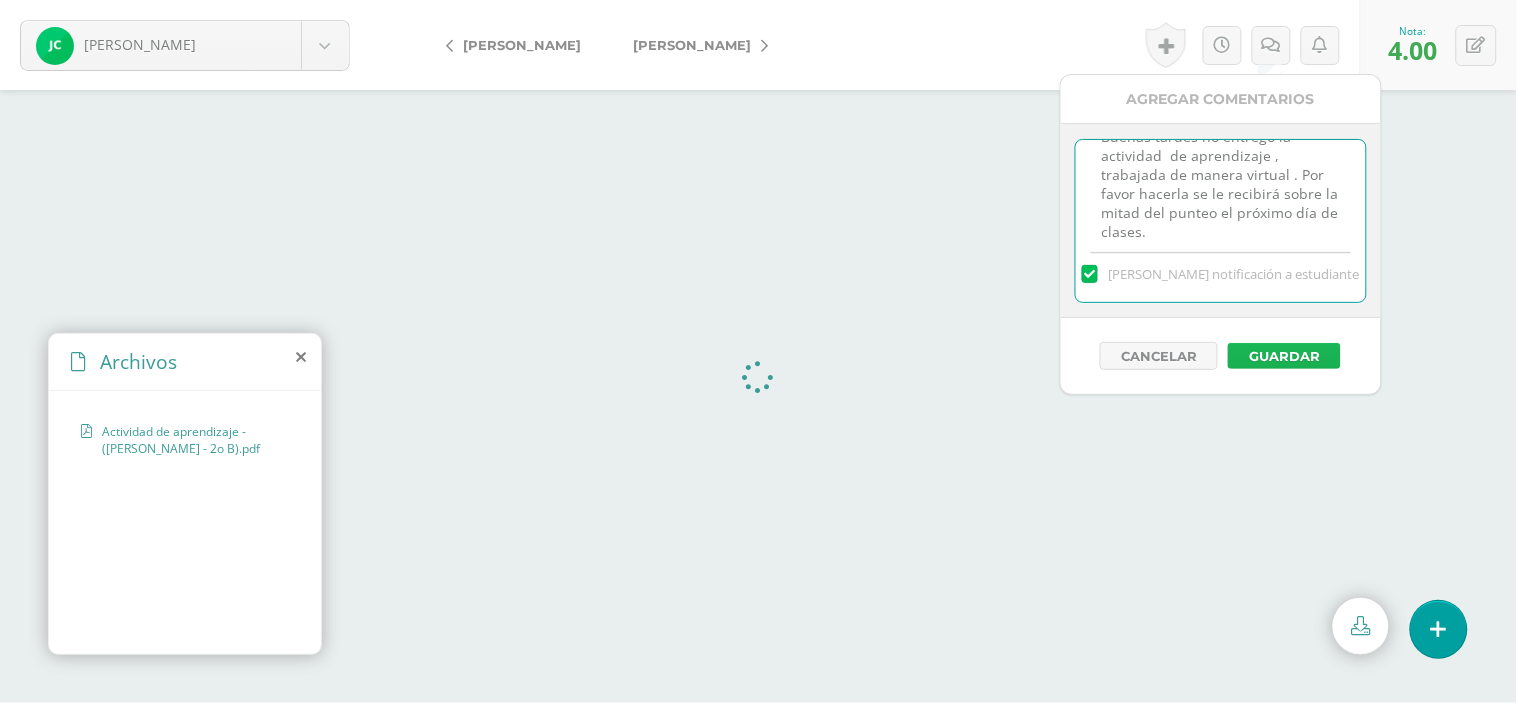 click on "Guardar" at bounding box center (1284, 356) 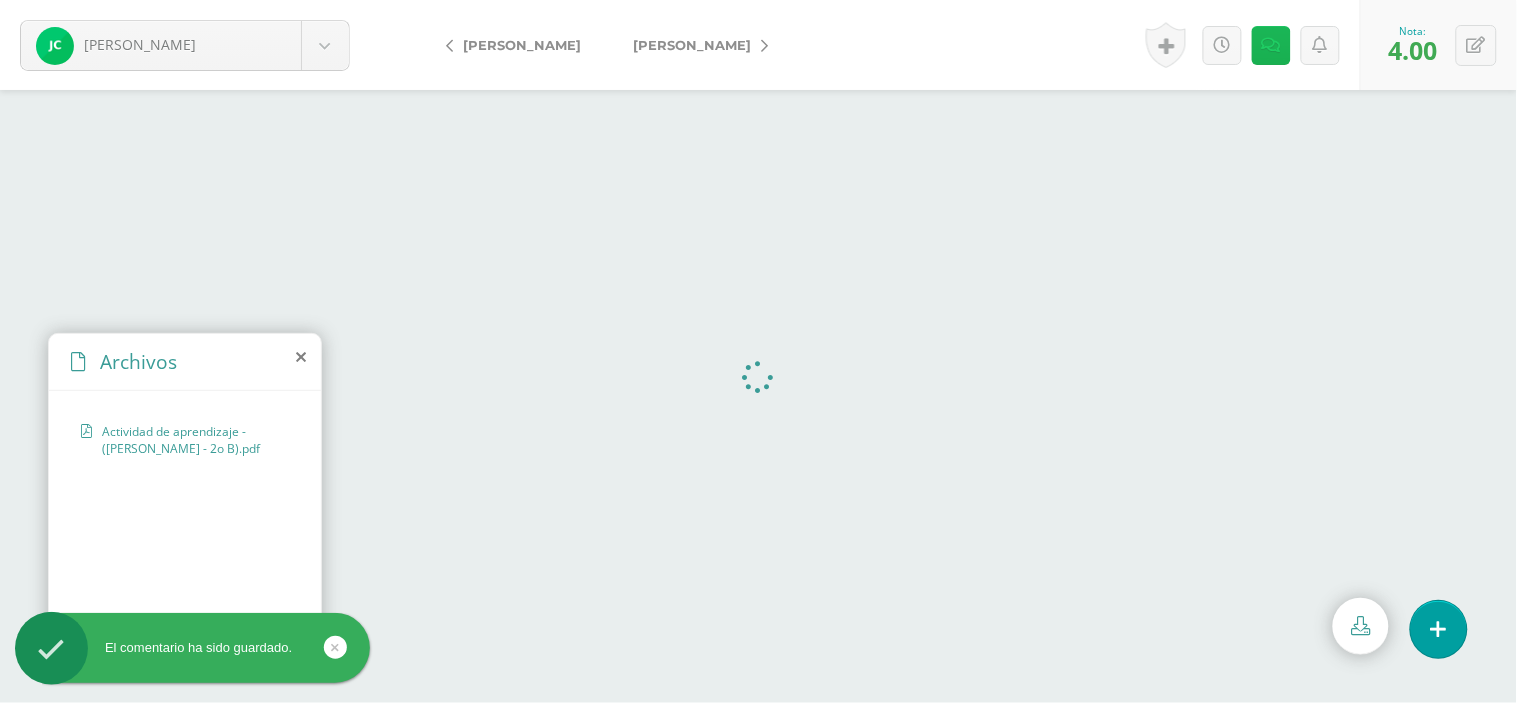 click at bounding box center [1271, 45] 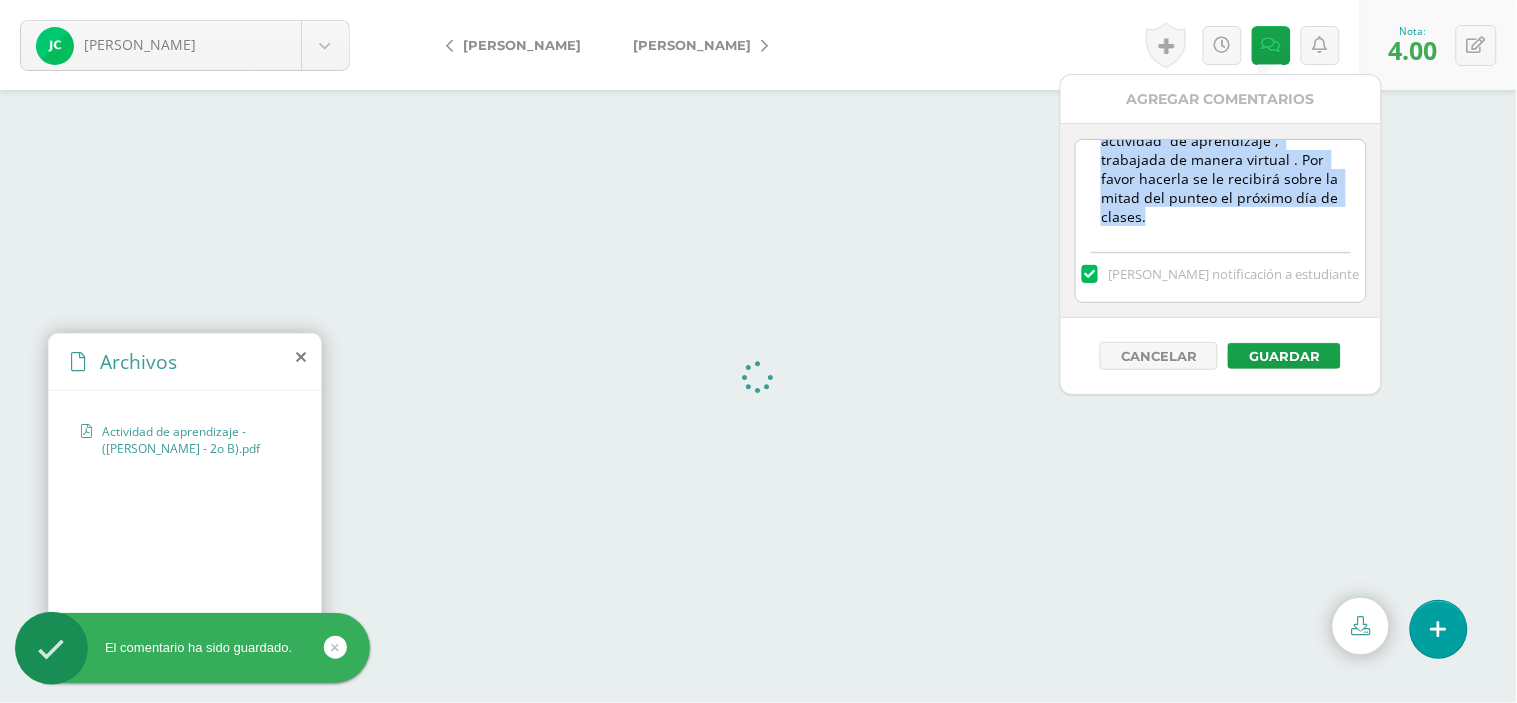scroll, scrollTop: 0, scrollLeft: 0, axis: both 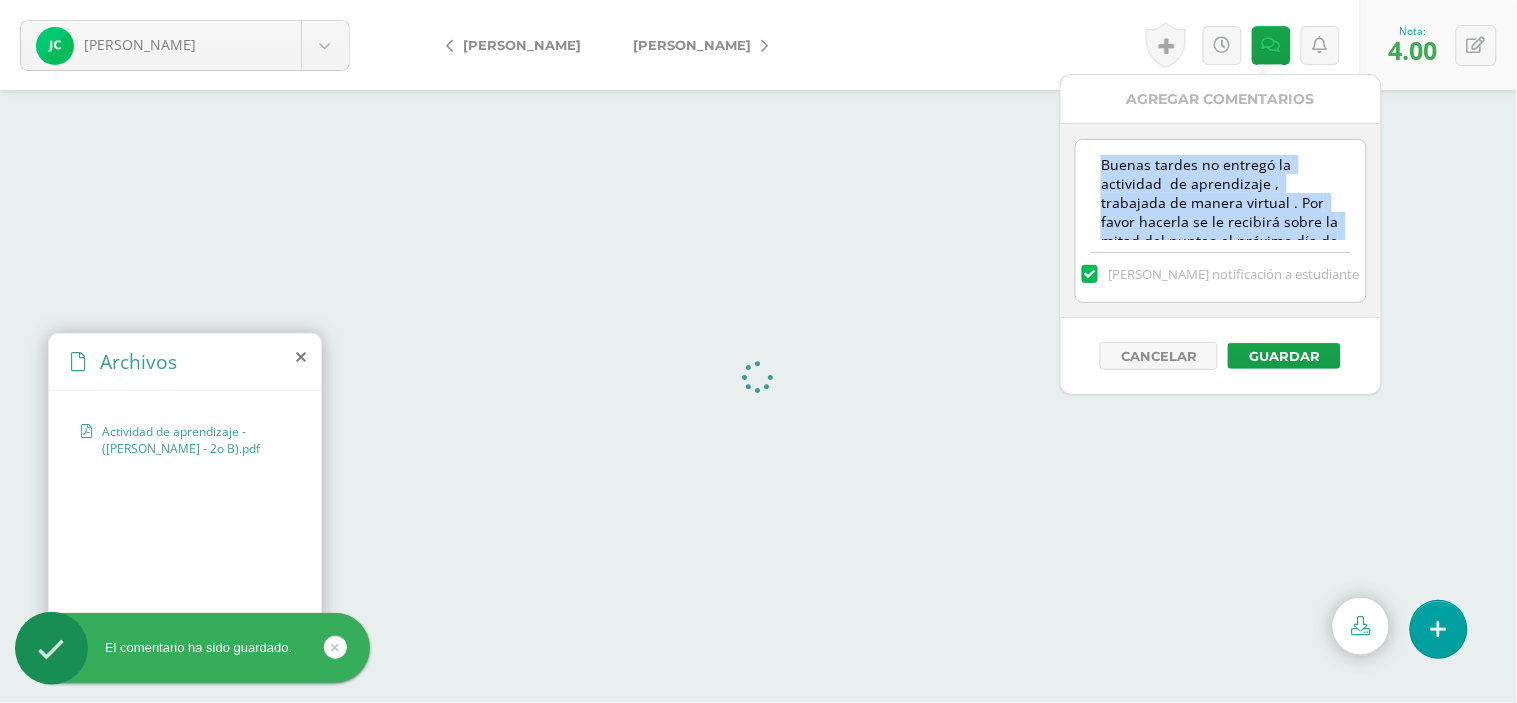 drag, startPoint x: 1208, startPoint y: 236, endPoint x: 1080, endPoint y: 138, distance: 161.20795 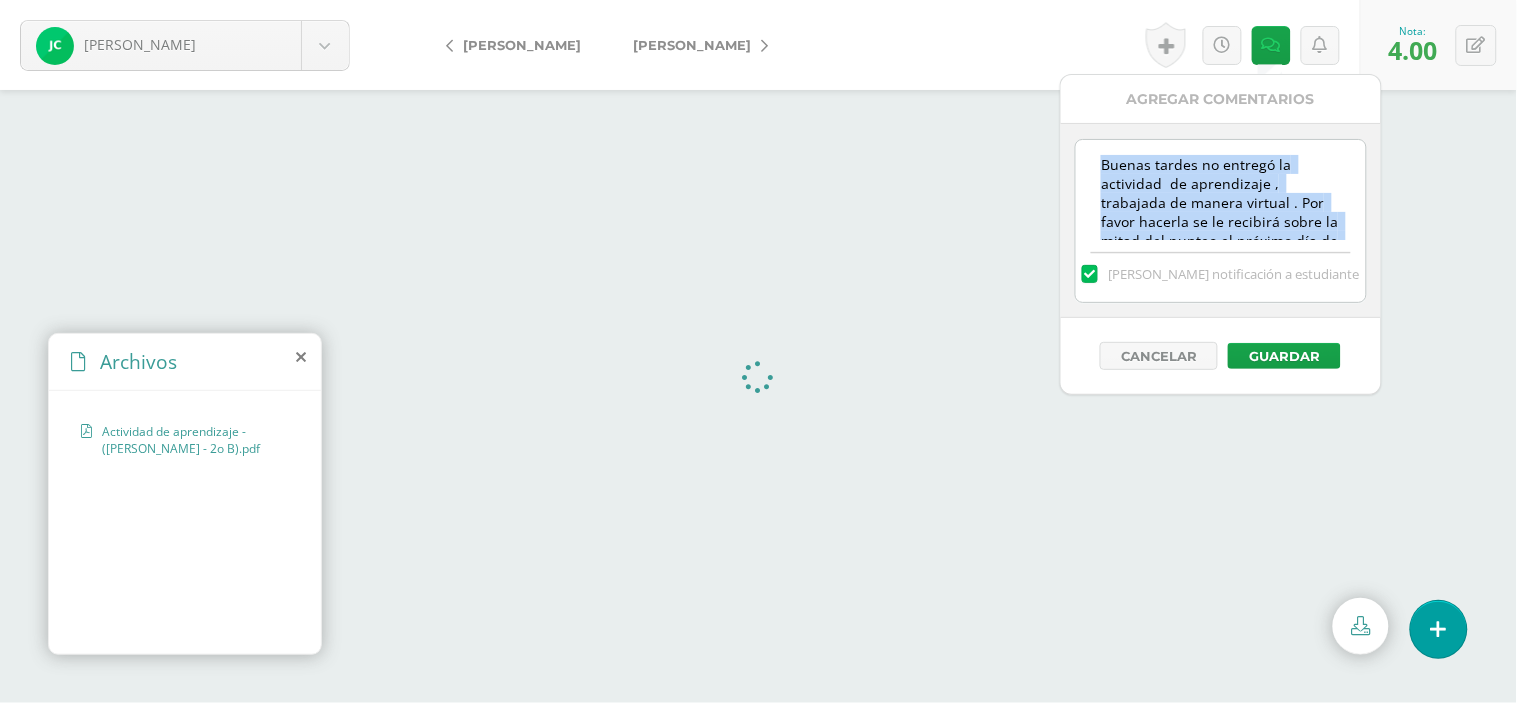 click on "Buenas tardes no entregó la actividad  de aprendizaje , trabajada de manera virtual . Por favor hacerla se le recibirá sobre la mitad del punteo el próximo día de clases." at bounding box center [1220, 190] 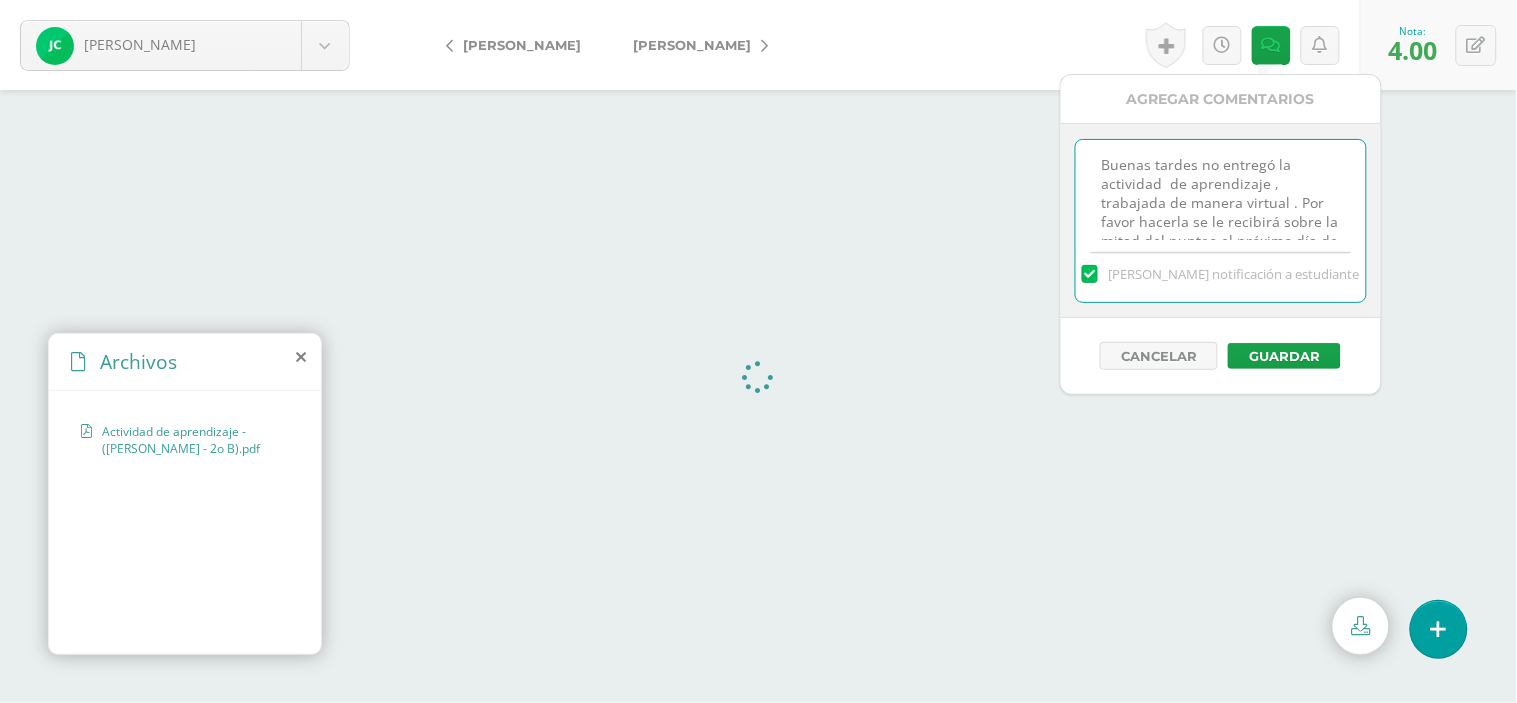 scroll, scrollTop: 43, scrollLeft: 0, axis: vertical 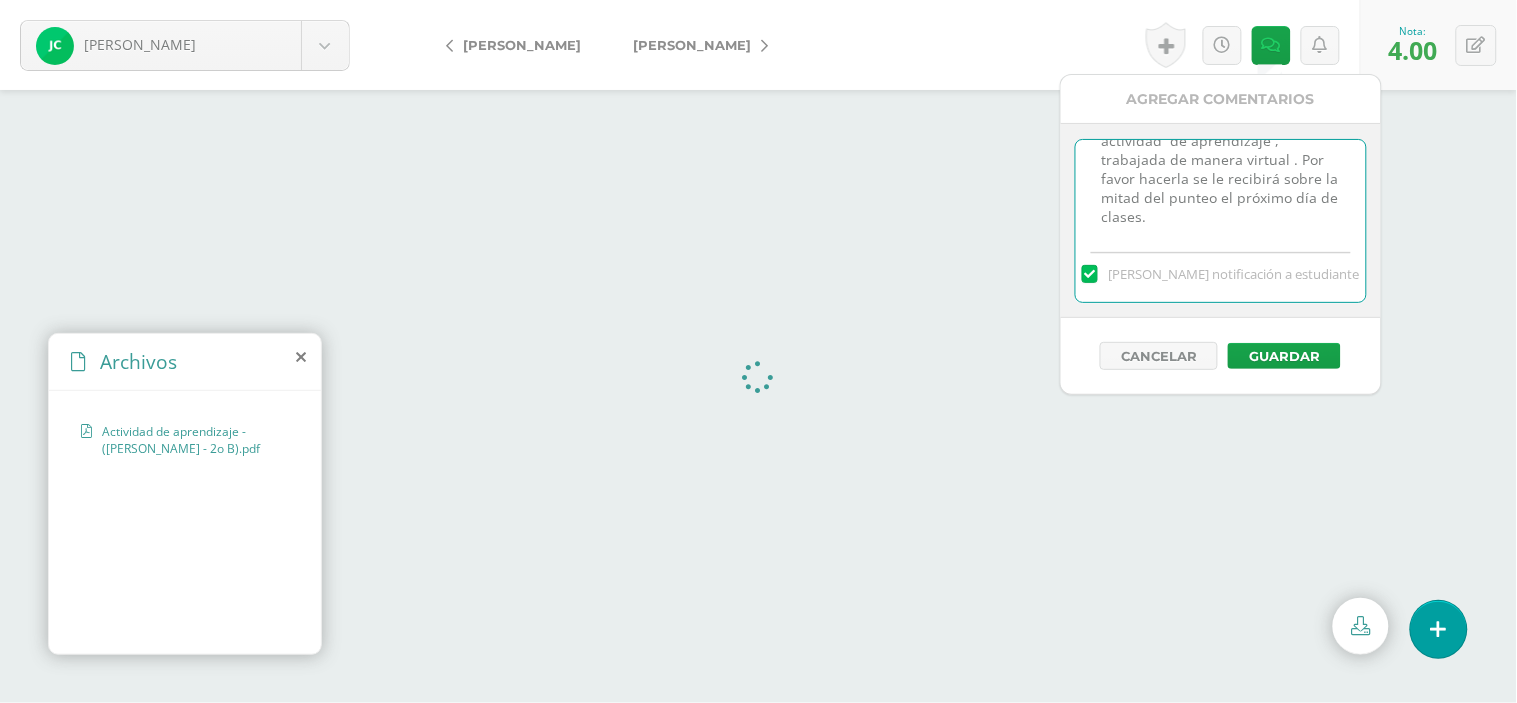 drag, startPoint x: 1105, startPoint y: 162, endPoint x: 1345, endPoint y: 248, distance: 254.94313 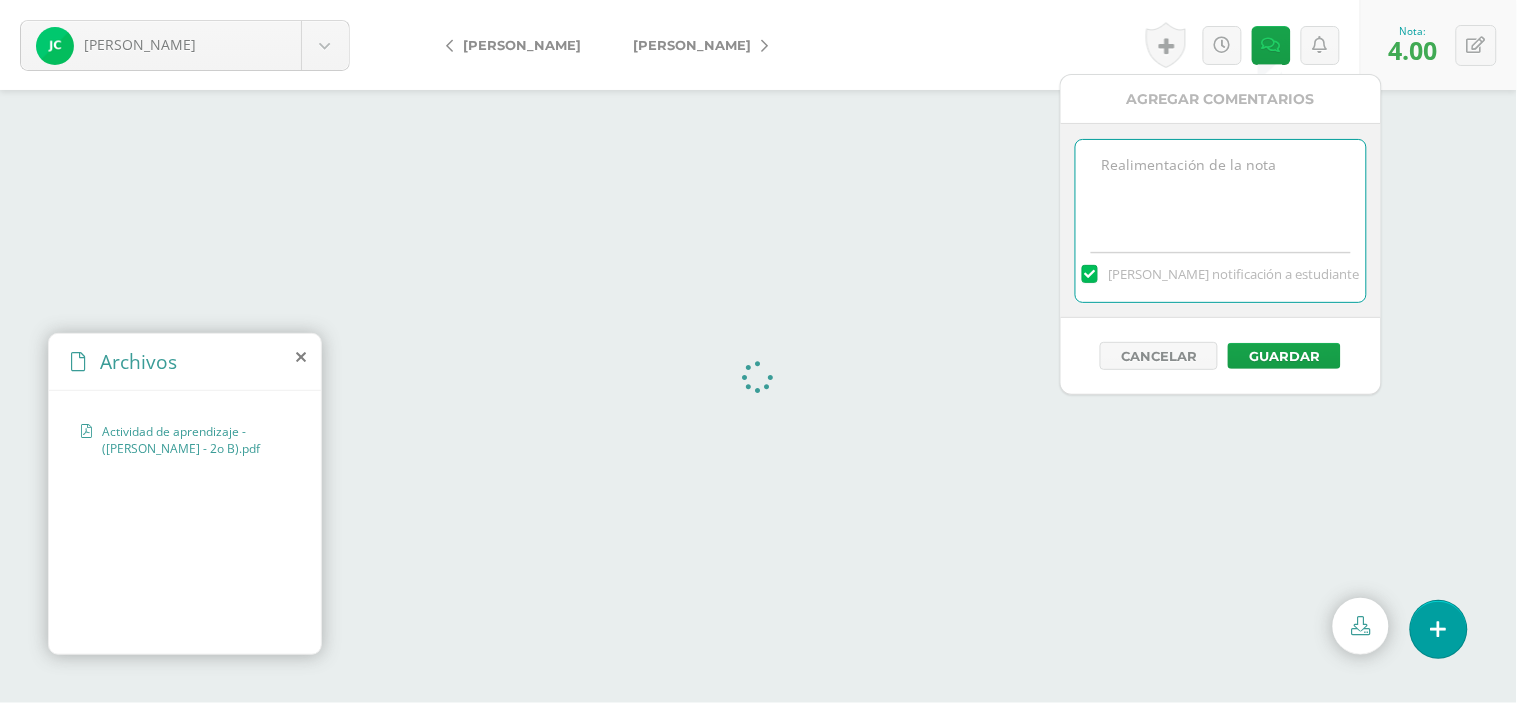 scroll, scrollTop: 0, scrollLeft: 0, axis: both 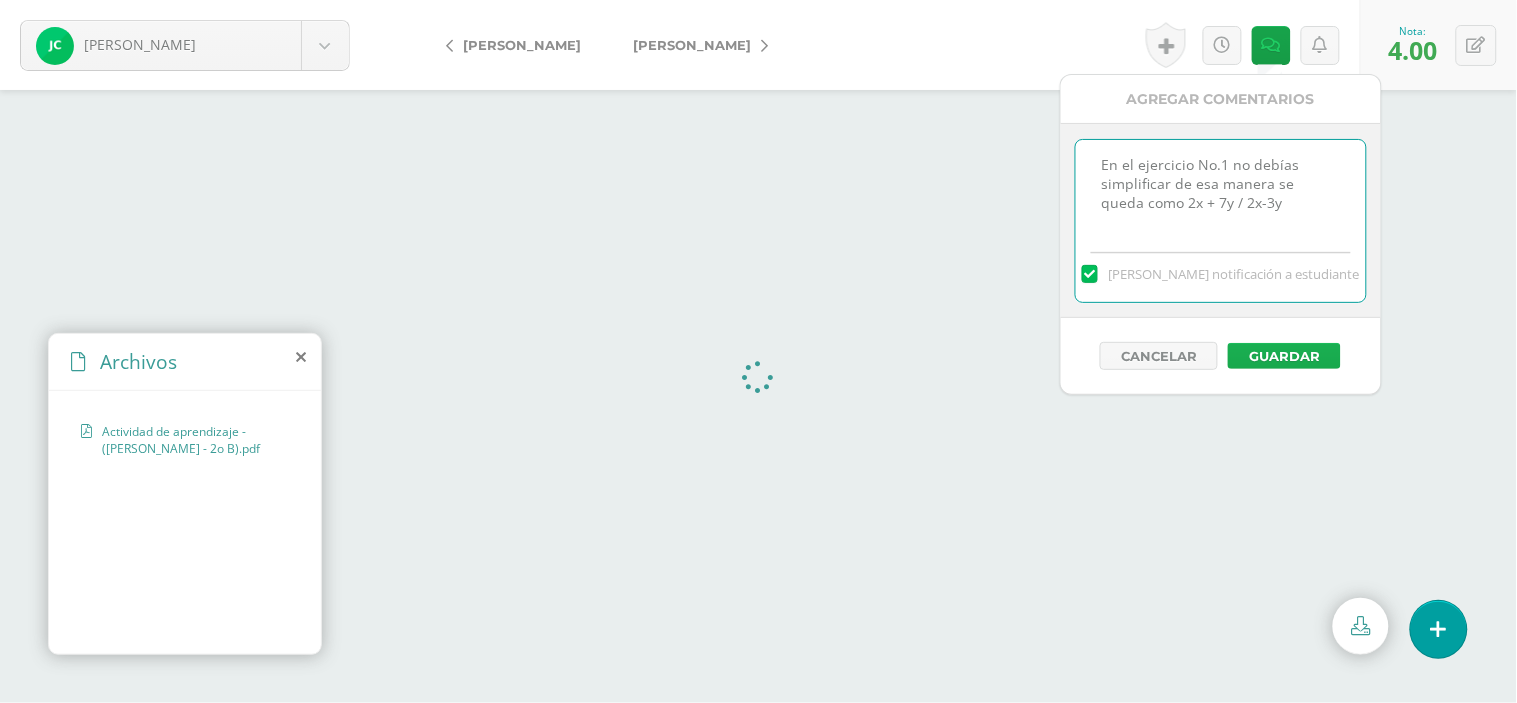 type on "En el ejercicio No.1 no debías simplificar de esa manera se queda como 2x + 7y / 2x-3y" 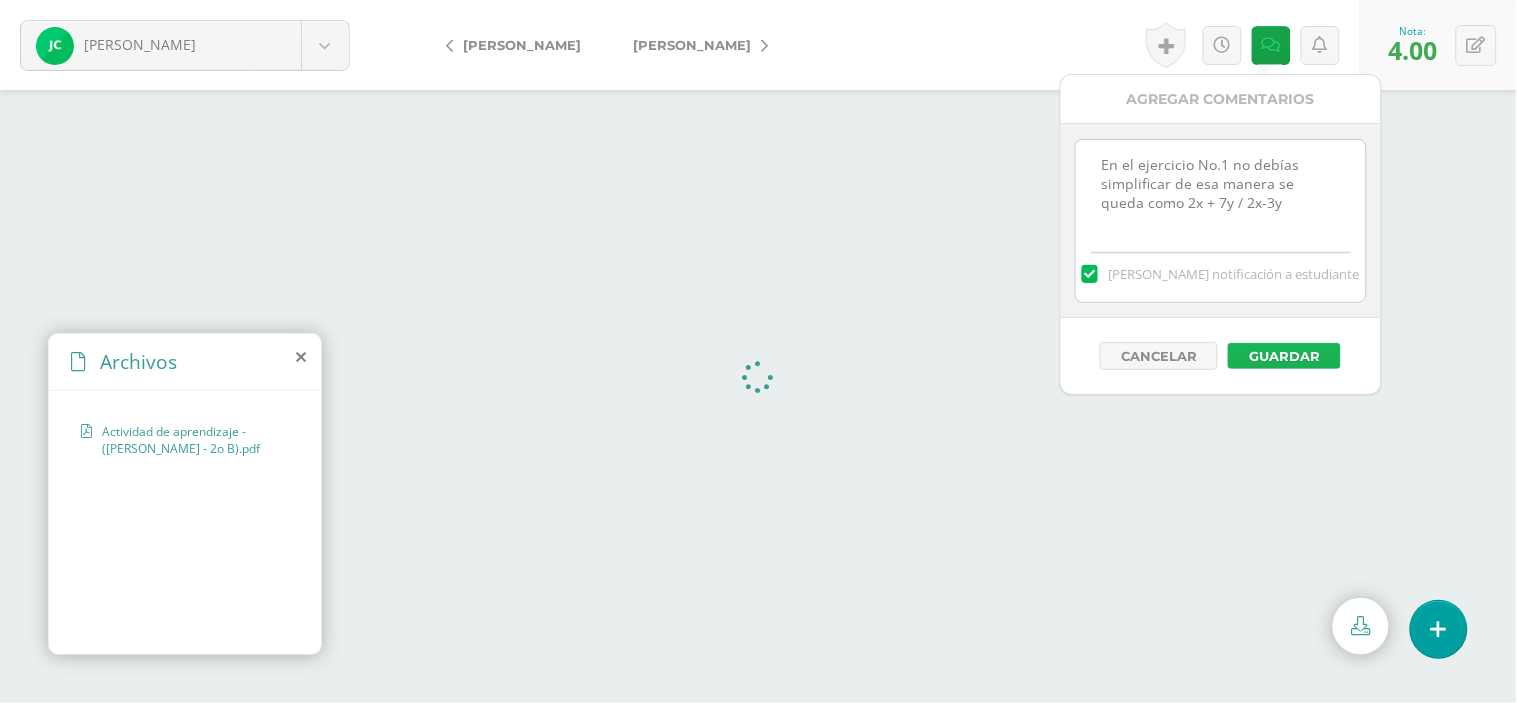 click on "Guardar" at bounding box center (1284, 356) 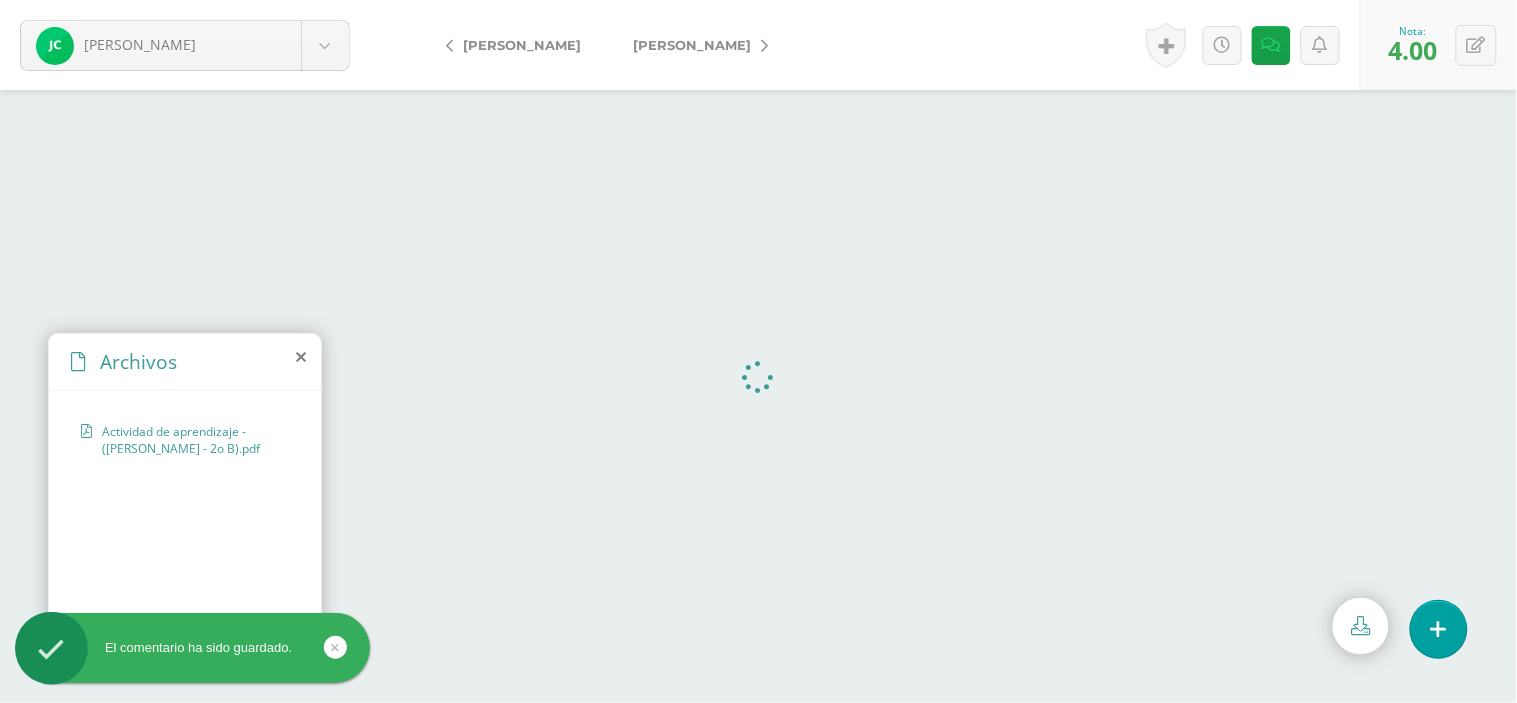 click on "[PERSON_NAME]" at bounding box center (695, 45) 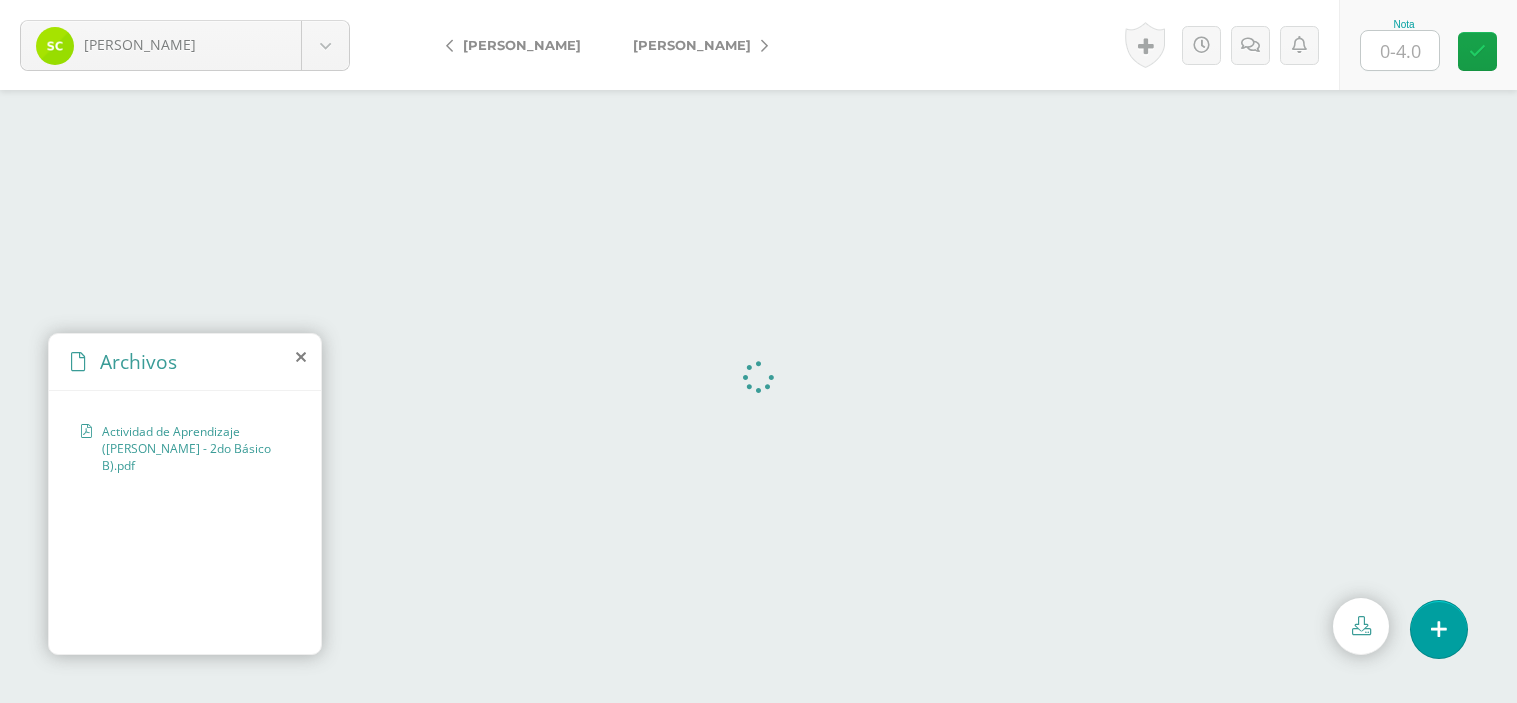 scroll, scrollTop: 0, scrollLeft: 0, axis: both 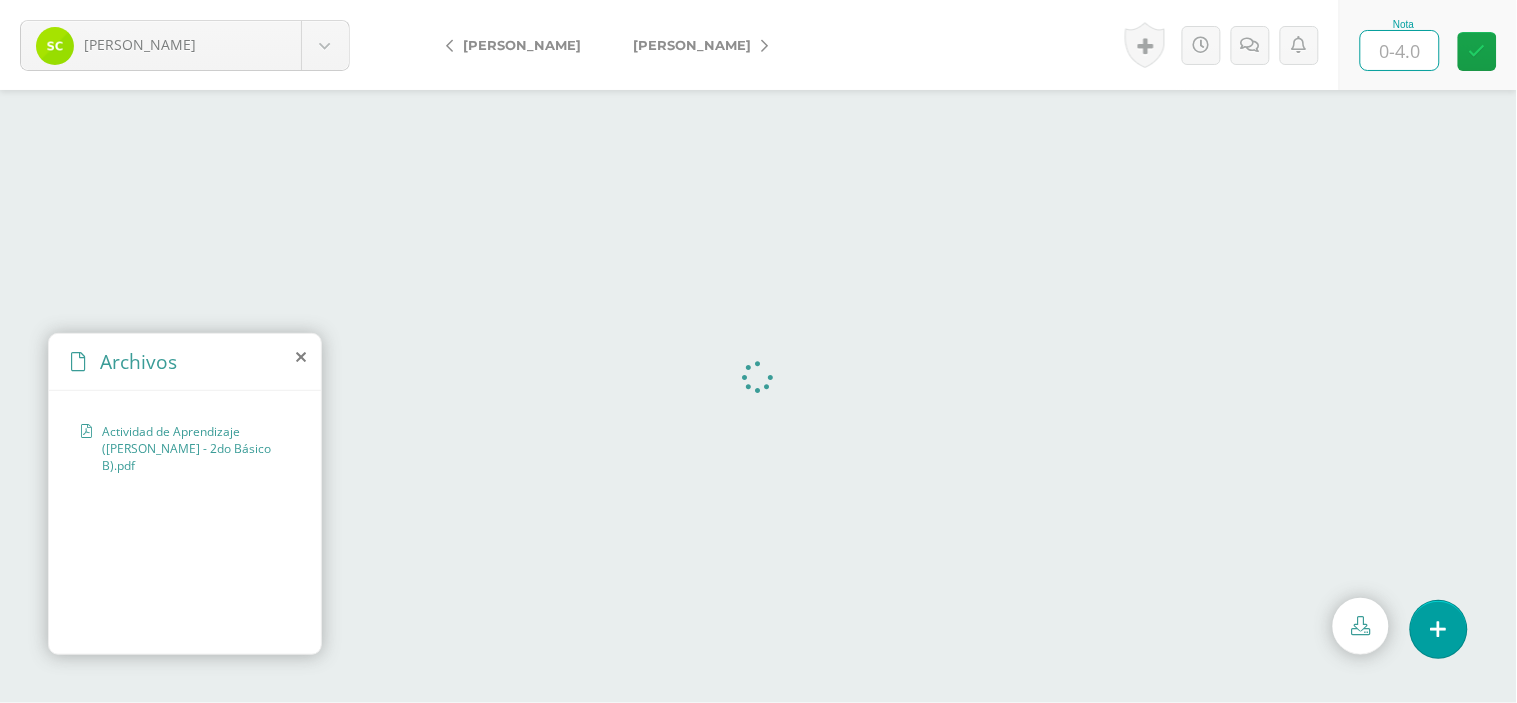 click at bounding box center [1400, 50] 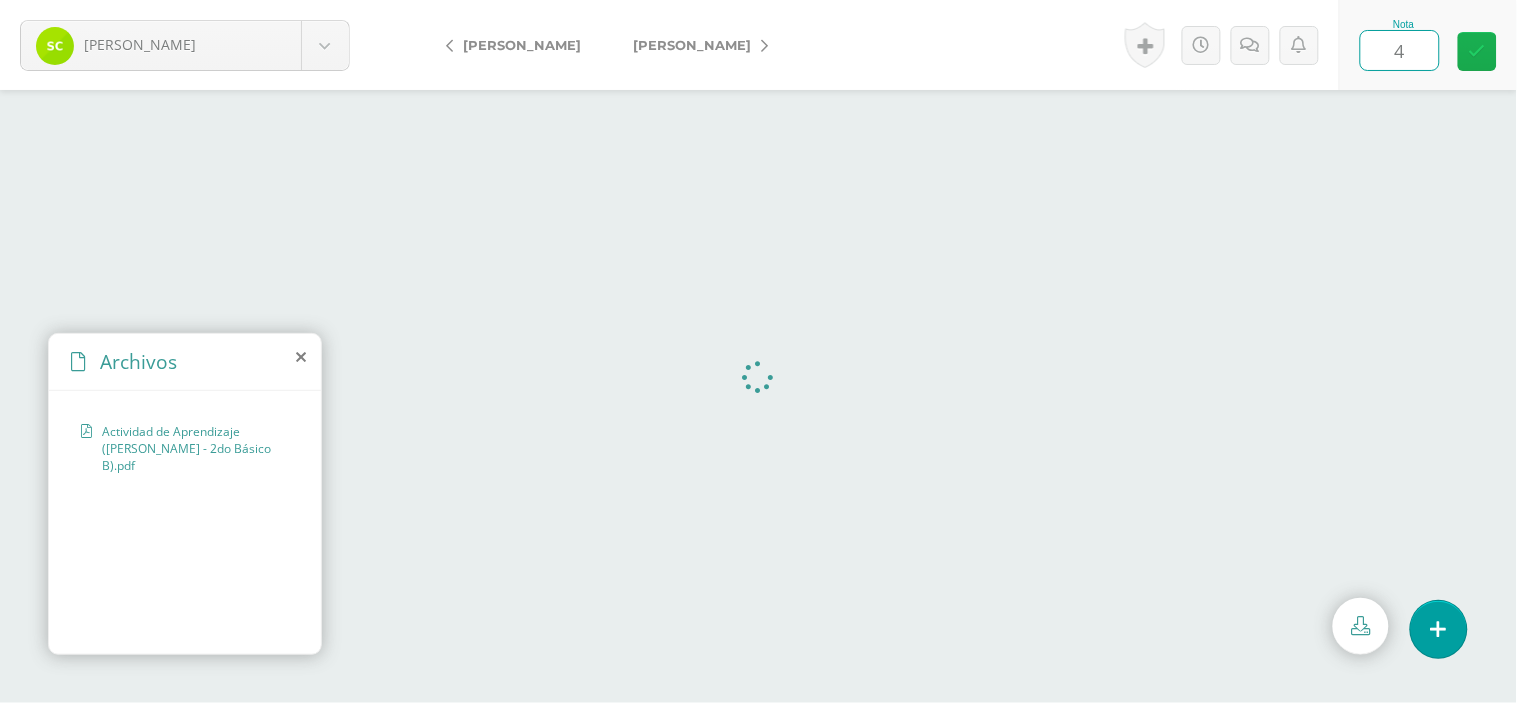 click at bounding box center (1477, 51) 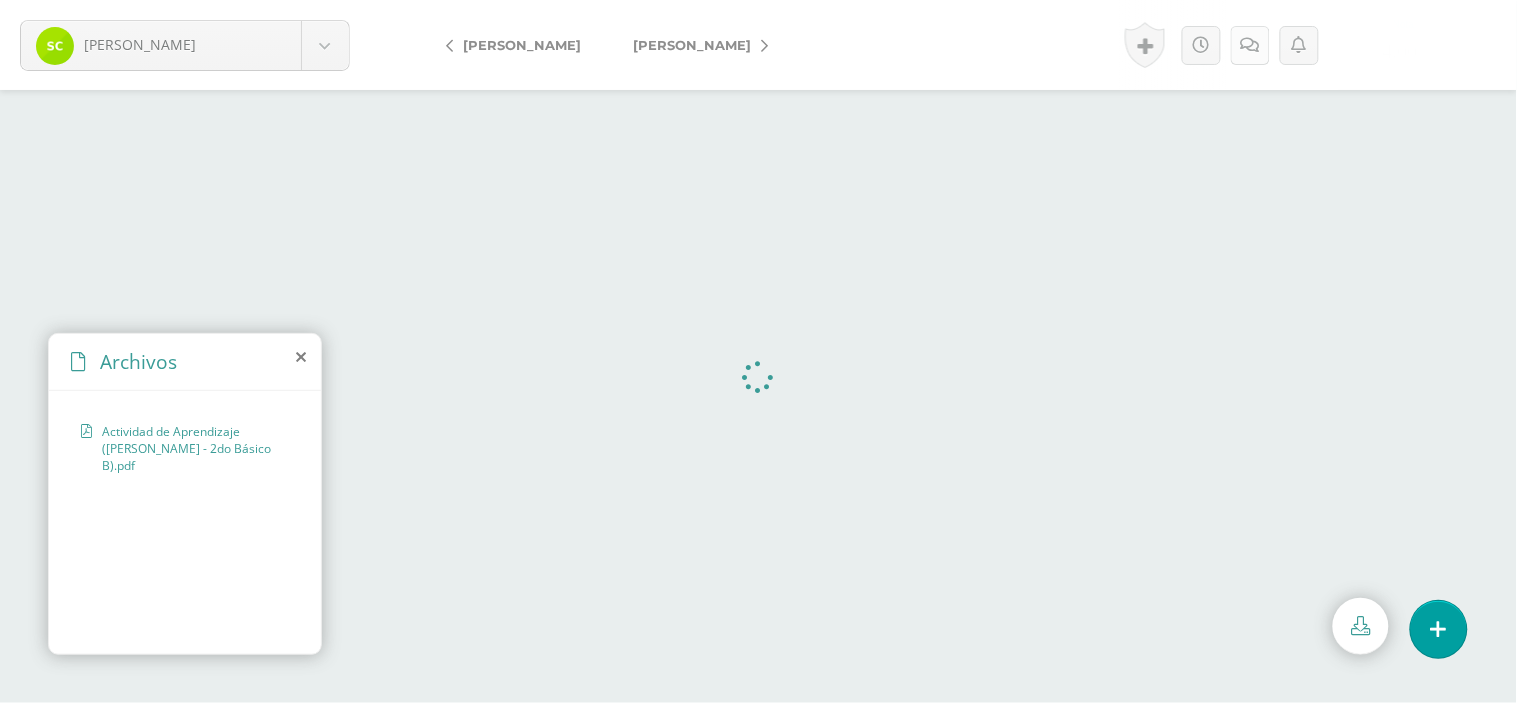 click at bounding box center [1250, 45] 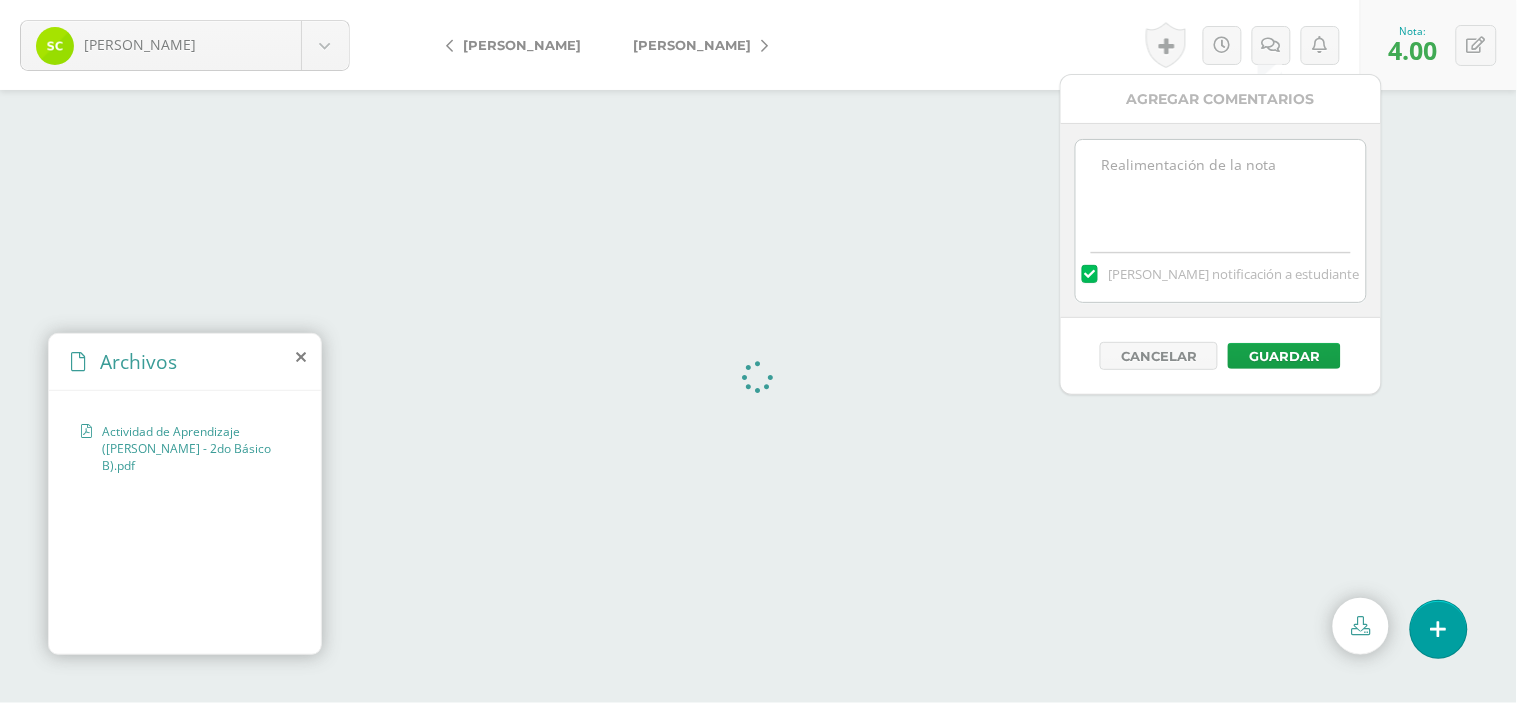 click at bounding box center [1220, 190] 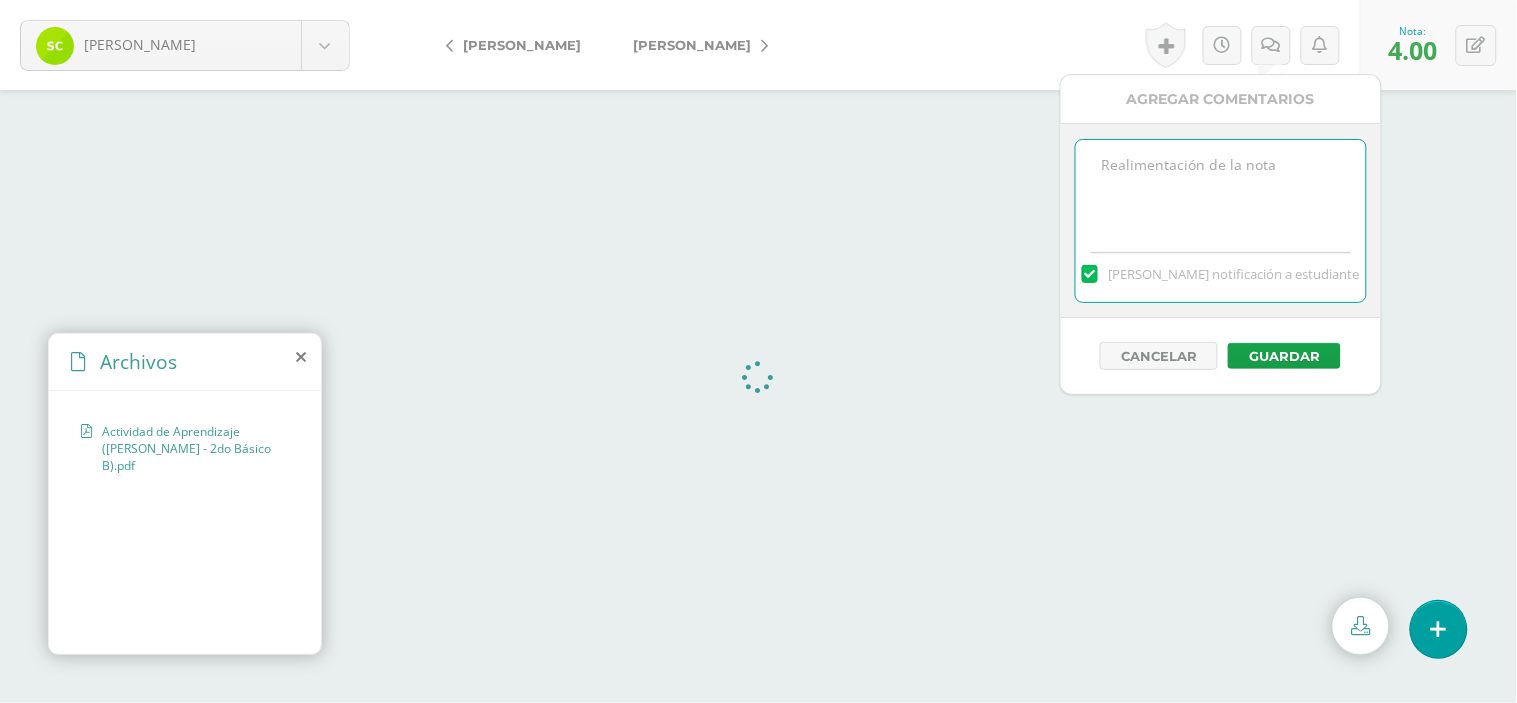 paste on "En el ejercicio No.1 no debías simplificar de esa manera se queda como 2x + 7y / 2x-3y" 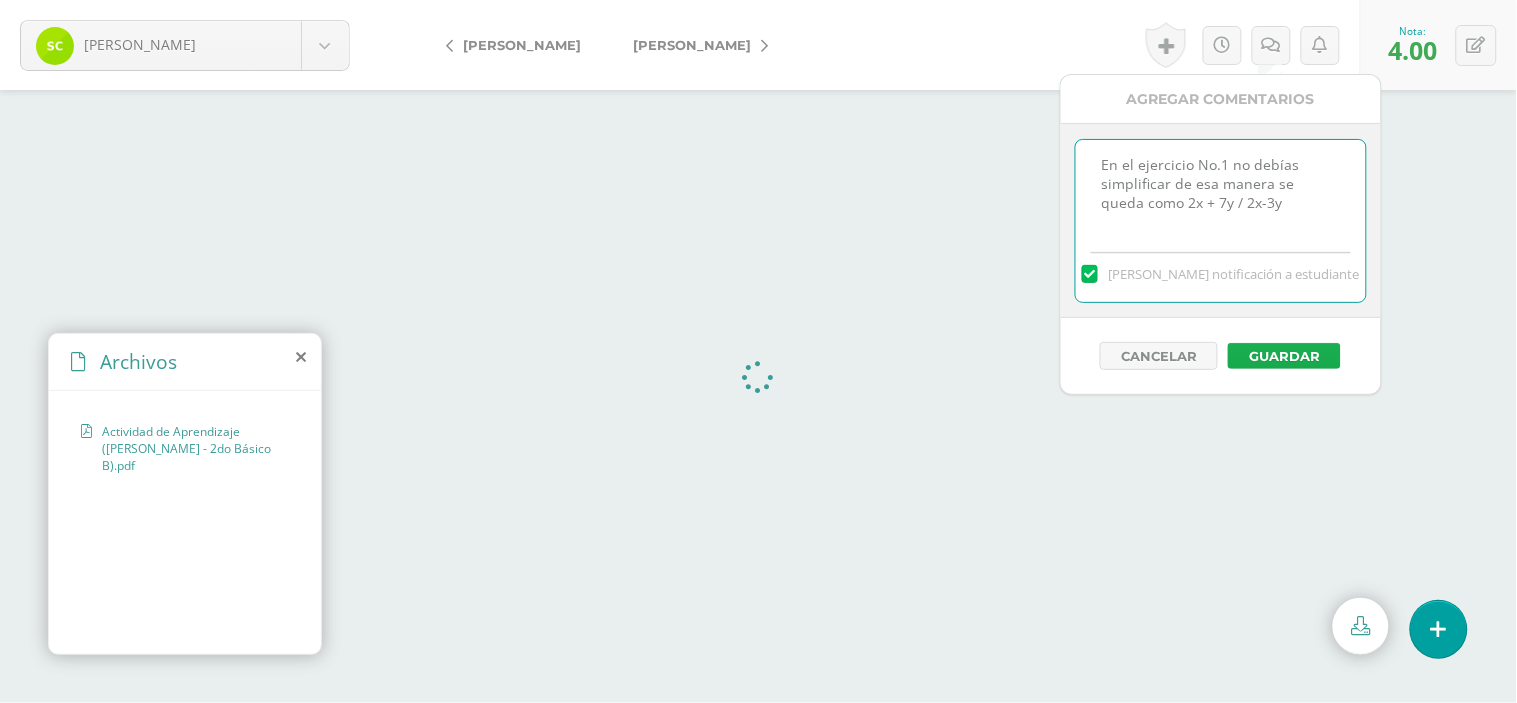 type on "En el ejercicio No.1 no debías simplificar de esa manera se queda como 2x + 7y / 2x-3y" 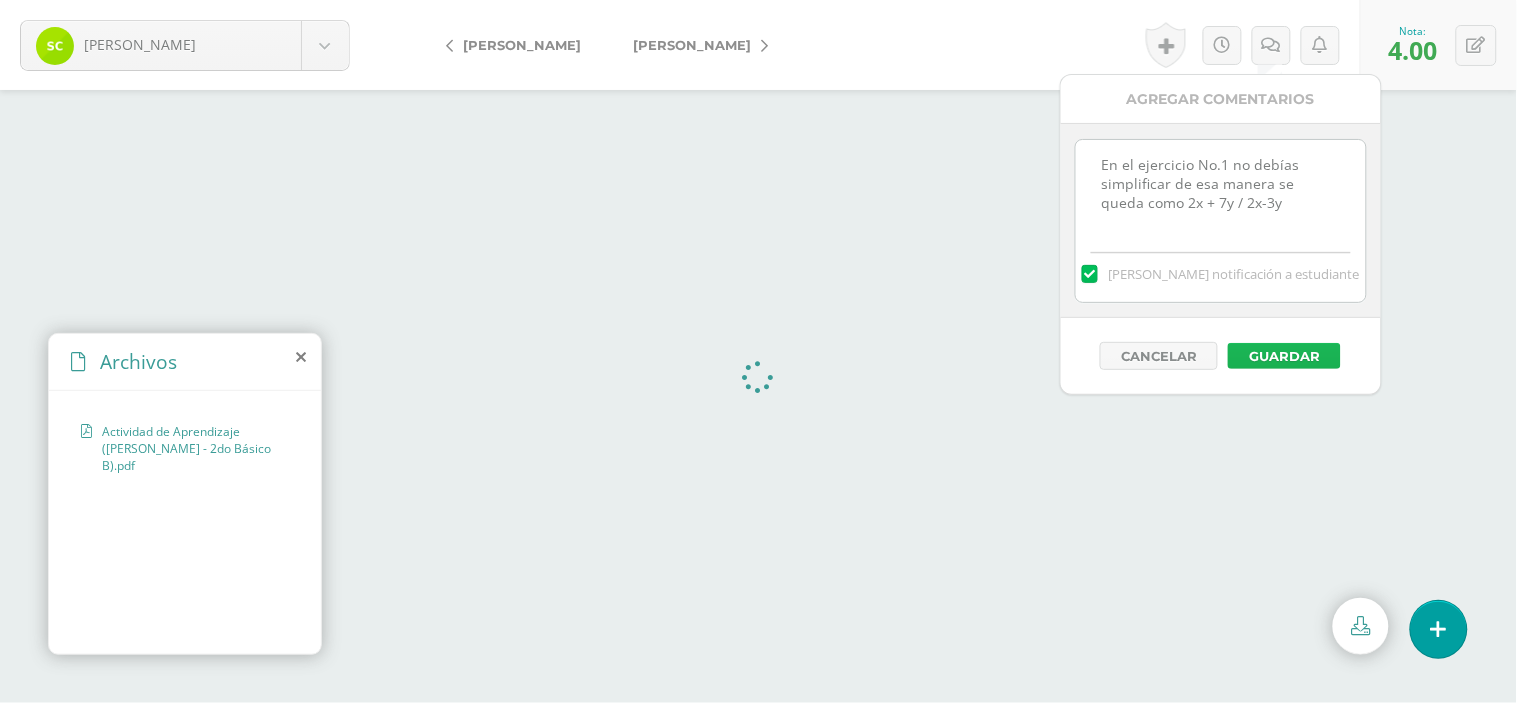 click on "Guardar" at bounding box center (1284, 356) 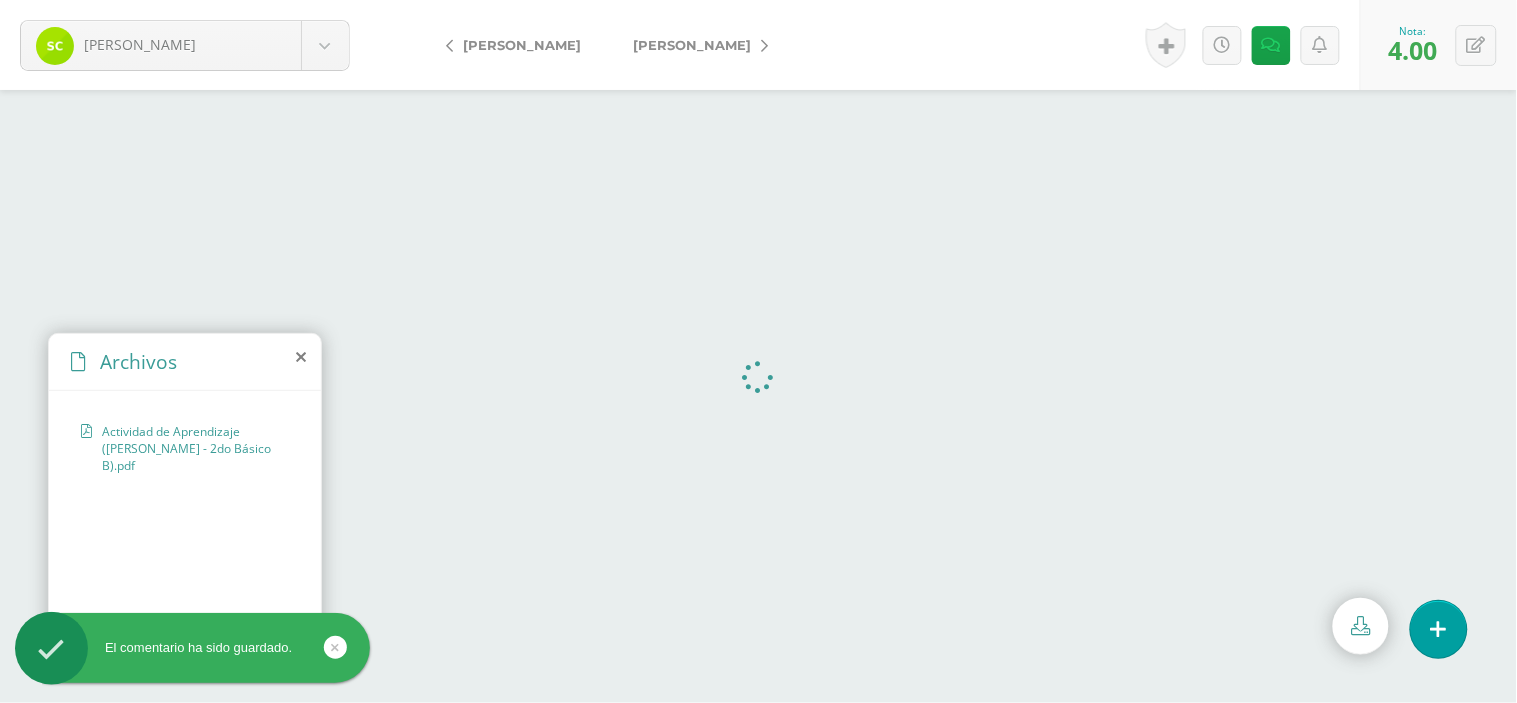 click on "[PERSON_NAME]" at bounding box center (695, 45) 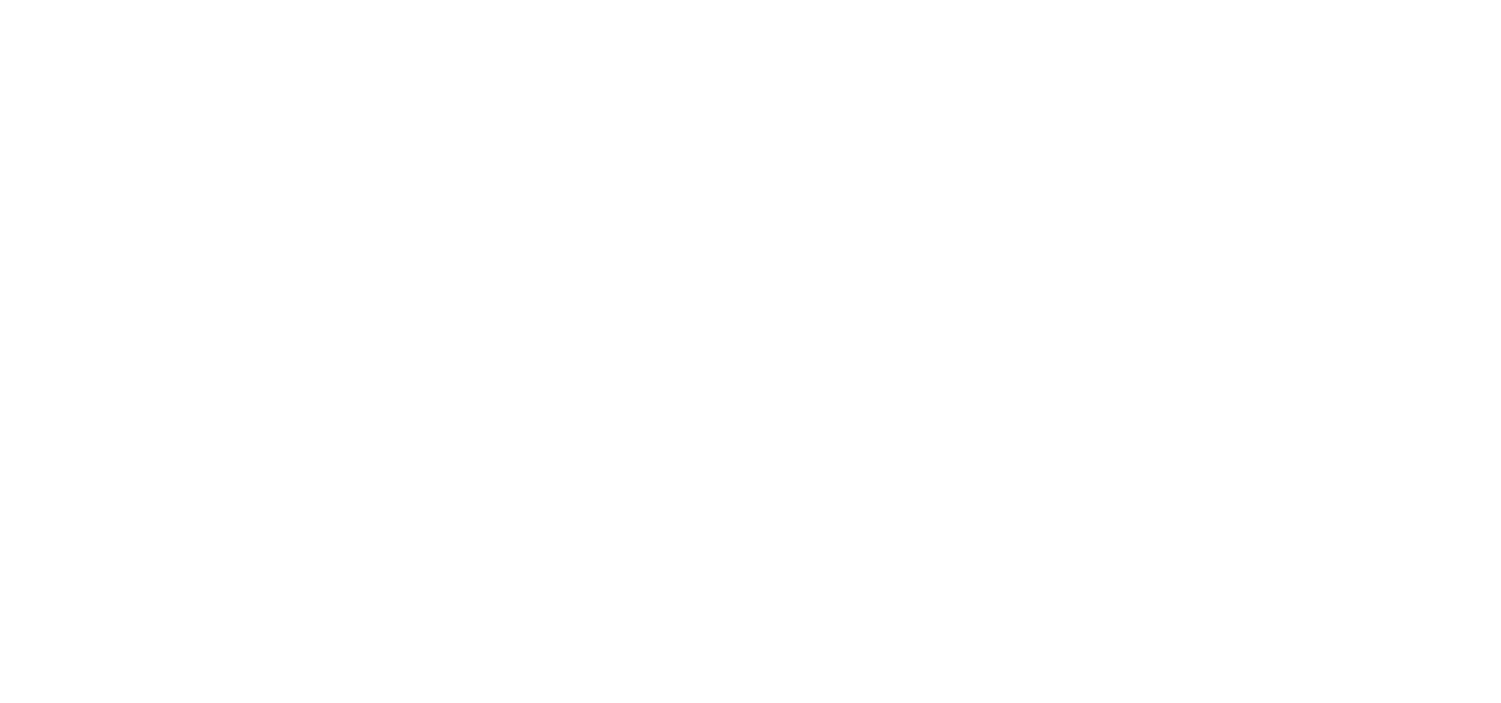 scroll, scrollTop: 0, scrollLeft: 0, axis: both 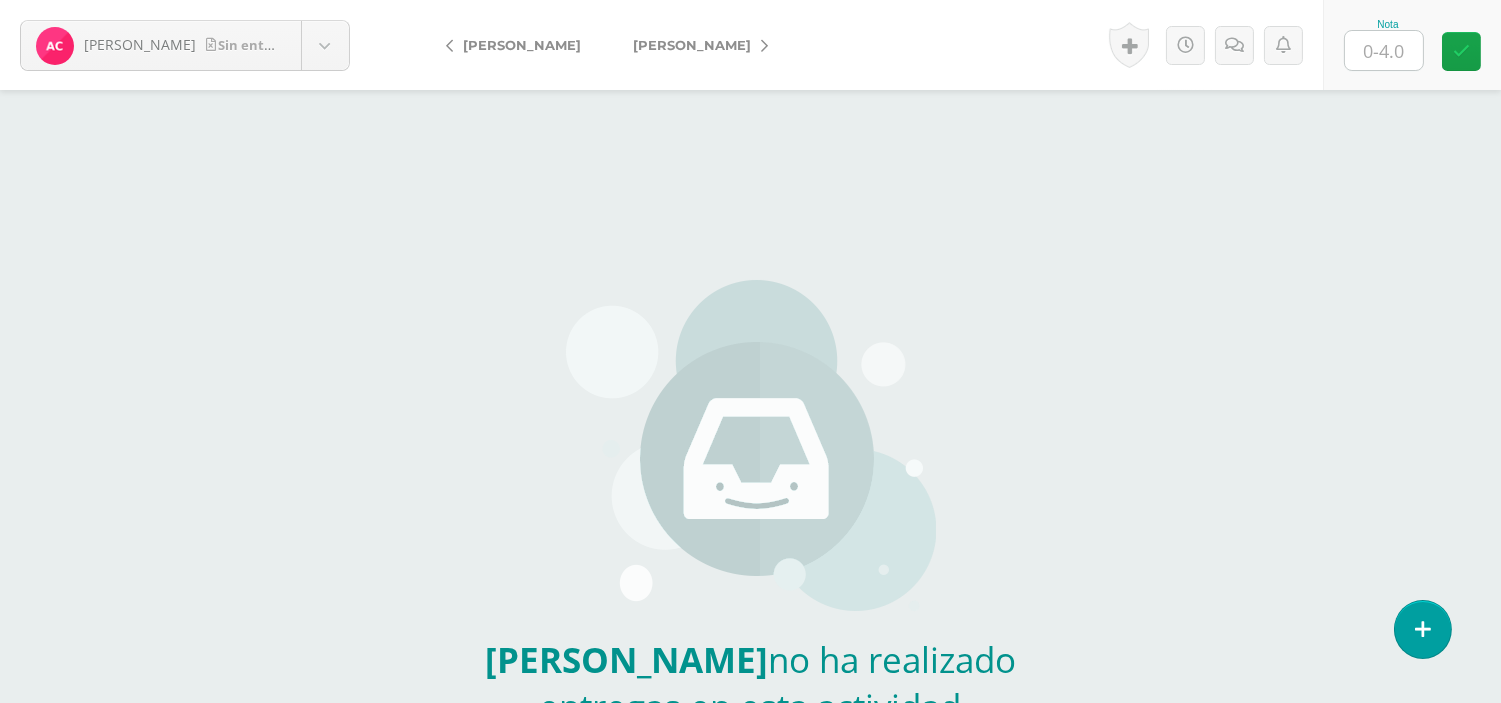click on "[PERSON_NAME]" at bounding box center (695, 45) 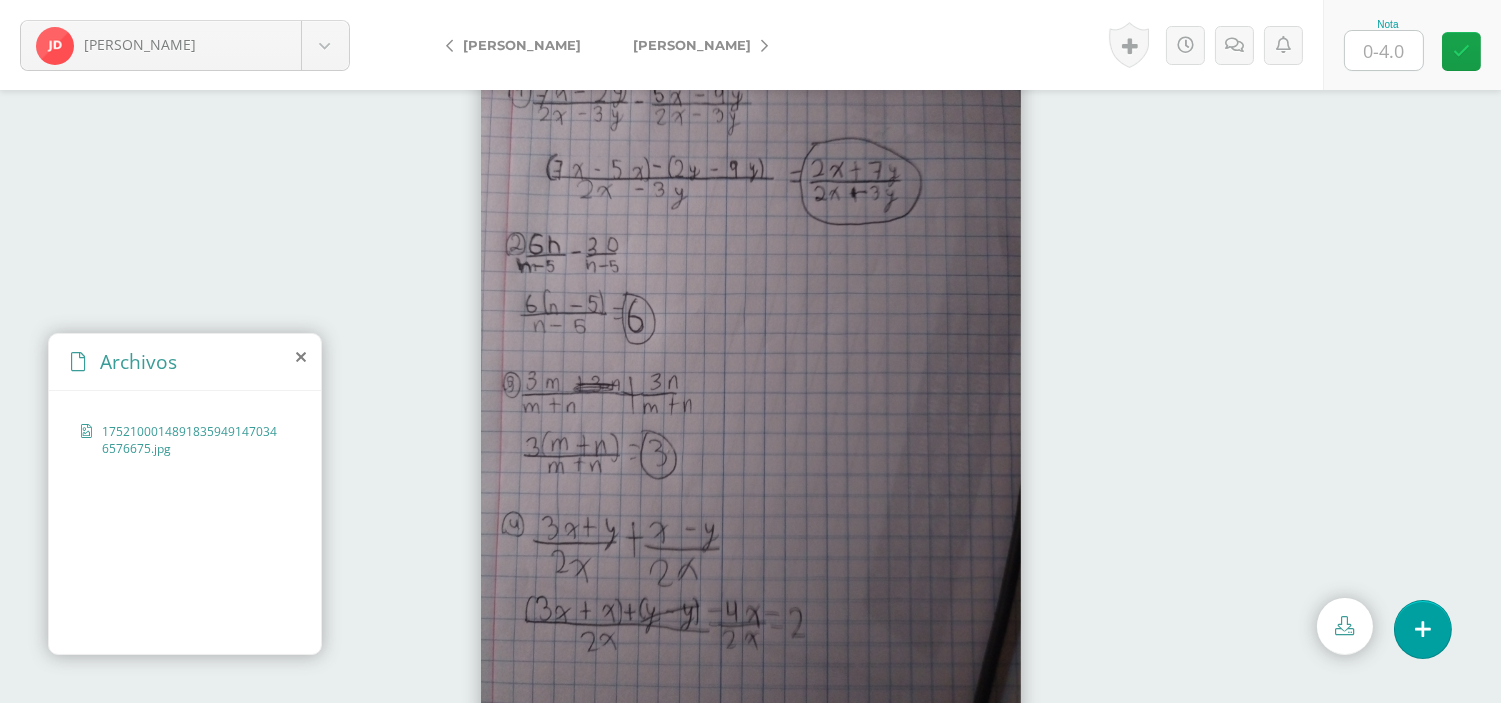 scroll, scrollTop: 53, scrollLeft: 0, axis: vertical 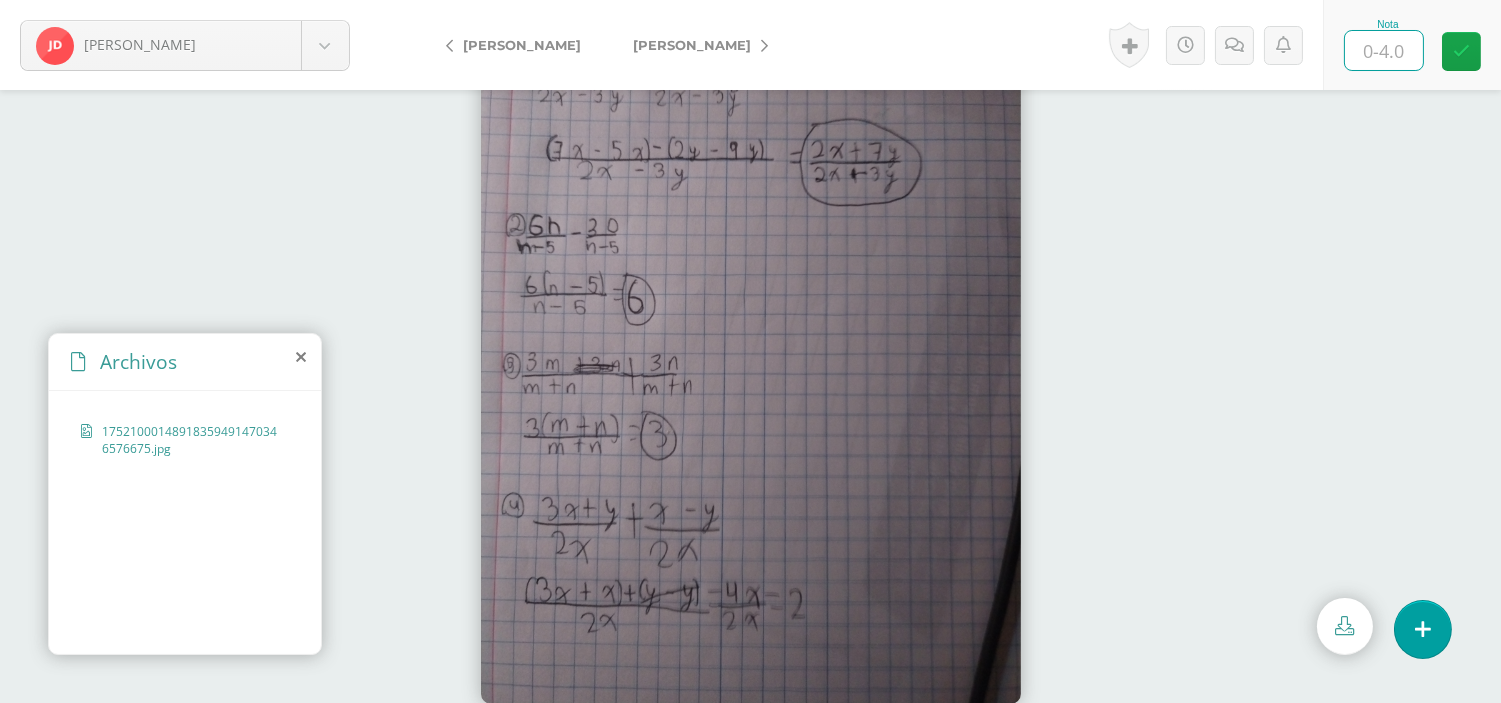 click at bounding box center (1384, 50) 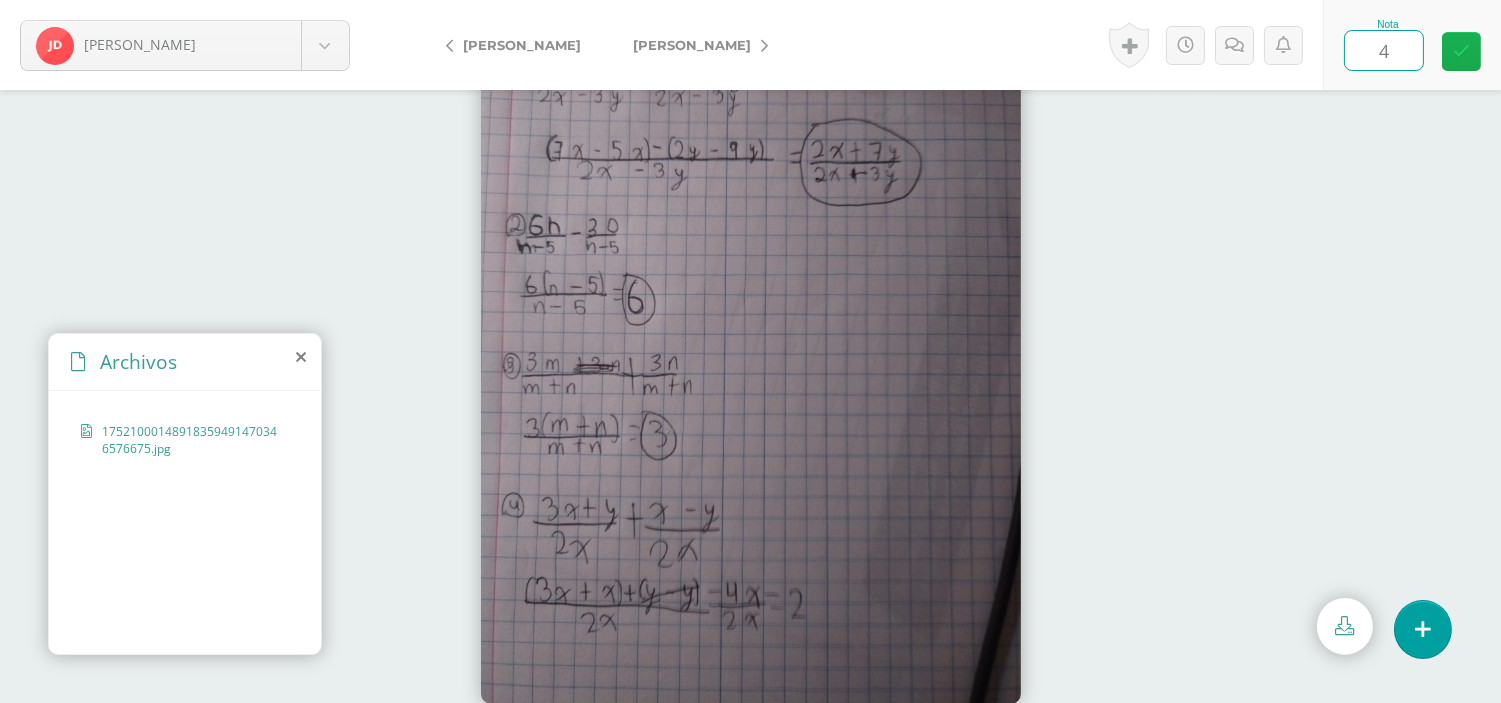 click at bounding box center [1461, 51] 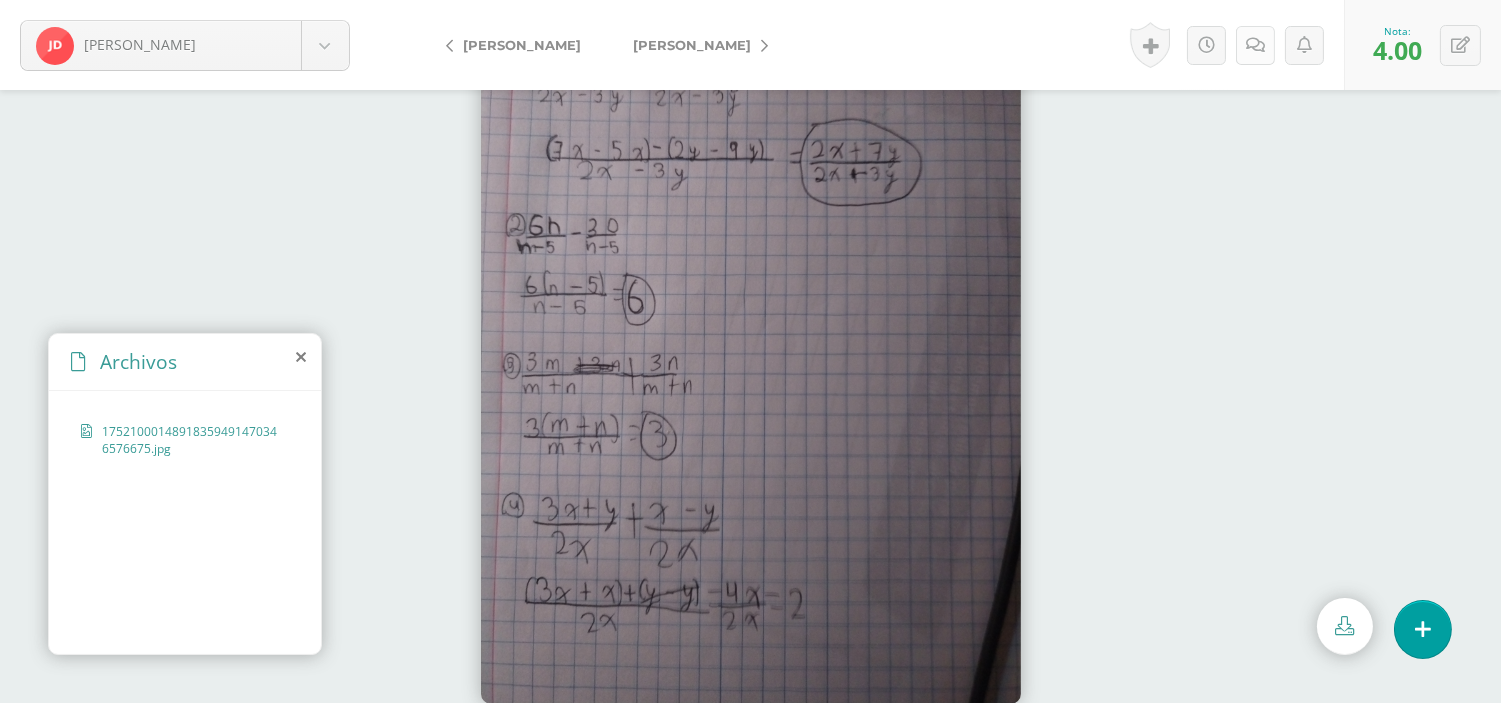 click at bounding box center (1255, 45) 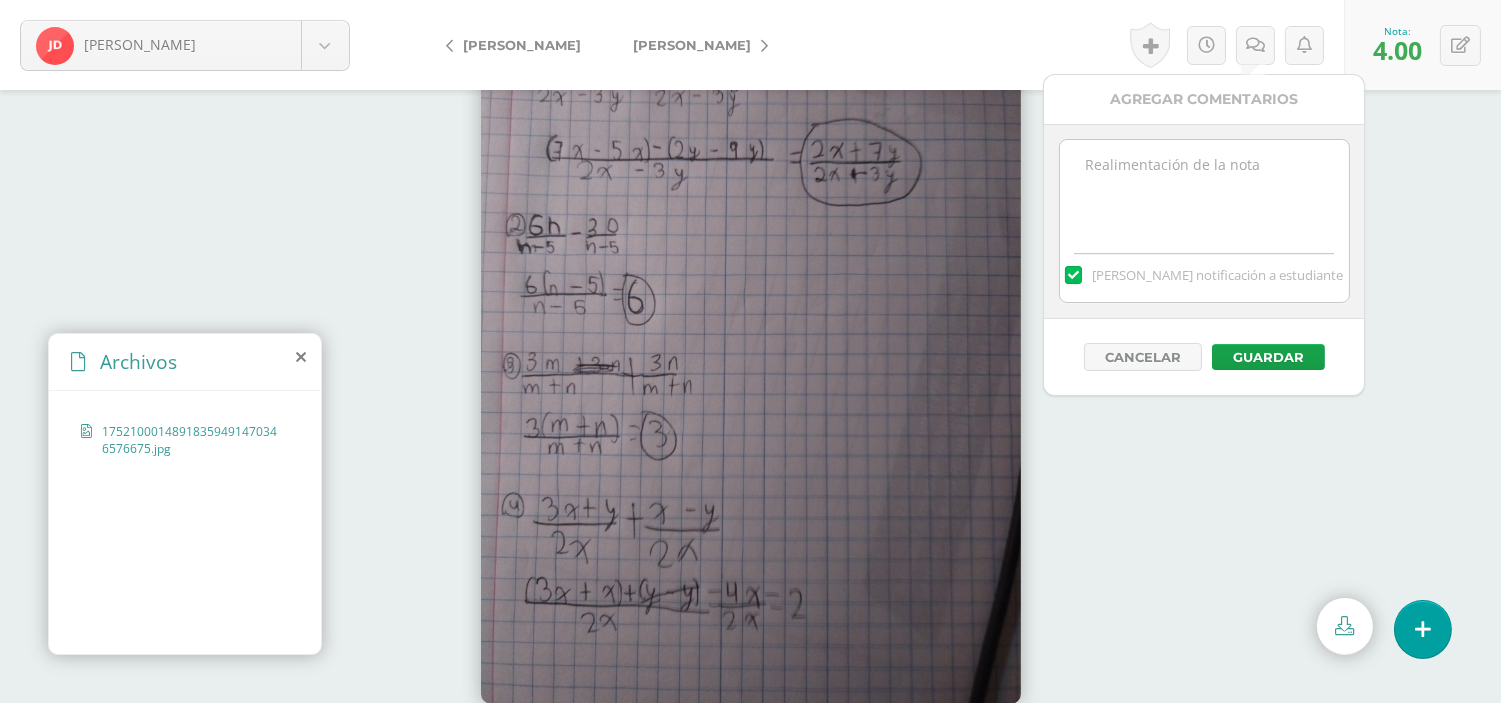 click at bounding box center [1204, 190] 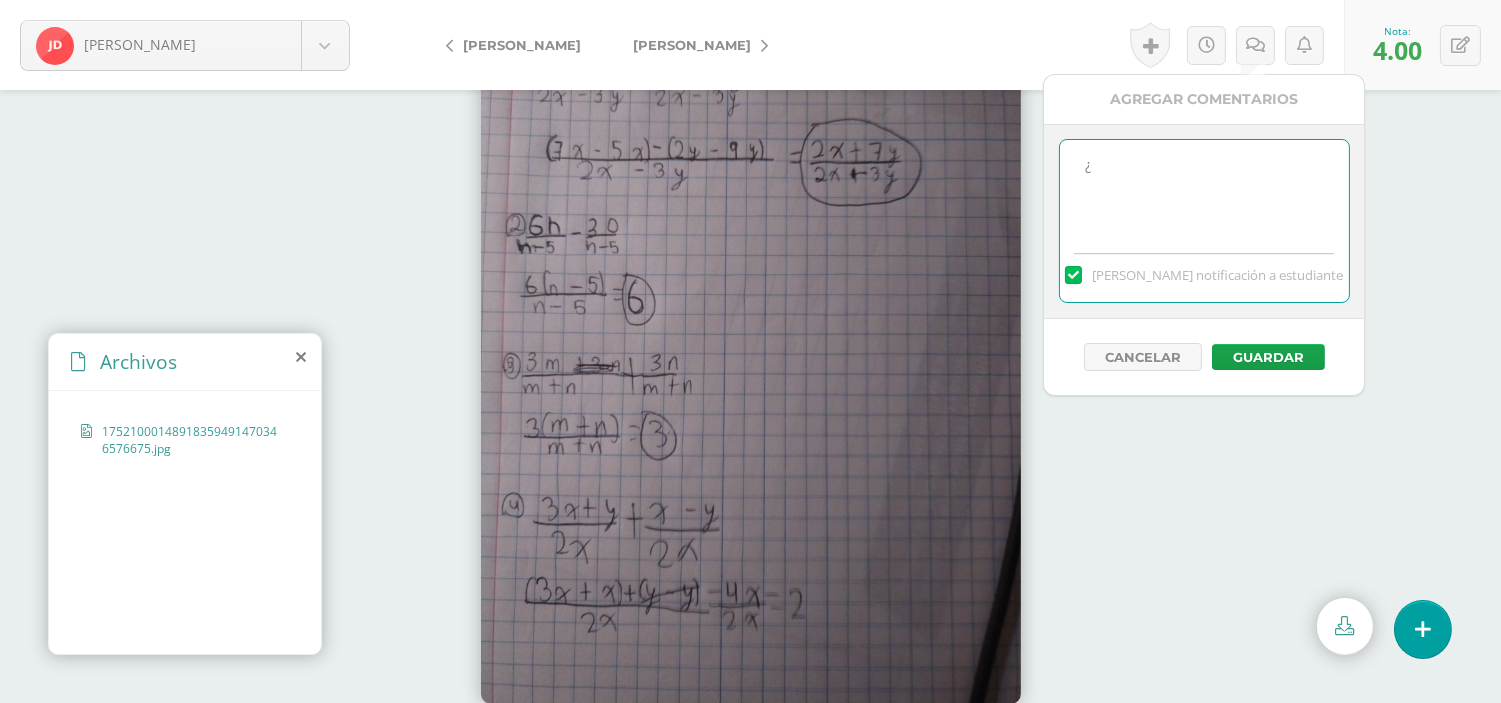 type on "¿" 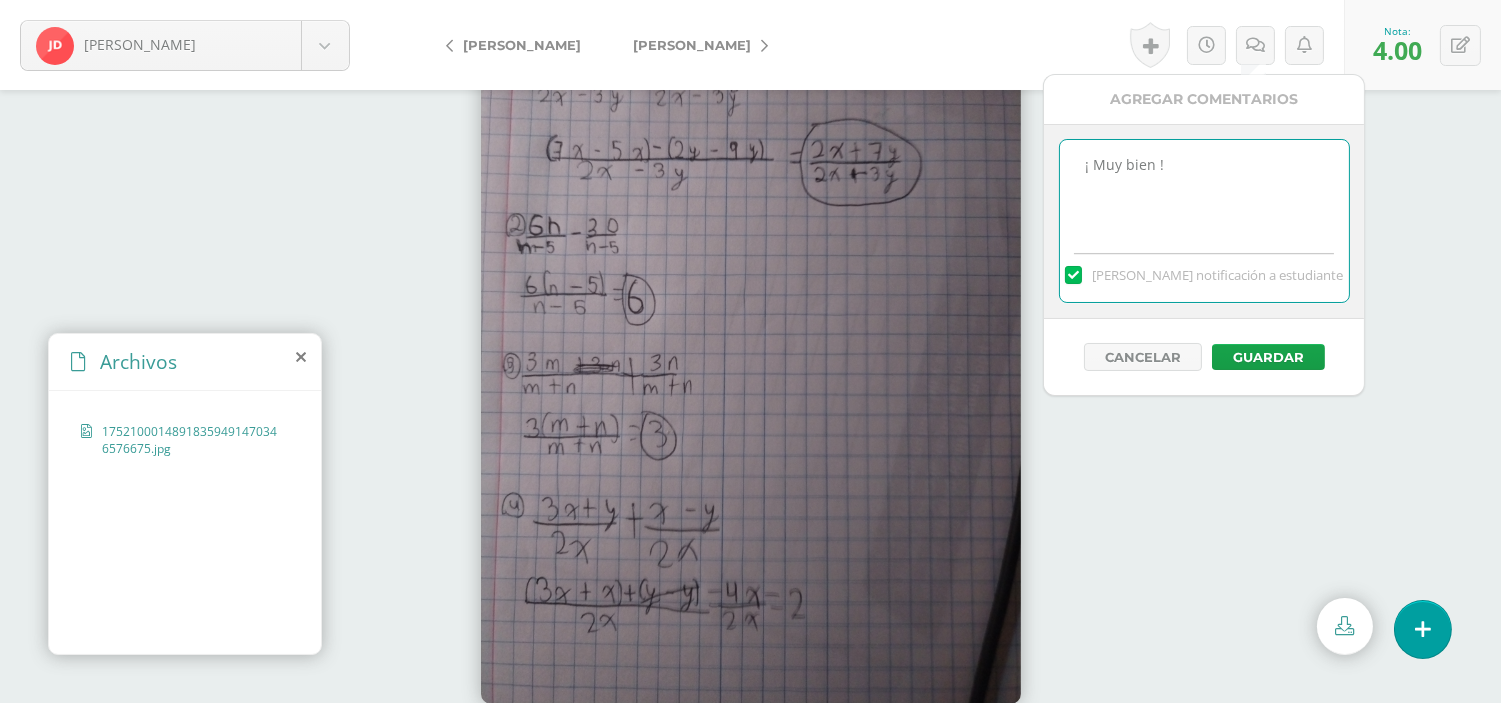 type on "¡ Muy bien !" 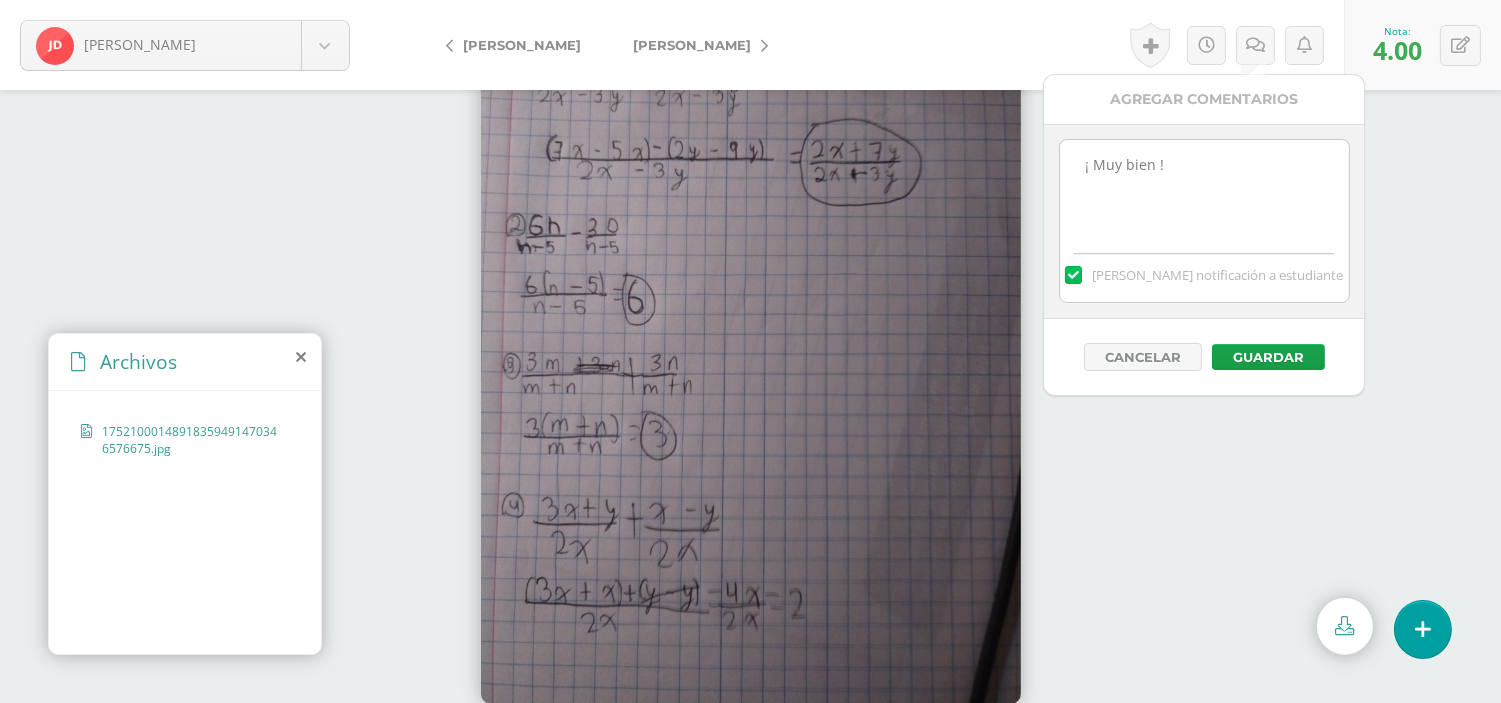 click on "Cancelar Guardar" at bounding box center (1204, 357) 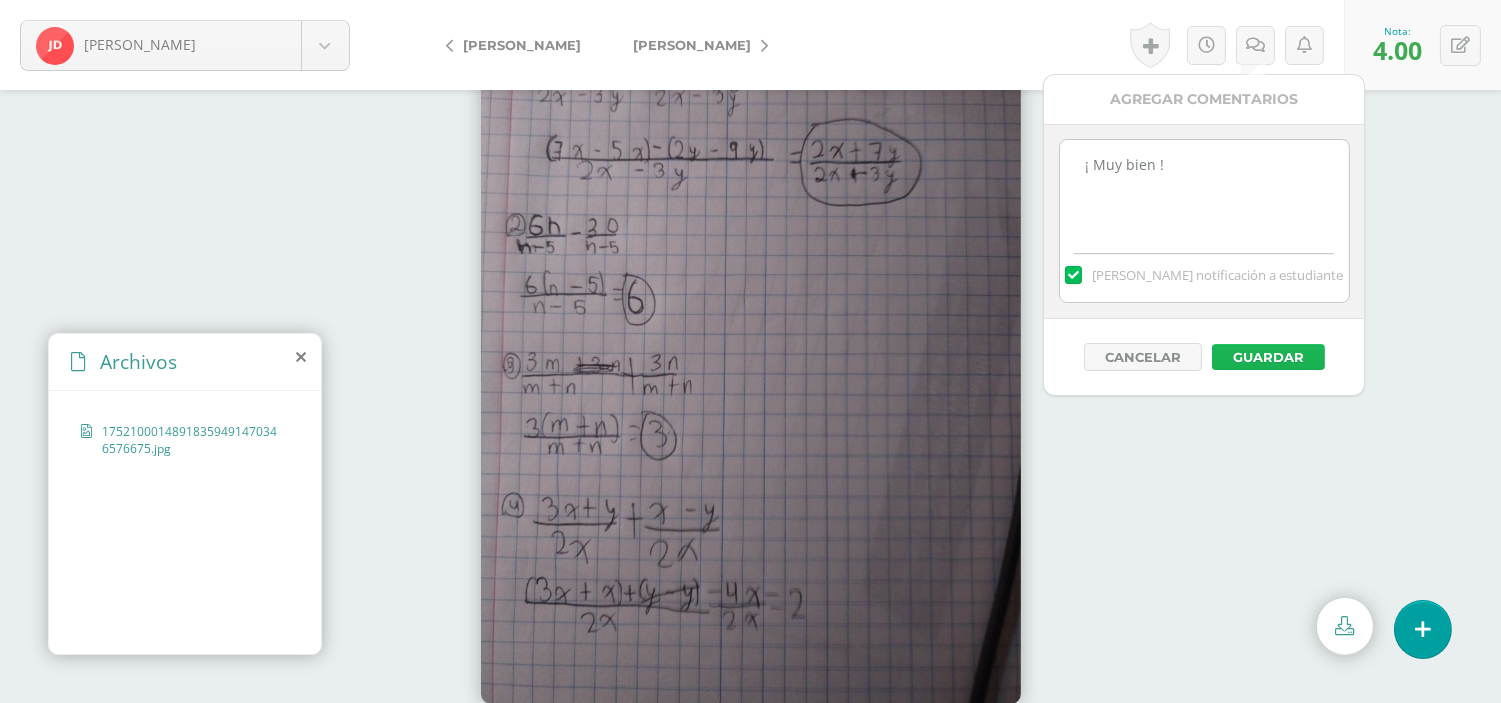 click on "Guardar" at bounding box center (1268, 357) 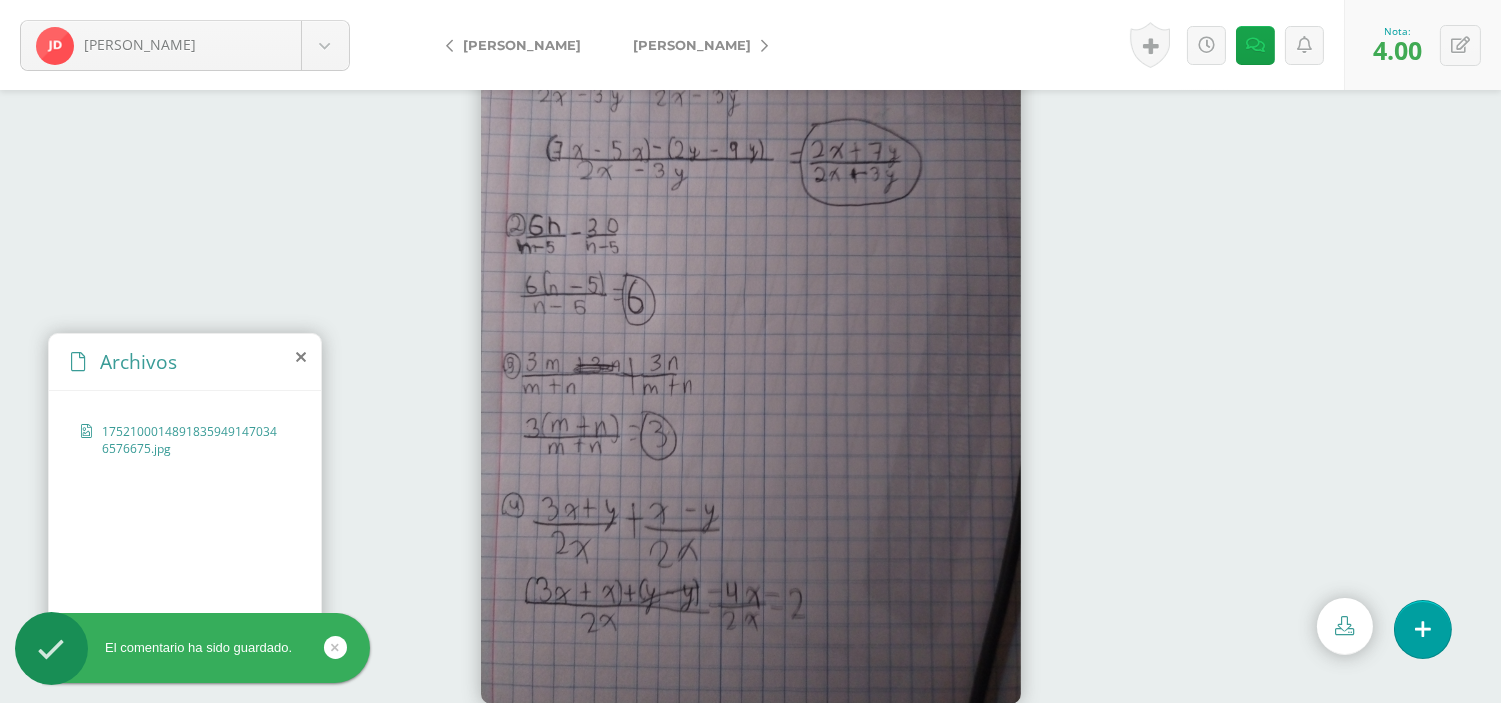 click on "[PERSON_NAME]" at bounding box center (692, 45) 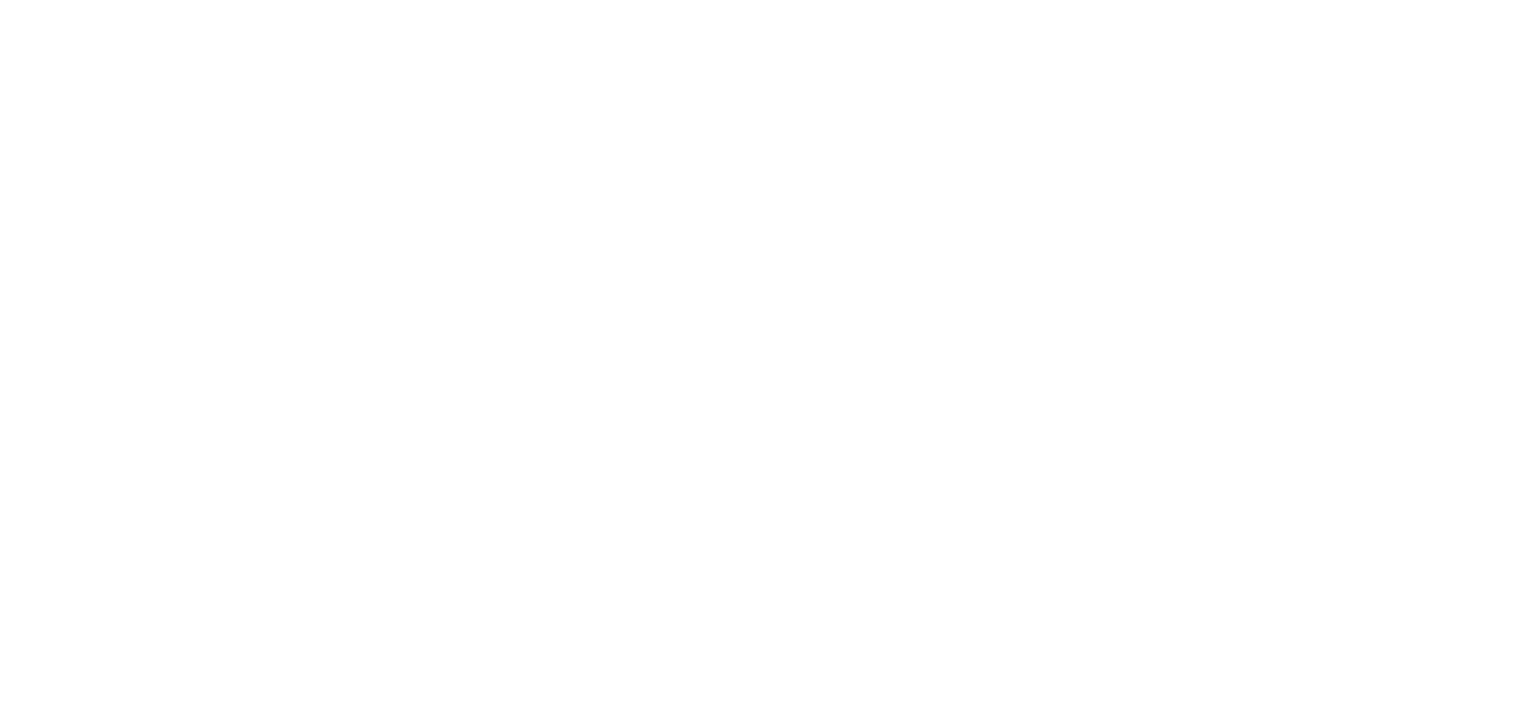 scroll, scrollTop: 0, scrollLeft: 0, axis: both 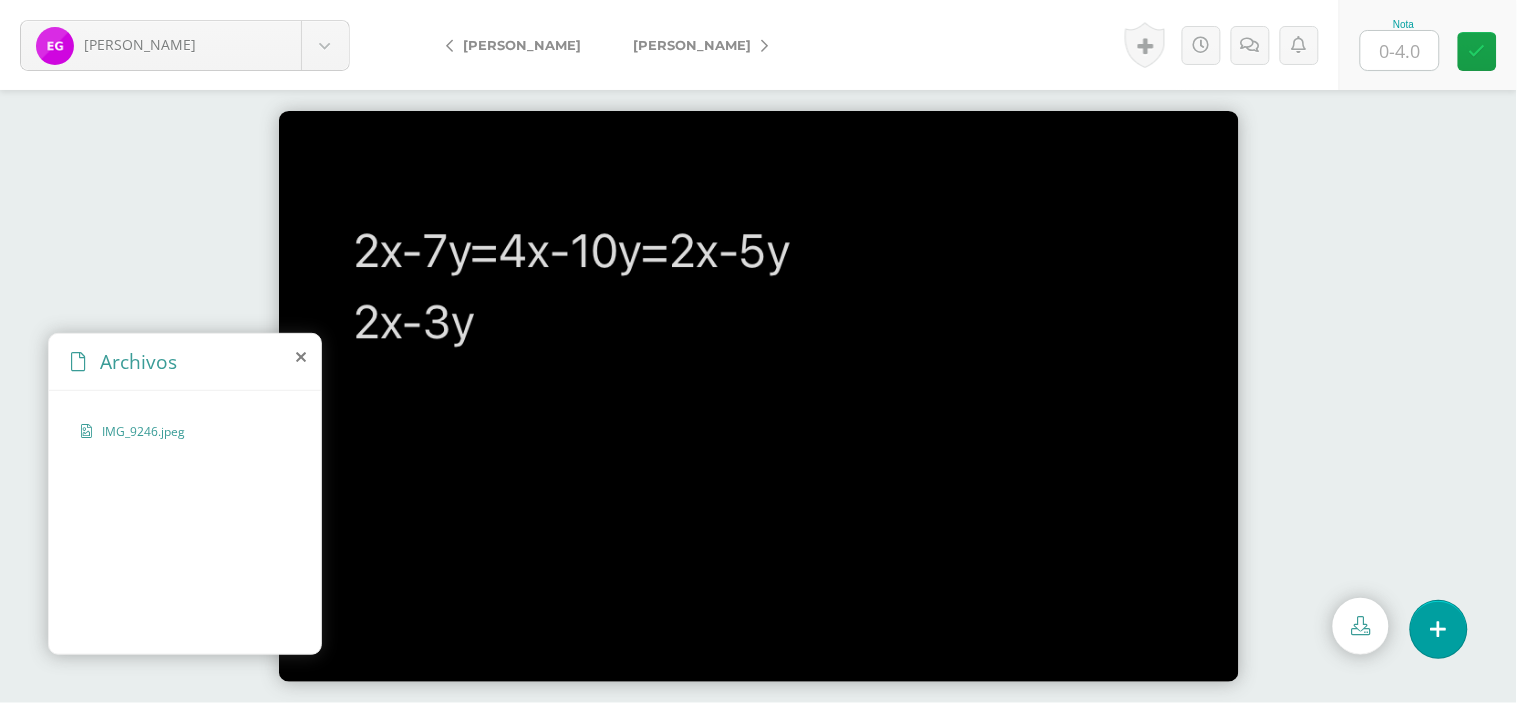 click at bounding box center [759, 396] 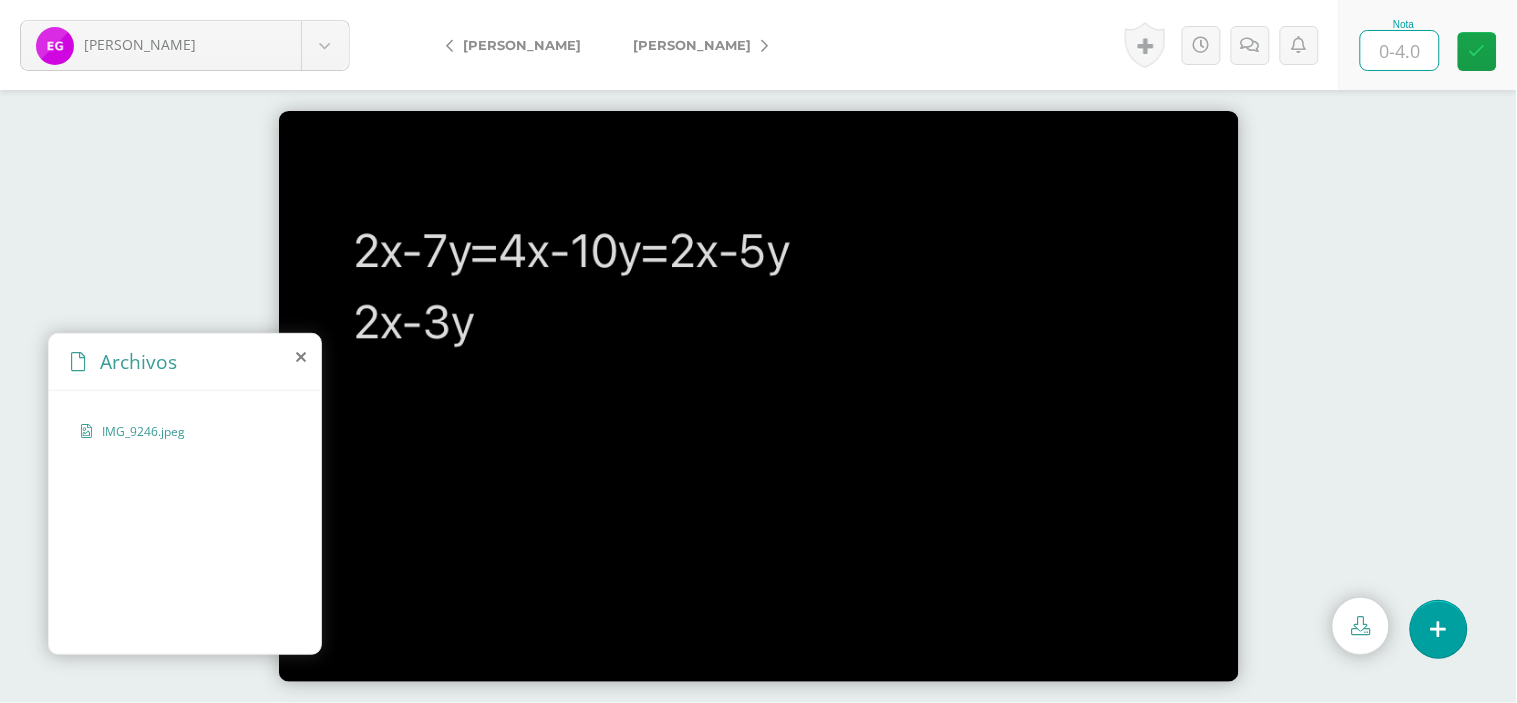 type on "0" 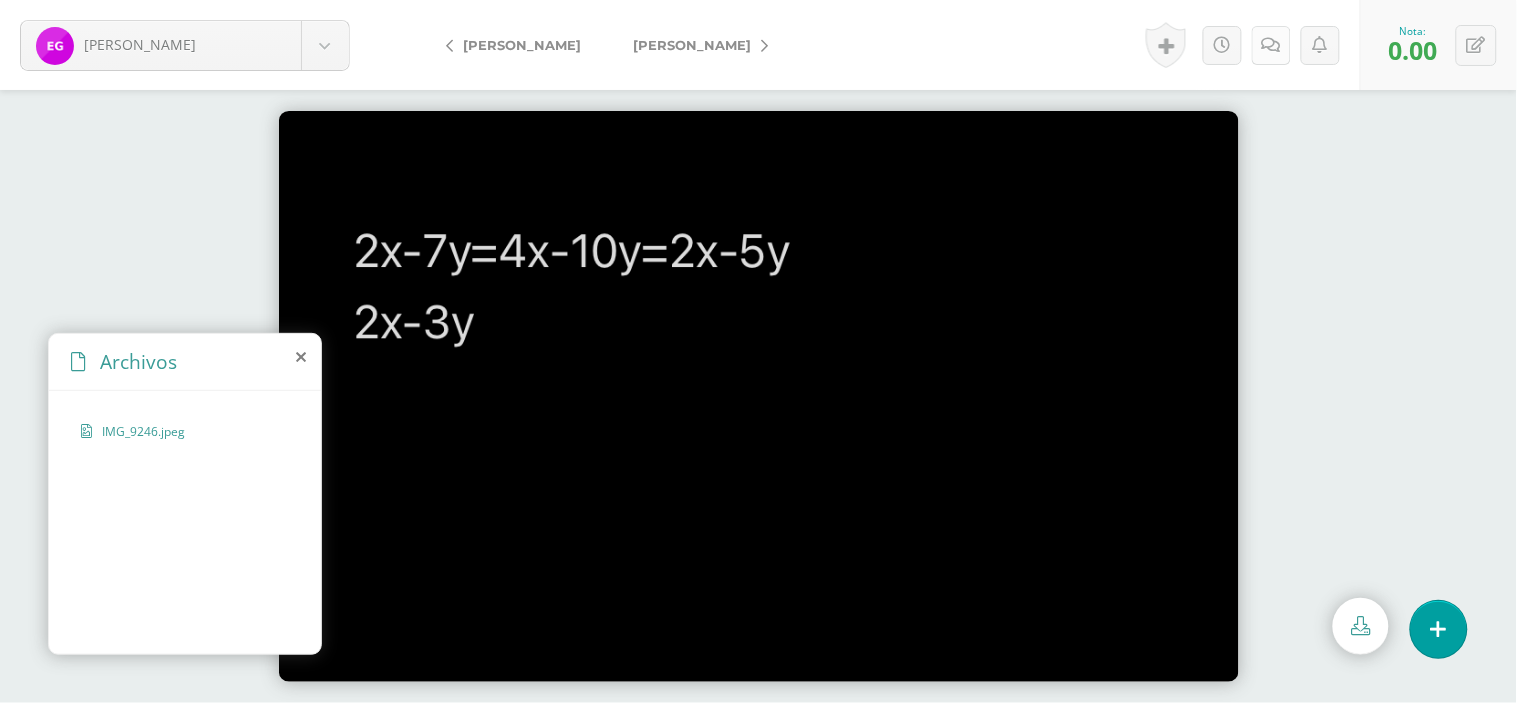 click at bounding box center [1271, 45] 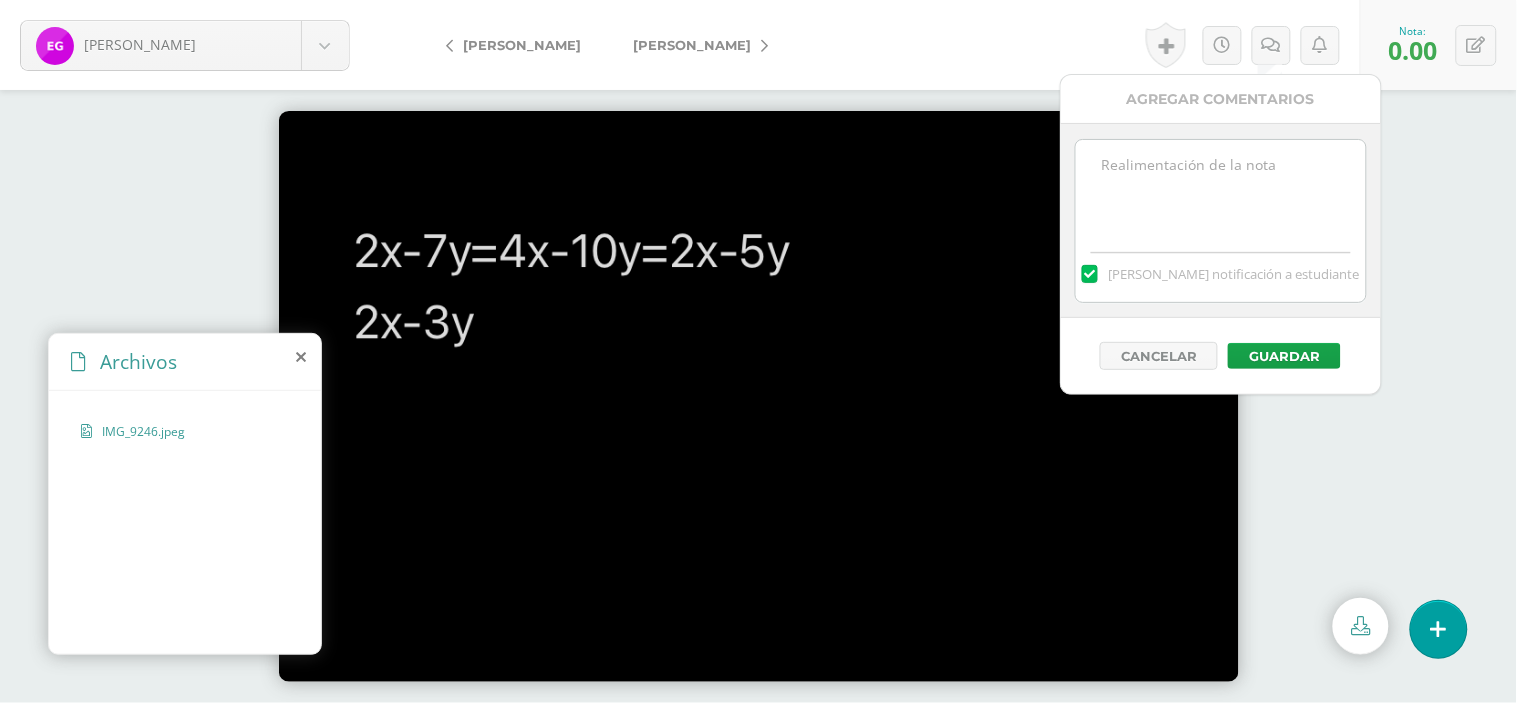 click at bounding box center (1220, 190) 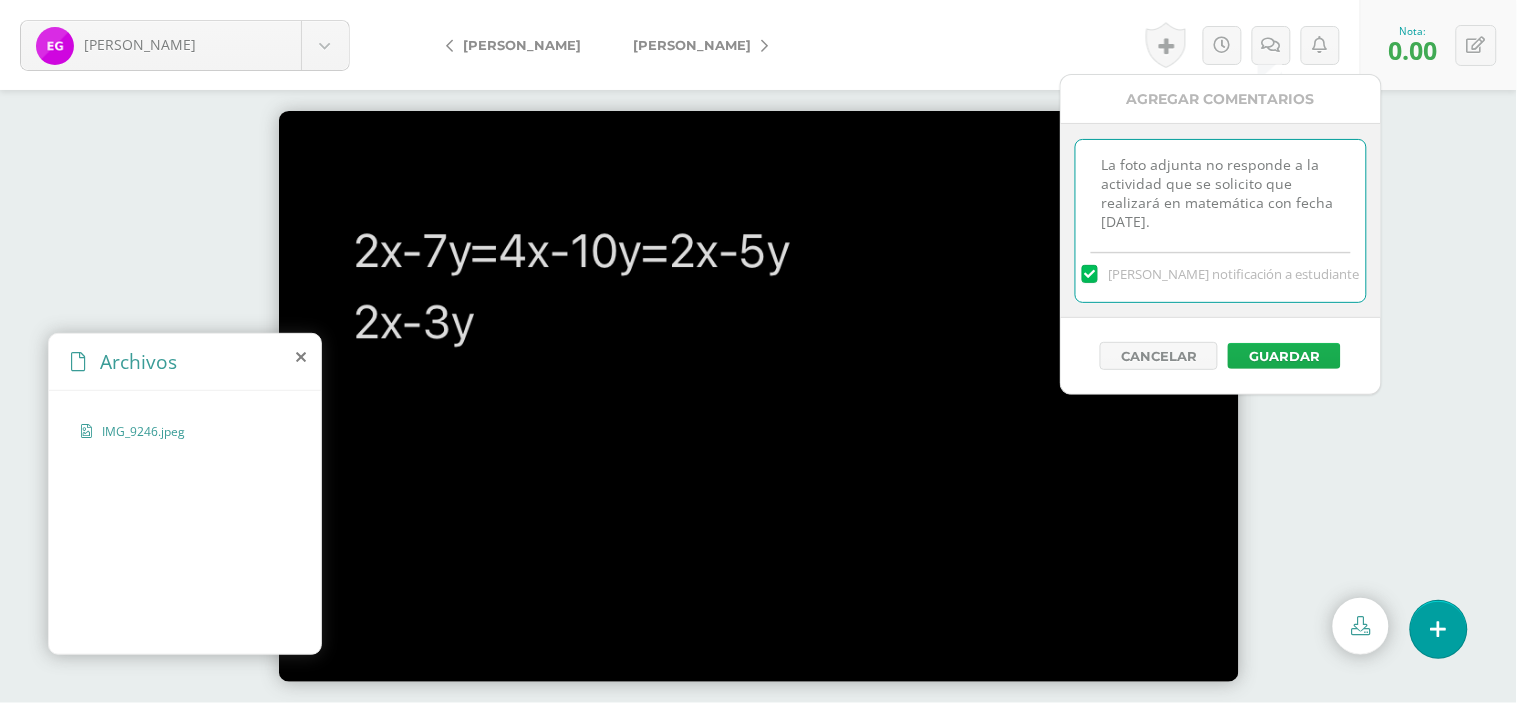 type on "La foto adjunta no responde a la actividad que se solicito que realizará en matemática con fecha 09-07-2025." 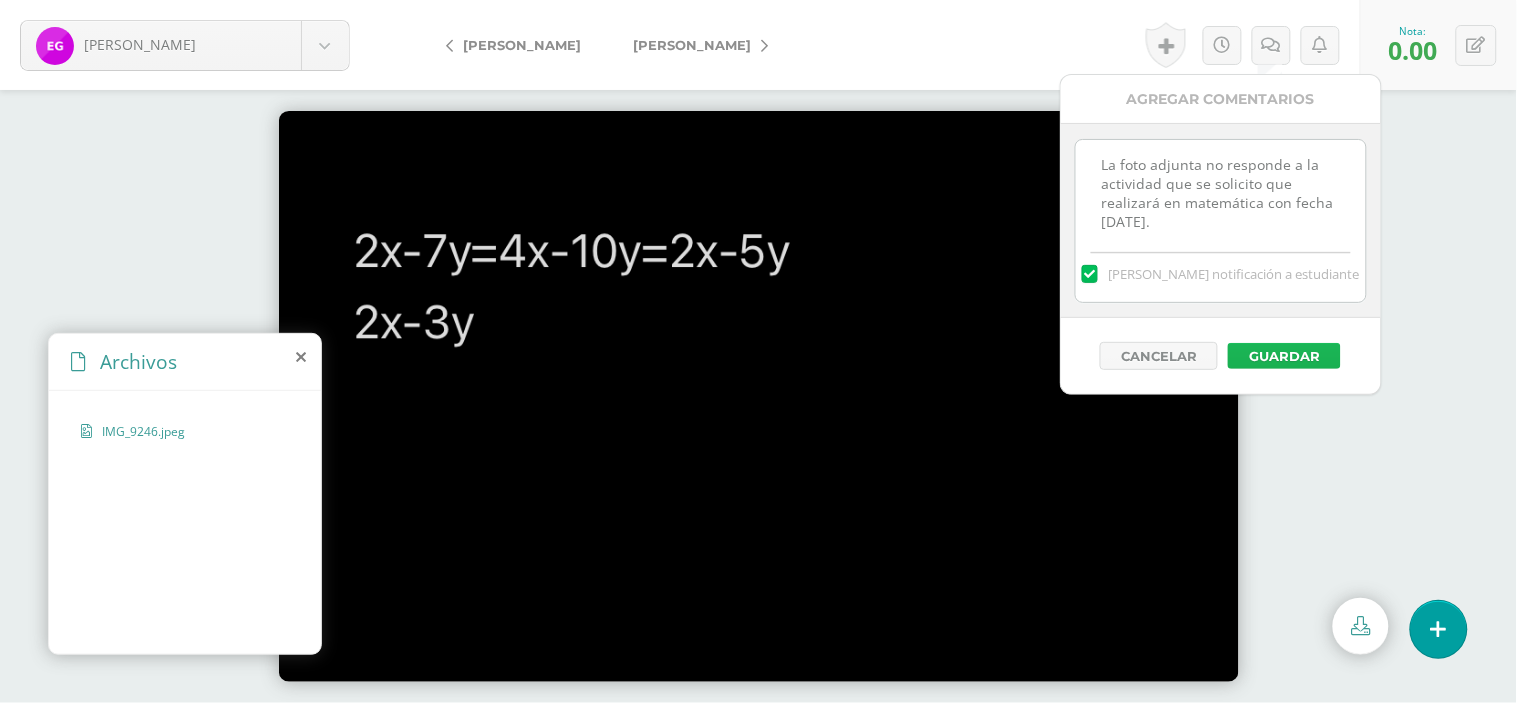click on "Guardar" at bounding box center [1284, 356] 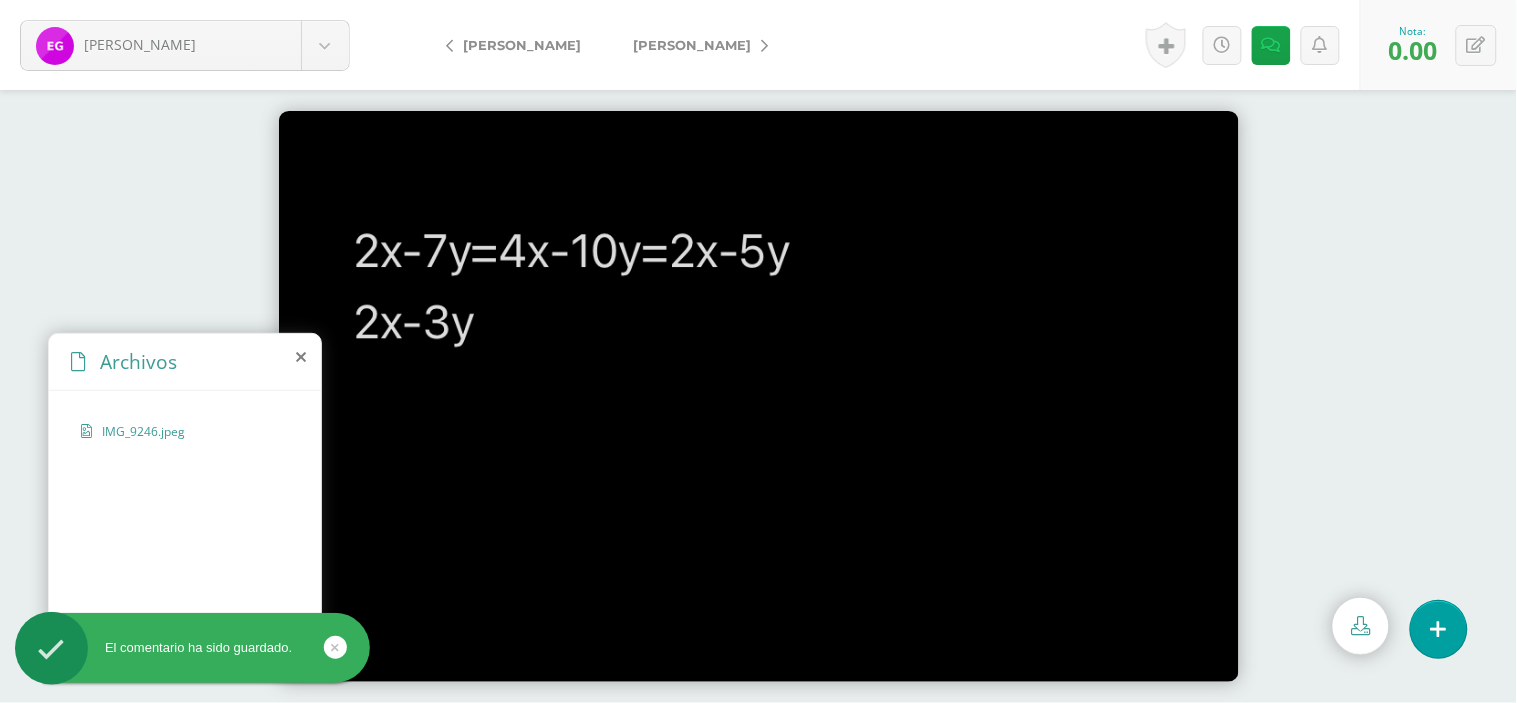 click on "[PERSON_NAME]" at bounding box center [695, 45] 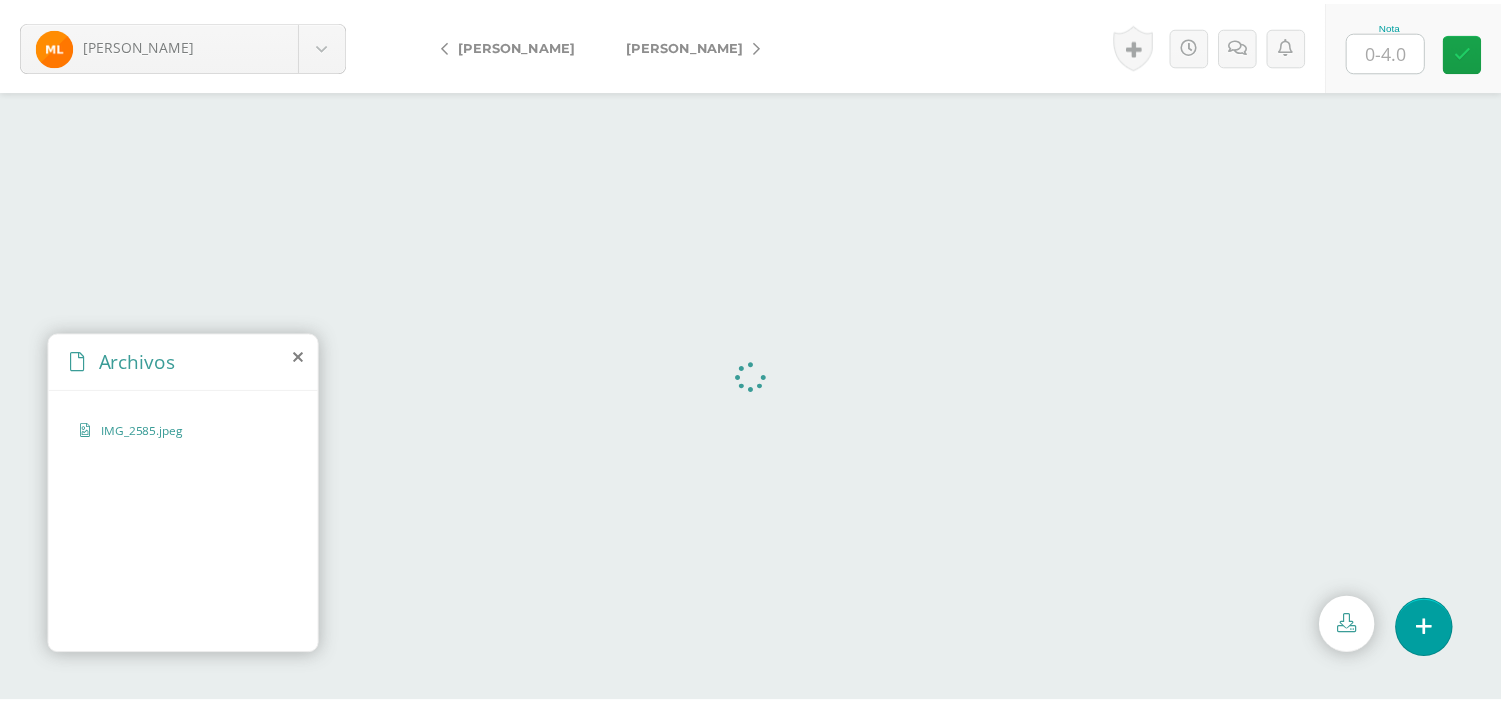 scroll, scrollTop: 0, scrollLeft: 0, axis: both 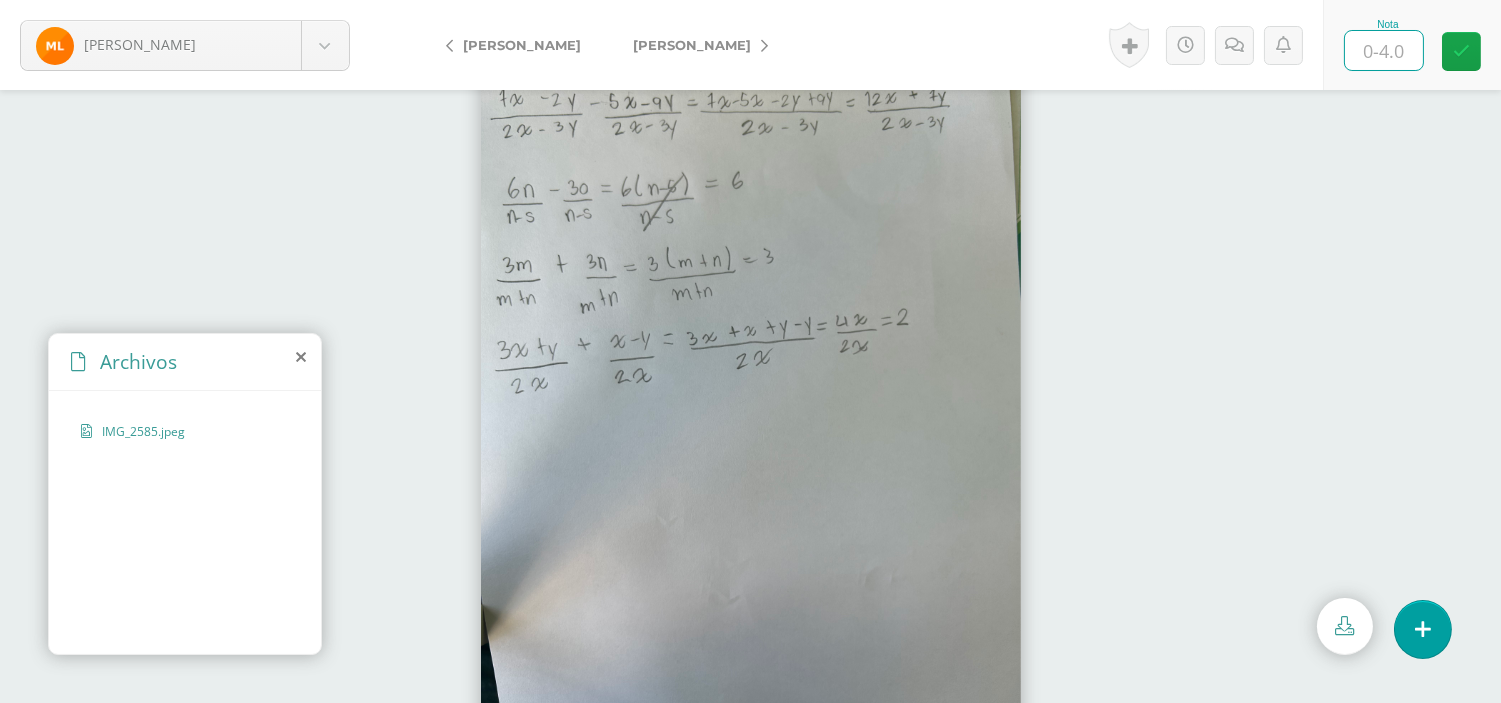 click at bounding box center [1384, 50] 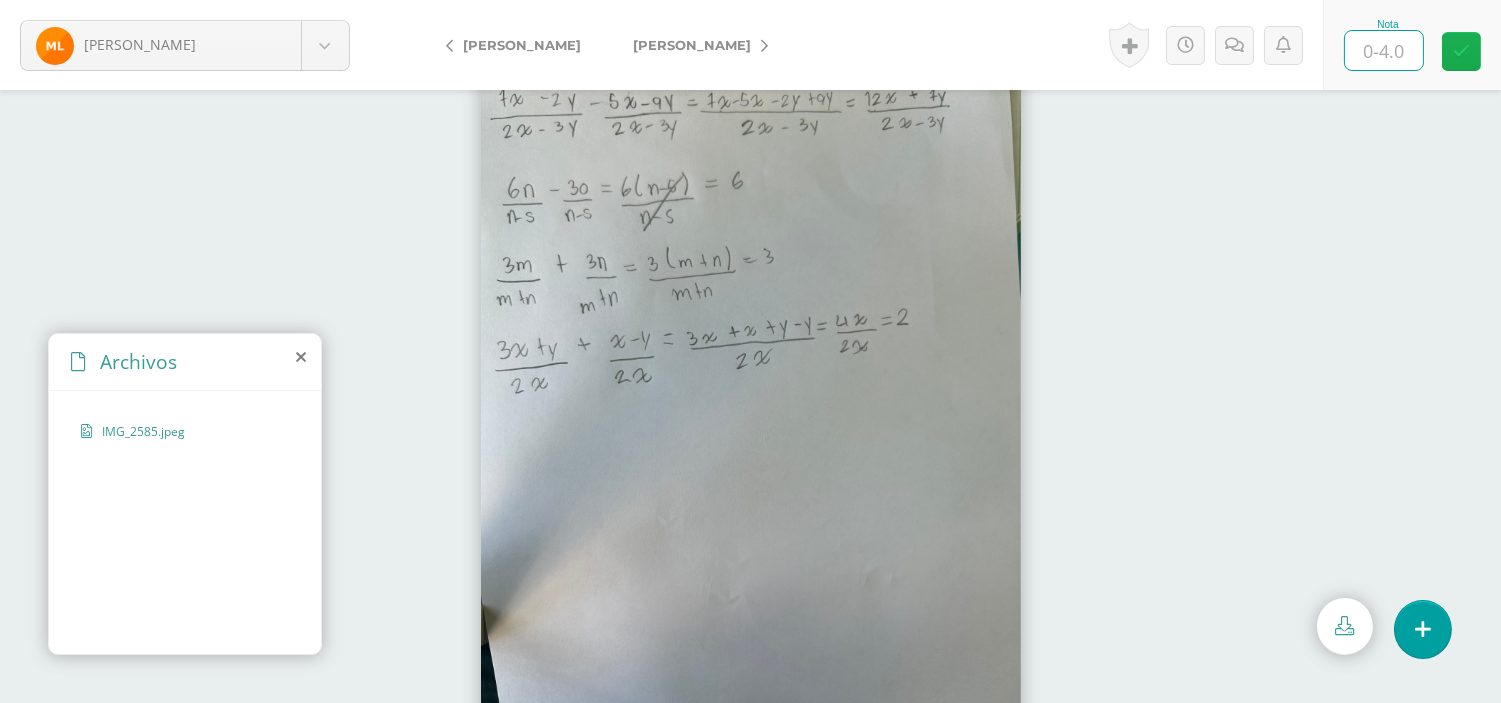 type on "4" 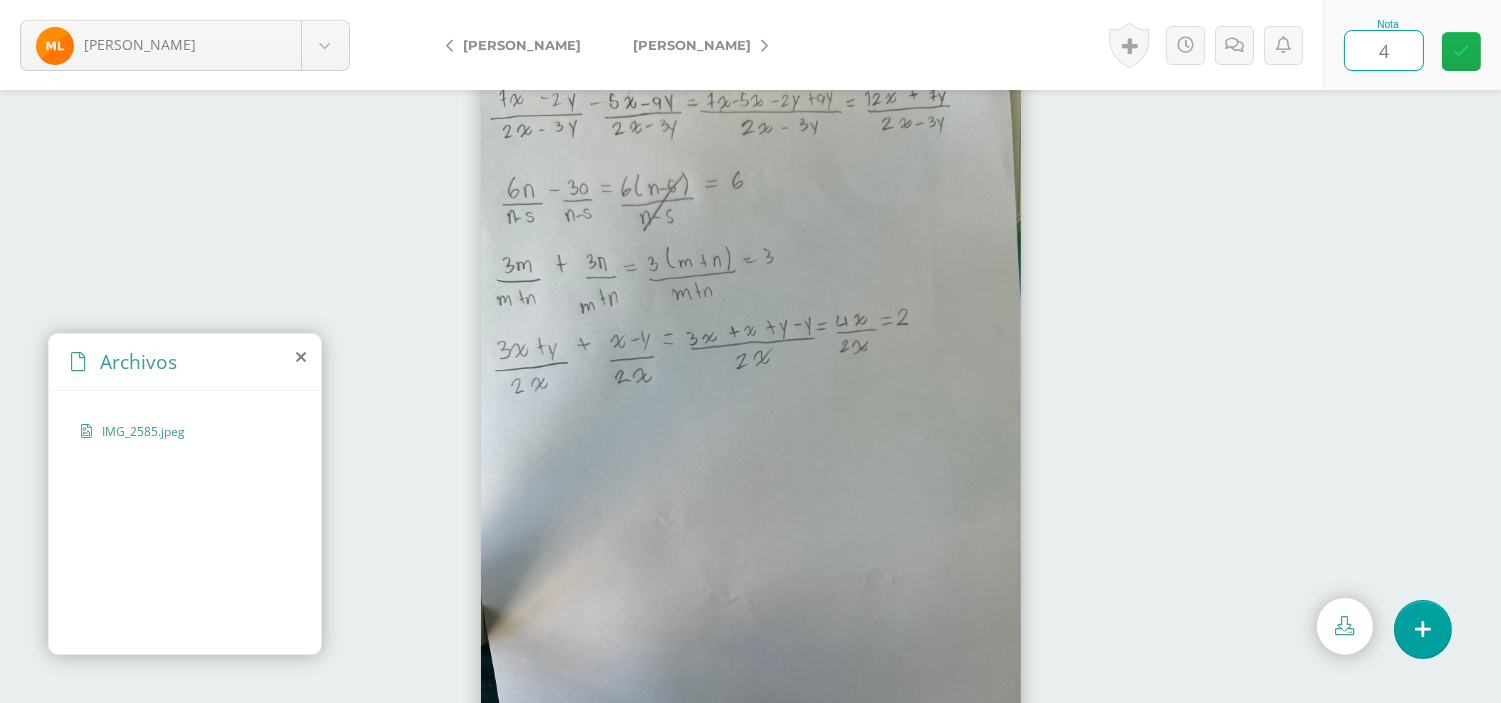 click at bounding box center (1461, 51) 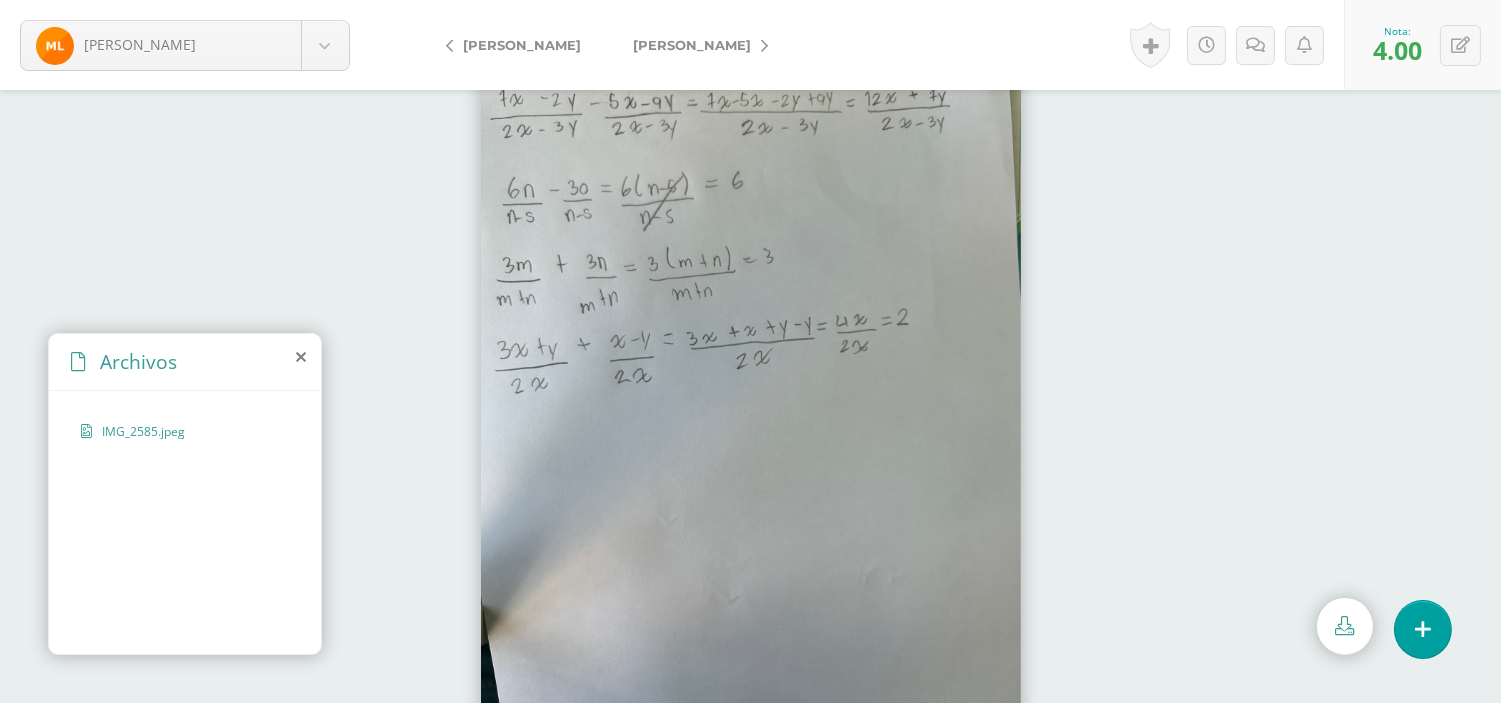 click on "[PERSON_NAME]" at bounding box center (692, 45) 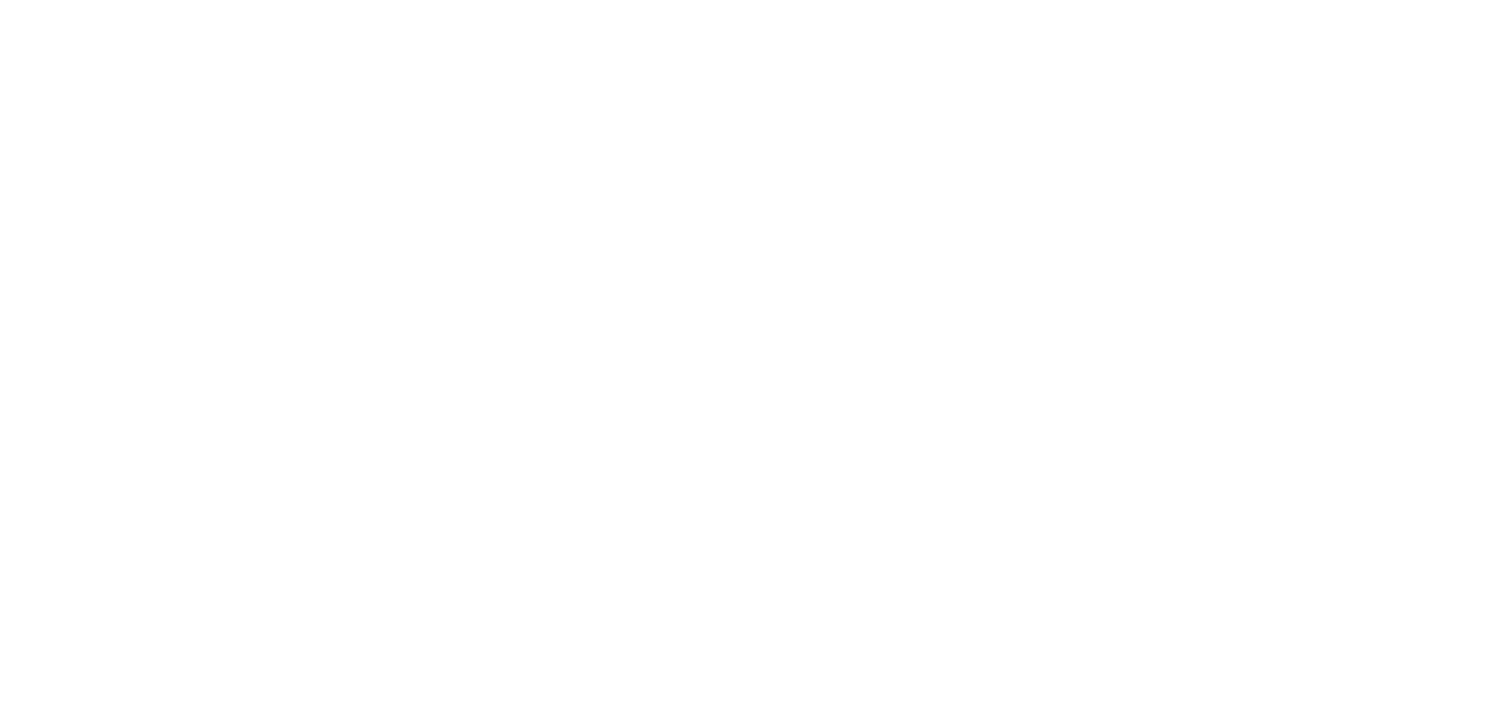 scroll, scrollTop: 0, scrollLeft: 0, axis: both 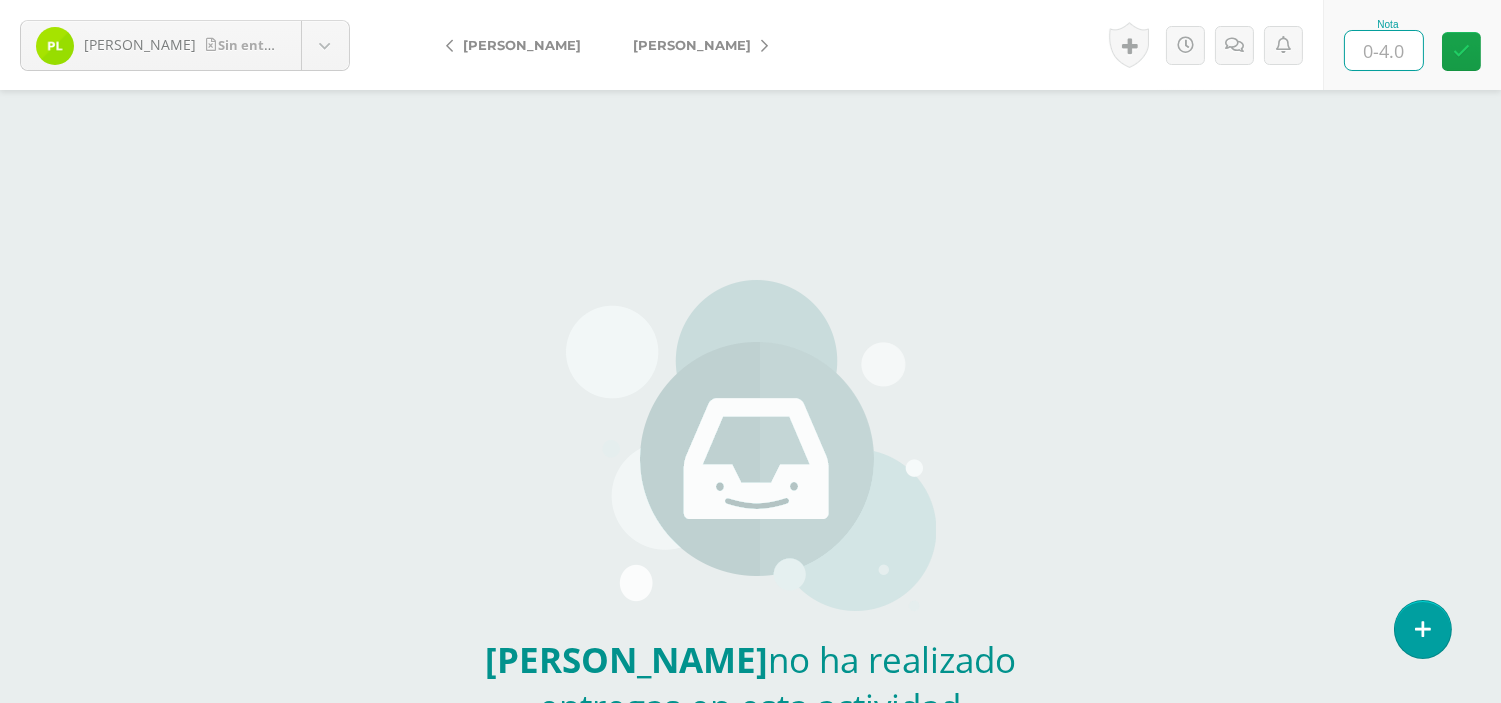 click at bounding box center [1384, 50] 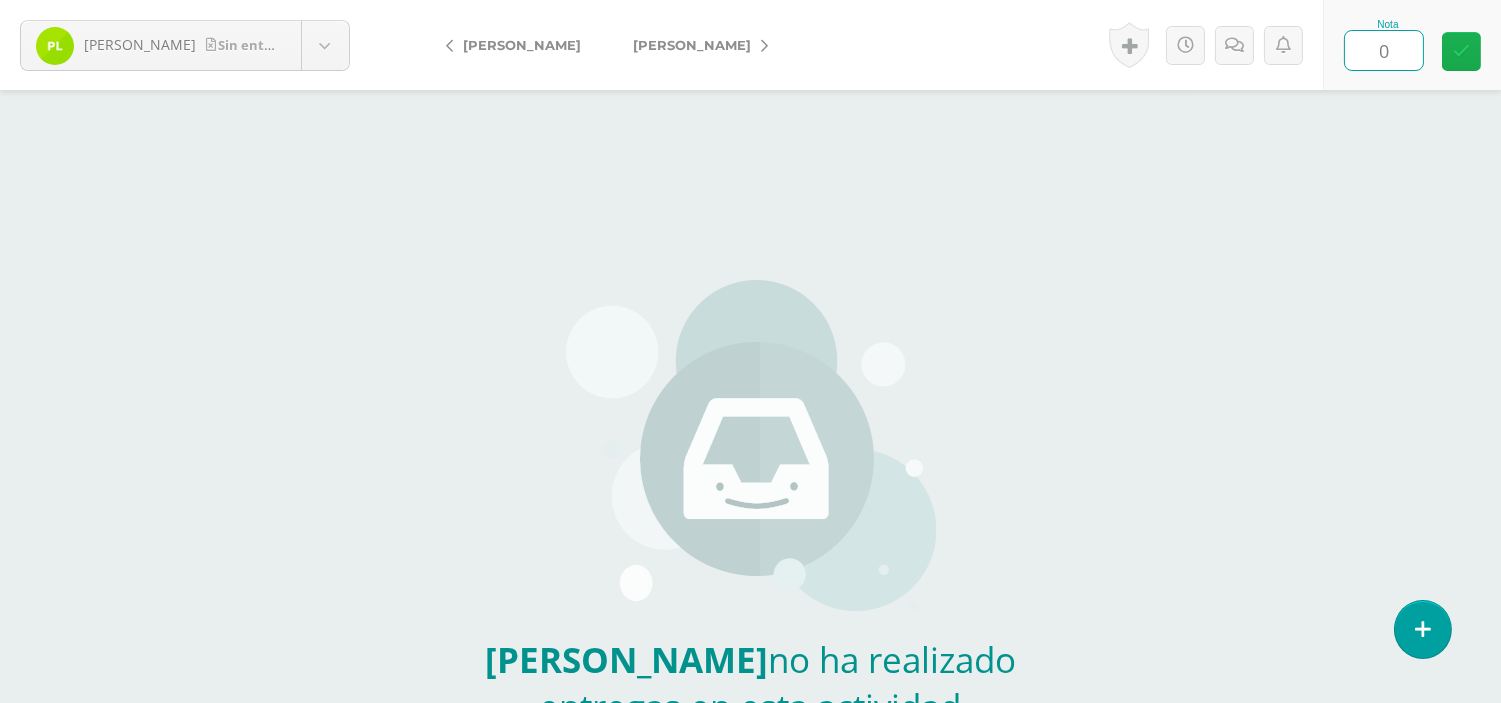 click at bounding box center (1461, 51) 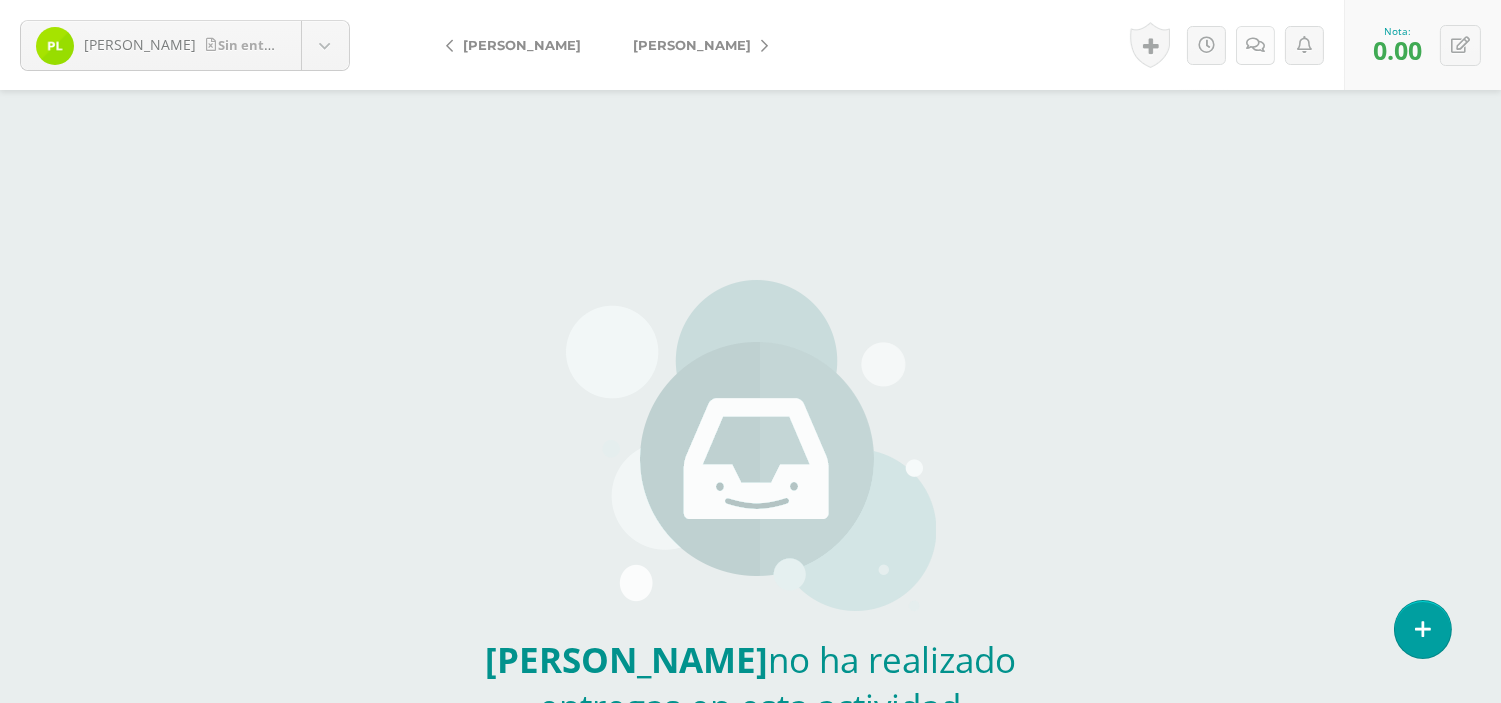 click at bounding box center [1255, 45] 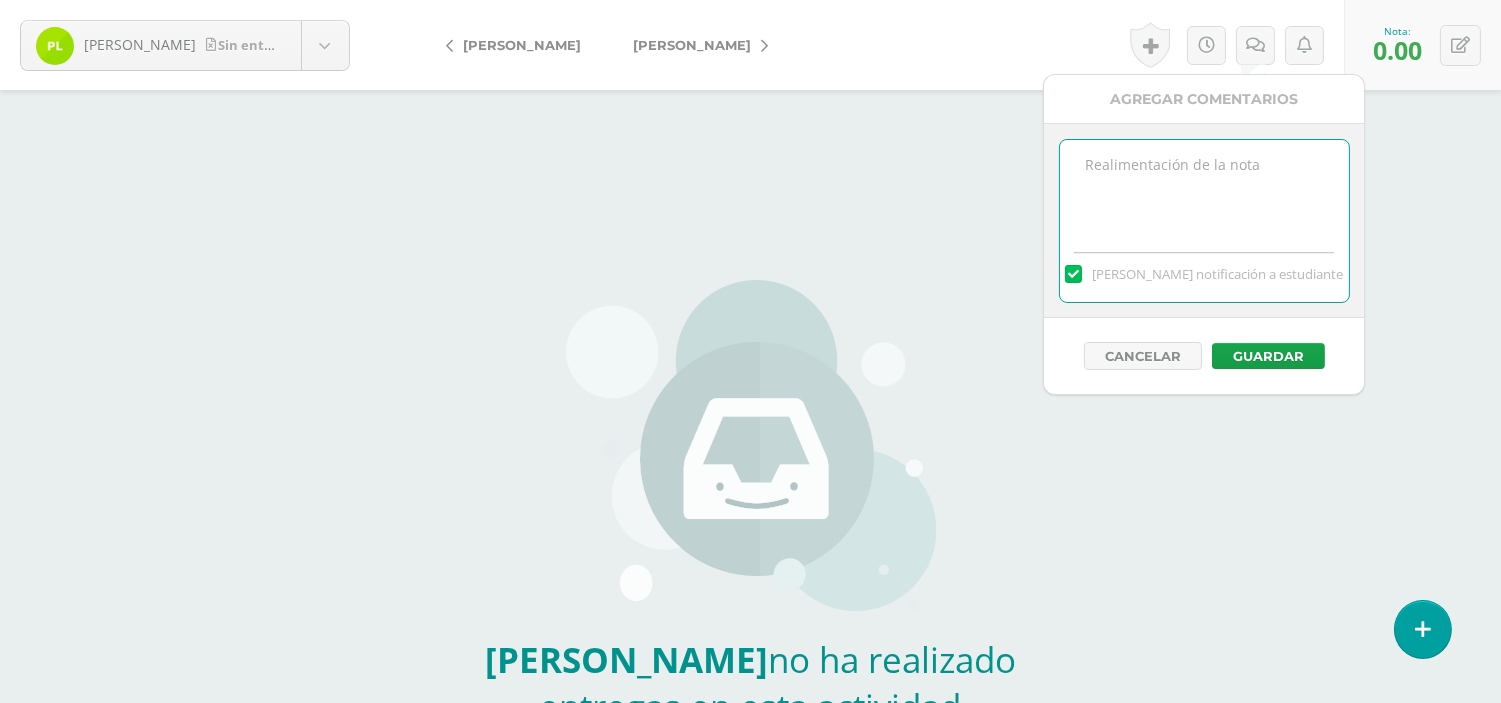click at bounding box center [1204, 190] 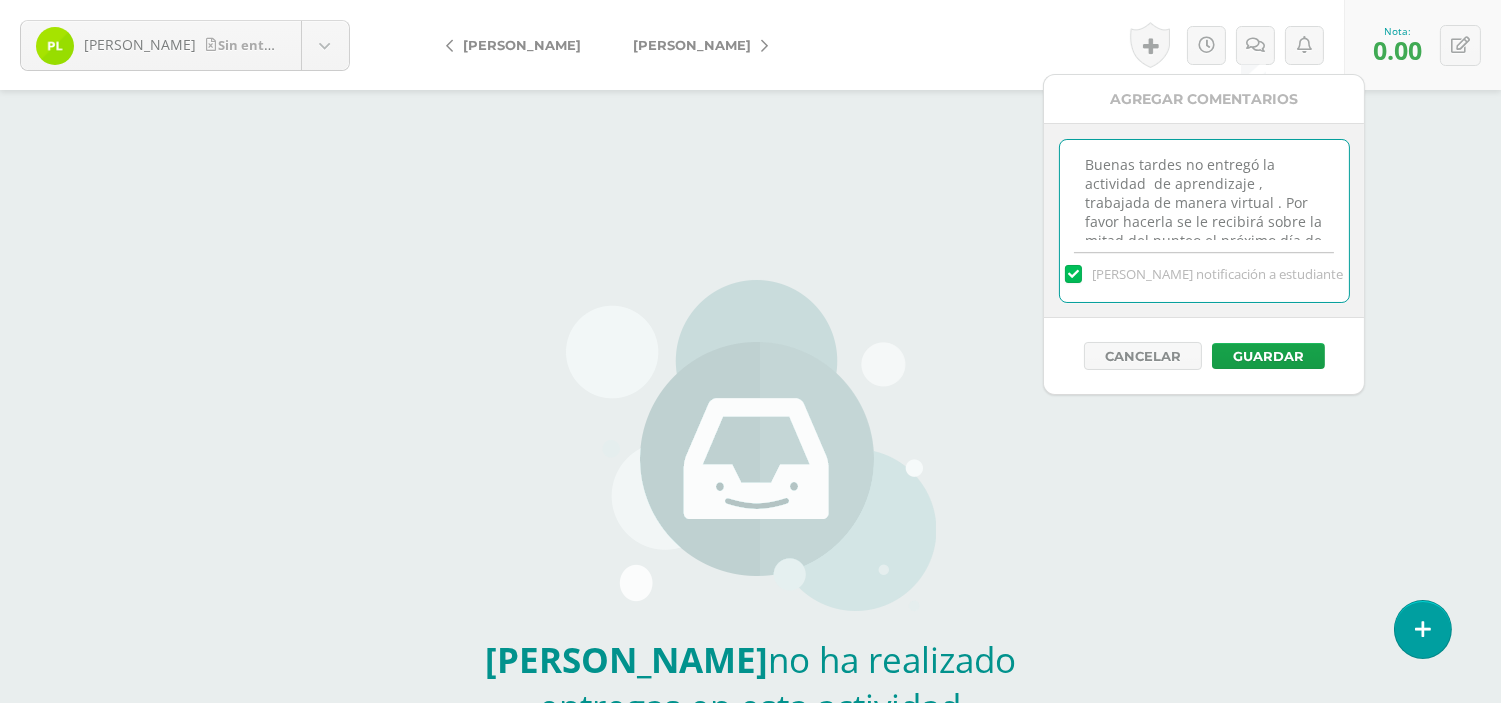 scroll, scrollTop: 28, scrollLeft: 0, axis: vertical 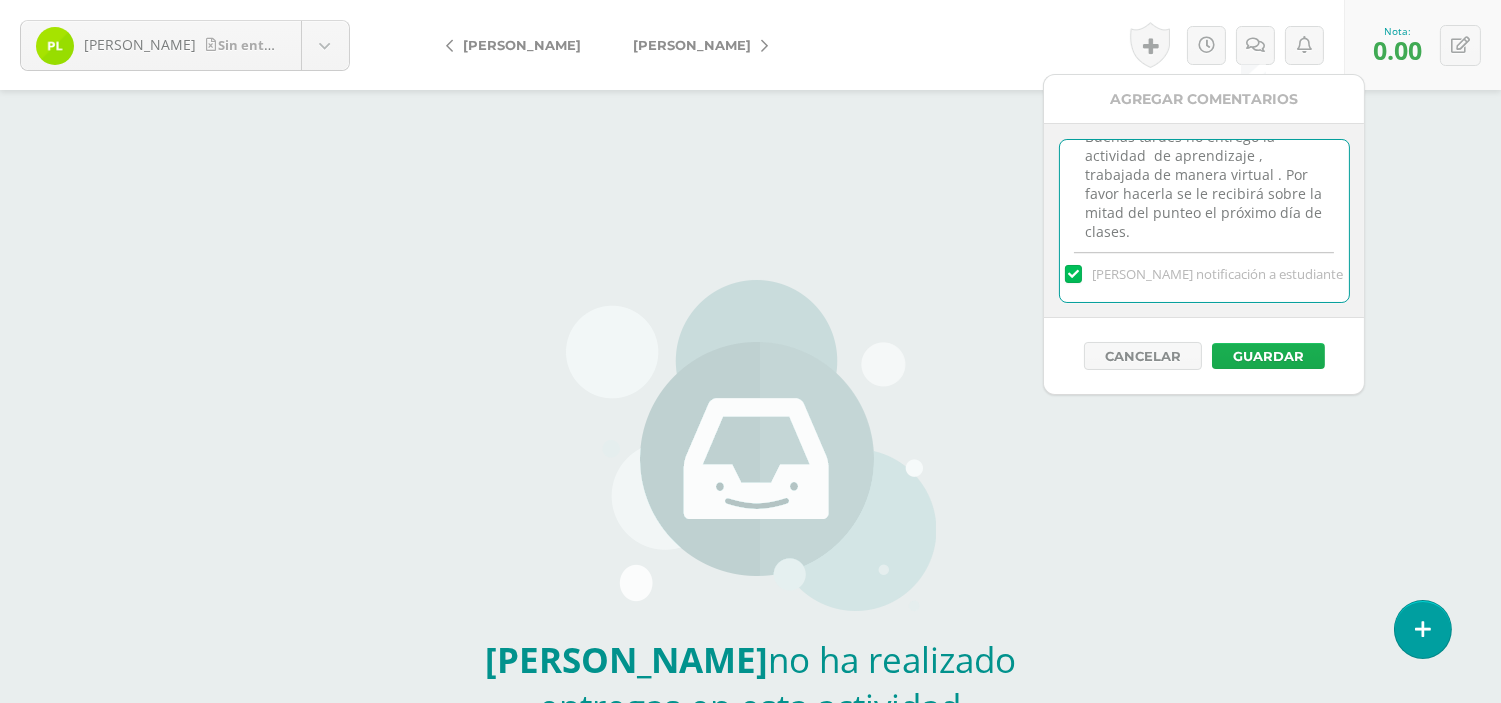 type on "Buenas tardes no entregó la actividad  de aprendizaje , trabajada de manera virtual . Por favor hacerla se le recibirá sobre la mitad del punteo el próximo día de clases." 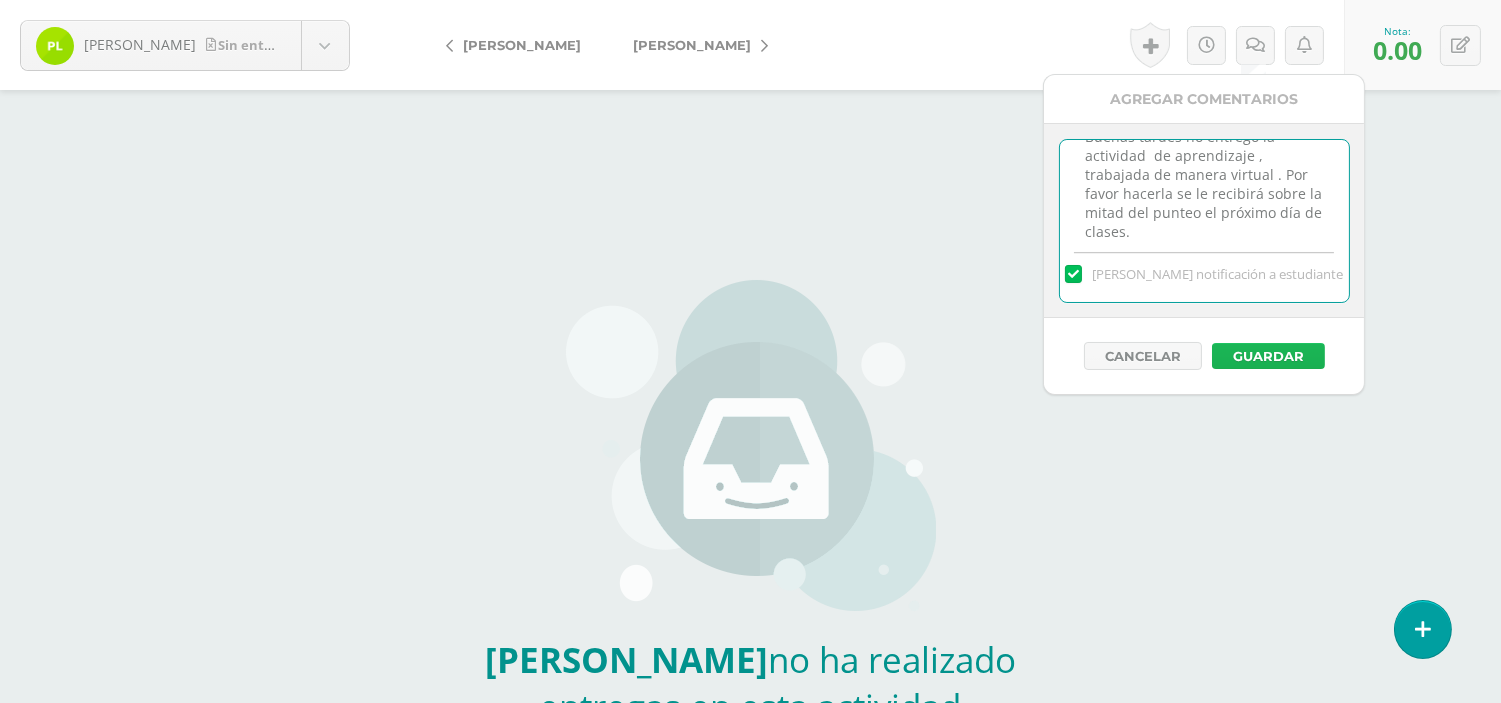 click on "Guardar" at bounding box center (1268, 356) 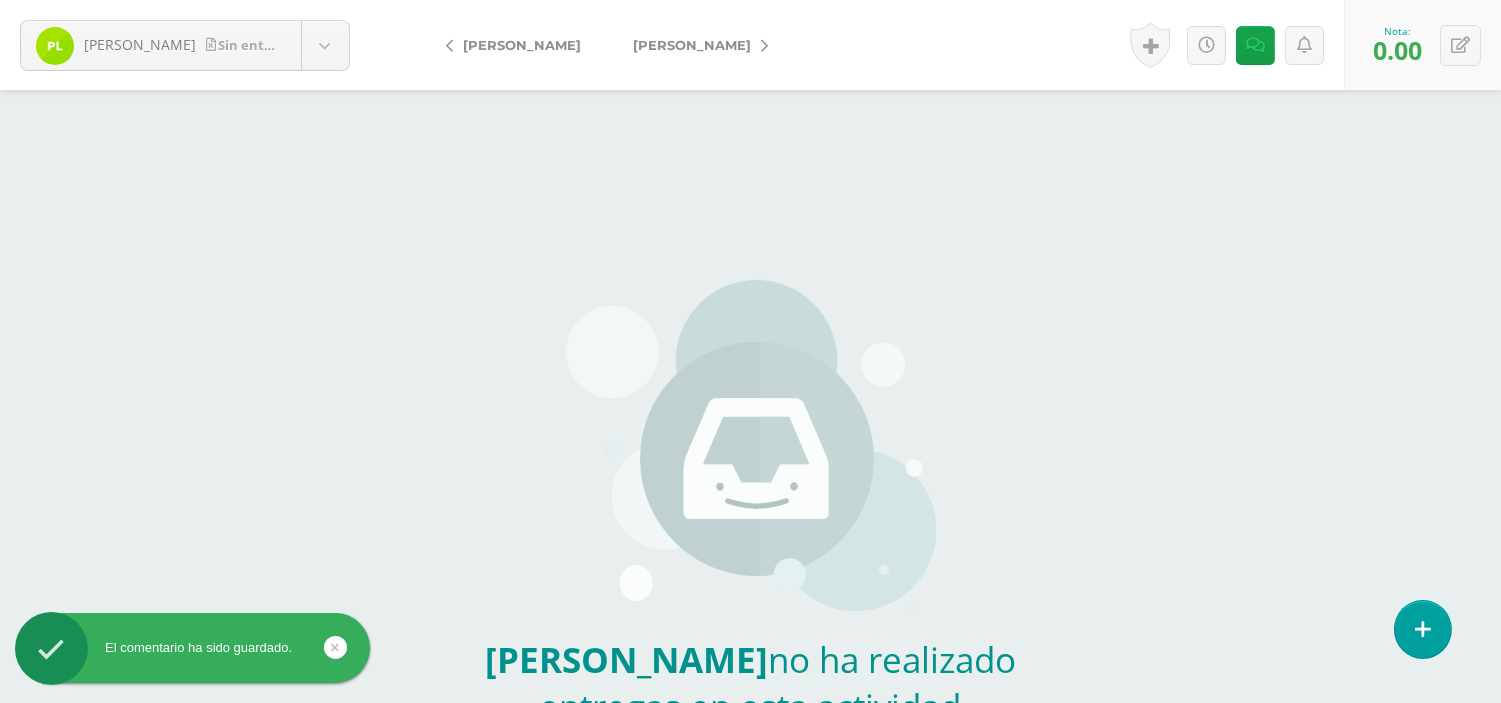 click on "[PERSON_NAME]" at bounding box center (692, 45) 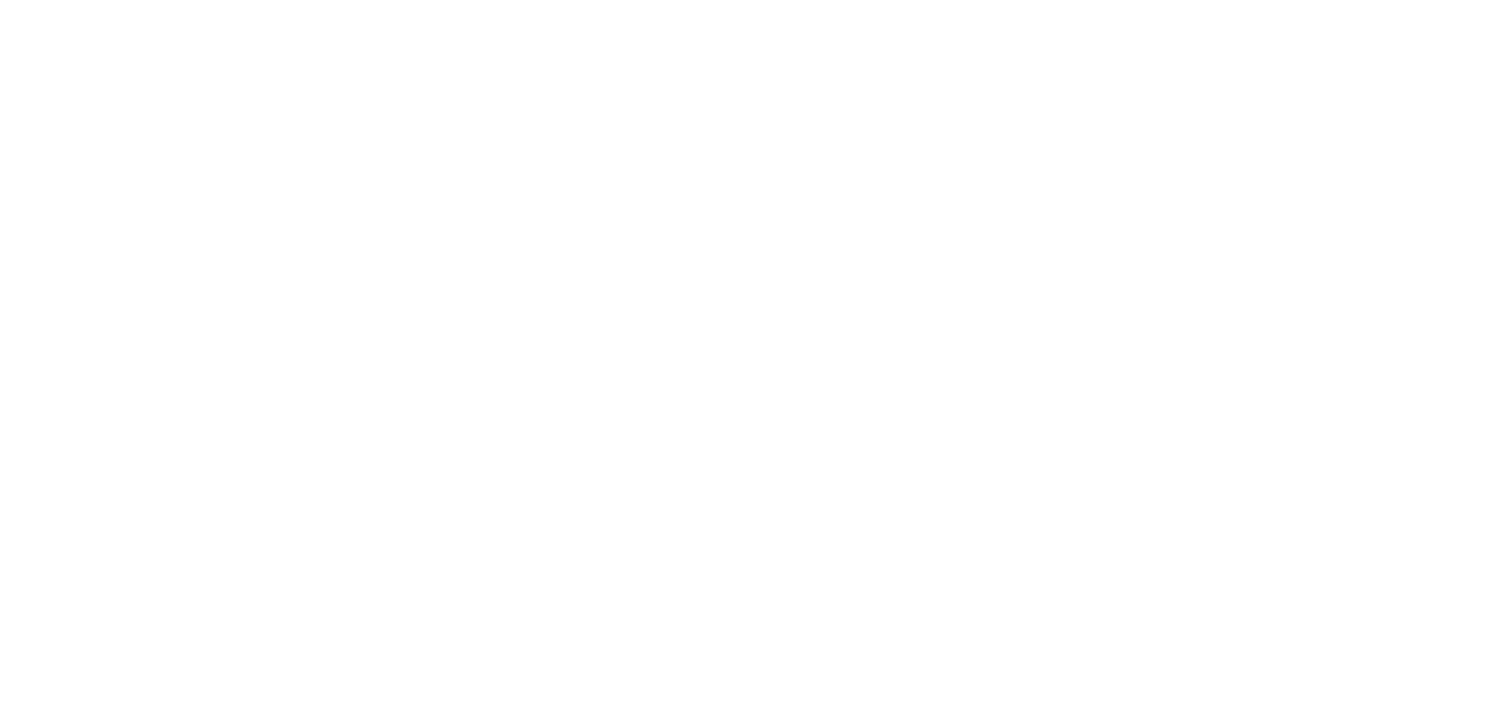 scroll, scrollTop: 0, scrollLeft: 0, axis: both 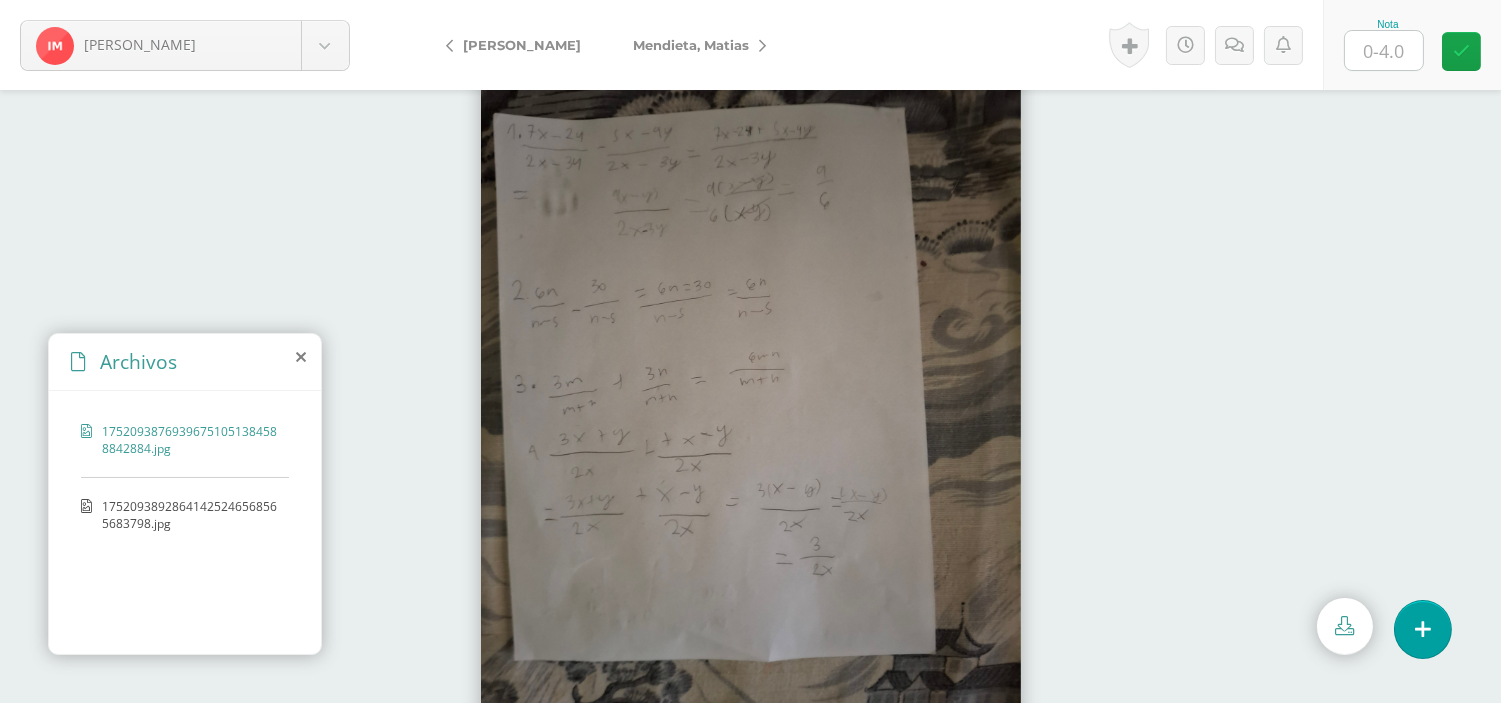 click on "17520938928641425246568565683798.jpg" at bounding box center [190, 515] 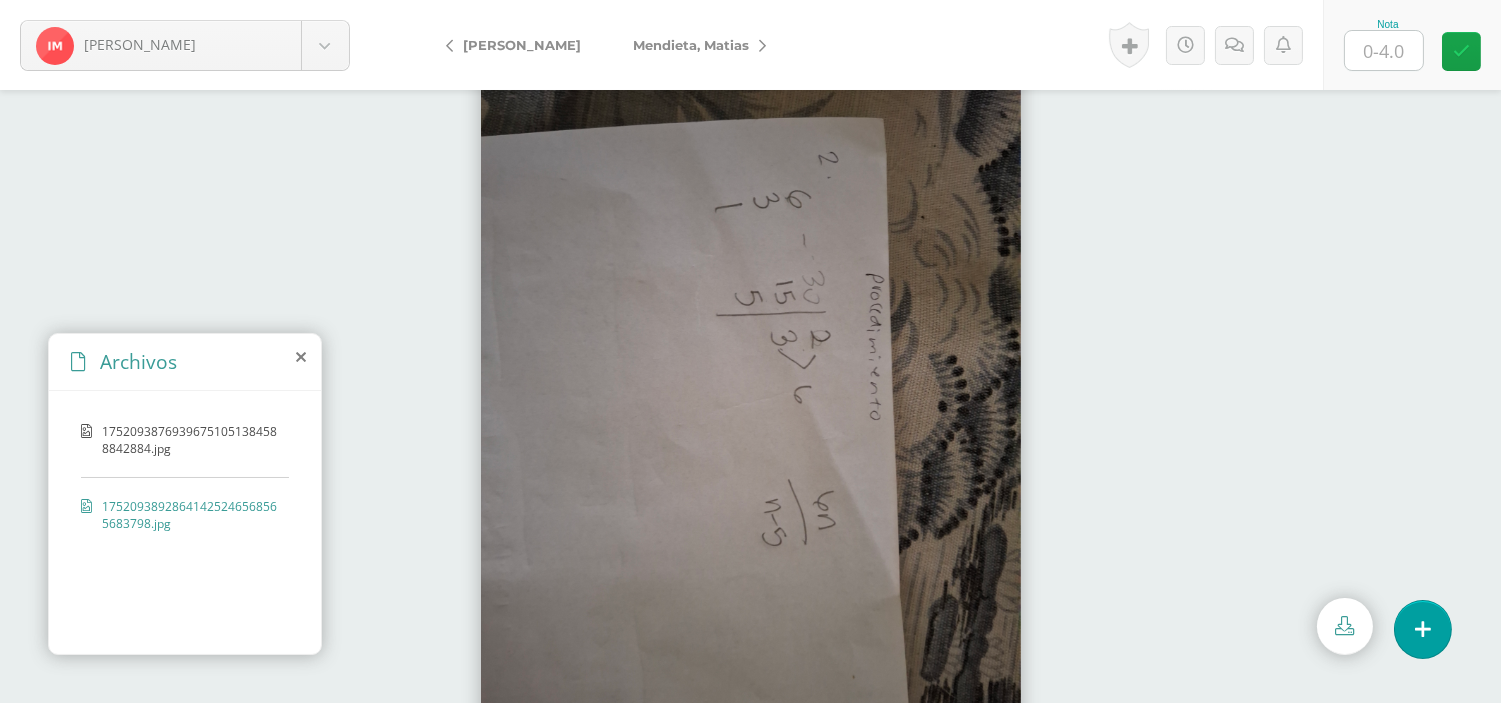 click at bounding box center [1384, 50] 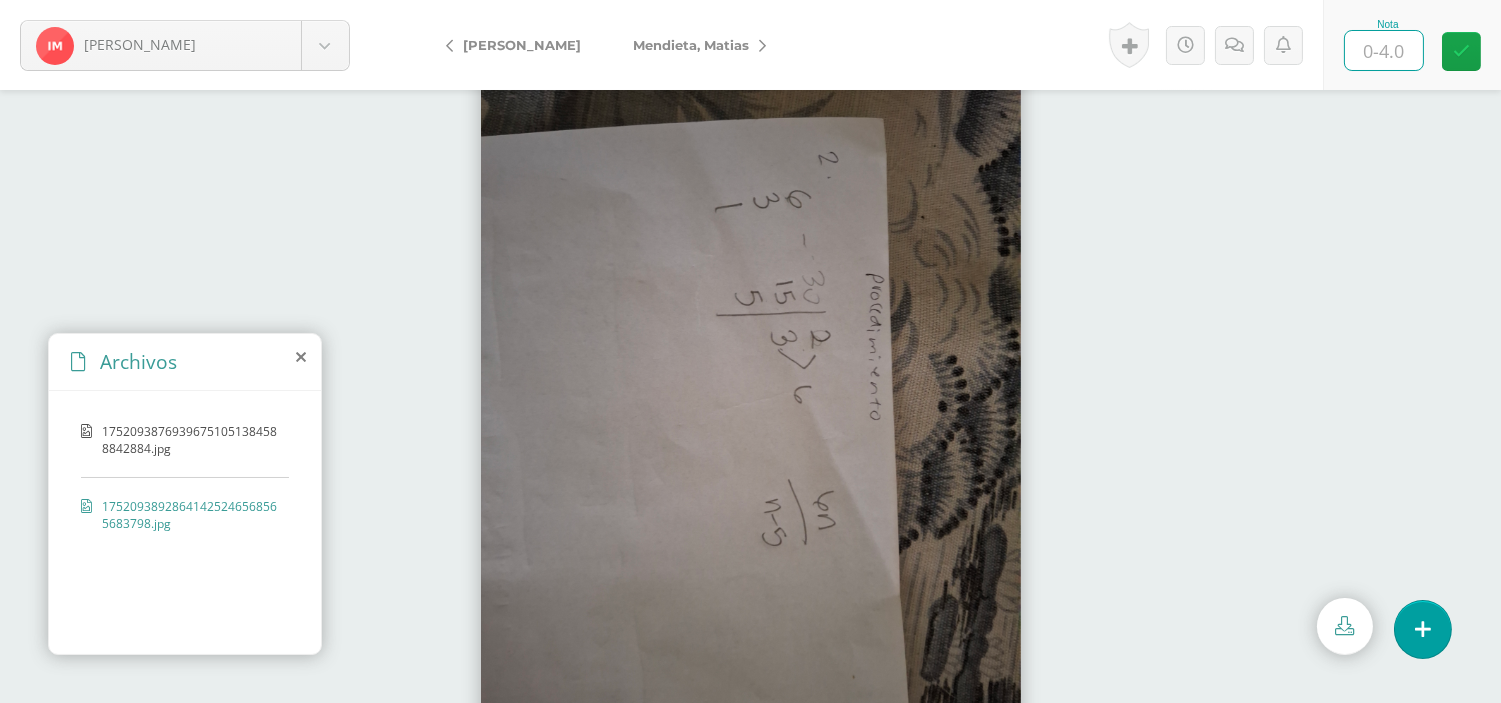 type on "2" 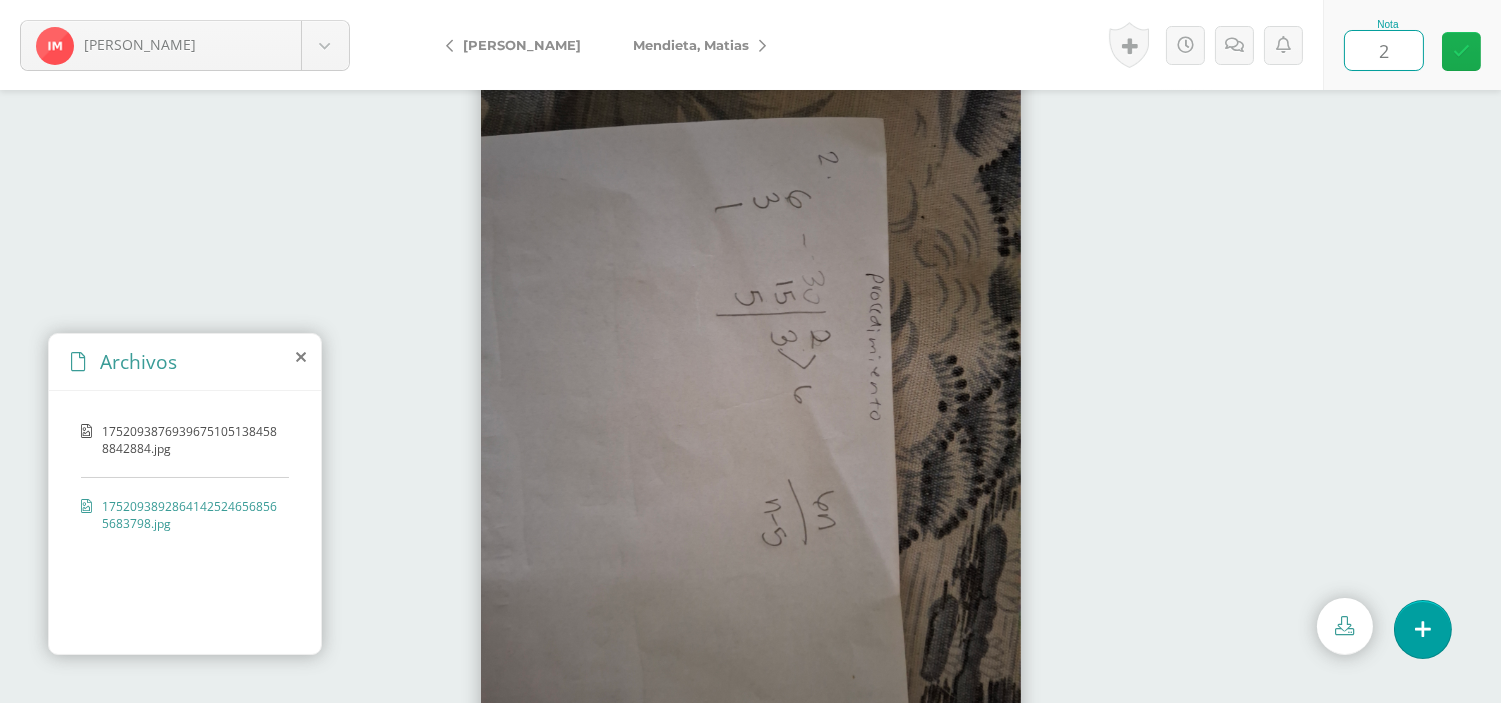 click at bounding box center (1461, 51) 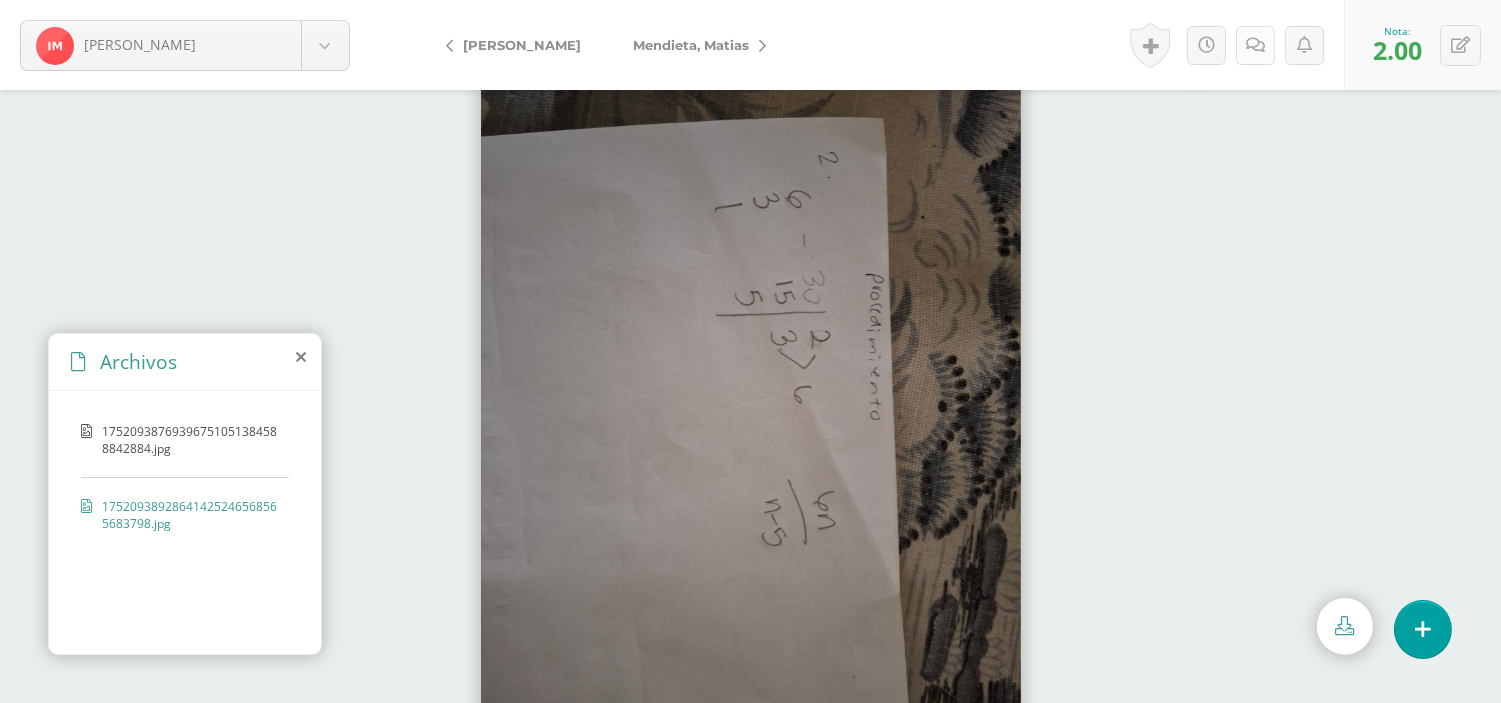 click at bounding box center (1255, 45) 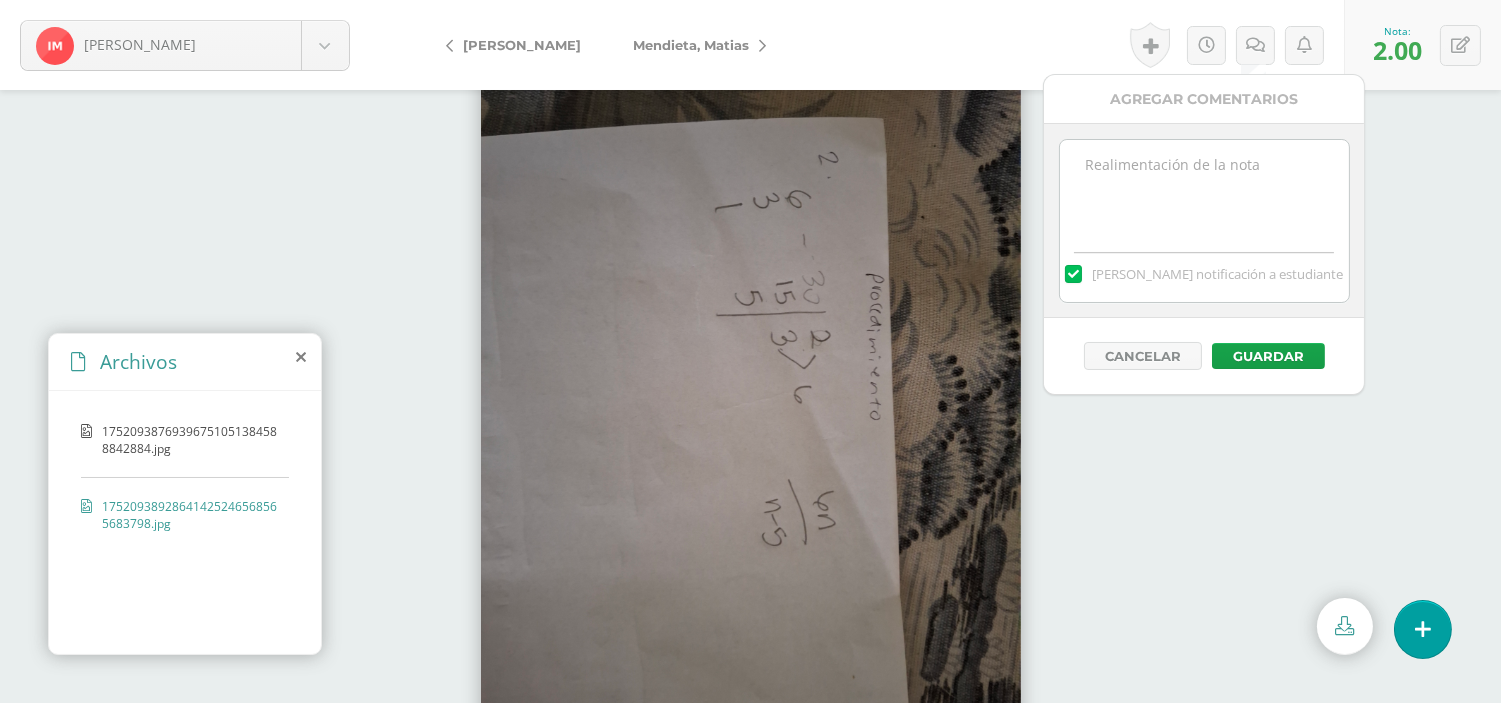 click at bounding box center [1204, 190] 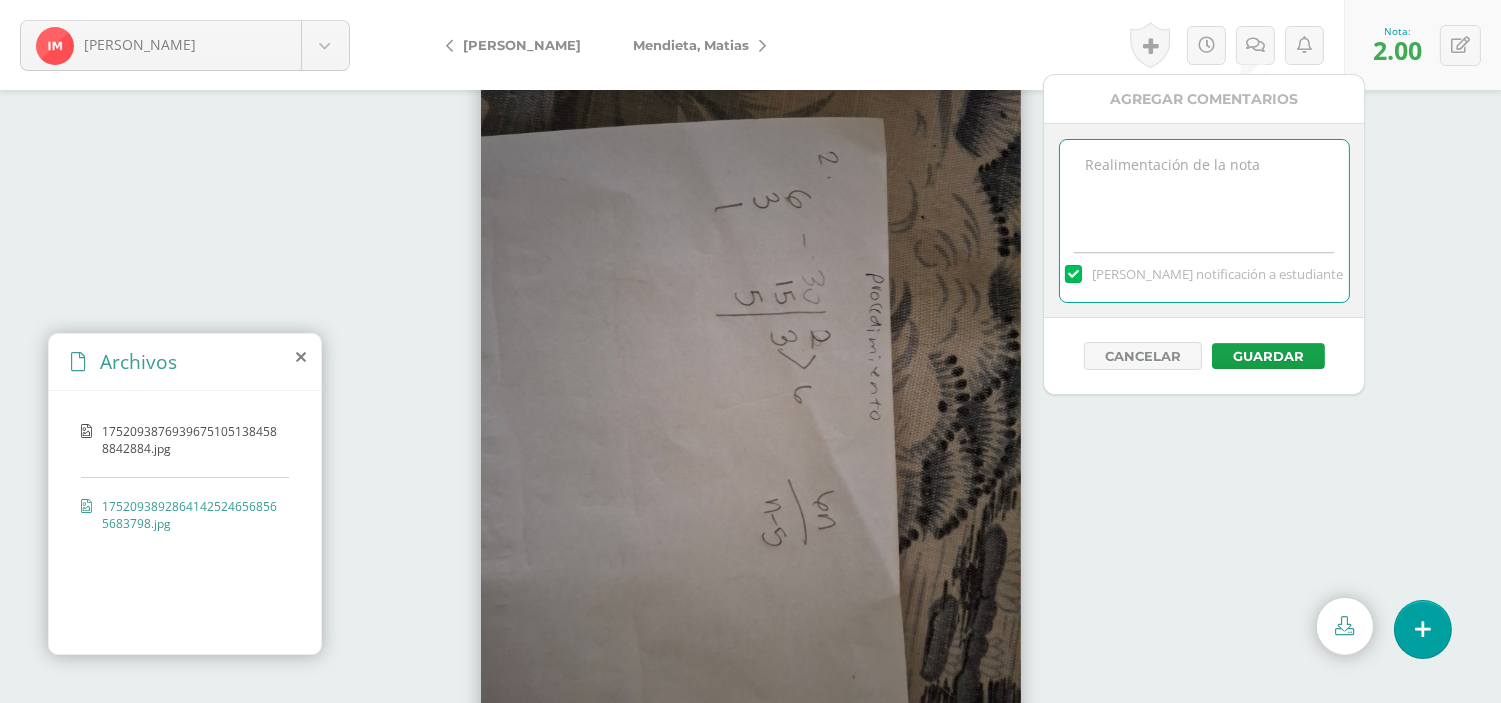 type on "l" 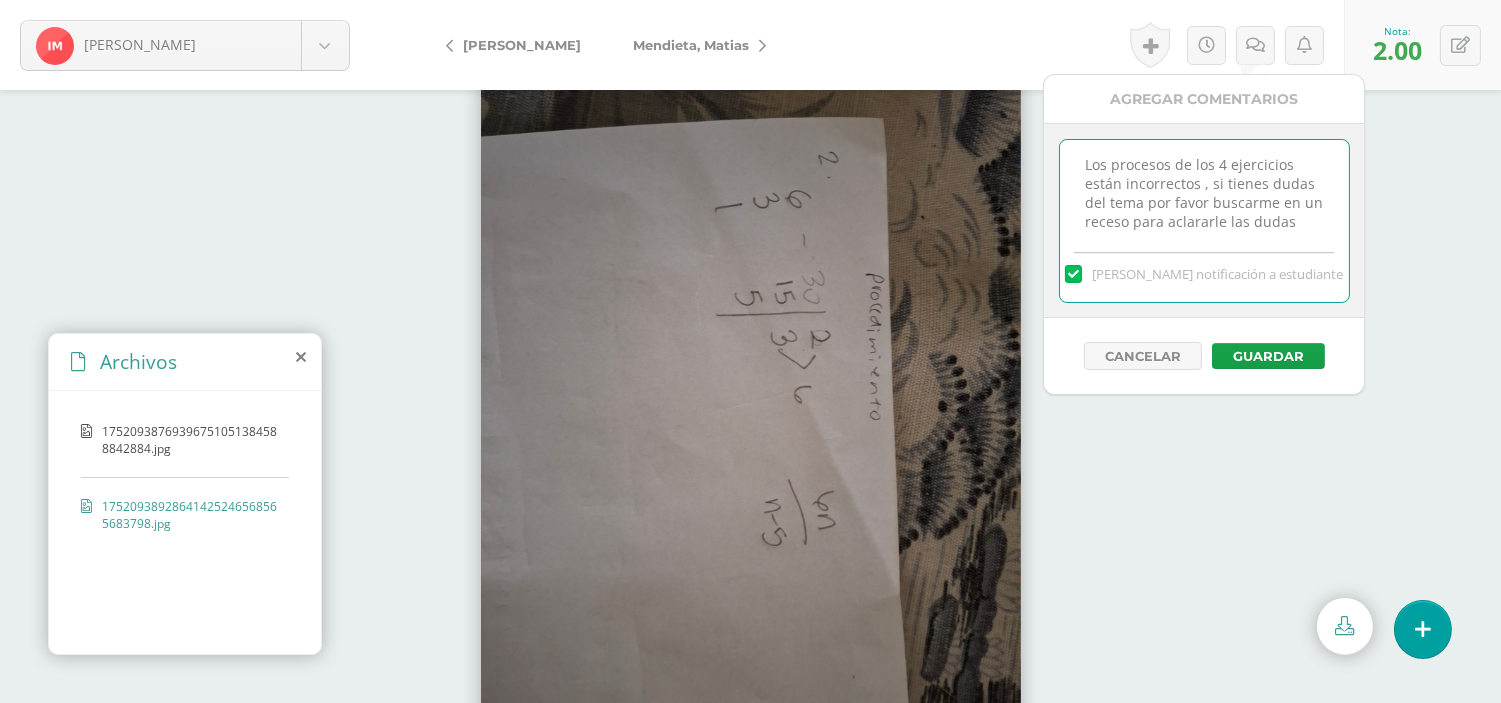 scroll, scrollTop: 10, scrollLeft: 0, axis: vertical 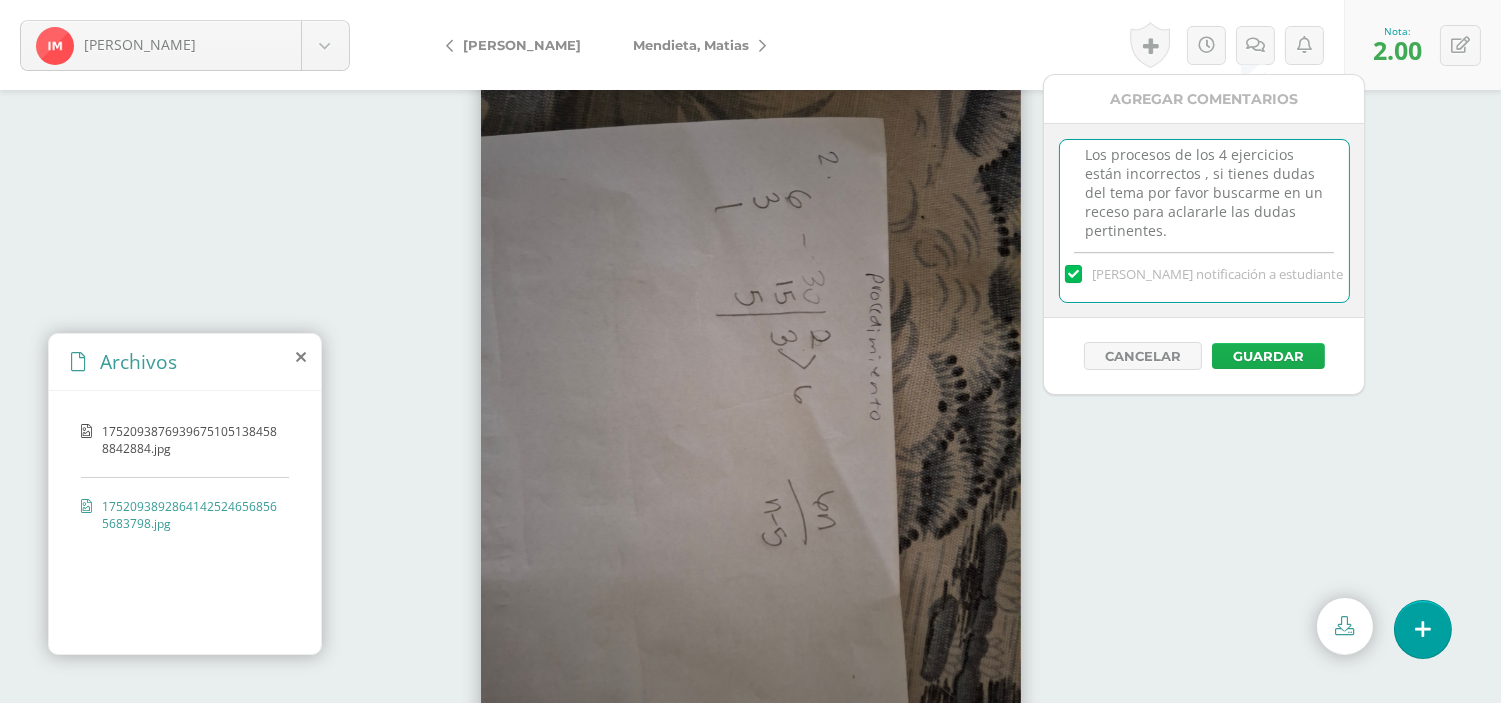 type on "Los procesos de los 4 ejercicios están incorrectos , si tienes dudas del tema por favor buscarme en un receso para aclararle las dudas pertinentes." 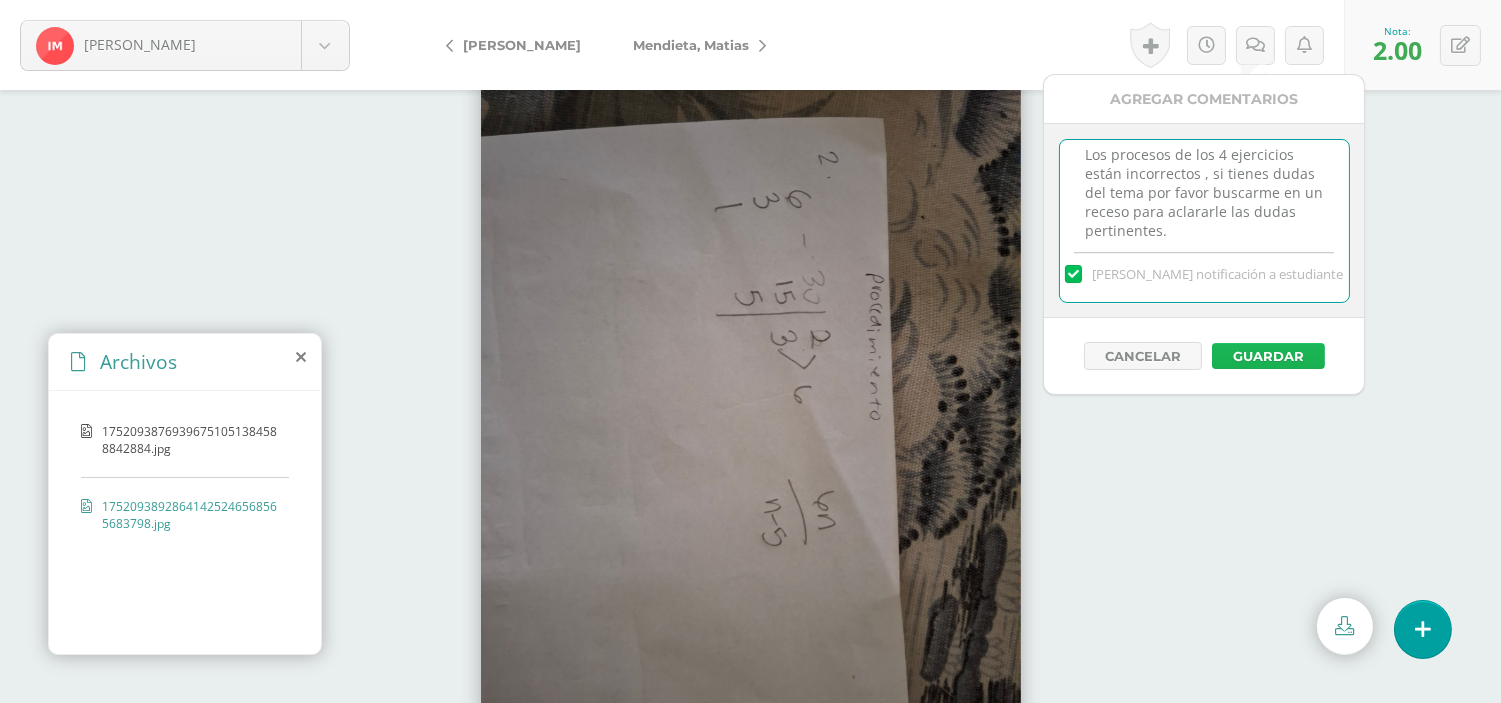 click on "Guardar" at bounding box center [1268, 356] 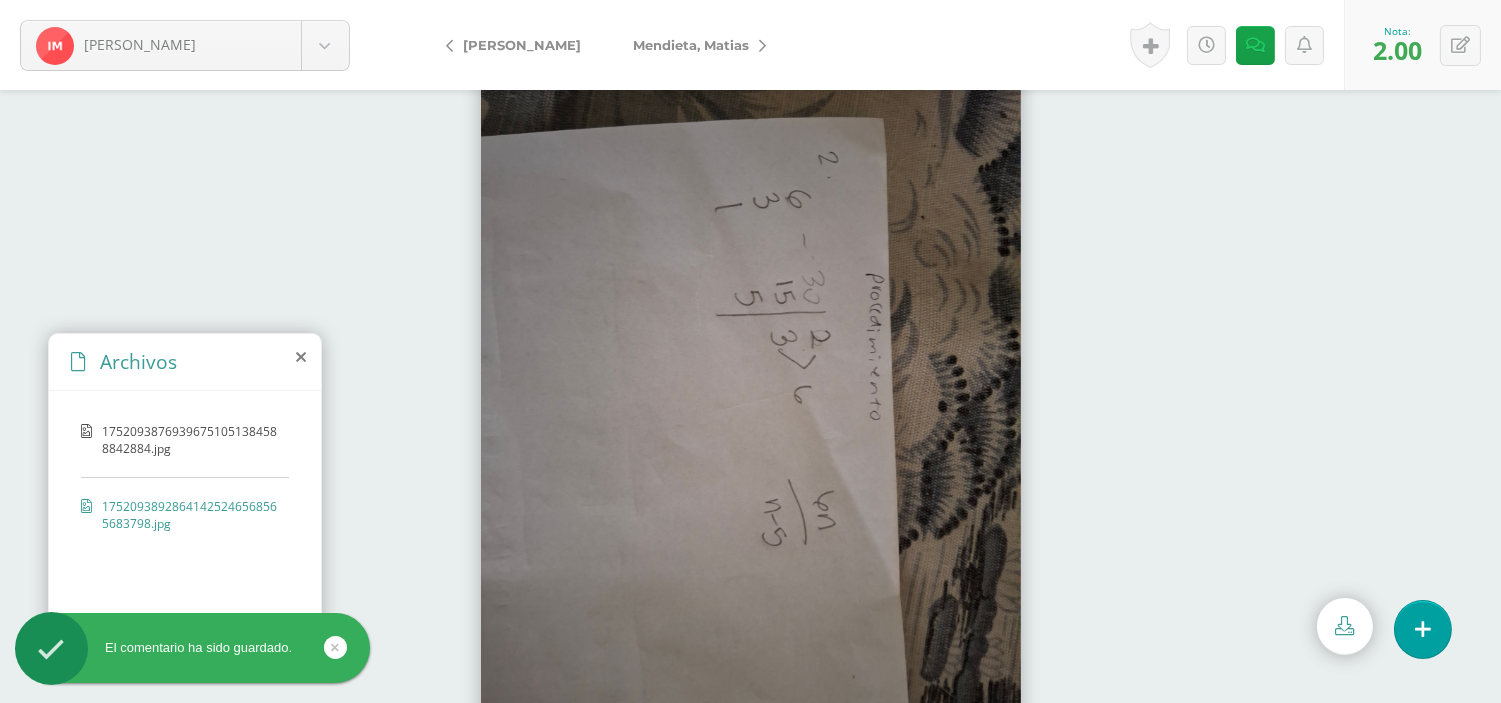 click on "Mendieta, Matias" at bounding box center (691, 45) 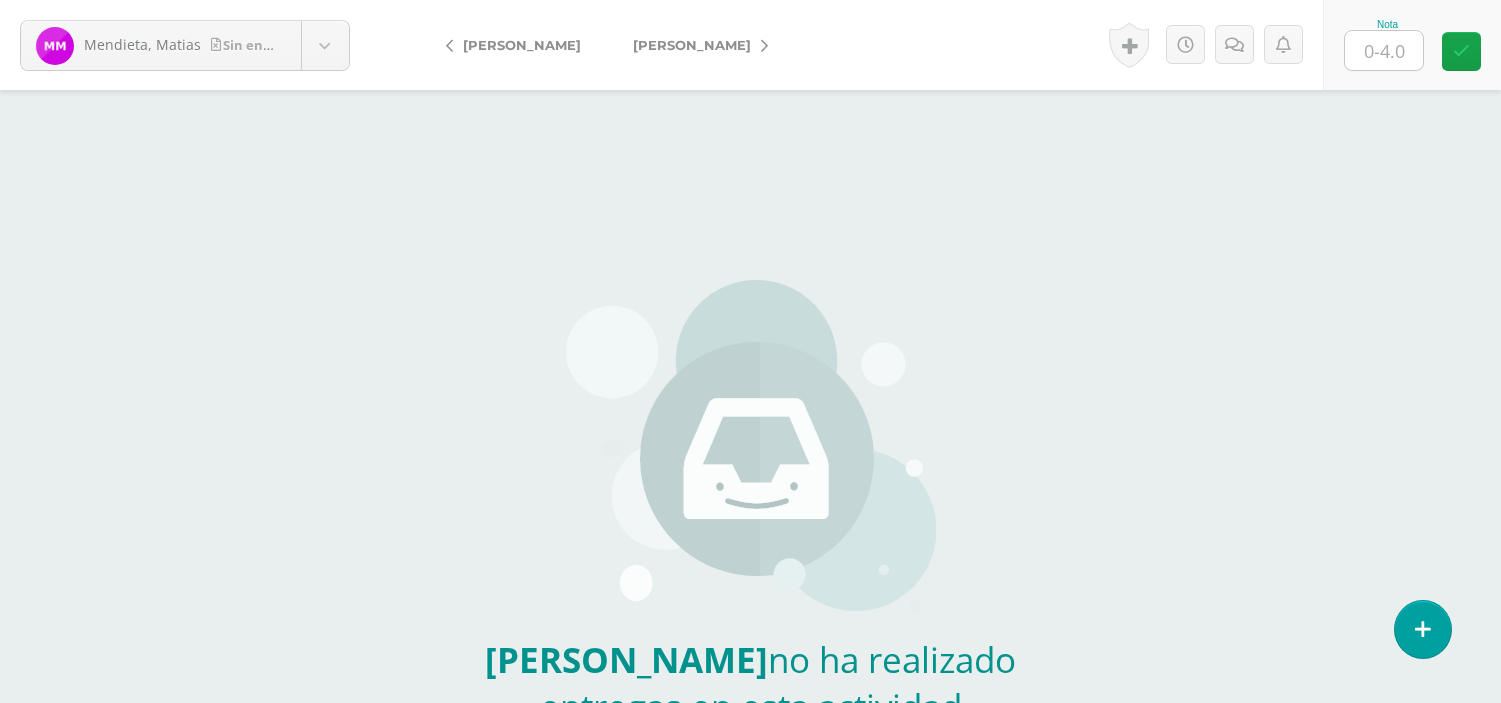 scroll, scrollTop: 0, scrollLeft: 0, axis: both 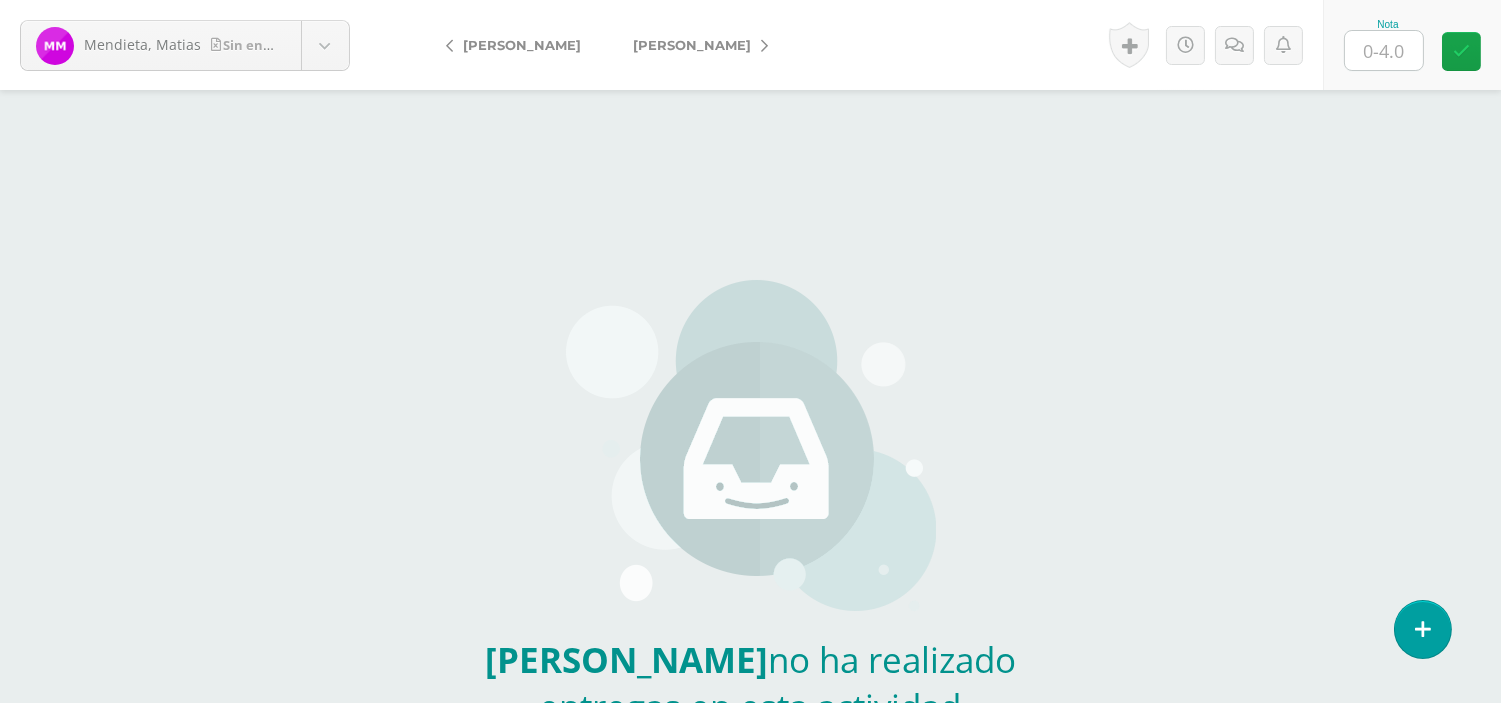click at bounding box center [1384, 50] 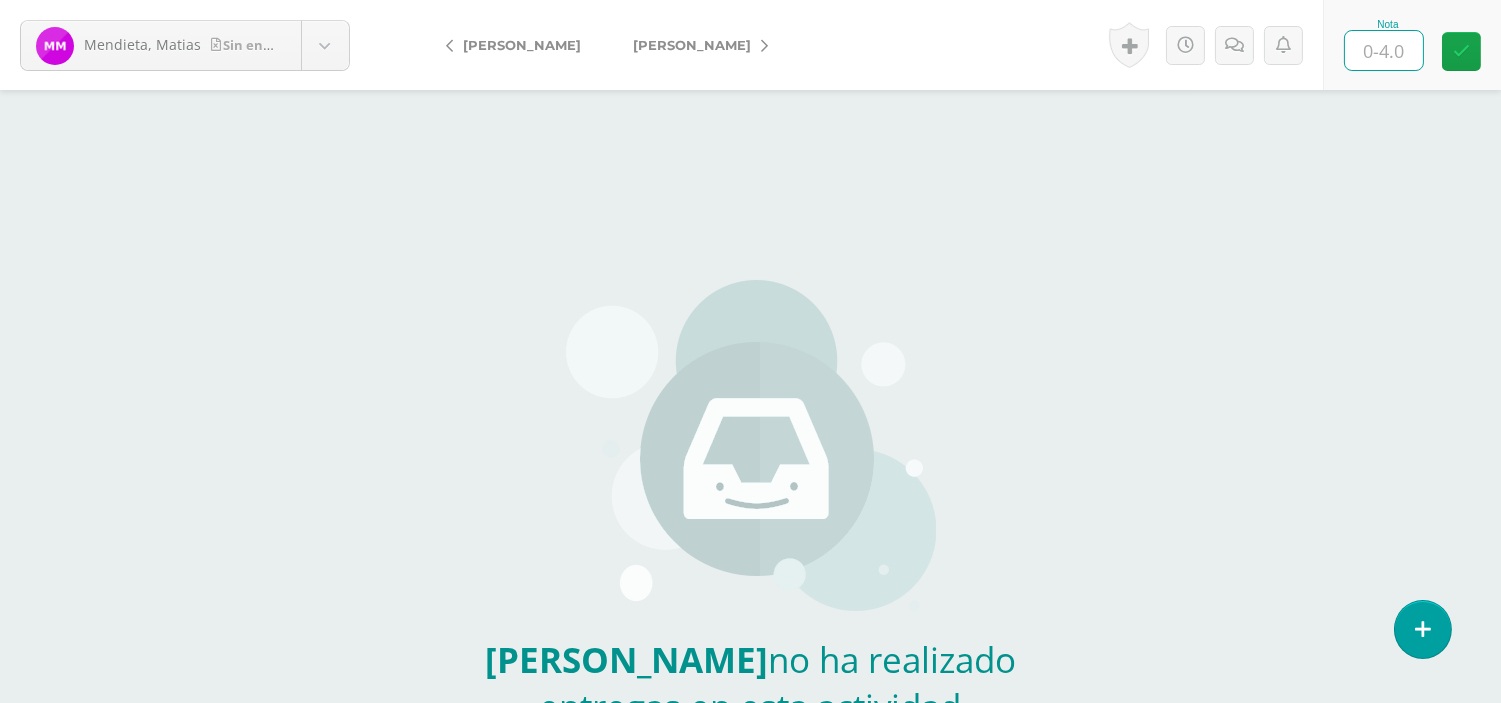 type on "0" 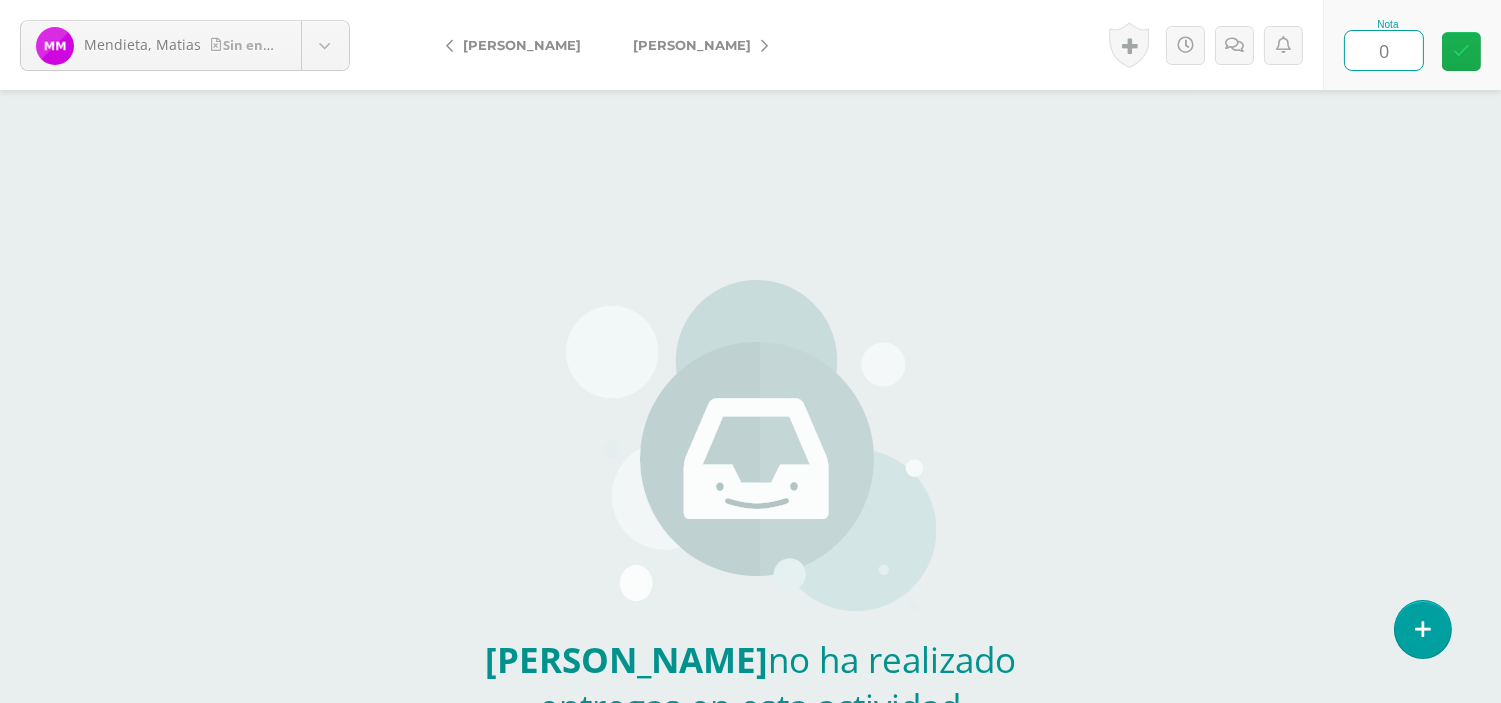 click at bounding box center [1461, 51] 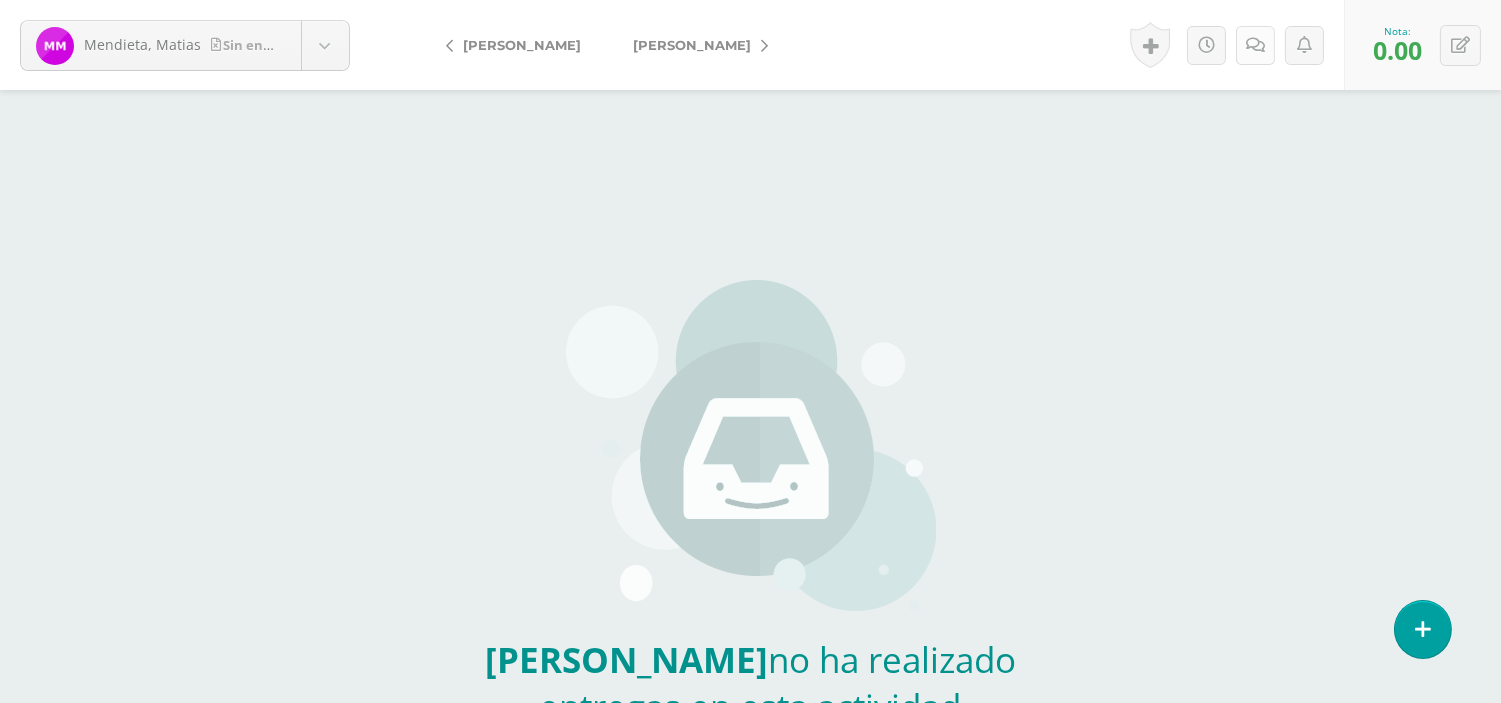 click at bounding box center [1255, 45] 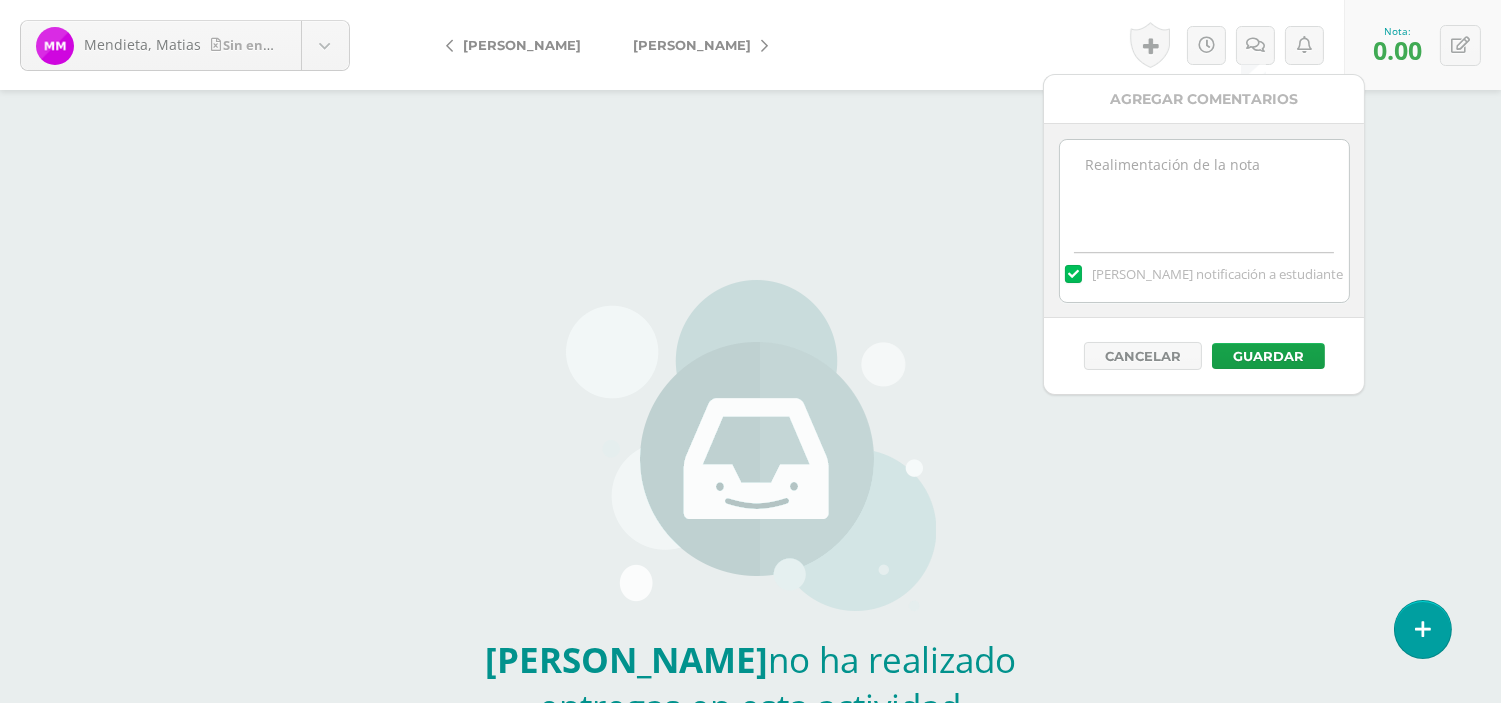 drag, startPoint x: 1220, startPoint y: 141, endPoint x: 1214, endPoint y: 150, distance: 10.816654 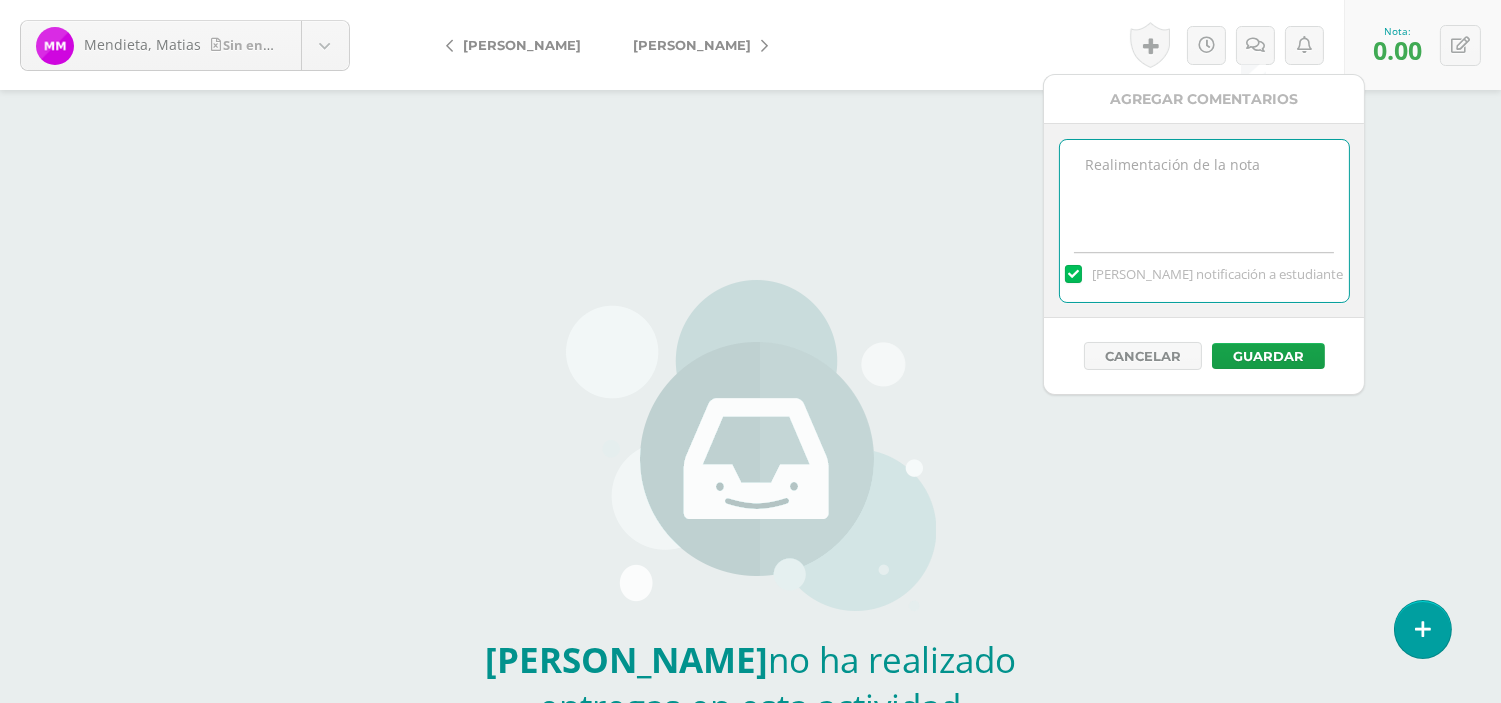 paste on "Buenas tardes no entregó la actividad  de aprendizaje , trabajada de manera virtual . Por favor hacerla se le recibirá sobre la mitad del punteo el próximo día de clases." 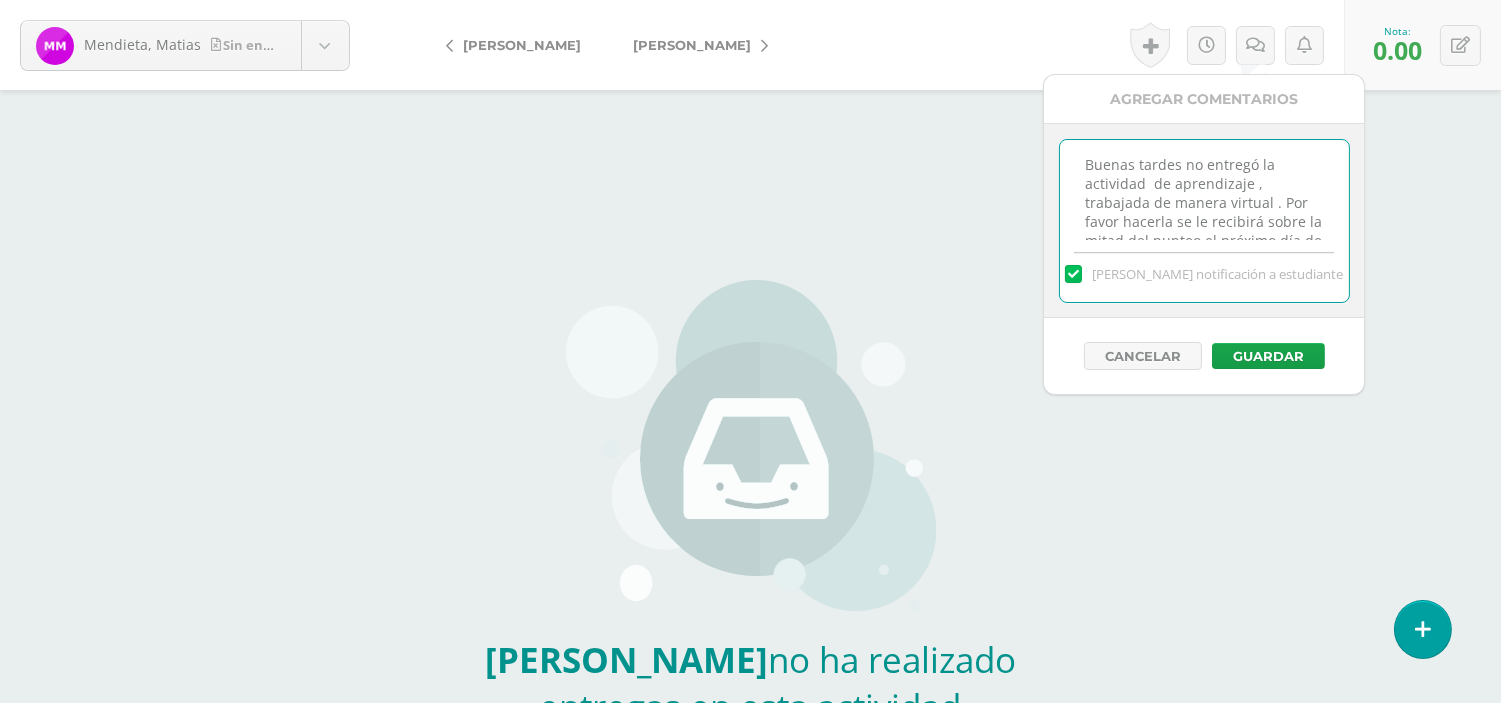 scroll, scrollTop: 28, scrollLeft: 0, axis: vertical 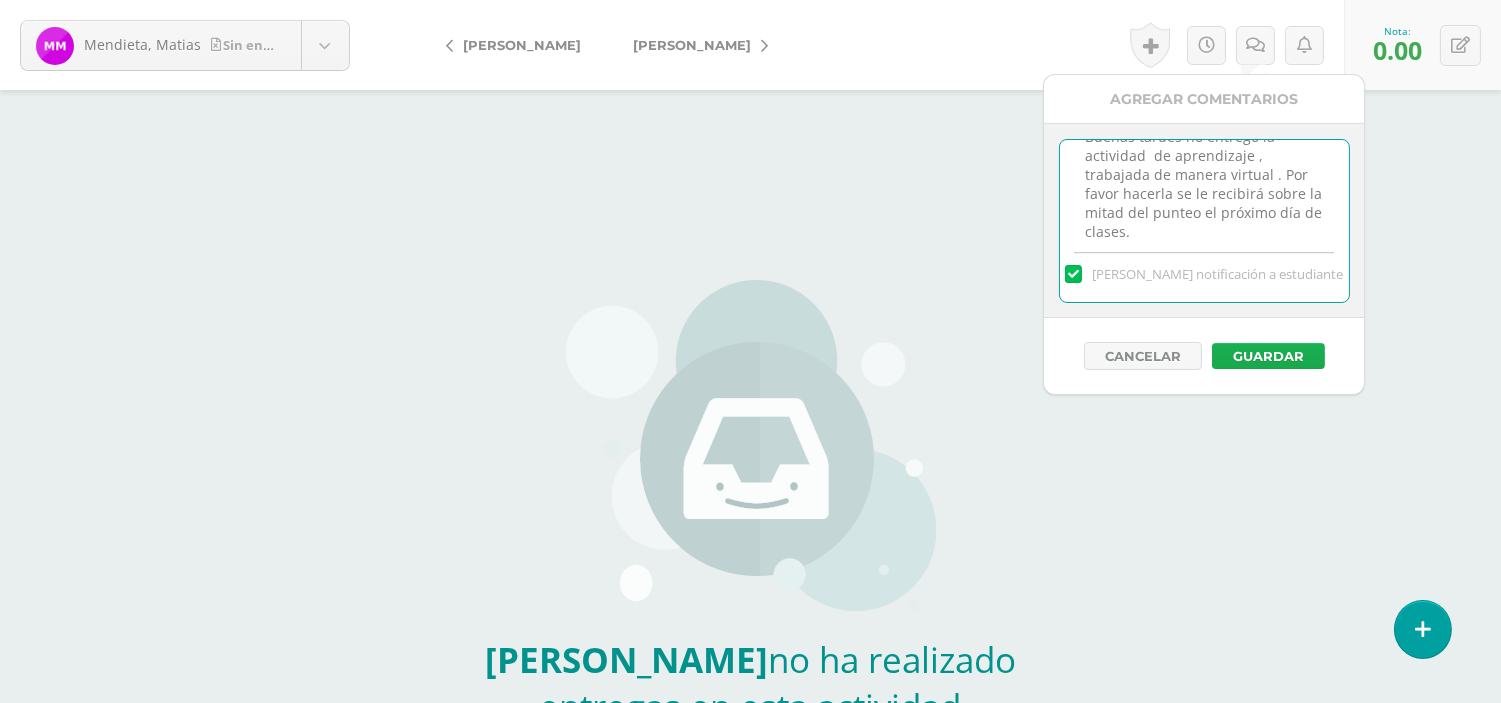 type on "Buenas tardes no entregó la actividad  de aprendizaje , trabajada de manera virtual . Por favor hacerla se le recibirá sobre la mitad del punteo el próximo día de clases." 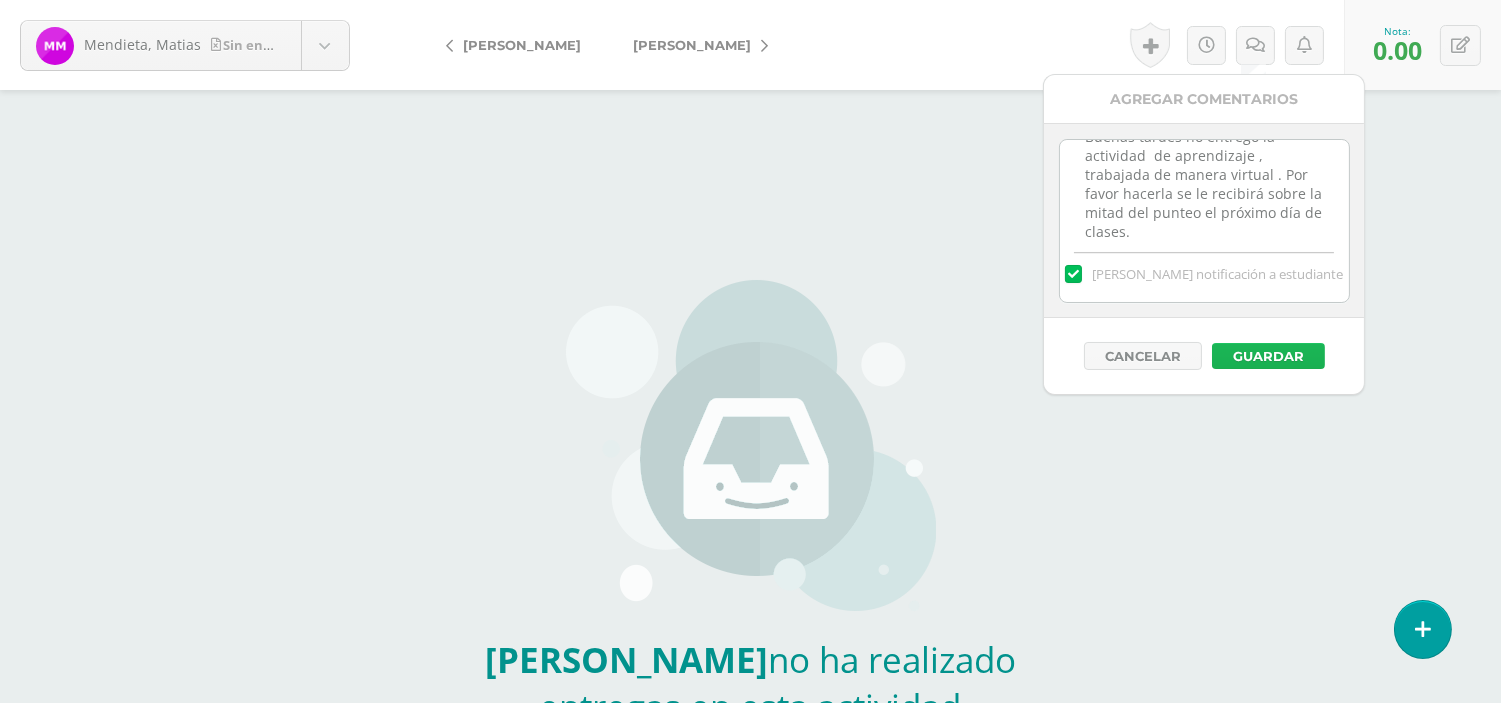 click on "Guardar" at bounding box center (1268, 356) 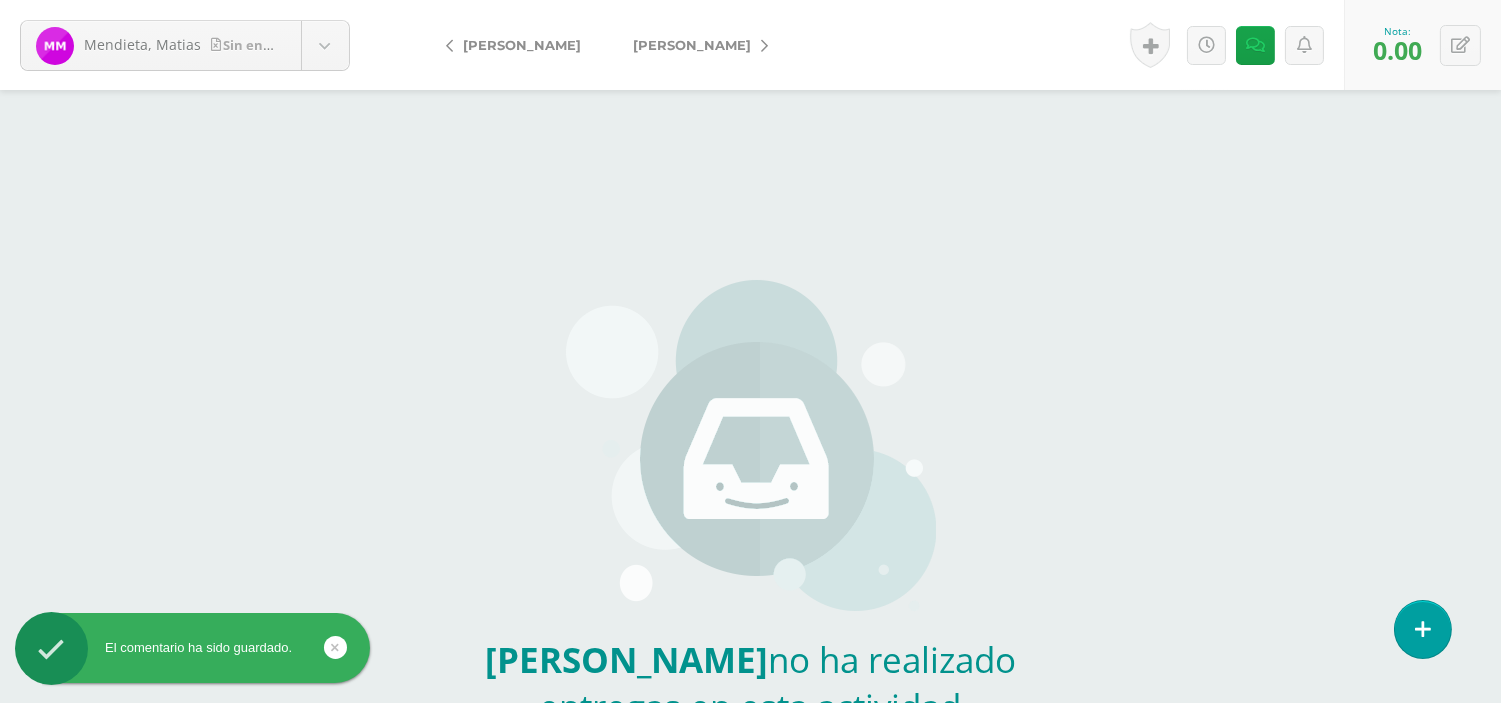 click on "[PERSON_NAME]" at bounding box center (692, 45) 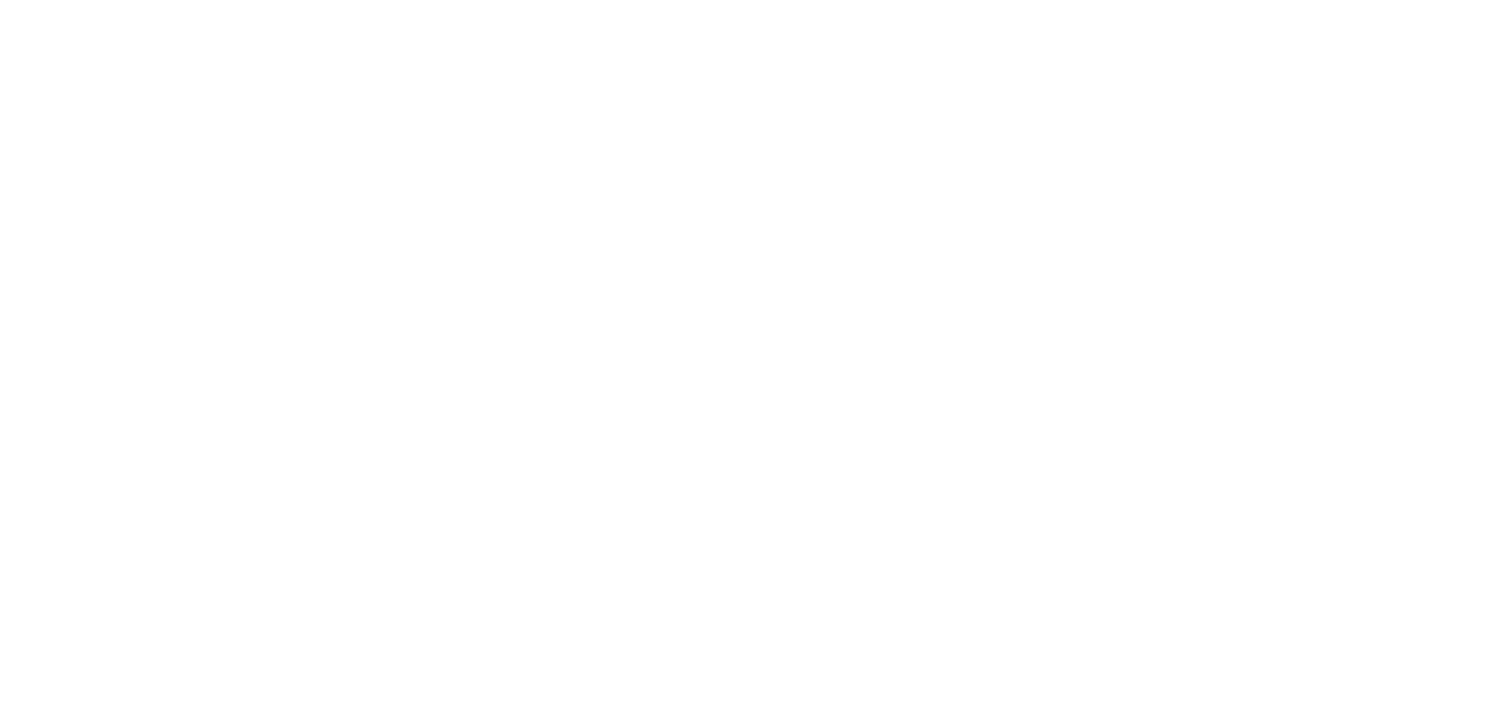 scroll, scrollTop: 0, scrollLeft: 0, axis: both 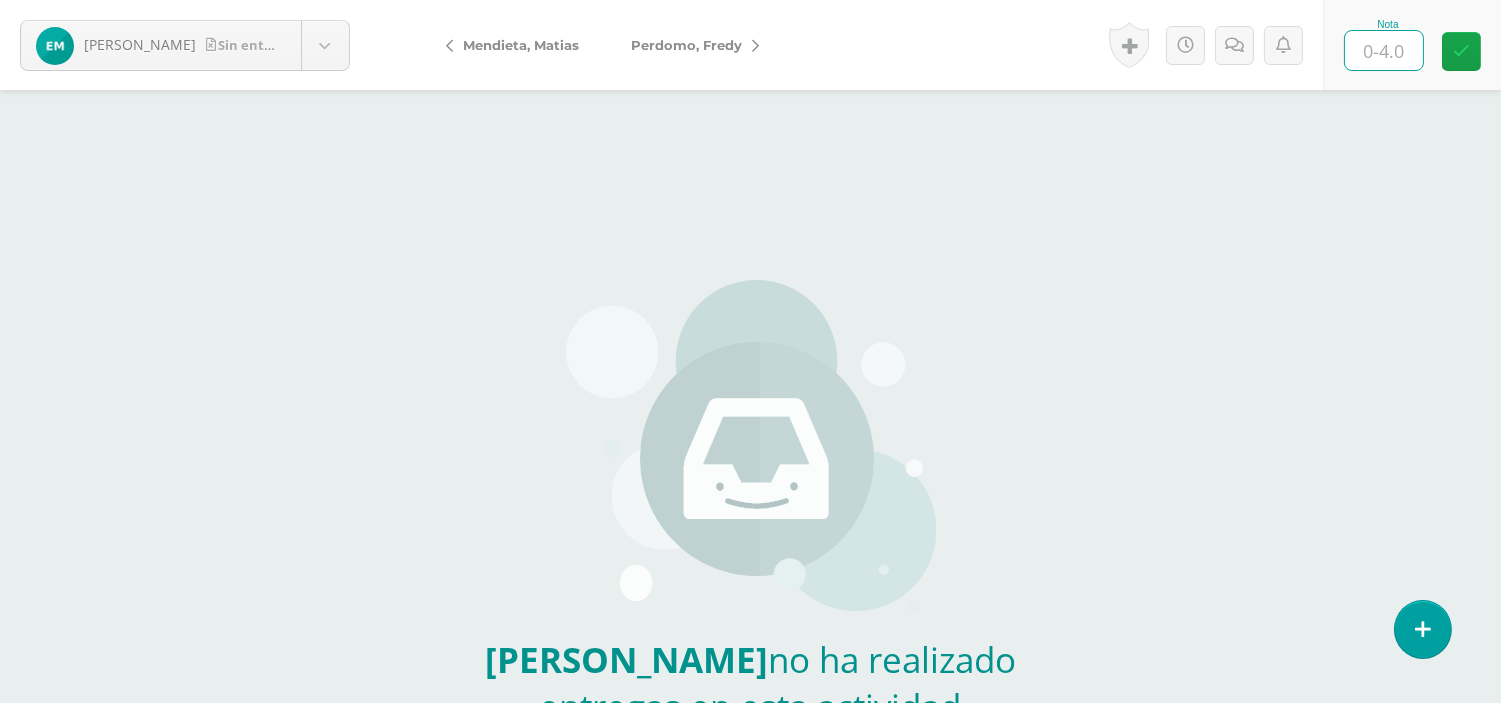 click at bounding box center (1384, 50) 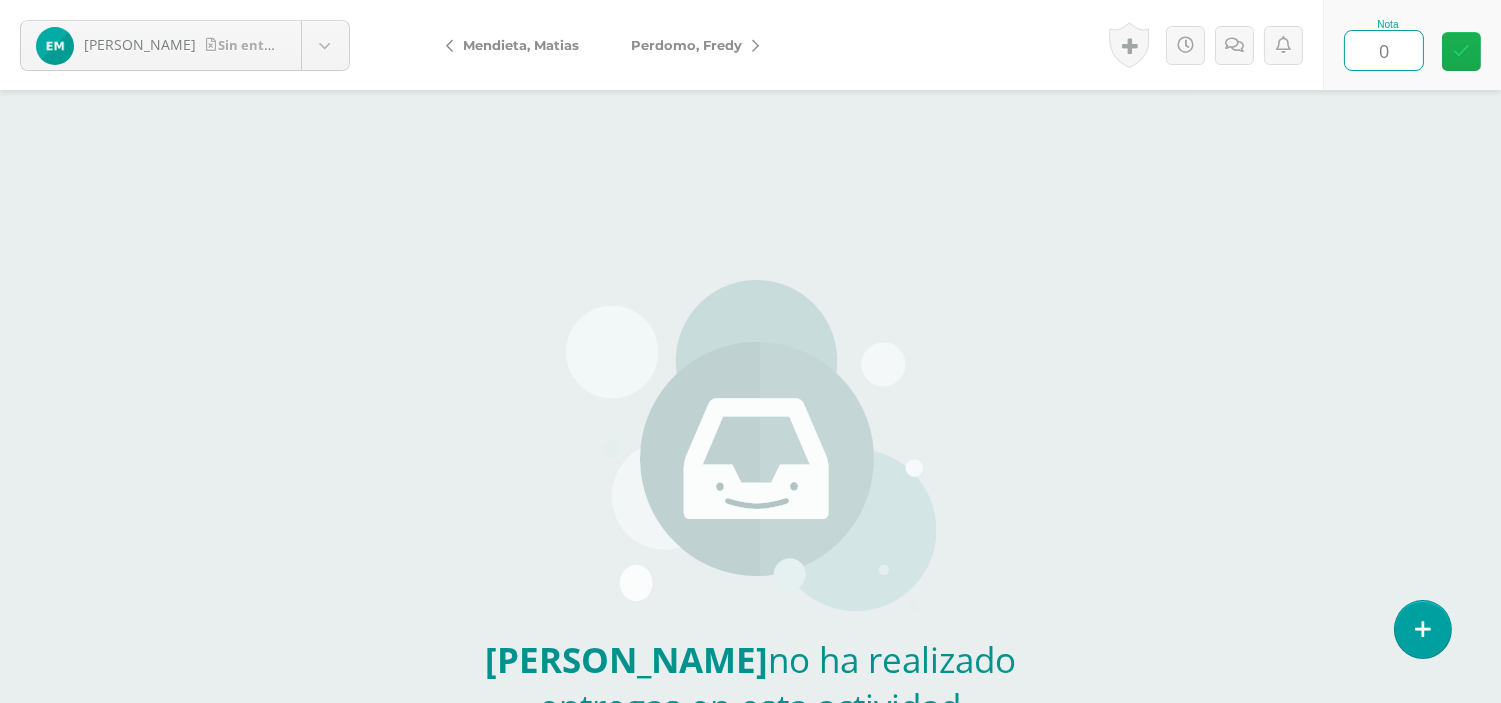 click at bounding box center [1461, 51] 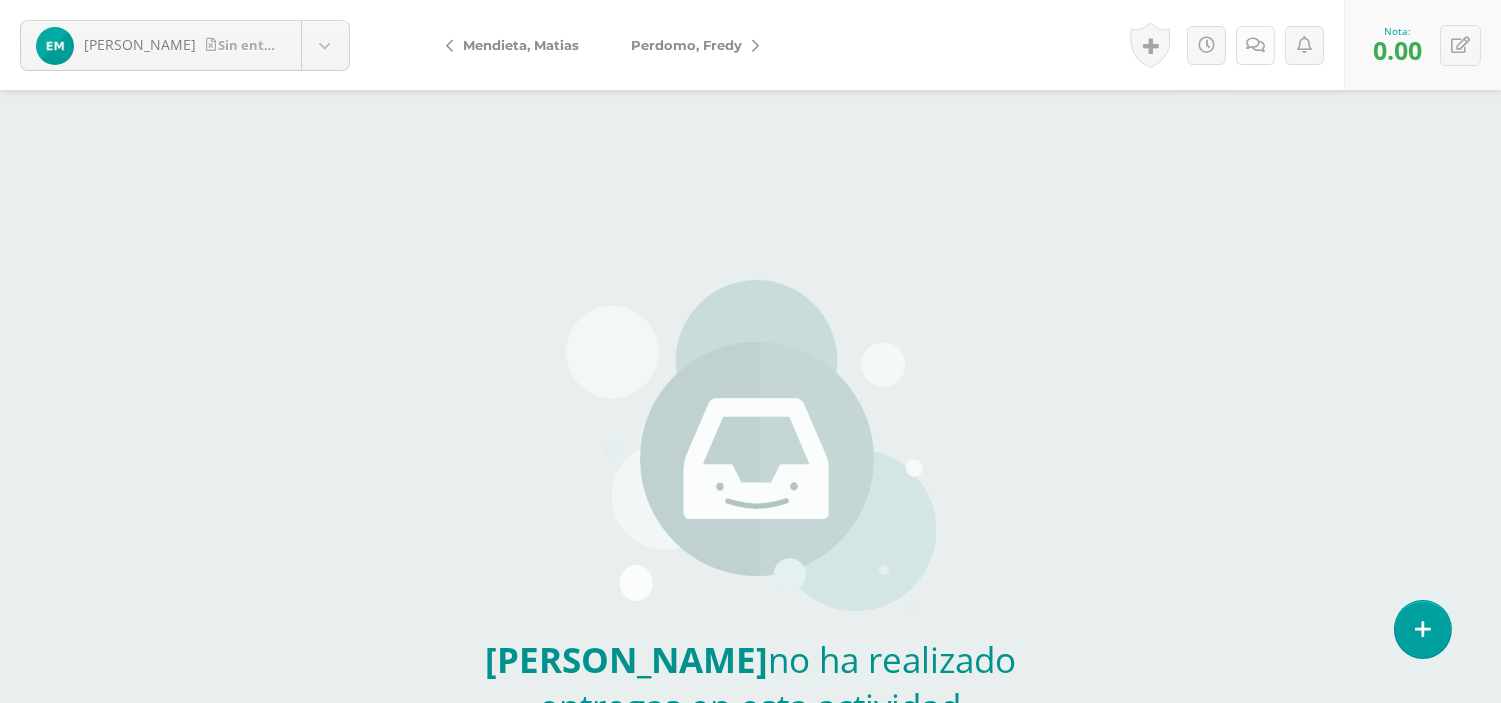 click at bounding box center (1255, 45) 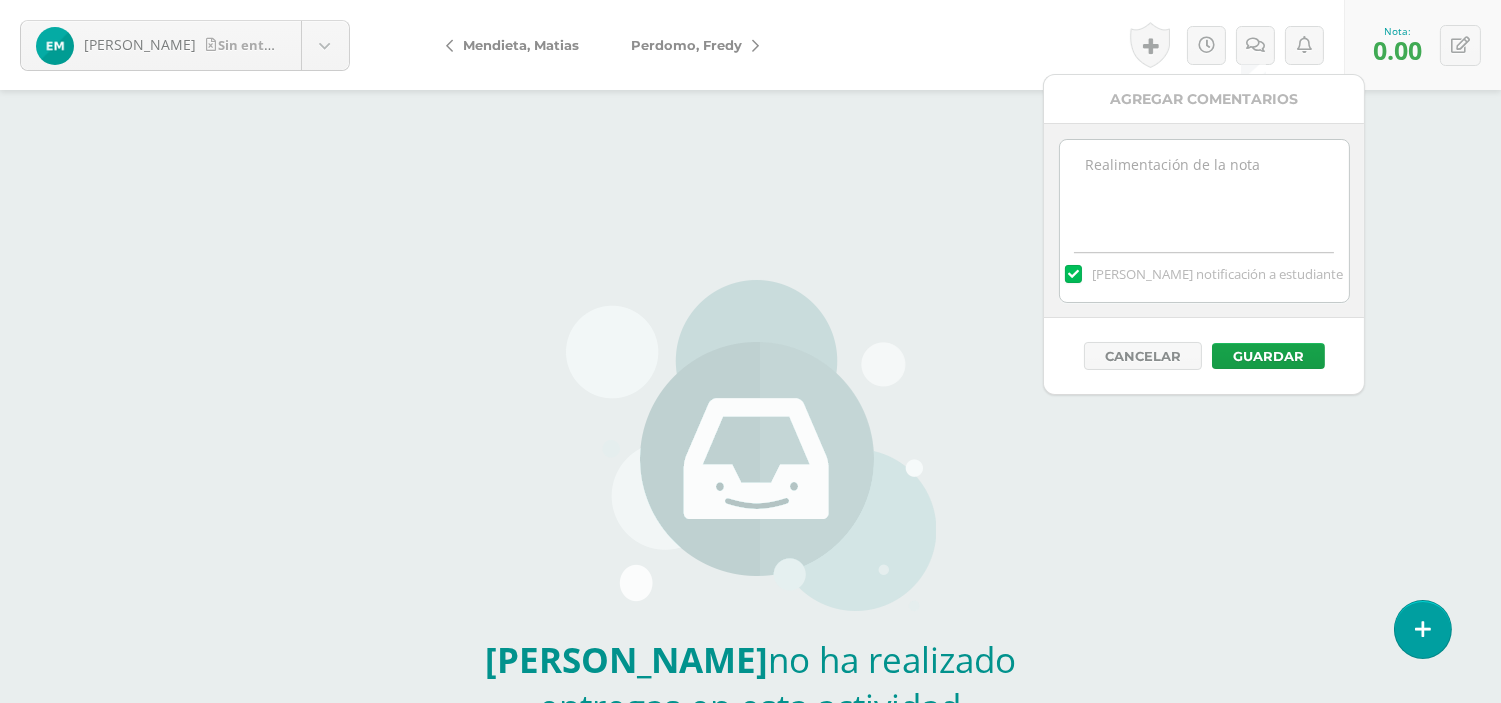 click at bounding box center [1204, 190] 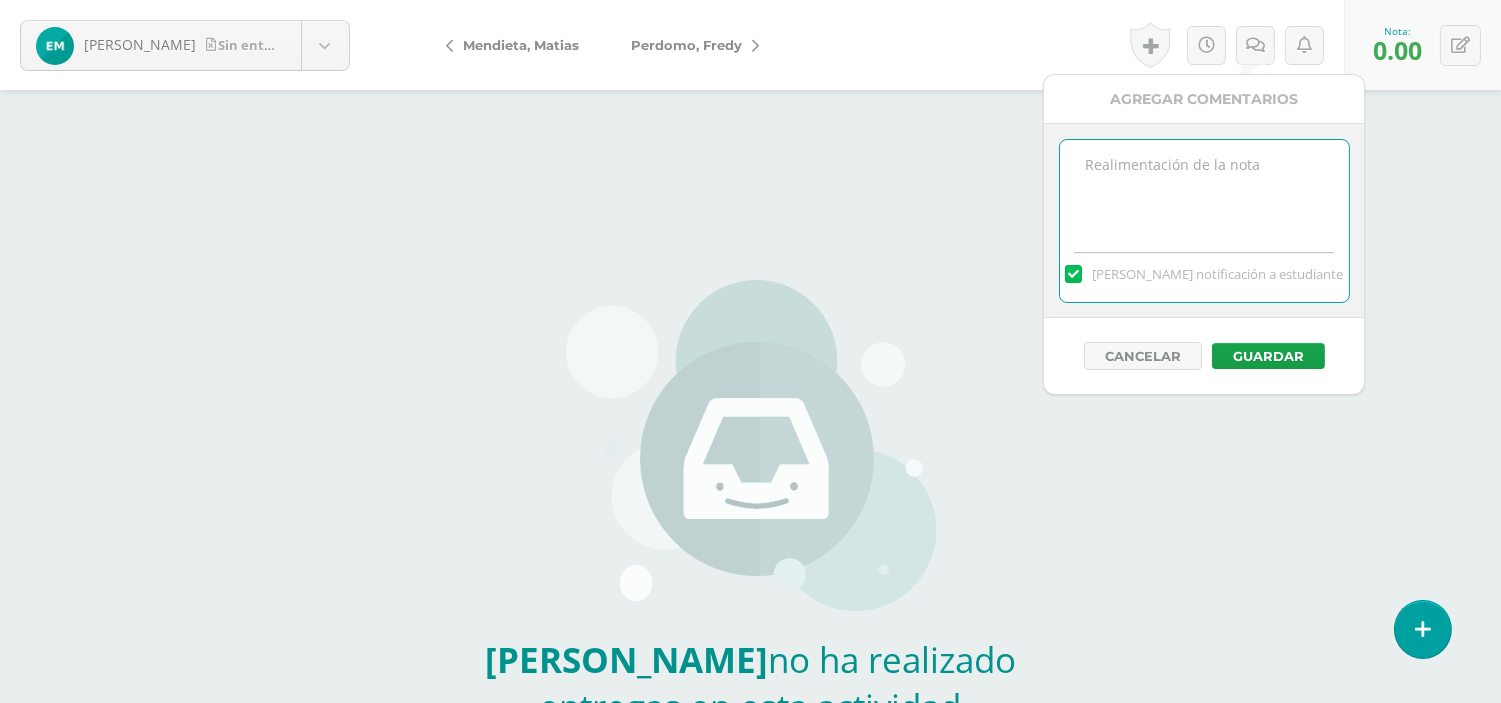 paste on "Buenas tardes no entregó la actividad  de aprendizaje , trabajada de manera virtual . Por favor hacerla se le recibirá sobre la mitad del punteo el próximo día de clases." 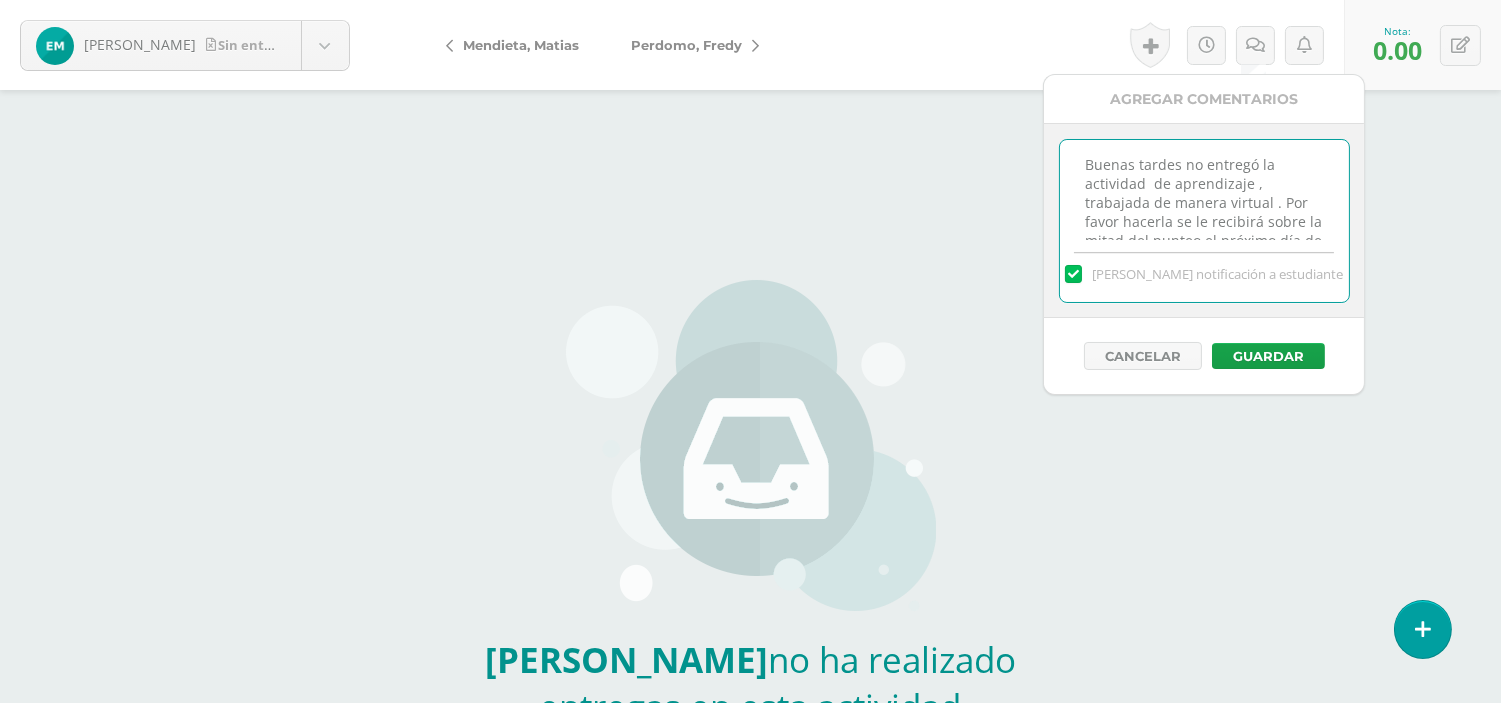 scroll, scrollTop: 28, scrollLeft: 0, axis: vertical 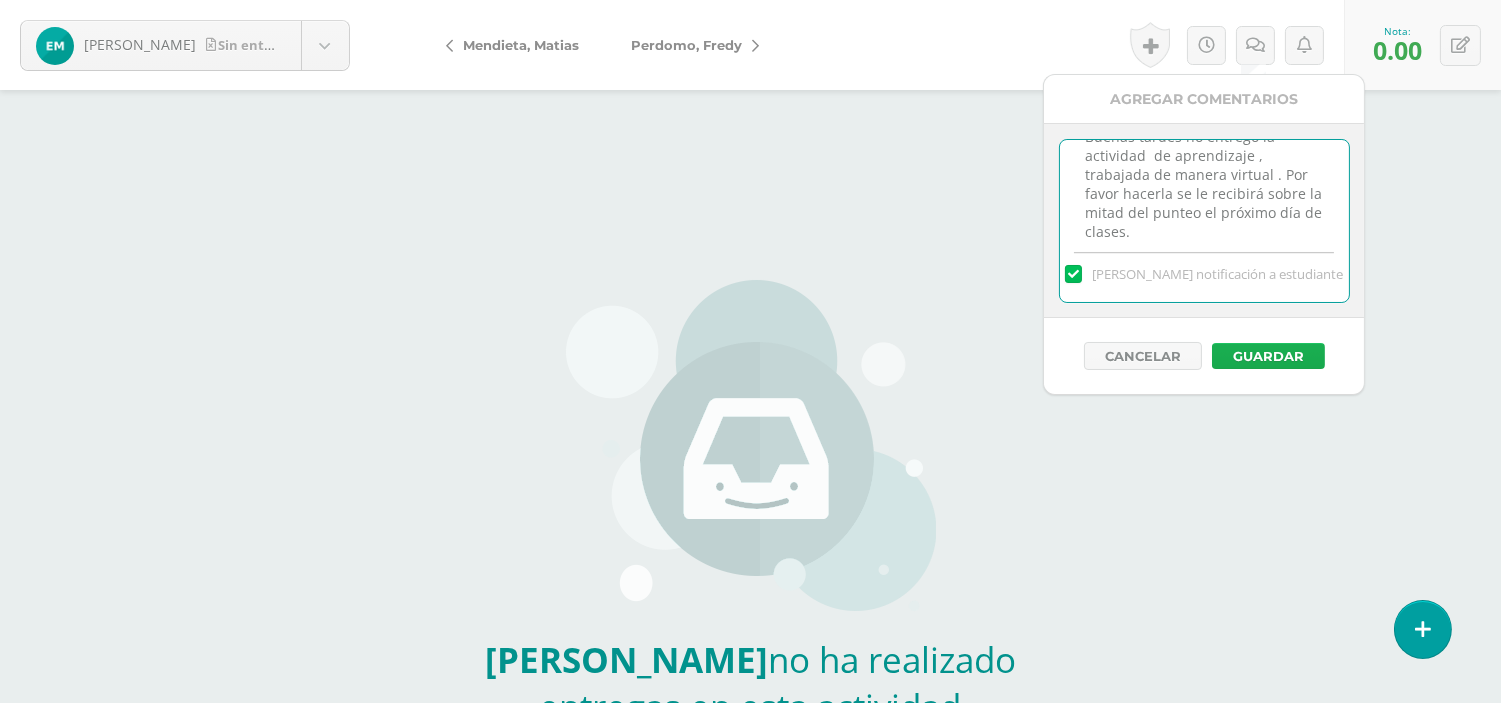 type on "Buenas tardes no entregó la actividad  de aprendizaje , trabajada de manera virtual . Por favor hacerla se le recibirá sobre la mitad del punteo el próximo día de clases." 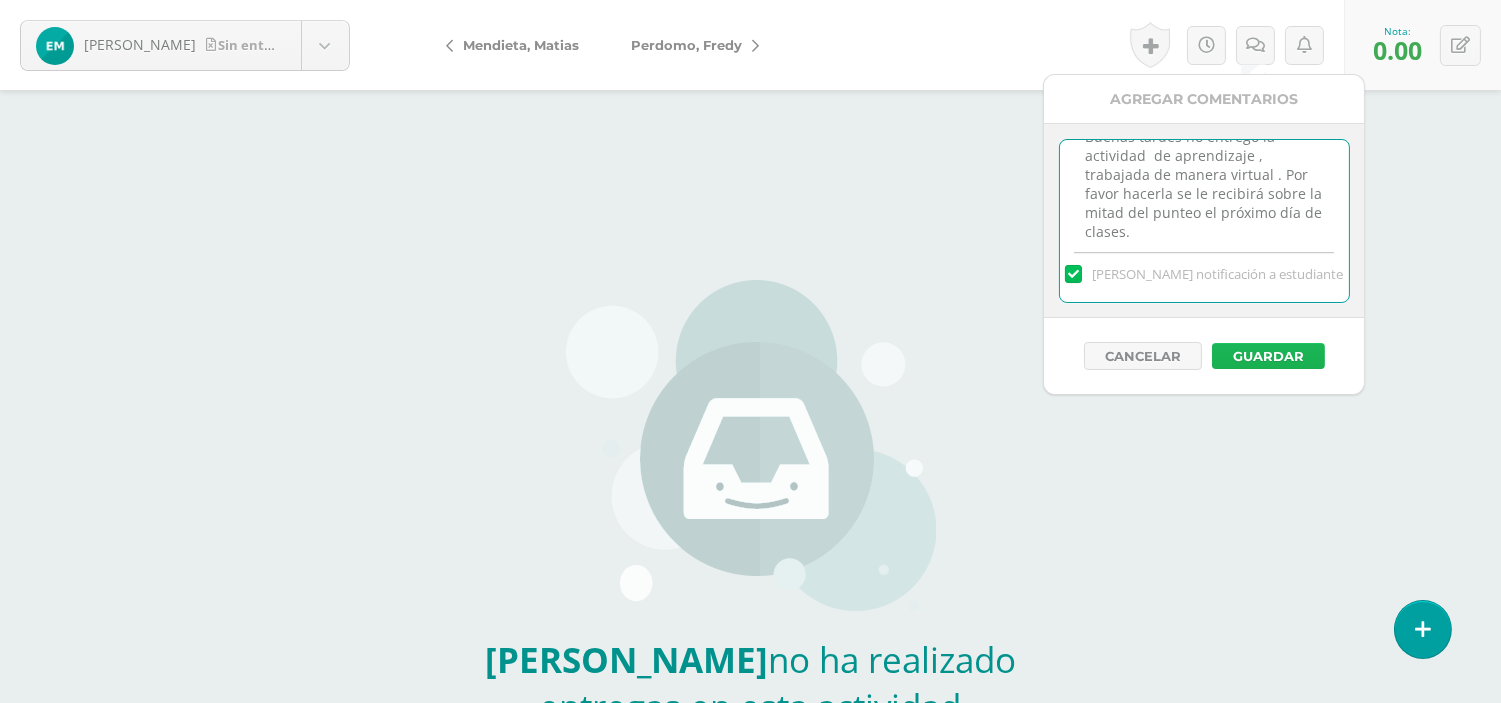 click on "Guardar" at bounding box center [1268, 356] 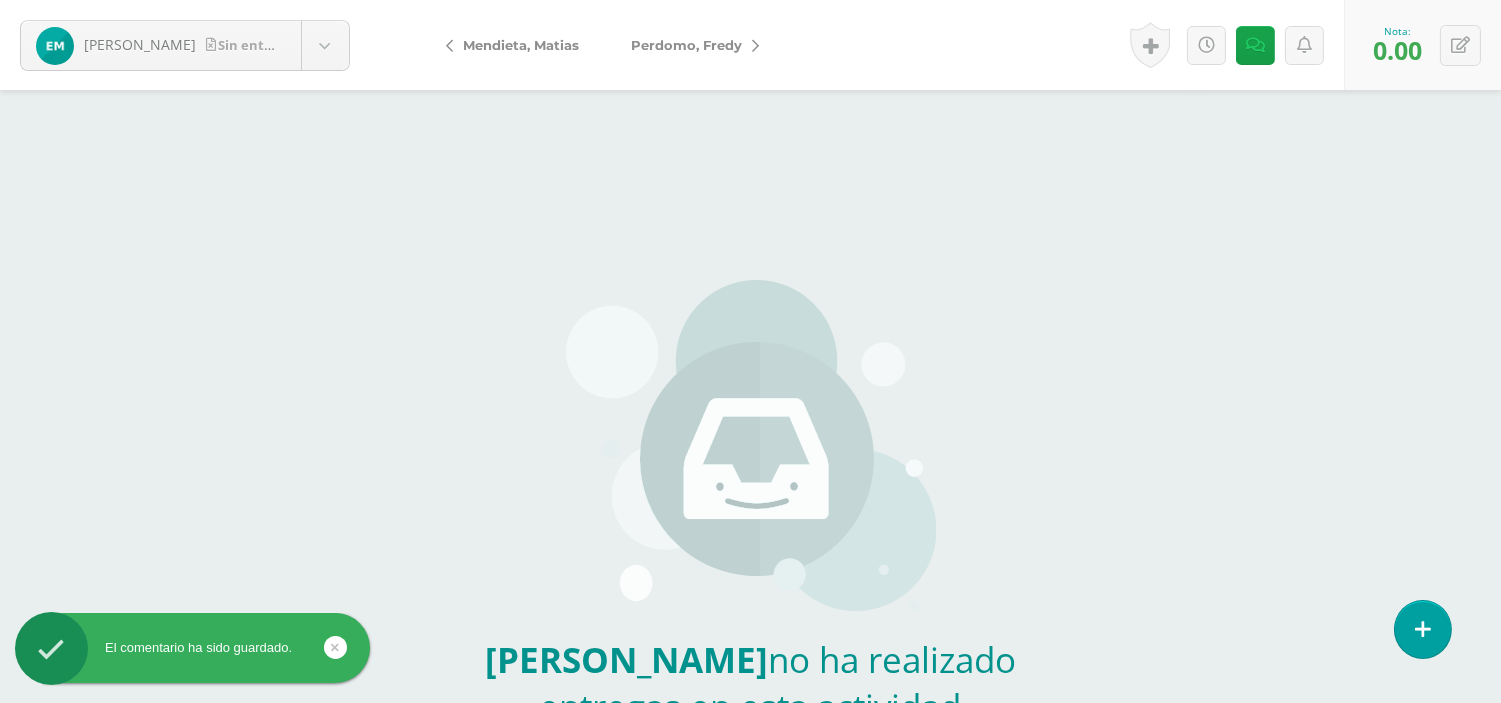 click on "Perdomo, Fredy" at bounding box center (686, 45) 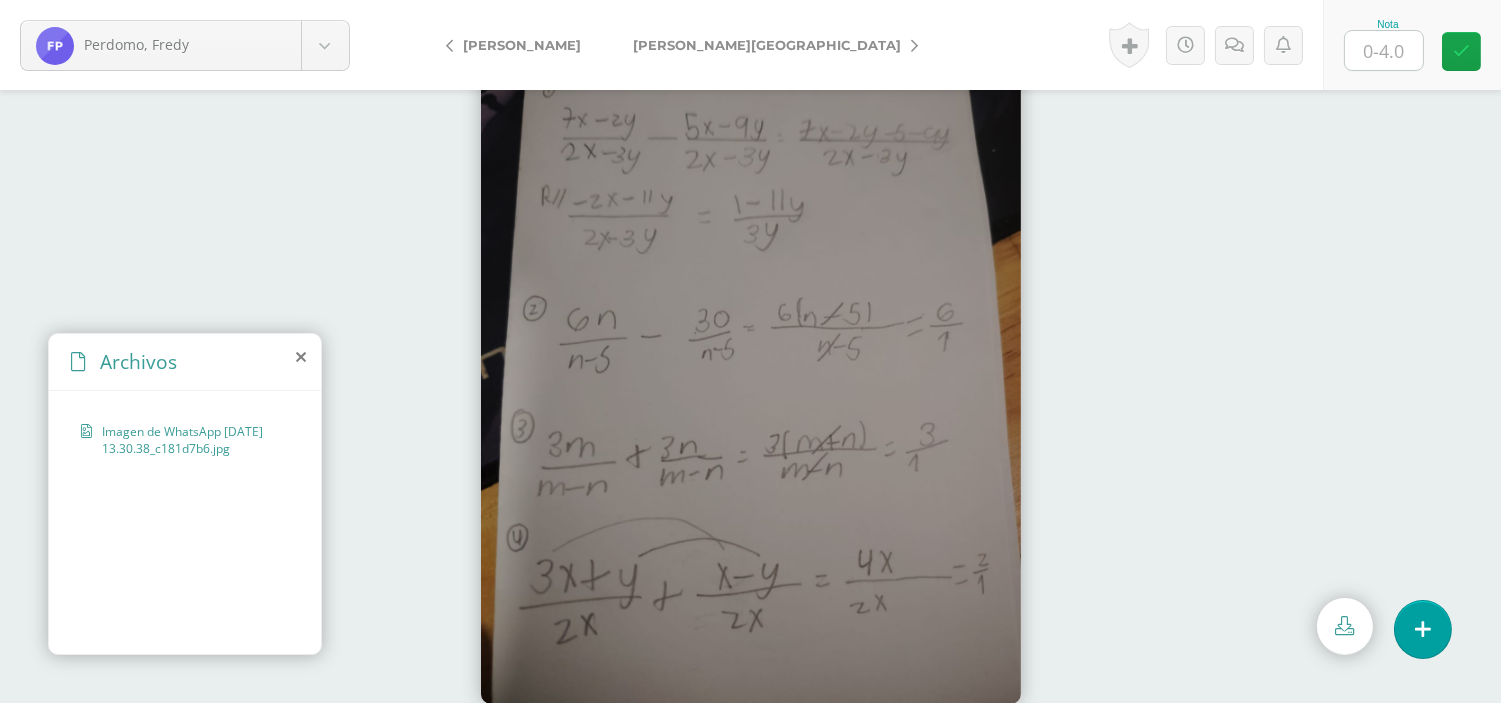 scroll, scrollTop: 0, scrollLeft: 0, axis: both 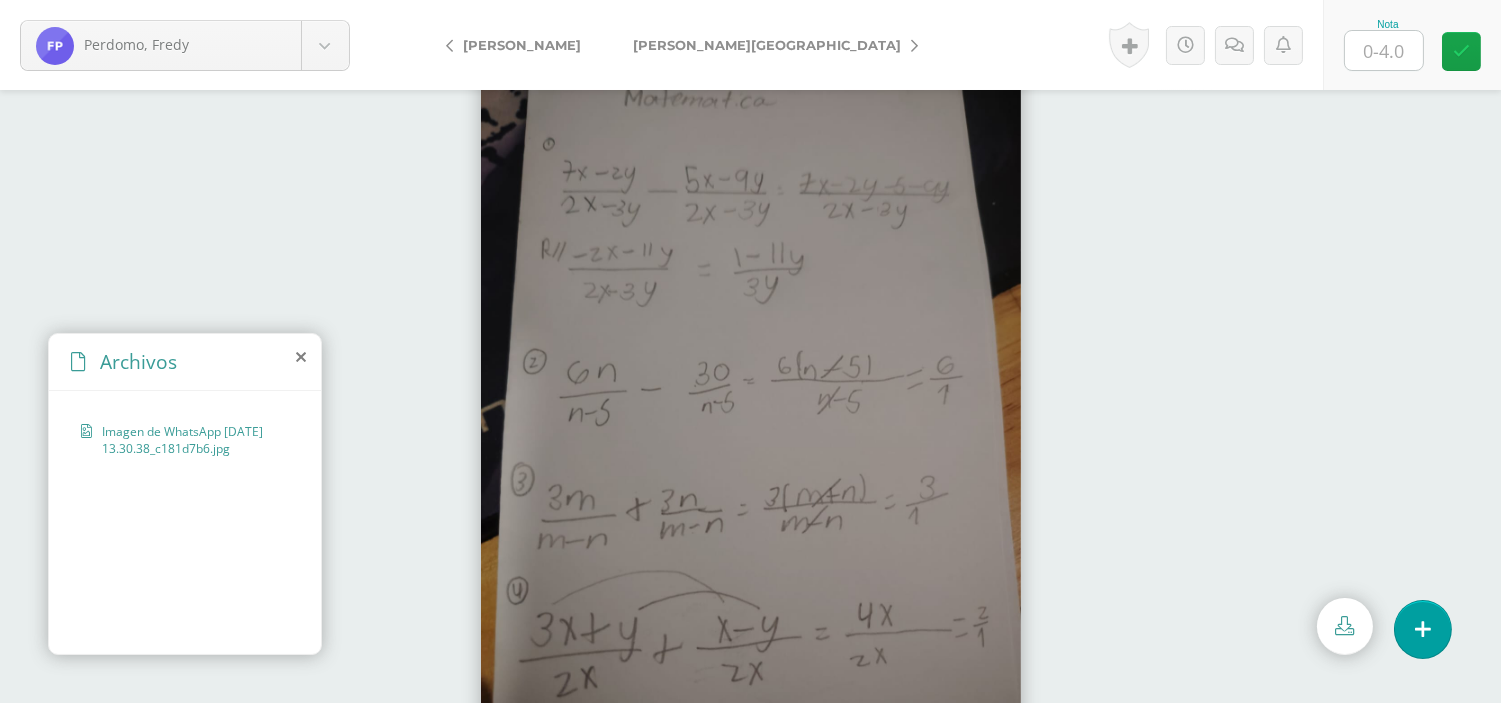 click at bounding box center (1384, 50) 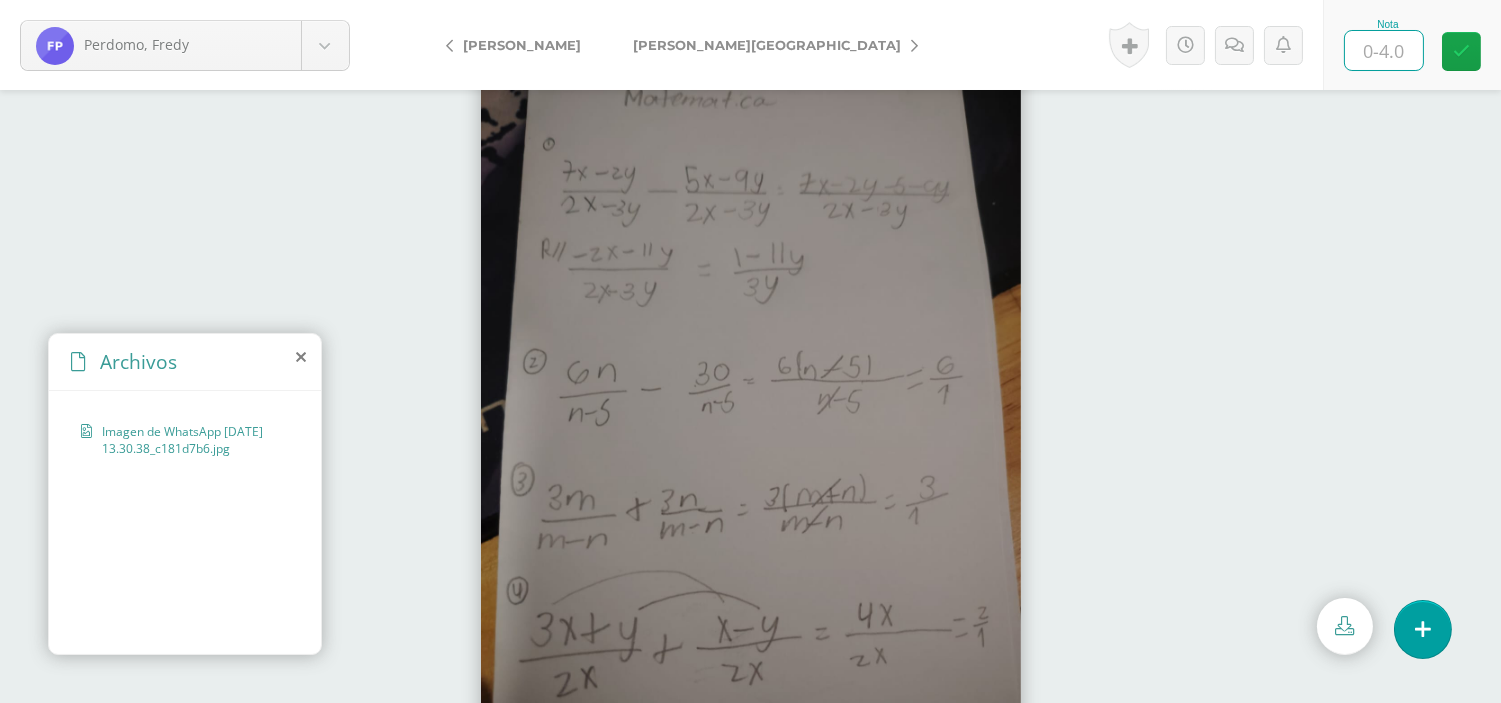 type on "3" 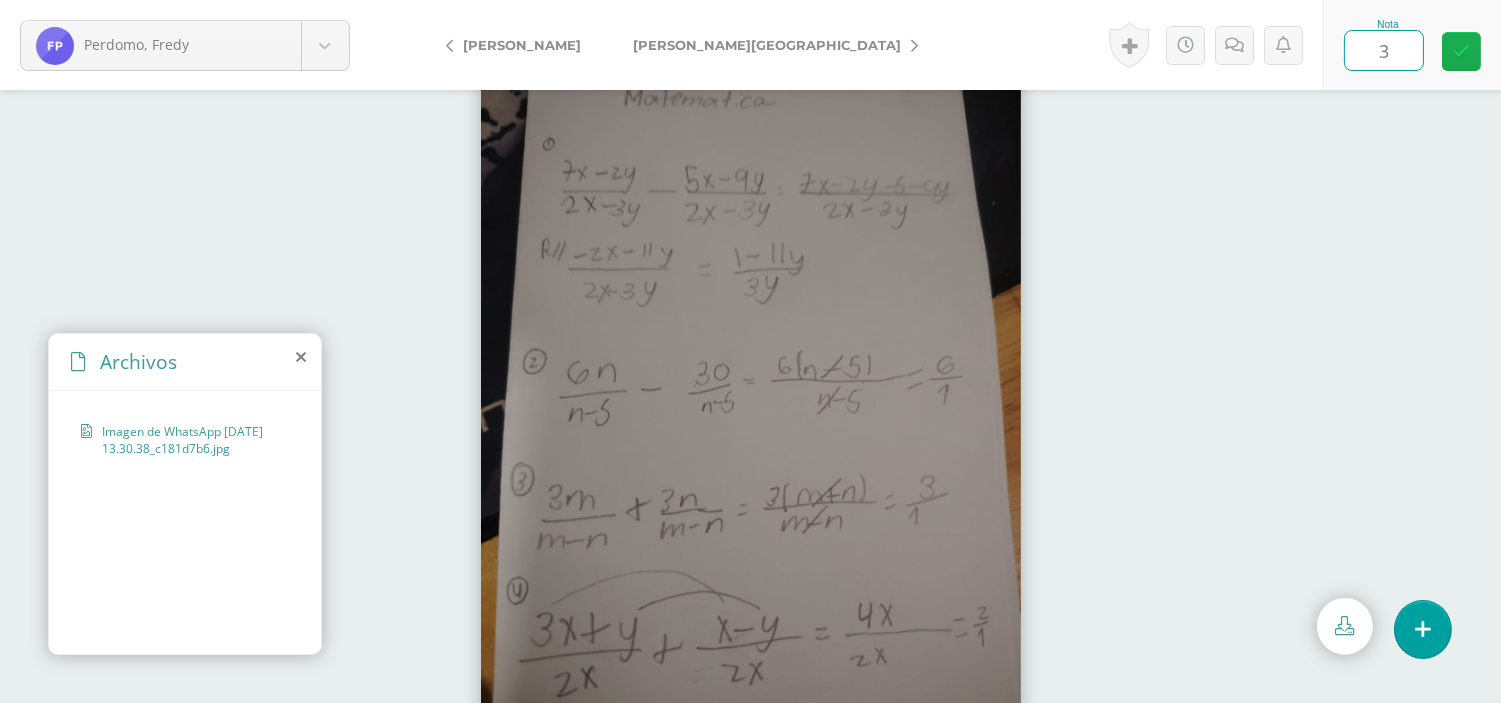 click at bounding box center [1461, 51] 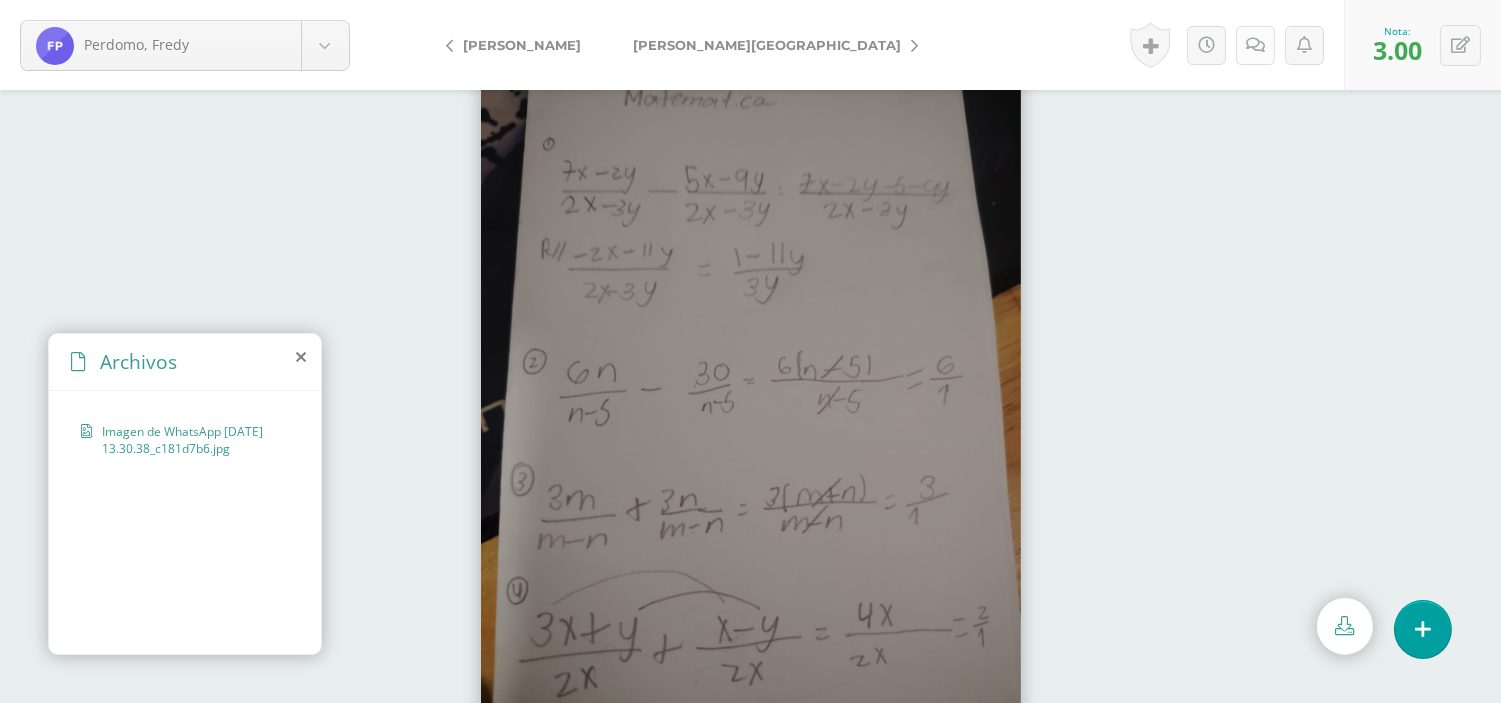 click at bounding box center [1255, 45] 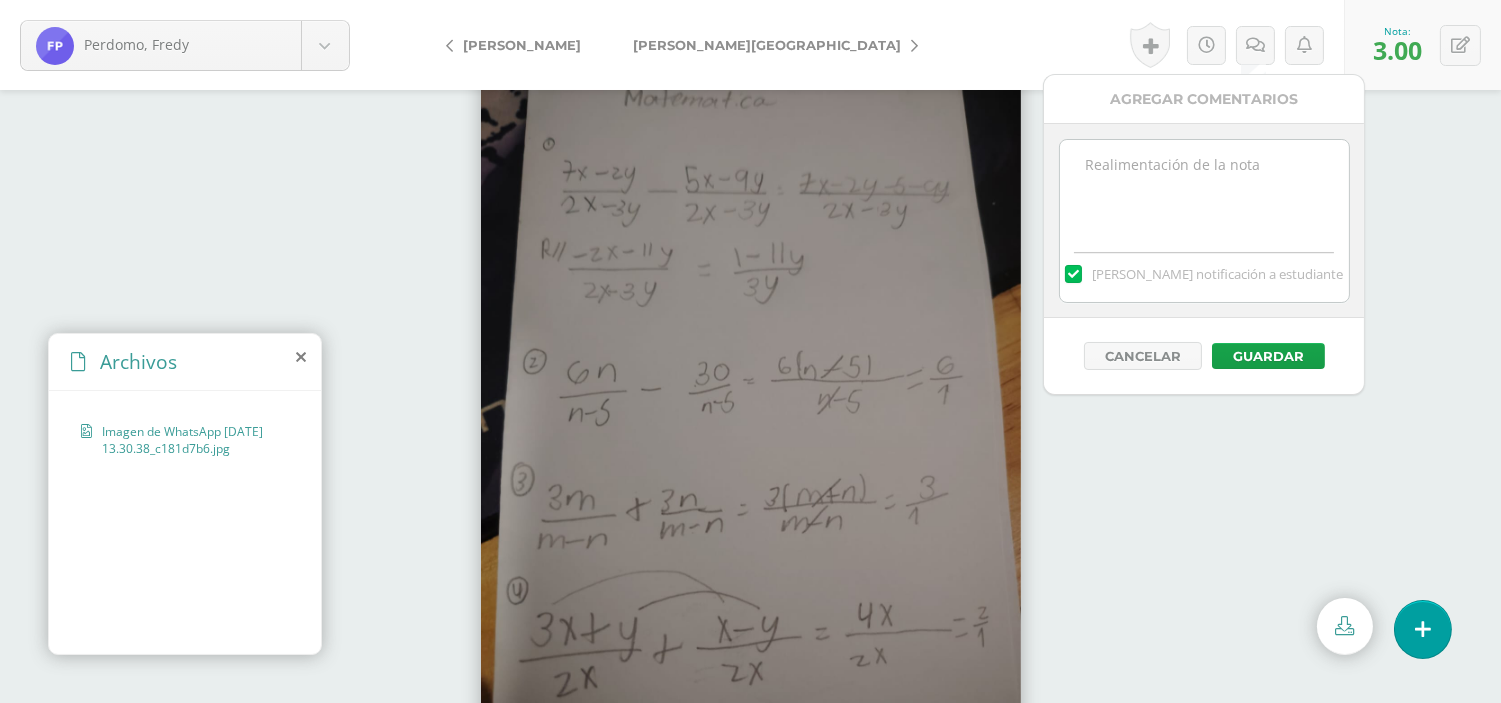 click at bounding box center (1204, 190) 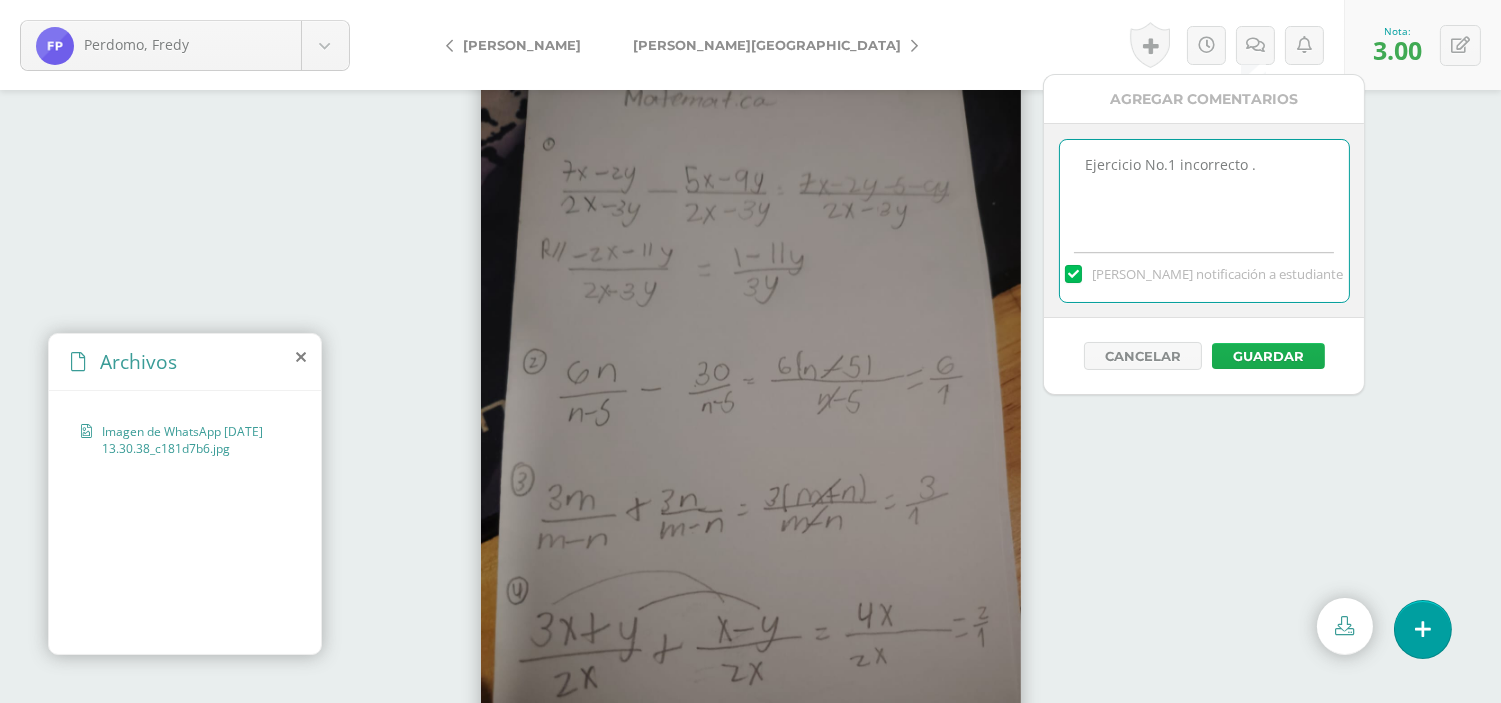 type on "Ejercicio No.1 incorrecto ." 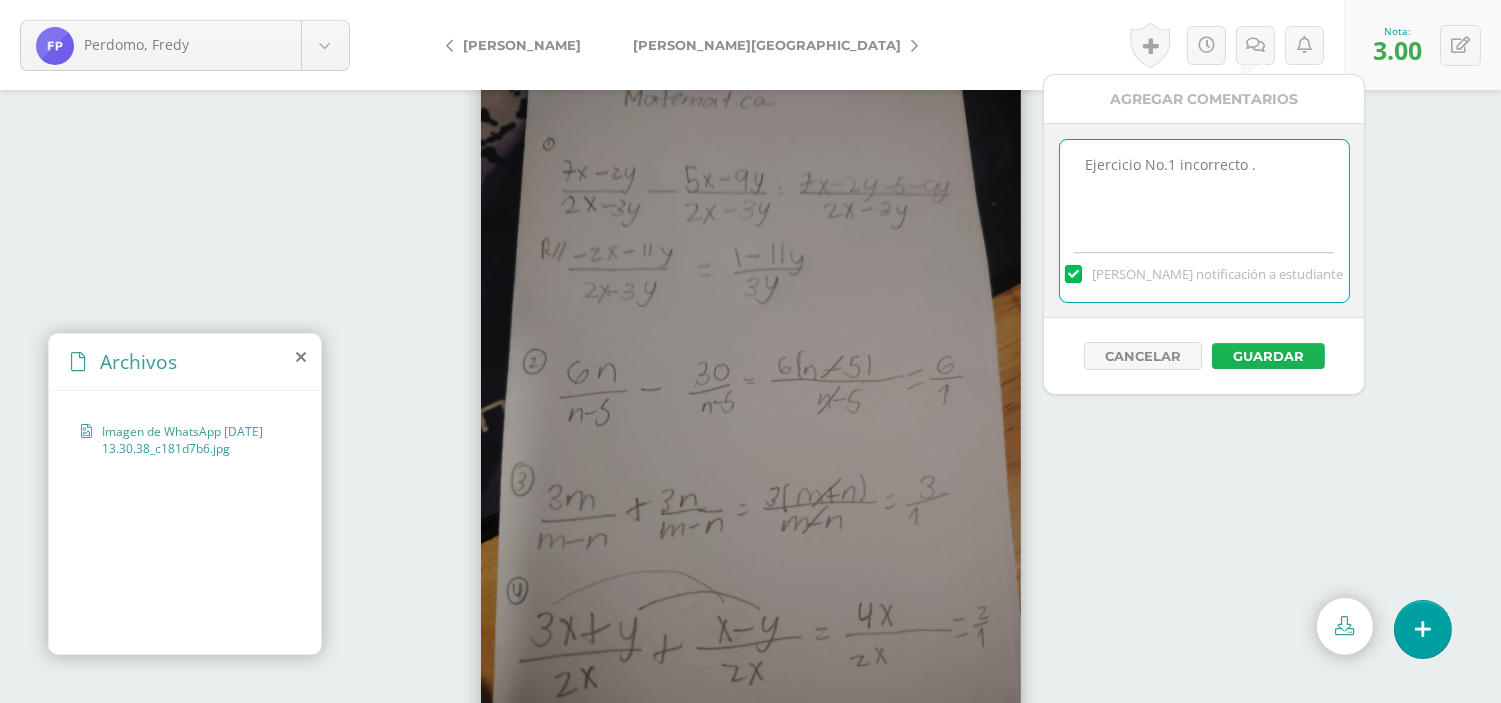 click on "Guardar" at bounding box center [1268, 356] 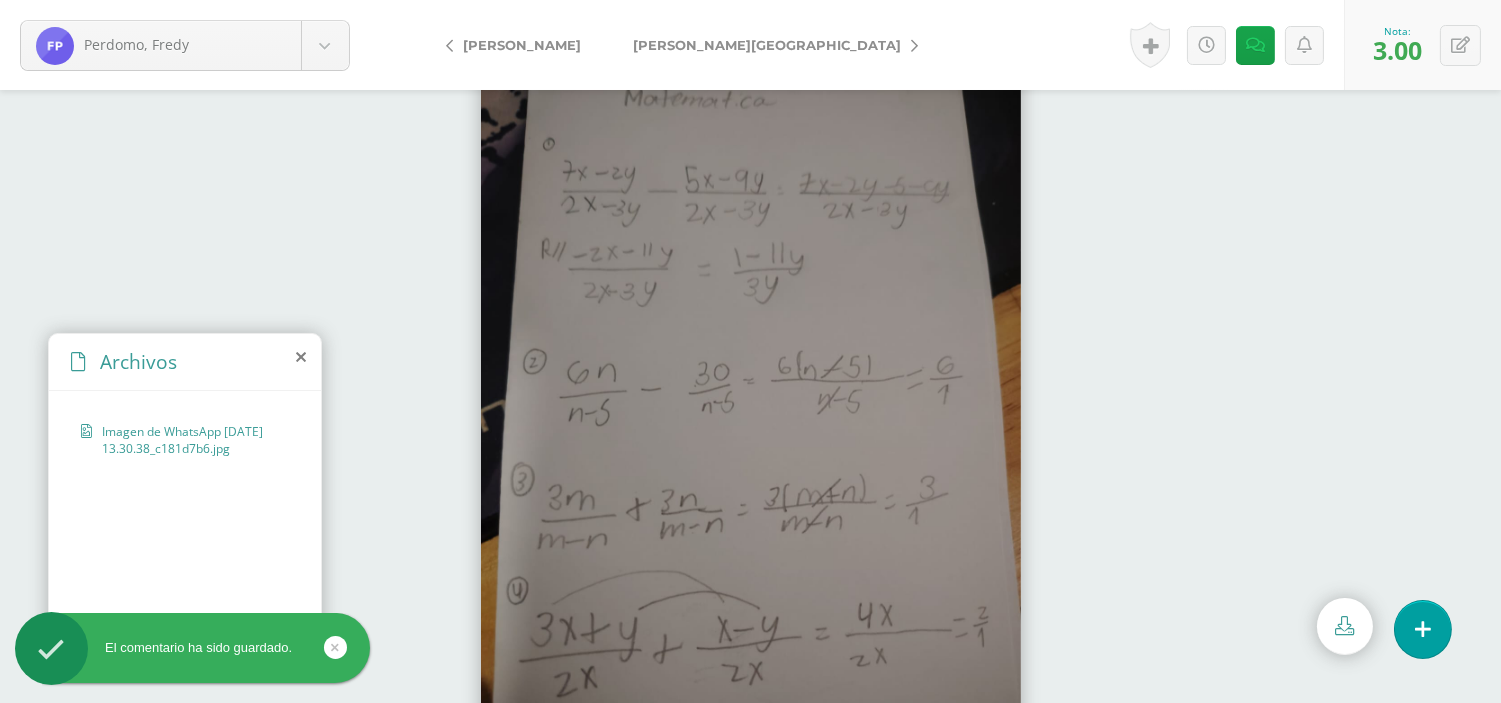 click on "[PERSON_NAME][GEOGRAPHIC_DATA]" at bounding box center [767, 45] 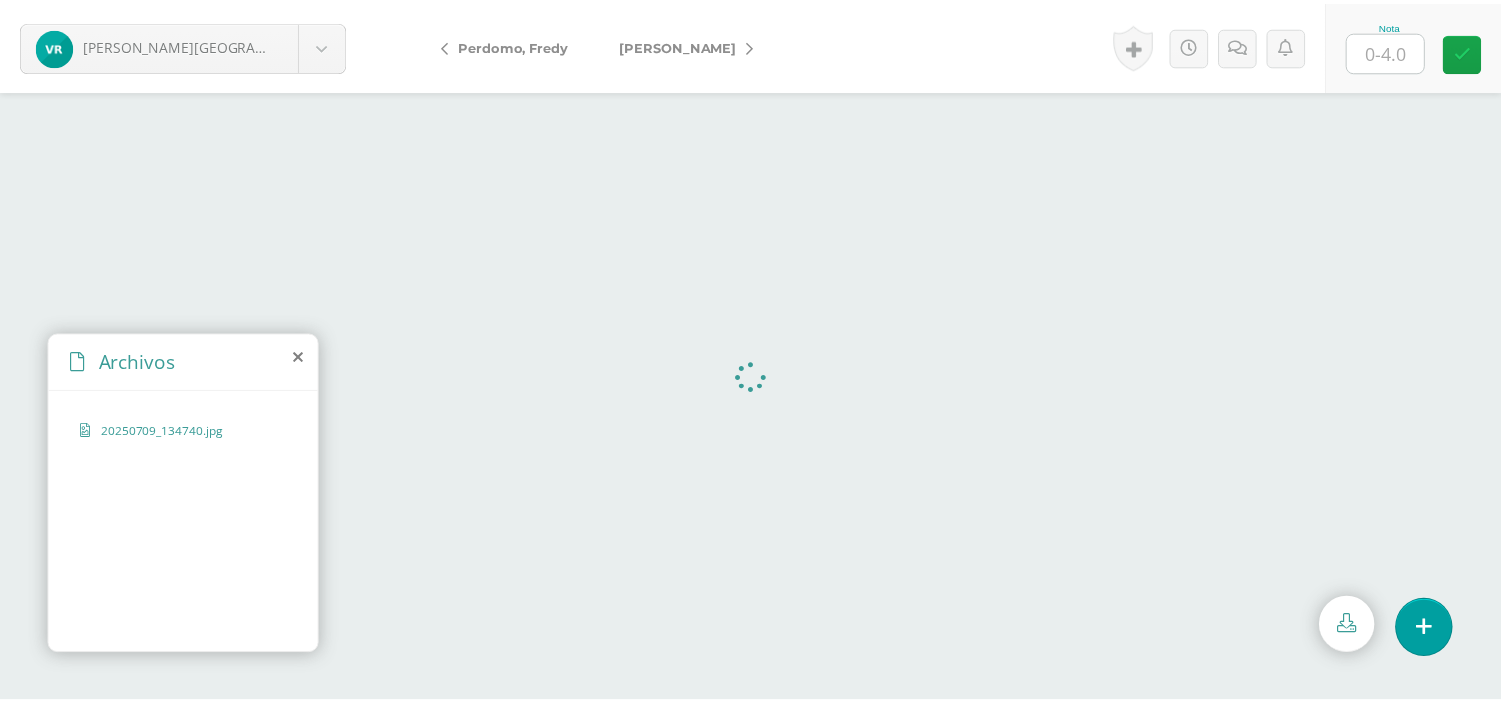 scroll, scrollTop: 0, scrollLeft: 0, axis: both 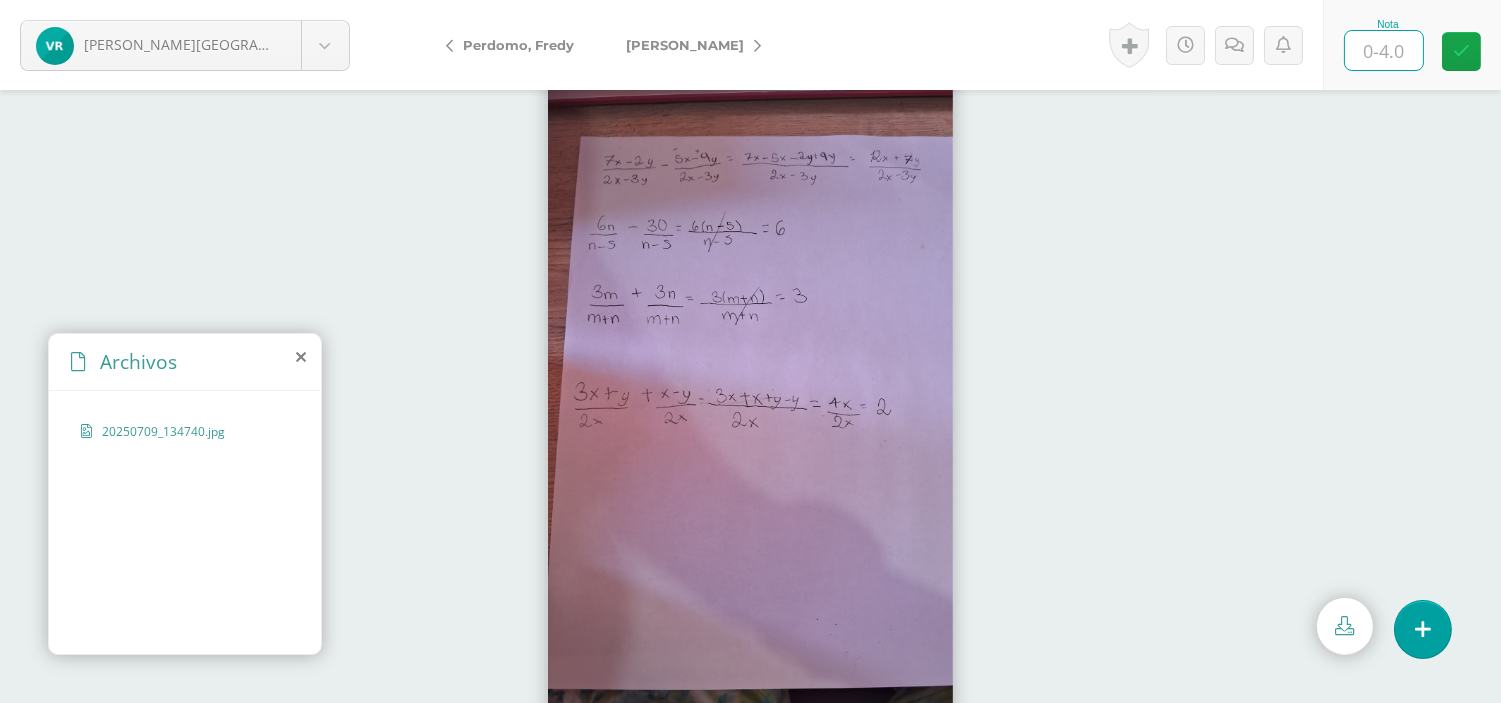 click at bounding box center (1384, 50) 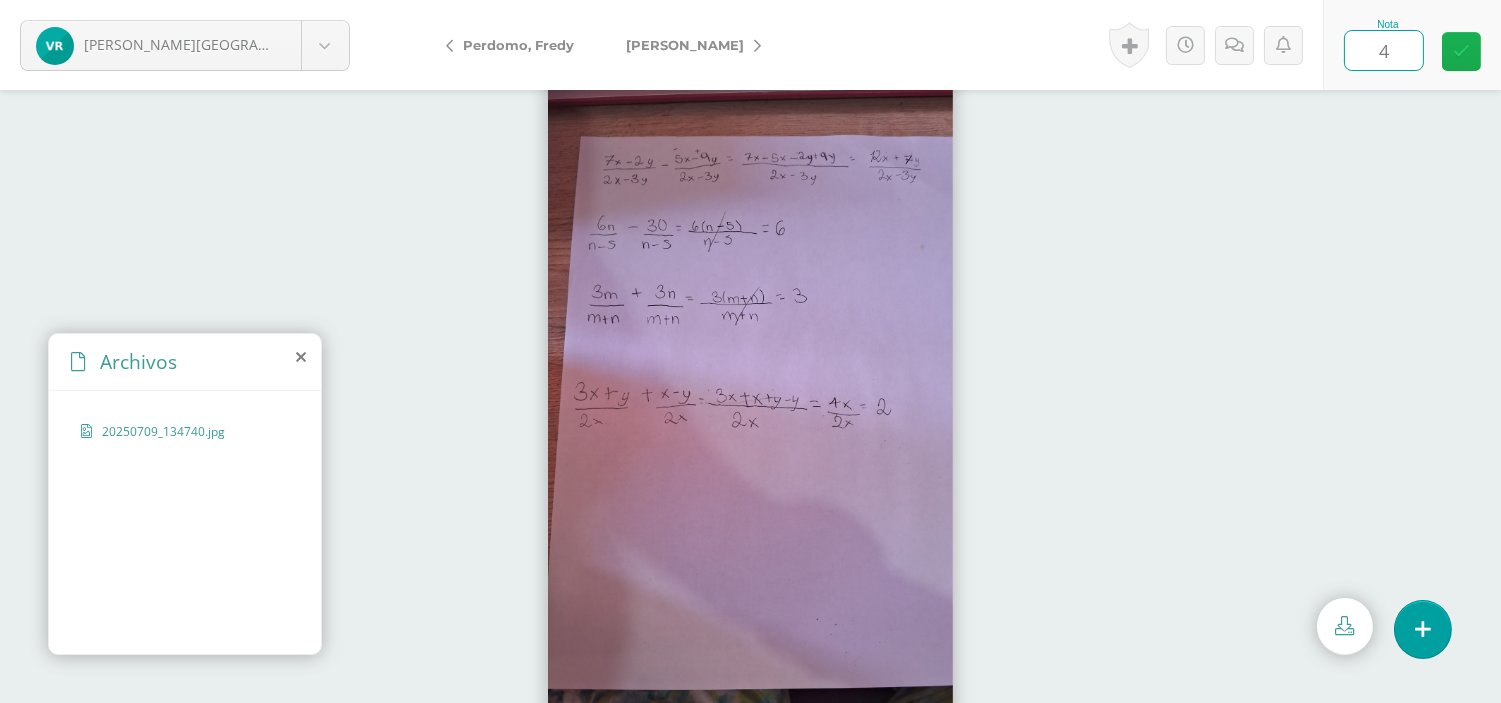click at bounding box center (1461, 51) 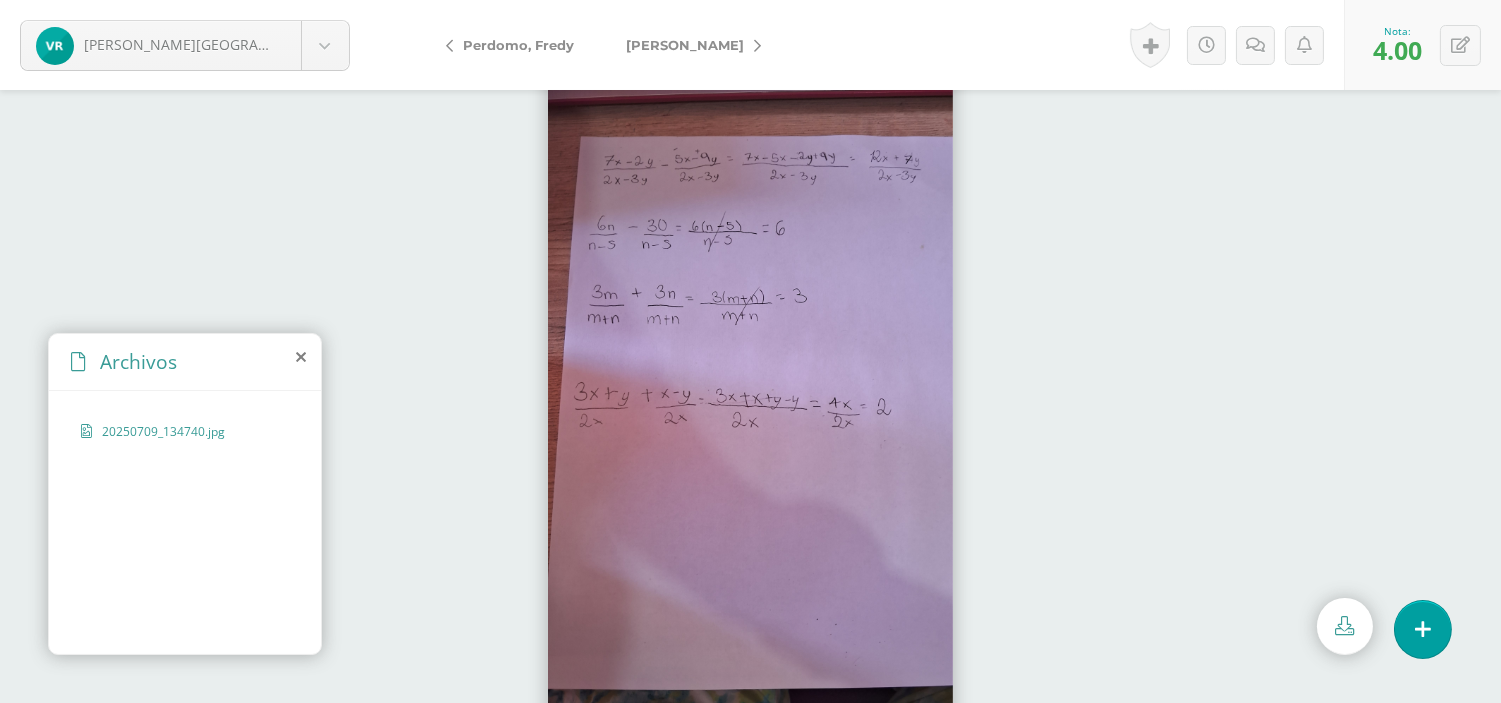 click on "[PERSON_NAME]" at bounding box center (685, 45) 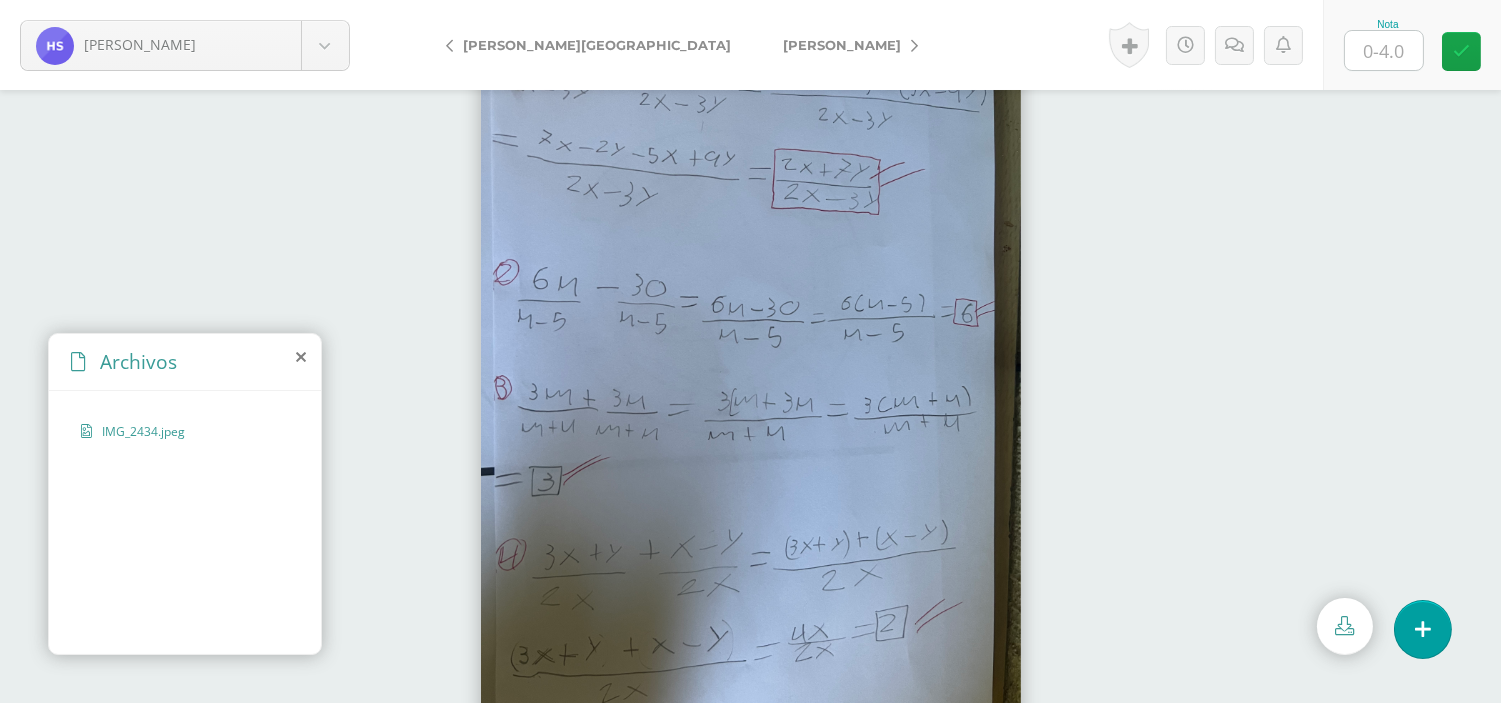 scroll, scrollTop: 53, scrollLeft: 0, axis: vertical 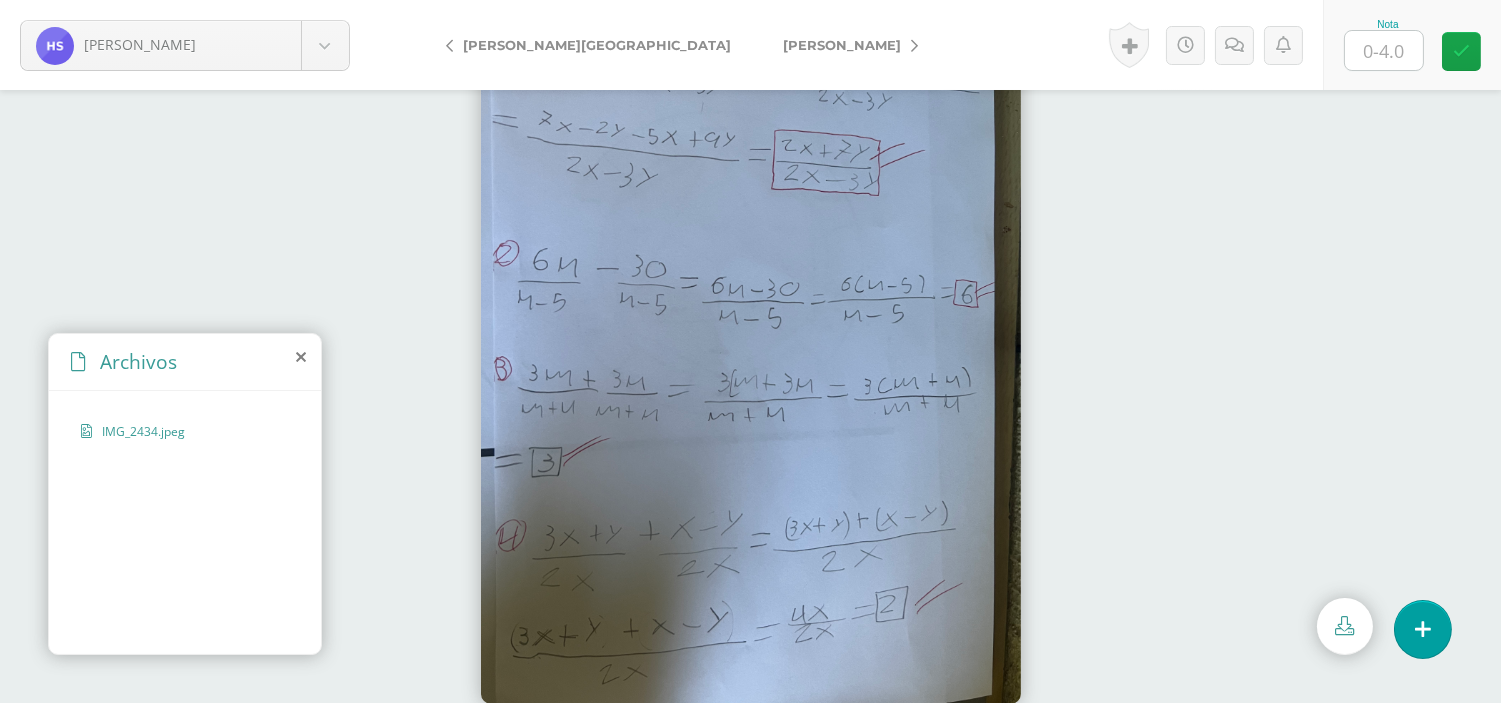 click at bounding box center (1384, 50) 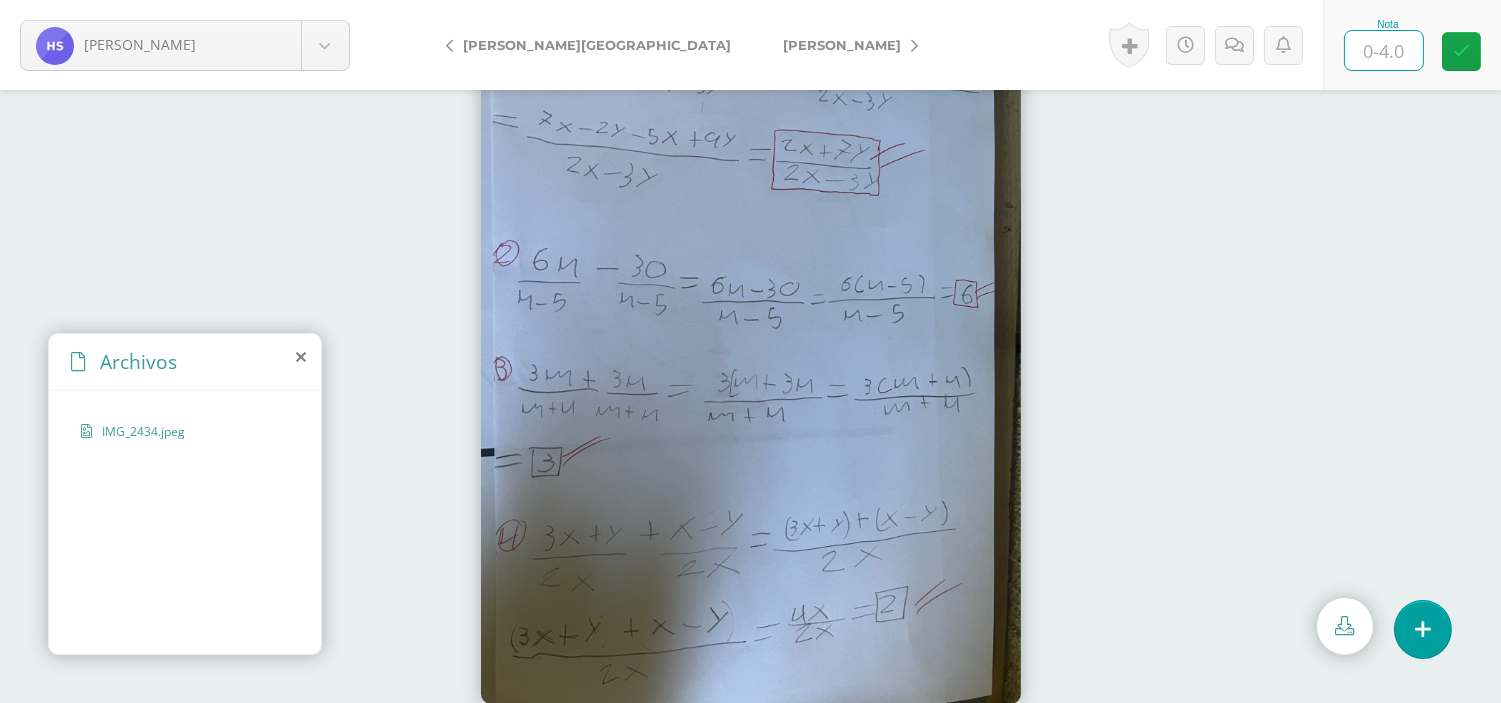 type on "4" 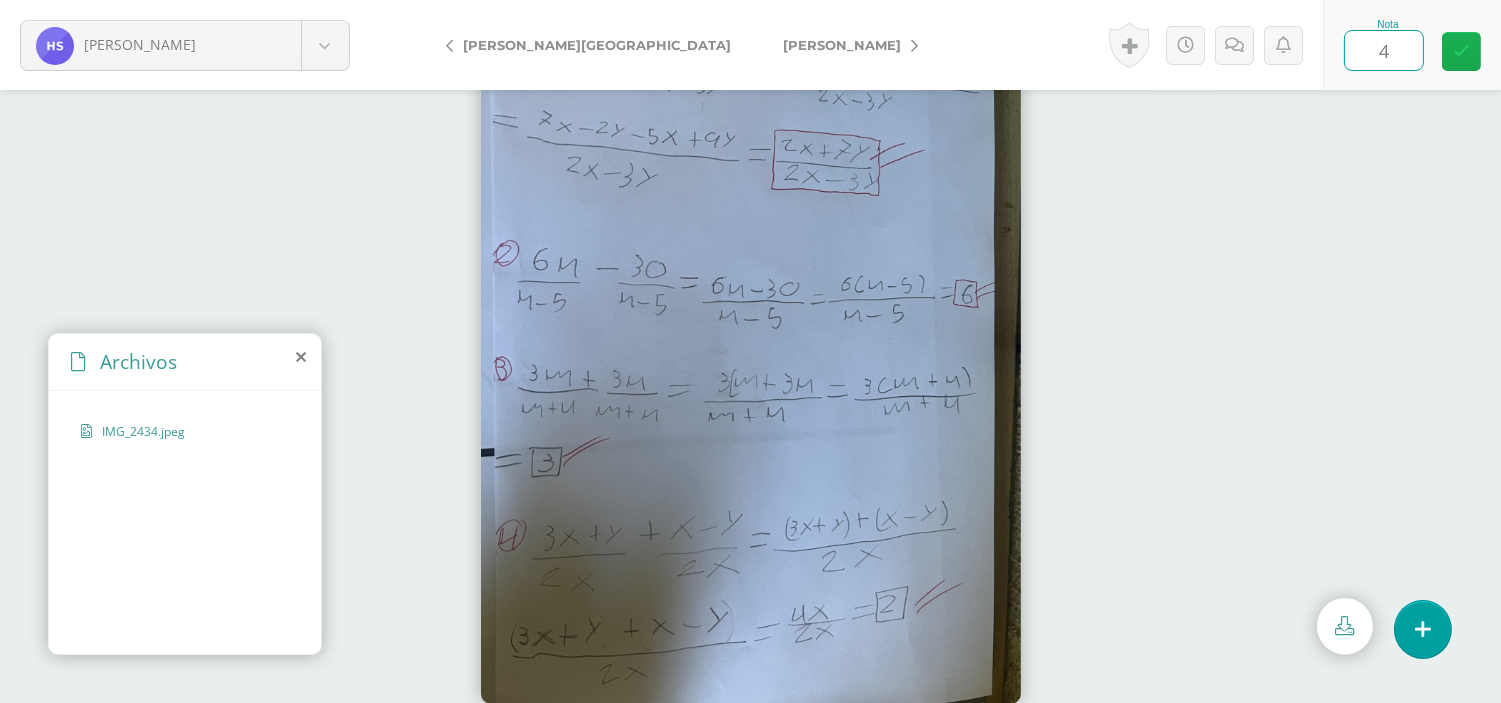 click at bounding box center [1461, 51] 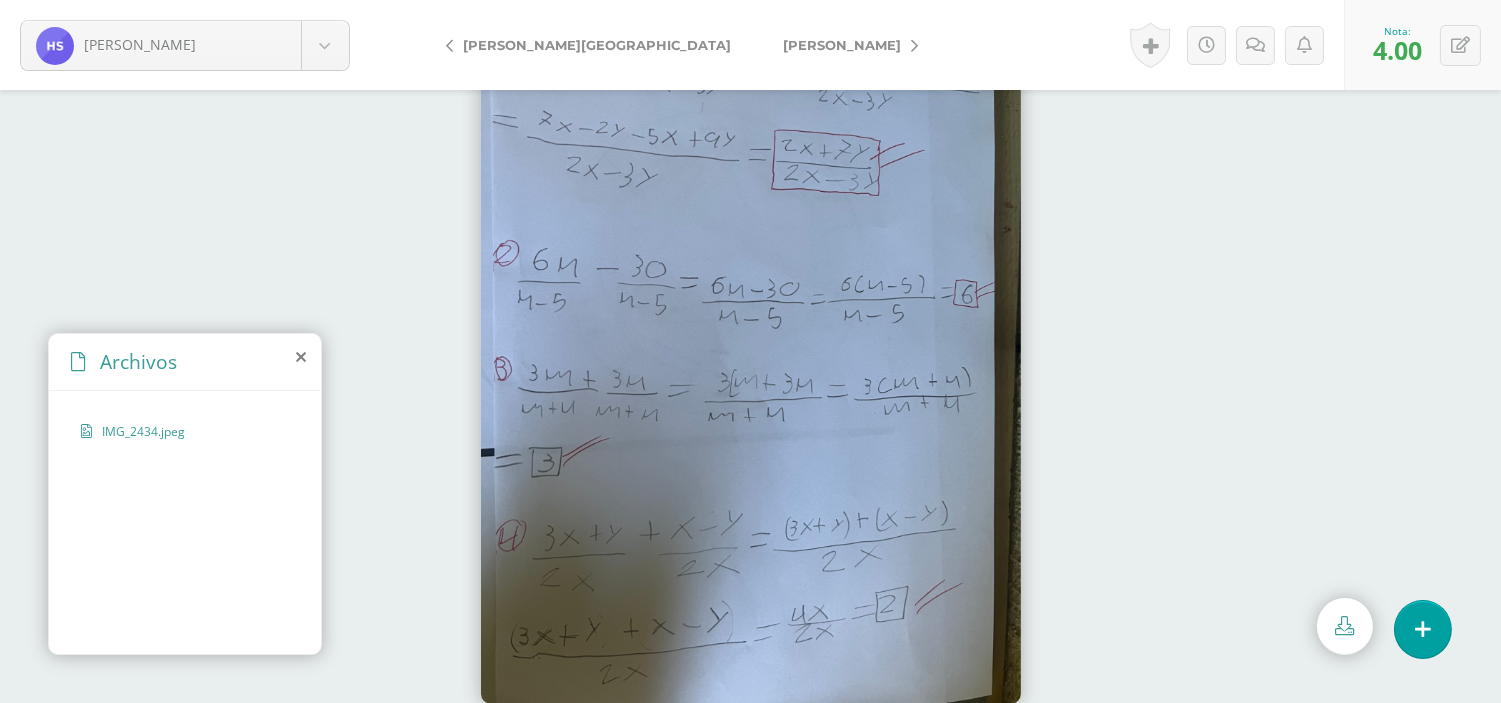click on "[PERSON_NAME]" at bounding box center [845, 45] 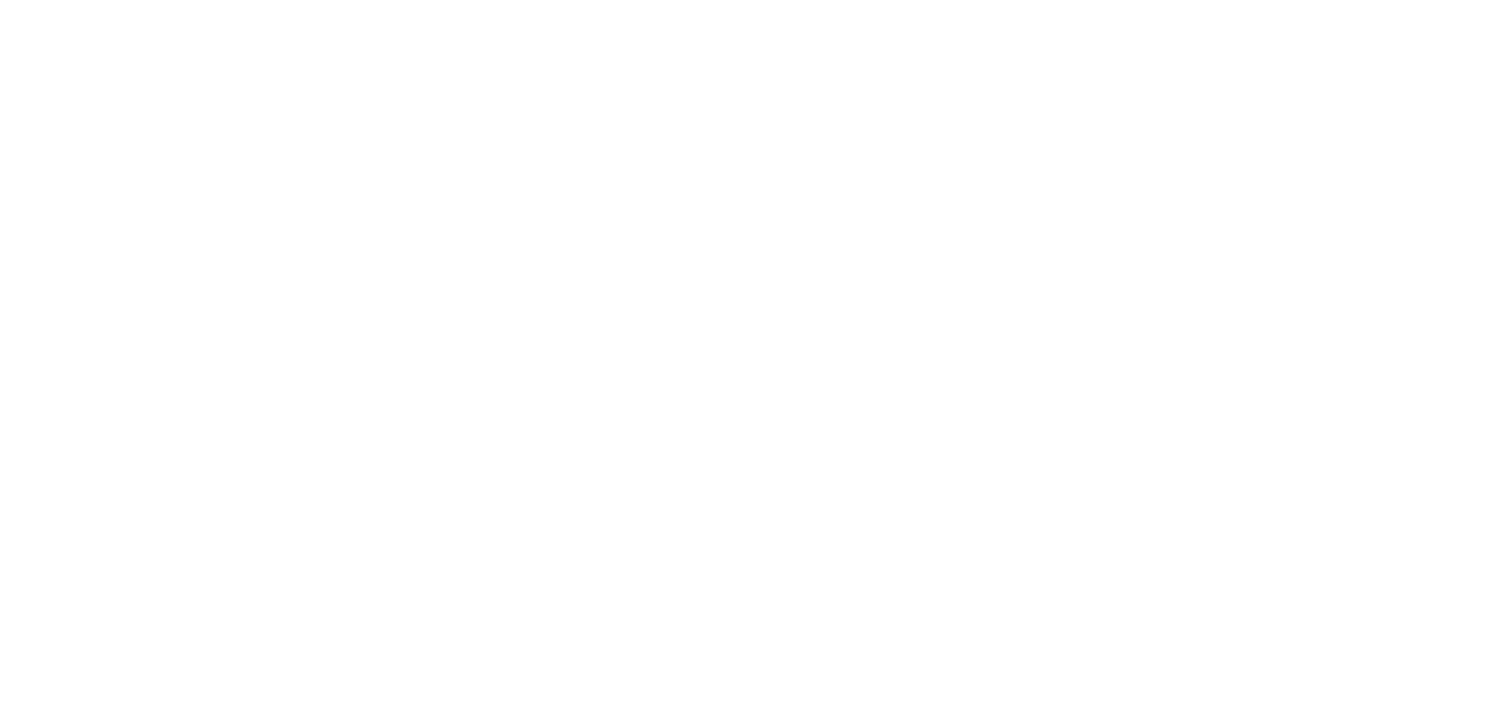 scroll, scrollTop: 0, scrollLeft: 0, axis: both 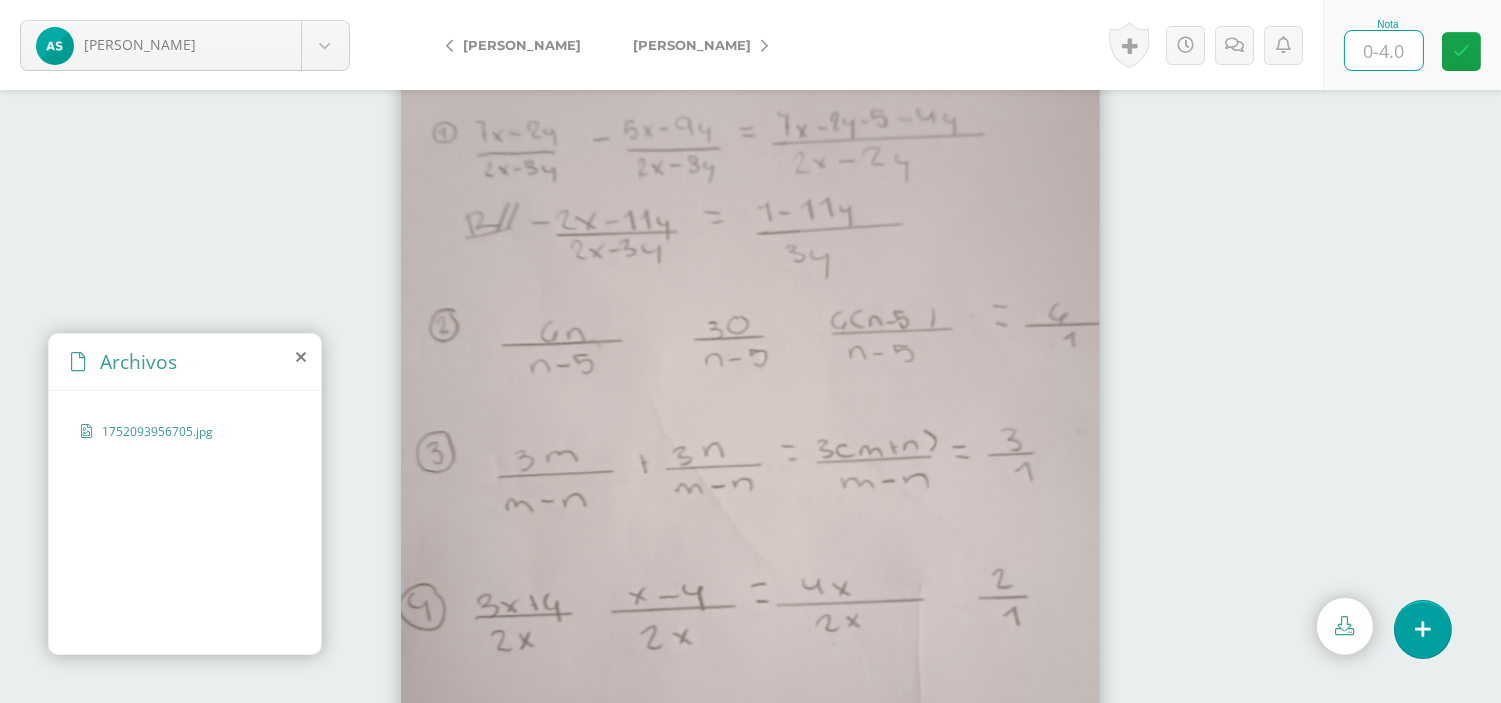 click at bounding box center (1384, 50) 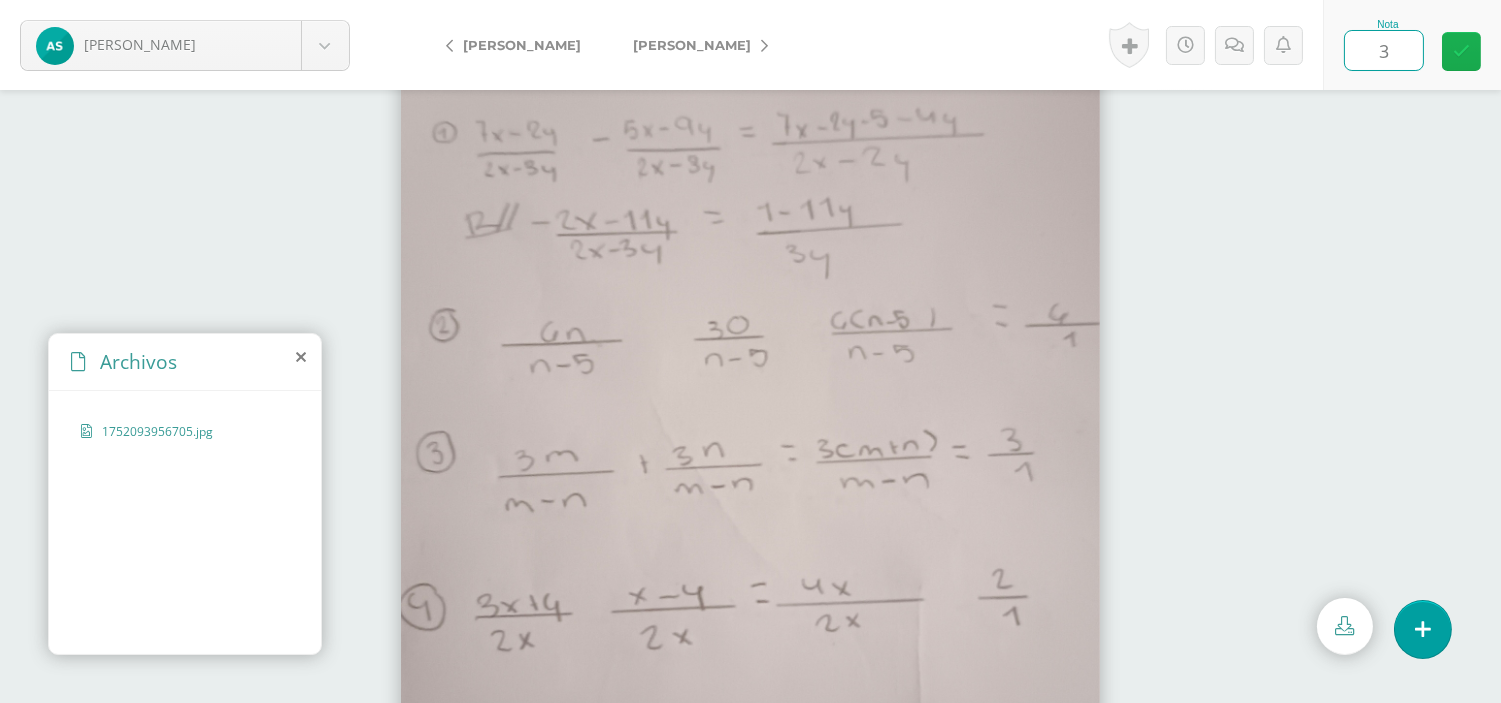click at bounding box center (1461, 51) 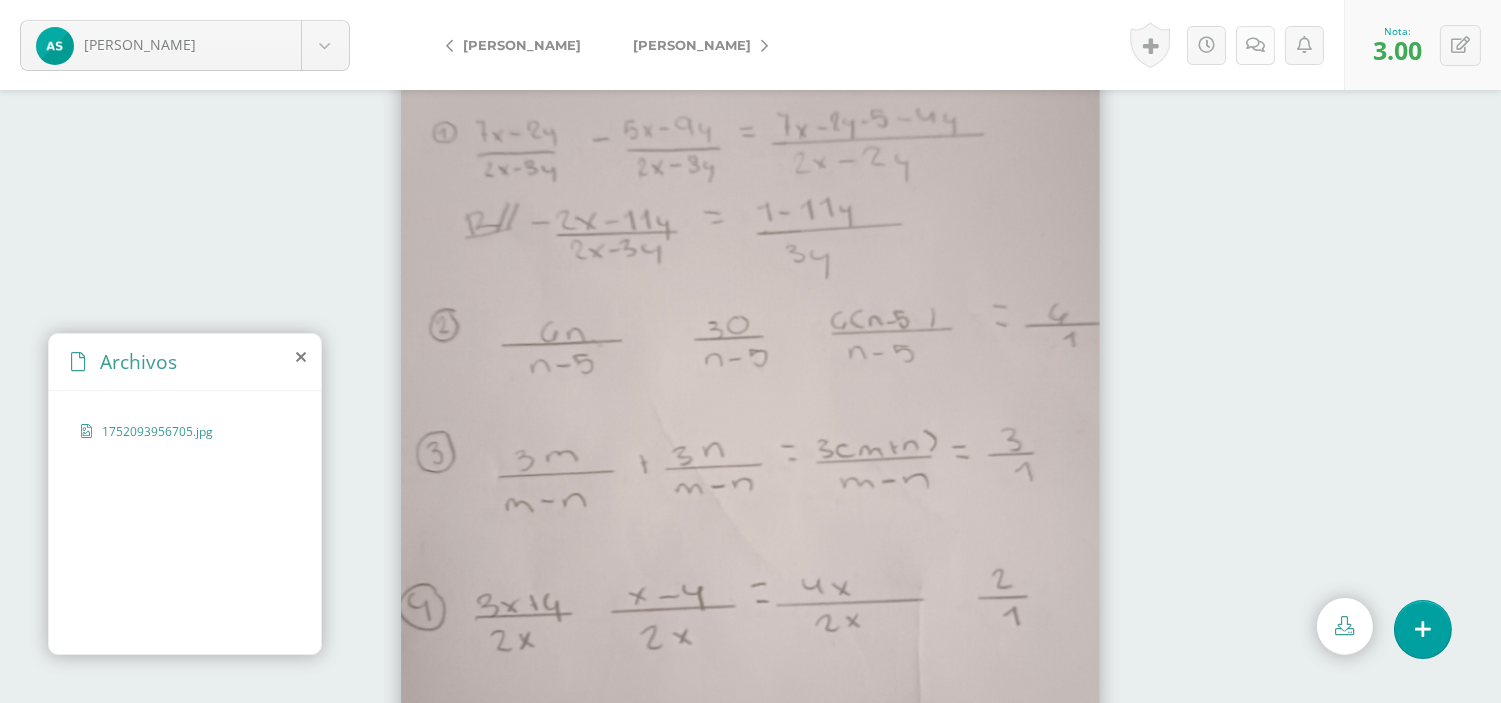 click at bounding box center [1255, 45] 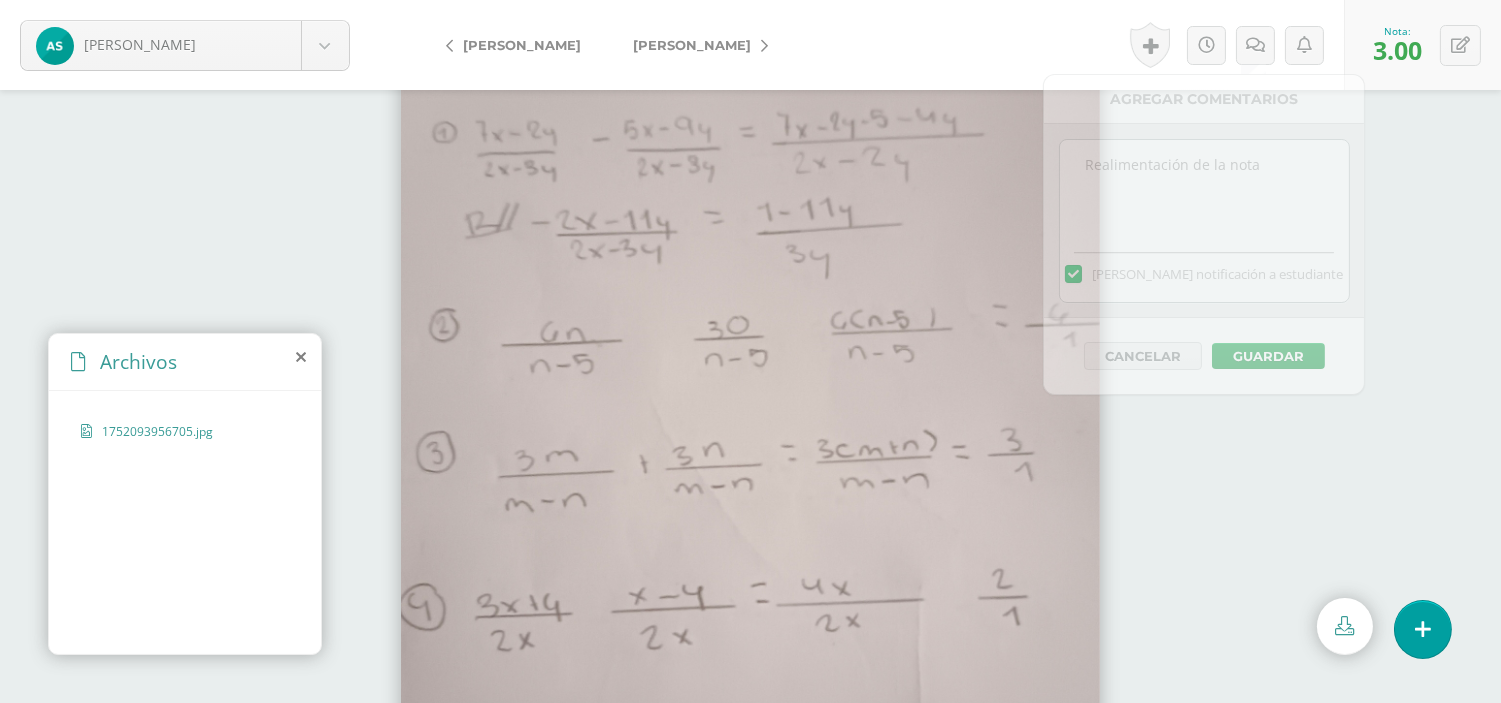 click at bounding box center (1204, 190) 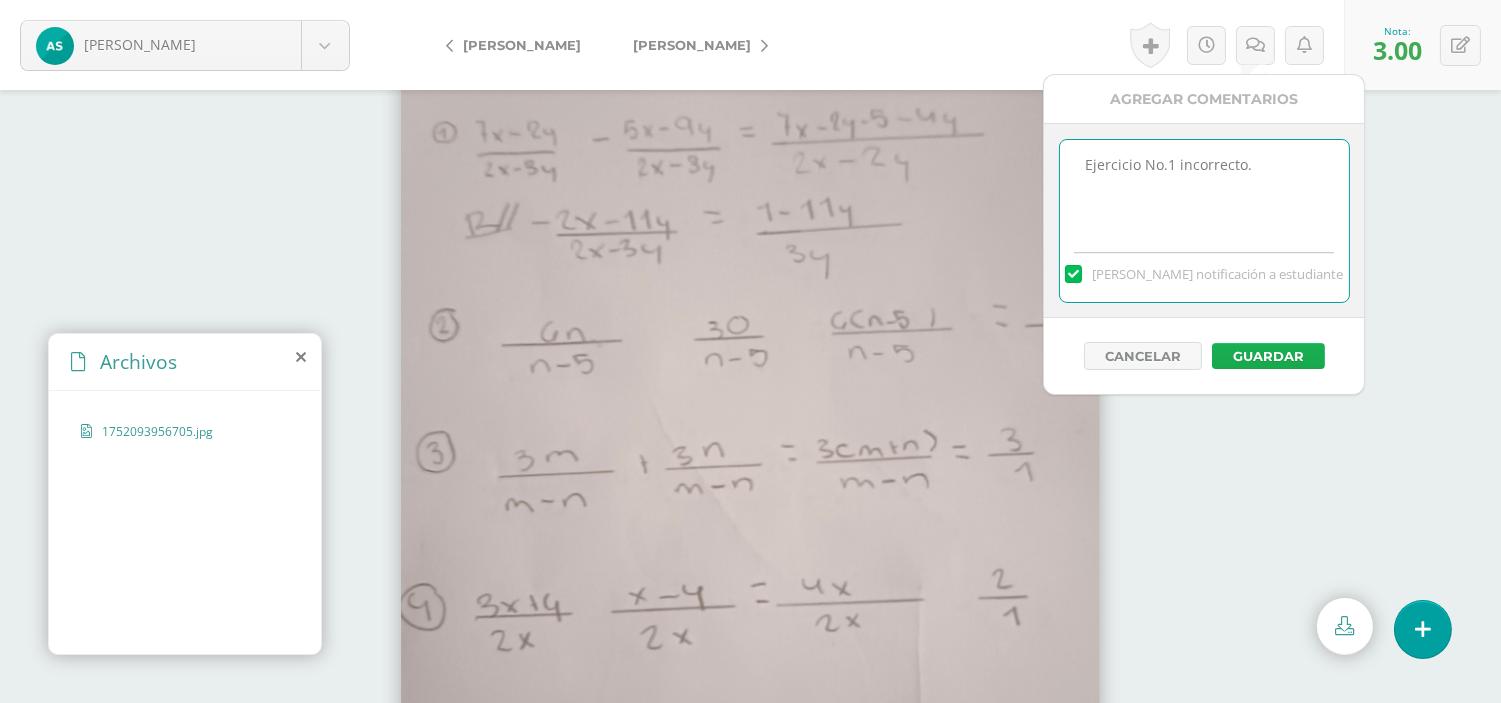 type on "Ejercicio No.1 incorrecto." 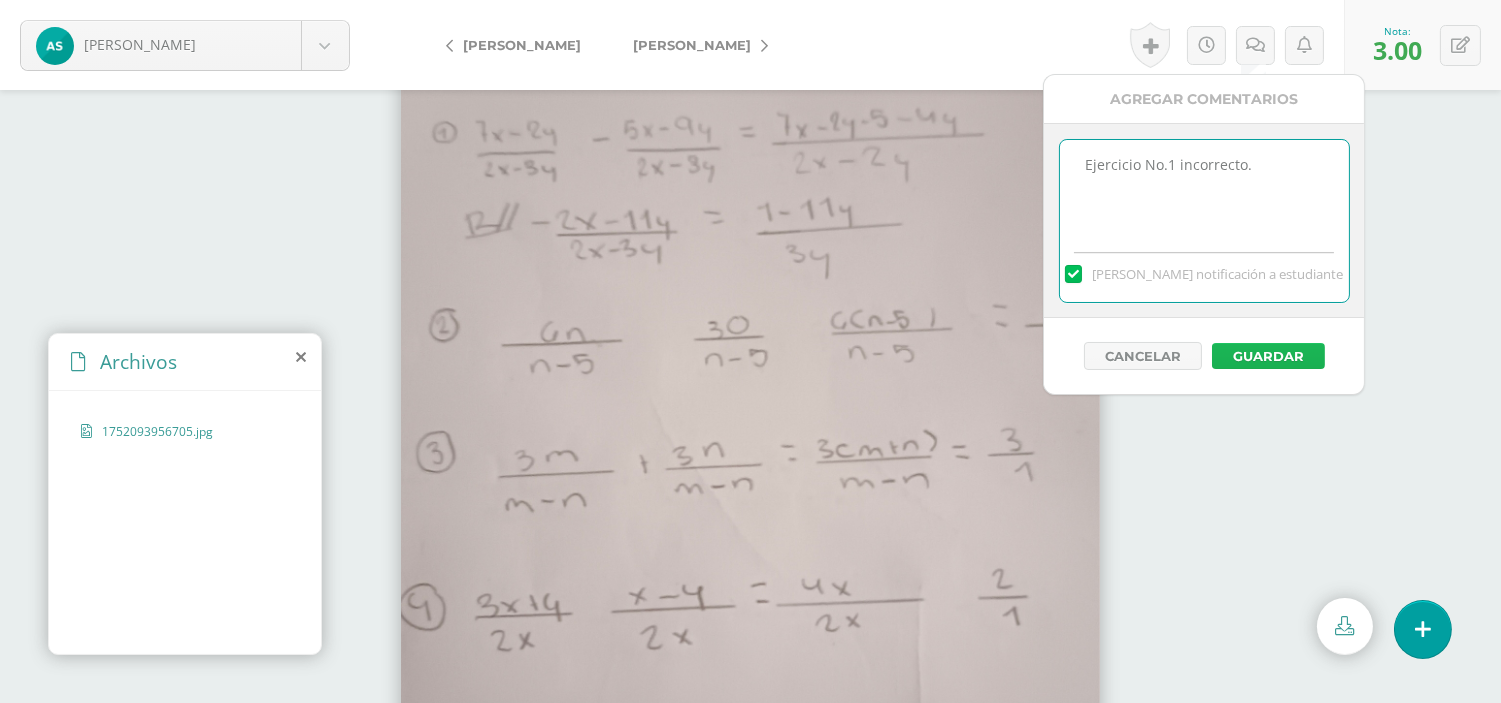 click on "Guardar" at bounding box center [1268, 356] 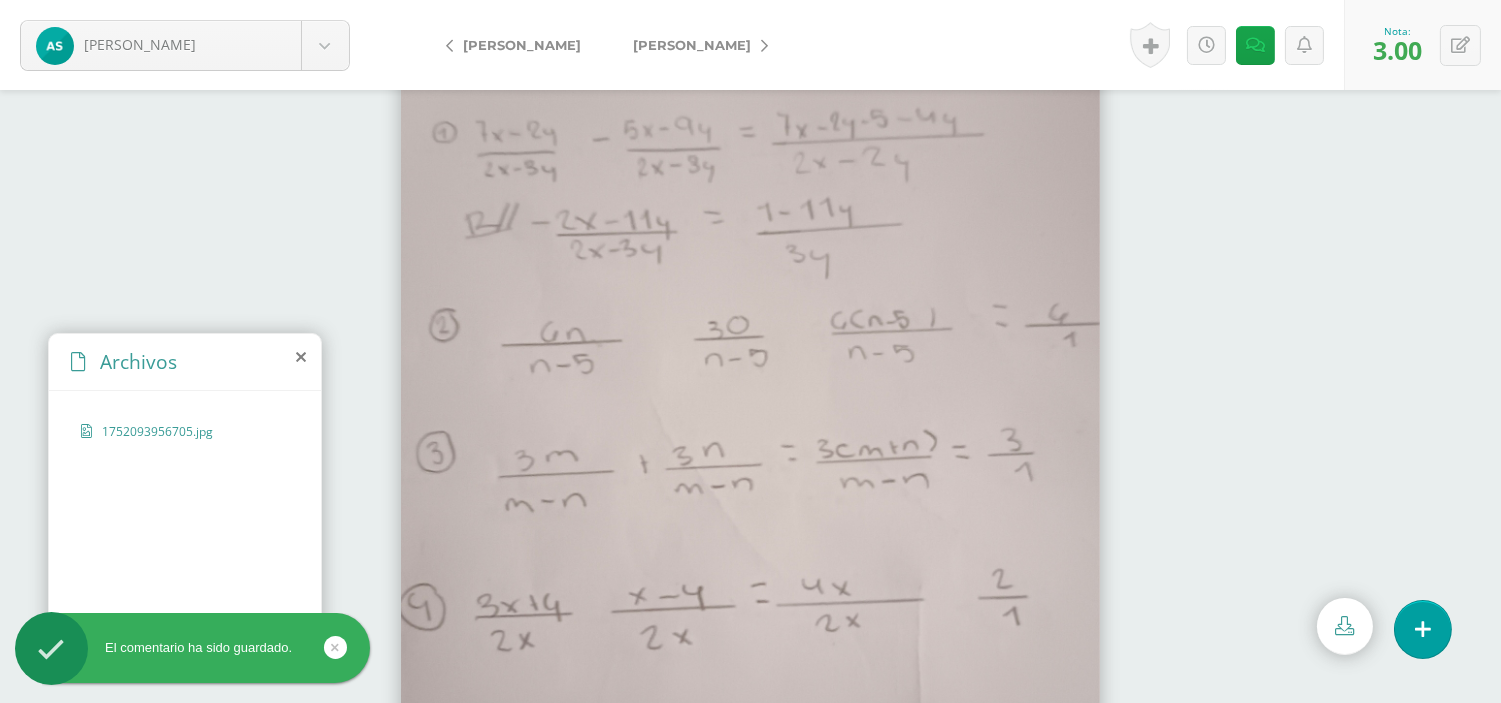 click on "[PERSON_NAME]" at bounding box center (692, 45) 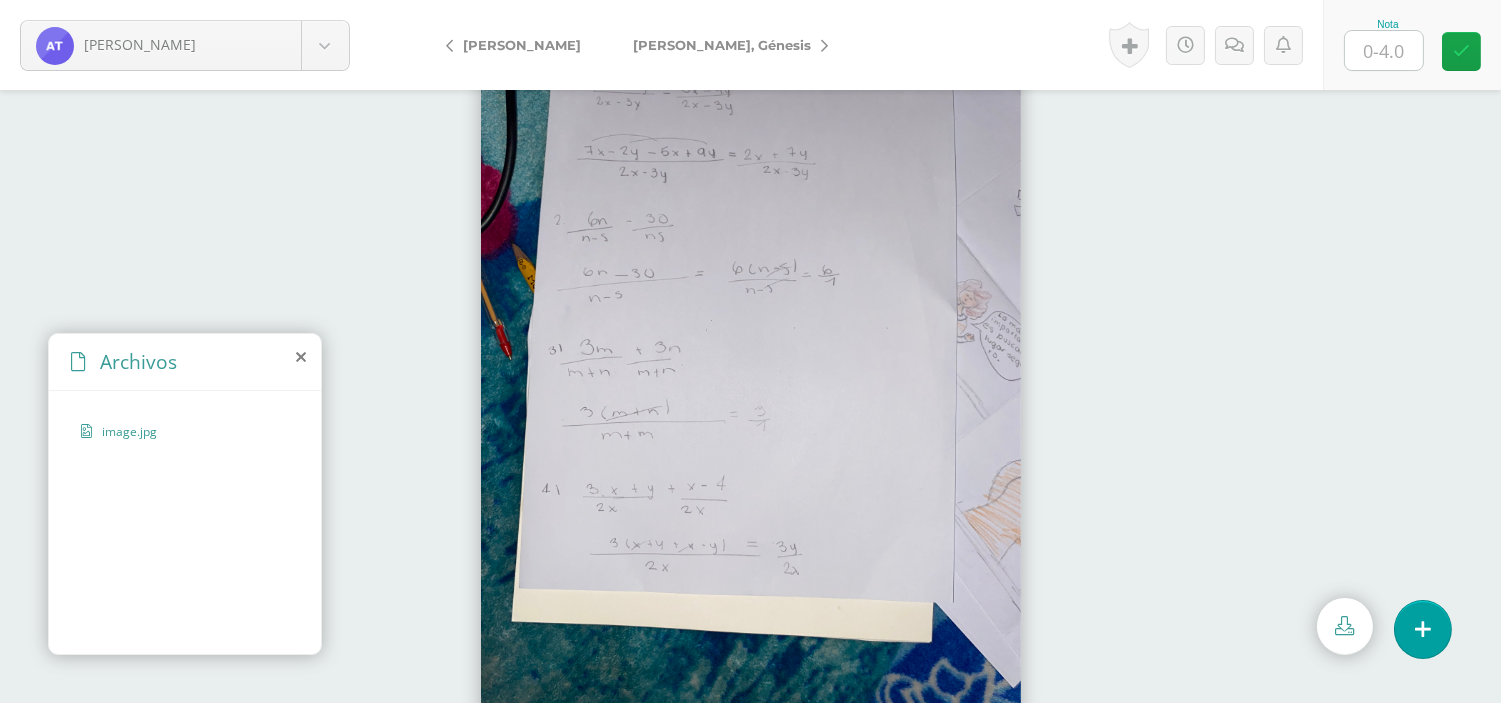 scroll, scrollTop: 53, scrollLeft: 0, axis: vertical 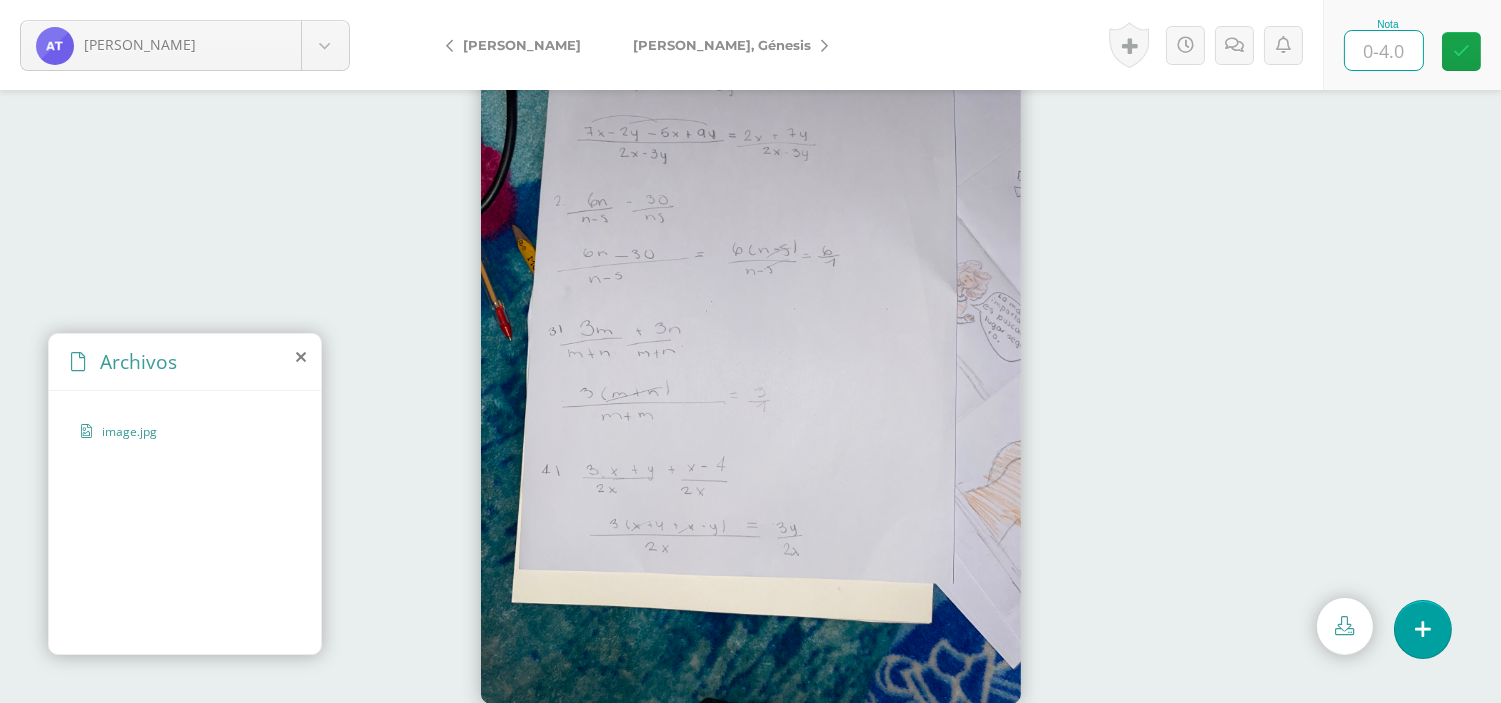 click at bounding box center [1384, 50] 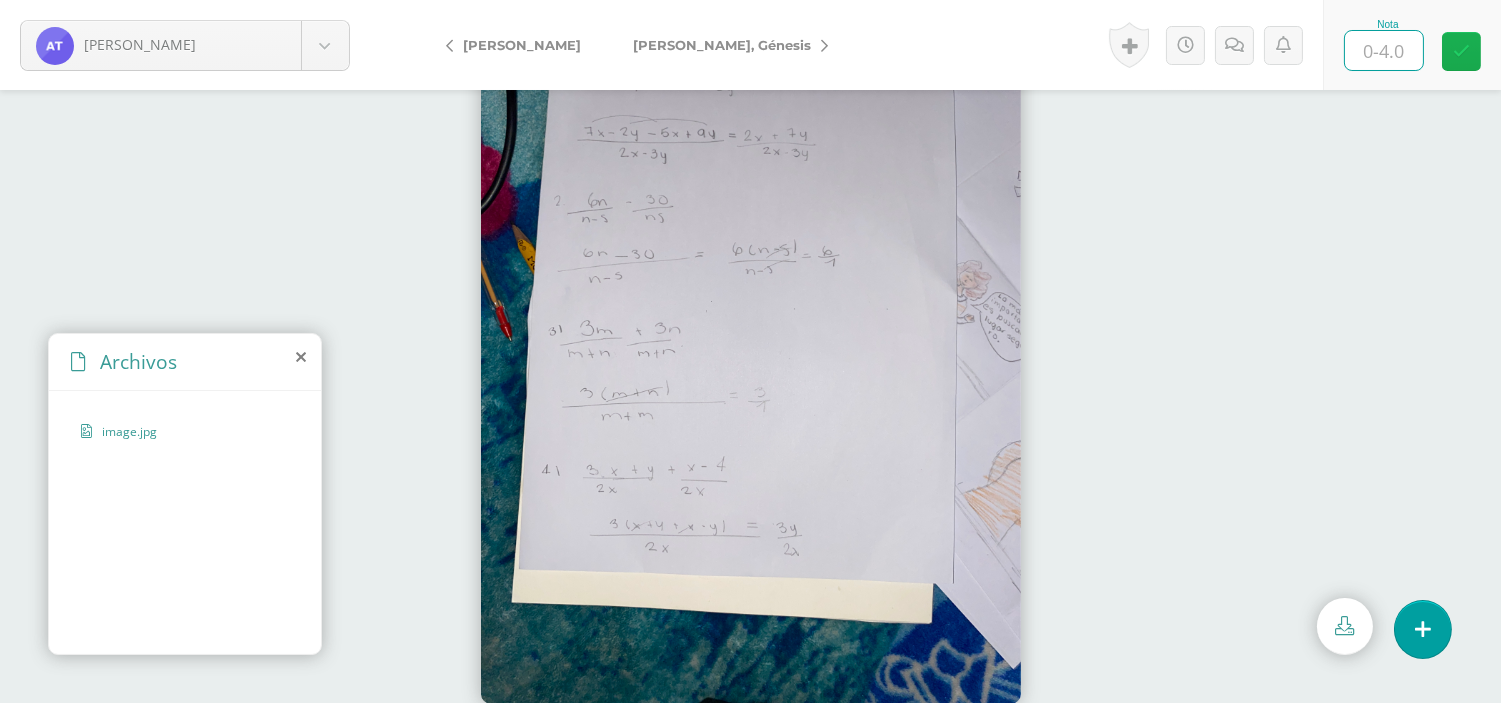type on "3" 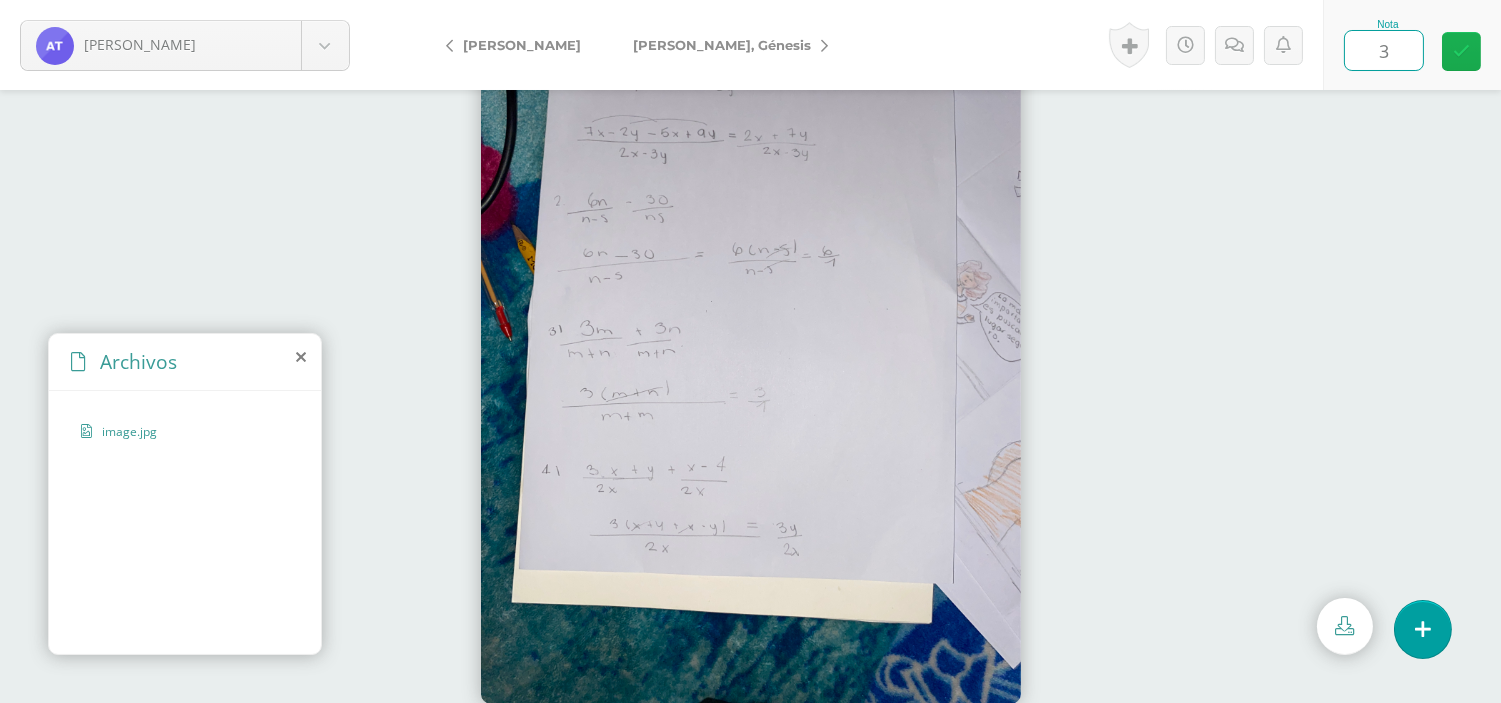 click at bounding box center (1461, 51) 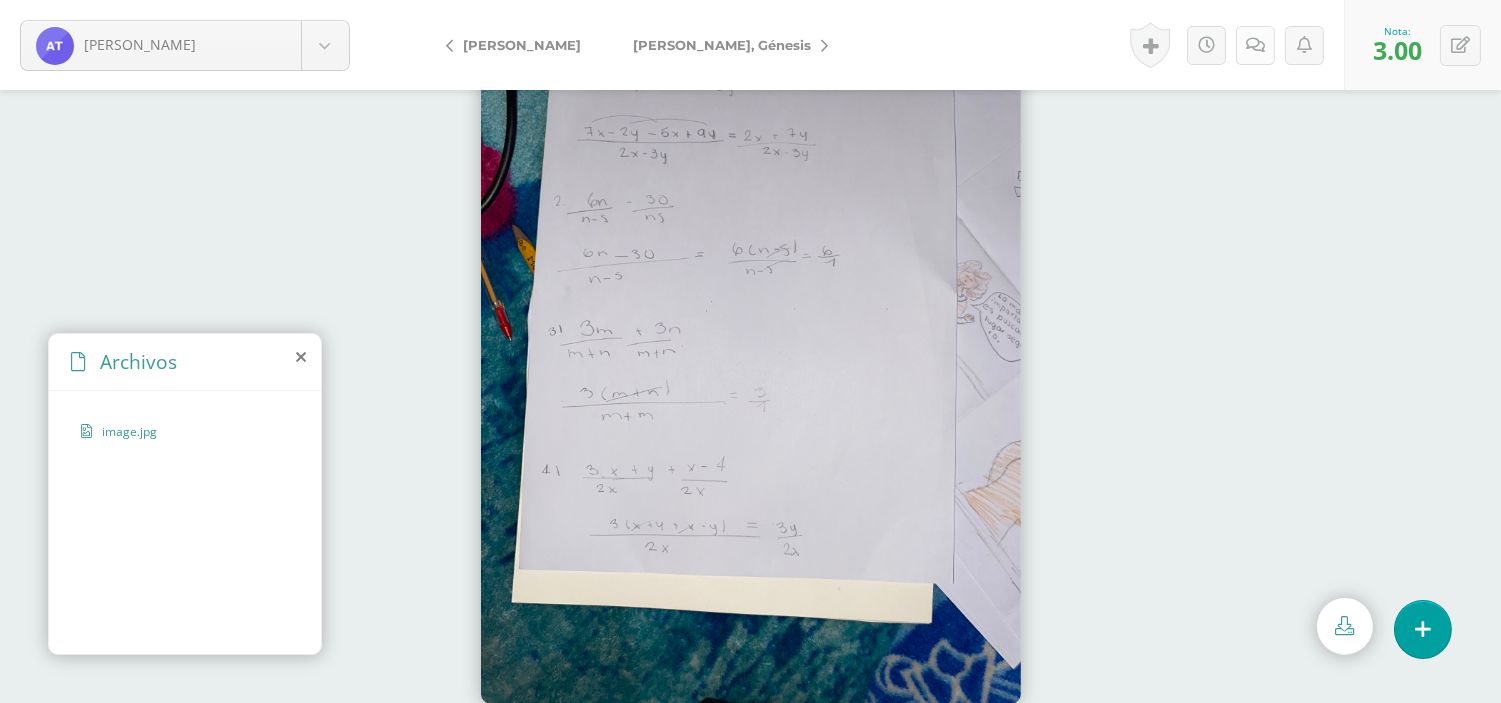 click at bounding box center (1255, 45) 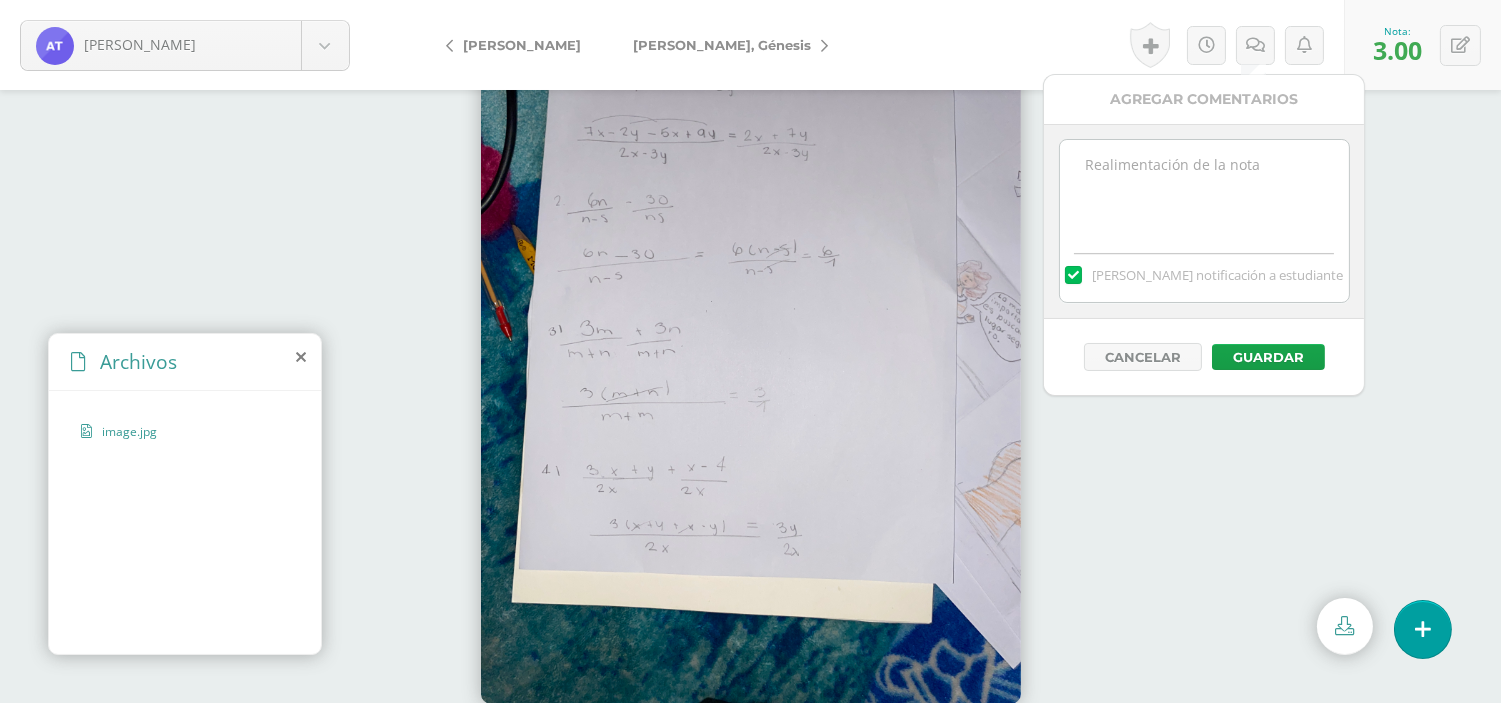 click on "[PERSON_NAME] notificación a estudiante" at bounding box center (1204, 221) 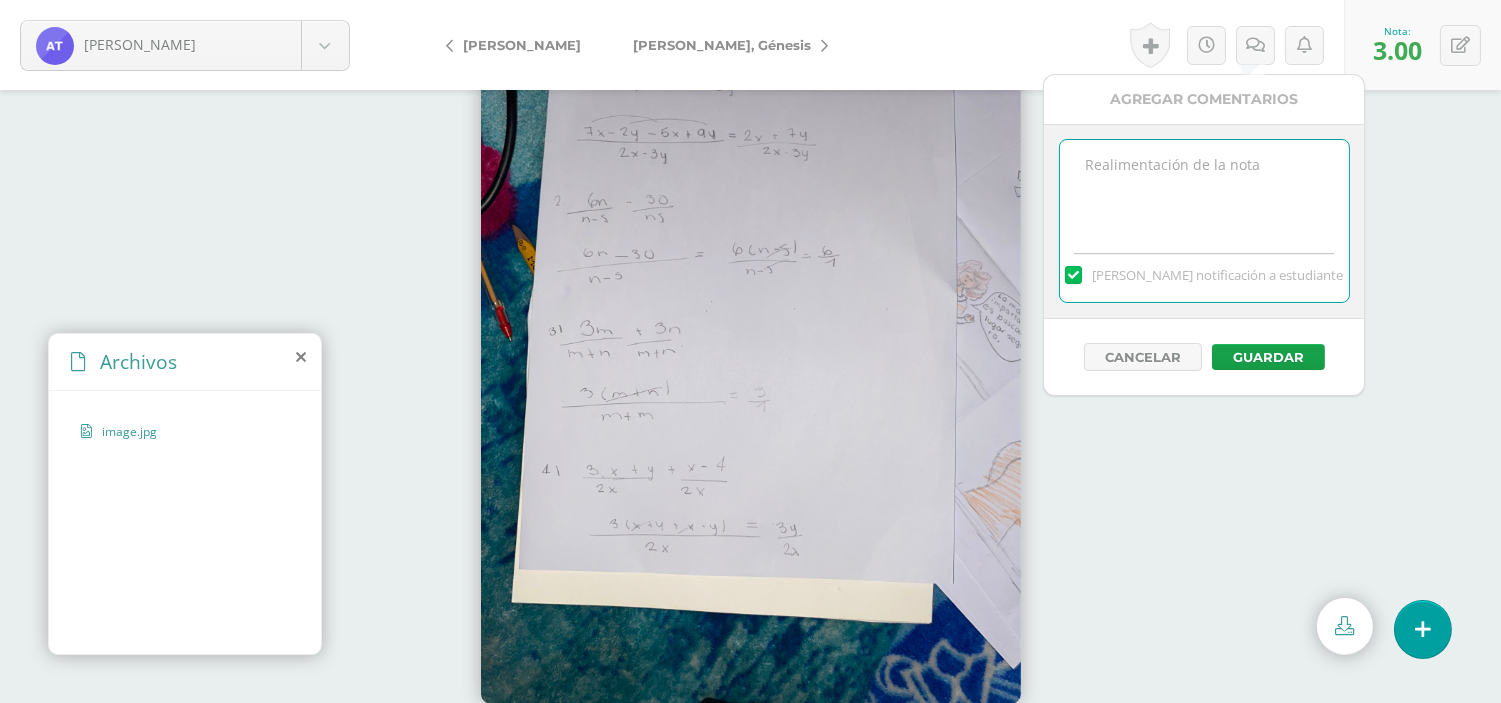 click at bounding box center [1204, 190] 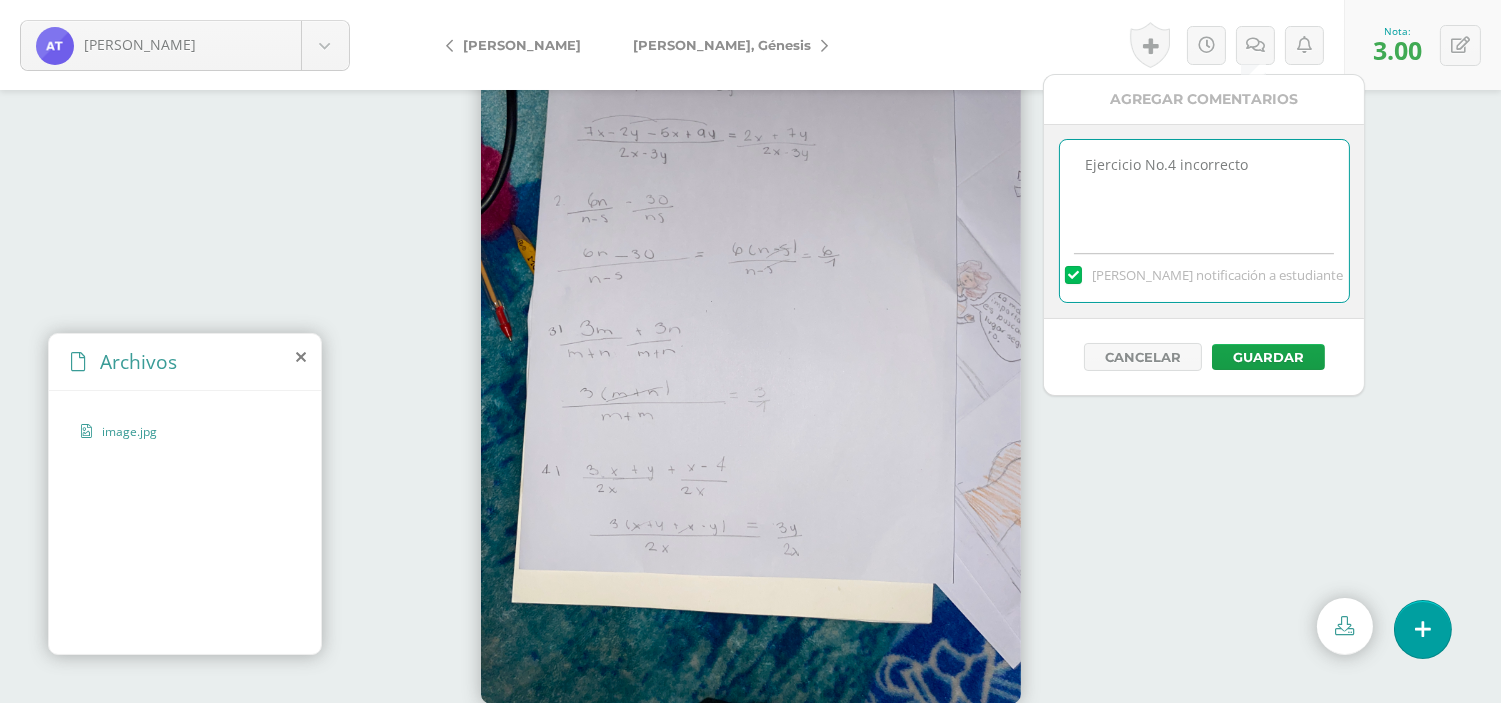 type on "Ejercicio No.4 incorrecto" 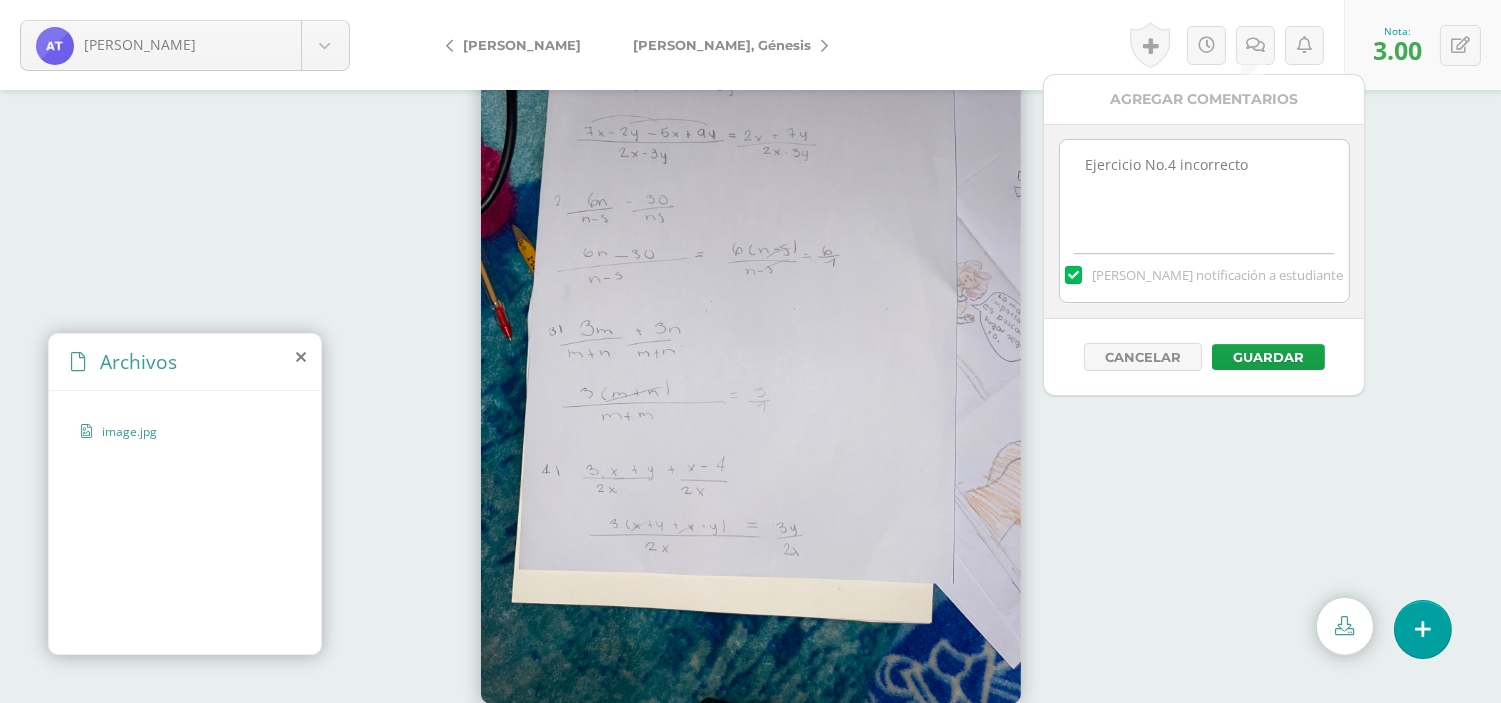 click on "Cancelar Guardar" at bounding box center (1204, 357) 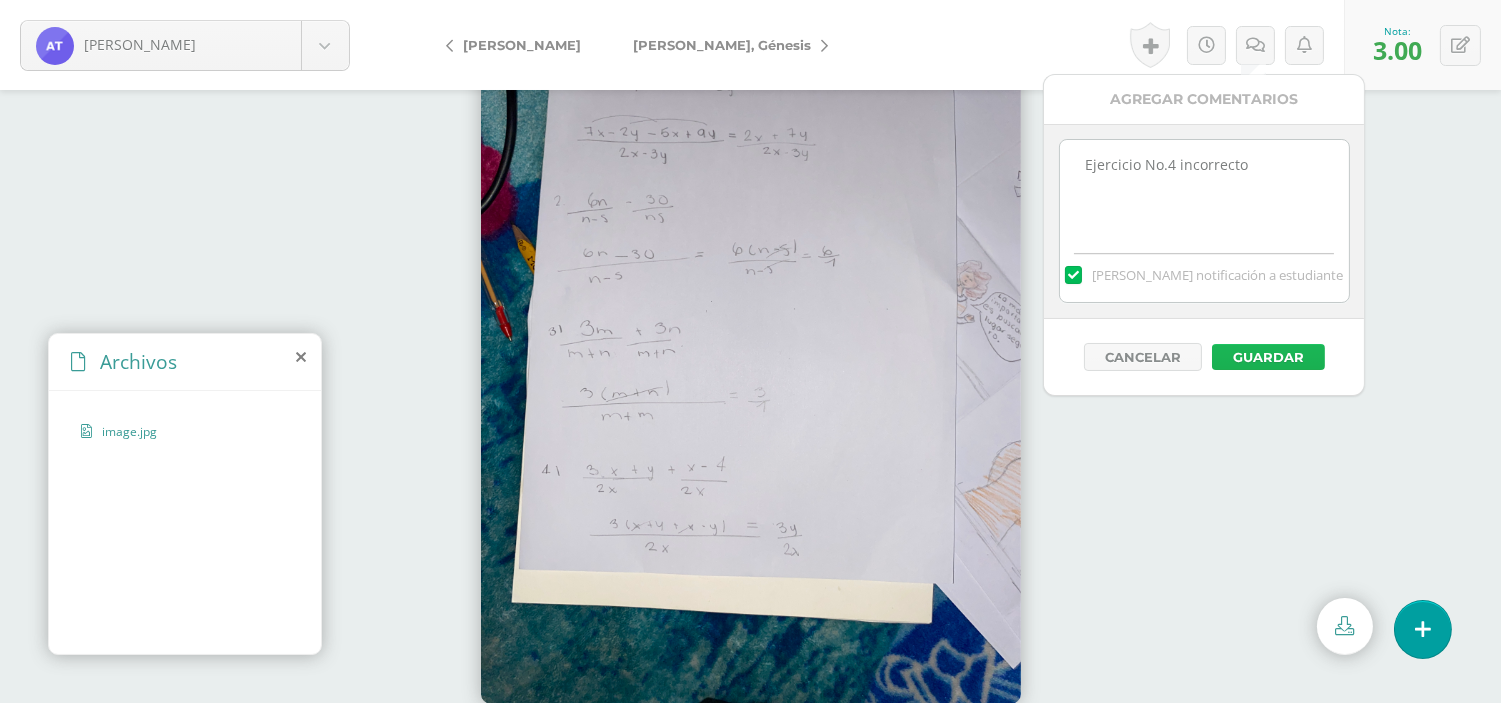 click on "Guardar" at bounding box center [1268, 357] 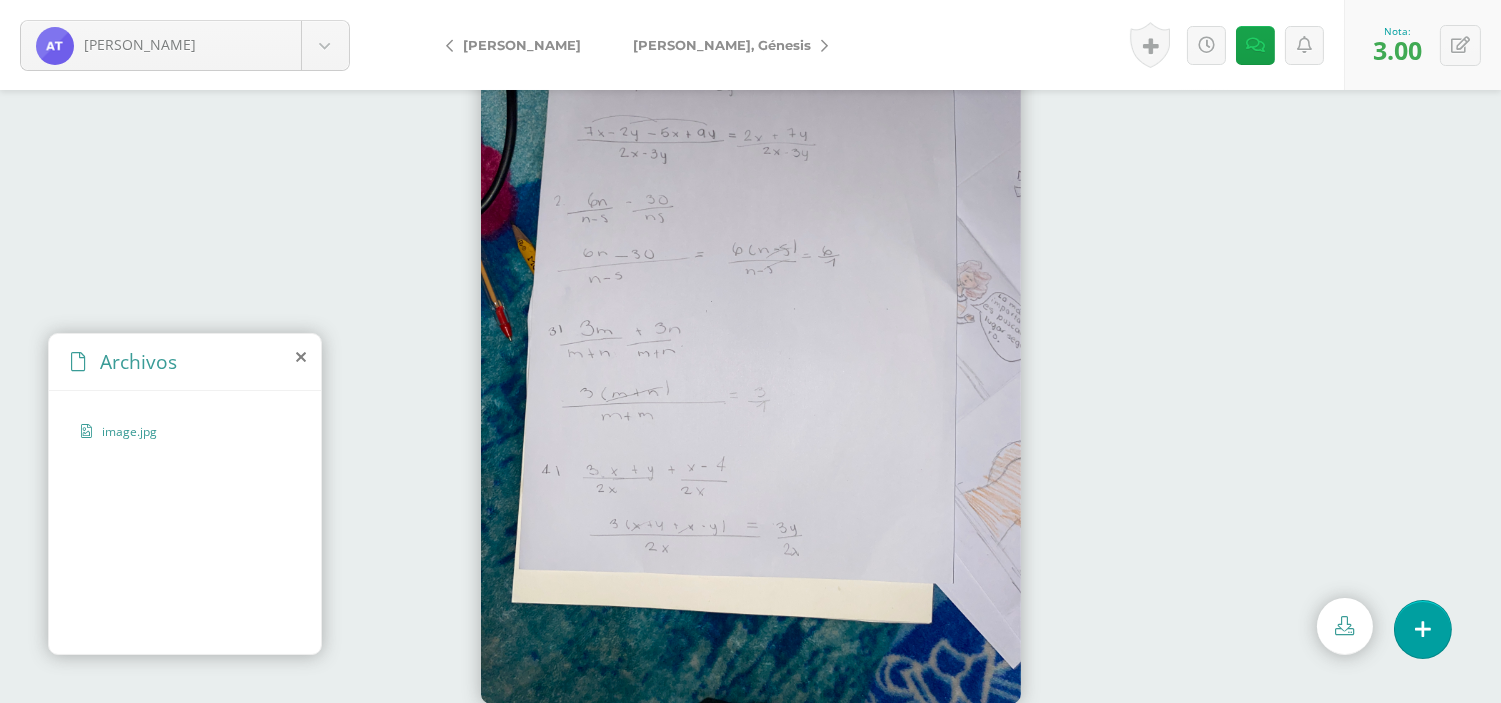 click at bounding box center (750, 343) 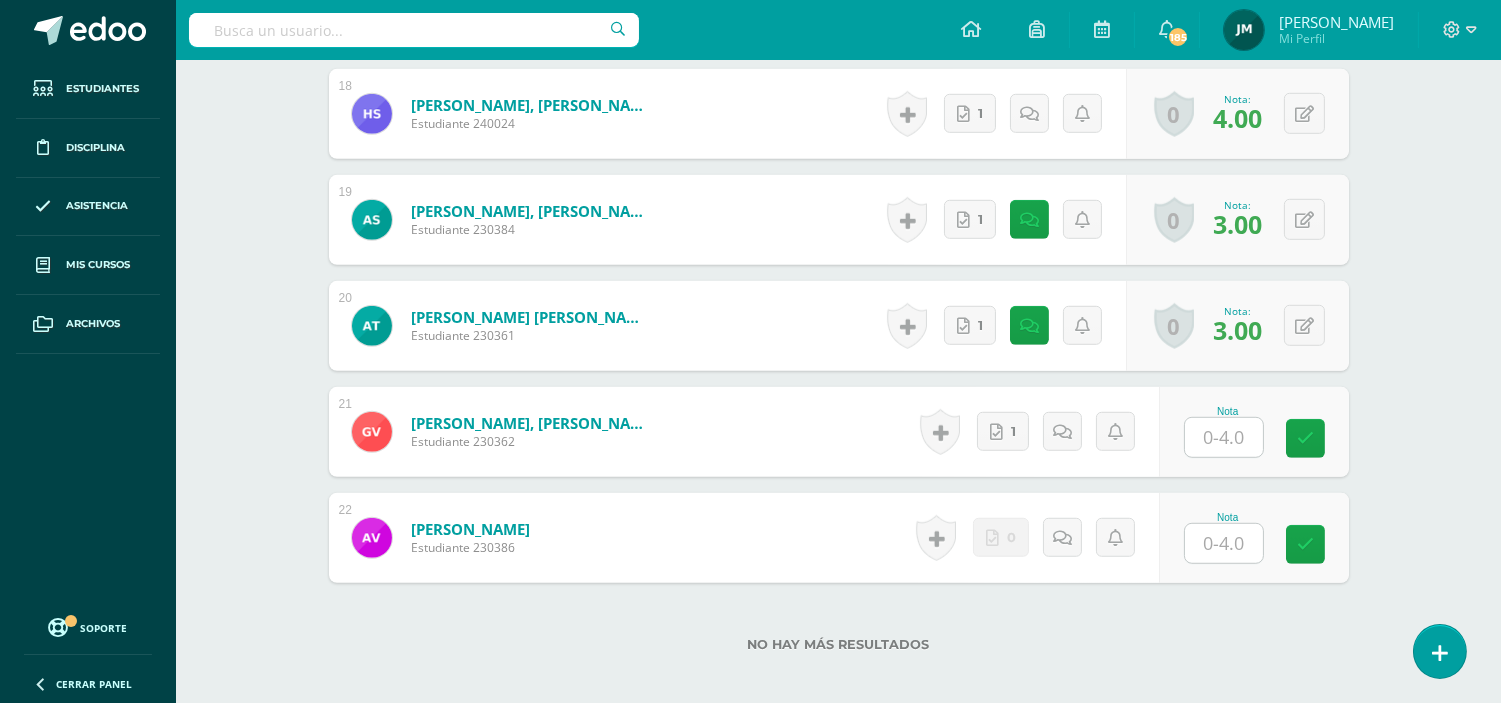 scroll, scrollTop: 2593, scrollLeft: 0, axis: vertical 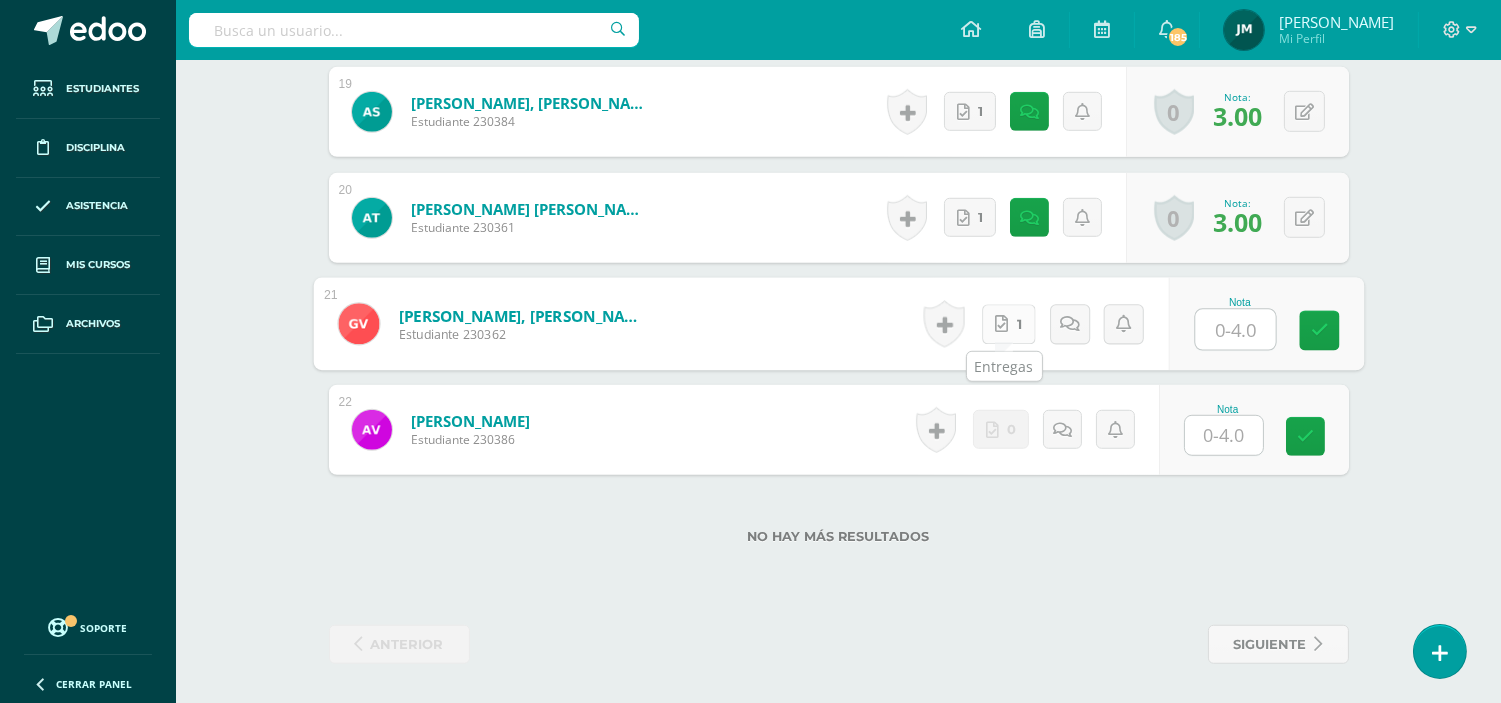 click at bounding box center [1001, 323] 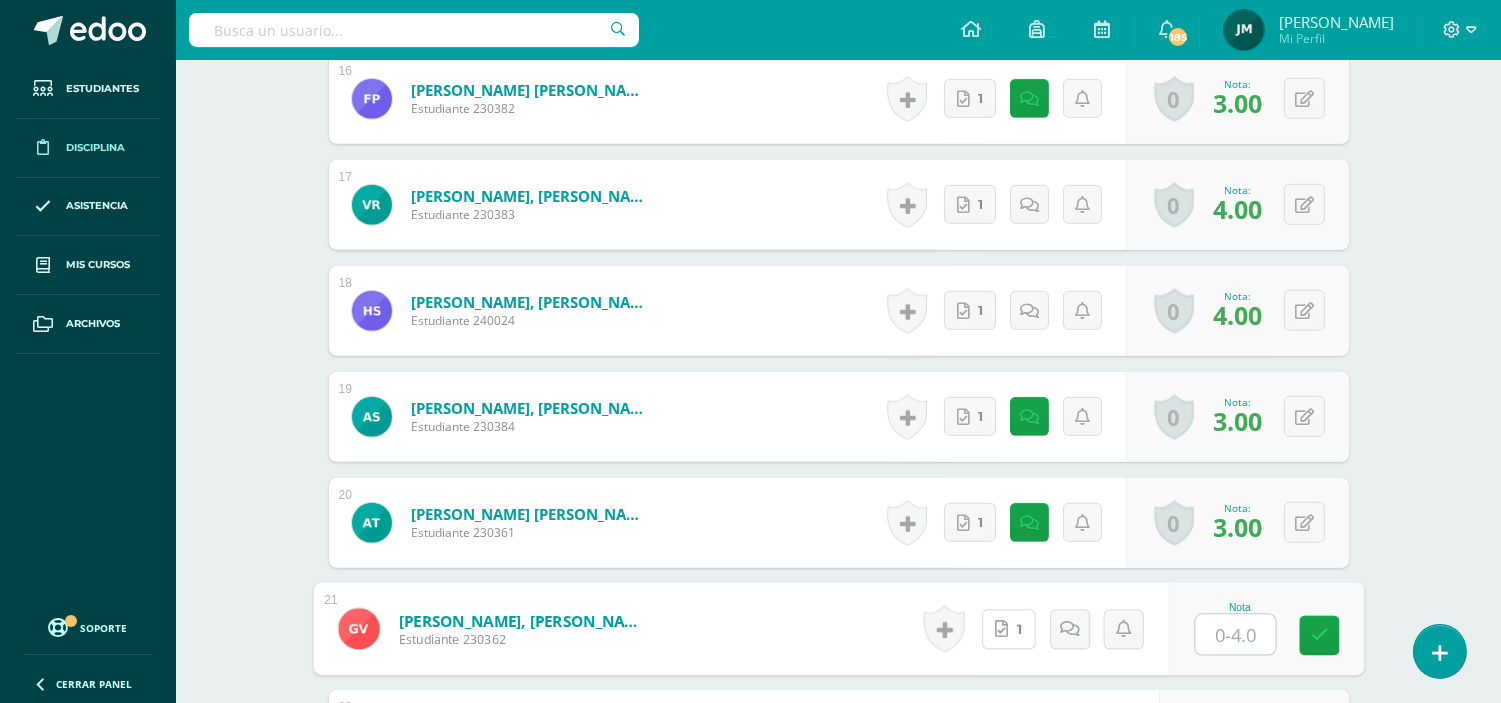 scroll, scrollTop: 2260, scrollLeft: 0, axis: vertical 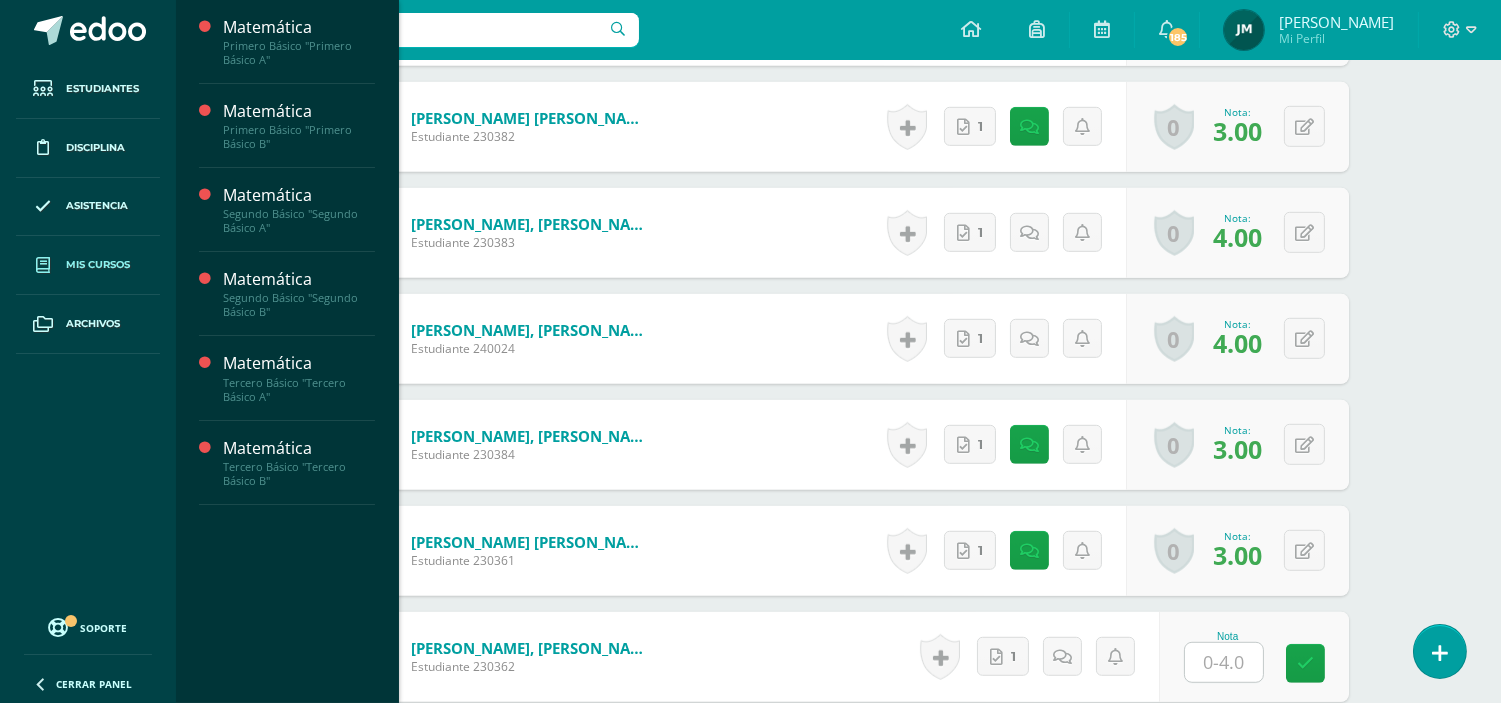 click on "Mis cursos" at bounding box center (88, 265) 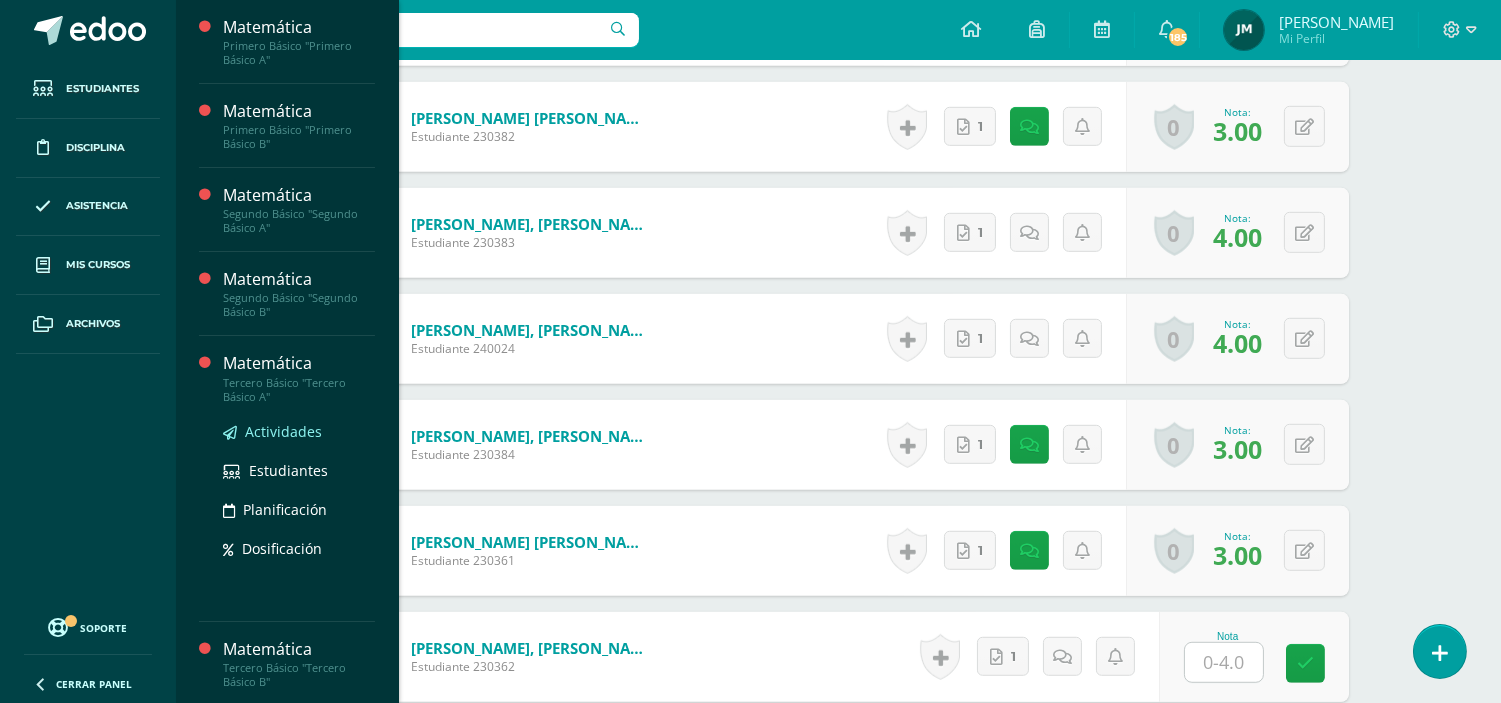 click on "Actividades" at bounding box center (283, 431) 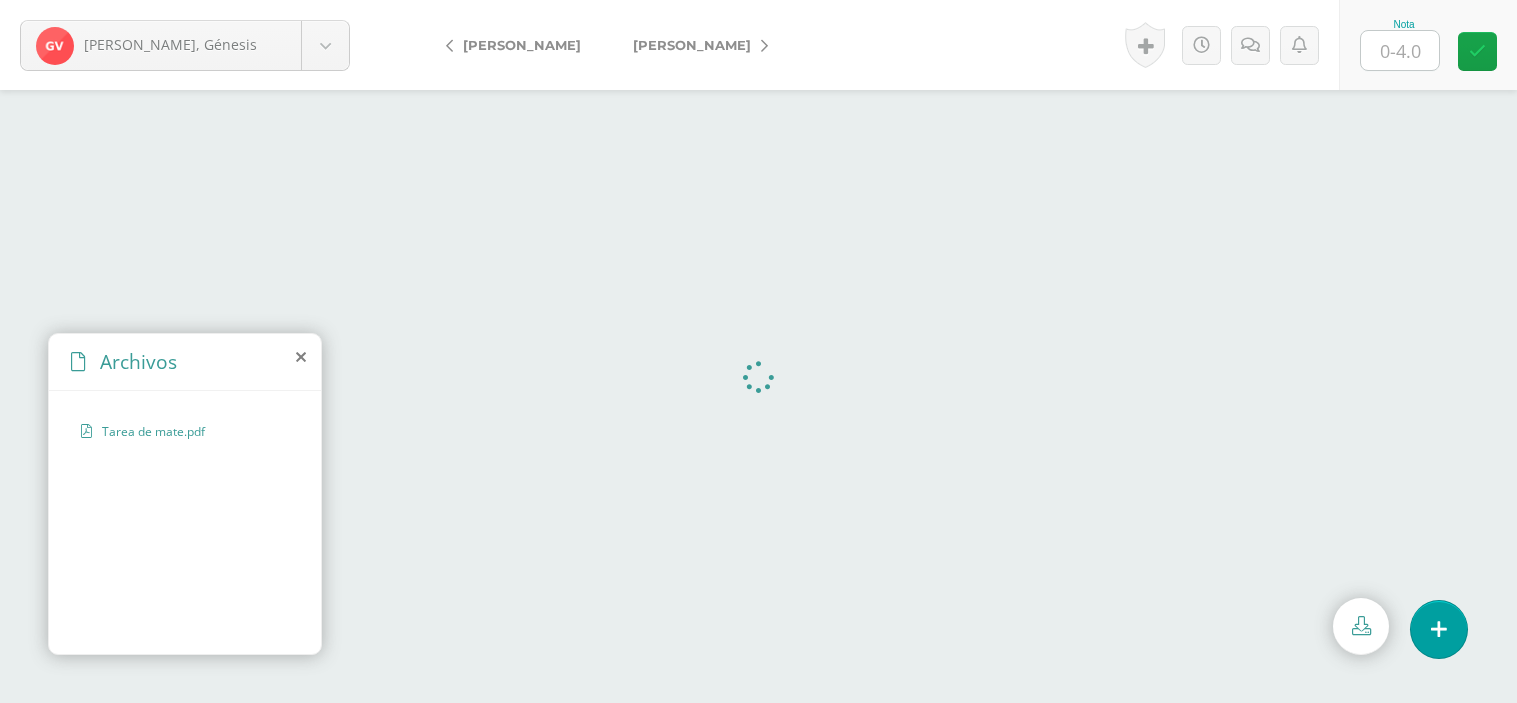 scroll, scrollTop: 0, scrollLeft: 0, axis: both 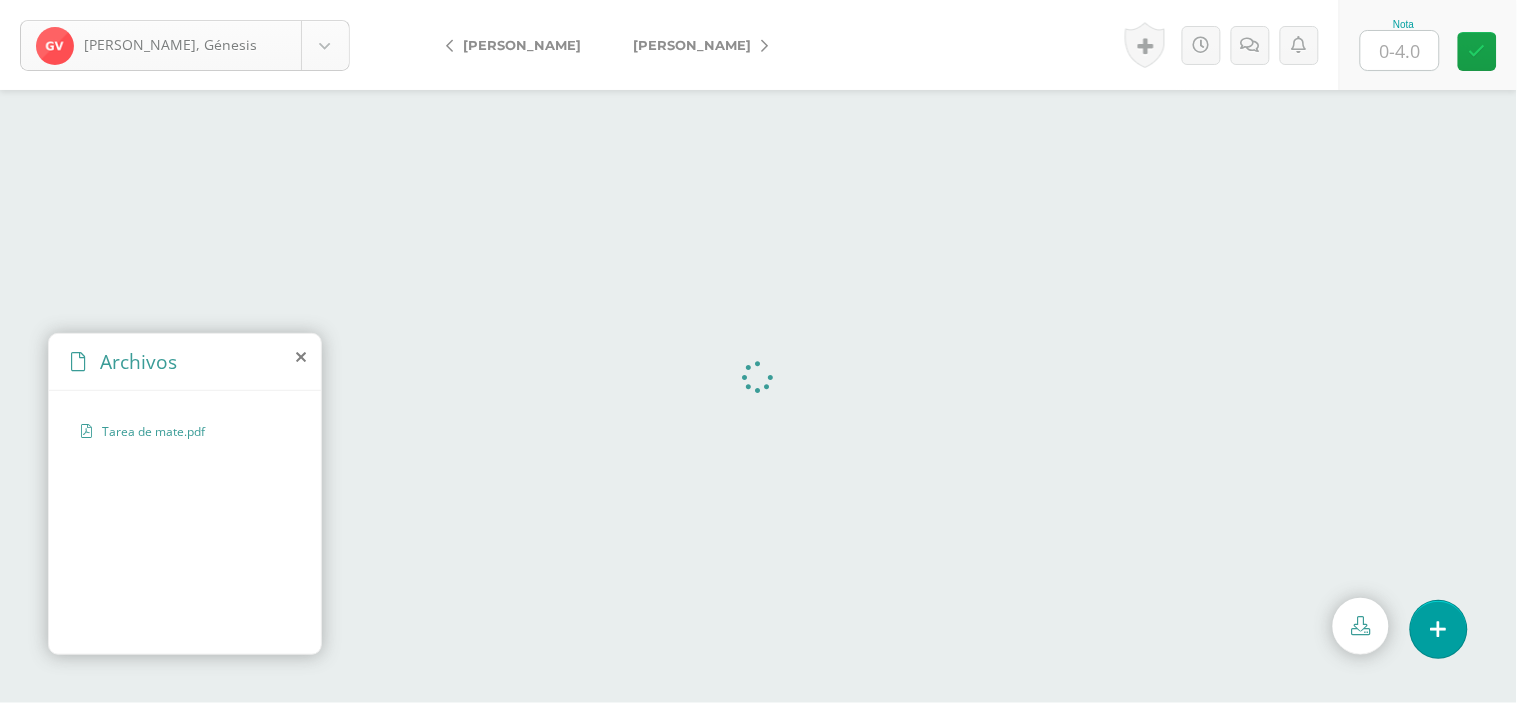 click on "Velásquez, Génesis
Avila, Edna
Barrientos, María
Brán, Estuardo
Cantillo, Emmanuel
Carrera, Ronaldo
Castro, Javier
Castro, Sofía
Contreras, Ana
Dominguez, Jonathan
González, Edgar
López, Maryorie
Nota
Logros N/A 1" at bounding box center (758, 0) 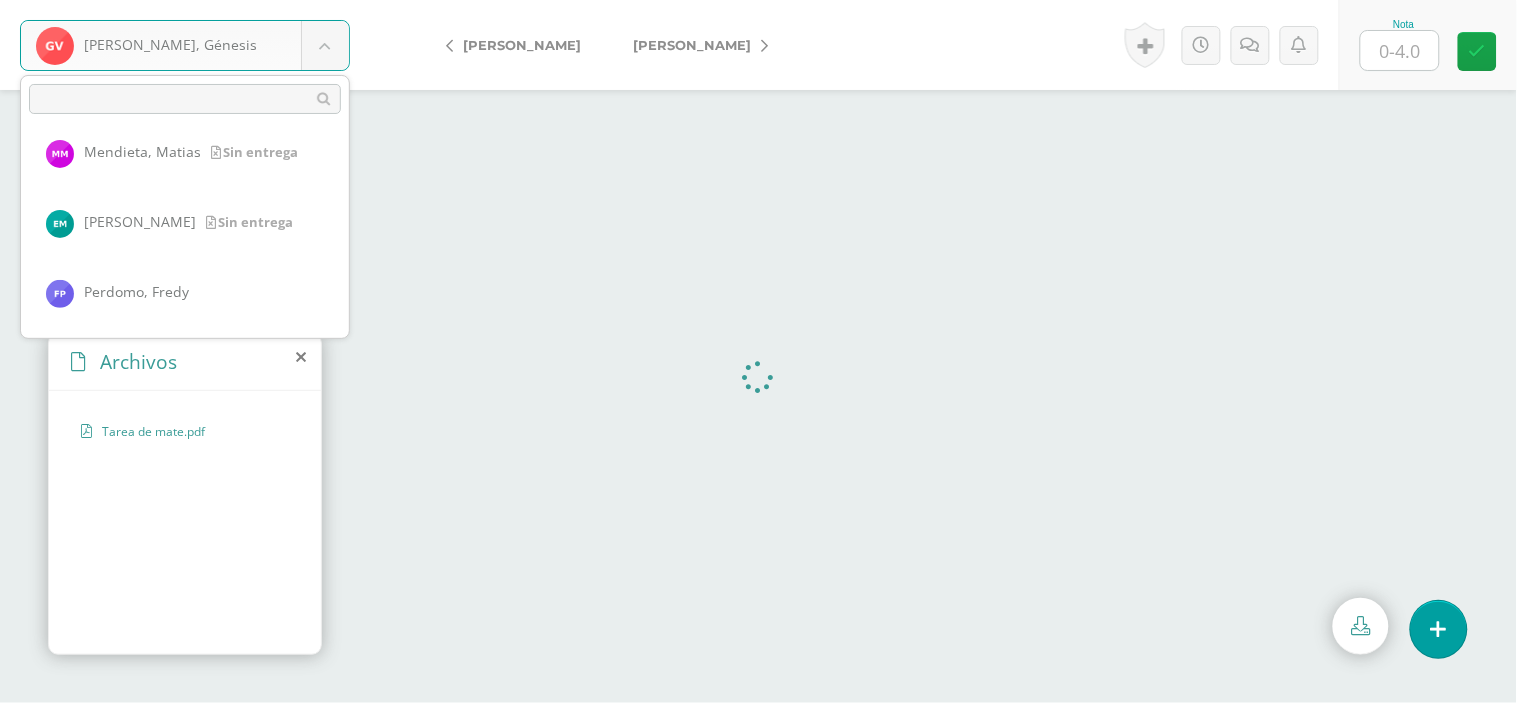 scroll, scrollTop: 801, scrollLeft: 0, axis: vertical 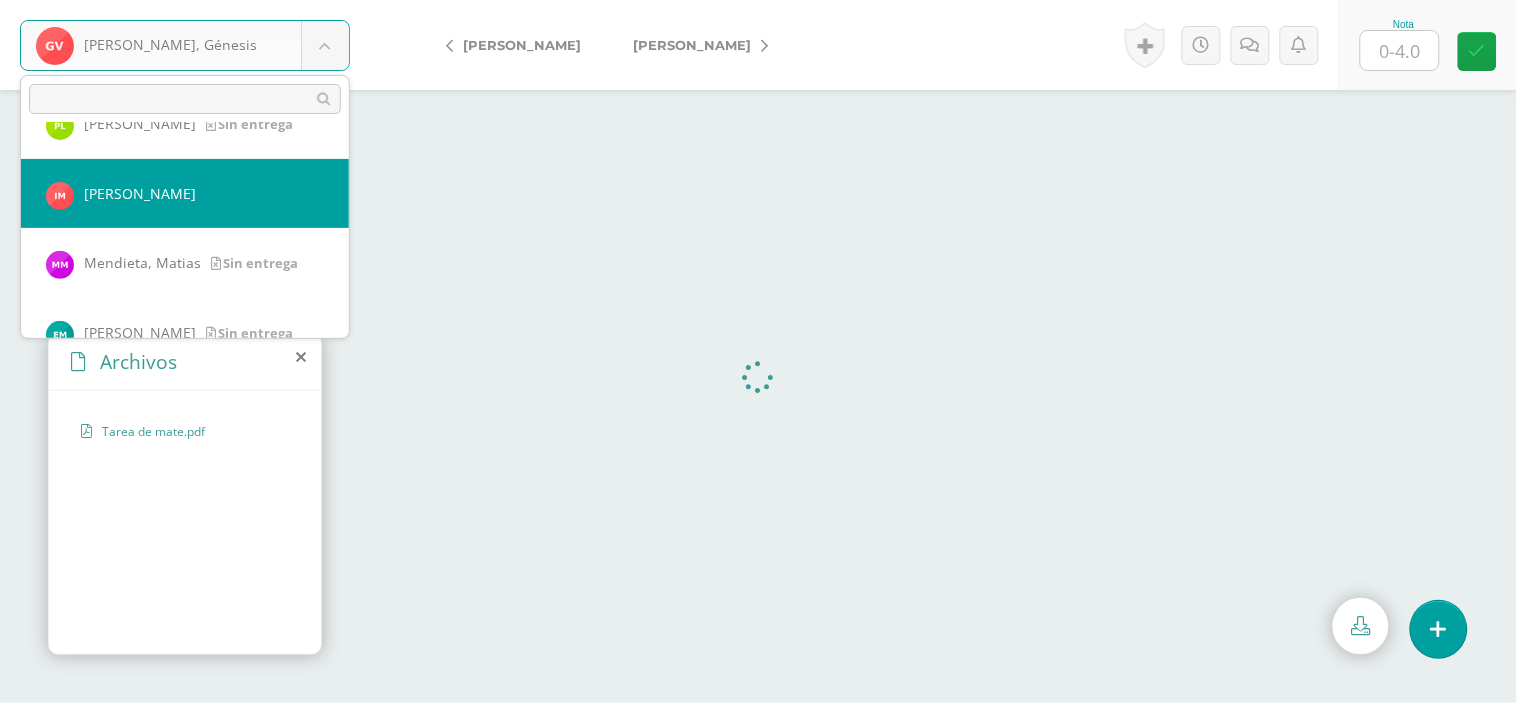 select on "532" 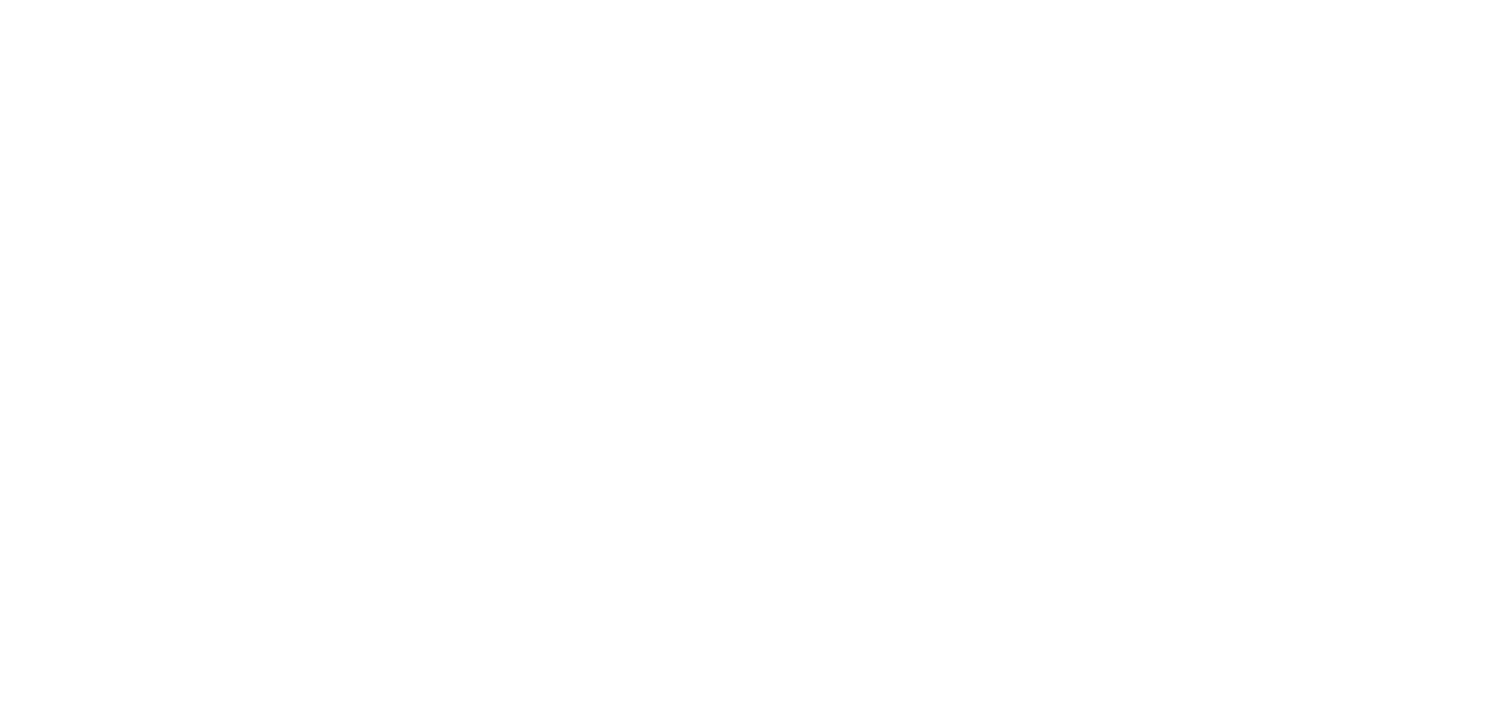 scroll, scrollTop: 0, scrollLeft: 0, axis: both 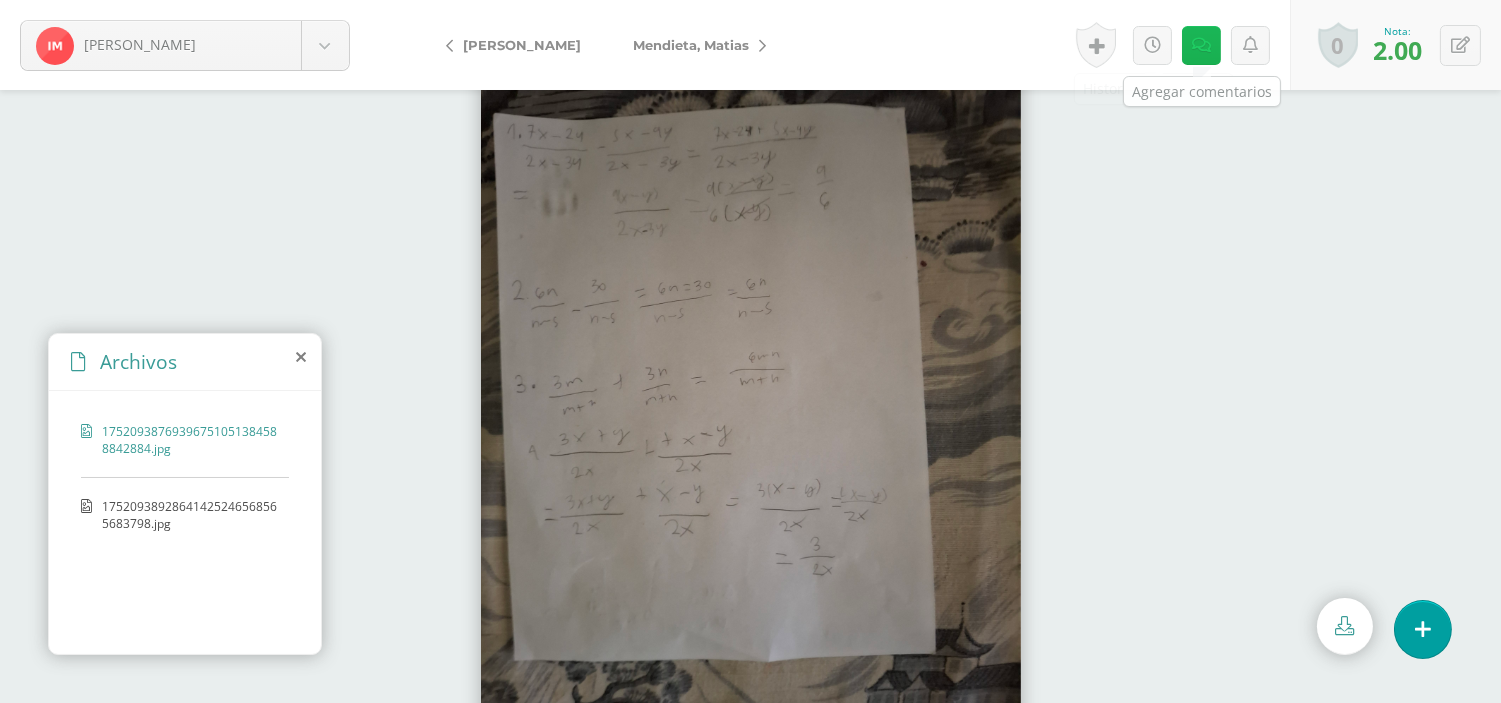 click at bounding box center [1201, 45] 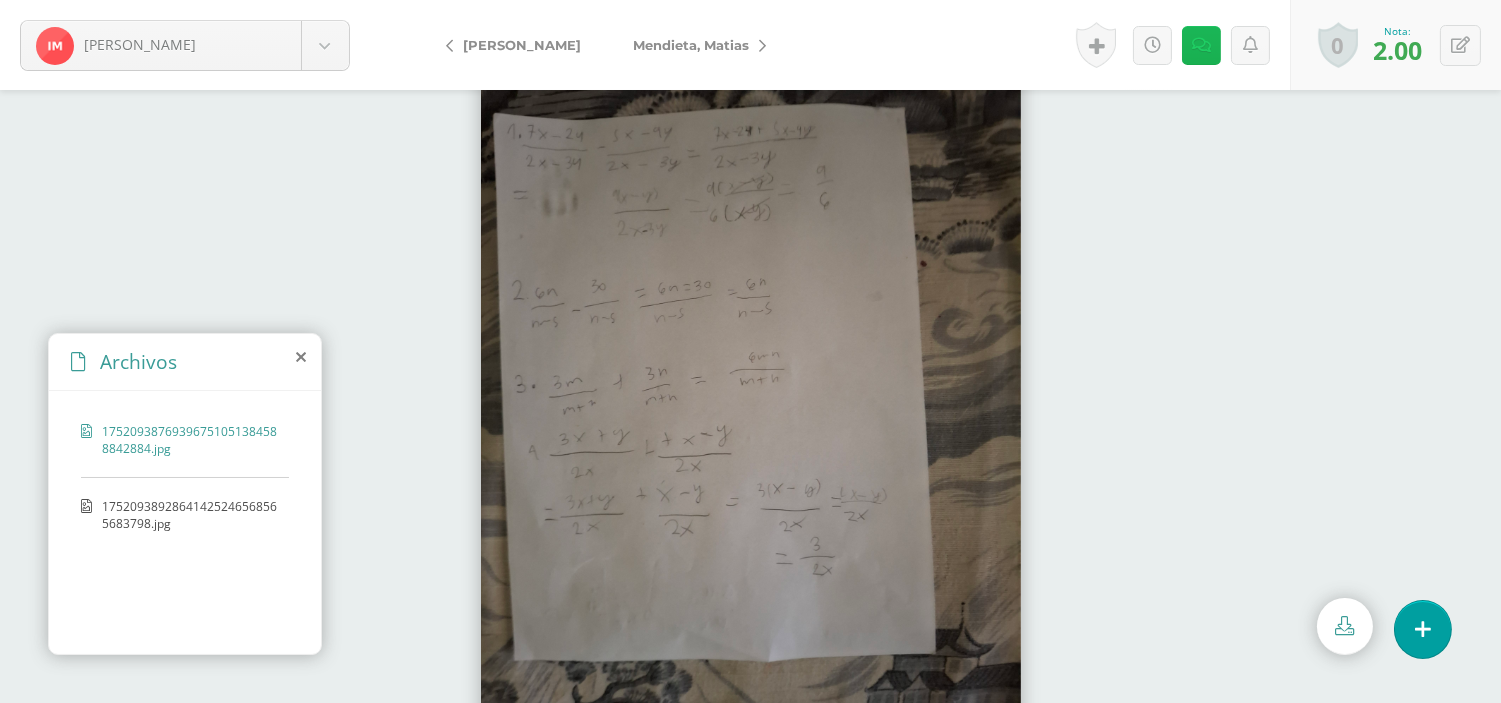 click at bounding box center (1201, 45) 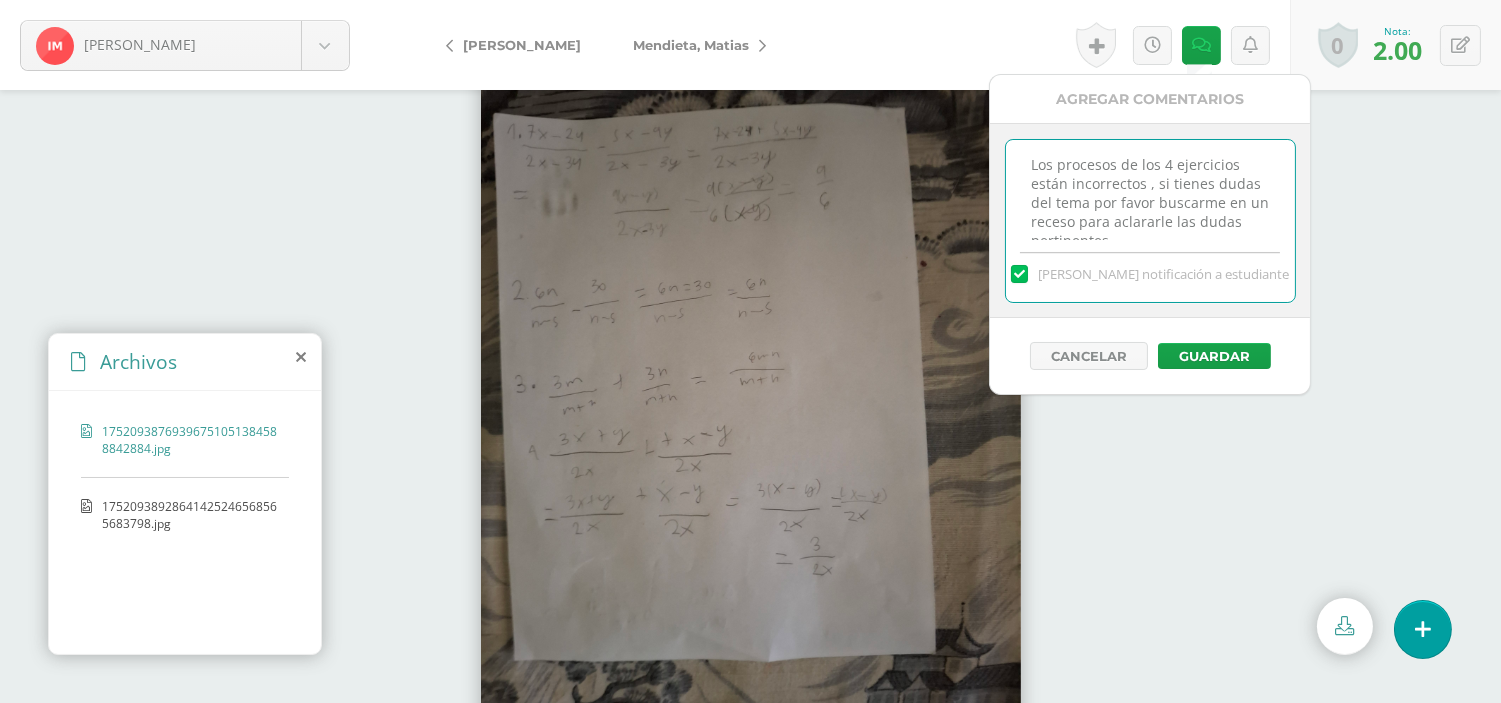 scroll, scrollTop: 24, scrollLeft: 0, axis: vertical 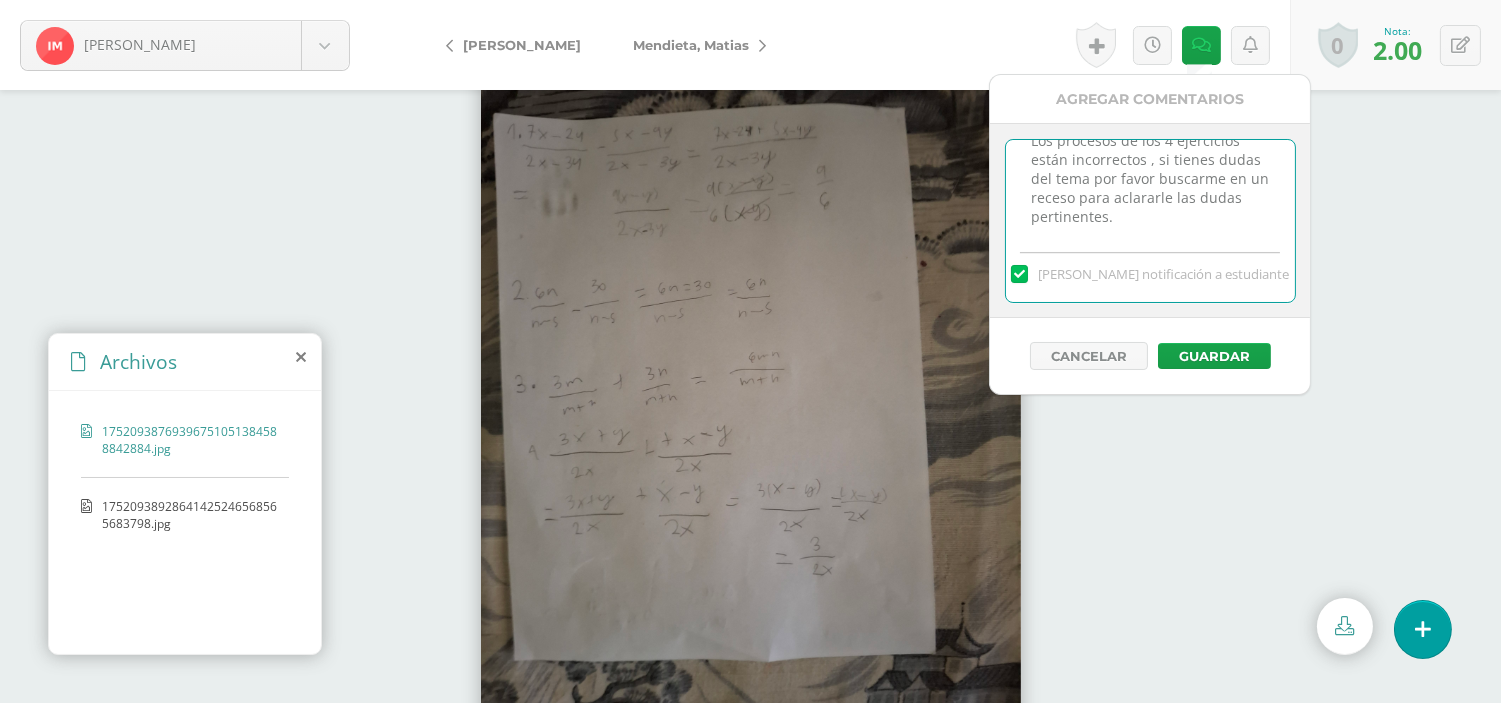 drag, startPoint x: 1030, startPoint y: 161, endPoint x: 1165, endPoint y: 230, distance: 151.61134 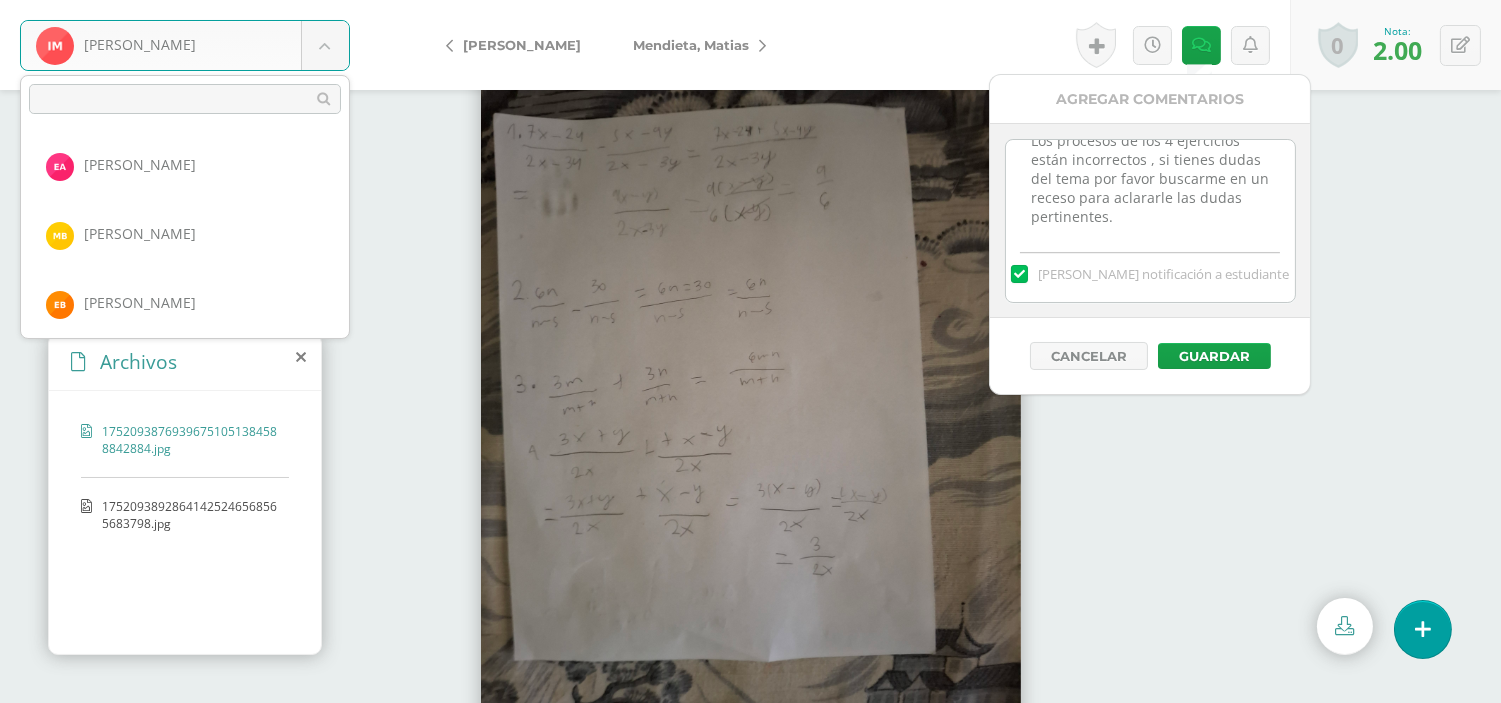 click on "Maza, Isabel
Avila, Edna
Barrientos, María
Brán, Estuardo
Cantillo, Emmanuel
Carrera, Ronaldo
Castro, Javier
Castro, Sofía
Contreras, Ana
Dominguez, Jonathan
González, Edgar
López, Maryorie
López, Paola
1" at bounding box center (750, 351) 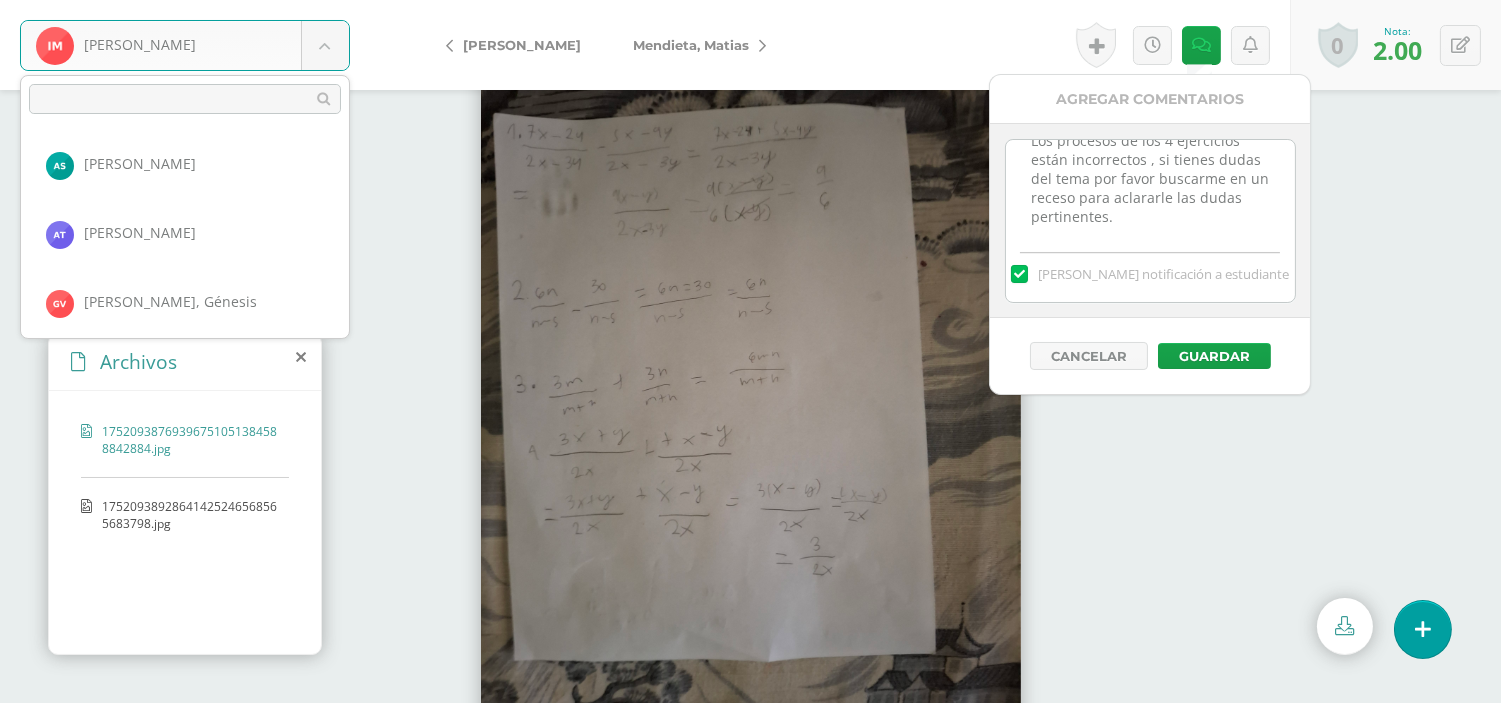 scroll, scrollTop: 1323, scrollLeft: 0, axis: vertical 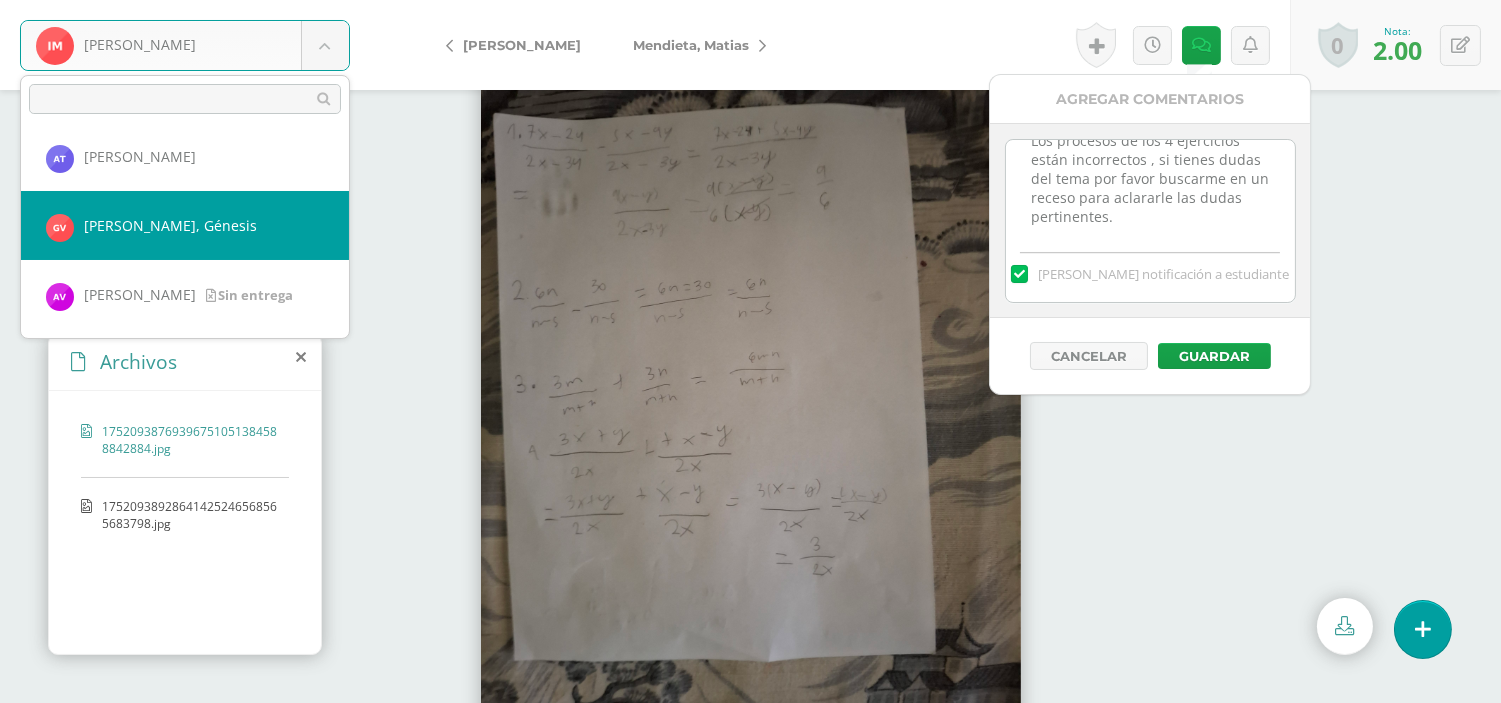 select on "535" 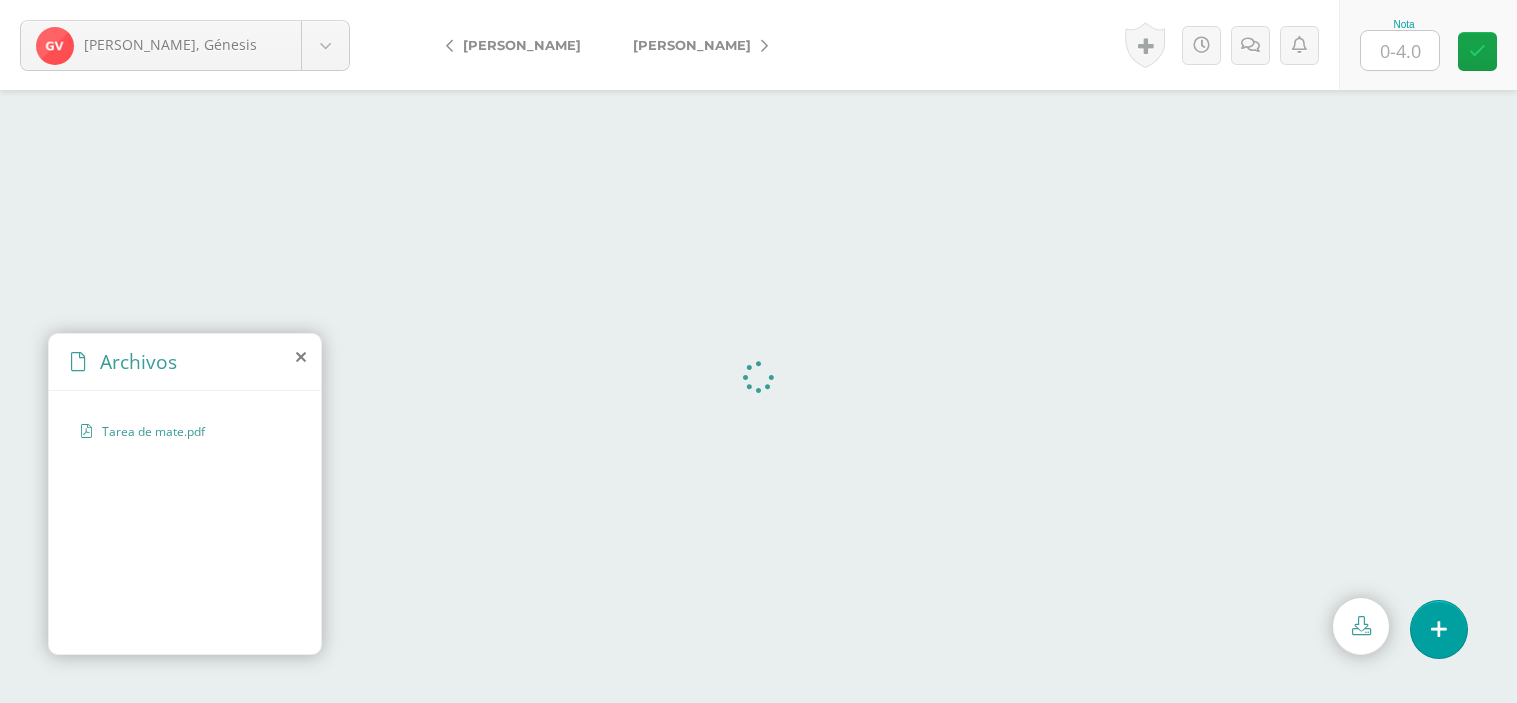 scroll, scrollTop: 0, scrollLeft: 0, axis: both 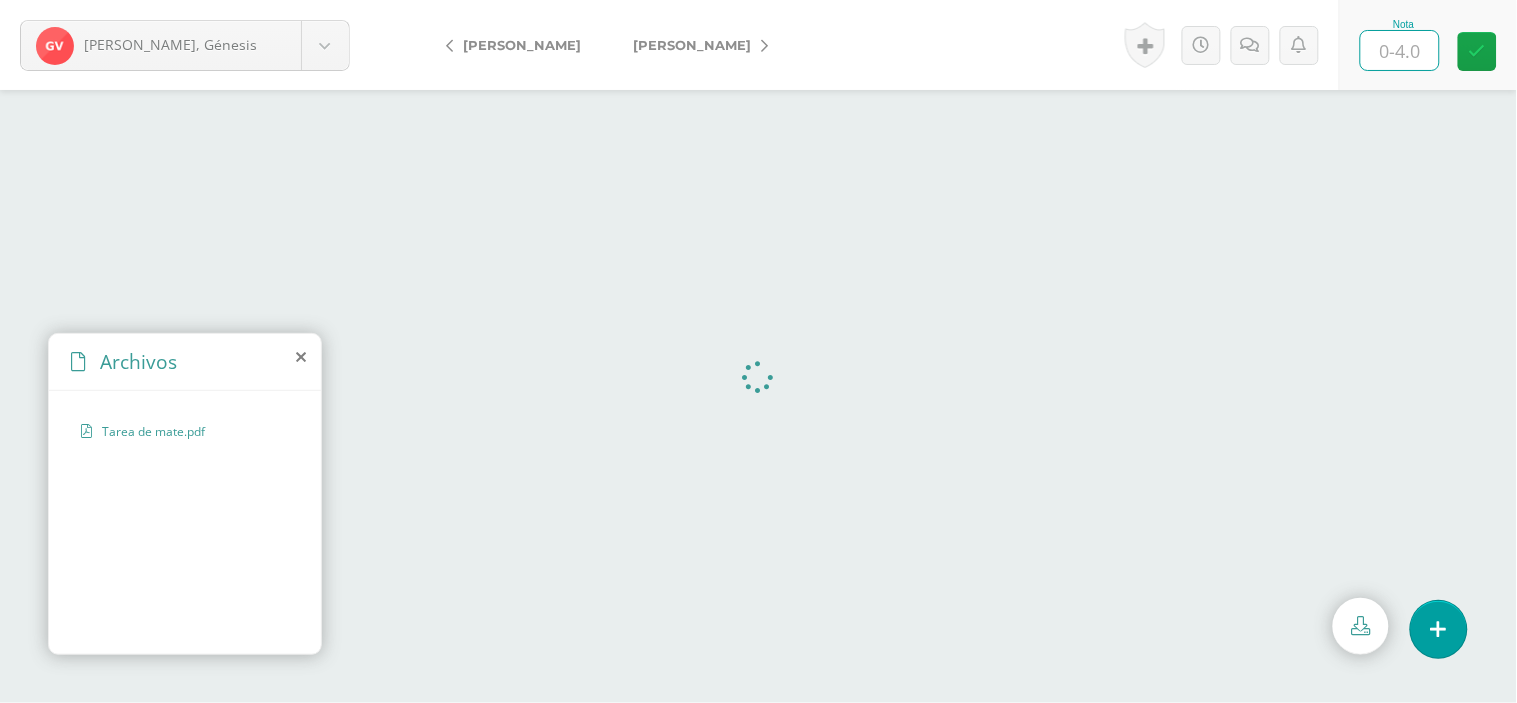 click at bounding box center [1400, 50] 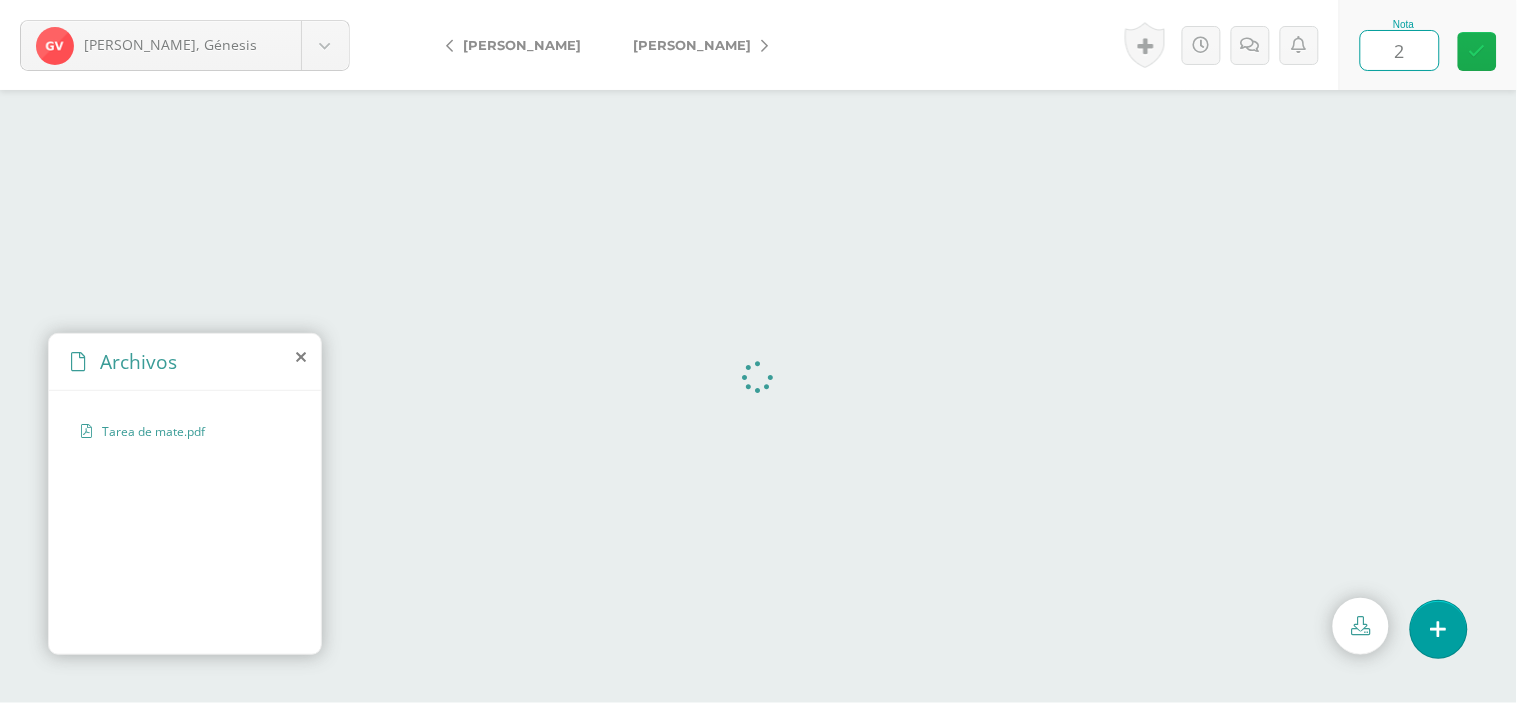 click at bounding box center (1477, 51) 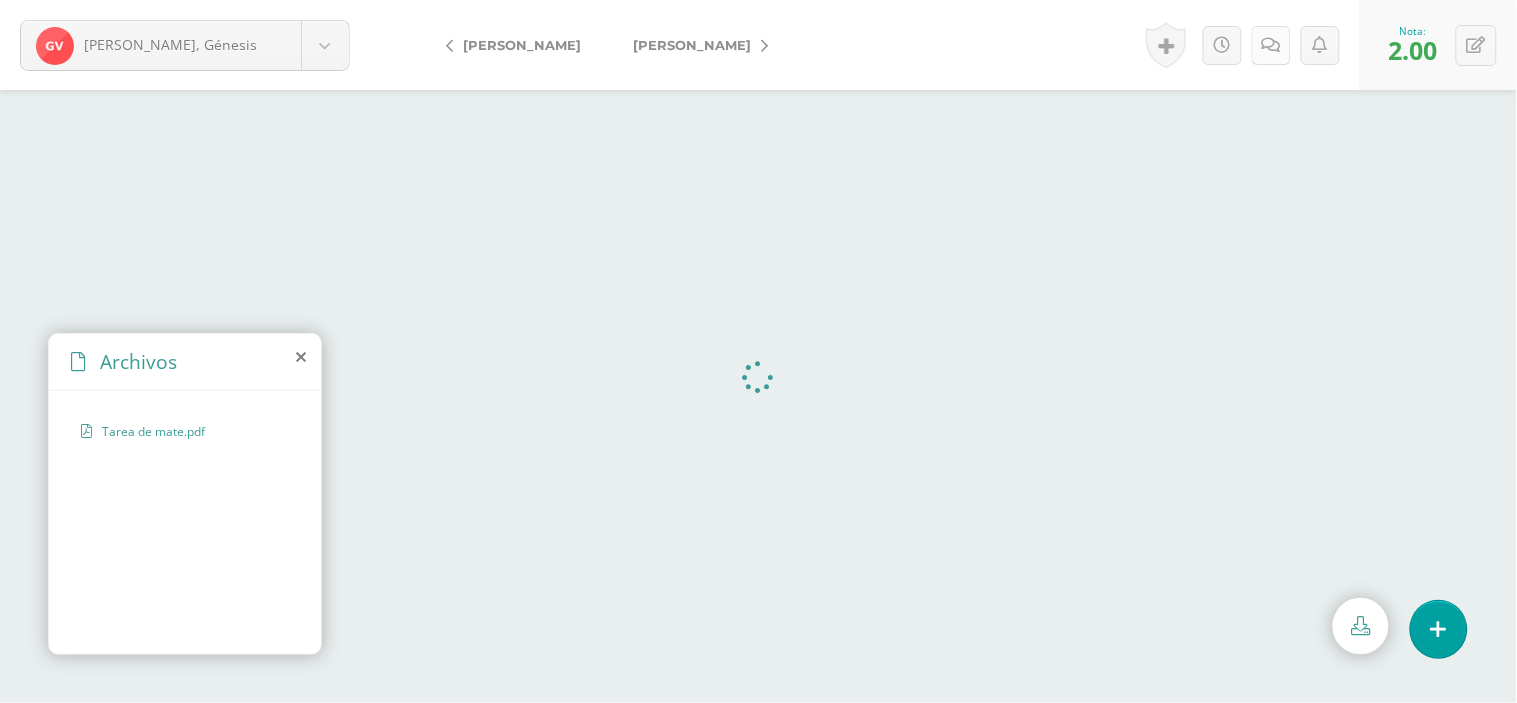 click at bounding box center [1271, 45] 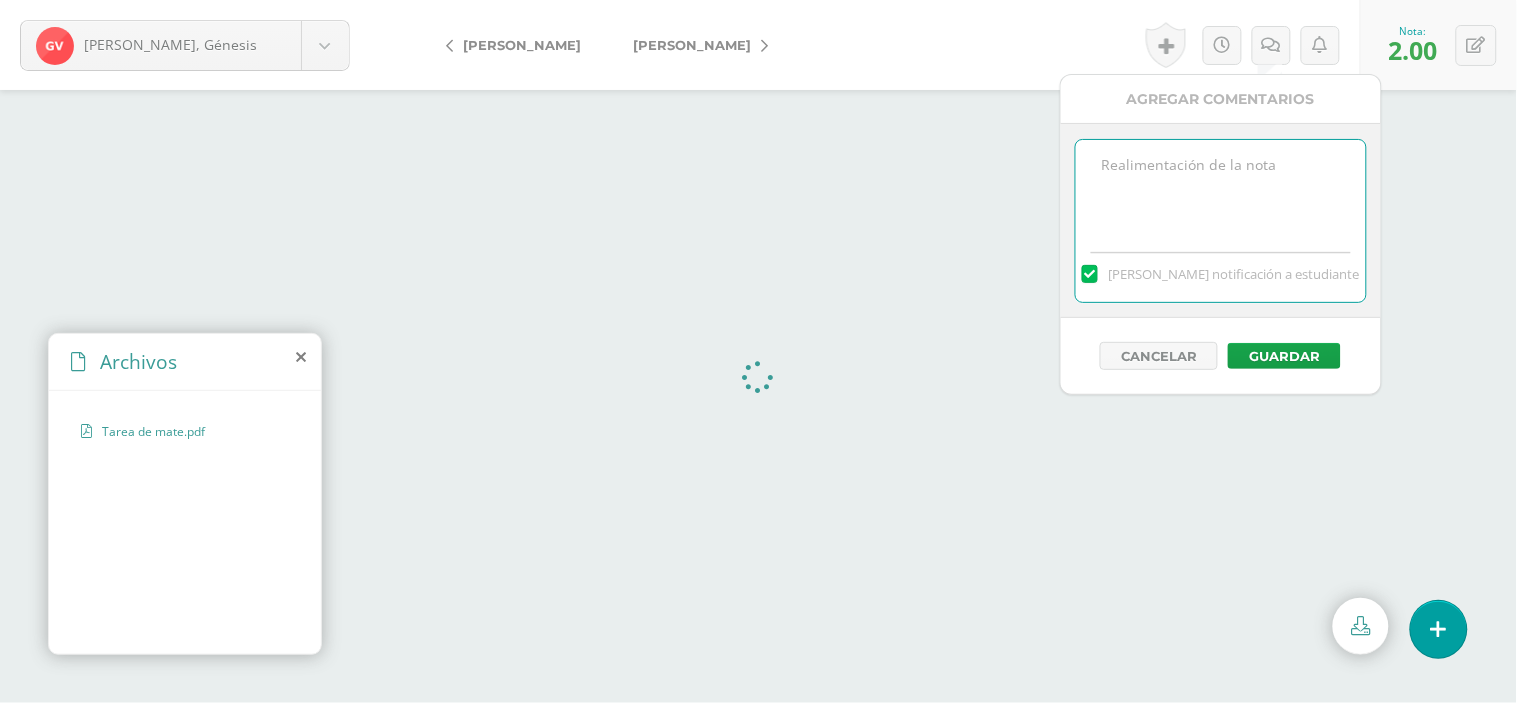 click at bounding box center (1220, 190) 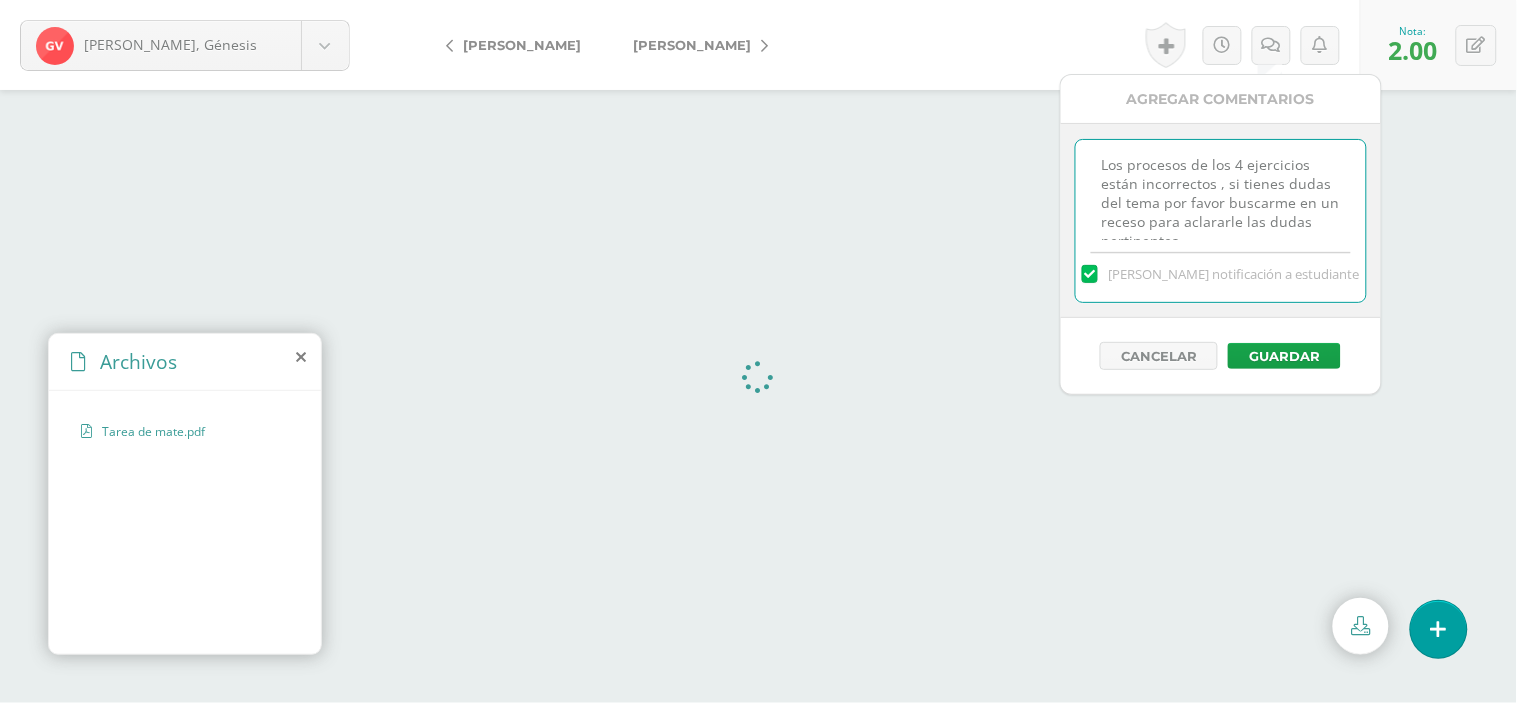 scroll, scrollTop: 10, scrollLeft: 0, axis: vertical 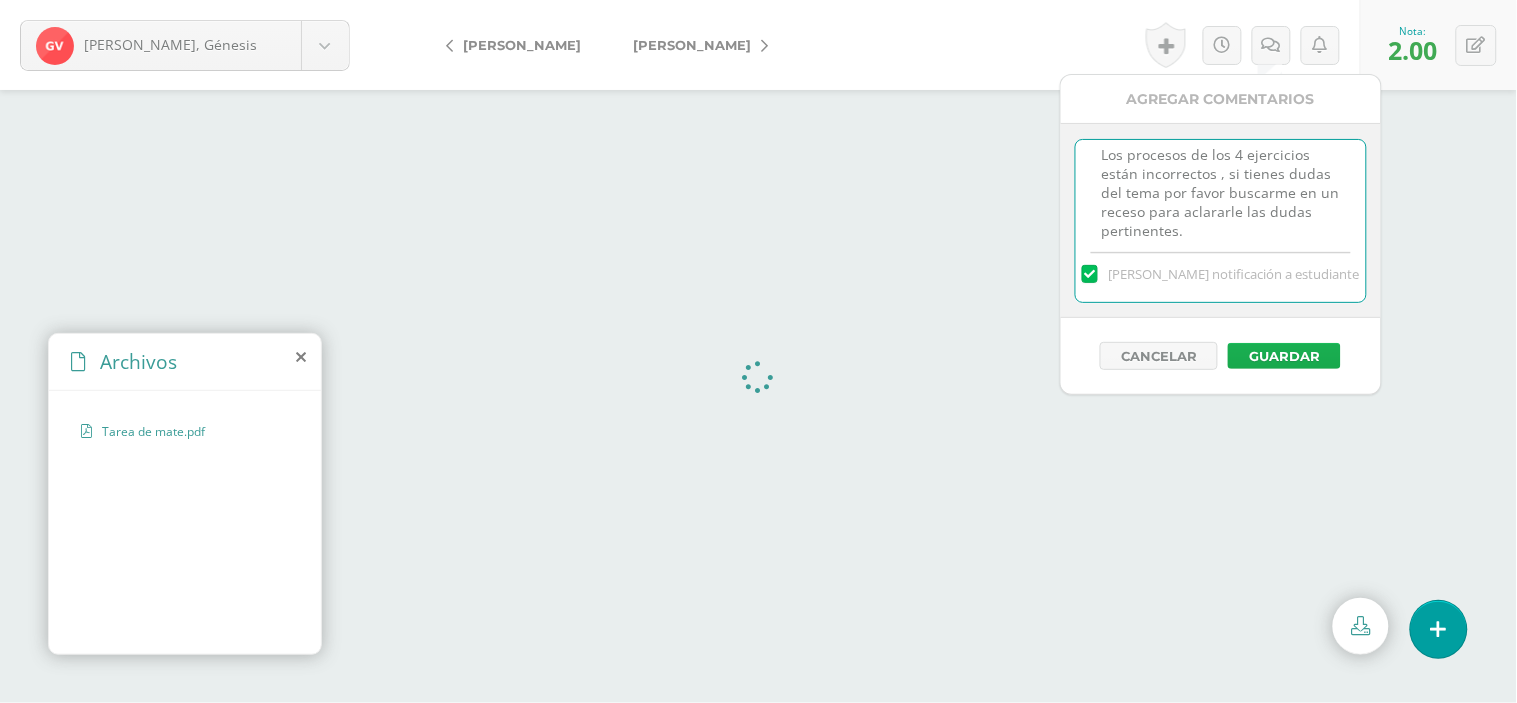 type on "Los procesos de los 4 ejercicios están incorrectos , si tienes dudas del tema por favor buscarme en un receso para aclararle las dudas pertinentes." 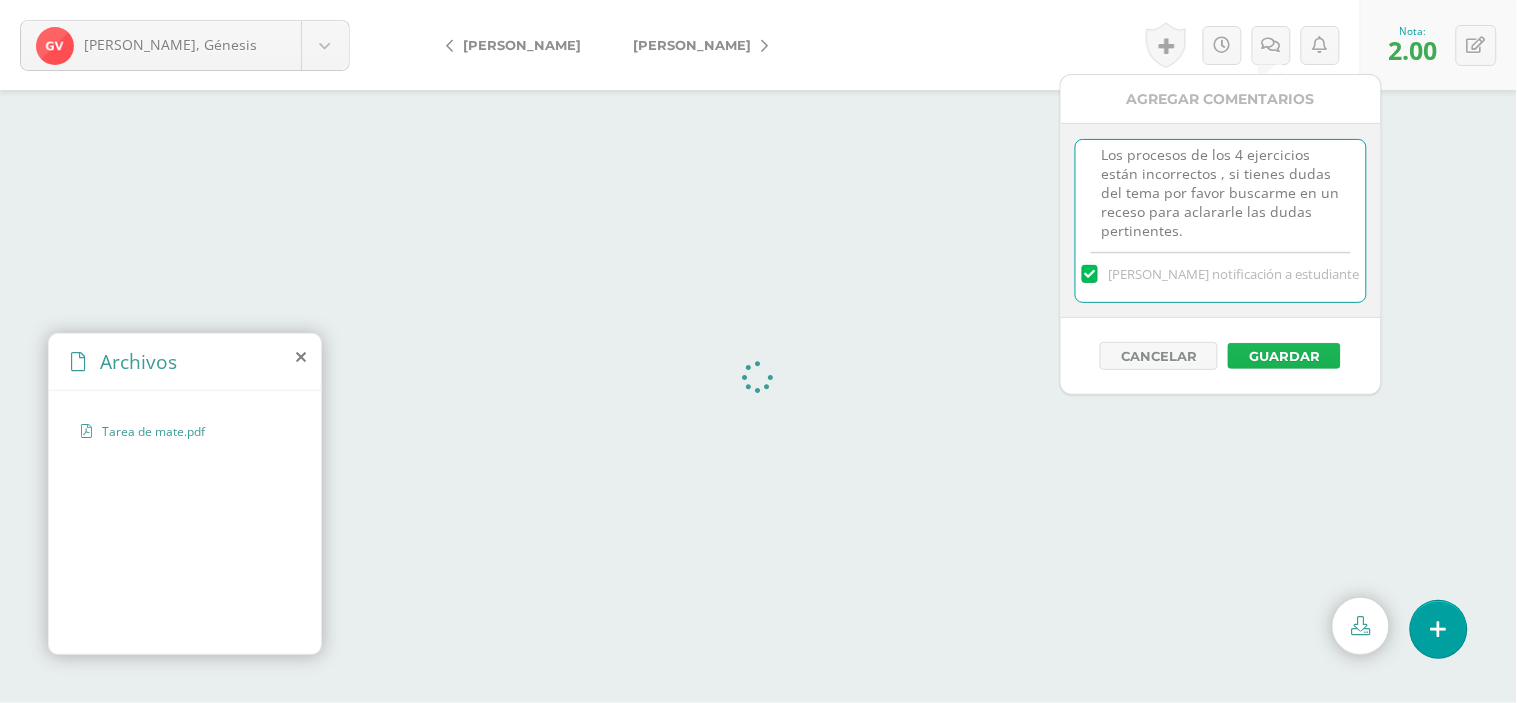 click on "Guardar" at bounding box center [1284, 356] 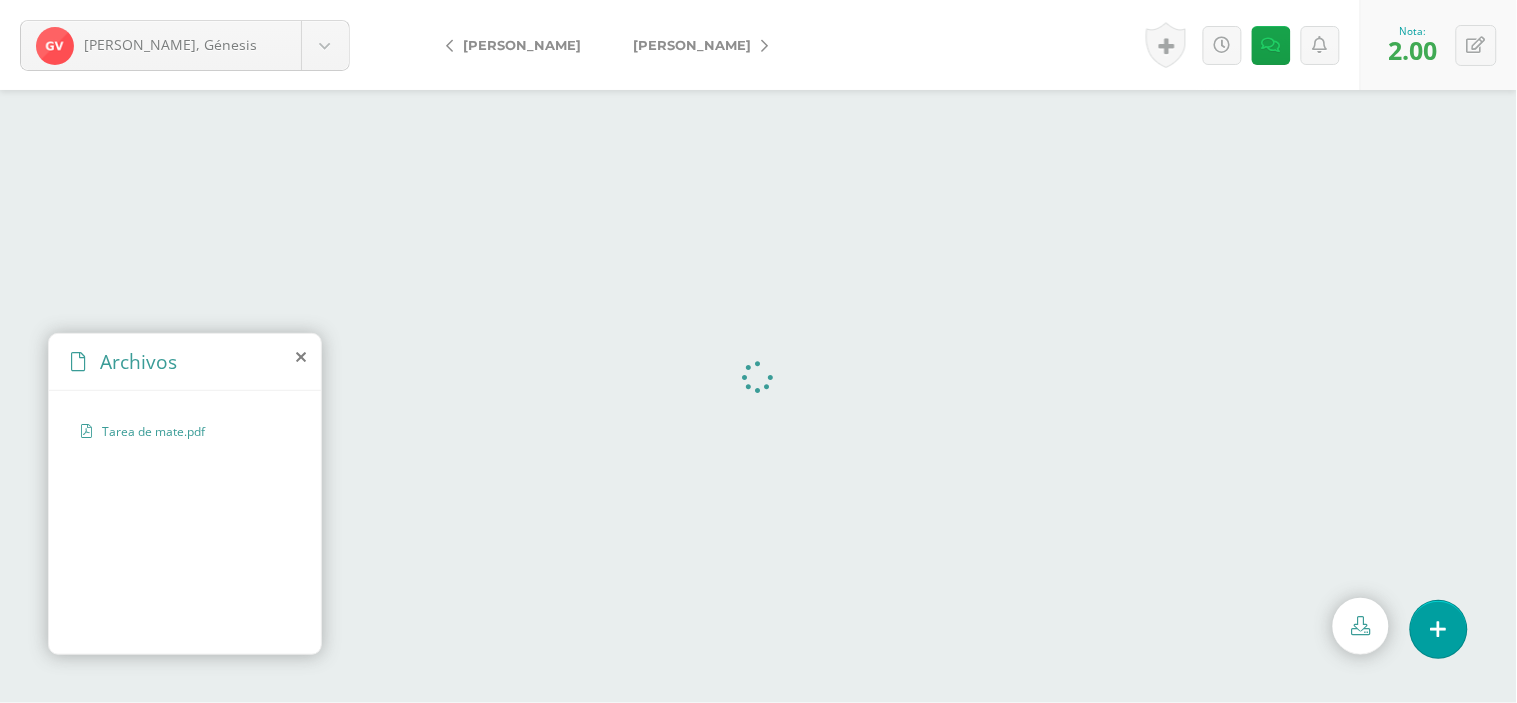 click on "[PERSON_NAME]" at bounding box center (695, 45) 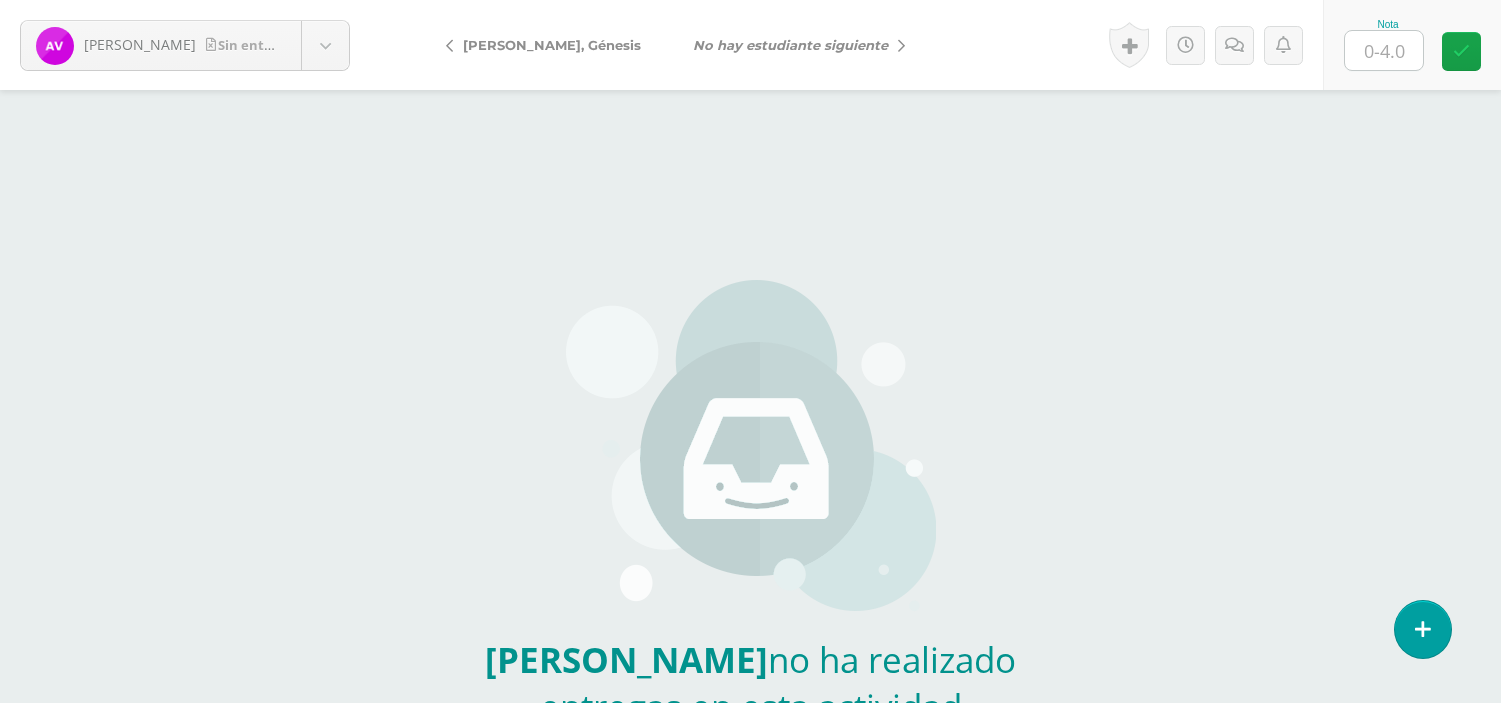 scroll, scrollTop: 0, scrollLeft: 0, axis: both 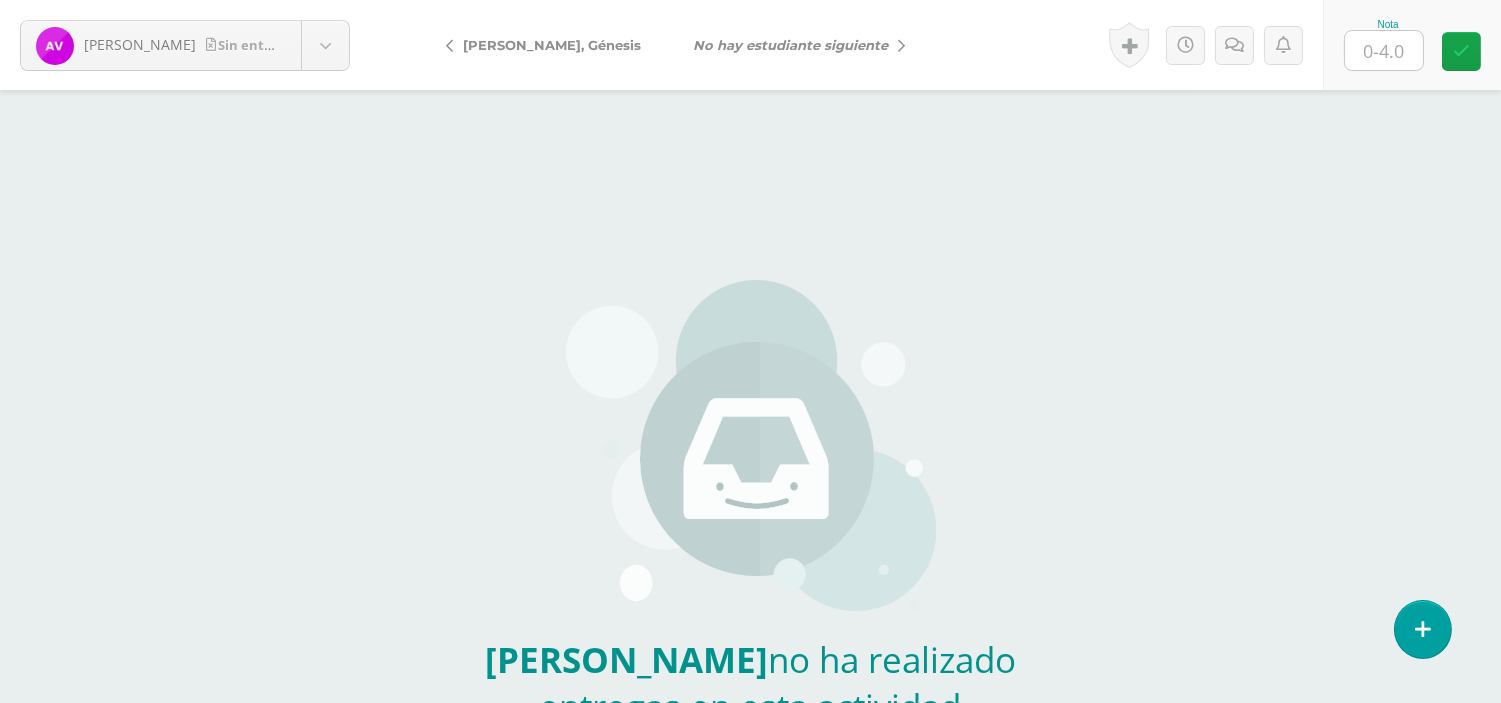 click at bounding box center [1384, 50] 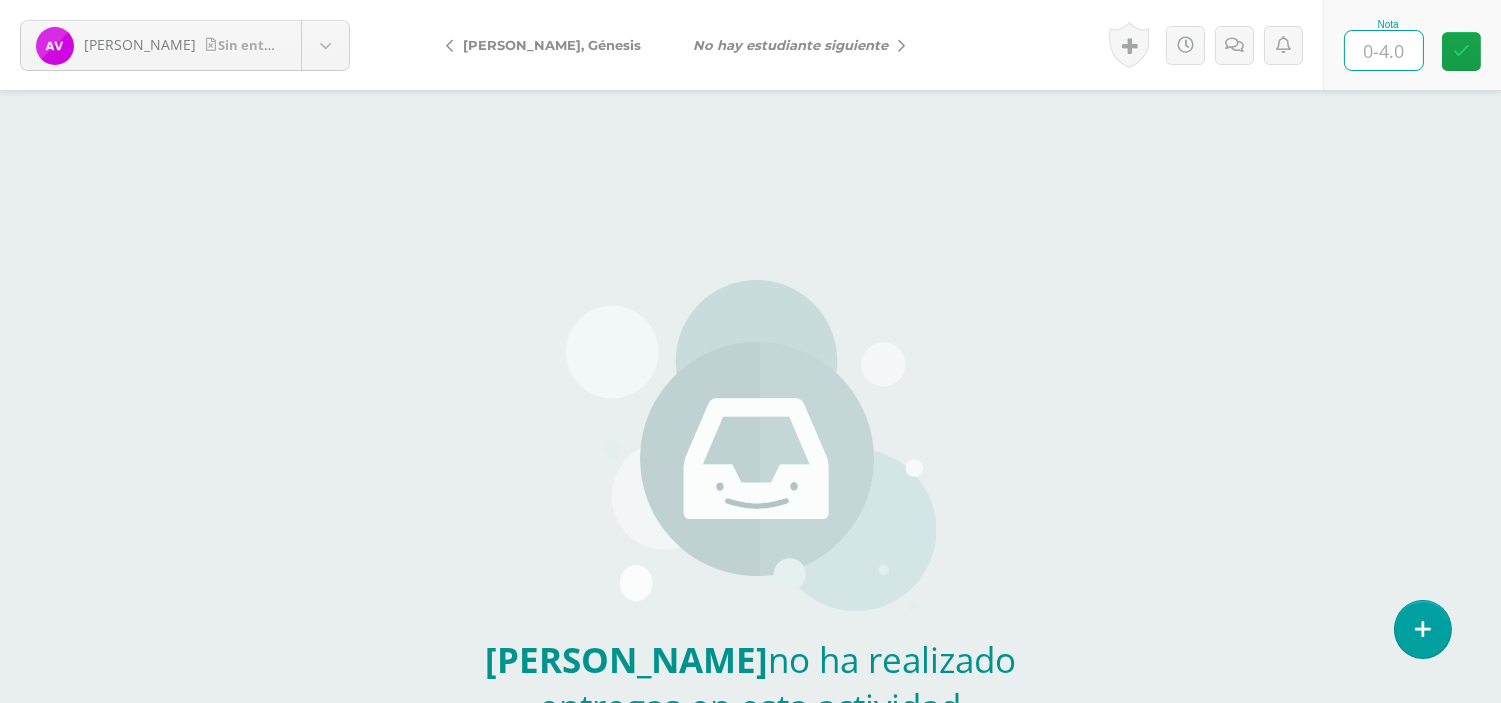 type on "3" 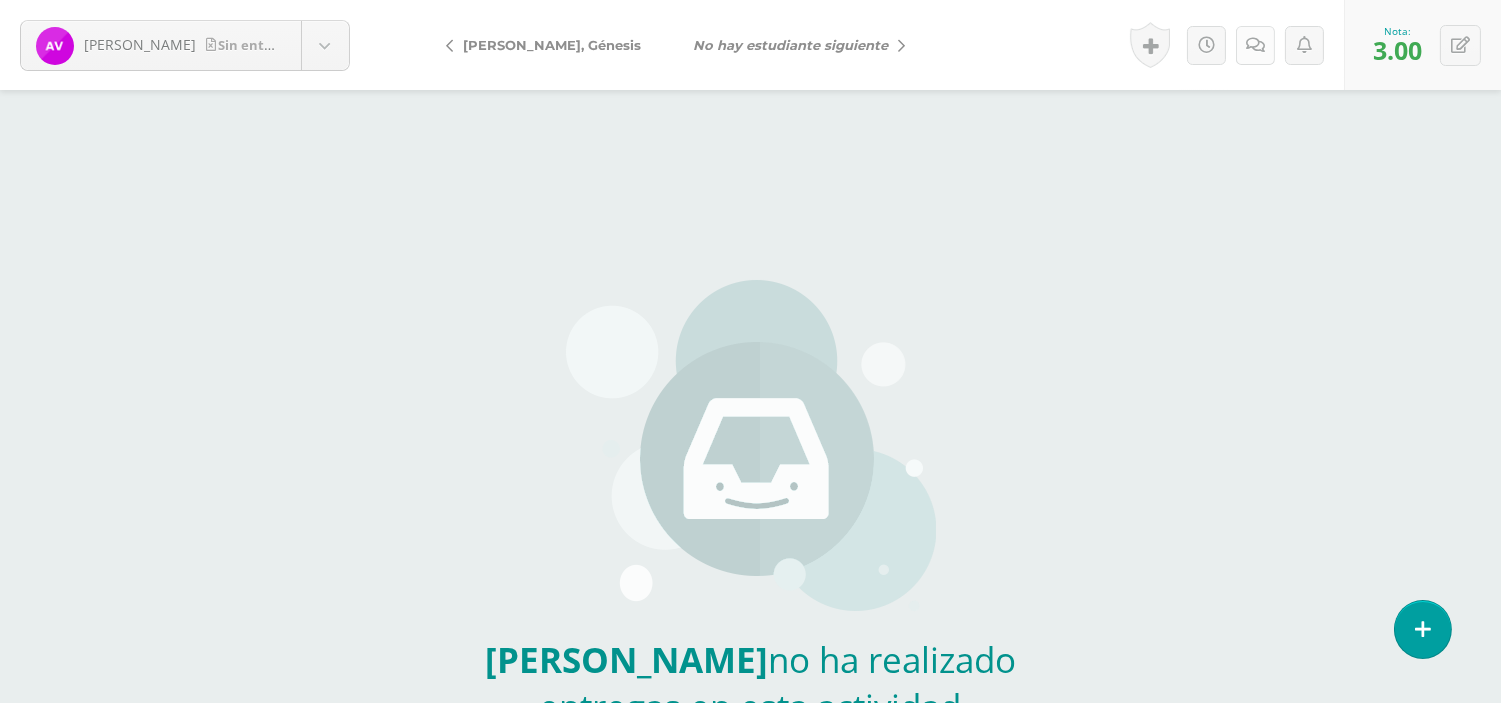 click at bounding box center (1255, 45) 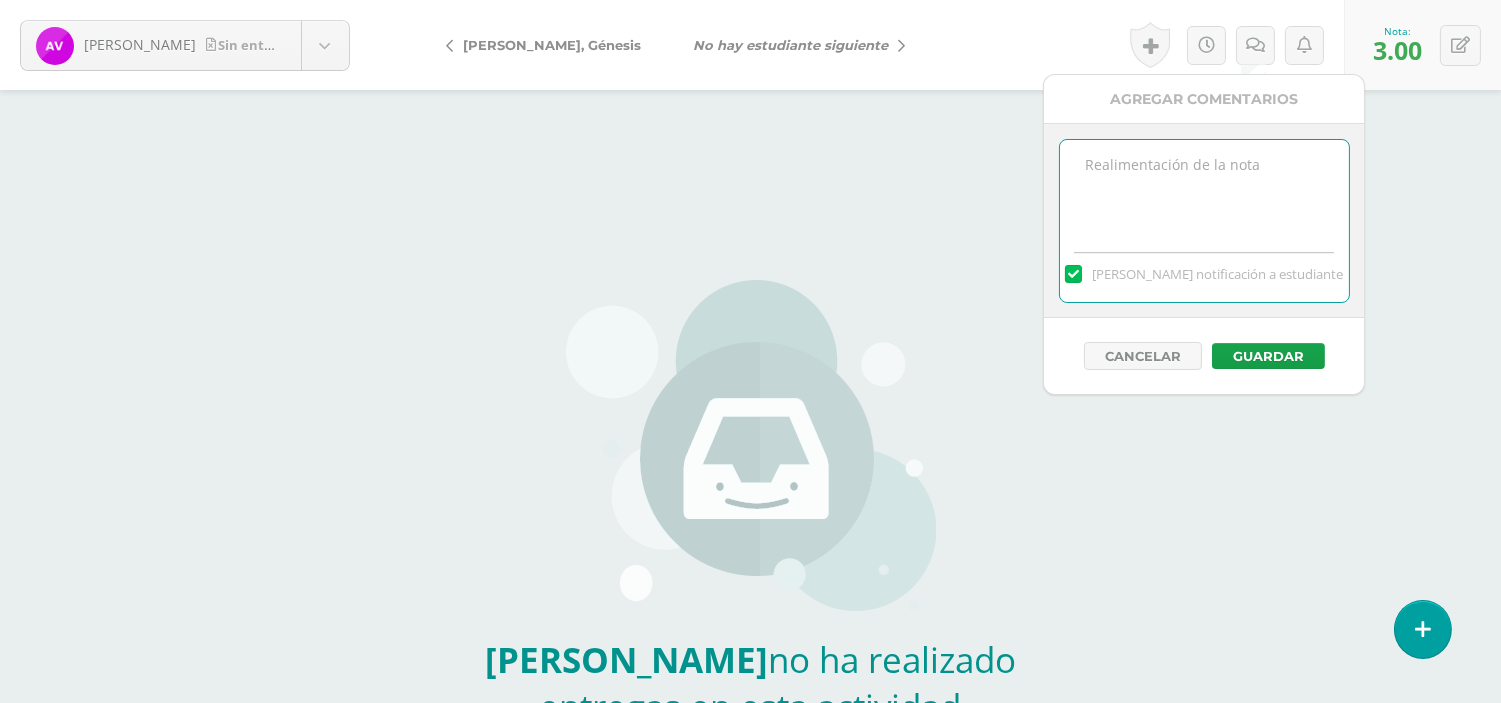 click at bounding box center [1204, 190] 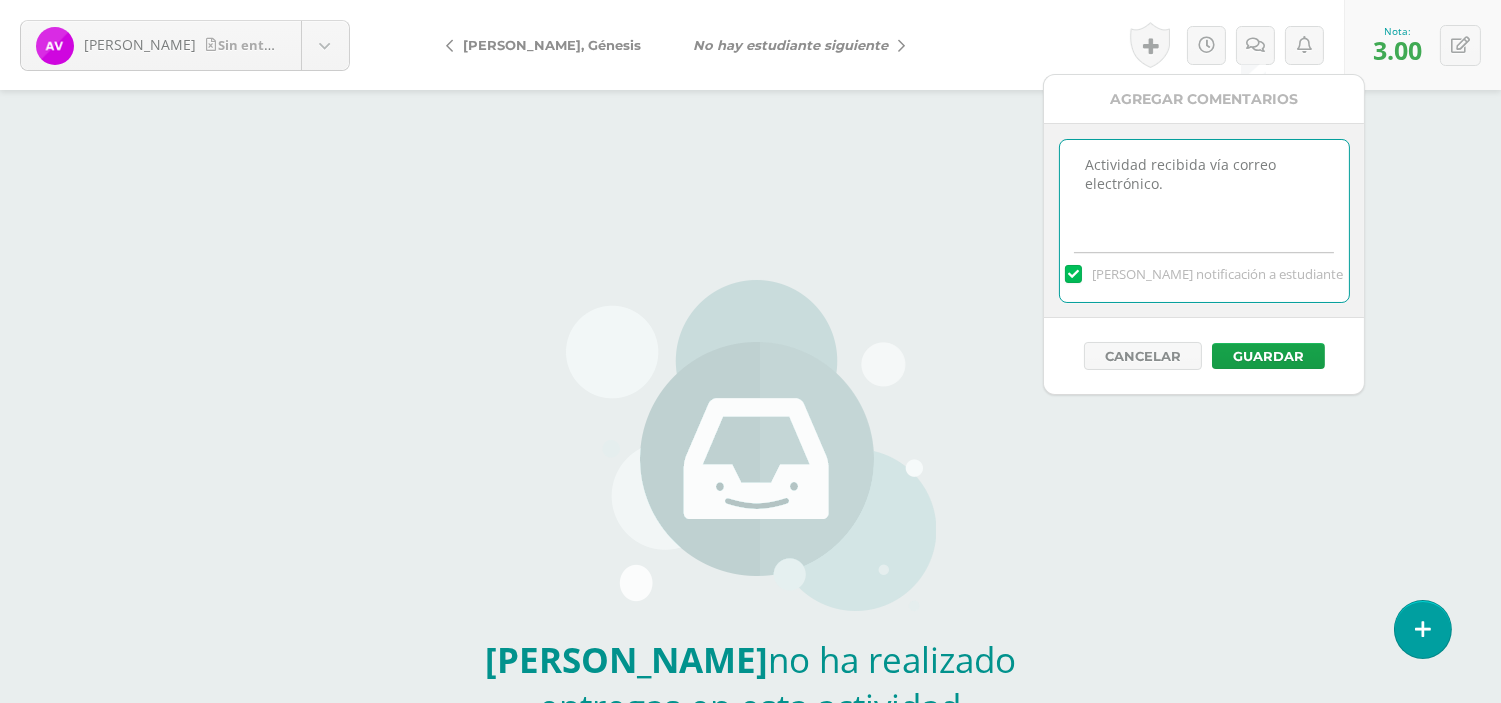 type on "Actividad recibida vía correo electrónico." 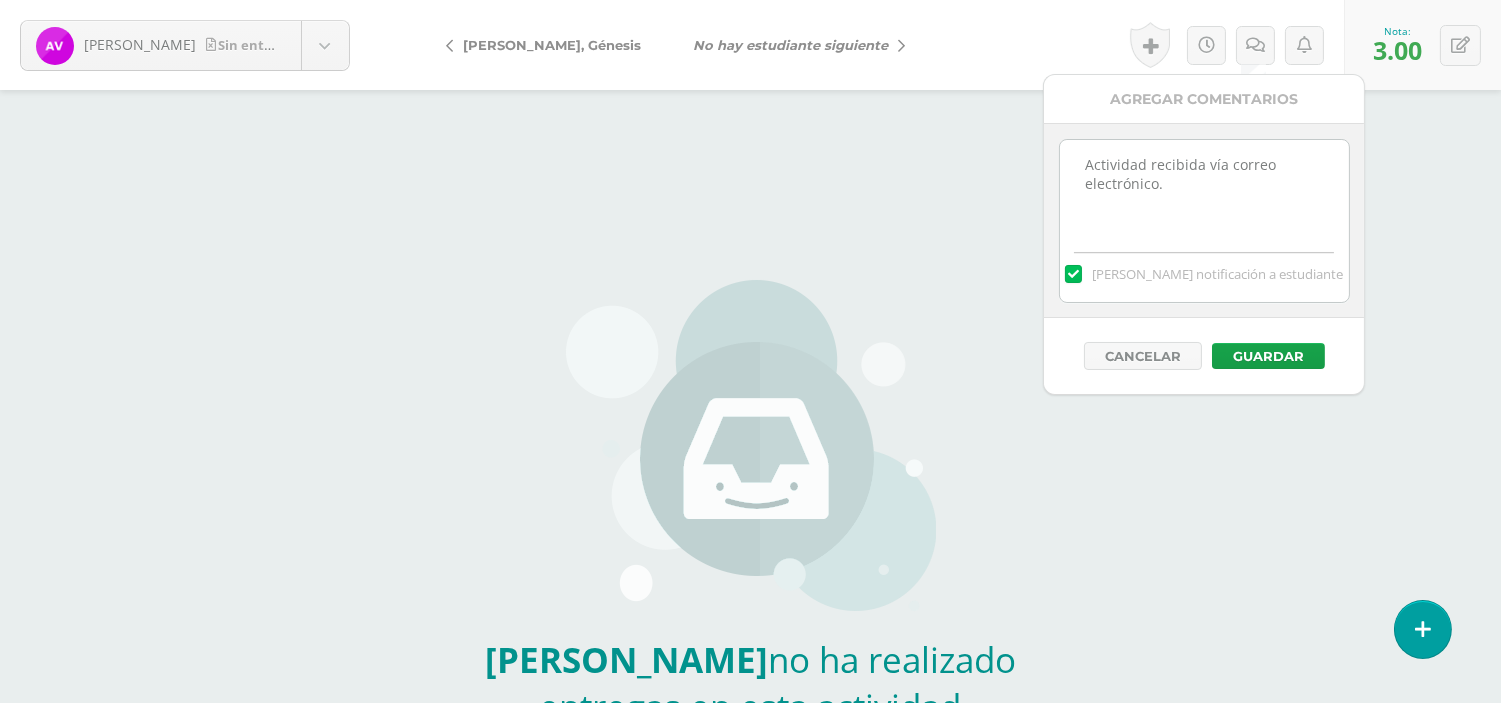 click on "Cancelar Guardar" at bounding box center [1204, 356] 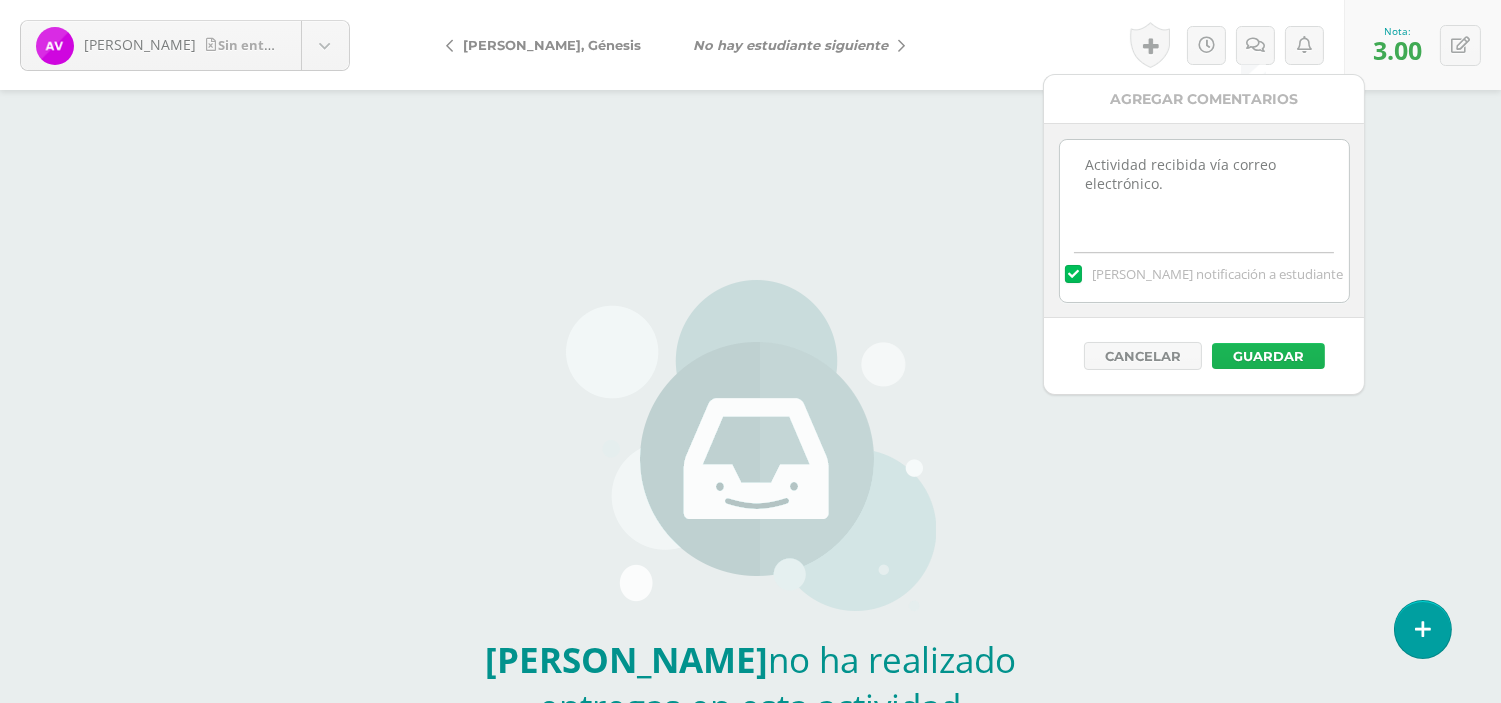 click on "Guardar" at bounding box center (1268, 356) 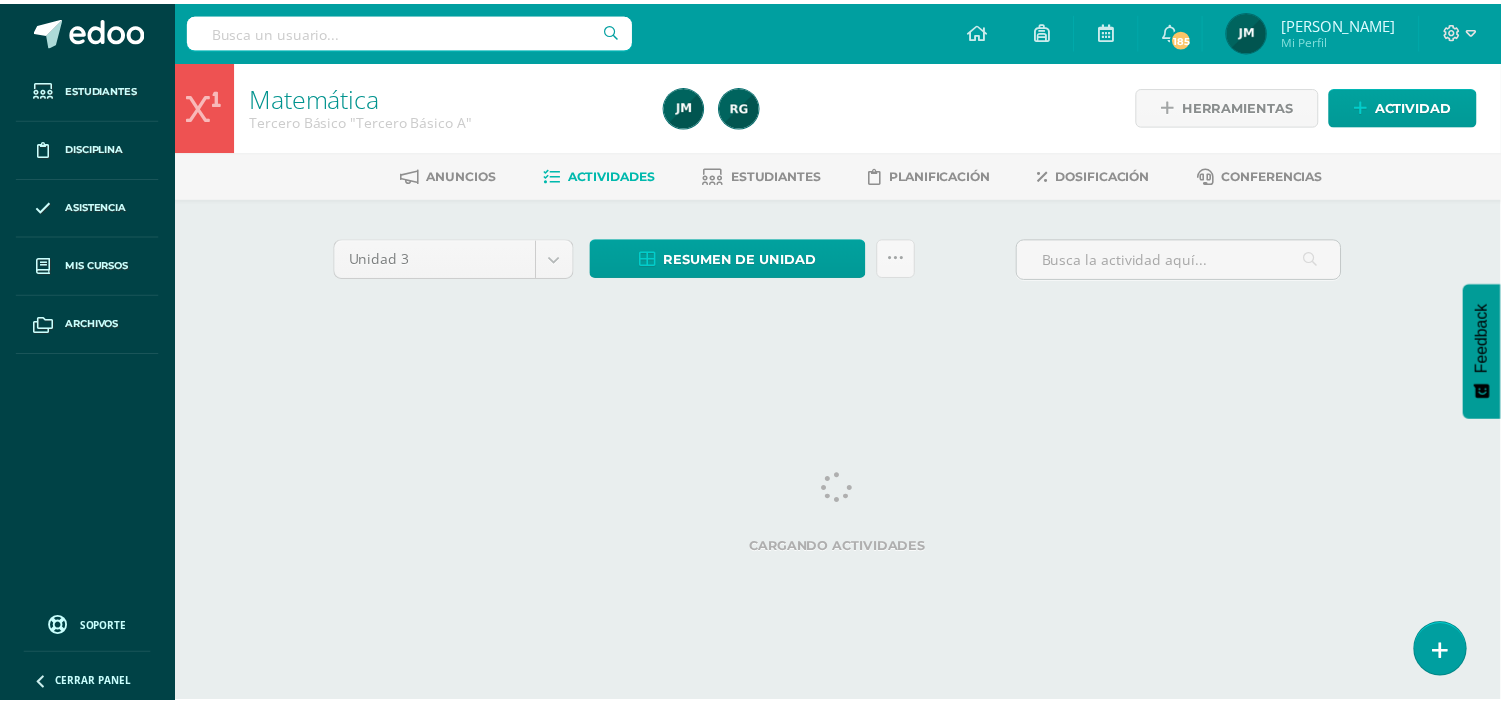 scroll, scrollTop: 0, scrollLeft: 0, axis: both 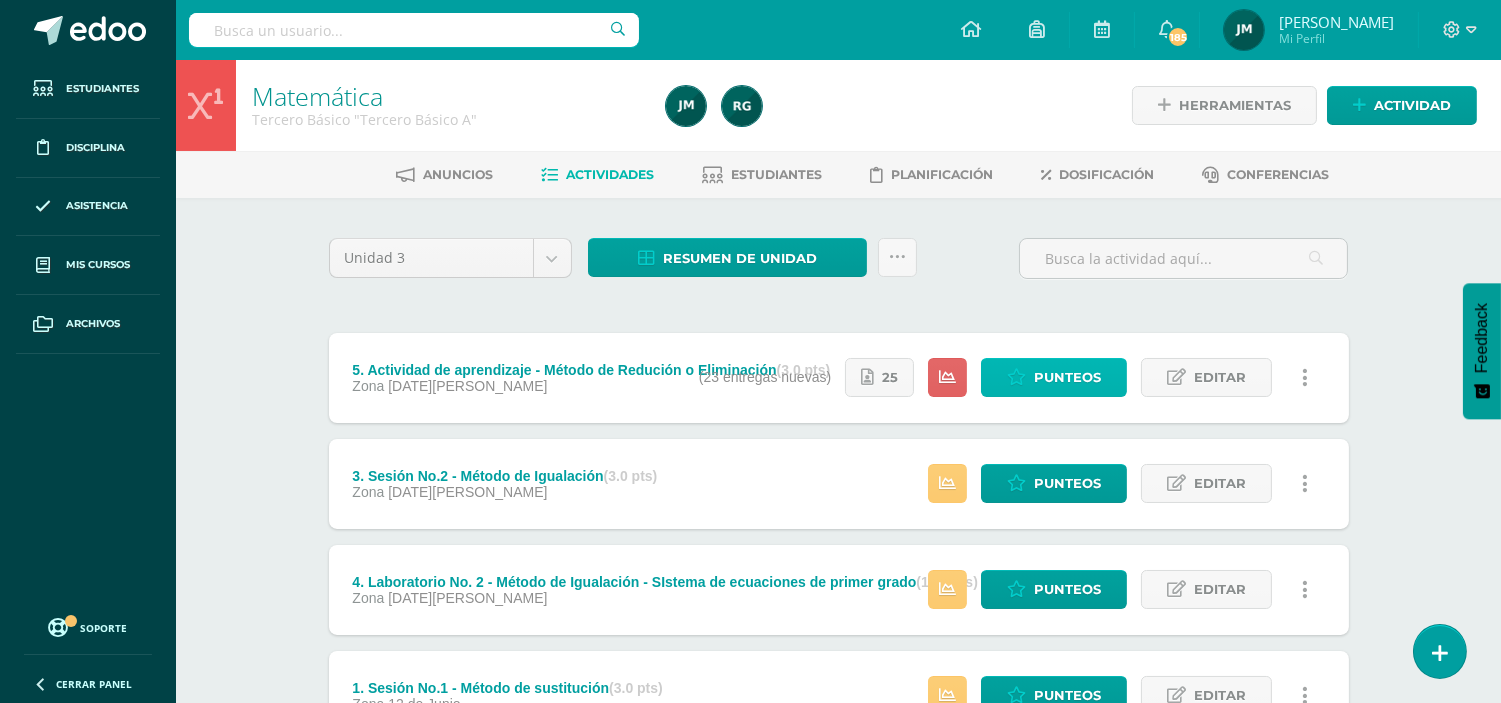 click on "Punteos" at bounding box center (1054, 377) 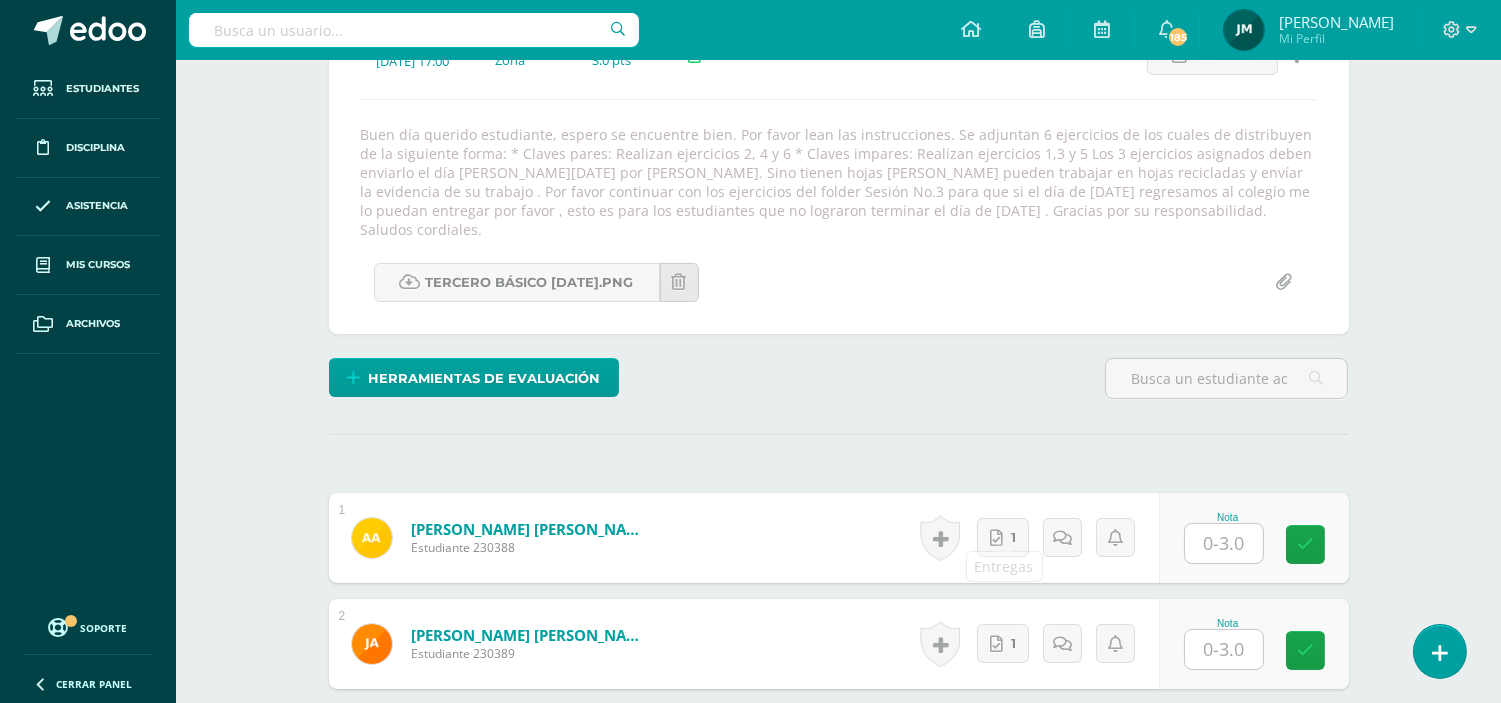 scroll, scrollTop: 538, scrollLeft: 0, axis: vertical 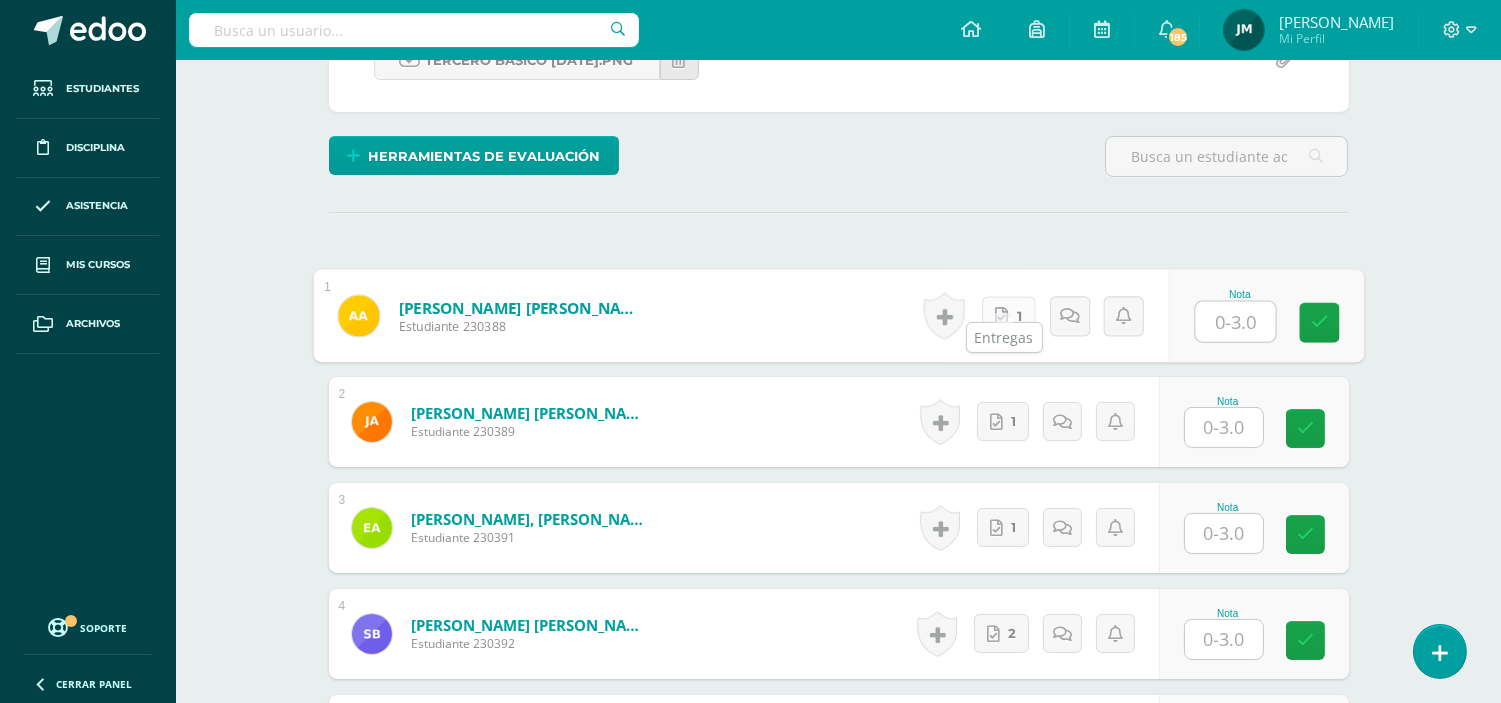 click on "1" at bounding box center [1008, 316] 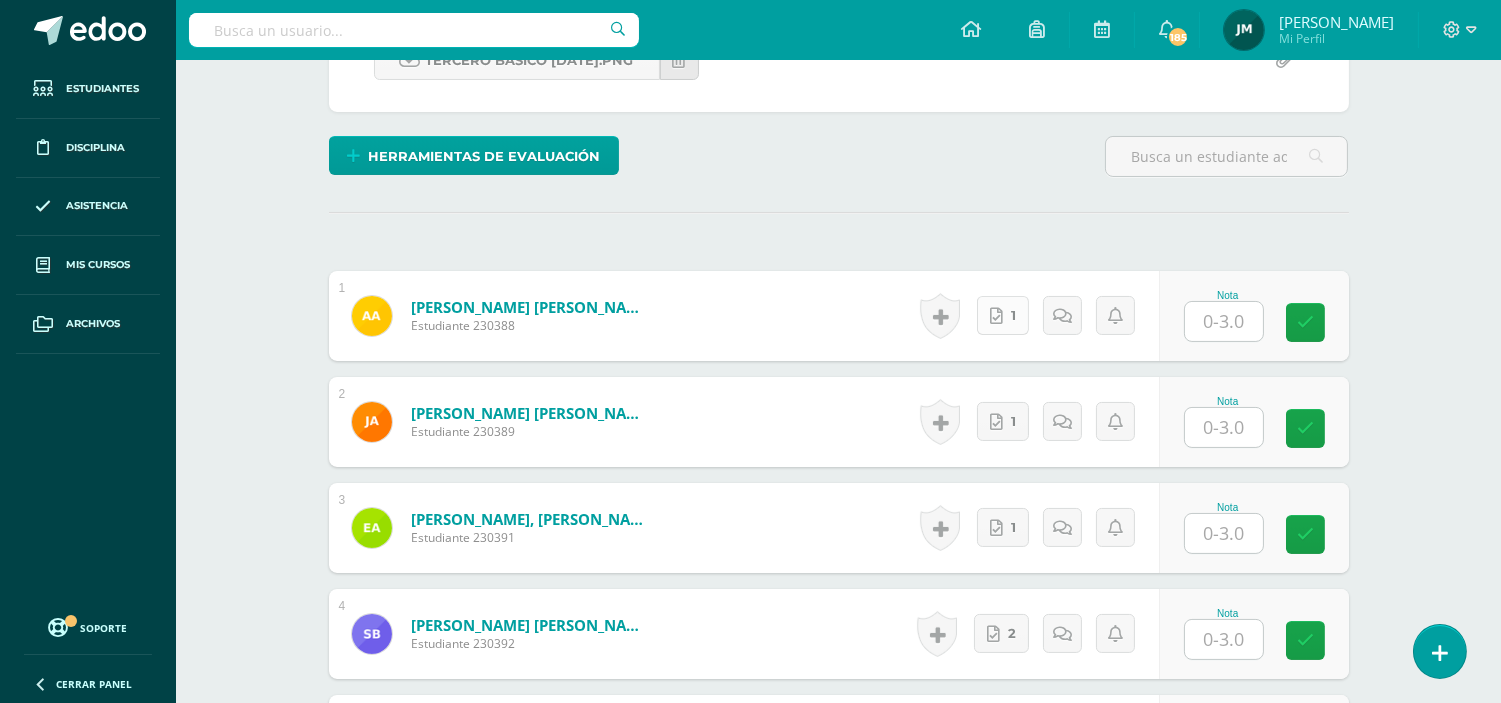 scroll, scrollTop: 540, scrollLeft: 0, axis: vertical 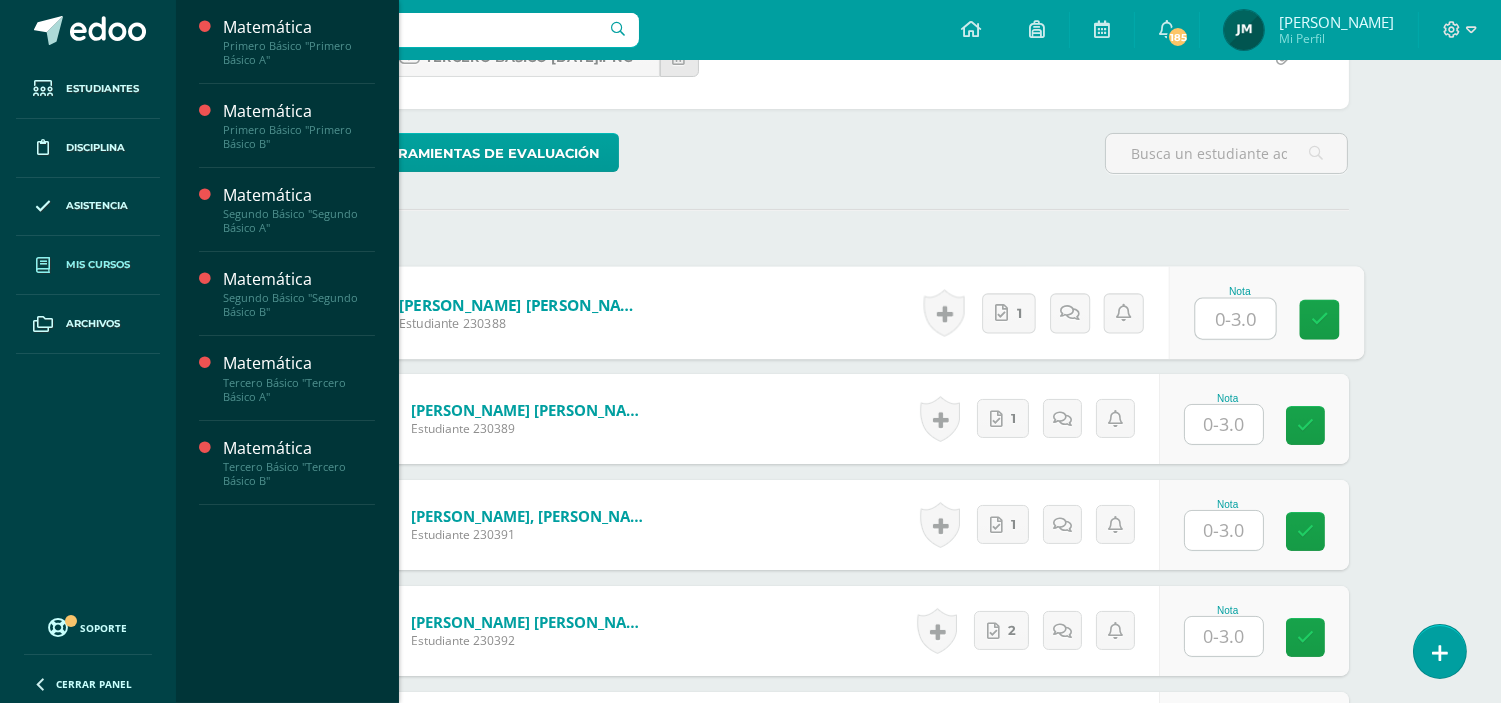 click on "Mis cursos" at bounding box center [98, 265] 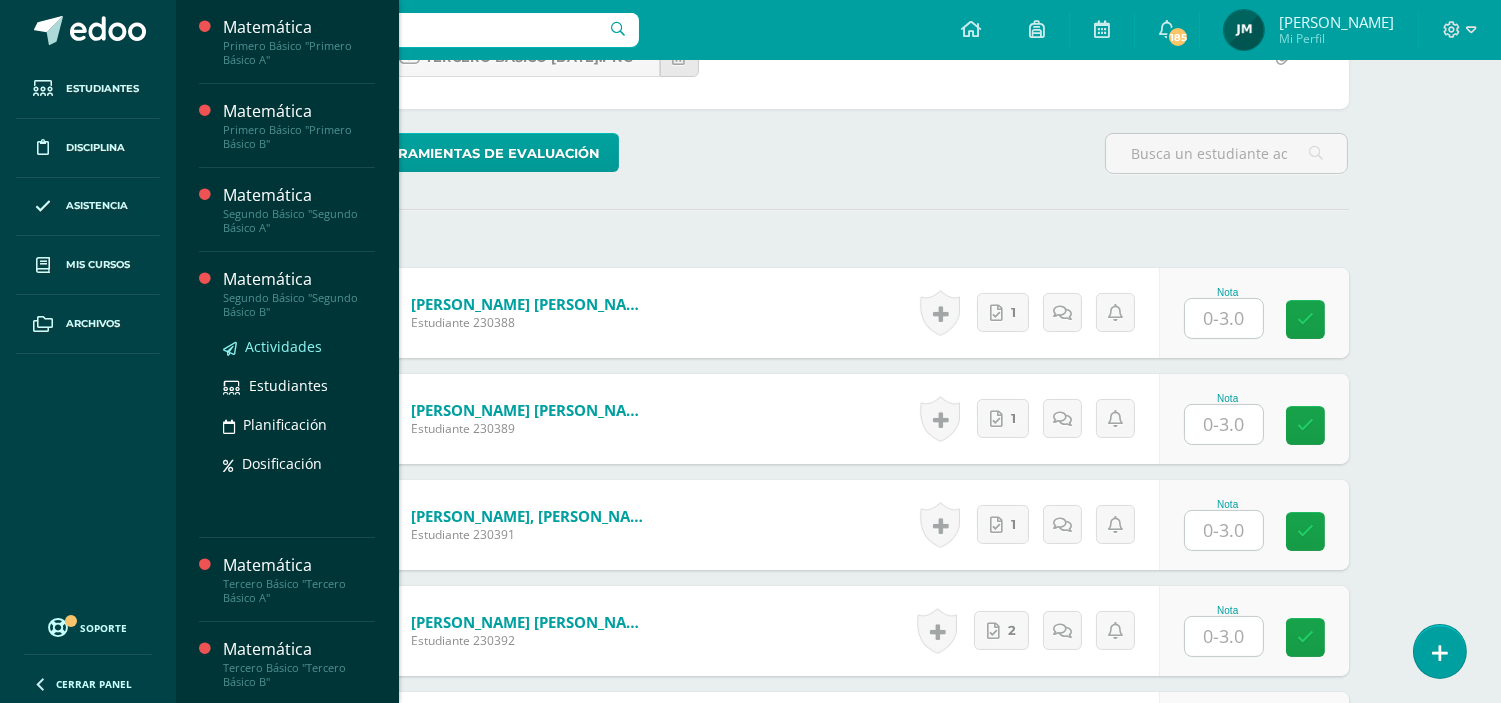 click on "Actividades" at bounding box center [283, 346] 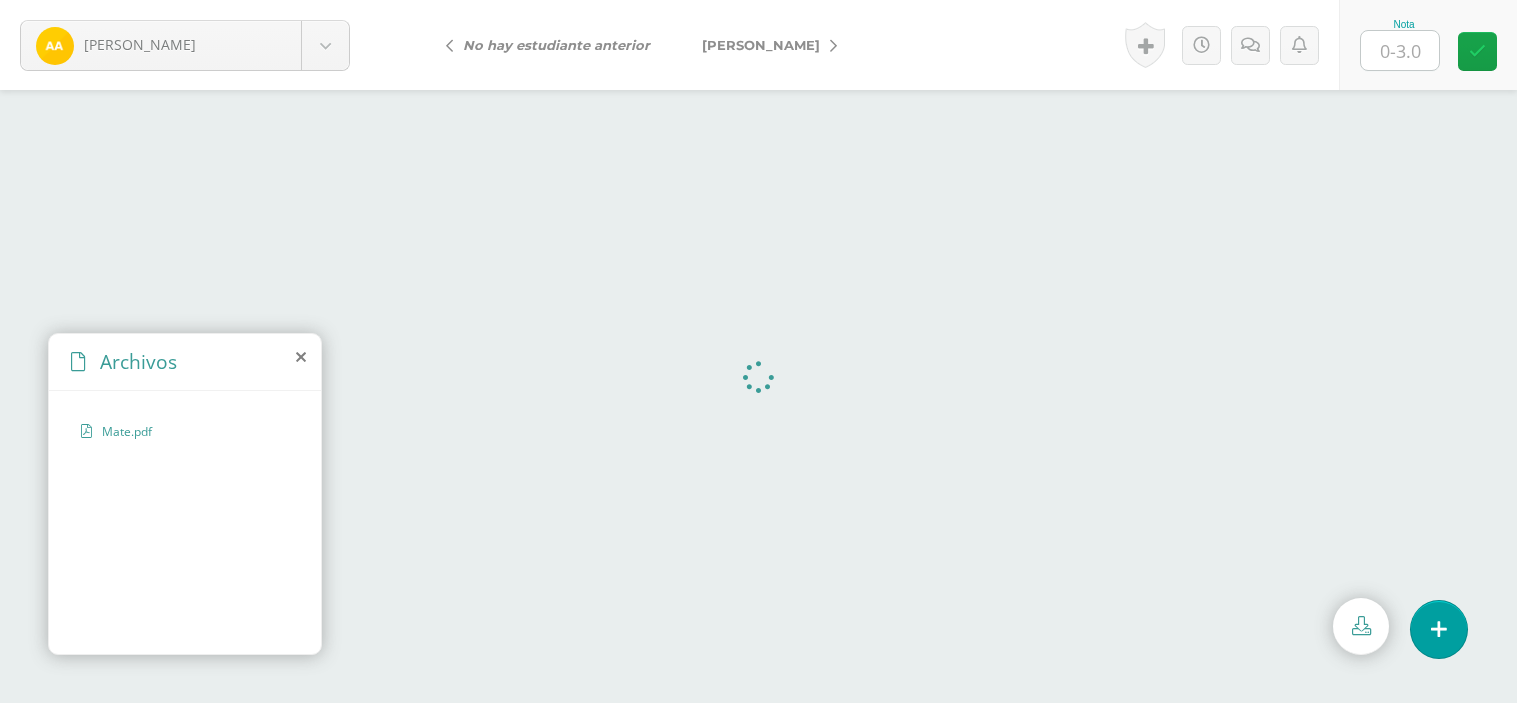 scroll, scrollTop: 0, scrollLeft: 0, axis: both 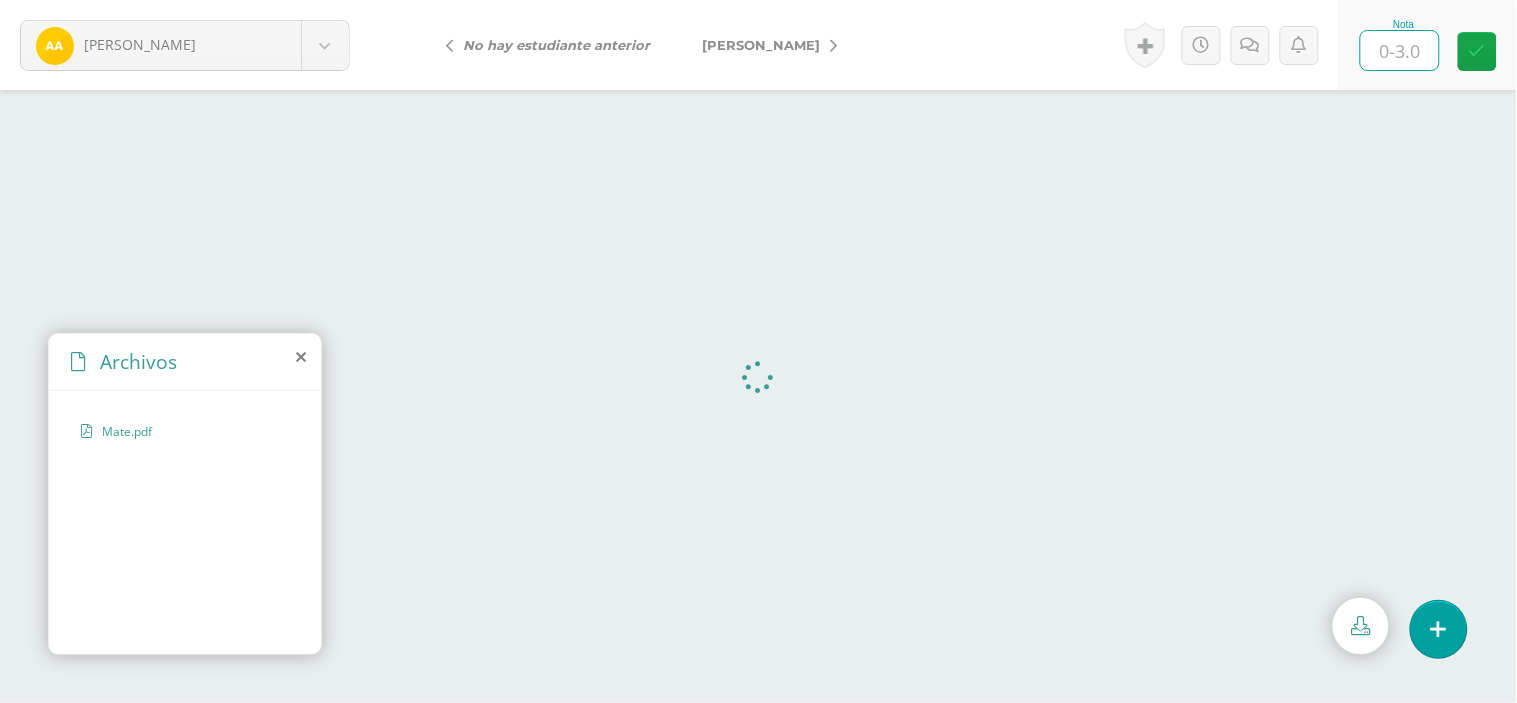 click at bounding box center (1400, 50) 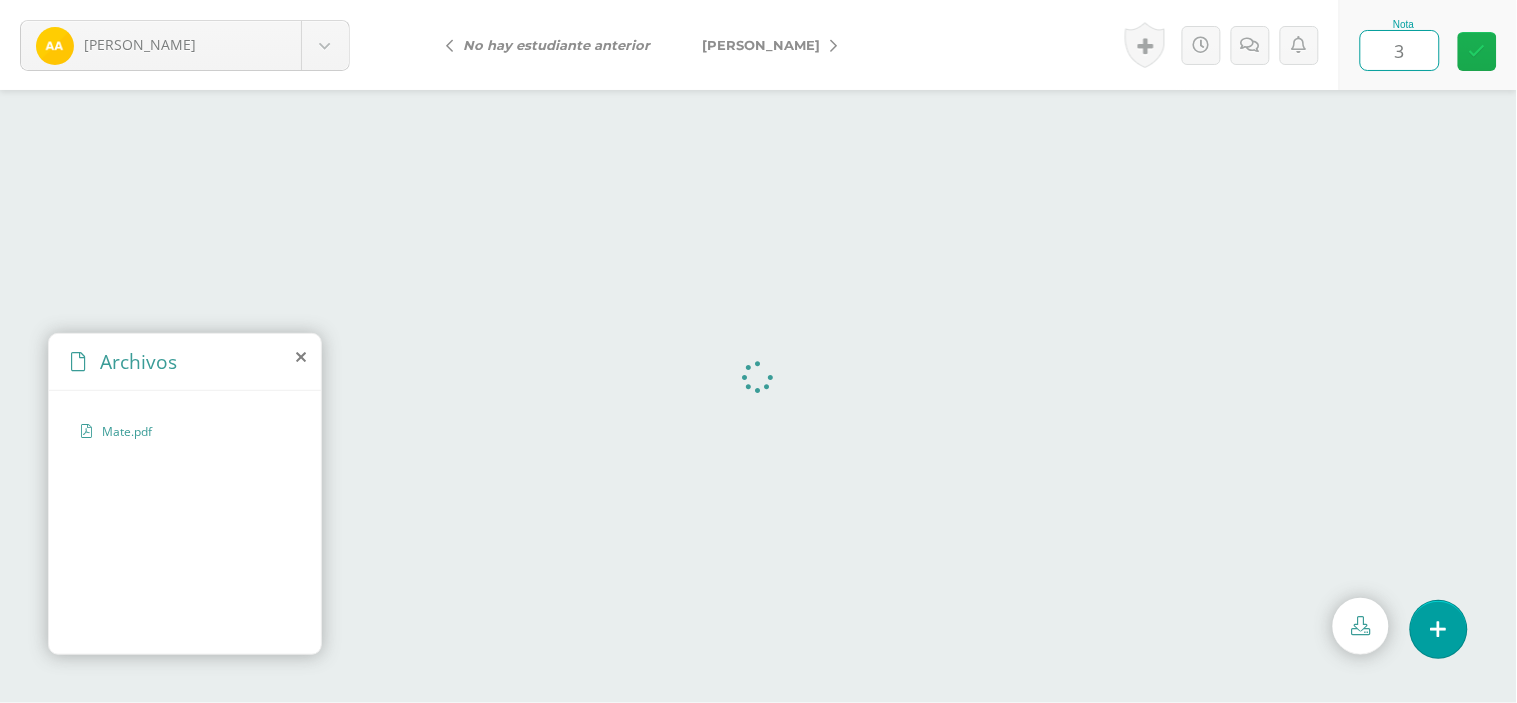 click at bounding box center [1477, 51] 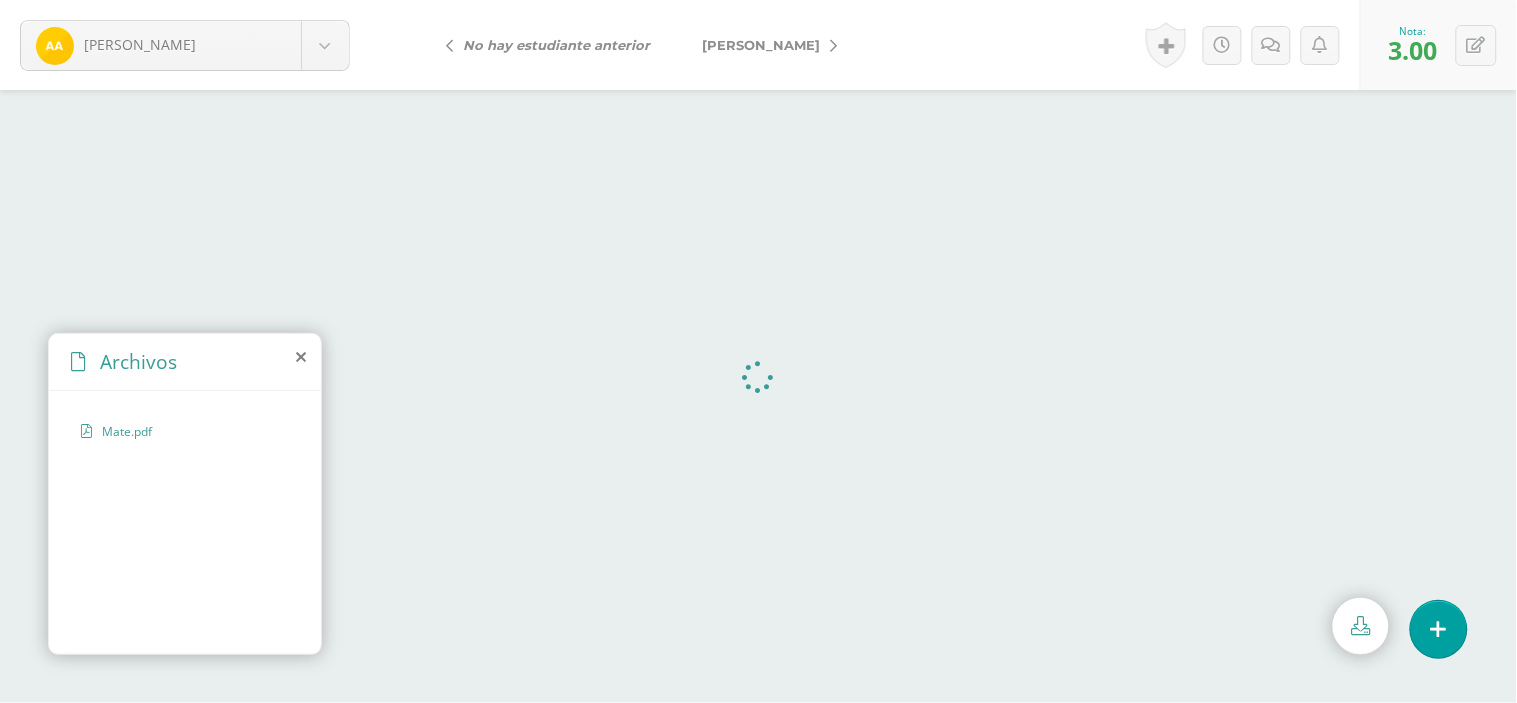 click on "[PERSON_NAME]" at bounding box center [761, 45] 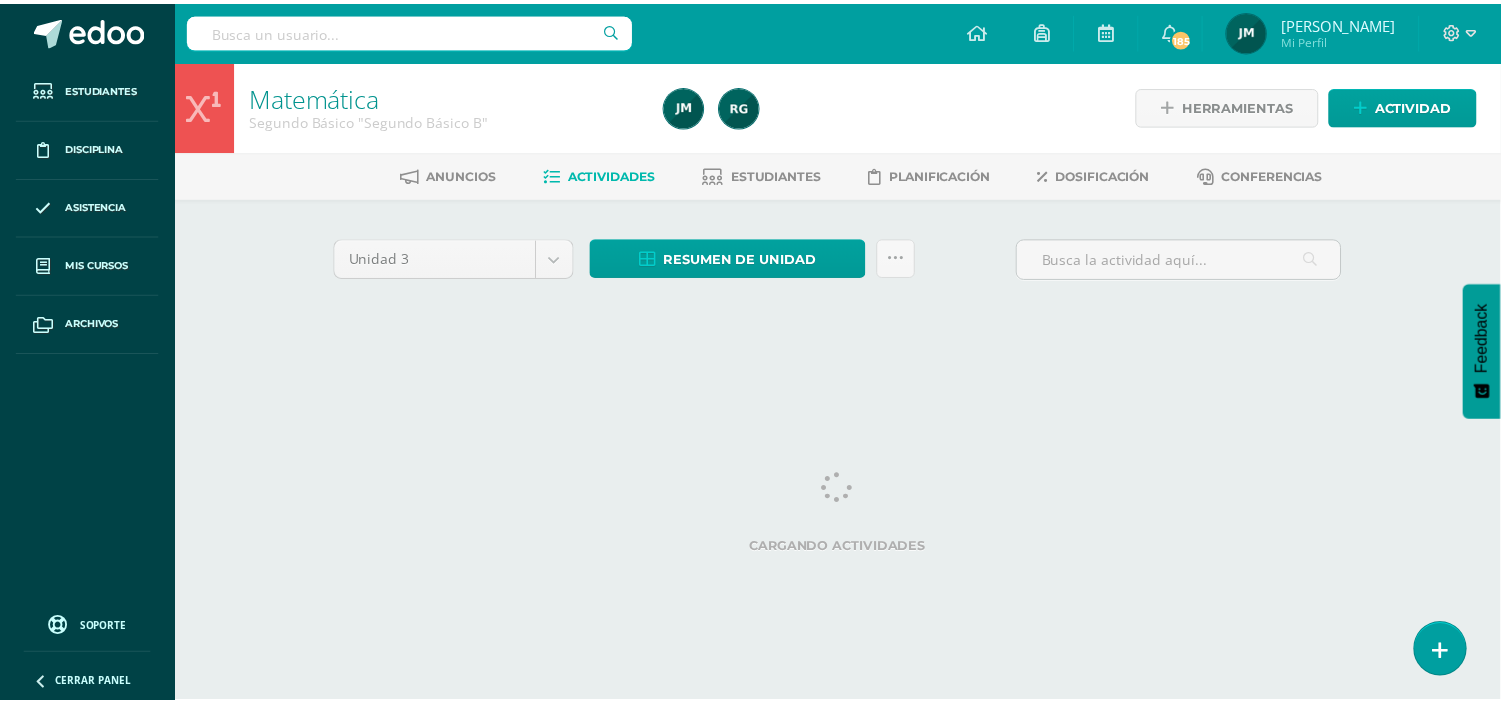 scroll, scrollTop: 0, scrollLeft: 0, axis: both 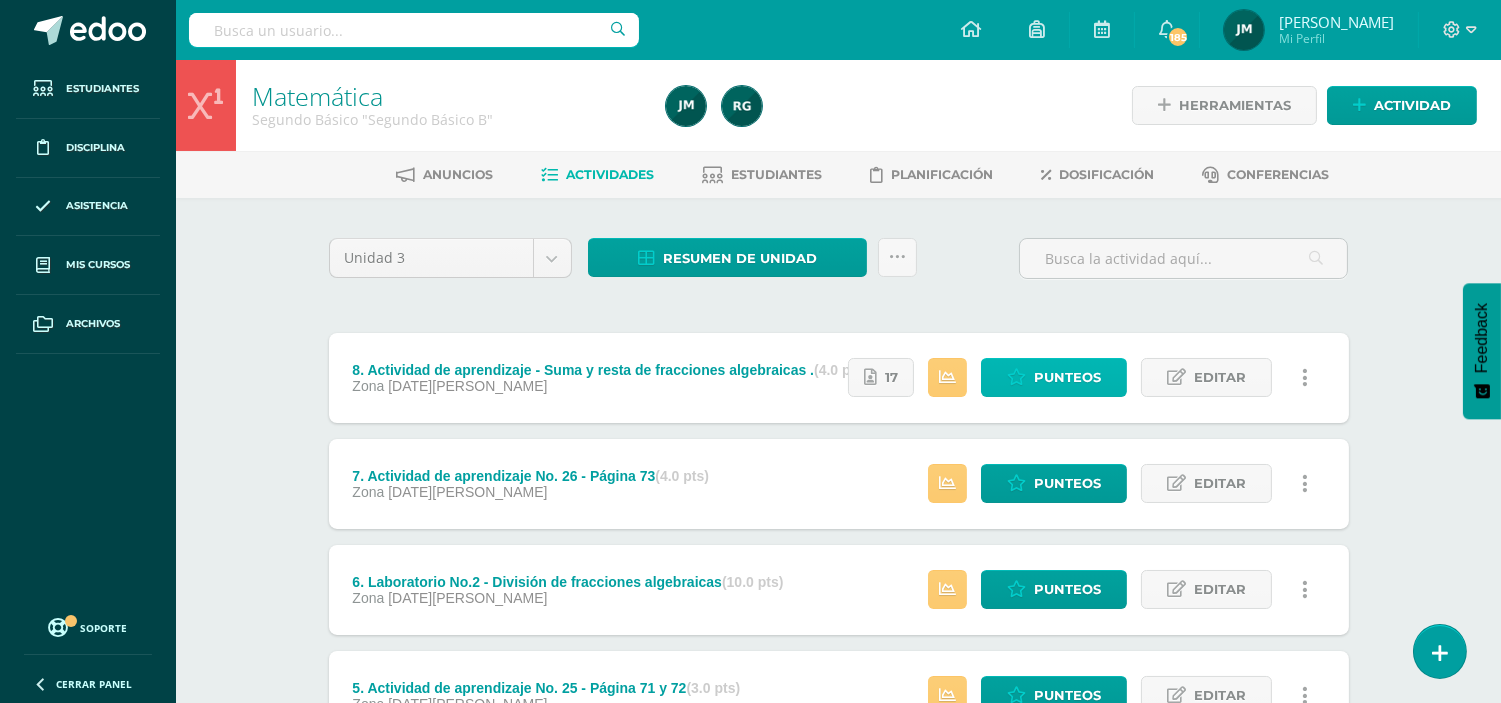click on "Punteos" at bounding box center (1067, 377) 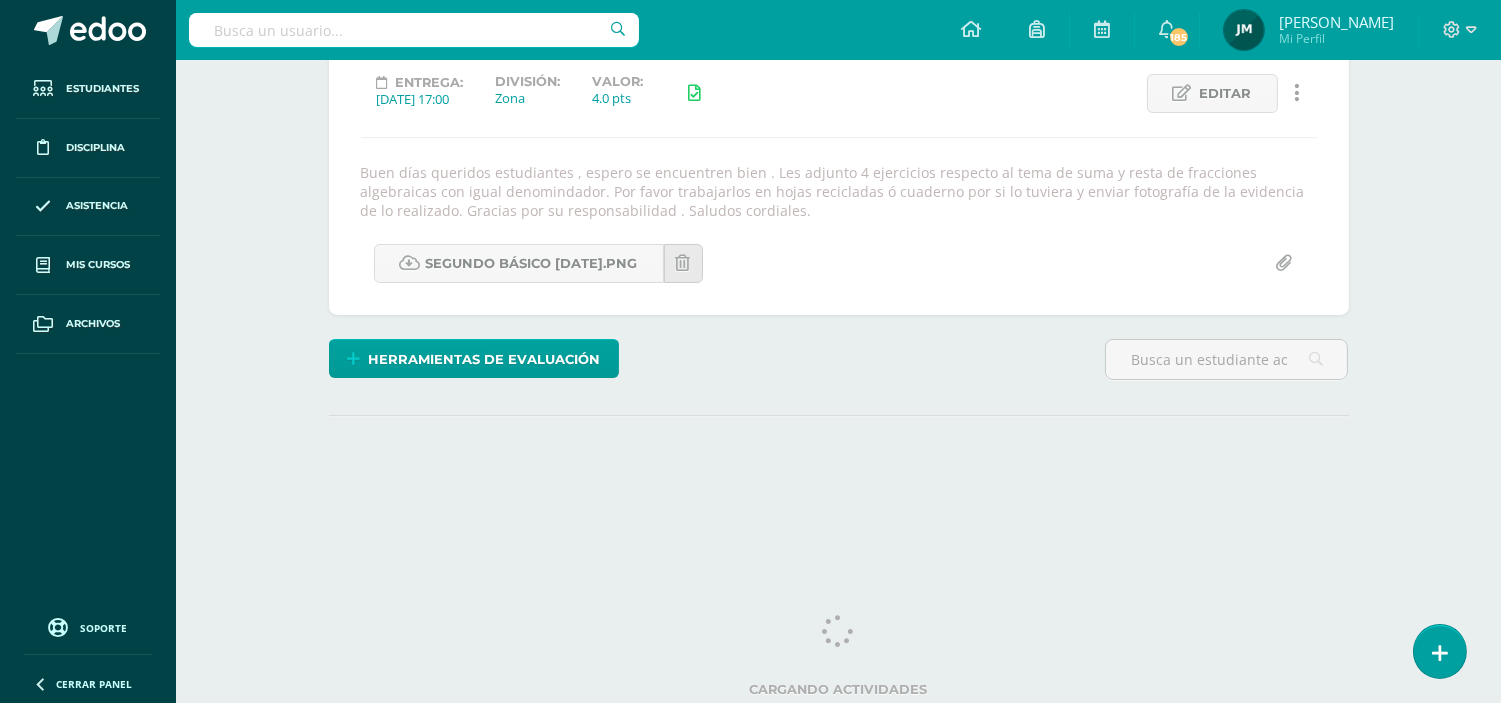 scroll, scrollTop: 0, scrollLeft: 0, axis: both 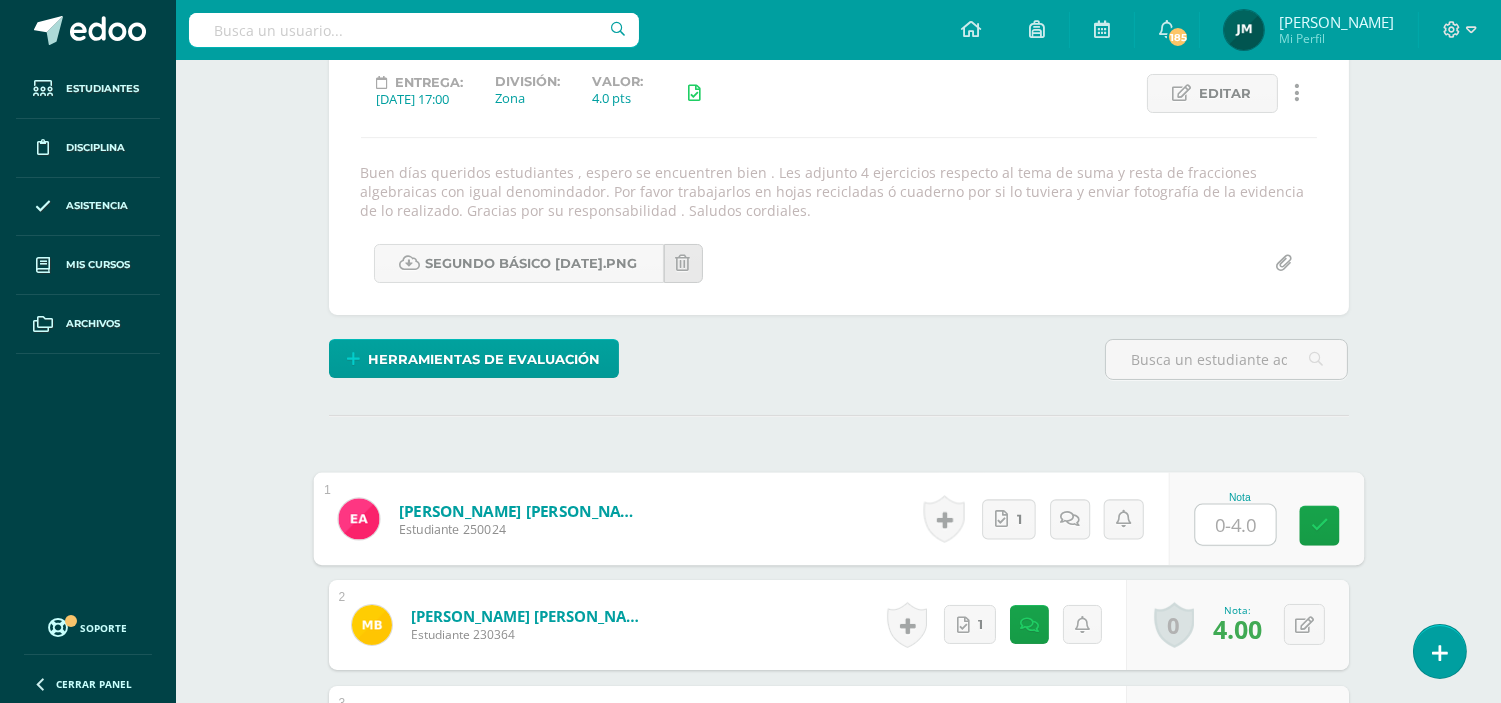click at bounding box center (1235, 525) 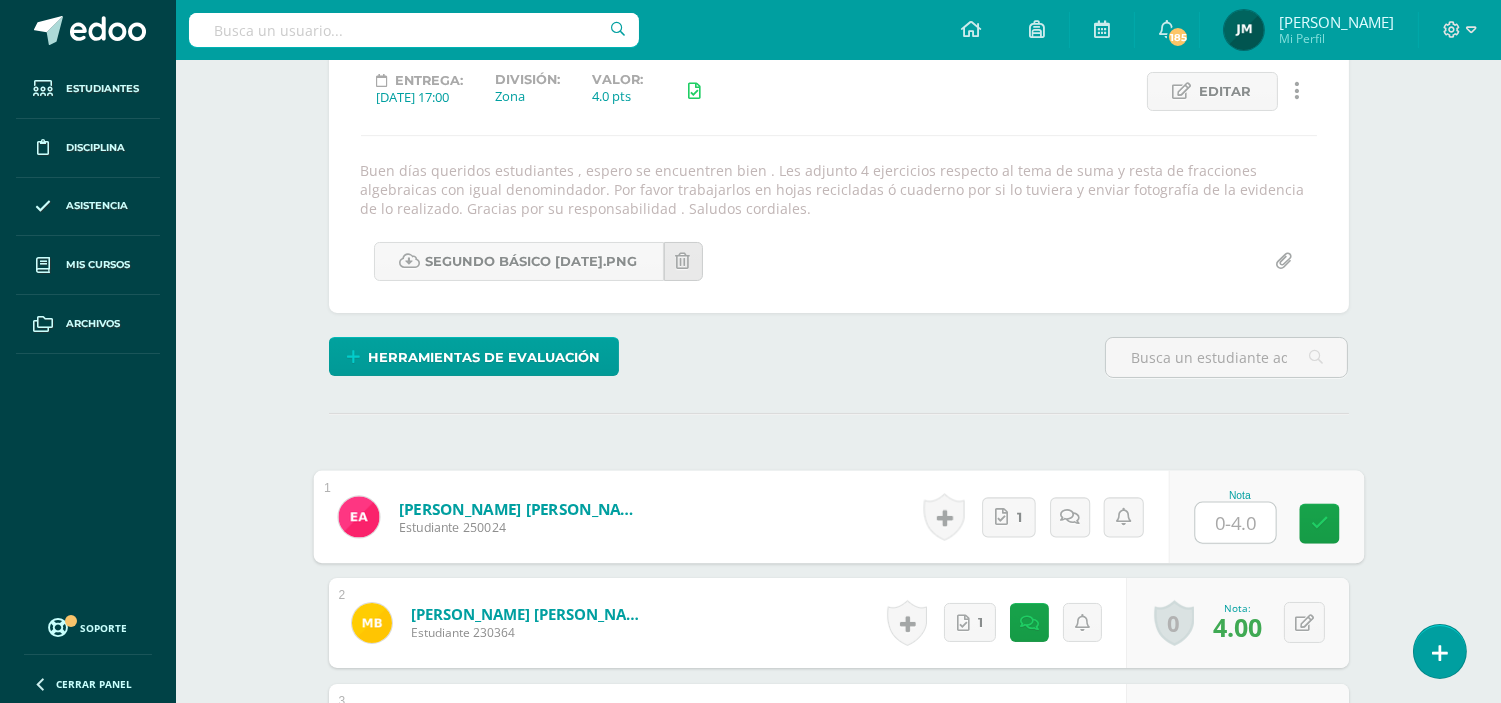 type on "4" 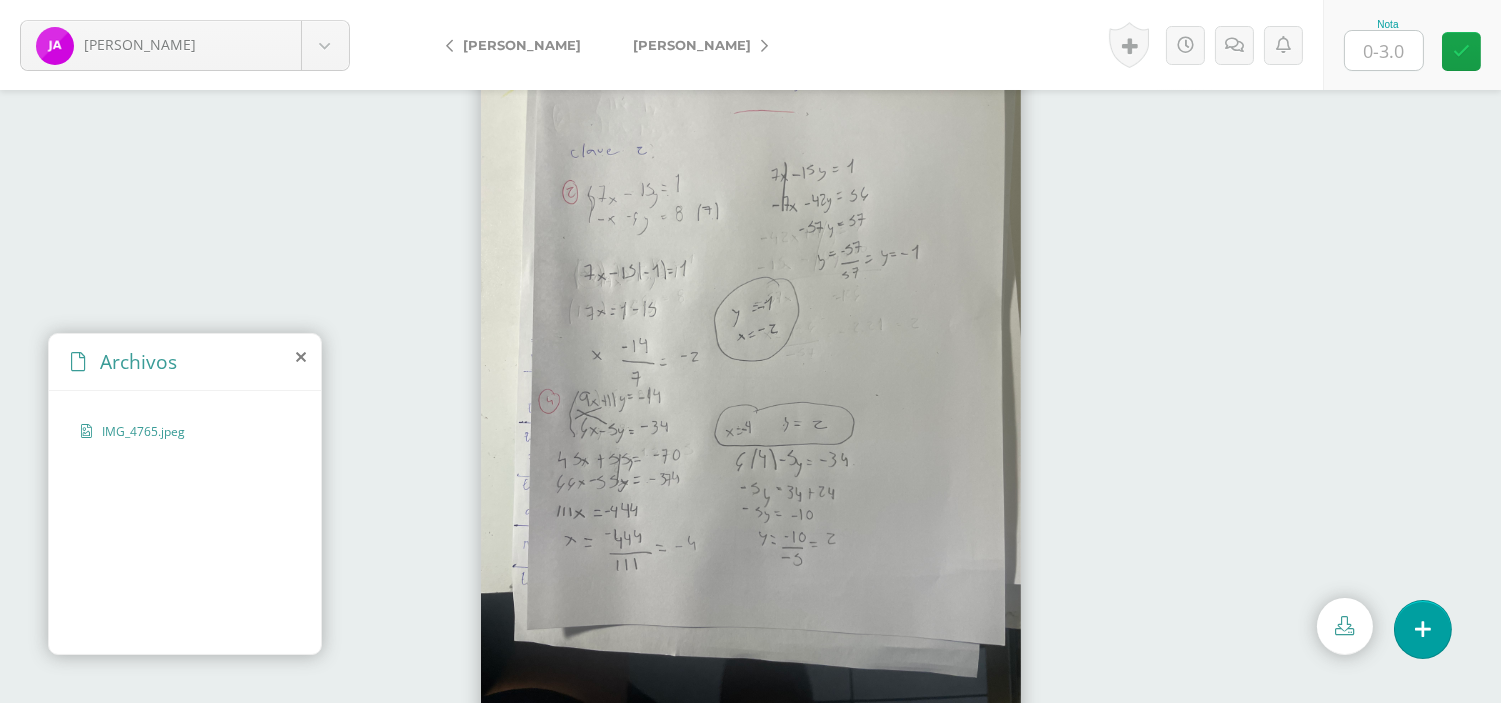 scroll, scrollTop: 53, scrollLeft: 0, axis: vertical 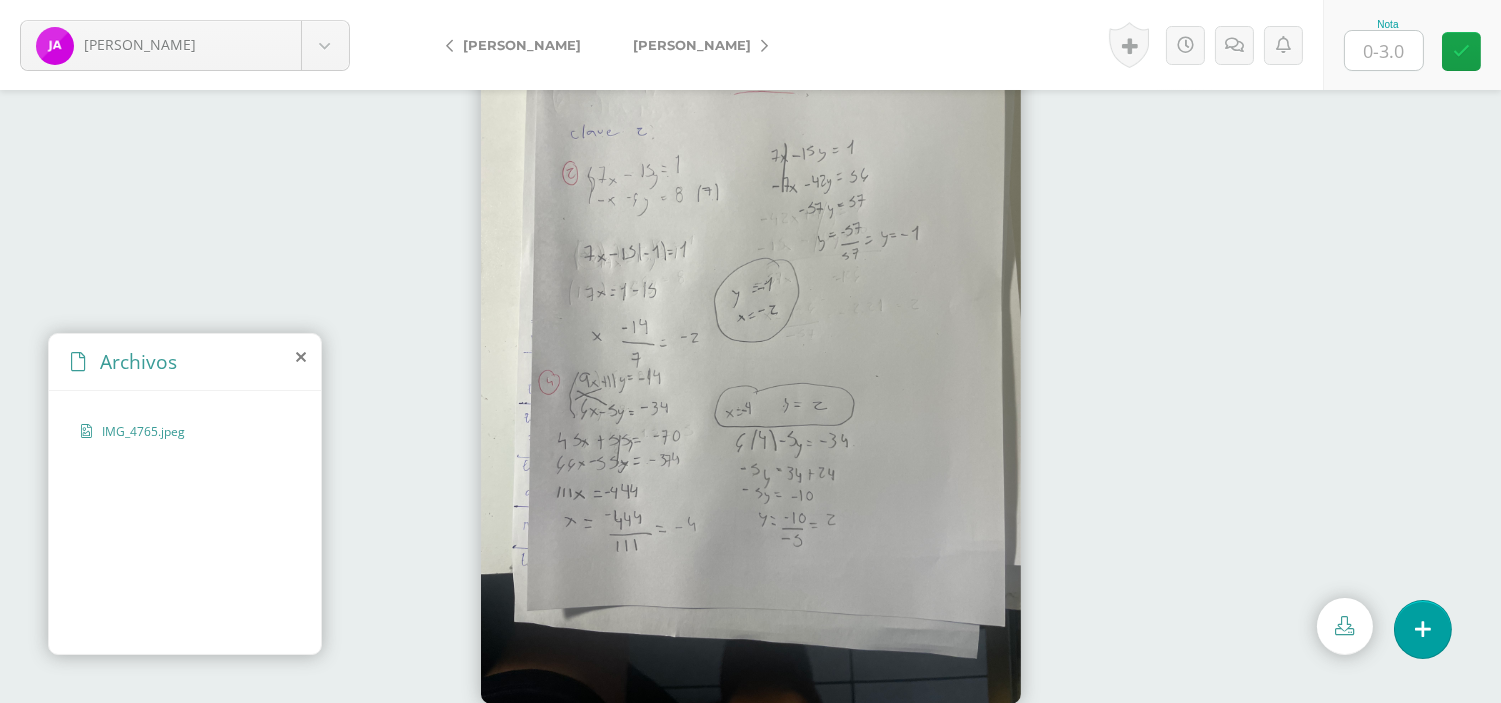 click at bounding box center (1384, 50) 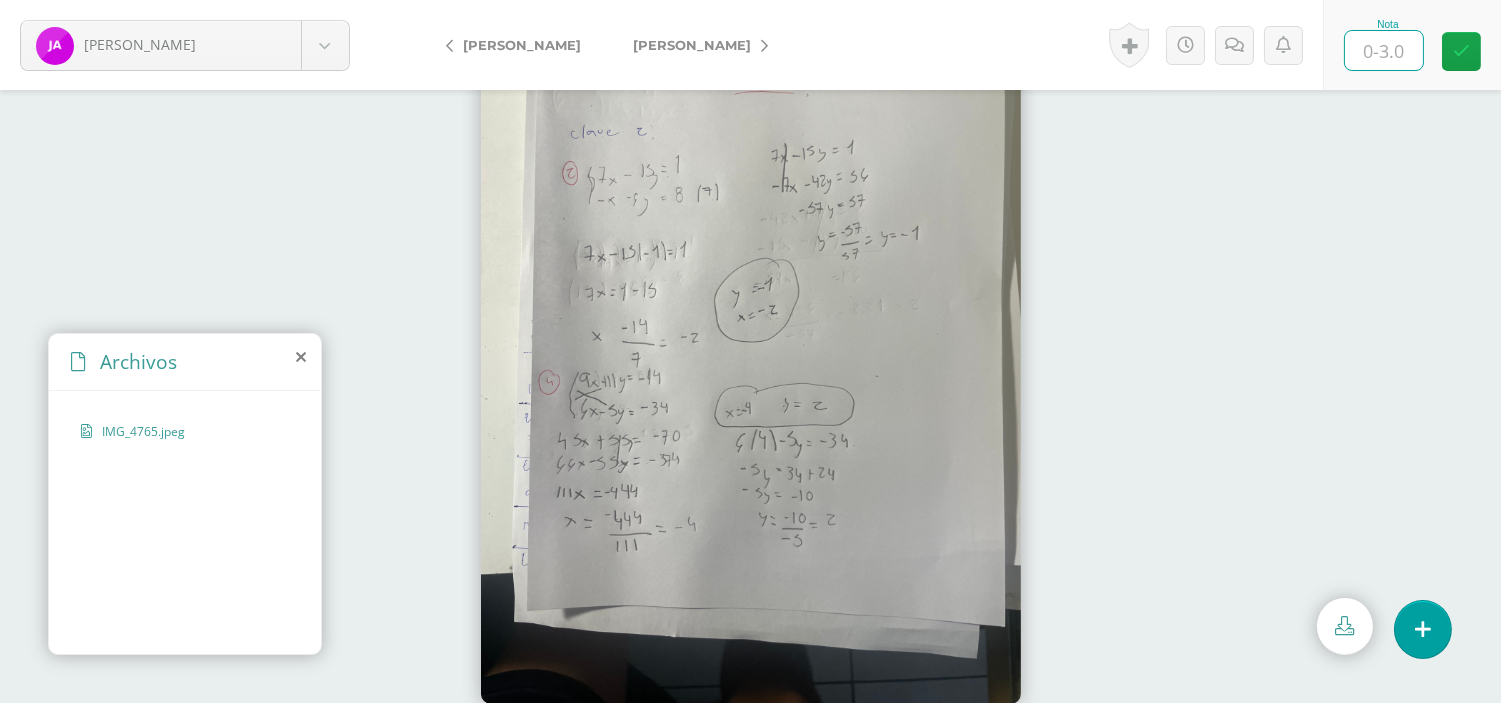 type on "2" 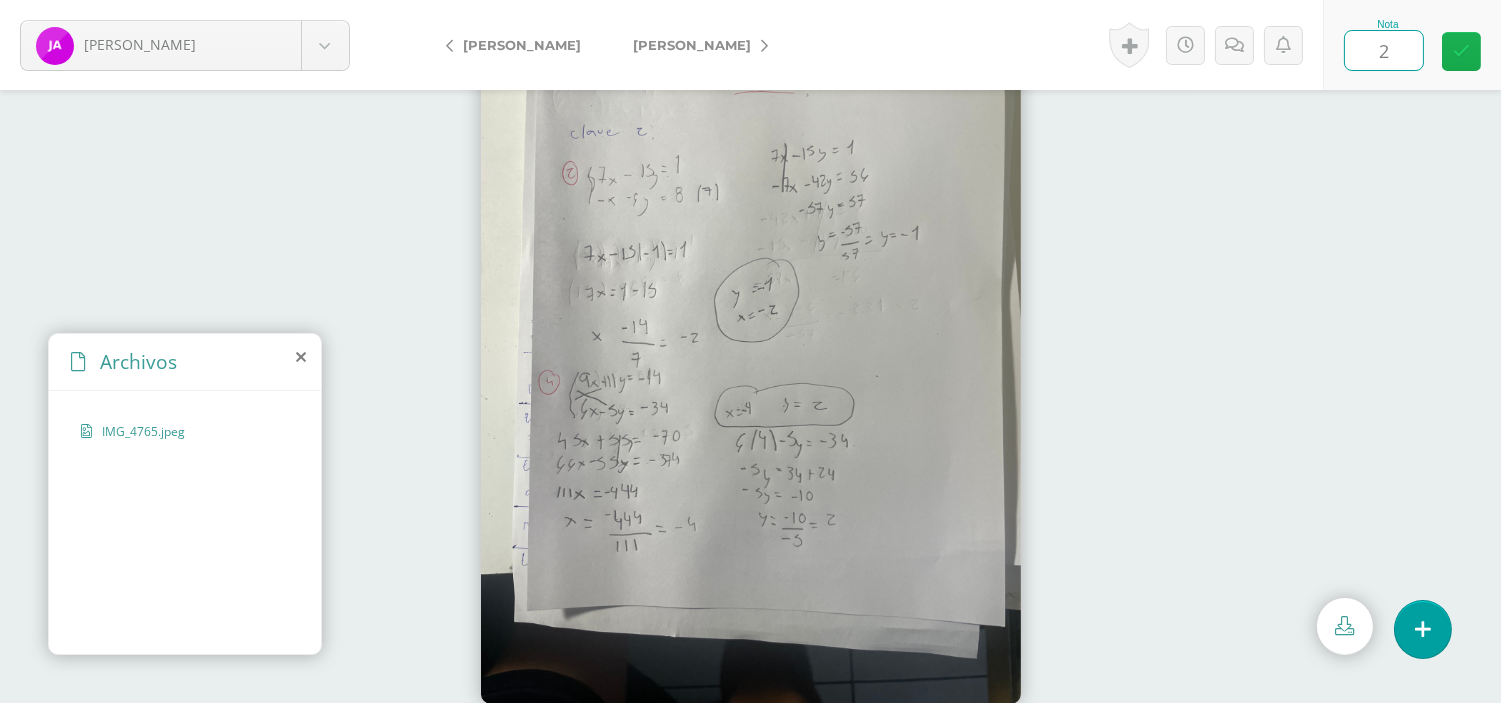 click at bounding box center (1461, 51) 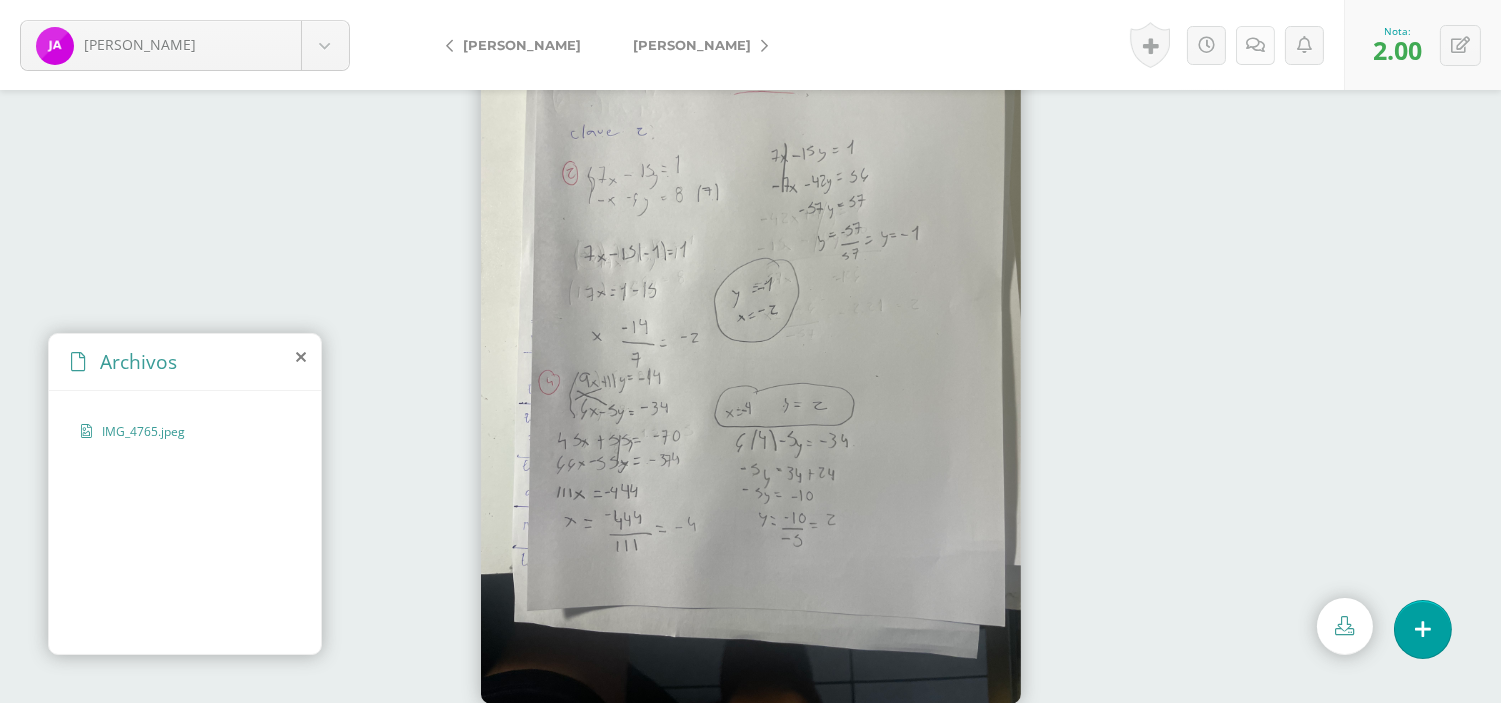 click at bounding box center [1255, 45] 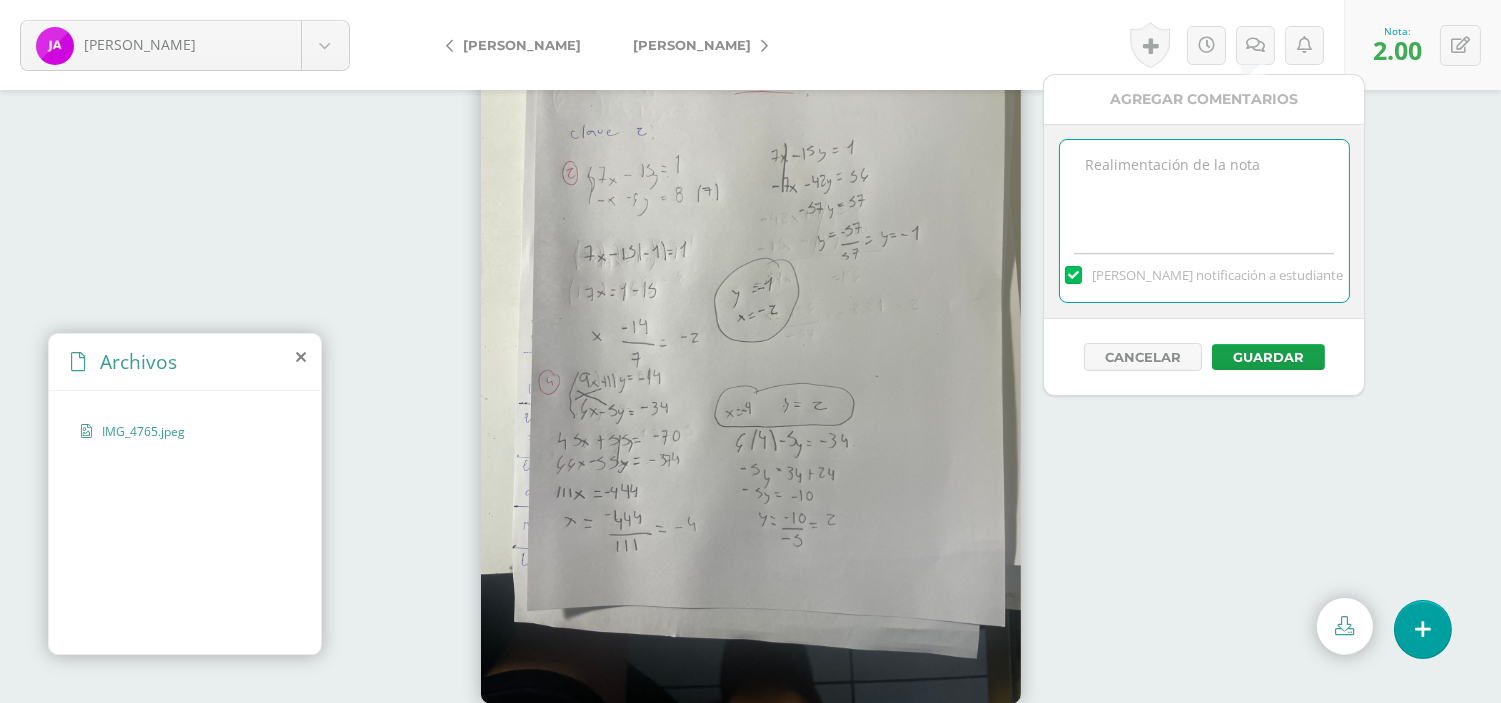 click at bounding box center [1204, 190] 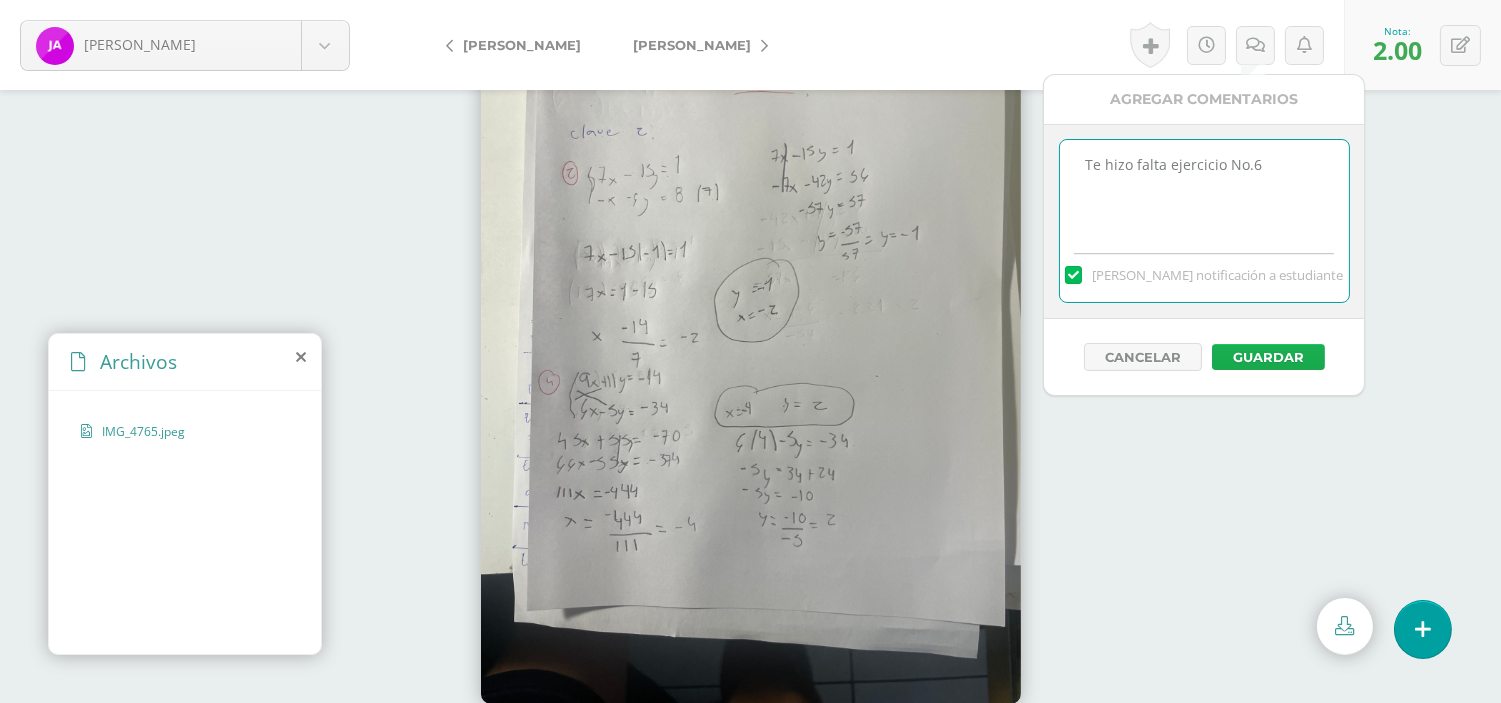type on "Te hizo falta ejercicio No.6" 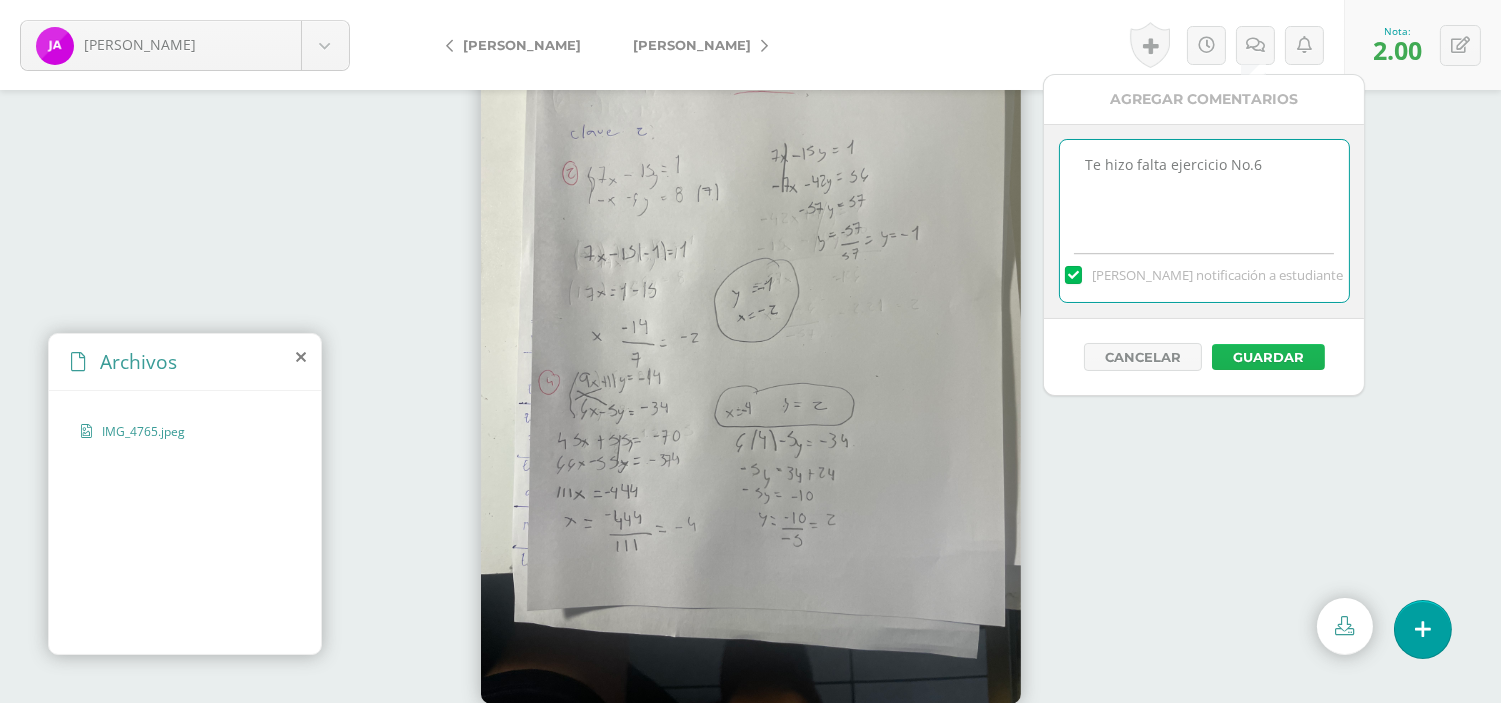 click on "Guardar" at bounding box center [1268, 357] 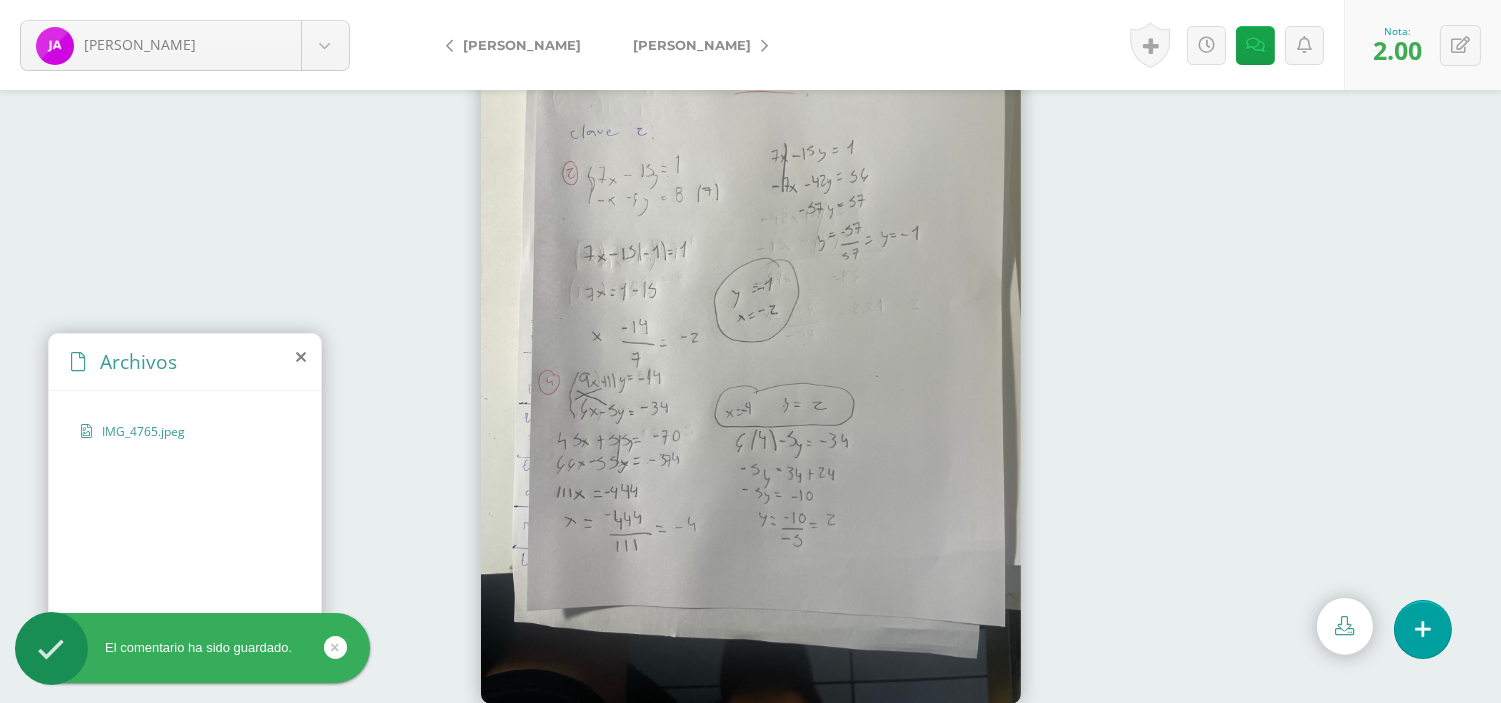 click on "[PERSON_NAME]" at bounding box center (695, 45) 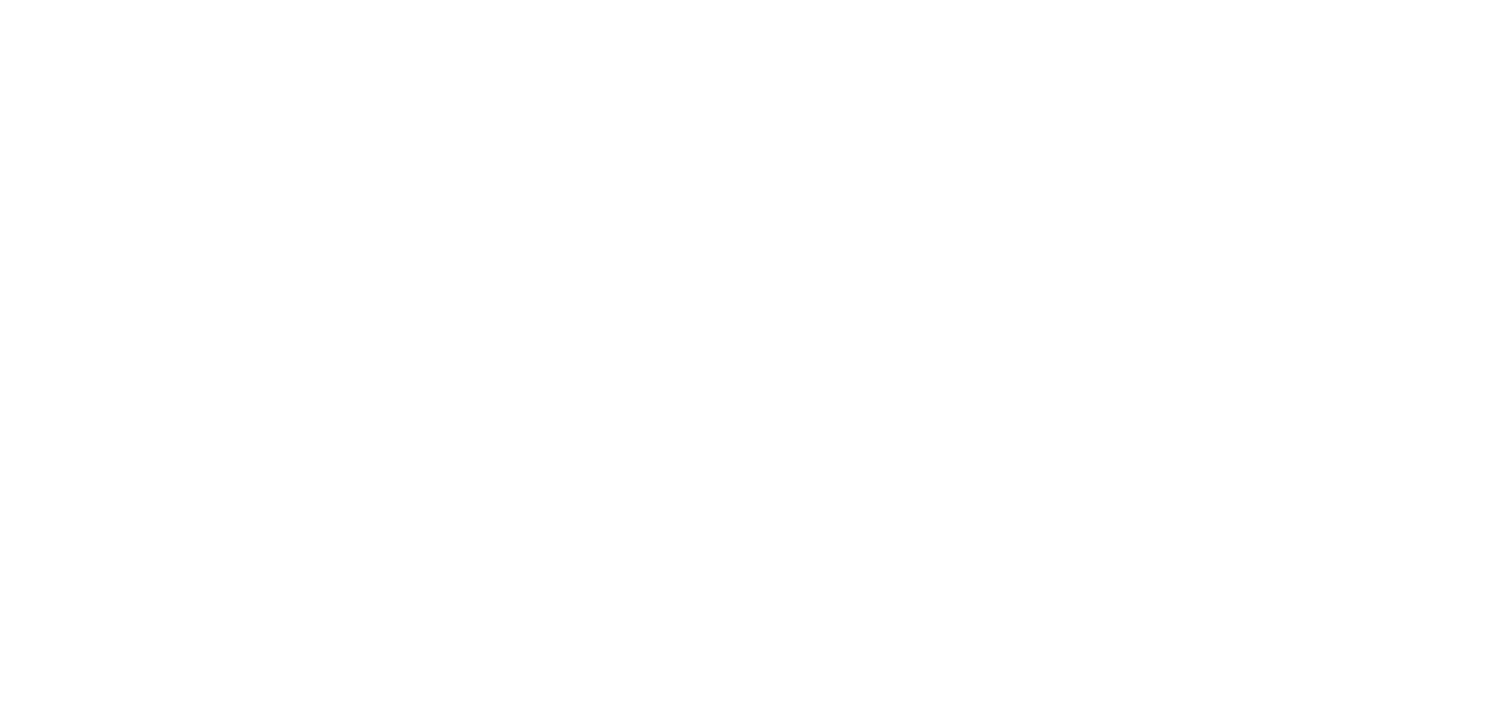scroll, scrollTop: 0, scrollLeft: 0, axis: both 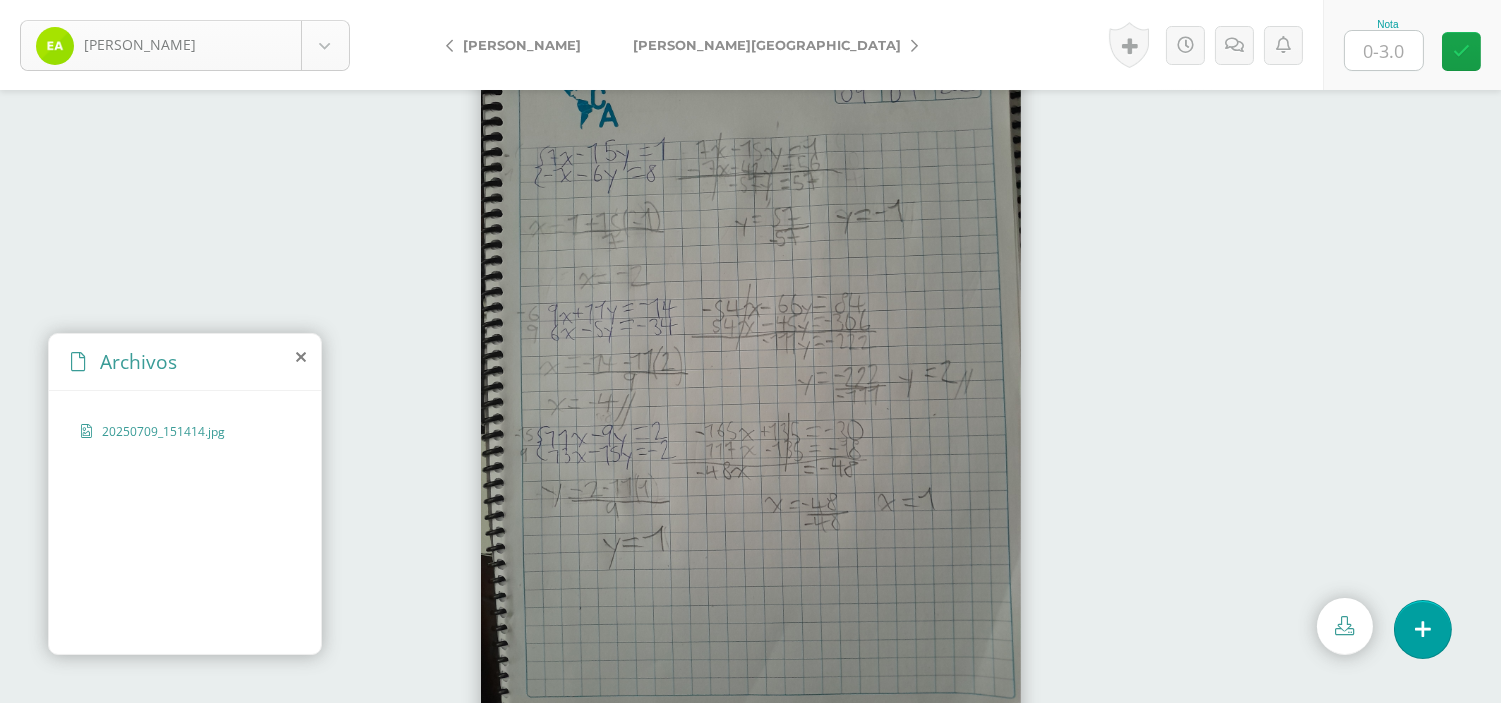 click on "[PERSON_NAME]
[PERSON_NAME]
[PERSON_NAME]
[PERSON_NAME]
[PERSON_NAME]
[PERSON_NAME]
[PERSON_NAME]
[PERSON_NAME]
[PERSON_NAME][GEOGRAPHIC_DATA], [PERSON_NAME], [PERSON_NAME] Del, [PERSON_NAME]
Nota
Logros N/A pts" at bounding box center (750, 0) 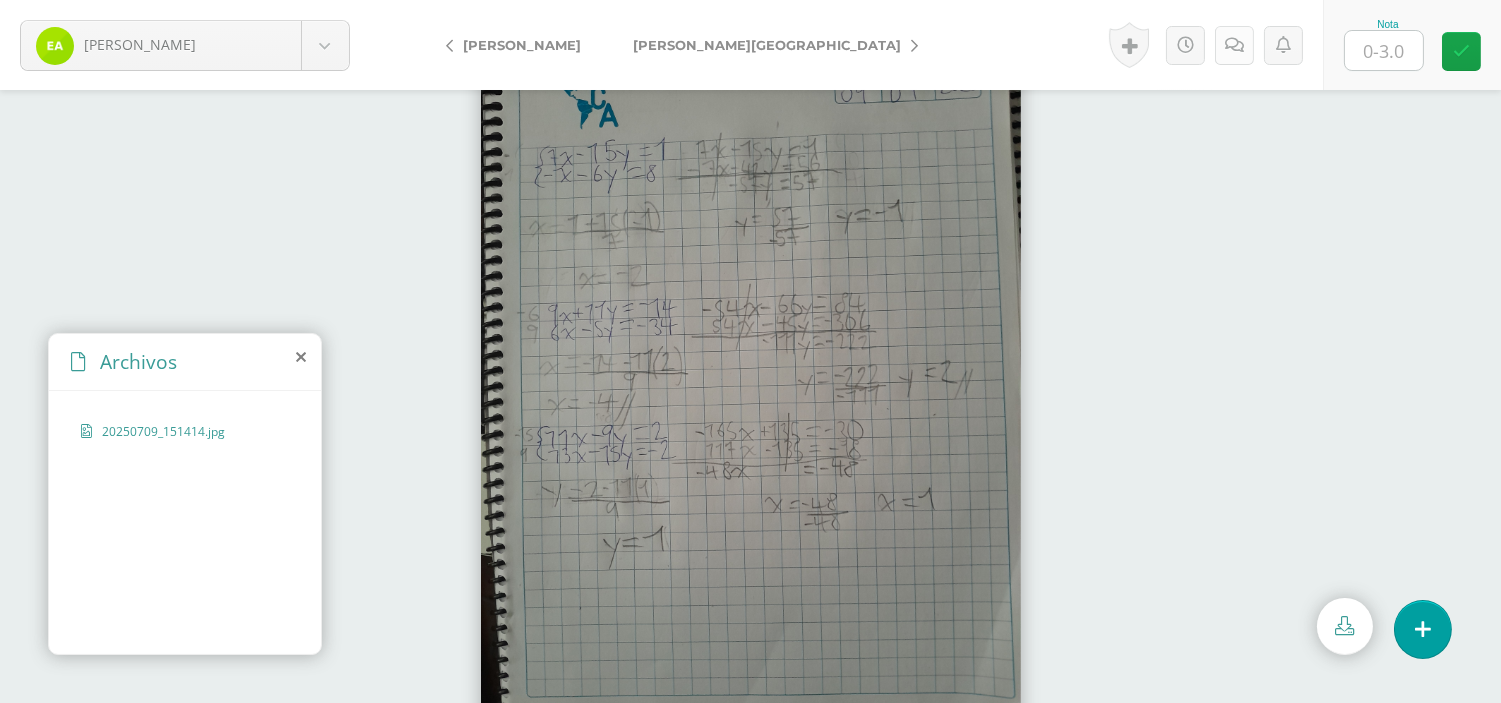 click on "Andrade, Elías
Alarcón, Alison
Alvarado, José
Andrade, Elías
Baldetti, Sofia
Carrillo, Jhony
Colaj, Stephanie
Cordon, Carlos
Cordón, Justín
de León, Kenneth
García, Juan
González Del, Andres
Nota
0
Logros N/A Mo" at bounding box center [750, 0] 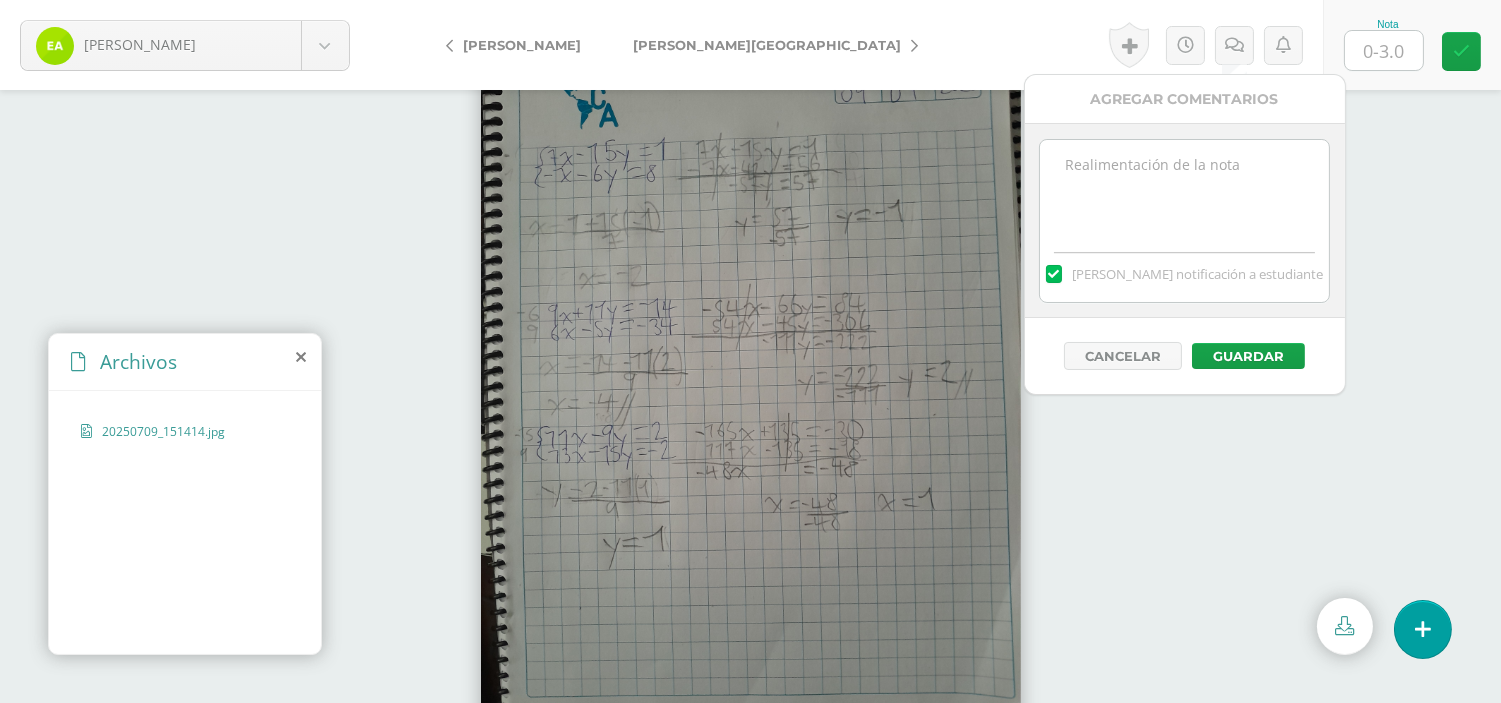click at bounding box center [1184, 190] 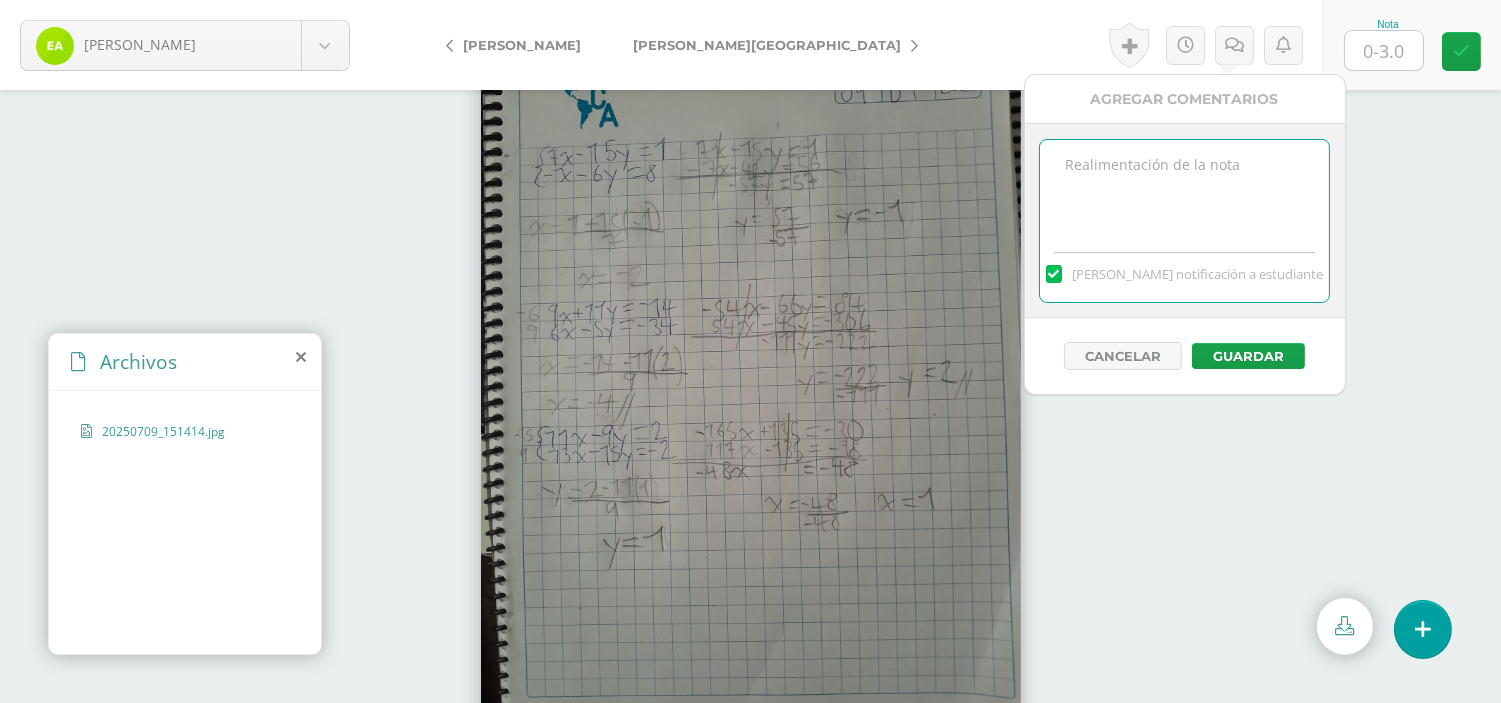 type on "b" 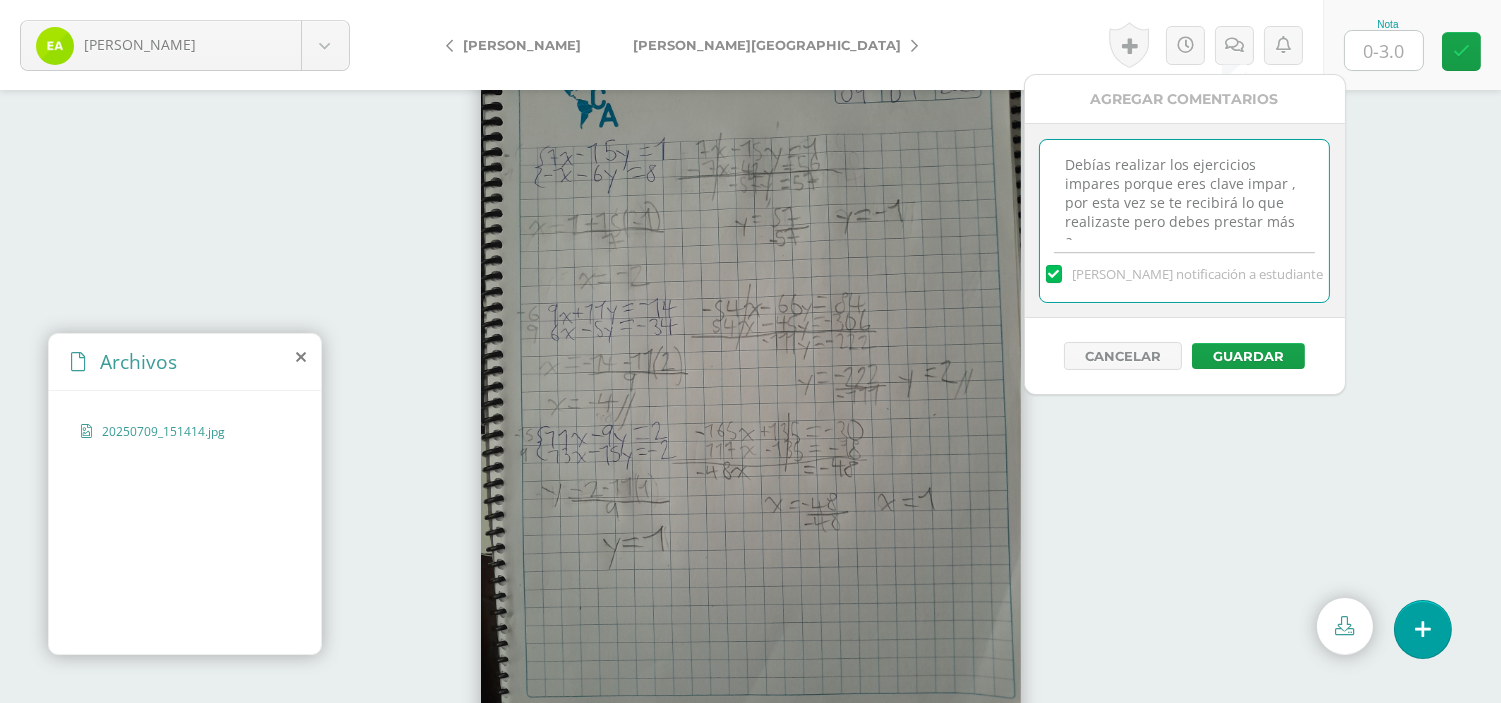 scroll, scrollTop: 10, scrollLeft: 0, axis: vertical 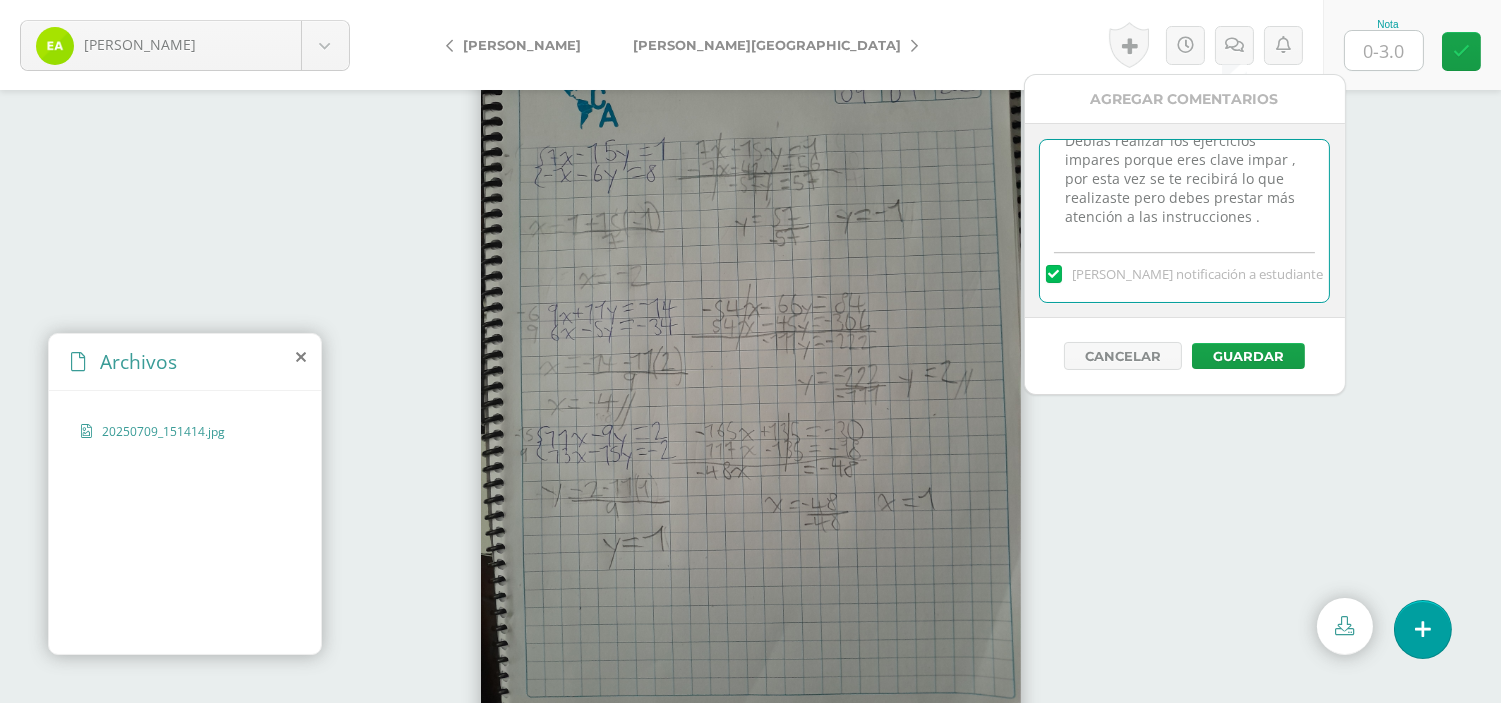 drag, startPoint x: 1058, startPoint y: 156, endPoint x: 1288, endPoint y: 234, distance: 242.86621 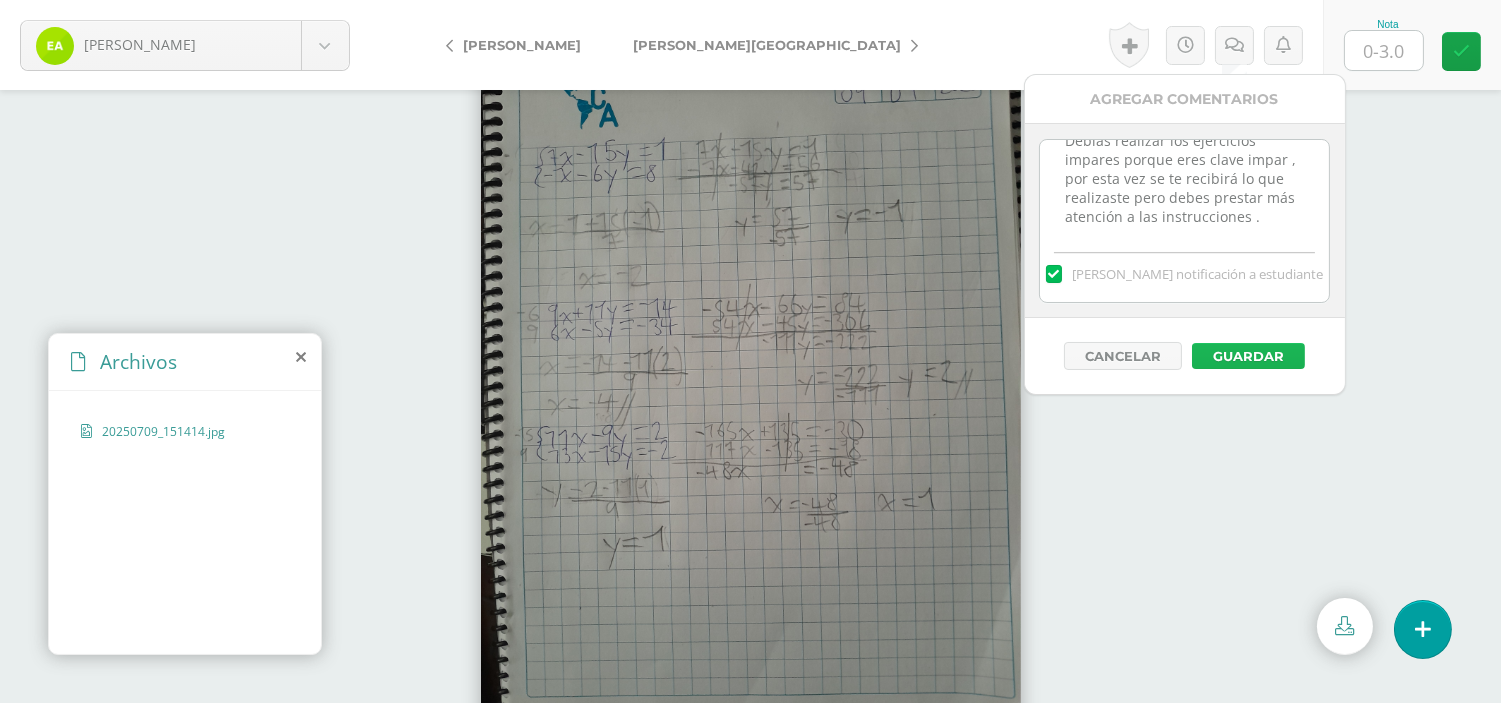 click on "Guardar" at bounding box center (1248, 356) 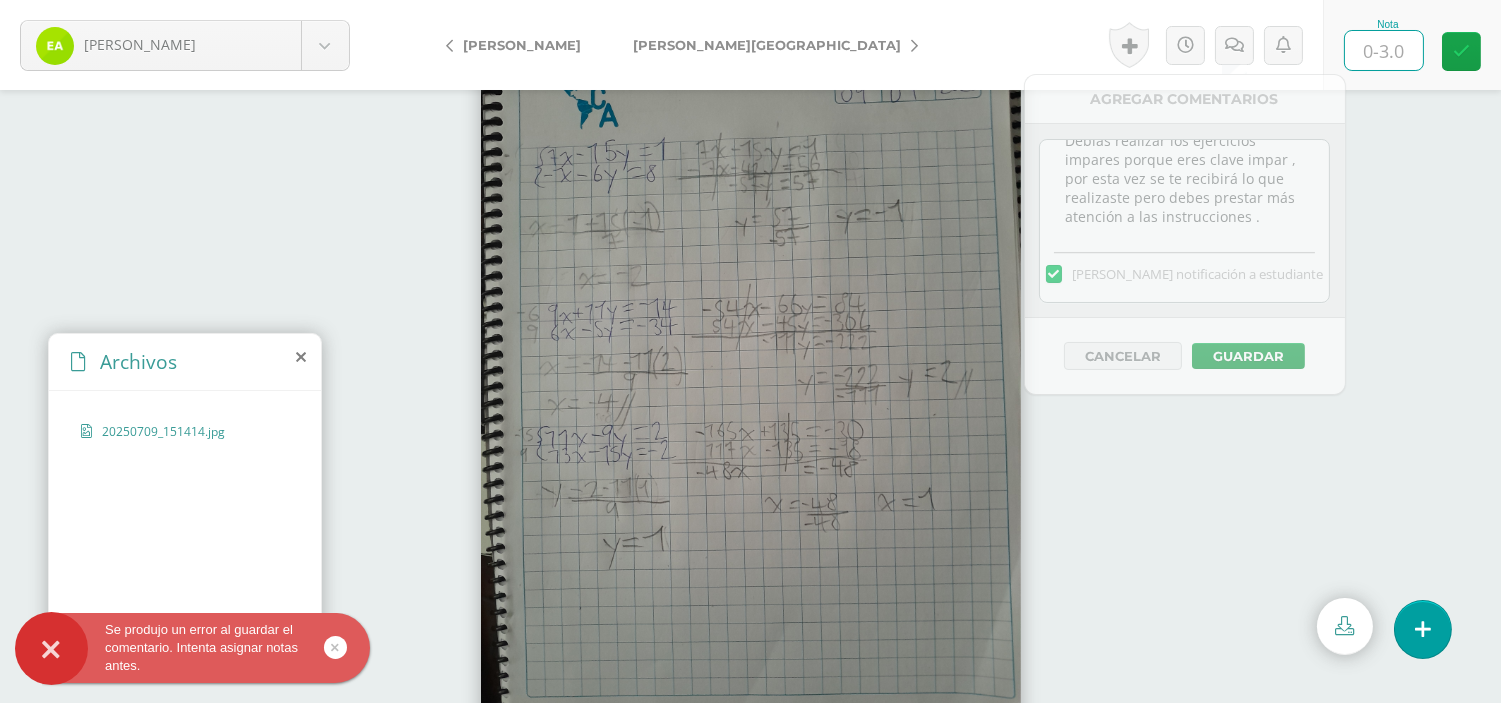 click at bounding box center (1384, 50) 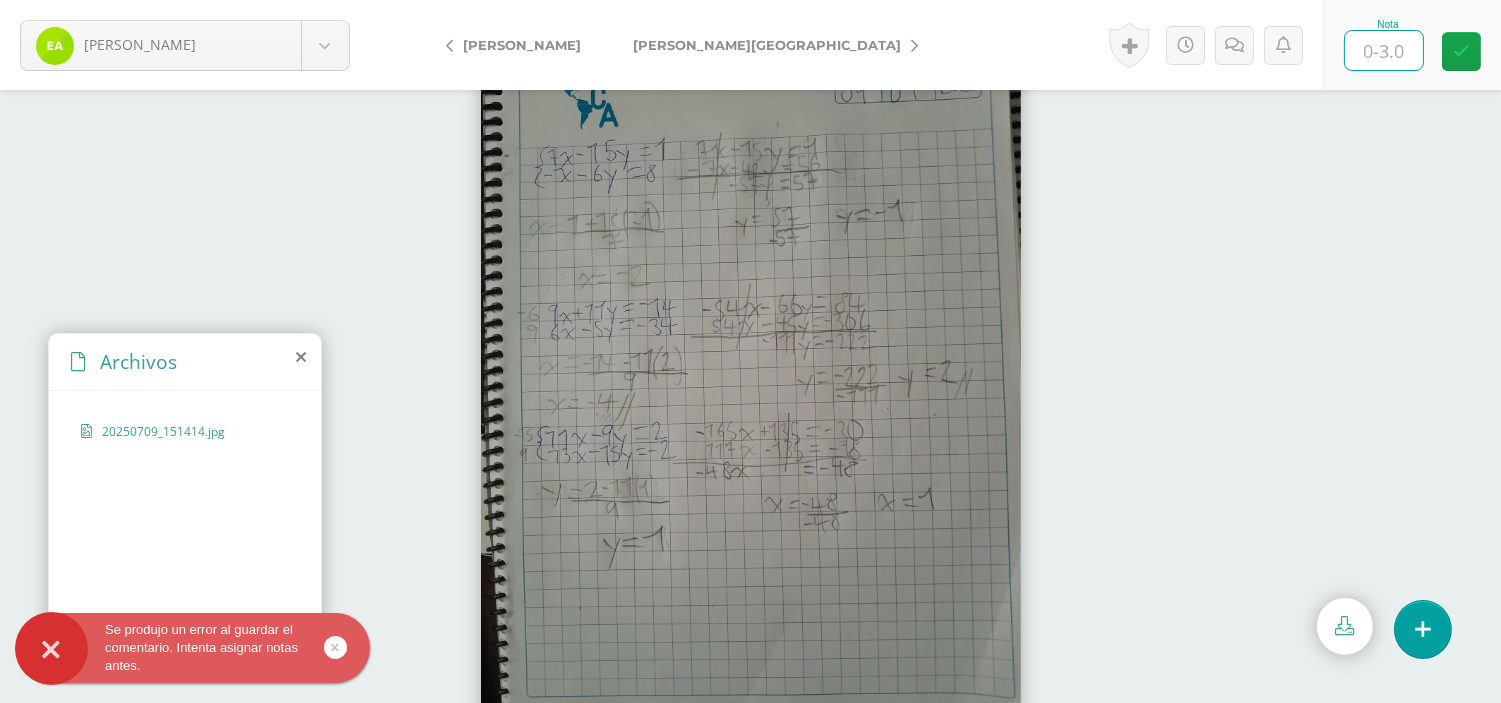 type on "3" 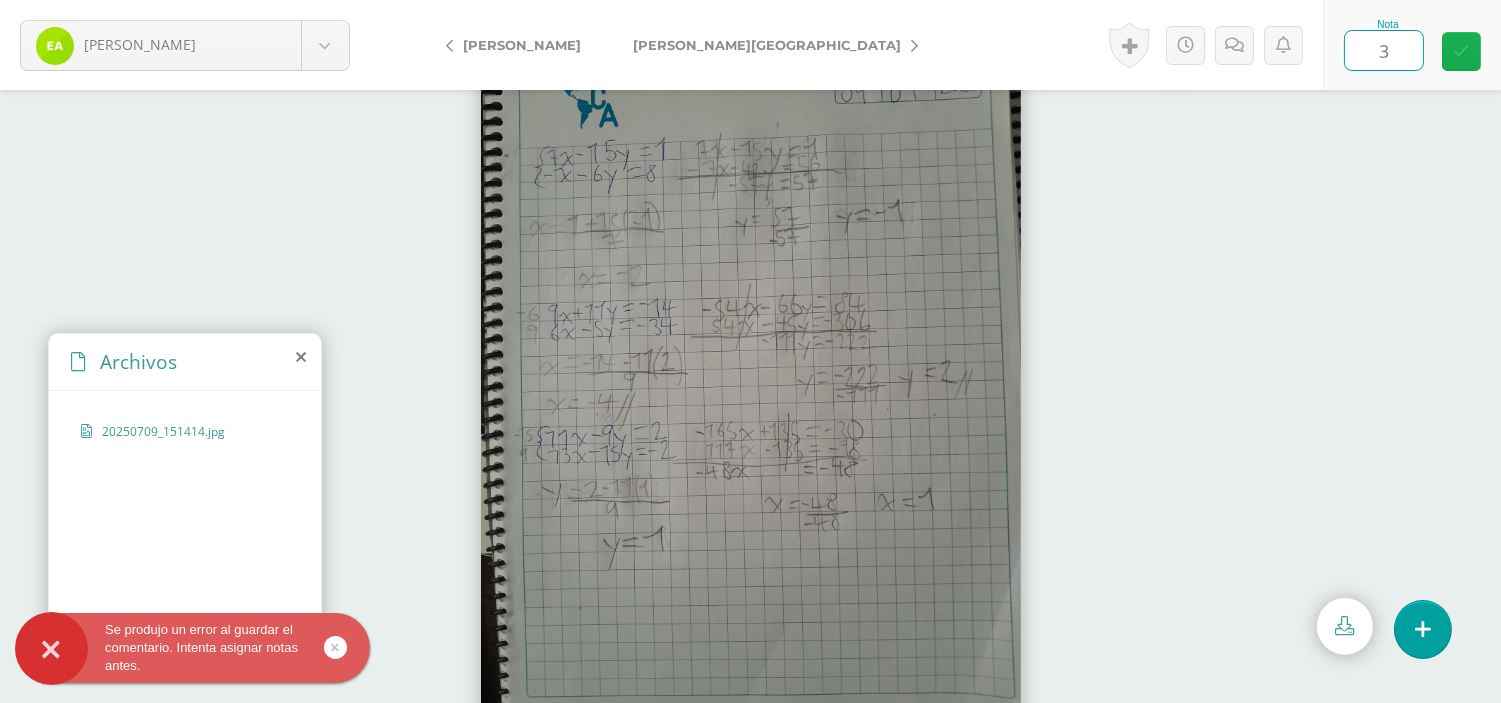 click at bounding box center [1461, 51] 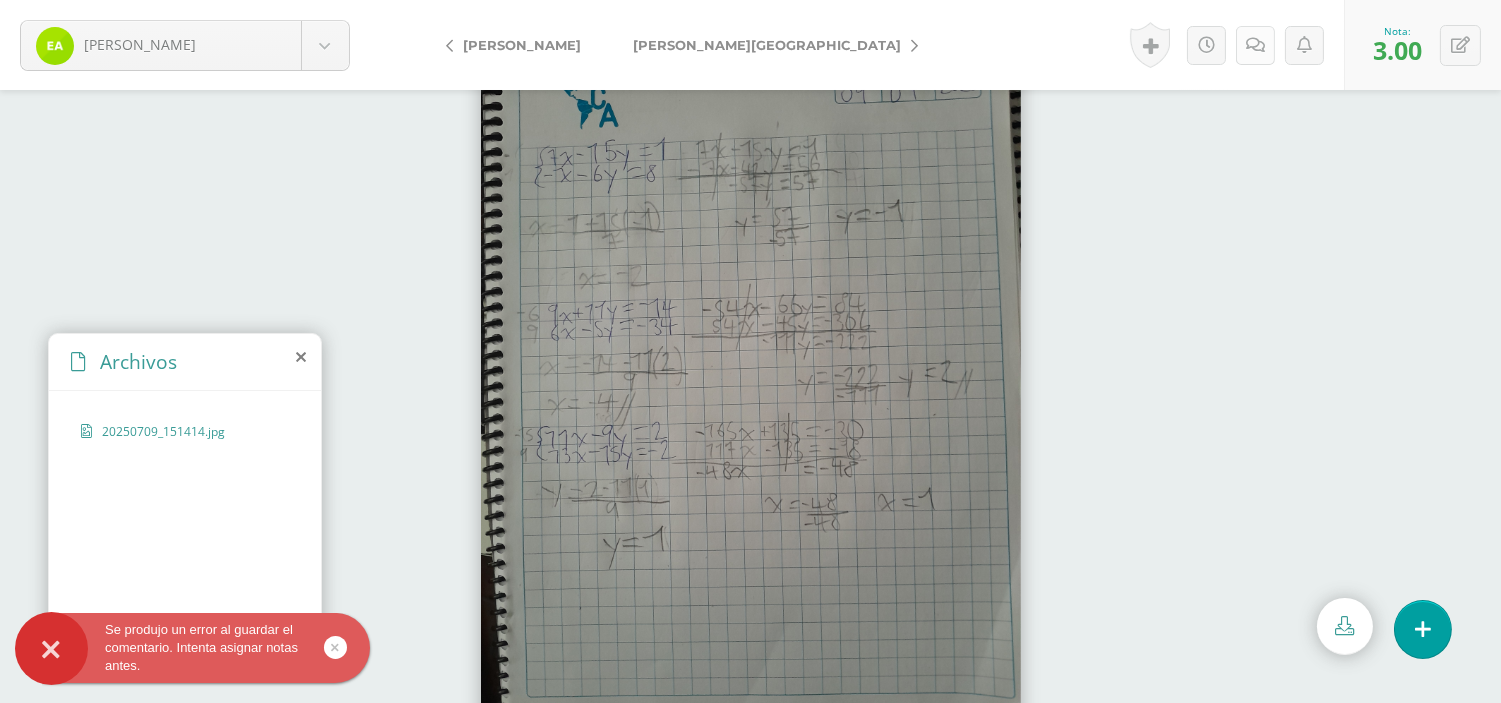 click at bounding box center (1255, 45) 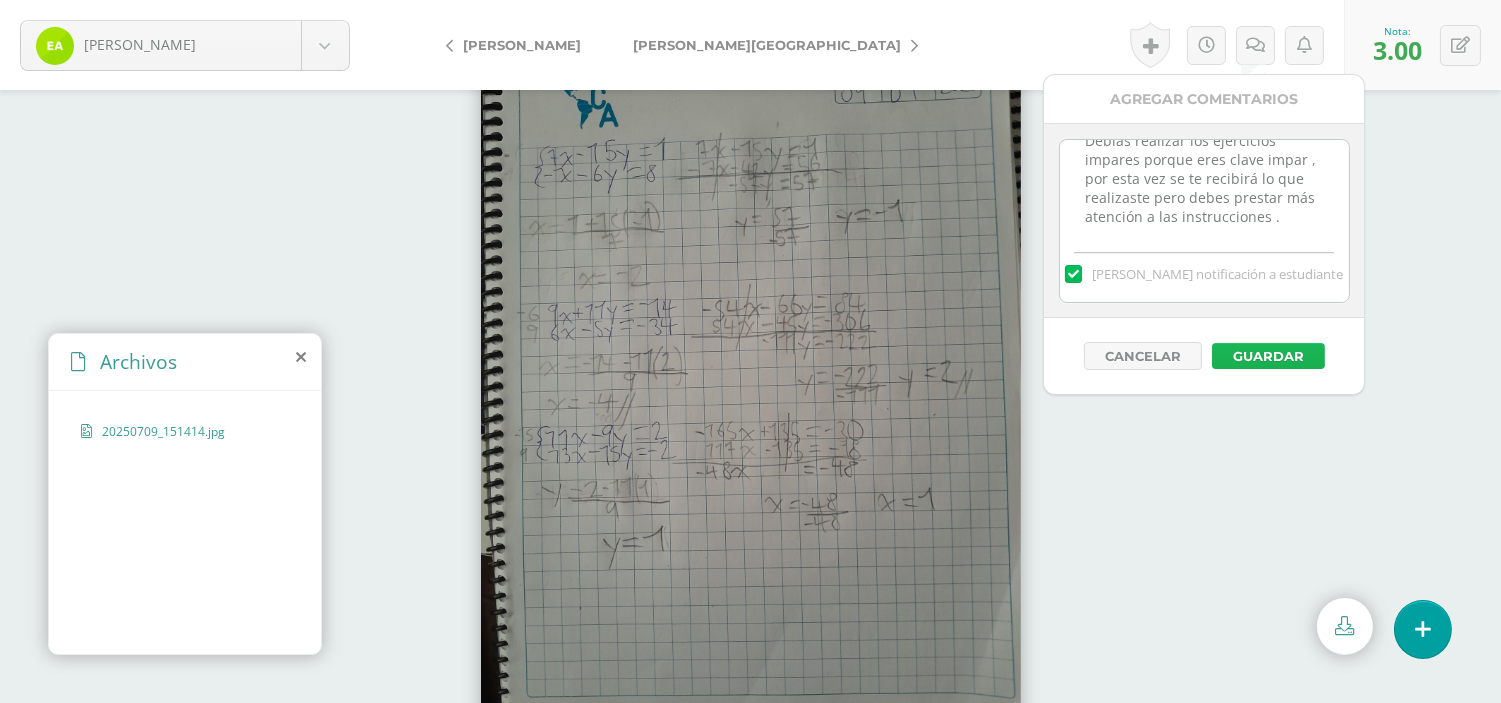 click on "Guardar" at bounding box center (1268, 356) 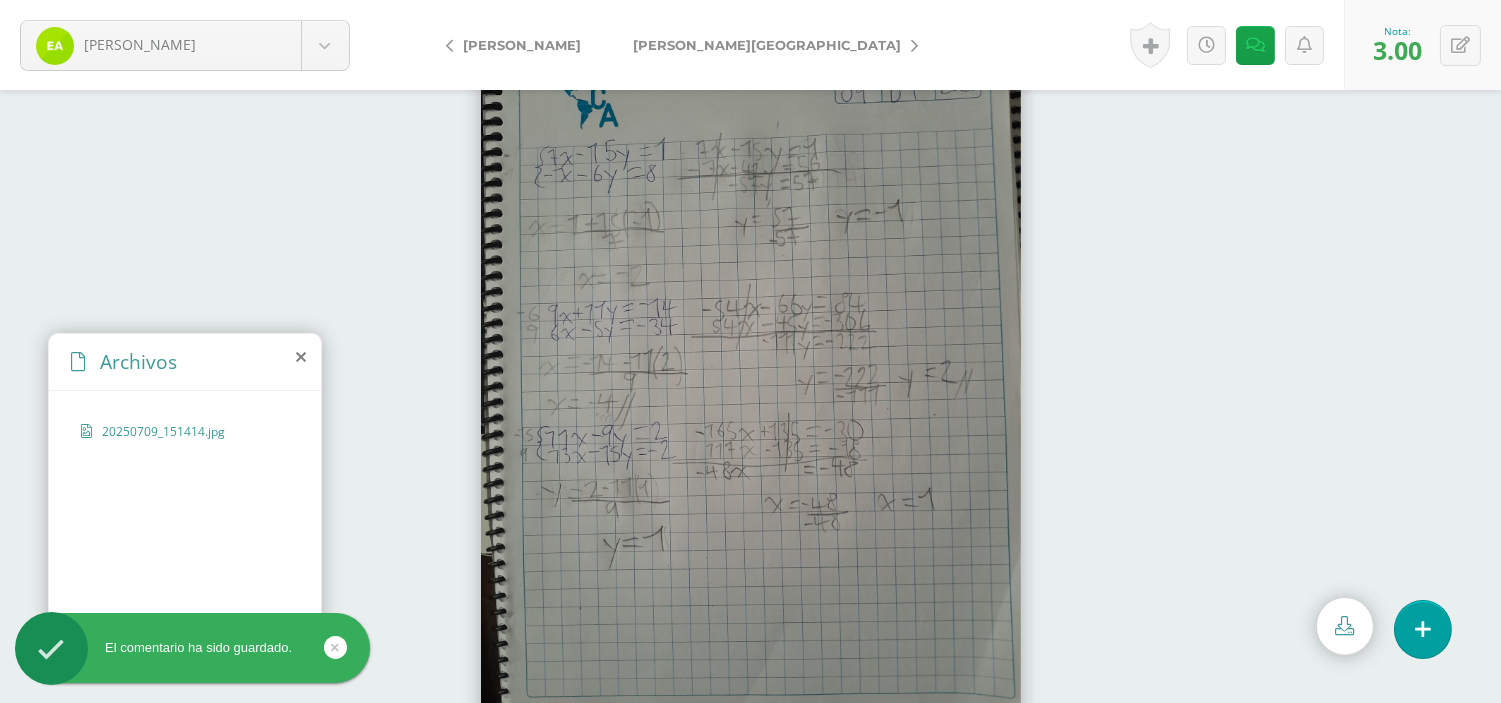 click on "[PERSON_NAME][GEOGRAPHIC_DATA]" at bounding box center (767, 45) 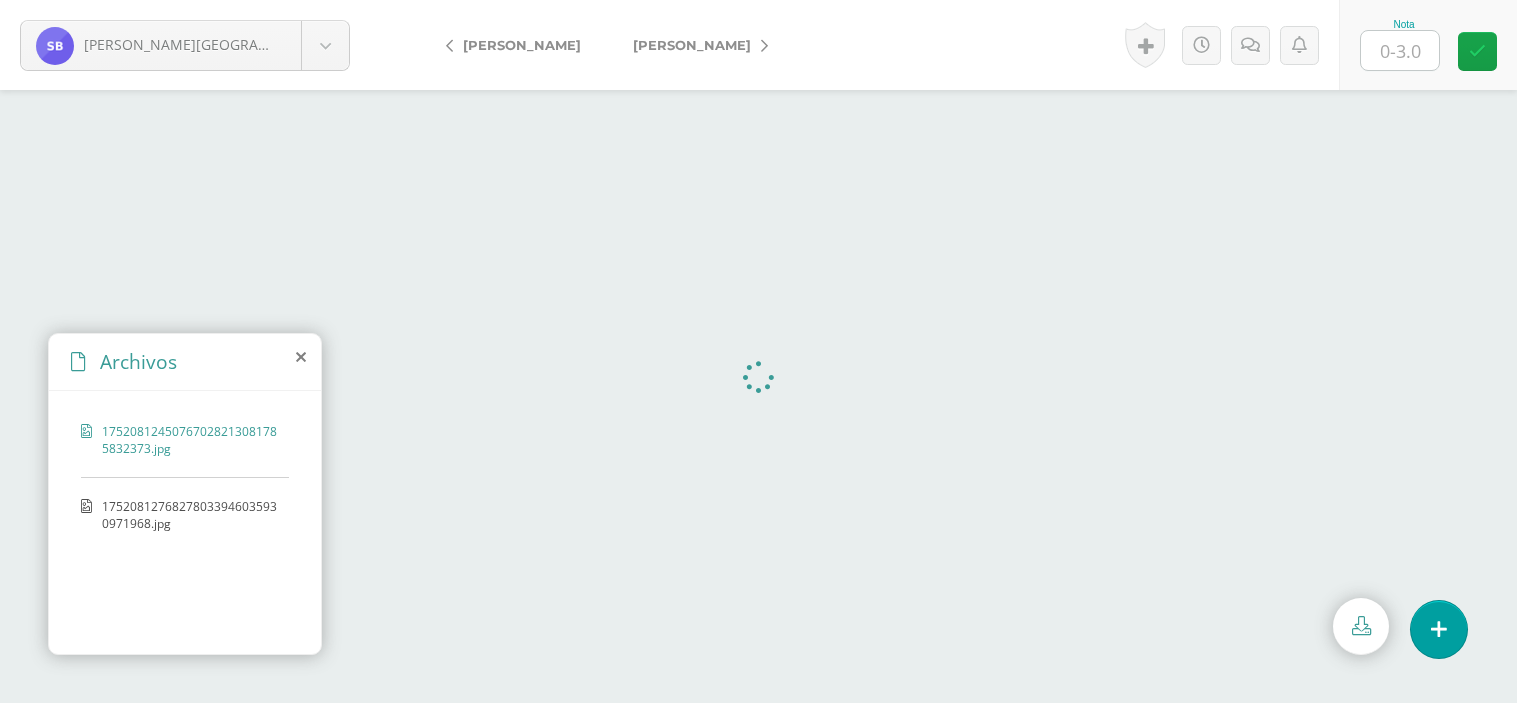 scroll, scrollTop: 0, scrollLeft: 0, axis: both 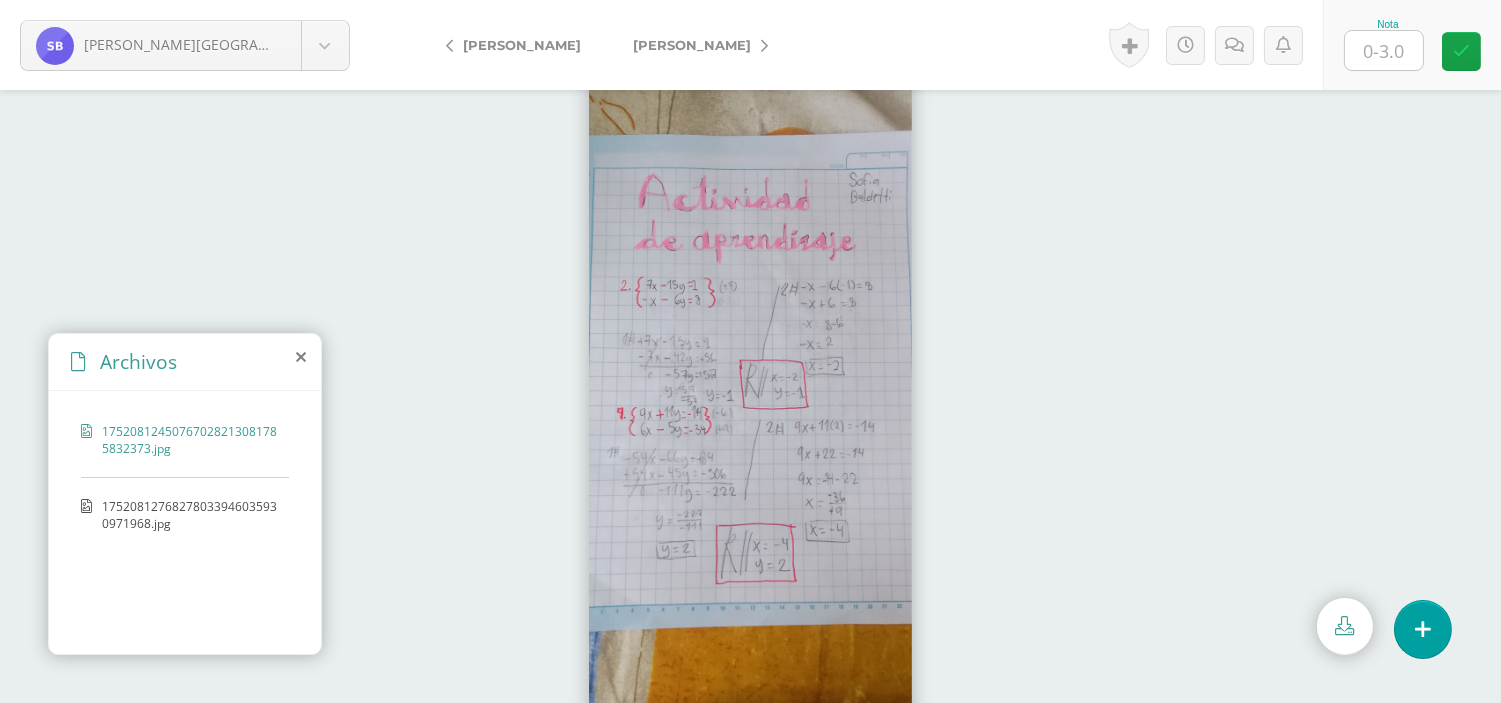 click on "17520812450767028213081785832373.jpg 17520812768278033946035930971968.jpg" at bounding box center (185, 519) 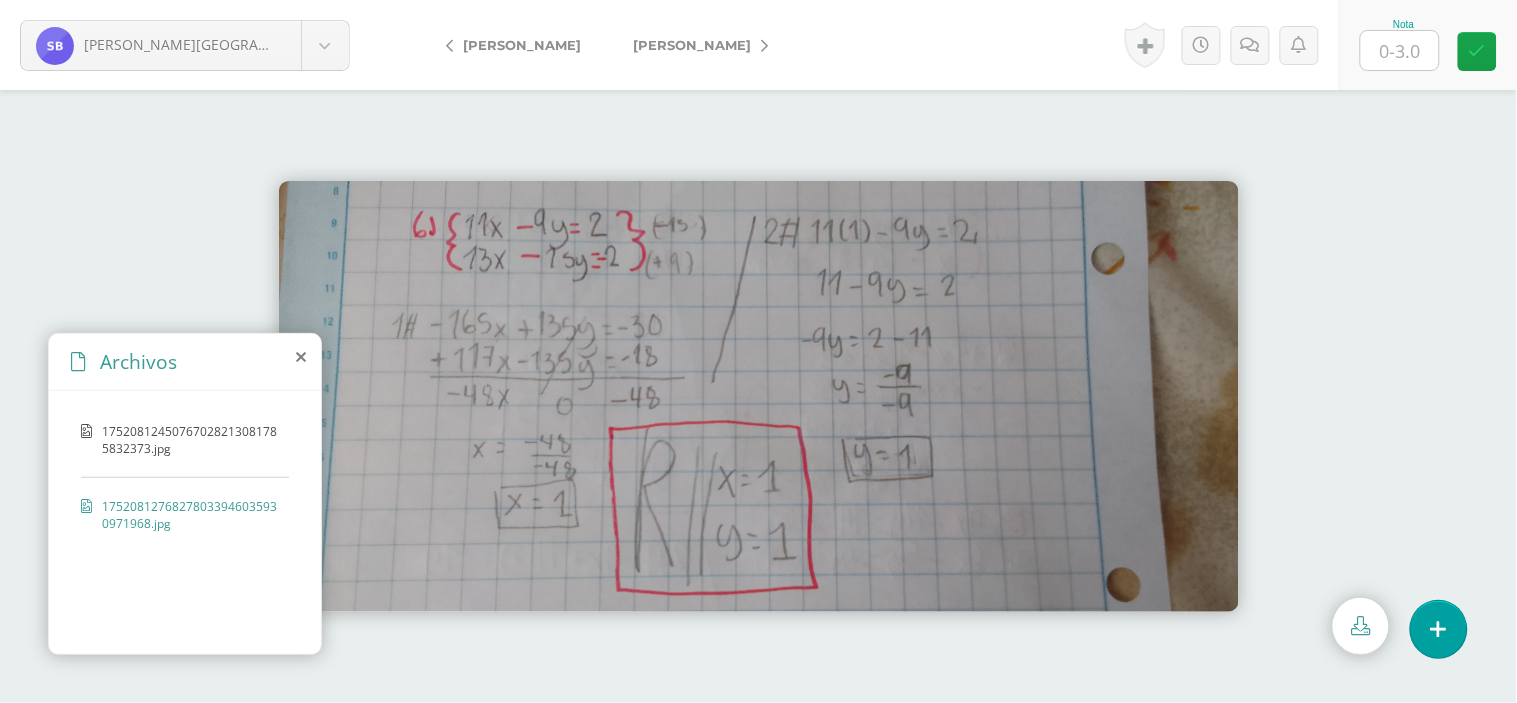click at bounding box center [1400, 50] 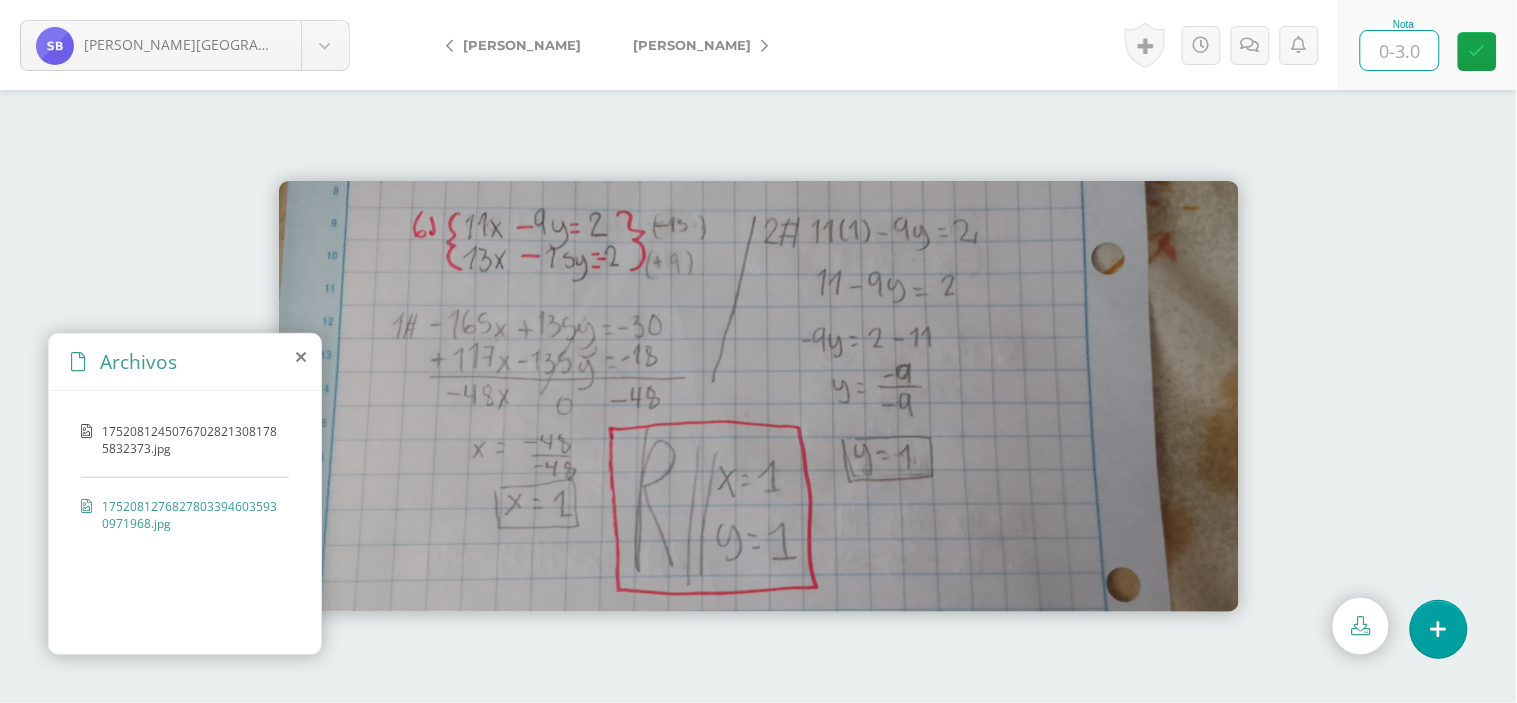 type on "3" 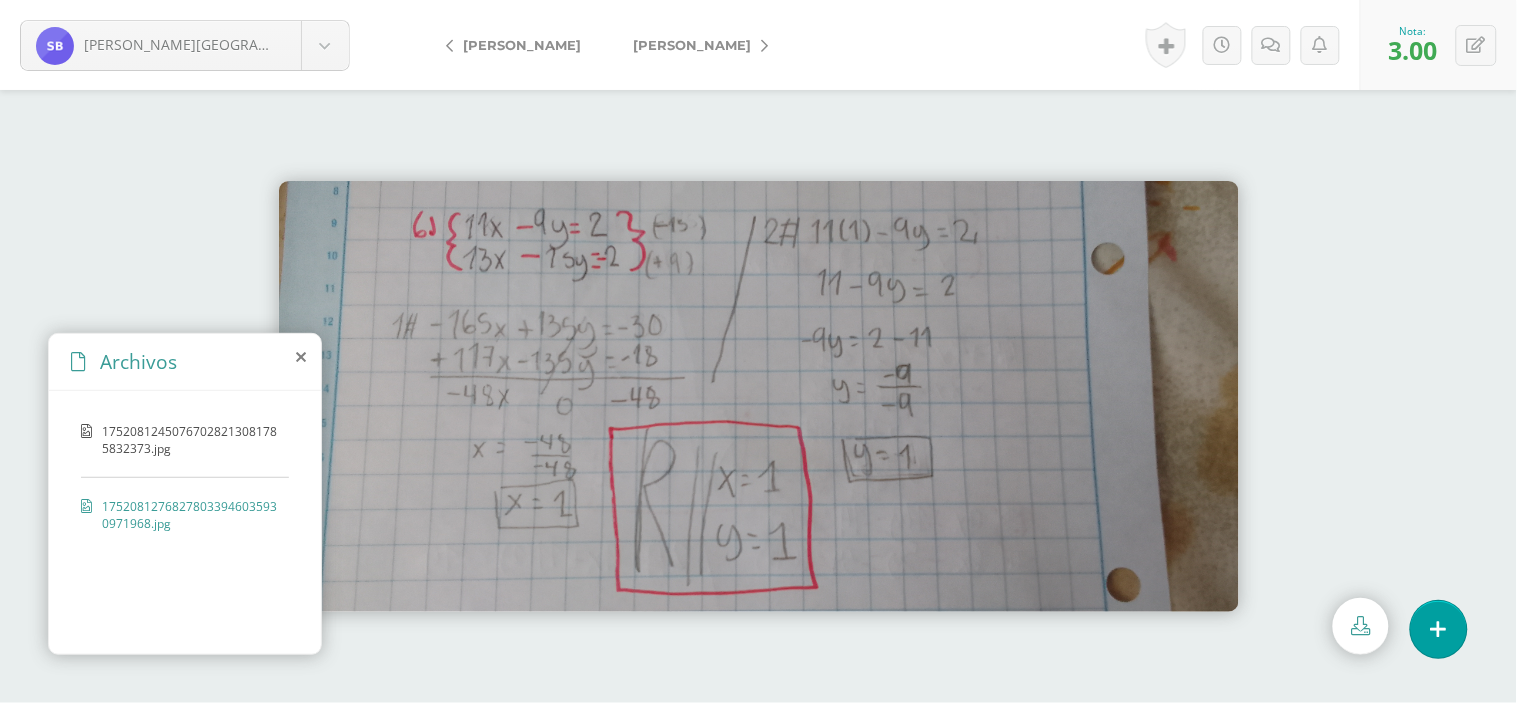 click on "[PERSON_NAME]" at bounding box center [692, 45] 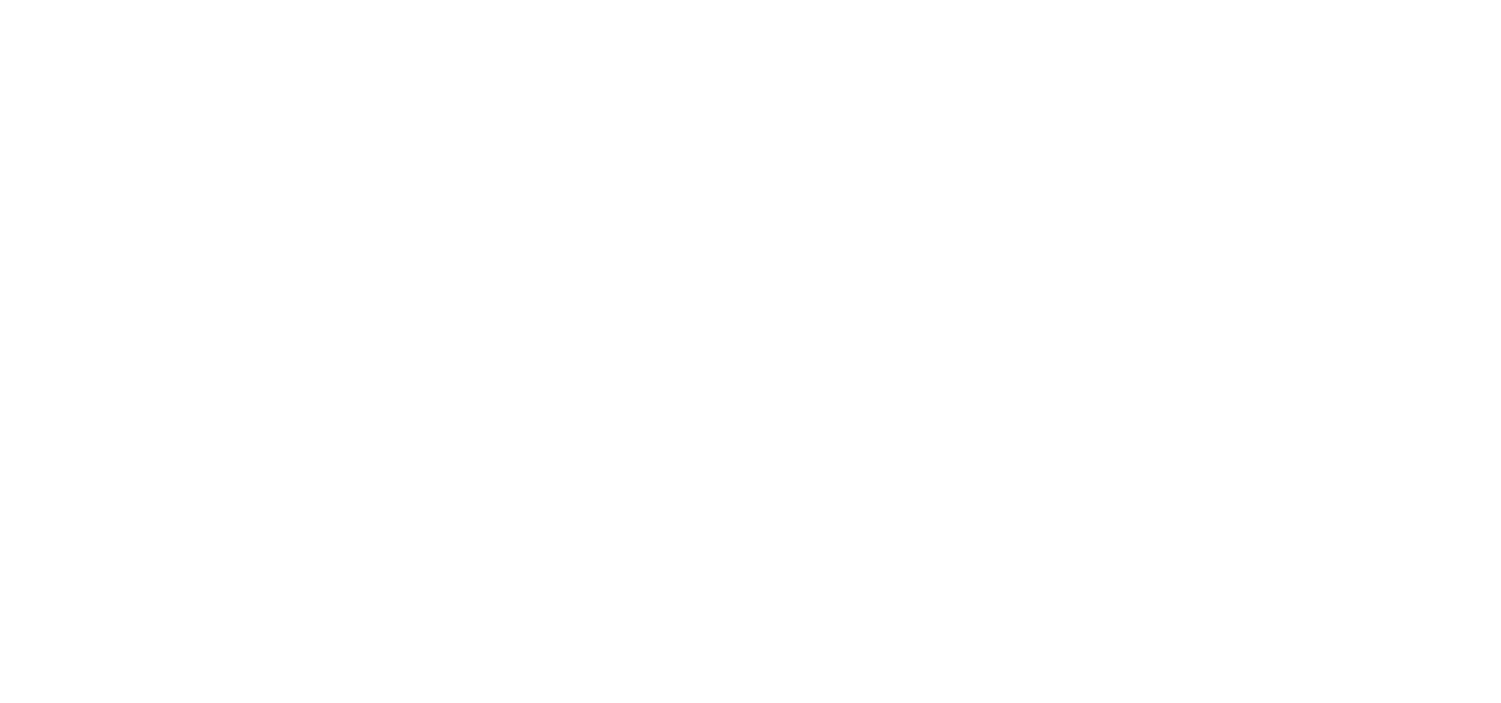 scroll, scrollTop: 0, scrollLeft: 0, axis: both 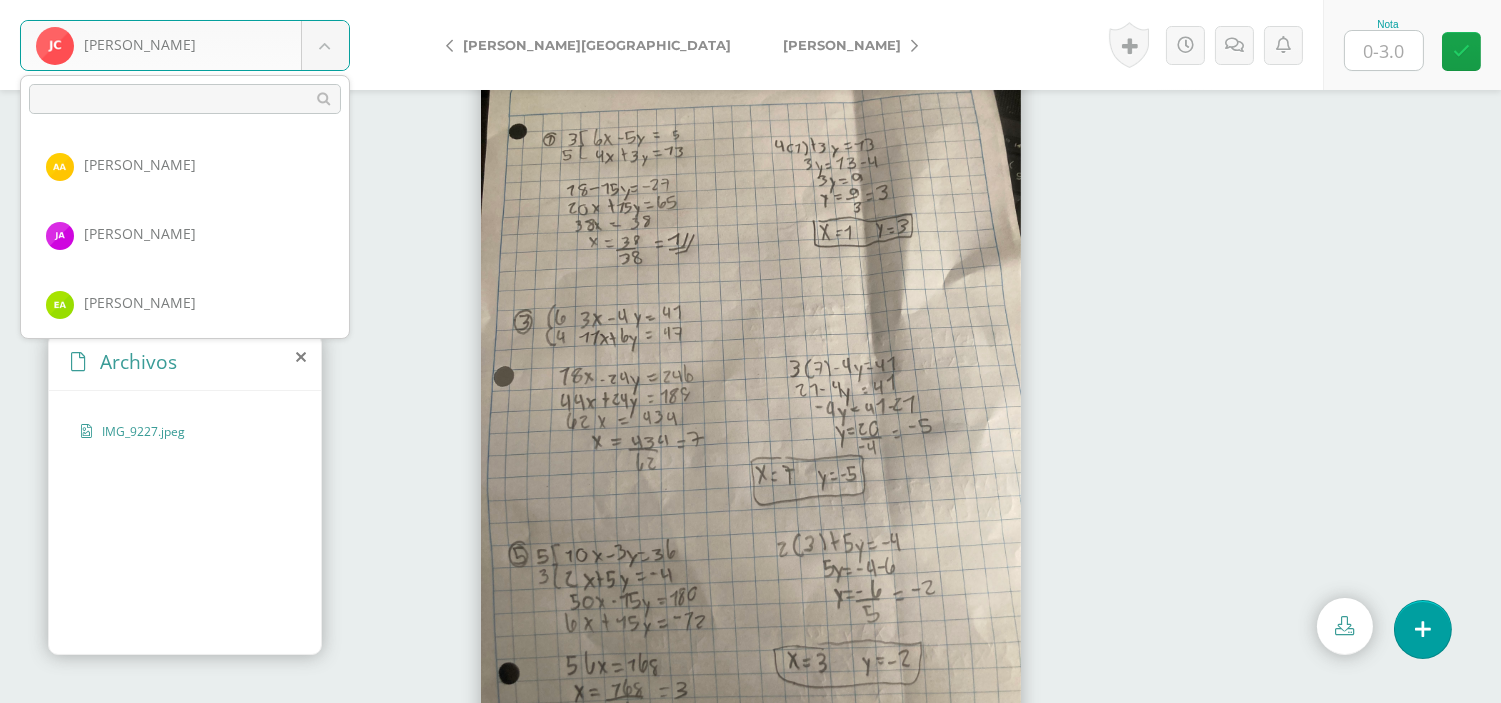 drag, startPoint x: 327, startPoint y: 54, endPoint x: 337, endPoint y: 185, distance: 131.38112 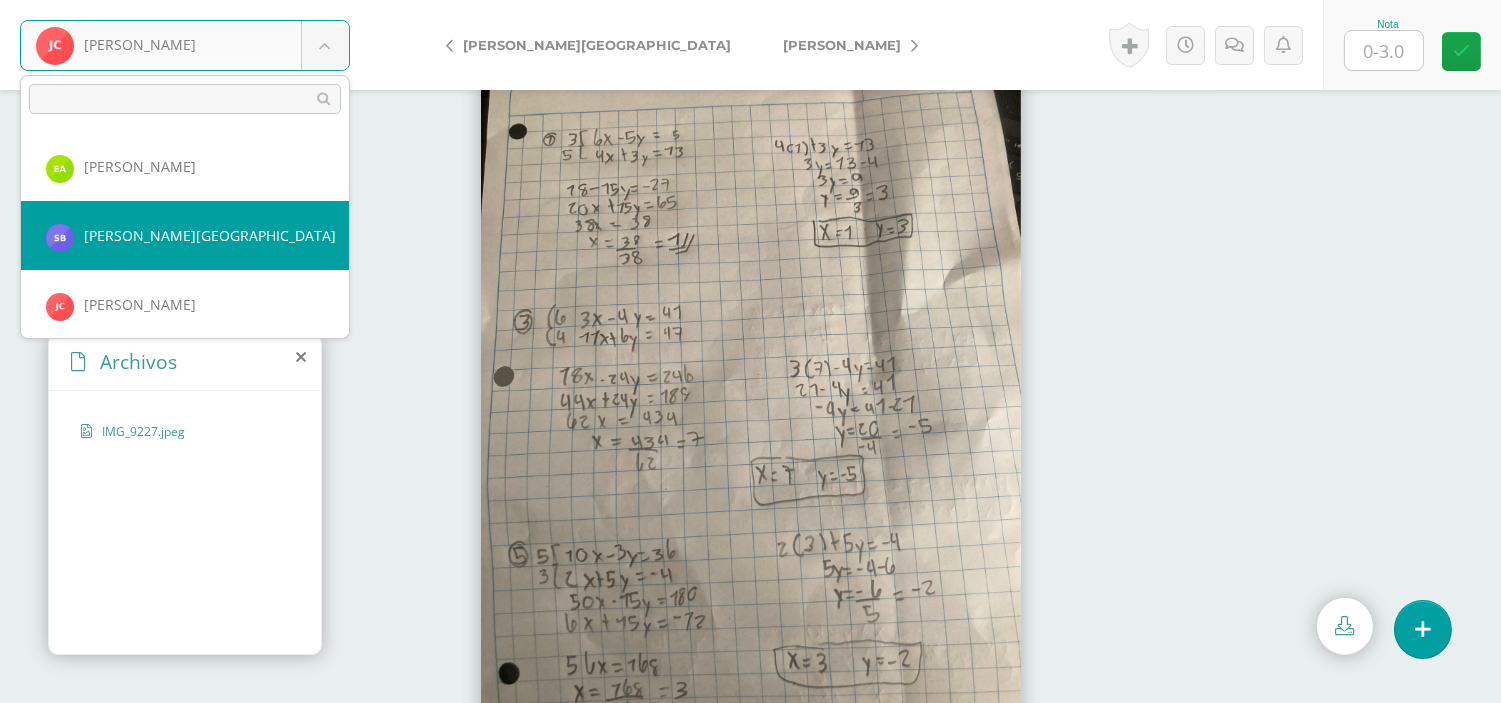 scroll, scrollTop: 0, scrollLeft: 0, axis: both 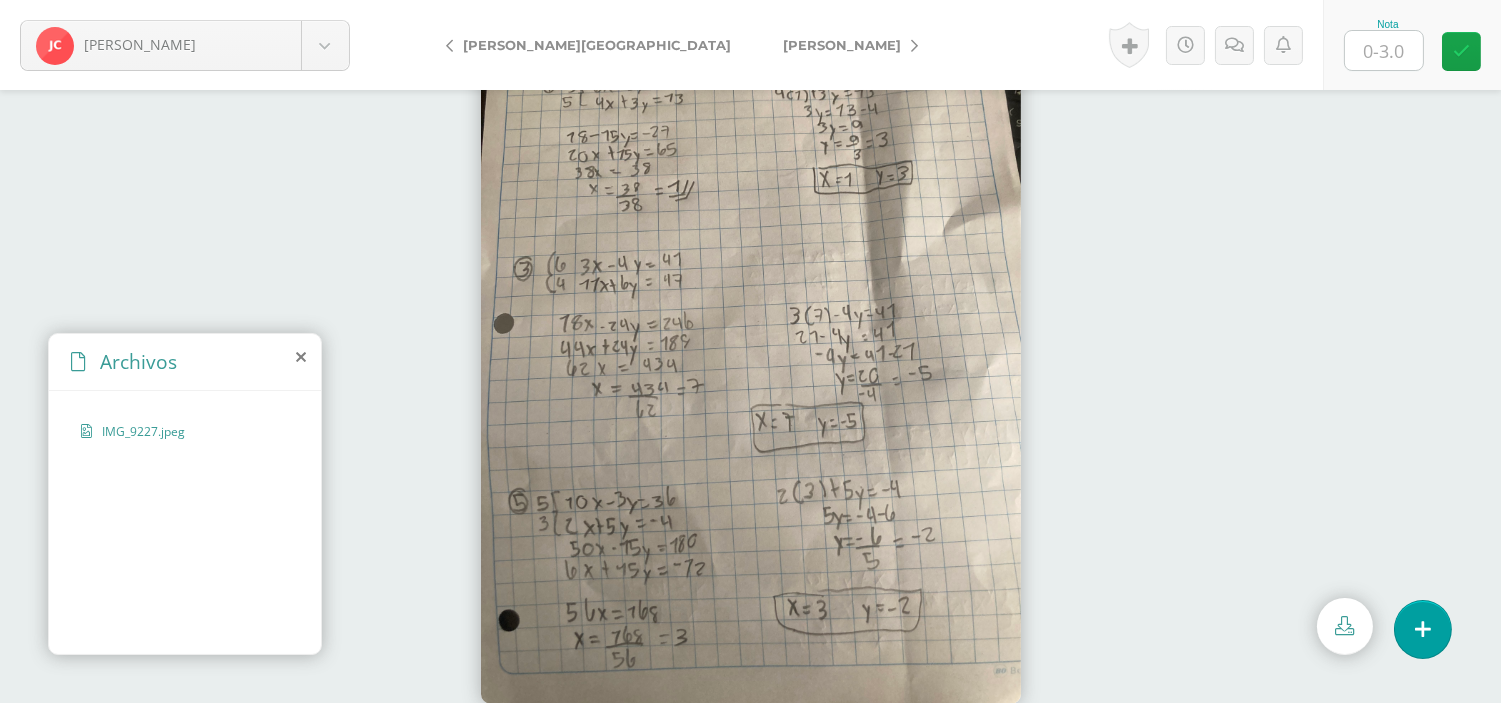click on "Carrillo, Jhony
Alarcón, Alison
Alvarado, José
Andrade, Elías
Baldetti, Sofia
Carrillo, Jhony
Colaj, Stephanie
Cordon, Carlos
Cordón, Justín
de León, Kenneth
García, Juan
González Del, Andres
Nota
0
Logros N/A Mo" at bounding box center [750, -53] 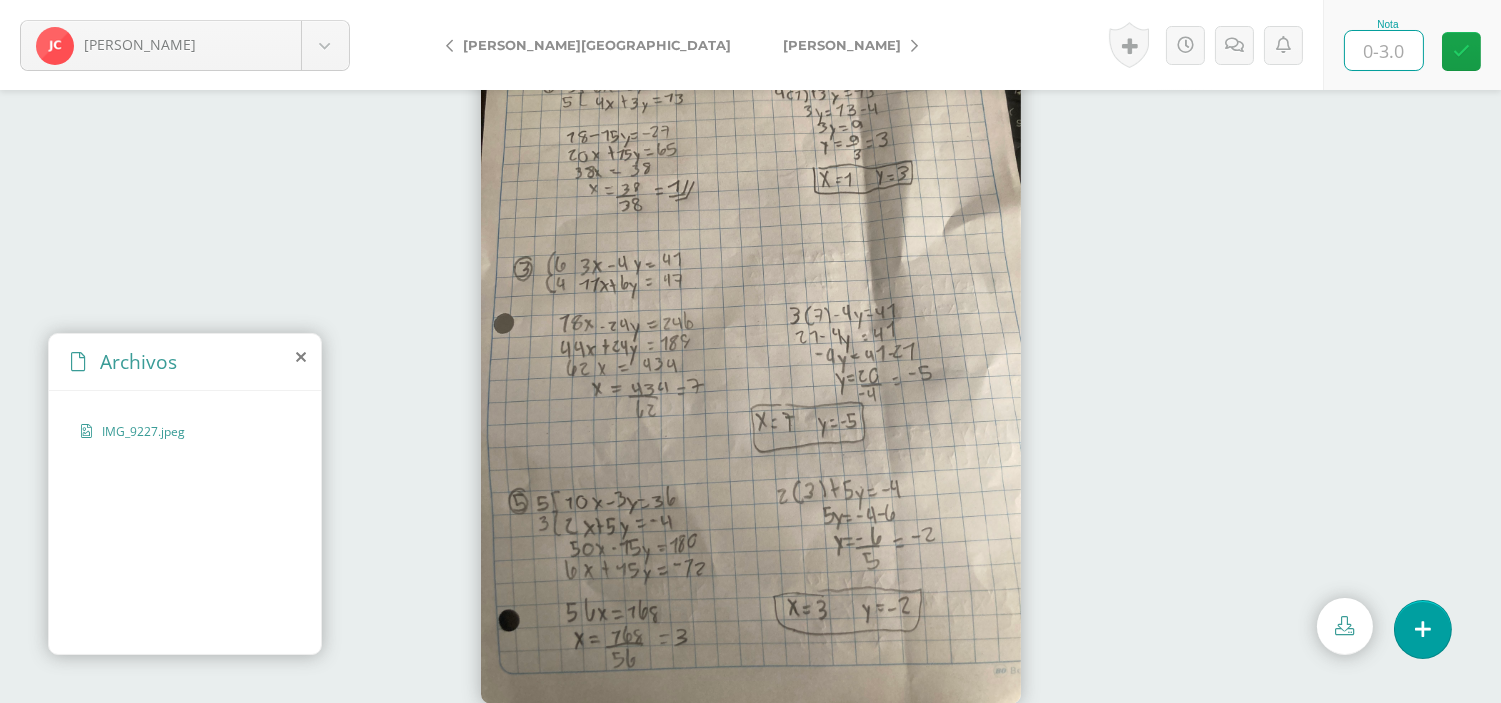 type on "3" 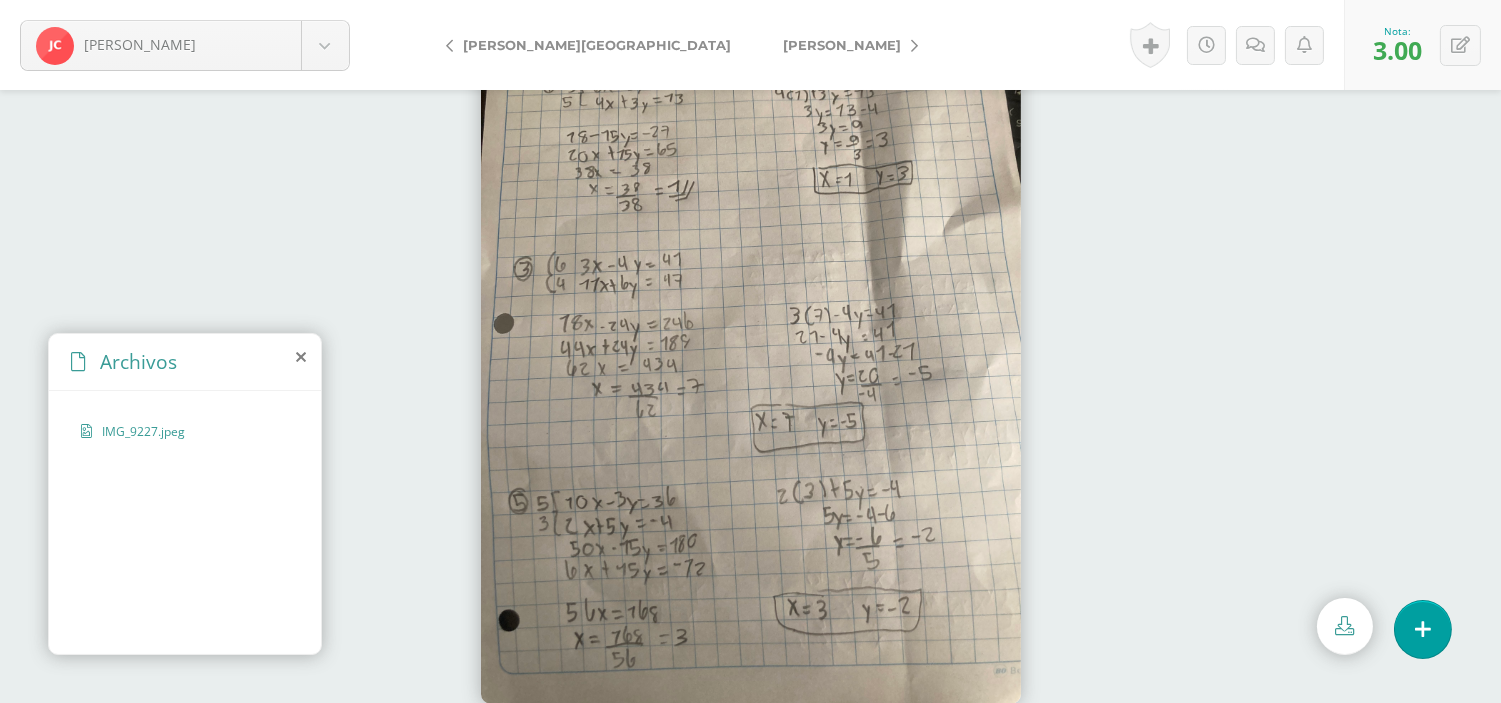 click on "[PERSON_NAME]" at bounding box center [842, 45] 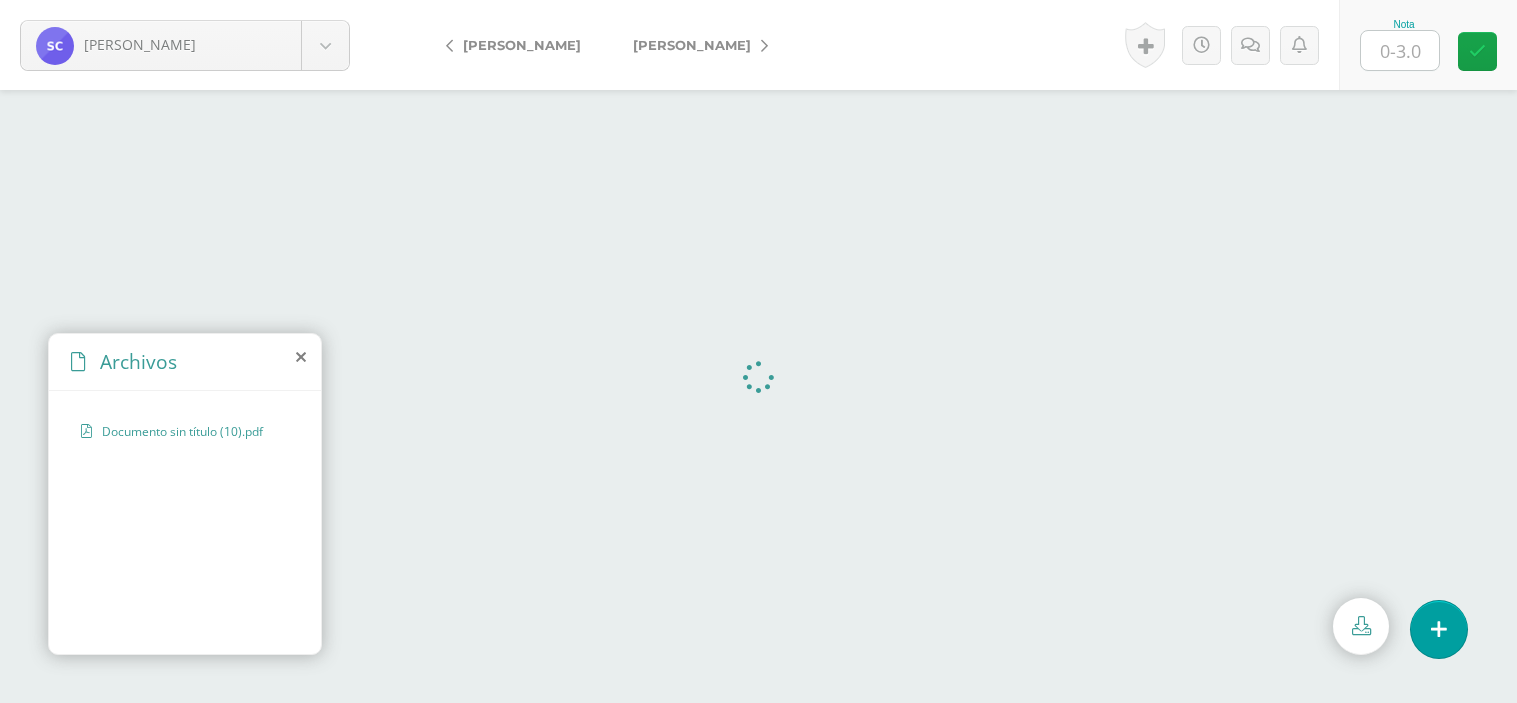 scroll, scrollTop: 0, scrollLeft: 0, axis: both 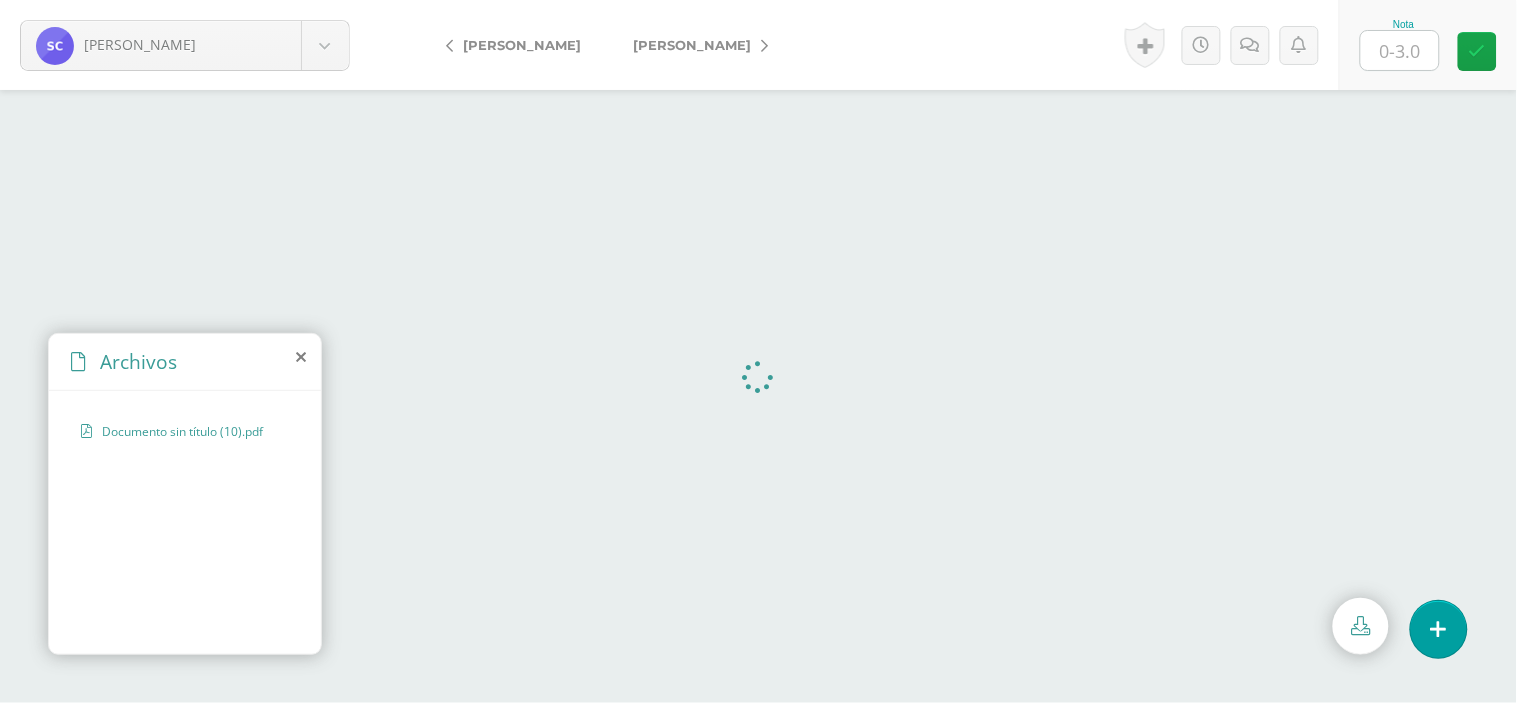 click at bounding box center [1400, 50] 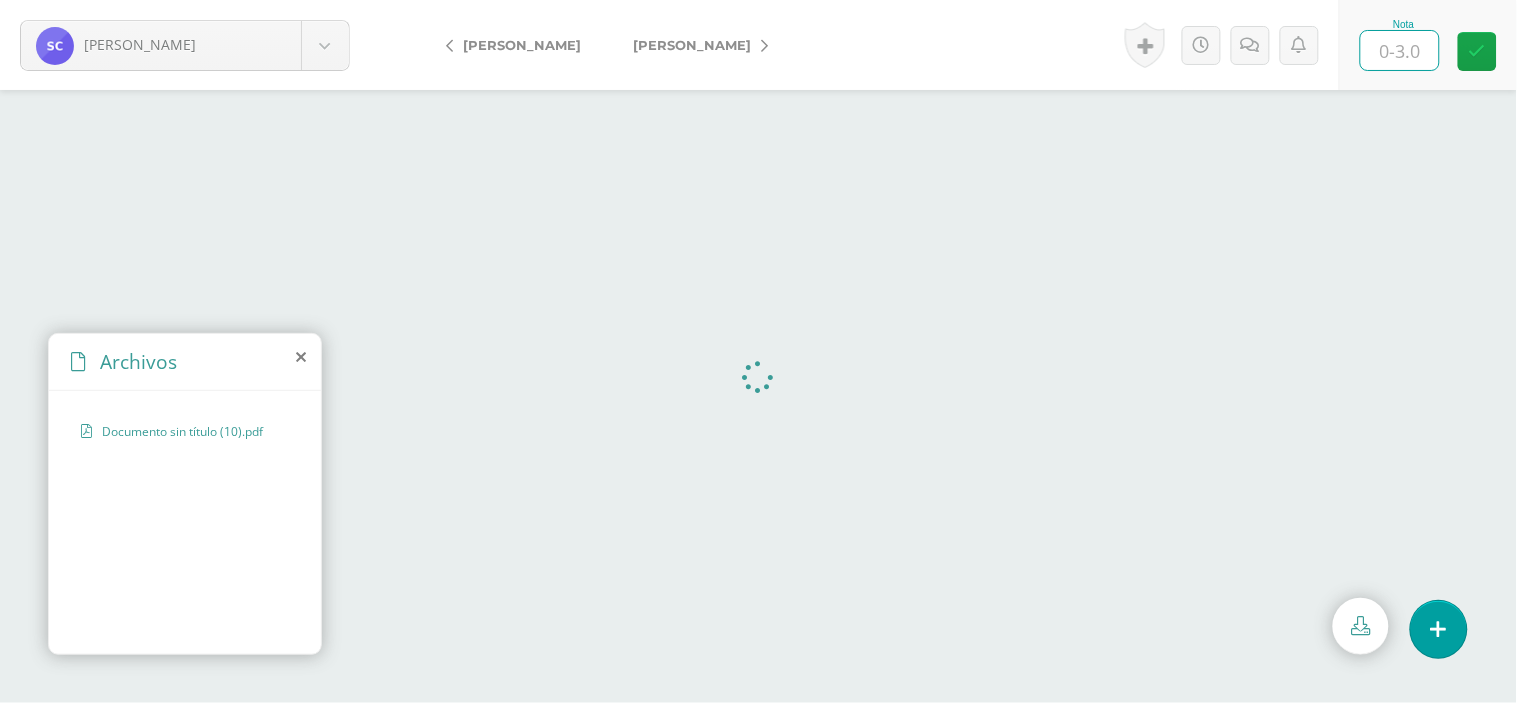 type on "3" 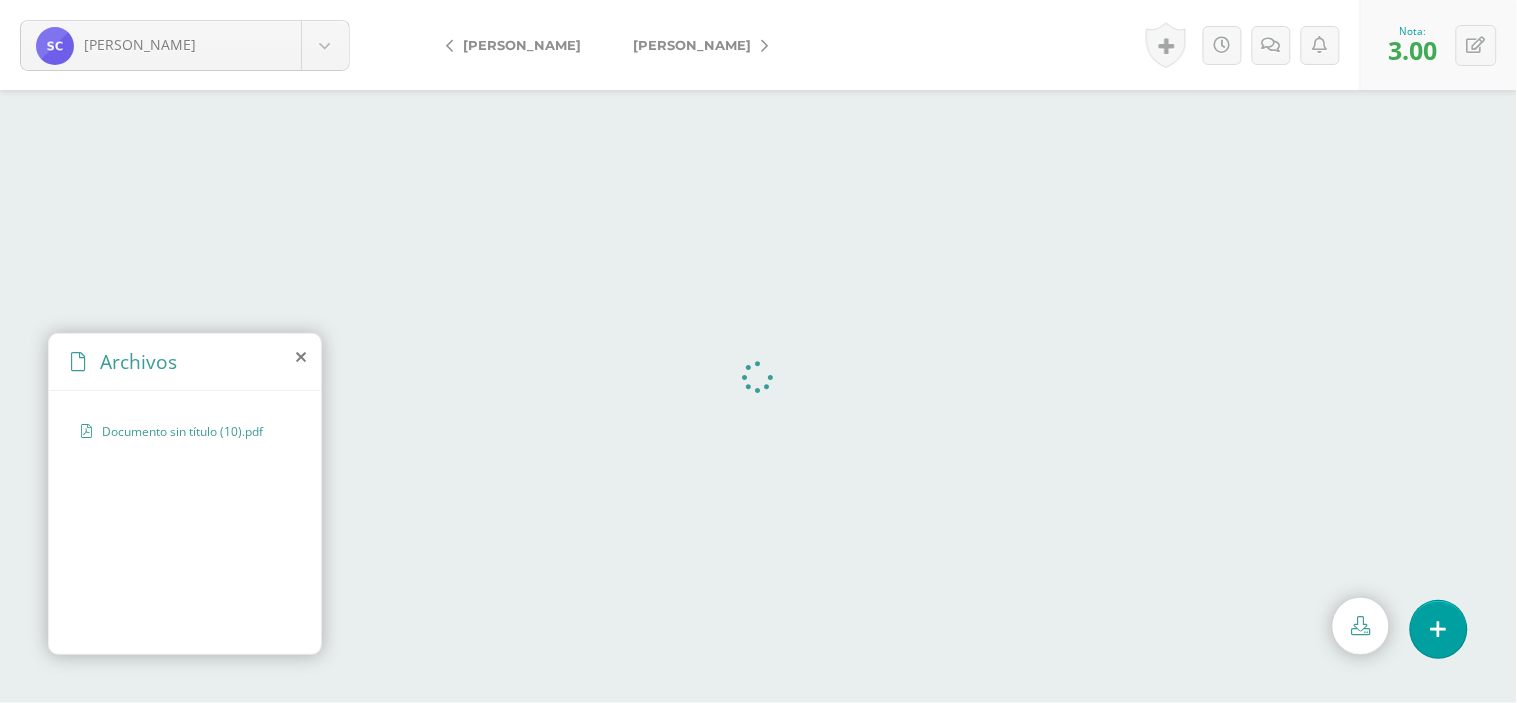 click on "[PERSON_NAME]" at bounding box center [692, 45] 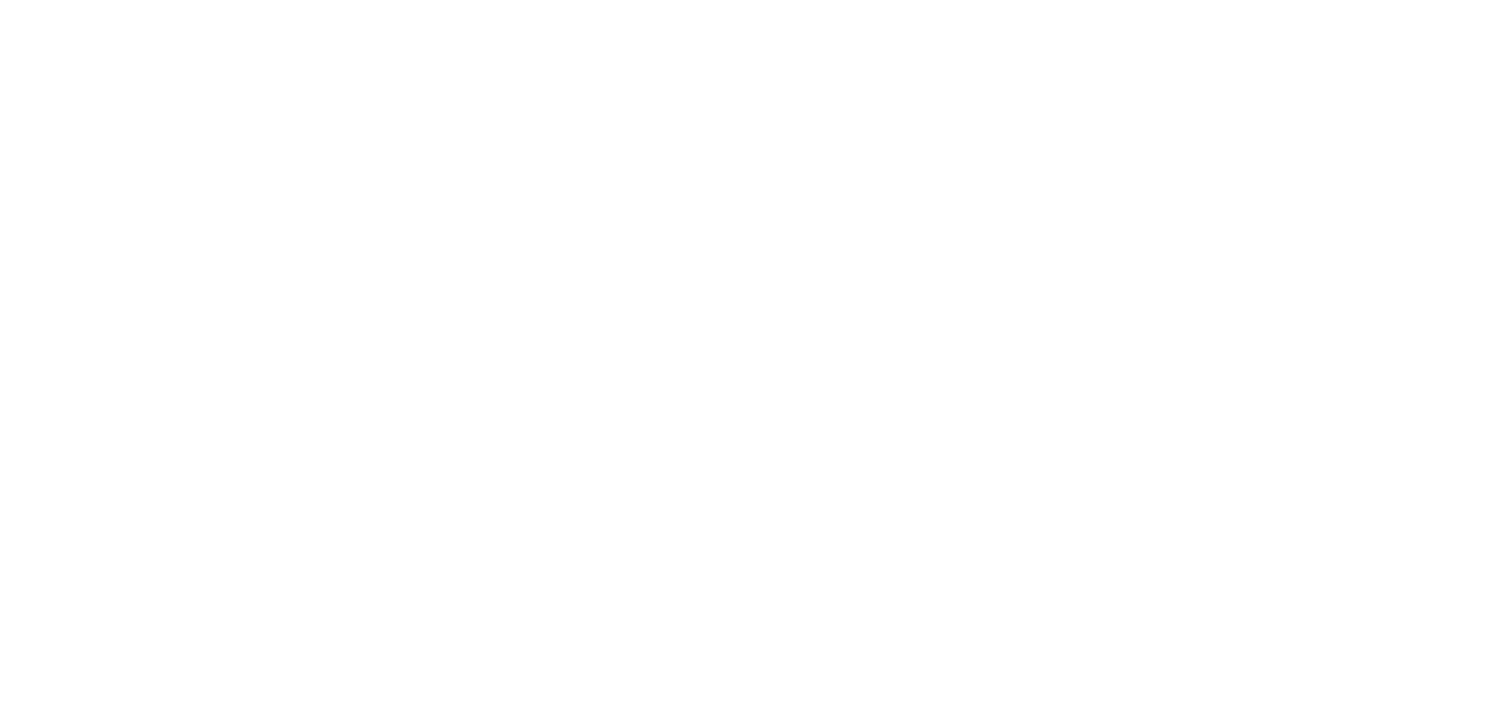 scroll, scrollTop: 0, scrollLeft: 0, axis: both 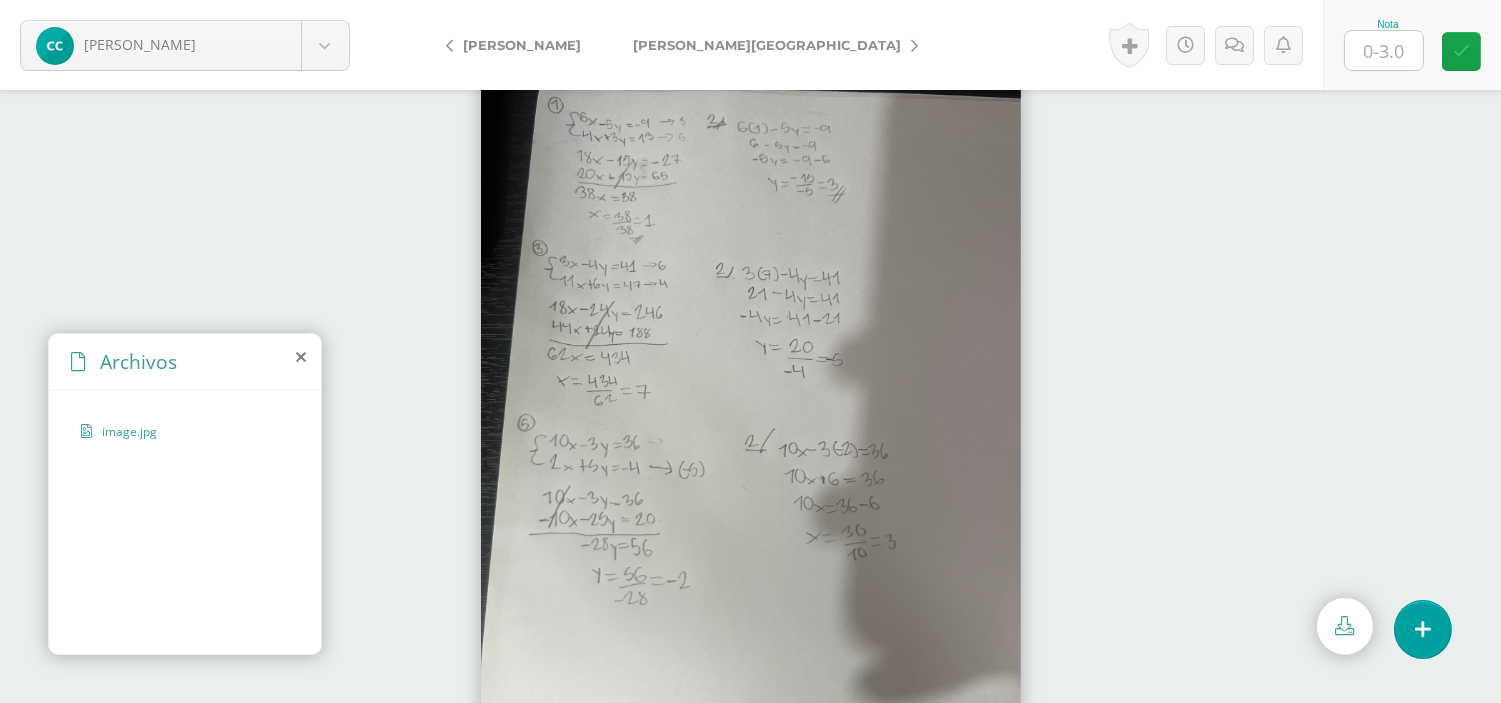 click at bounding box center [1384, 50] 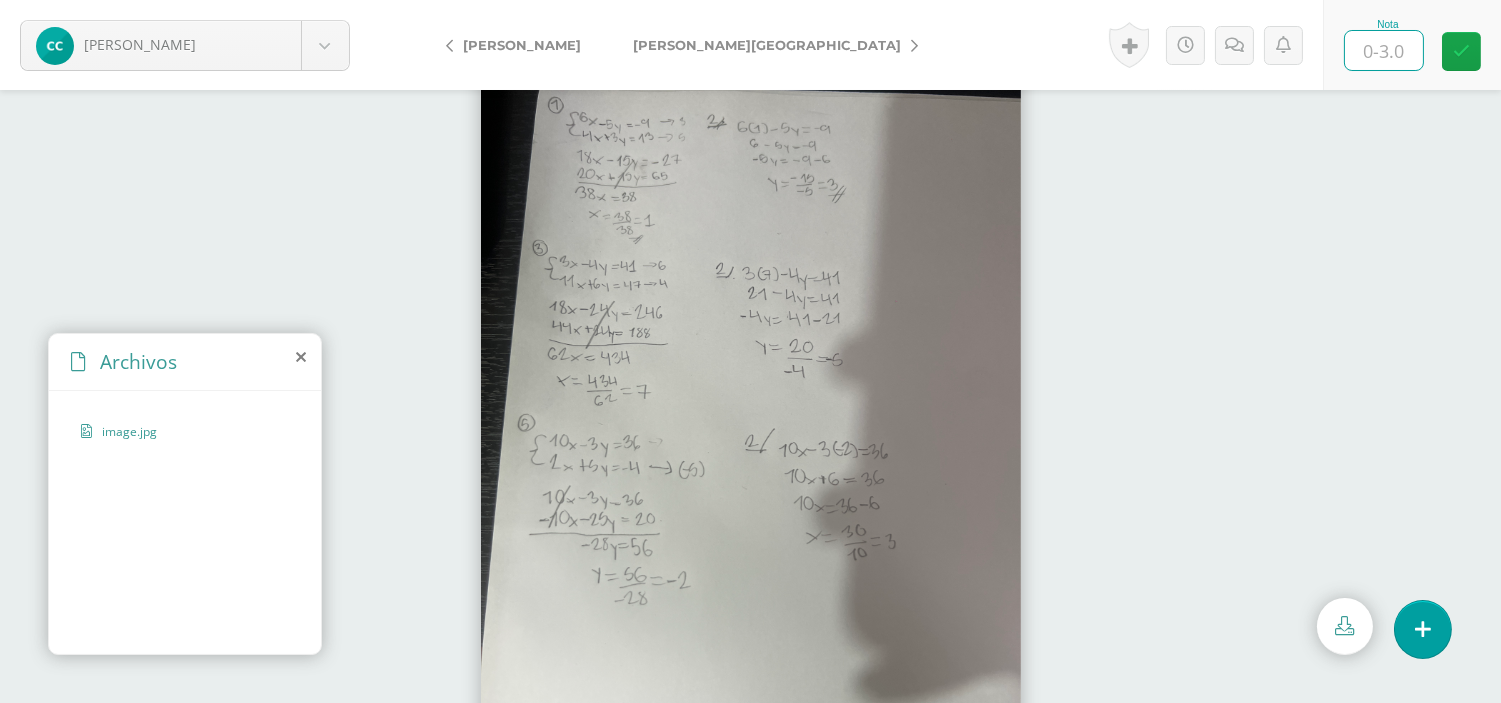 type on "3" 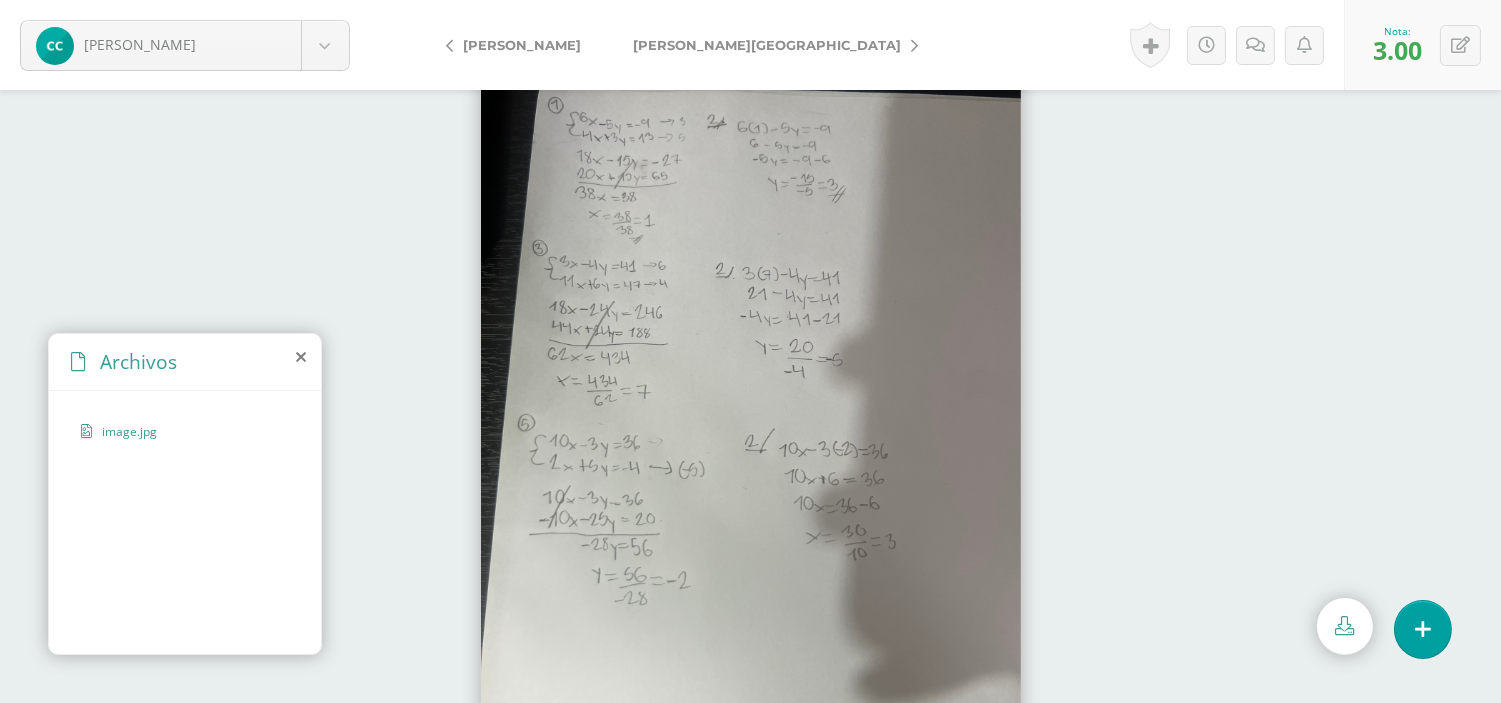 click on "[PERSON_NAME][GEOGRAPHIC_DATA]" at bounding box center [767, 45] 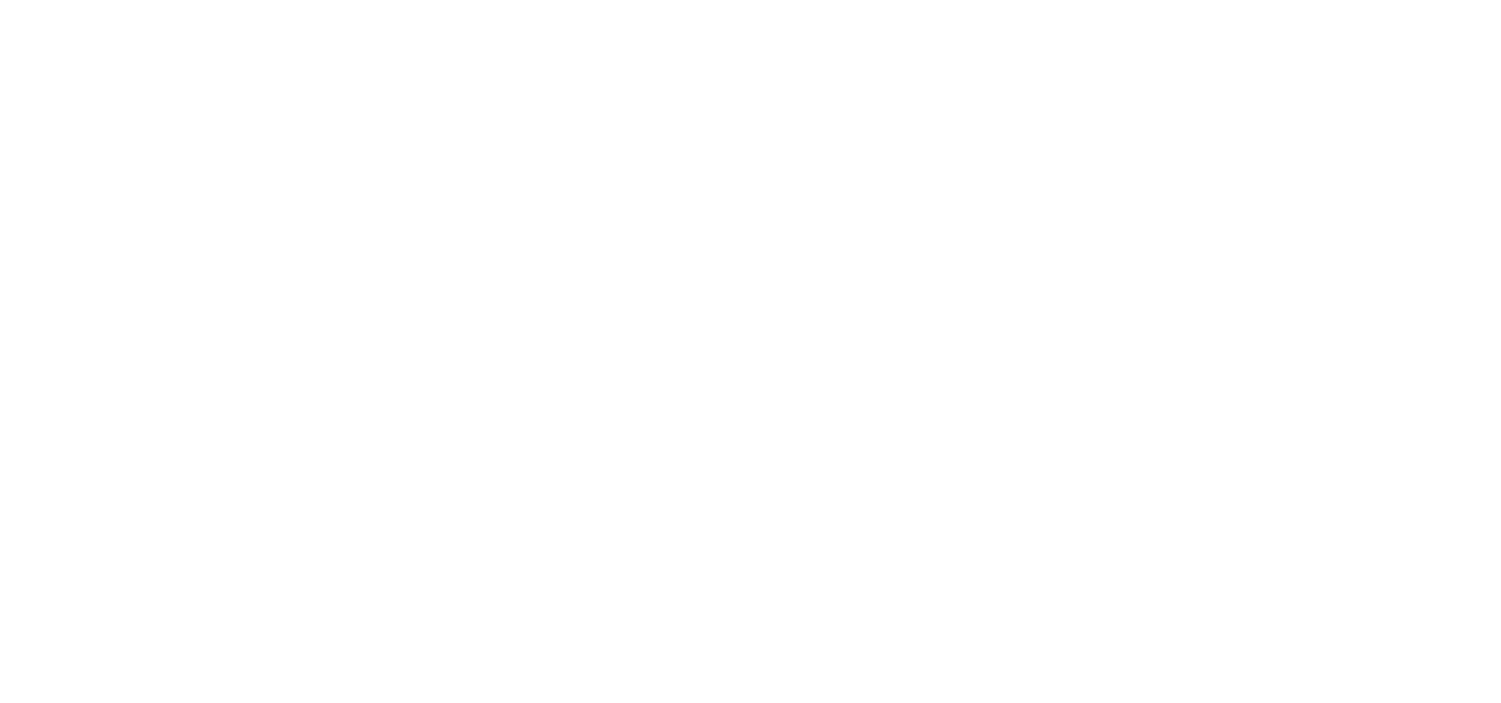 scroll, scrollTop: 0, scrollLeft: 0, axis: both 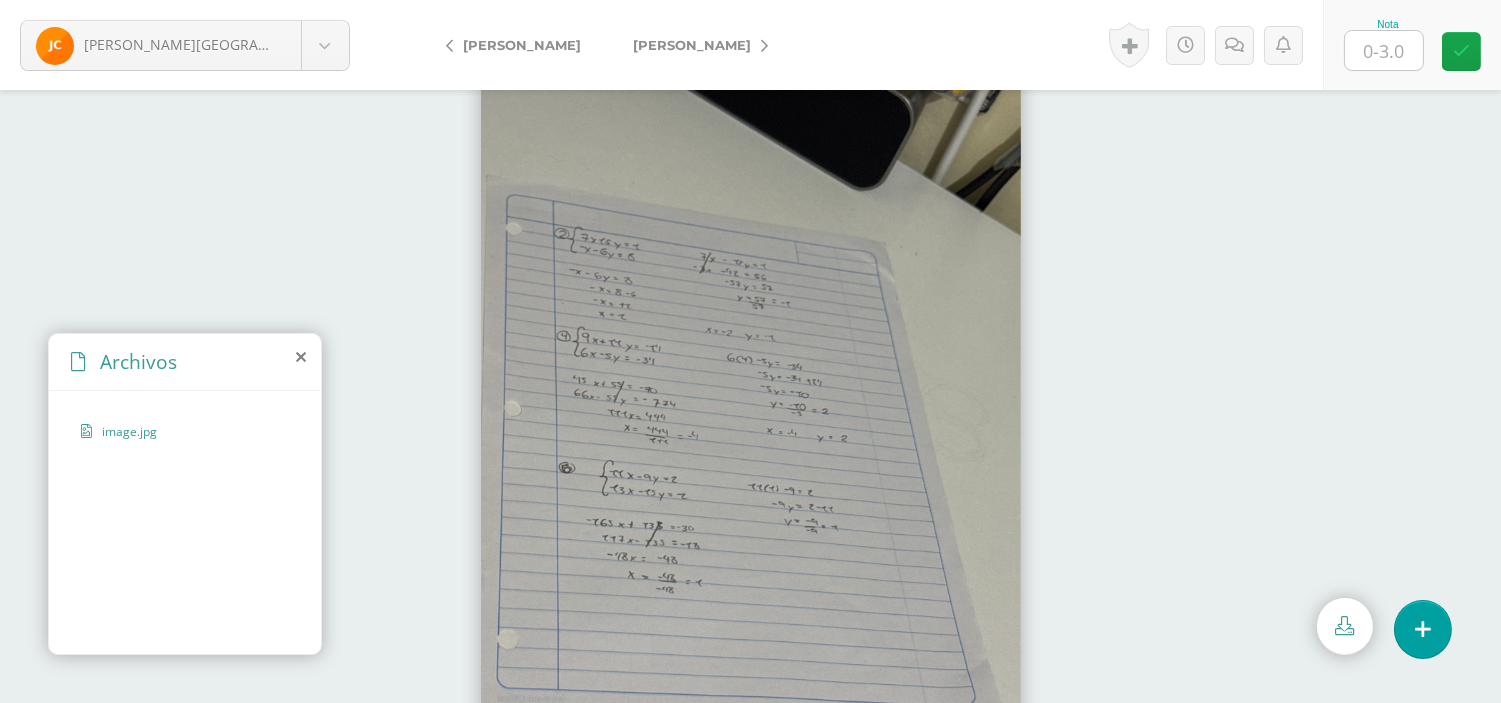 click at bounding box center (1384, 50) 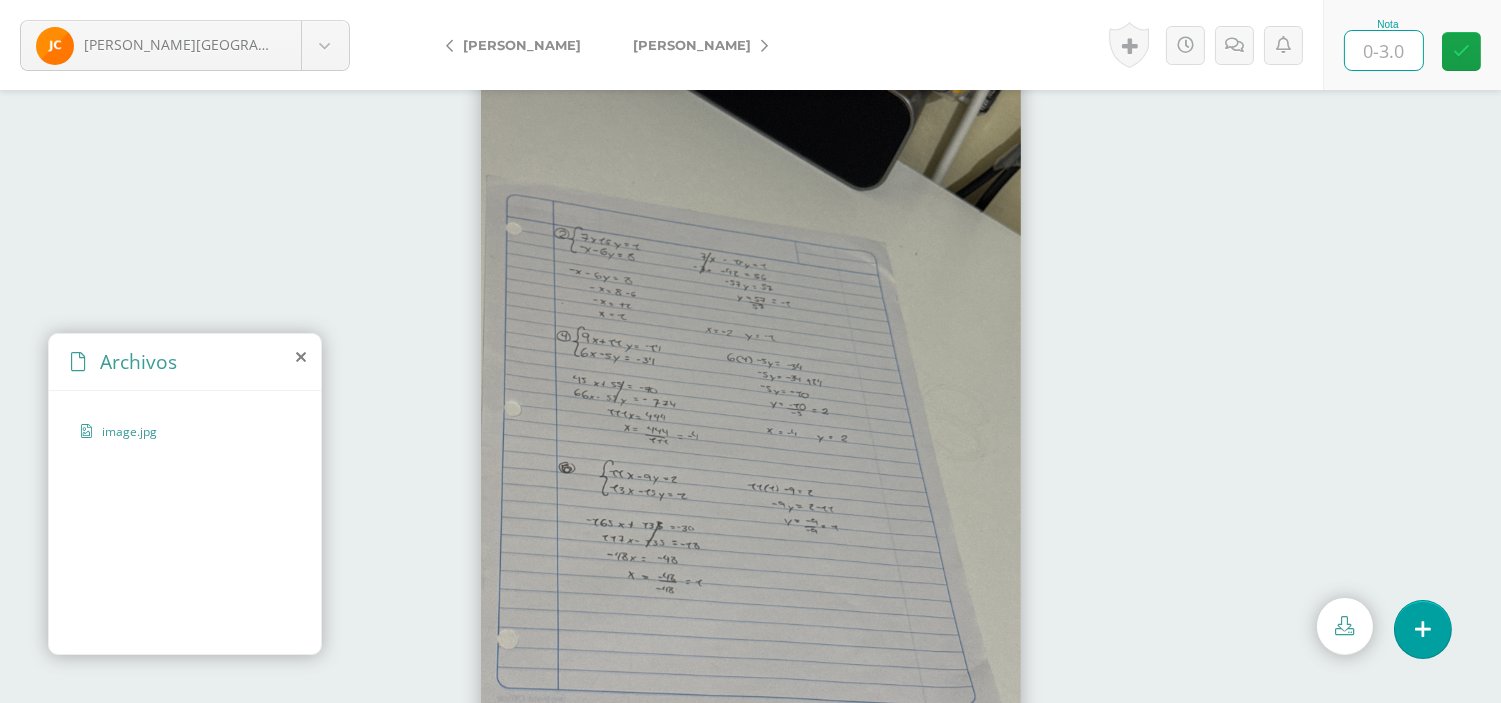 type on "3" 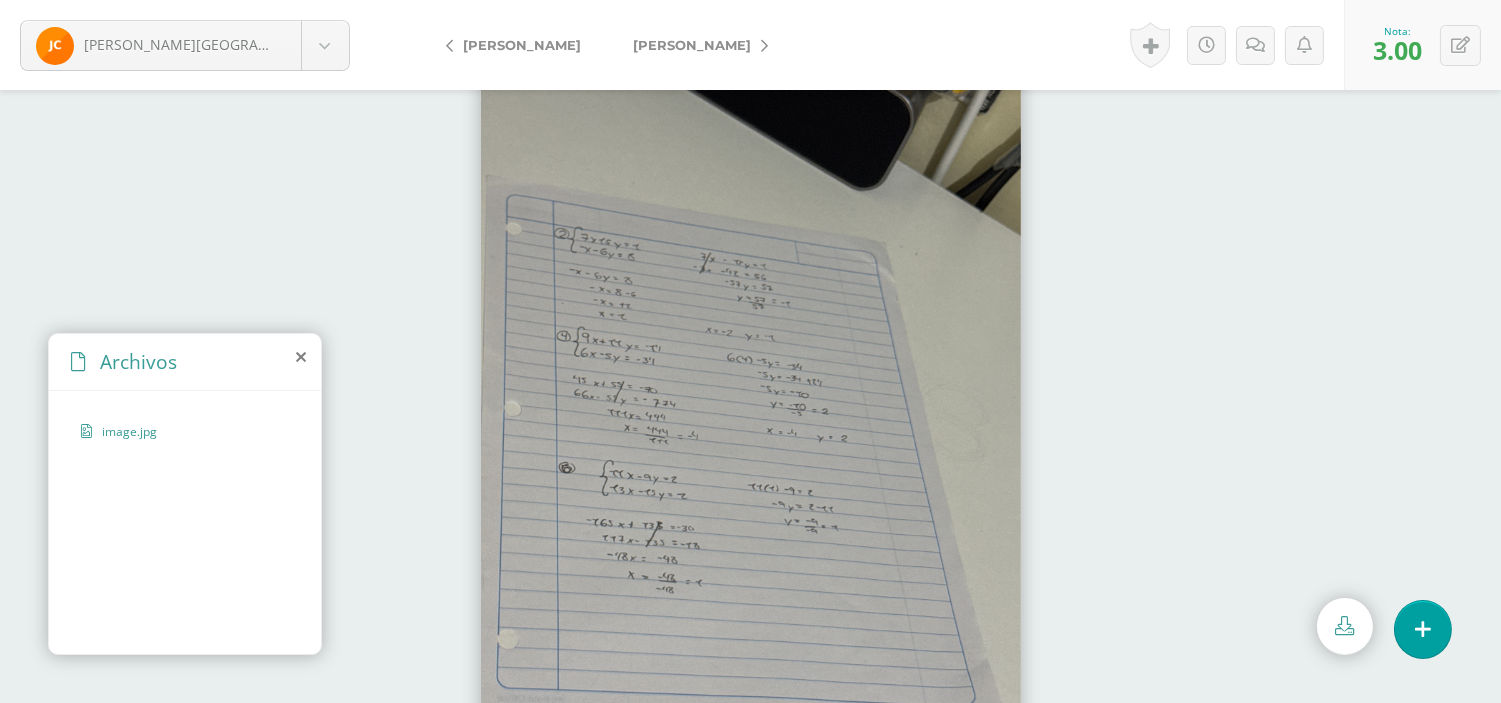 click on "[PERSON_NAME]" at bounding box center [695, 45] 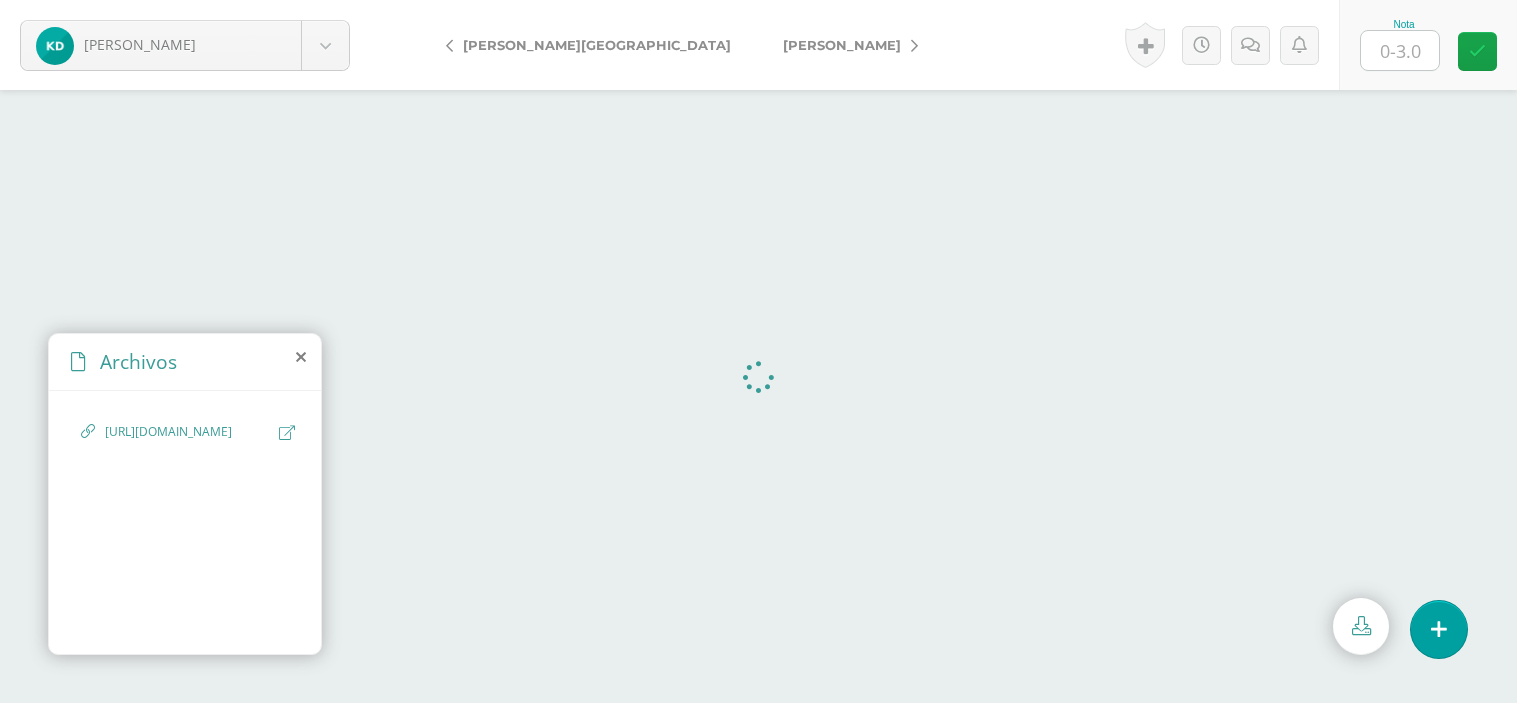 scroll, scrollTop: 0, scrollLeft: 0, axis: both 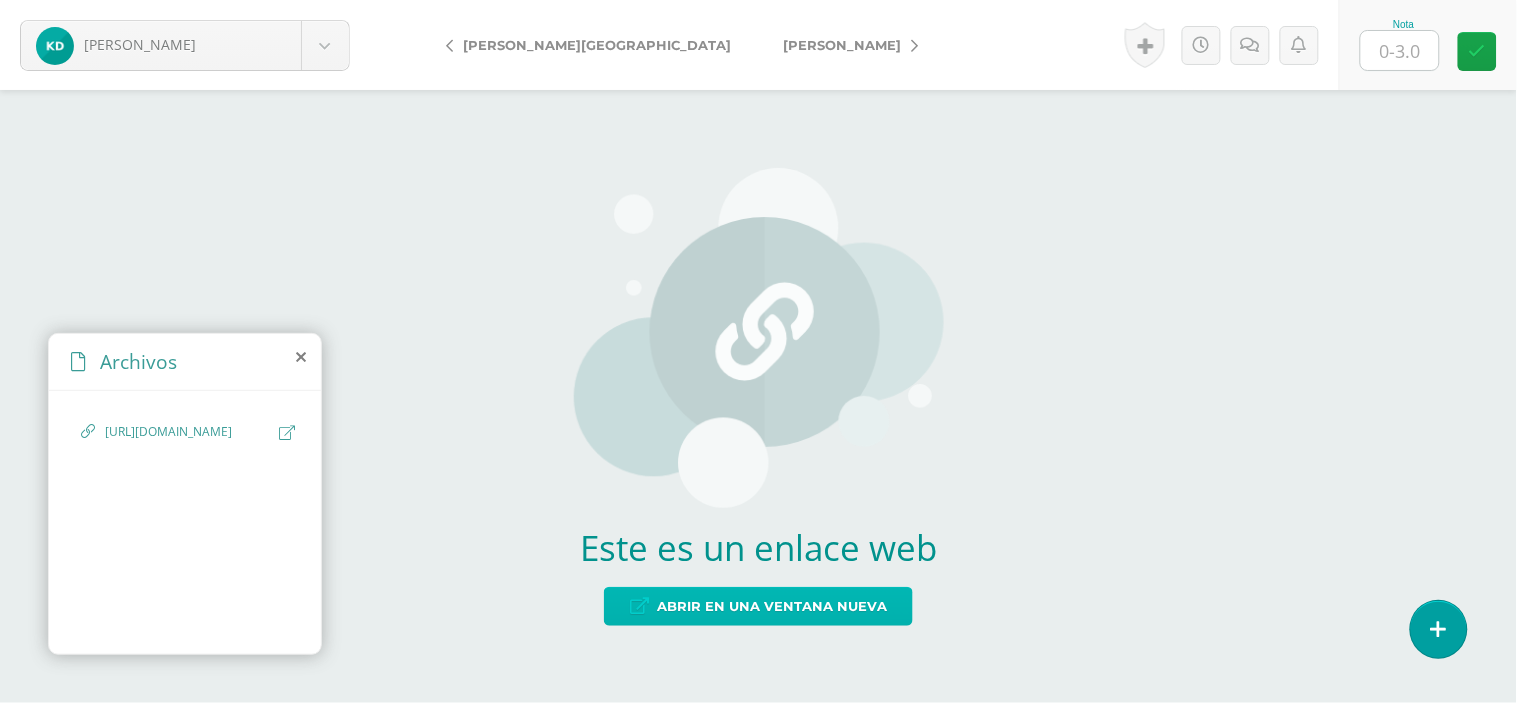 click on "Abrir en una ventana nueva" at bounding box center [758, 606] 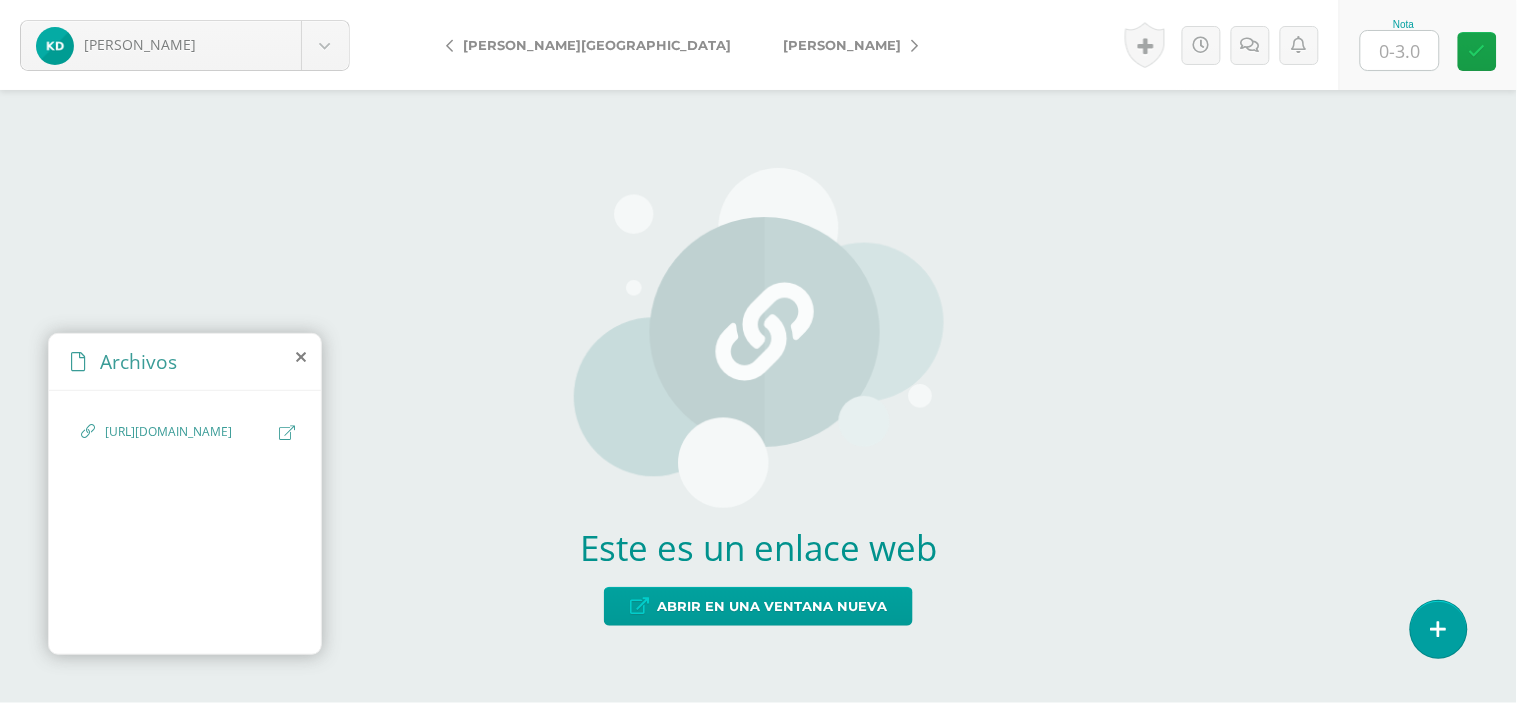 click on "https://docs.google.com/document/d/1_fhYNz7Jur53iQLdDjqSYfMAz6iZMlzk/edit?usp=drivesdk&ouid=117455379092572842079&rtpof=true&sd=true" at bounding box center (187, 432) 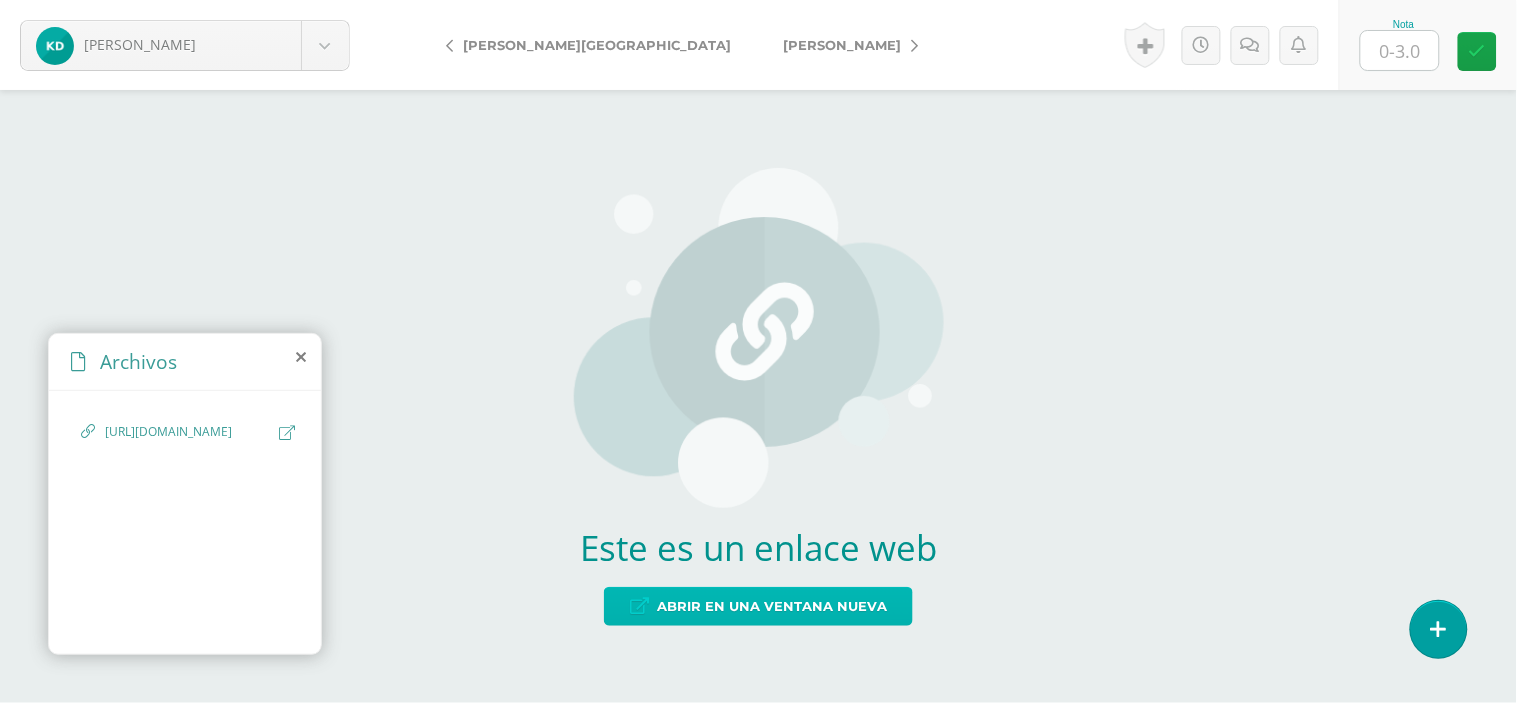 click on "Abrir en una ventana nueva" at bounding box center (772, 606) 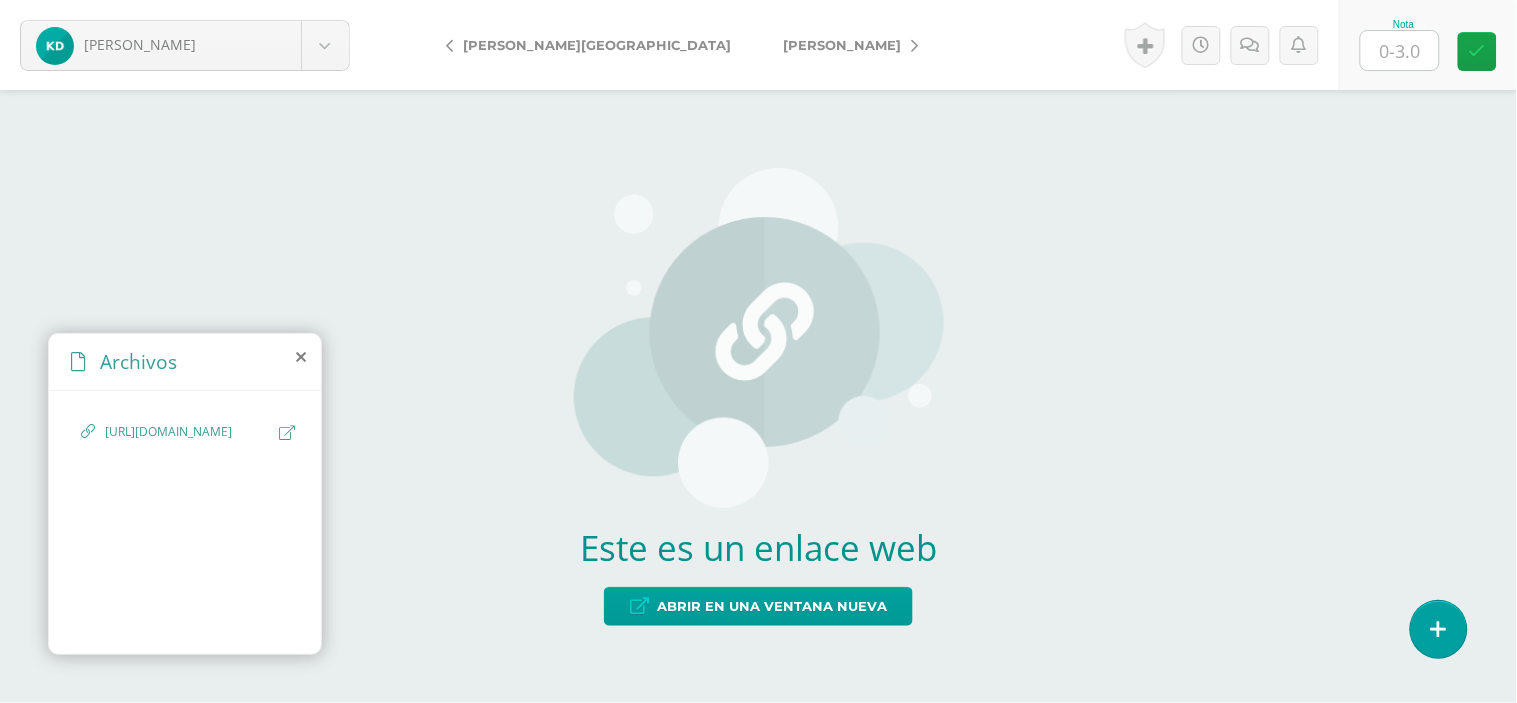 click at bounding box center (1400, 50) 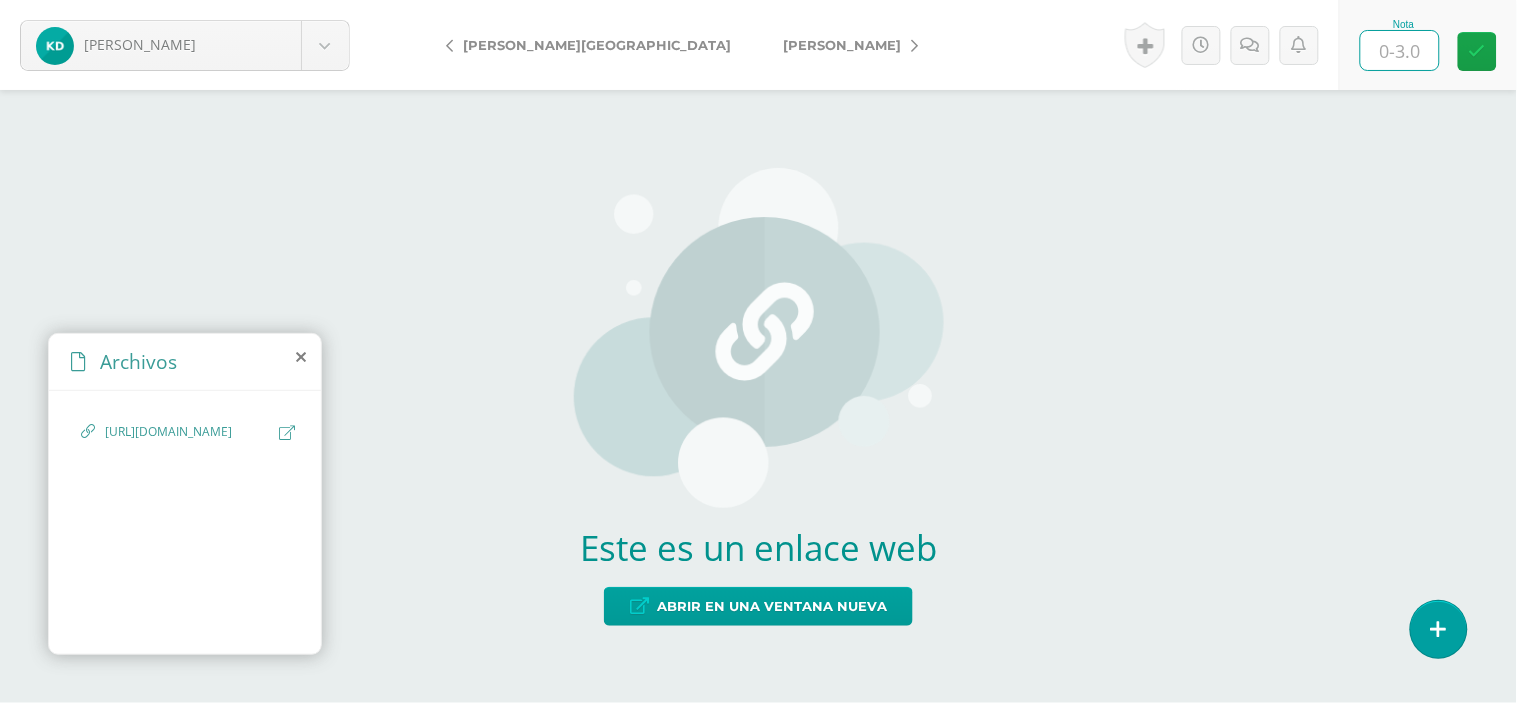 type on "3" 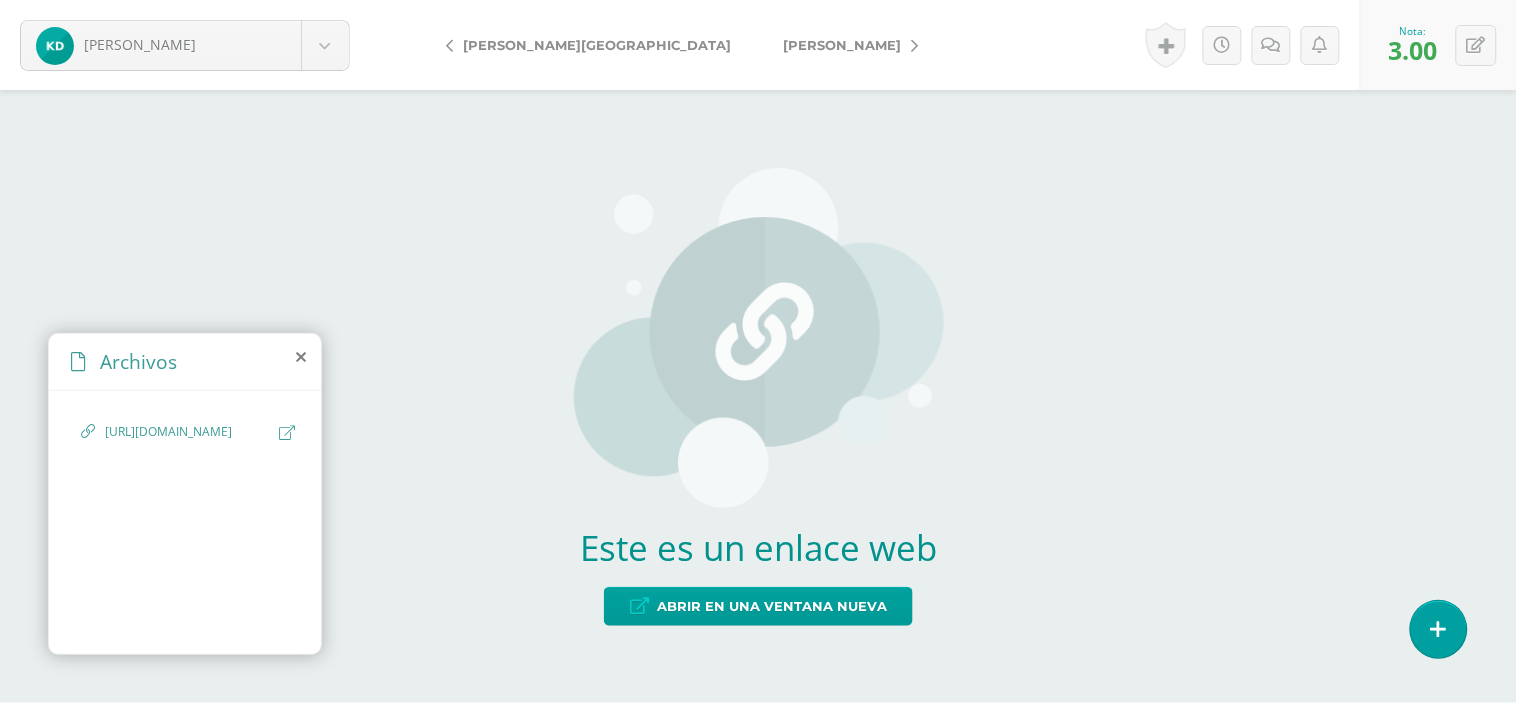 click on "[PERSON_NAME]" at bounding box center [845, 45] 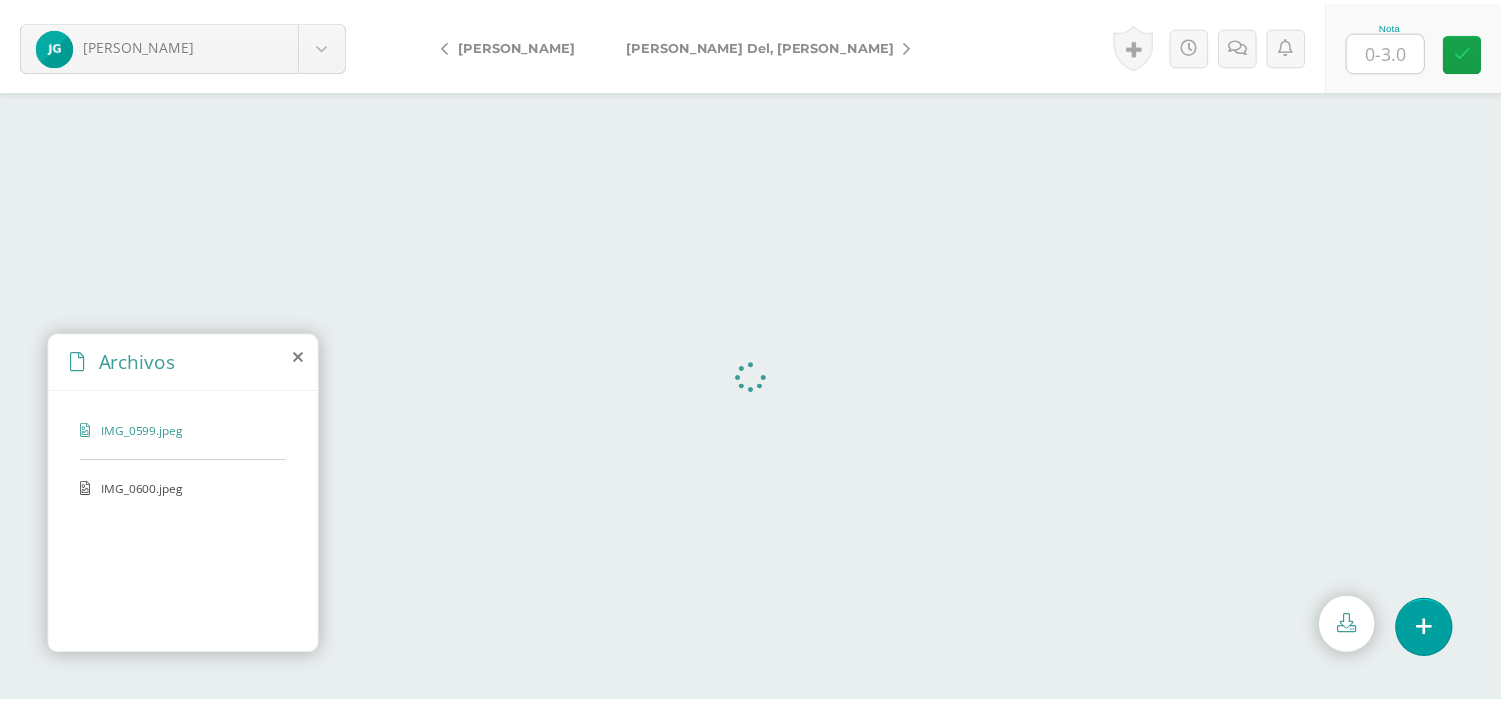 scroll, scrollTop: 0, scrollLeft: 0, axis: both 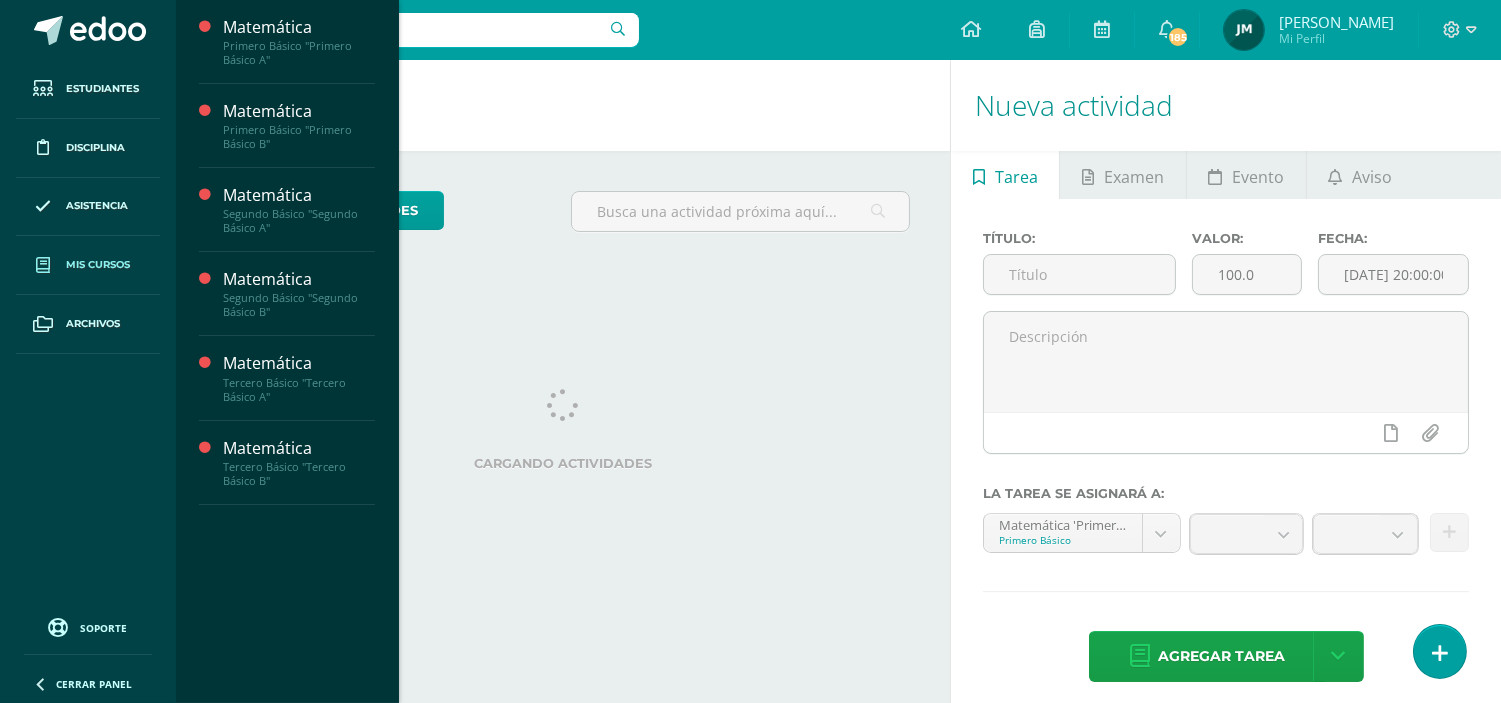 click on "Mis cursos" at bounding box center [88, 265] 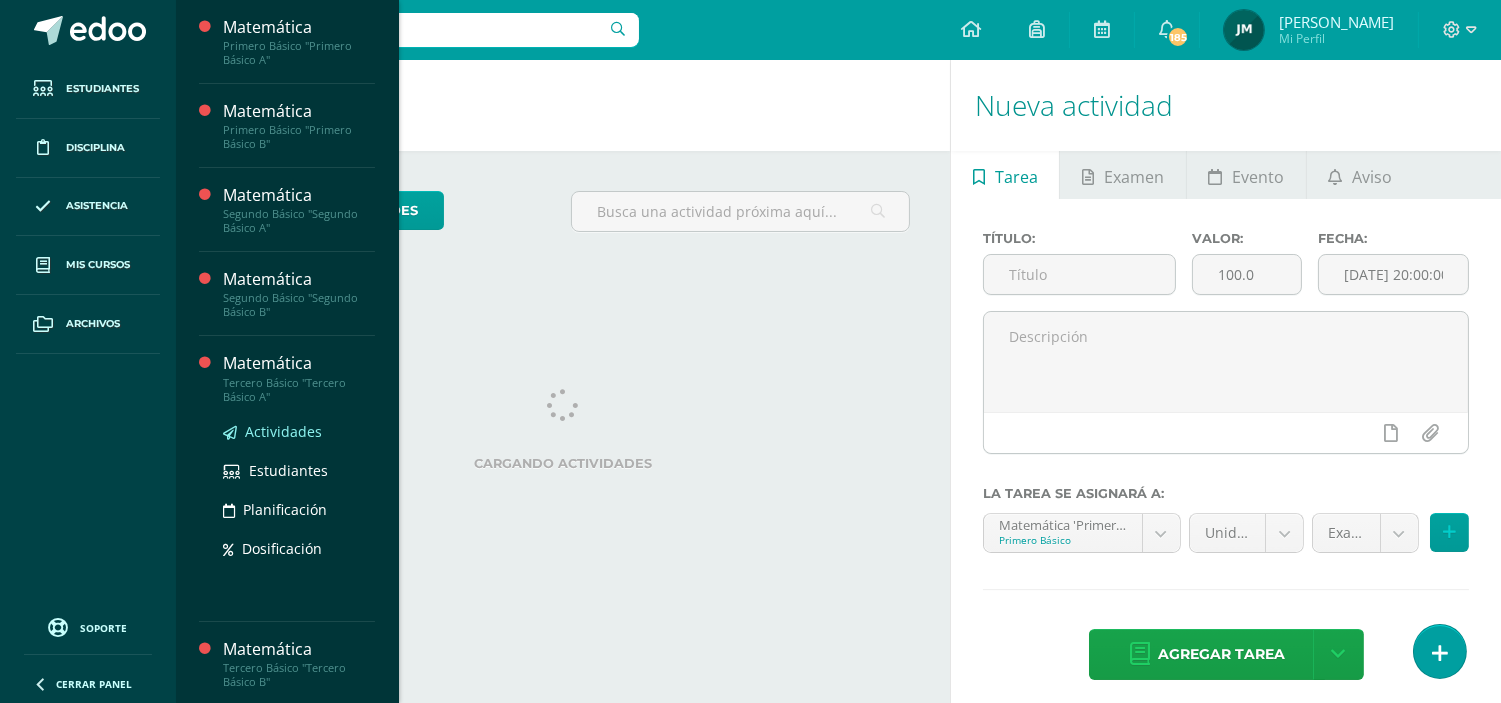 click on "Actividades" at bounding box center (283, 431) 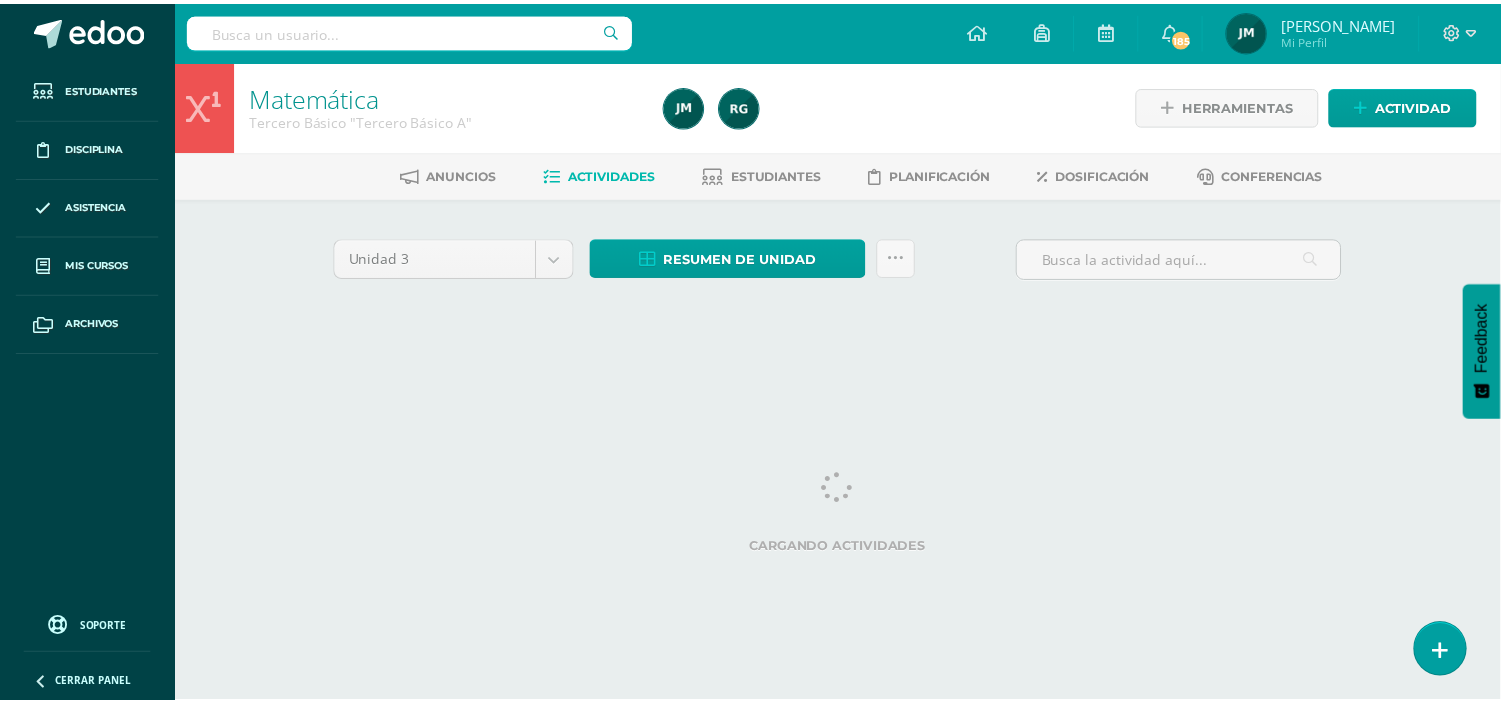 scroll, scrollTop: 0, scrollLeft: 0, axis: both 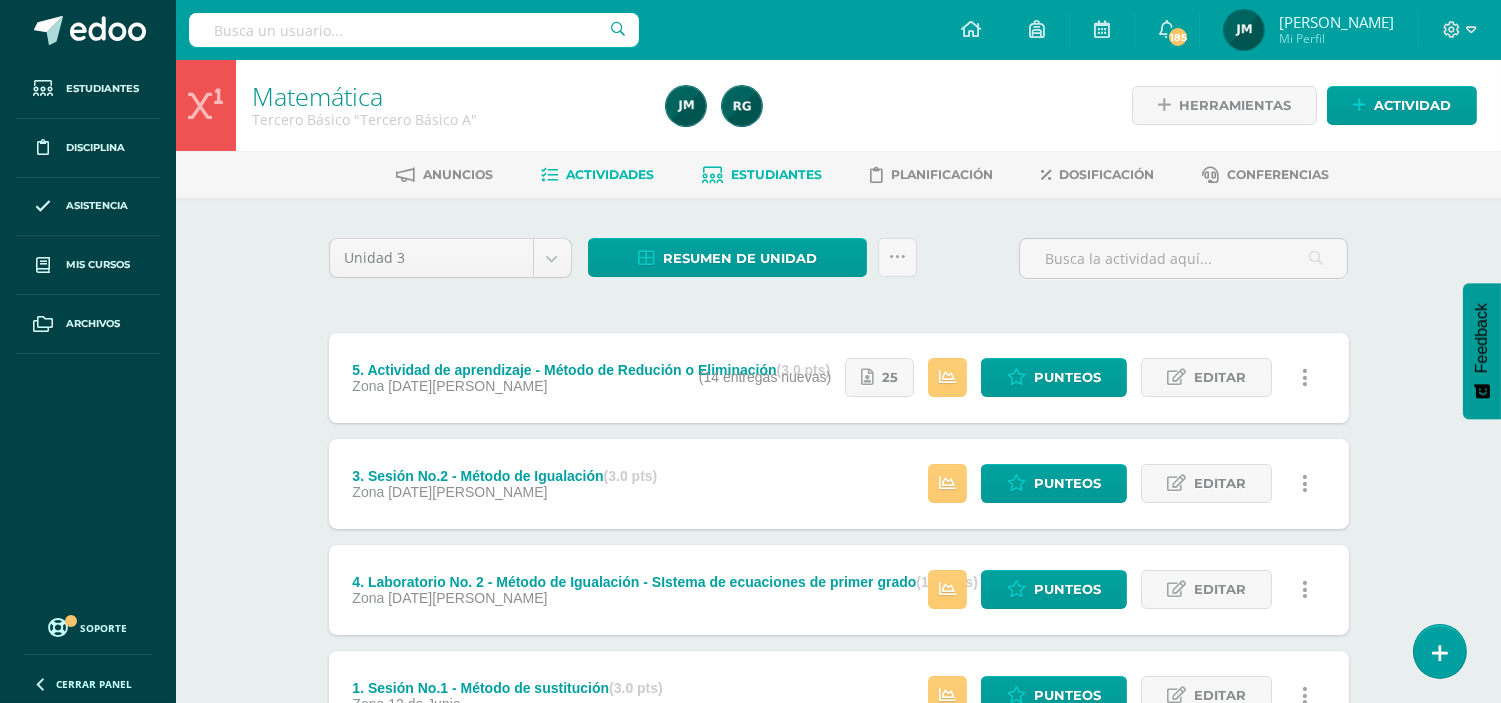 click on "Estudiantes" at bounding box center [776, 174] 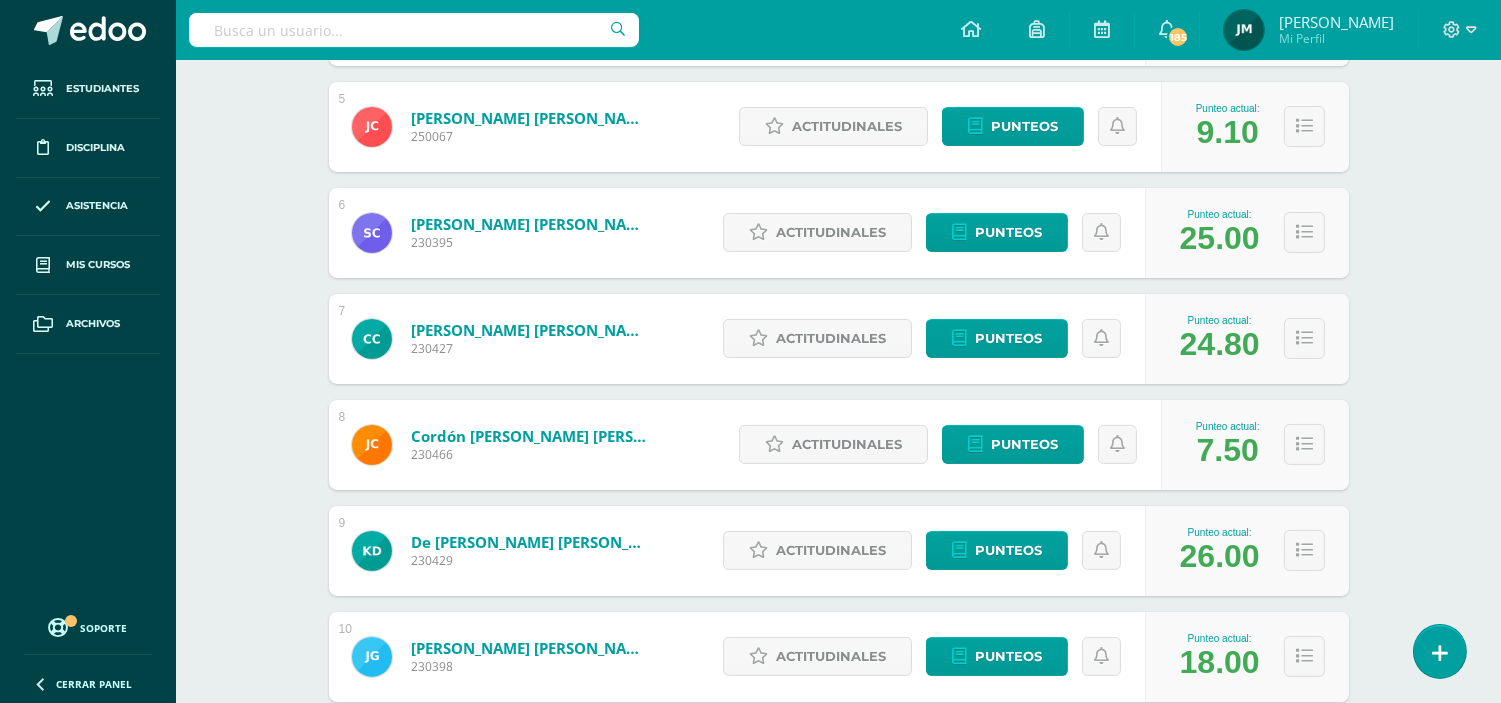 scroll, scrollTop: 888, scrollLeft: 0, axis: vertical 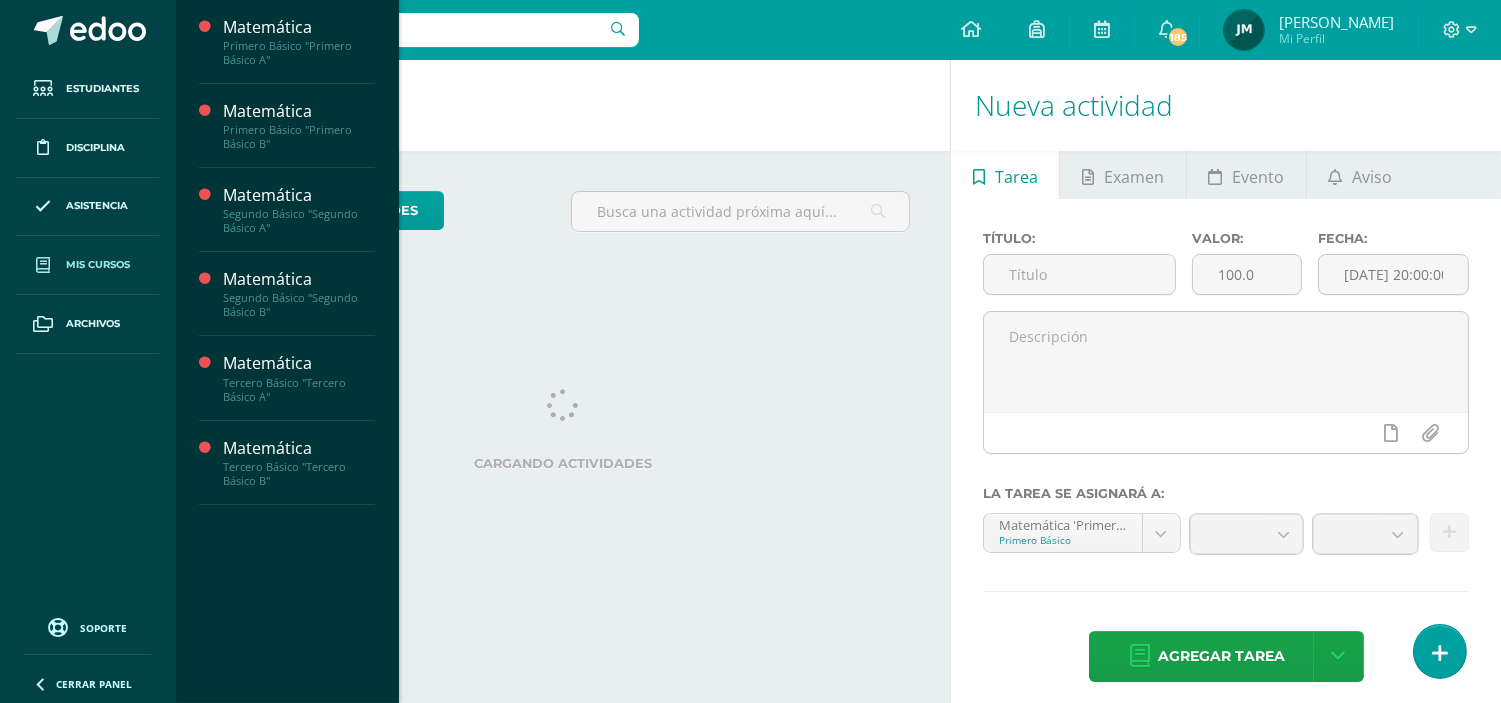 click on "Mis cursos" at bounding box center (98, 265) 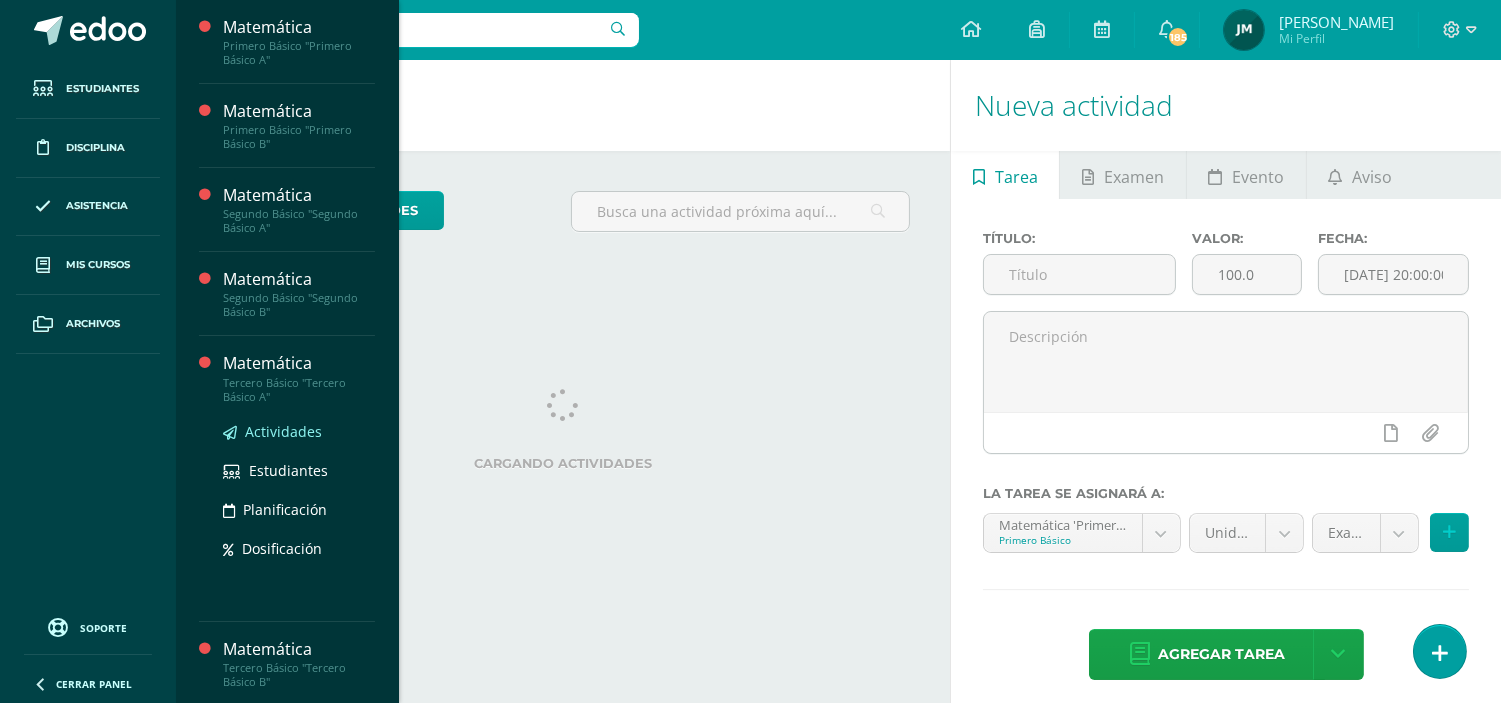 click on "Actividades" at bounding box center (283, 431) 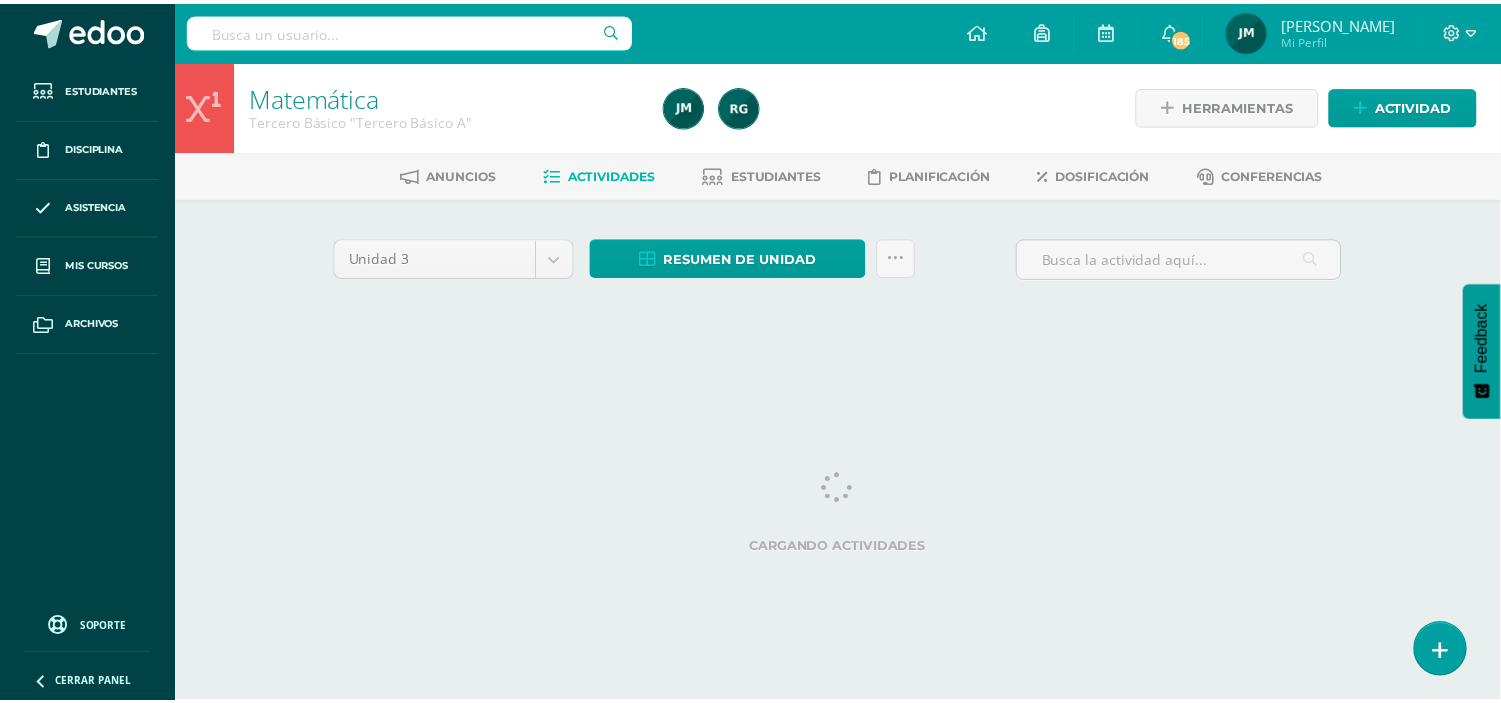 scroll, scrollTop: 0, scrollLeft: 0, axis: both 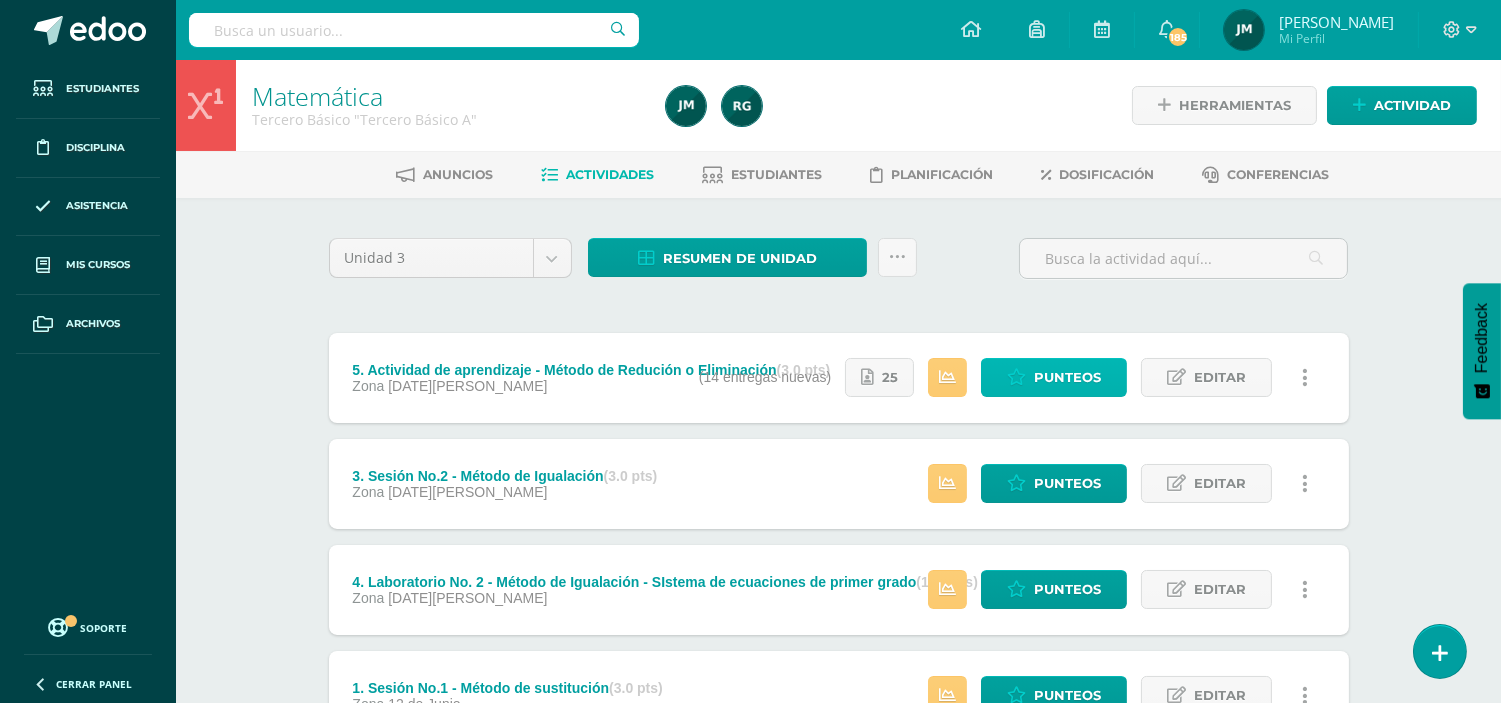 click on "Punteos" at bounding box center (1067, 377) 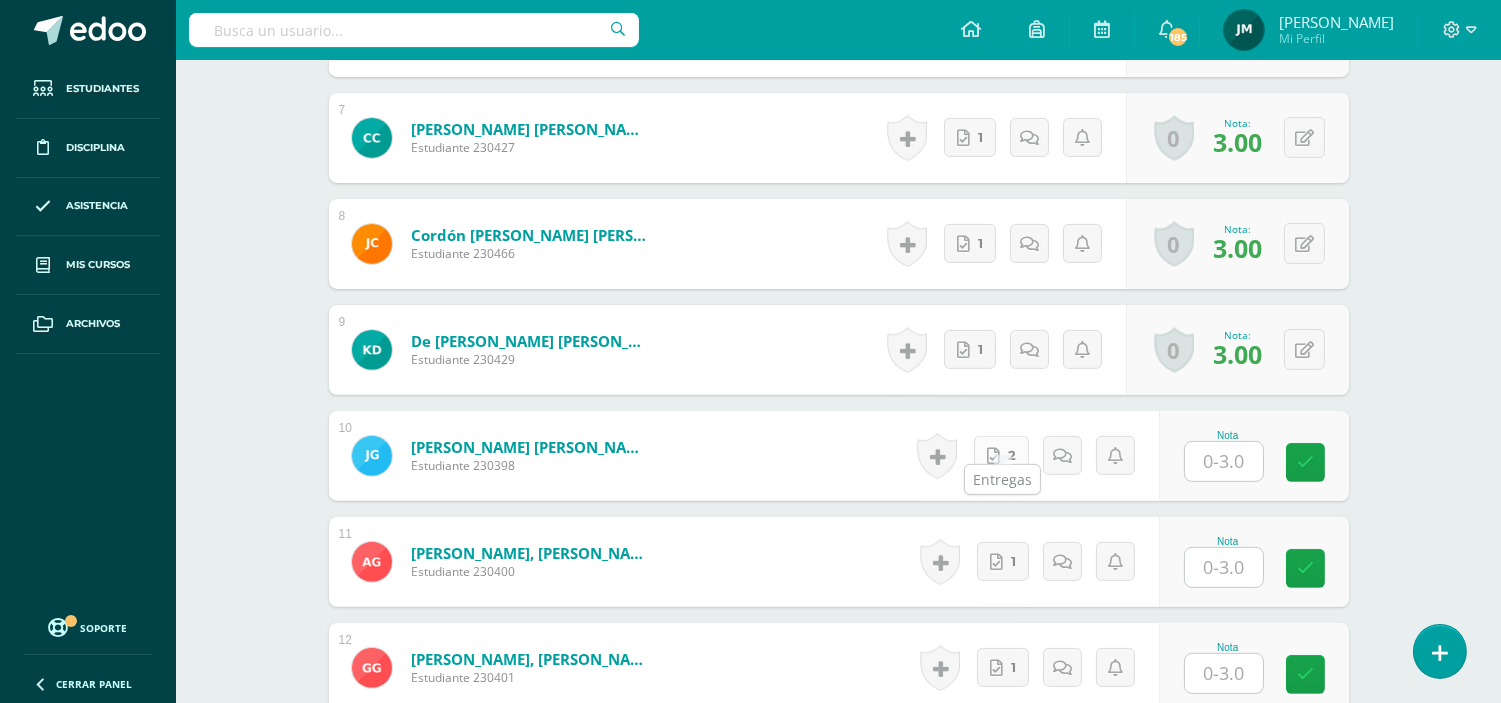 scroll, scrollTop: 1353, scrollLeft: 0, axis: vertical 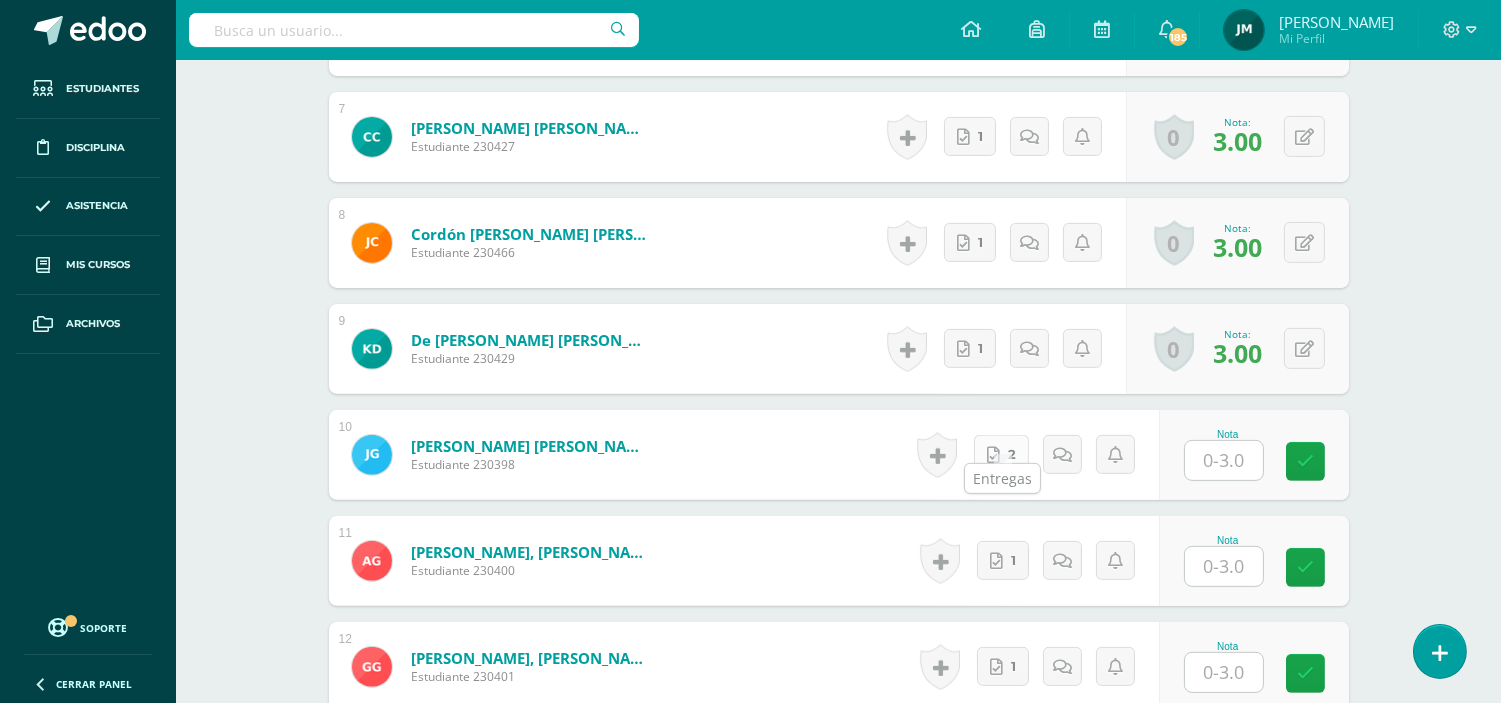 click on "2" at bounding box center (1001, 454) 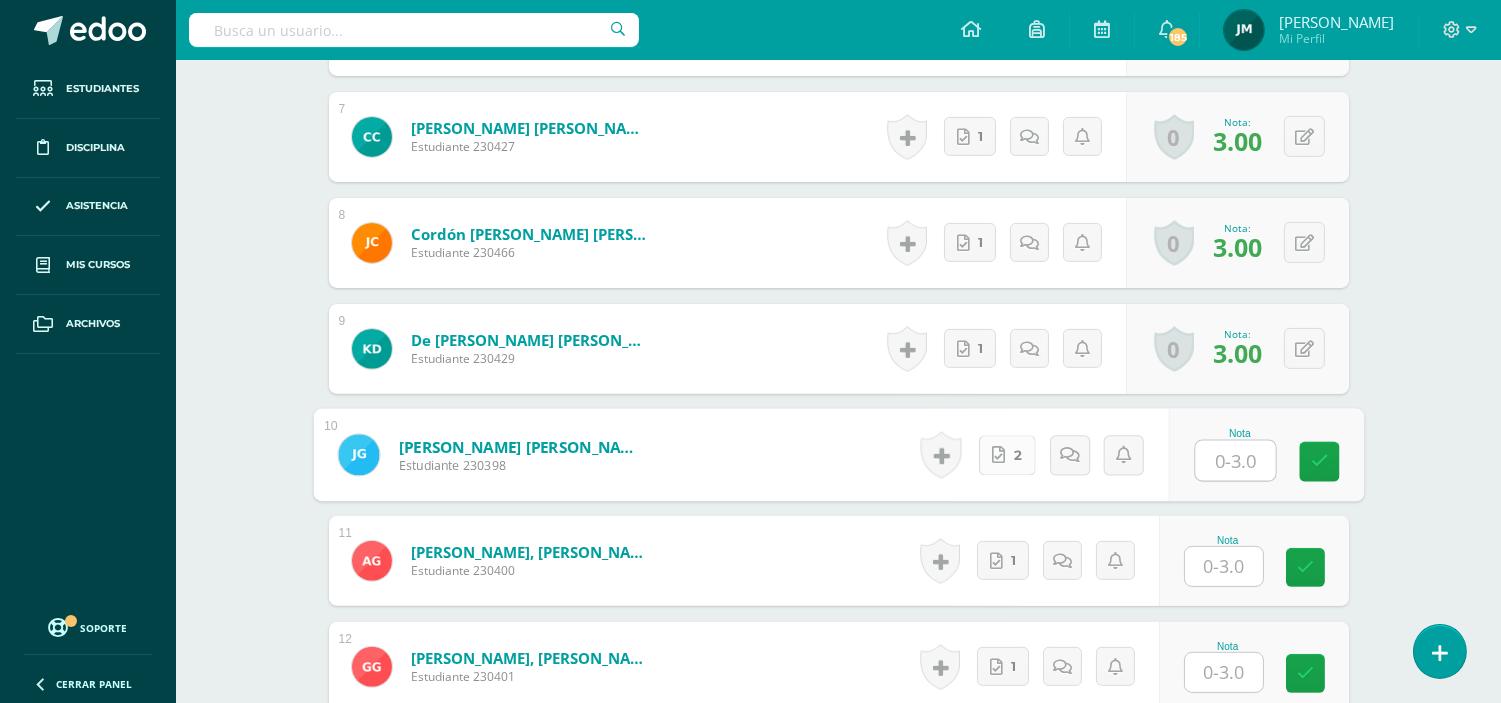 scroll, scrollTop: 1354, scrollLeft: 0, axis: vertical 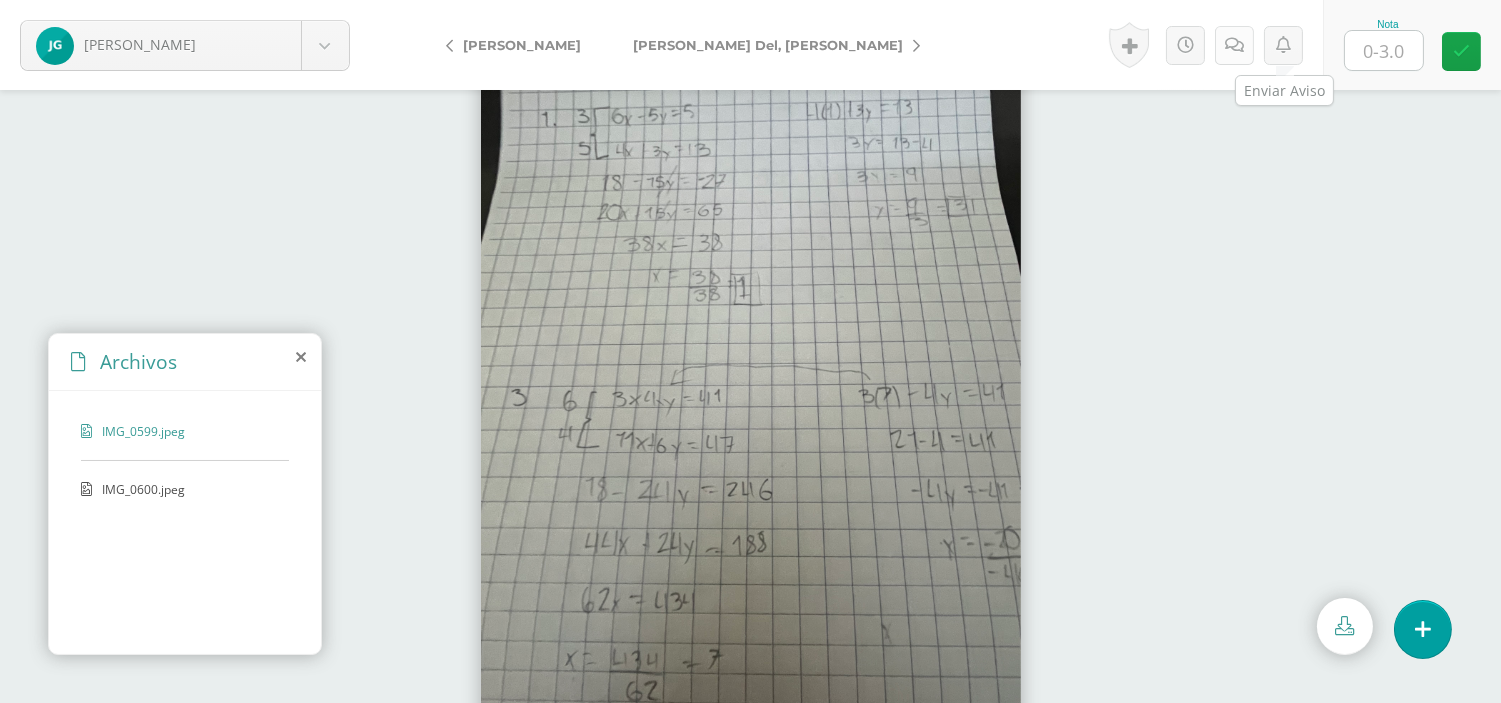 click at bounding box center [1234, 45] 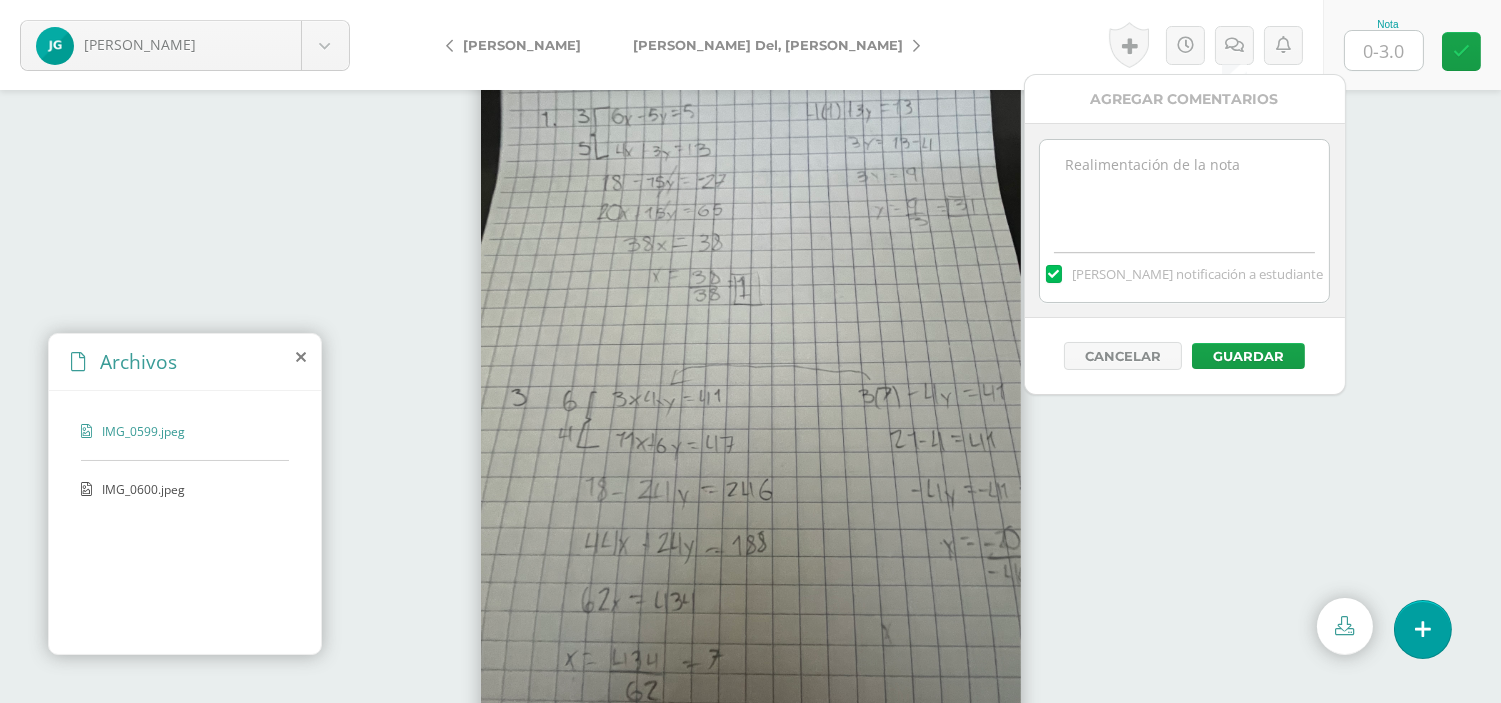 click at bounding box center [1184, 190] 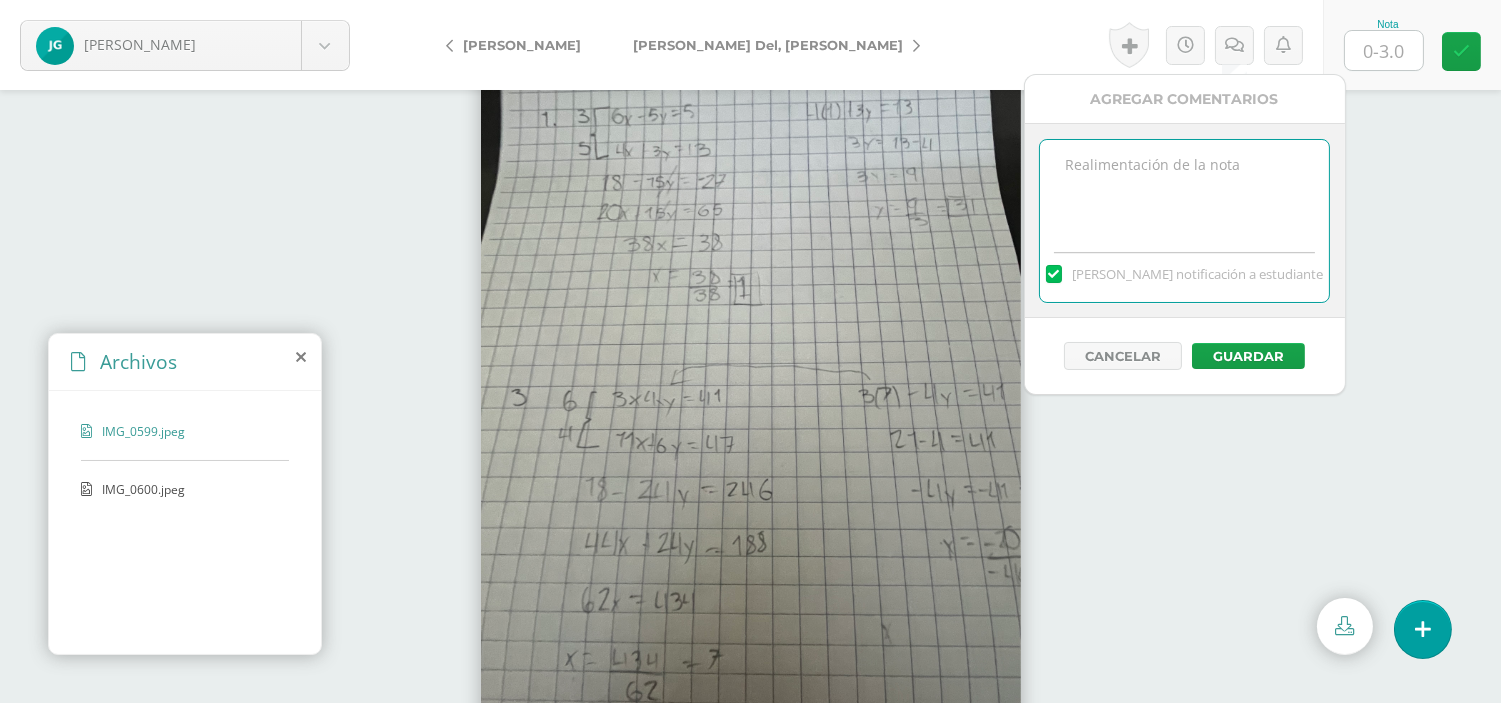 paste on "Debías realizar los ejercicios impares porque eres clave impar , por esta vez se te recibirá lo que realizaste pero debes prestar más atención a las instrucciones ." 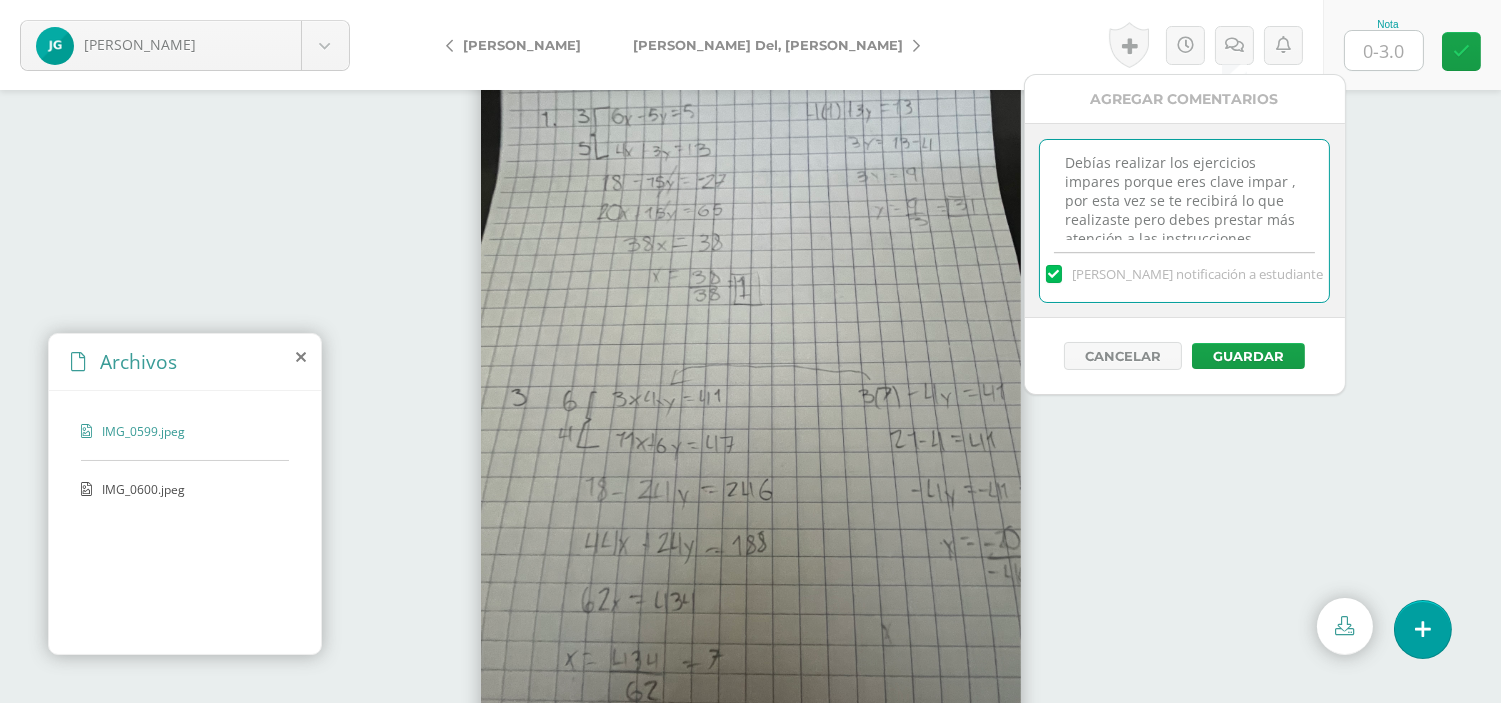 scroll, scrollTop: 0, scrollLeft: 0, axis: both 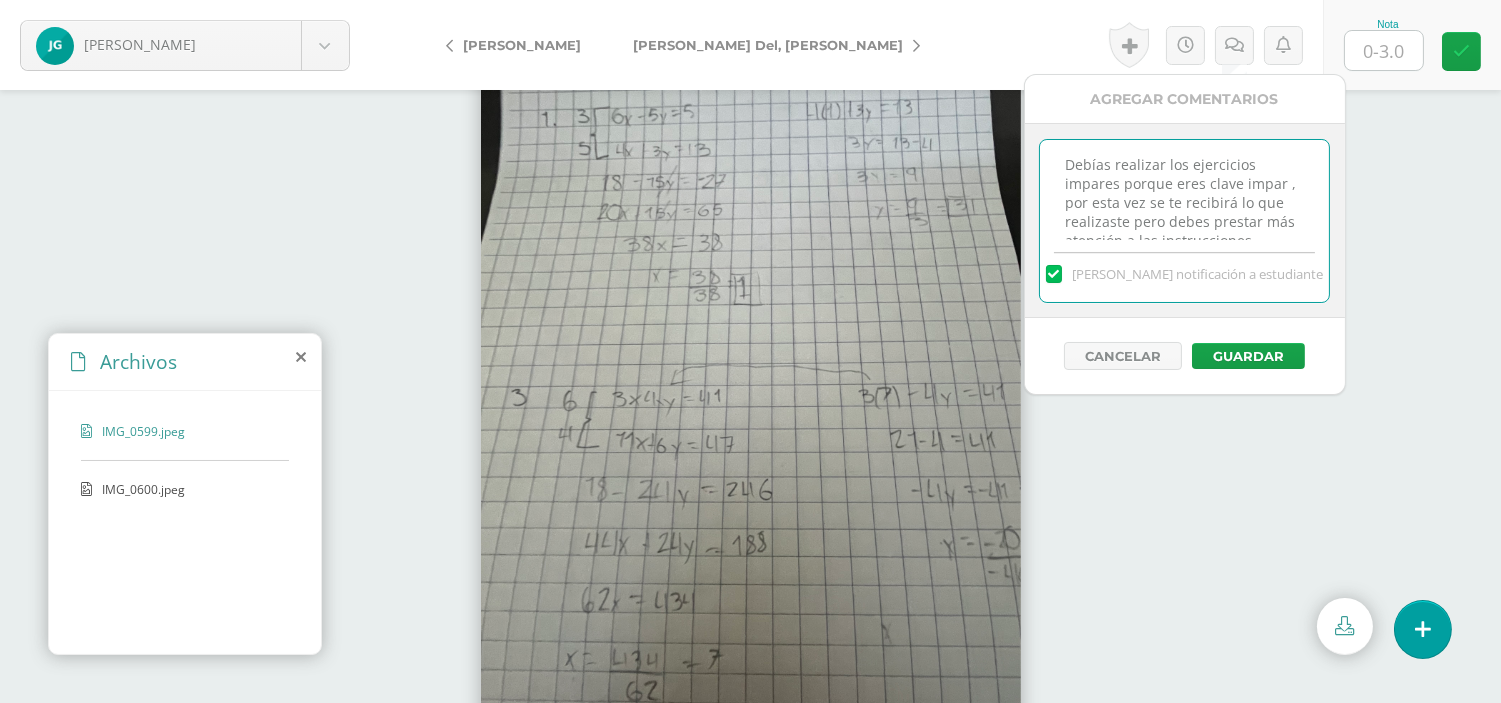 click on "Debías realizar los ejercicios impares porque eres clave impar , por esta vez se te recibirá lo que realizaste pero debes prestar más atención a las instrucciones ." at bounding box center [1184, 190] 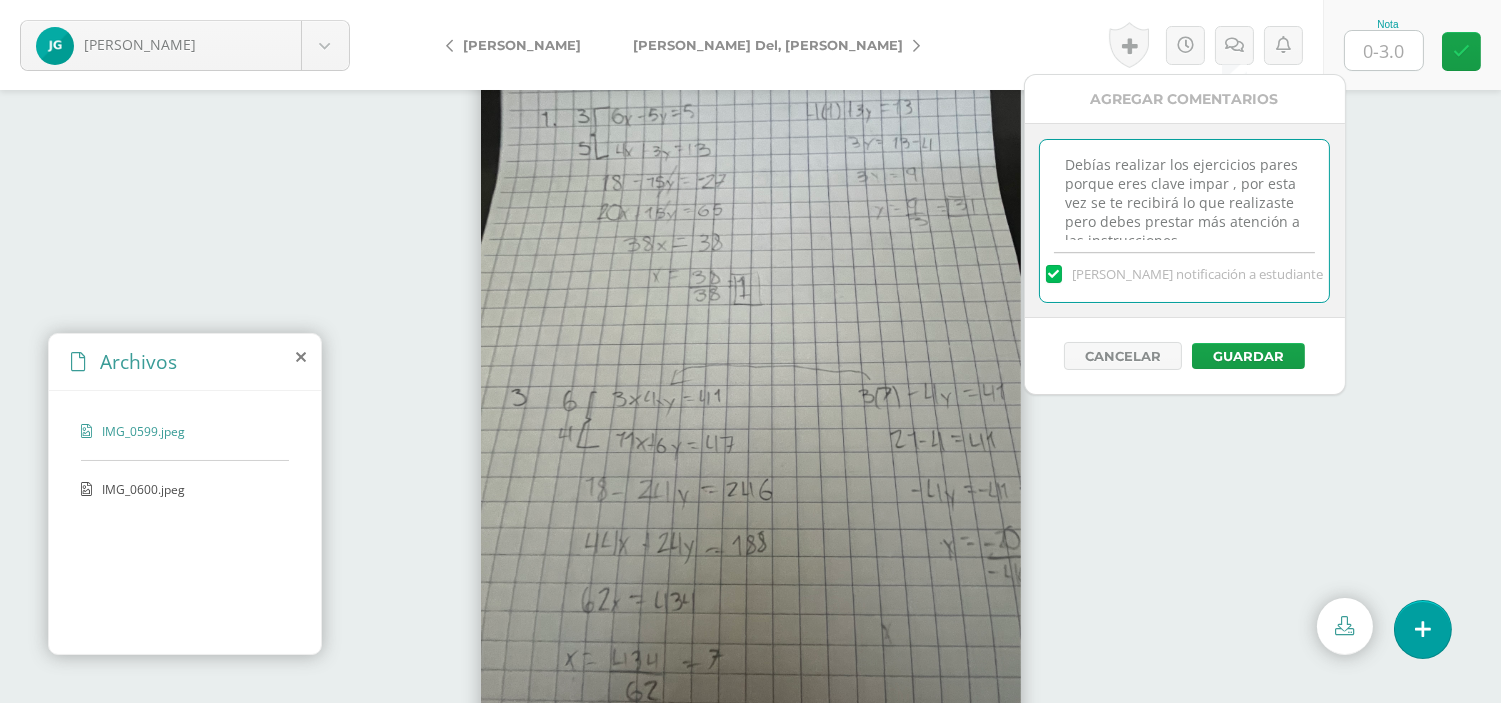 click on "Debías realizar los ejercicios pares porque eres clave impar , por esta vez se te recibirá lo que realizaste pero debes prestar más atención a las instrucciones ." at bounding box center (1184, 190) 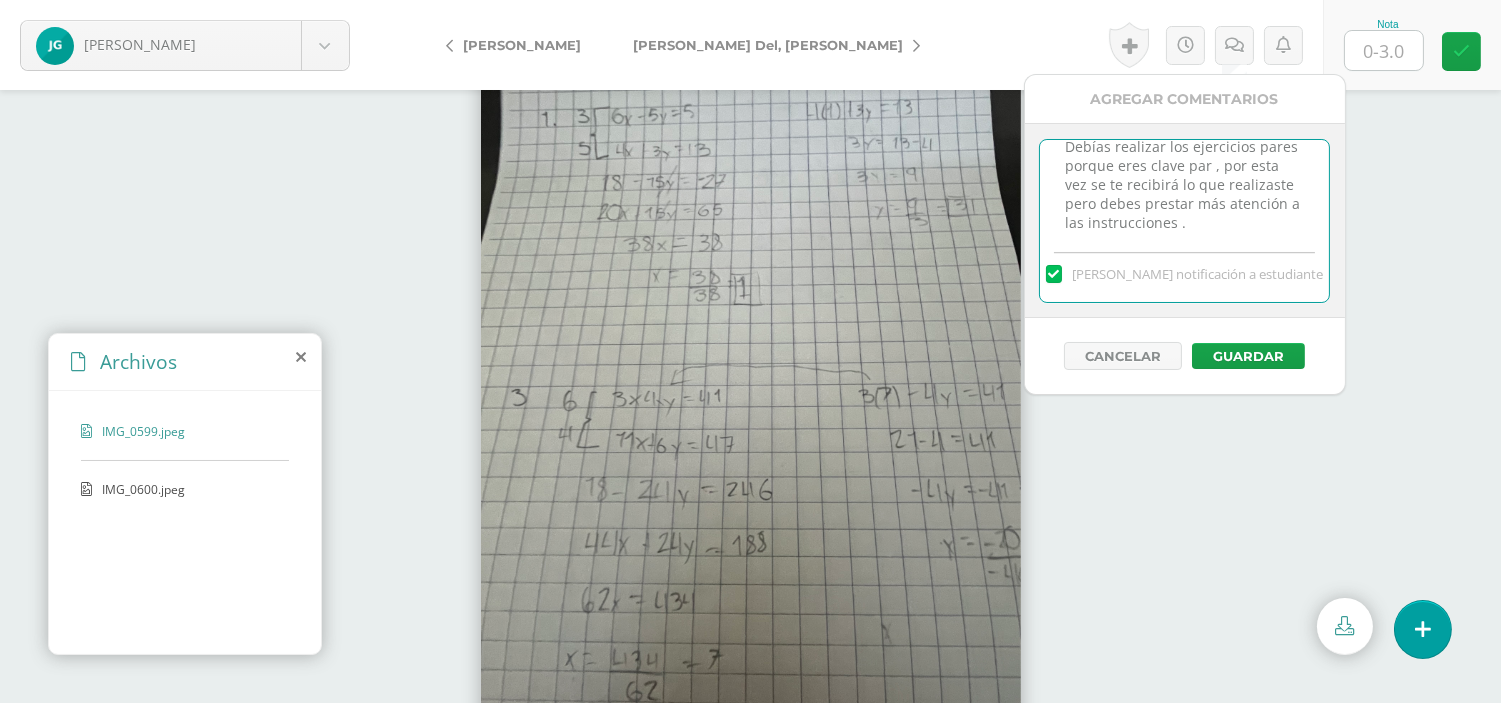 scroll, scrollTop: 24, scrollLeft: 0, axis: vertical 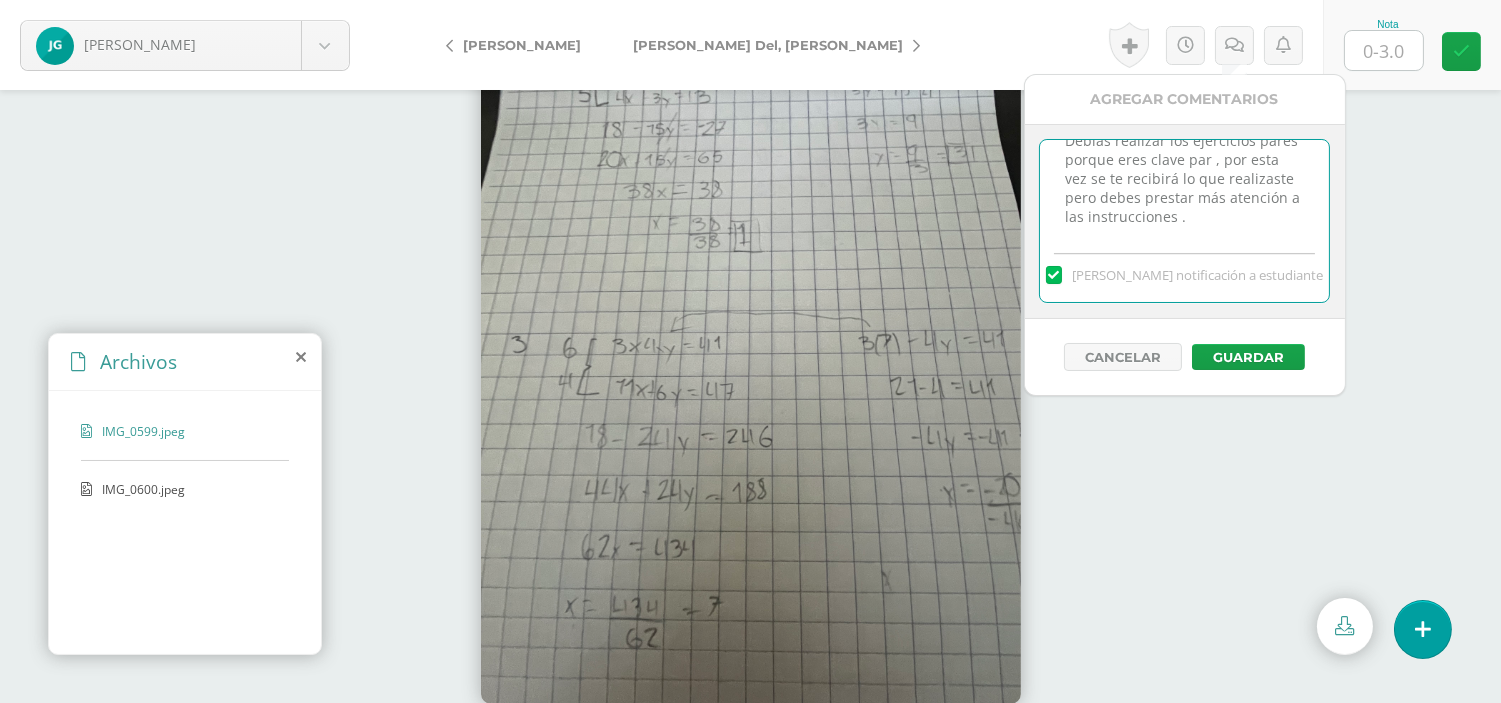 click on "Debías realizar los ejercicios pares porque eres clave par , por esta vez se te recibirá lo que realizaste pero debes prestar más atención a las instrucciones ." at bounding box center [1184, 190] 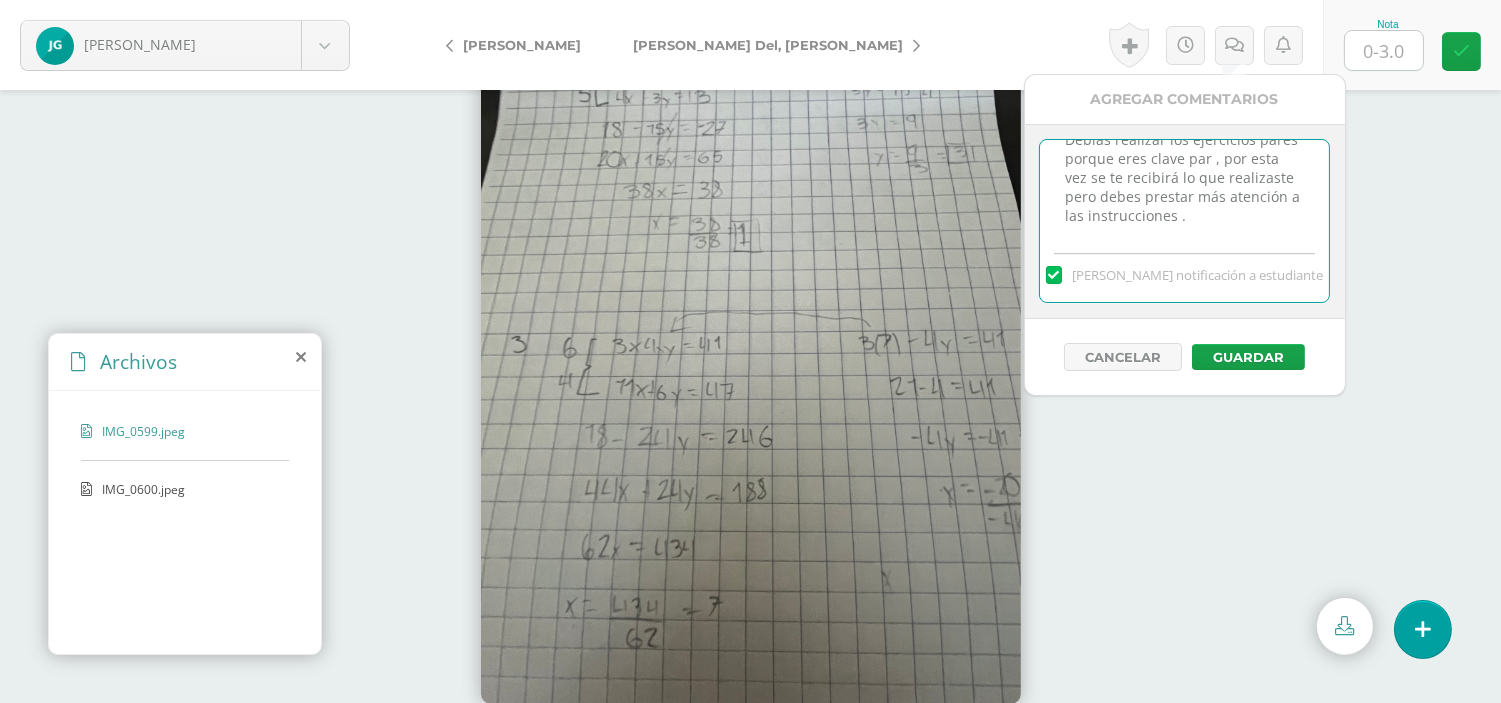 scroll, scrollTop: 47, scrollLeft: 0, axis: vertical 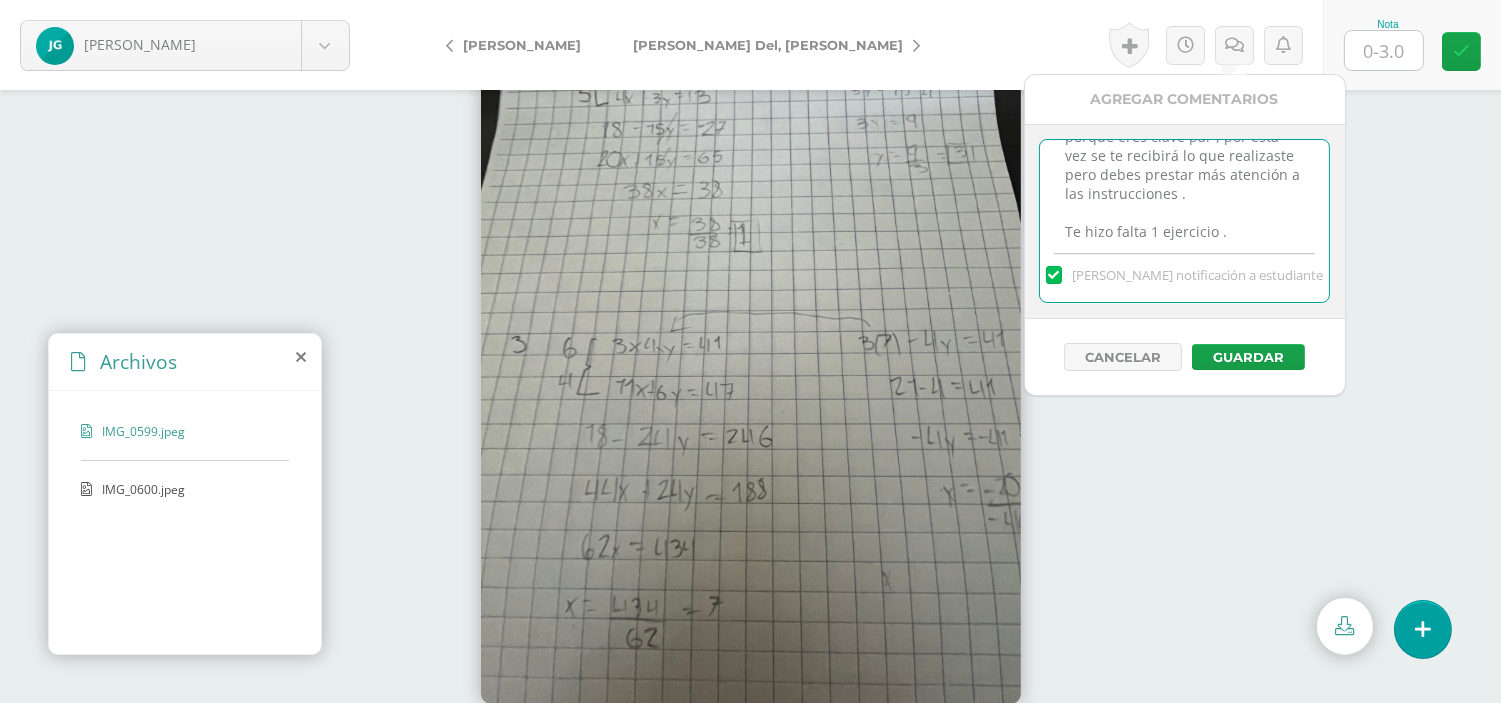 type on "Debías realizar los ejercicios pares porque eres clave par , por esta vez se te recibirá lo que realizaste pero debes prestar más atención a las instrucciones .
Te hizo falta 1 ejercicio ." 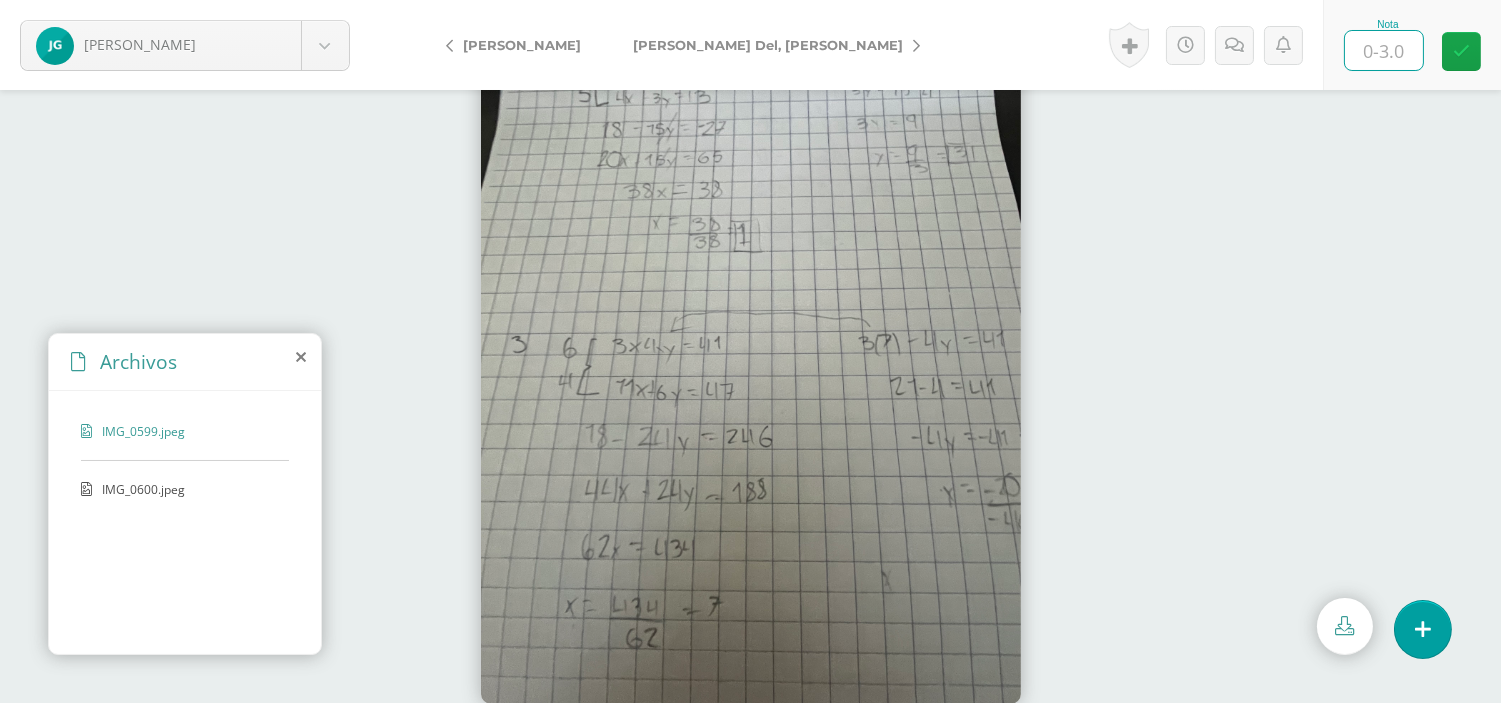 type on "2" 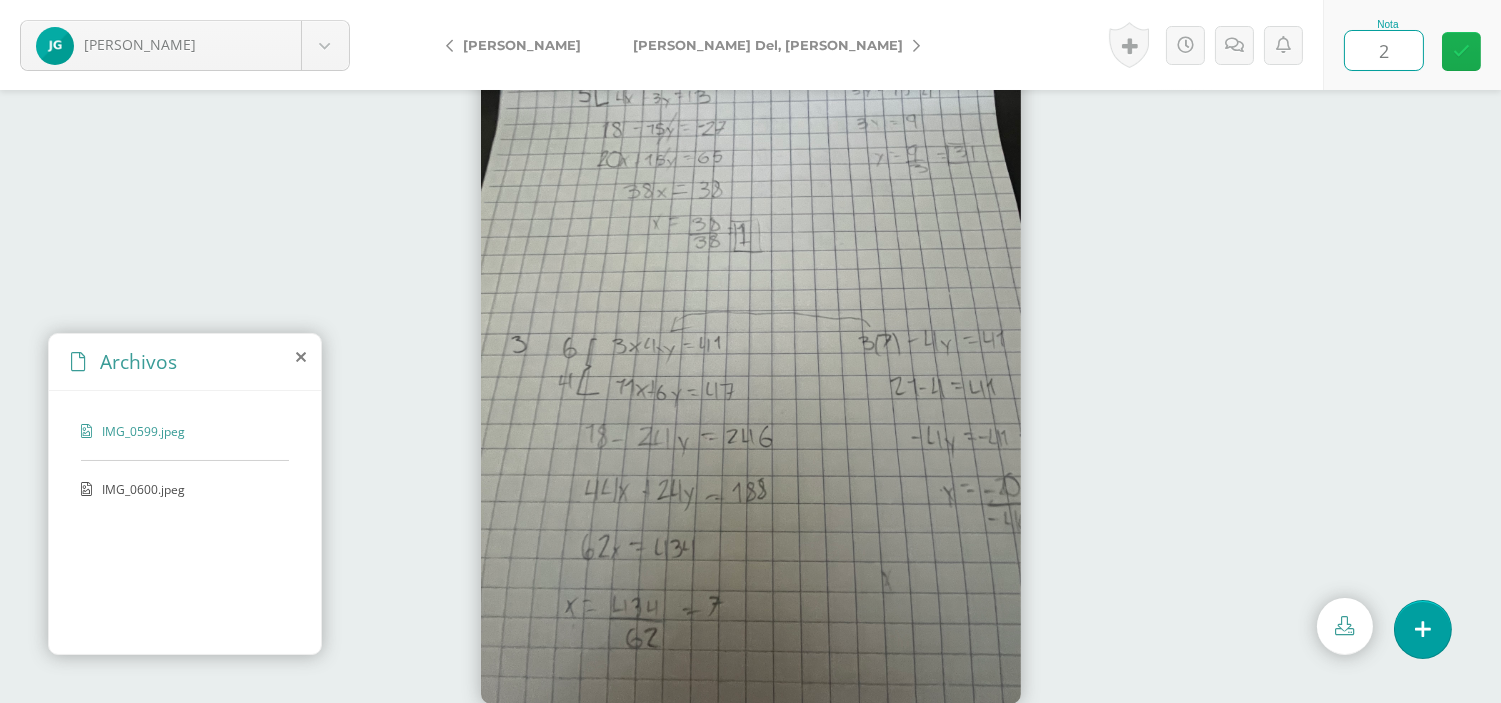 click at bounding box center [1461, 51] 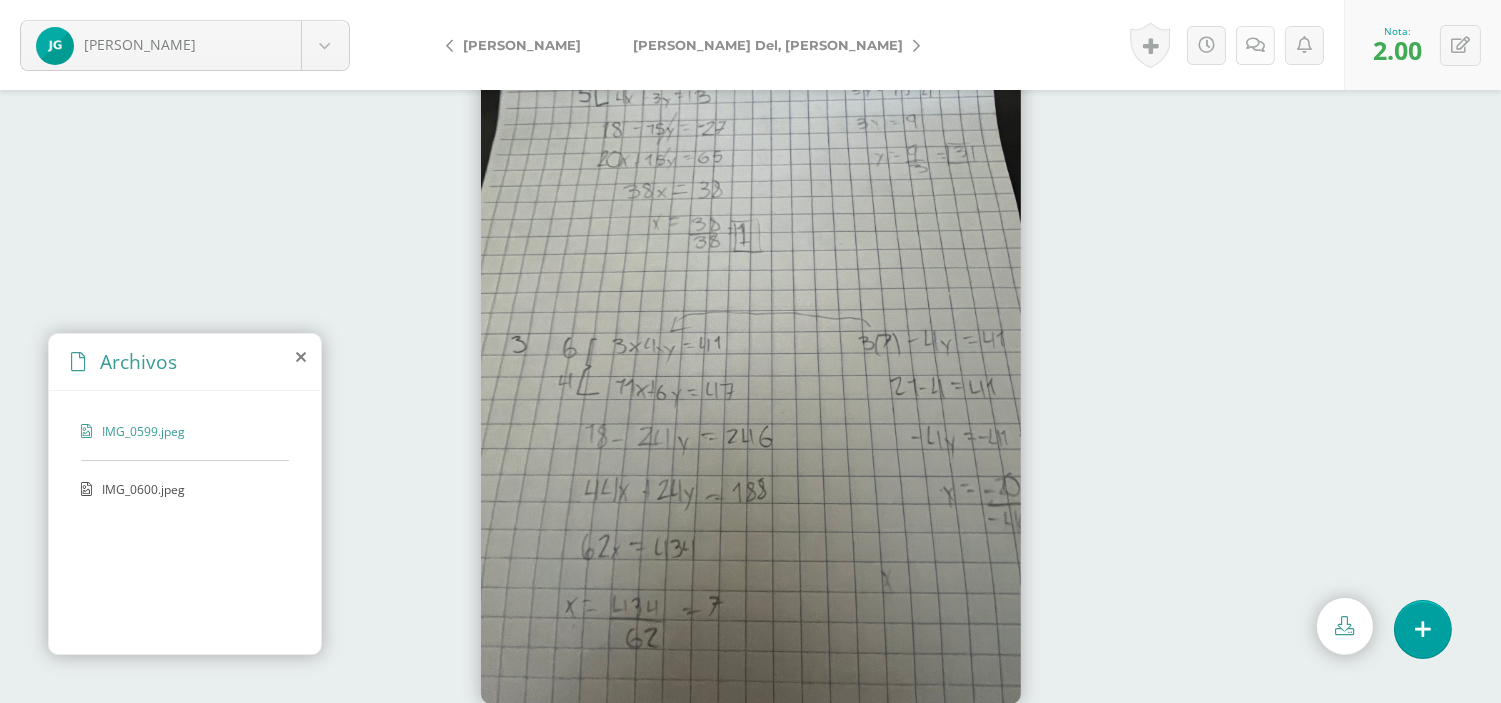 click at bounding box center (1255, 45) 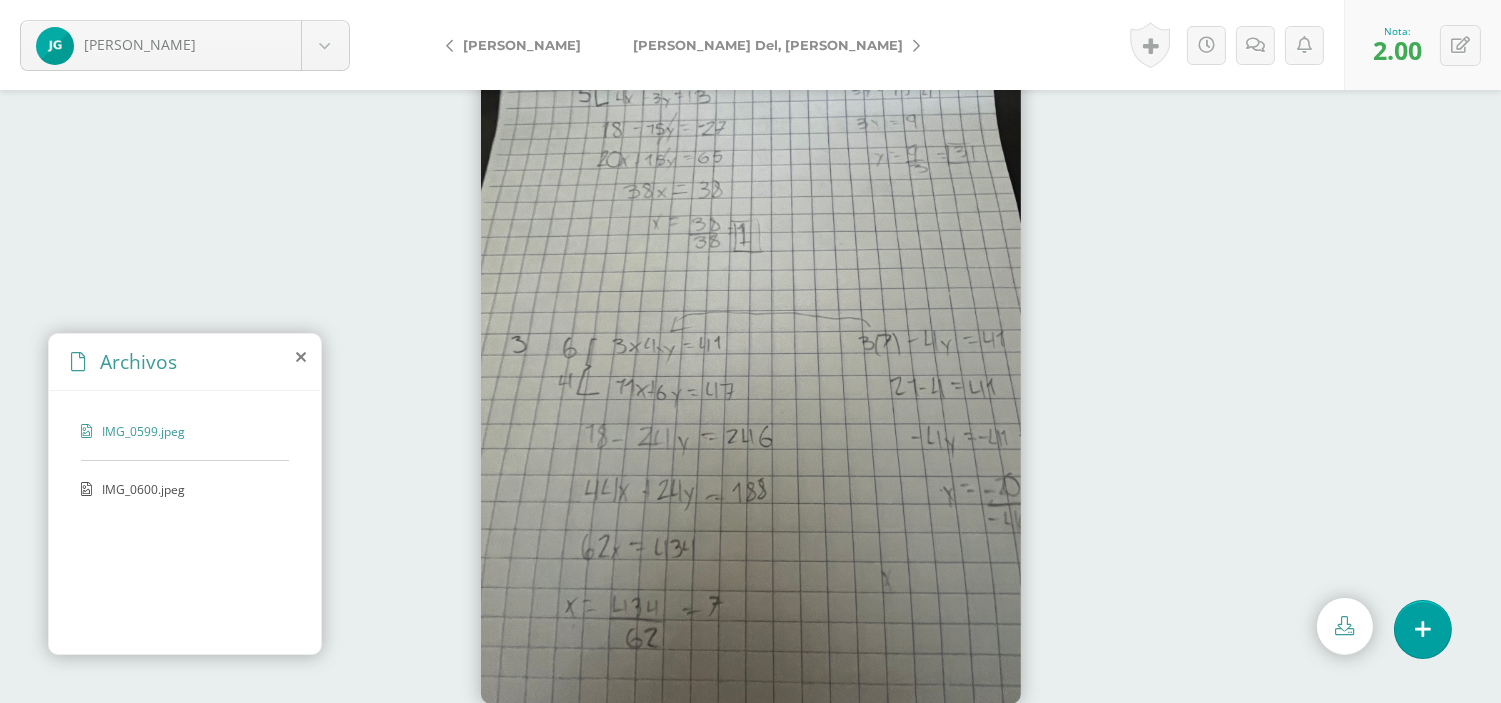 click at bounding box center (751, 344) 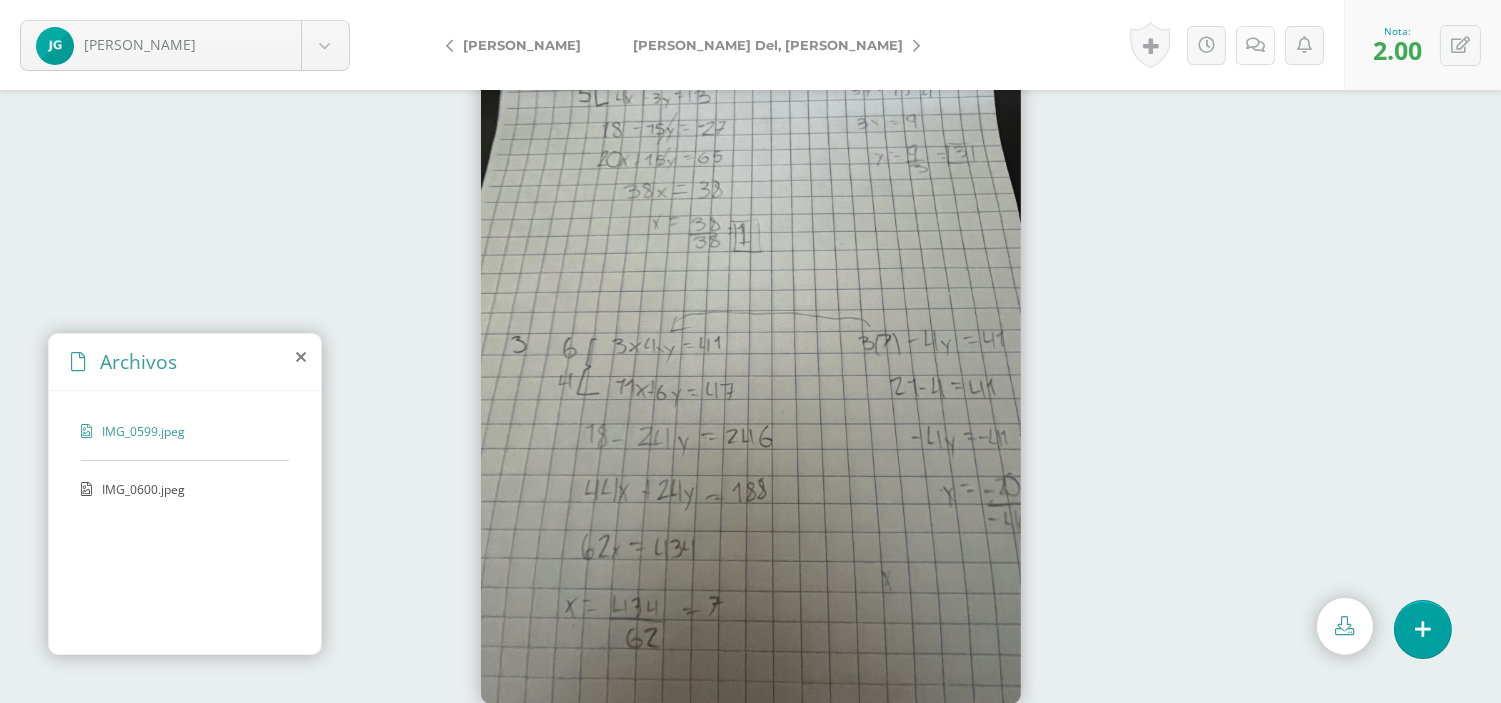 click at bounding box center [1255, 45] 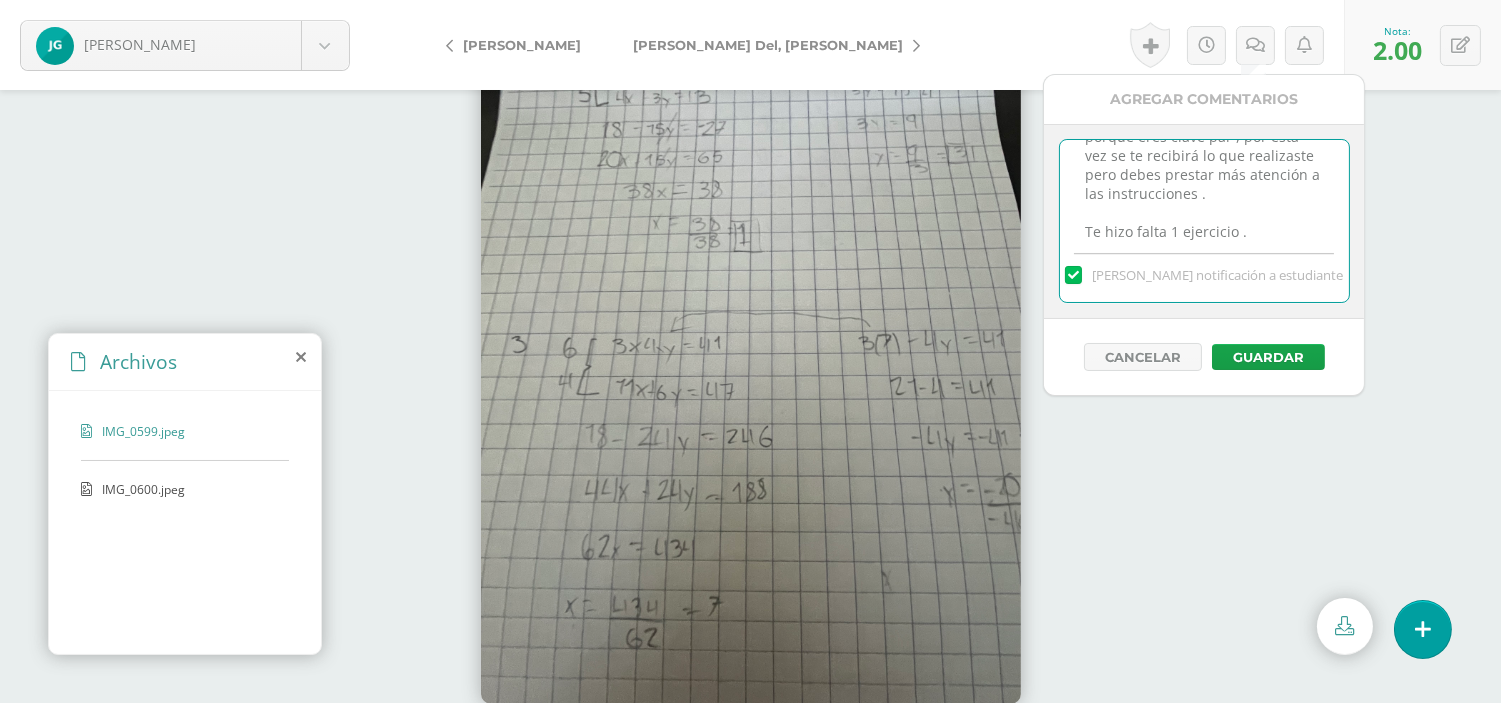 scroll, scrollTop: 62, scrollLeft: 0, axis: vertical 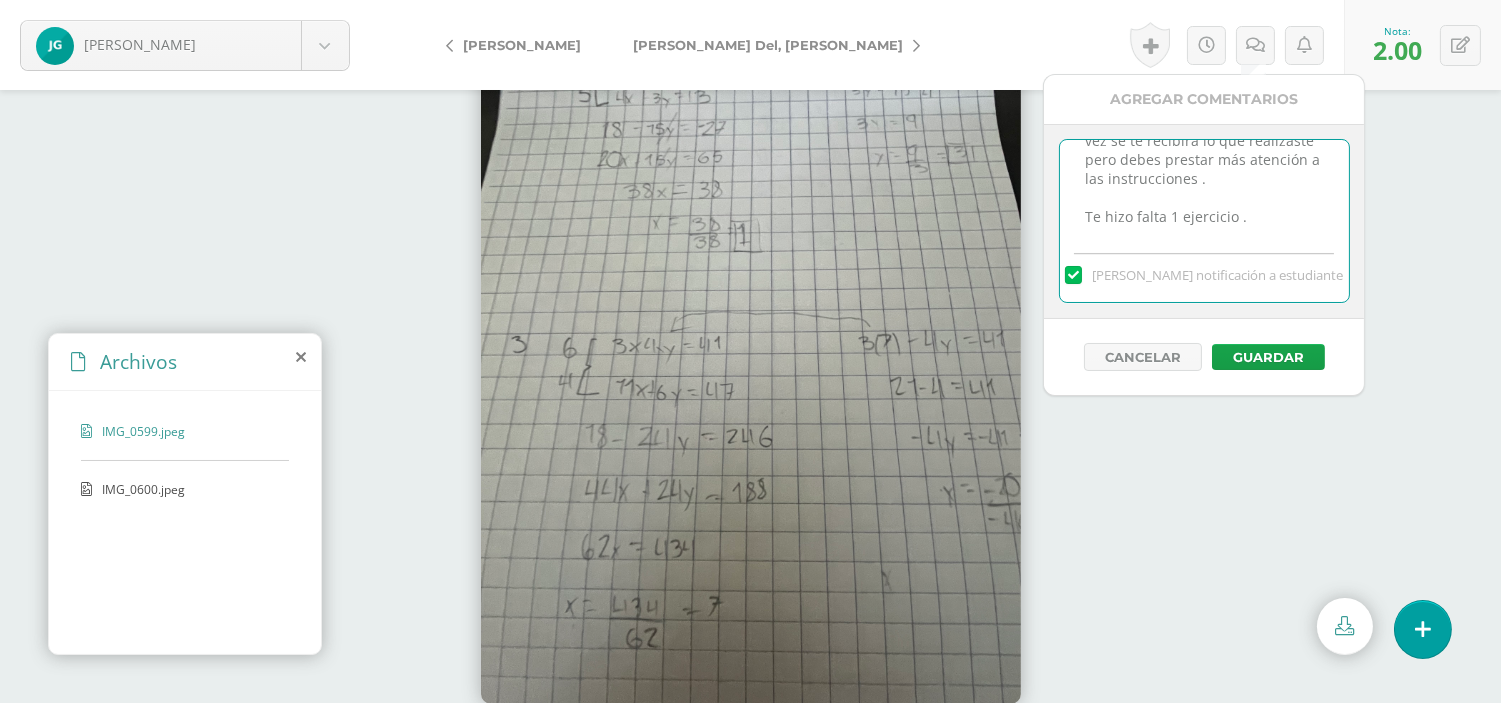 drag, startPoint x: 1262, startPoint y: 227, endPoint x: 1050, endPoint y: 228, distance: 212.00237 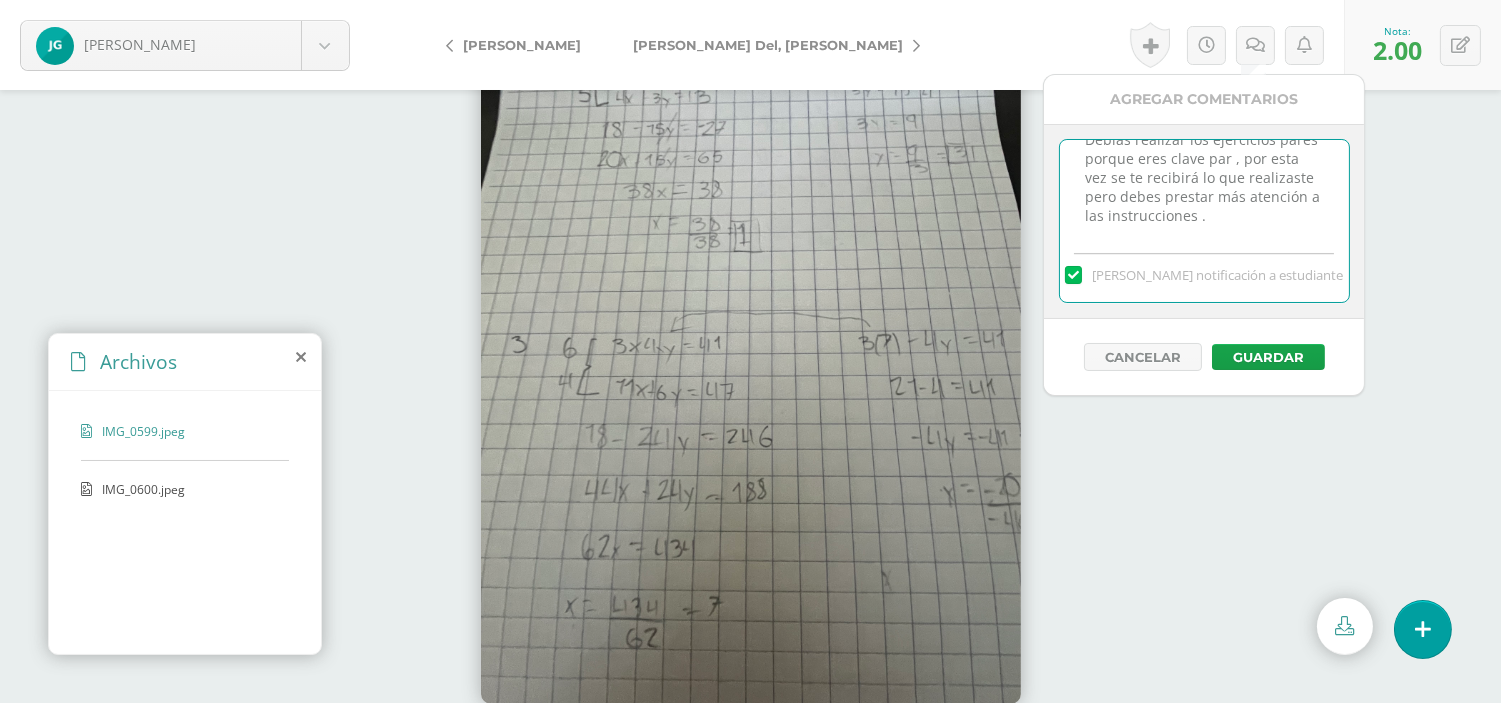 type on "Debías realizar los ejercicios pares porque eres clave par , por esta vez se te recibirá lo que realizaste pero debes prestar más atención a las instrucciones ." 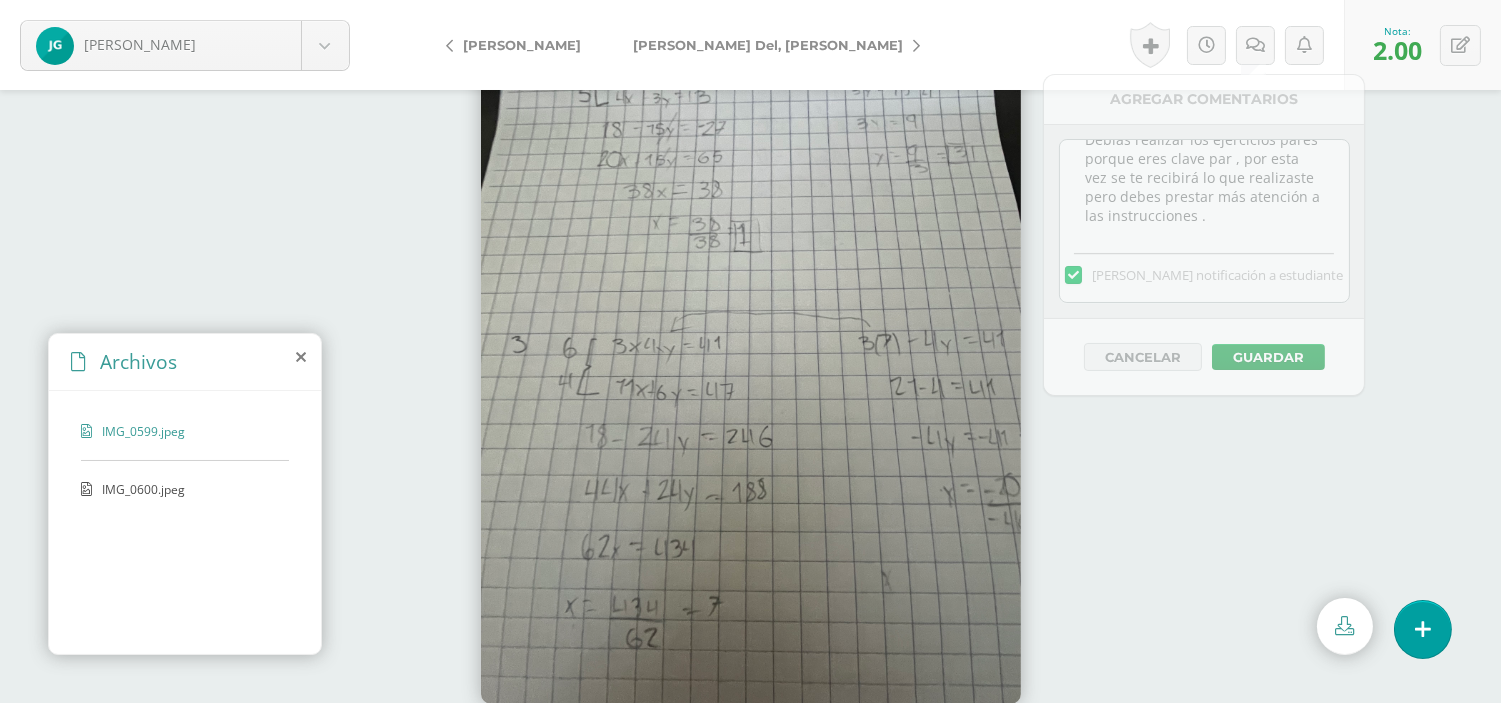 click on "IMG_0600.jpeg" at bounding box center (184, 489) 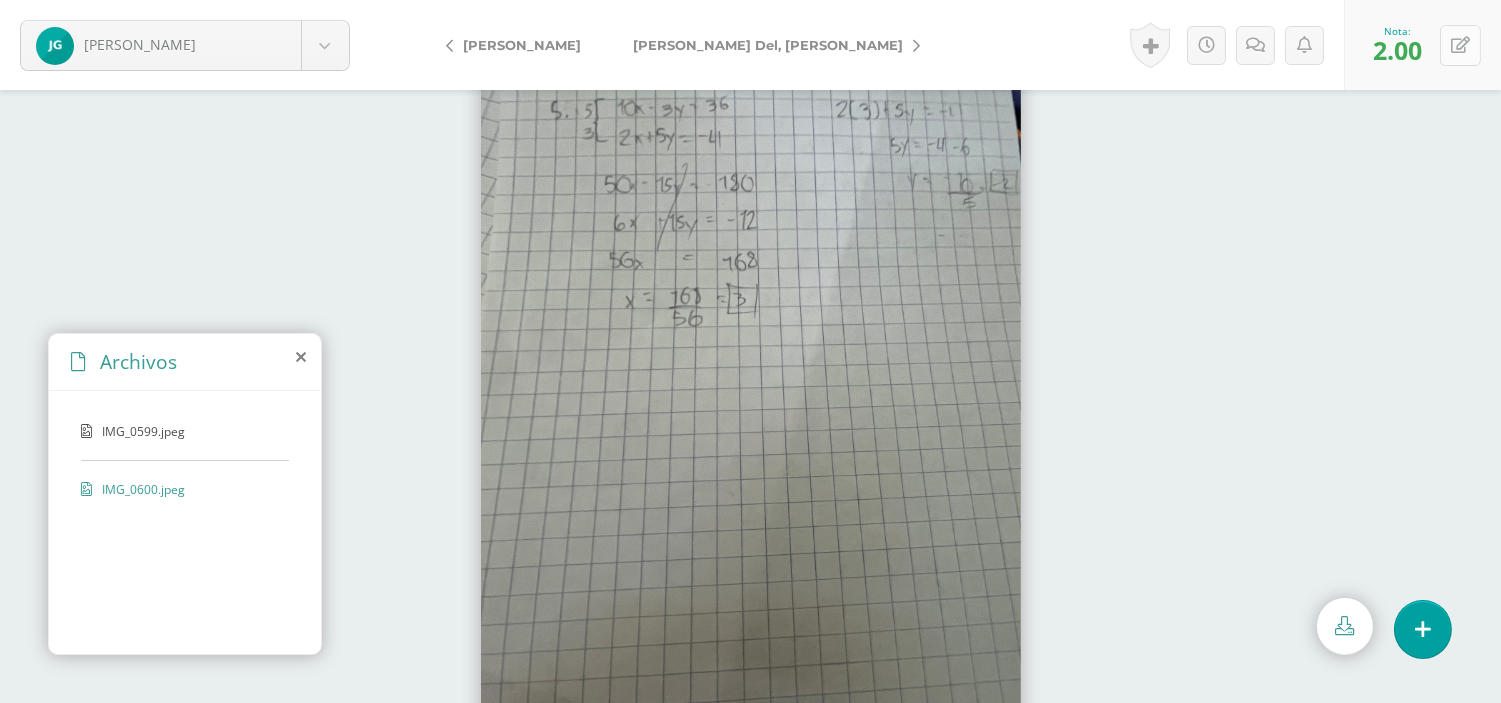 click at bounding box center [1460, 45] 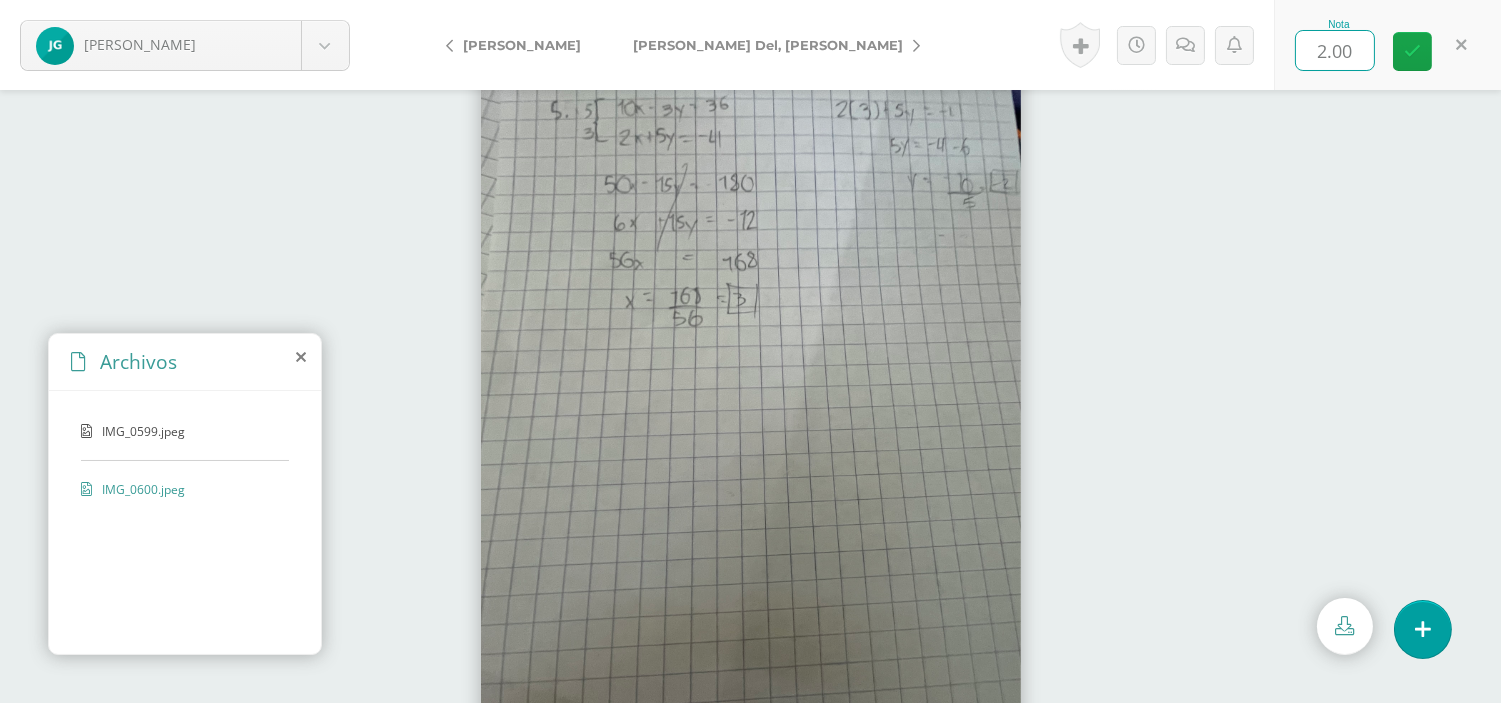 type on "3" 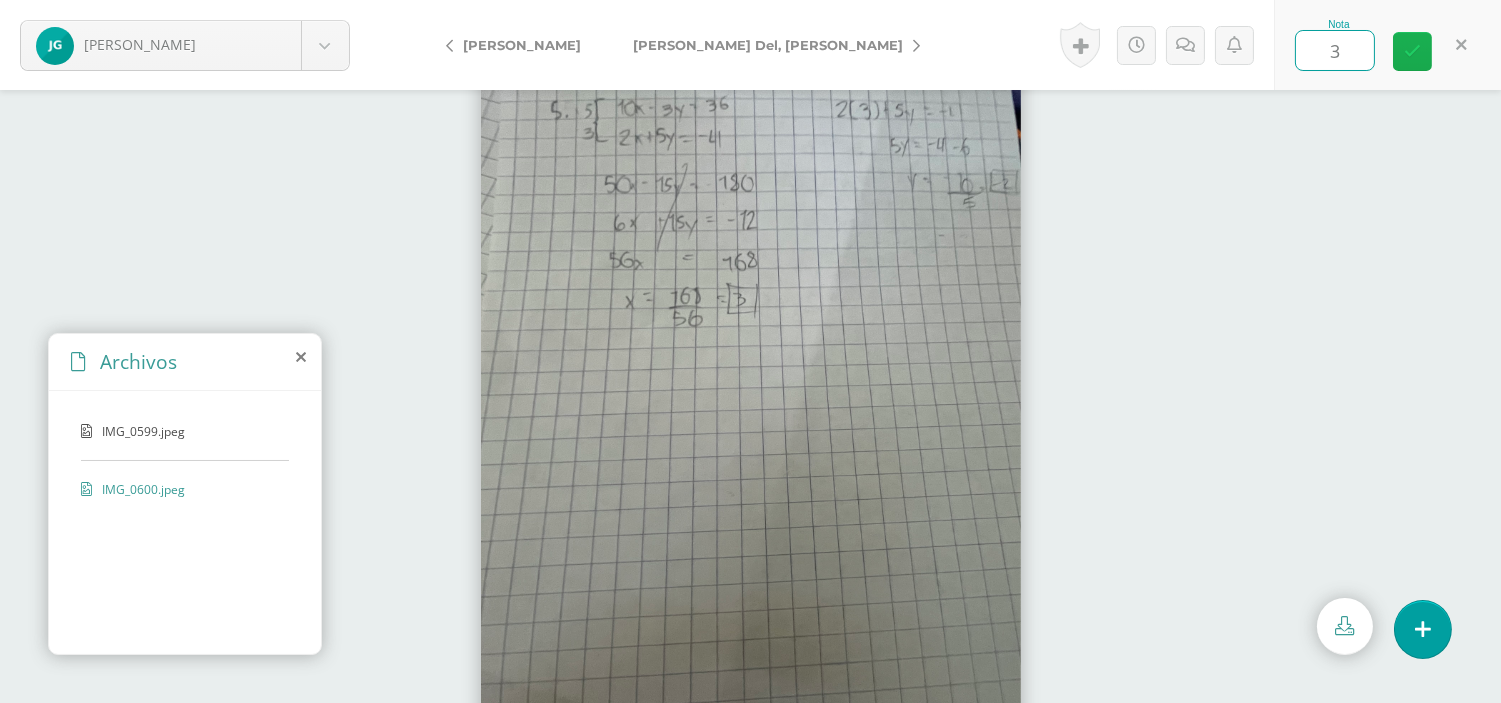 click at bounding box center (1412, 51) 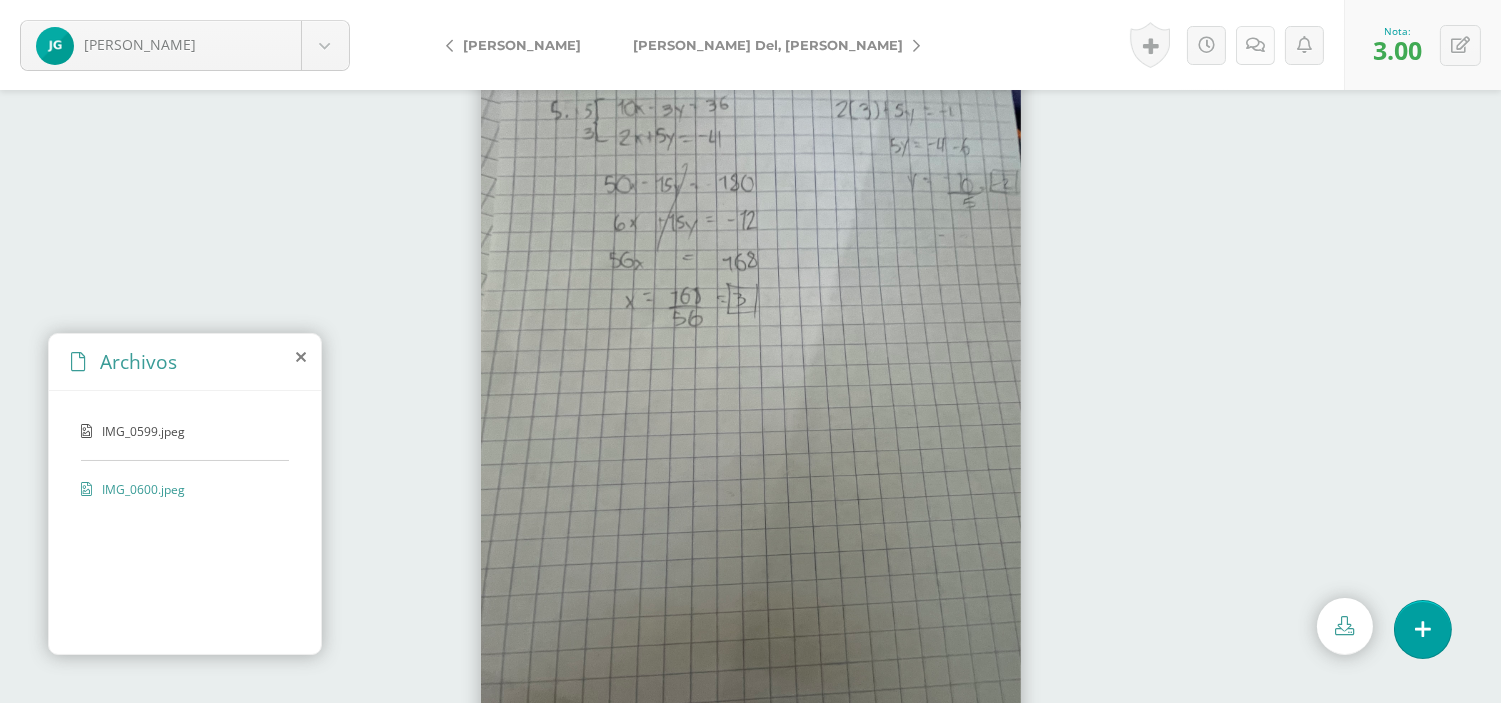 click at bounding box center [1255, 45] 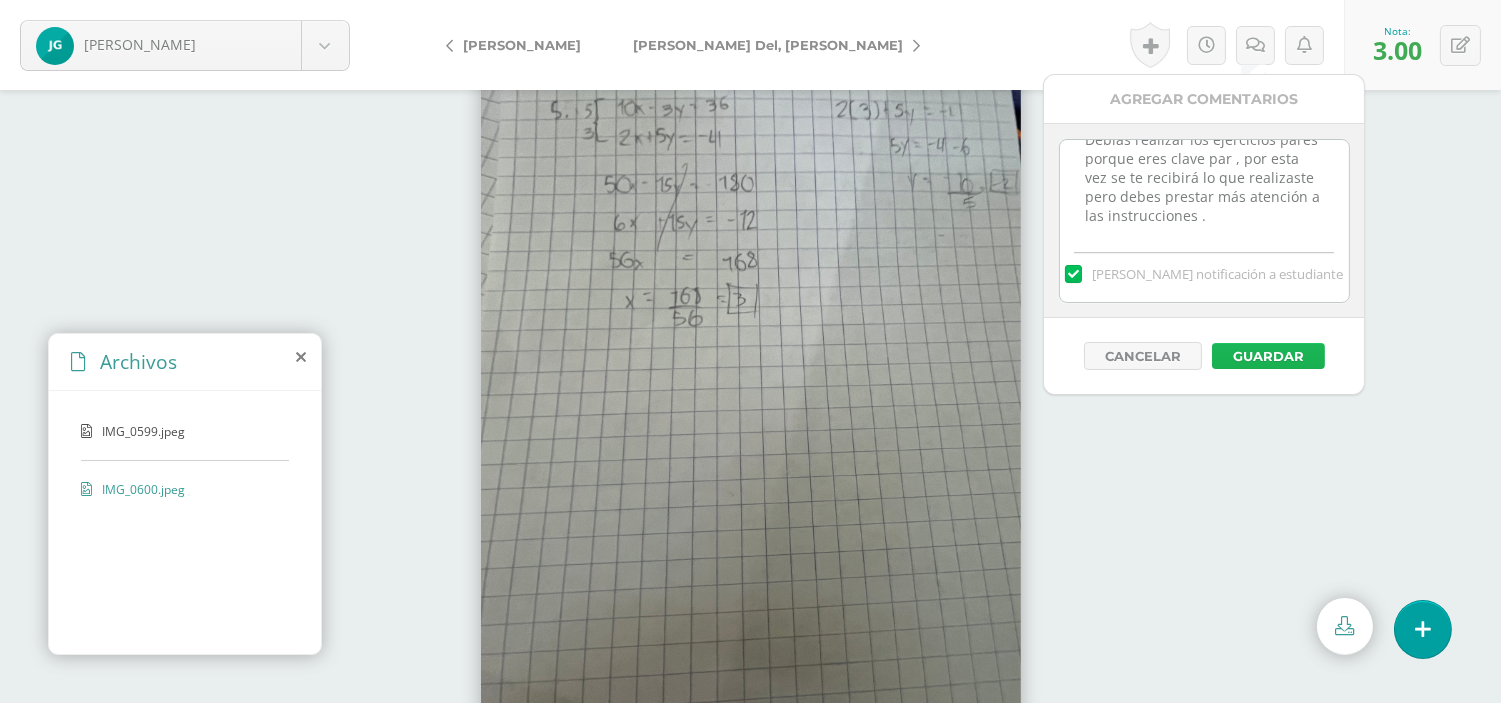 click on "Guardar" at bounding box center (1268, 356) 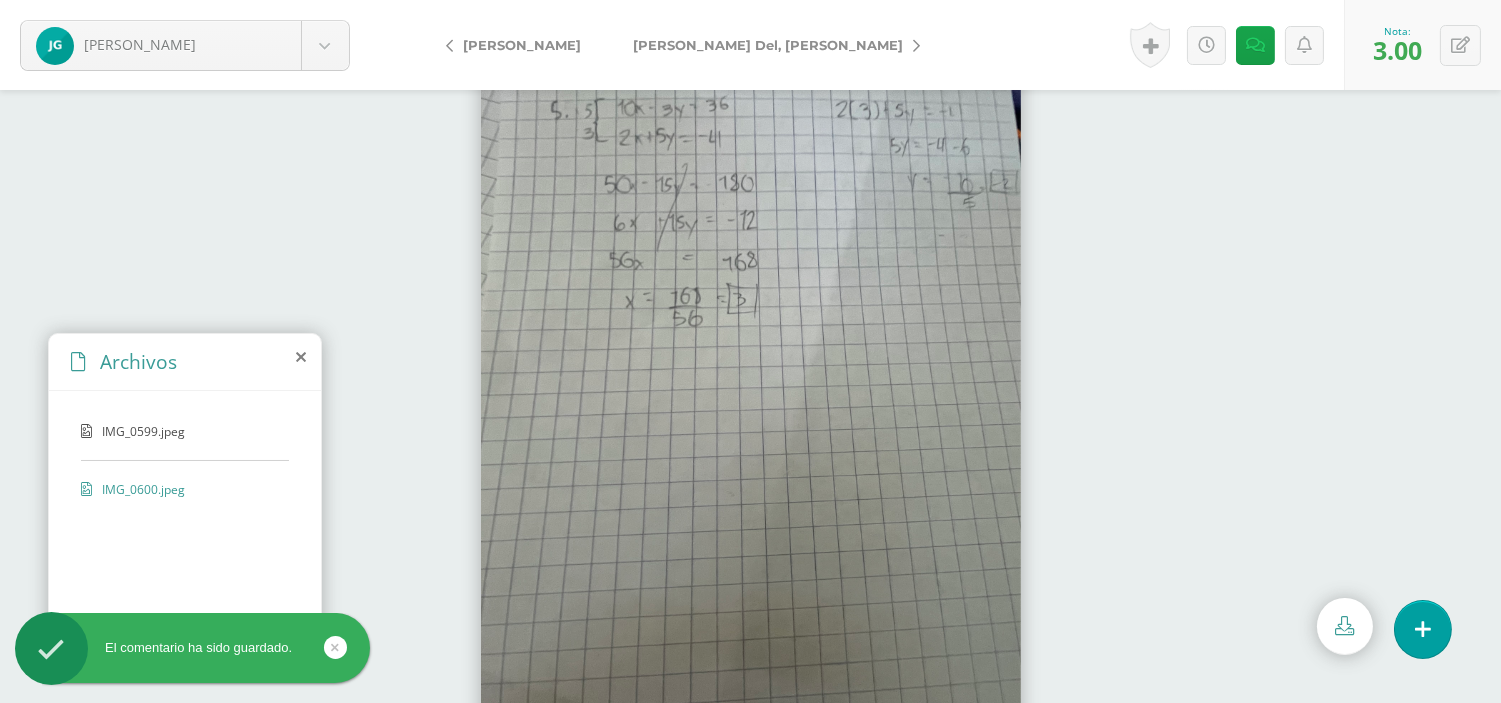click on "[PERSON_NAME] Del, [PERSON_NAME]" at bounding box center [768, 45] 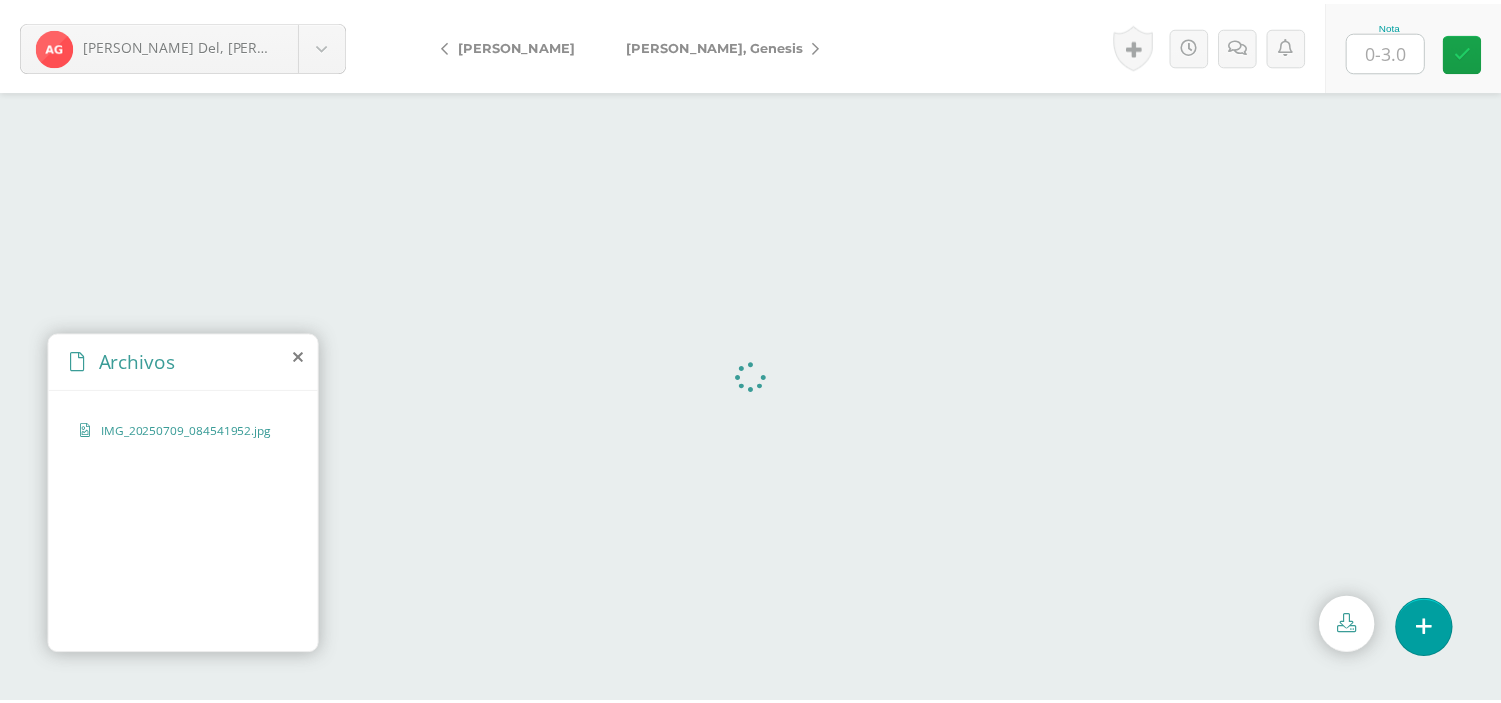 scroll, scrollTop: 0, scrollLeft: 0, axis: both 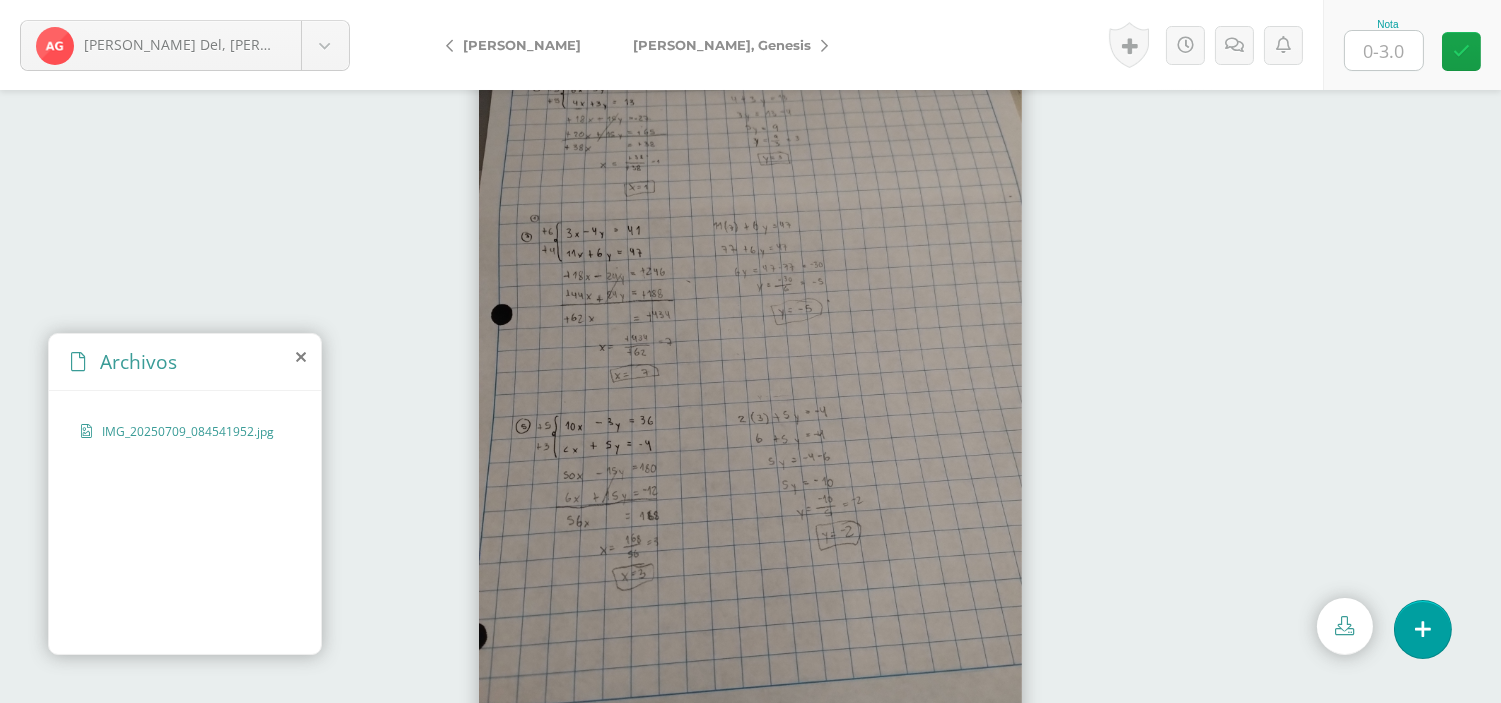 click at bounding box center [1384, 50] 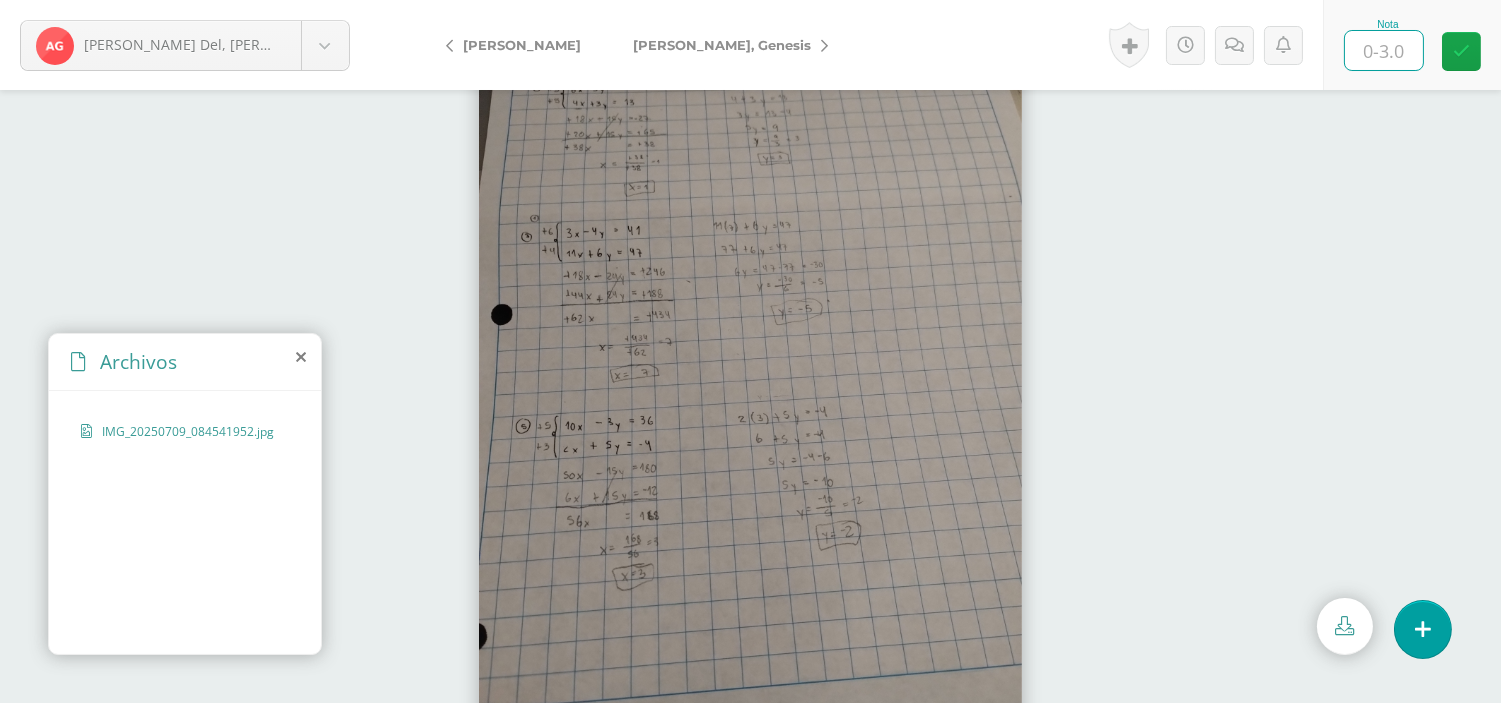 type on "3" 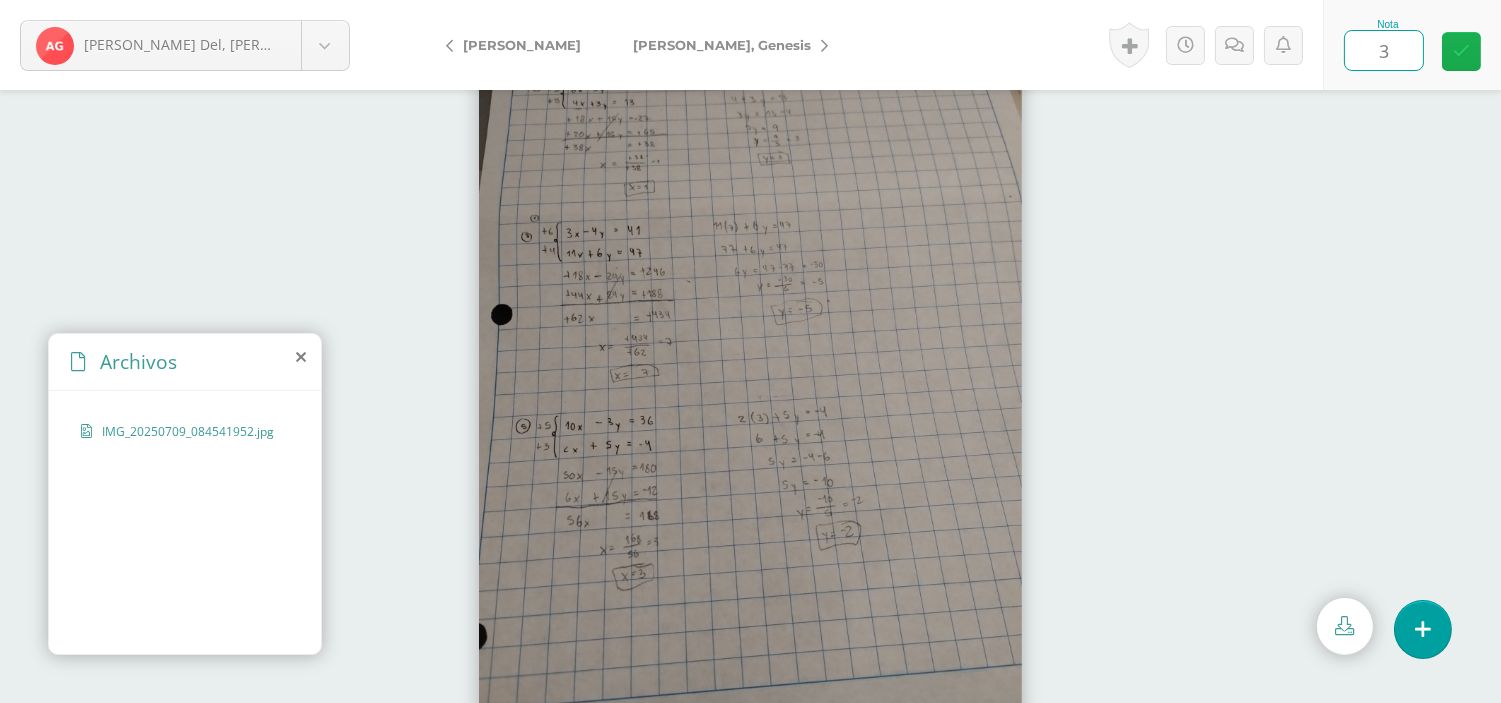 click at bounding box center [1461, 51] 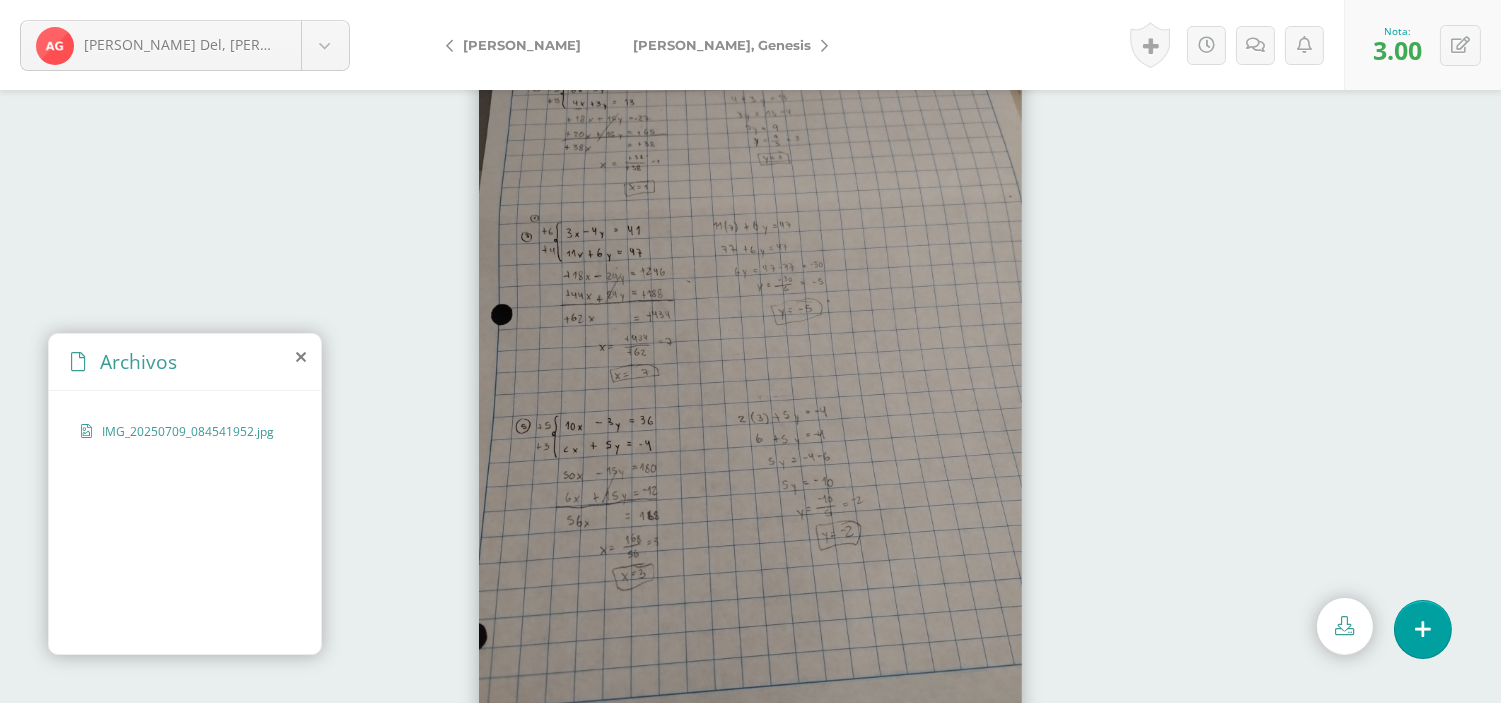 click on "[PERSON_NAME], Genesis" at bounding box center (722, 45) 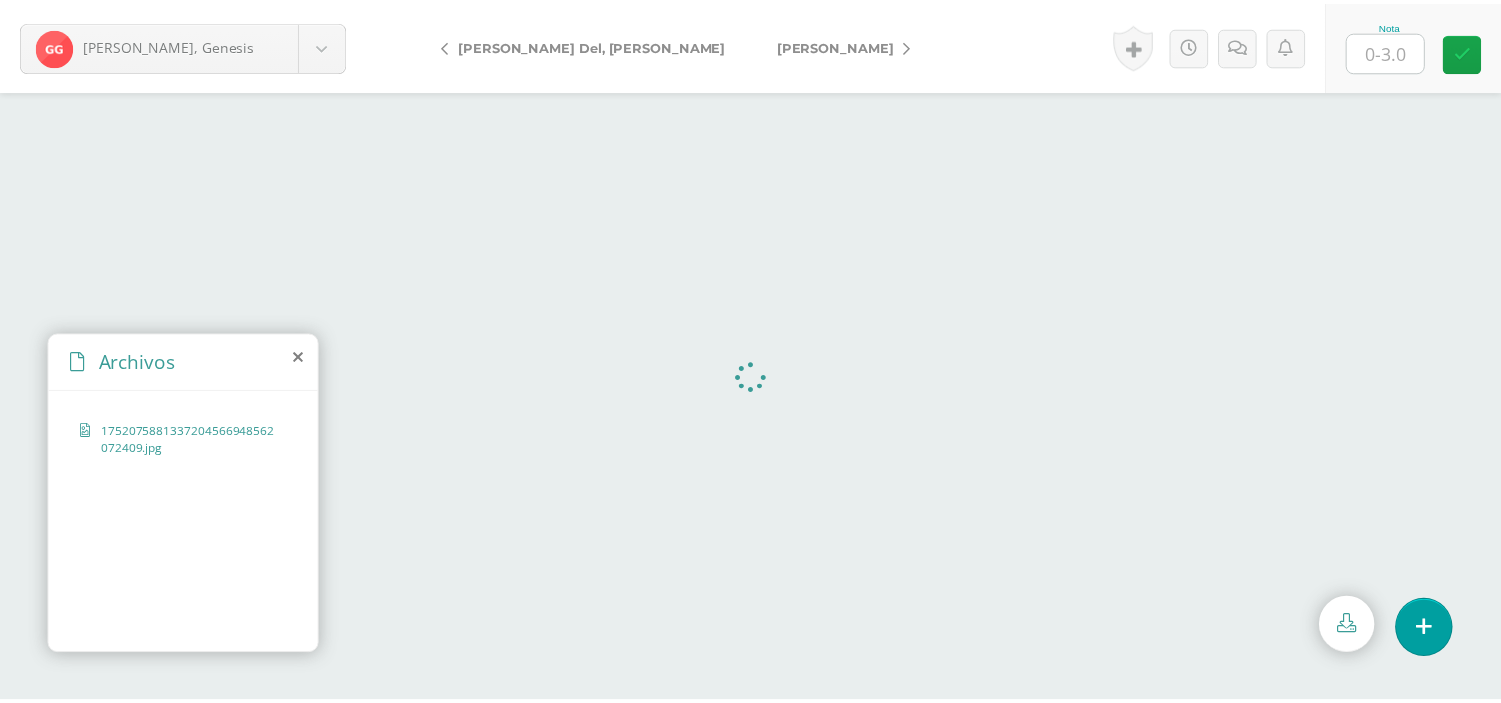 scroll, scrollTop: 0, scrollLeft: 0, axis: both 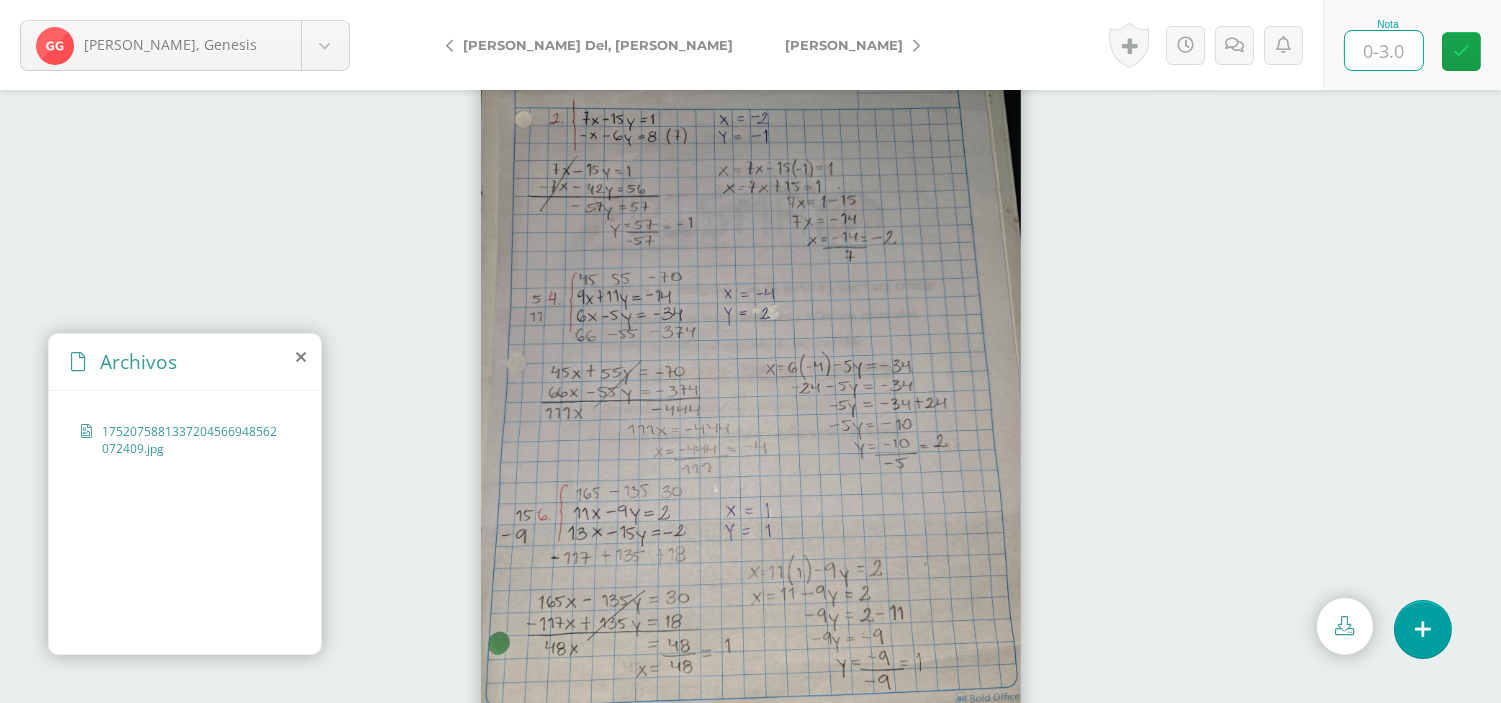 click at bounding box center [1384, 50] 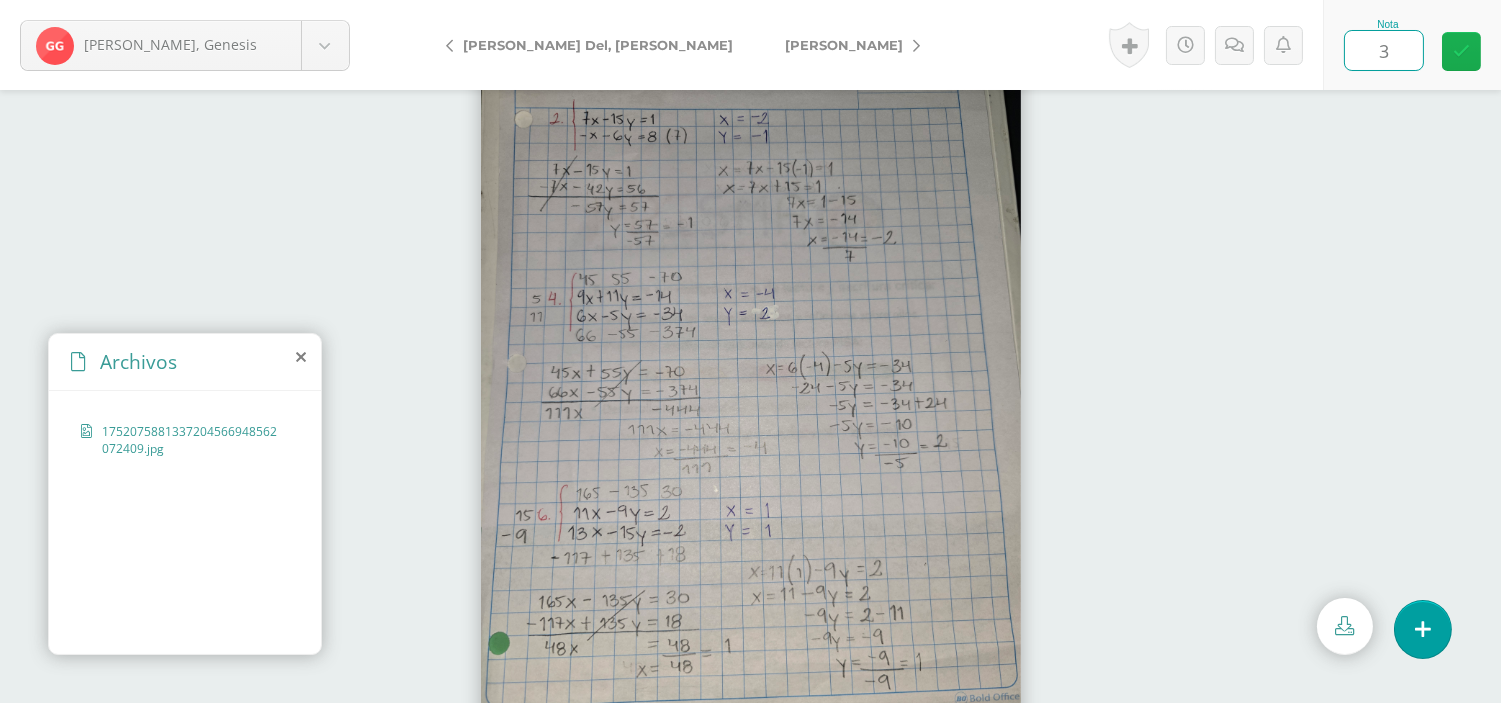 click at bounding box center (1461, 51) 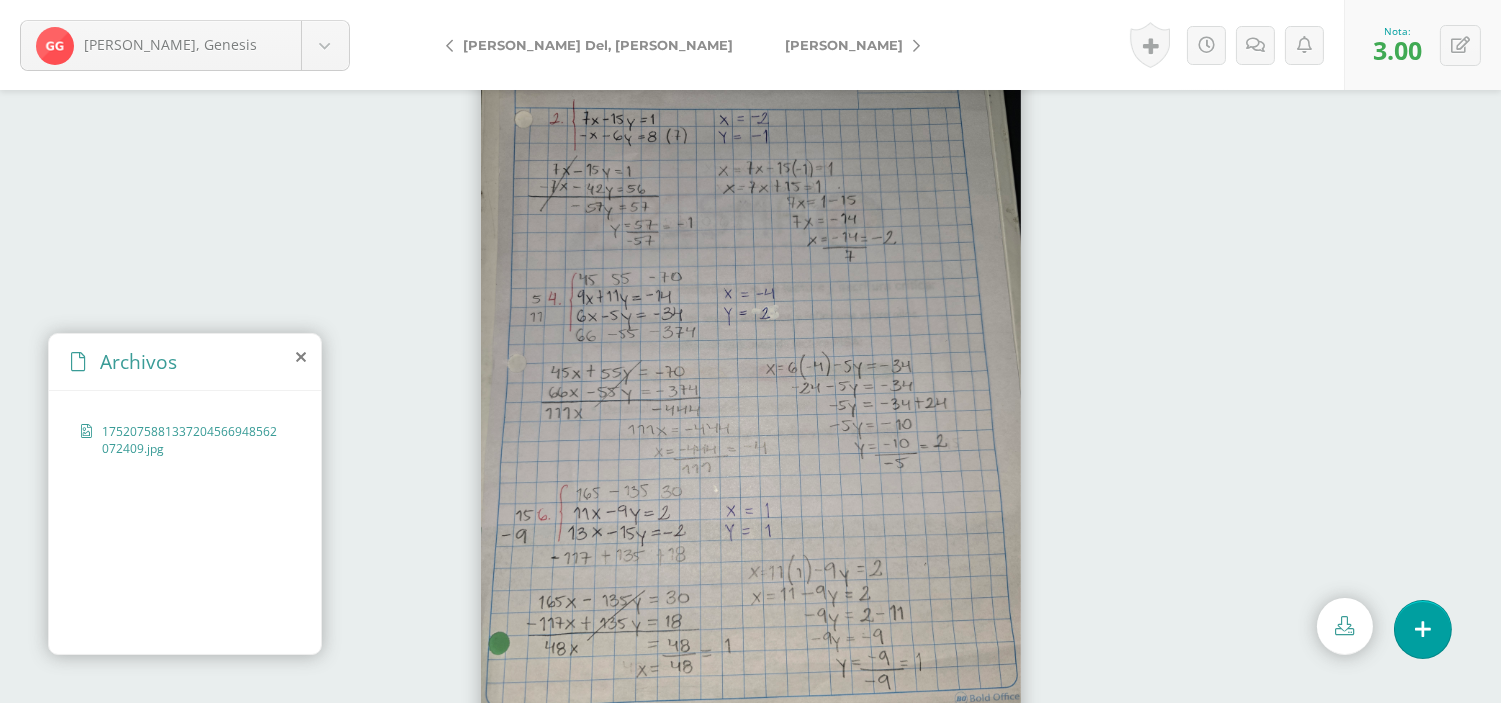 click on "[PERSON_NAME]" at bounding box center [844, 45] 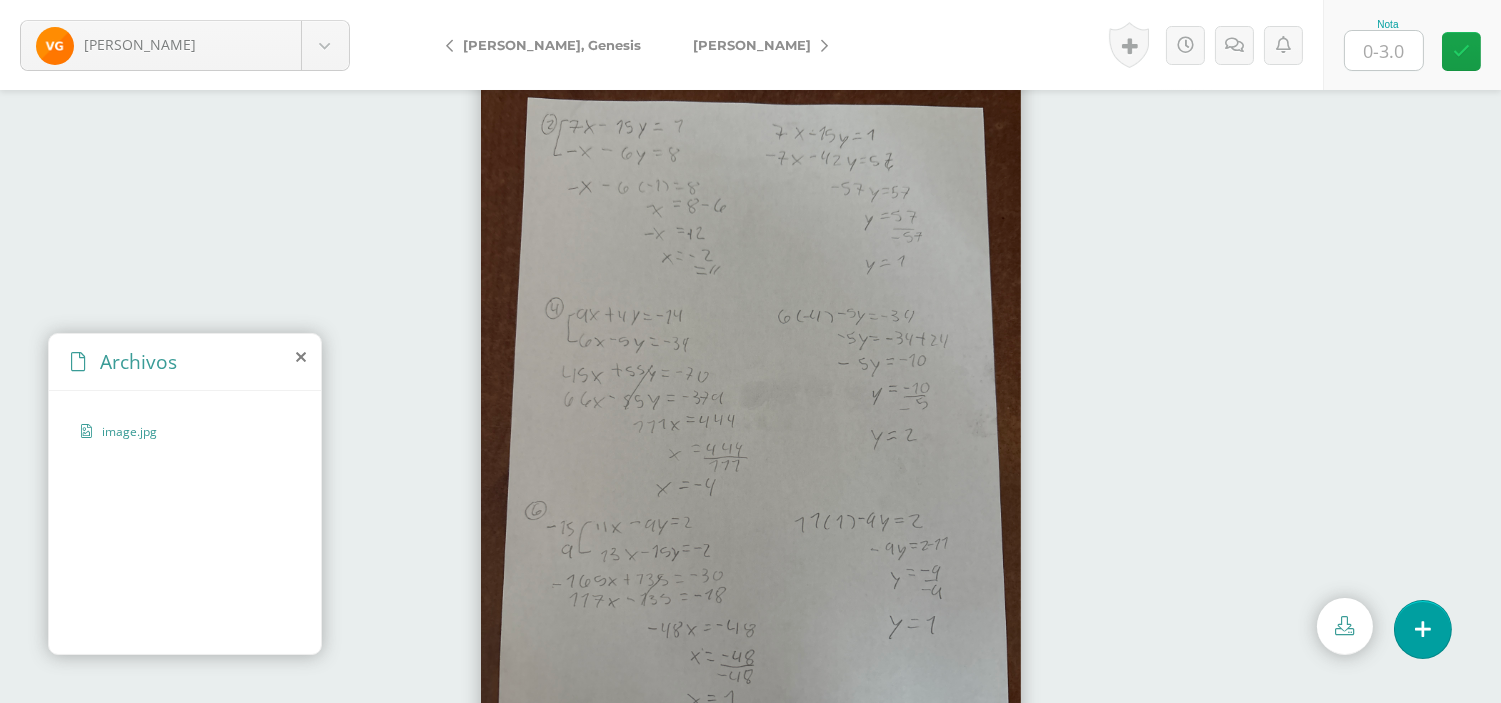 scroll, scrollTop: 0, scrollLeft: 0, axis: both 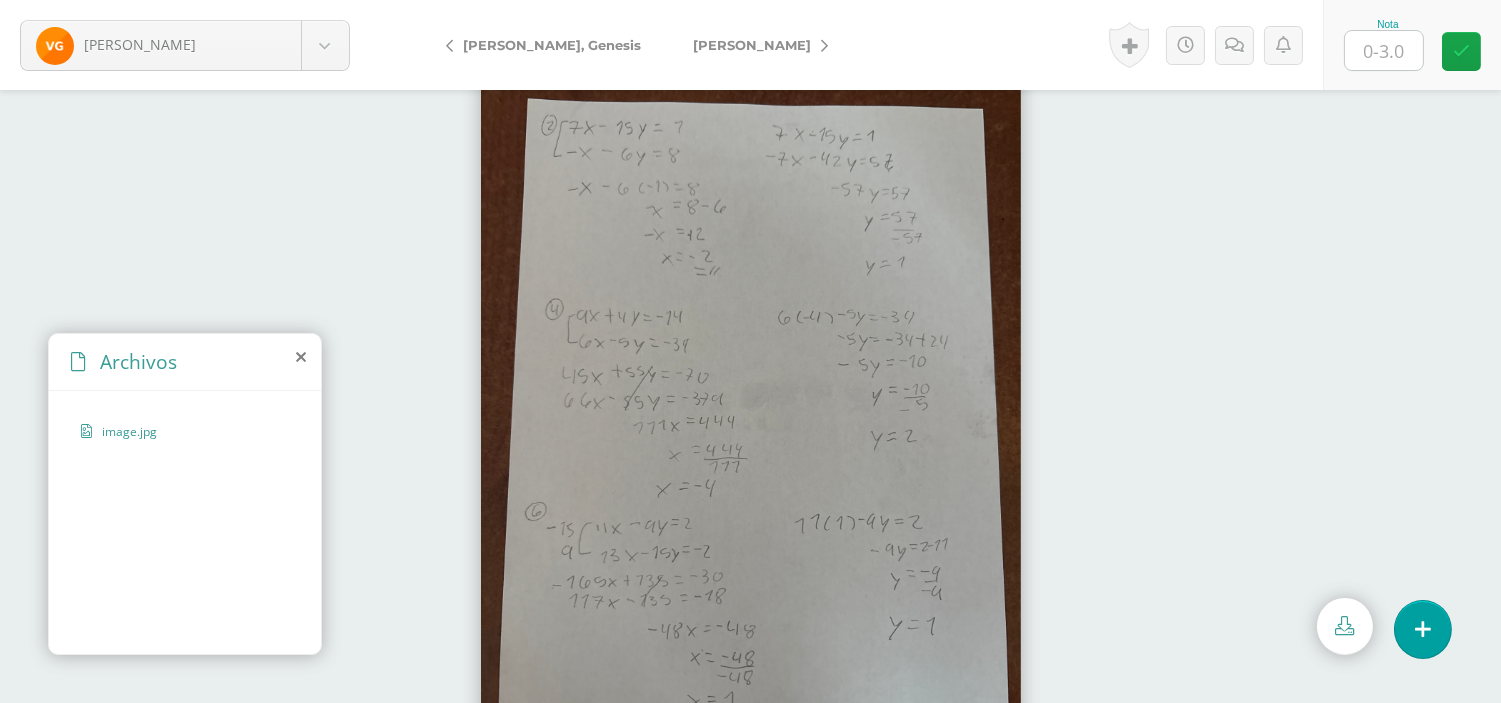 click at bounding box center (1384, 50) 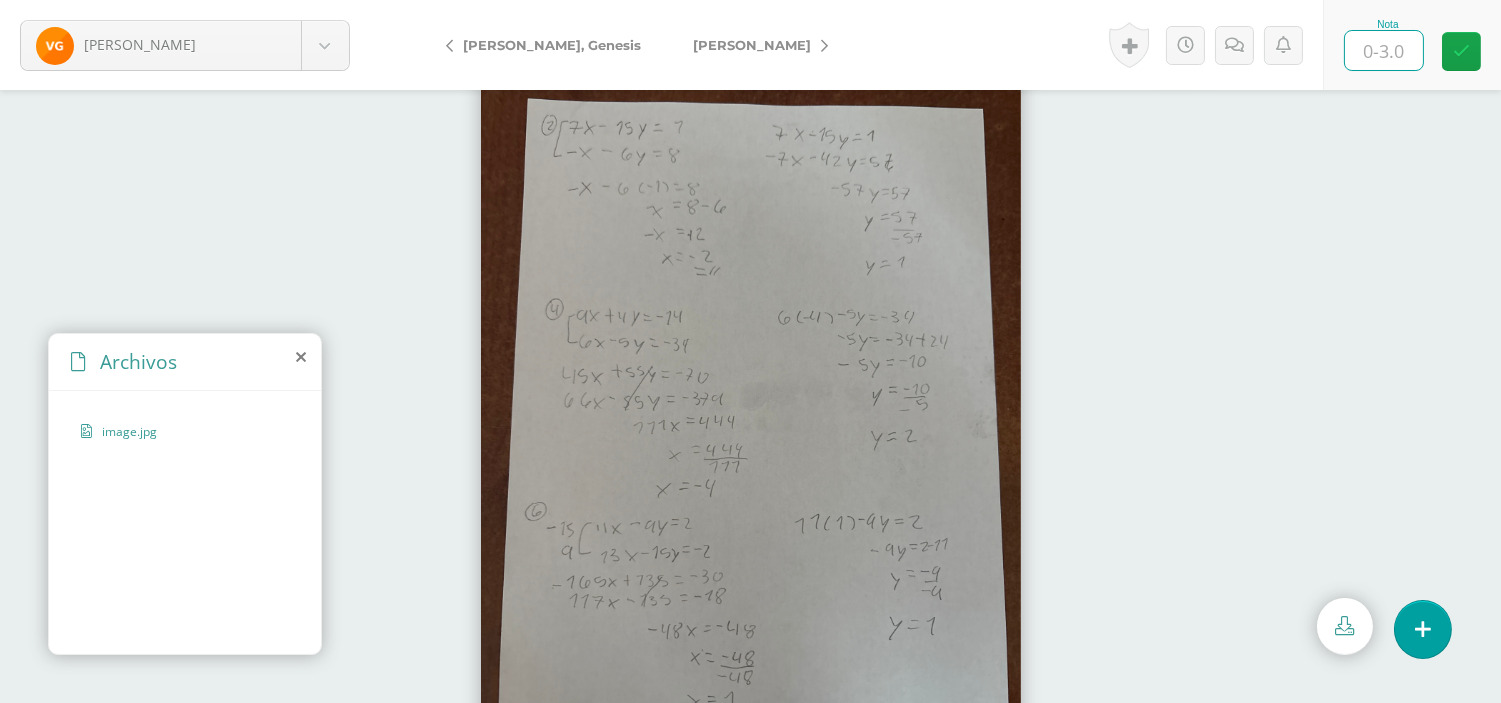 type on "3" 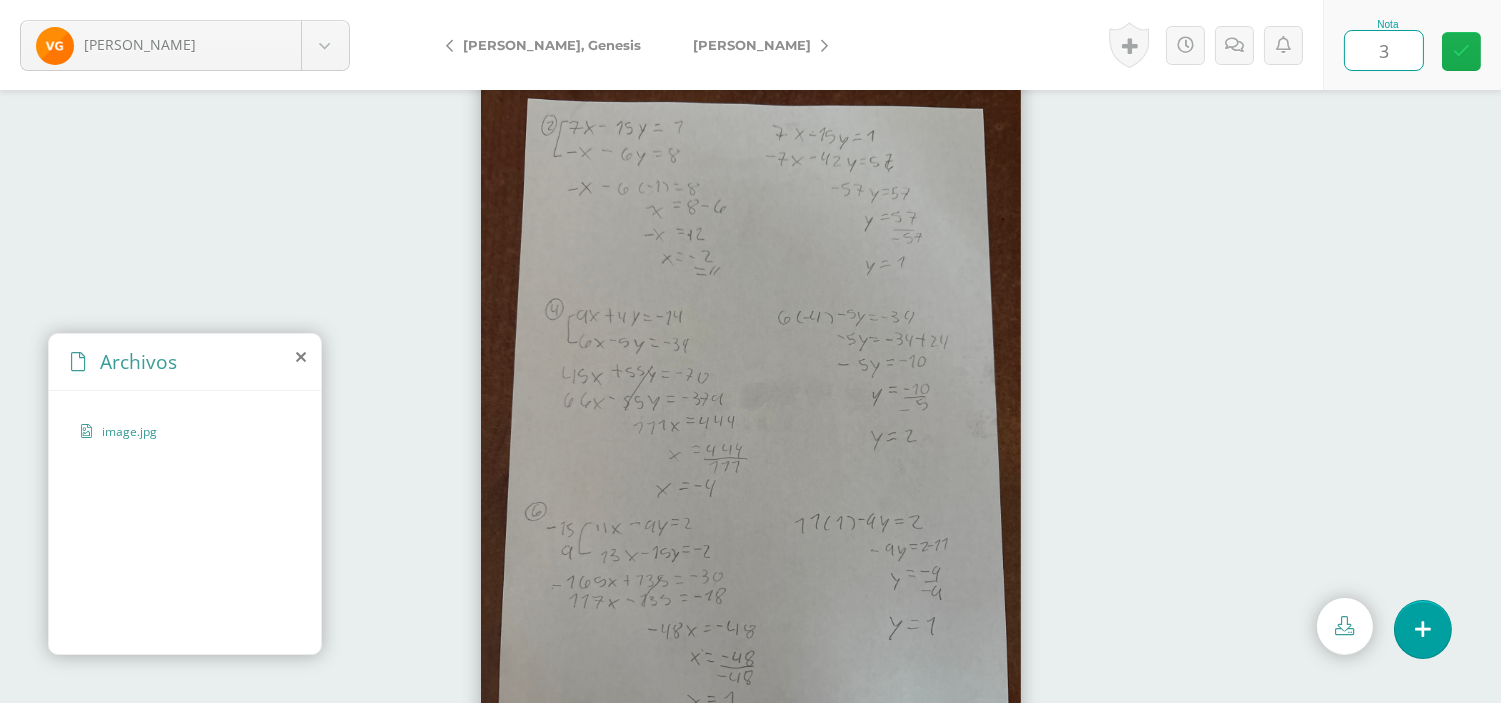 click at bounding box center (1461, 51) 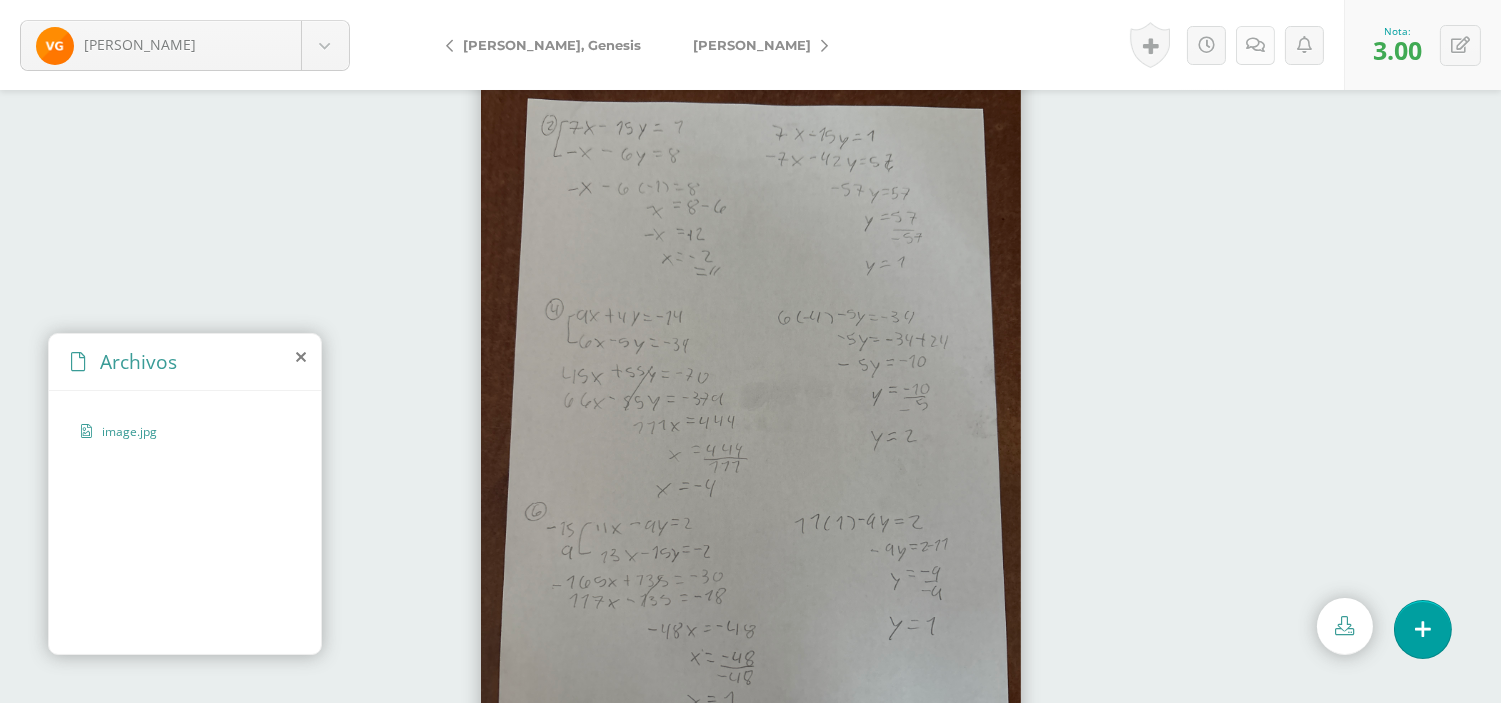 click at bounding box center [1255, 45] 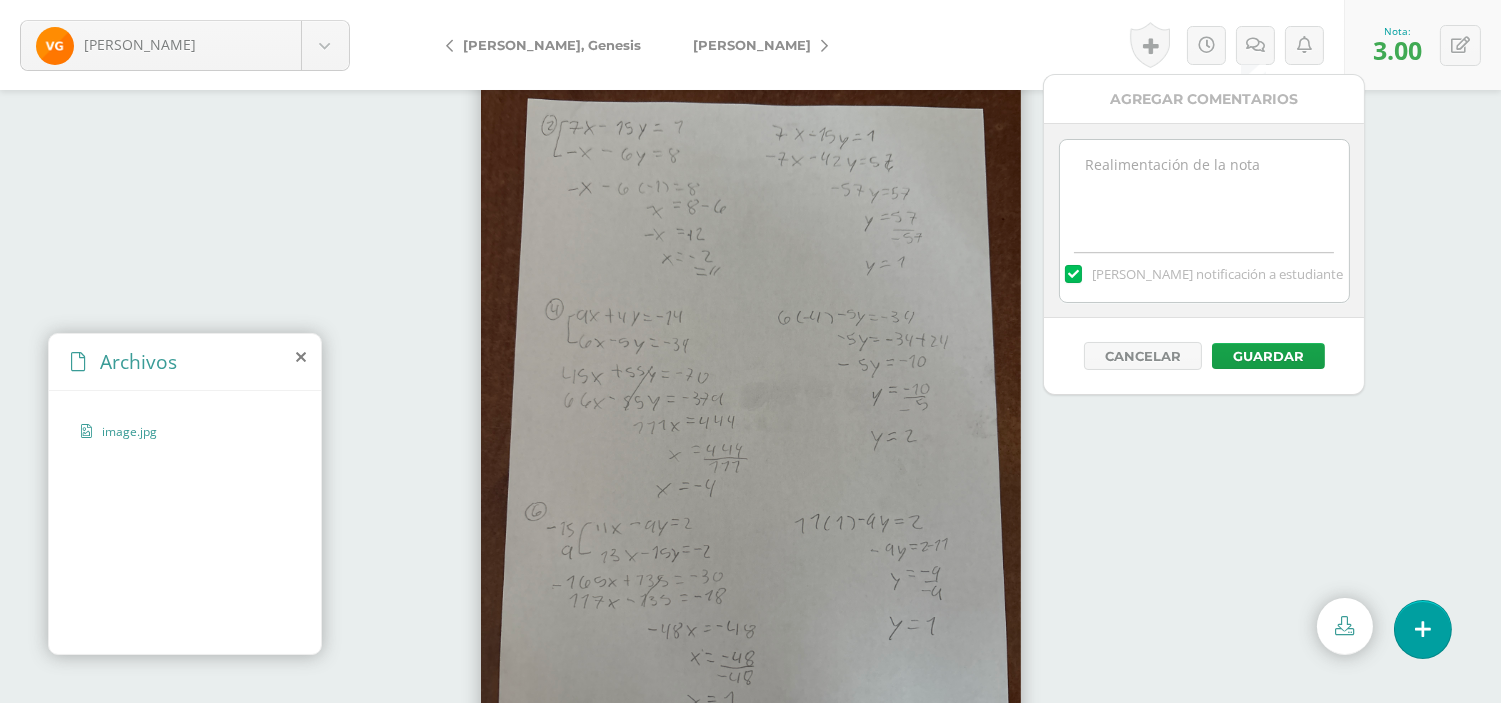 click at bounding box center (1204, 190) 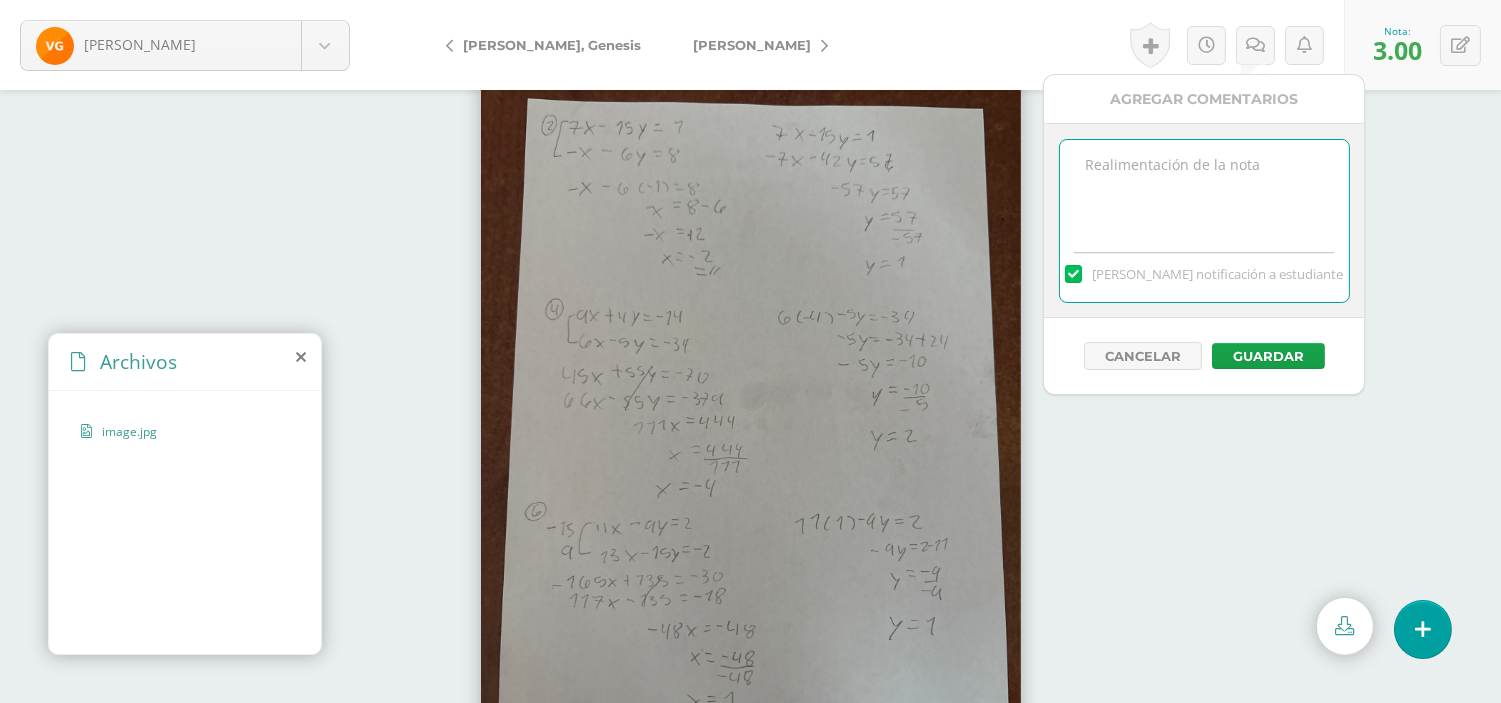 paste on "Debías realizar los ejercicios impares porque eres clave impar , por esta vez se te recibirá lo que realizaste pero debes prestar más atención a las instrucciones ." 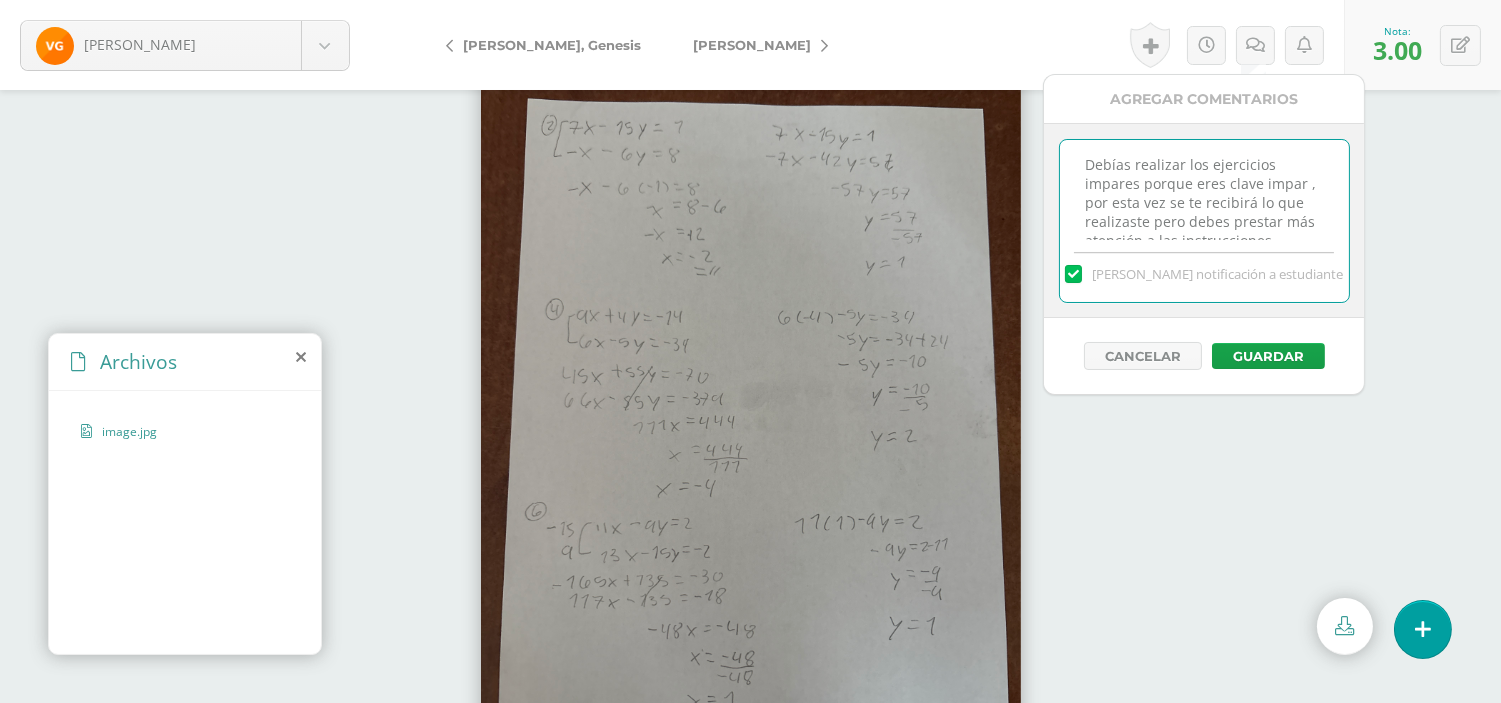 scroll, scrollTop: 10, scrollLeft: 0, axis: vertical 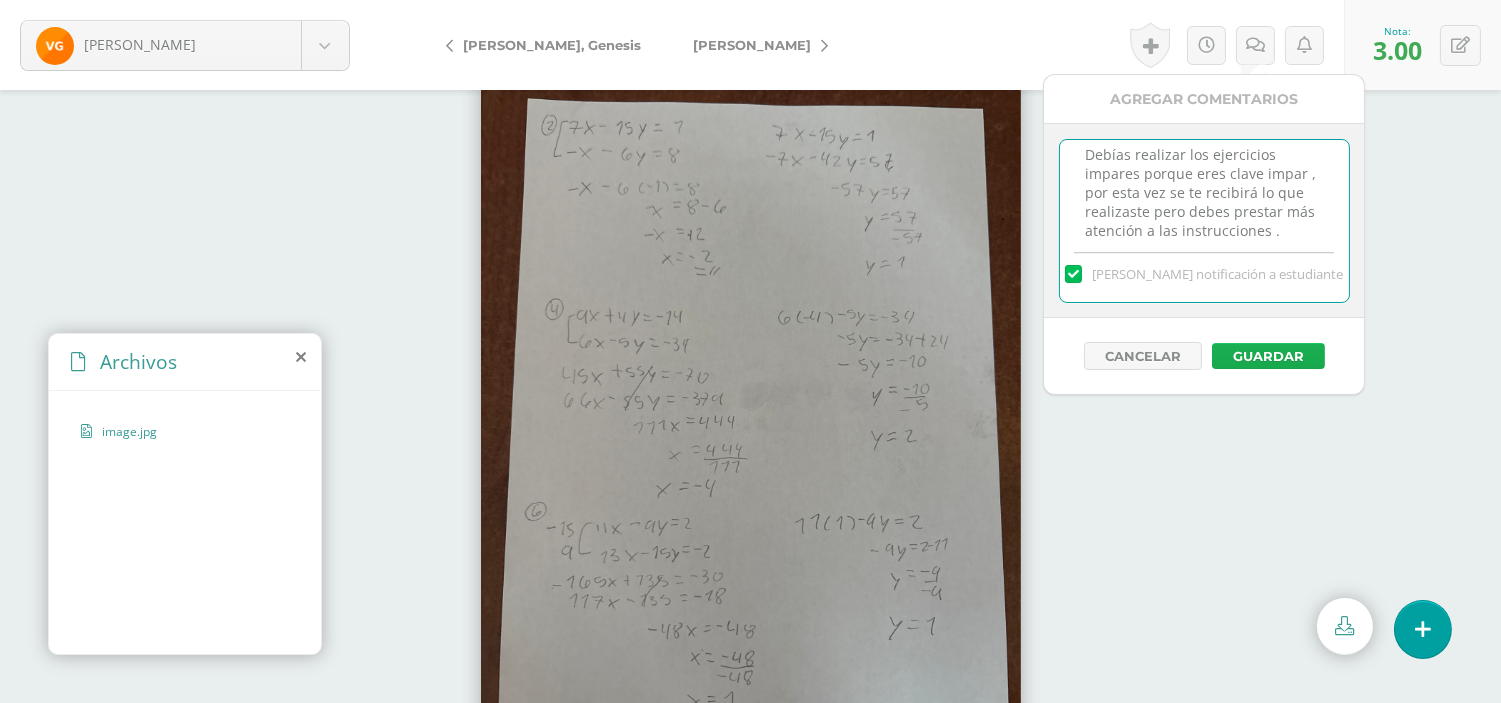 type on "Debías realizar los ejercicios impares porque eres clave impar , por esta vez se te recibirá lo que realizaste pero debes prestar más atención a las instrucciones ." 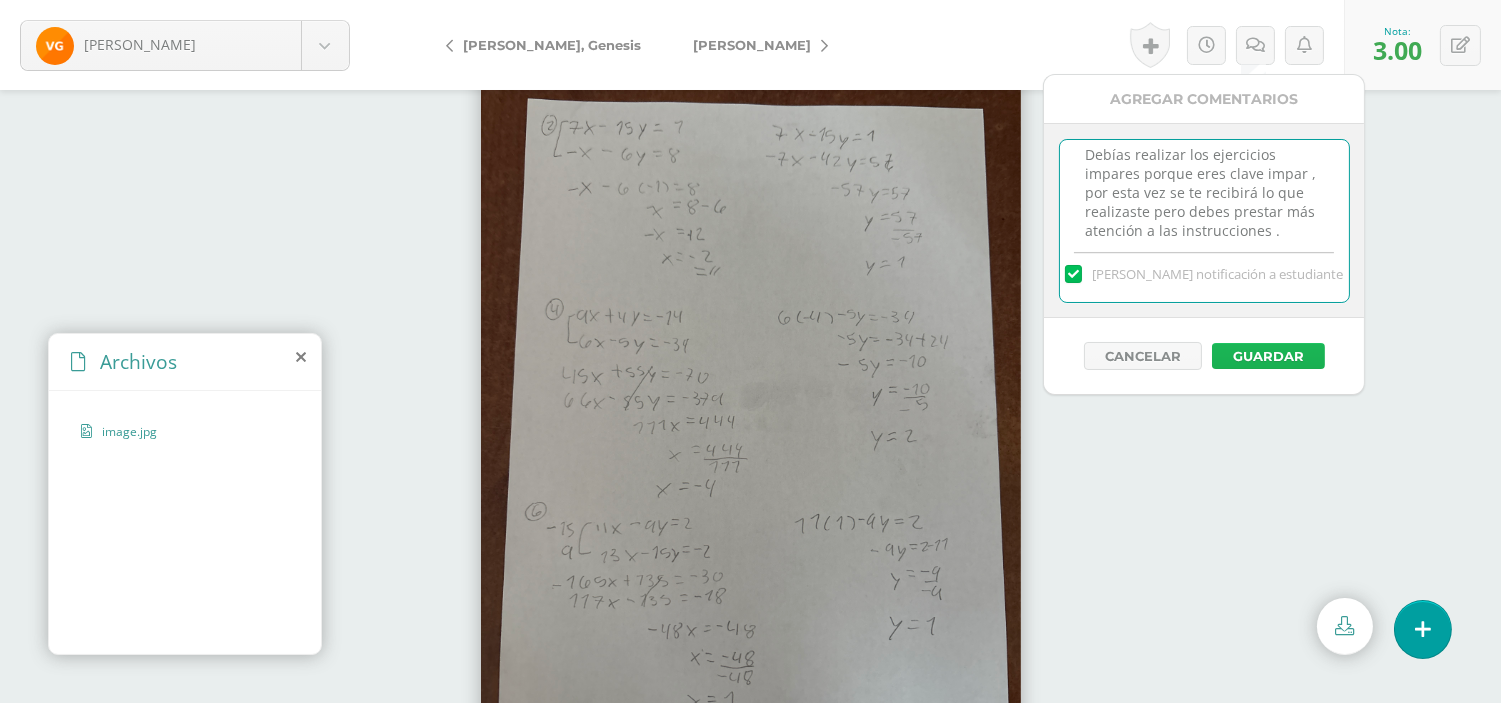 click on "Guardar" at bounding box center [1268, 356] 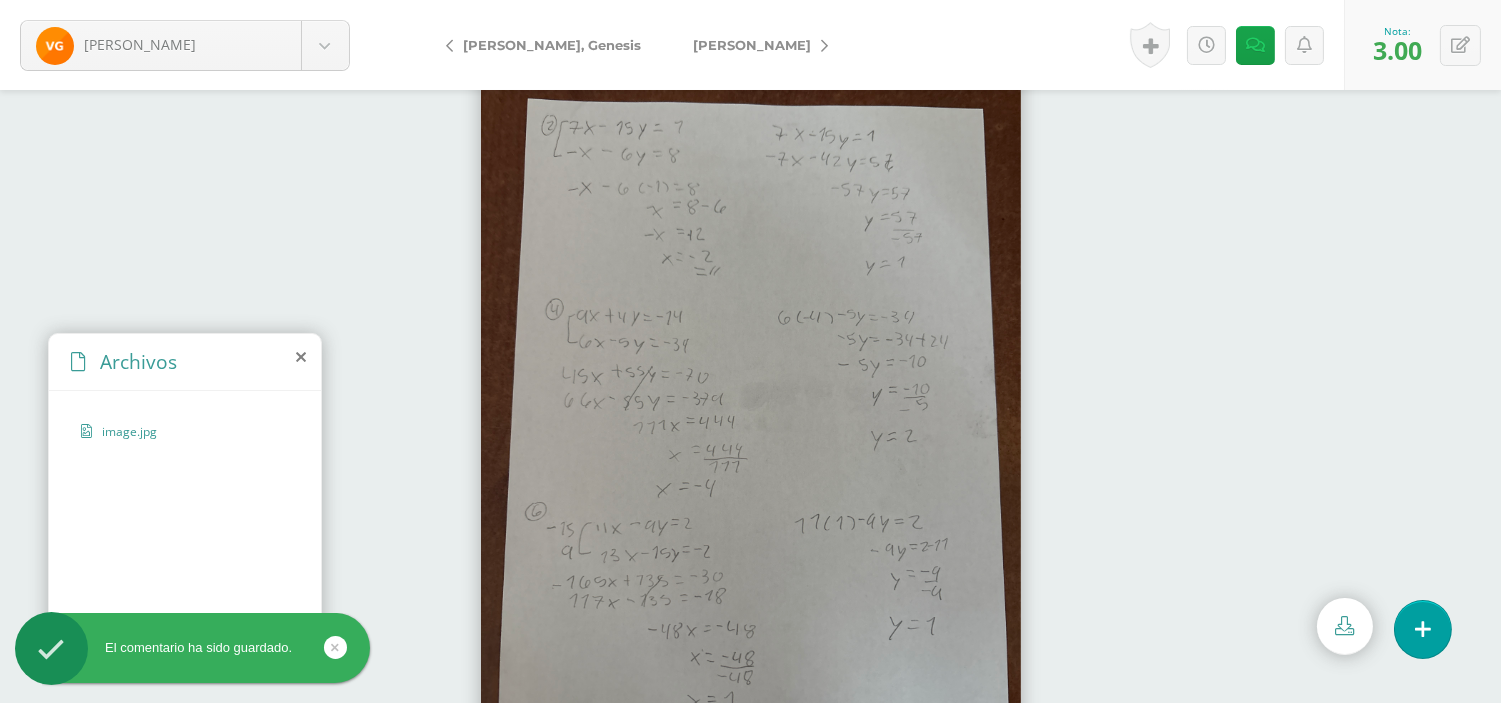 click on "[PERSON_NAME]" at bounding box center [752, 45] 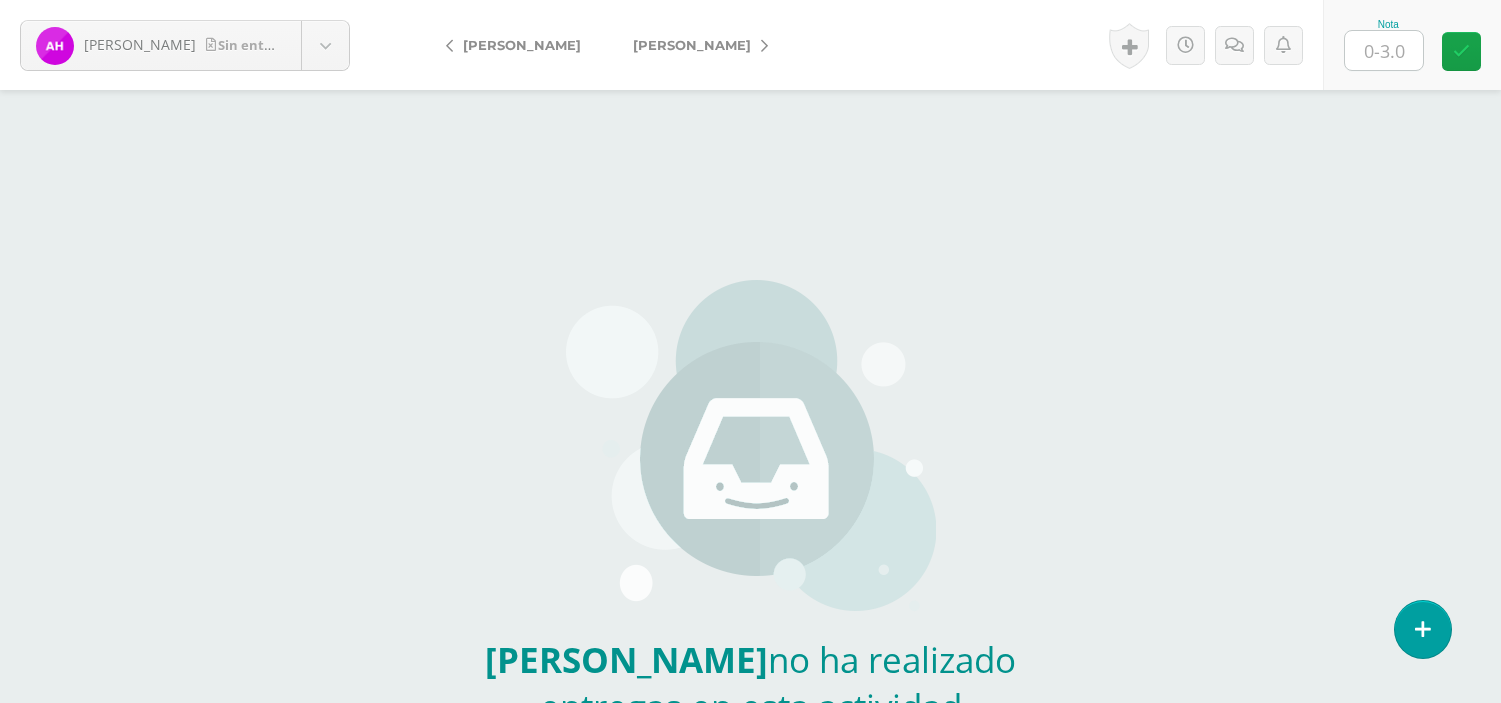 scroll, scrollTop: 0, scrollLeft: 0, axis: both 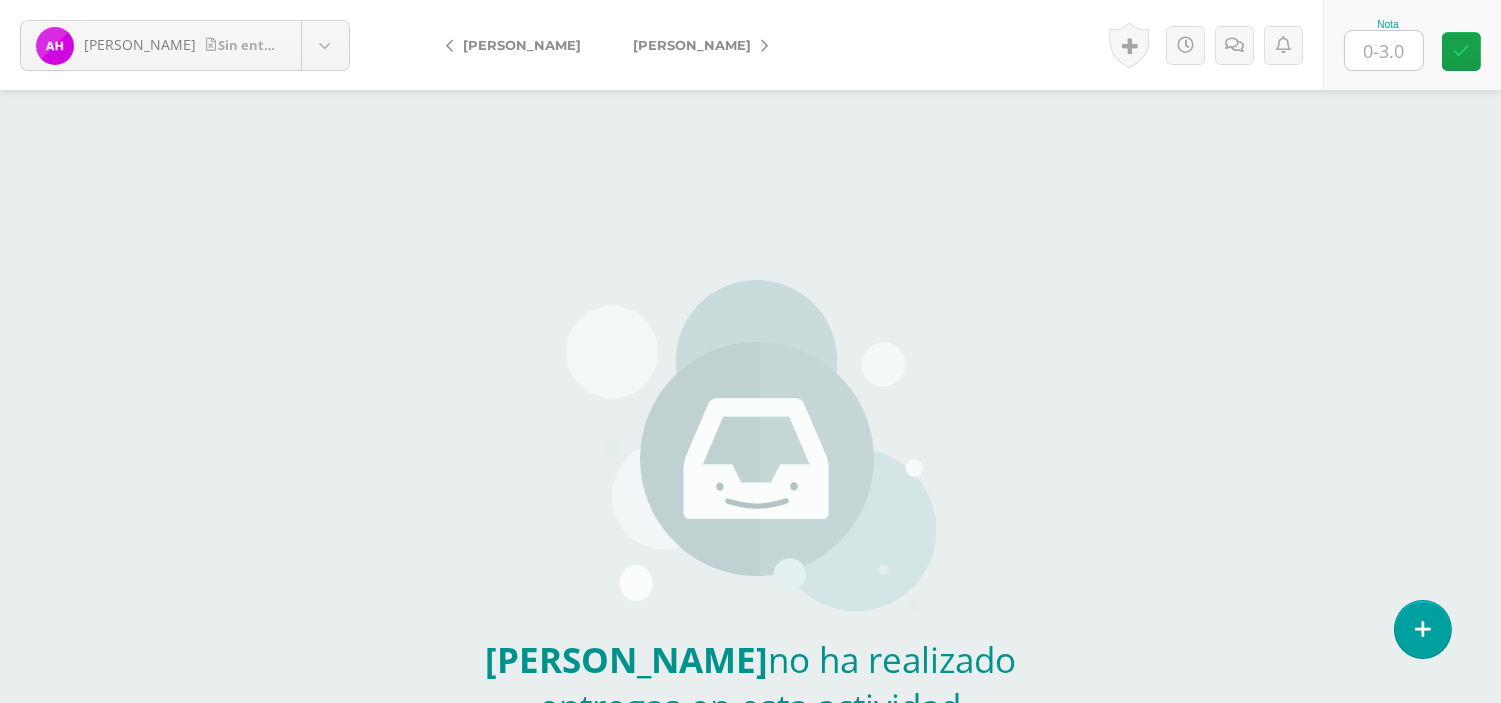 click at bounding box center (1384, 50) 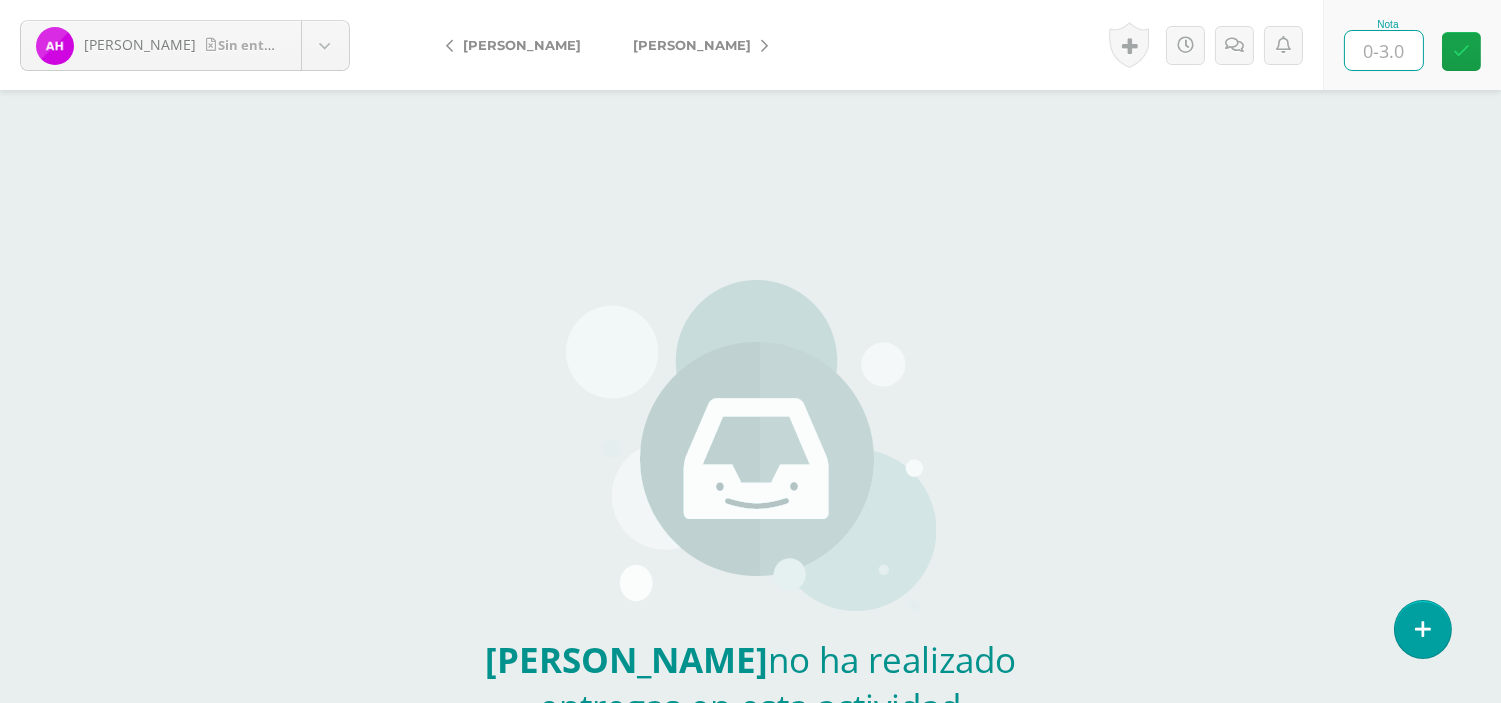 type on "2" 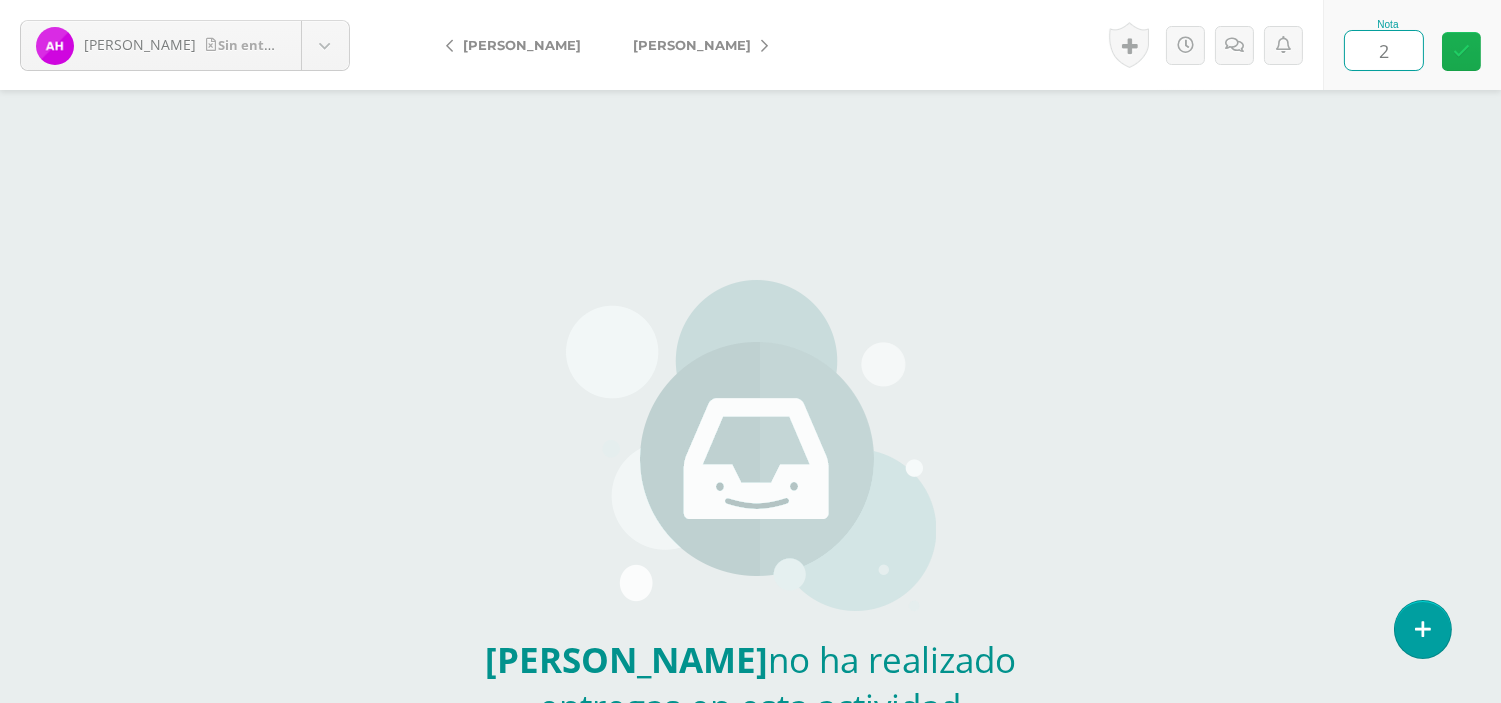 click at bounding box center [1461, 51] 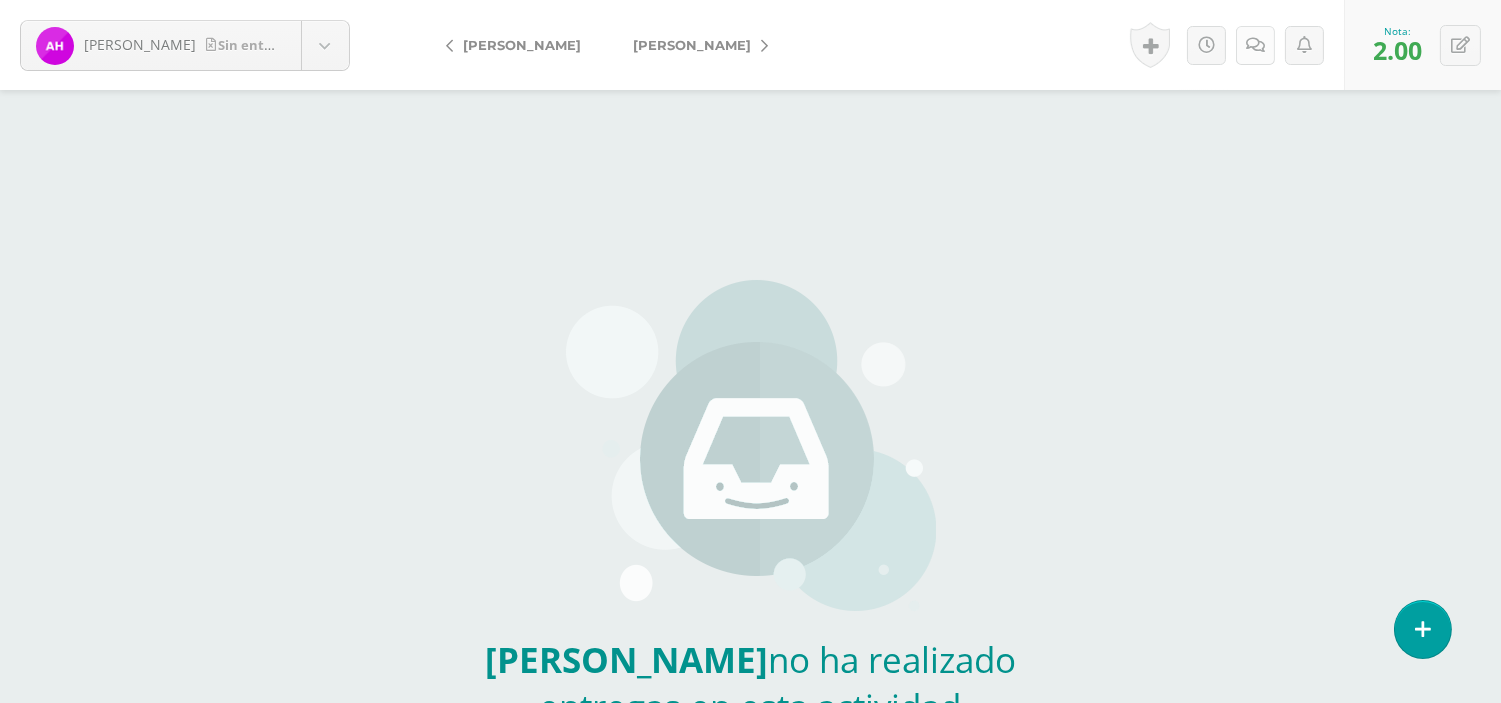 click at bounding box center (1255, 45) 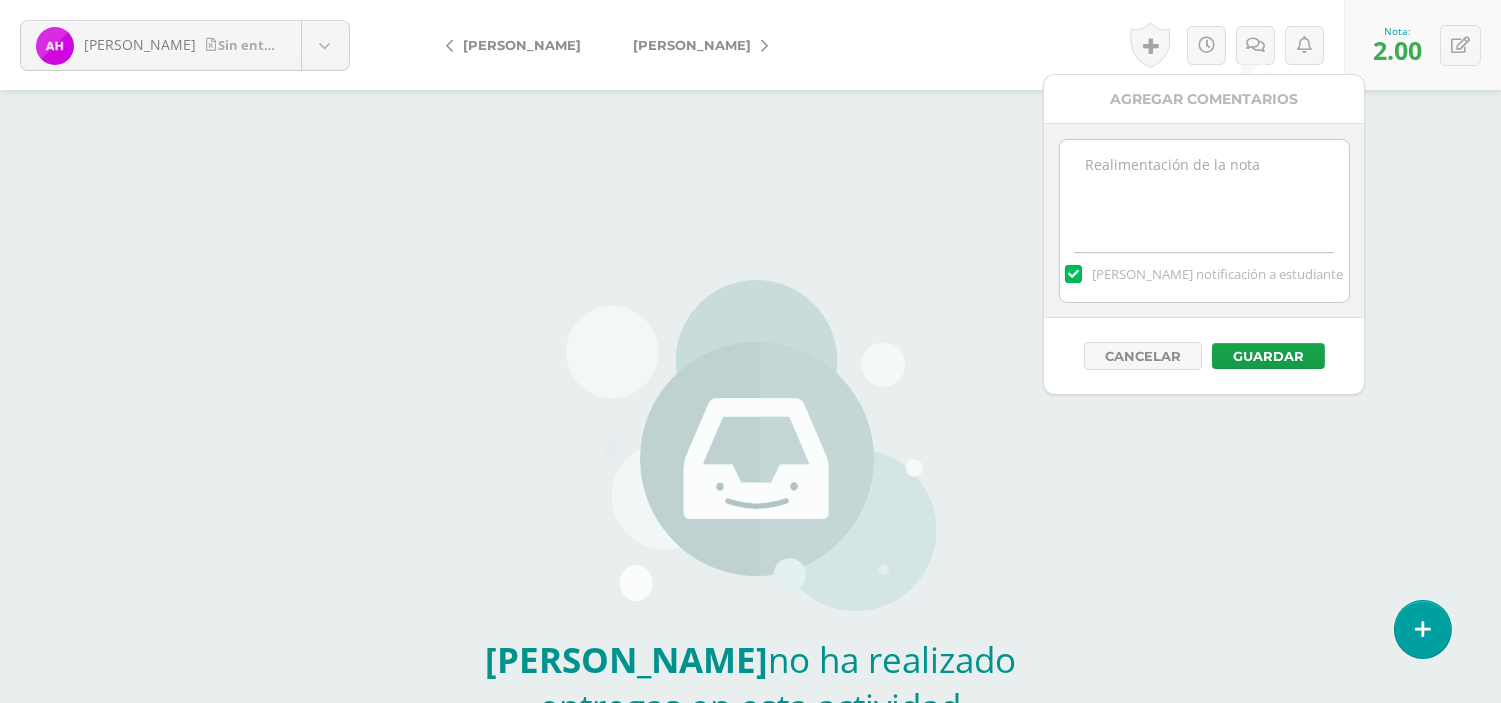 click at bounding box center [1204, 190] 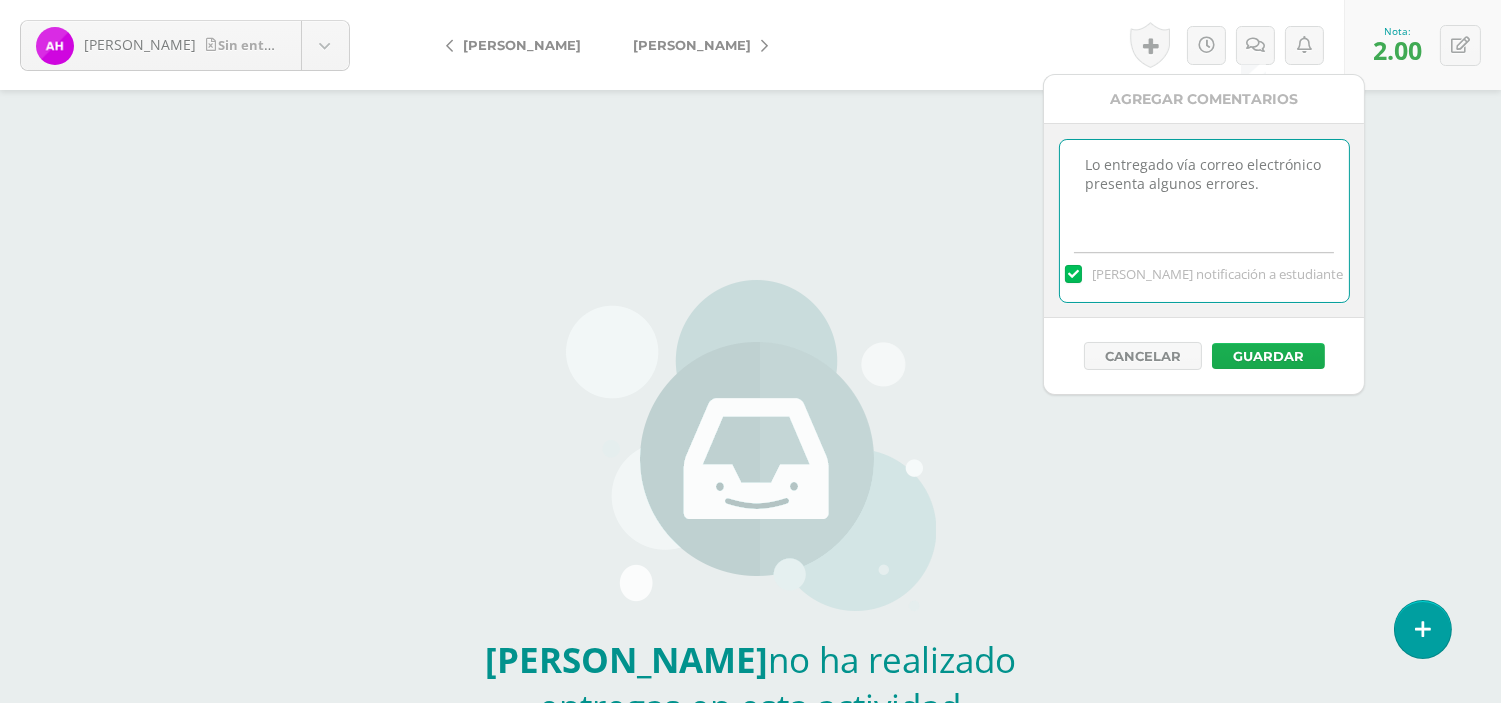 type on "Lo entregado vía correo electrónico presenta algunos errores." 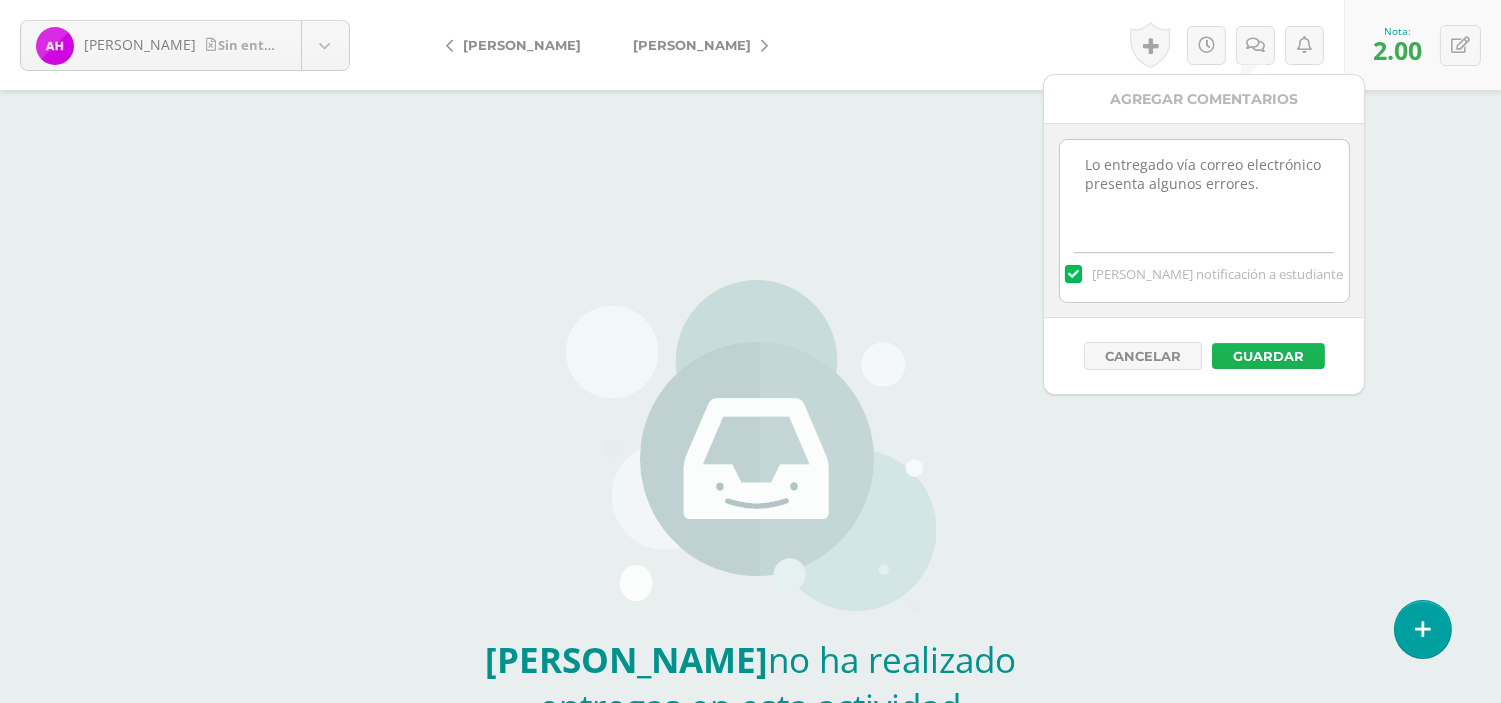 click on "Guardar" at bounding box center (1268, 356) 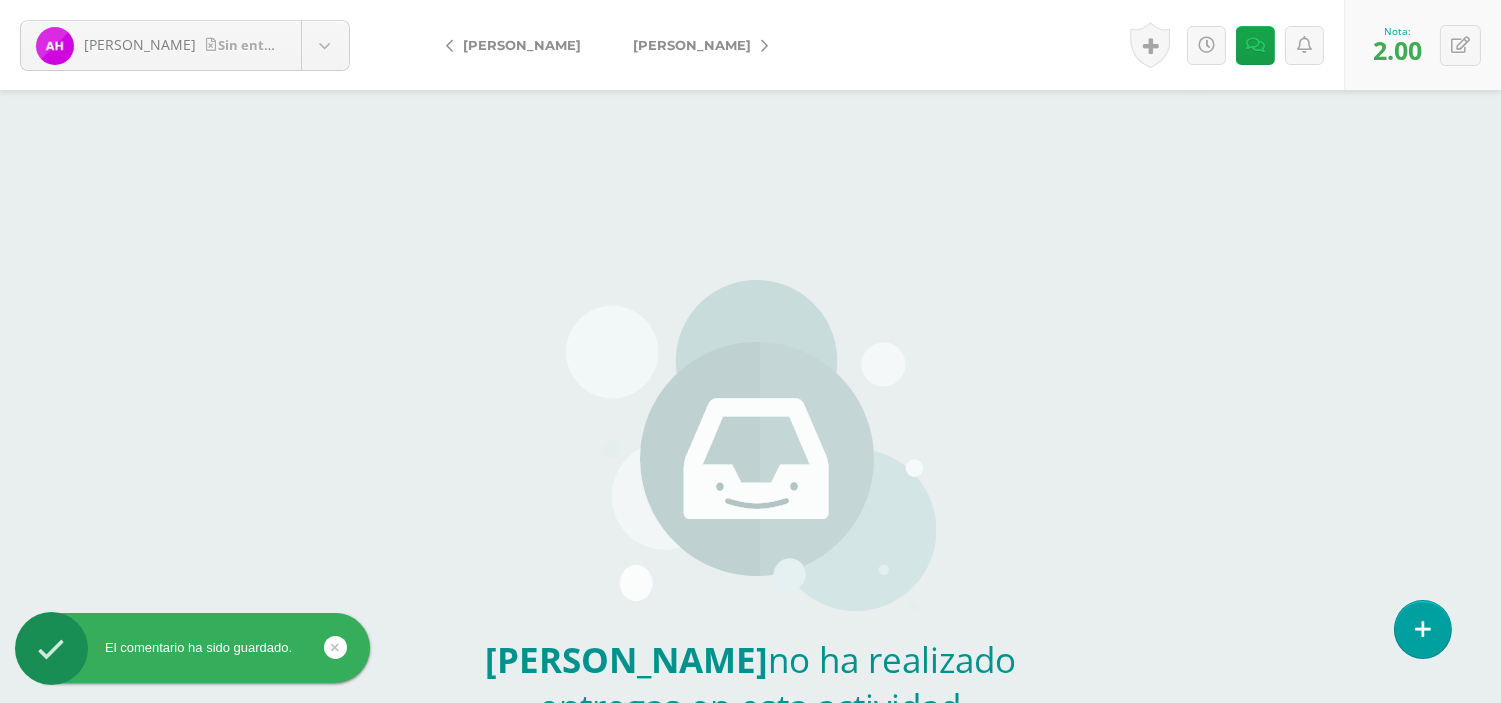 click on "[PERSON_NAME]" at bounding box center [692, 45] 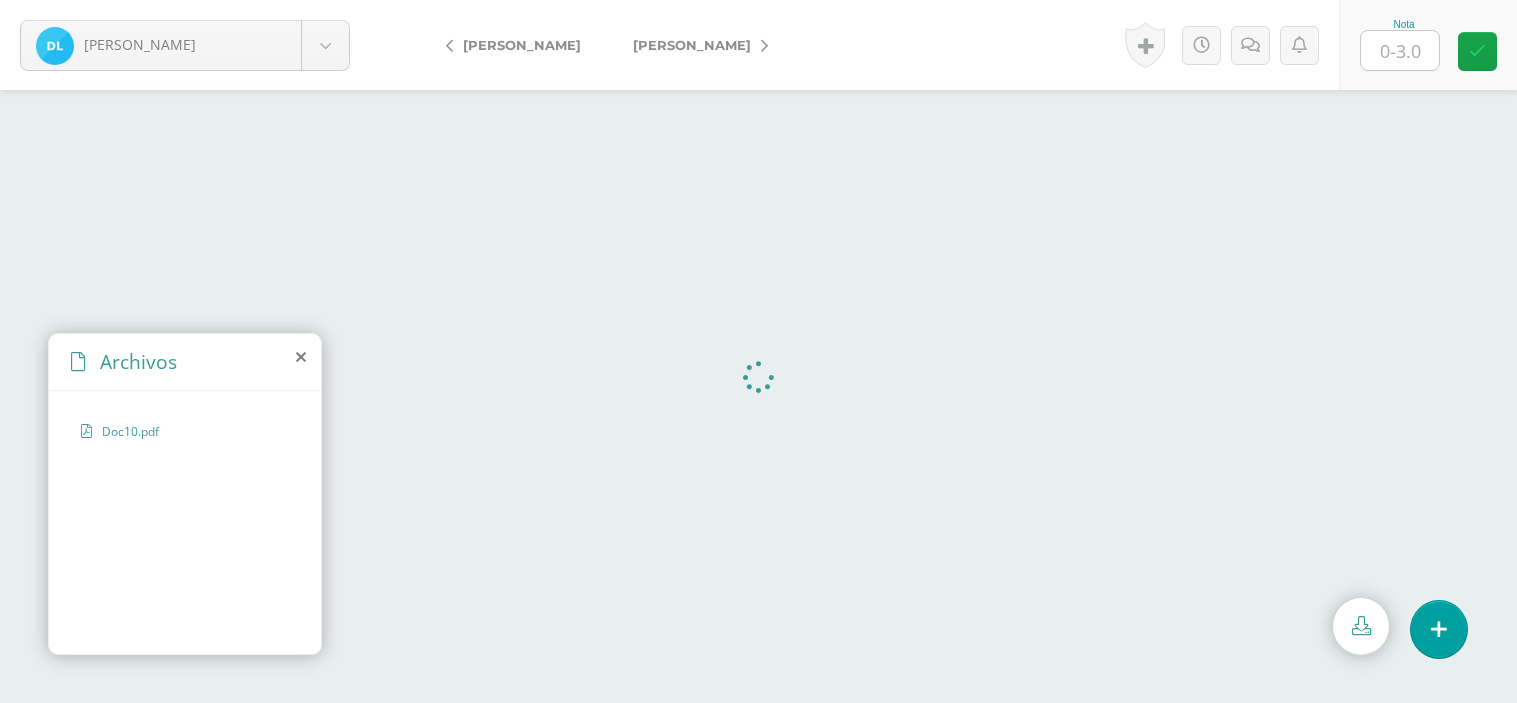 scroll, scrollTop: 0, scrollLeft: 0, axis: both 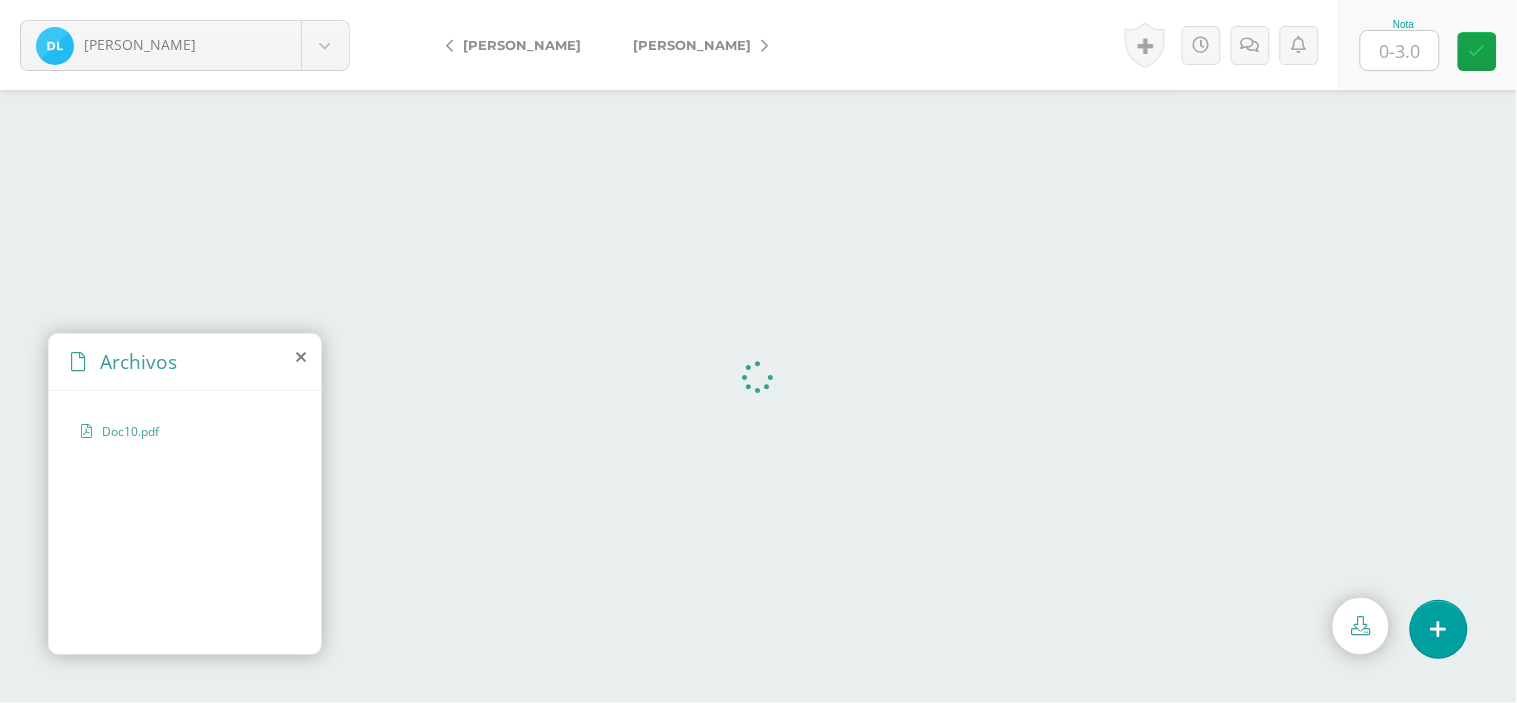 click at bounding box center (1400, 50) 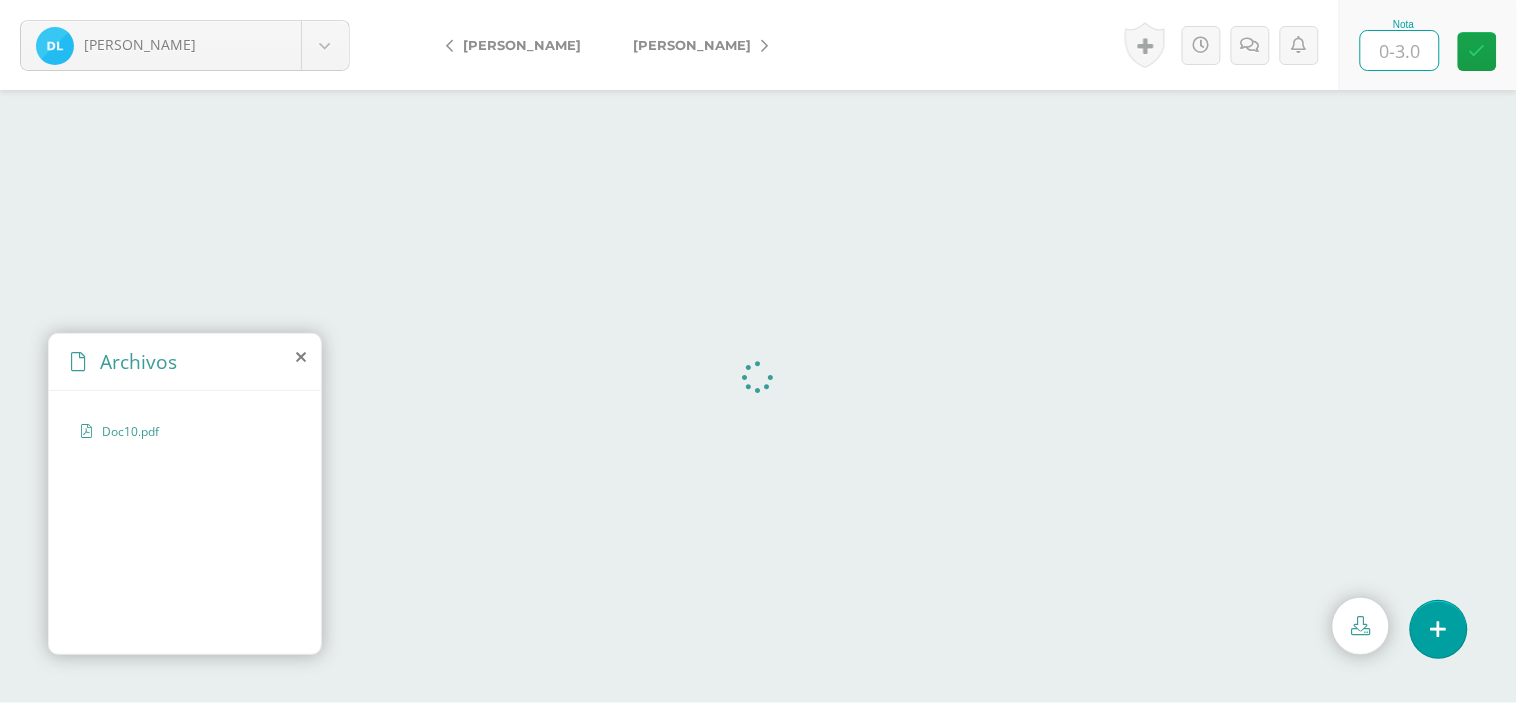 type on "3" 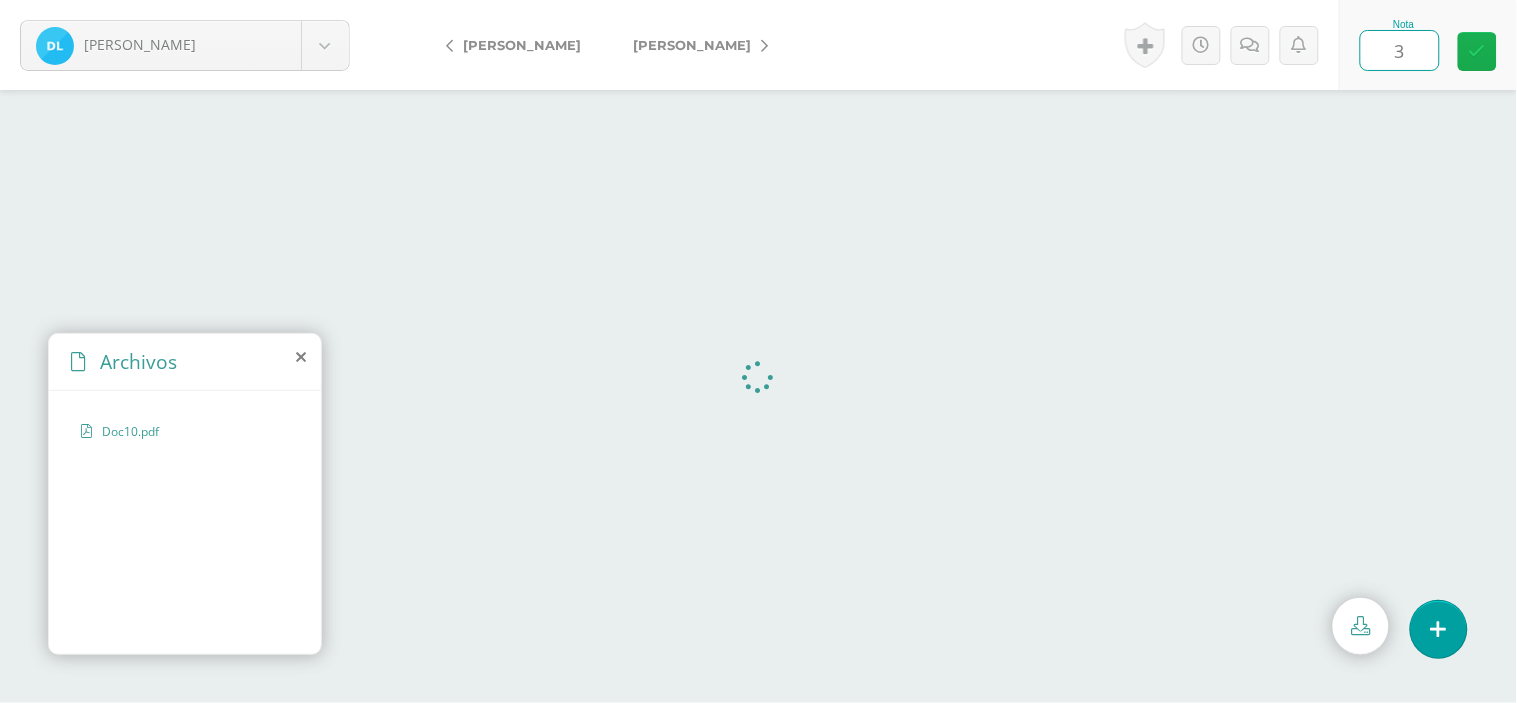 click at bounding box center (1477, 51) 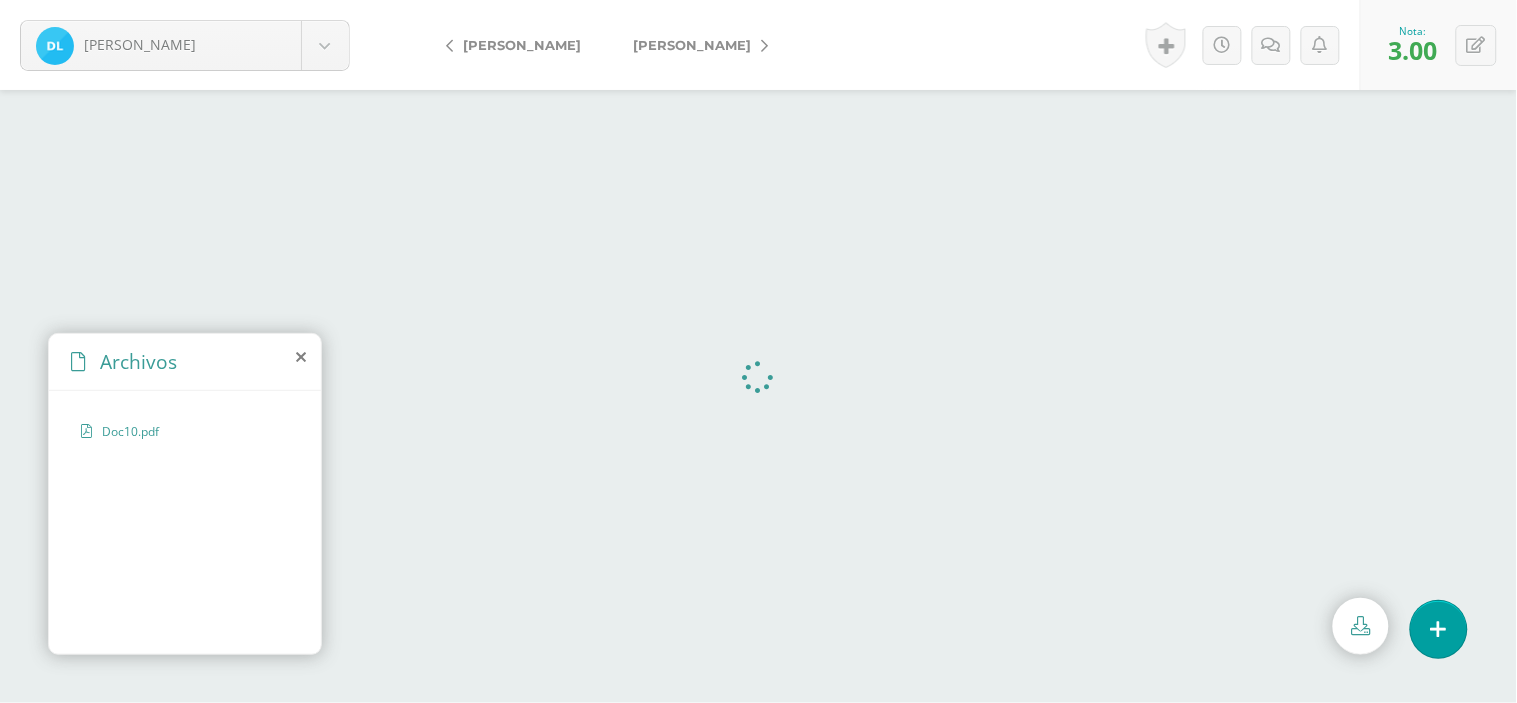 click on "[PERSON_NAME]" at bounding box center [695, 45] 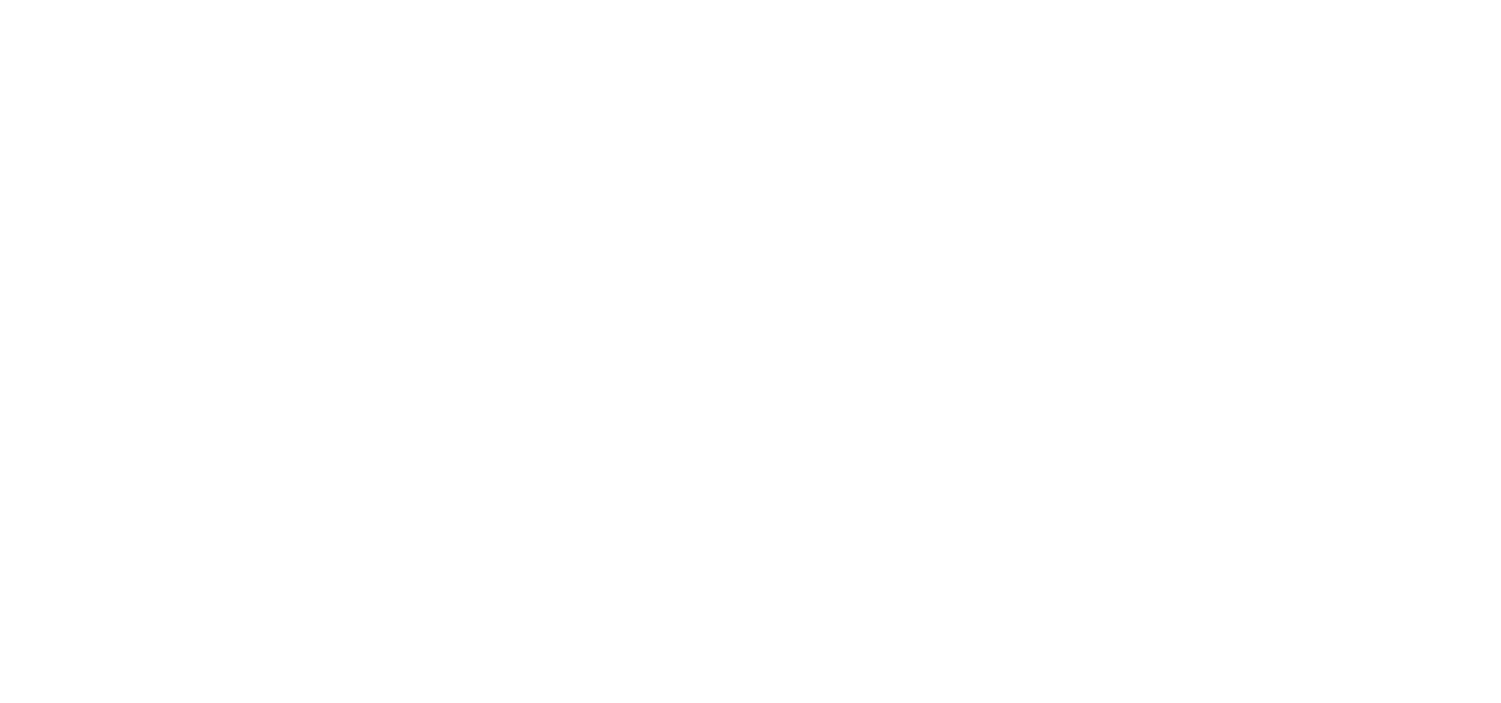 scroll, scrollTop: 0, scrollLeft: 0, axis: both 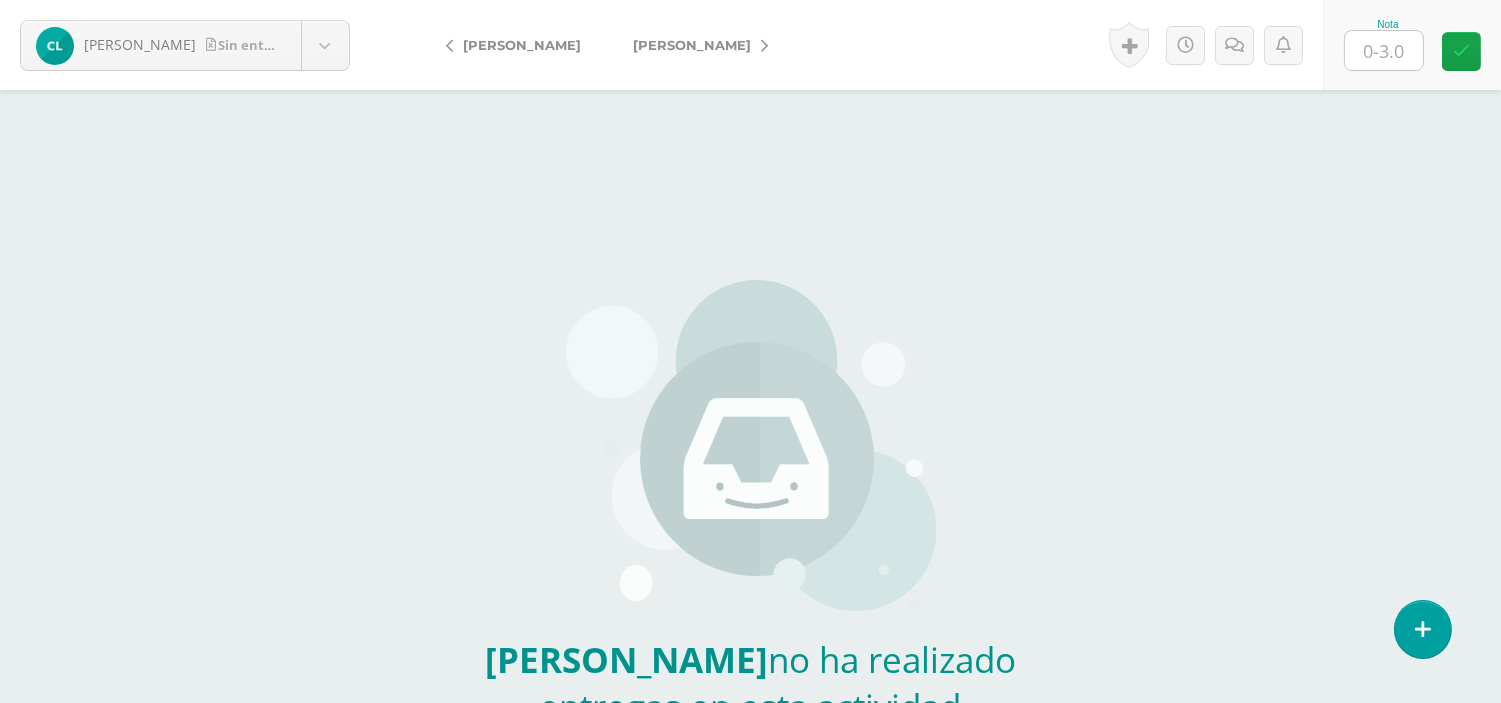 click at bounding box center [1384, 50] 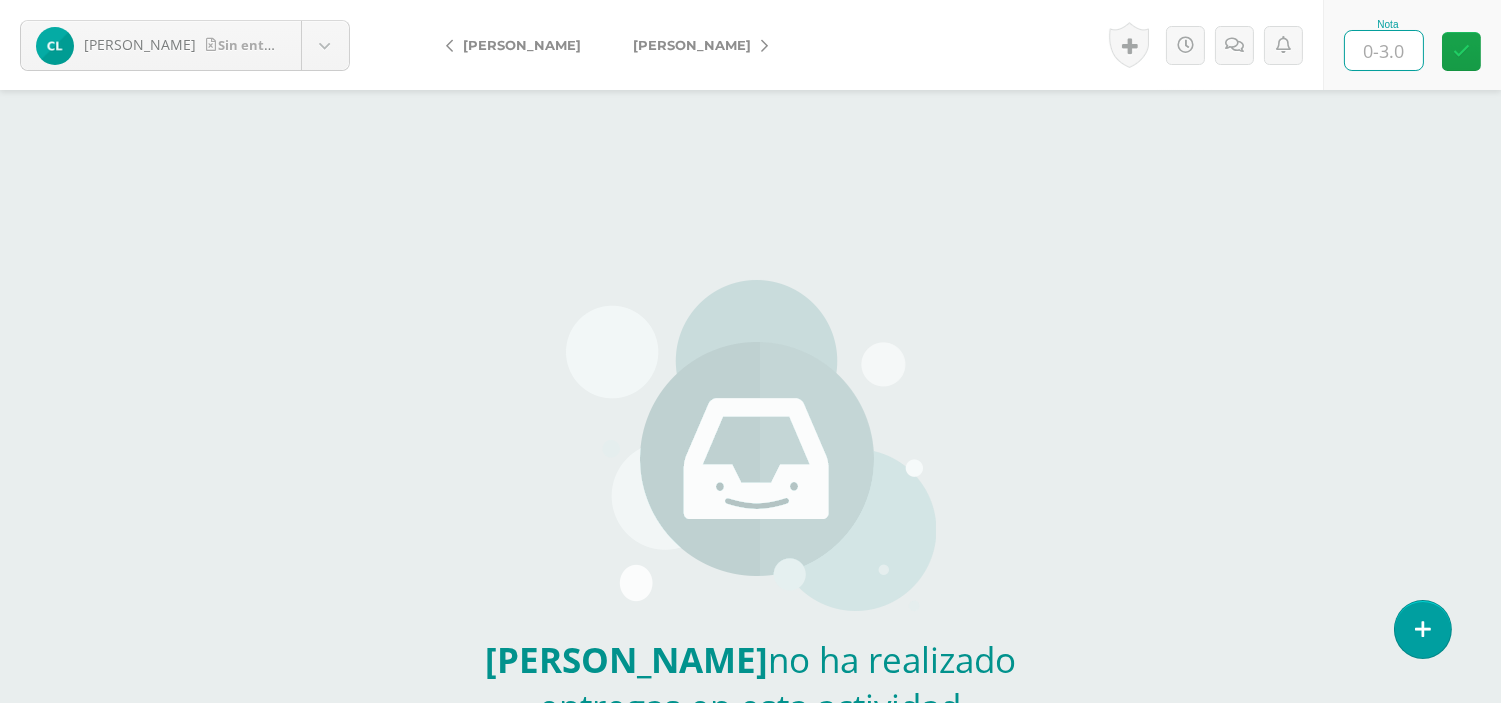 type on "0" 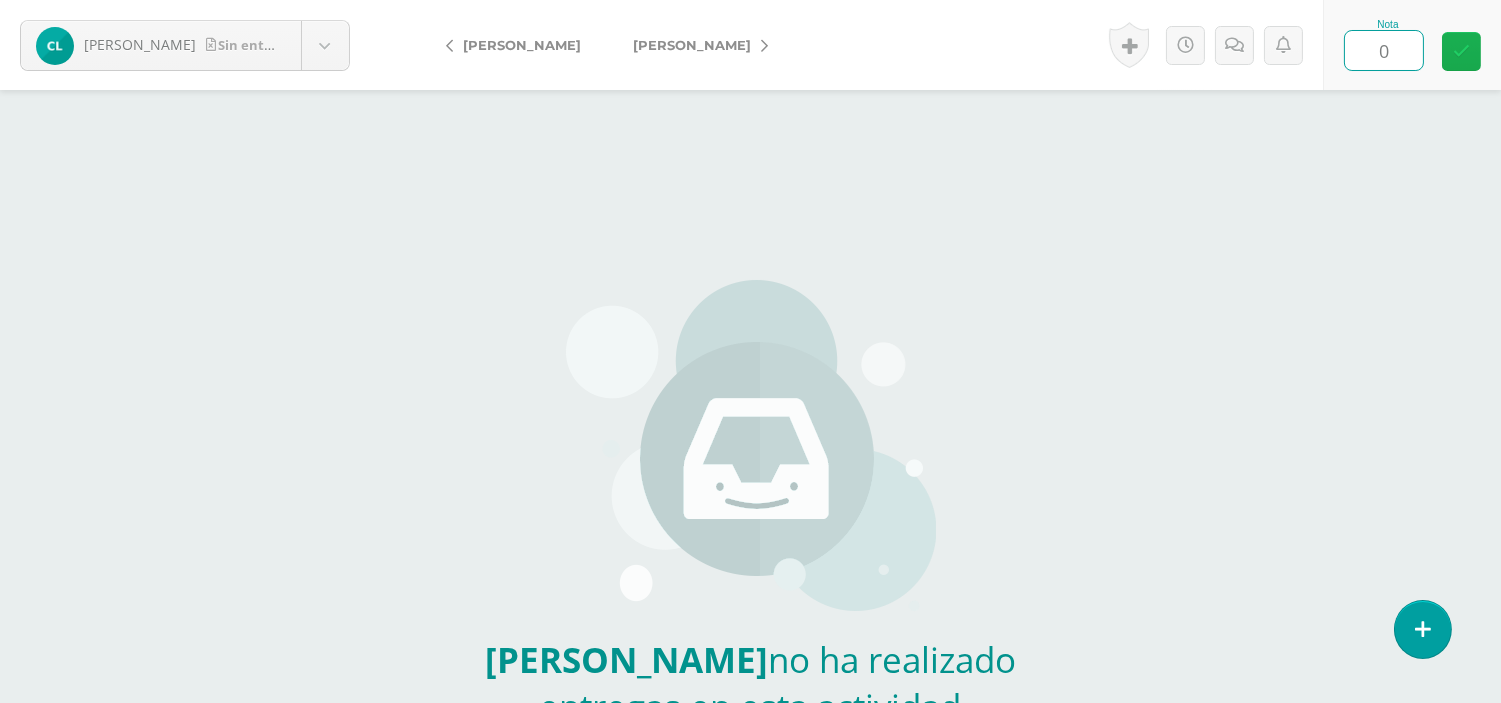 click at bounding box center (1461, 51) 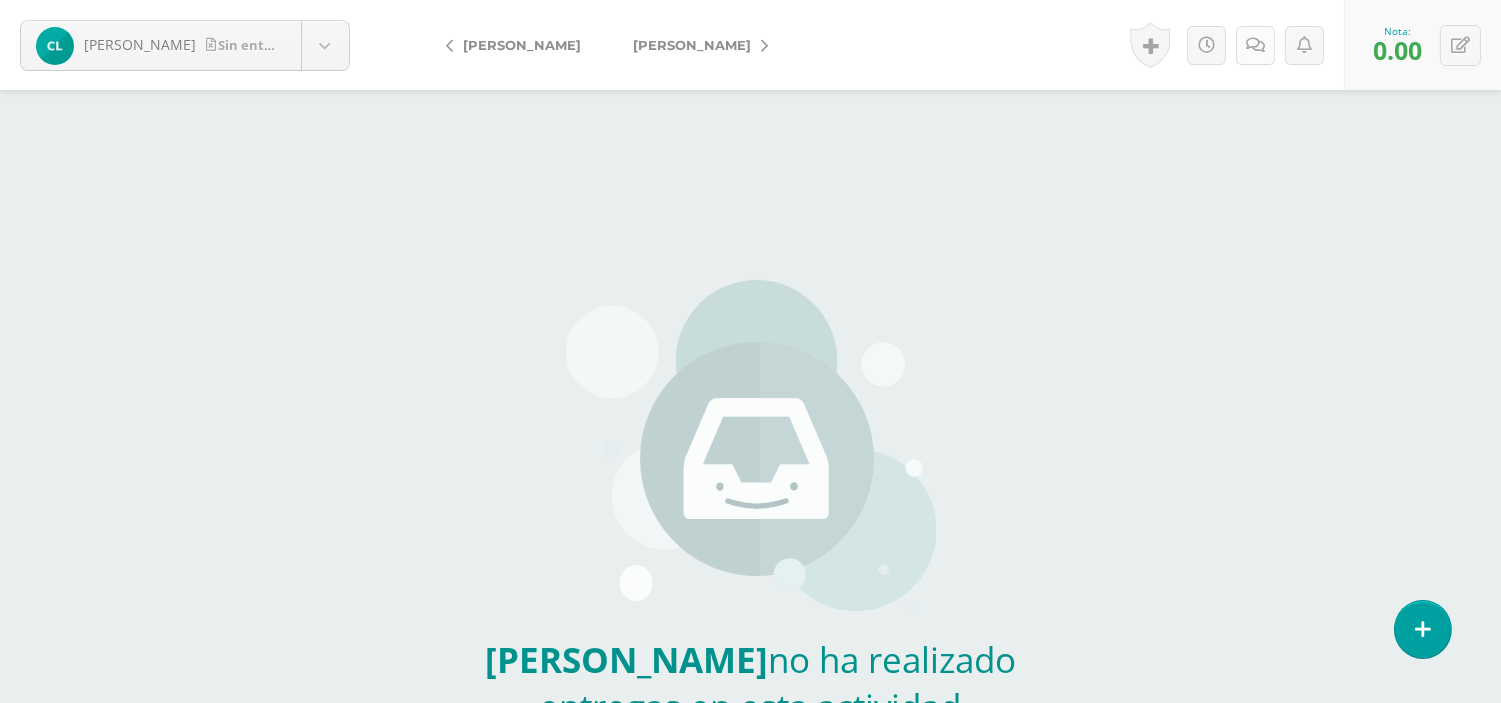 click at bounding box center [1255, 45] 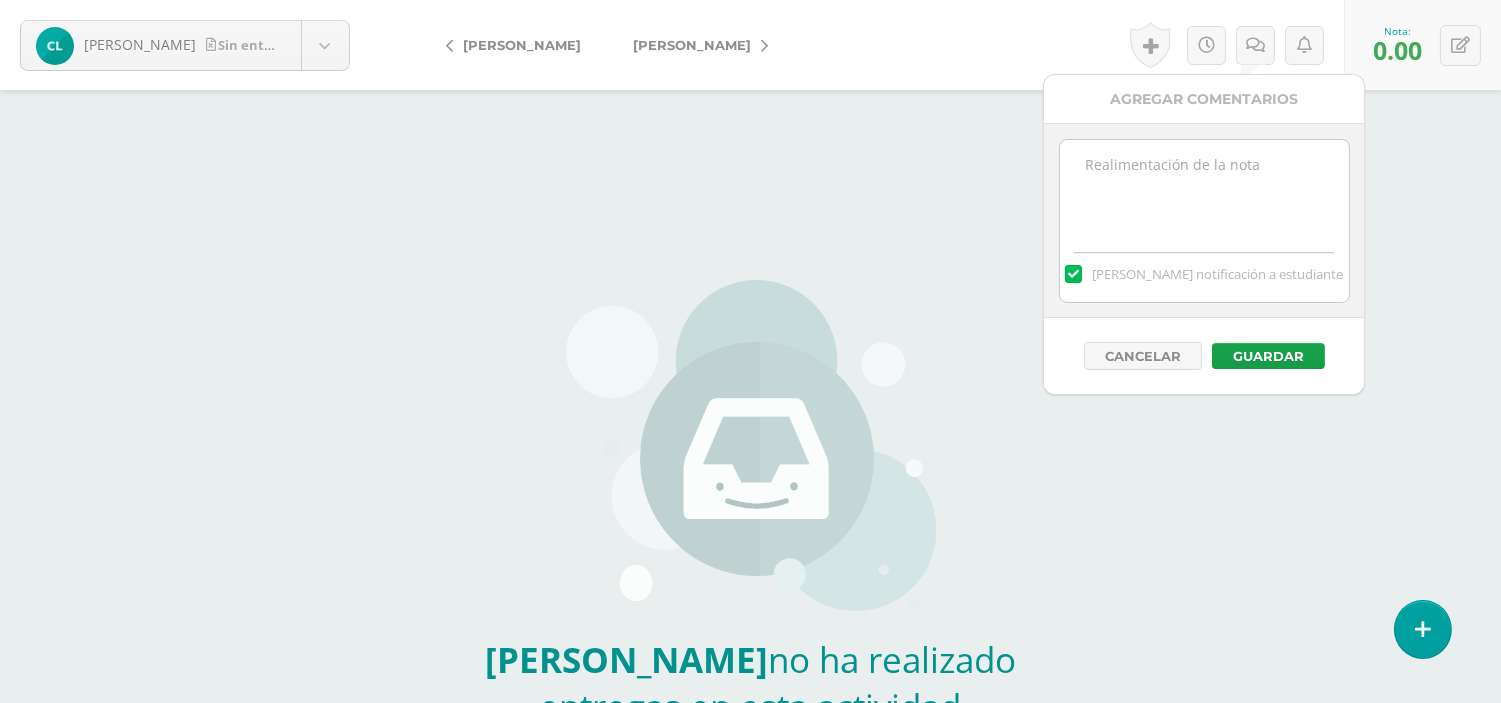 click at bounding box center (1204, 190) 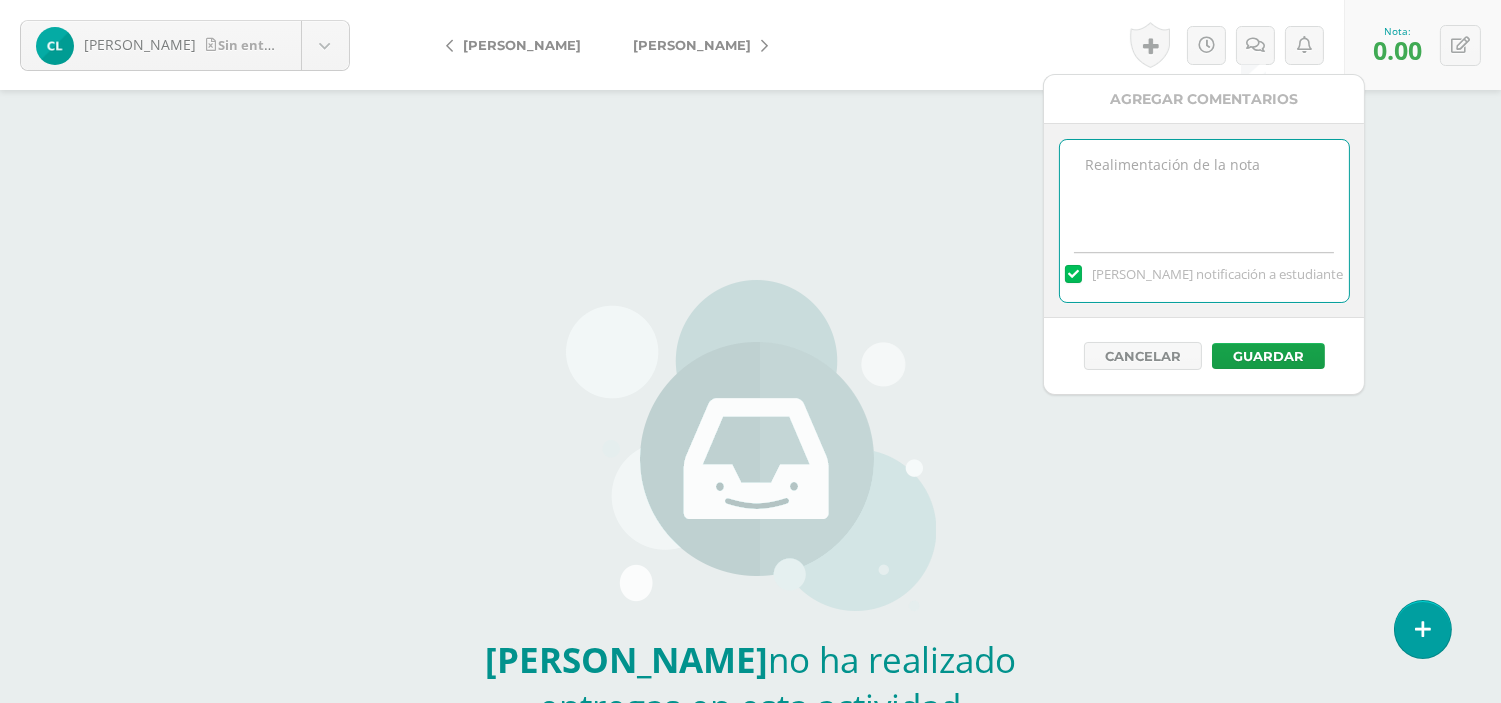 paste on "Buenas tardes no entregó la actividad  de aprendizaje , trabajada de manera virtual . Por favor hacerla se le recibirá sobre la mitad del punteo el próximo día de clases." 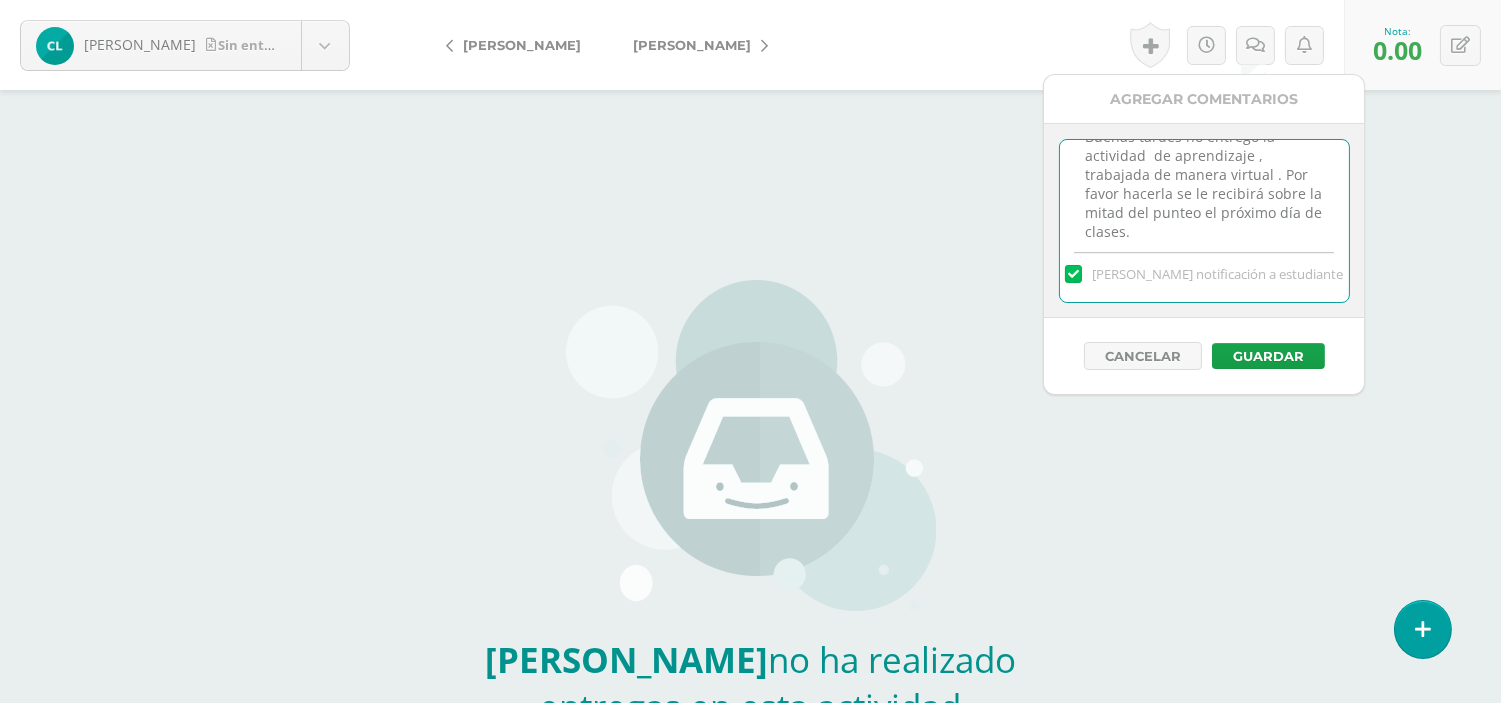scroll, scrollTop: 0, scrollLeft: 0, axis: both 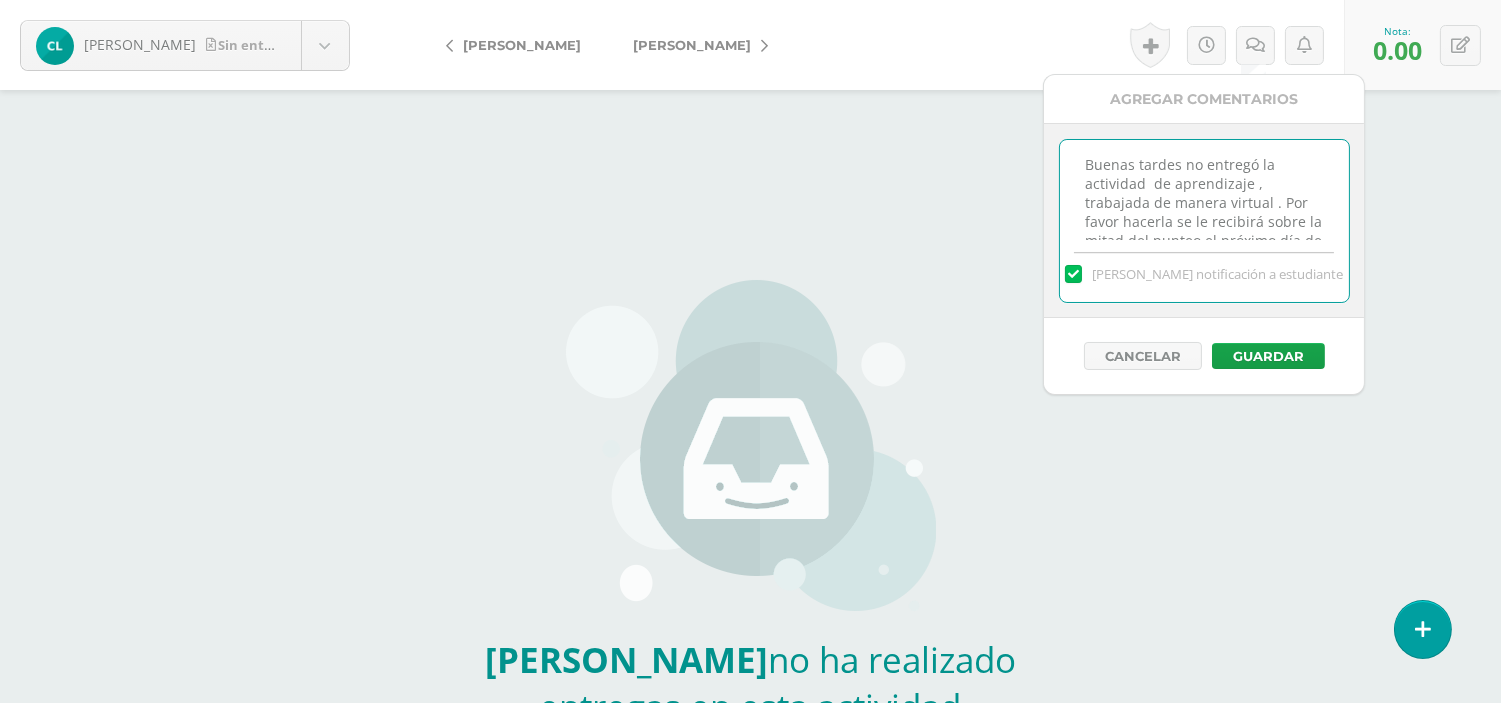 drag, startPoint x: 1183, startPoint y: 168, endPoint x: 1081, endPoint y: 166, distance: 102.01961 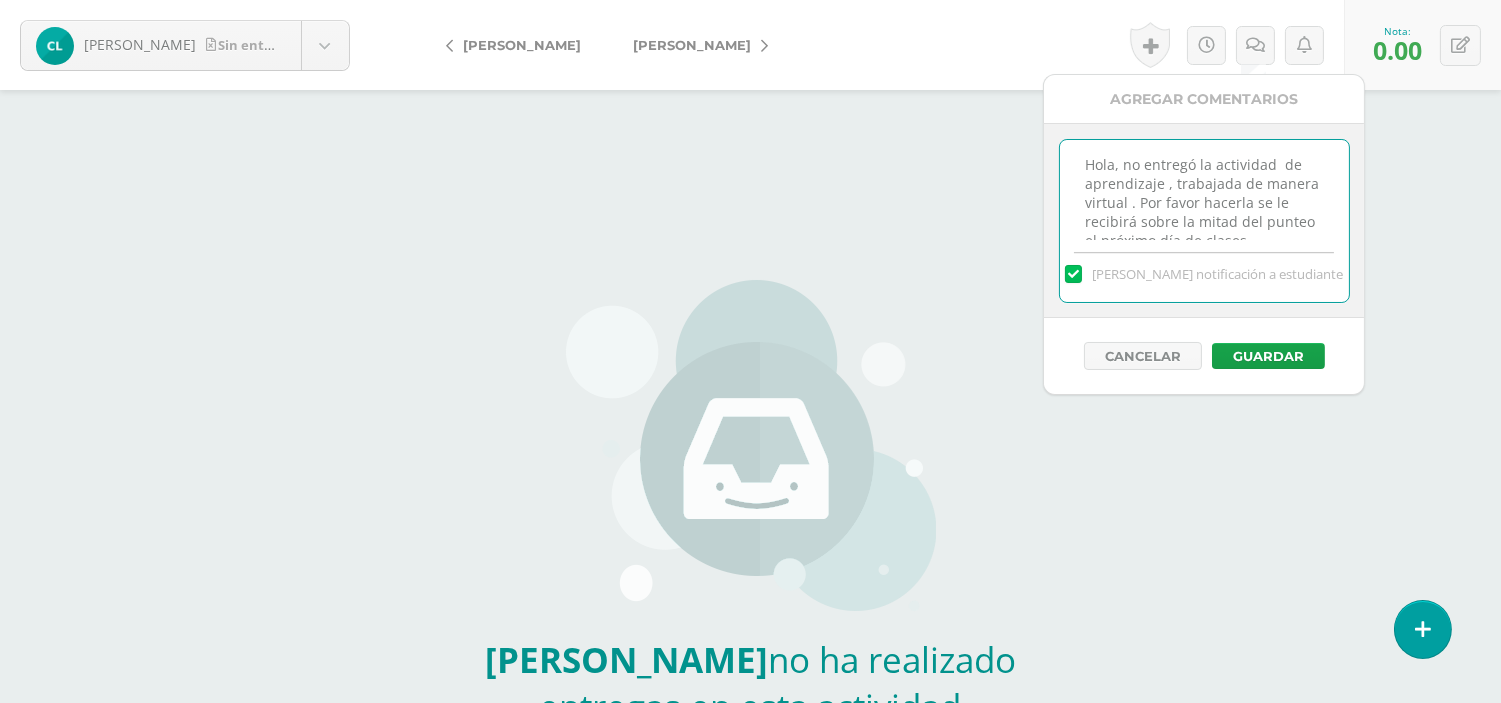 scroll, scrollTop: 24, scrollLeft: 0, axis: vertical 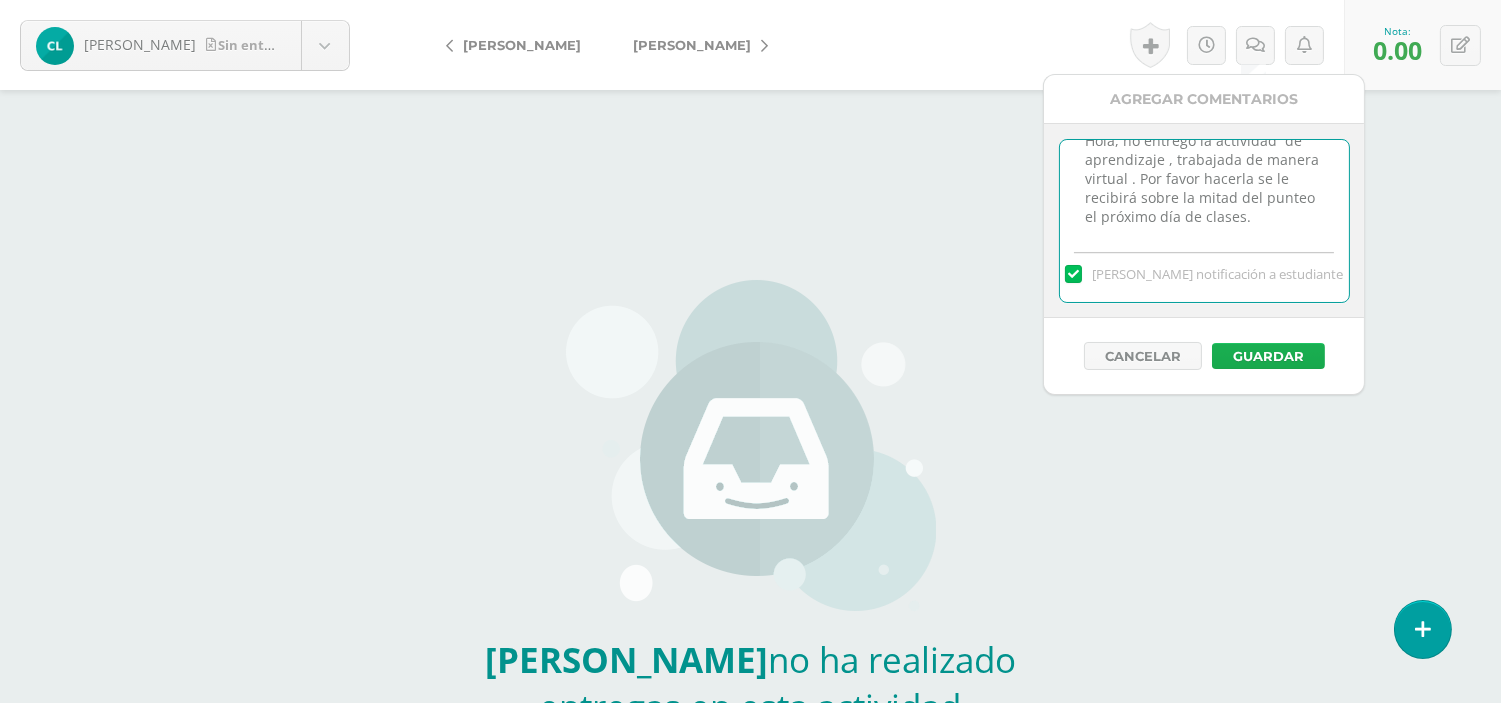 type on "Hola, no entregó la actividad  de aprendizaje , trabajada de manera virtual . Por favor hacerla se le recibirá sobre la mitad del punteo el próximo día de clases." 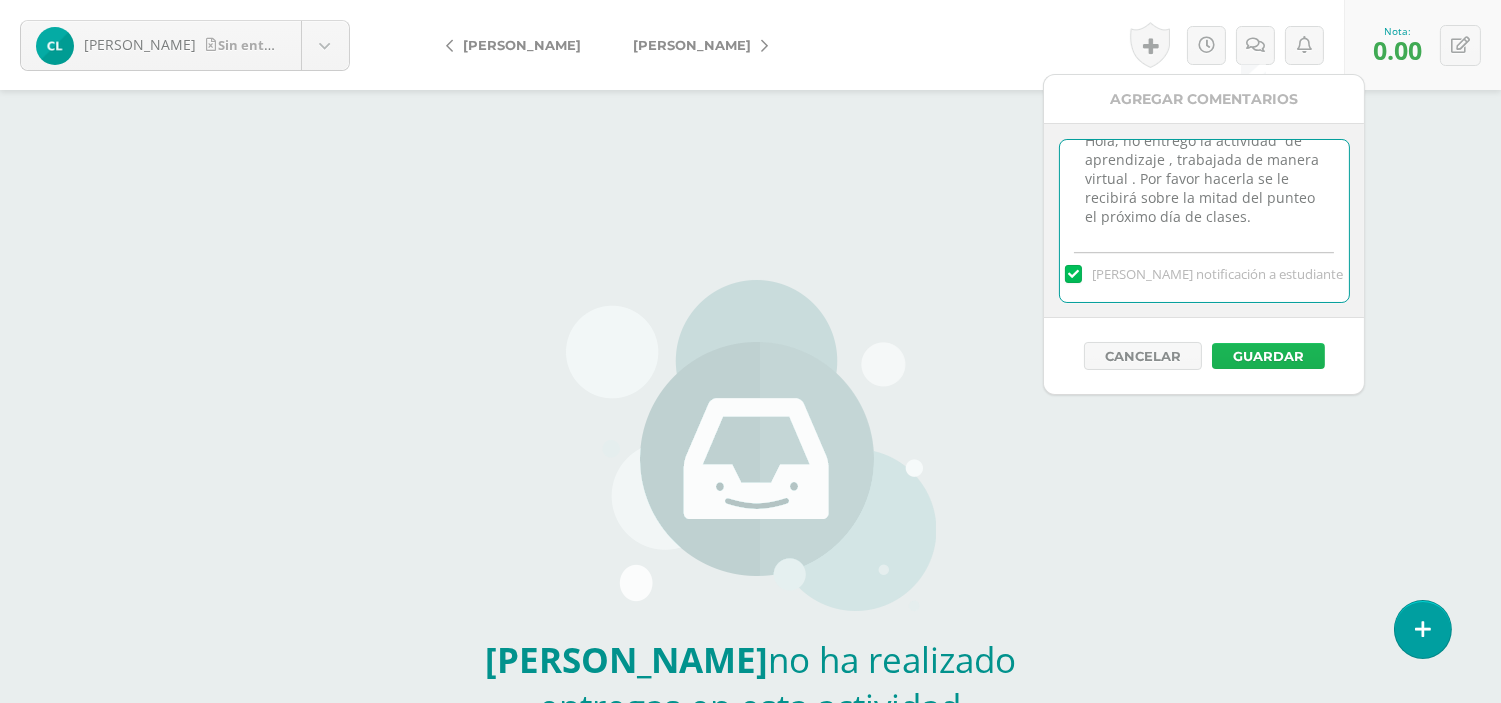 click on "Guardar" at bounding box center (1268, 356) 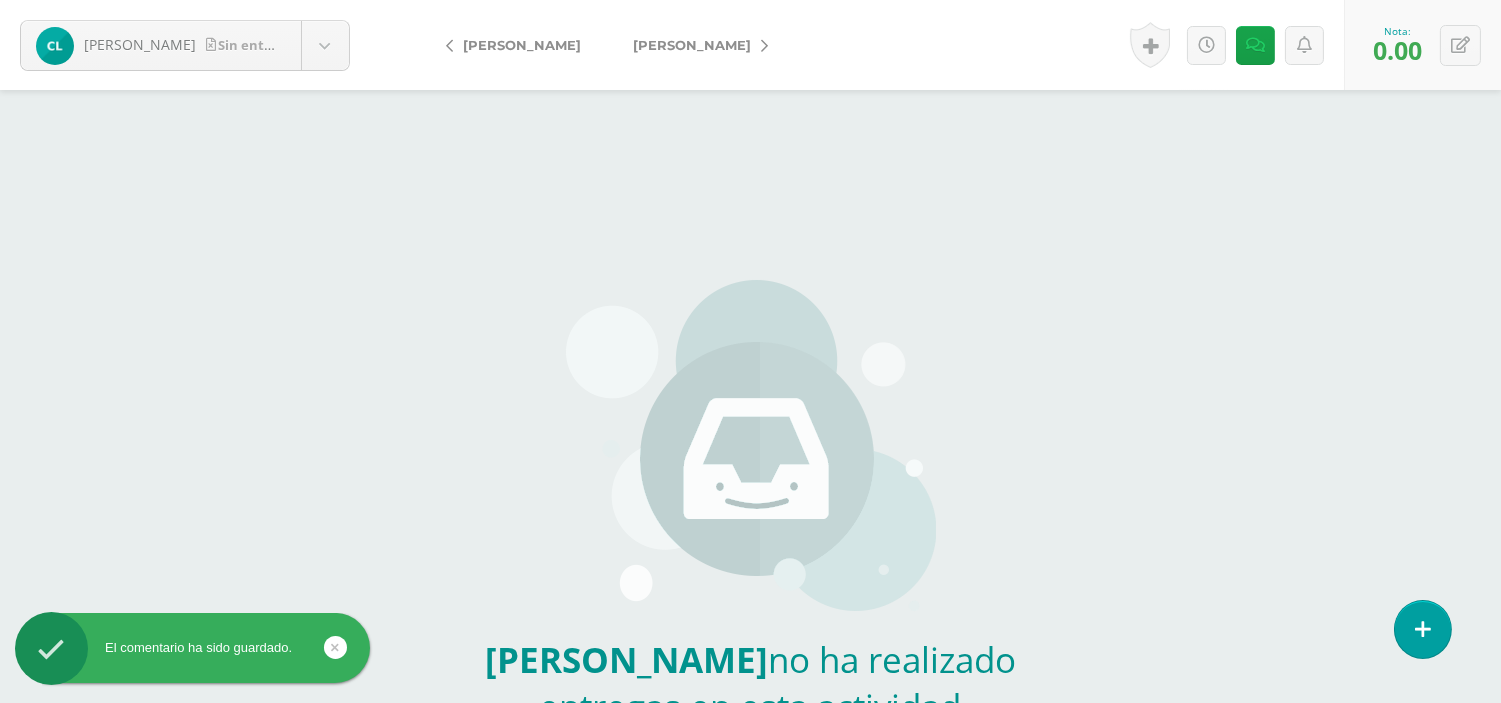 click on "[PERSON_NAME]" at bounding box center [695, 45] 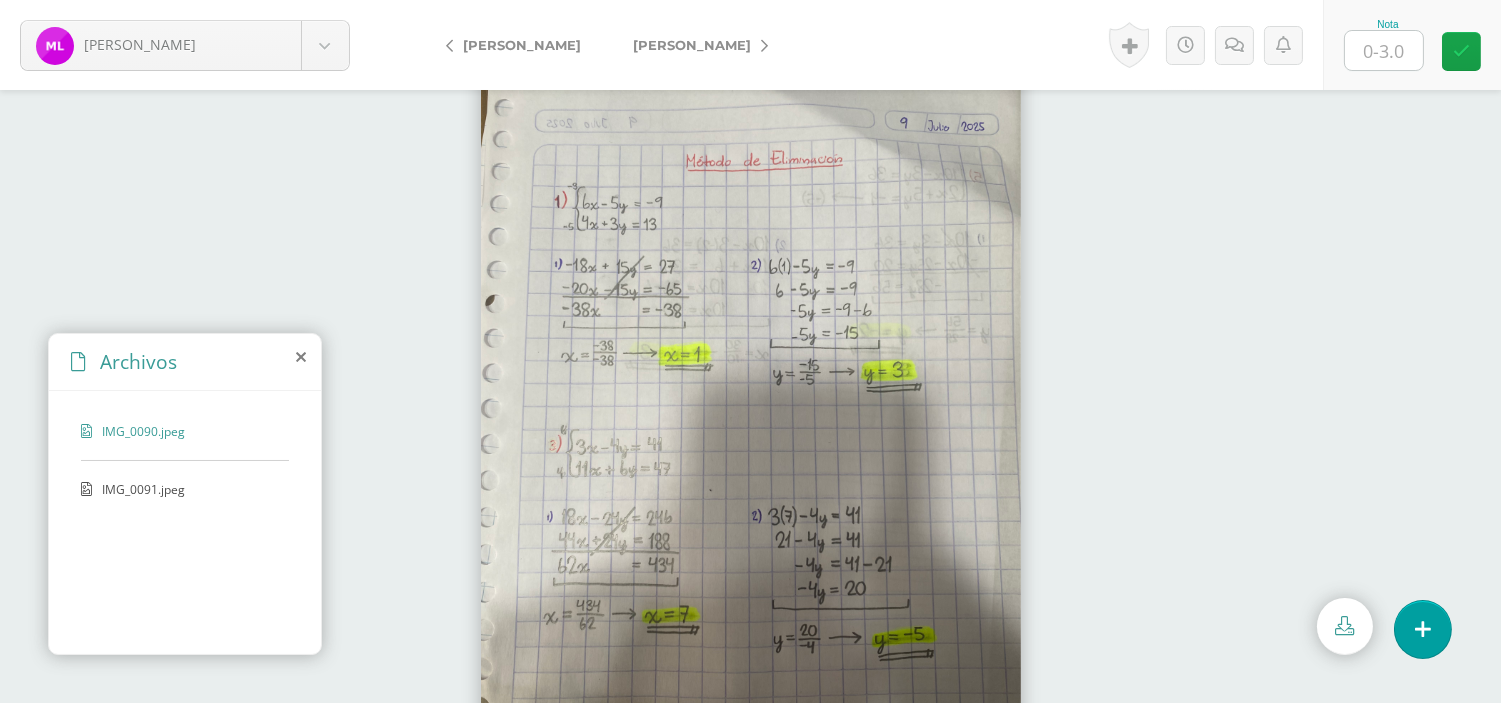 scroll, scrollTop: 53, scrollLeft: 0, axis: vertical 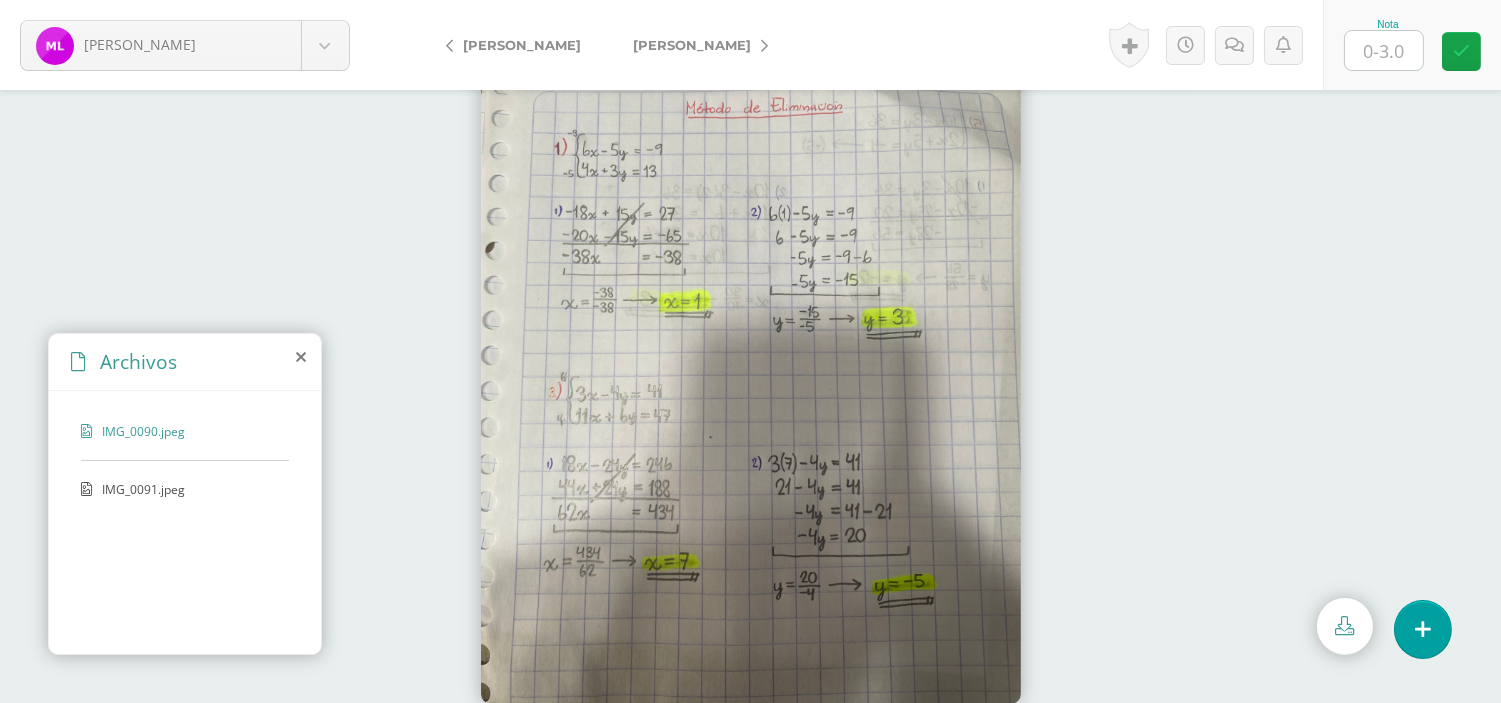 click on "IMG_0091.jpeg" at bounding box center (184, 489) 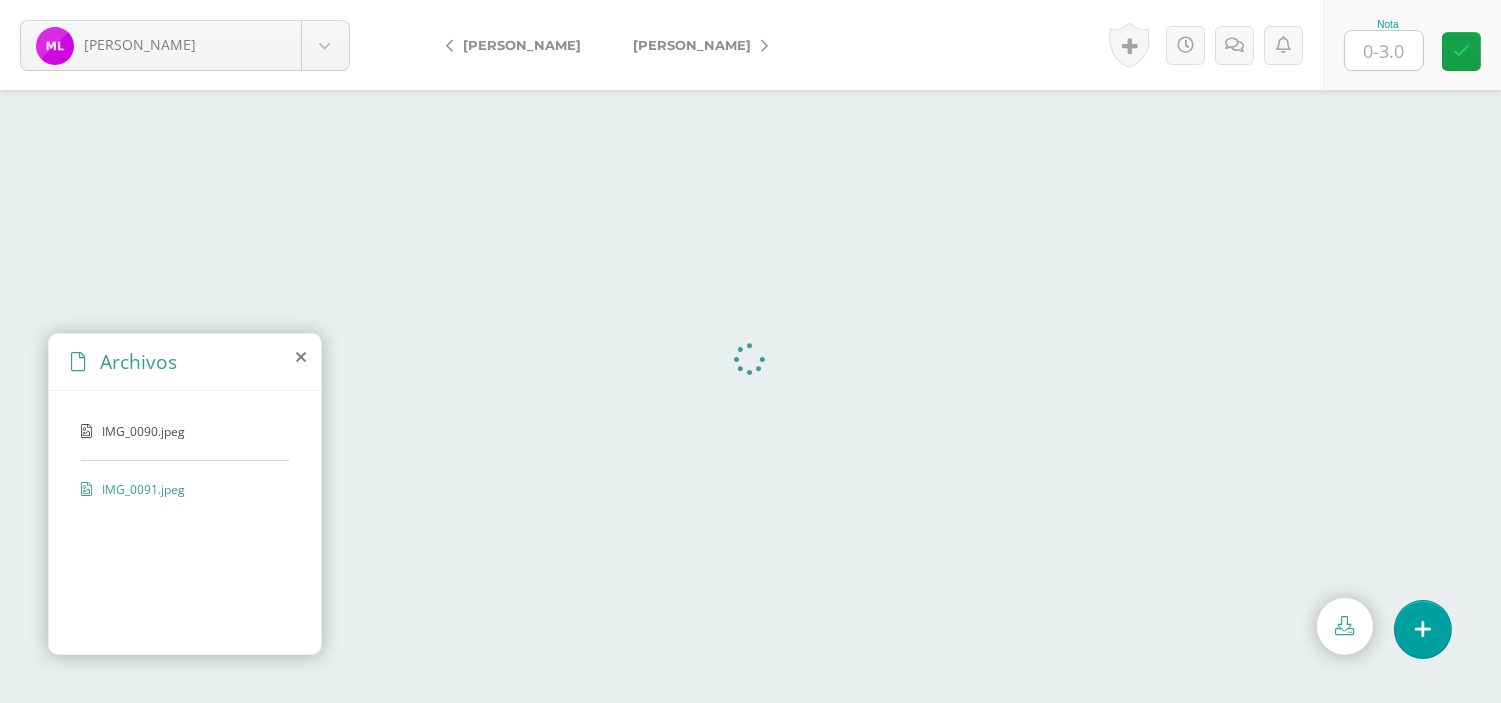 scroll, scrollTop: 0, scrollLeft: 0, axis: both 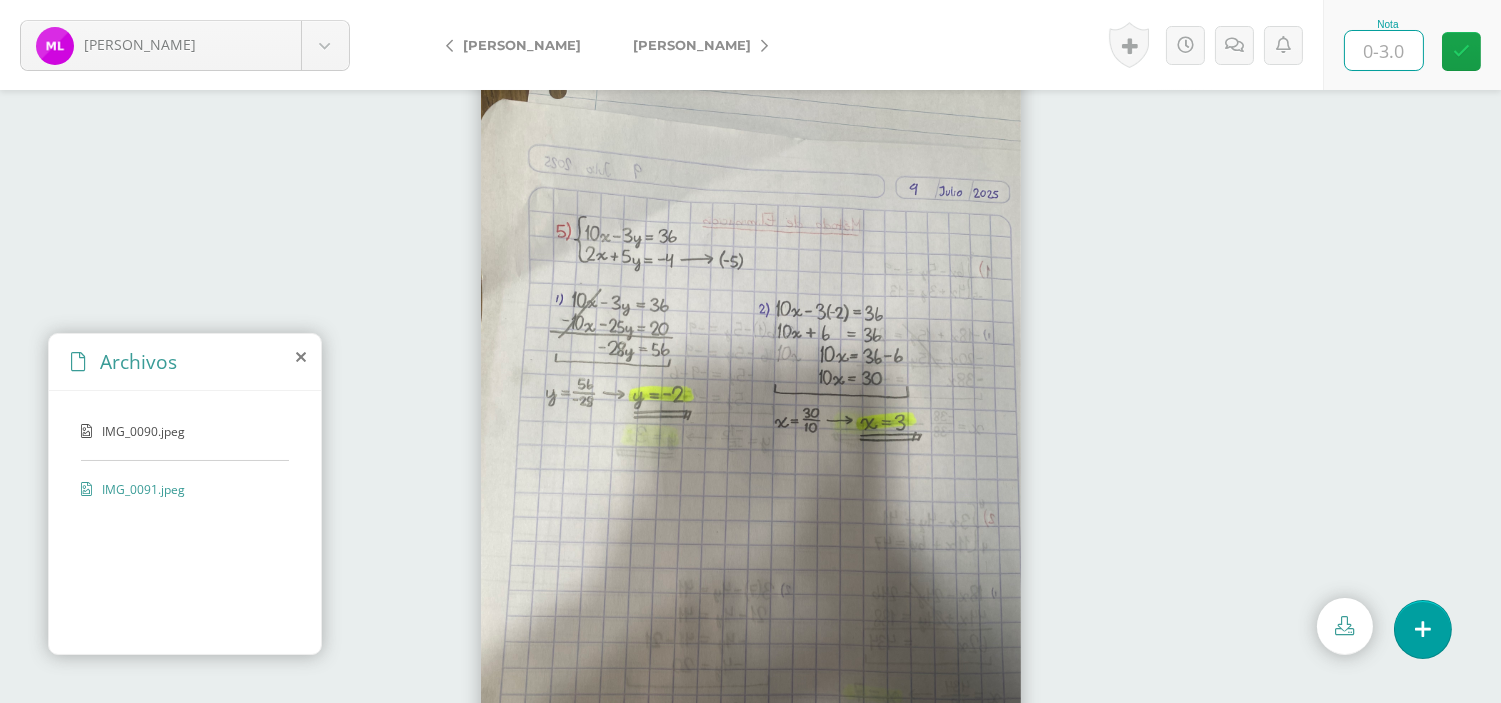 click at bounding box center [1384, 50] 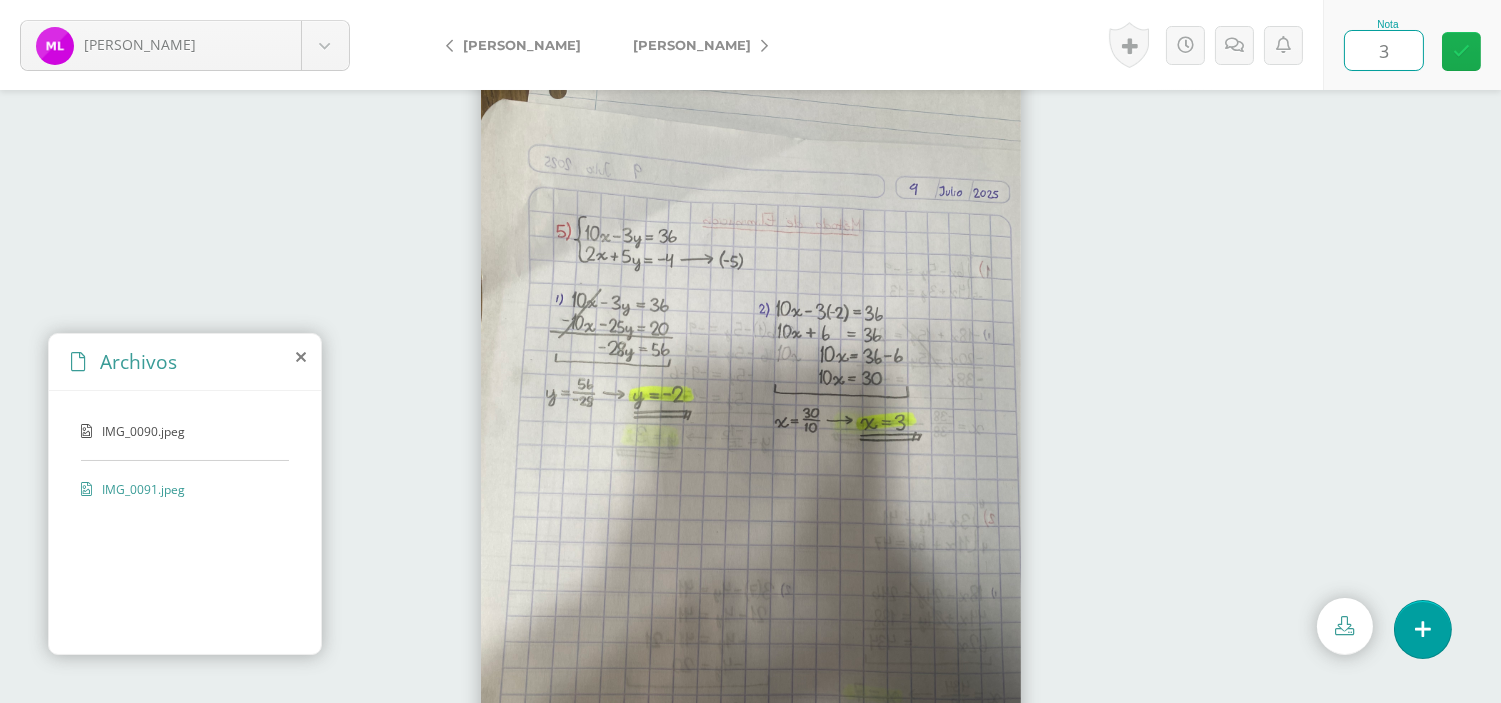 click at bounding box center (1461, 51) 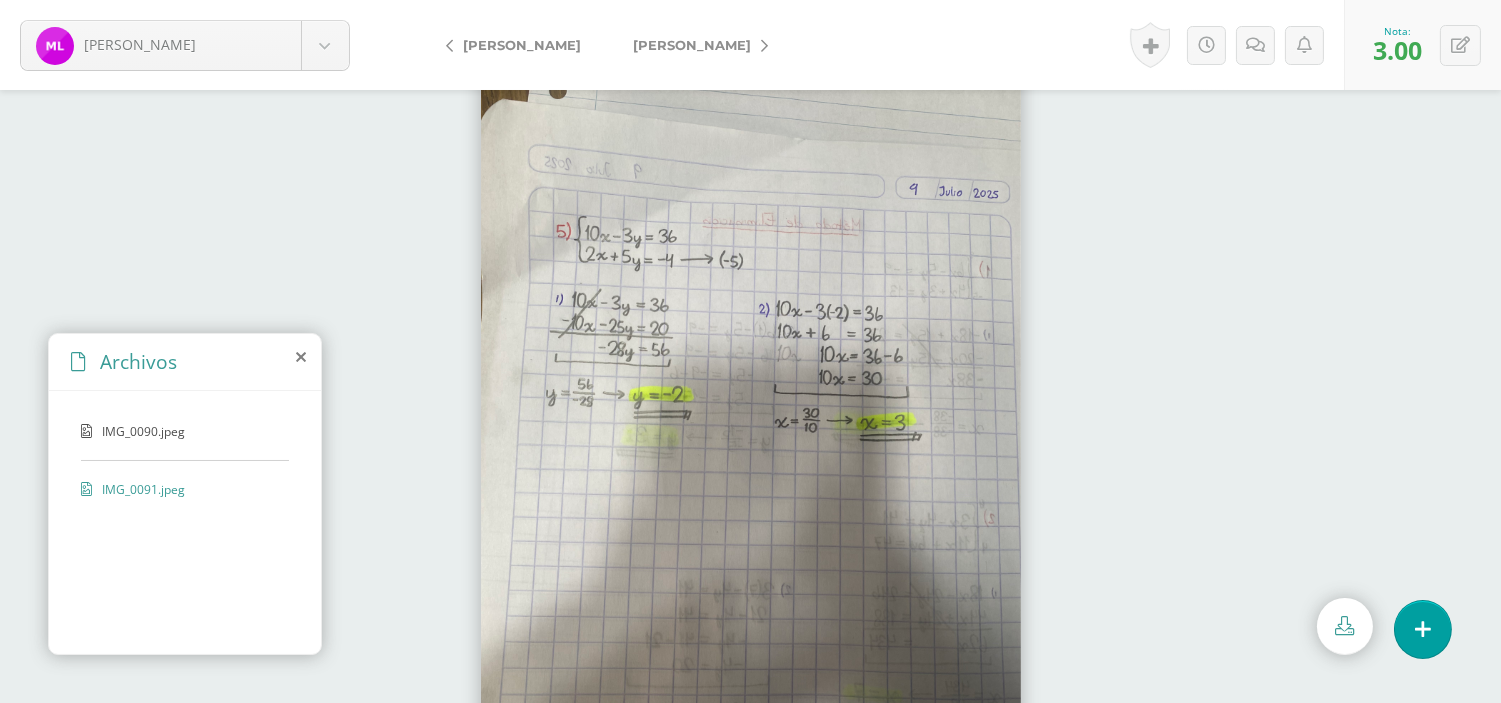 click on "[PERSON_NAME]" at bounding box center [692, 45] 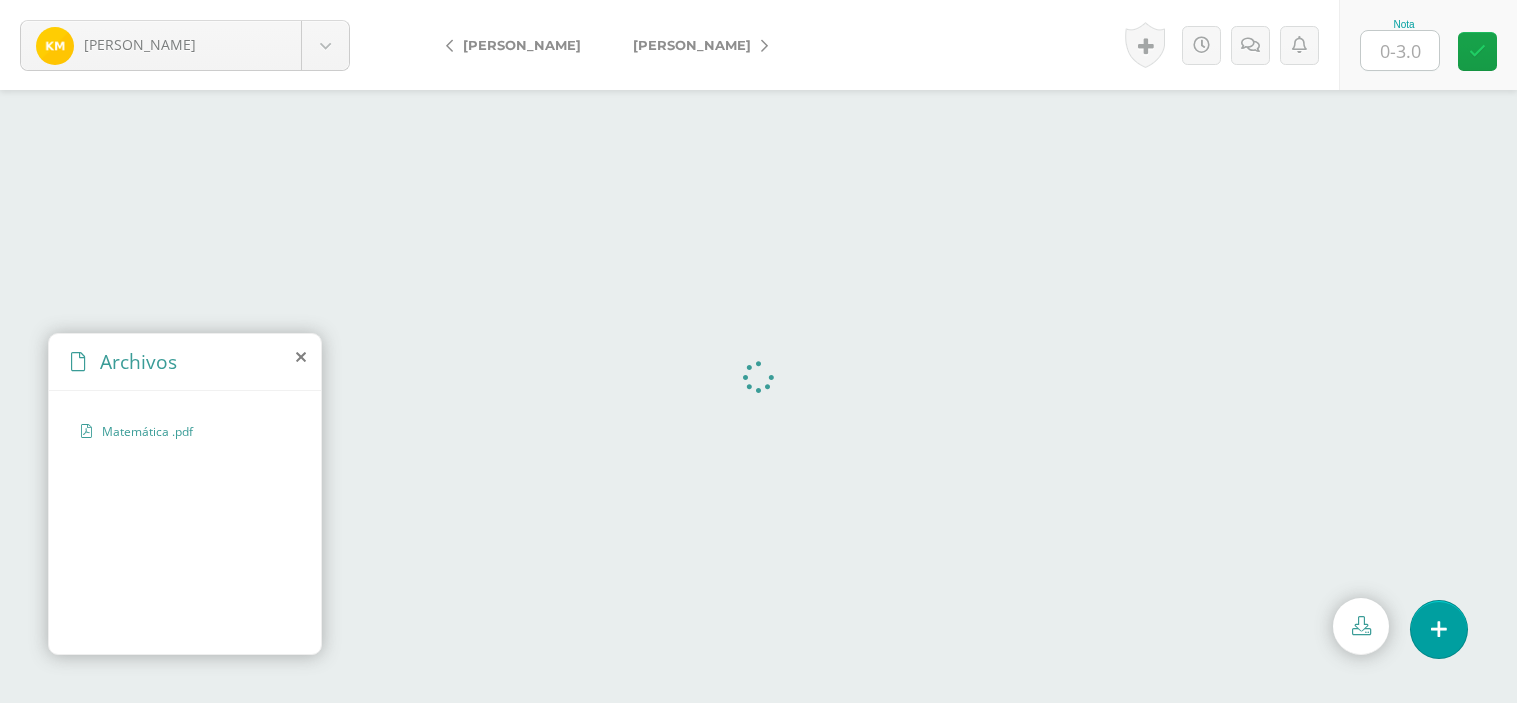 scroll, scrollTop: 0, scrollLeft: 0, axis: both 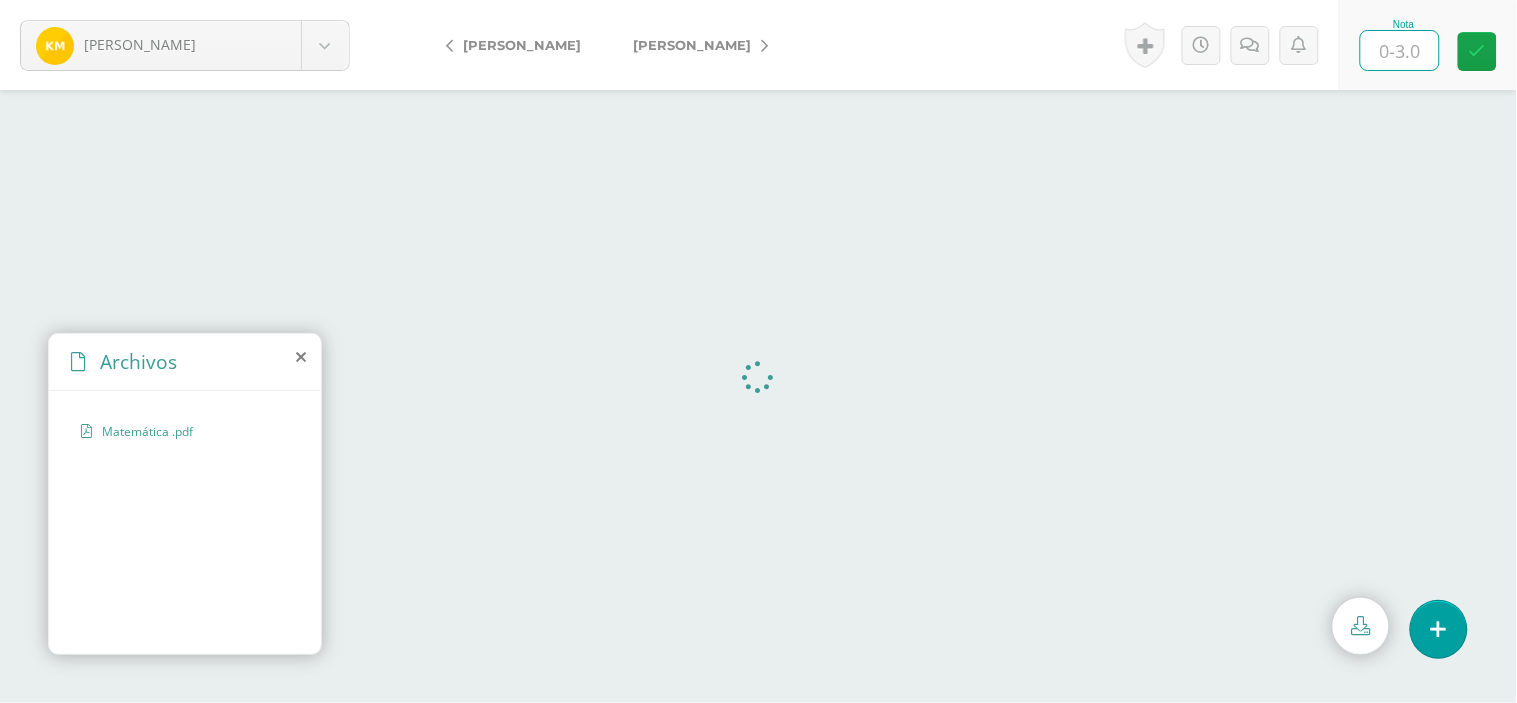 click at bounding box center [1400, 50] 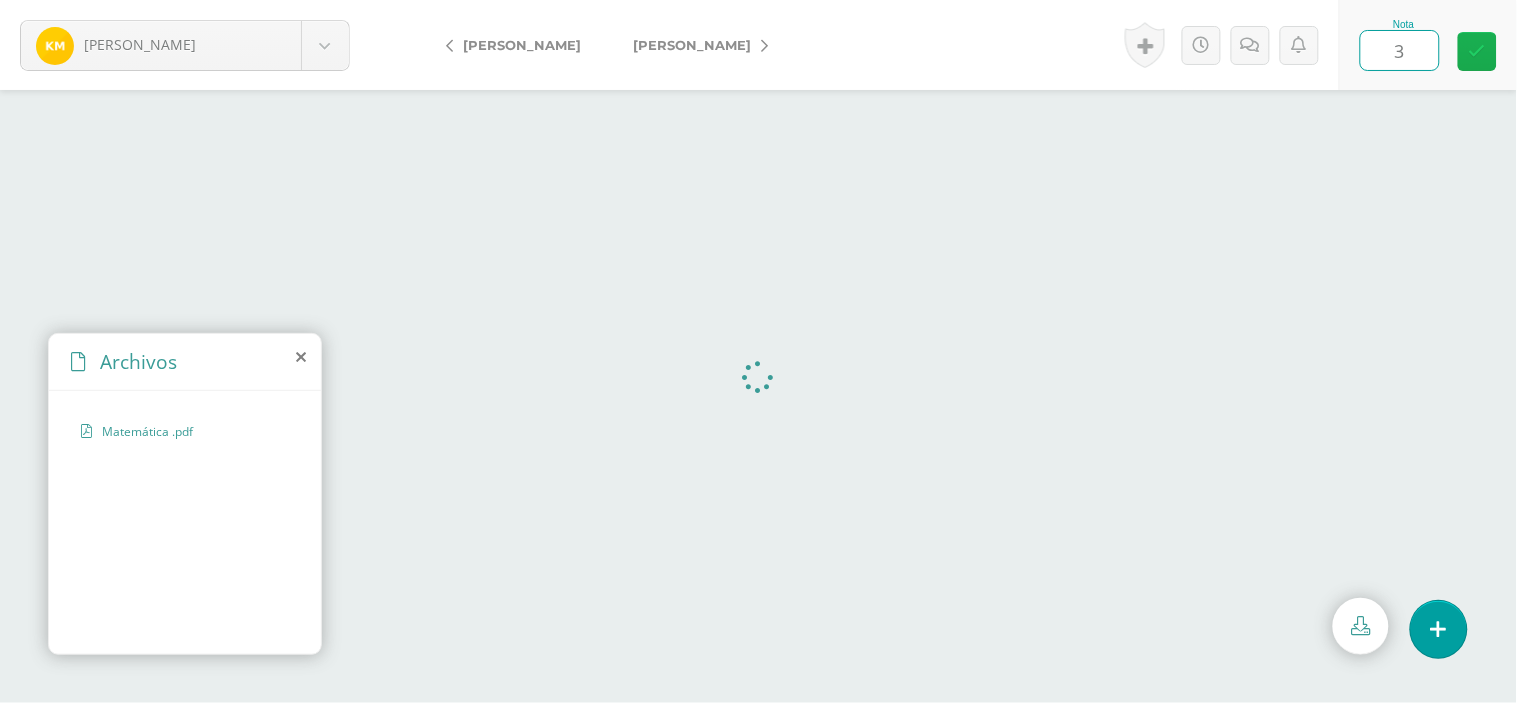 click at bounding box center [1477, 51] 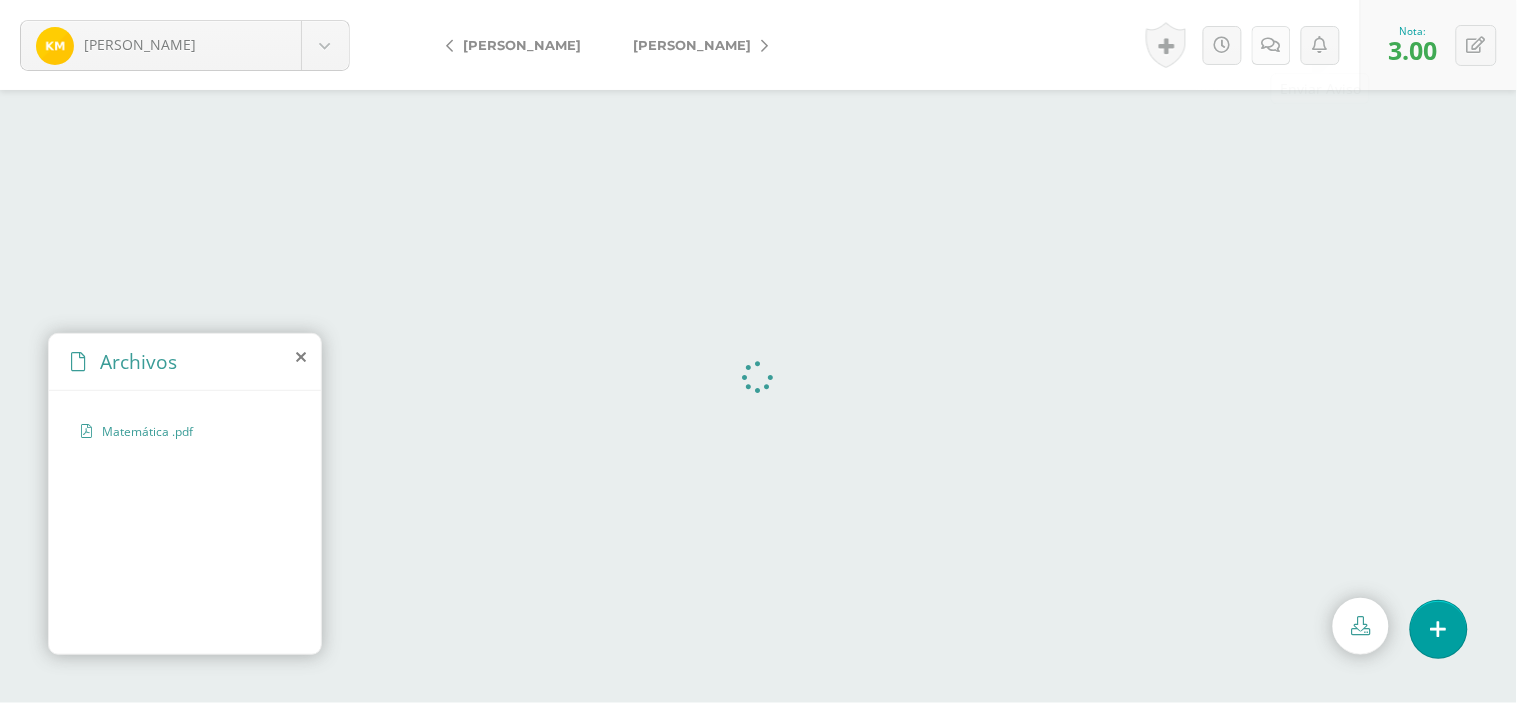 click at bounding box center [1271, 45] 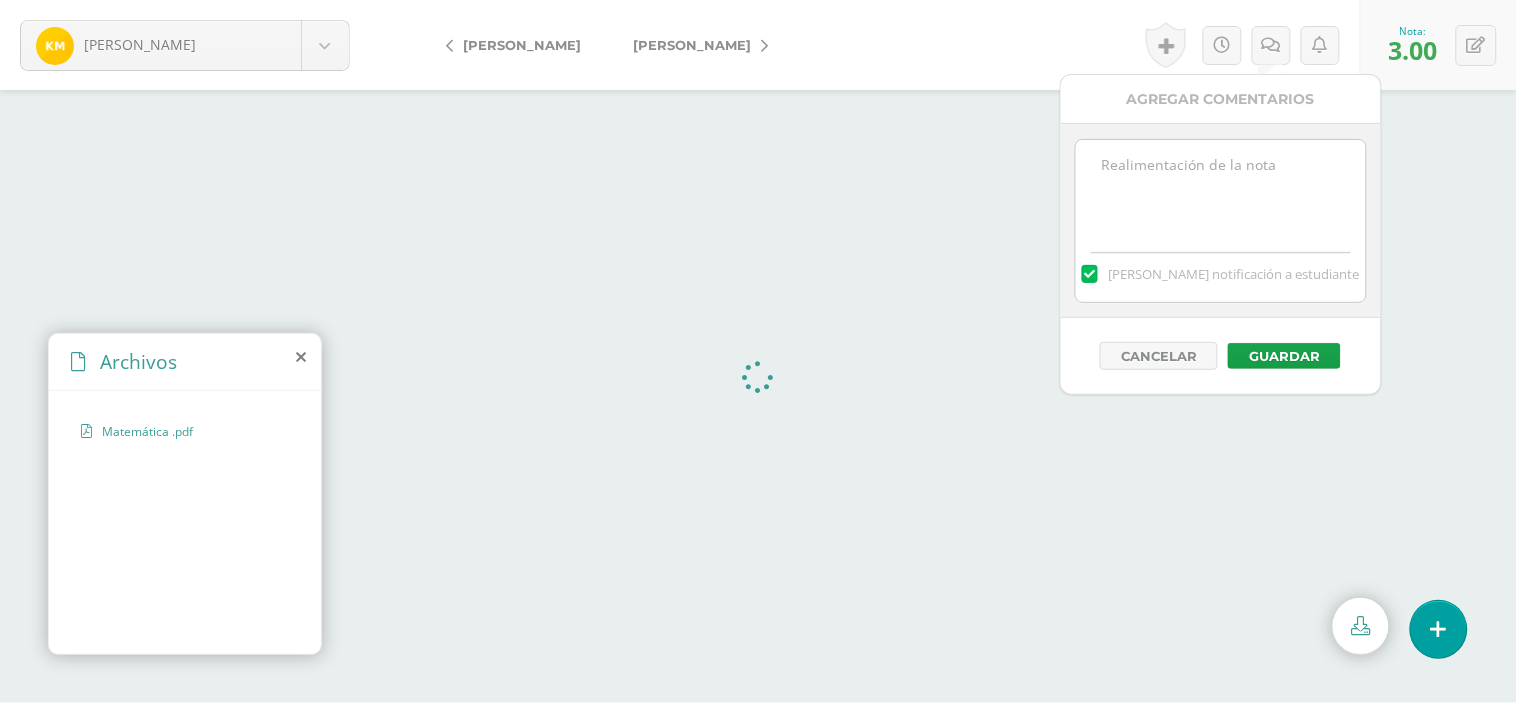 click at bounding box center (1220, 190) 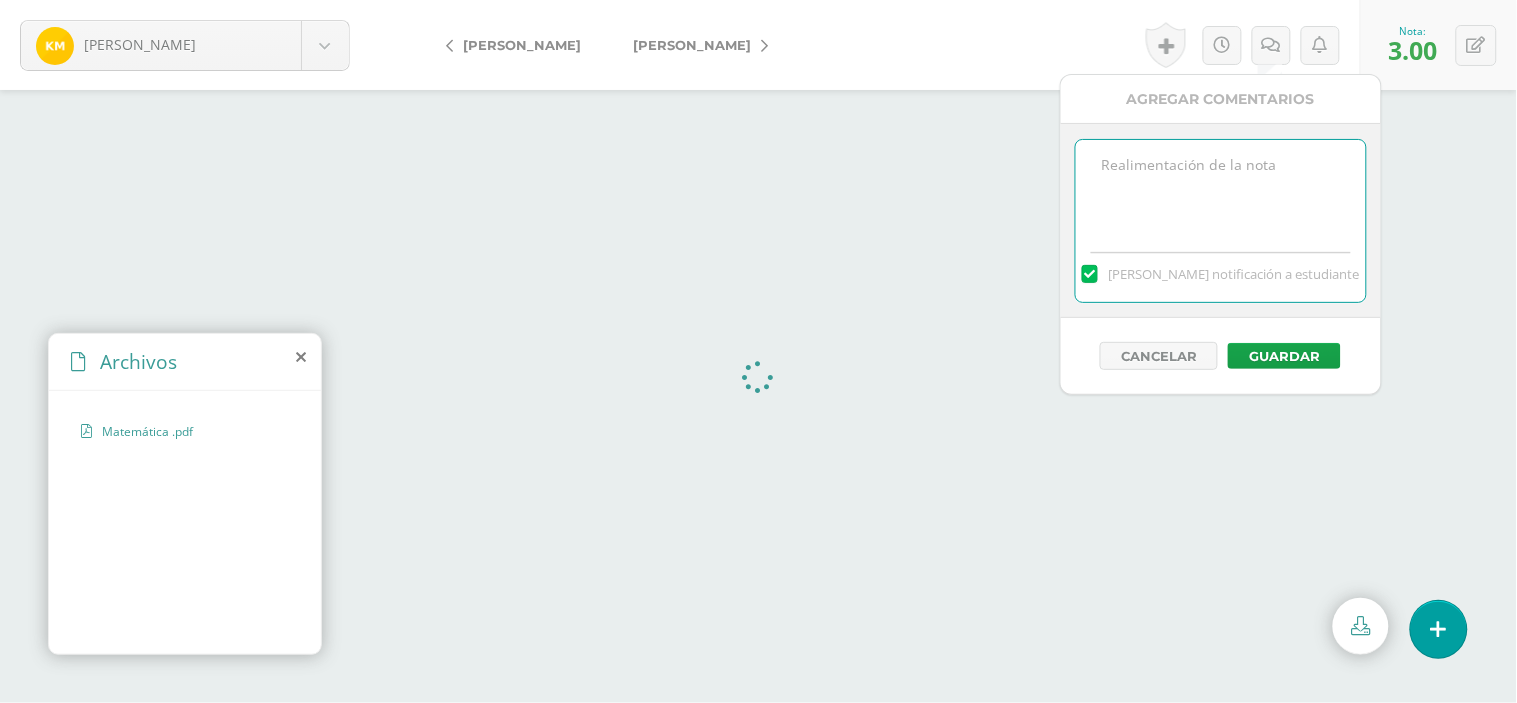click at bounding box center [1220, 190] 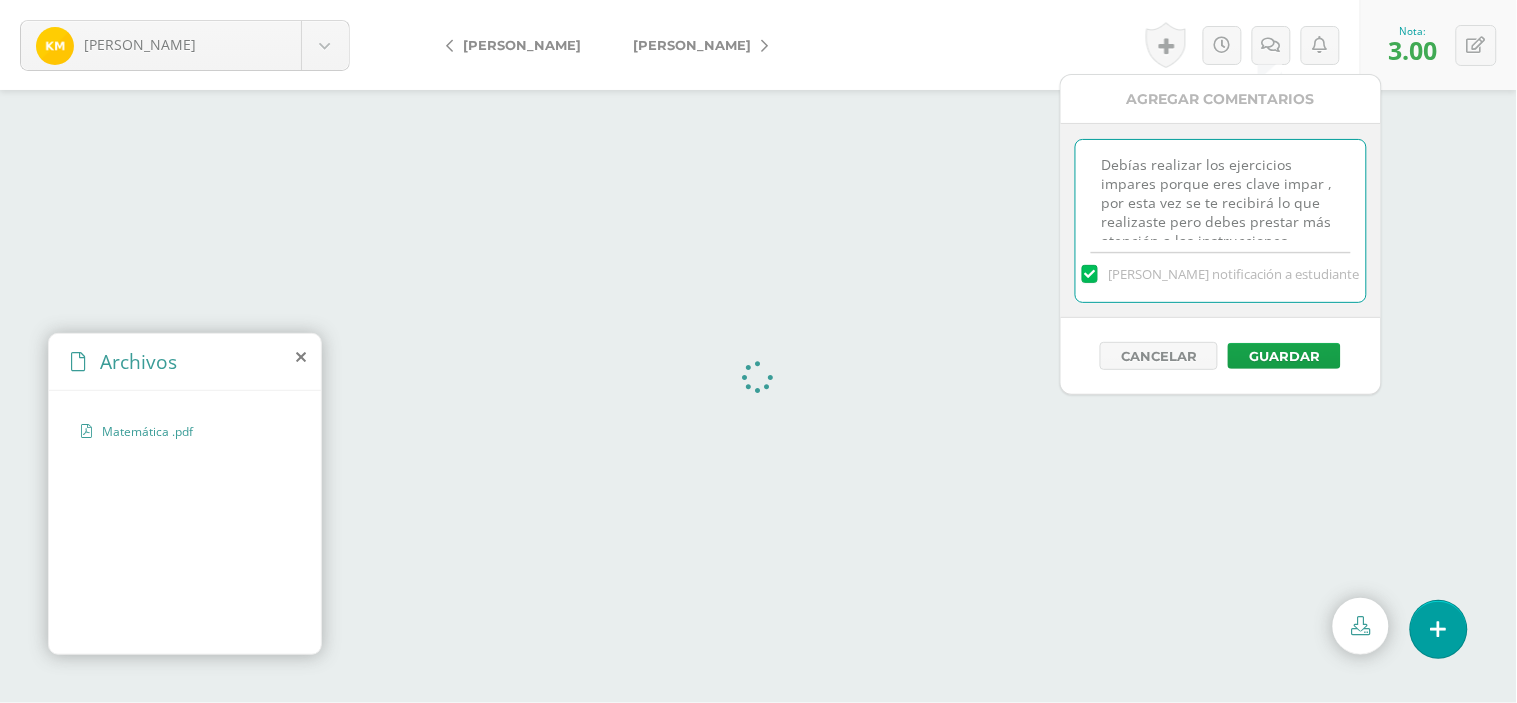 scroll, scrollTop: 10, scrollLeft: 0, axis: vertical 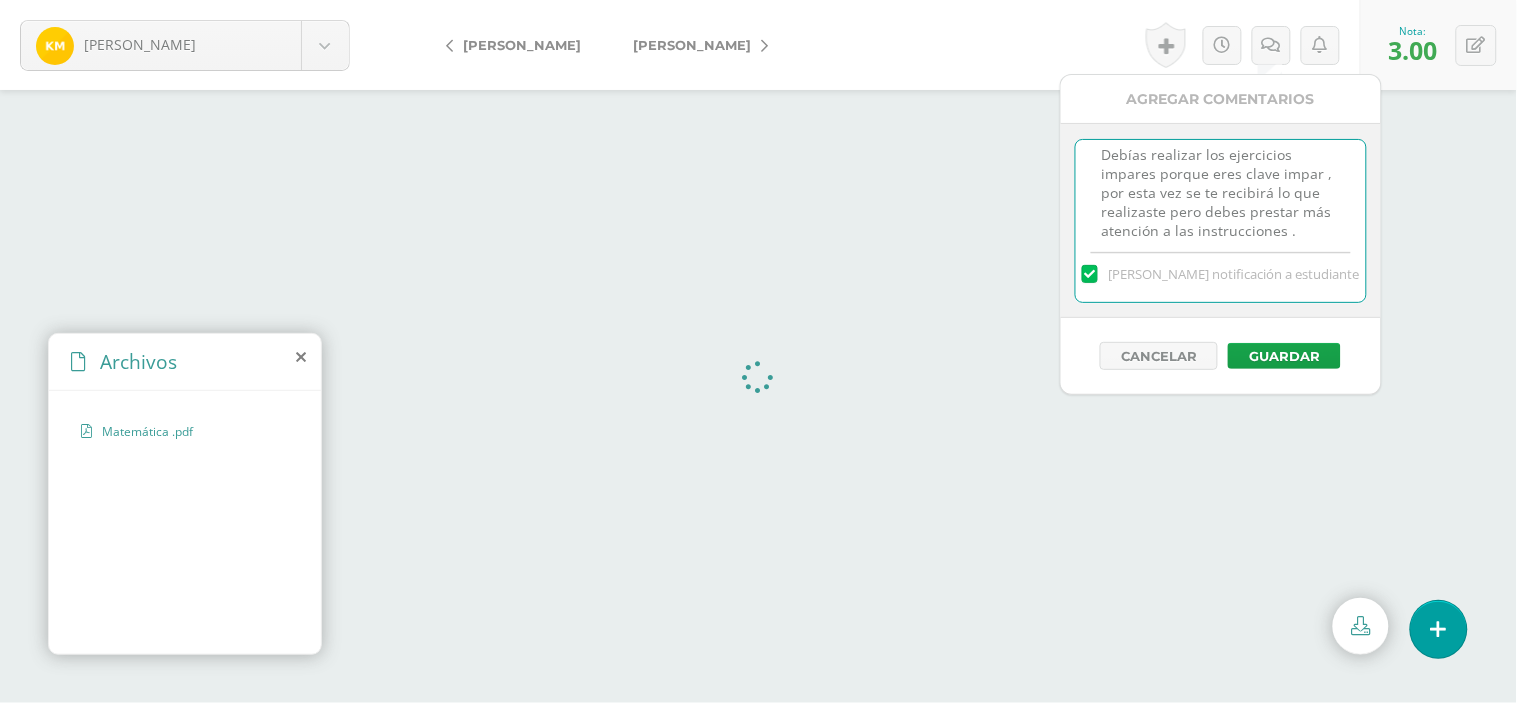 click on "Debías realizar los ejercicios impares porque eres clave impar , por esta vez se te recibirá lo que realizaste pero debes prestar más atención a las instrucciones ." at bounding box center [1220, 190] 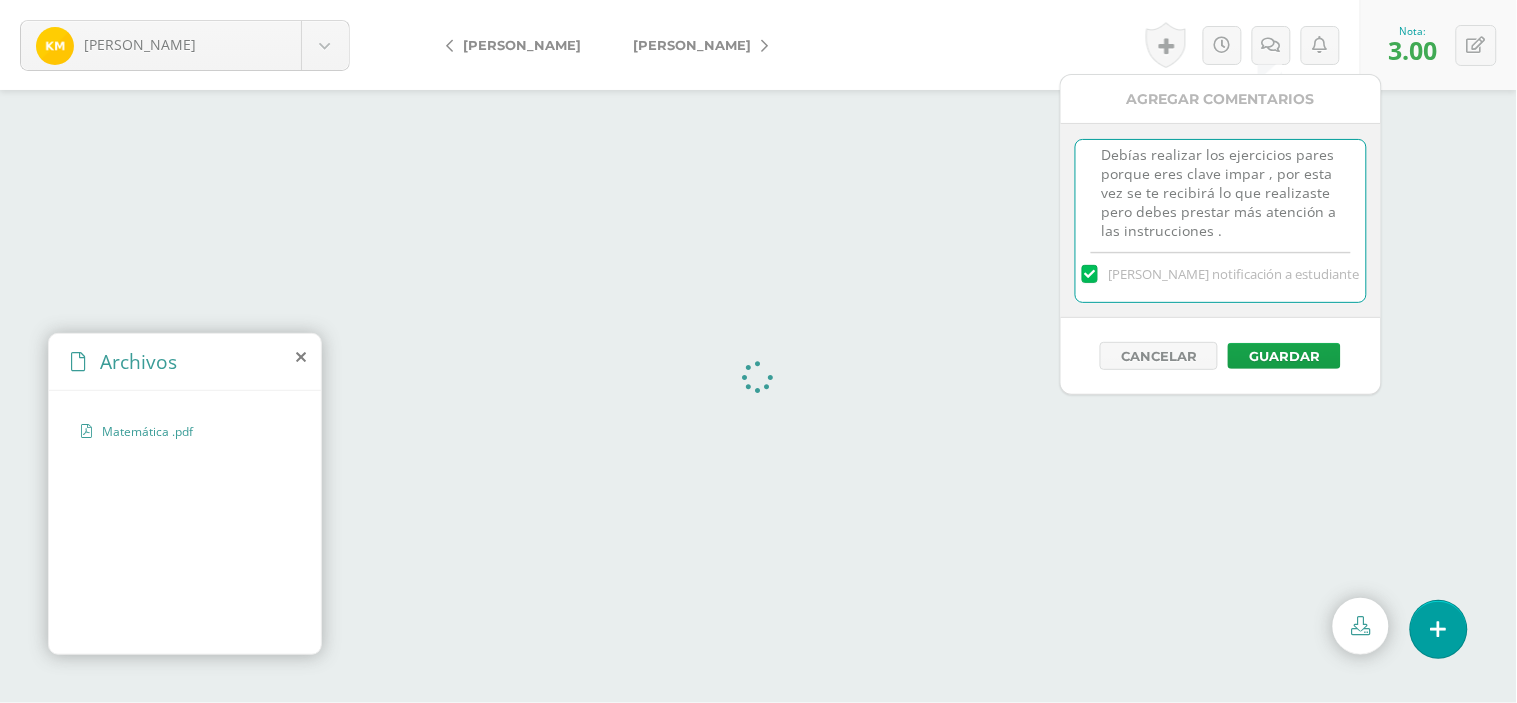 click on "Debías realizar los ejercicios pares porque eres clave impar , por esta vez se te recibirá lo que realizaste pero debes prestar más atención a las instrucciones ." at bounding box center [1220, 190] 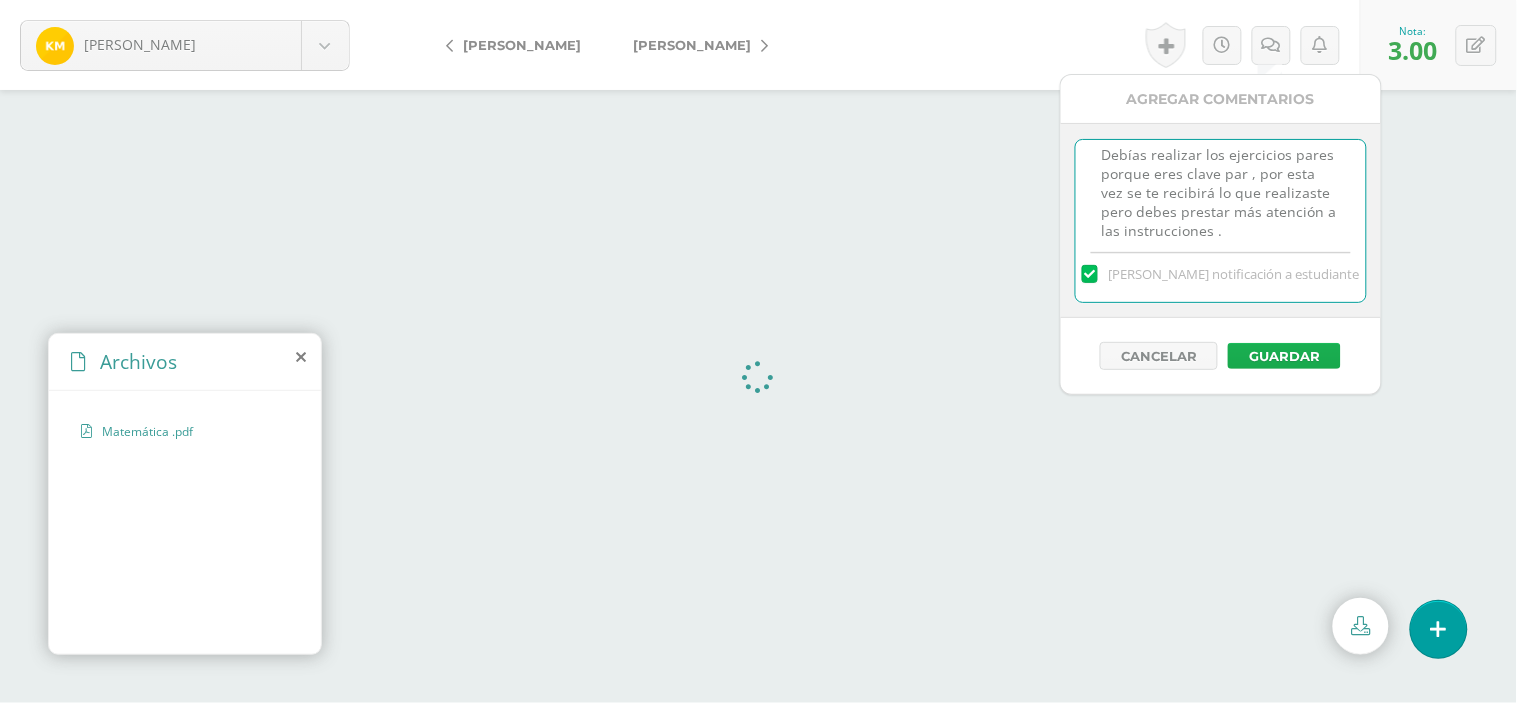 type on "Debías realizar los ejercicios pares porque eres clave par , por esta vez se te recibirá lo que realizaste pero debes prestar más atención a las instrucciones ." 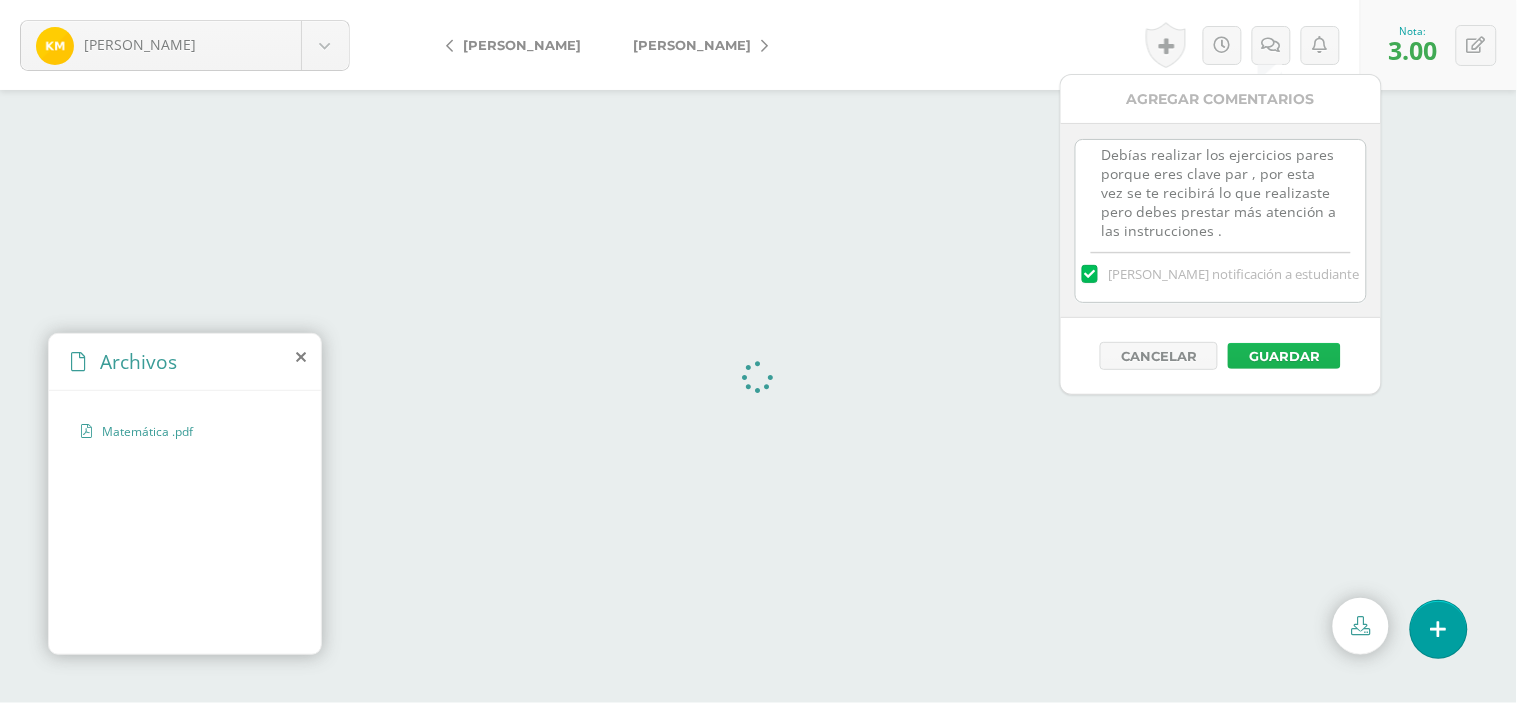 click on "Guardar" at bounding box center (1284, 356) 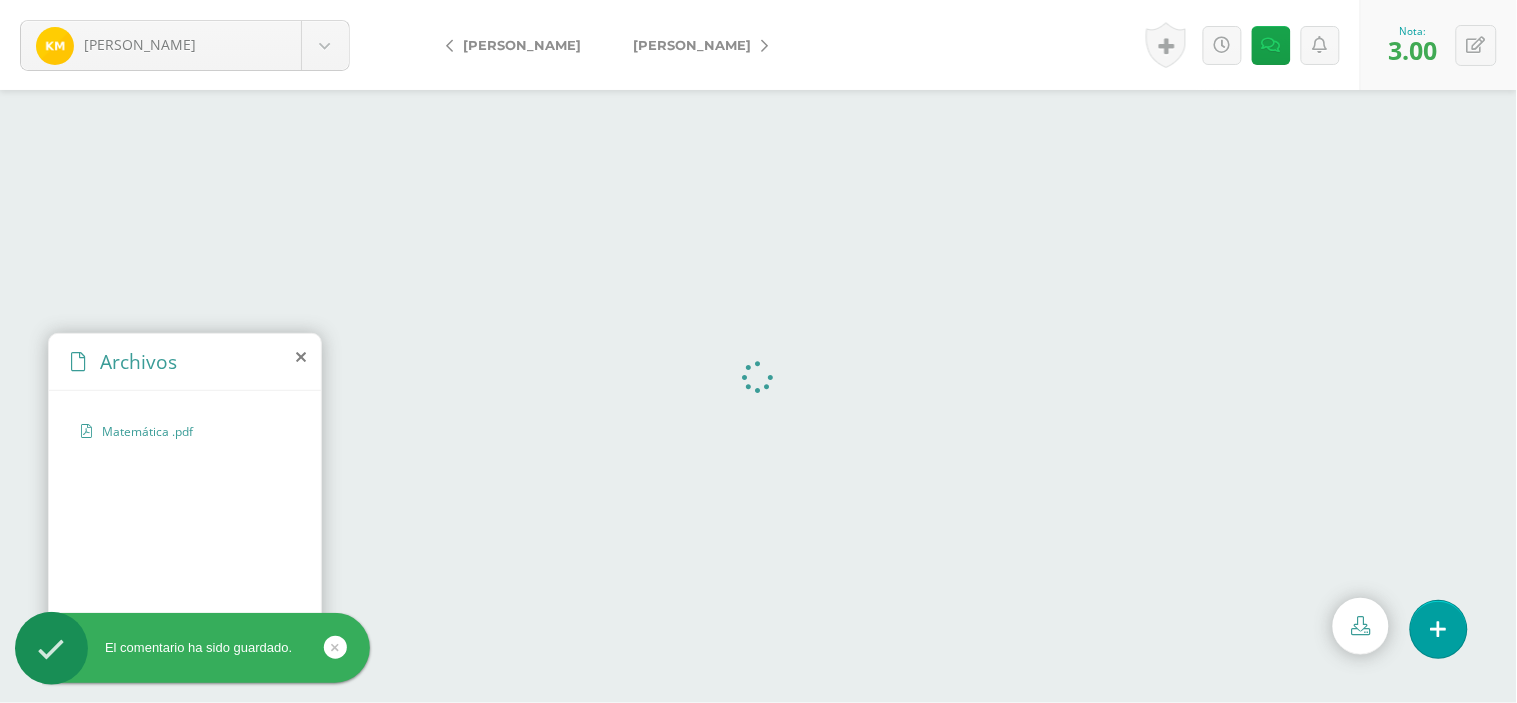 click on "[PERSON_NAME]" at bounding box center (695, 45) 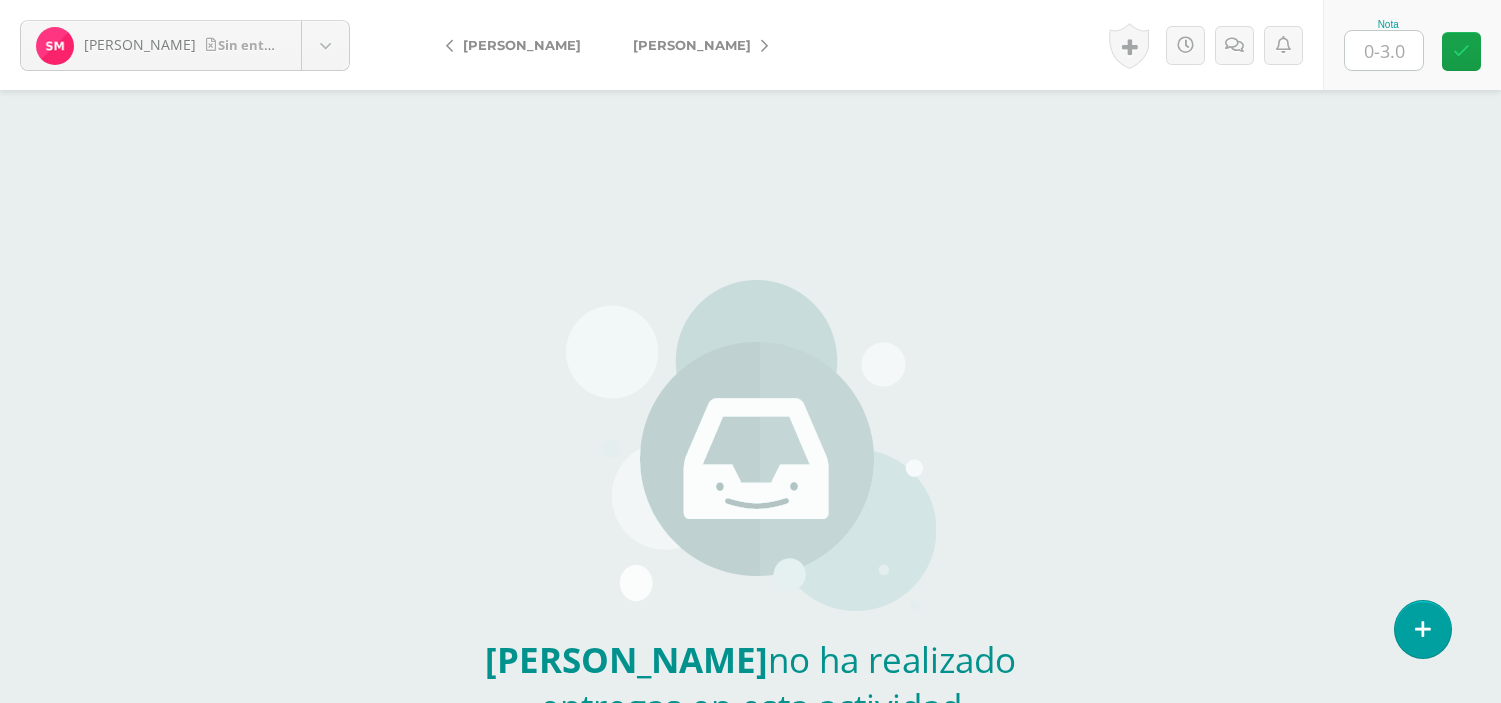 scroll, scrollTop: 0, scrollLeft: 0, axis: both 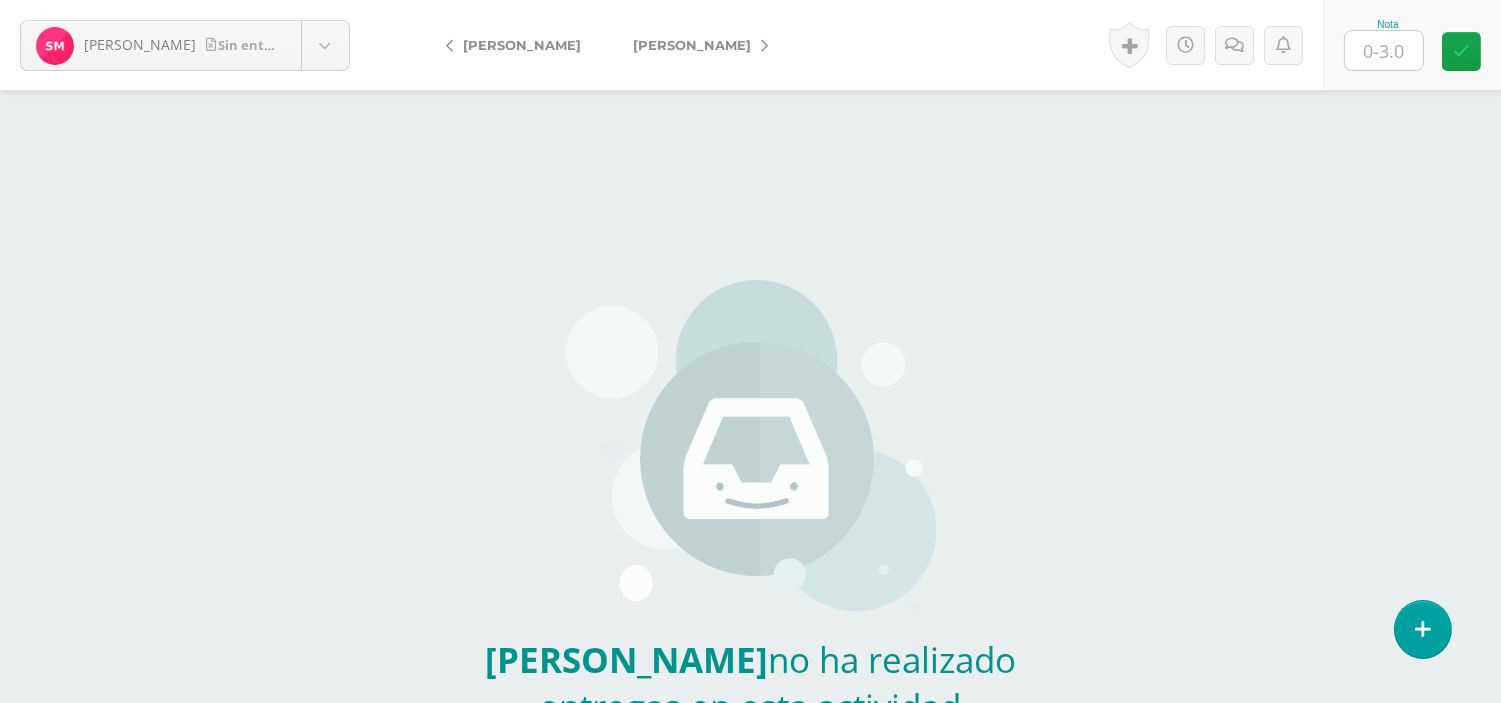 click at bounding box center [1384, 50] 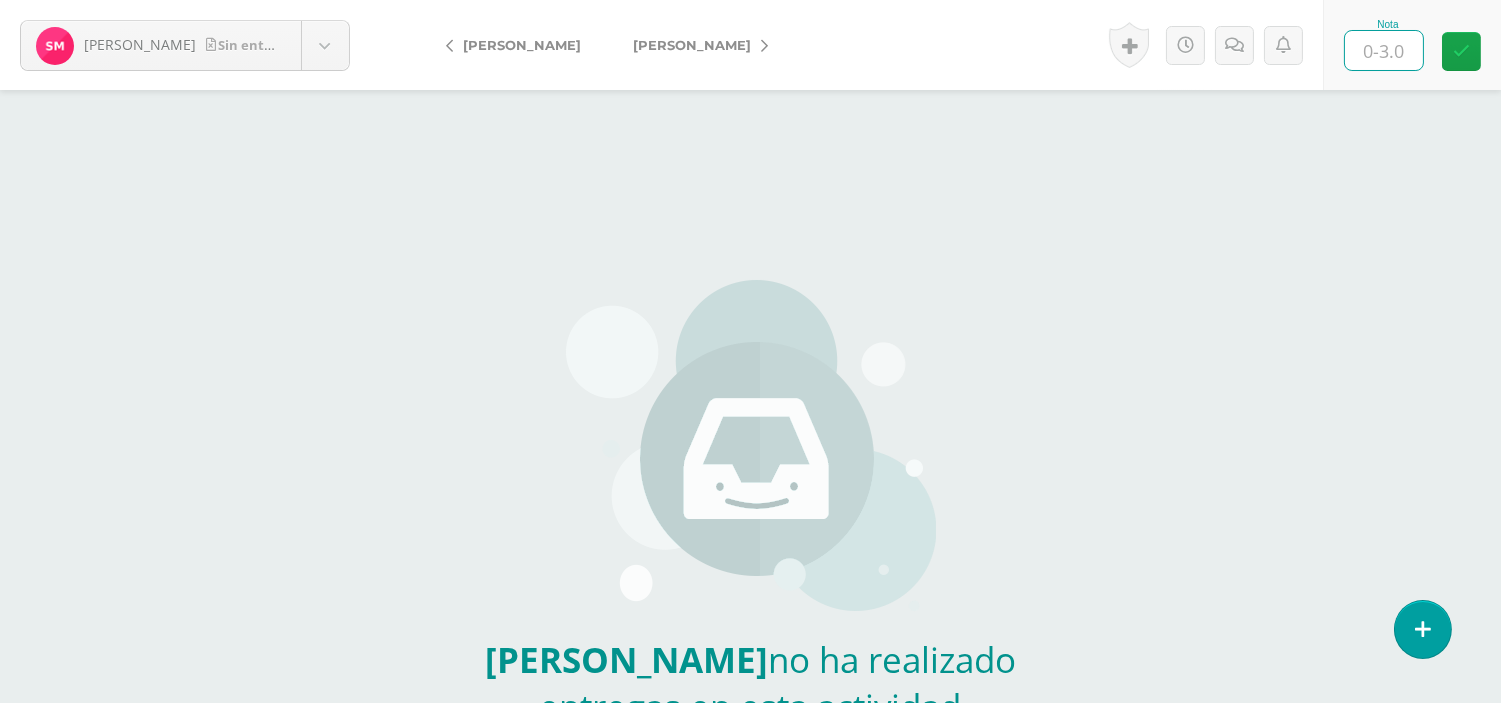 type on "0" 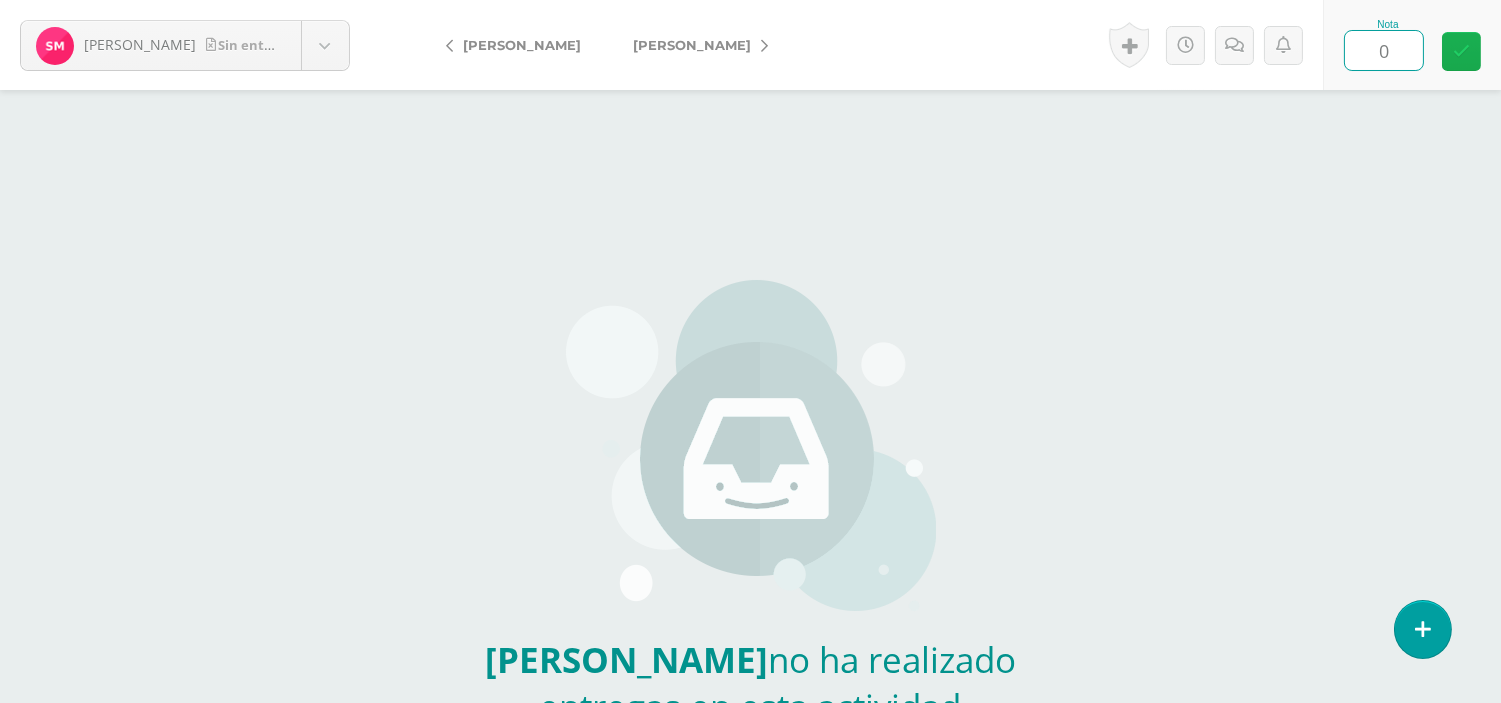 click at bounding box center (1461, 51) 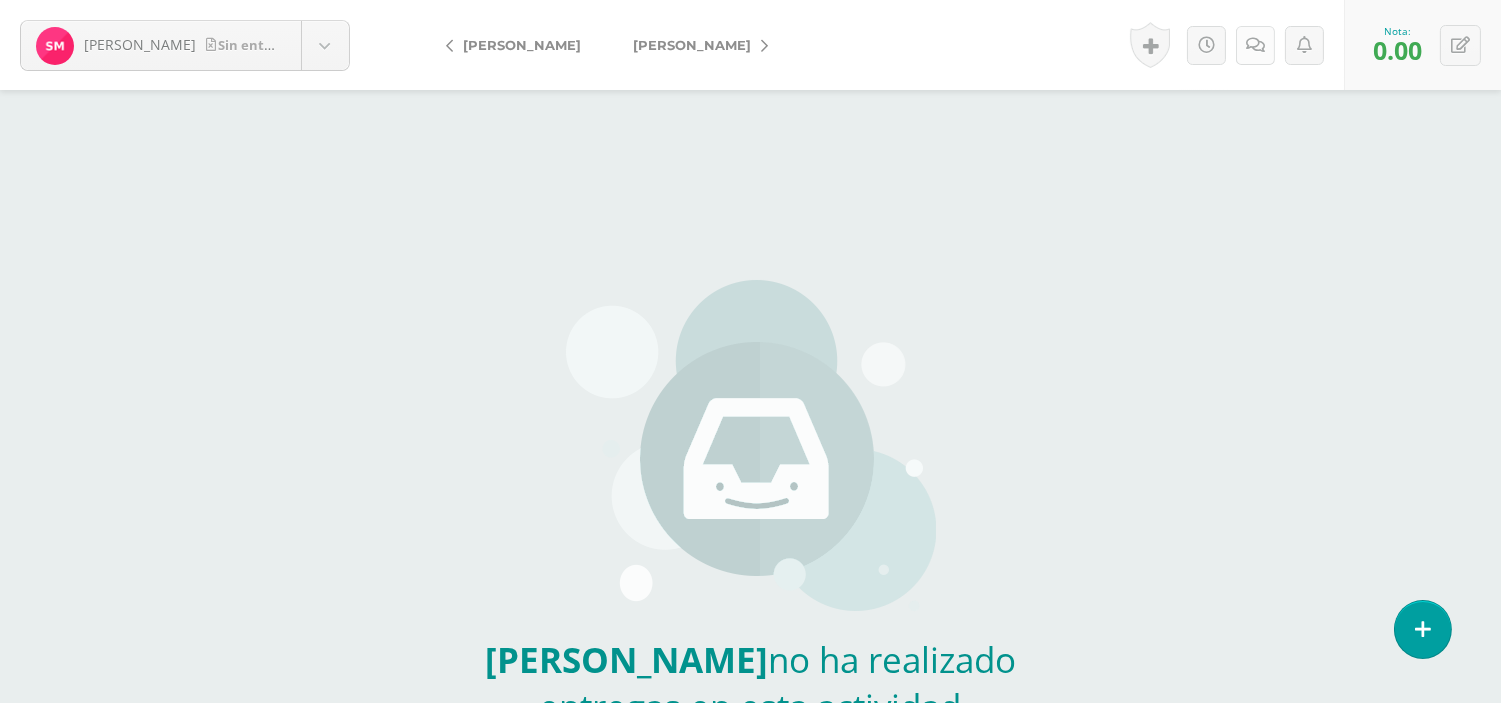 click at bounding box center (1255, 45) 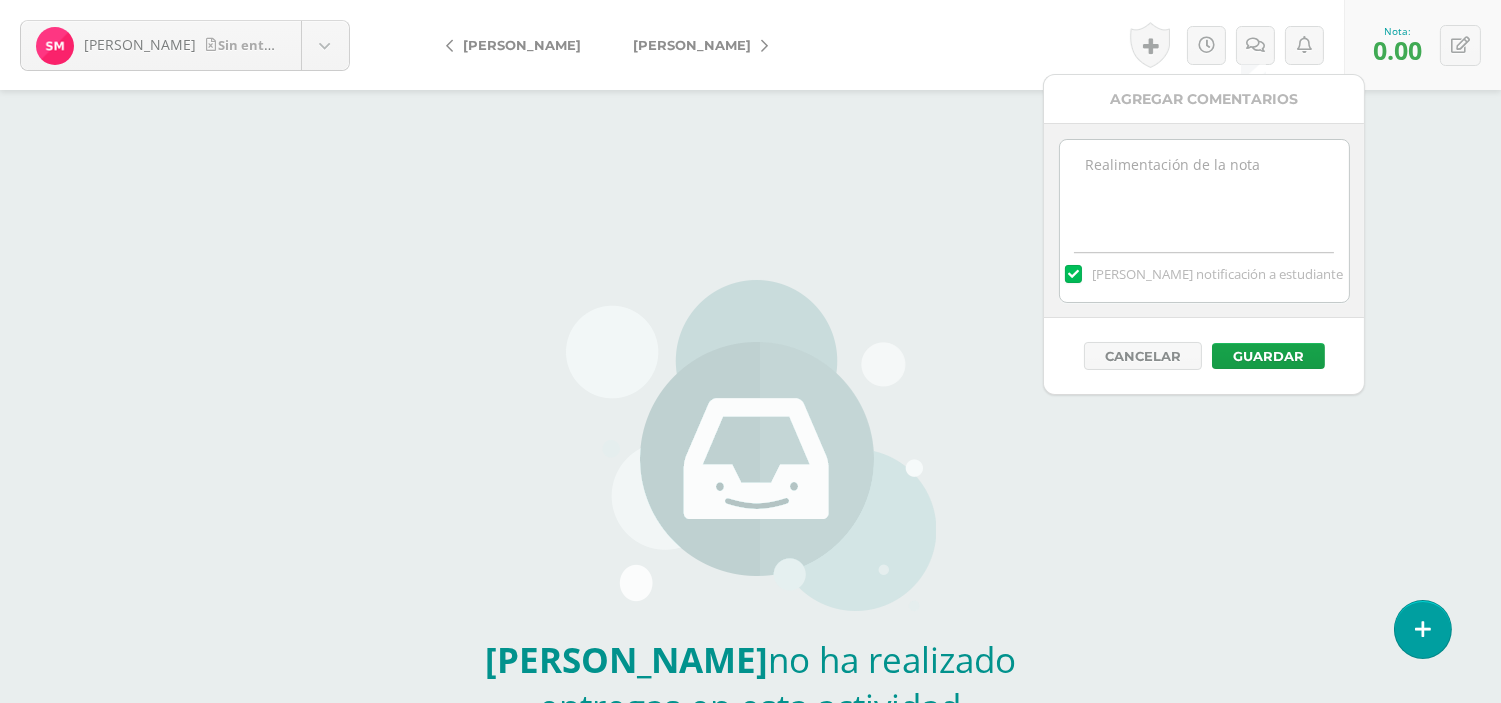 click at bounding box center (1204, 190) 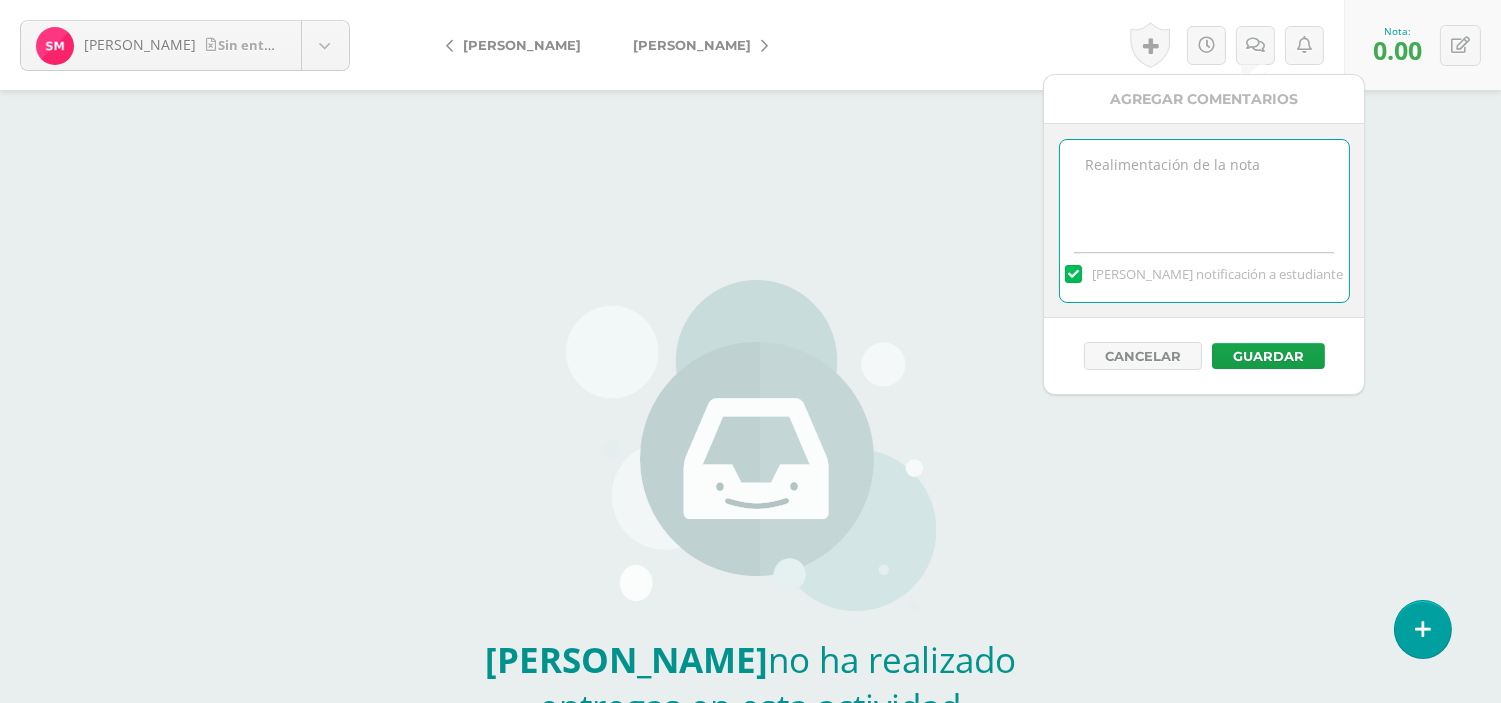 paste on "Buenas tardes no entregó la actividad  de aprendizaje , trabajada de manera virtual . Por favor hacerla se le recibirá sobre la mitad del punteo el próximo día de clases." 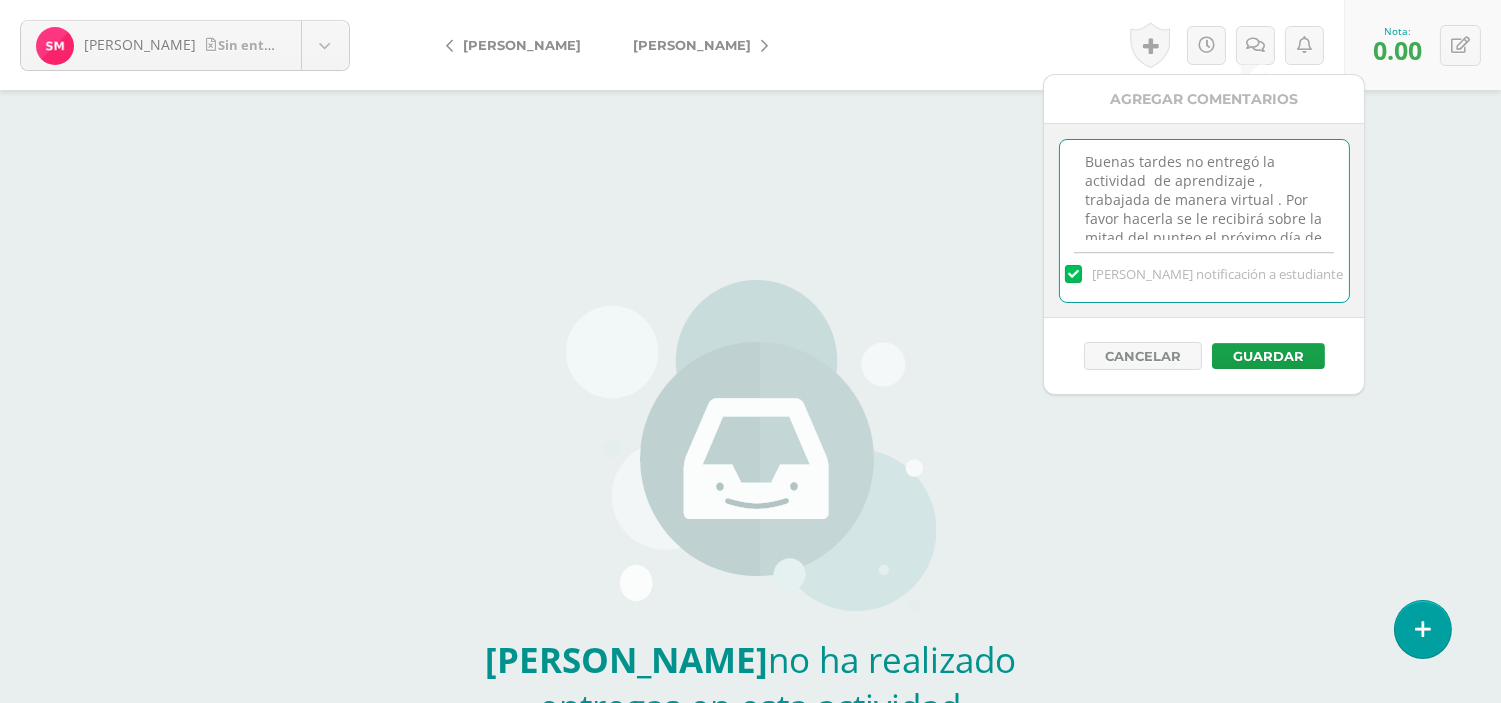 scroll, scrollTop: 0, scrollLeft: 0, axis: both 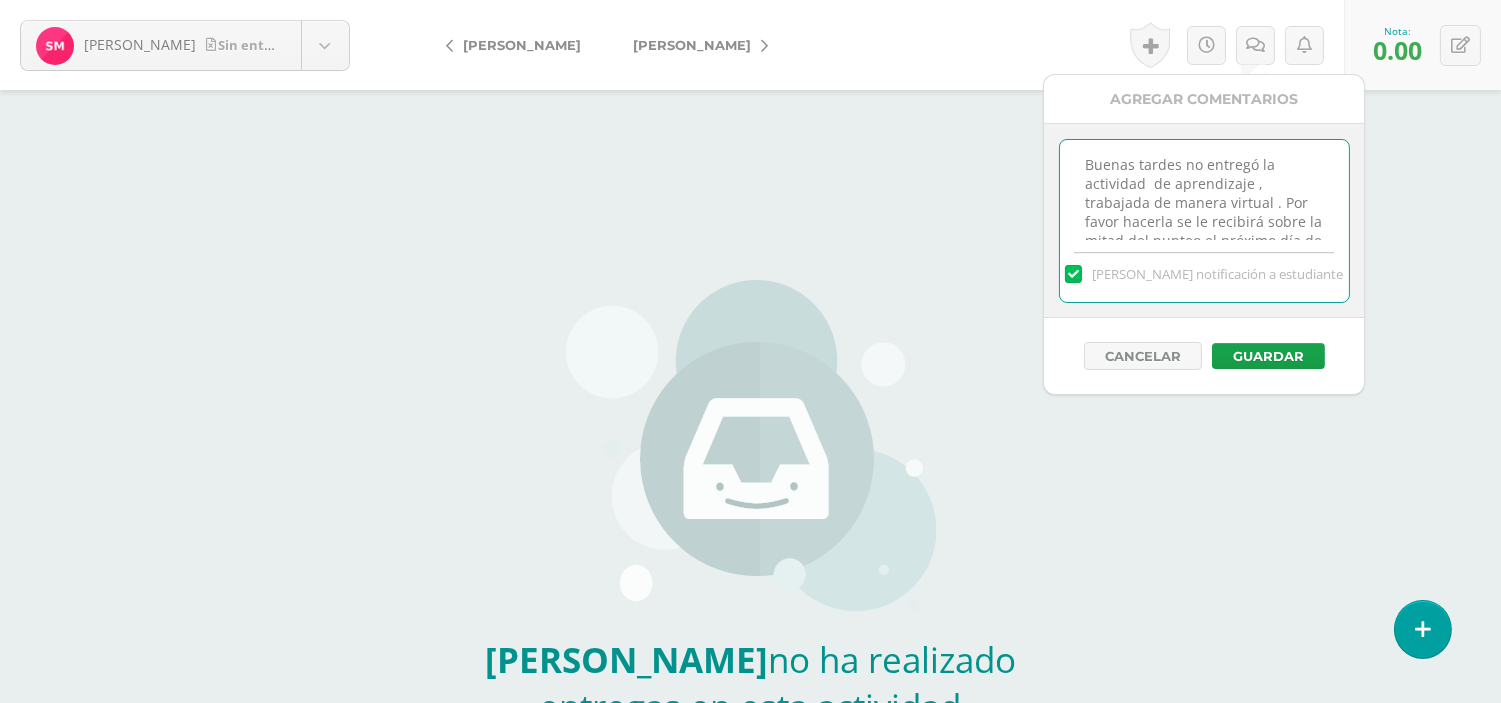 drag, startPoint x: 1177, startPoint y: 167, endPoint x: 1065, endPoint y: 168, distance: 112.00446 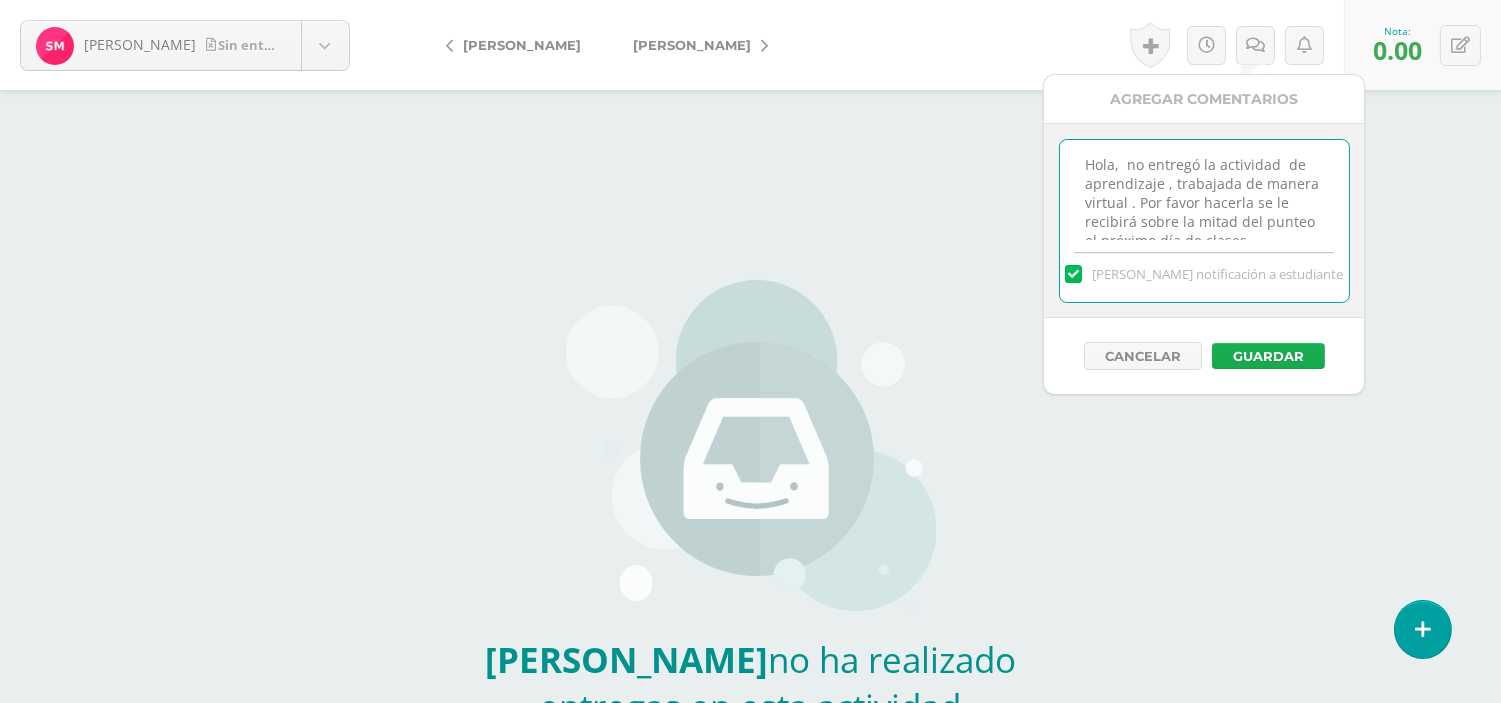 type on "Hola,  no entregó la actividad  de aprendizaje , trabajada de manera virtual . Por favor hacerla se le recibirá sobre la mitad del punteo el próximo día de clases." 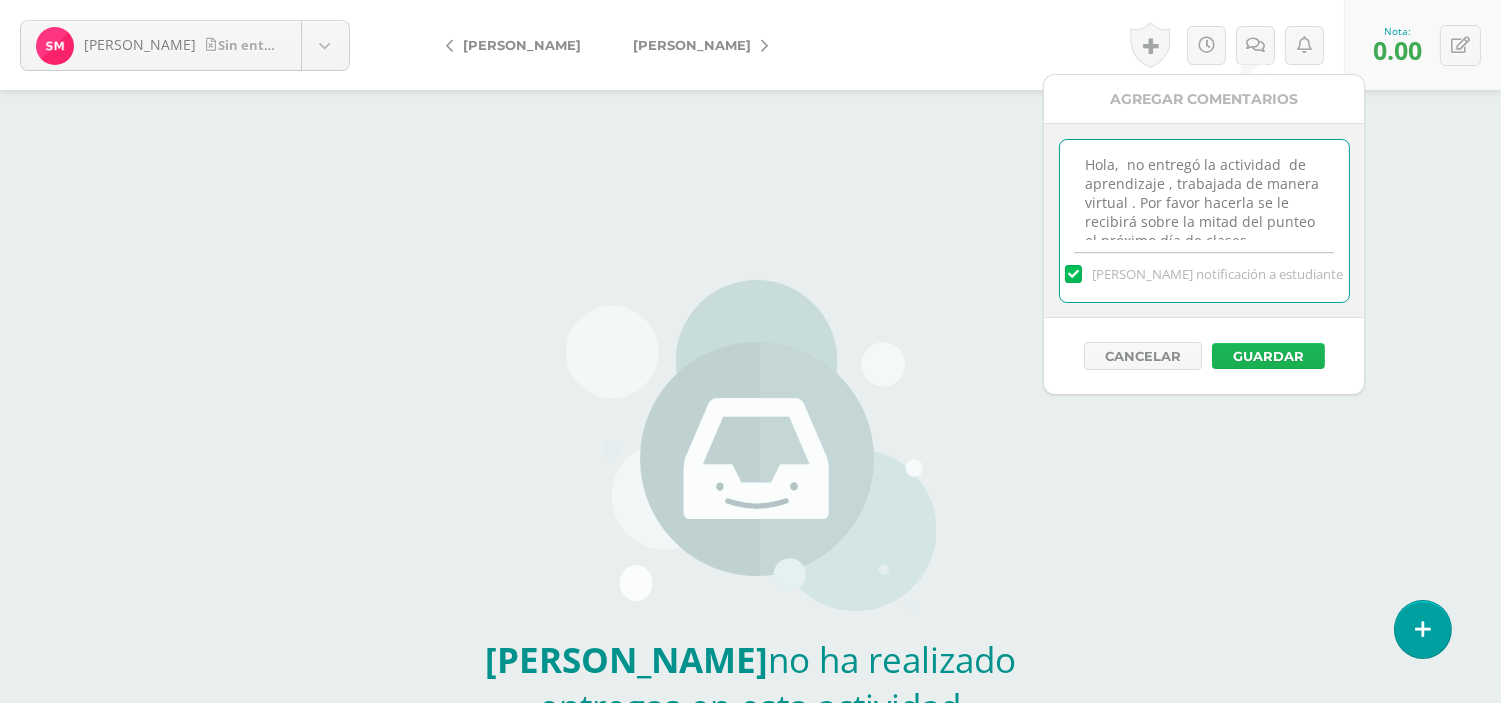 click on "Guardar" at bounding box center (1268, 356) 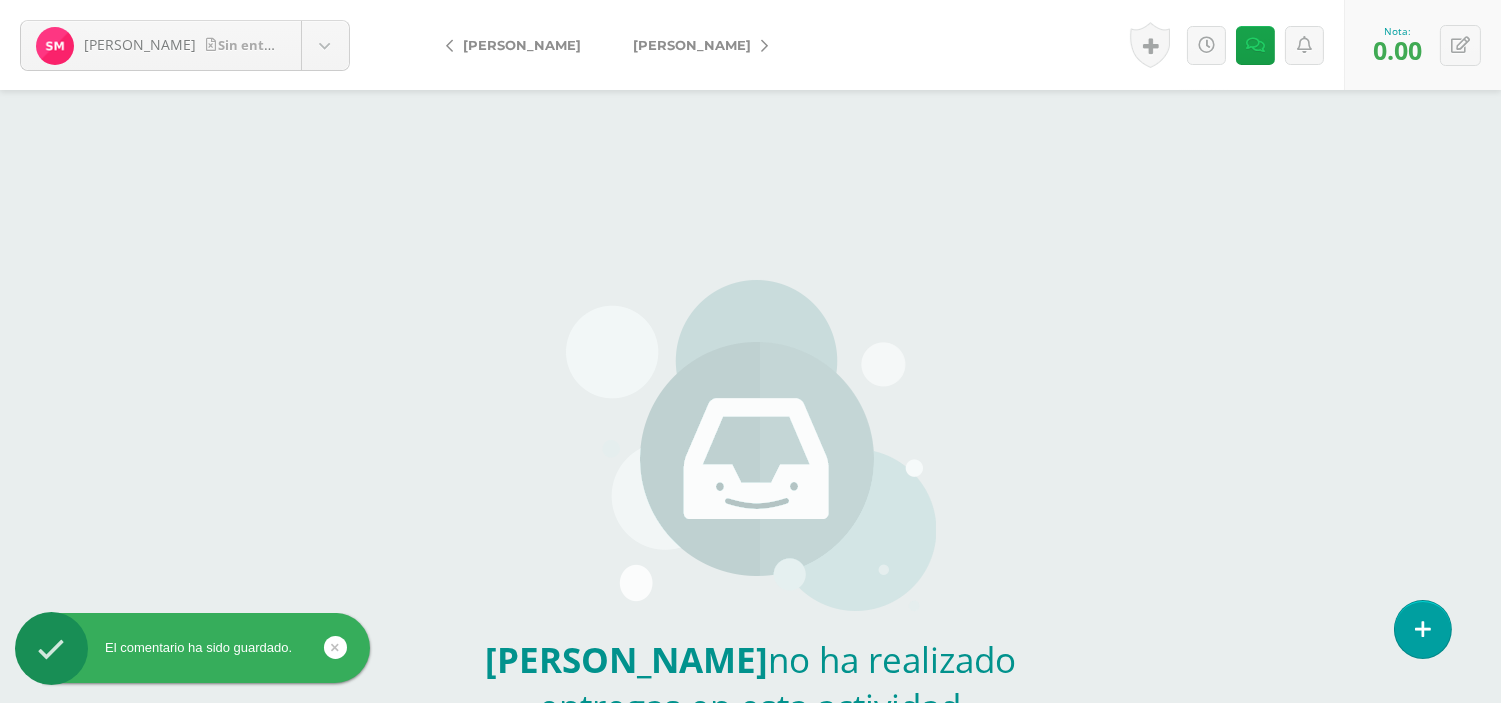 click on "[PERSON_NAME]" at bounding box center [692, 45] 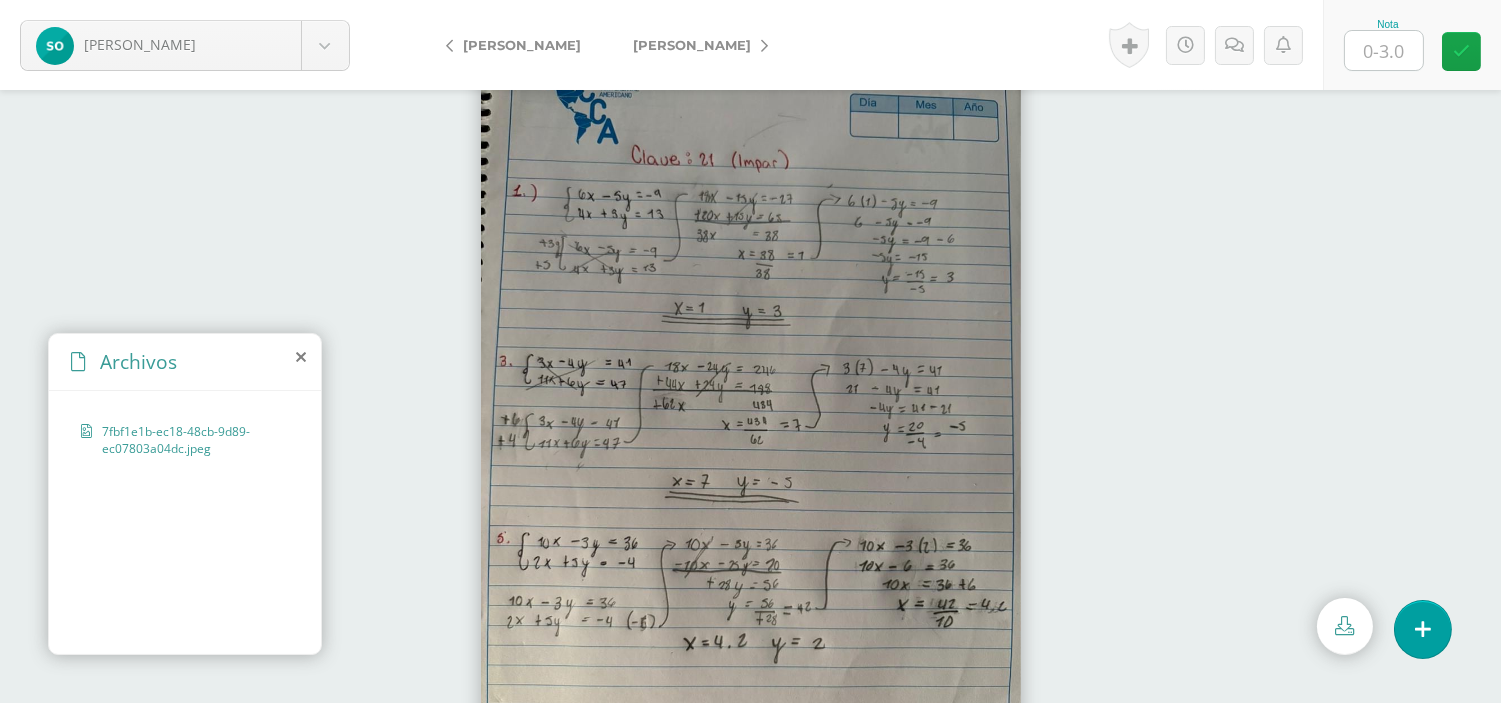scroll, scrollTop: 53, scrollLeft: 0, axis: vertical 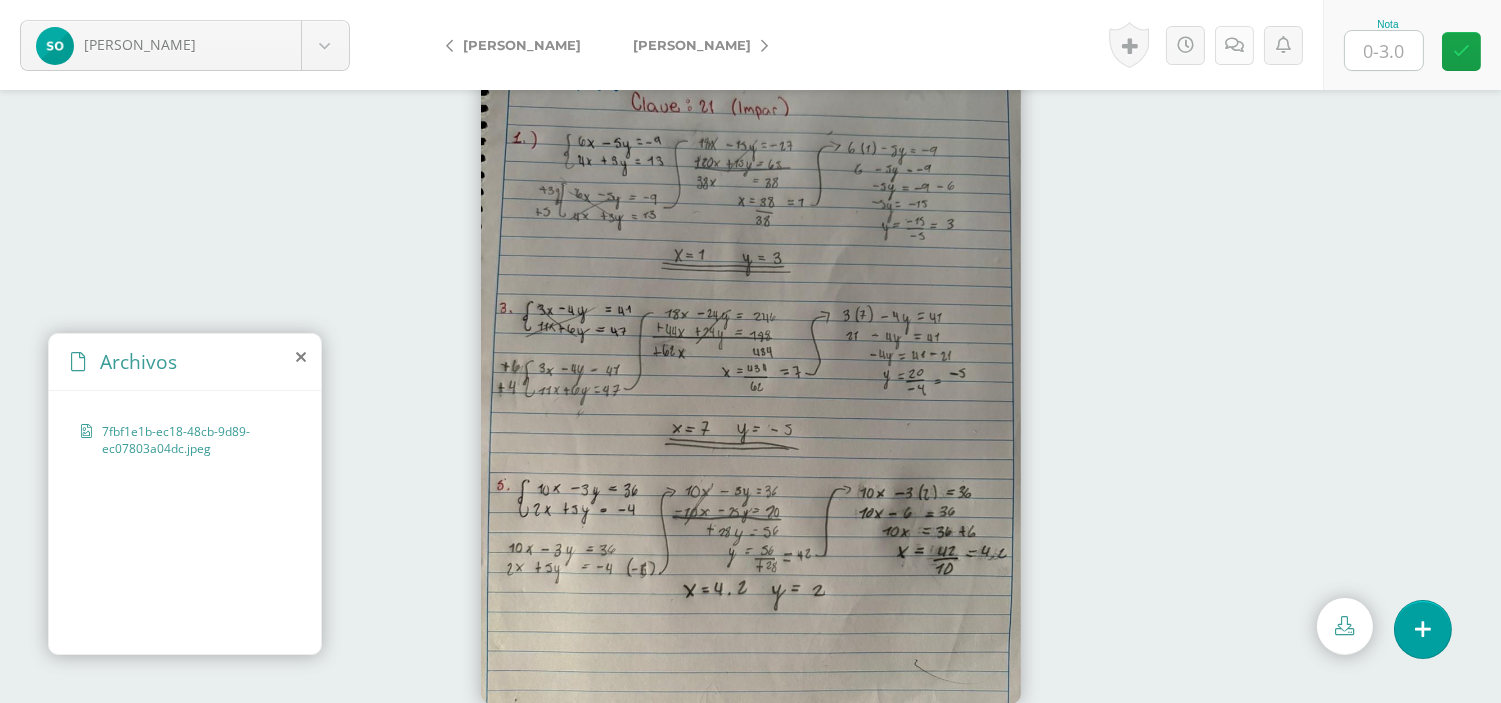 click at bounding box center (1234, 45) 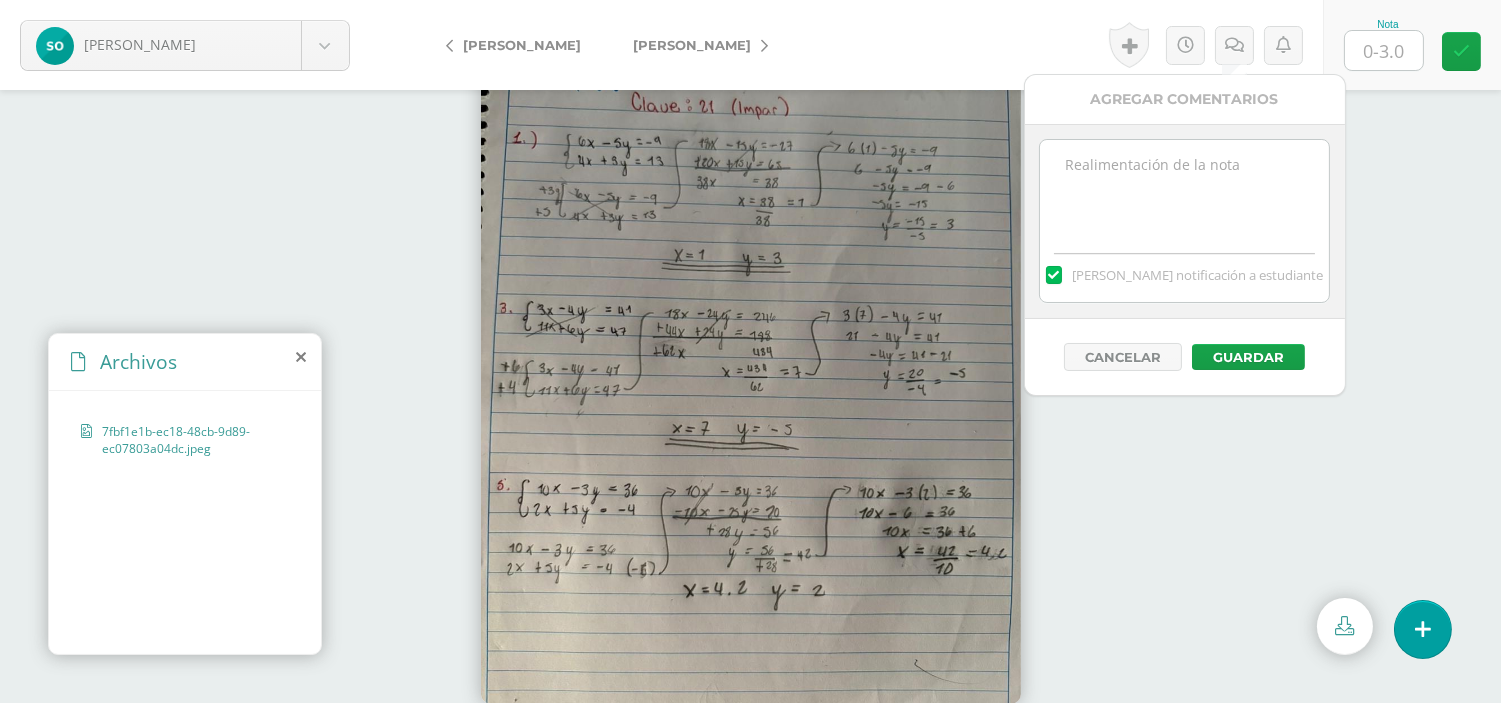 click at bounding box center [1184, 190] 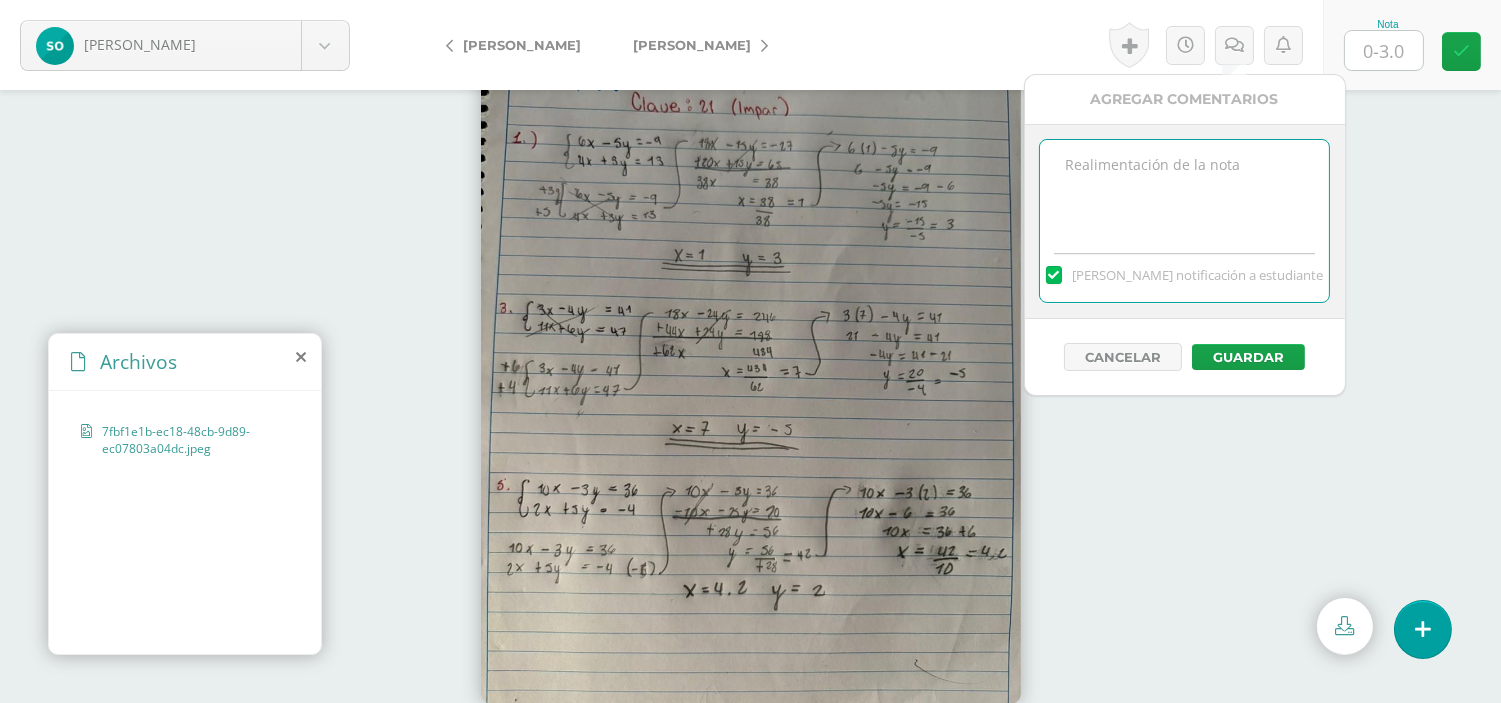 paste on "Buenas tardes no entregó la actividad  de aprendizaje , trabajada de manera virtual . Por favor hacerla se le recibirá sobre la mitad del punteo el próximo día de clases." 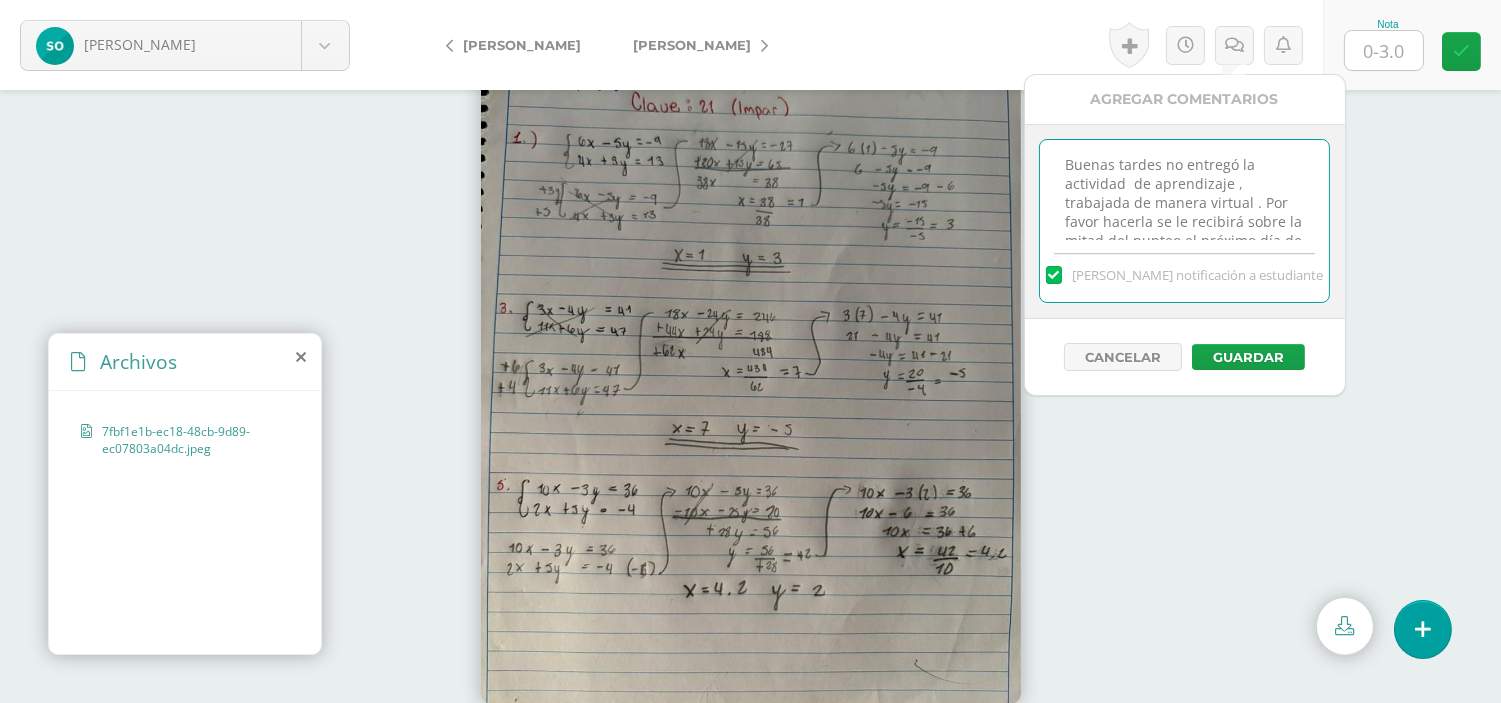 scroll, scrollTop: 43, scrollLeft: 0, axis: vertical 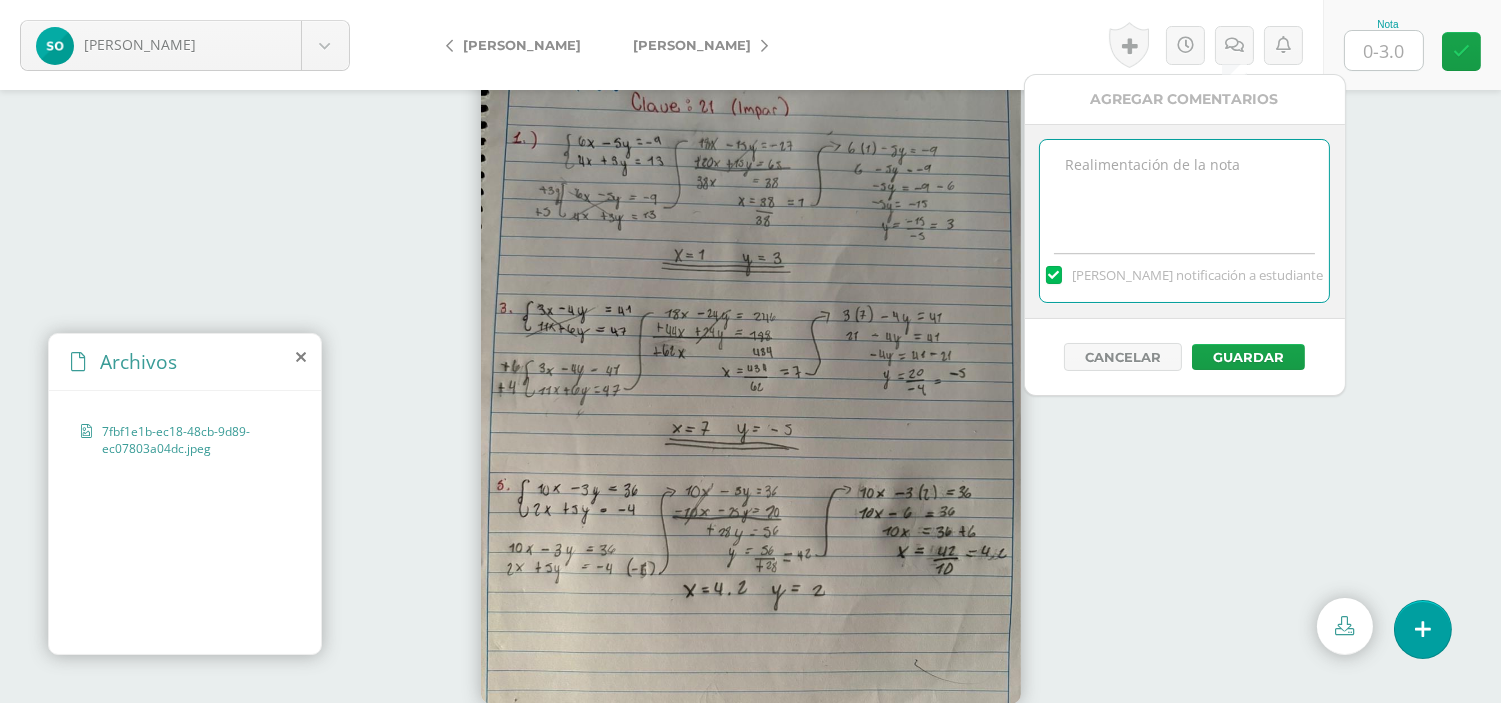 click on "[PERSON_NAME] notificación a estudiante" at bounding box center [1185, 221] 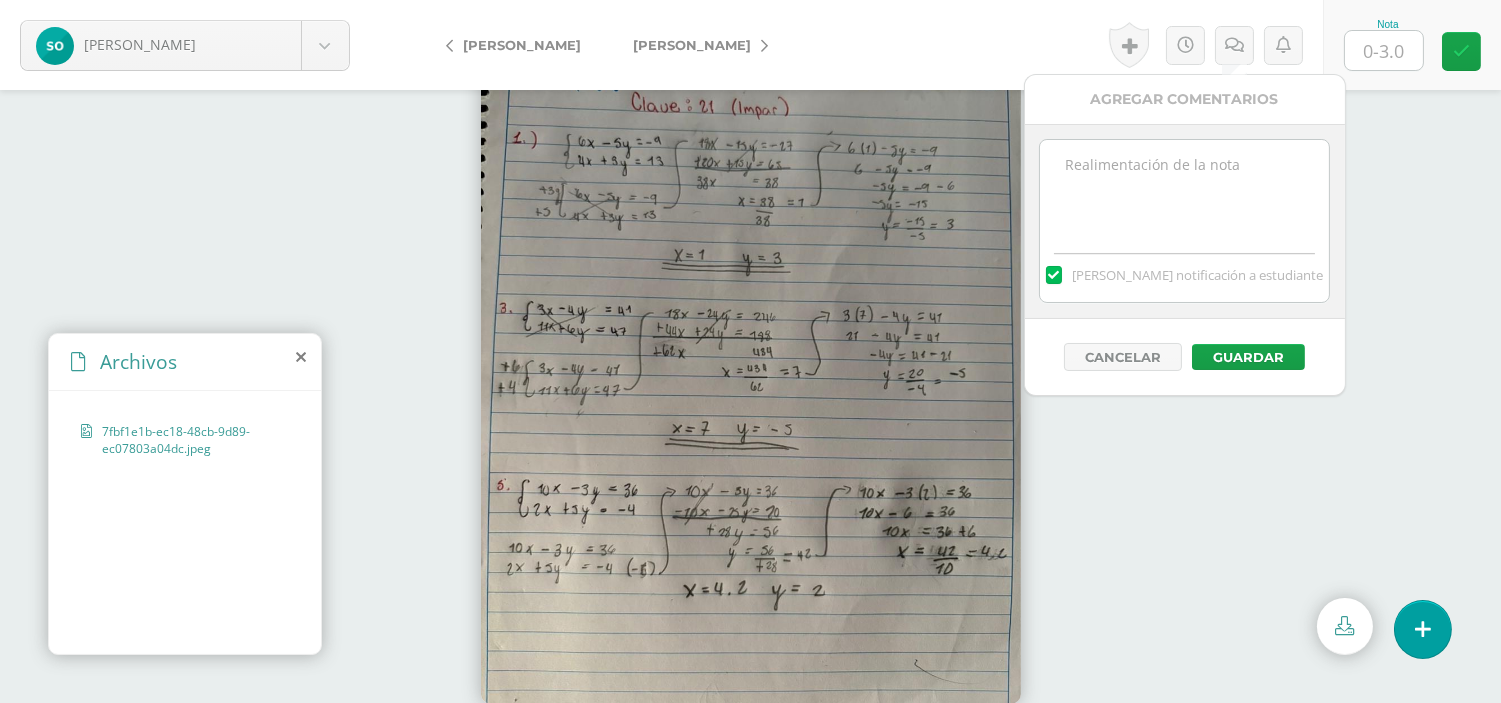 click at bounding box center [1184, 190] 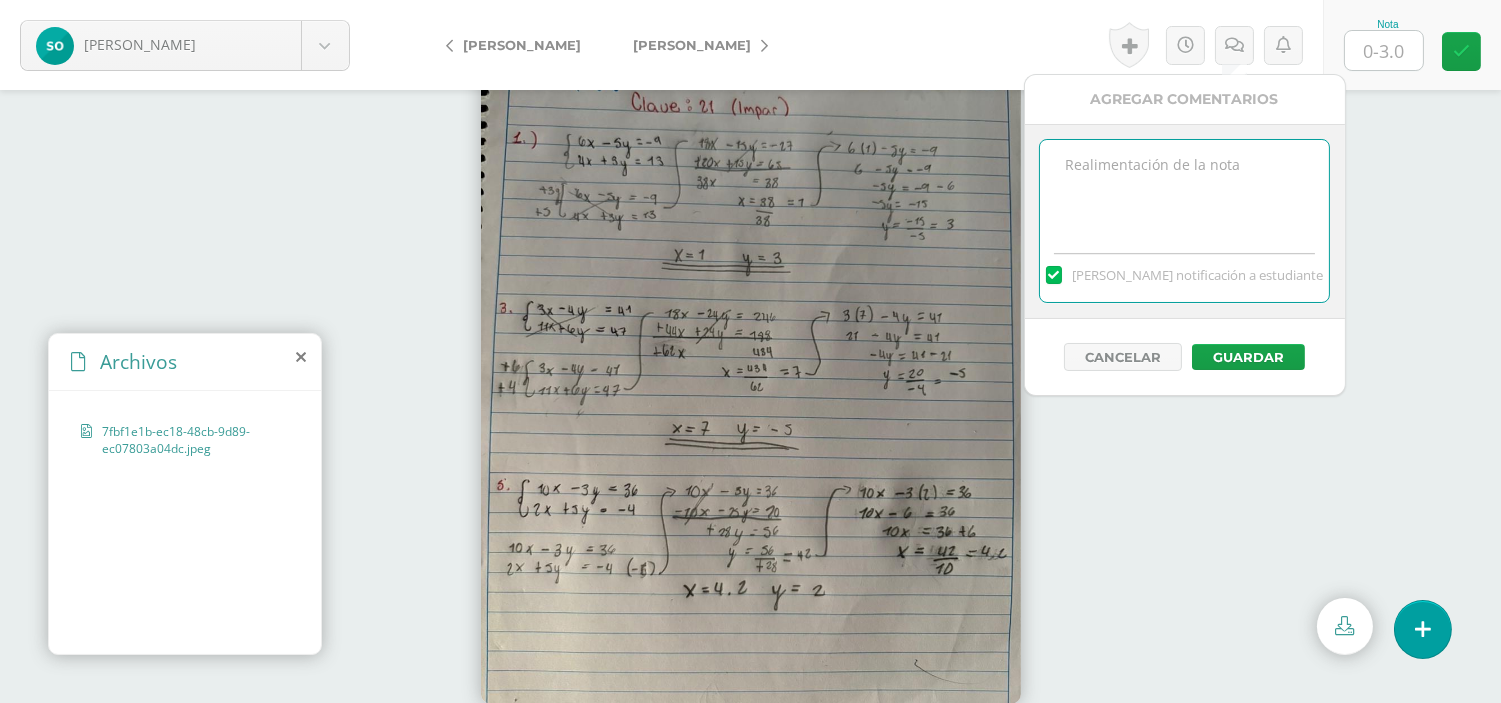 paste on "Debías realizar los ejercicios impares porque eres clave impar , por esta vez se te recibirá lo que realizaste pero debes prestar más atención a las instrucciones ." 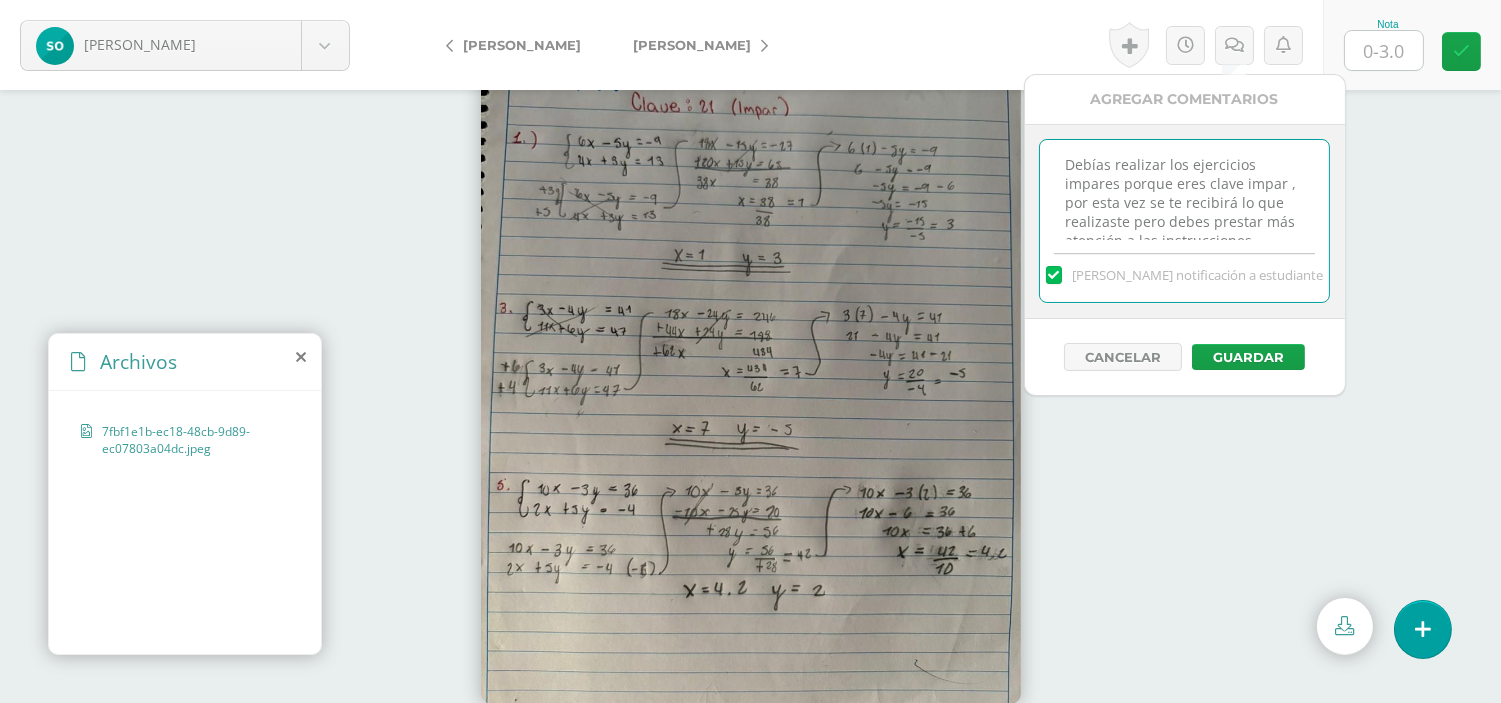 scroll, scrollTop: 10, scrollLeft: 0, axis: vertical 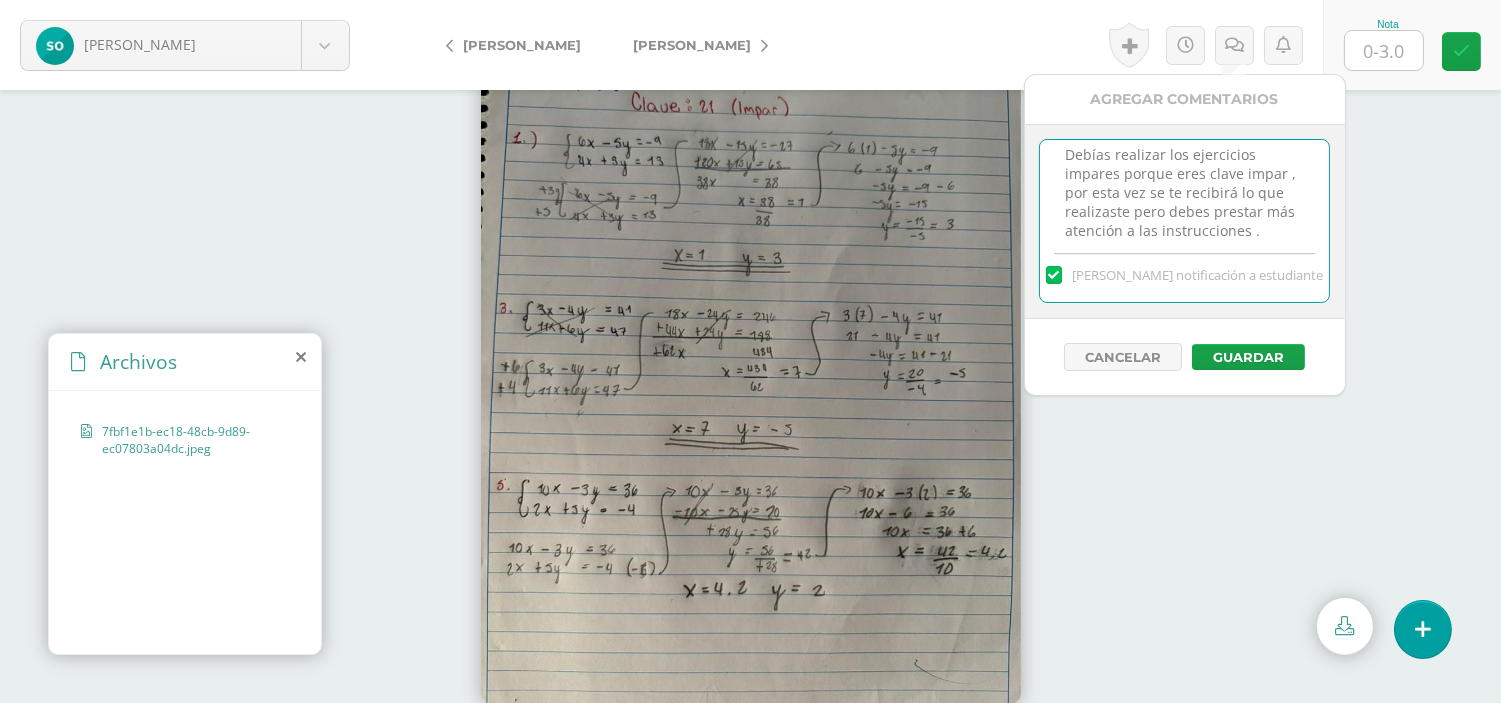 click on "Debías realizar los ejercicios impares porque eres clave impar , por esta vez se te recibirá lo que realizaste pero debes prestar más atención a las instrucciones ." at bounding box center [1184, 190] 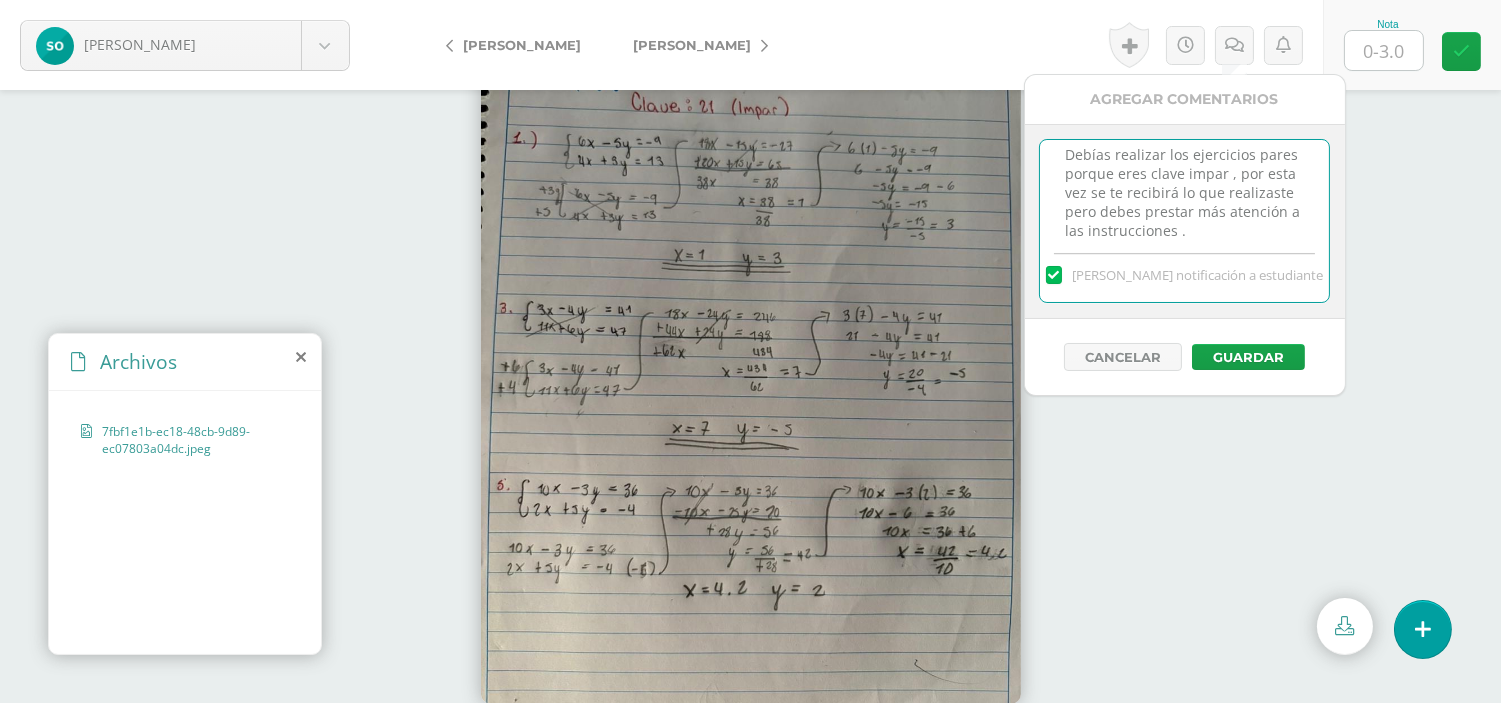 click on "Debías realizar los ejercicios pares porque eres clave impar , por esta vez se te recibirá lo que realizaste pero debes prestar más atención a las instrucciones ." at bounding box center [1184, 190] 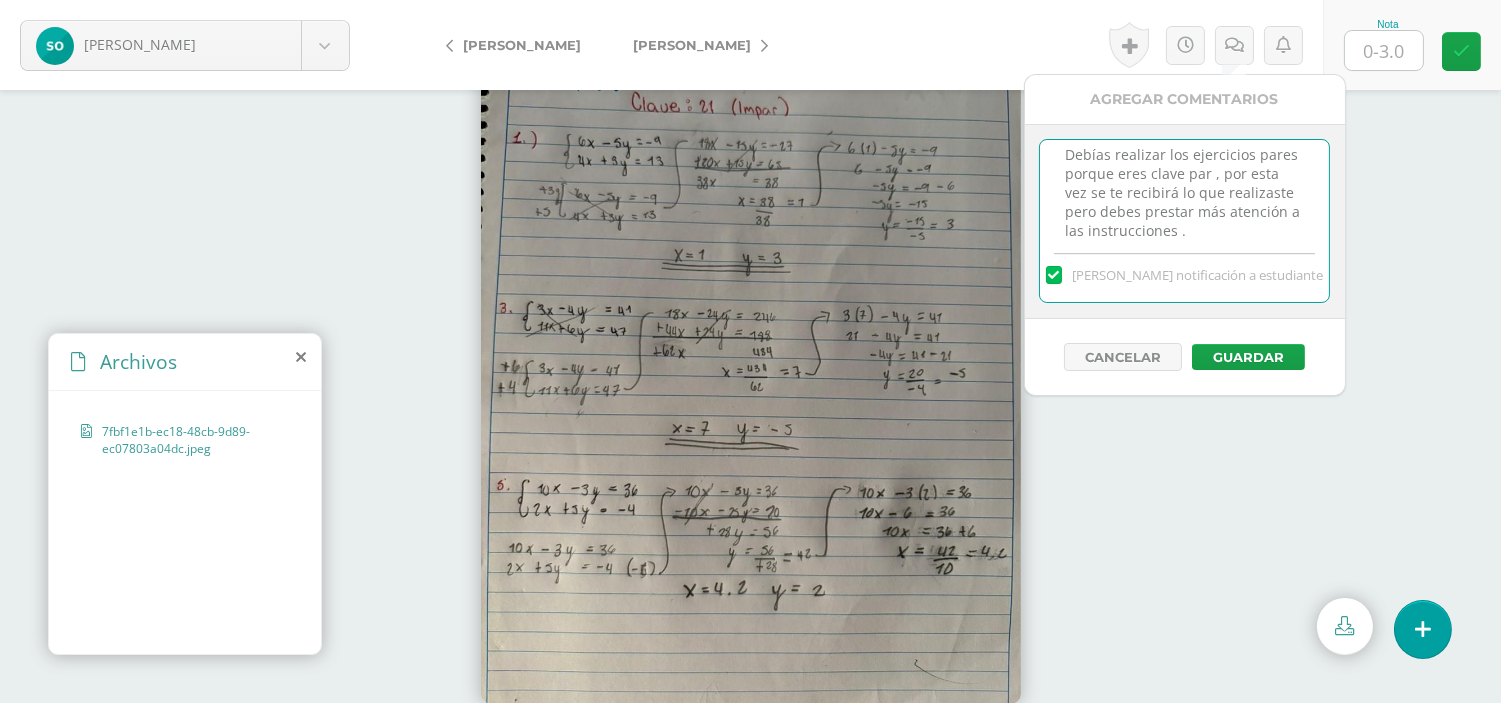 drag, startPoint x: 1258, startPoint y: 235, endPoint x: 1248, endPoint y: 248, distance: 16.40122 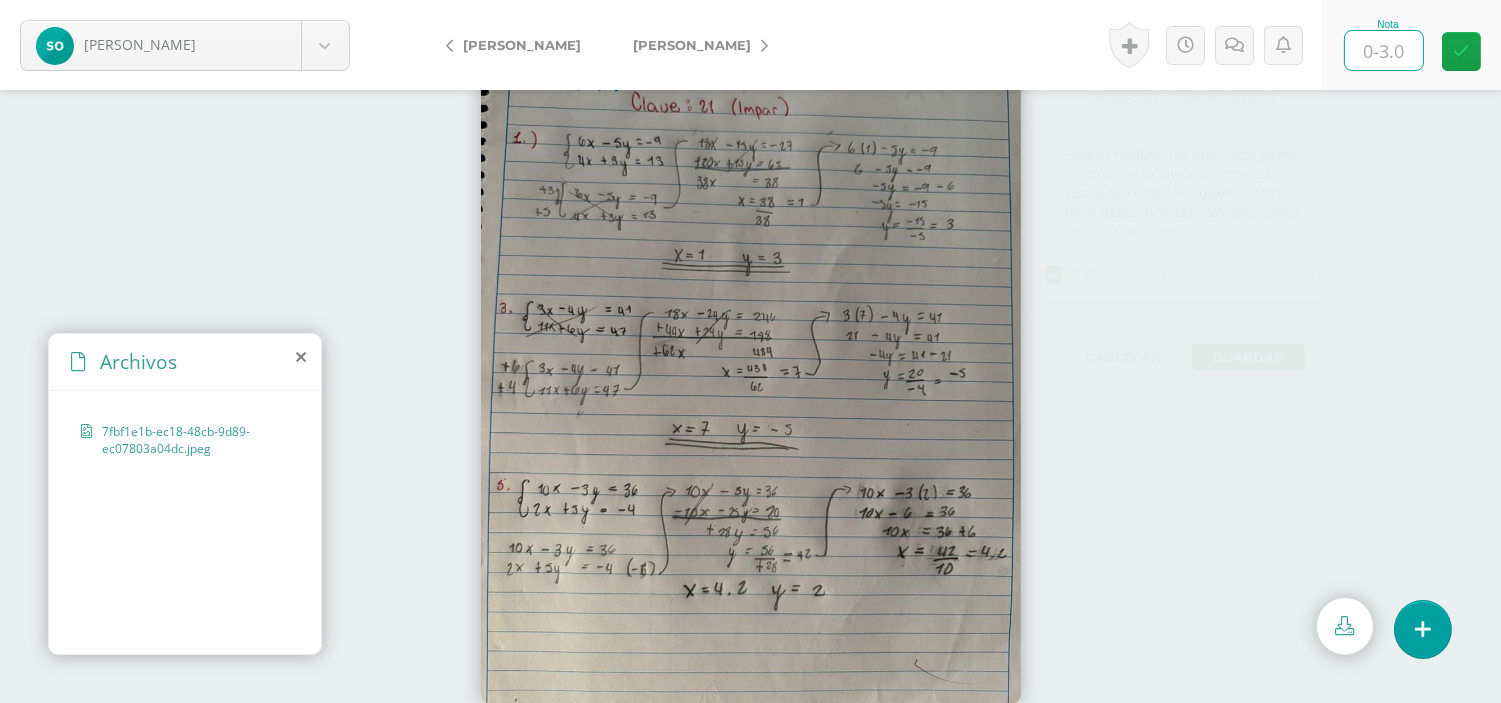 click at bounding box center (1384, 50) 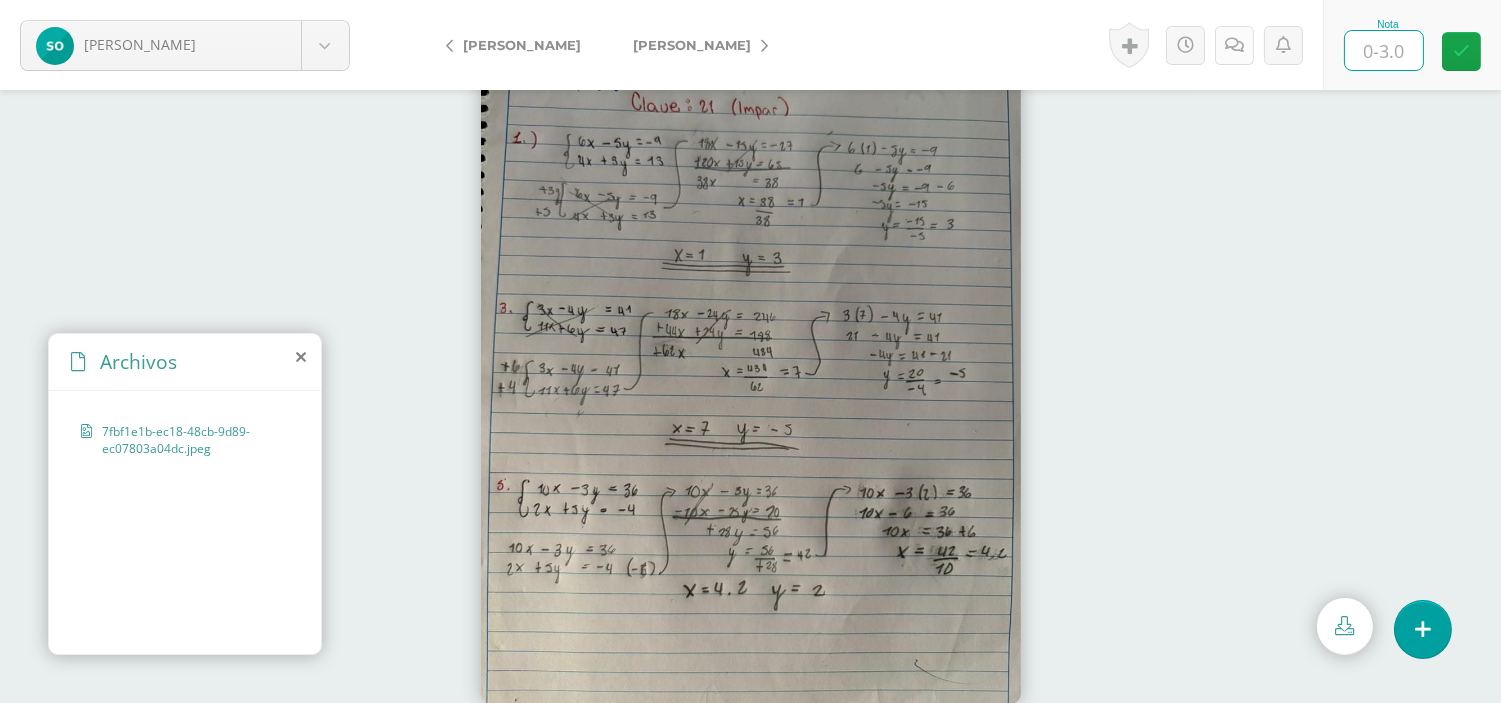 click at bounding box center [1234, 45] 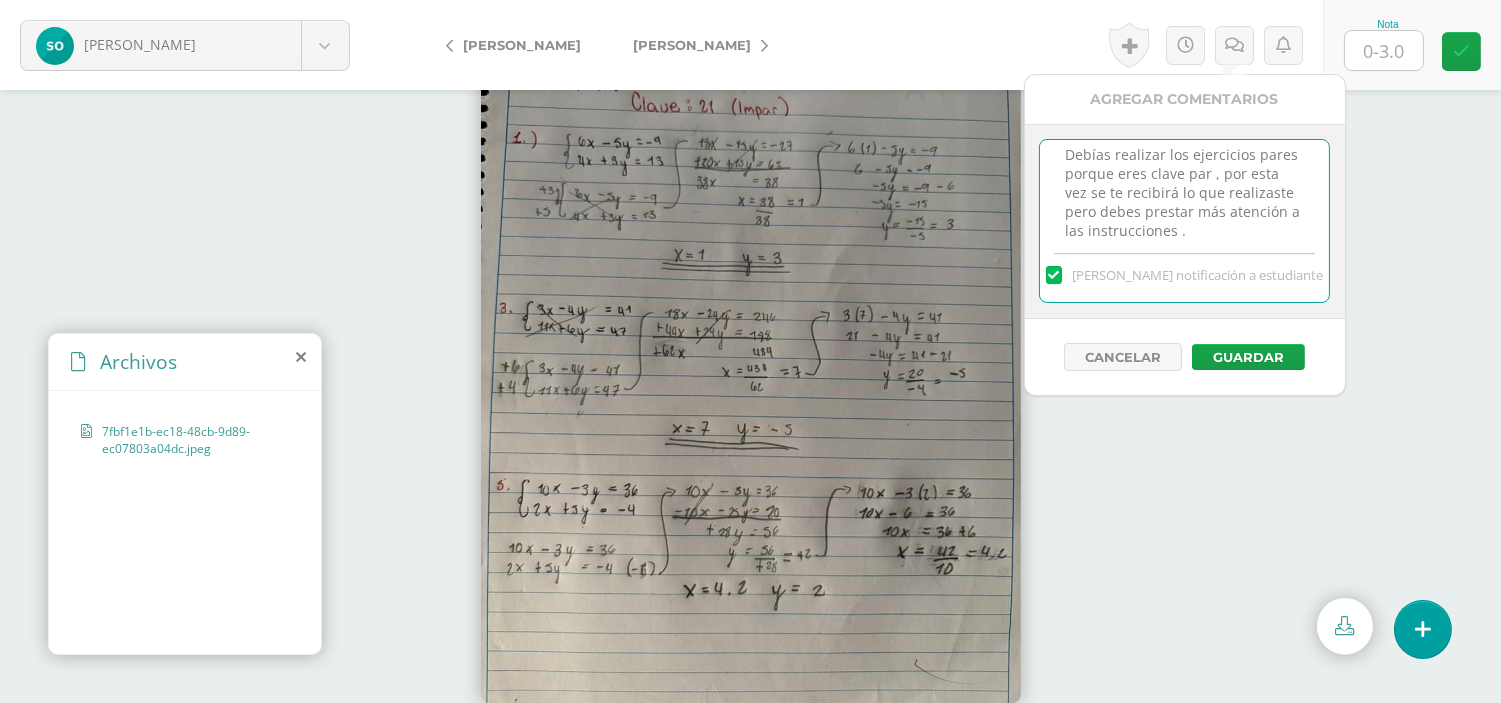 click on "Debías realizar los ejercicios pares porque eres clave par , por esta vez se te recibirá lo que realizaste pero debes prestar más atención a las instrucciones ." at bounding box center (1184, 190) 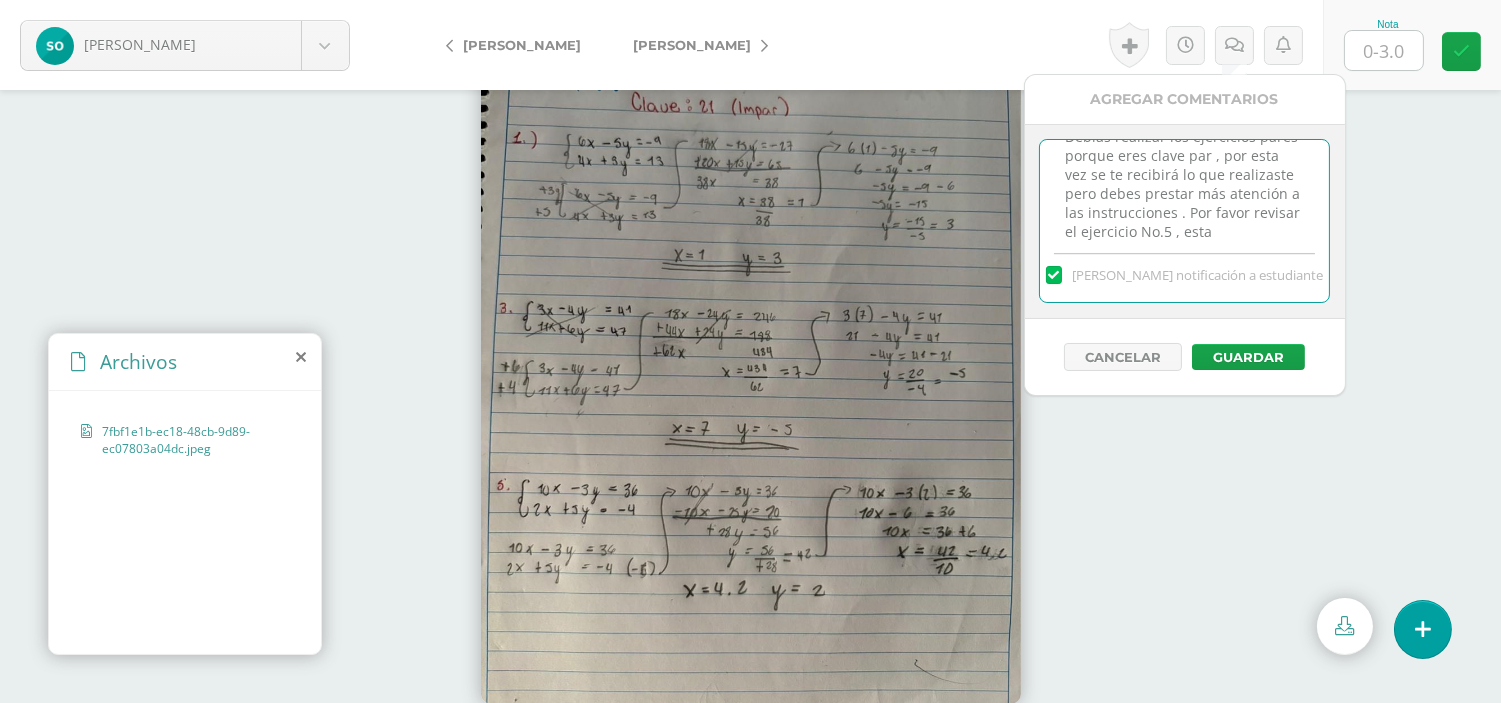 scroll, scrollTop: 47, scrollLeft: 0, axis: vertical 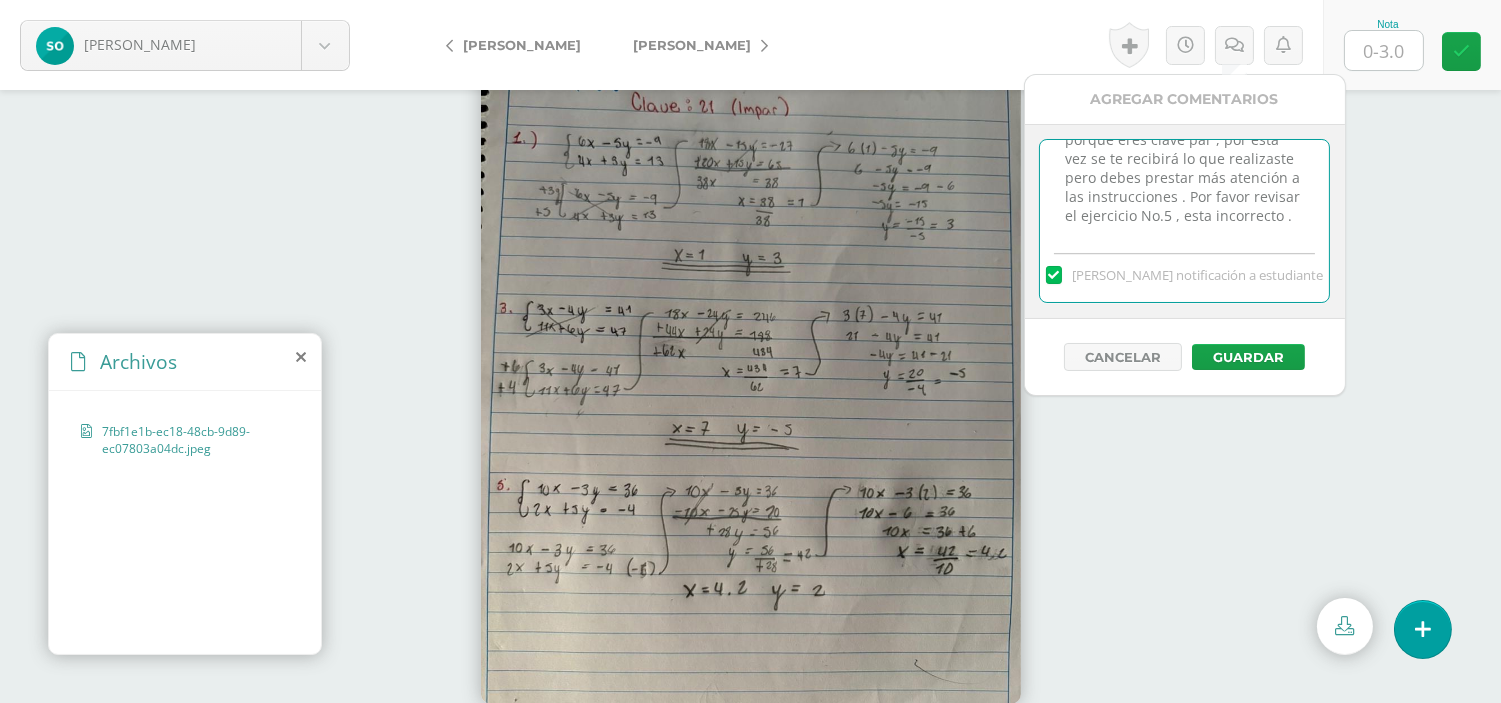 type on "Debías realizar los ejercicios pares porque eres clave par , por esta vez se te recibirá lo que realizaste pero debes prestar más atención a las instrucciones . Por favor revisar el ejercicio No.5 , esta incorrecto ." 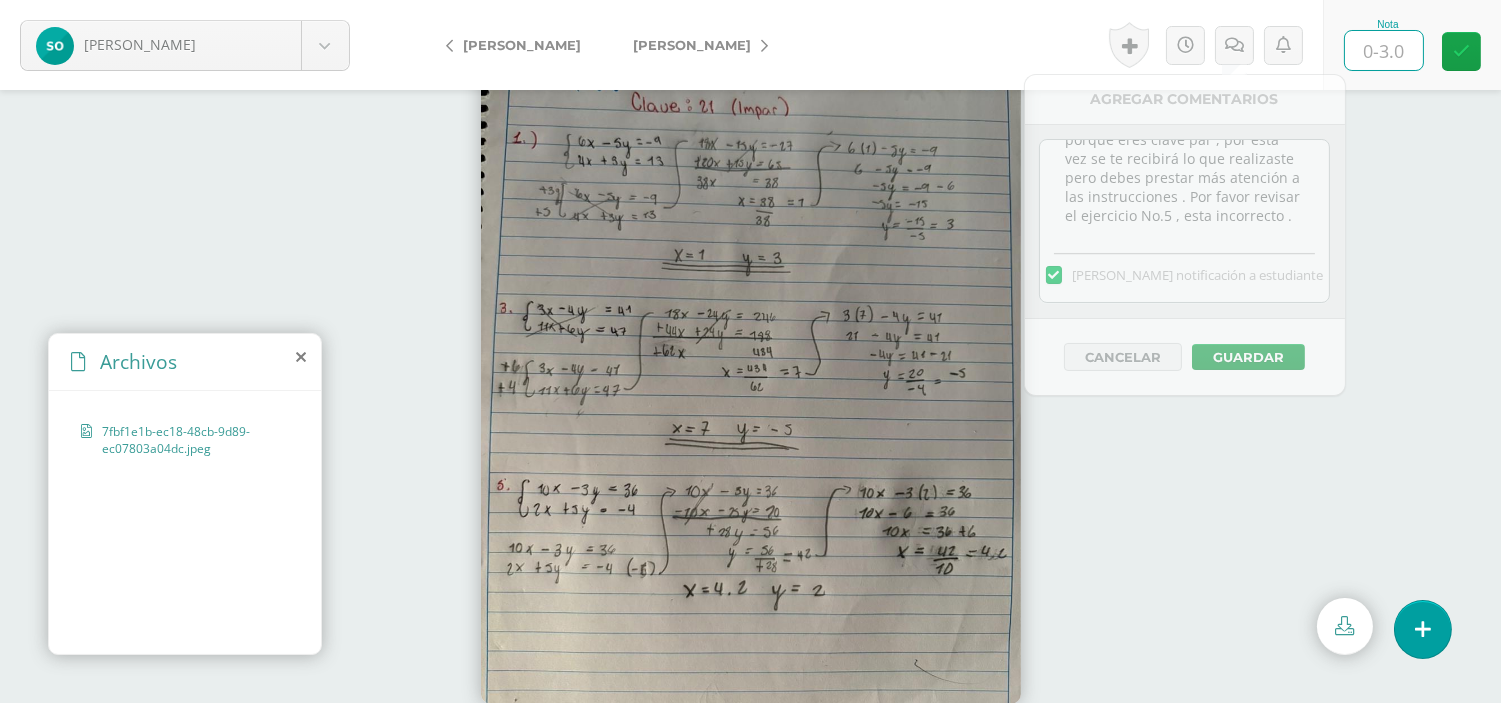 click at bounding box center (1384, 50) 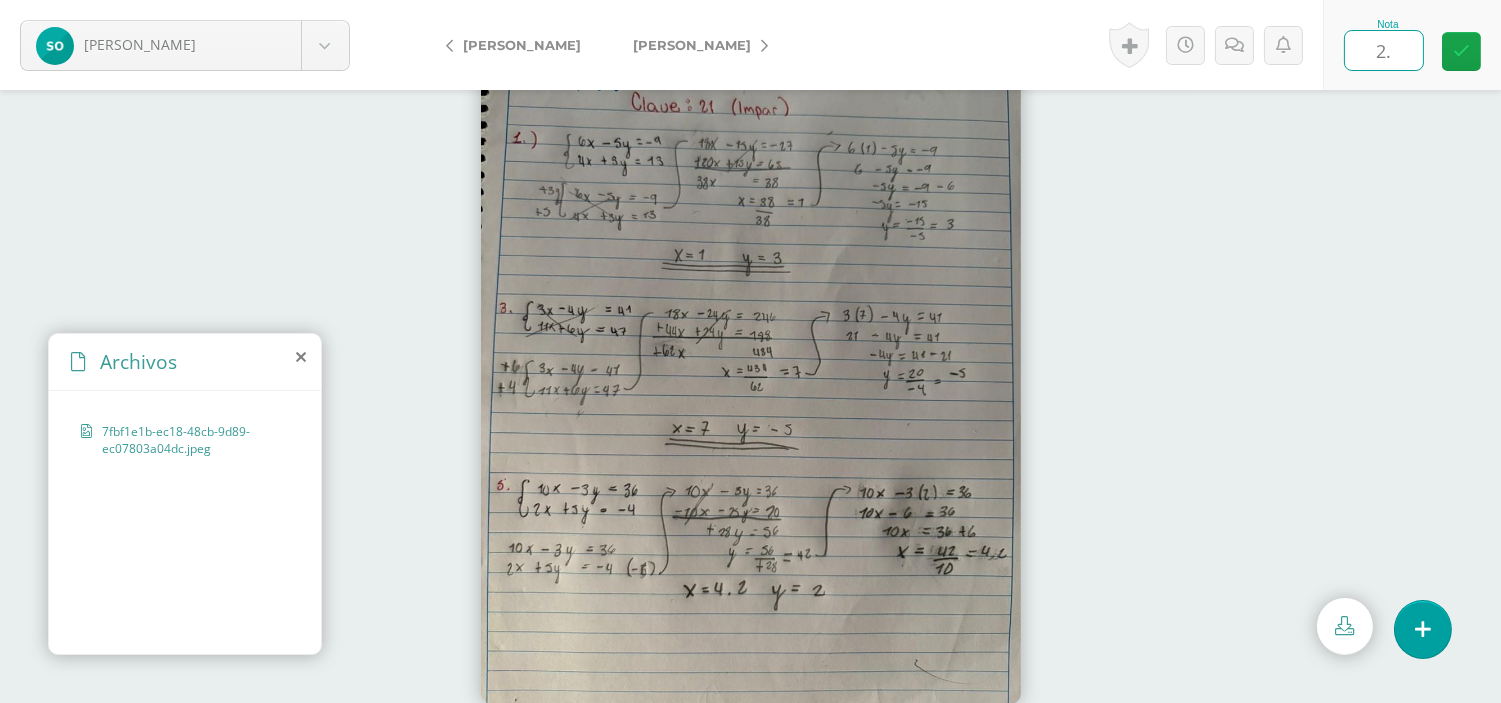 type on "2.5" 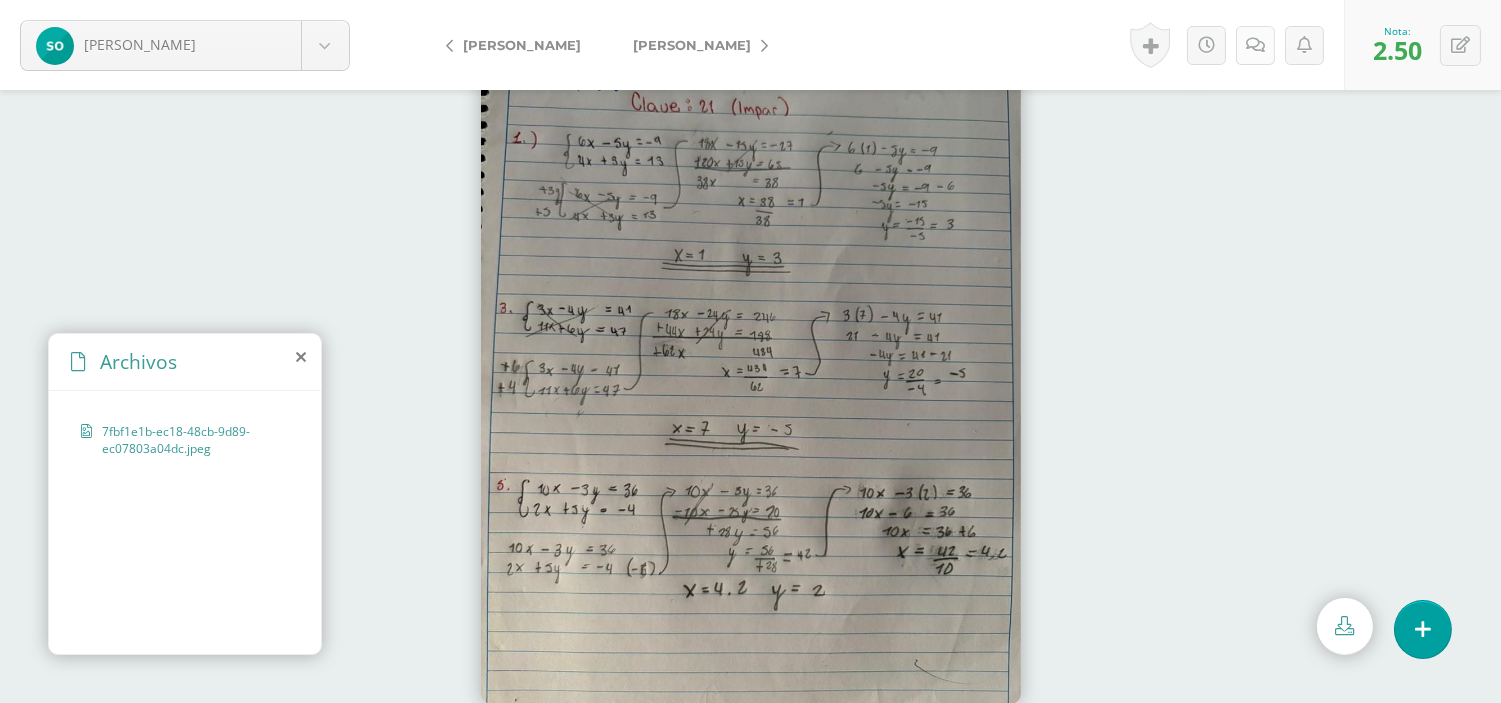 click at bounding box center (1255, 45) 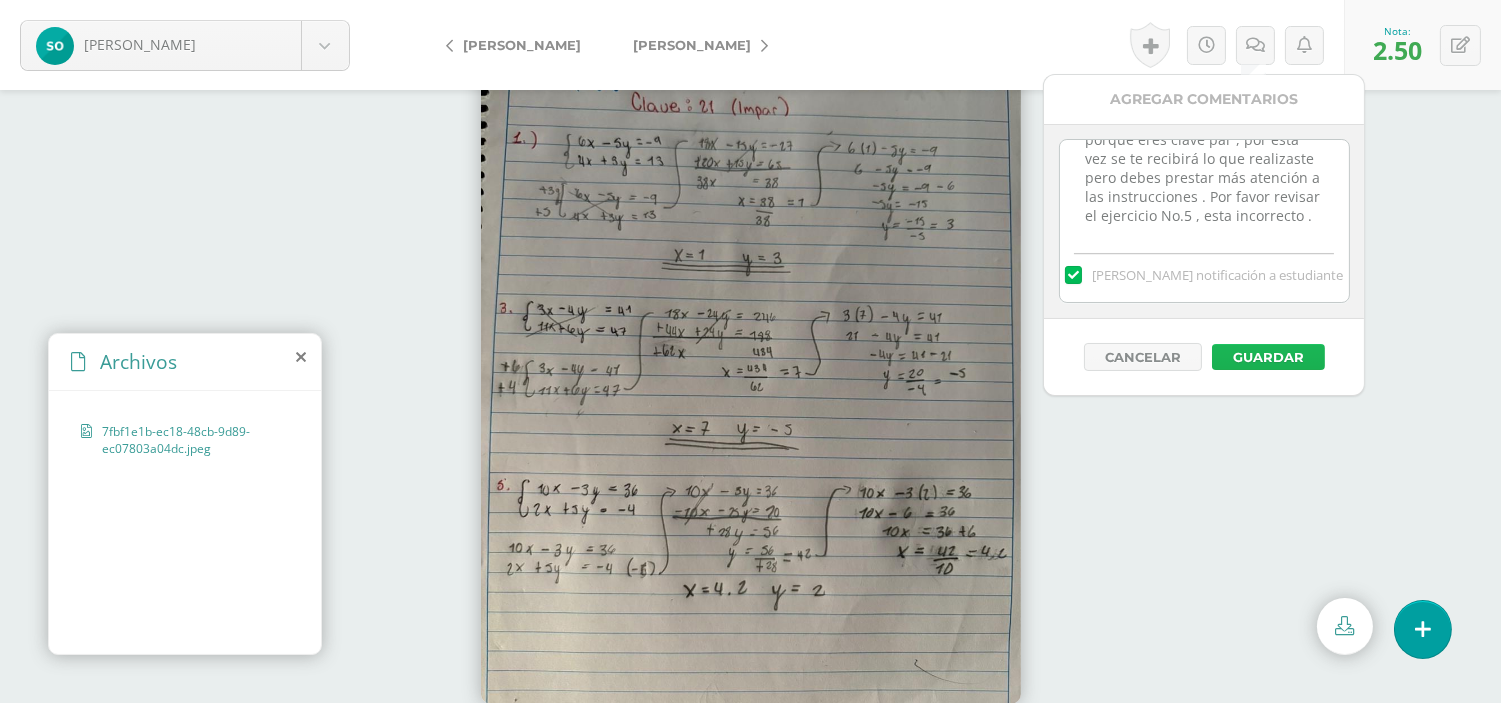 click on "Guardar" at bounding box center (1268, 357) 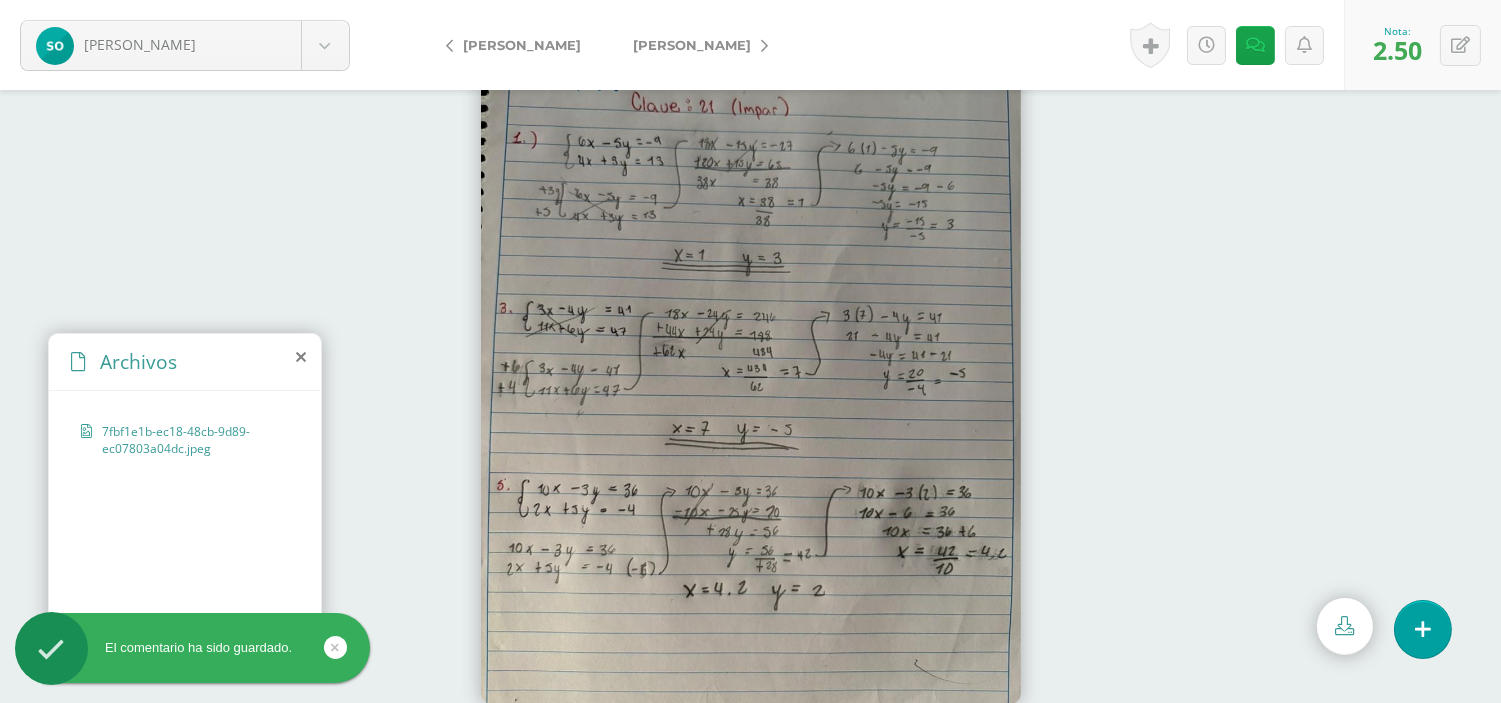 click on "[PERSON_NAME]" at bounding box center [695, 45] 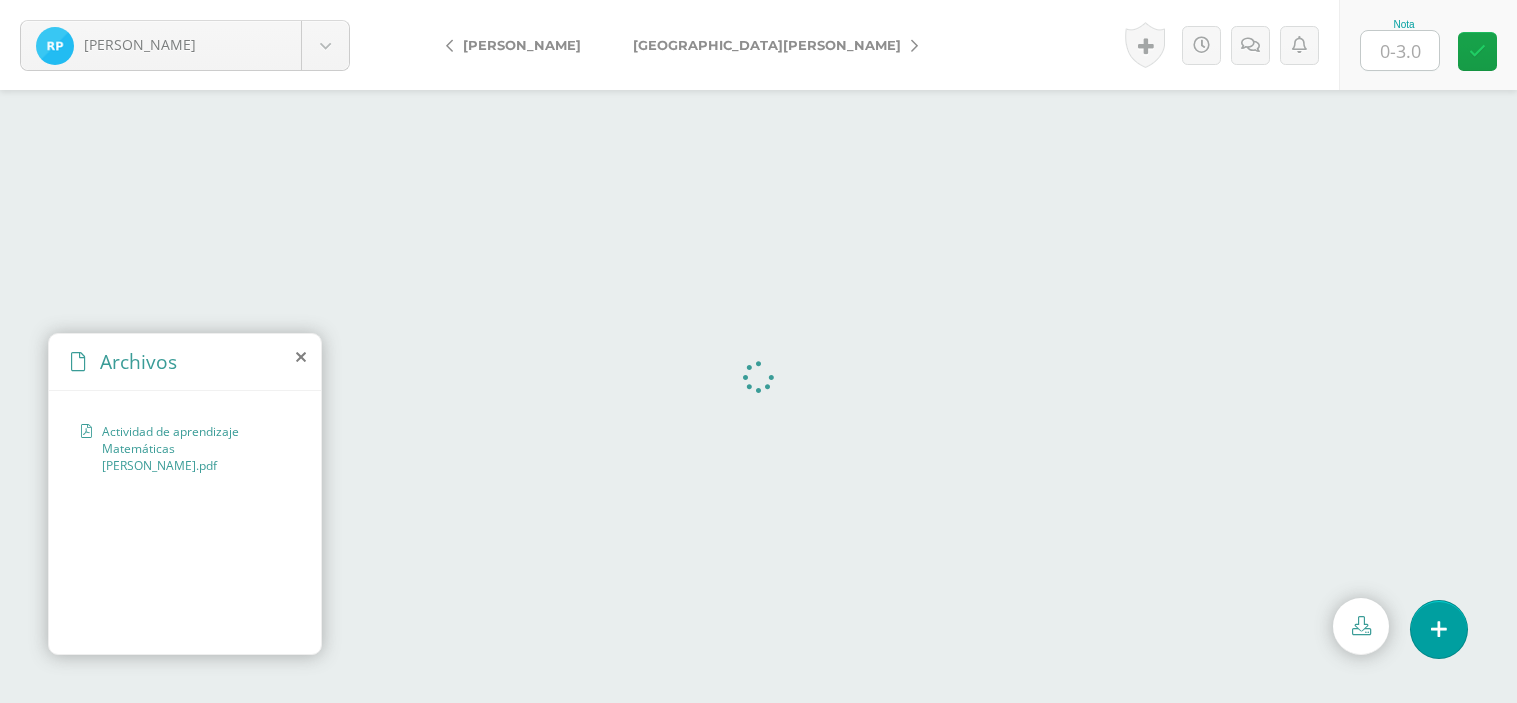 scroll, scrollTop: 0, scrollLeft: 0, axis: both 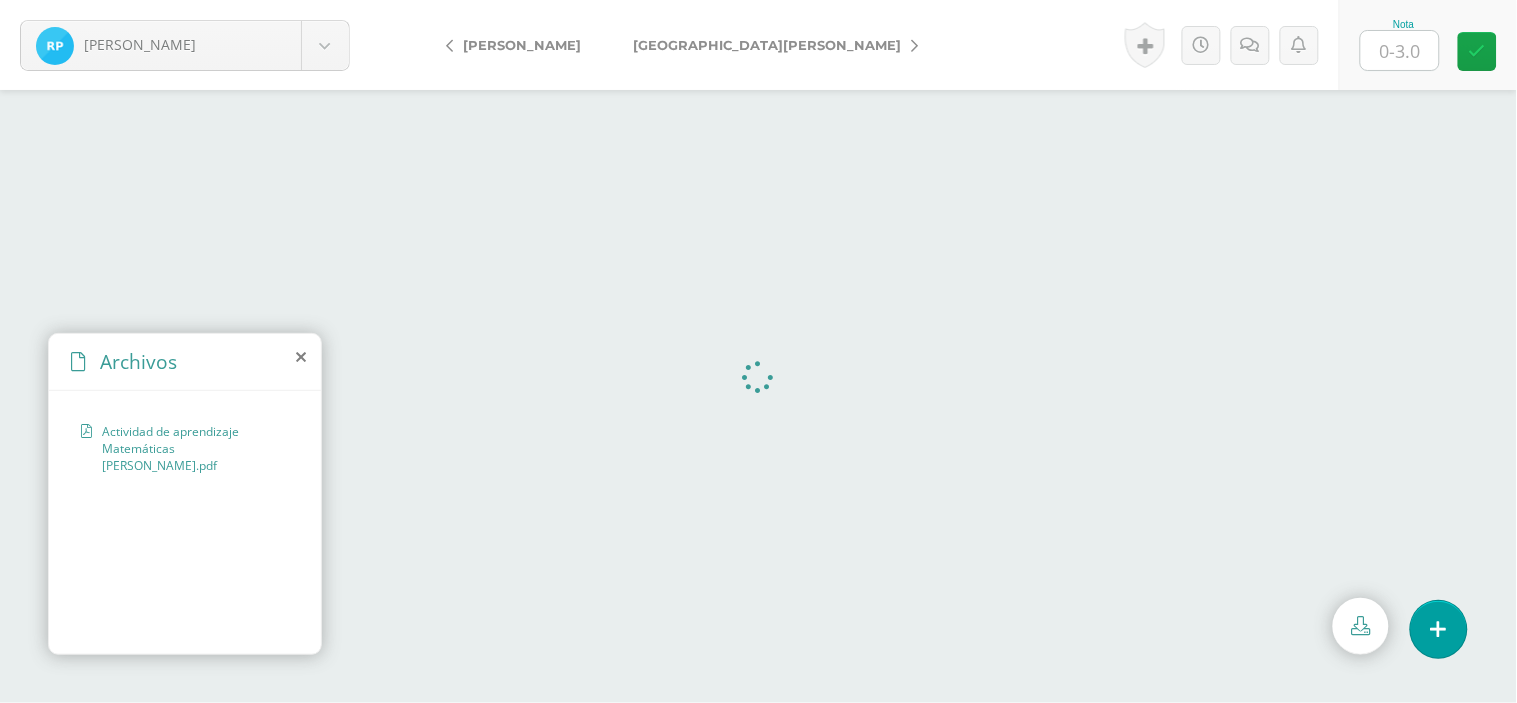 click at bounding box center [1400, 50] 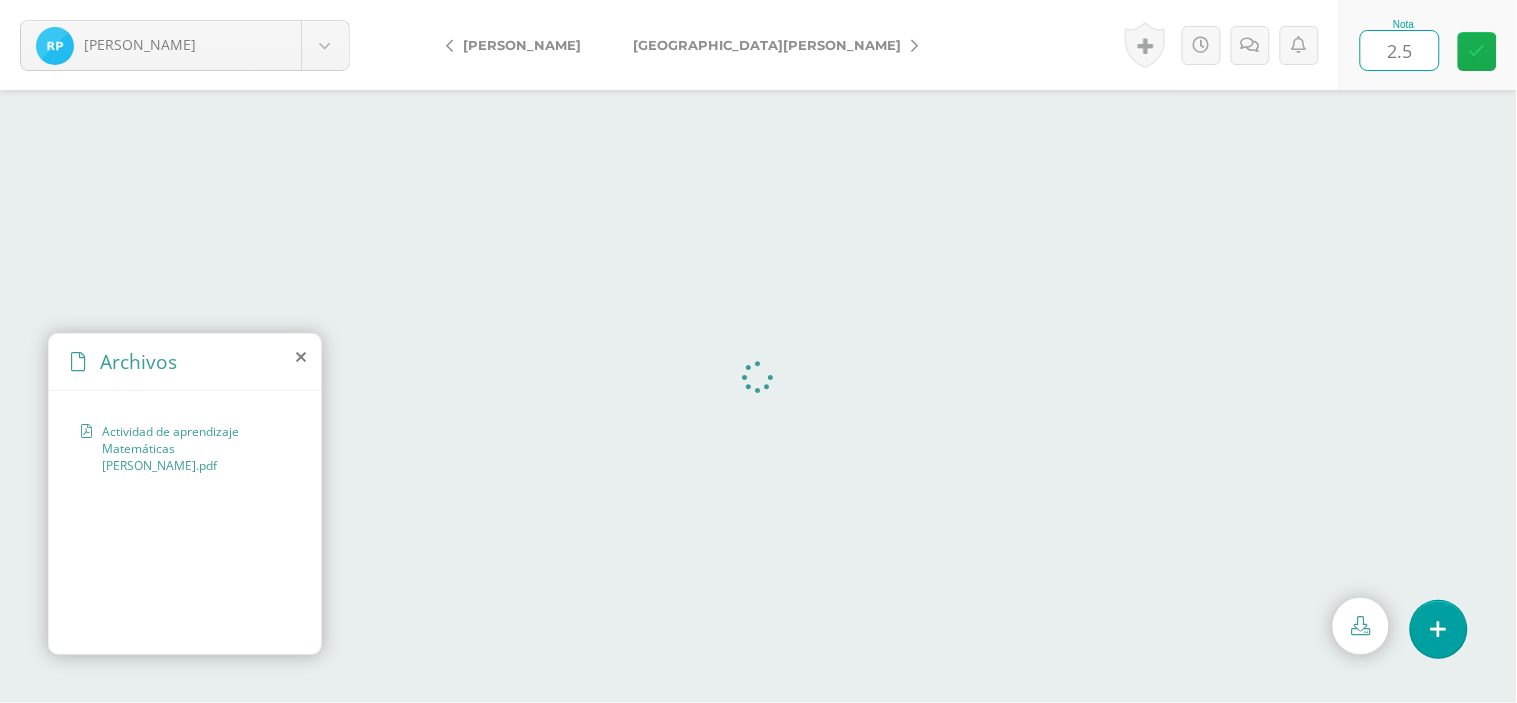 click at bounding box center [1477, 51] 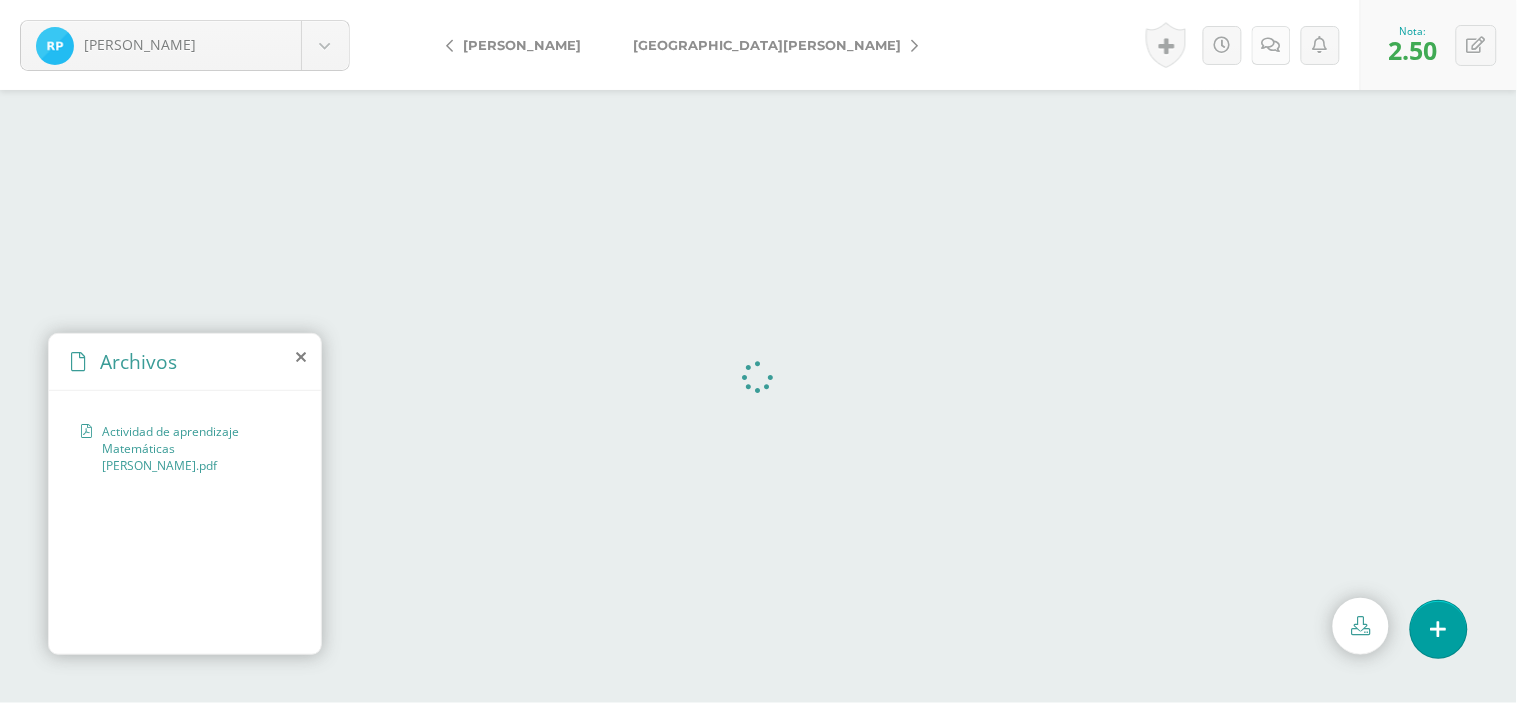 click at bounding box center (1271, 45) 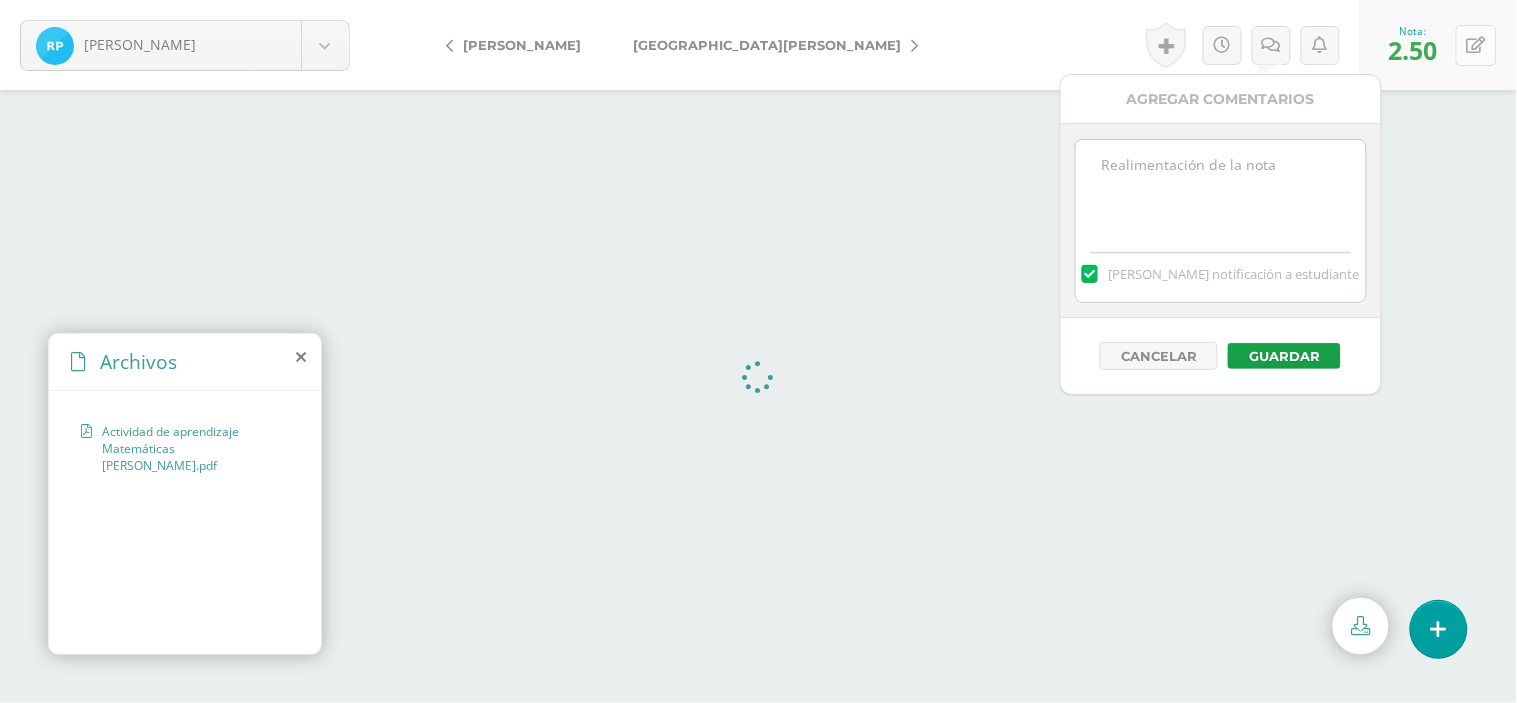 click at bounding box center (1476, 45) 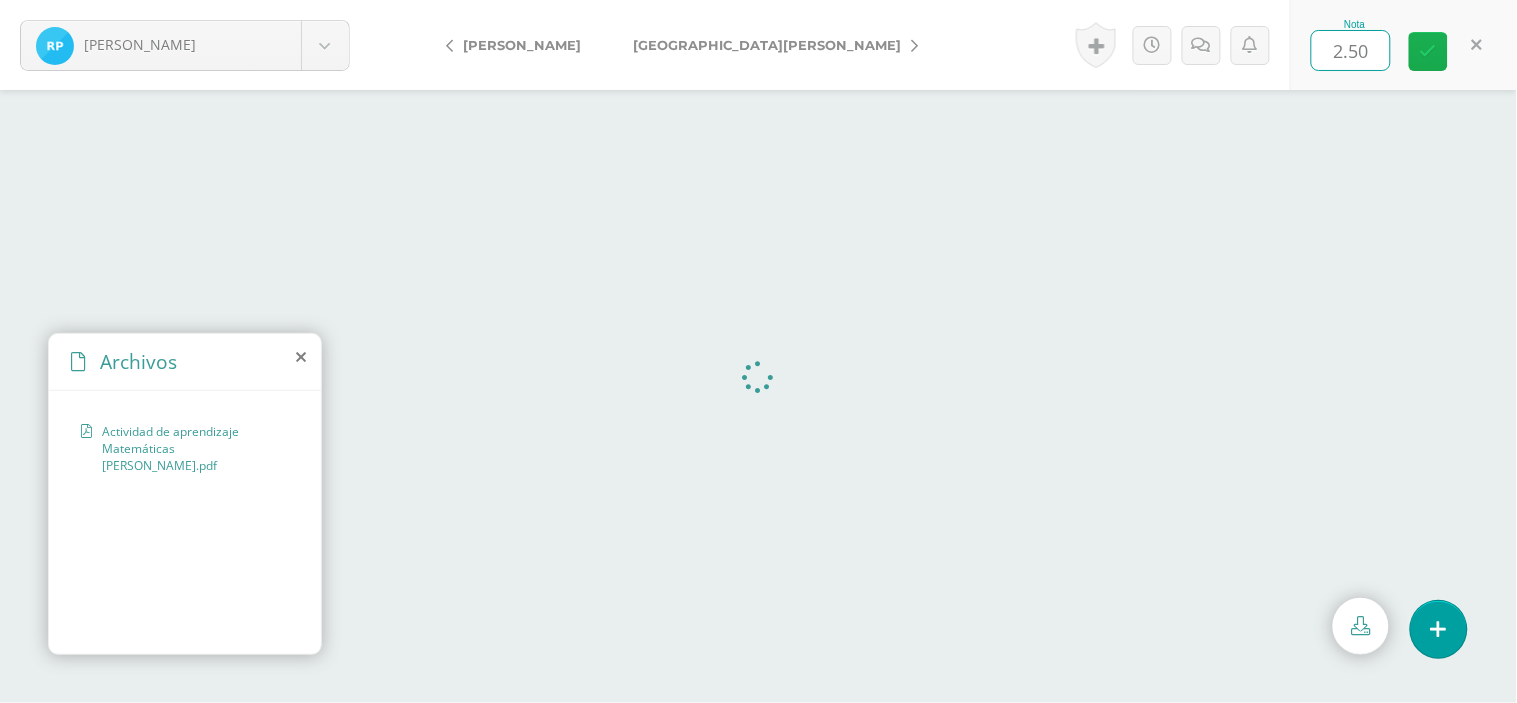 type on "3" 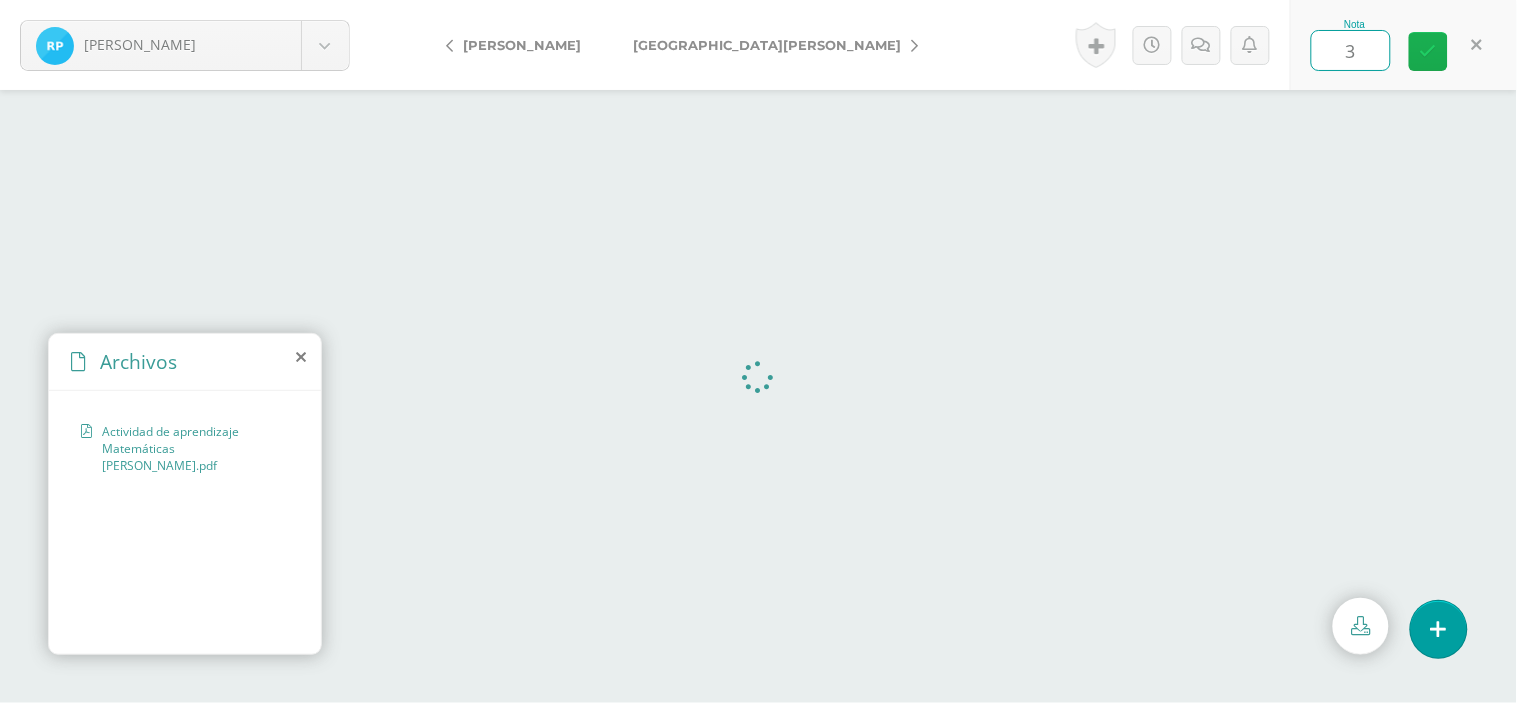 click at bounding box center [1428, 51] 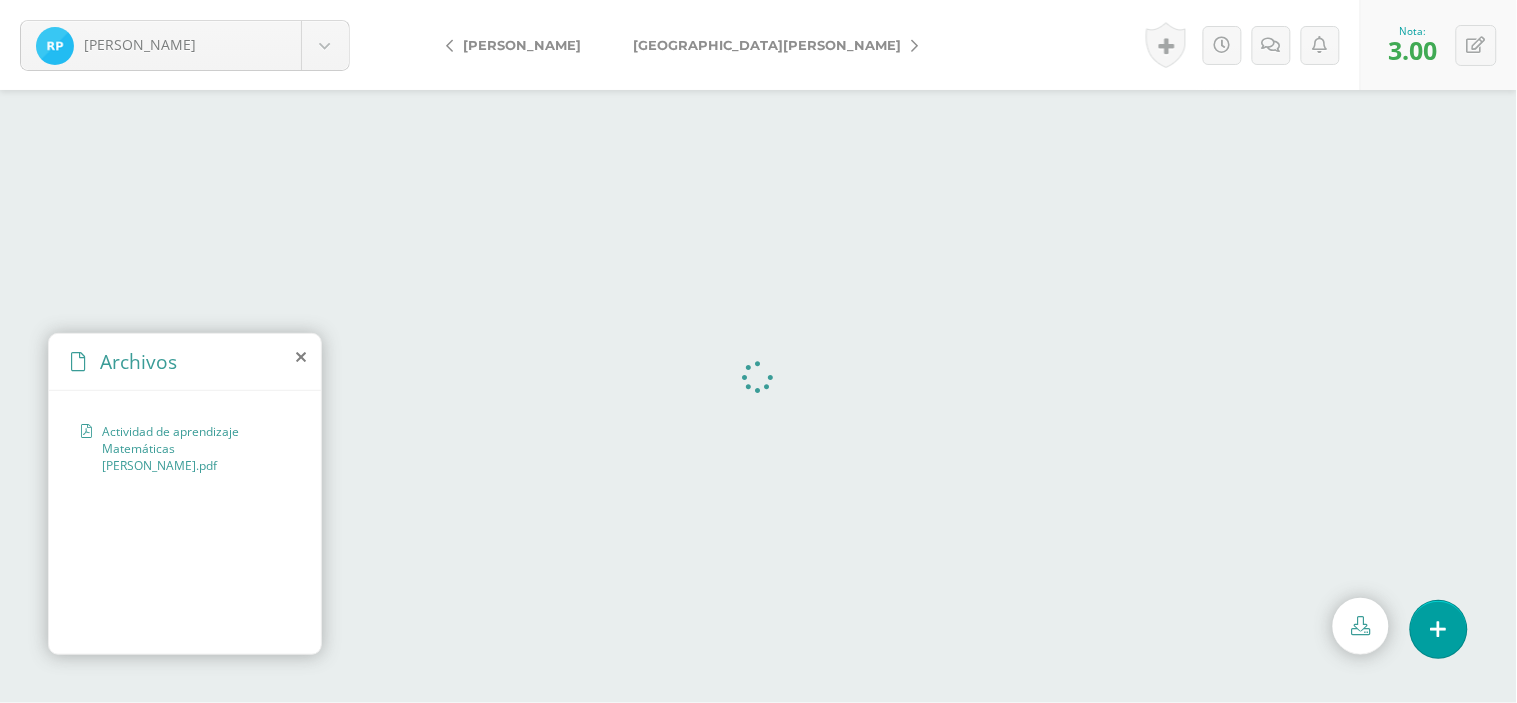 click on "[GEOGRAPHIC_DATA], Cristian" at bounding box center [770, 45] 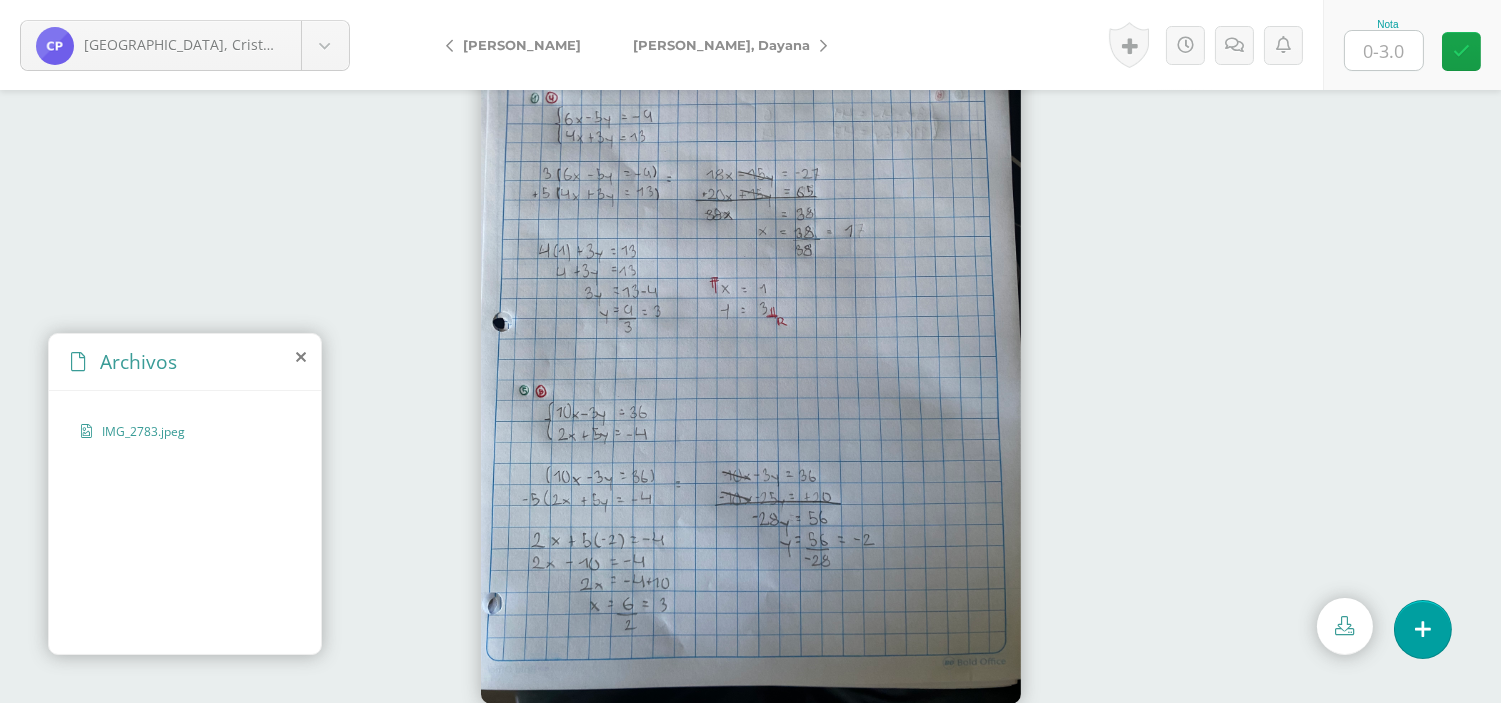 scroll, scrollTop: 0, scrollLeft: 0, axis: both 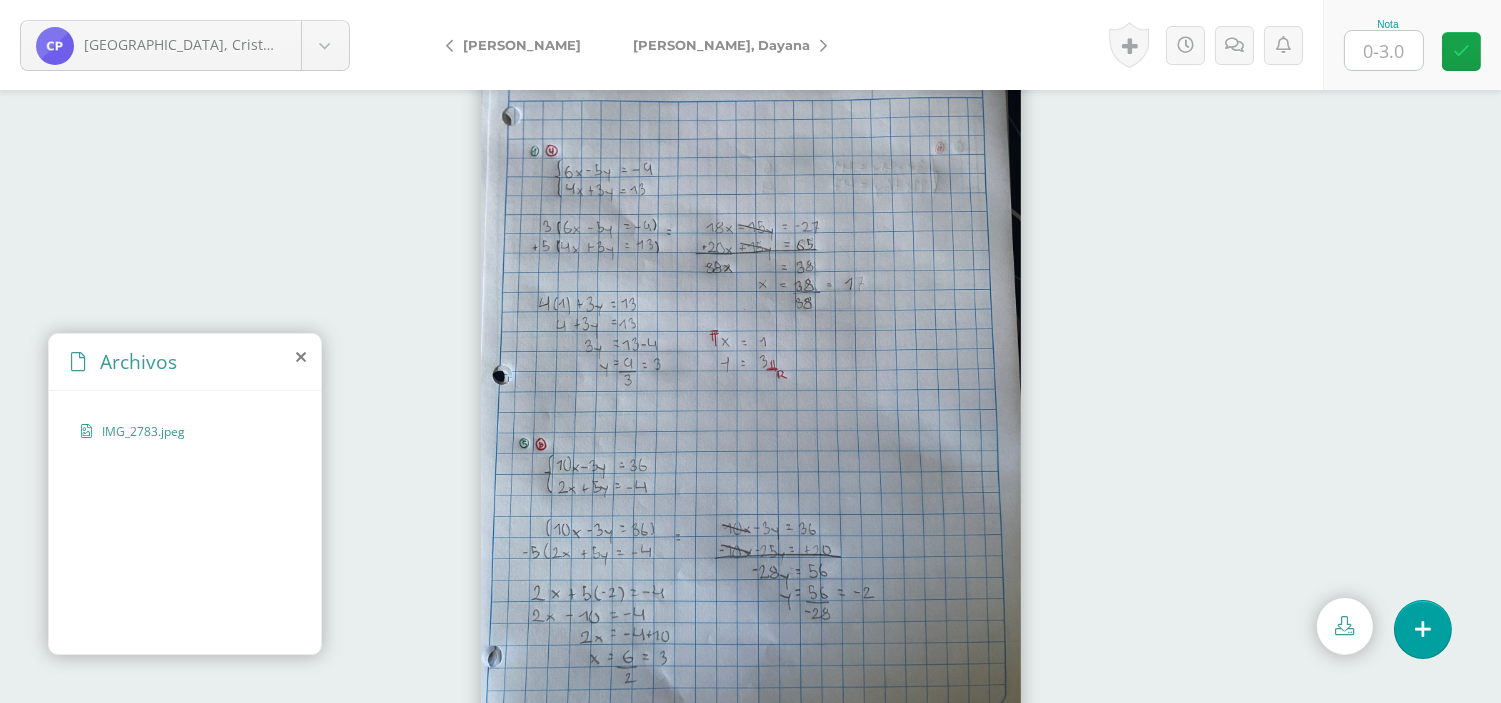 click at bounding box center (1384, 50) 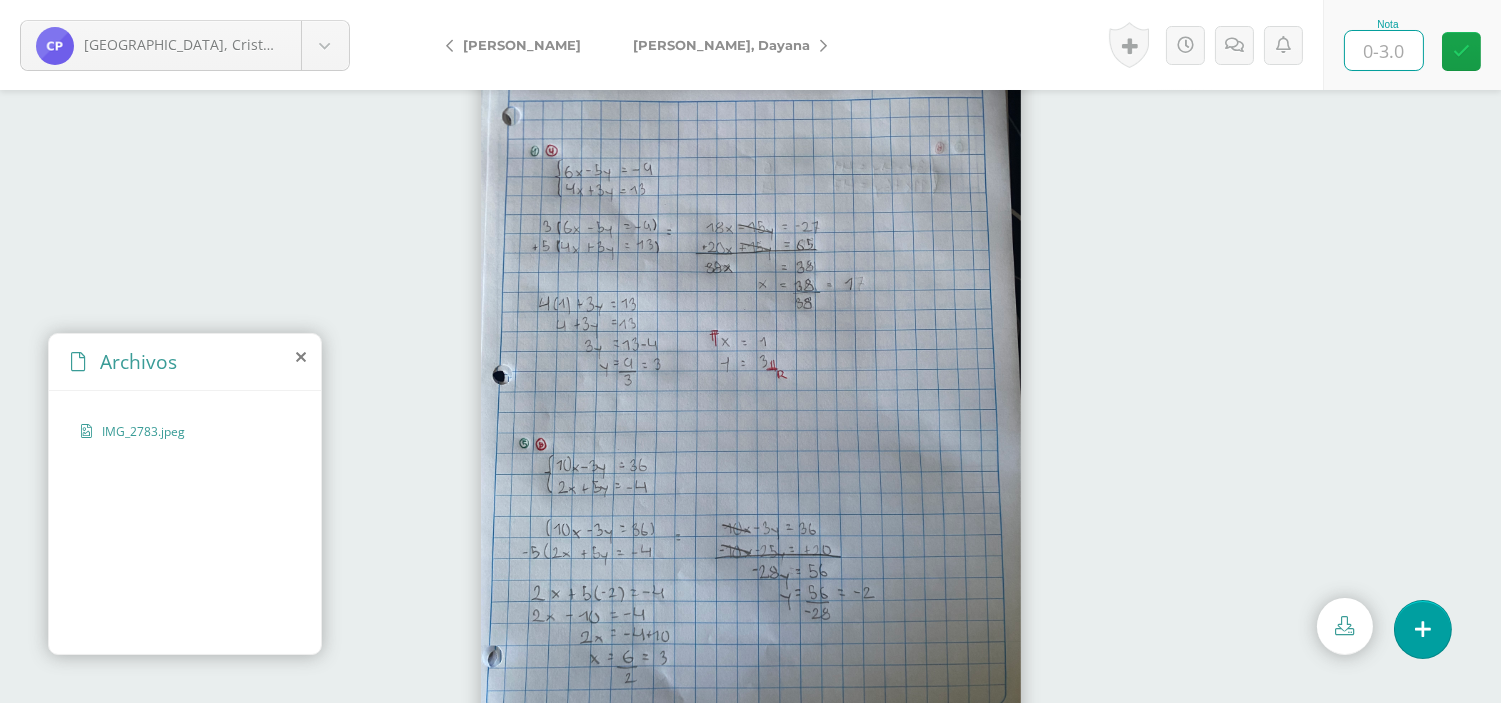 type on "2" 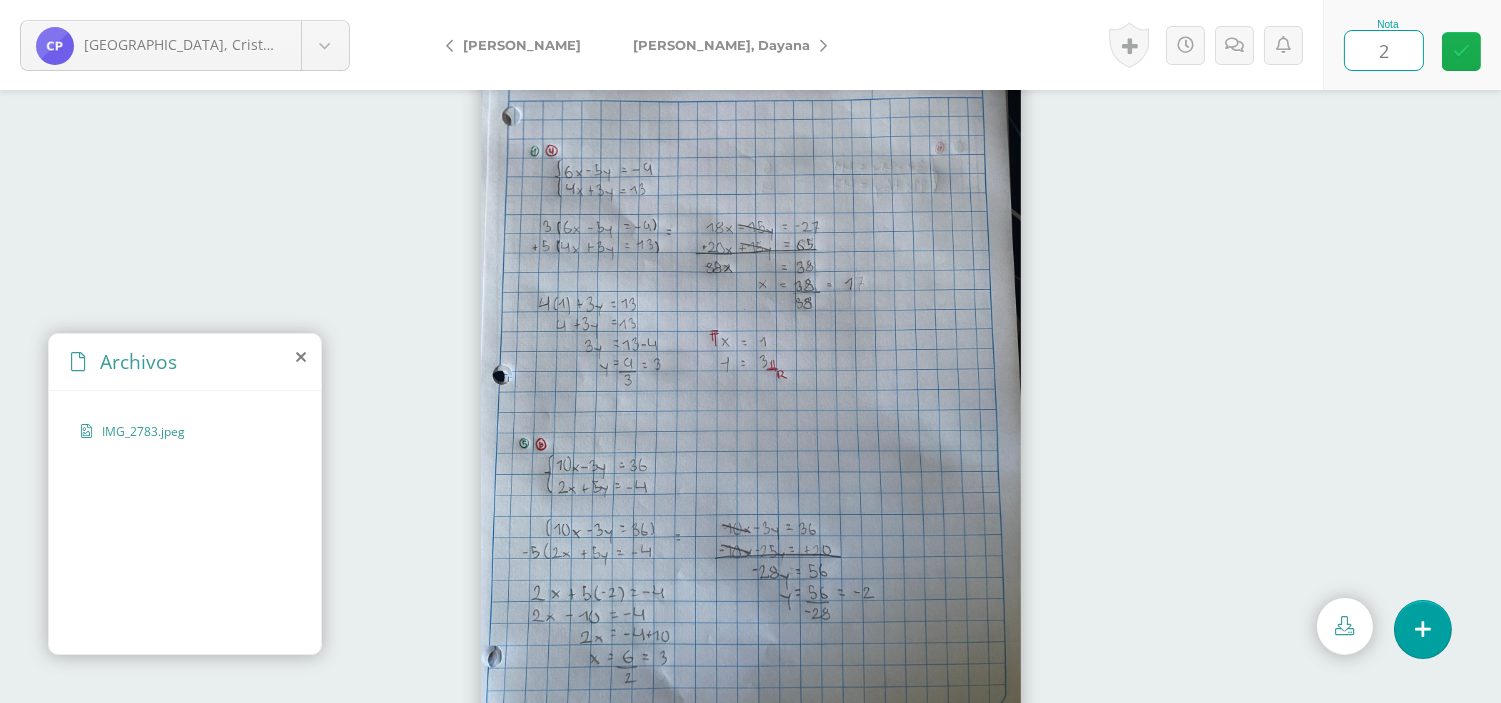 click at bounding box center (1461, 51) 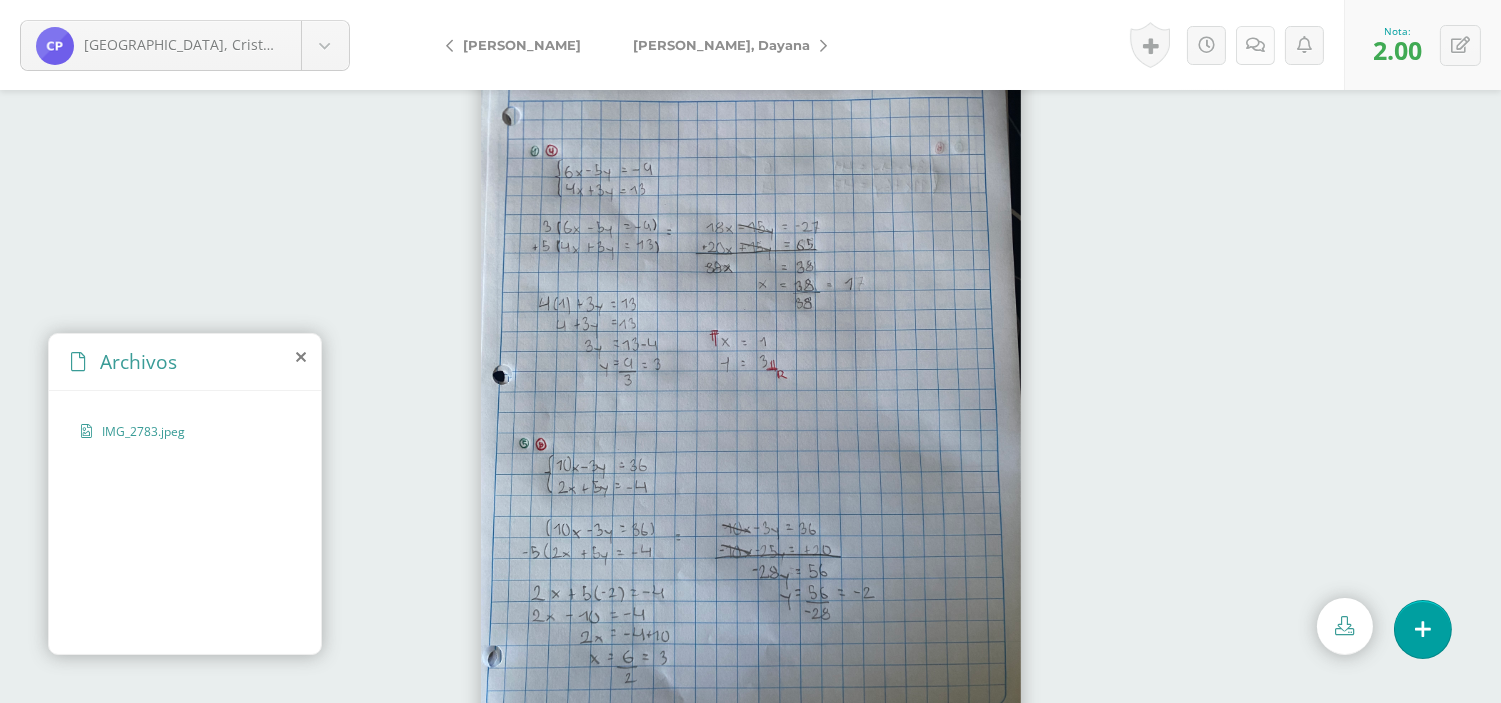 click at bounding box center (1255, 45) 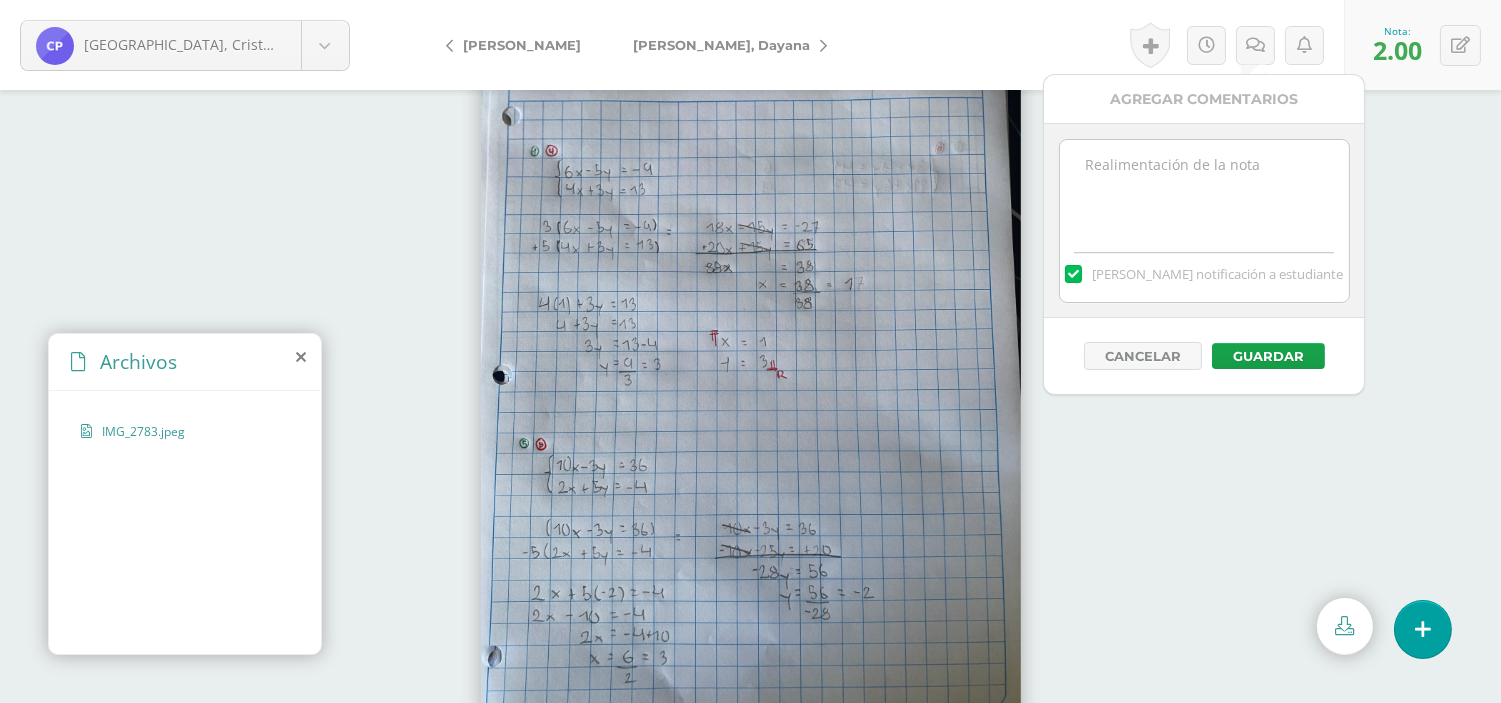 click at bounding box center [1204, 190] 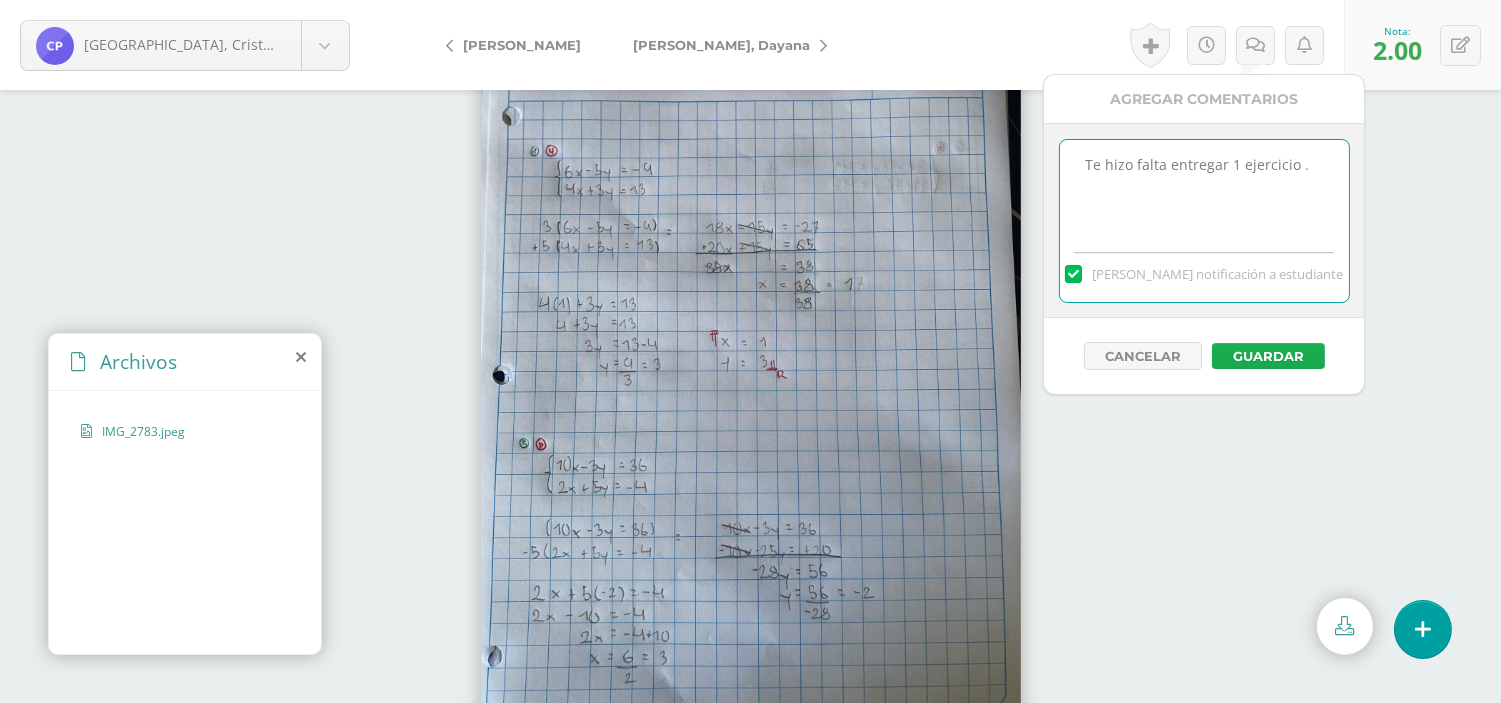 type on "Te hizo falta entregar 1 ejercicio ." 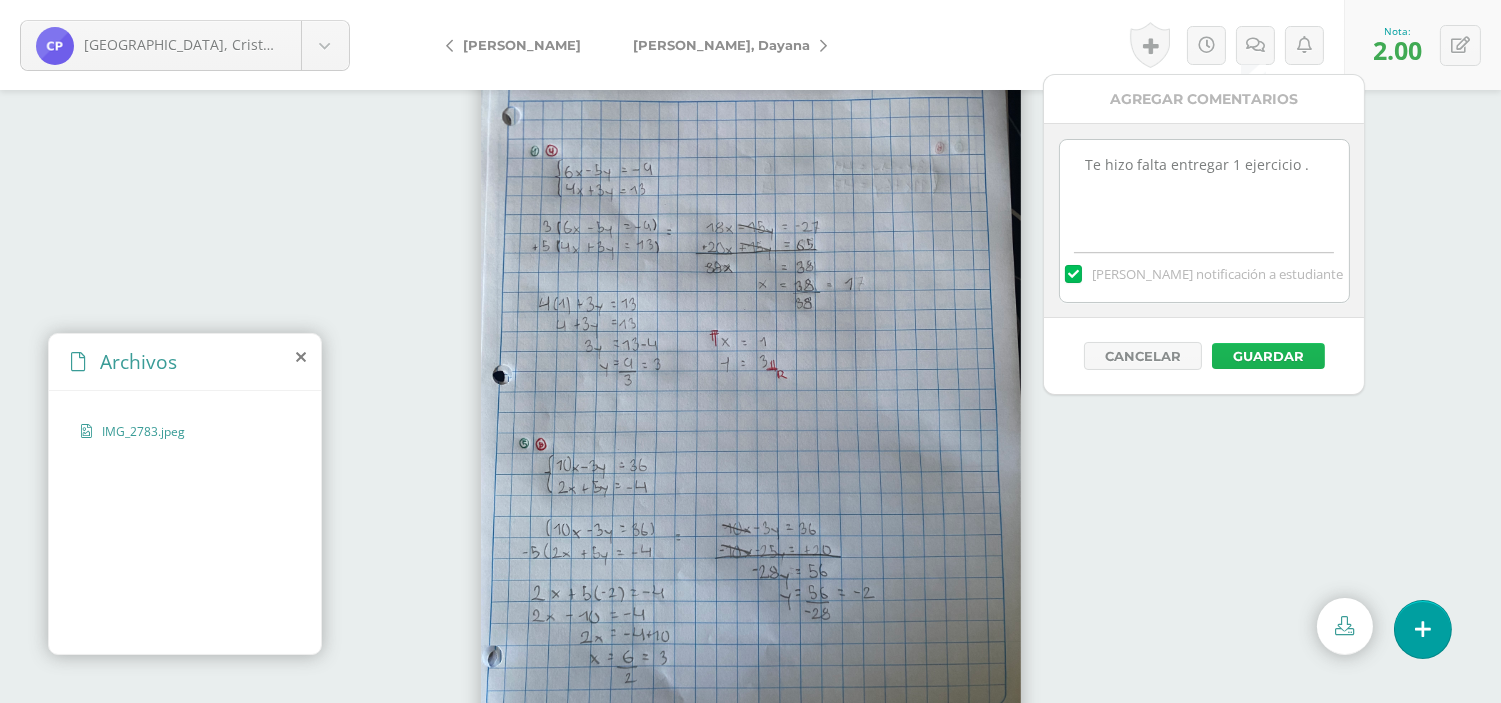 click on "Guardar" at bounding box center (1268, 356) 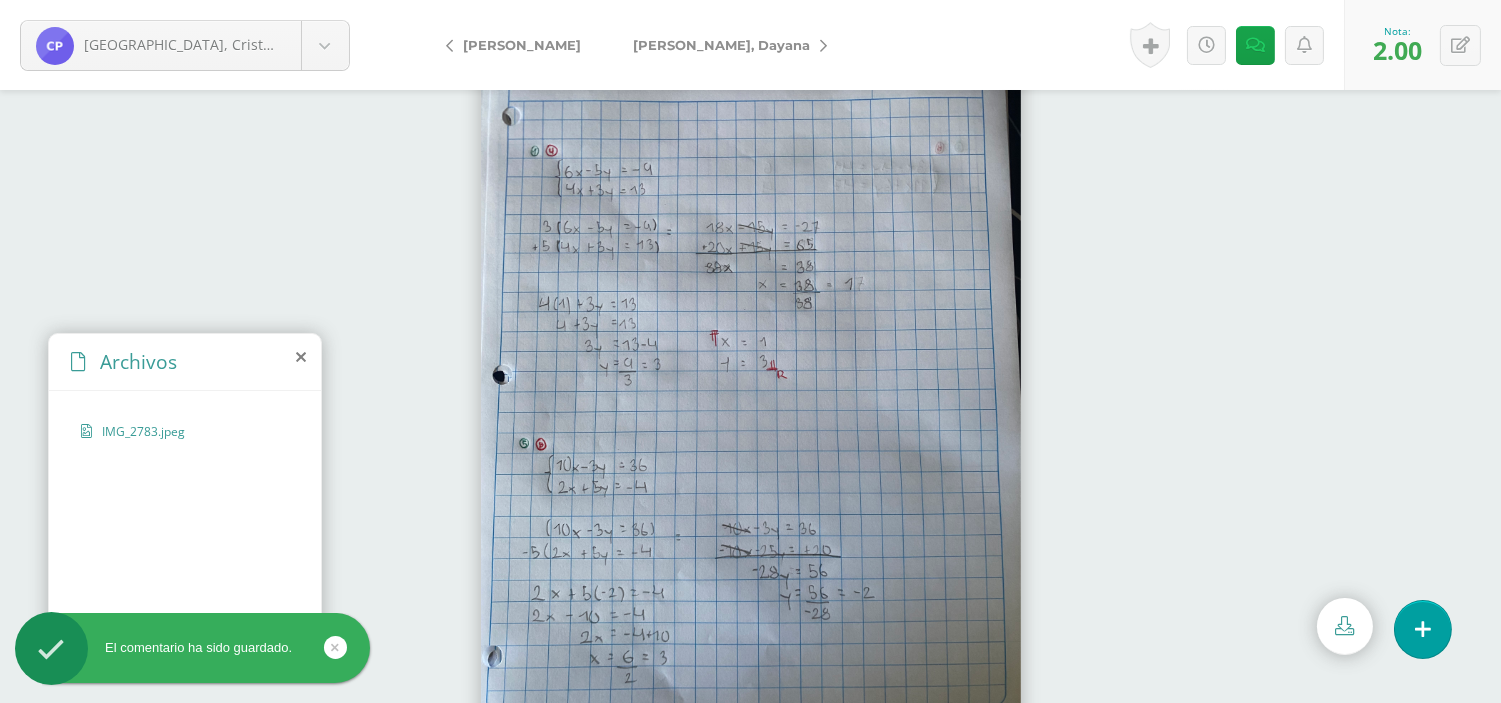 click on "[PERSON_NAME]" at bounding box center [721, 45] 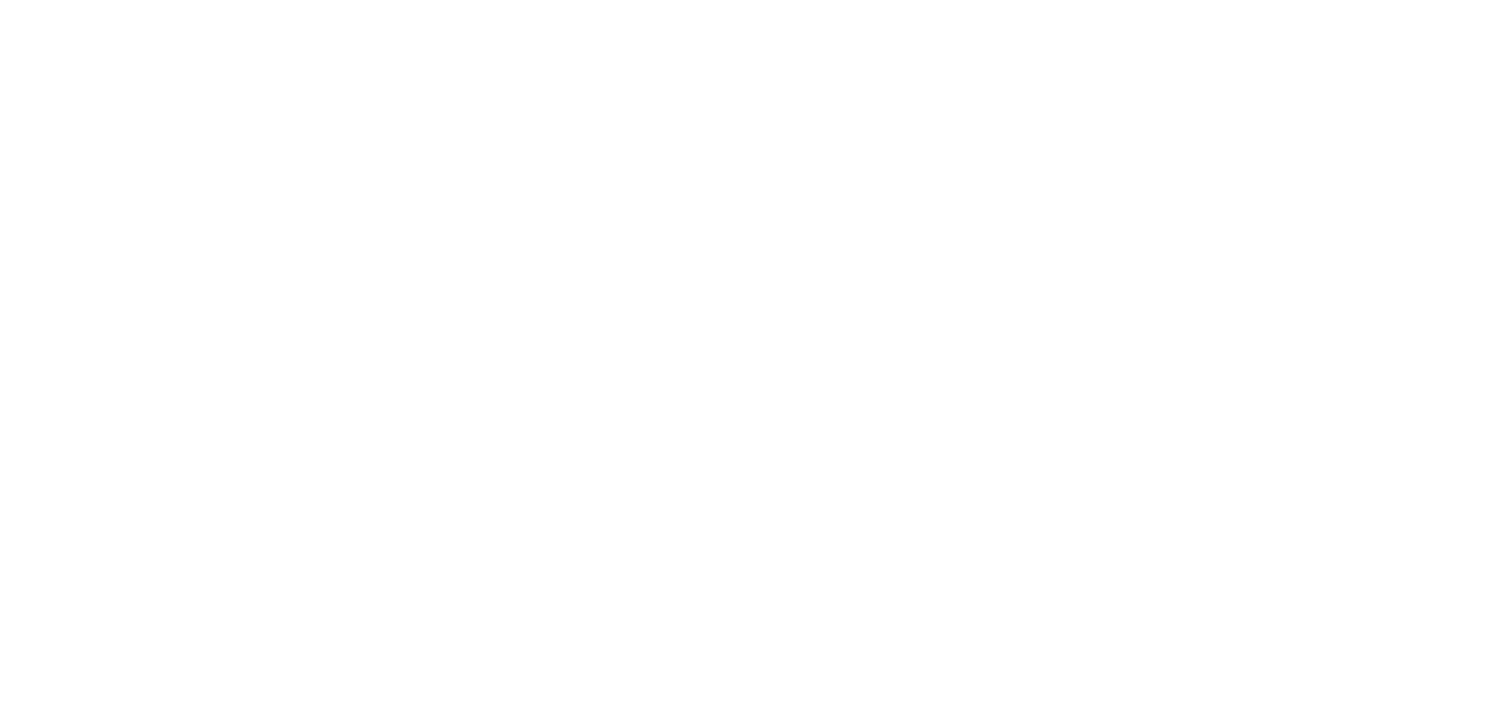 scroll, scrollTop: 0, scrollLeft: 0, axis: both 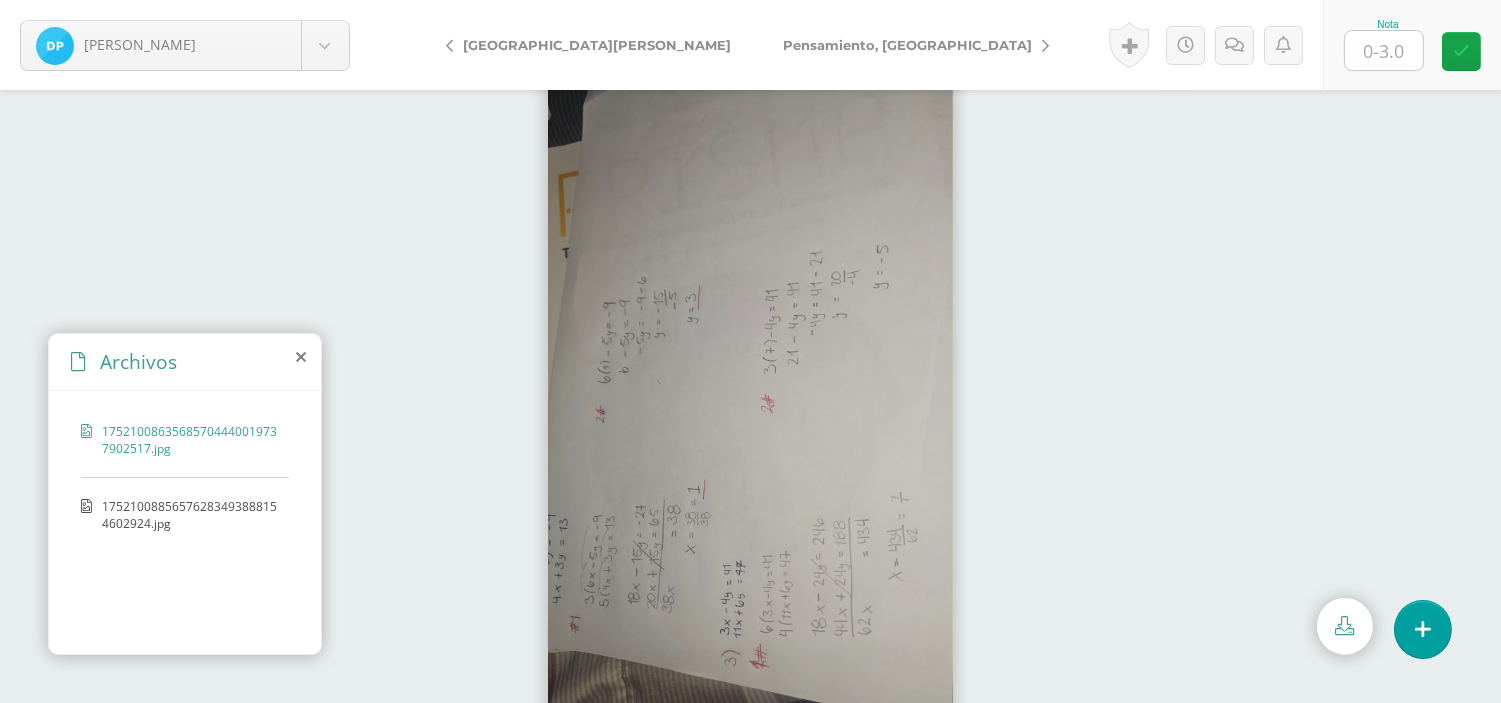click at bounding box center (750, 397) 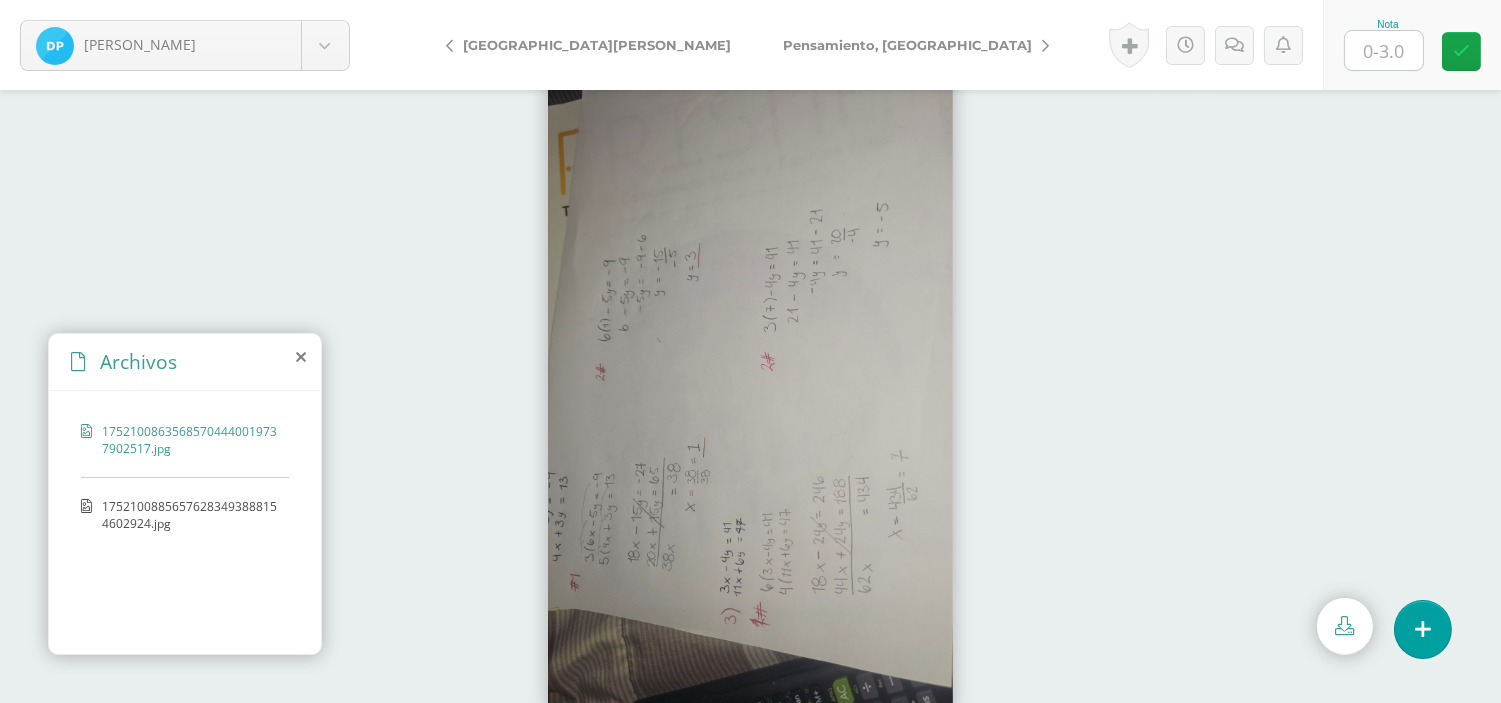 scroll, scrollTop: 35, scrollLeft: 0, axis: vertical 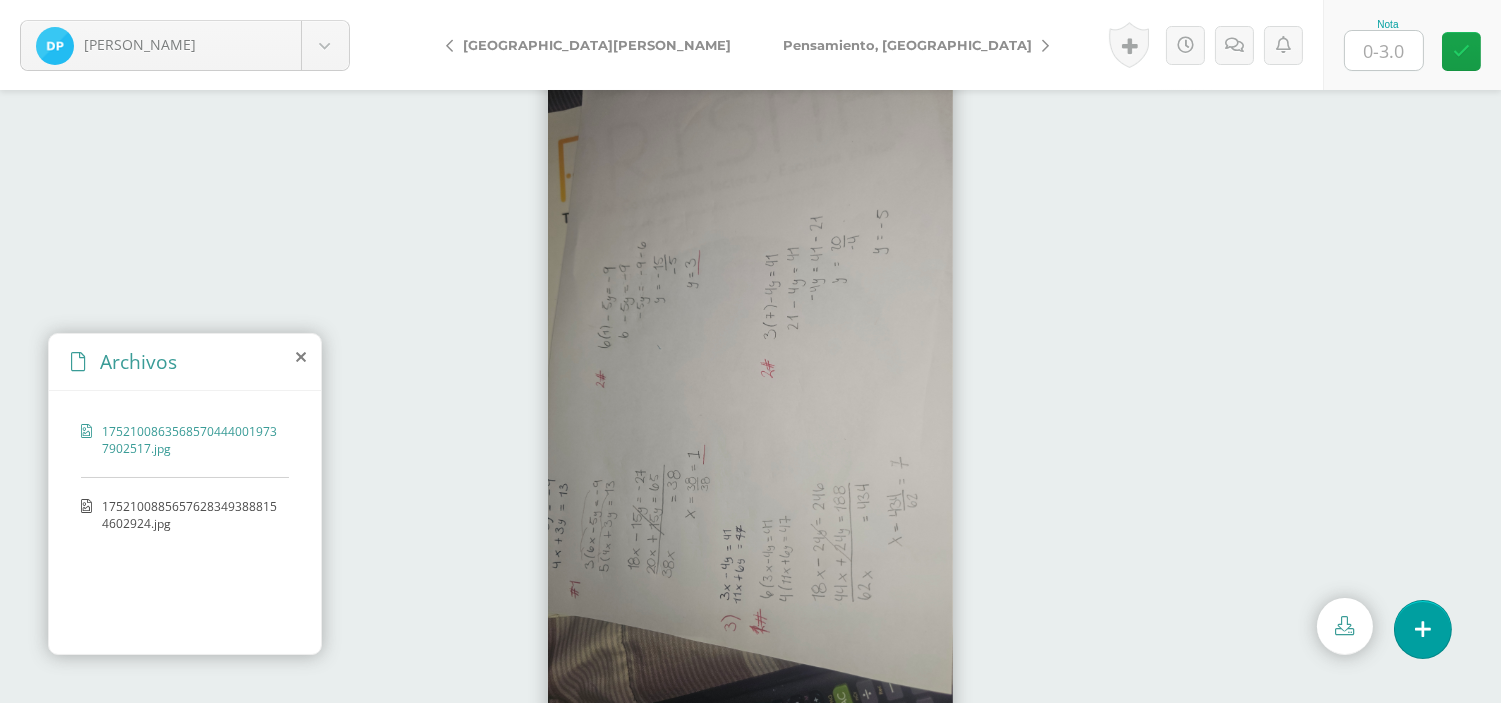 click on "17521008856576283493888154602924.jpg" at bounding box center (185, 525) 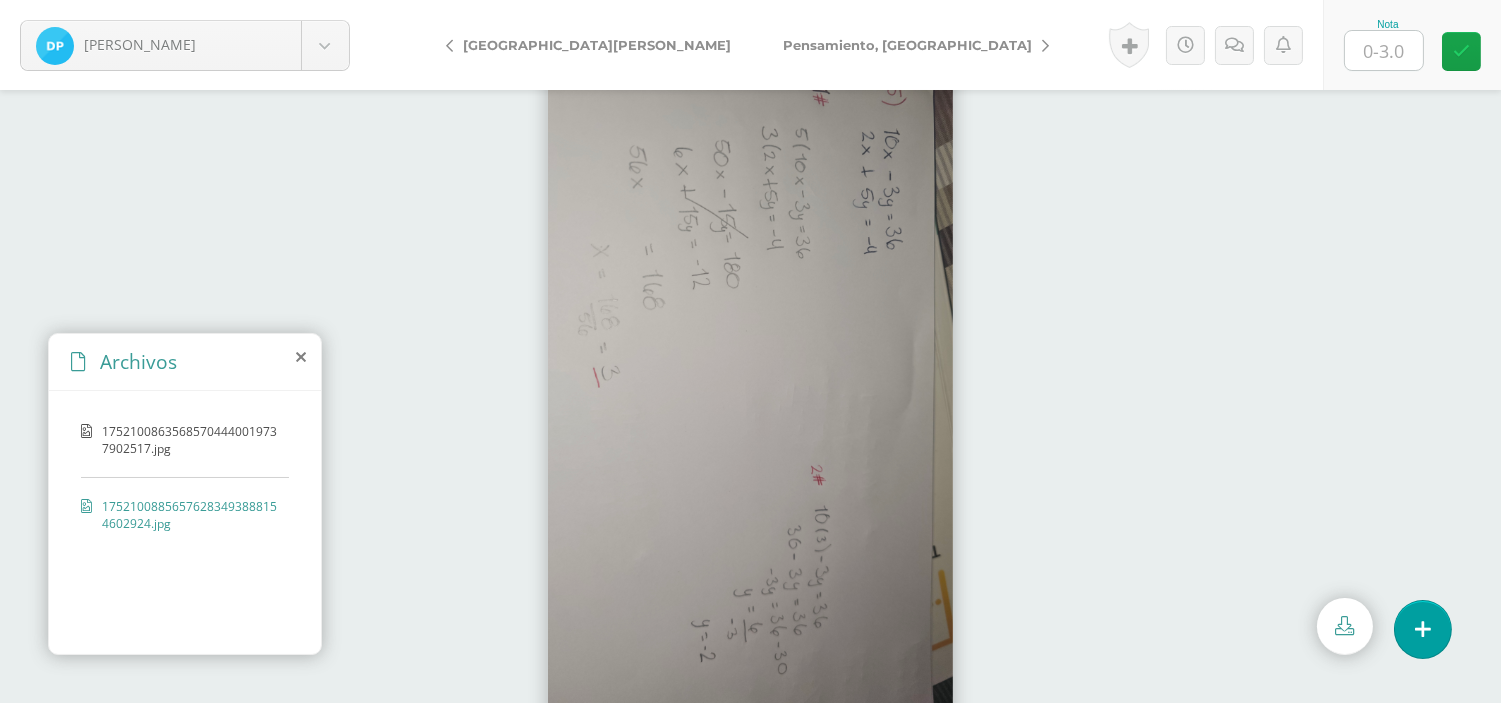 scroll, scrollTop: 0, scrollLeft: 0, axis: both 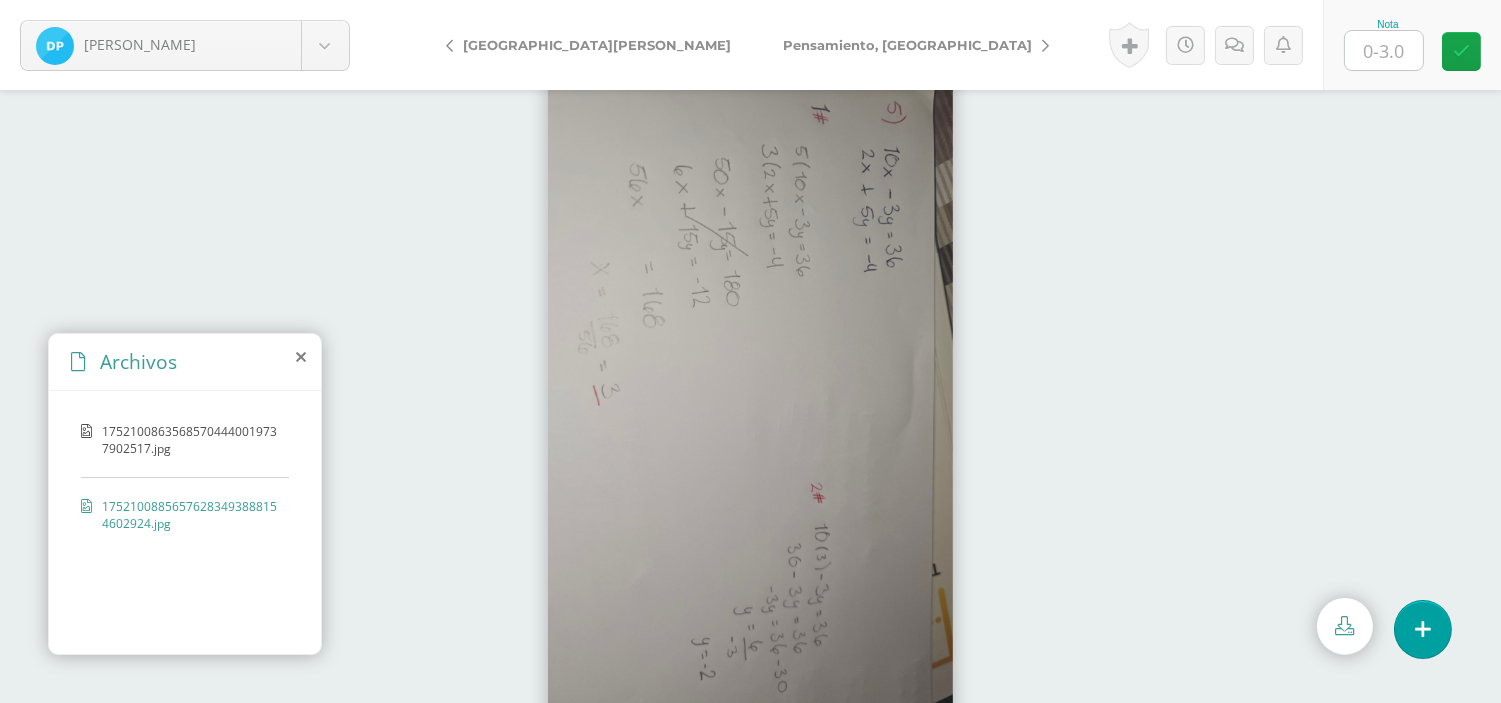 click on "17521008635685704440019737902517.jpg" at bounding box center (190, 440) 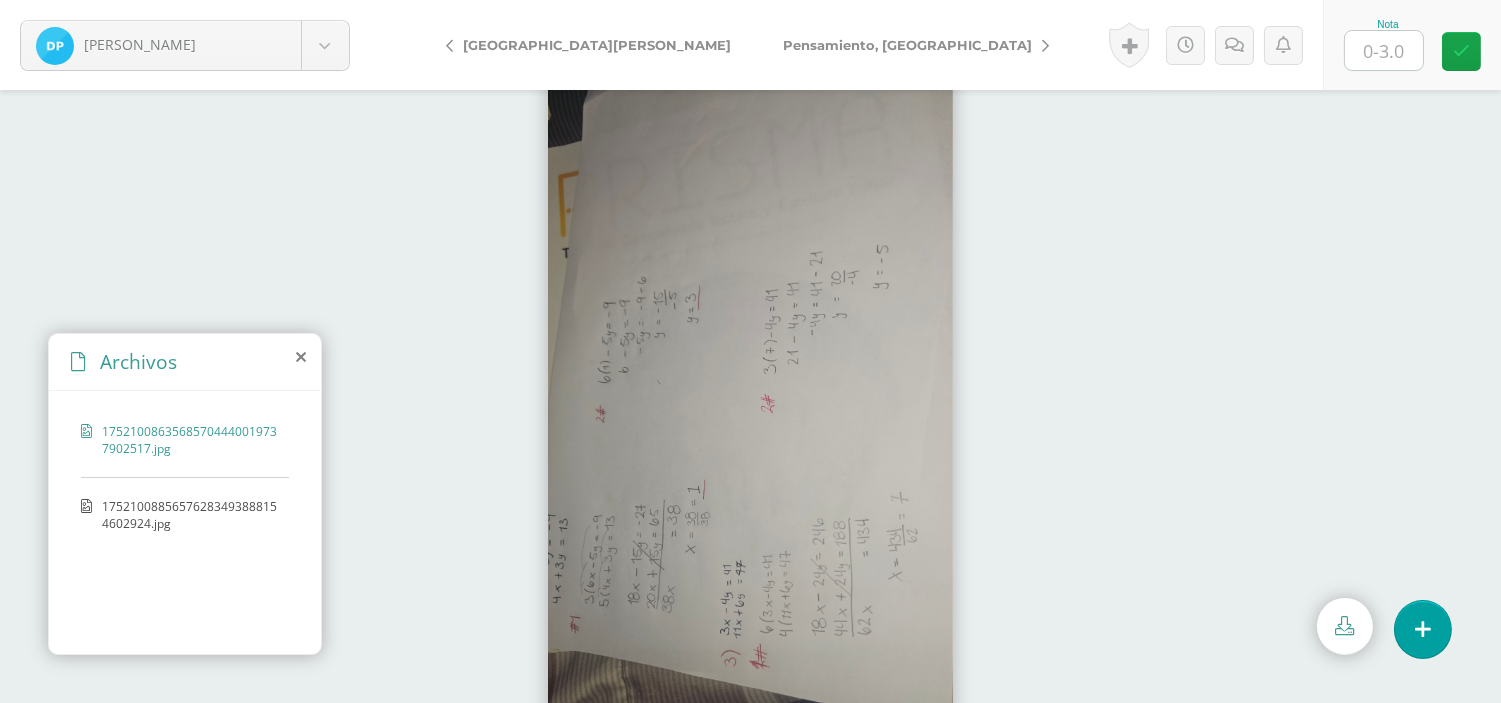 click at bounding box center [1384, 50] 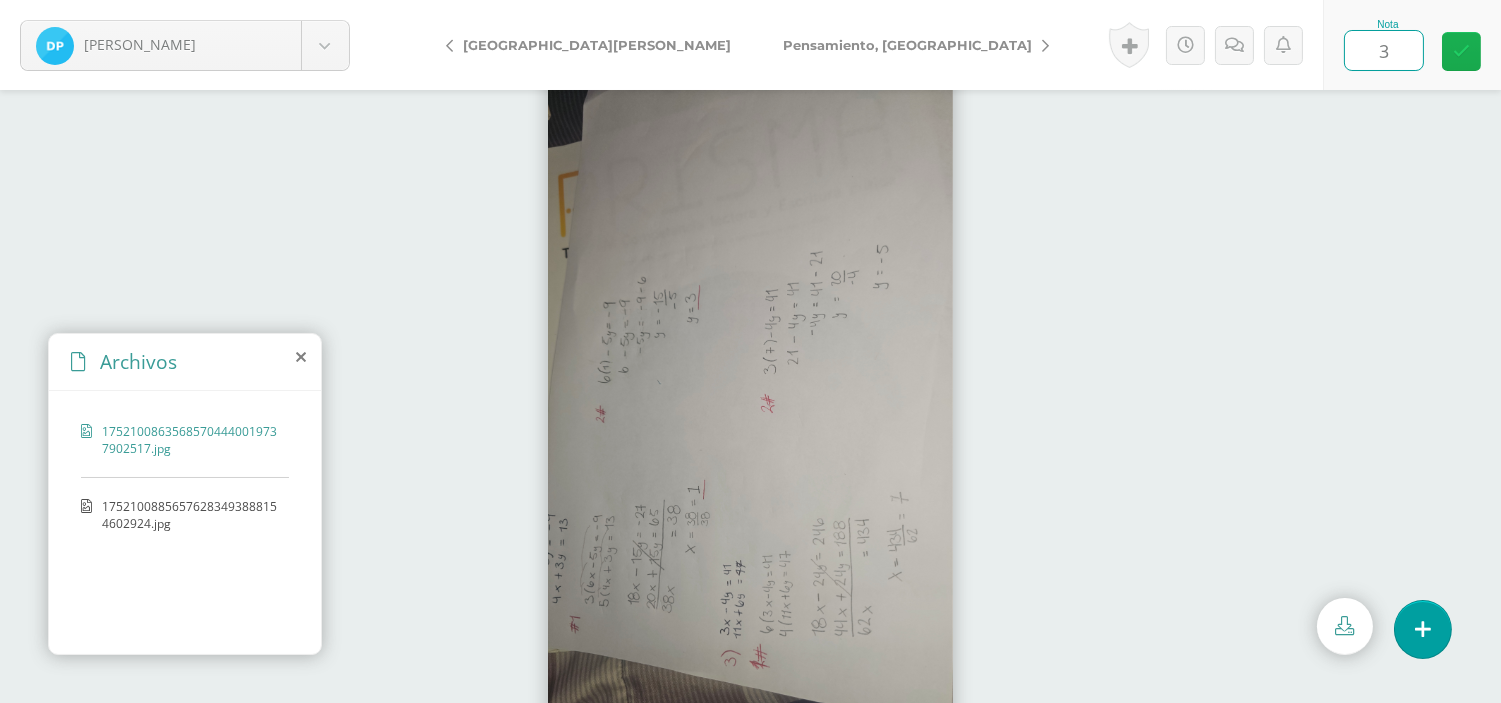 click at bounding box center (1461, 51) 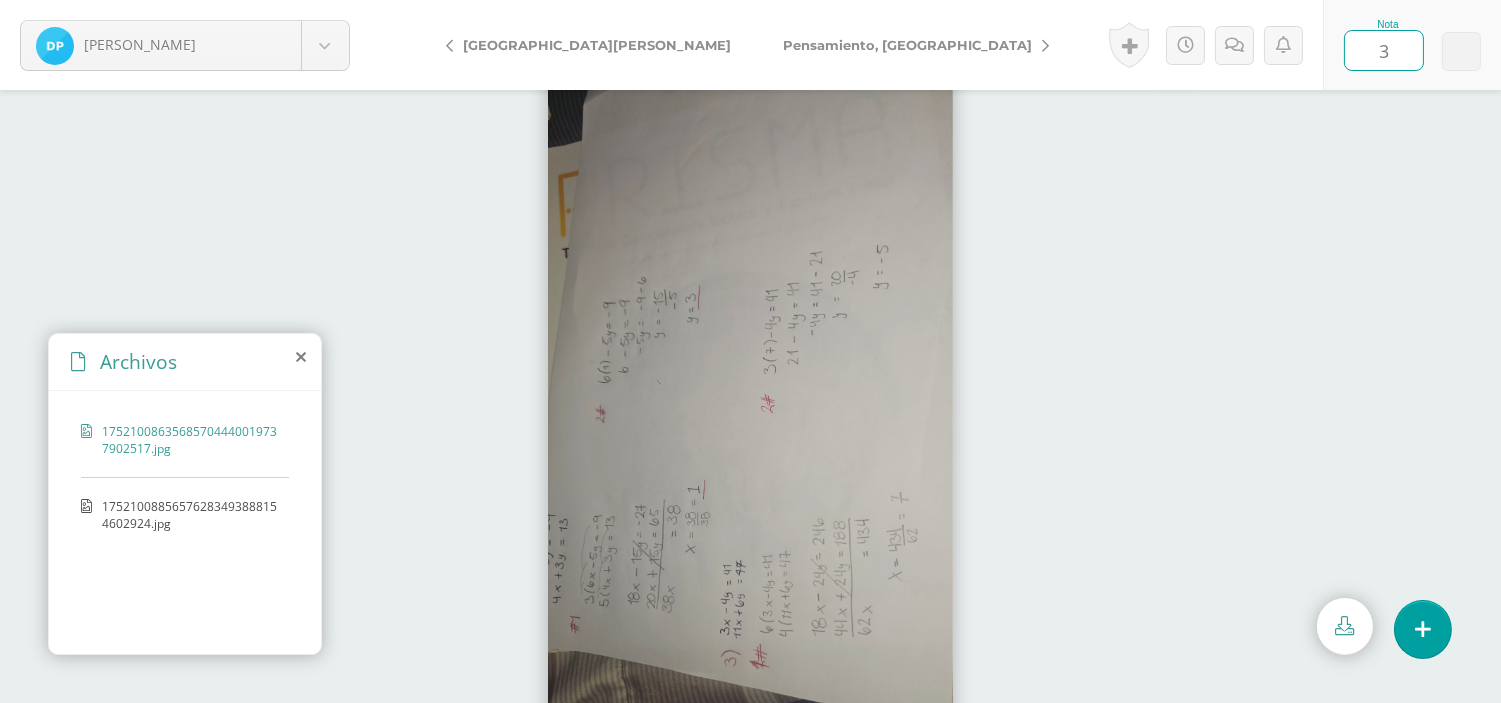 type on "3" 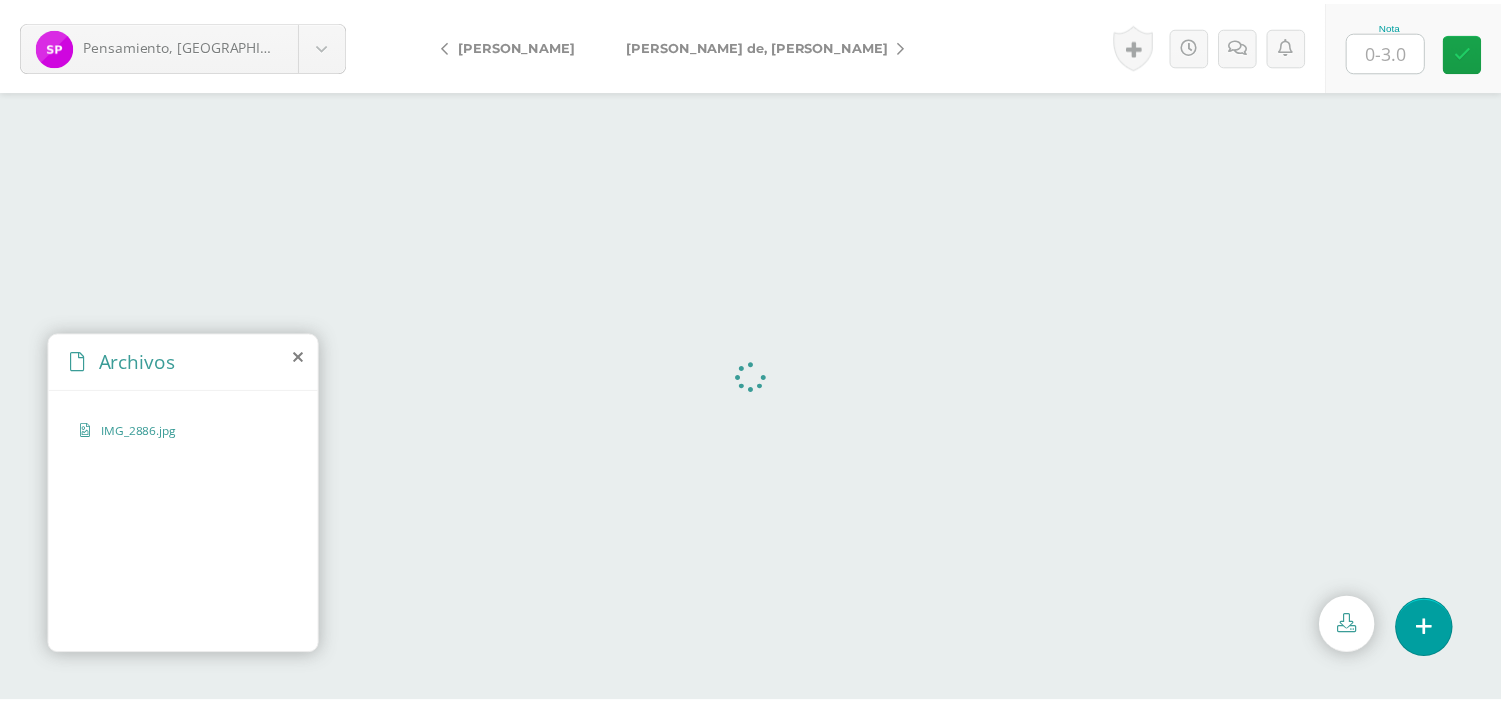 scroll, scrollTop: 0, scrollLeft: 0, axis: both 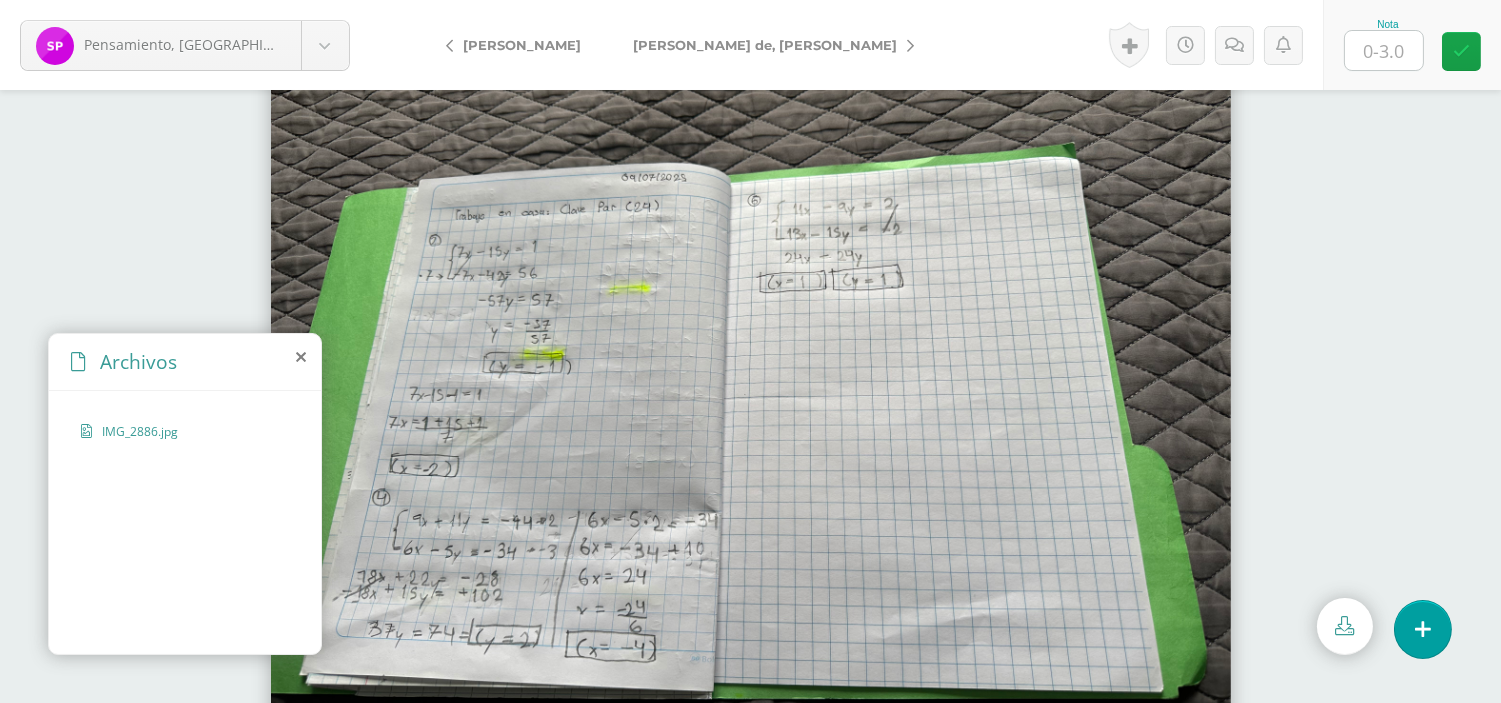 click at bounding box center [1384, 50] 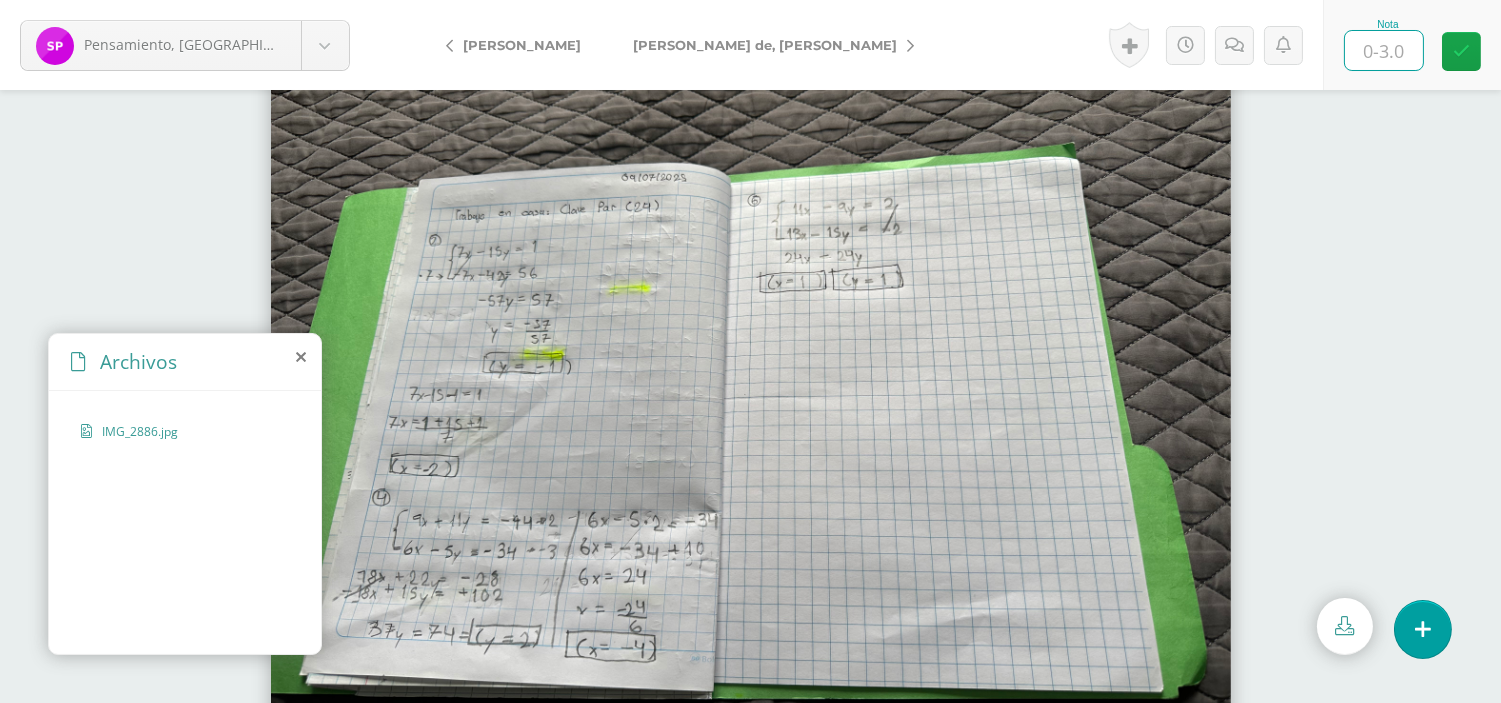 type on "3" 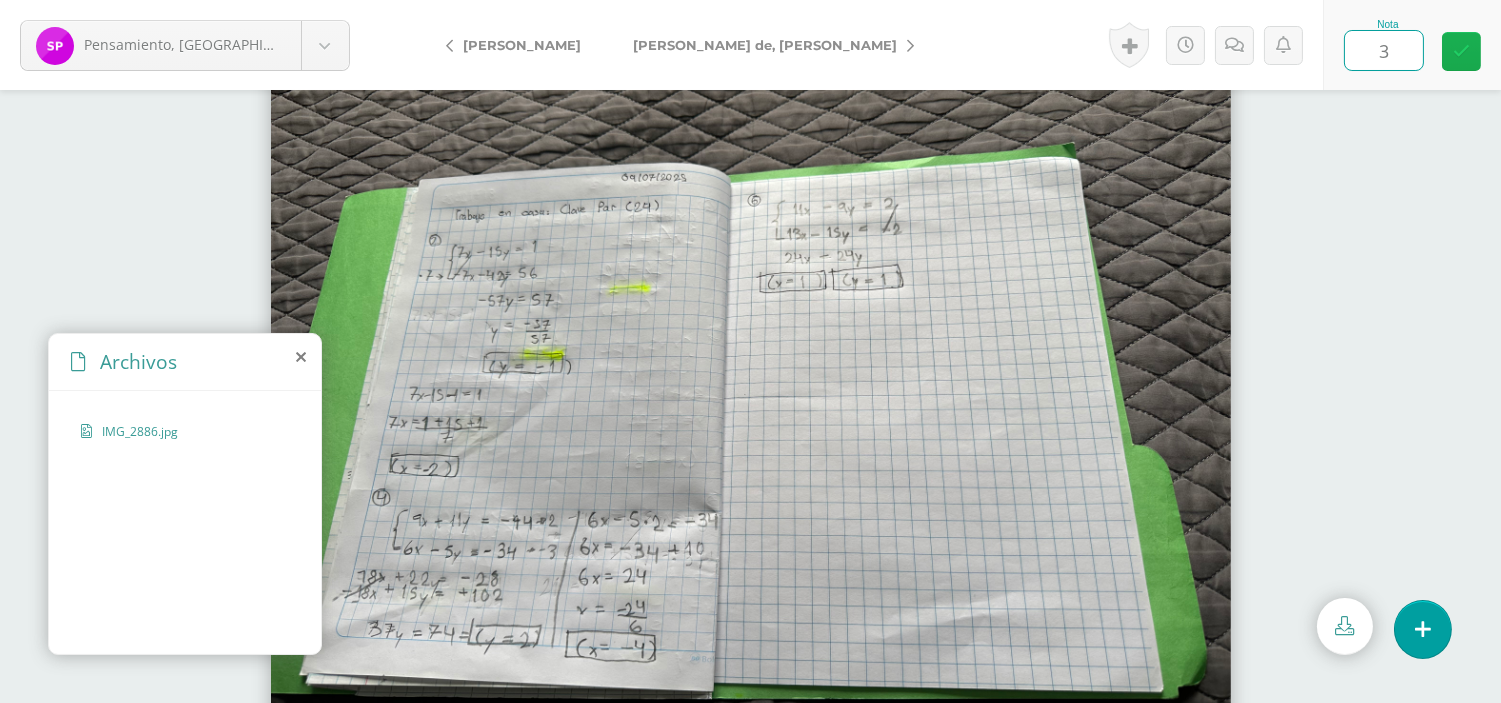 click at bounding box center (1461, 51) 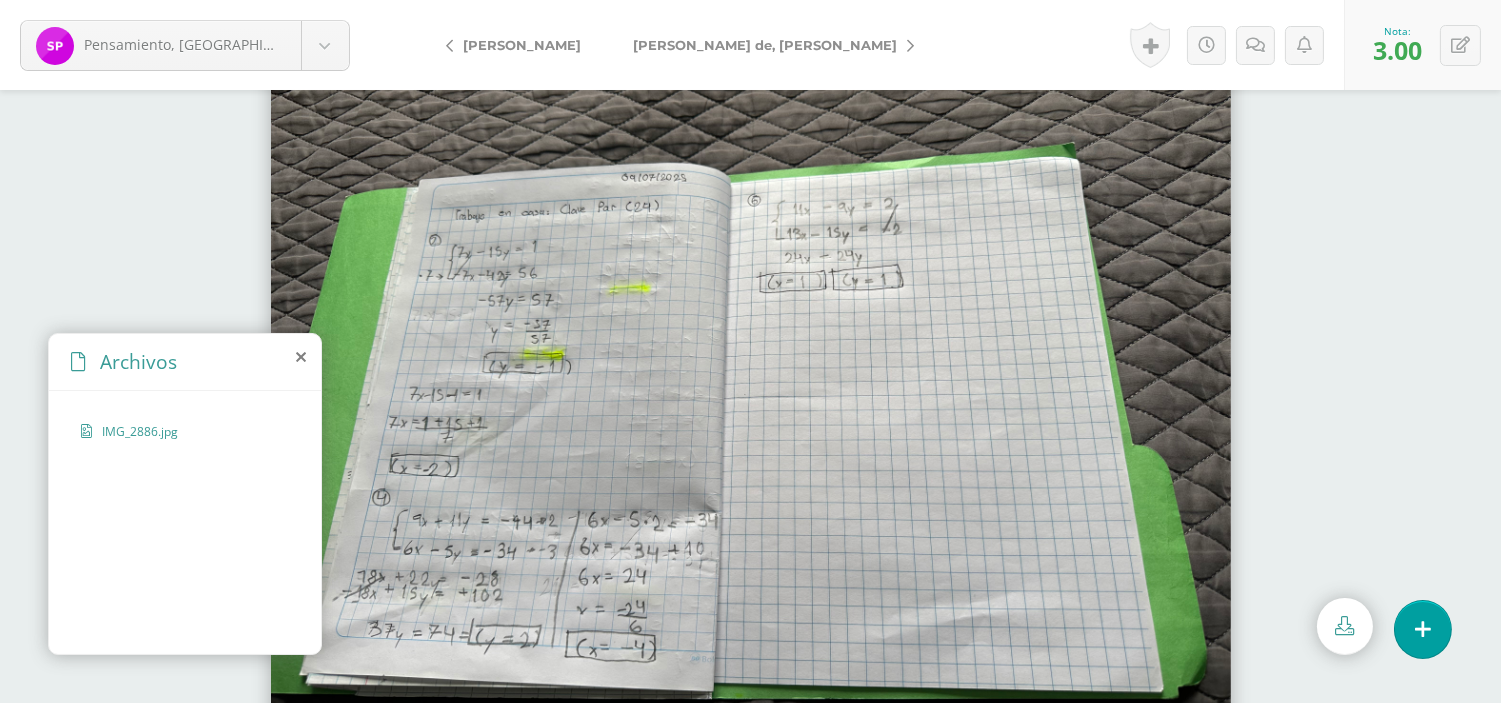 click on "[PERSON_NAME] de, [PERSON_NAME]" at bounding box center (765, 45) 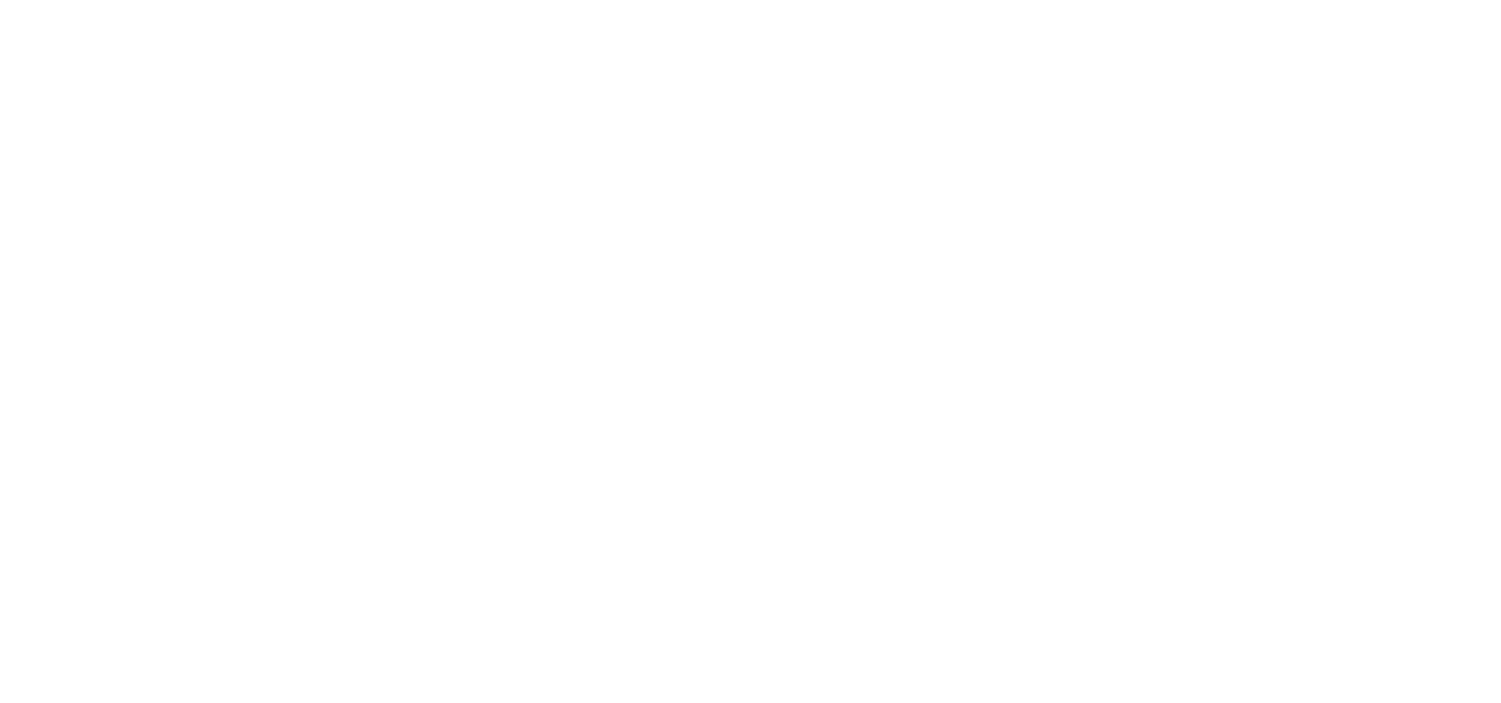scroll, scrollTop: 0, scrollLeft: 0, axis: both 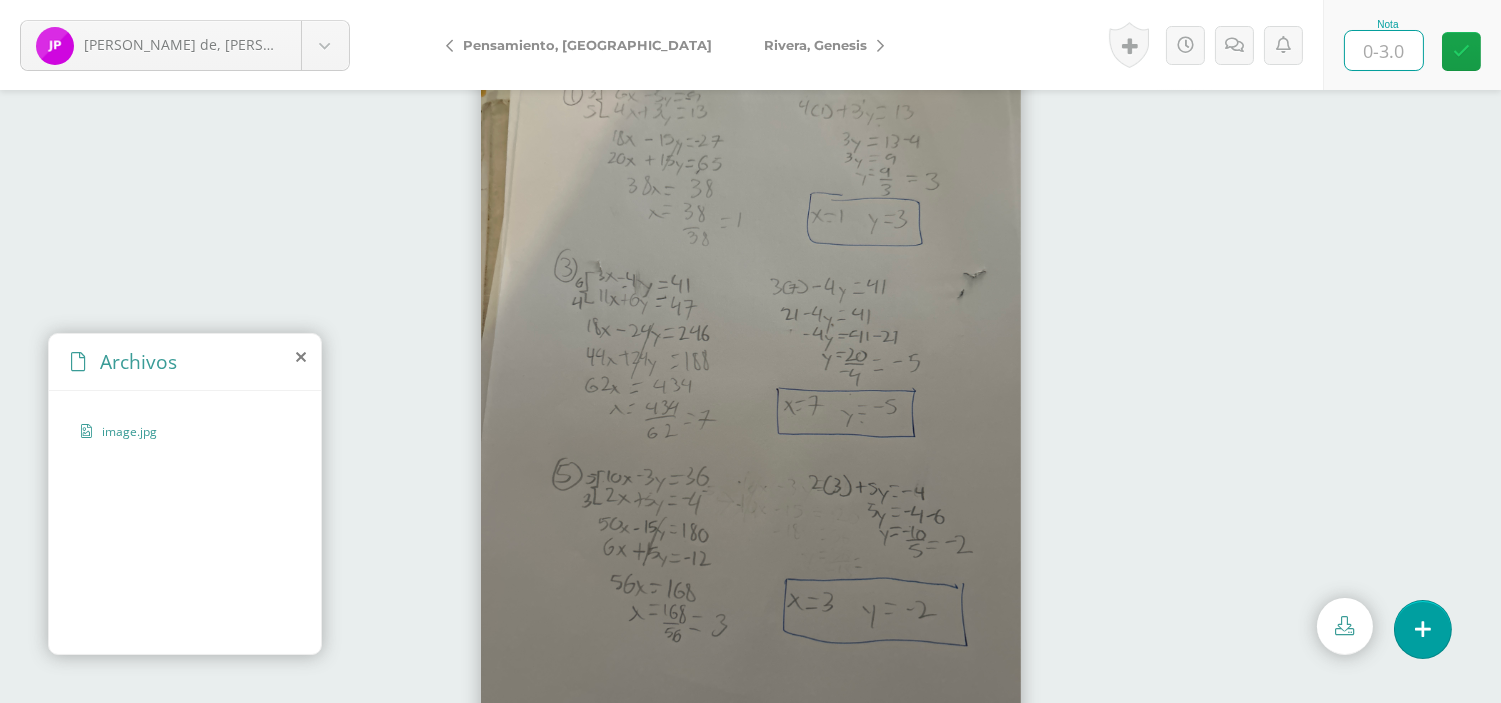 click at bounding box center (1384, 50) 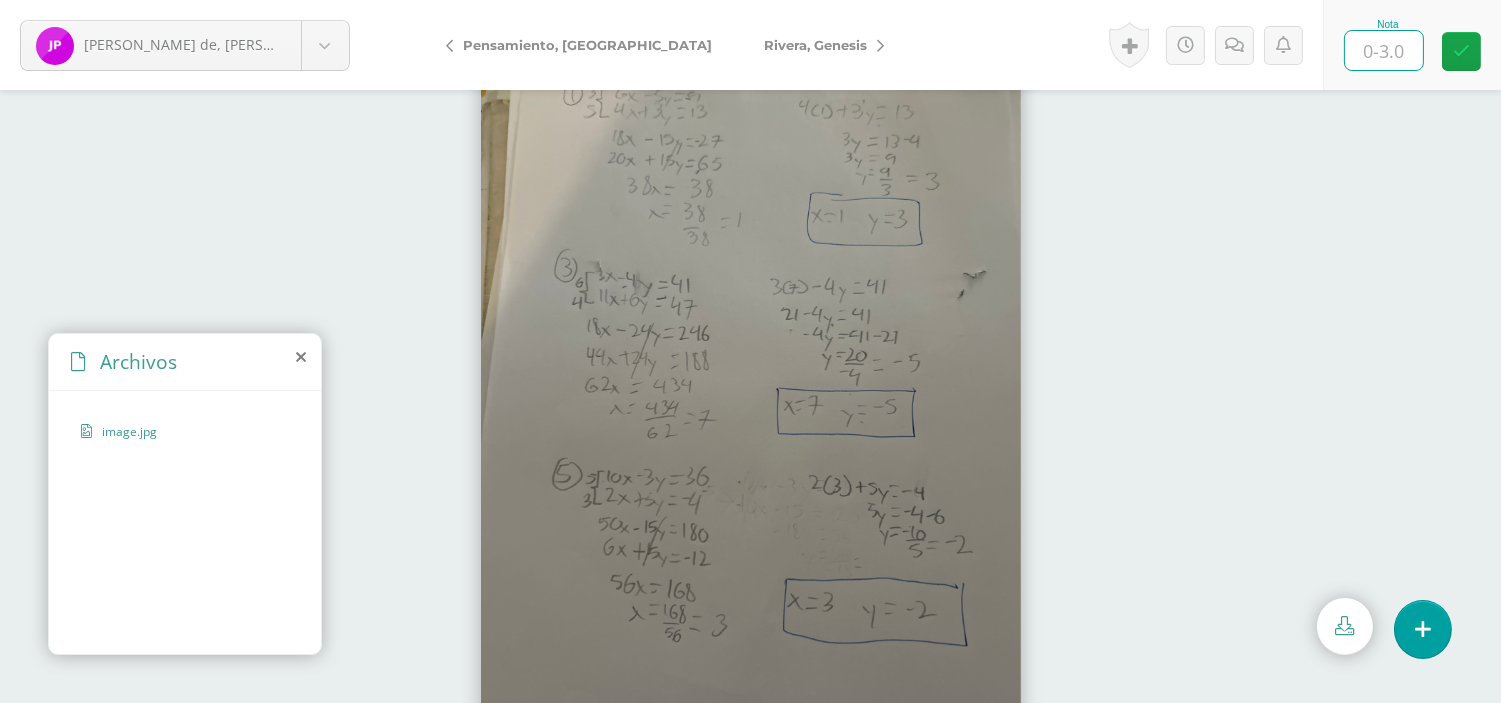 type on "3" 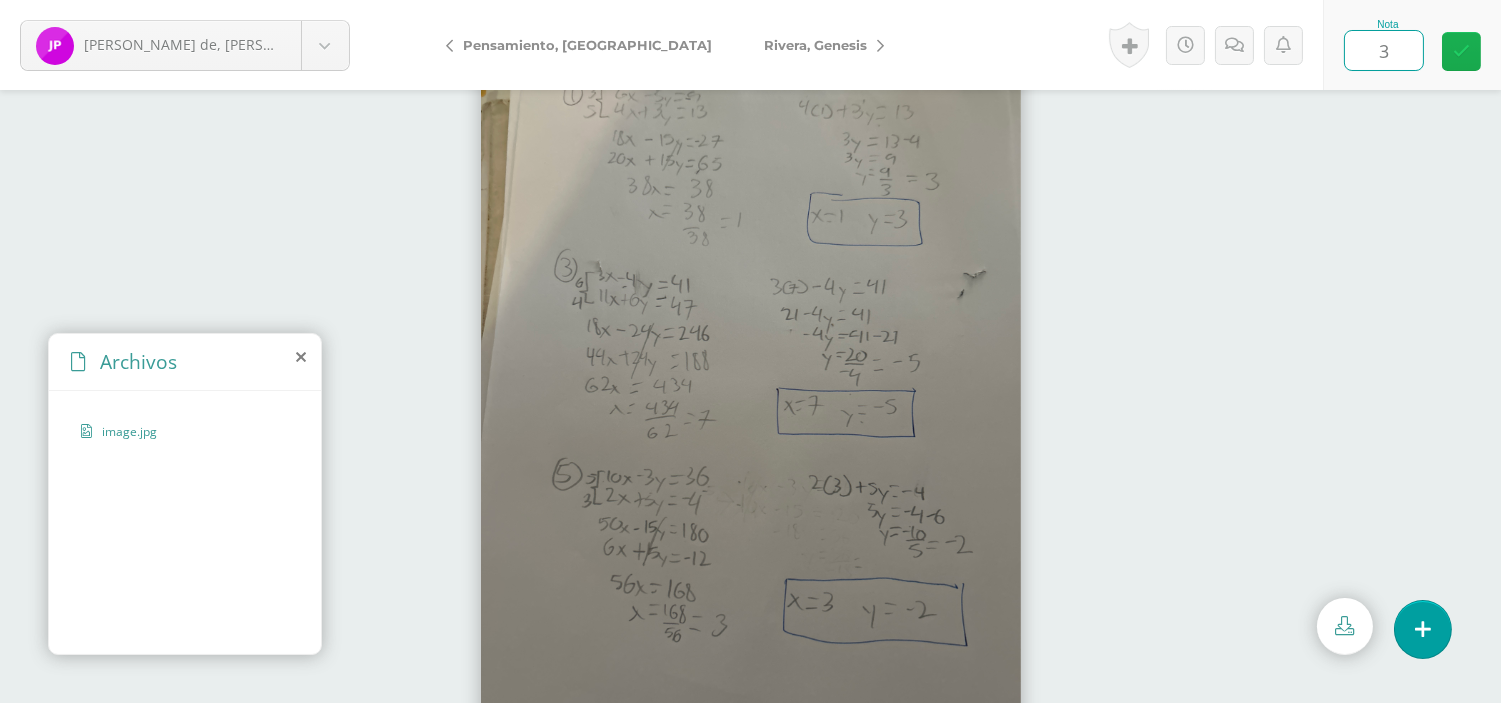 click at bounding box center [1461, 51] 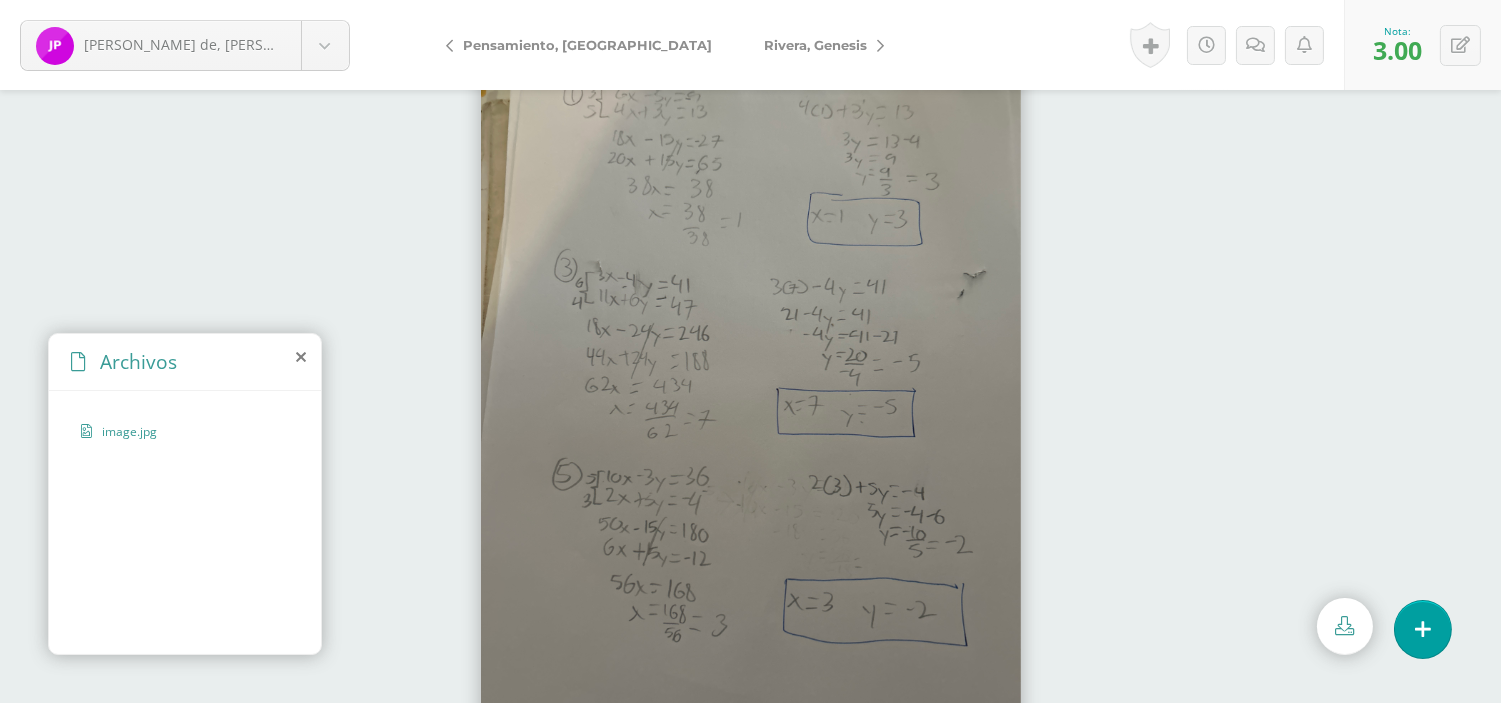 click on "Rivera, Genesis" at bounding box center (815, 45) 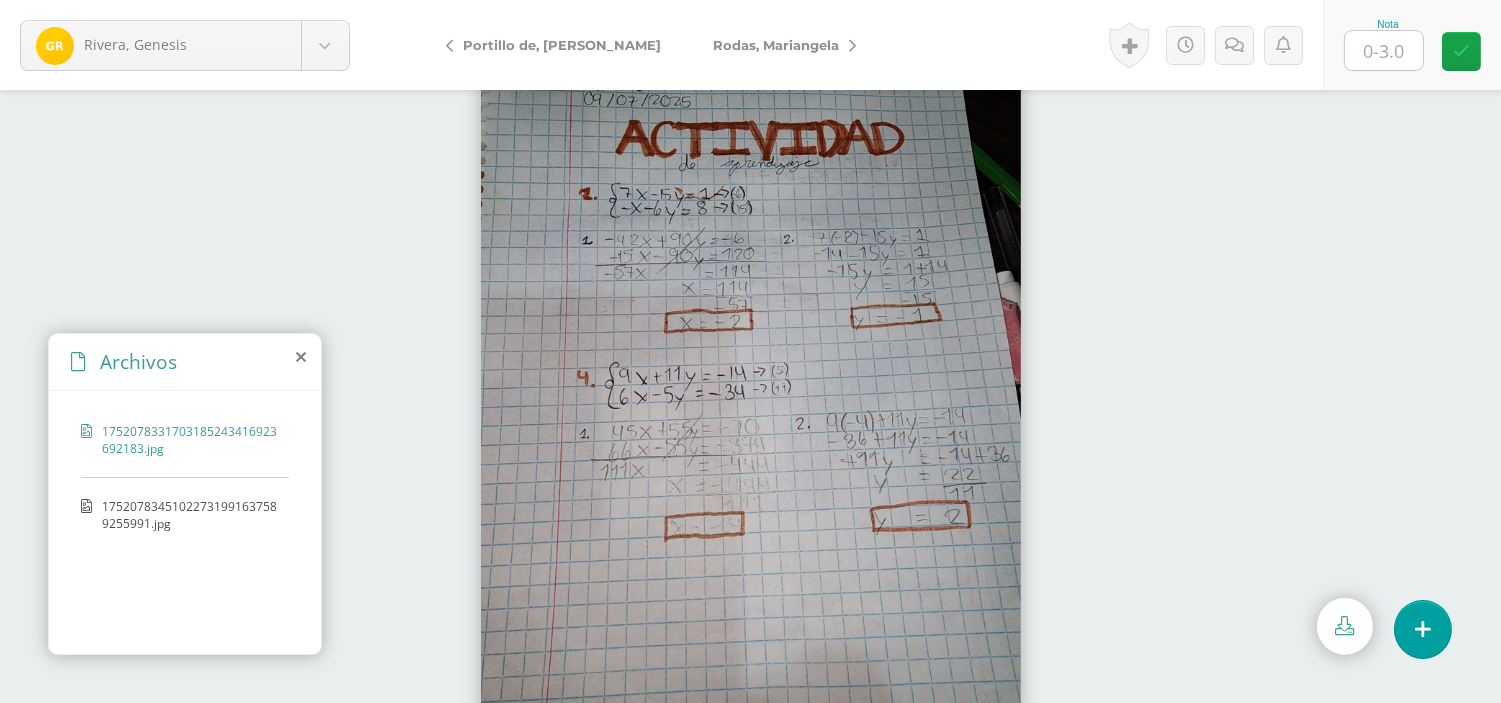 scroll, scrollTop: 53, scrollLeft: 0, axis: vertical 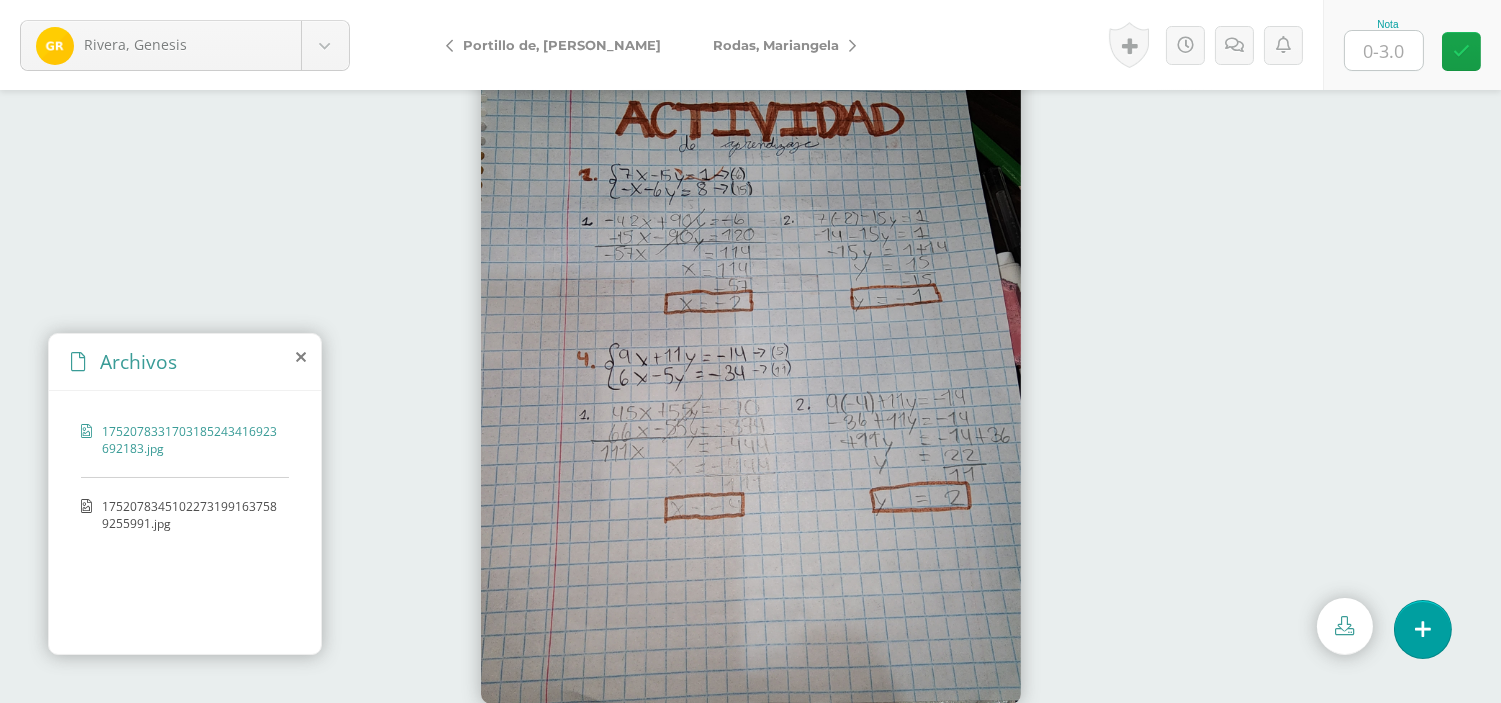 click on "17520783451022731991637589255991.jpg" at bounding box center [190, 515] 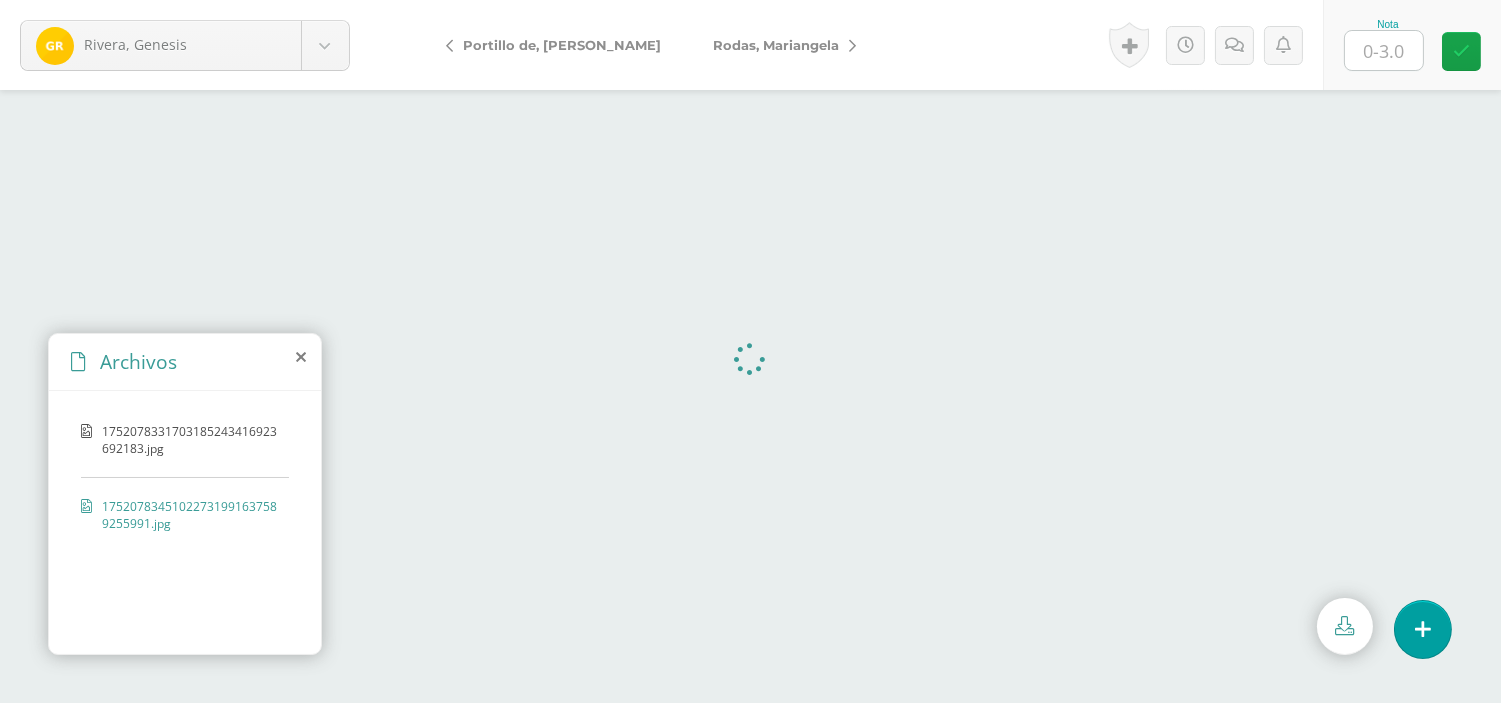 scroll, scrollTop: 0, scrollLeft: 0, axis: both 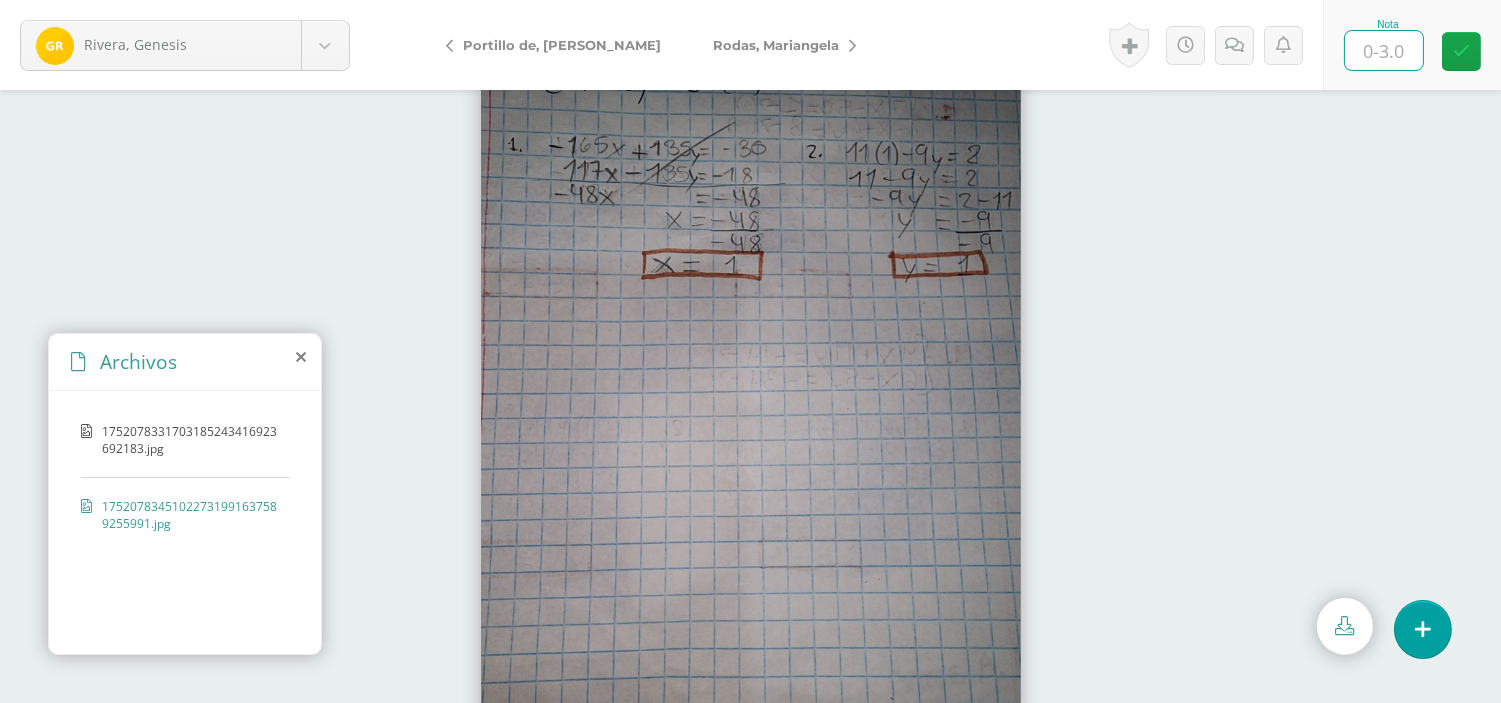 click at bounding box center (1384, 50) 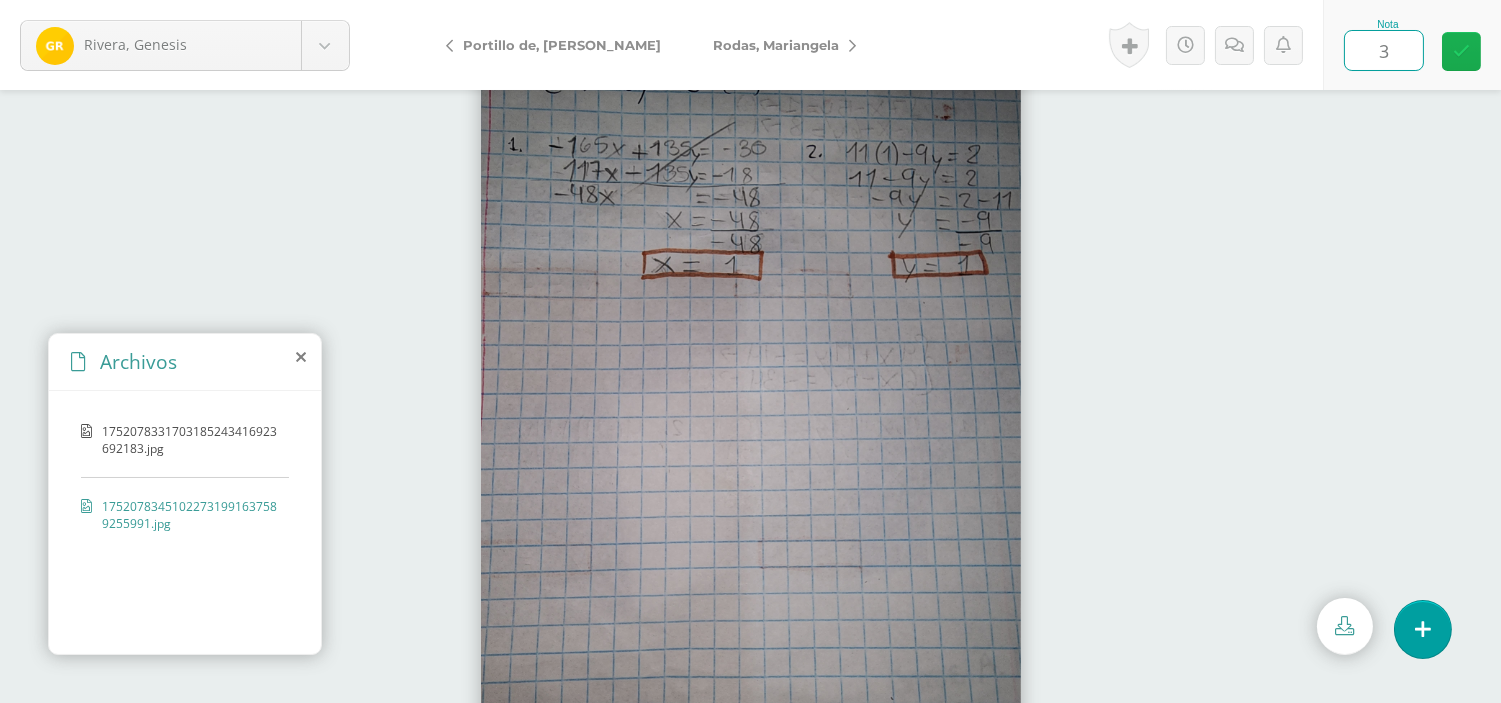 click at bounding box center [1461, 51] 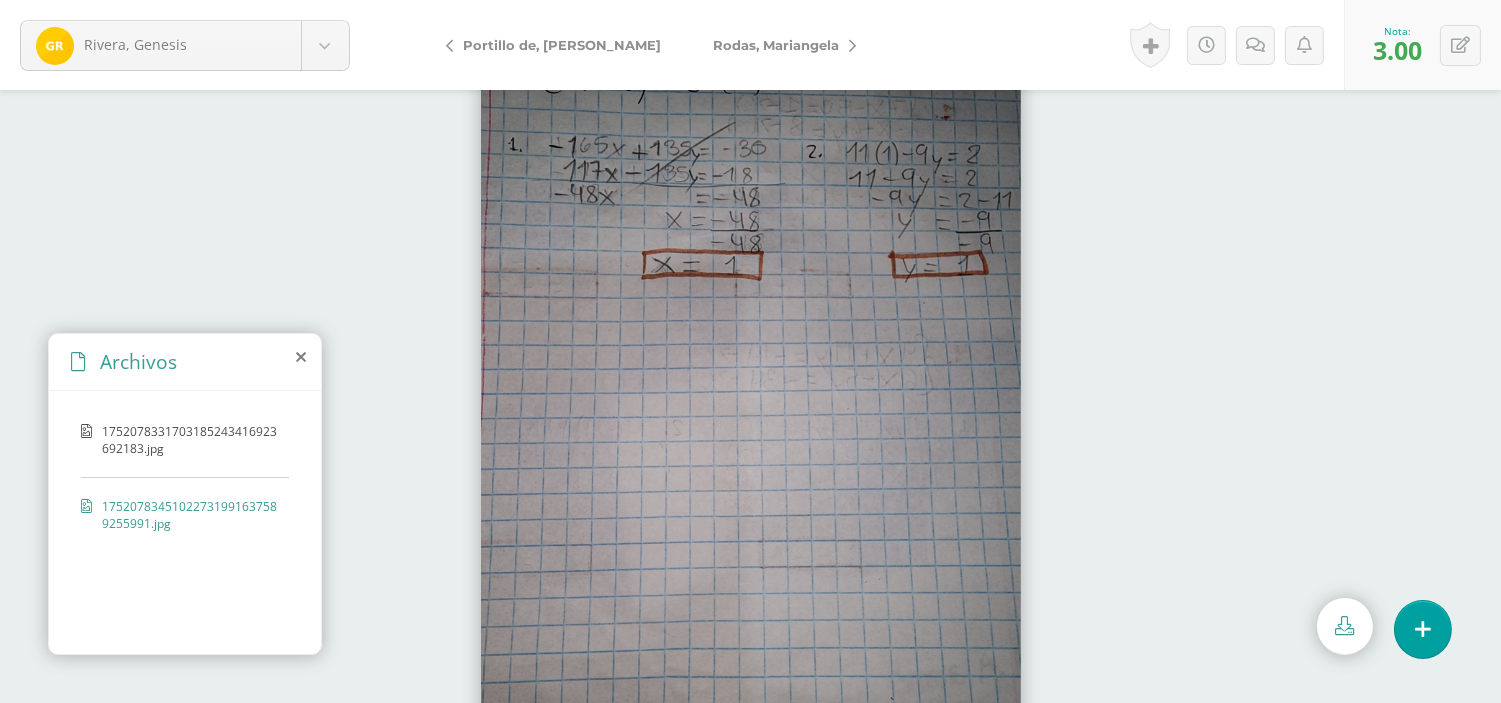 click on "Rodas, Mariangela" at bounding box center [779, 45] 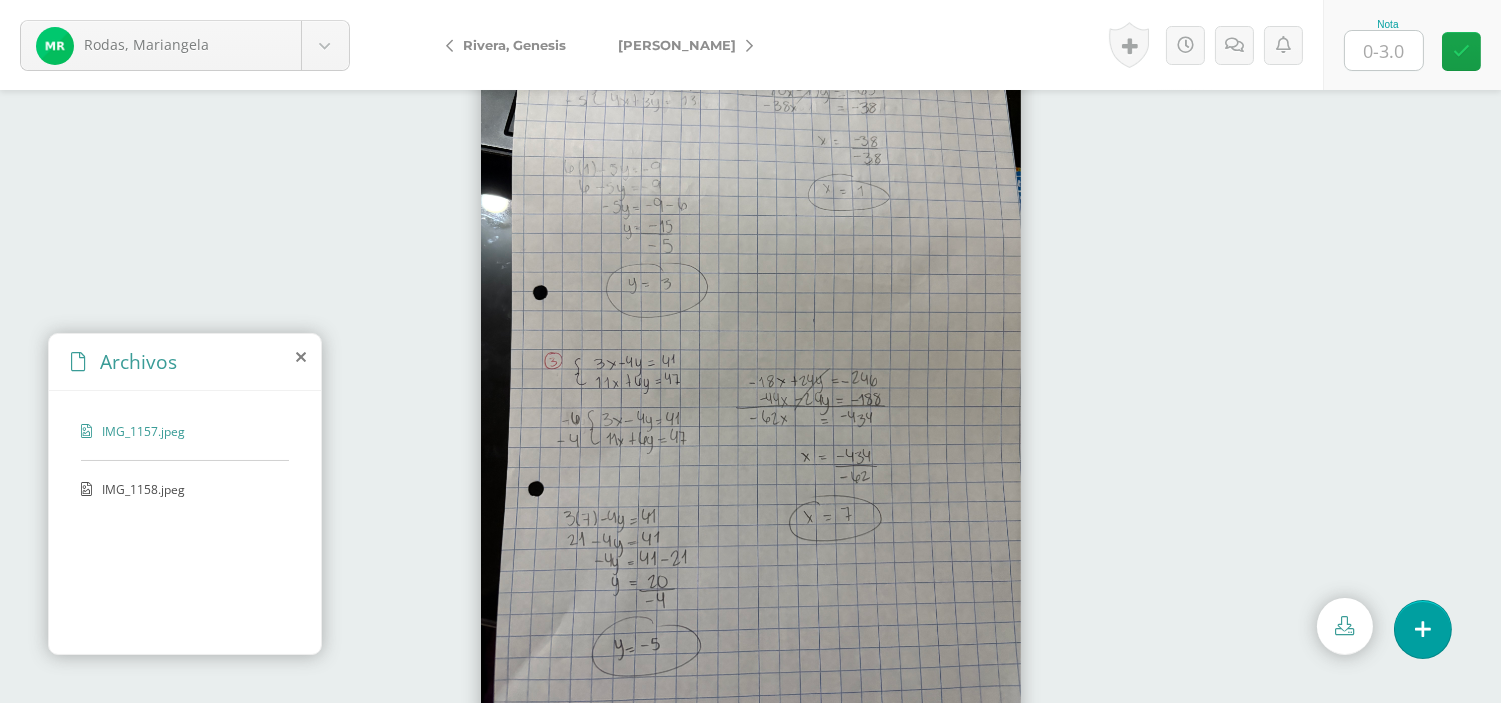 scroll, scrollTop: 53, scrollLeft: 0, axis: vertical 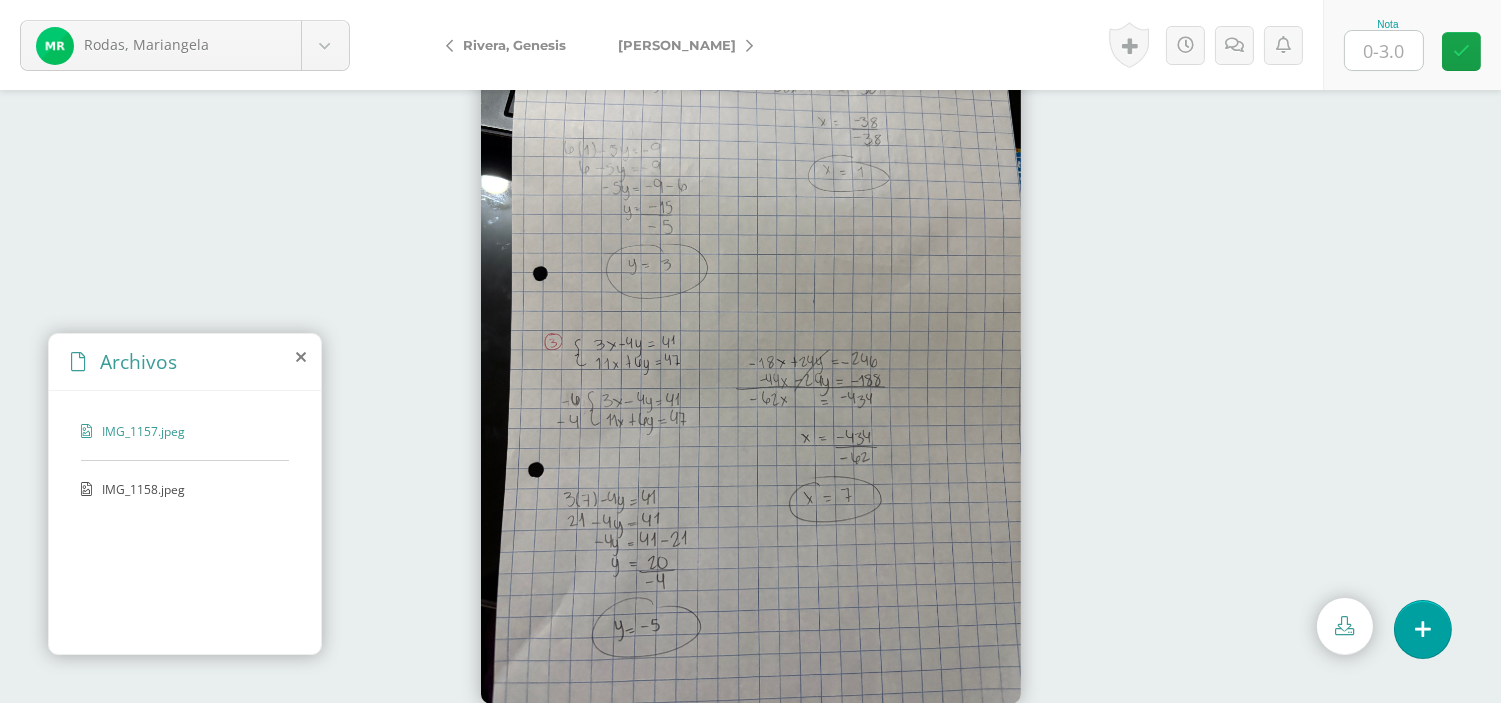 click on "IMG_1158.jpeg" at bounding box center [184, 489] 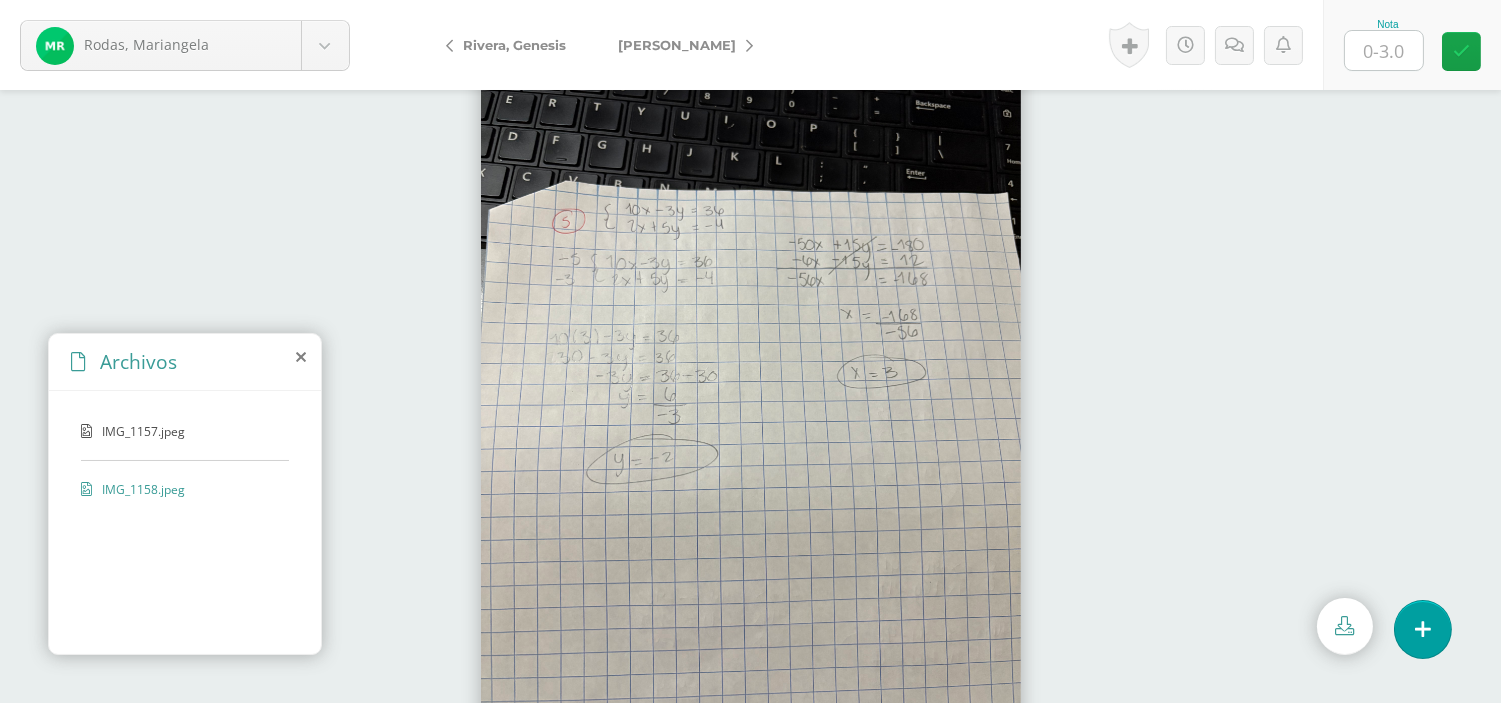 click at bounding box center (1384, 50) 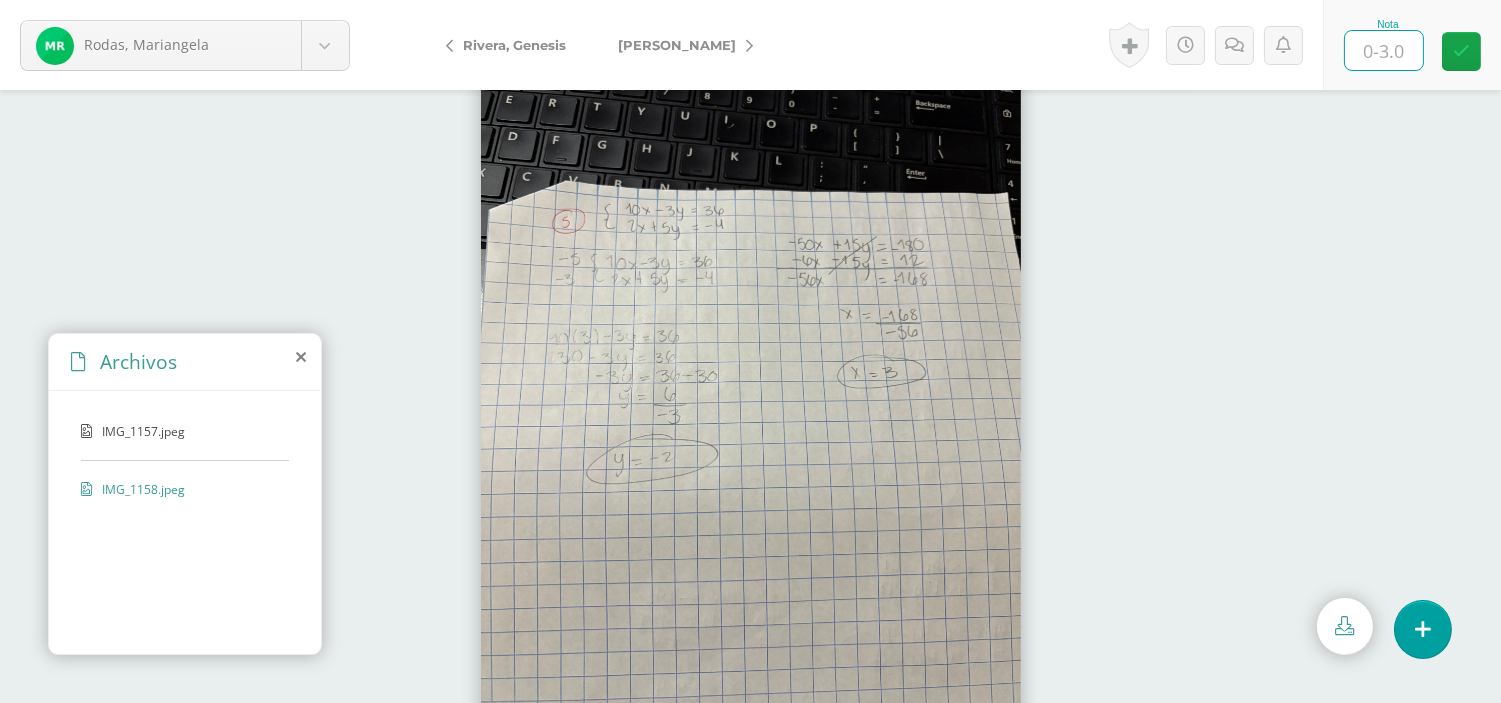 type on "3" 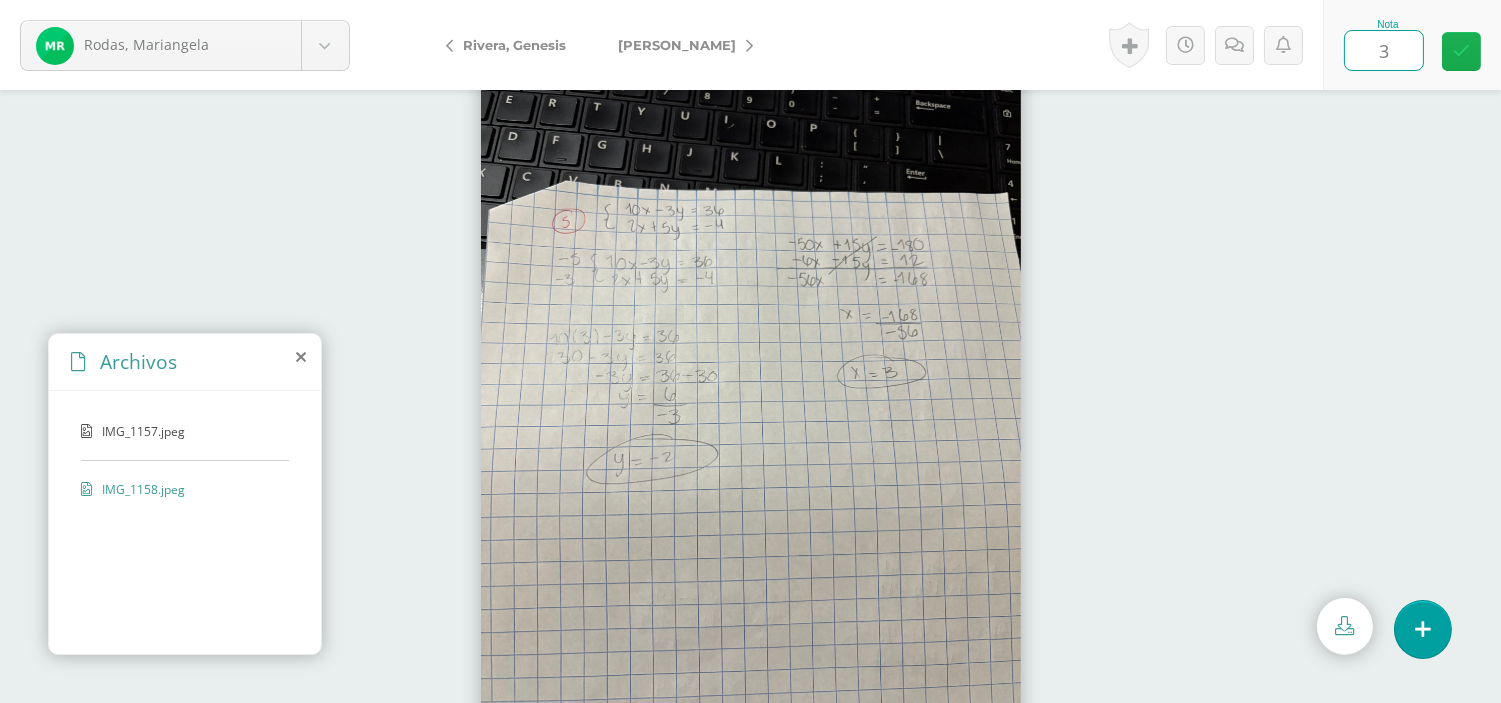 click at bounding box center [1461, 51] 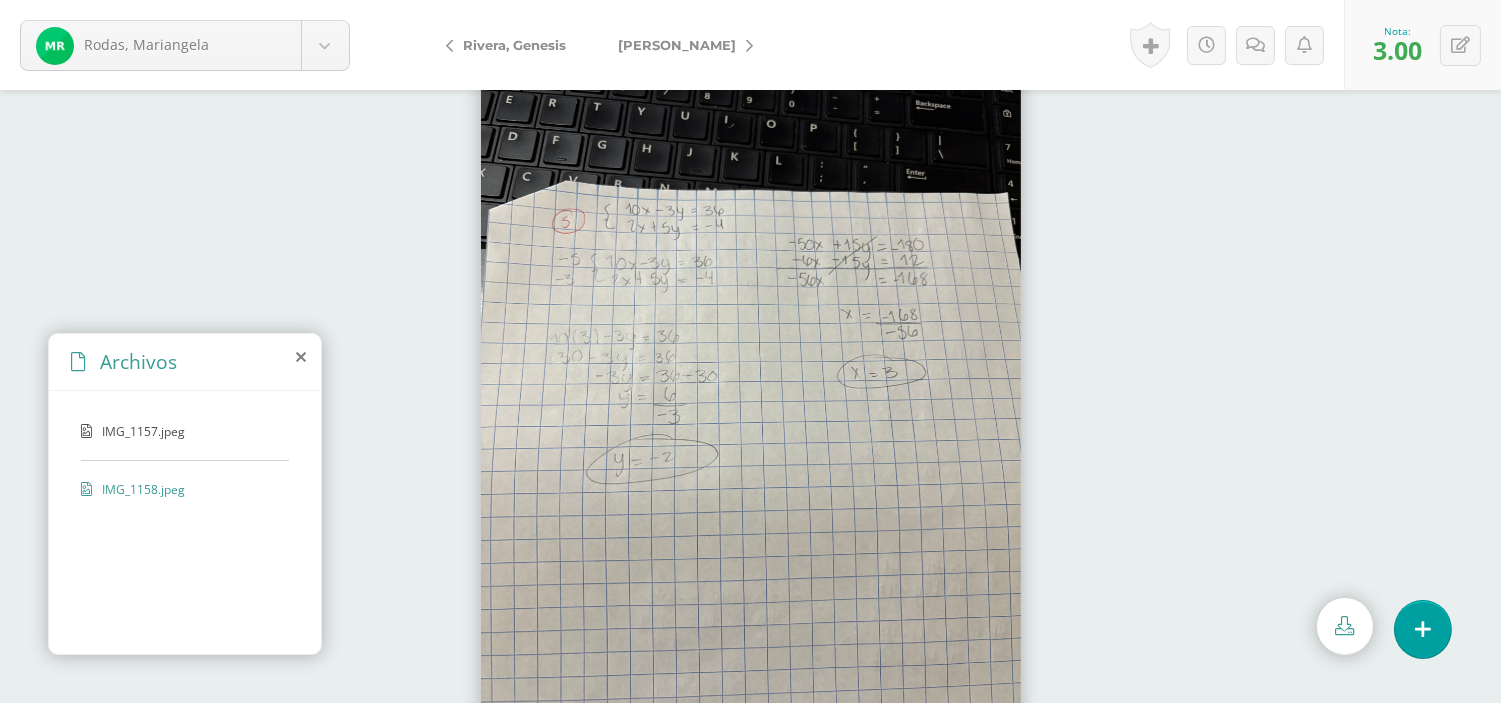 click on "Vásquez, Allison" at bounding box center (677, 45) 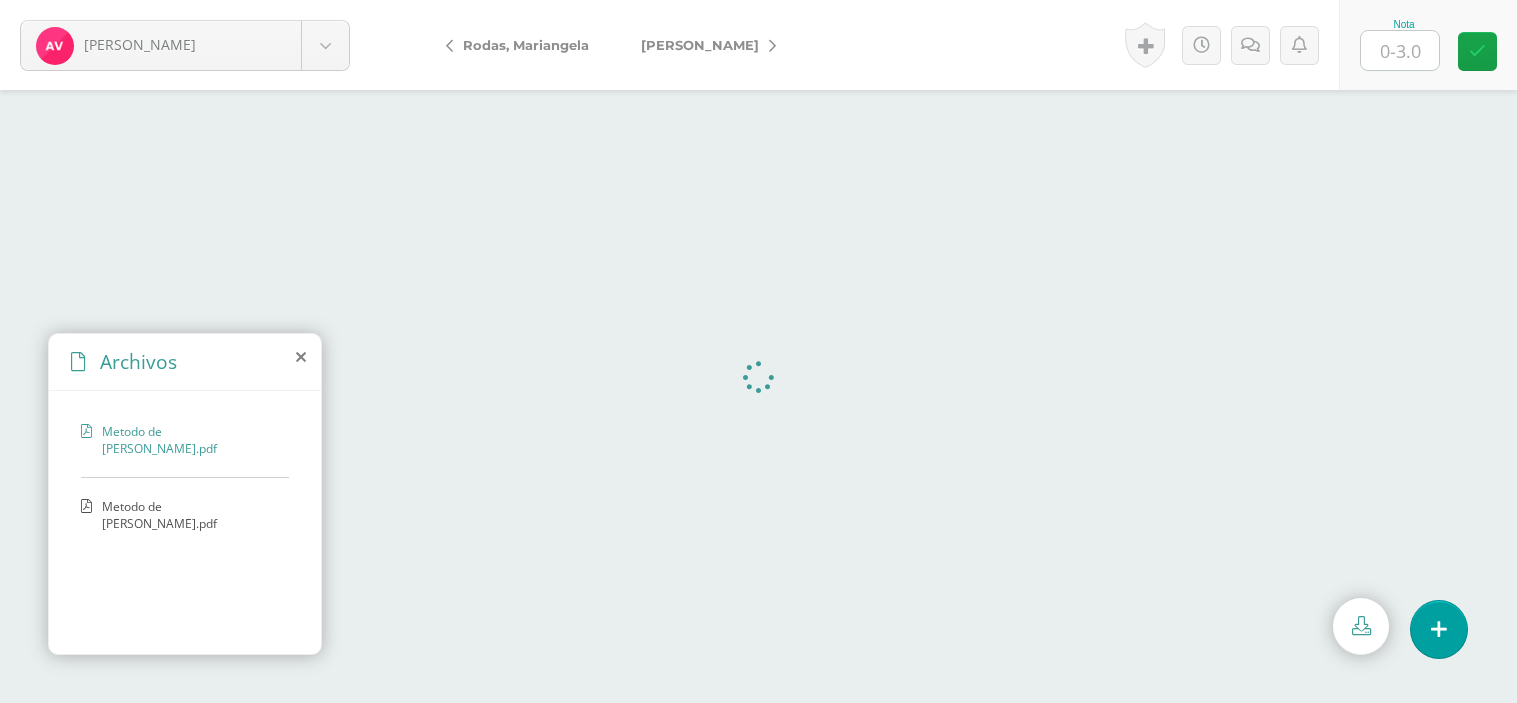 scroll, scrollTop: 0, scrollLeft: 0, axis: both 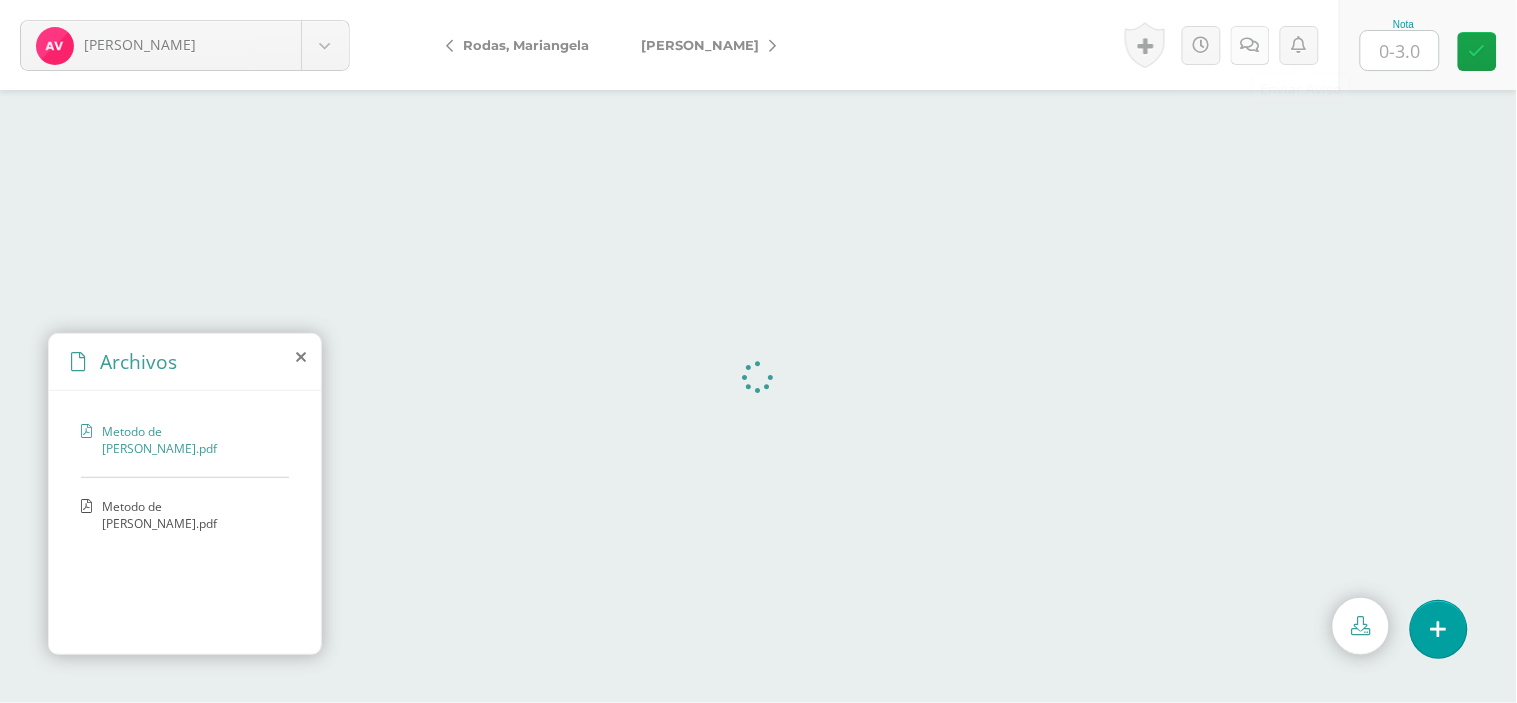 click at bounding box center (1250, 45) 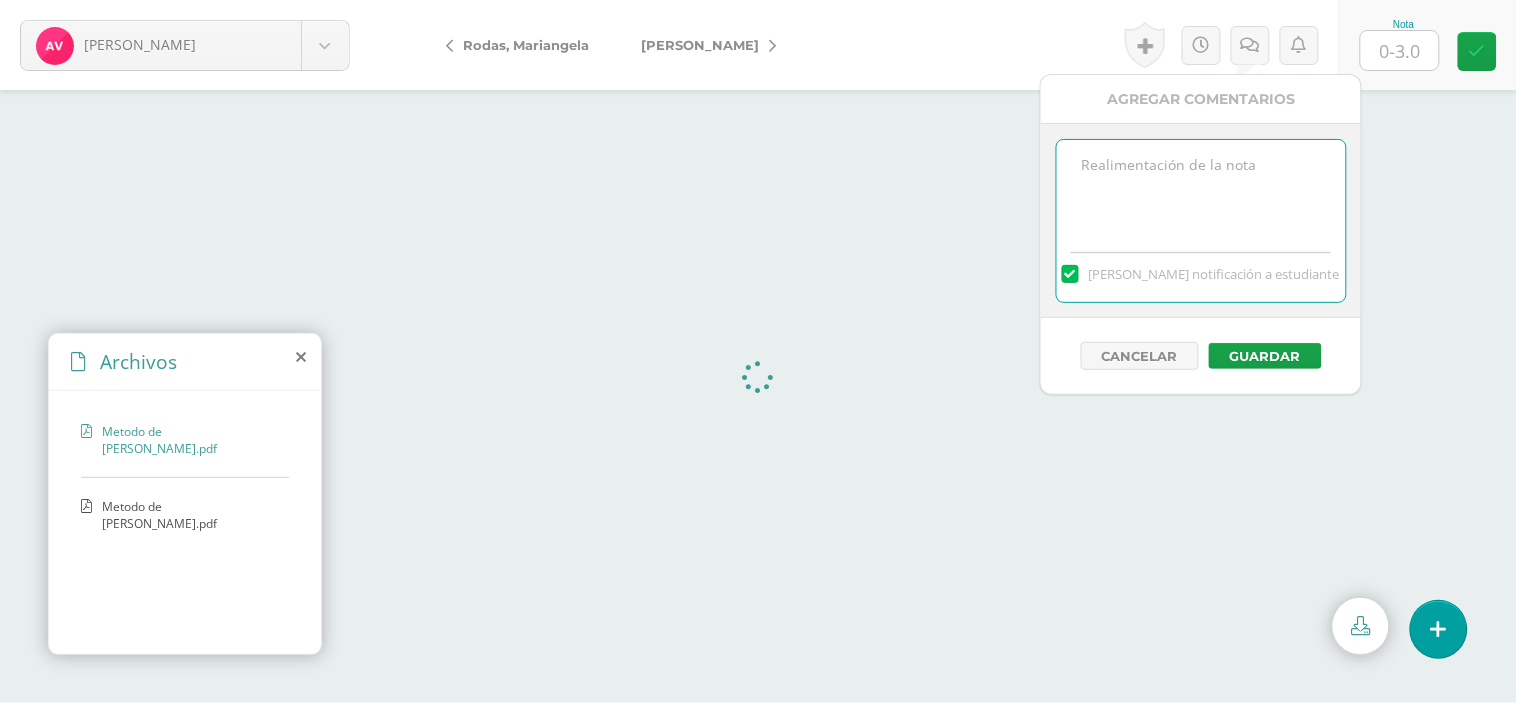 click at bounding box center (1201, 190) 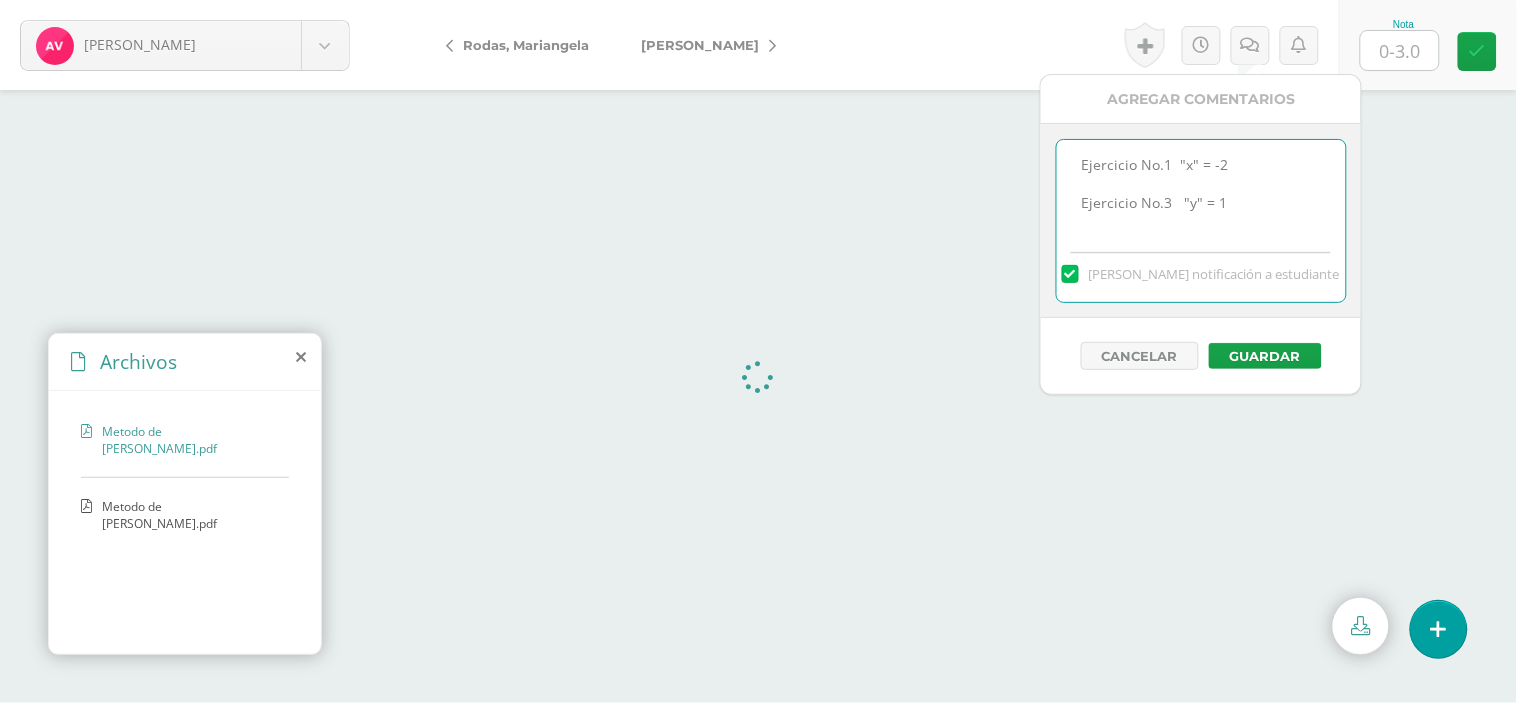 scroll, scrollTop: 10, scrollLeft: 0, axis: vertical 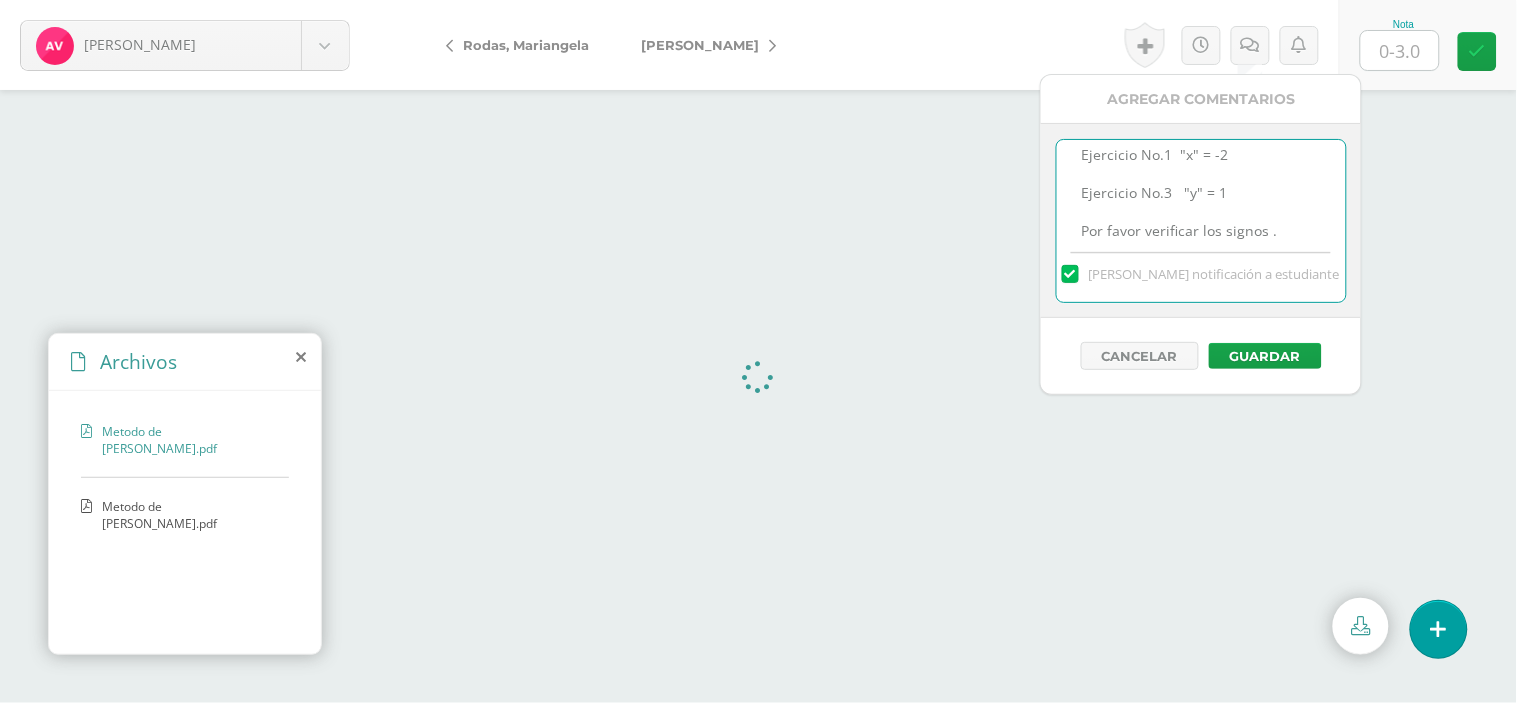 type on "Ejercicio No.1  "x" = -2
Ejercicio No.3   "y" = 1
Por favor verificar los signos ." 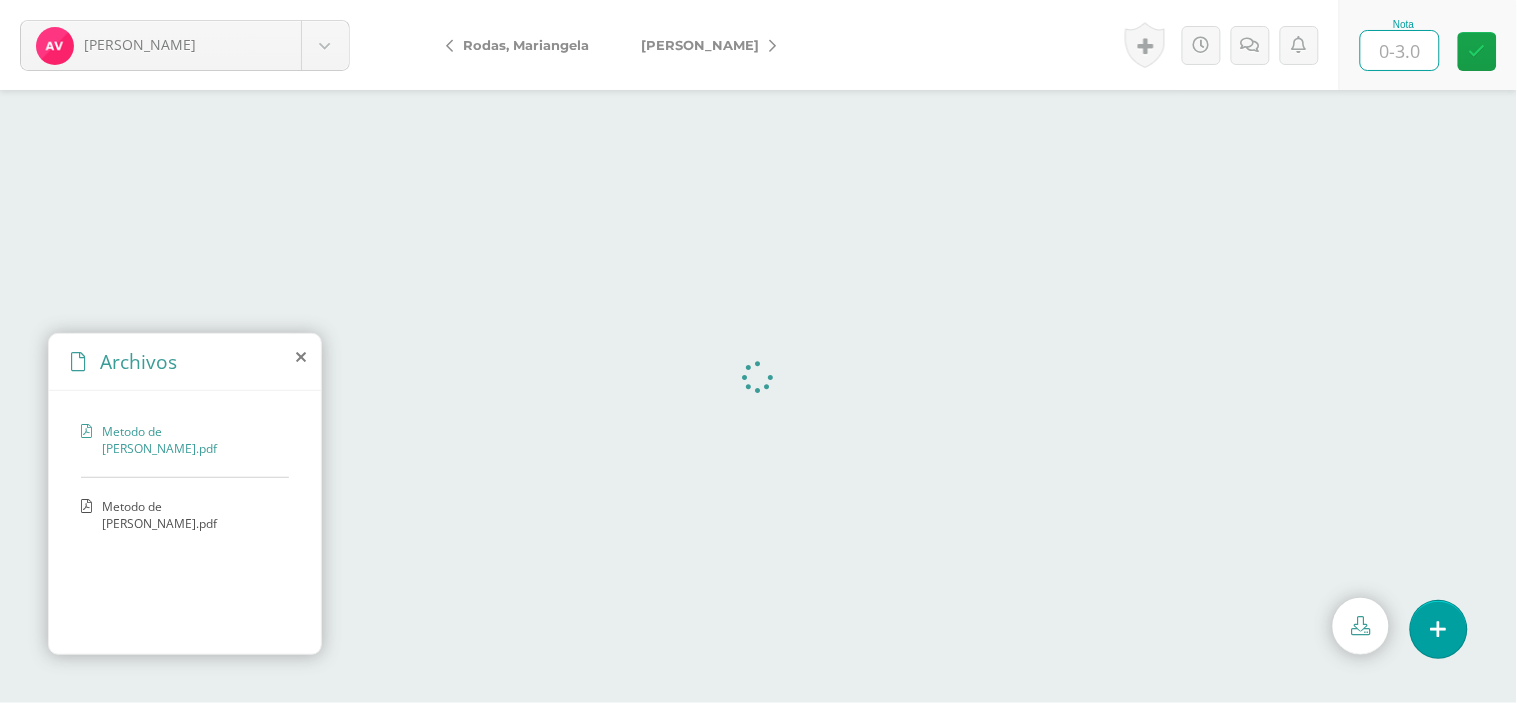 type on "2" 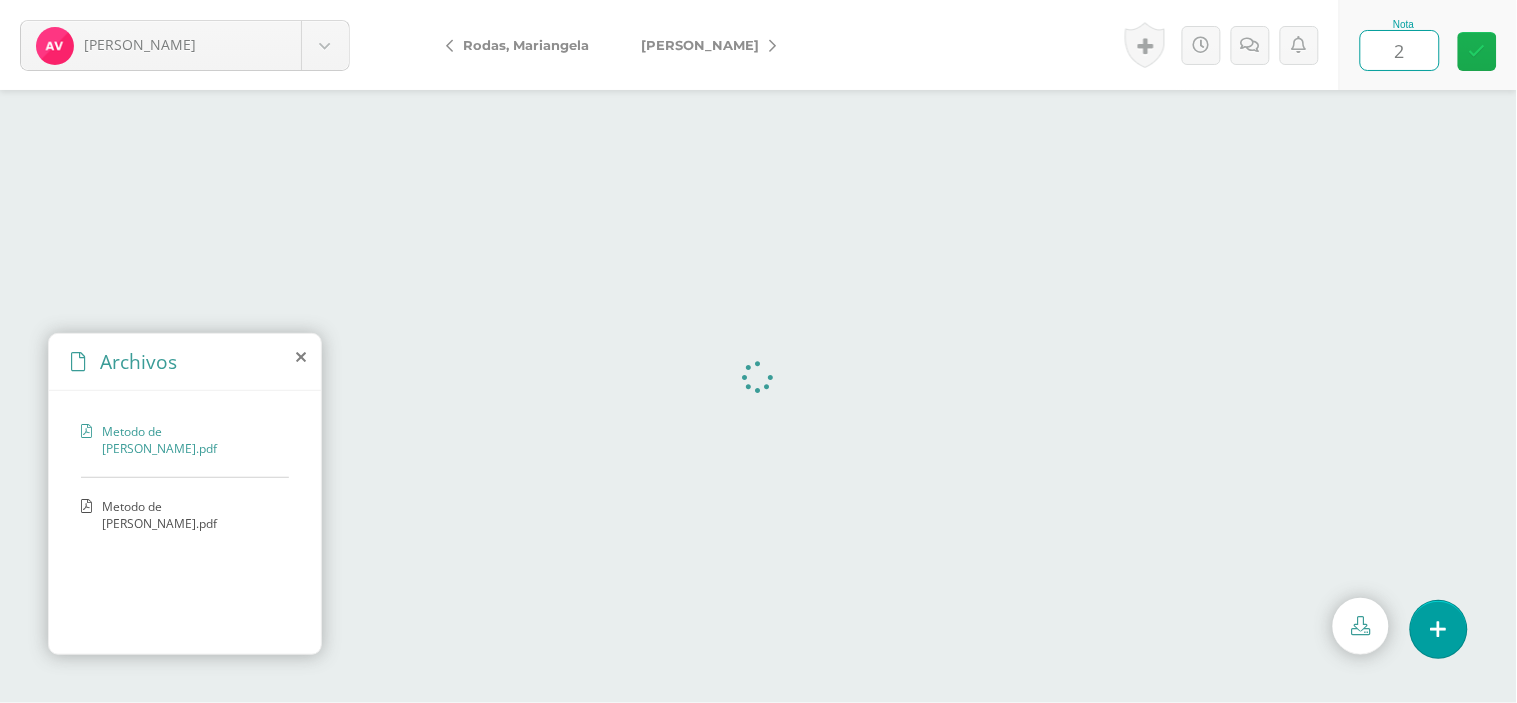 click at bounding box center [1477, 51] 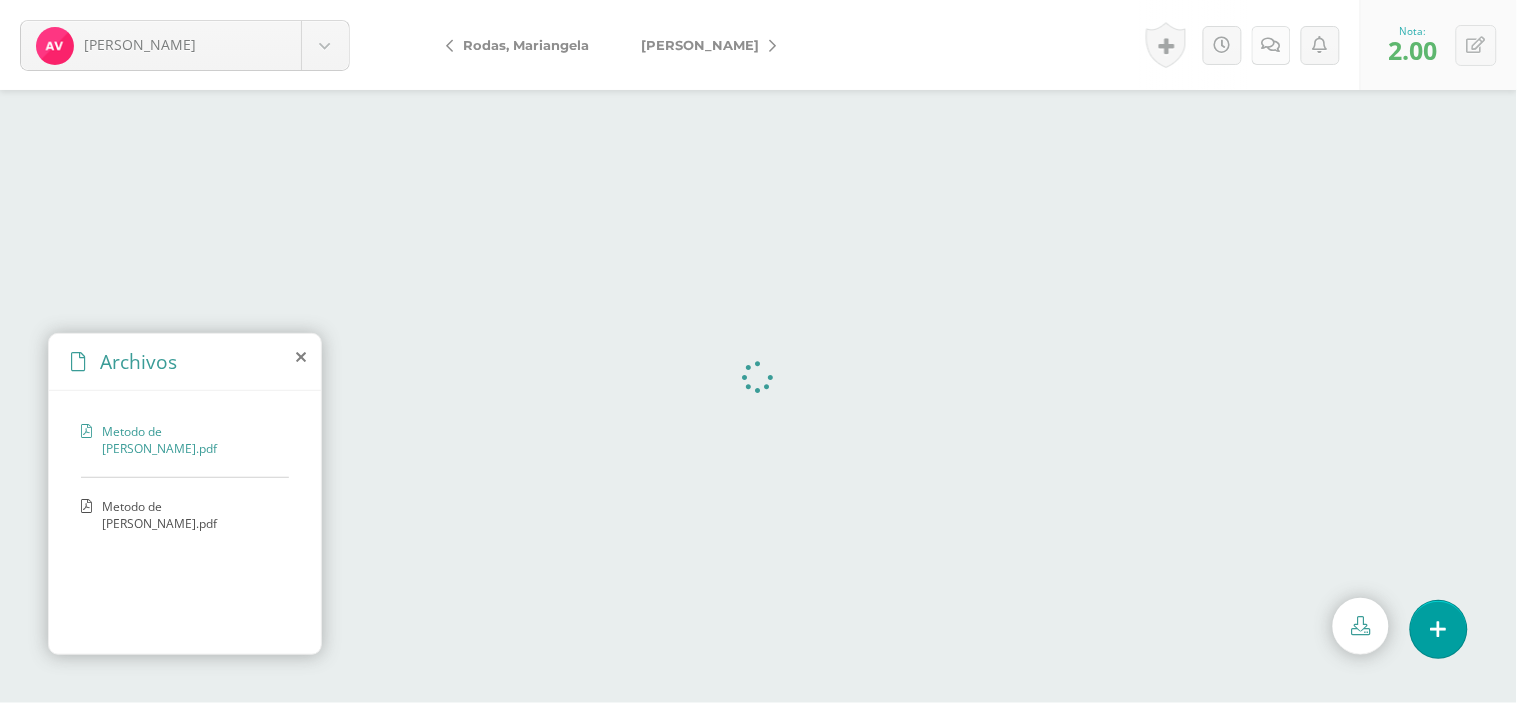 click at bounding box center [1271, 45] 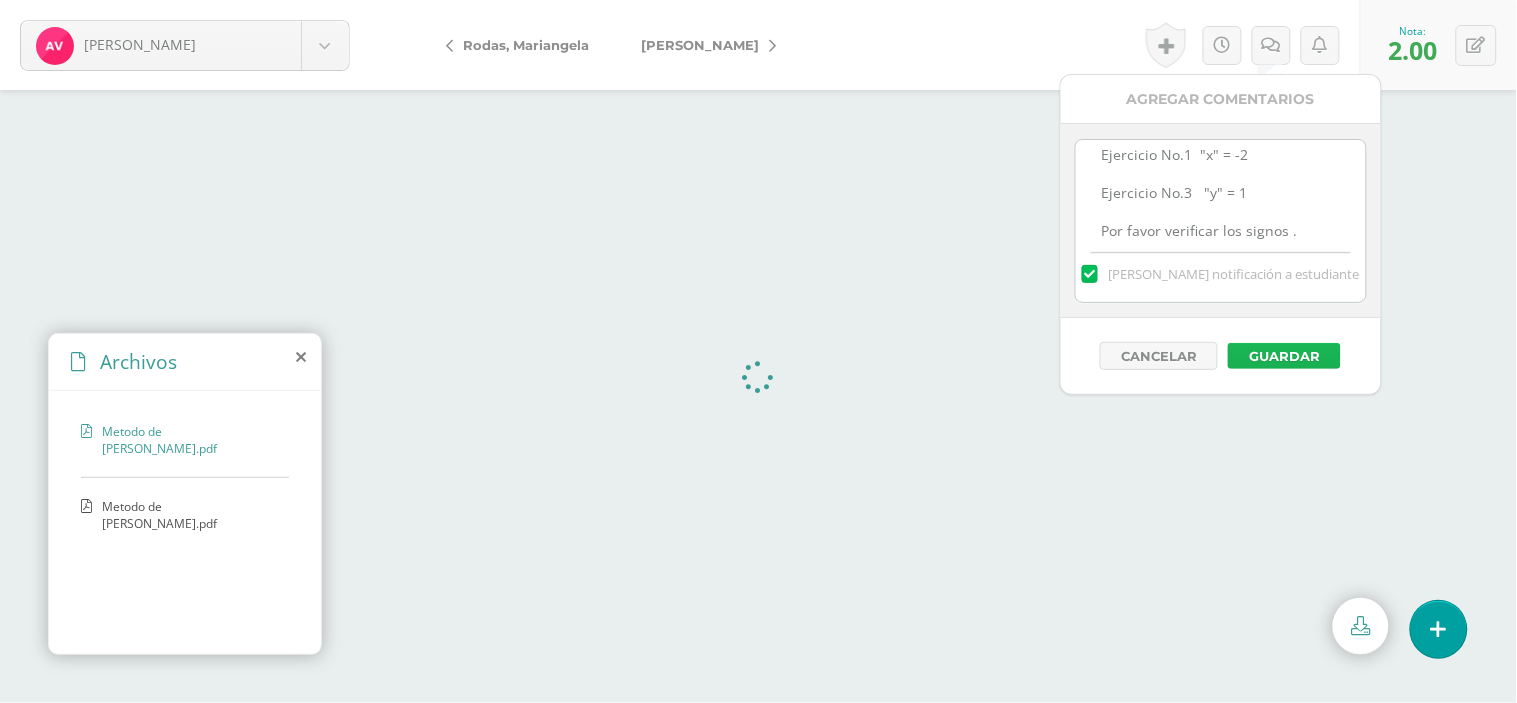 click on "Guardar" at bounding box center [1284, 356] 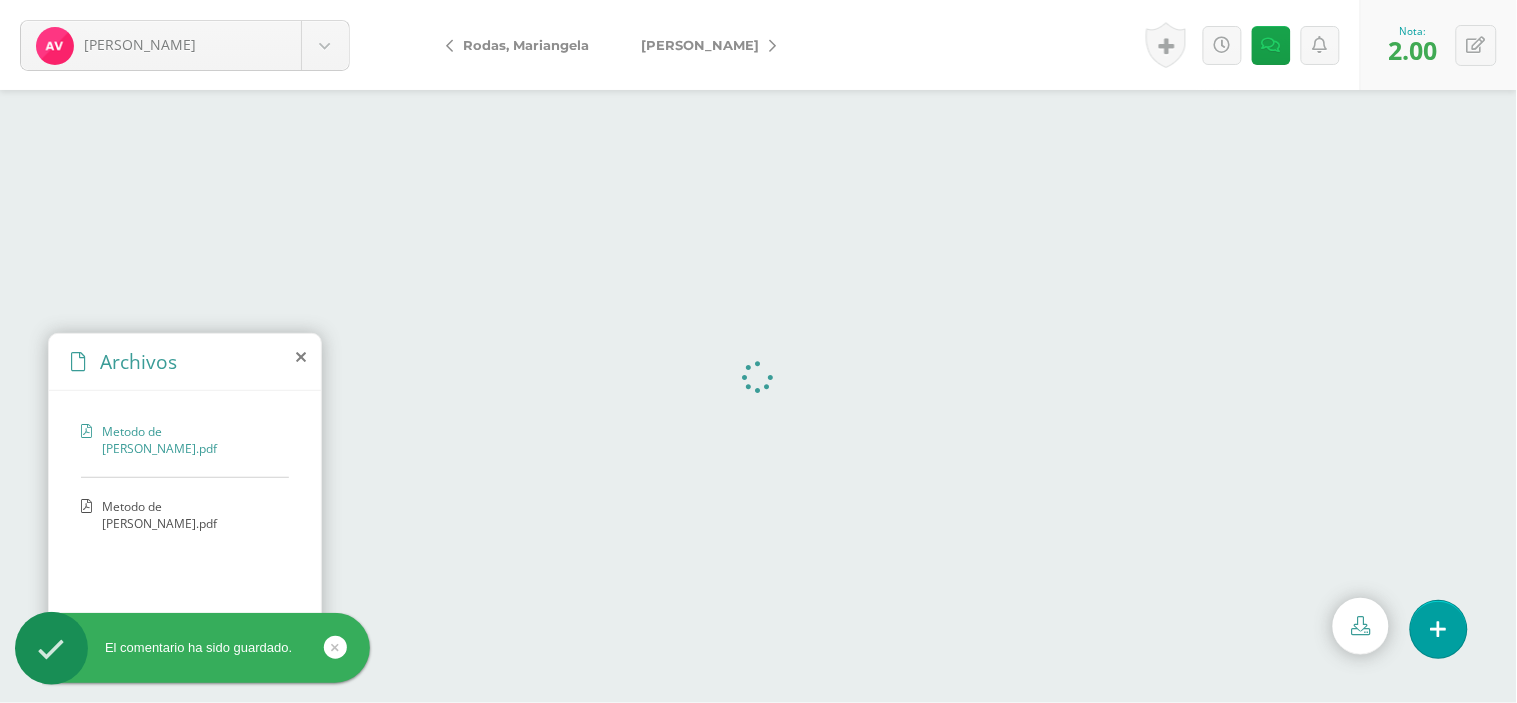 click on "Zavala, Fernando" at bounding box center (700, 45) 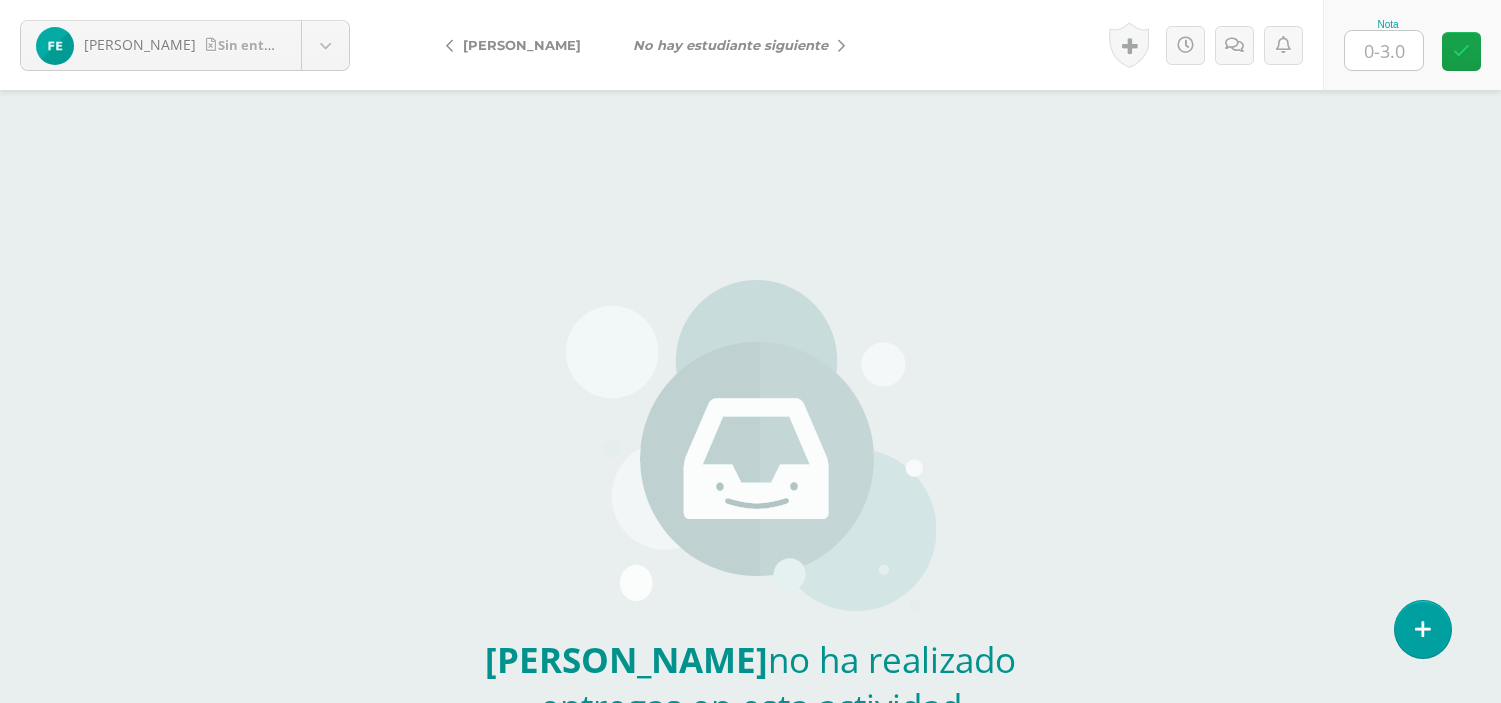 scroll, scrollTop: 0, scrollLeft: 0, axis: both 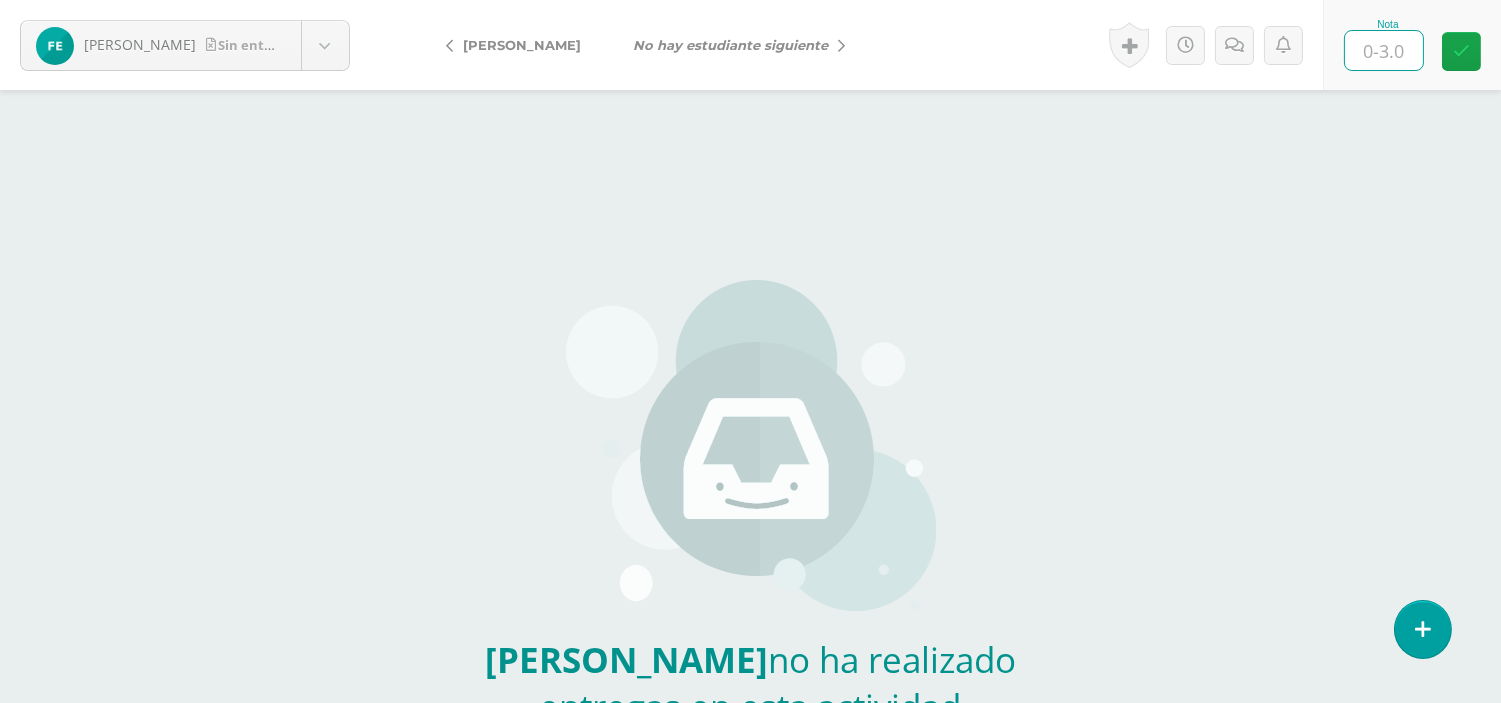 click at bounding box center [1384, 50] 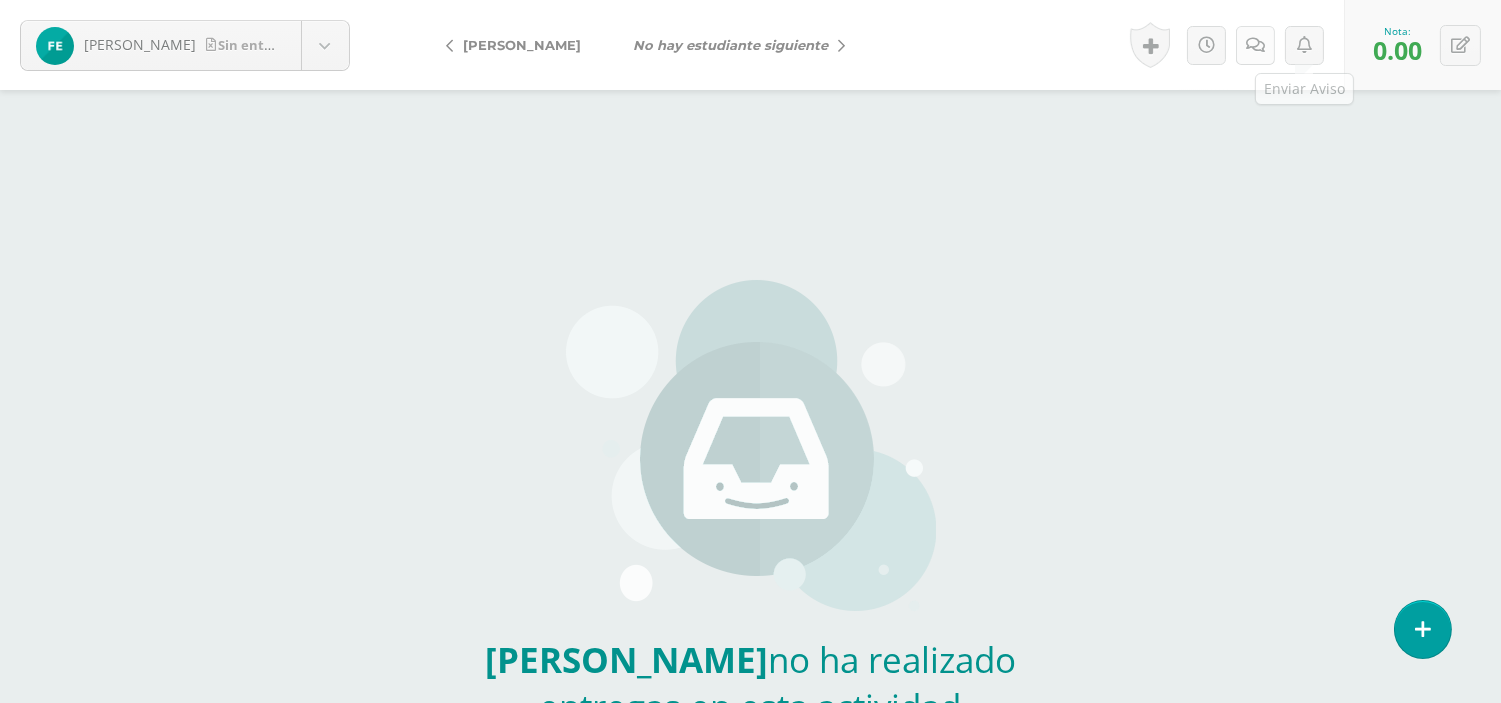 click at bounding box center (1255, 45) 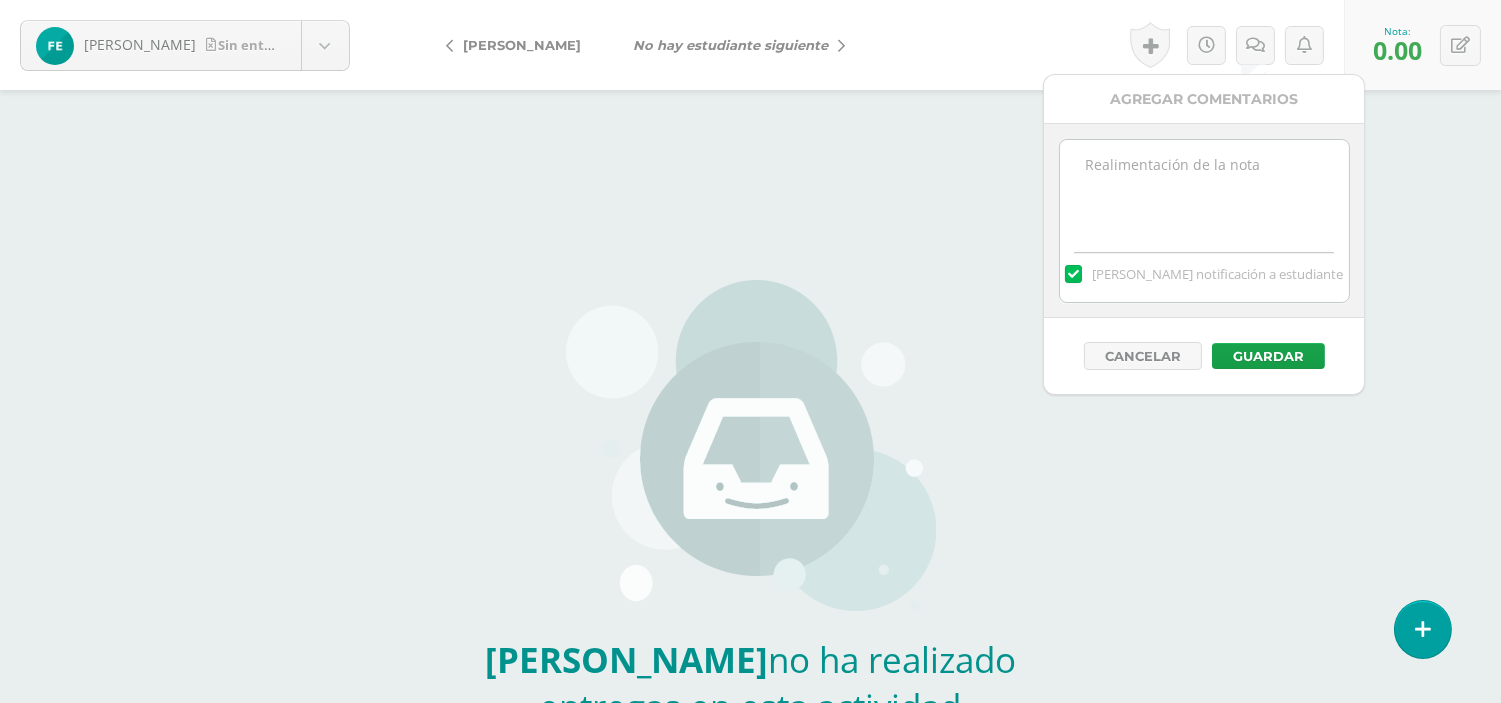 click at bounding box center [1204, 190] 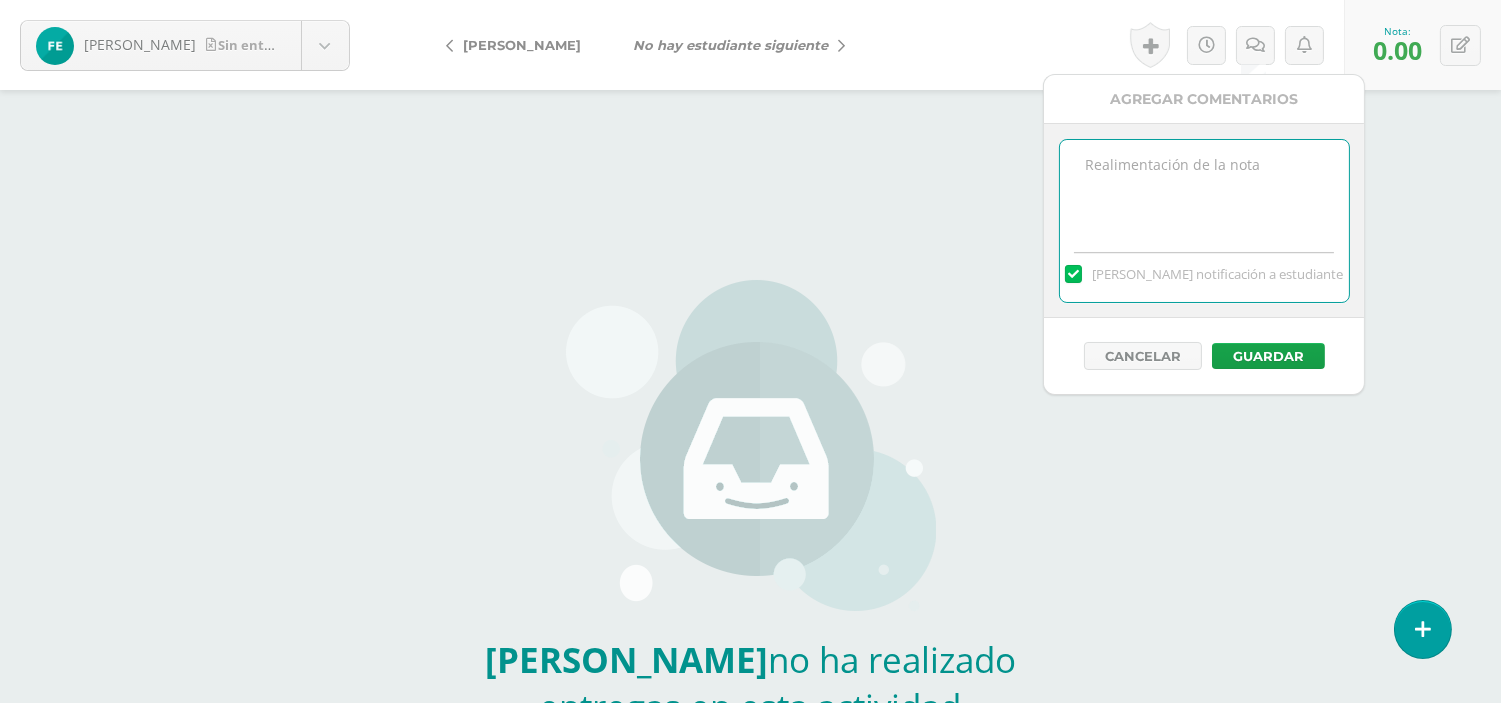 paste on "Buenas tardes no entregó la actividad  de aprendizaje , trabajada de manera virtual . Por favor hacerla se le recibirá sobre la mitad del punteo el próximo día de clases." 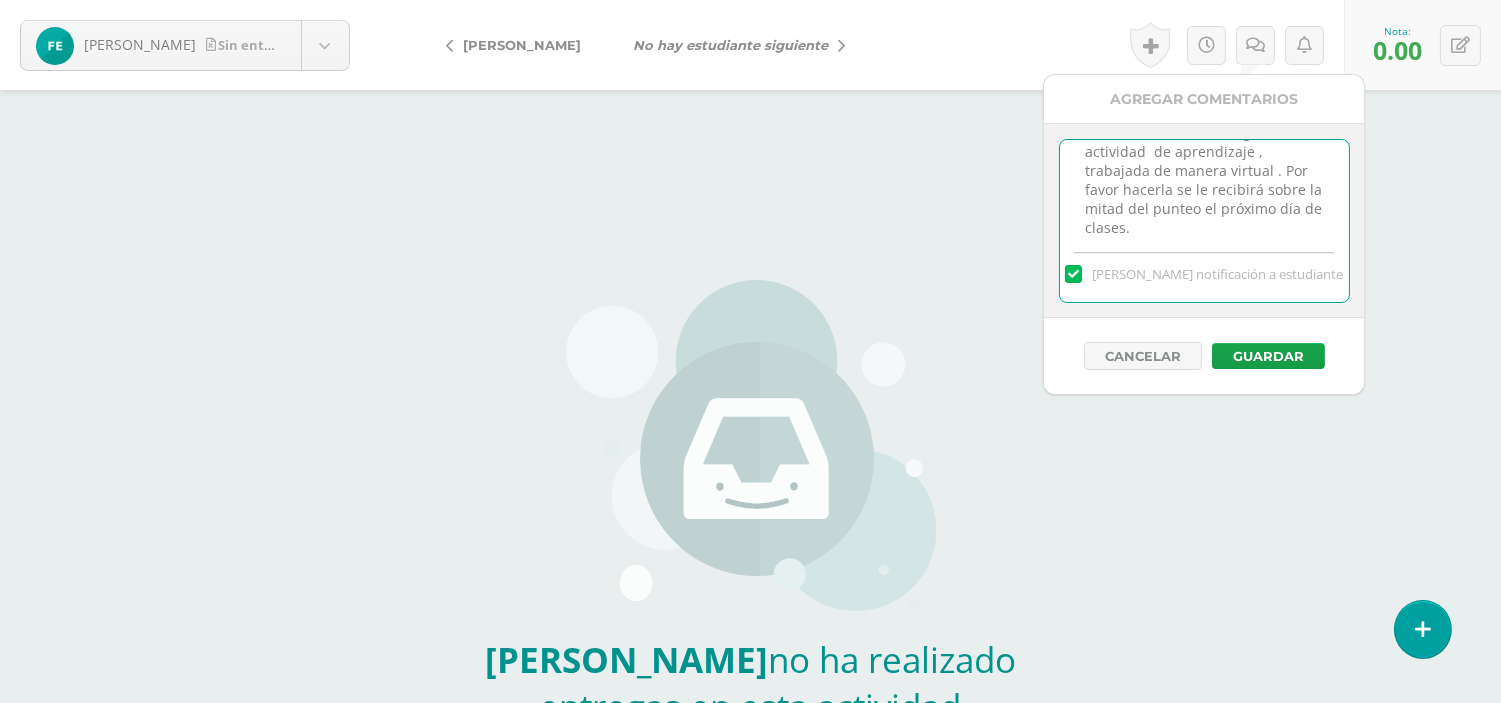 scroll, scrollTop: 0, scrollLeft: 0, axis: both 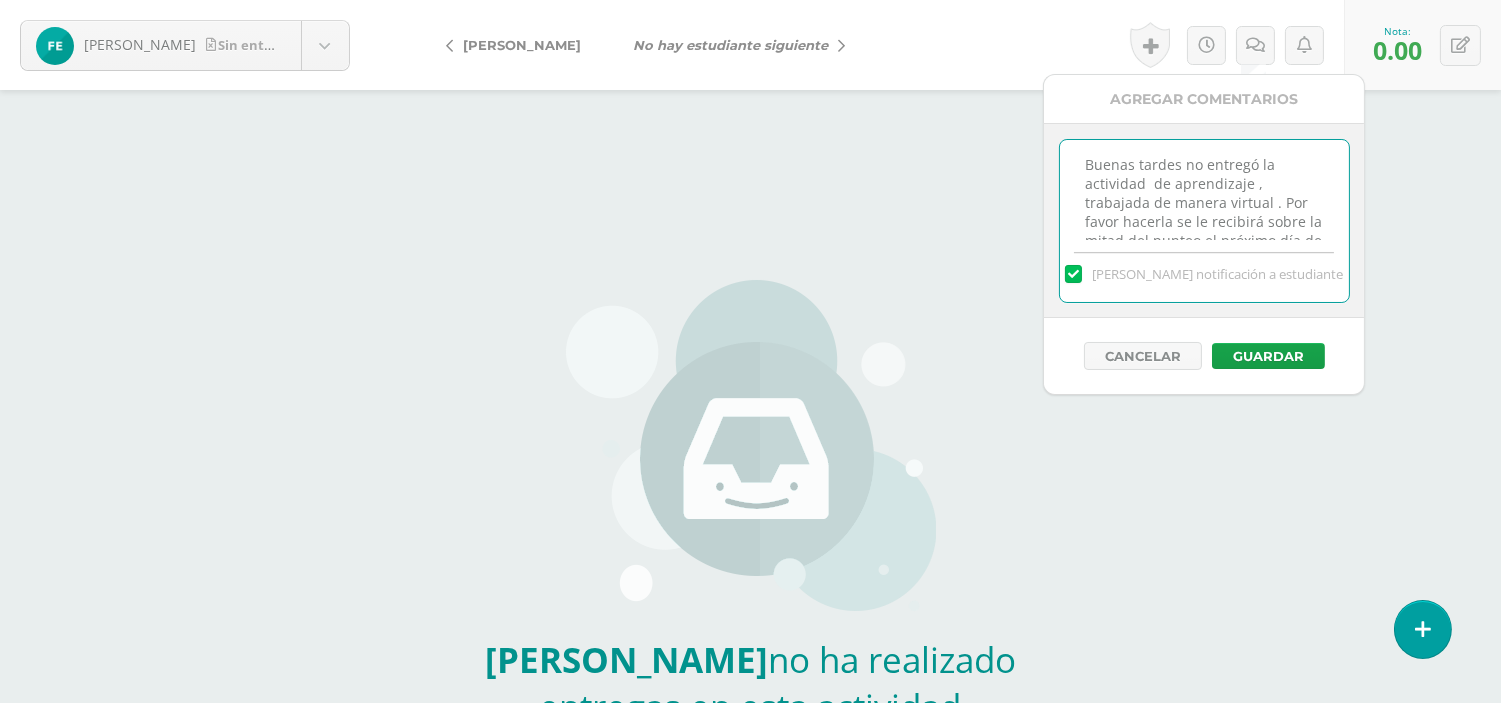 drag, startPoint x: 1175, startPoint y: 182, endPoint x: 1026, endPoint y: 182, distance: 149 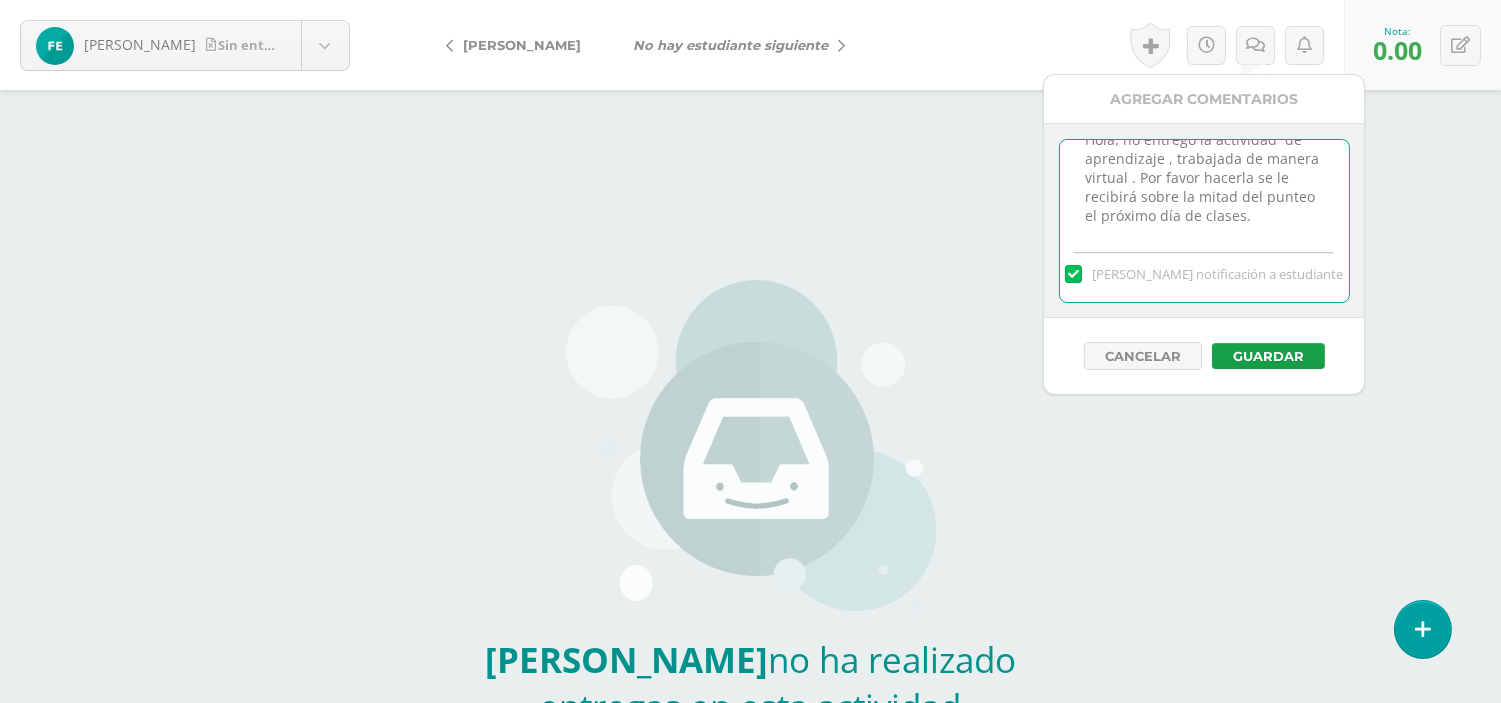 scroll, scrollTop: 62, scrollLeft: 0, axis: vertical 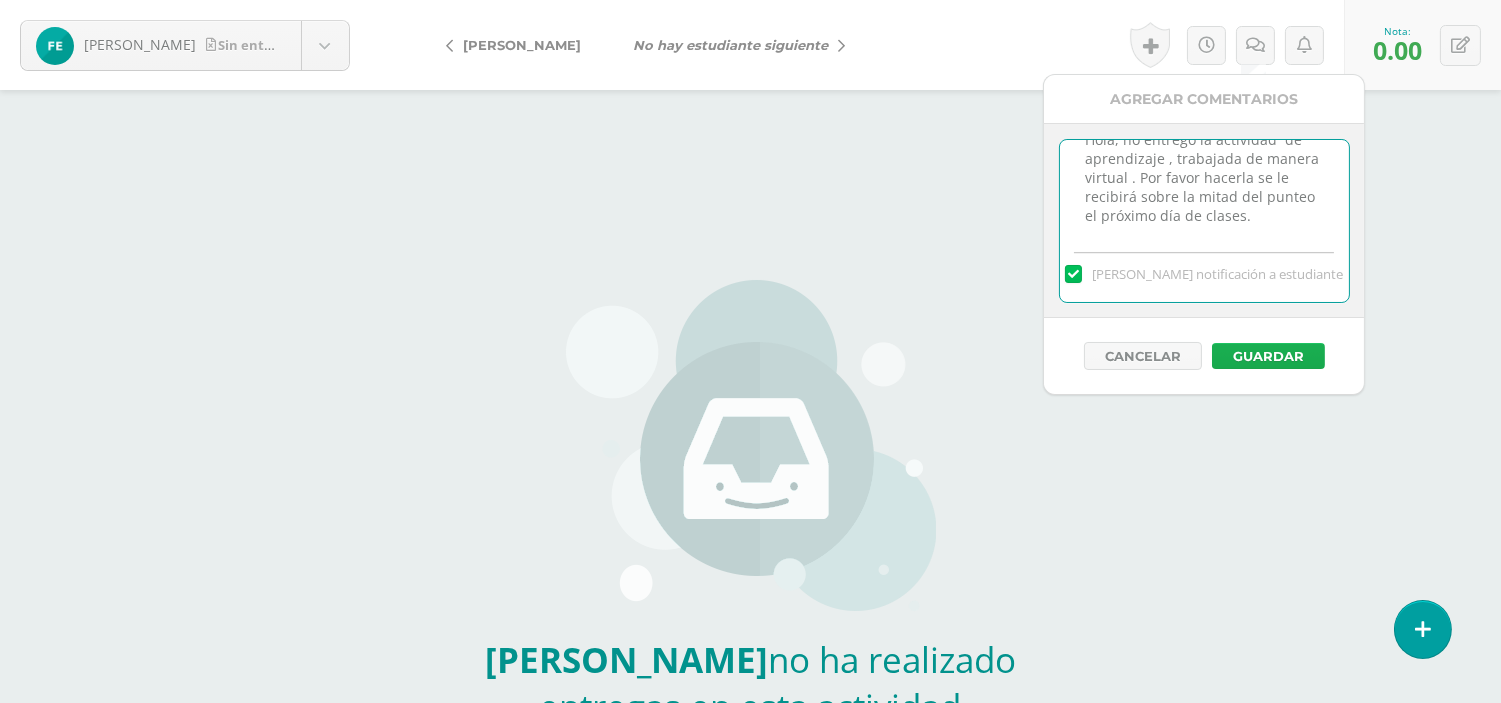 type on "Hola, no entregó la actividad  de aprendizaje , trabajada de manera virtual . Por favor hacerla se le recibirá sobre la mitad del punteo el próximo día de clases." 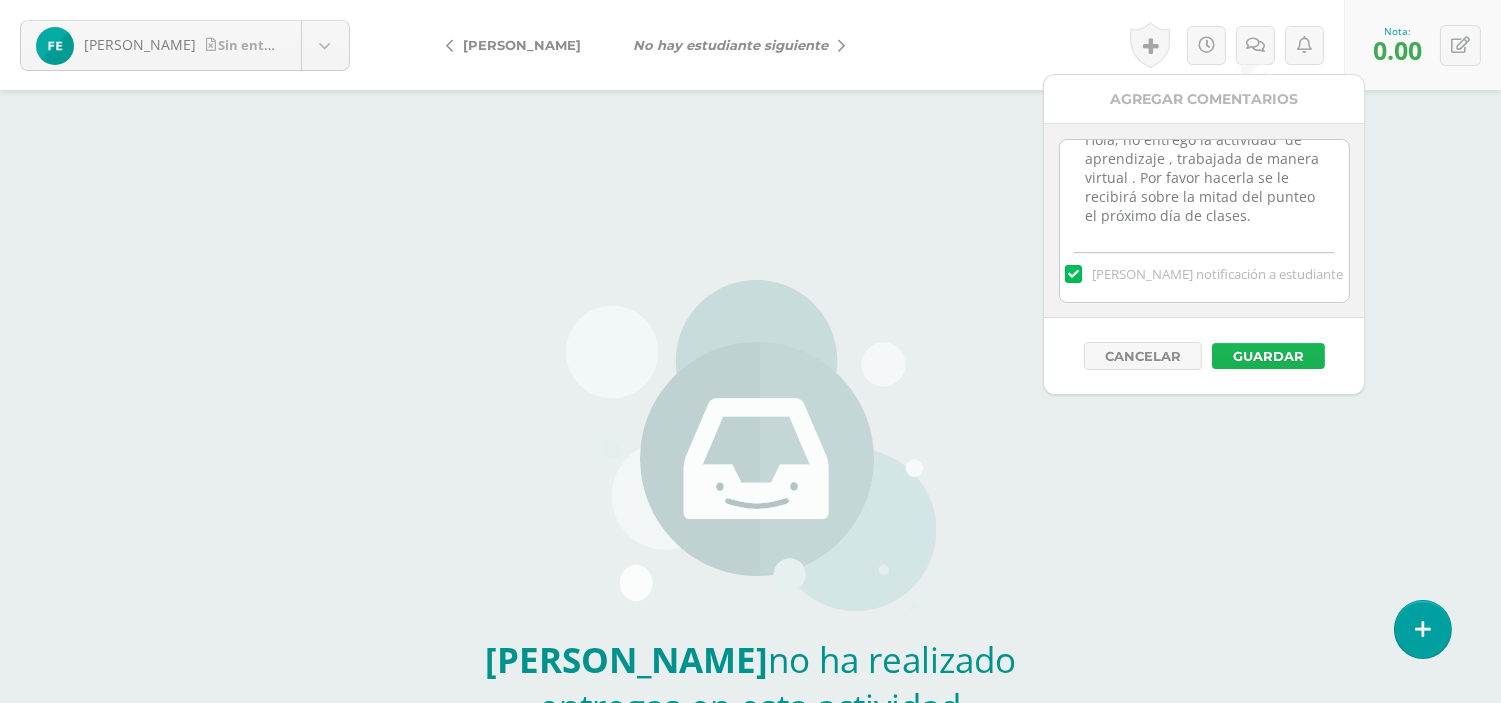 click on "Guardar" at bounding box center [1268, 356] 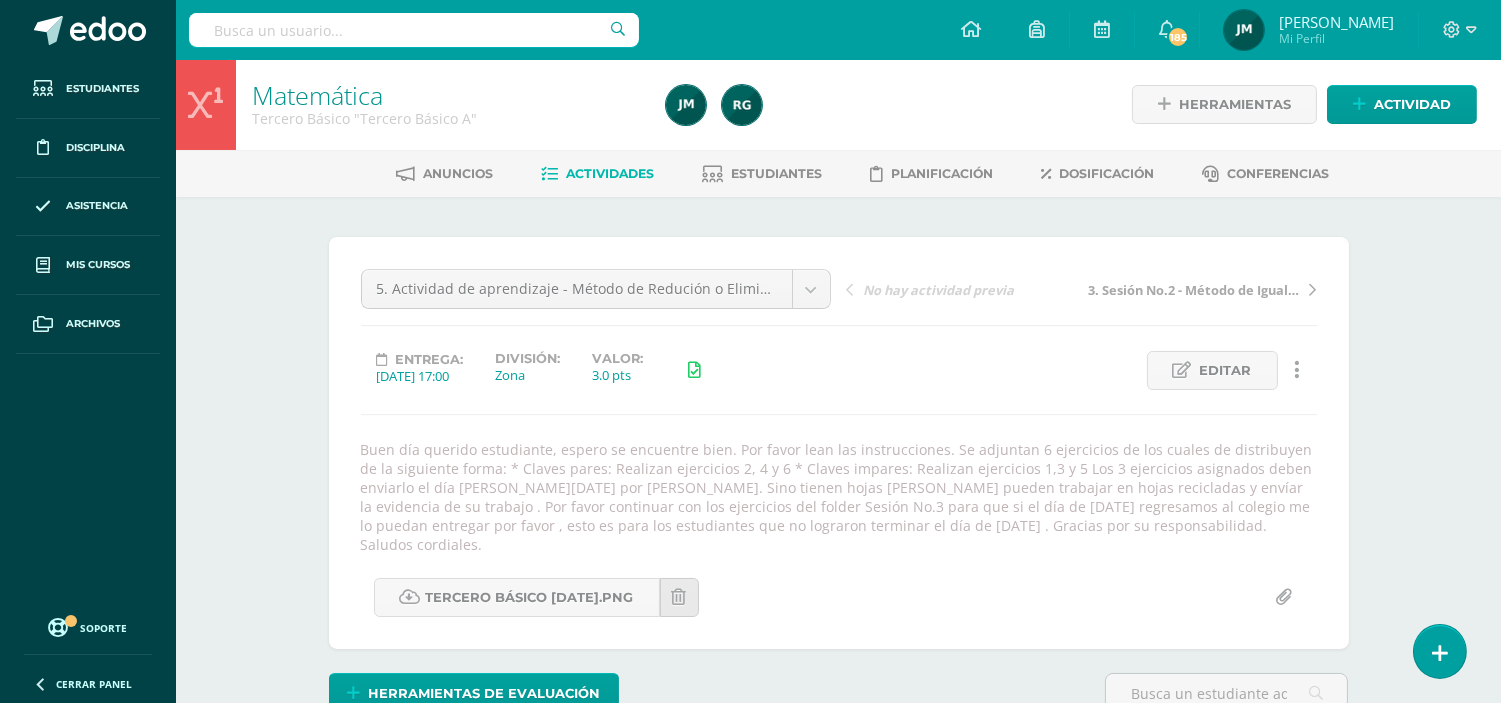 scroll, scrollTop: 0, scrollLeft: 0, axis: both 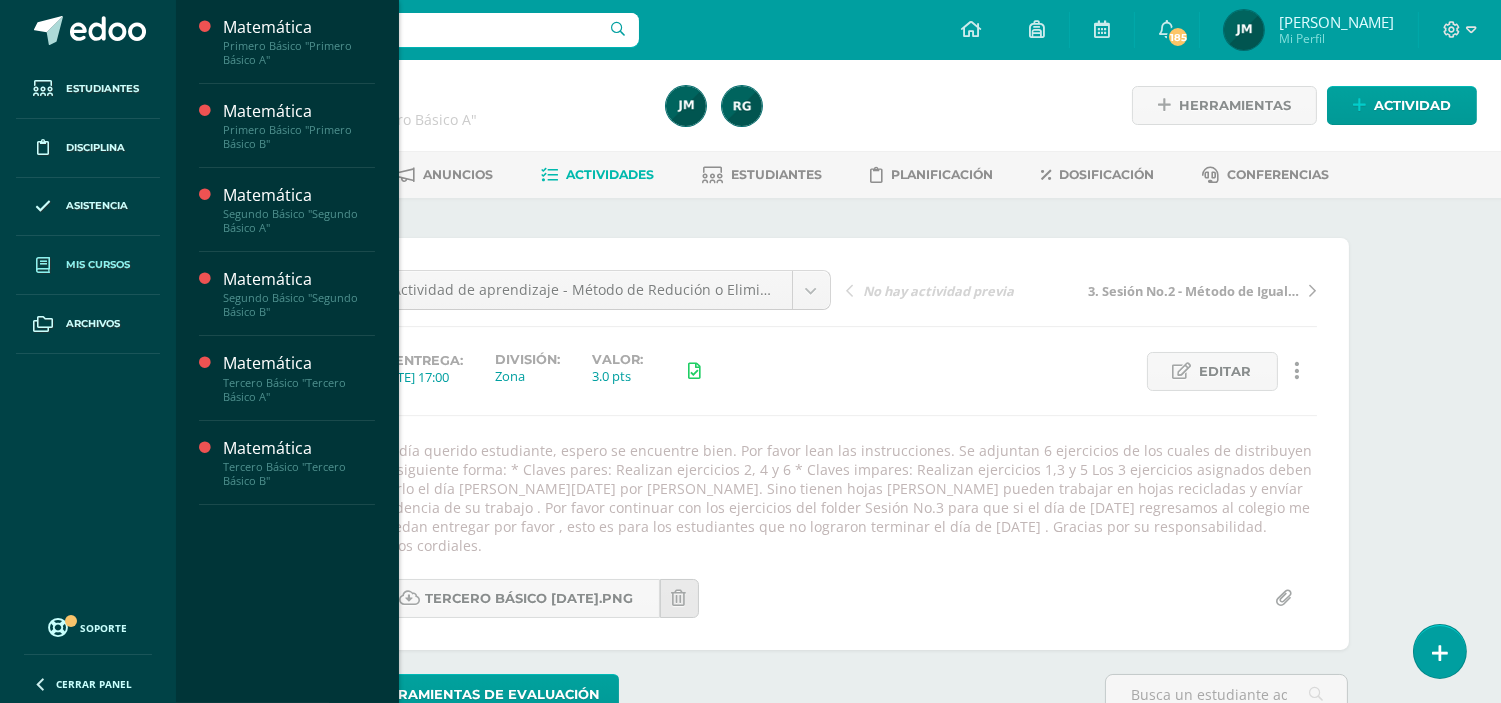 click on "Mis cursos" at bounding box center [98, 265] 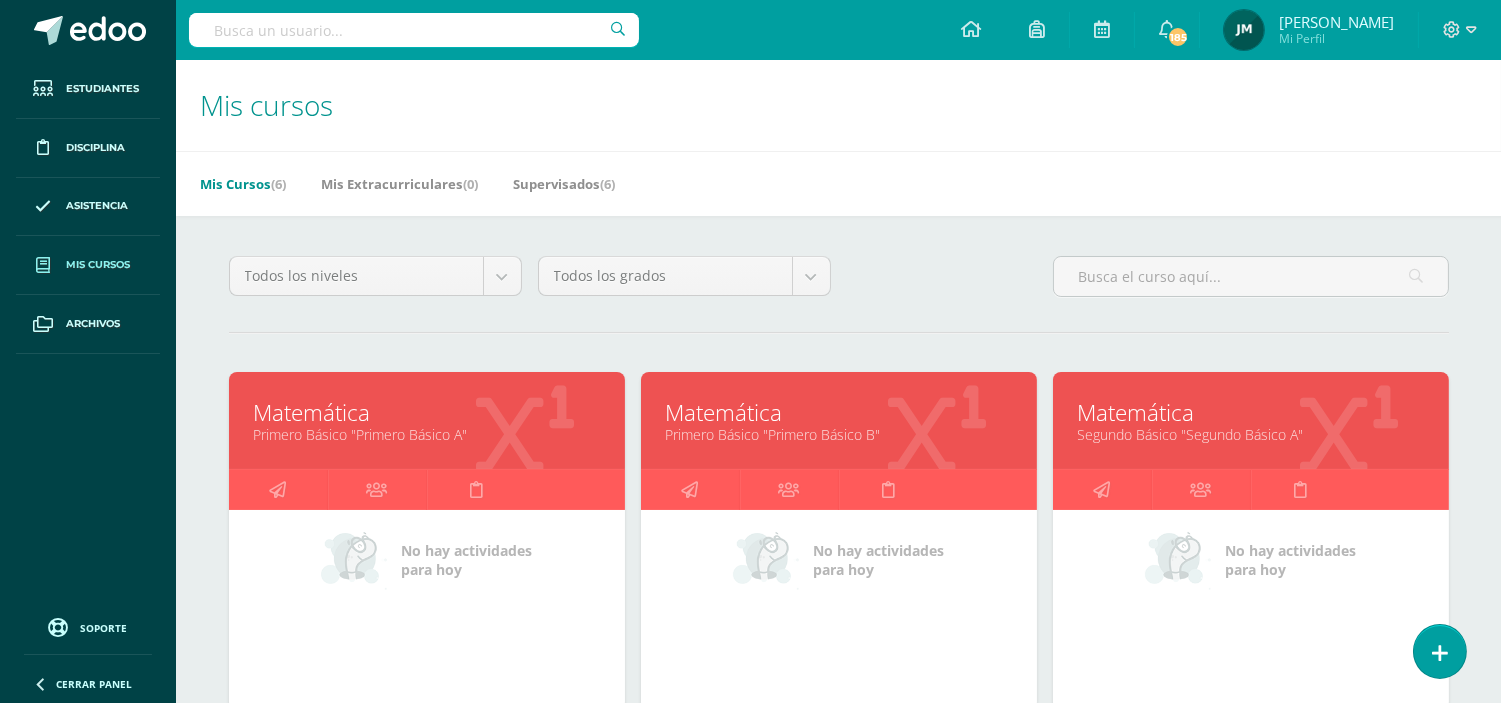 scroll, scrollTop: 0, scrollLeft: 0, axis: both 